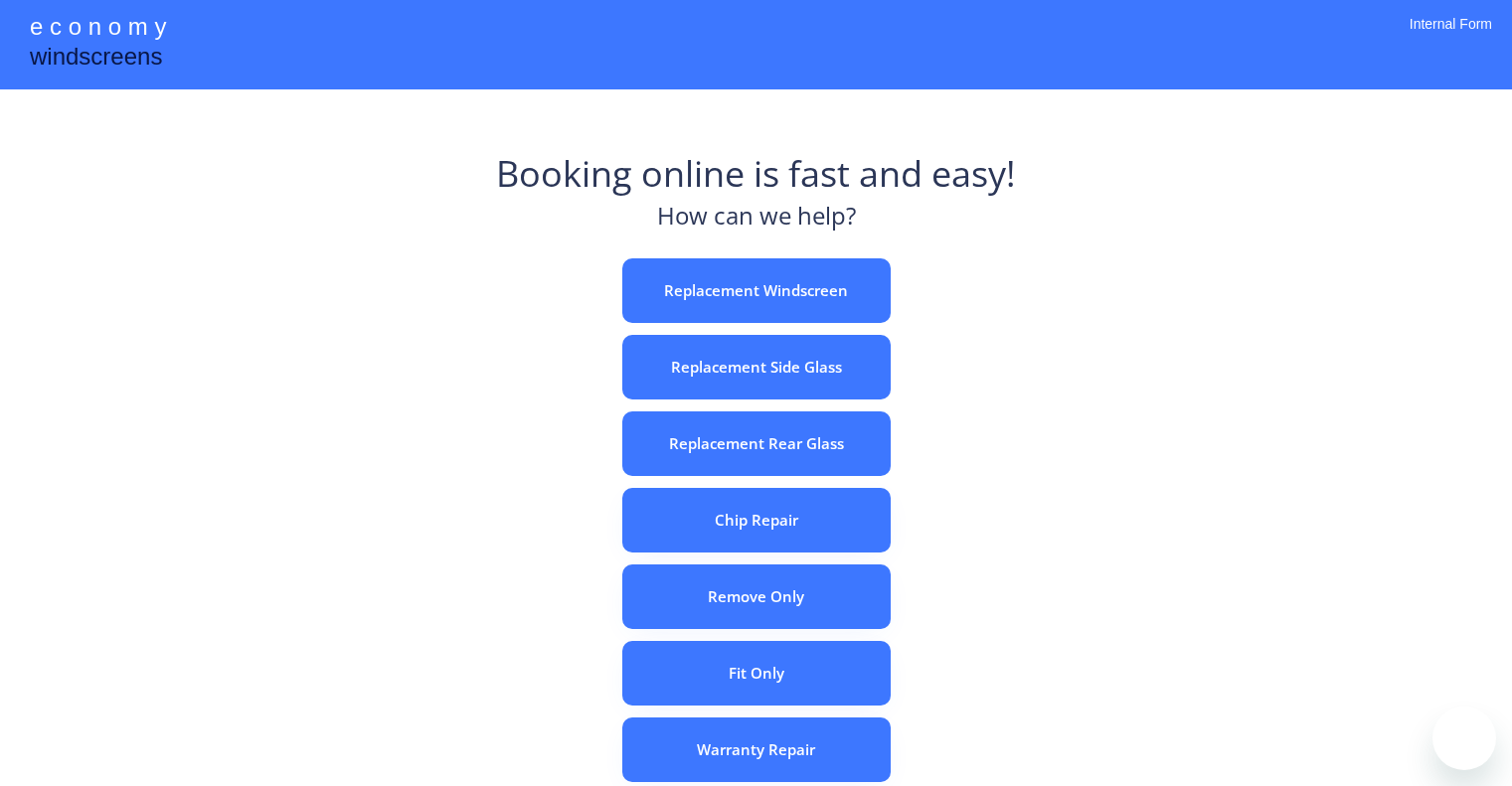 scroll, scrollTop: 0, scrollLeft: 0, axis: both 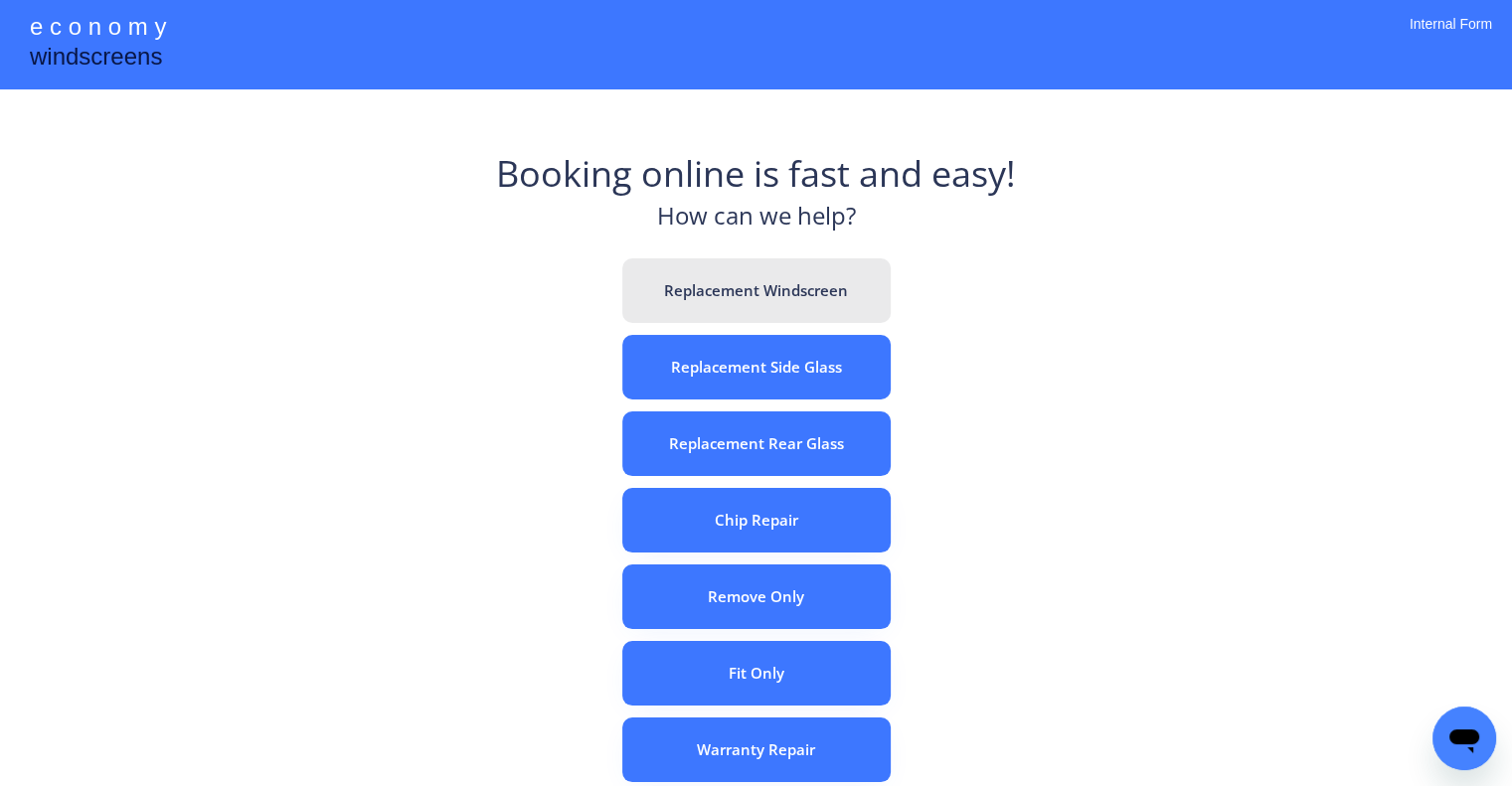 click on "Replacement Windscreen" at bounding box center [756, 290] 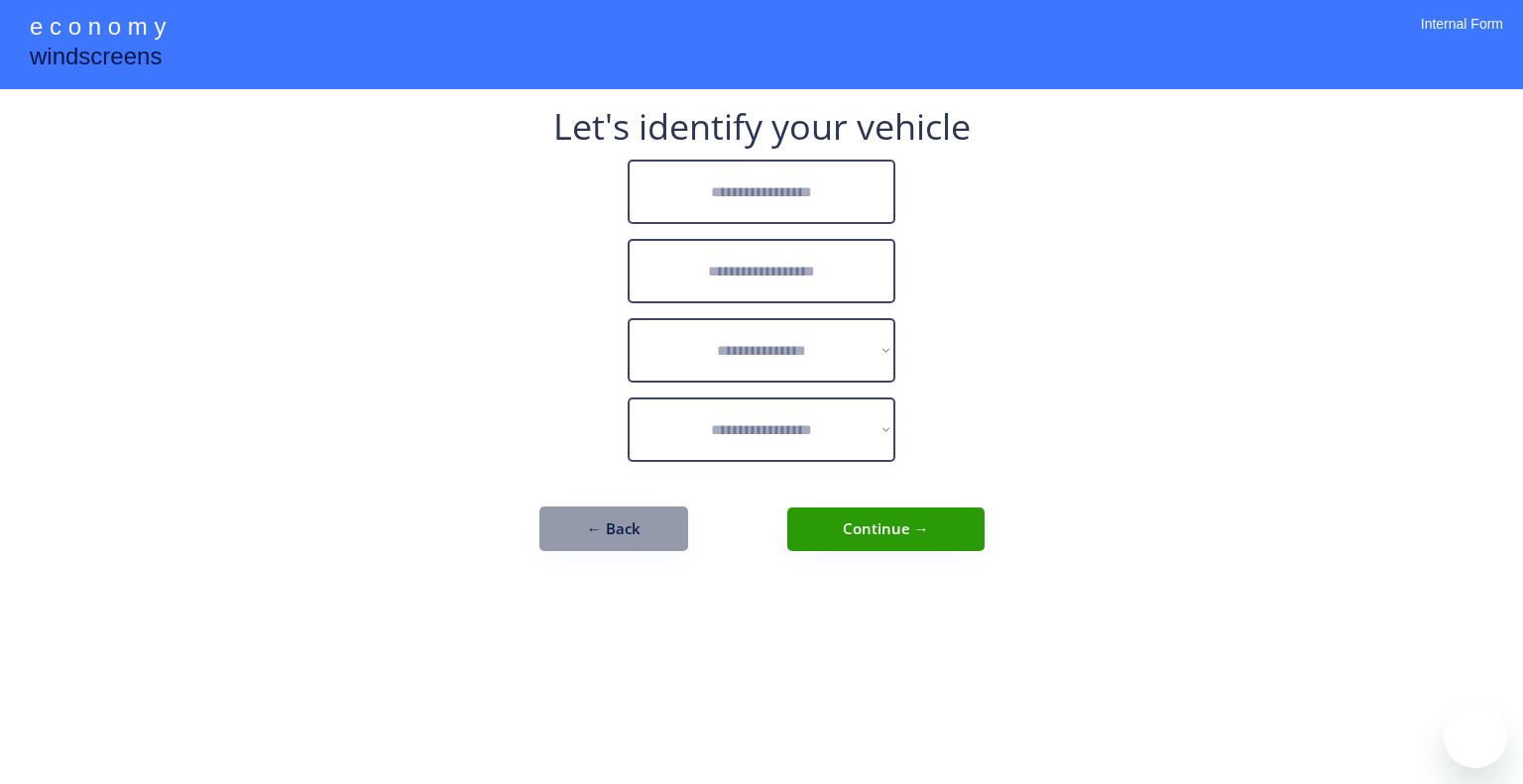 scroll, scrollTop: 0, scrollLeft: 0, axis: both 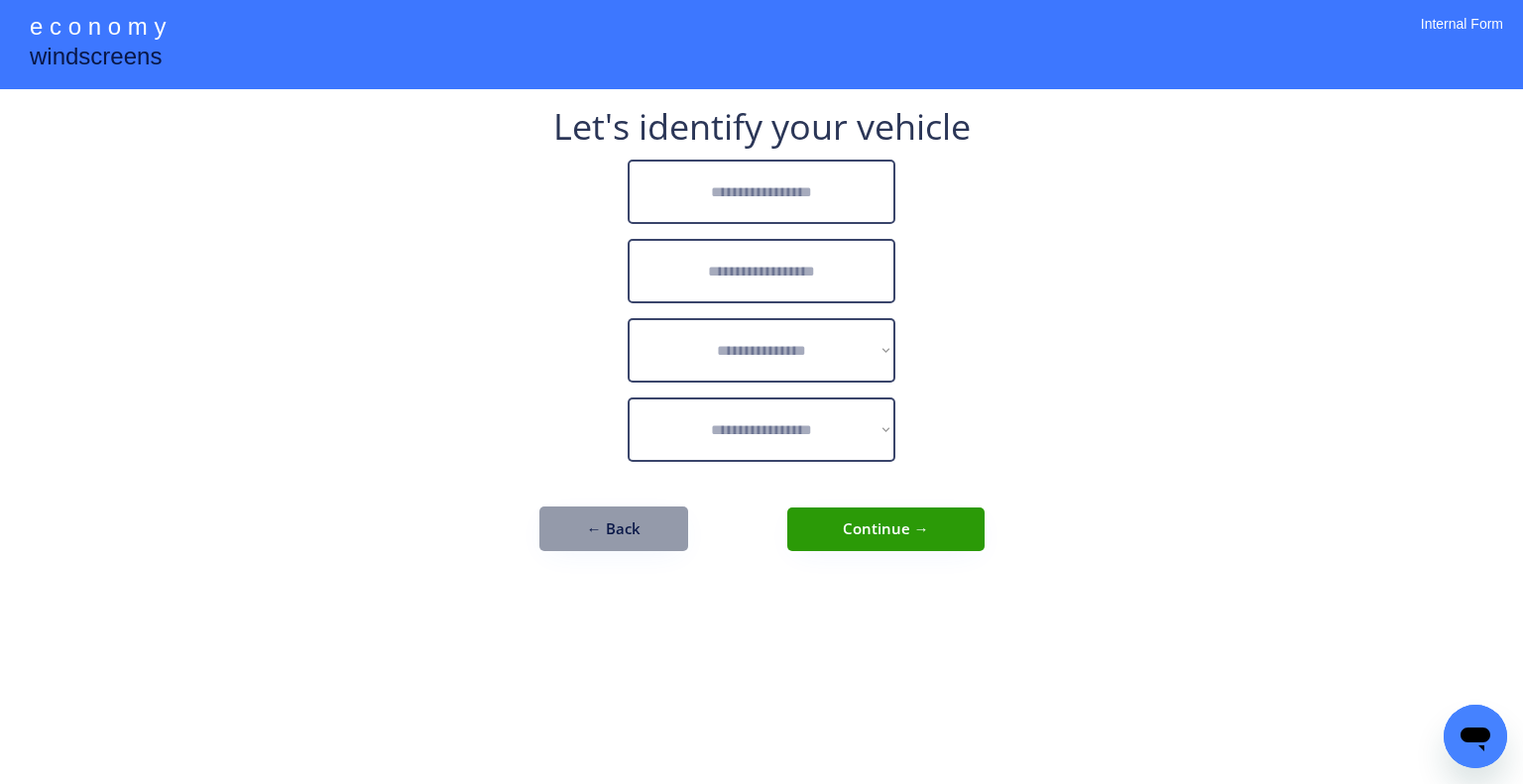 click at bounding box center (762, 191) 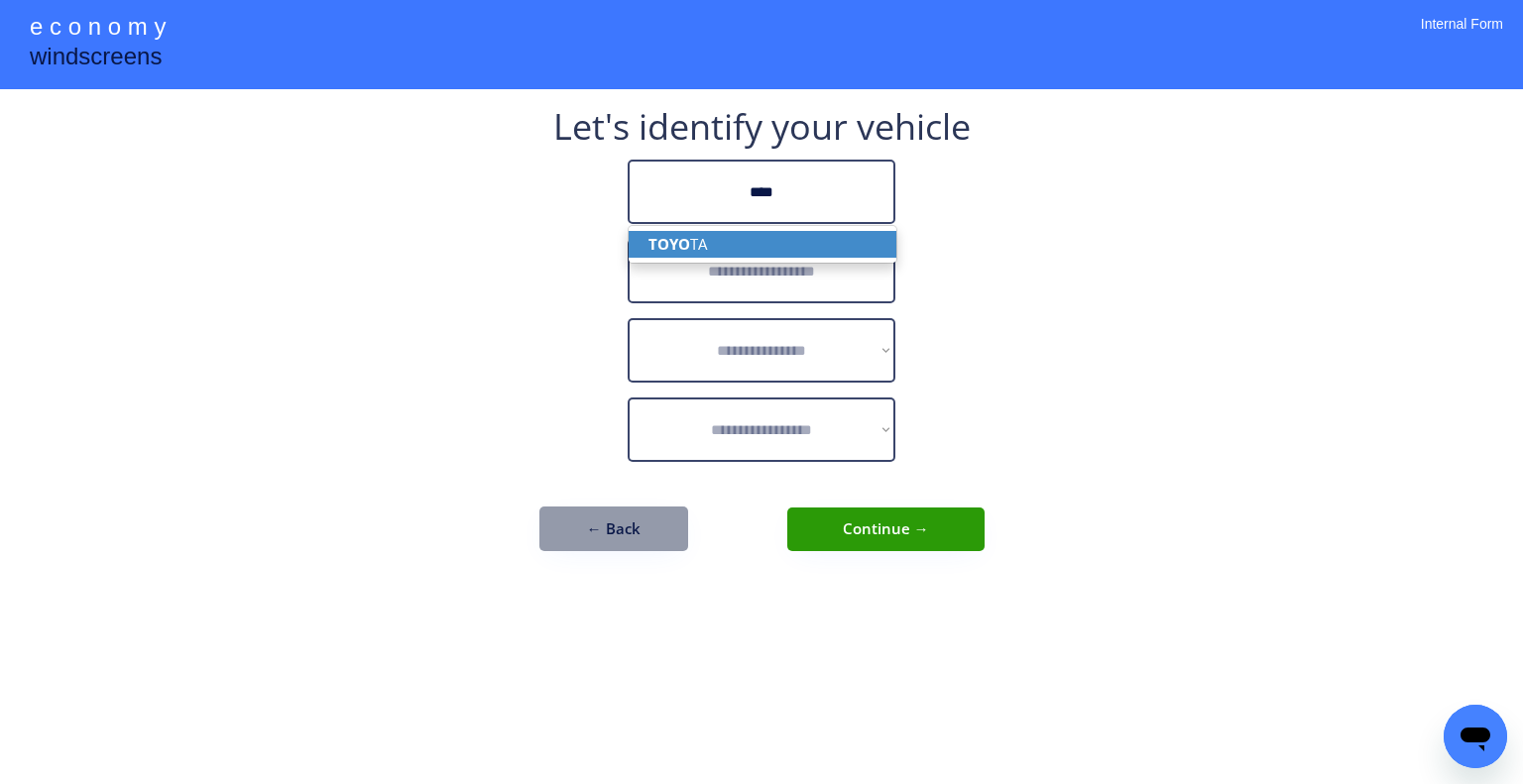 click on "TOYO TA" 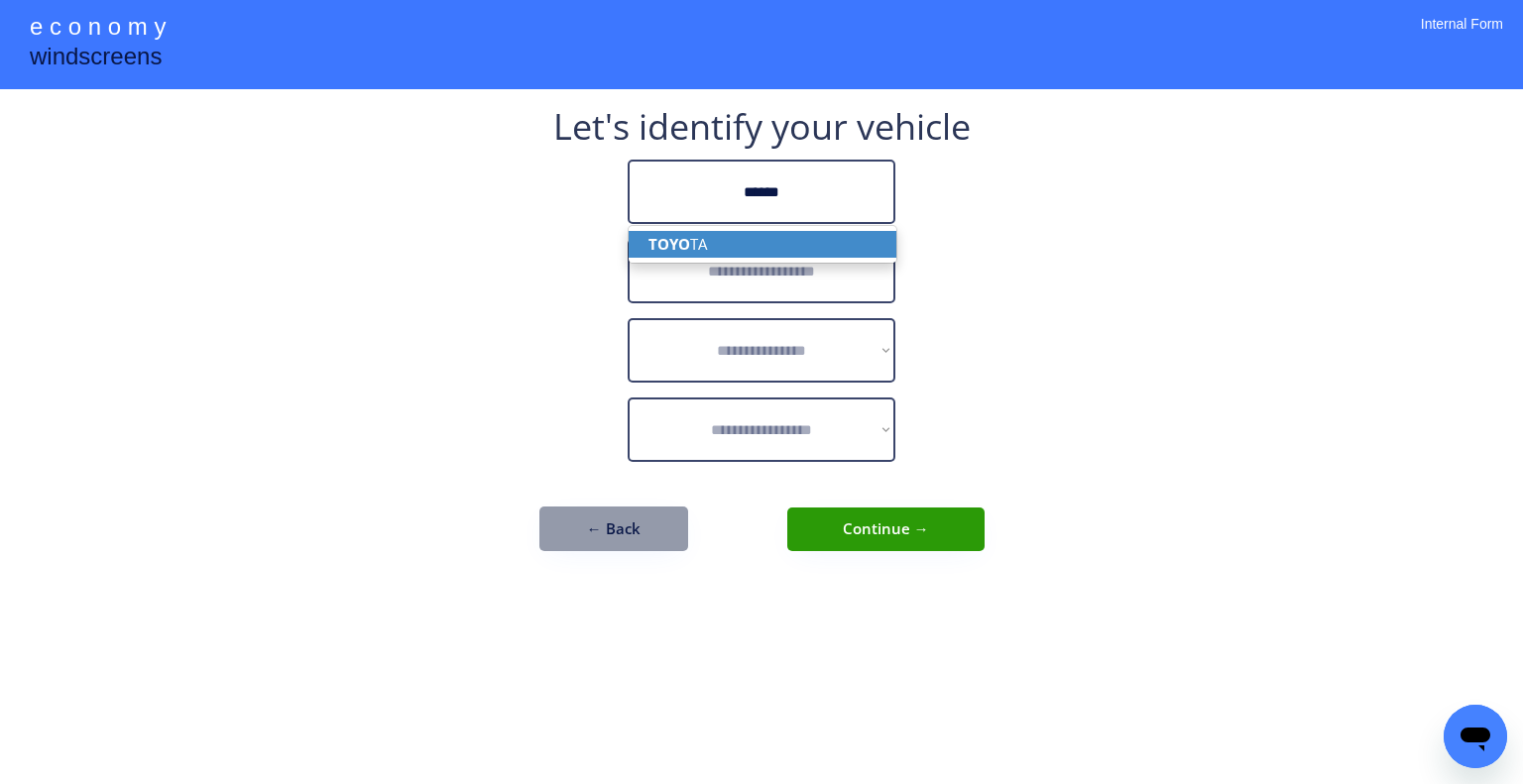 type on "******" 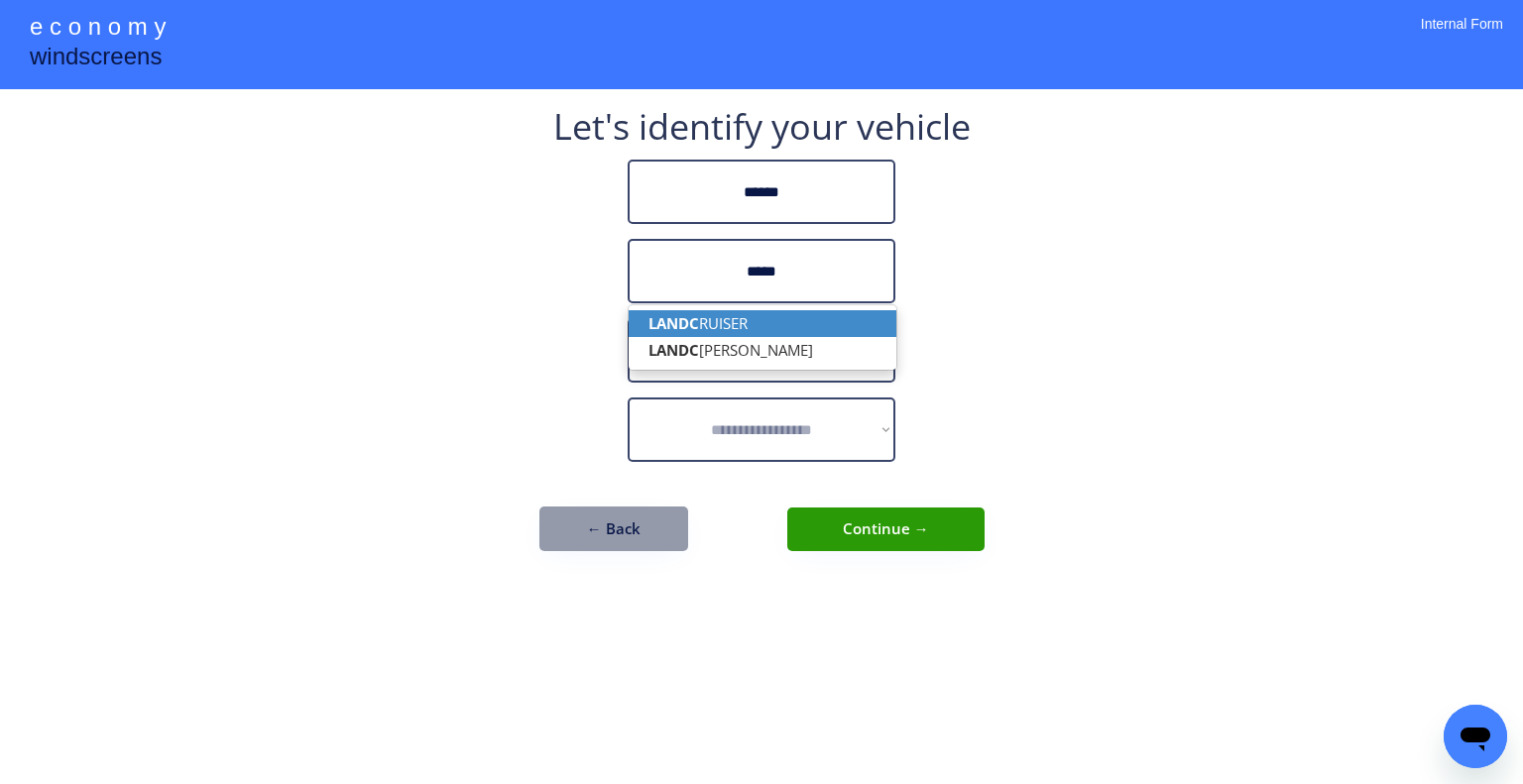 click on "LANDC RUISER" at bounding box center (762, 323) 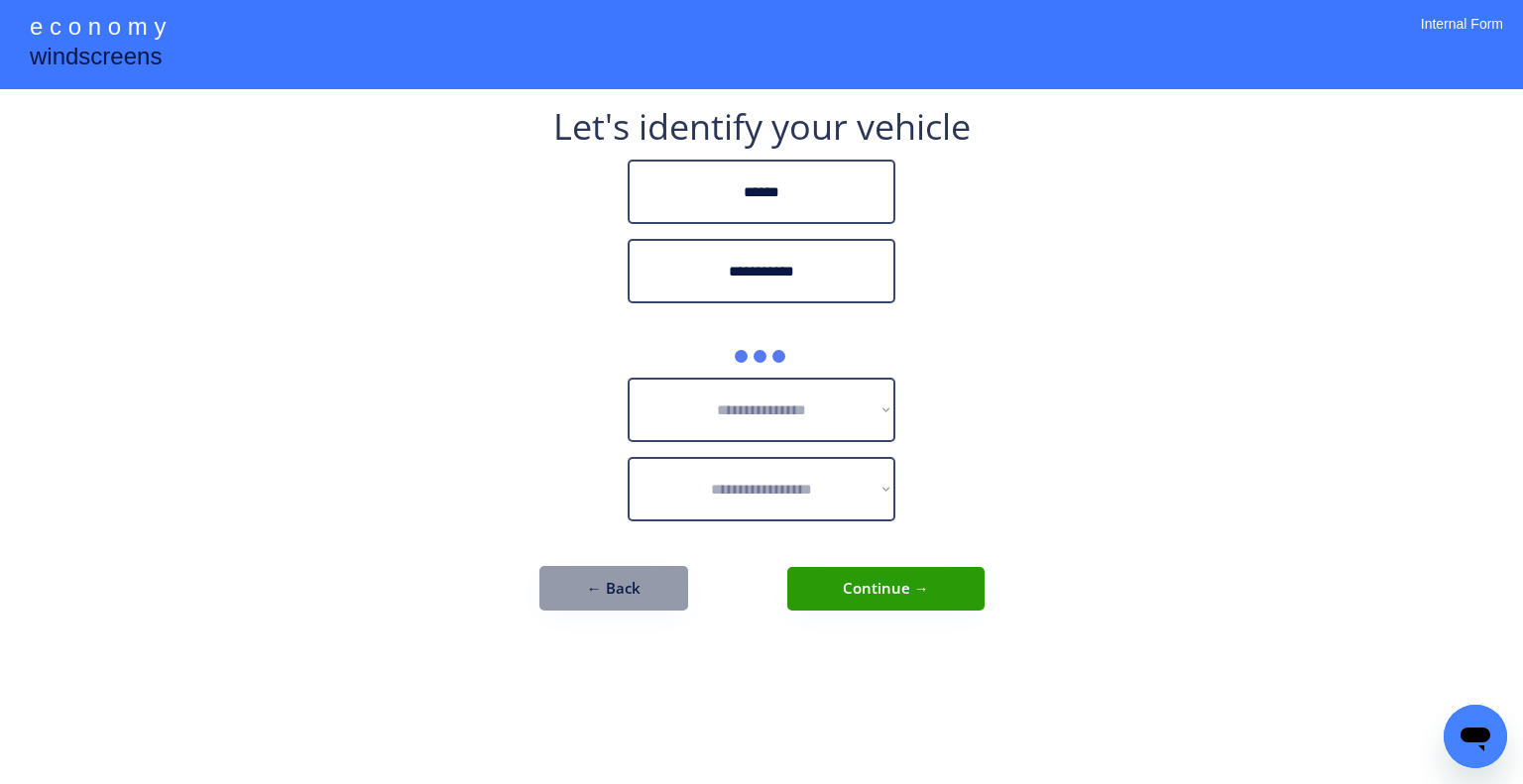 type on "**********" 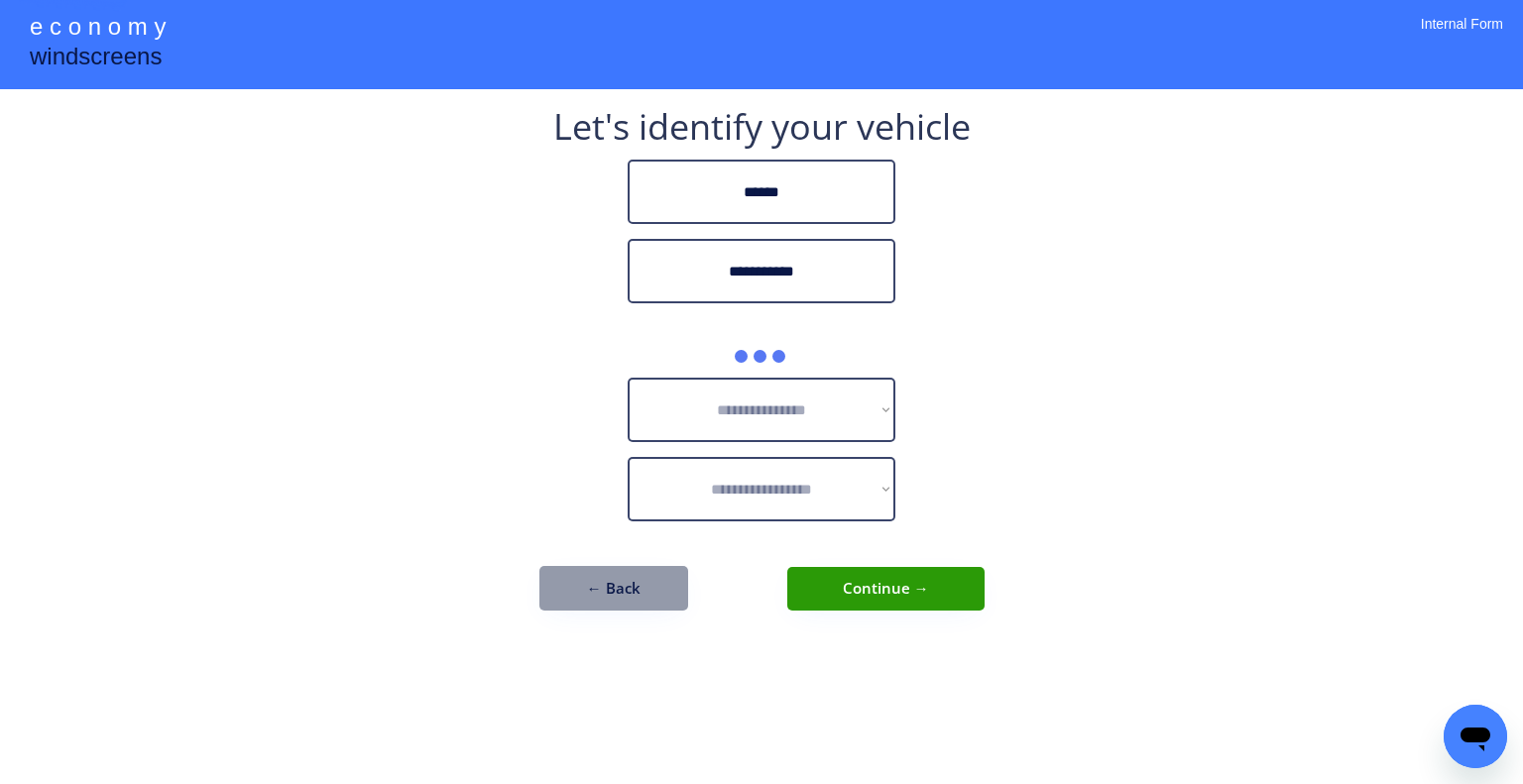 click on "**********" at bounding box center (762, 370) 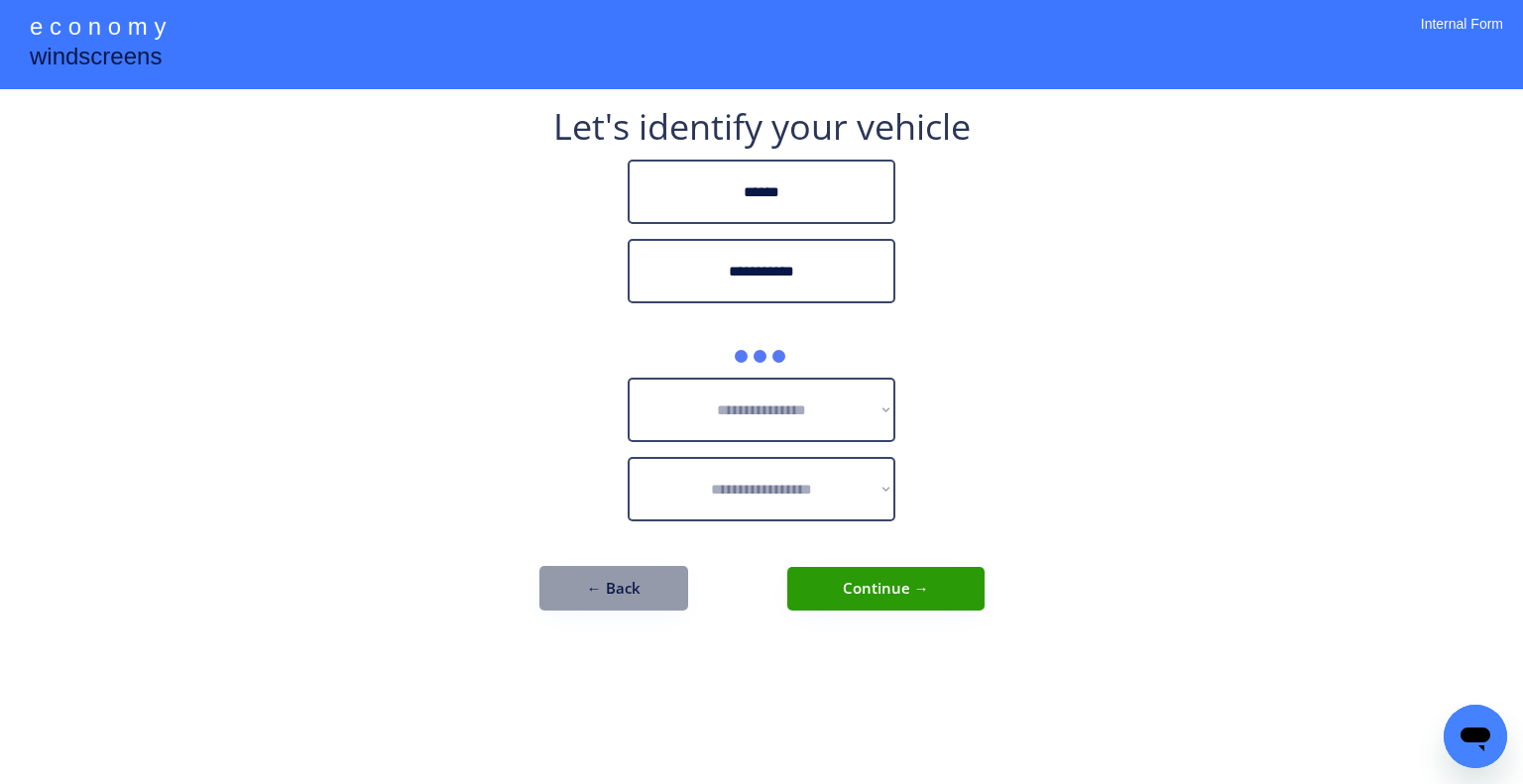 click on "**********" at bounding box center [762, 370] 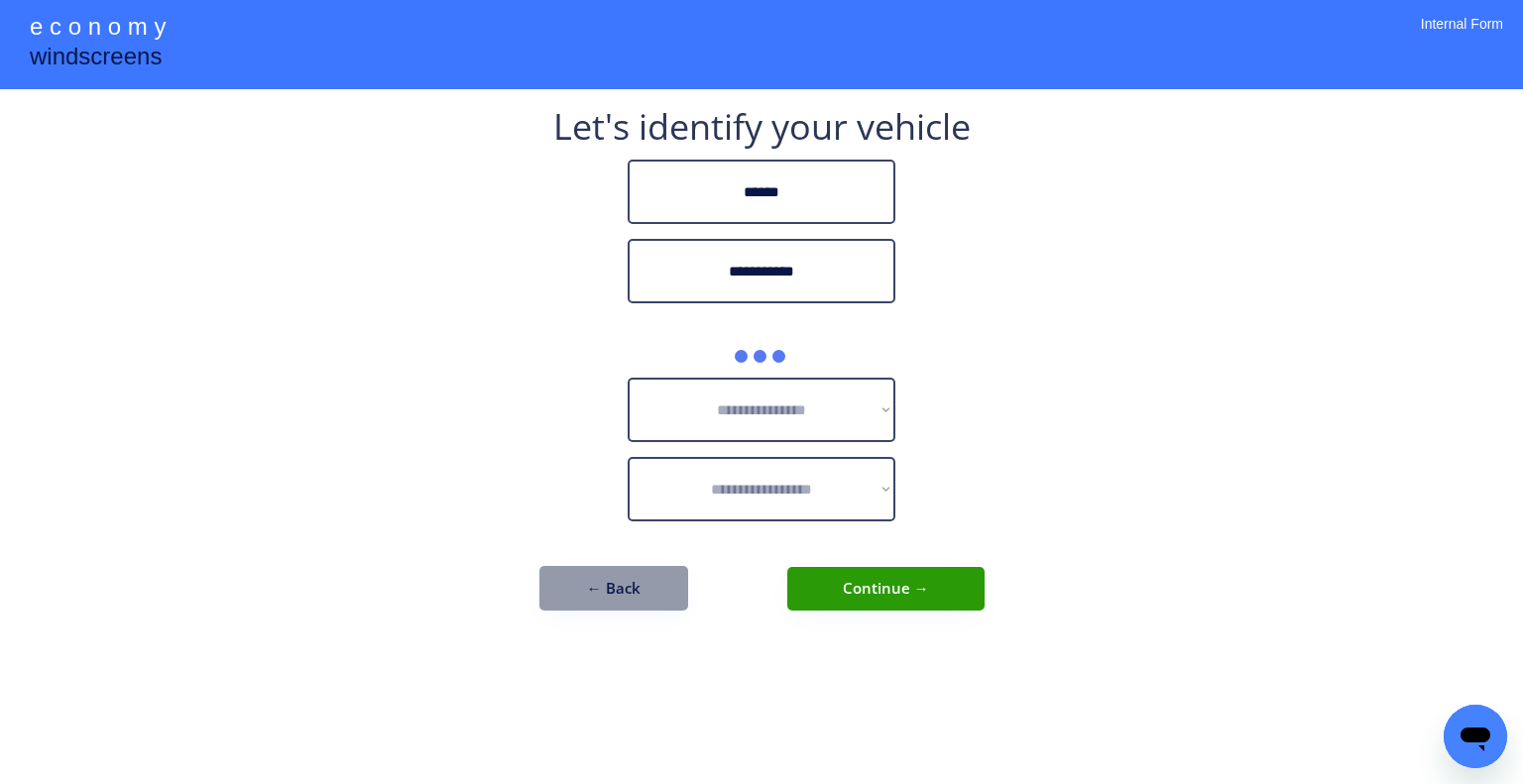 click on "**********" at bounding box center [762, 370] 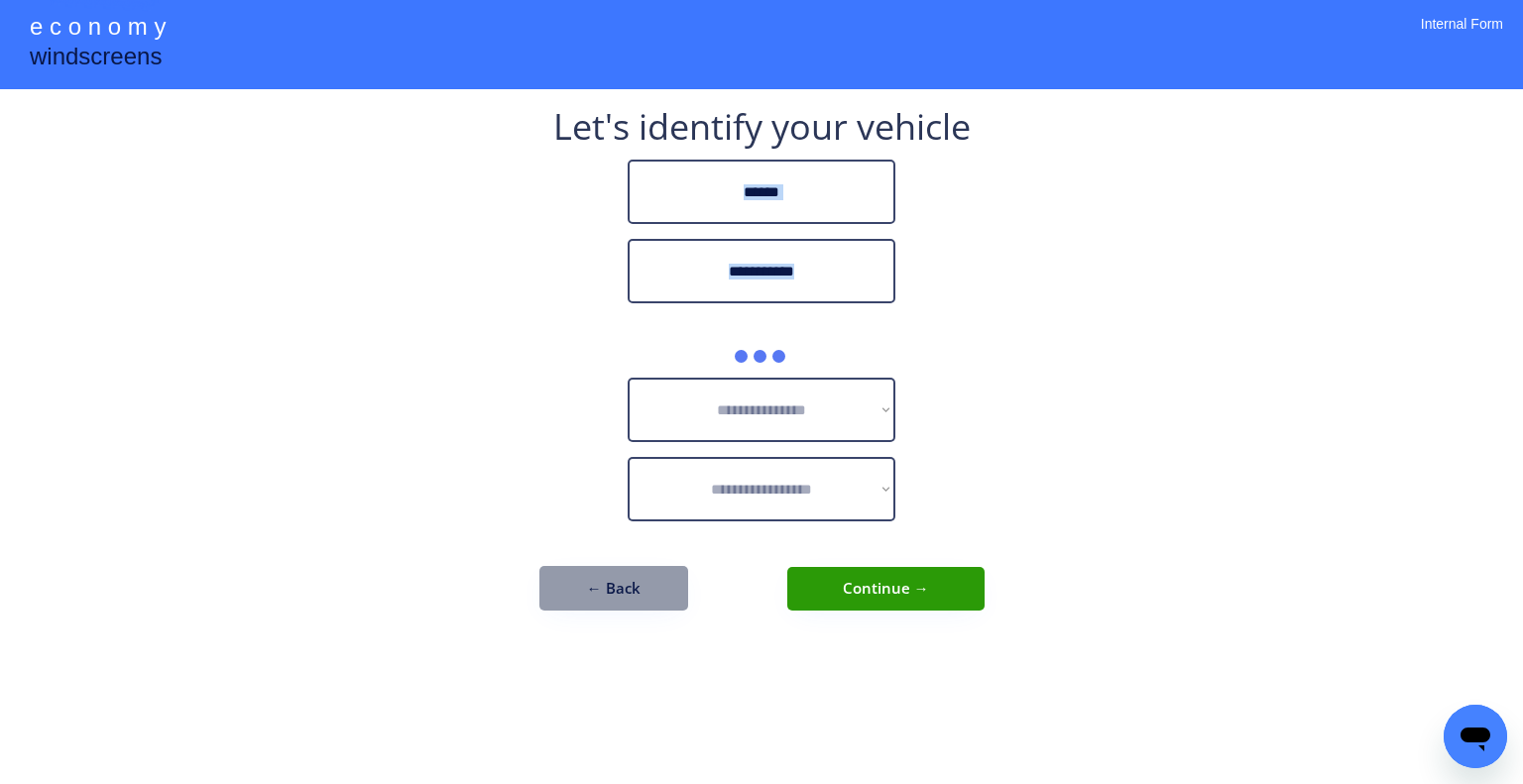 click on "**********" at bounding box center (762, 392) 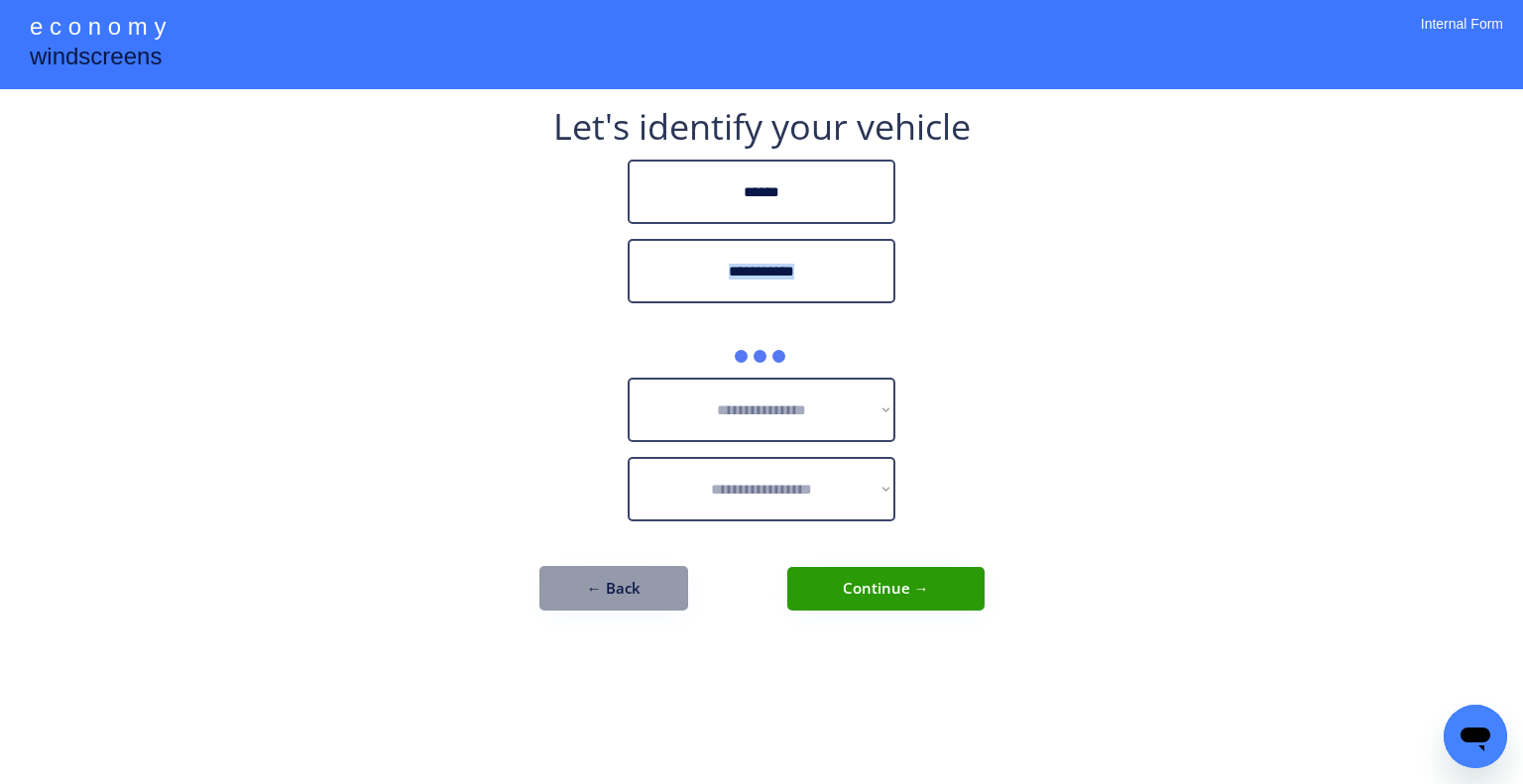 click on "**********" at bounding box center [762, 392] 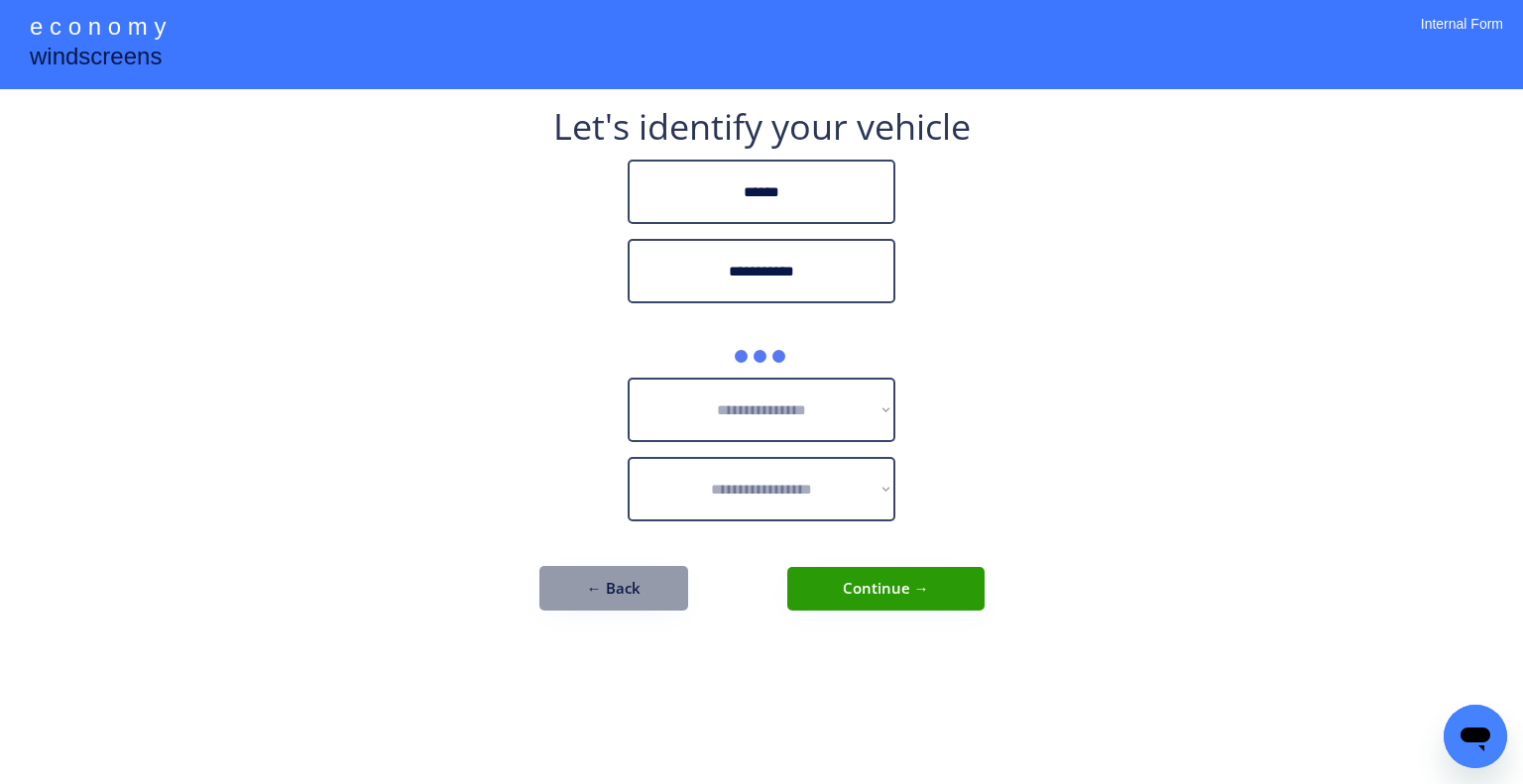 click on "**********" at bounding box center [762, 370] 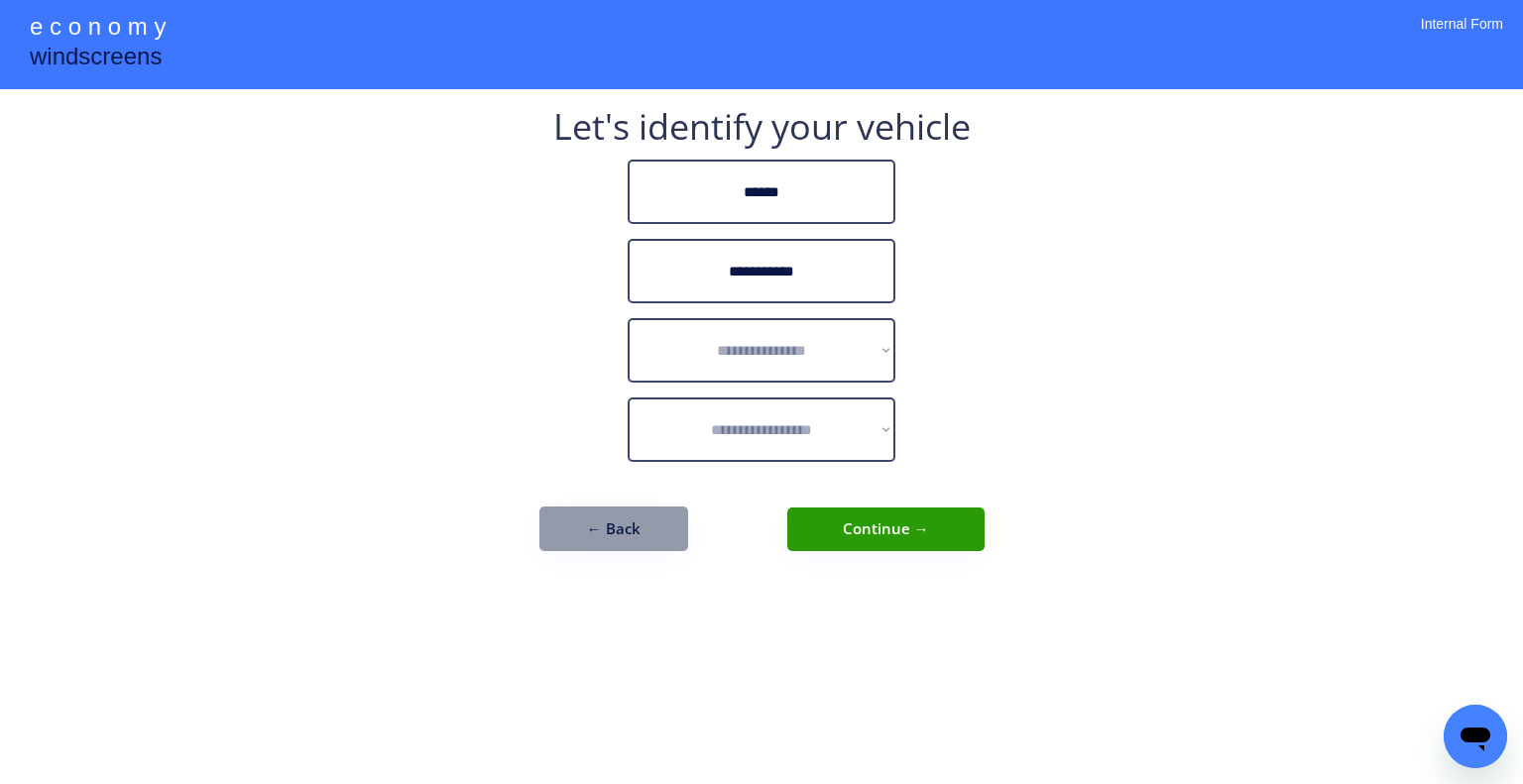 click on "**********" at bounding box center (762, 350) 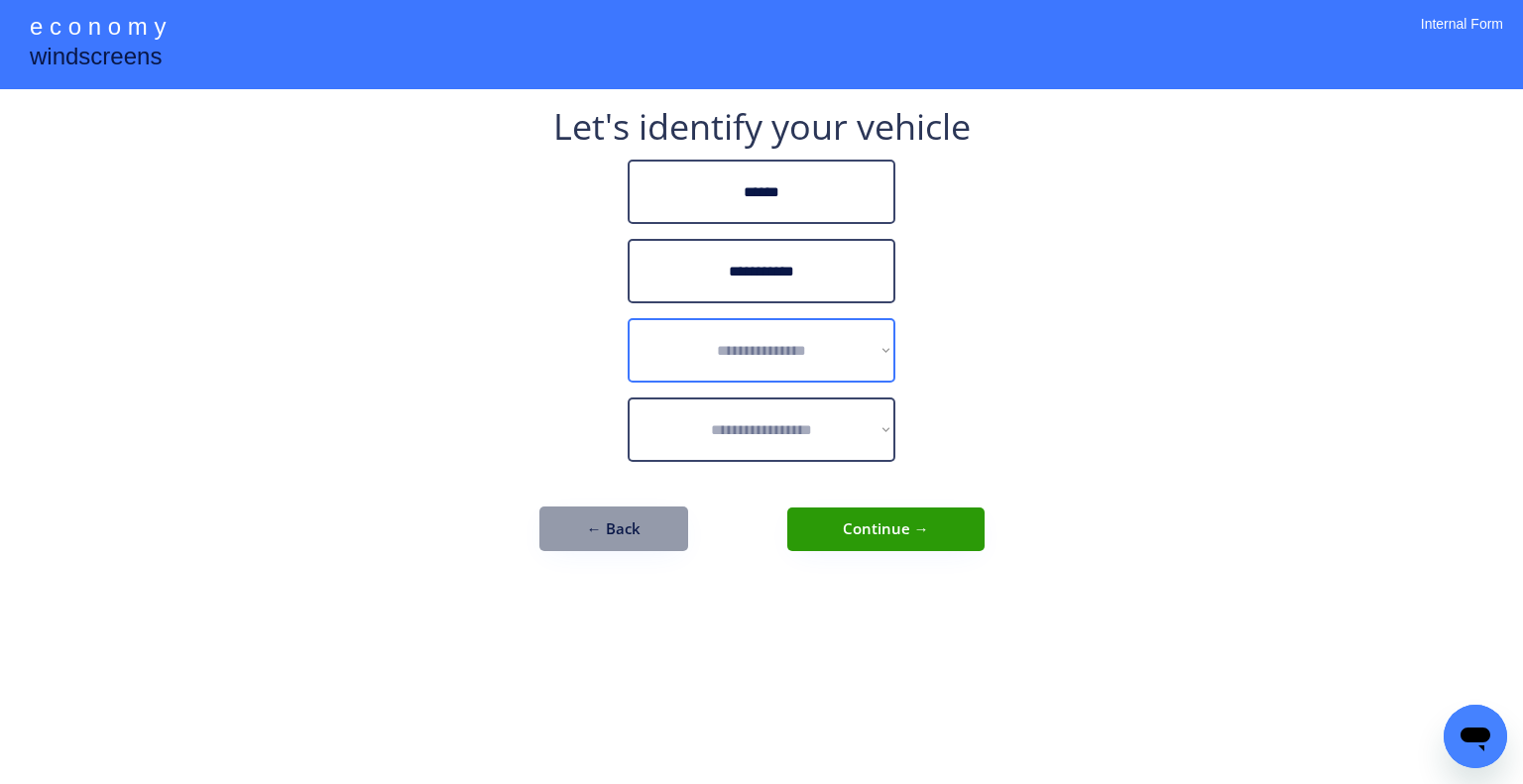 select on "******" 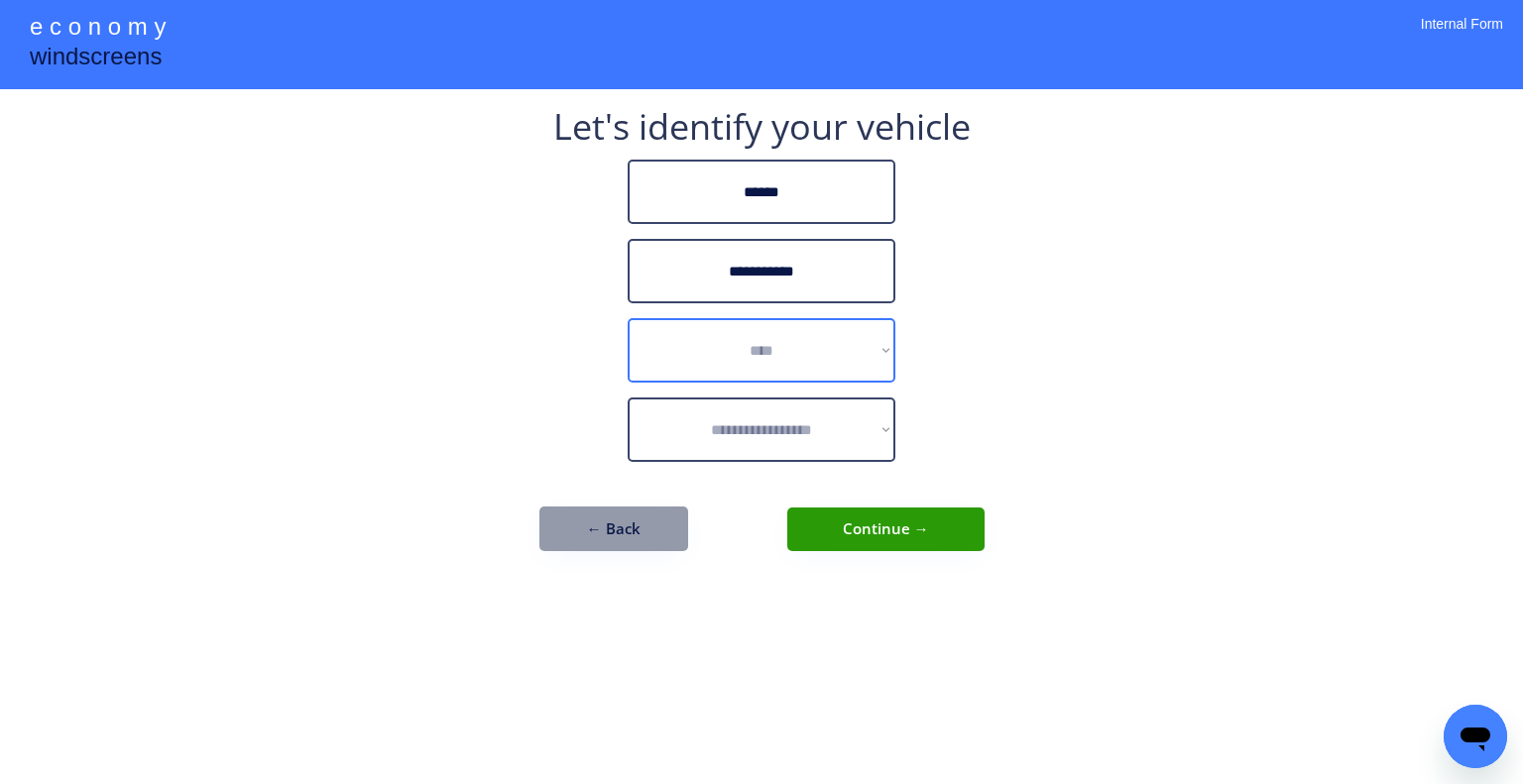 click on "**********" at bounding box center (762, 350) 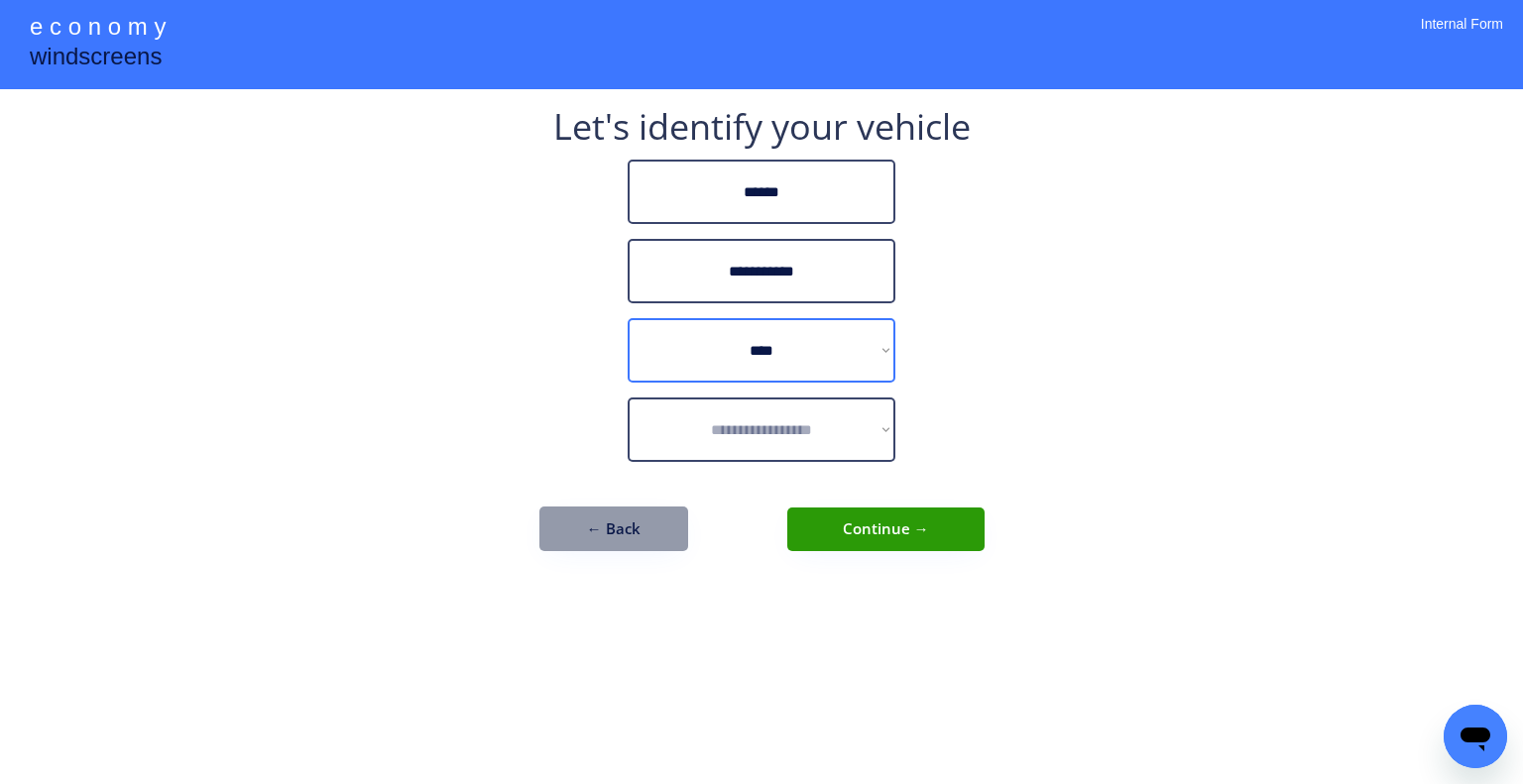 click on "**********" at bounding box center [762, 392] 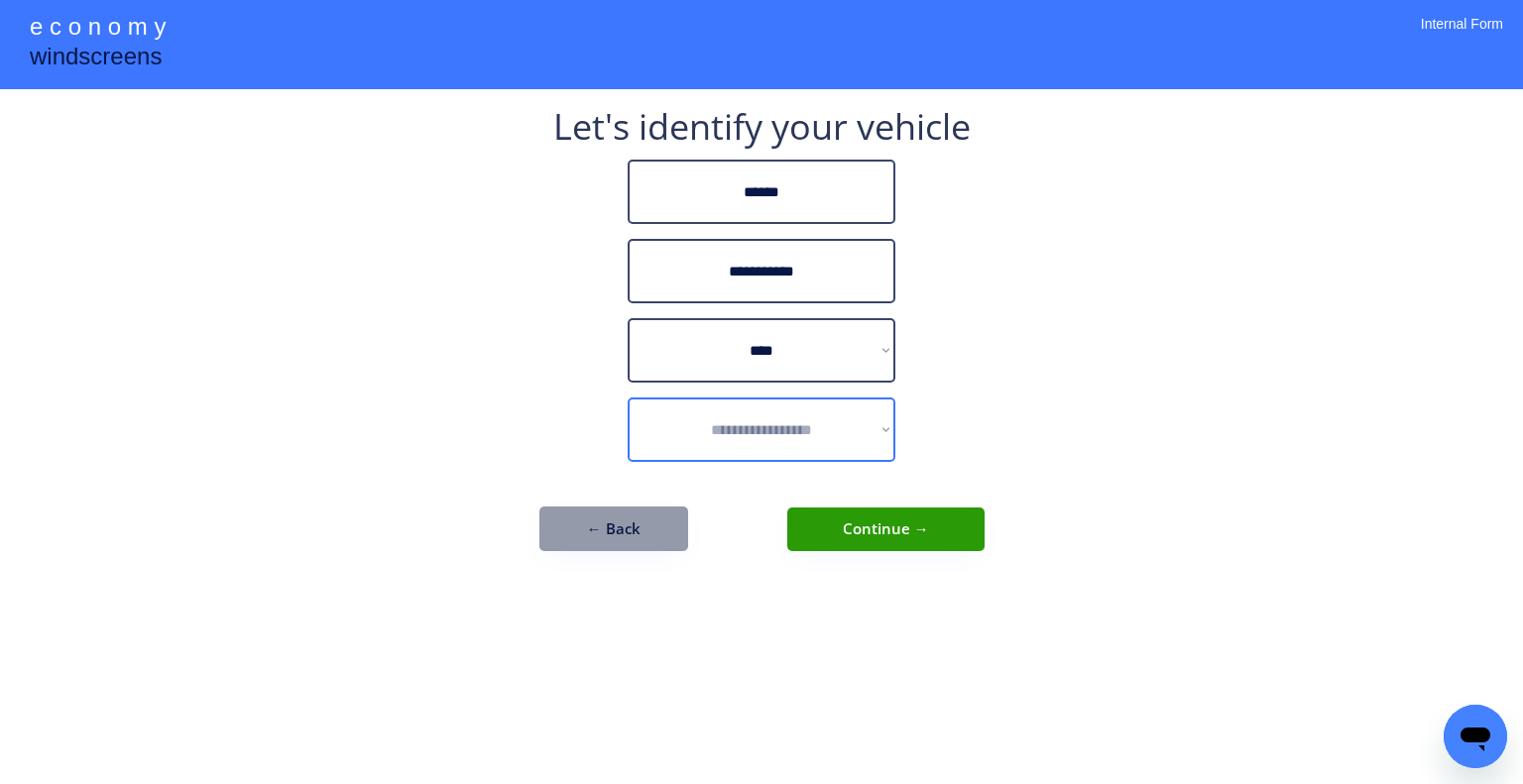 click on "**********" at bounding box center (762, 429) 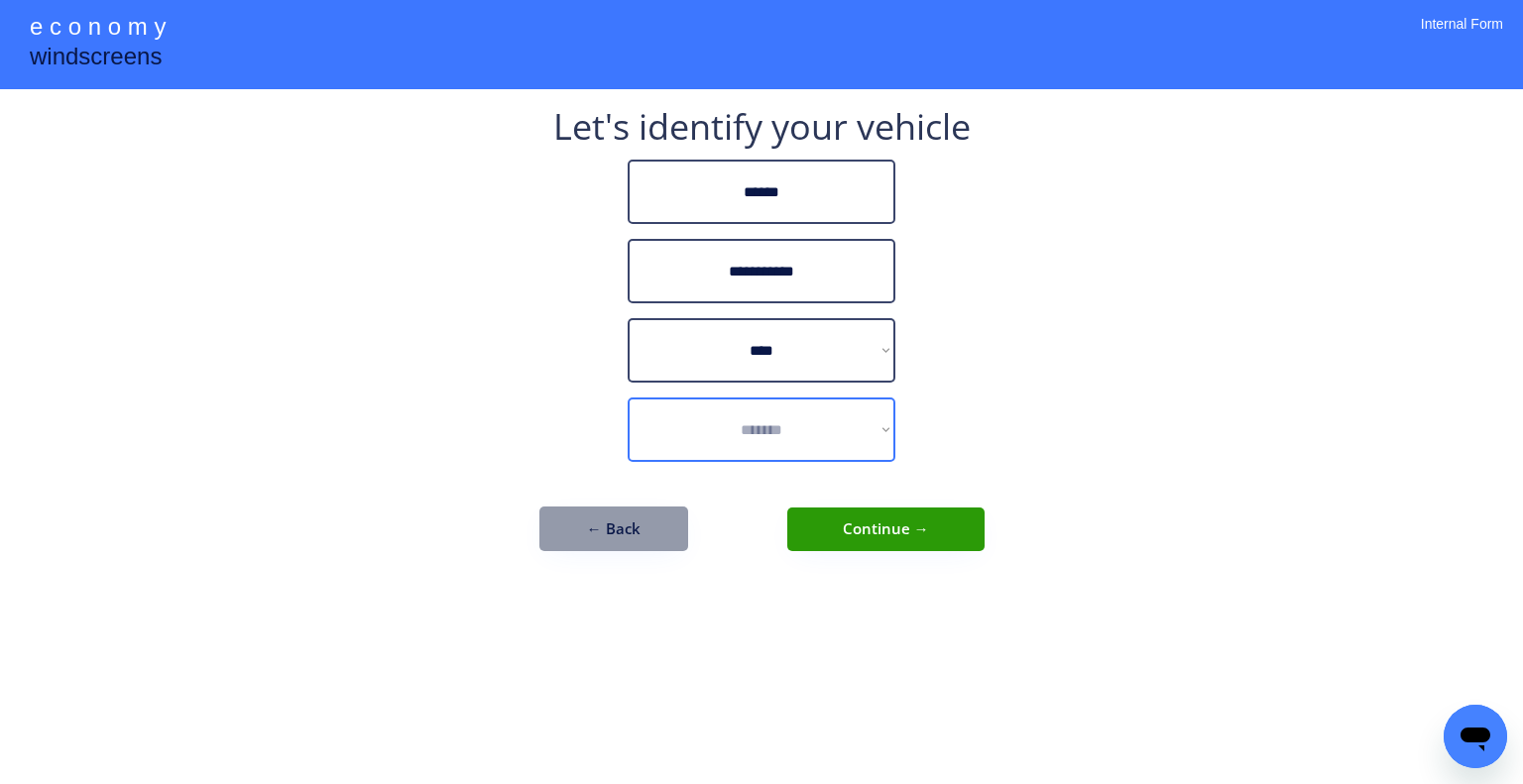 click on "**********" at bounding box center (762, 429) 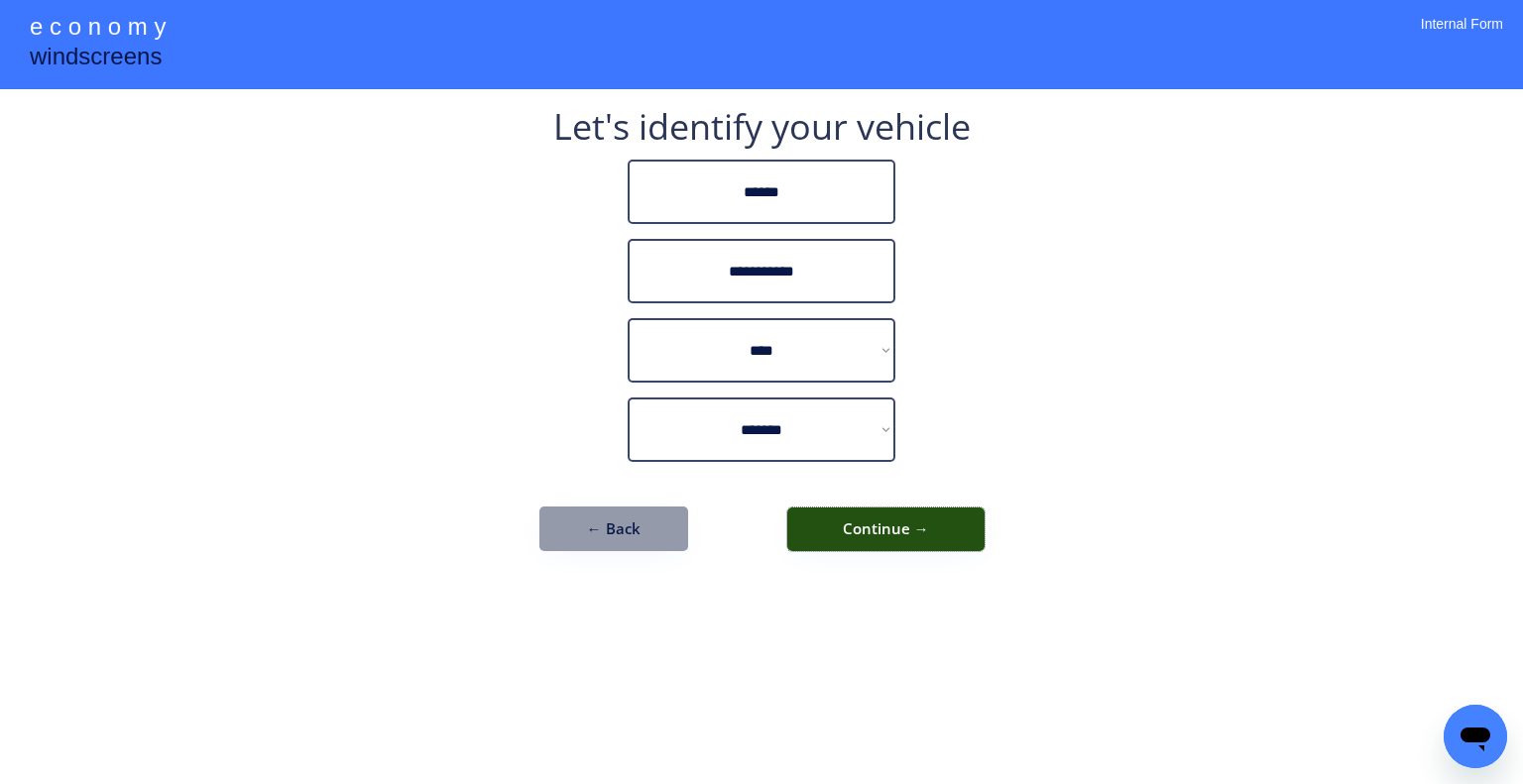 drag, startPoint x: 911, startPoint y: 531, endPoint x: 1078, endPoint y: 469, distance: 178.13759 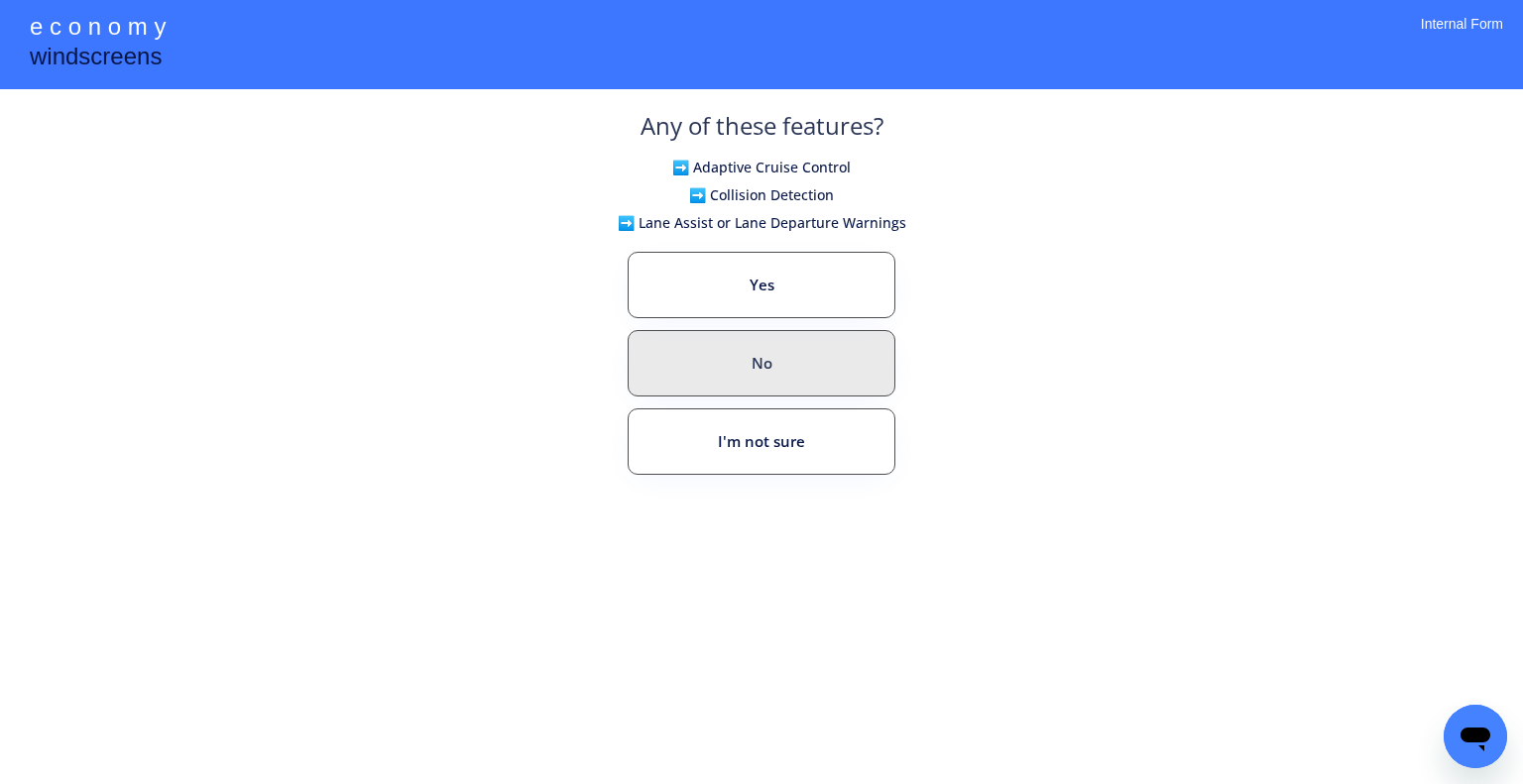click on "No" at bounding box center [762, 363] 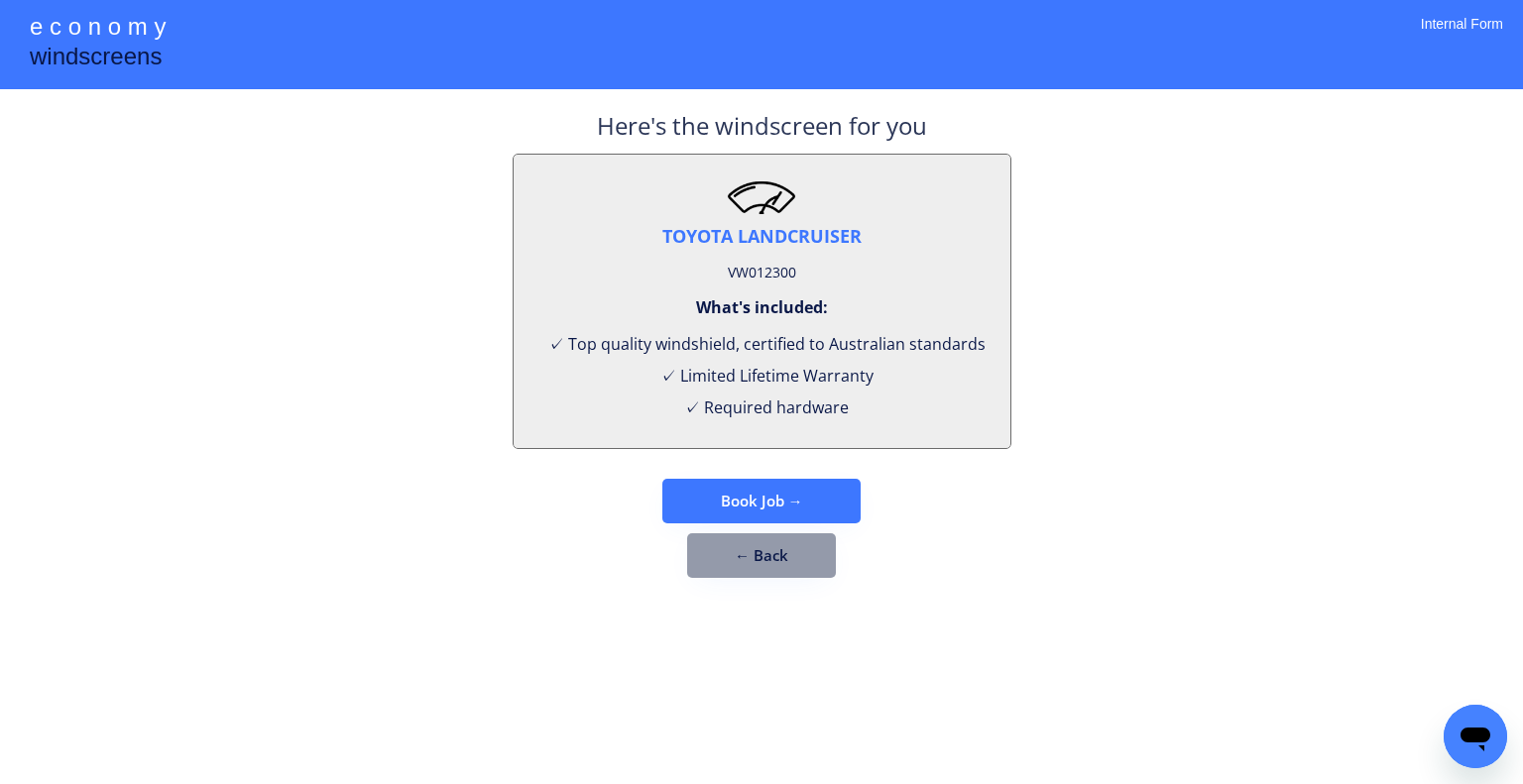 click on "VW012300" at bounding box center (762, 273) 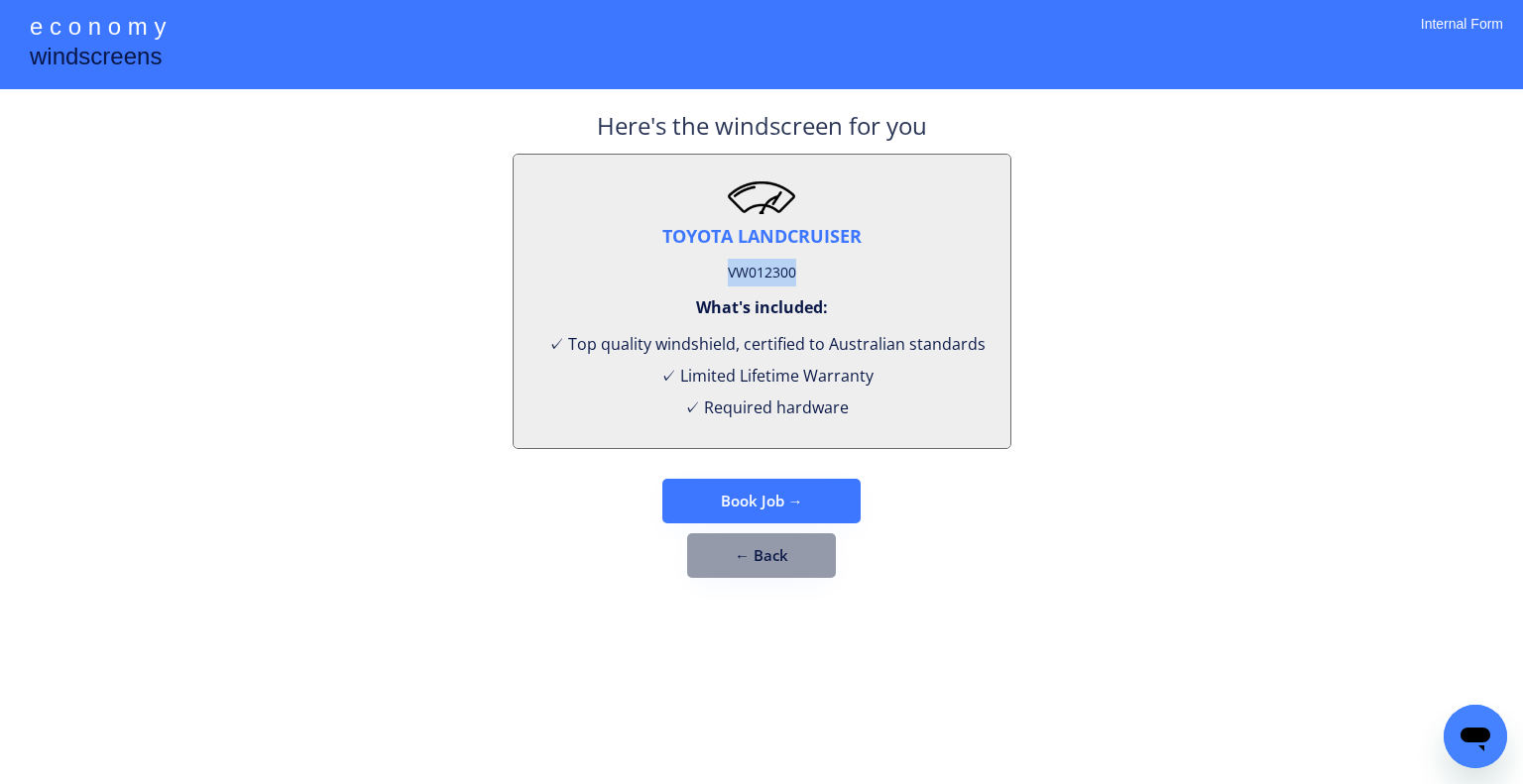 click on "VW012300" at bounding box center (762, 273) 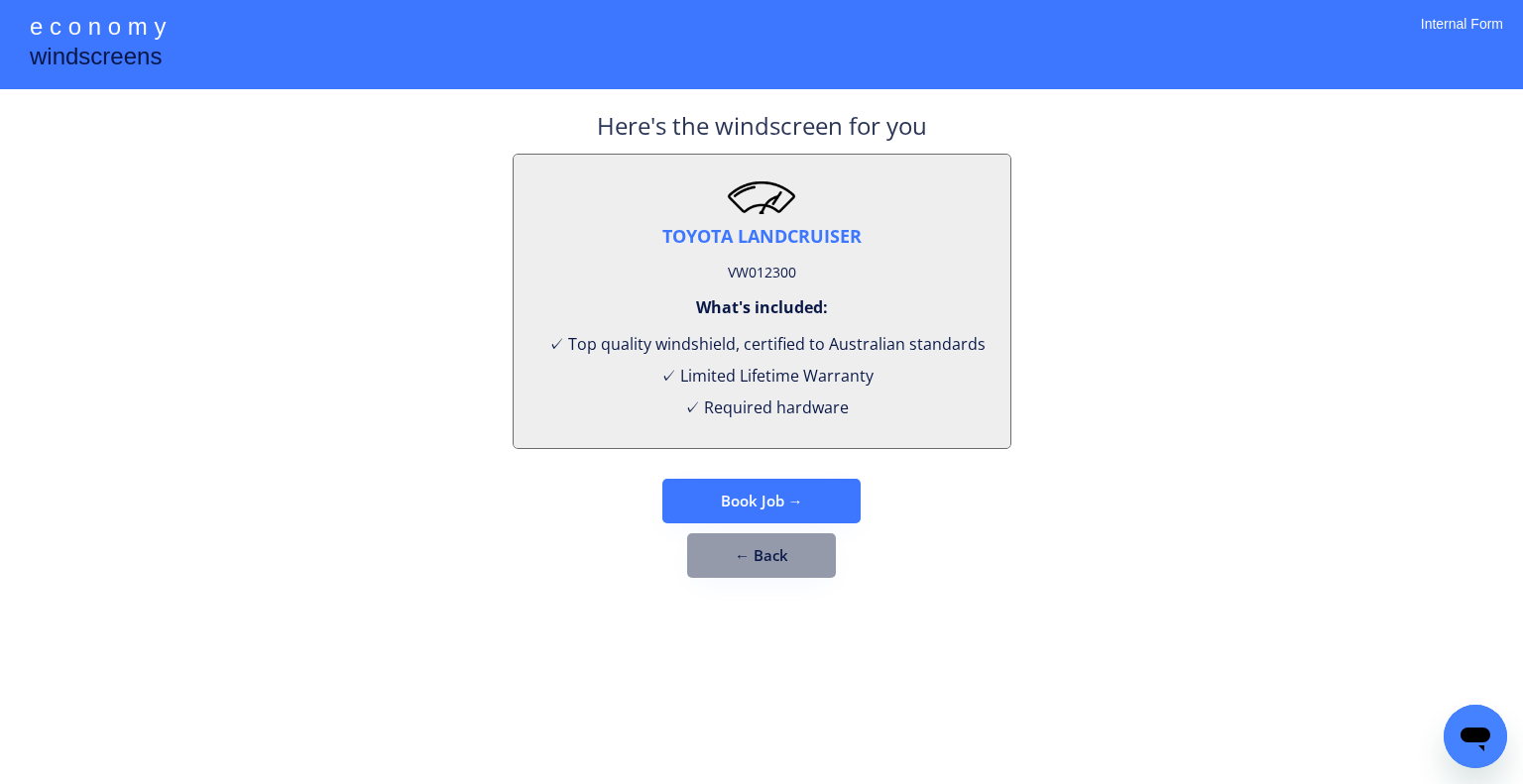 click on "TOYOTA LANDCRUISER VW012300 What's included: ✓ Top quality windshield, certified to Australian standards
✓ Limited Lifetime Warranty ✓ Required hardware" at bounding box center (762, 301) 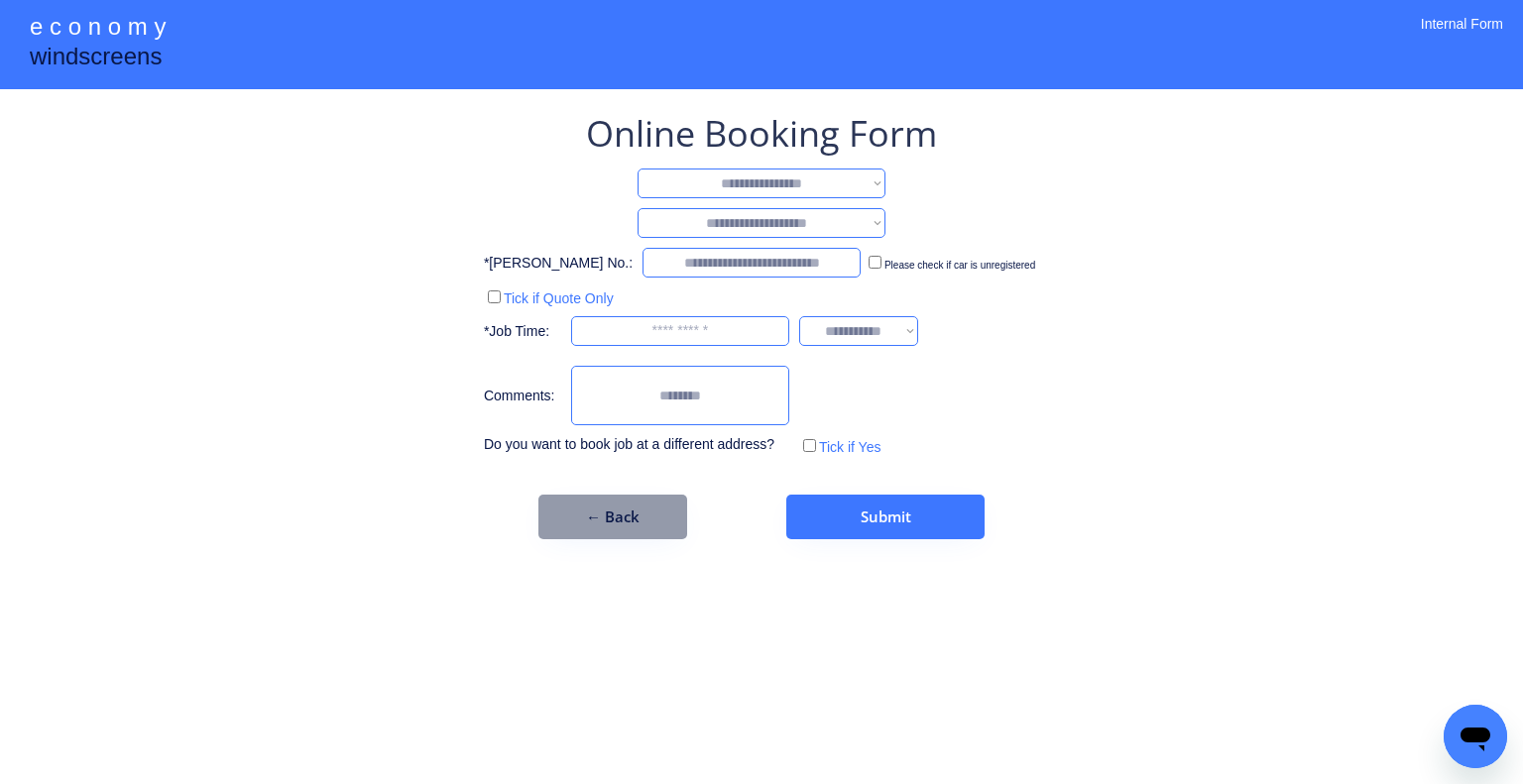 click on "**********" at bounding box center (762, 183) 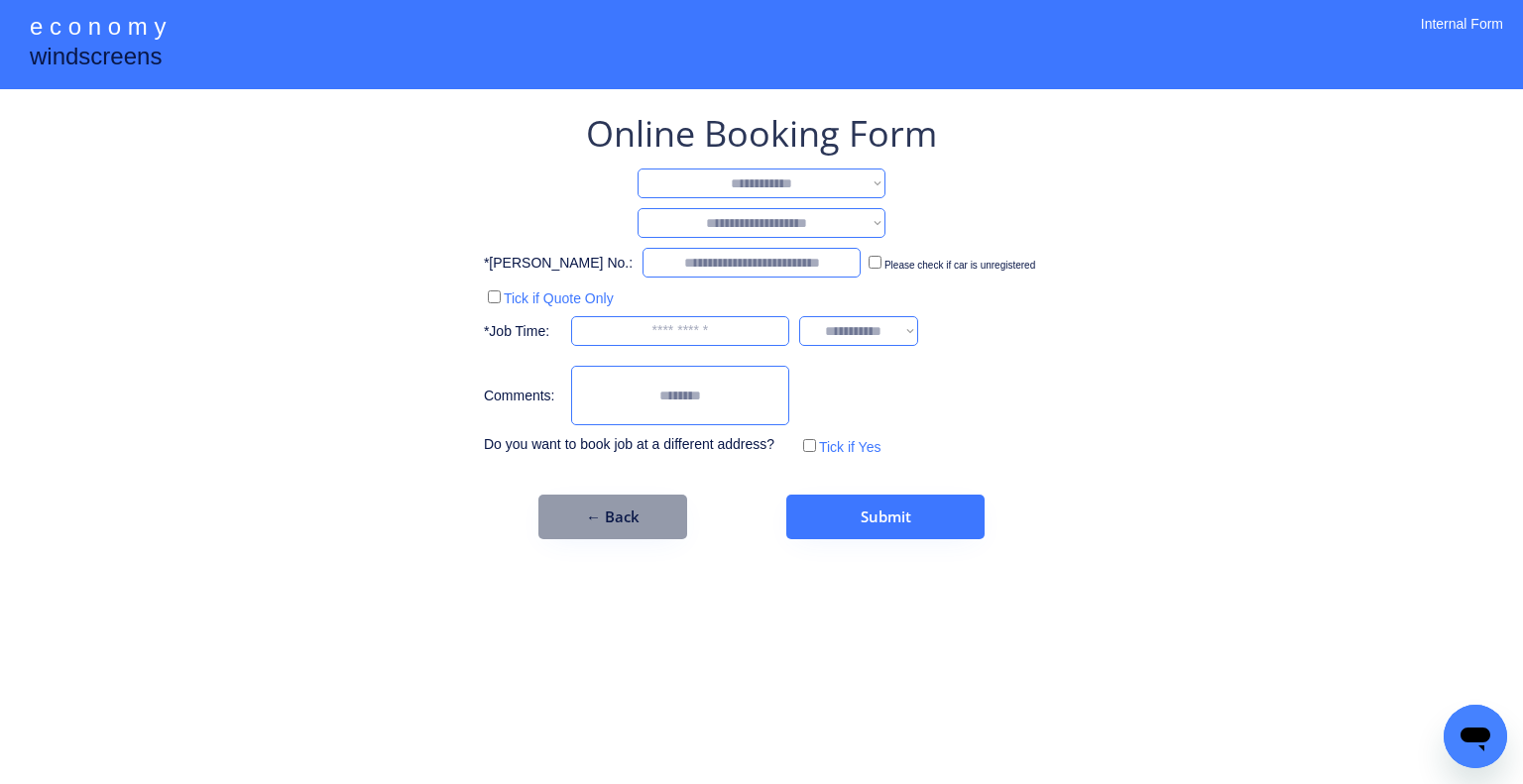 click on "**********" at bounding box center (762, 183) 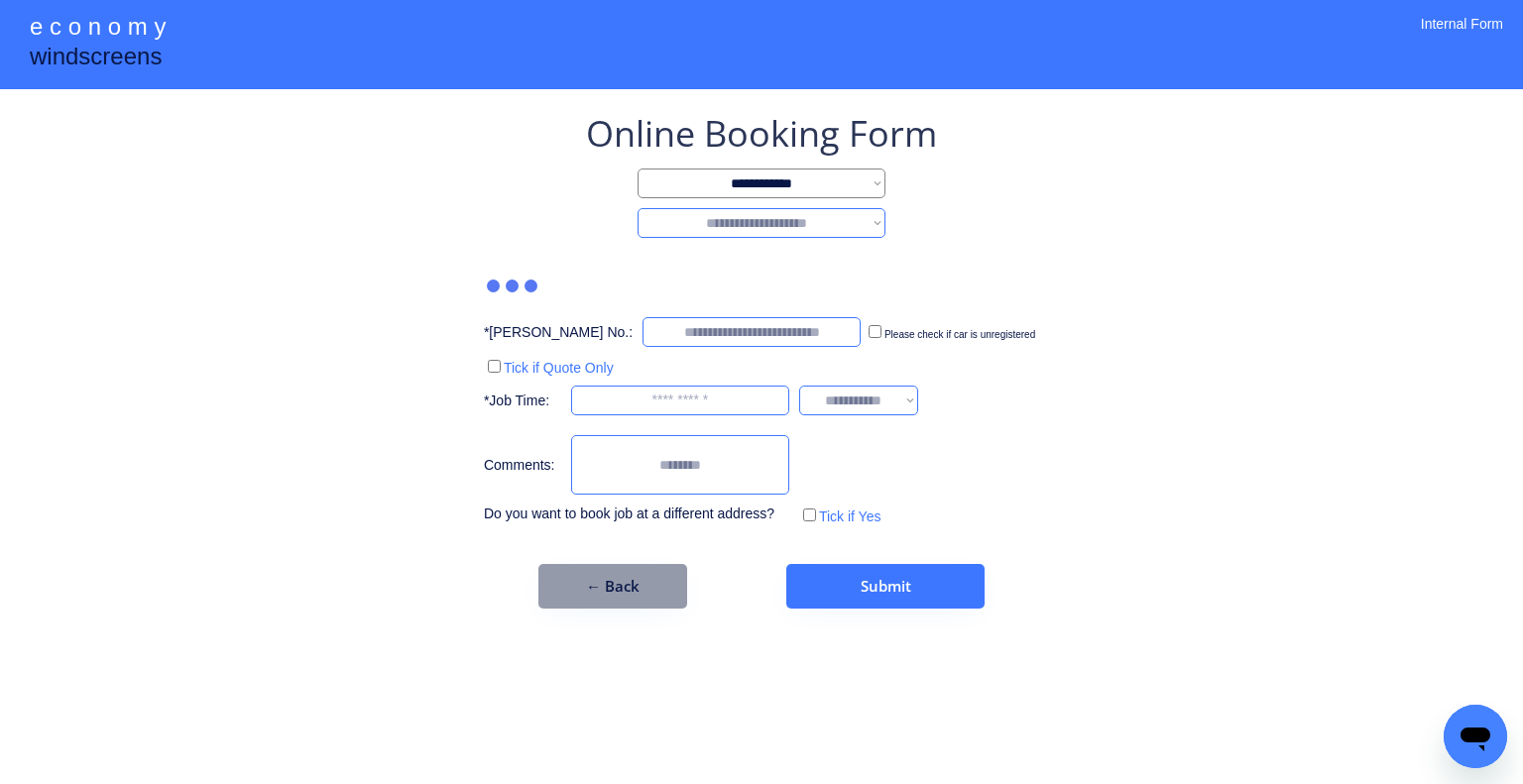 click on "**********" at bounding box center [762, 223] 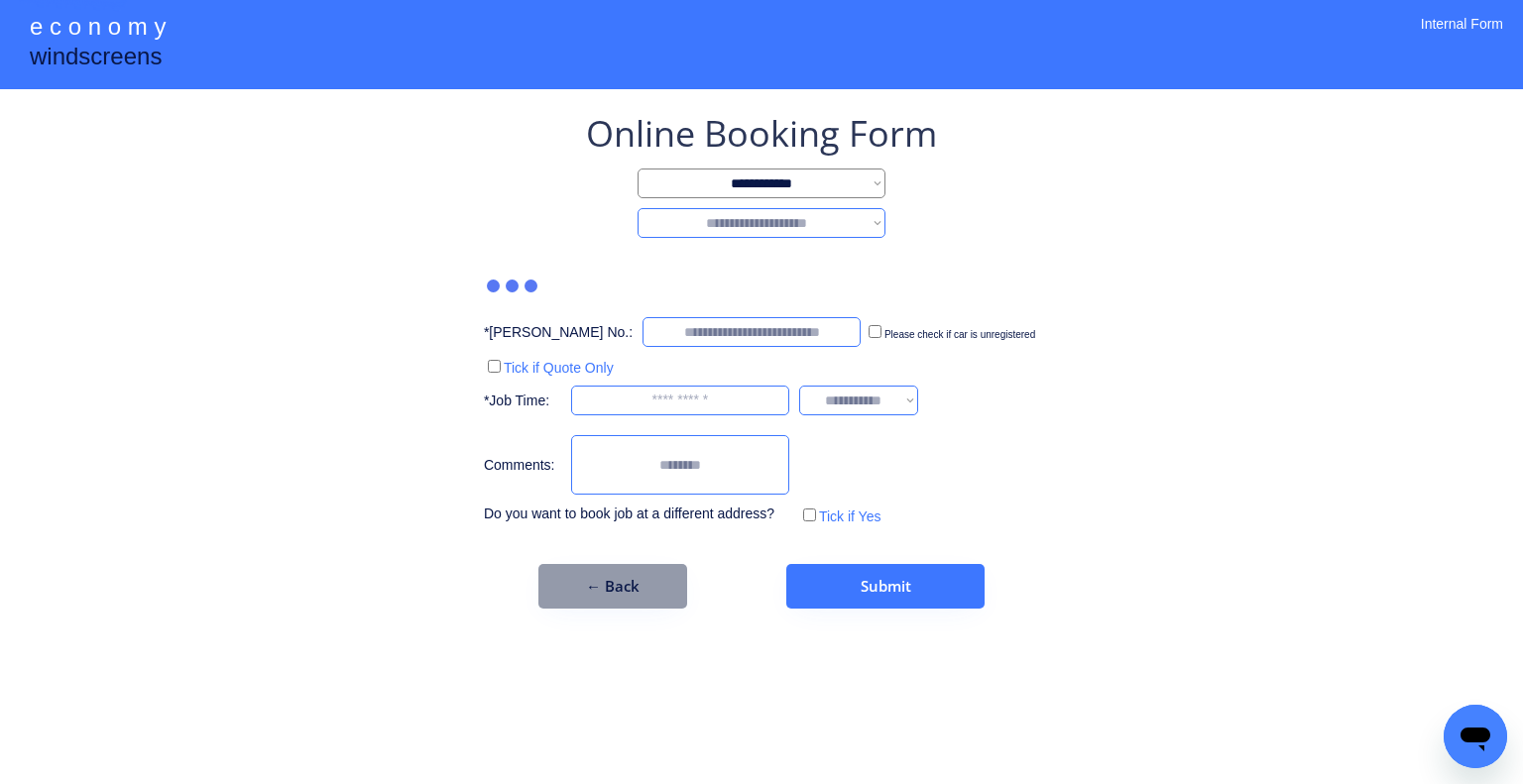 select on "********" 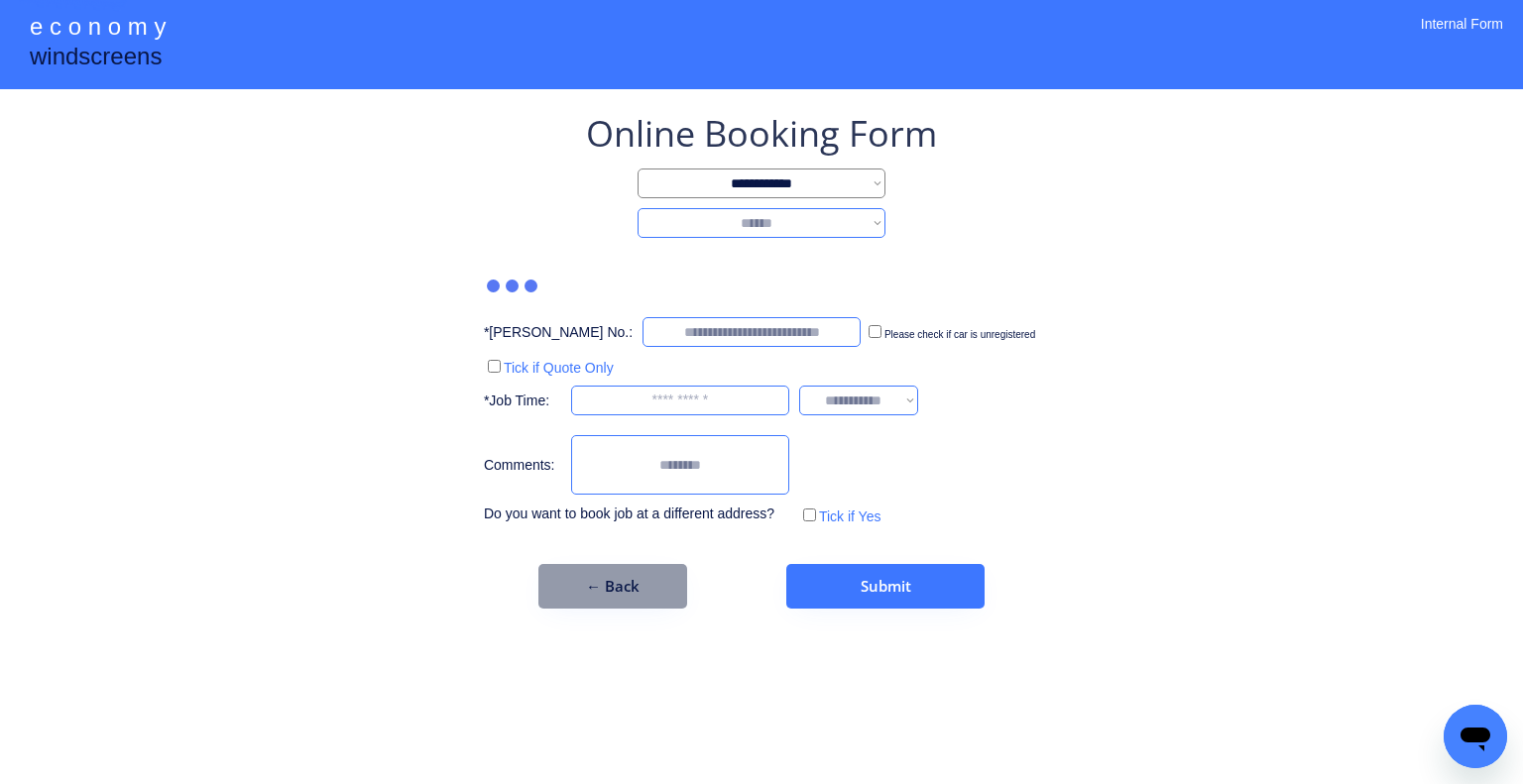 click on "**********" at bounding box center [762, 223] 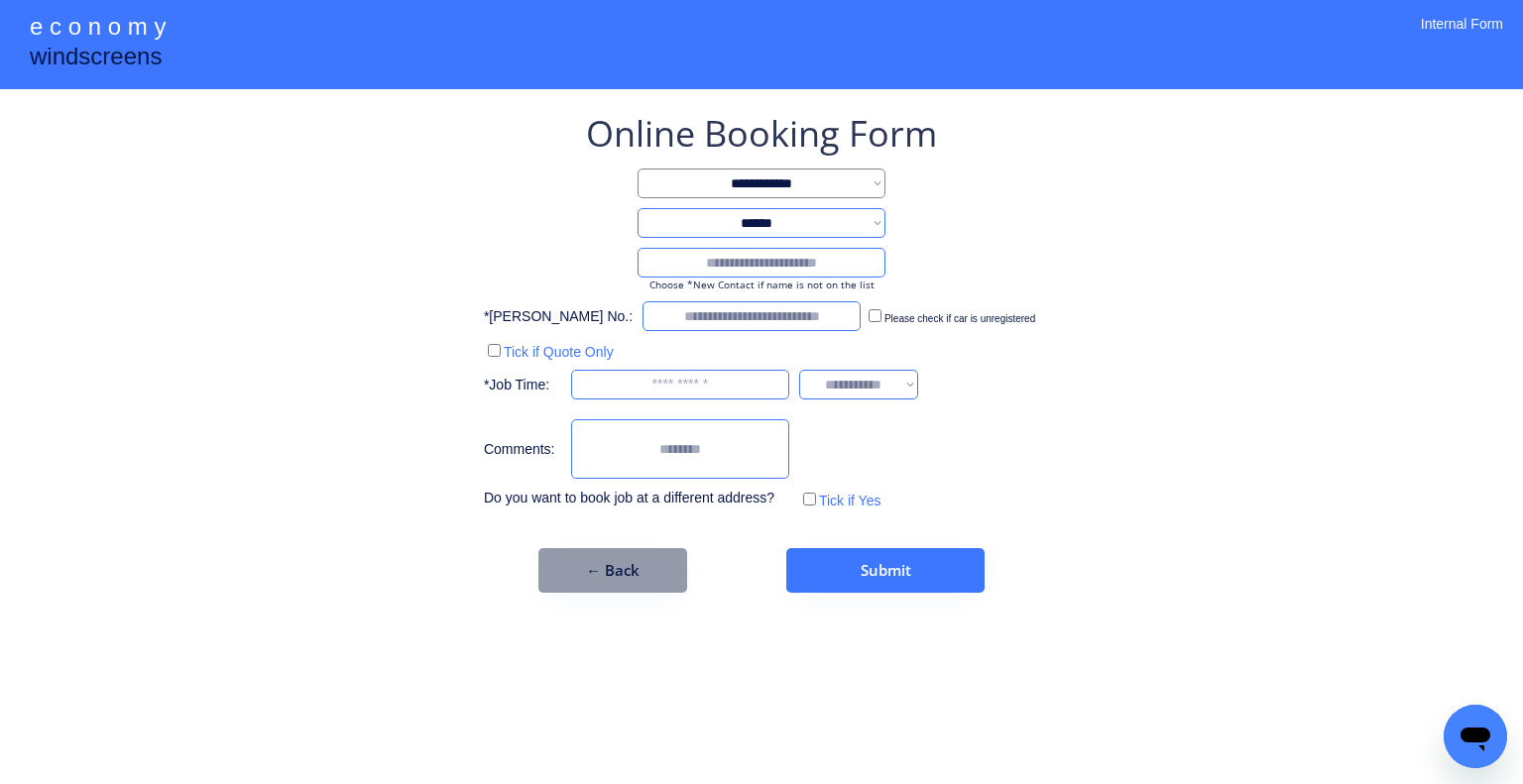 click at bounding box center (762, 263) 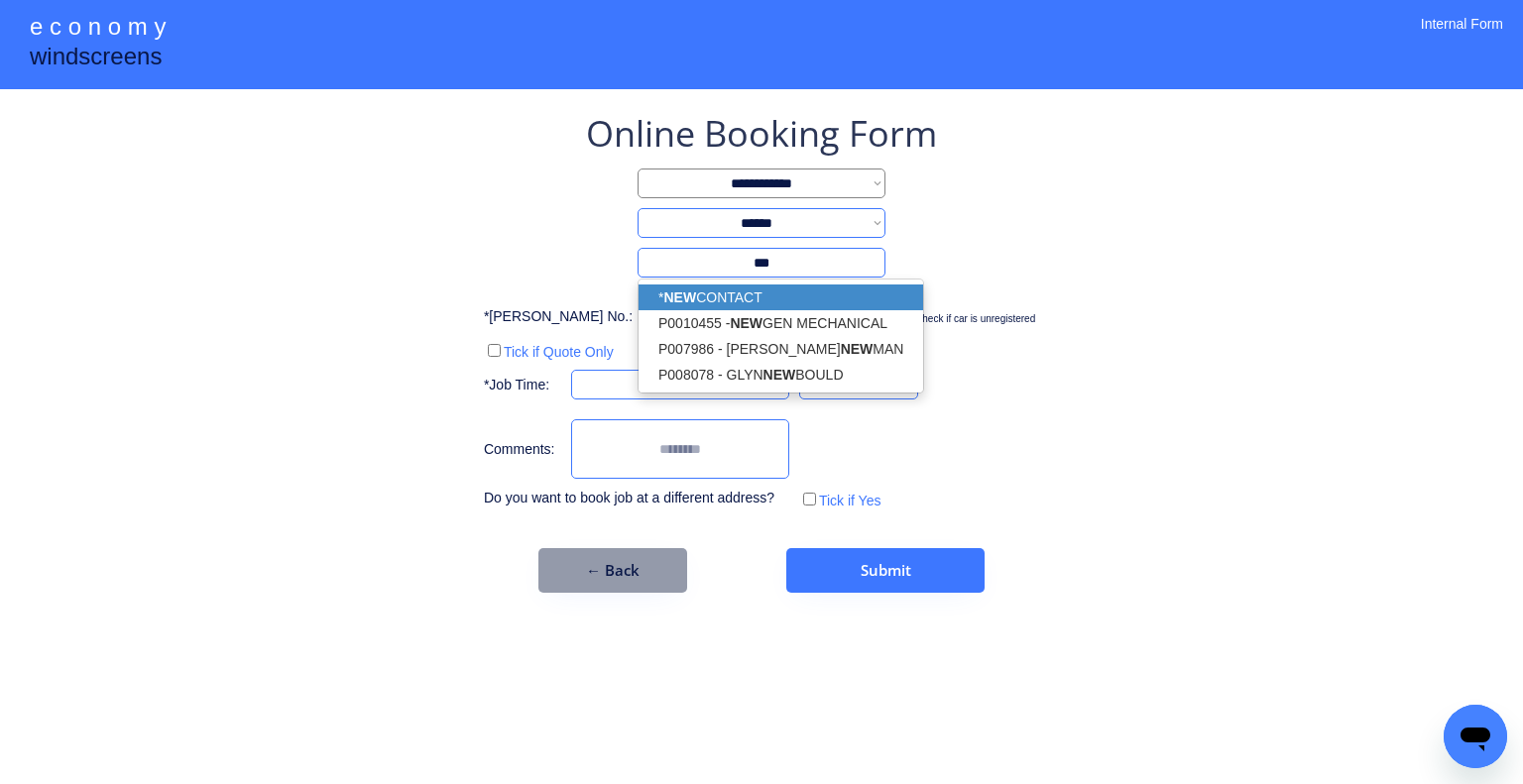 click on "* NEW  CONTACT" at bounding box center (780, 297) 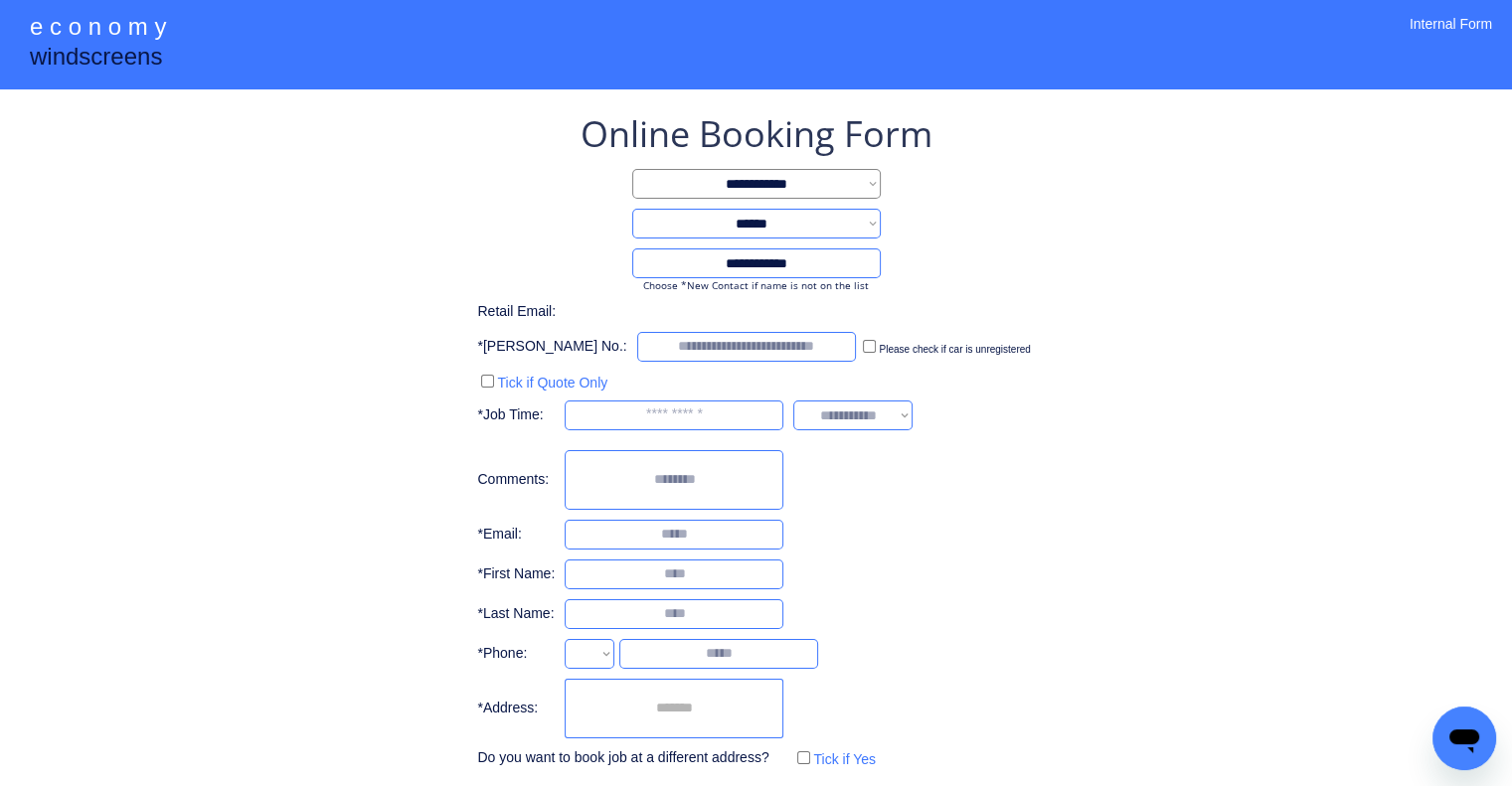 select on "**********" 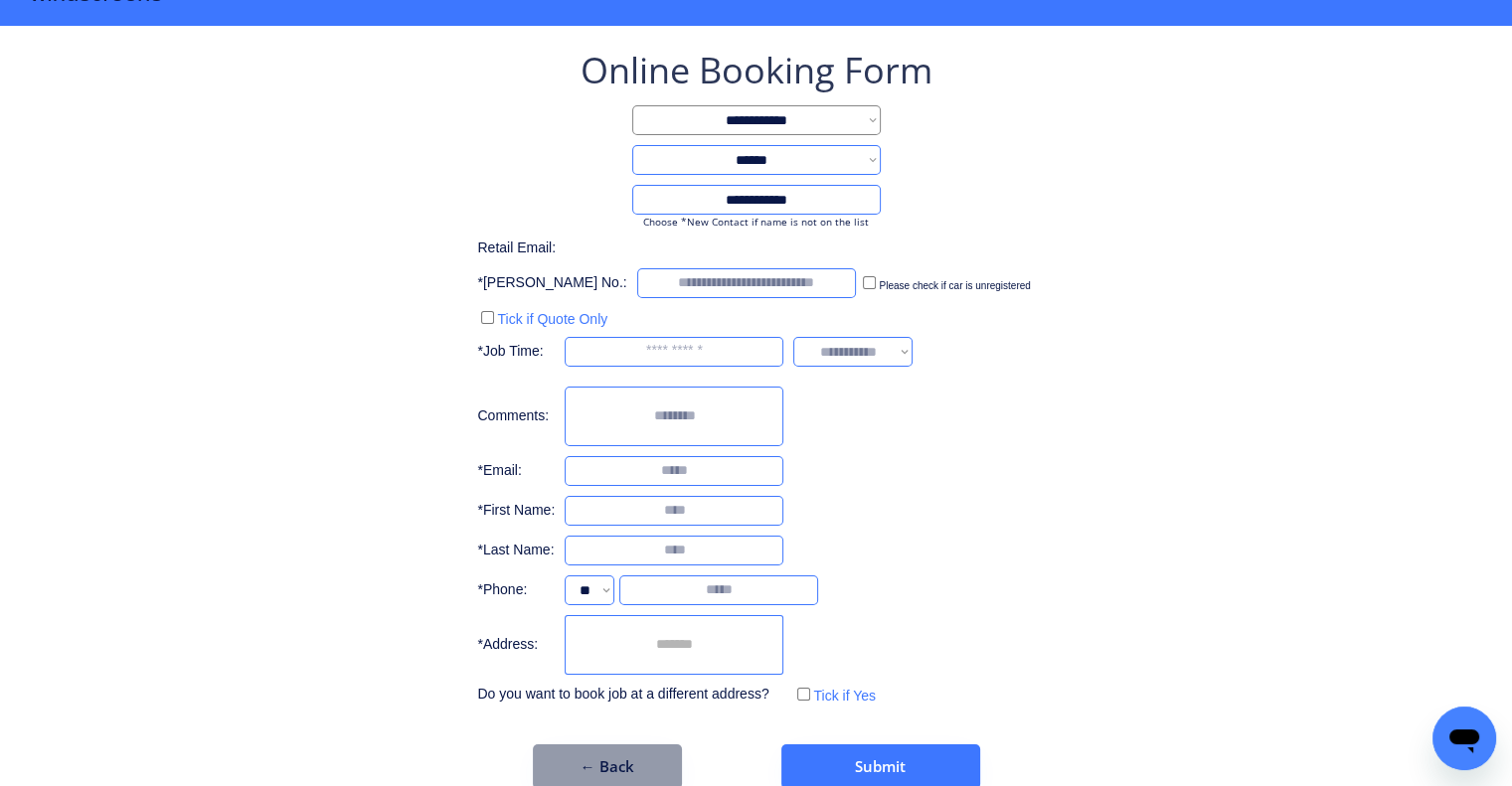 scroll, scrollTop: 95, scrollLeft: 0, axis: vertical 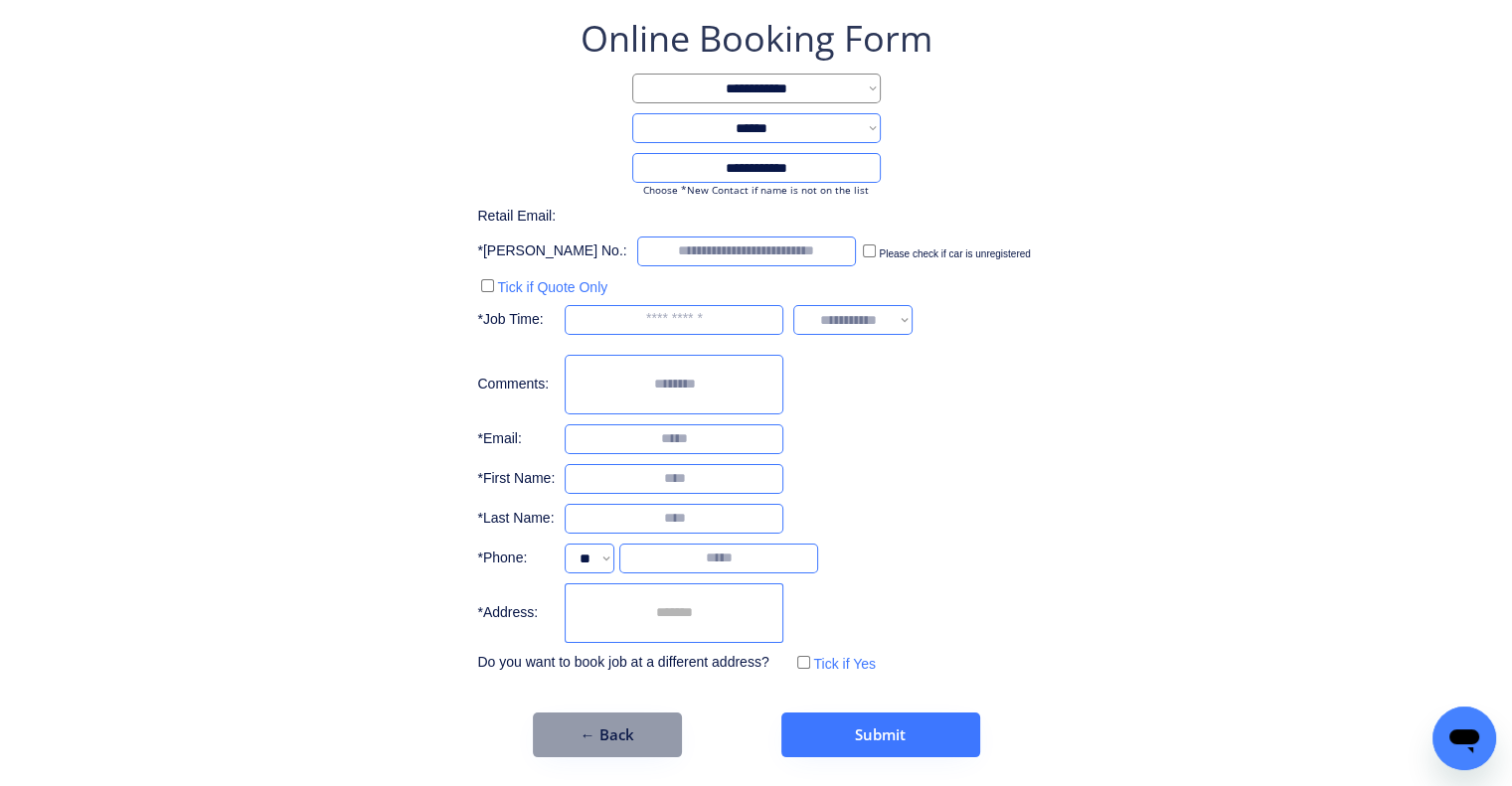 type on "**********" 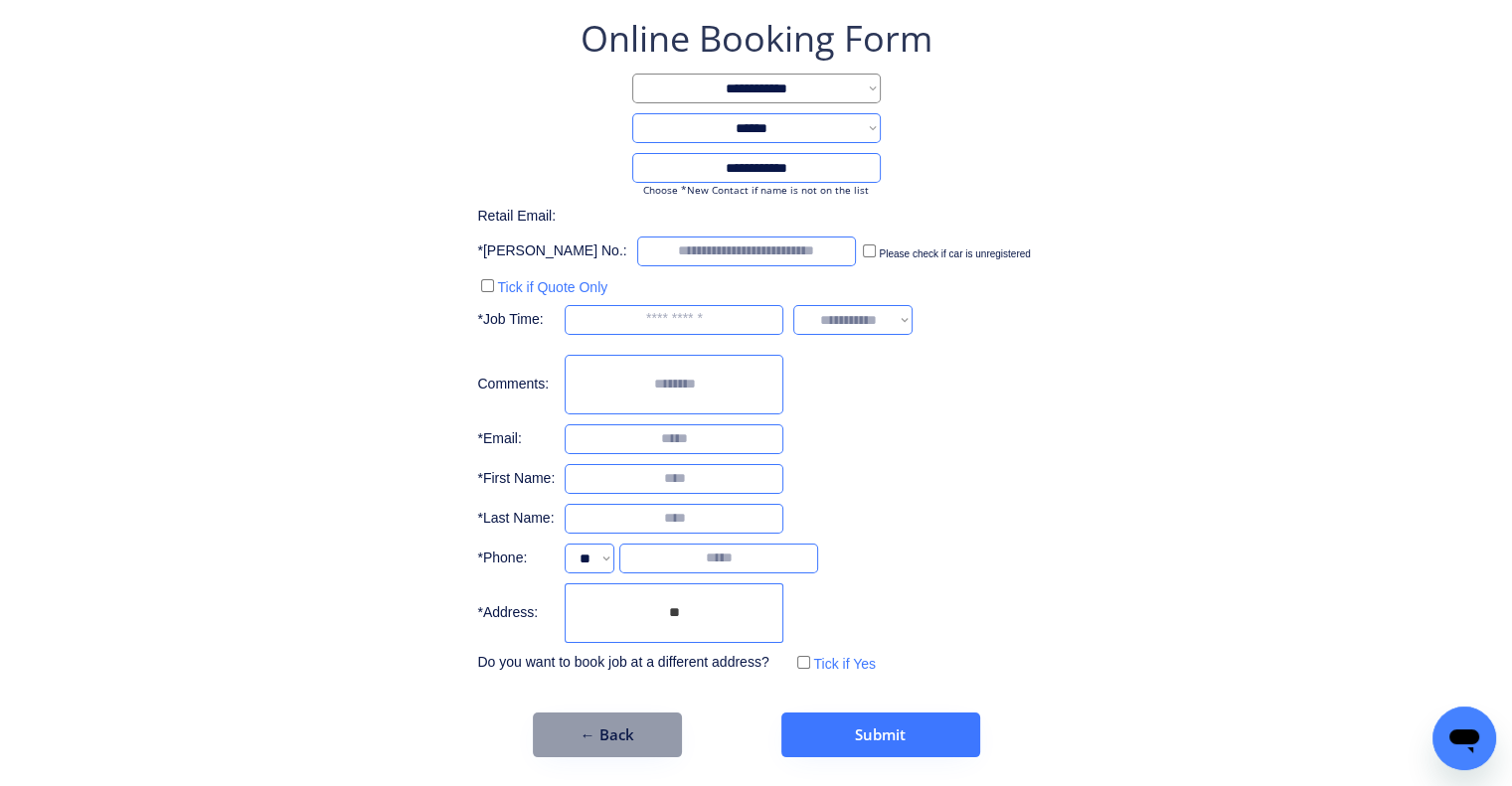 type on "*" 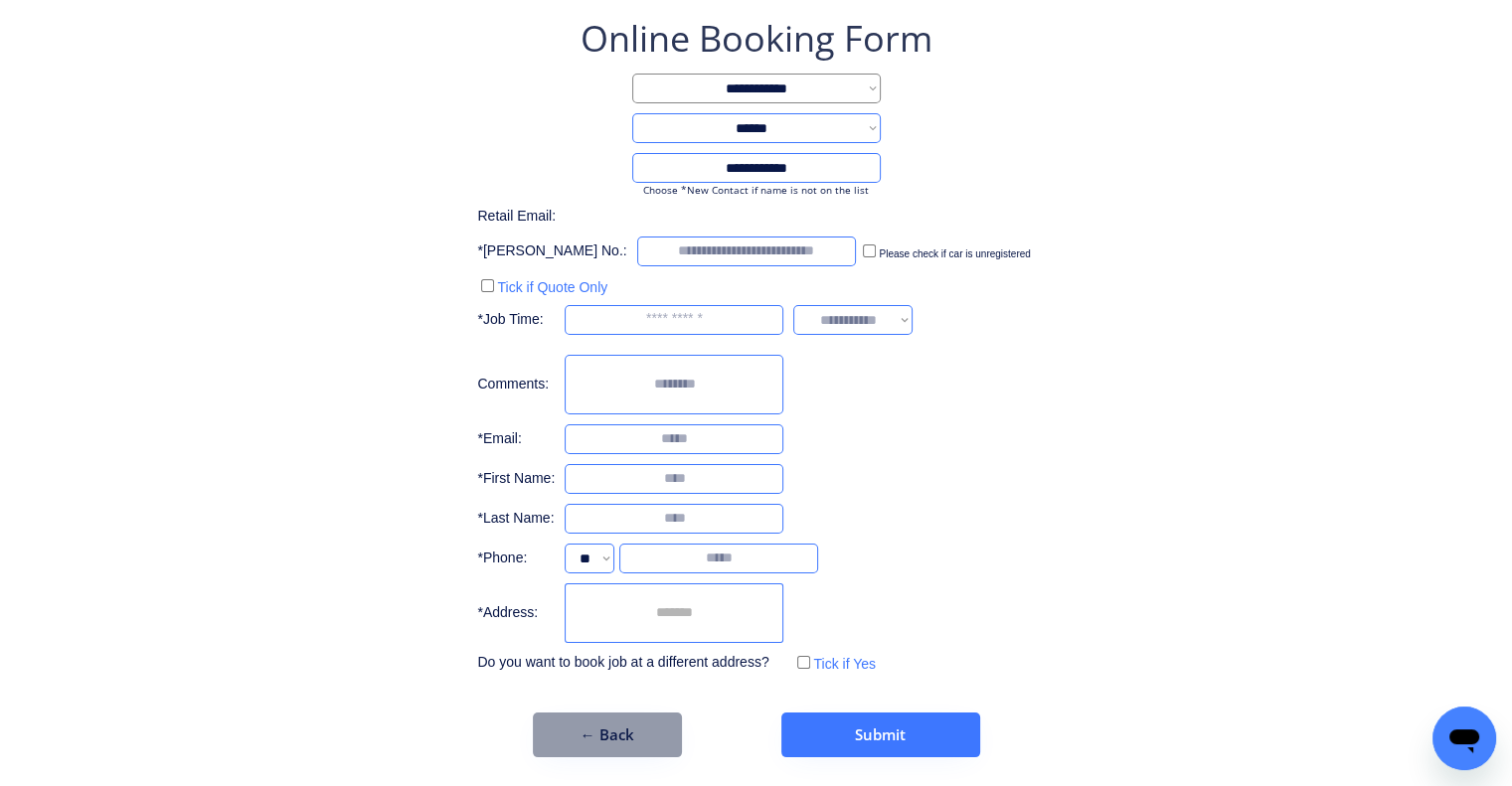 type on "*" 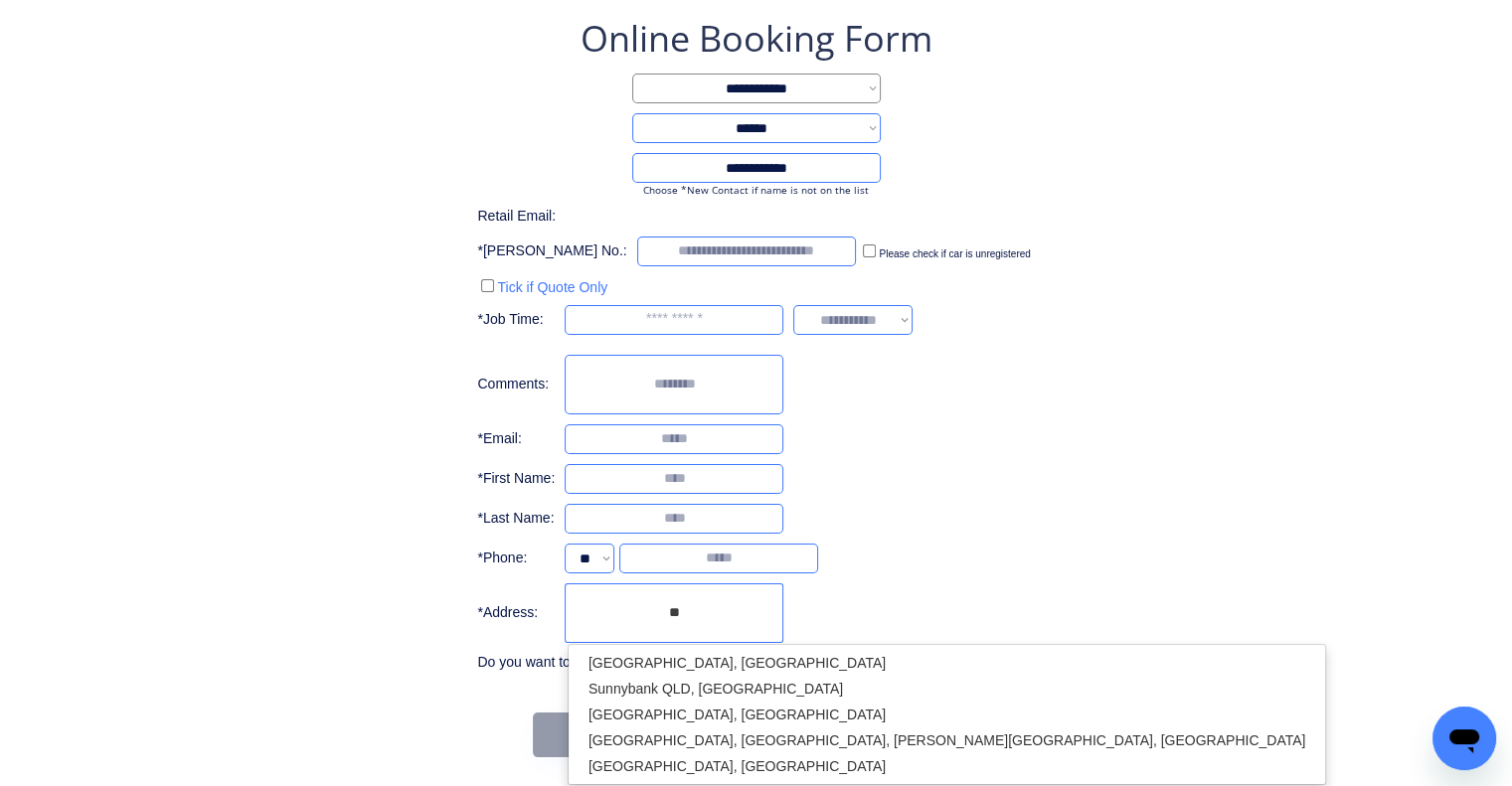 type on "*" 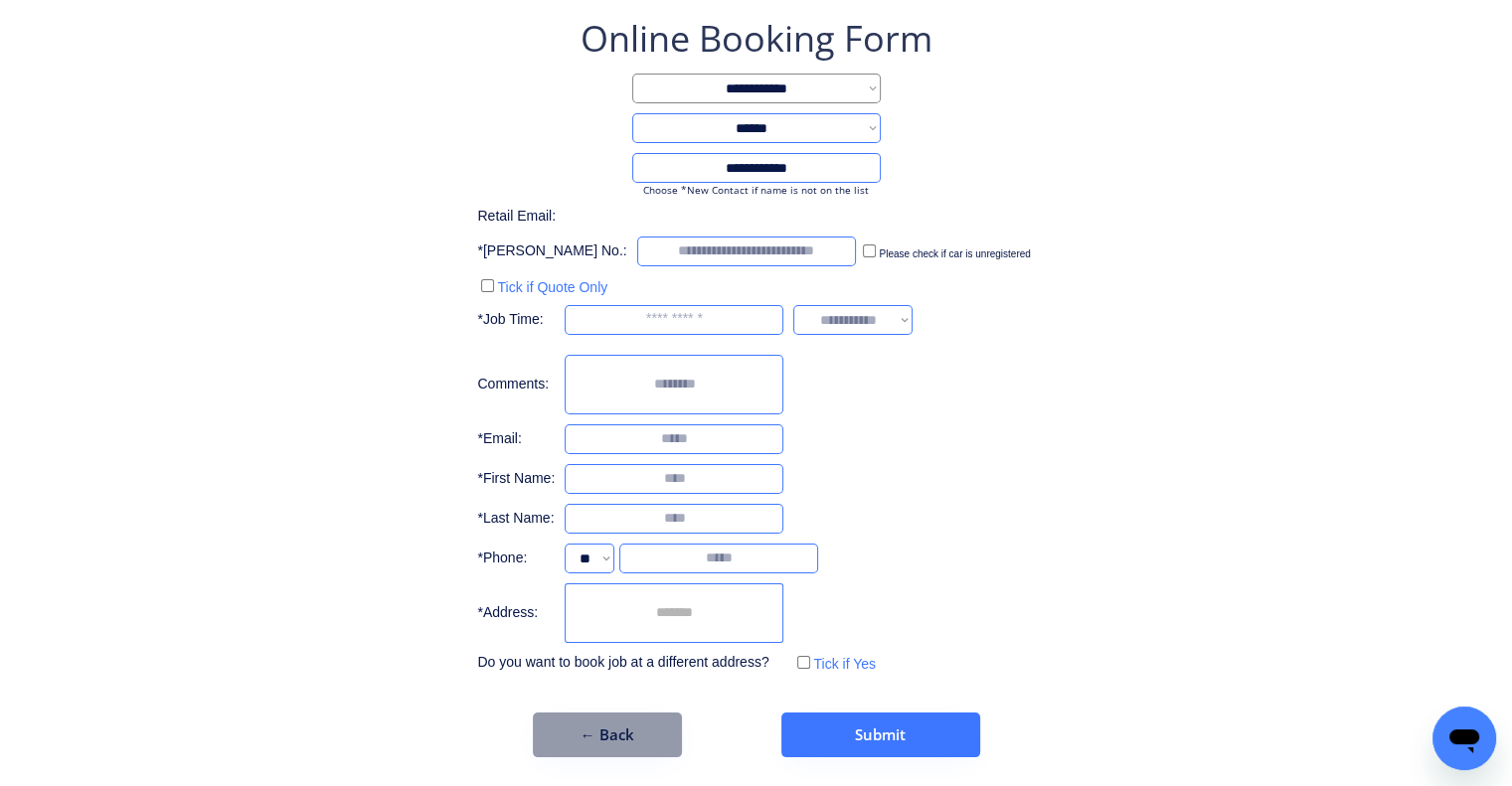 click on "**********" at bounding box center [756, 346] 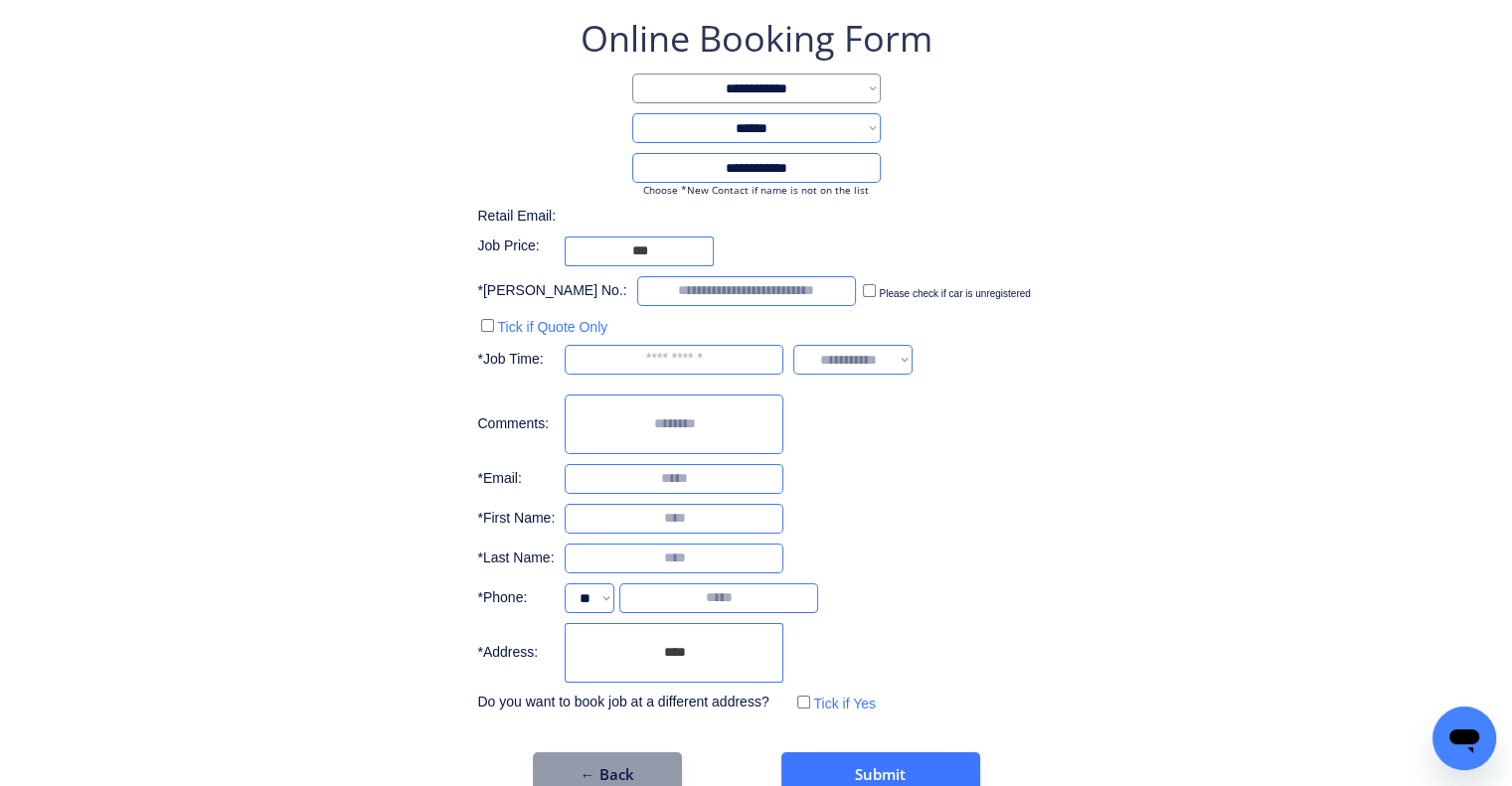 click on "**********" at bounding box center (756, 366) 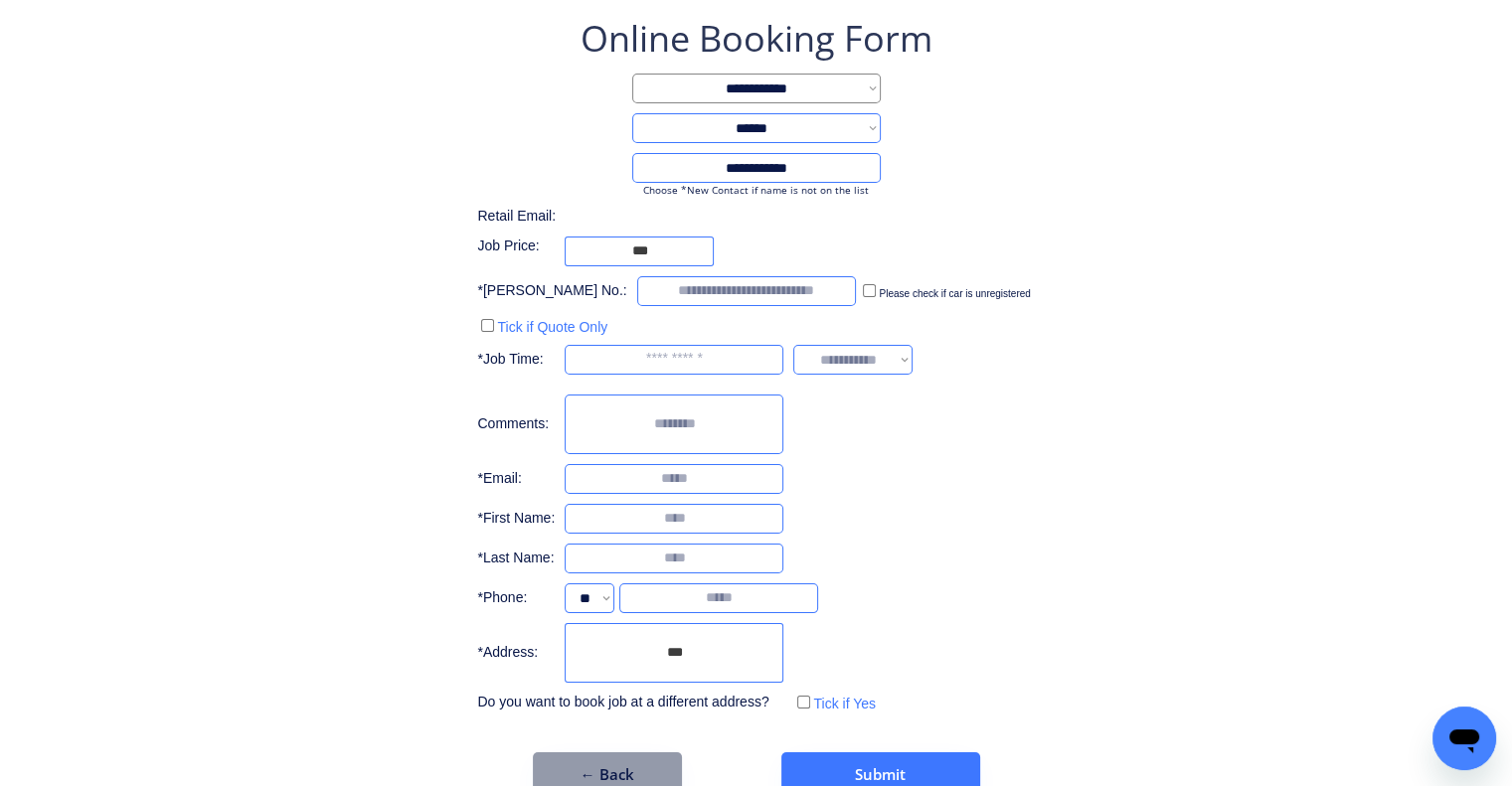 type on "*" 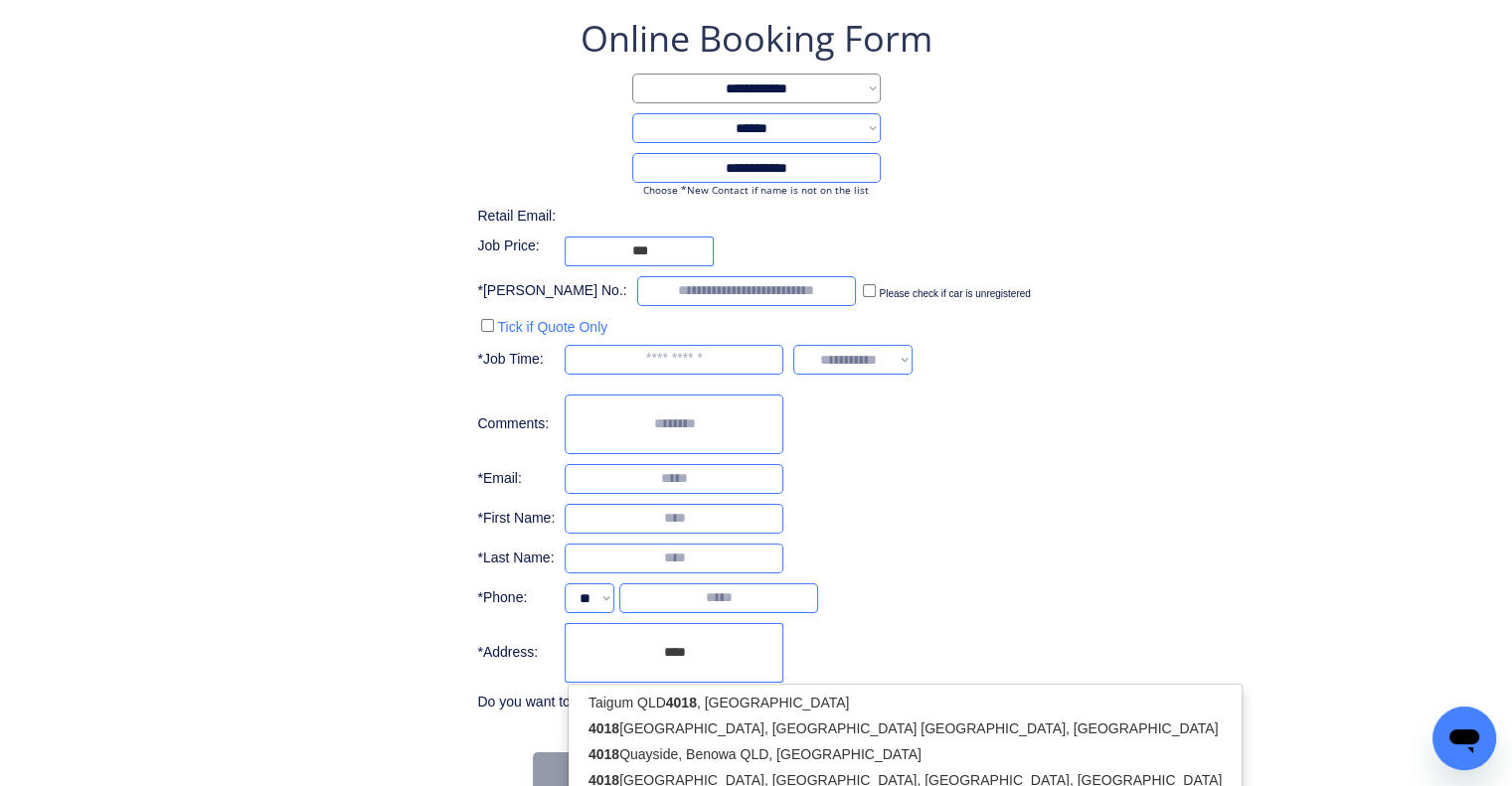 drag, startPoint x: 738, startPoint y: 651, endPoint x: 527, endPoint y: 647, distance: 211.03791 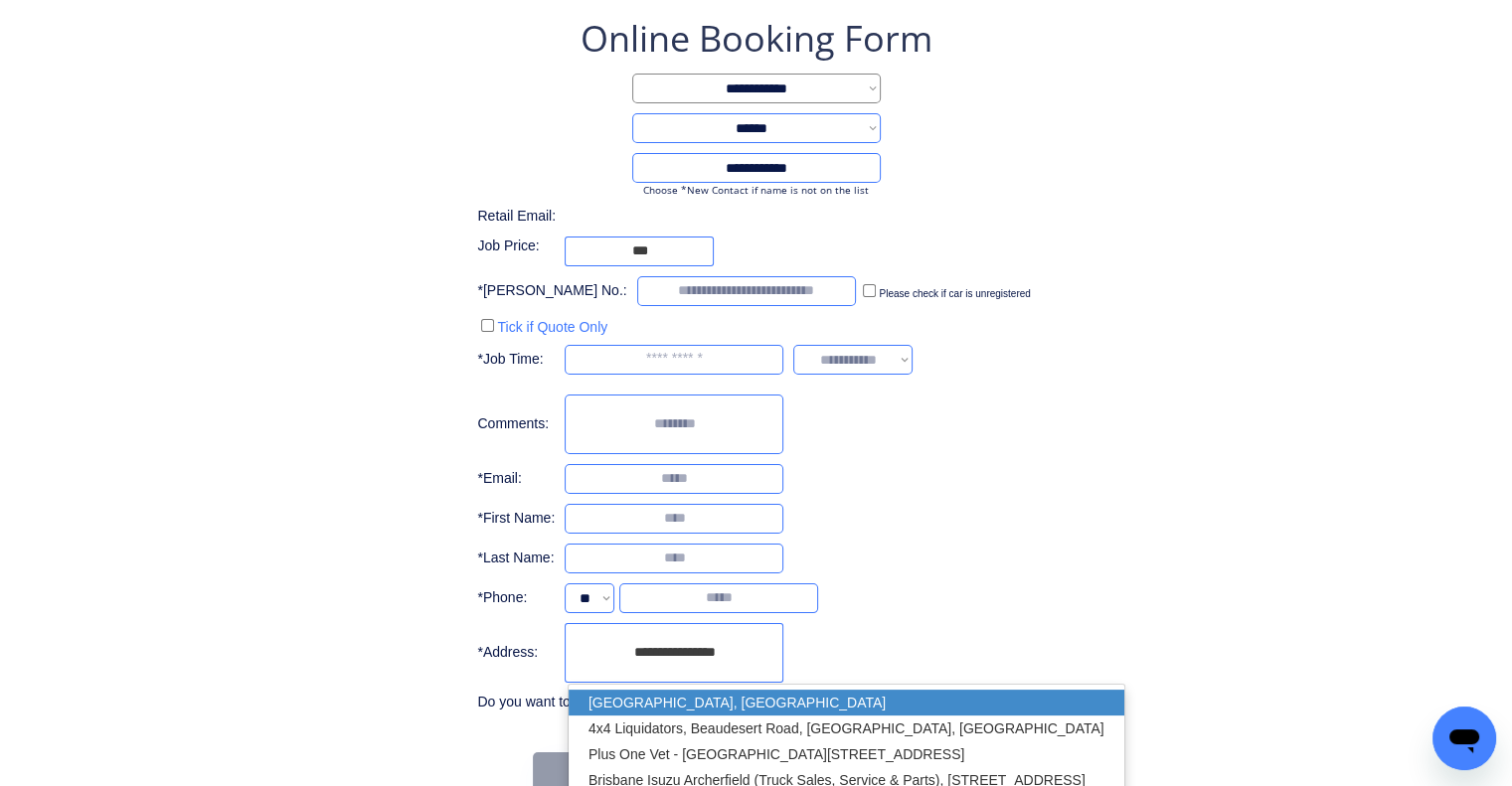 drag, startPoint x: 831, startPoint y: 692, endPoint x: 1021, endPoint y: 557, distance: 233.07724 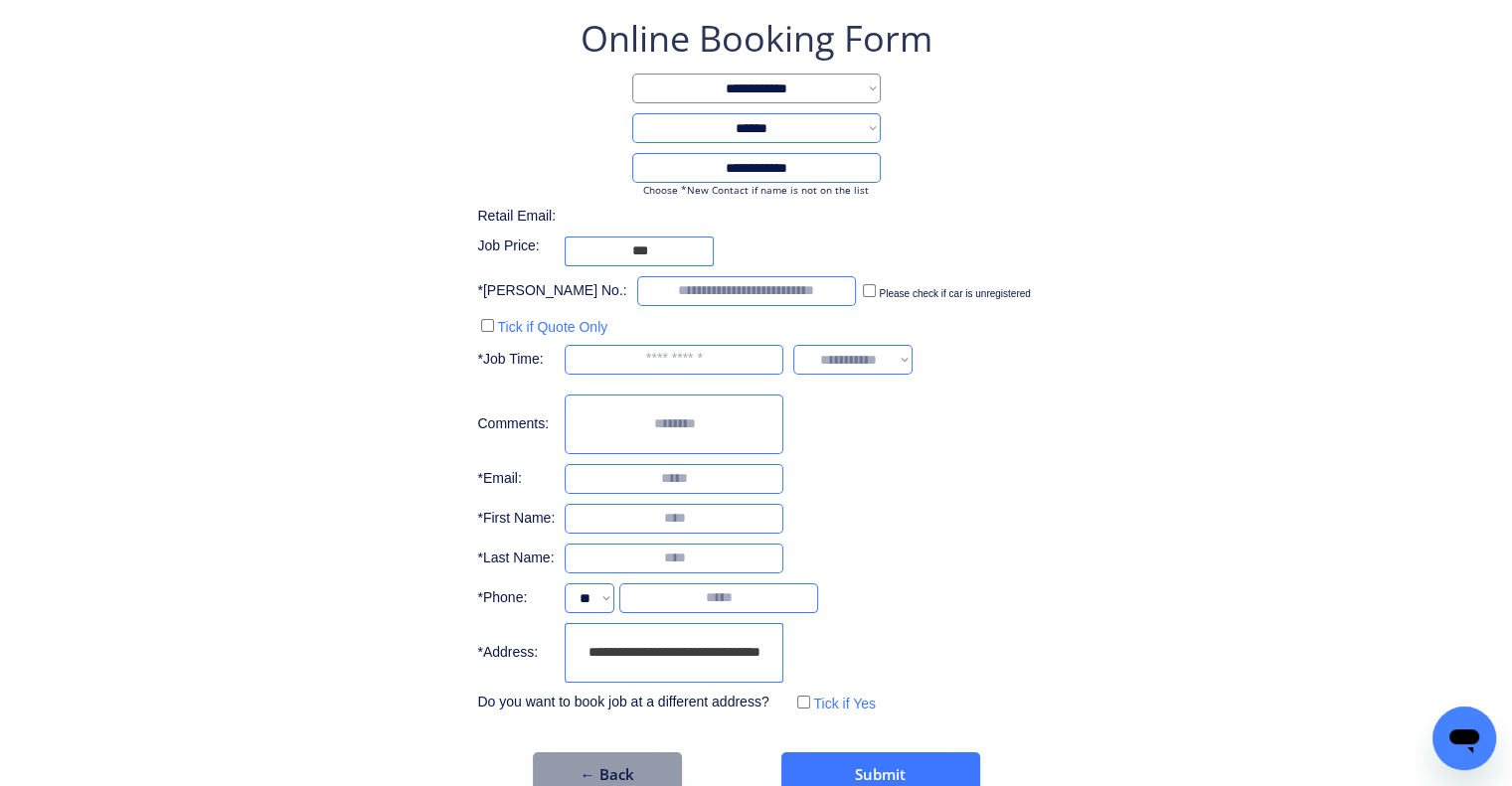 type on "**********" 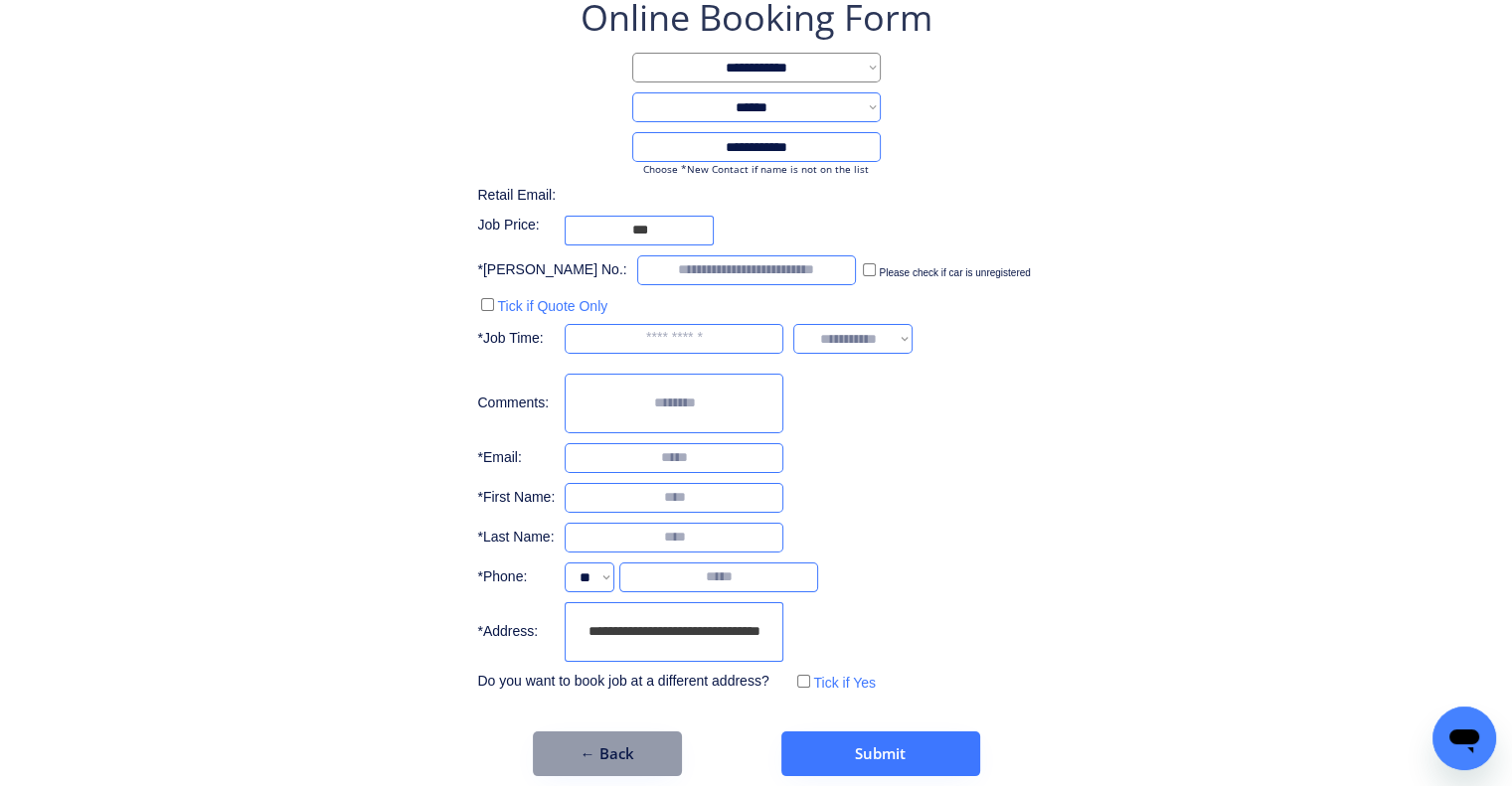 scroll, scrollTop: 135, scrollLeft: 0, axis: vertical 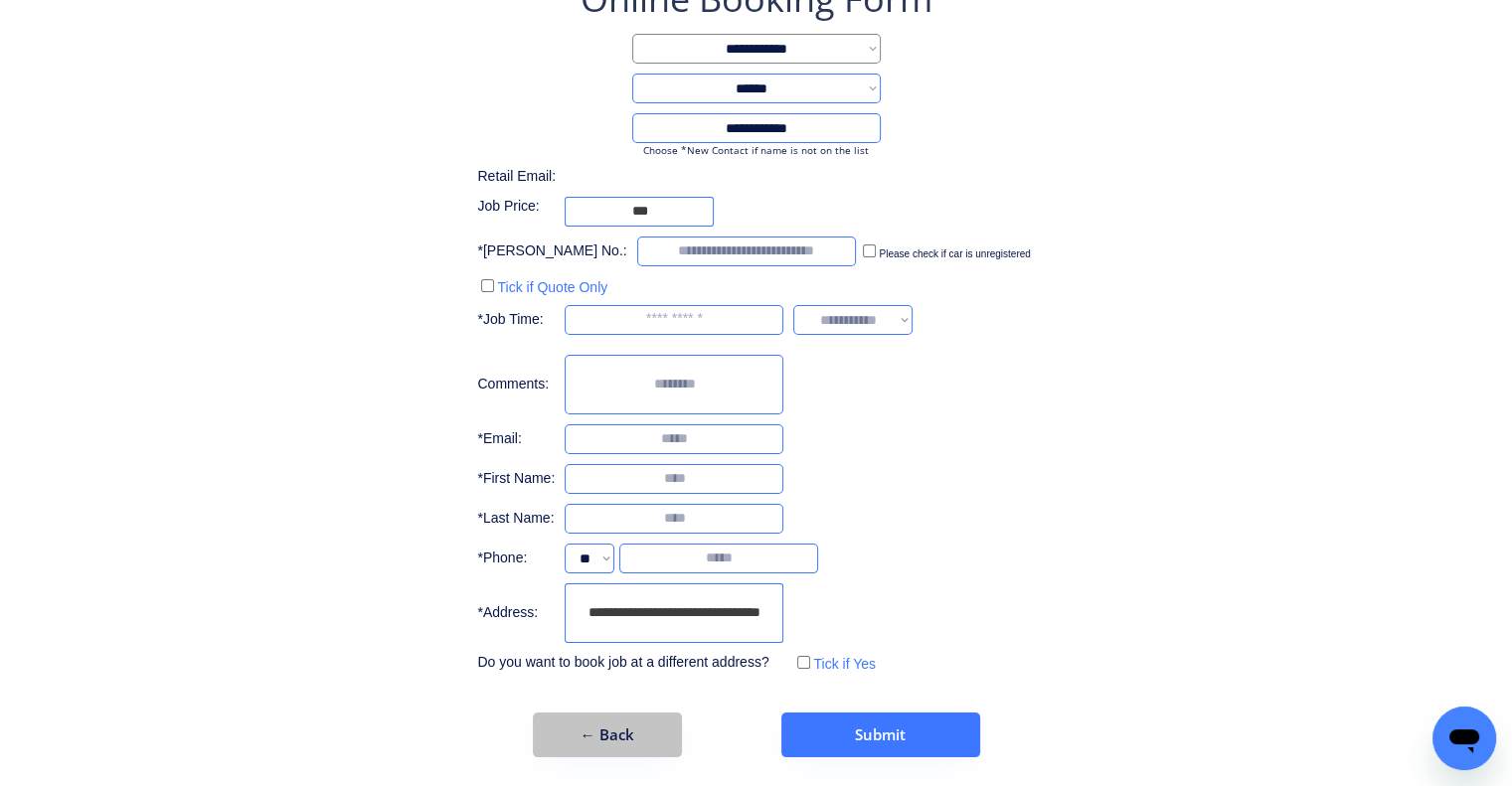click on "←   Back" at bounding box center [607, 734] 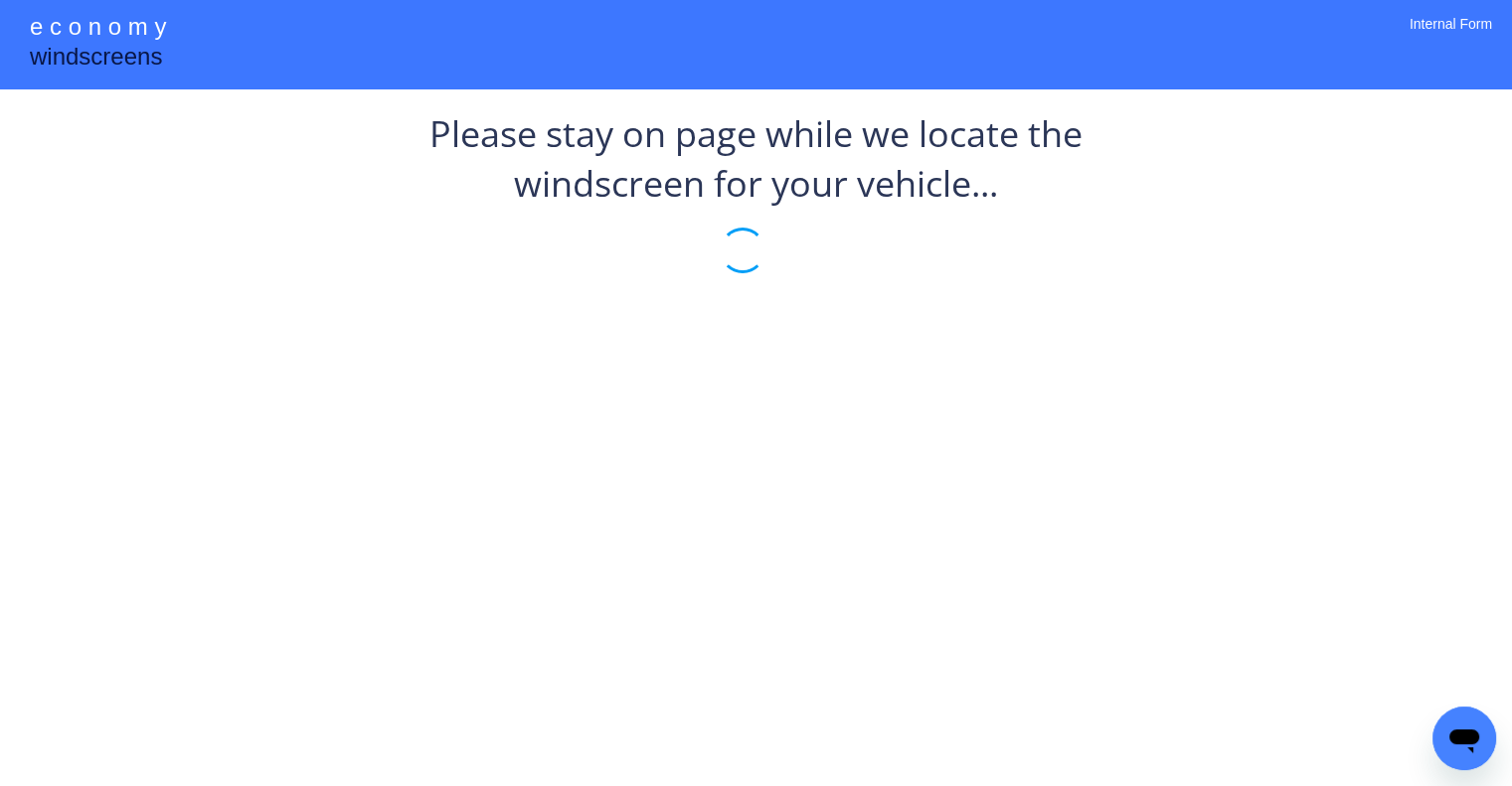 scroll, scrollTop: 0, scrollLeft: 0, axis: both 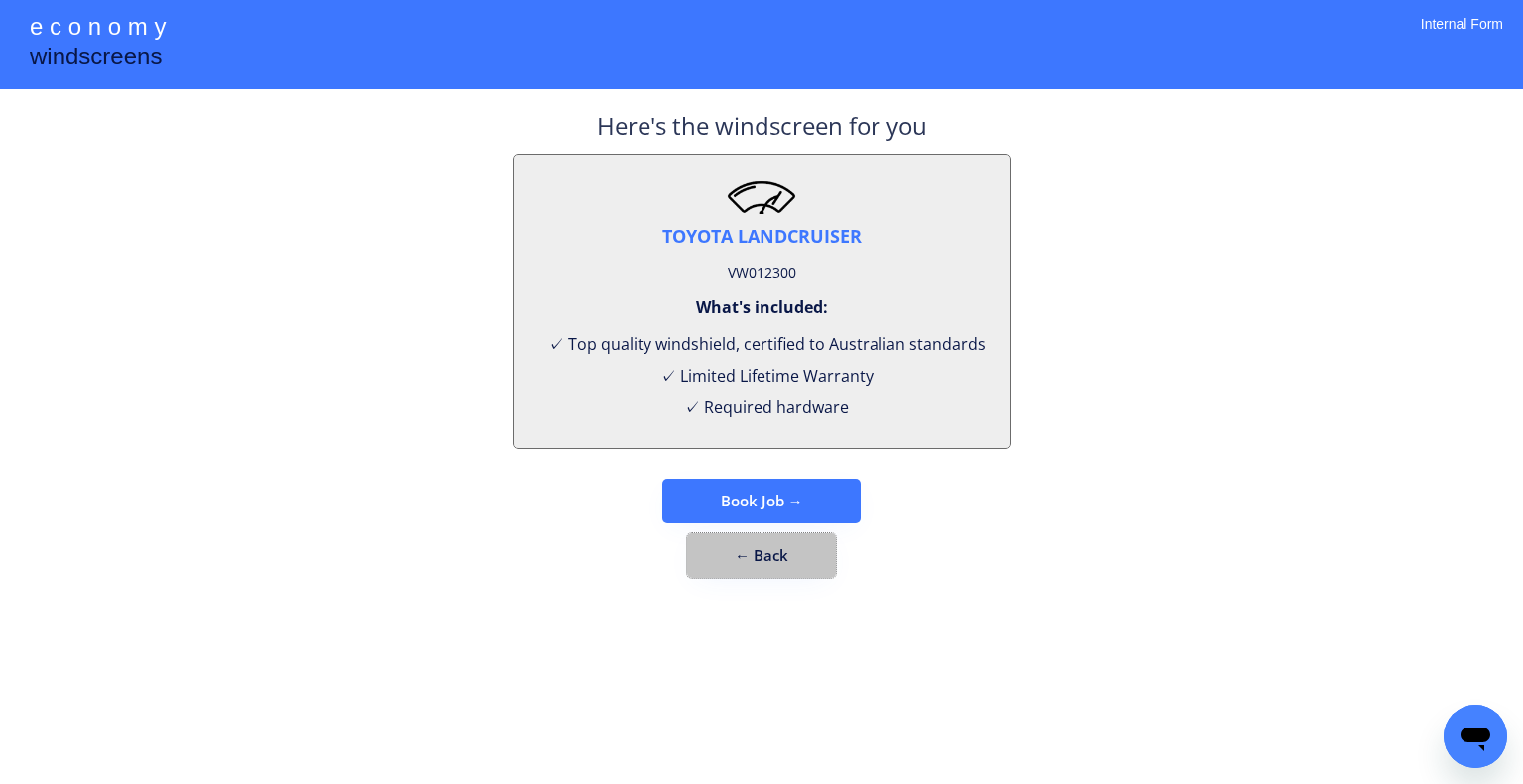 click on "←   Back" at bounding box center (762, 555) 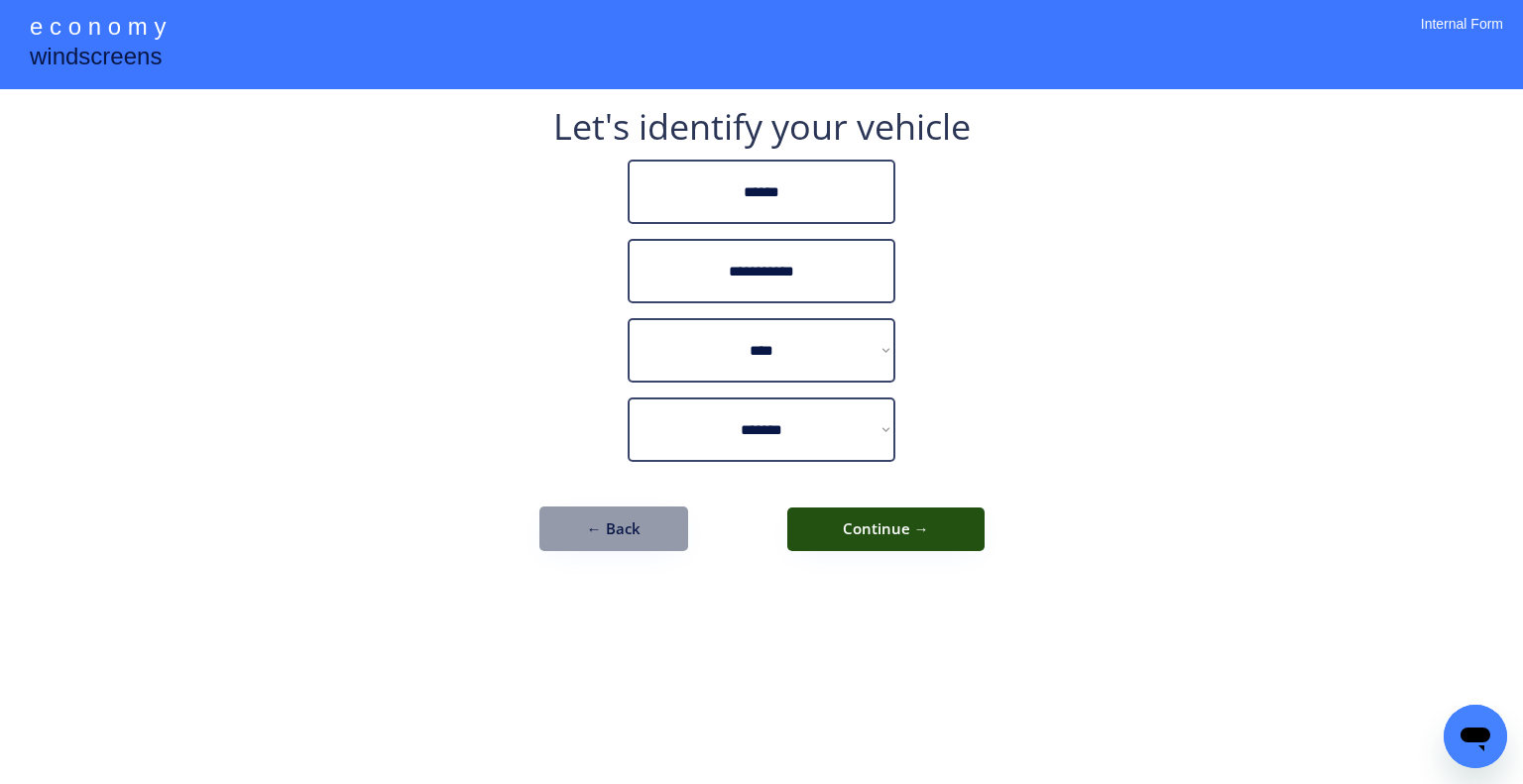 click on "Continue    →" at bounding box center (885, 529) 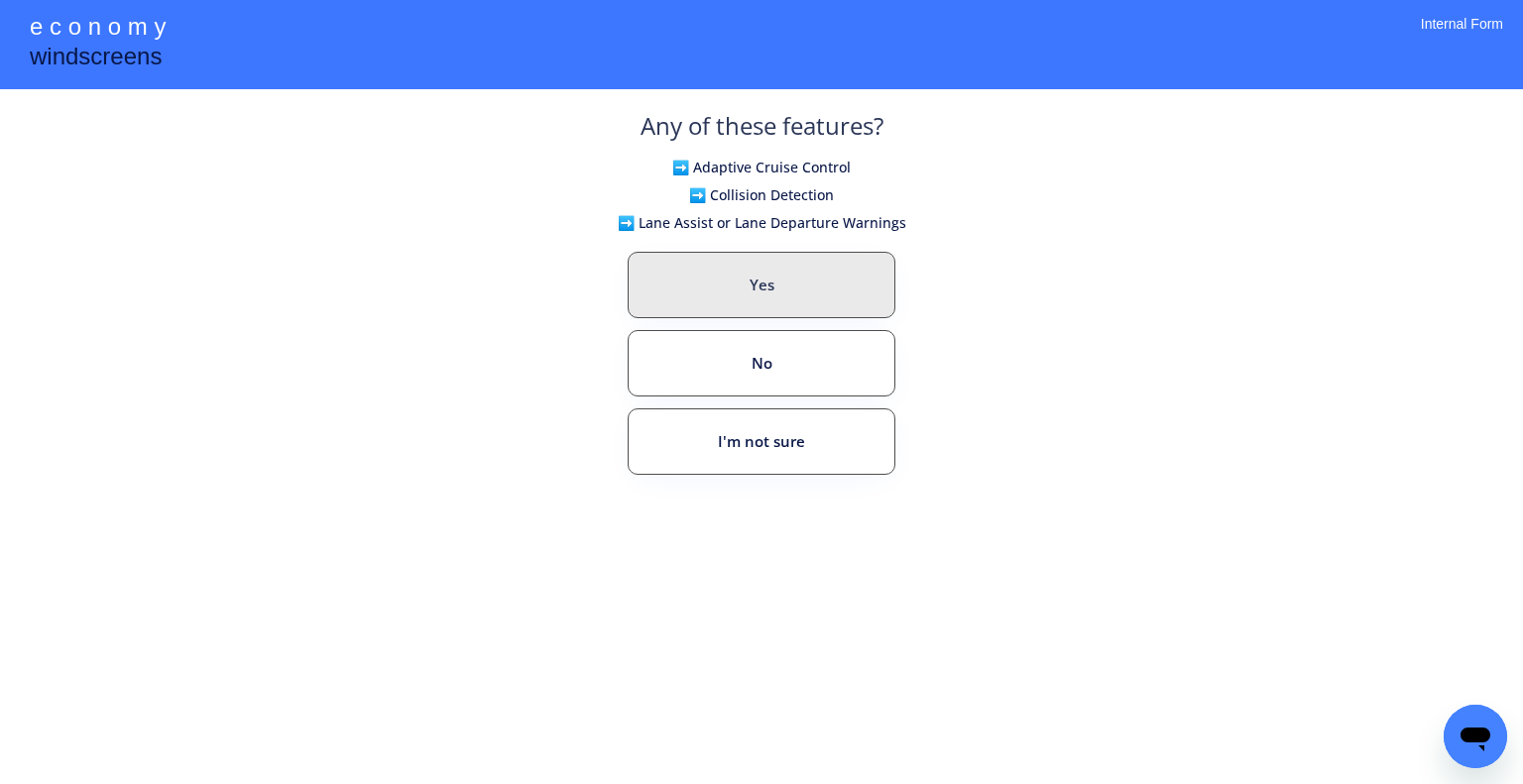 click on "Yes" at bounding box center [762, 284] 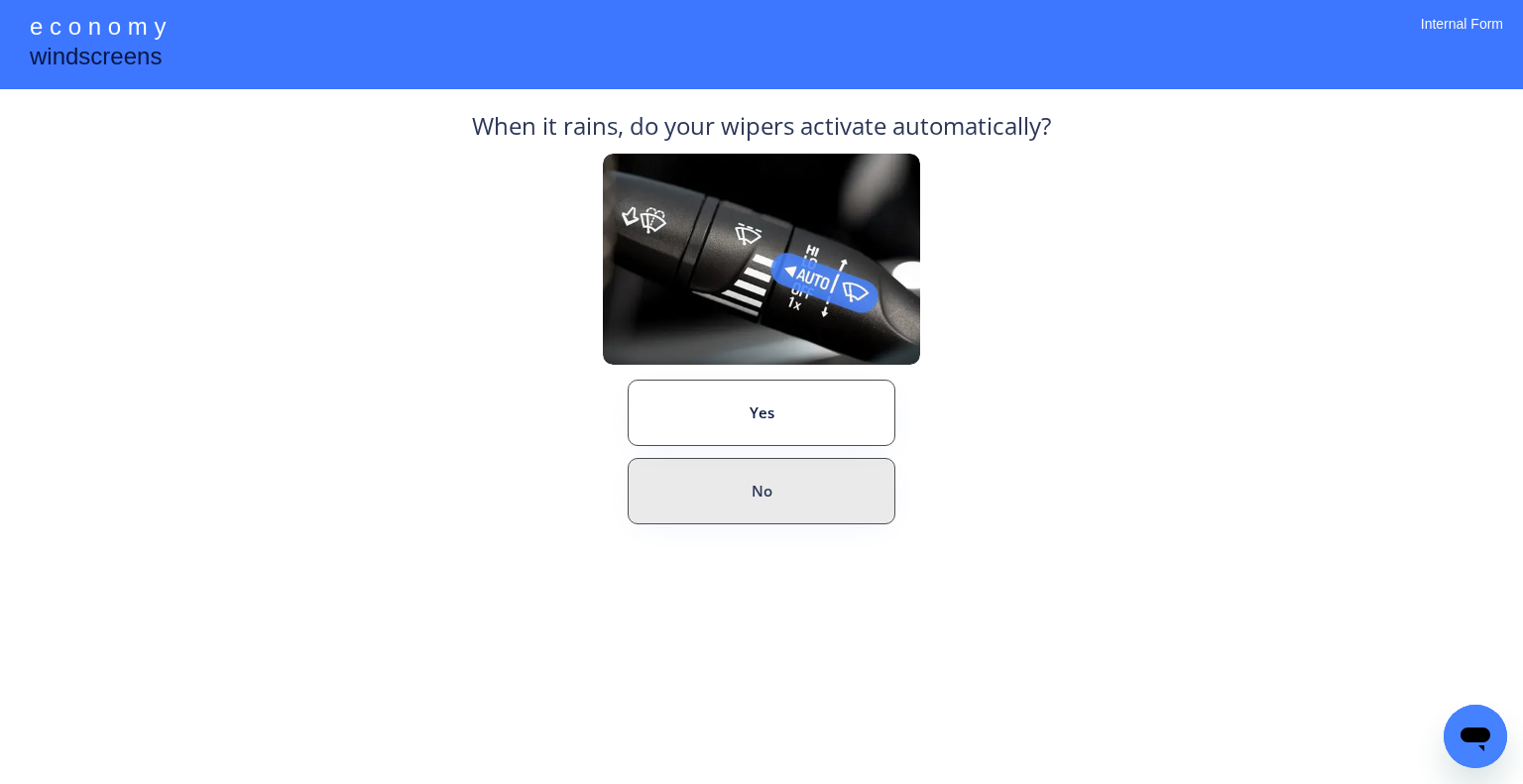 click on "No" at bounding box center [762, 491] 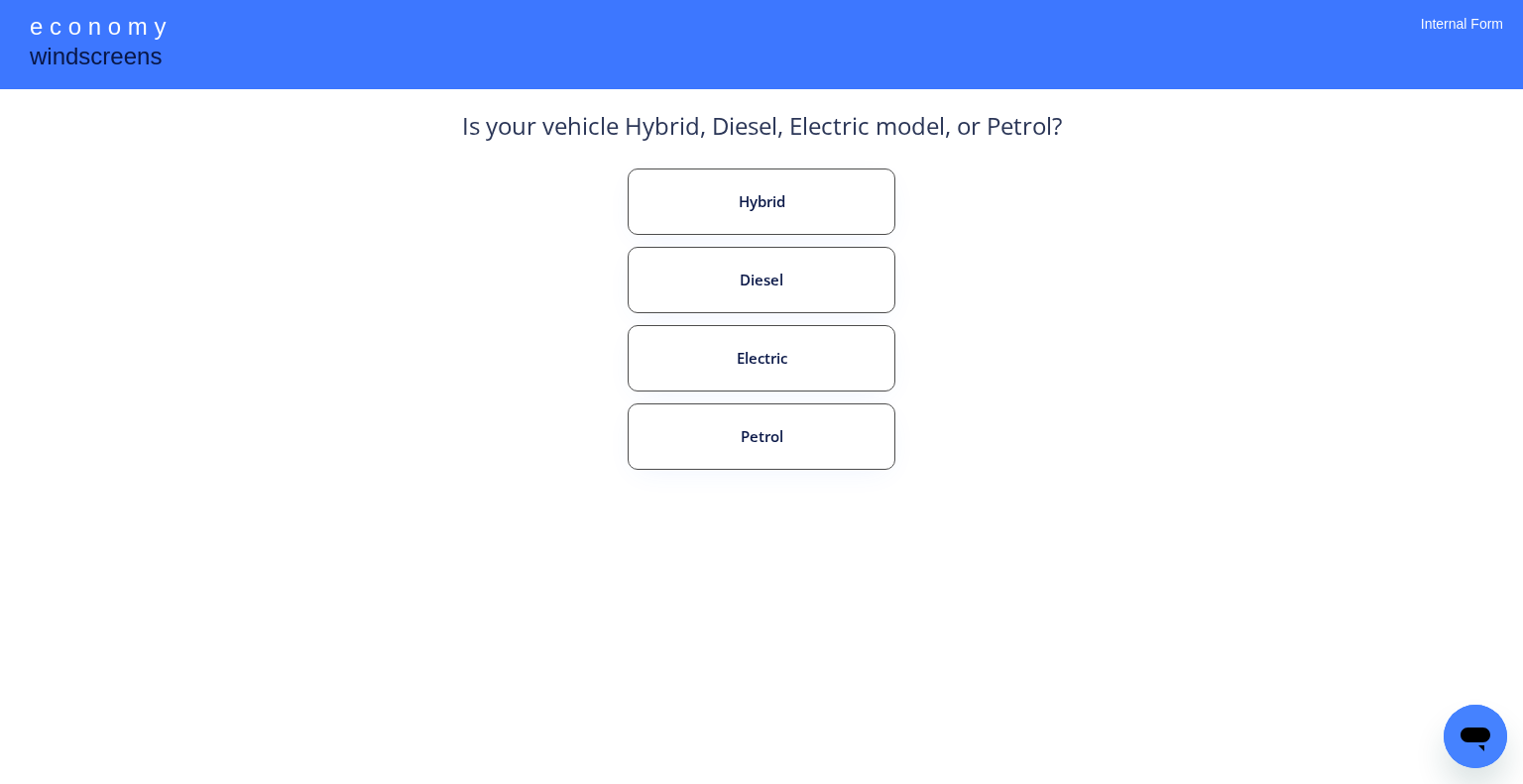 click on "Is your vehicle Hybrid, Diesel, Electric model, or Petrol? Hybrid Diesel Electric Petrol" at bounding box center (762, 332) 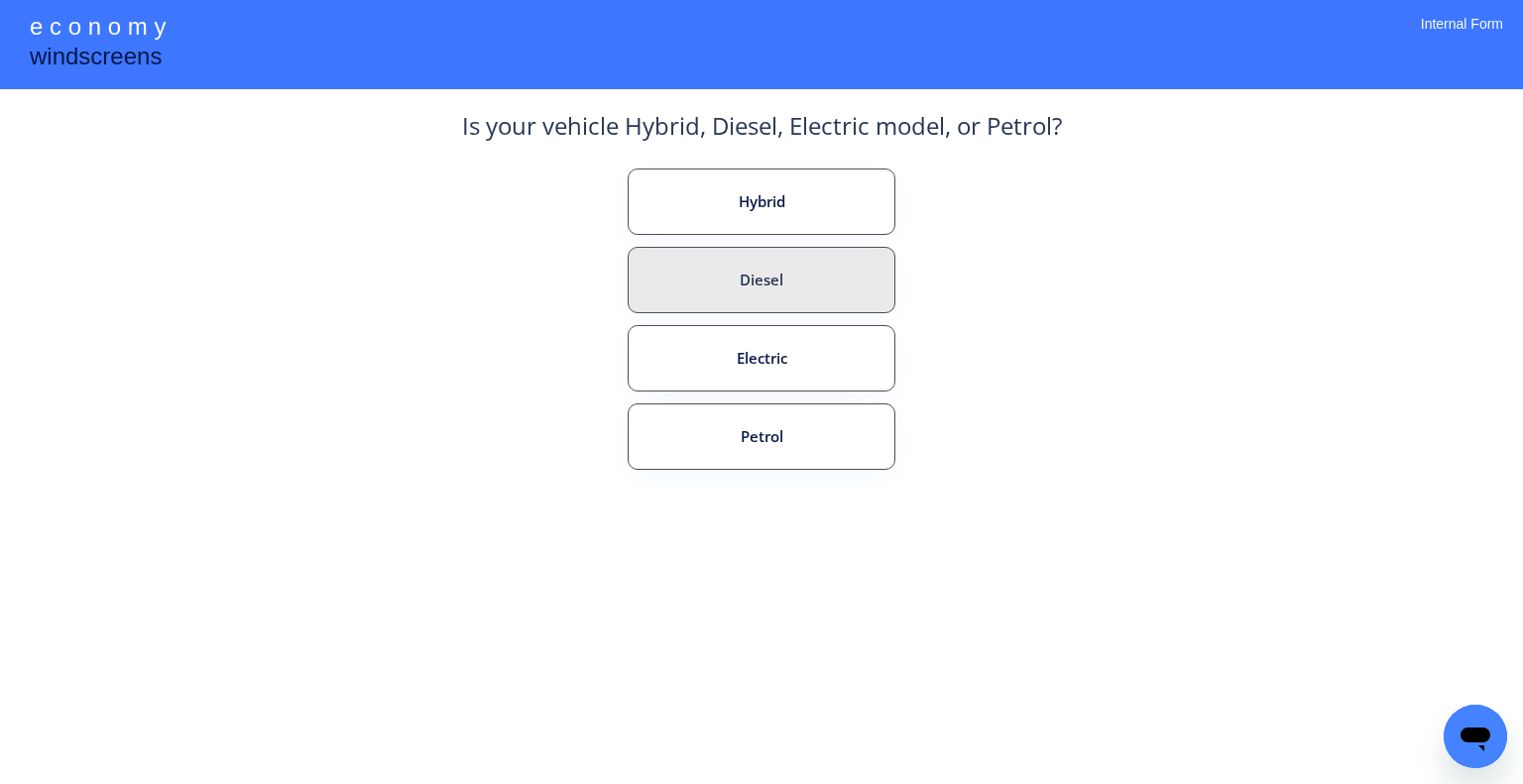click on "Diesel" at bounding box center (762, 280) 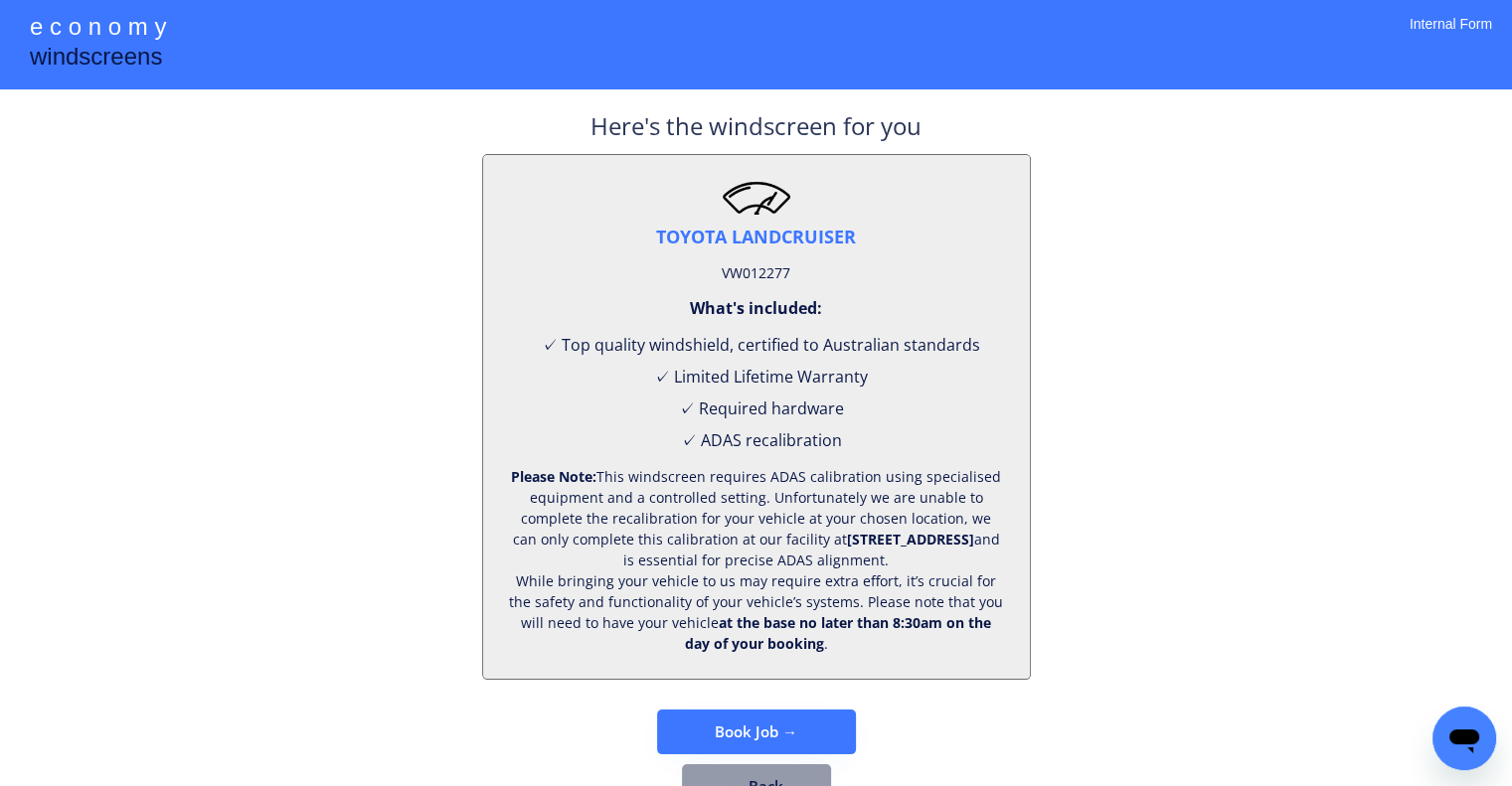 click on "VW012277" at bounding box center (756, 273) 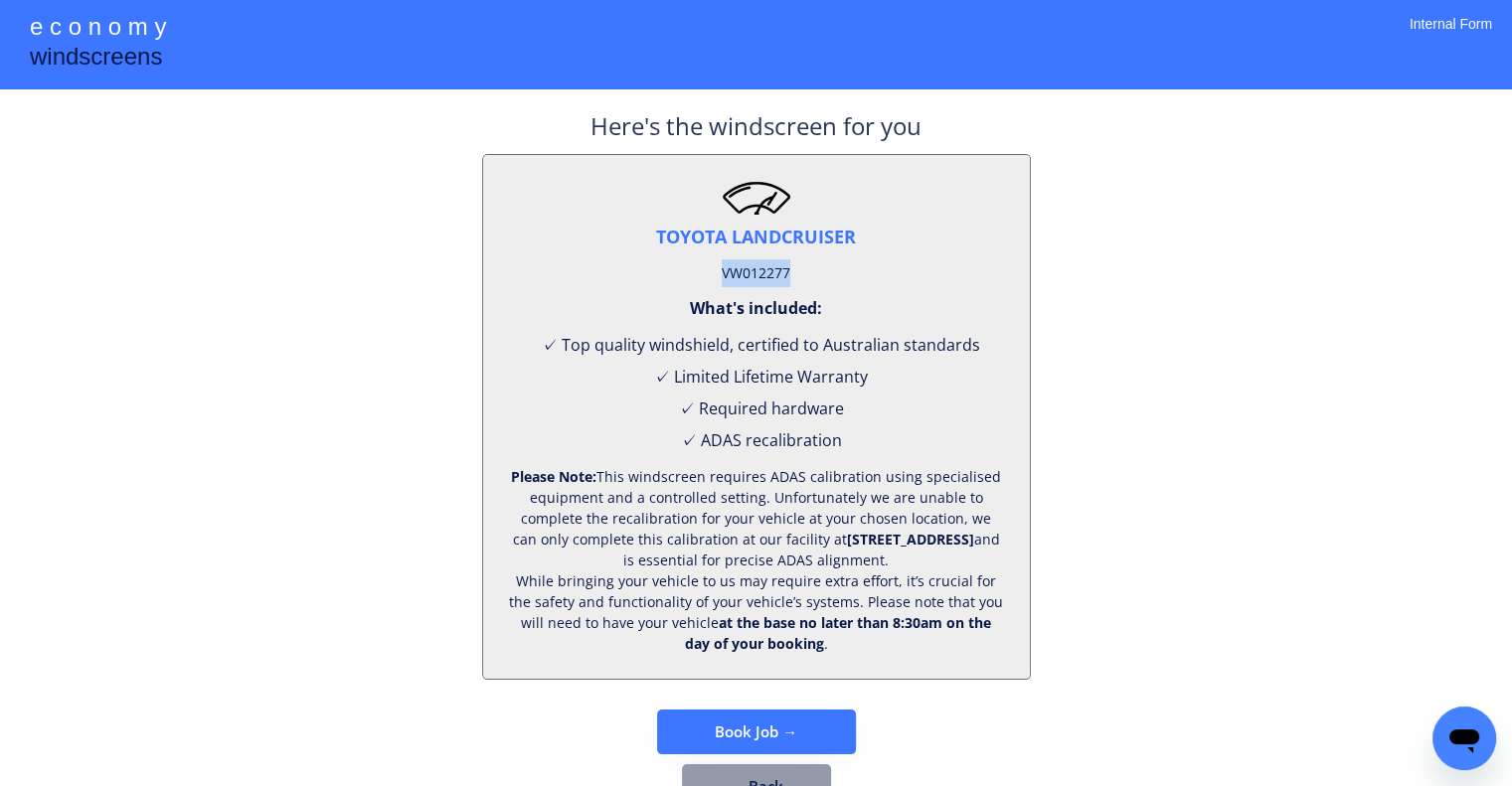 click on "VW012277" at bounding box center (756, 273) 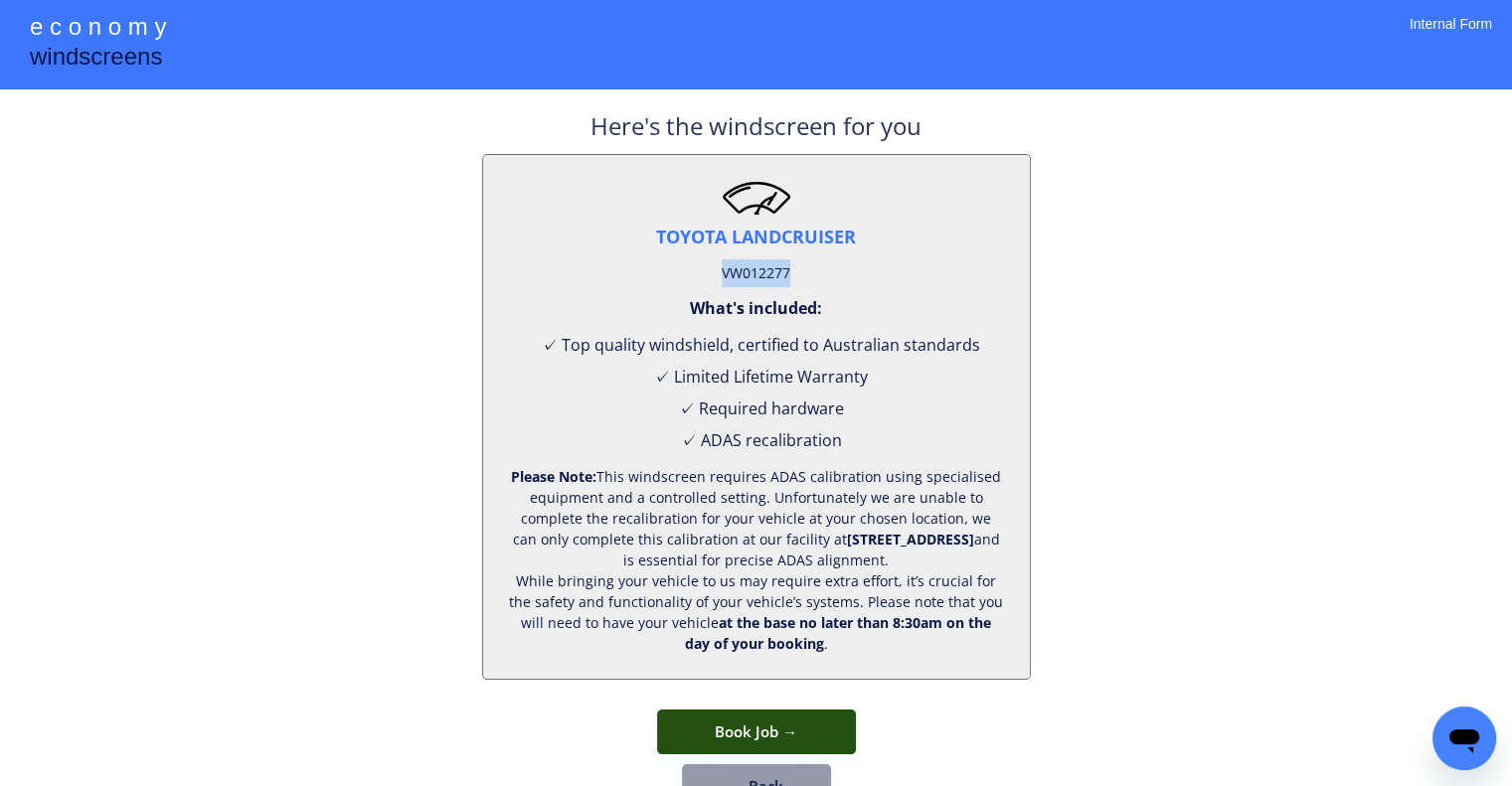 click on "Book Job    →" at bounding box center [756, 731] 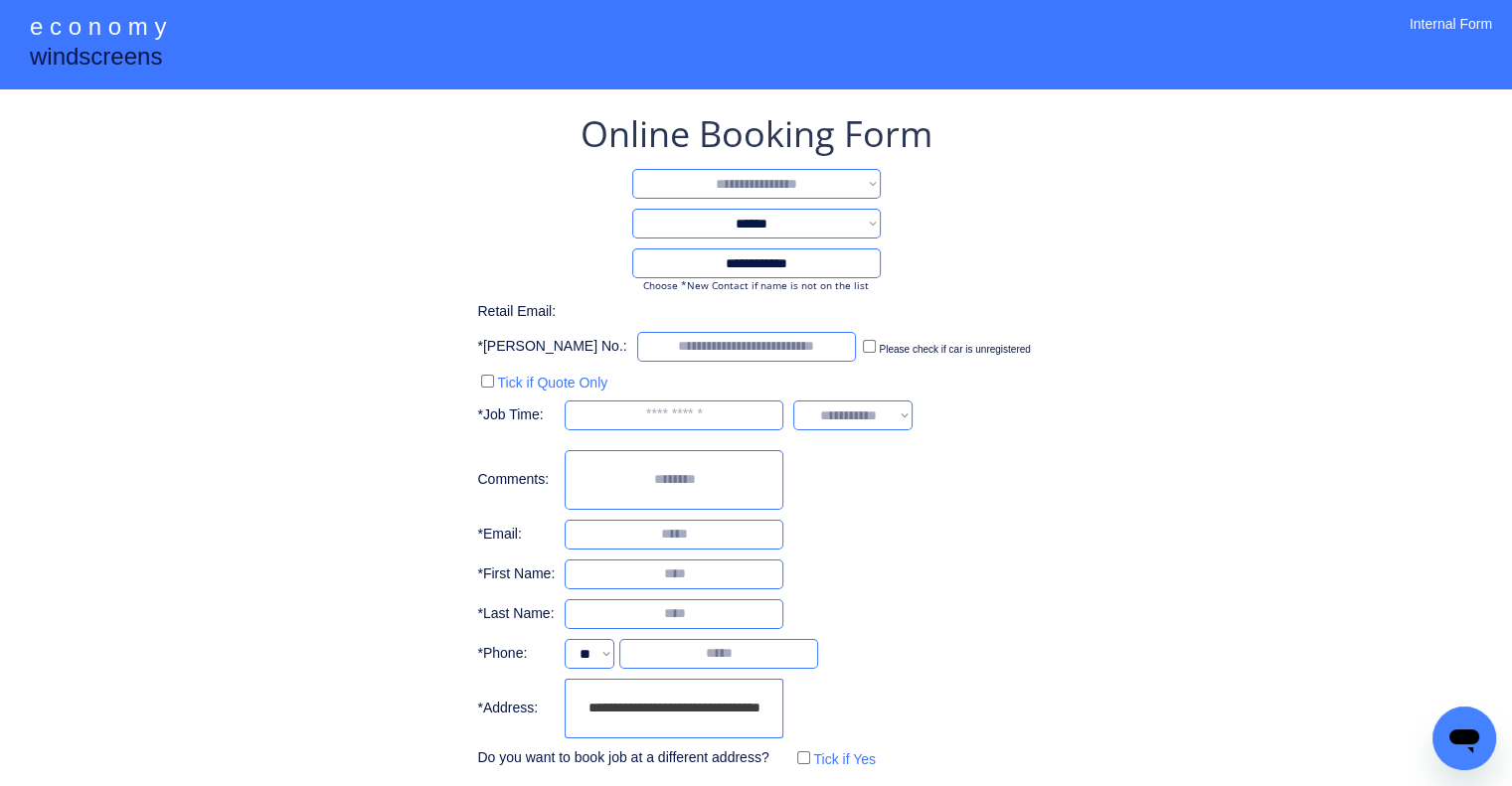 click on "**********" at bounding box center [756, 184] 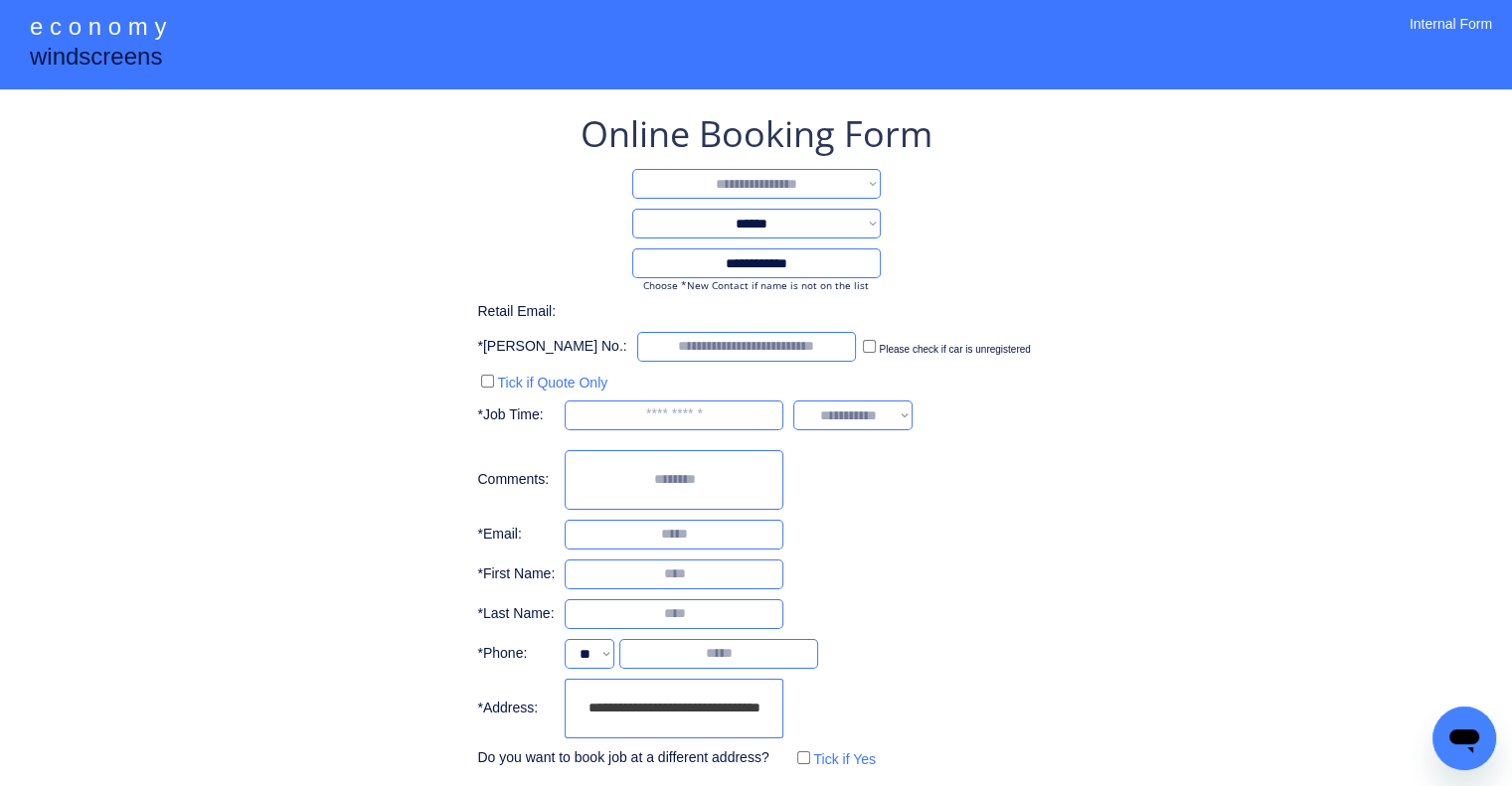 select on "**********" 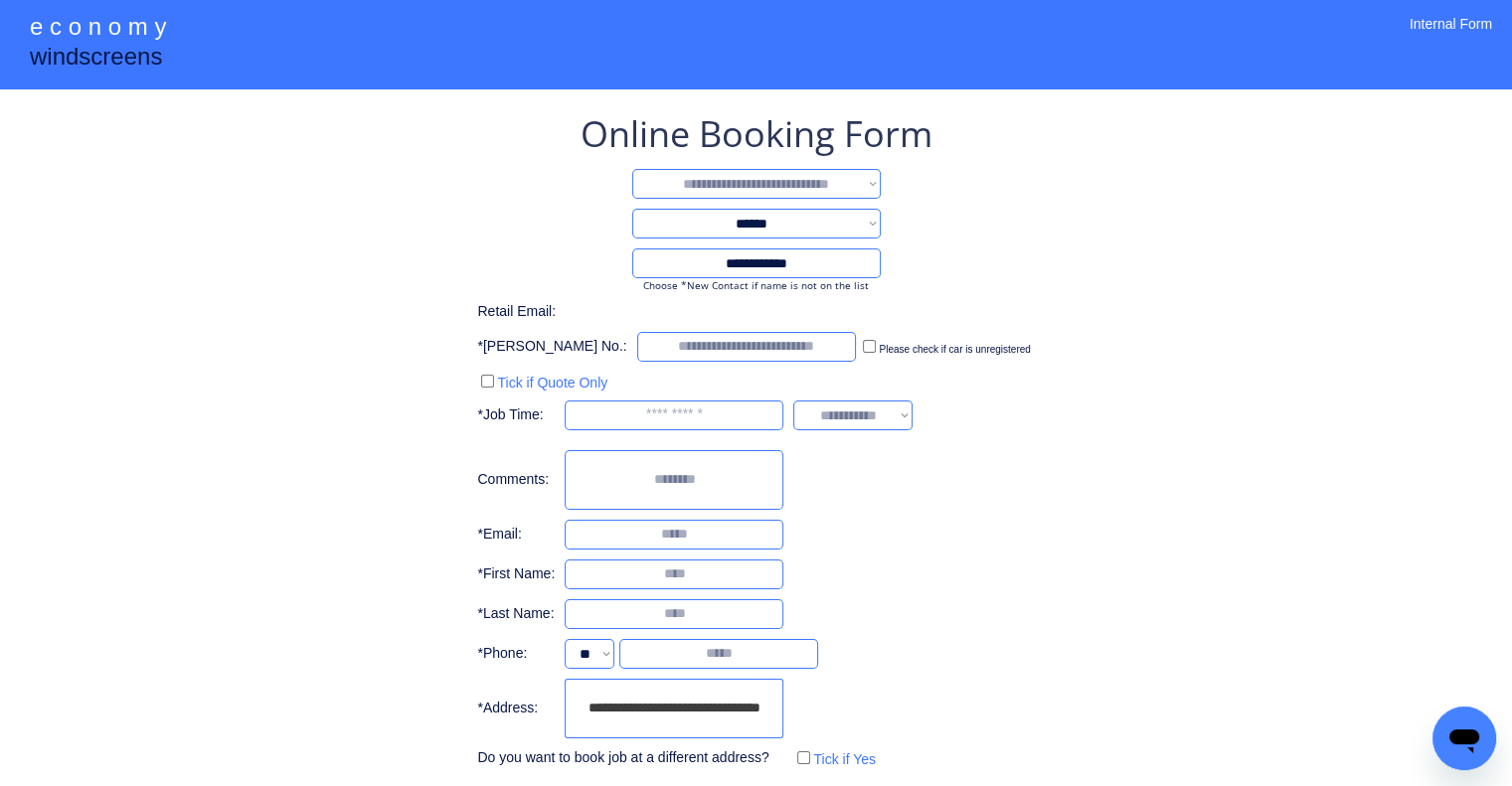 click on "**********" at bounding box center [756, 184] 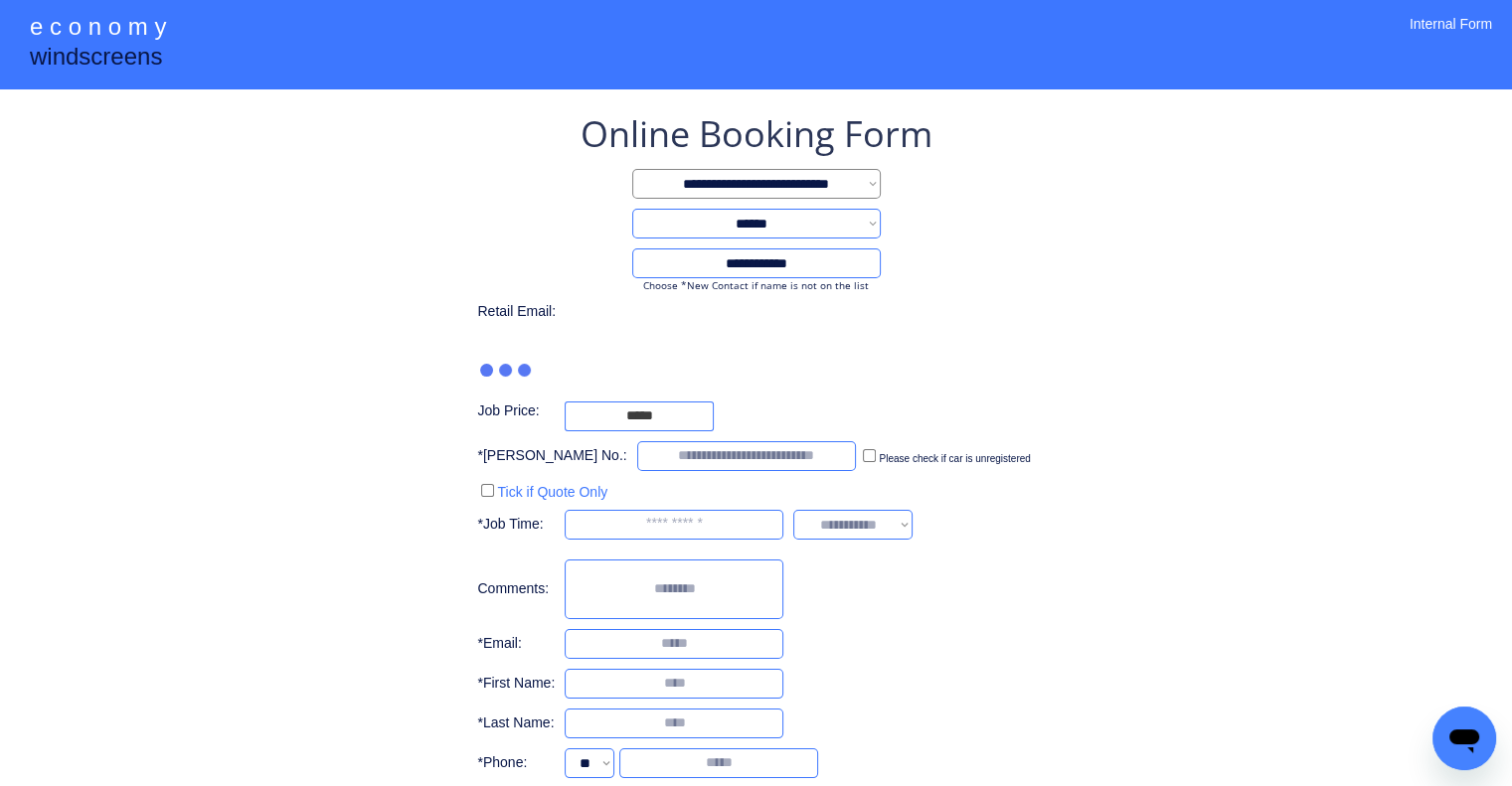 click on "**********" at bounding box center (756, 224) 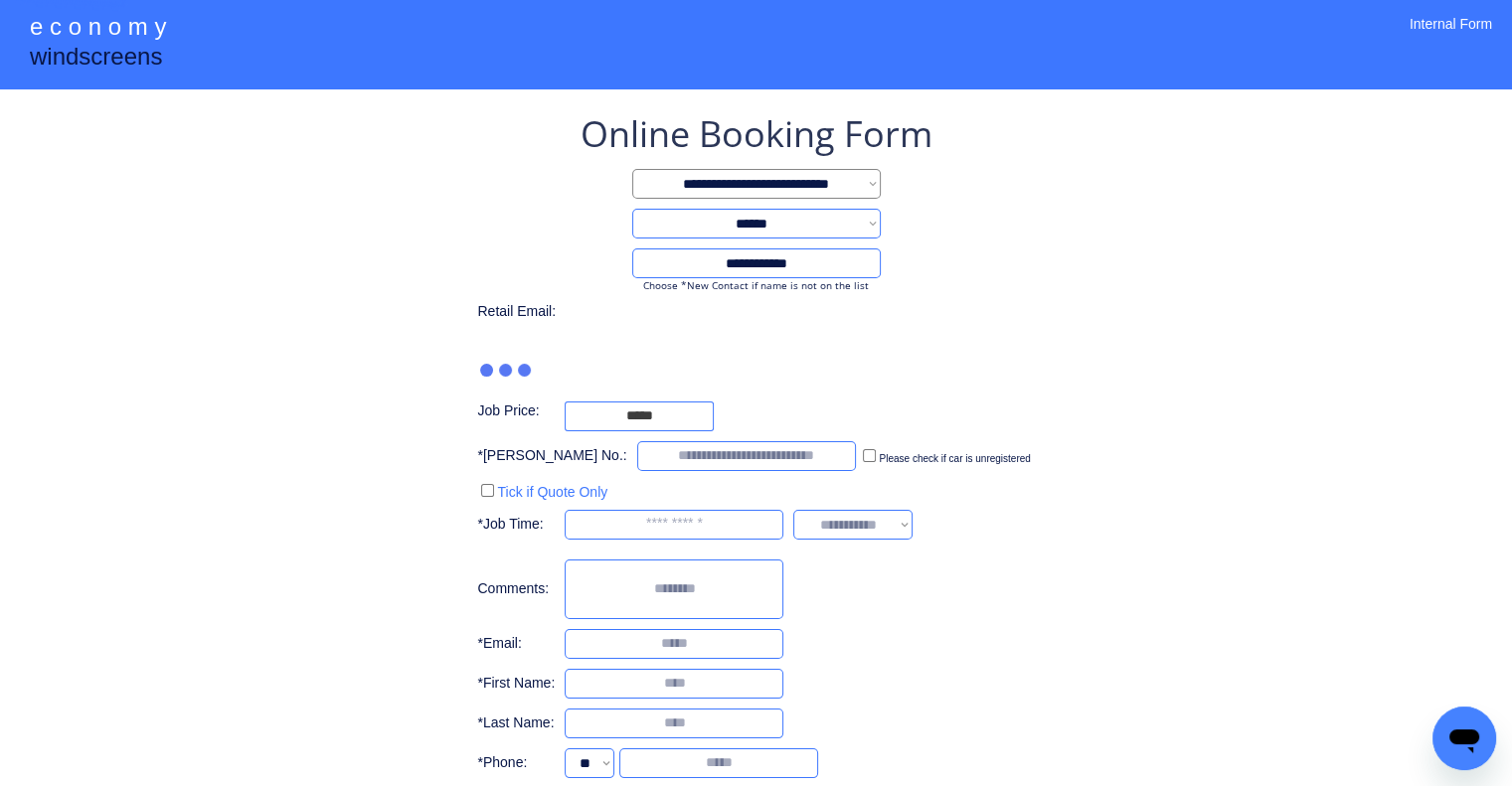 click on "**********" at bounding box center (756, 496) 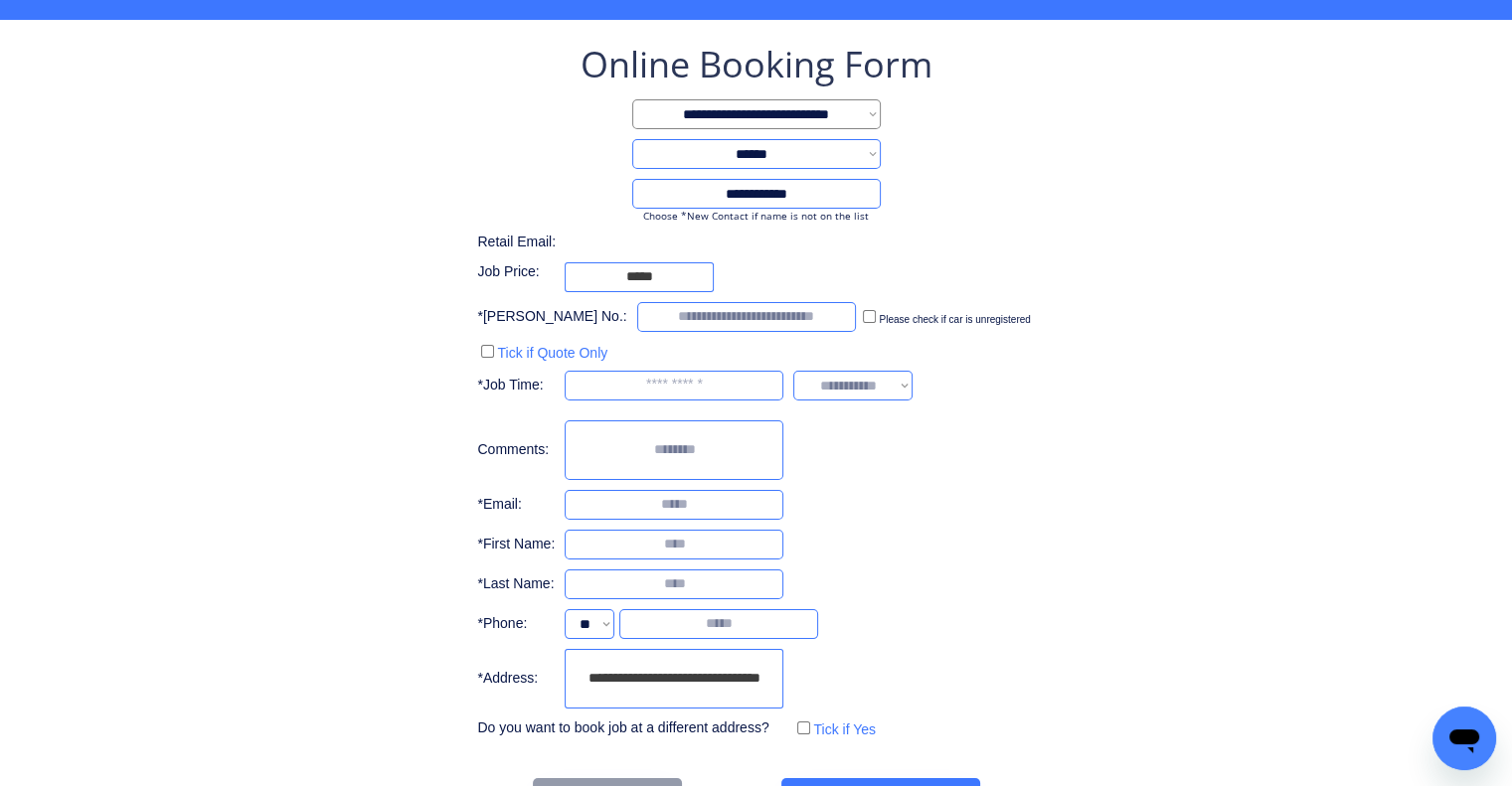 scroll, scrollTop: 135, scrollLeft: 0, axis: vertical 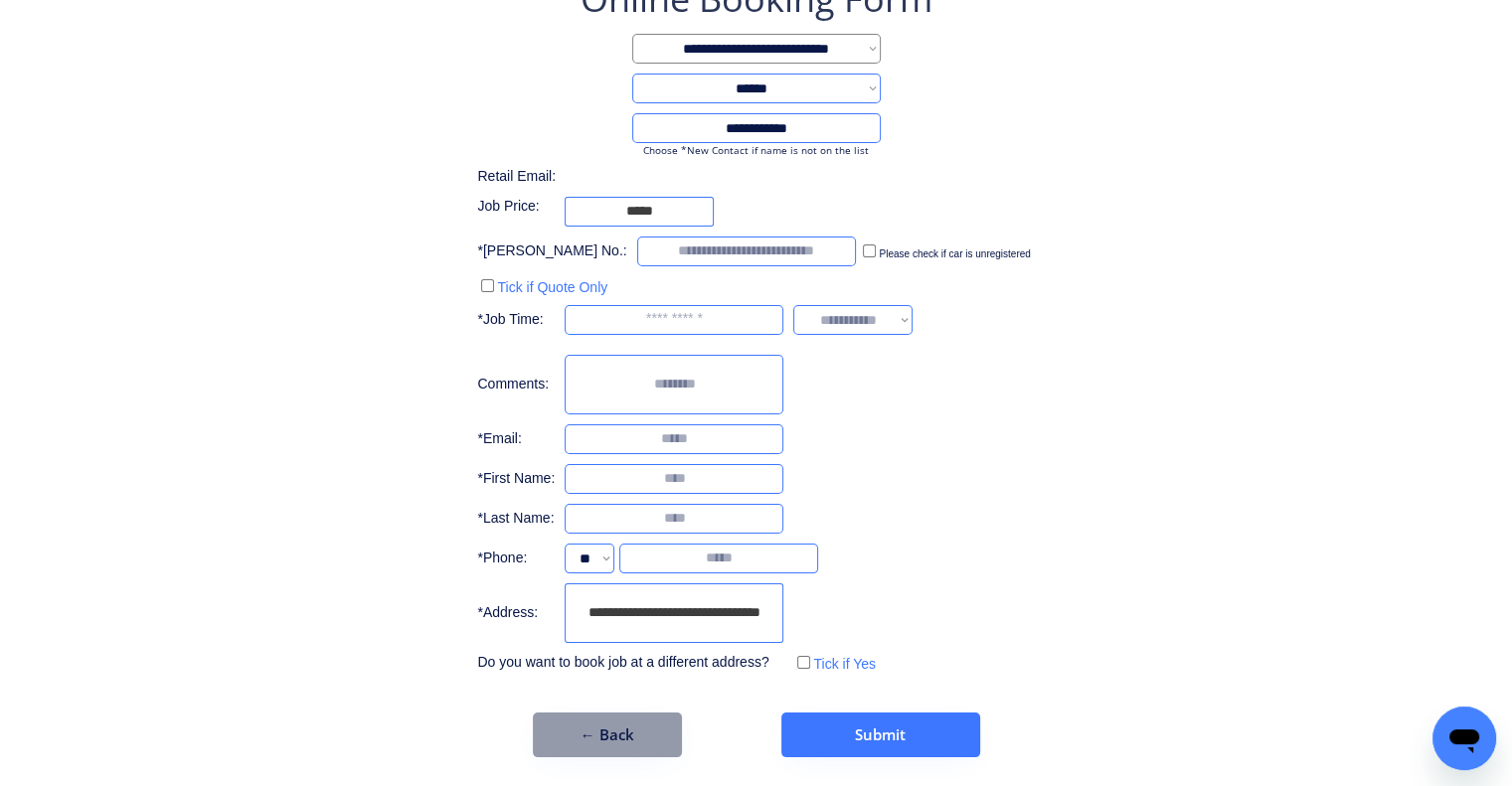 click on "←   Back" at bounding box center [607, 734] 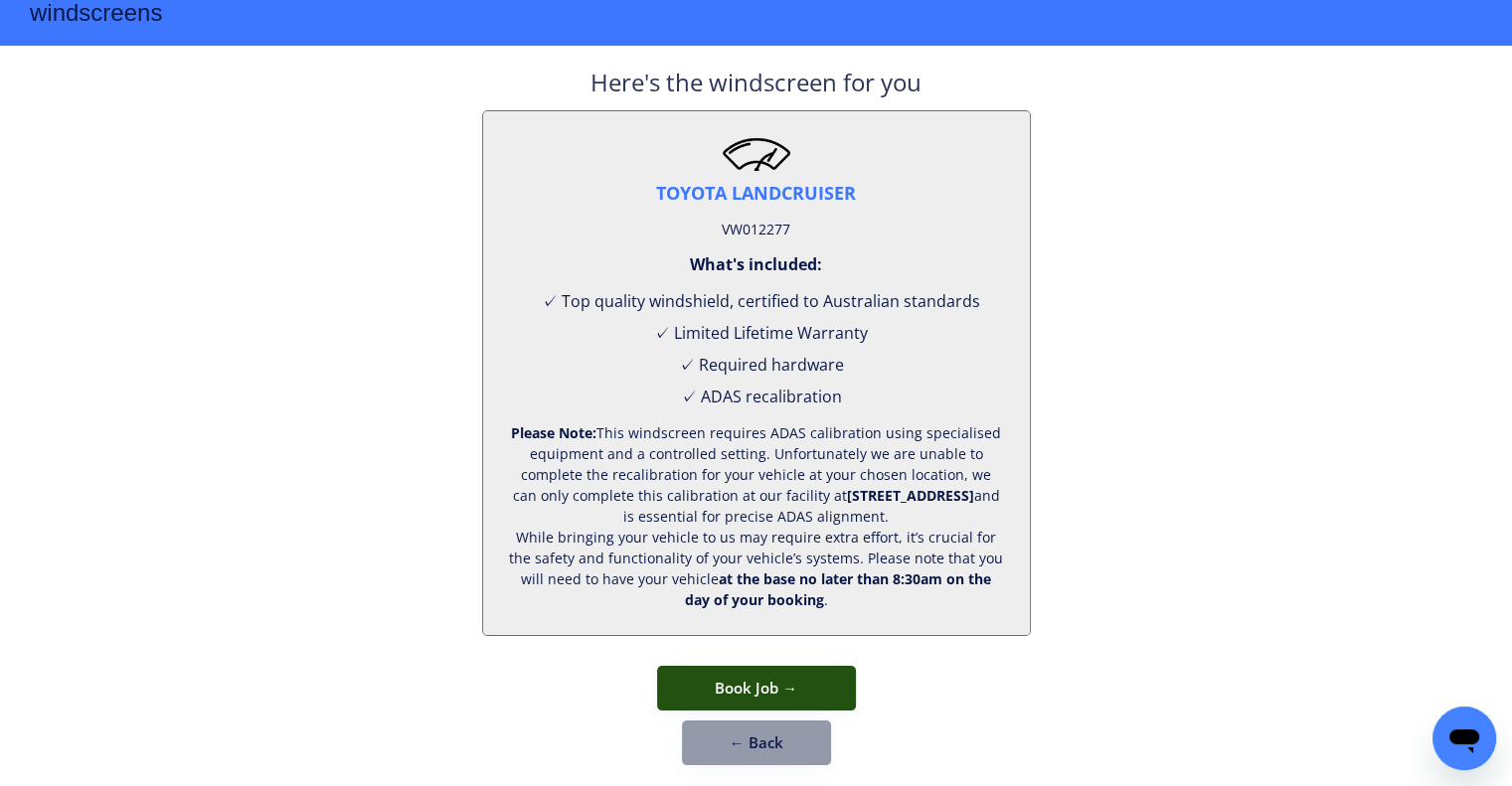 scroll, scrollTop: 82, scrollLeft: 0, axis: vertical 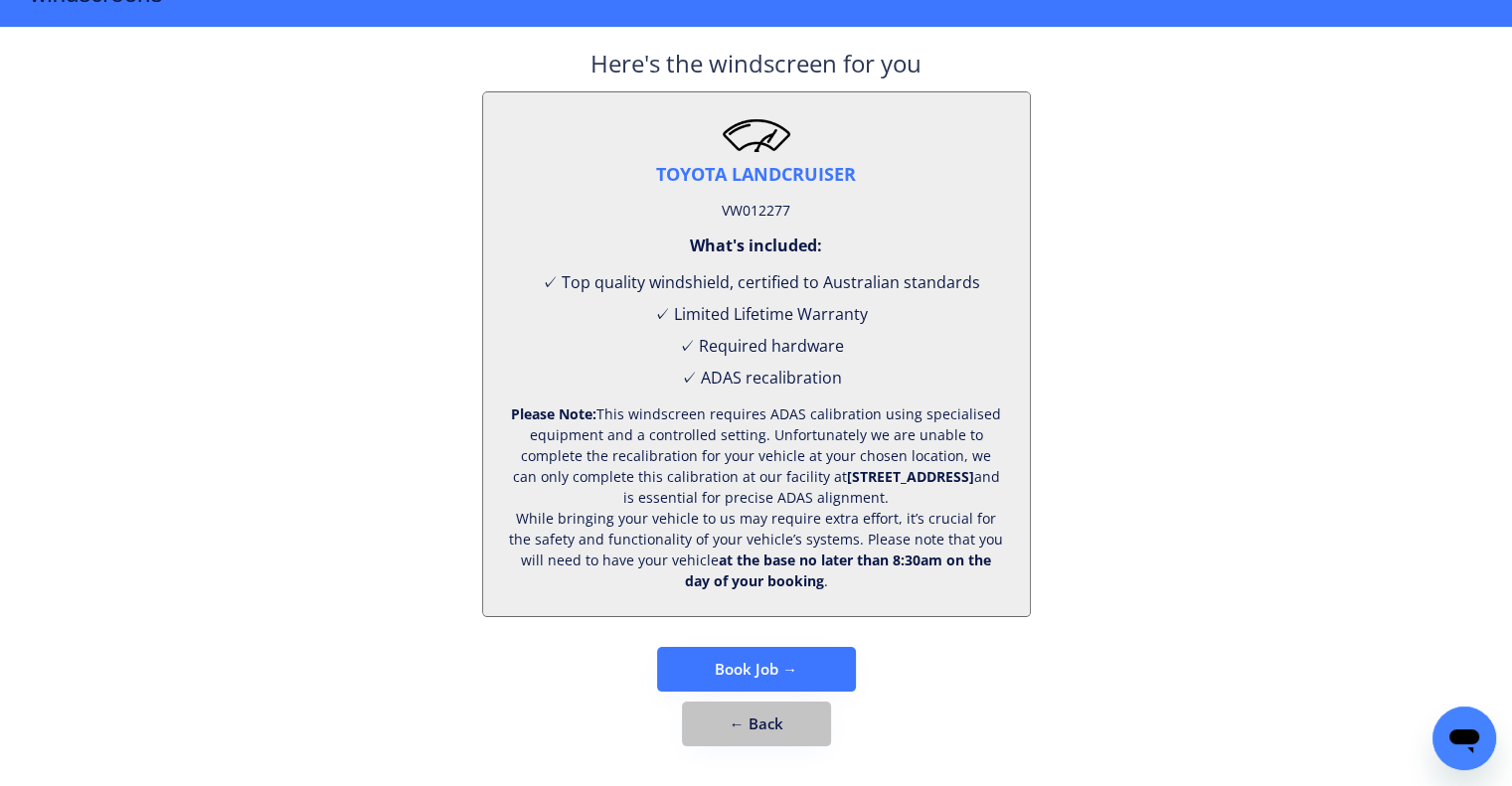 click on "←   Back" at bounding box center [756, 723] 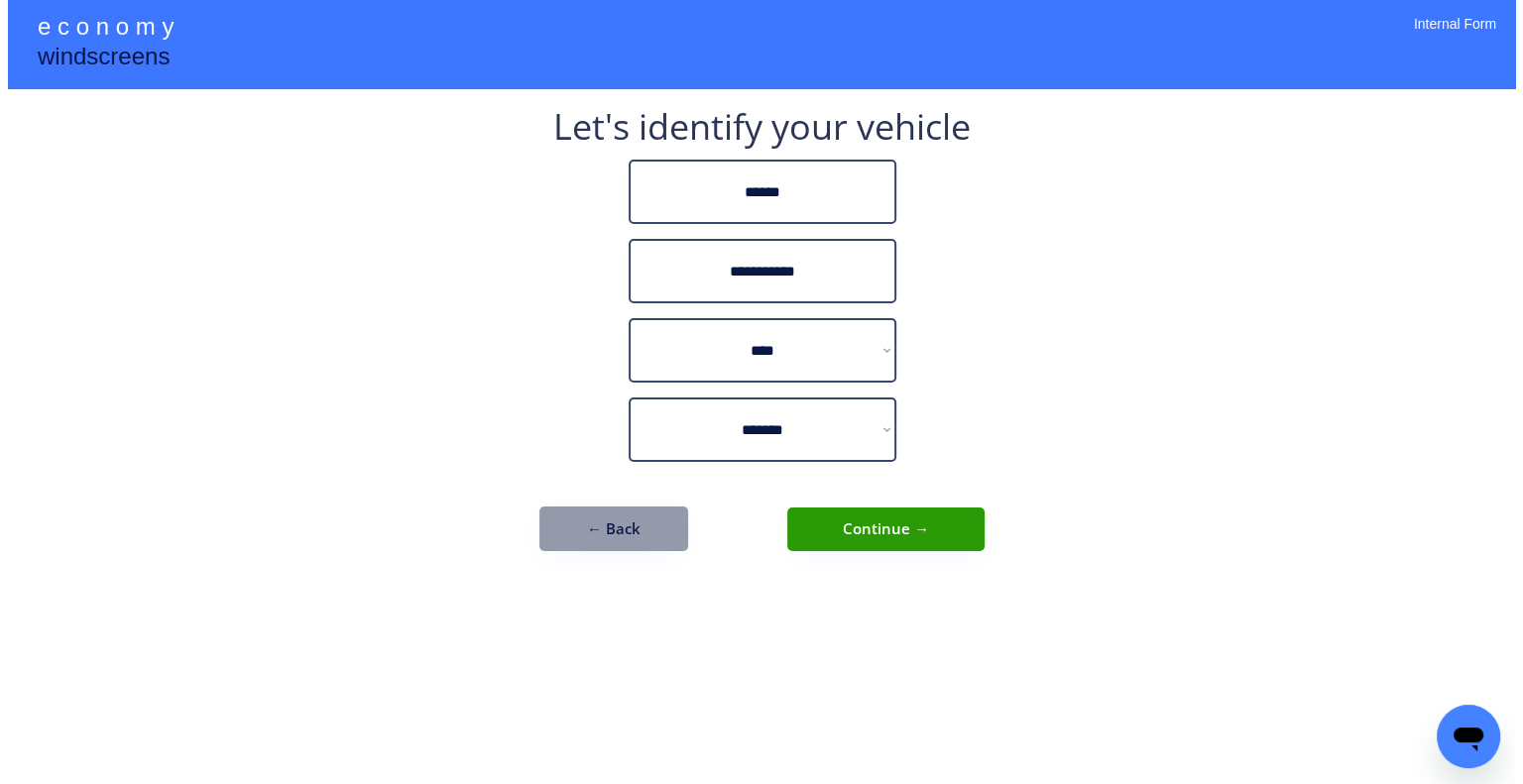 scroll, scrollTop: 0, scrollLeft: 0, axis: both 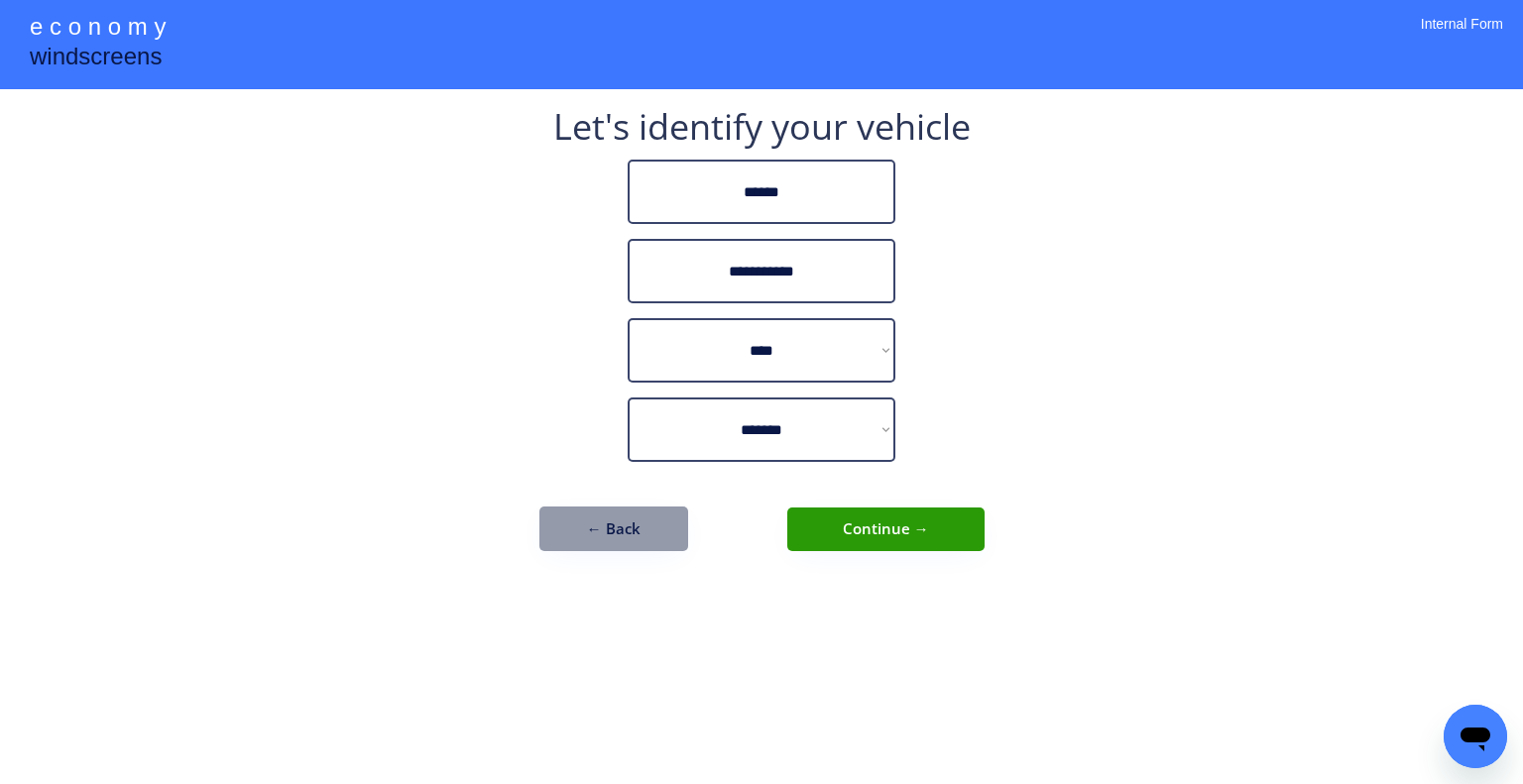 click on "←   Back" at bounding box center (614, 528) 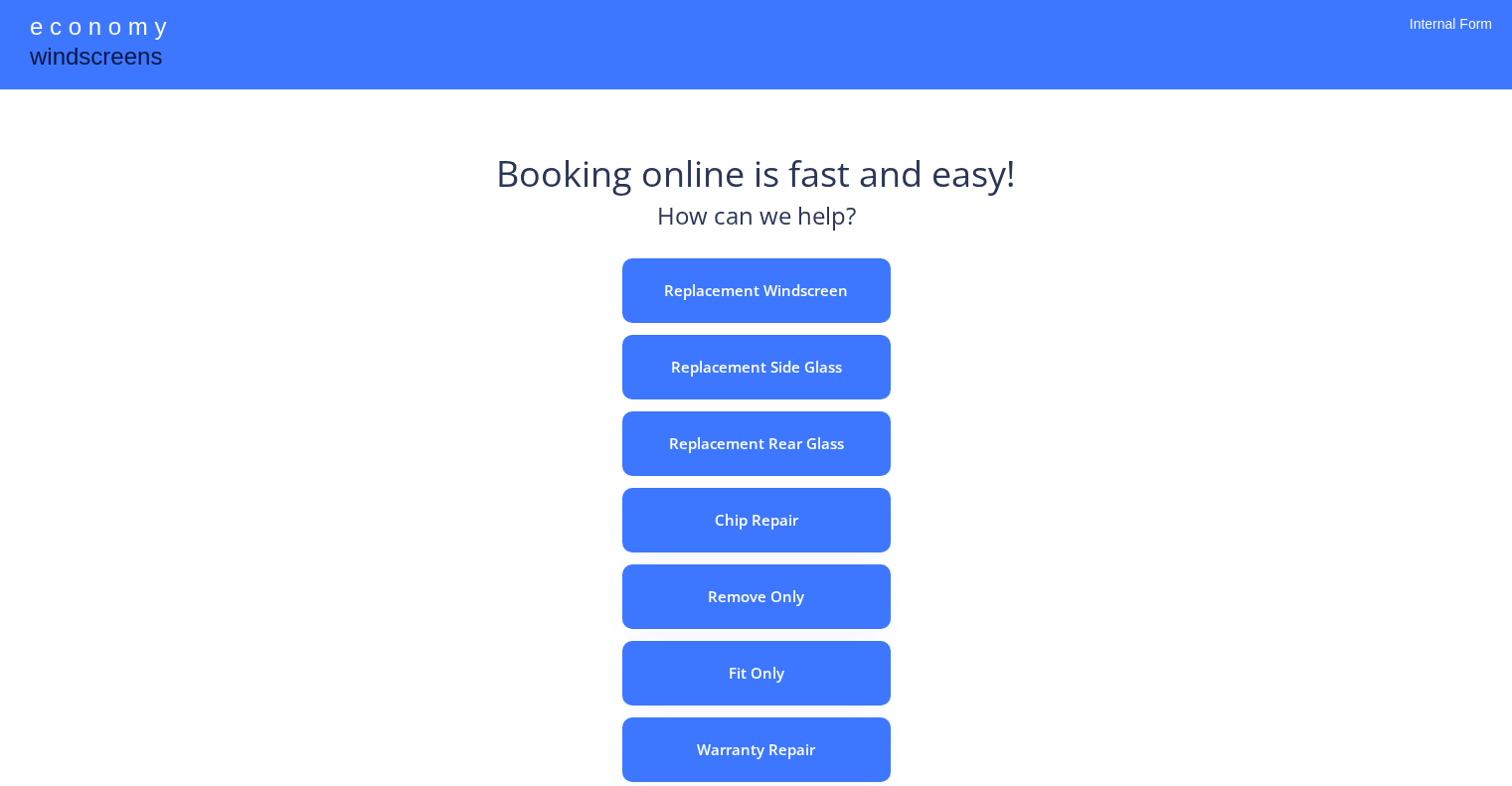 scroll, scrollTop: 0, scrollLeft: 0, axis: both 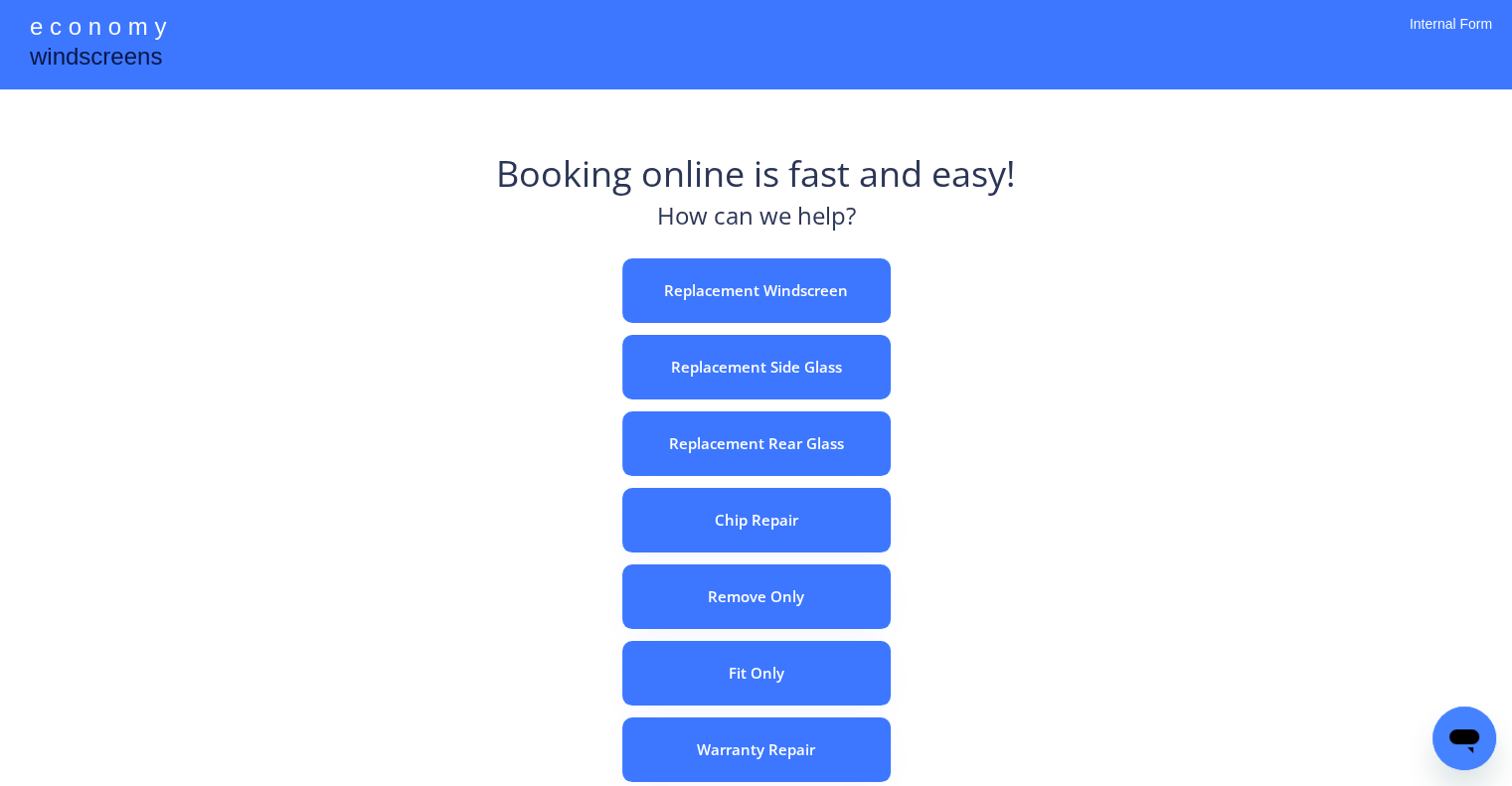 click on "e c o n o m y windscreens Booking online is fast and easy! How can we help? Replacement Windscreen Replacement Side Glass Replacement Rear Glass Chip Repair Remove Only Fit Only Warranty Repair ADAS Recalibration Only Rebook a Job Confirm Quotes Manual Booking Internal Form" at bounding box center [756, 553] 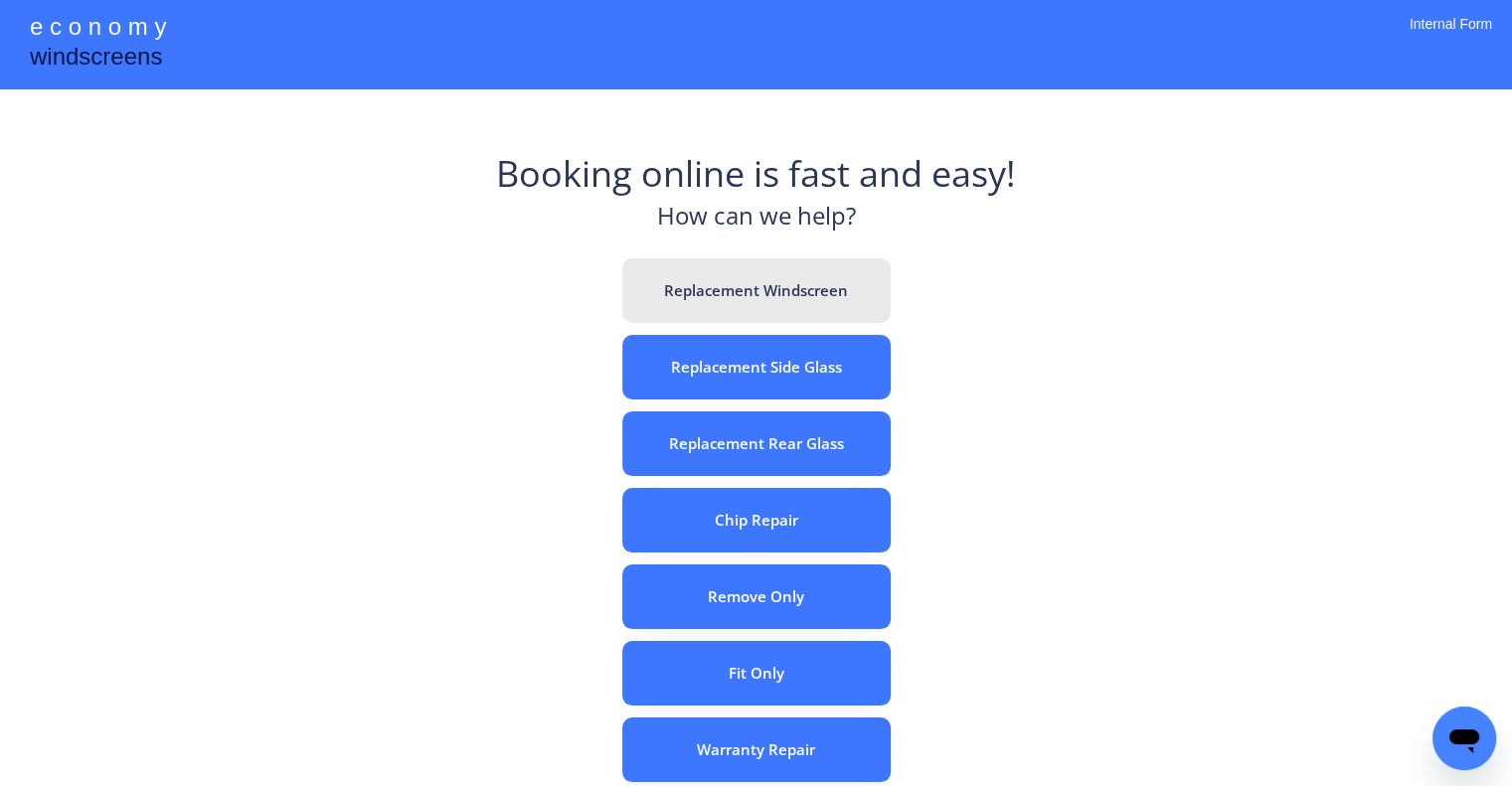 click on "Replacement Windscreen" at bounding box center (756, 290) 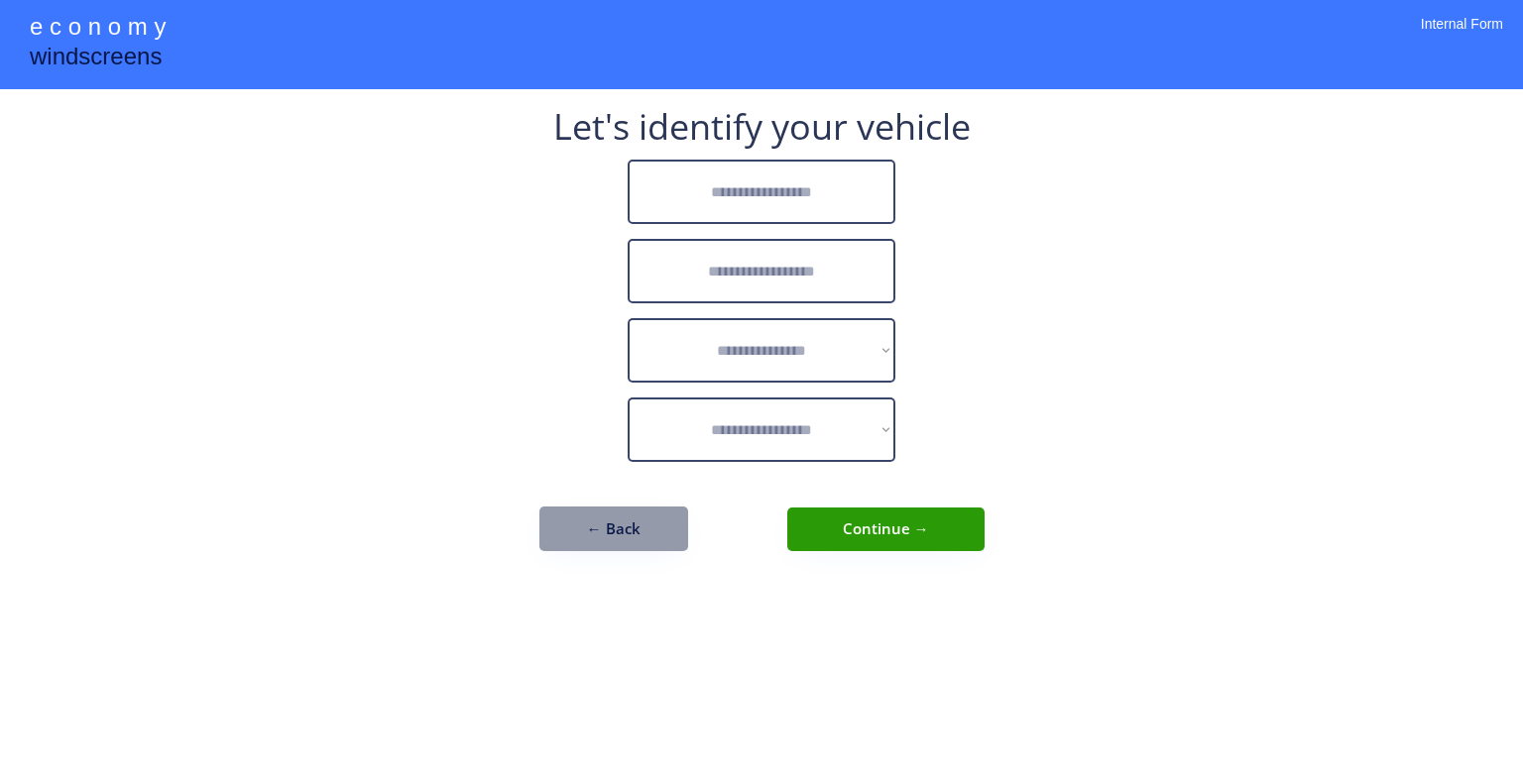 scroll, scrollTop: 0, scrollLeft: 0, axis: both 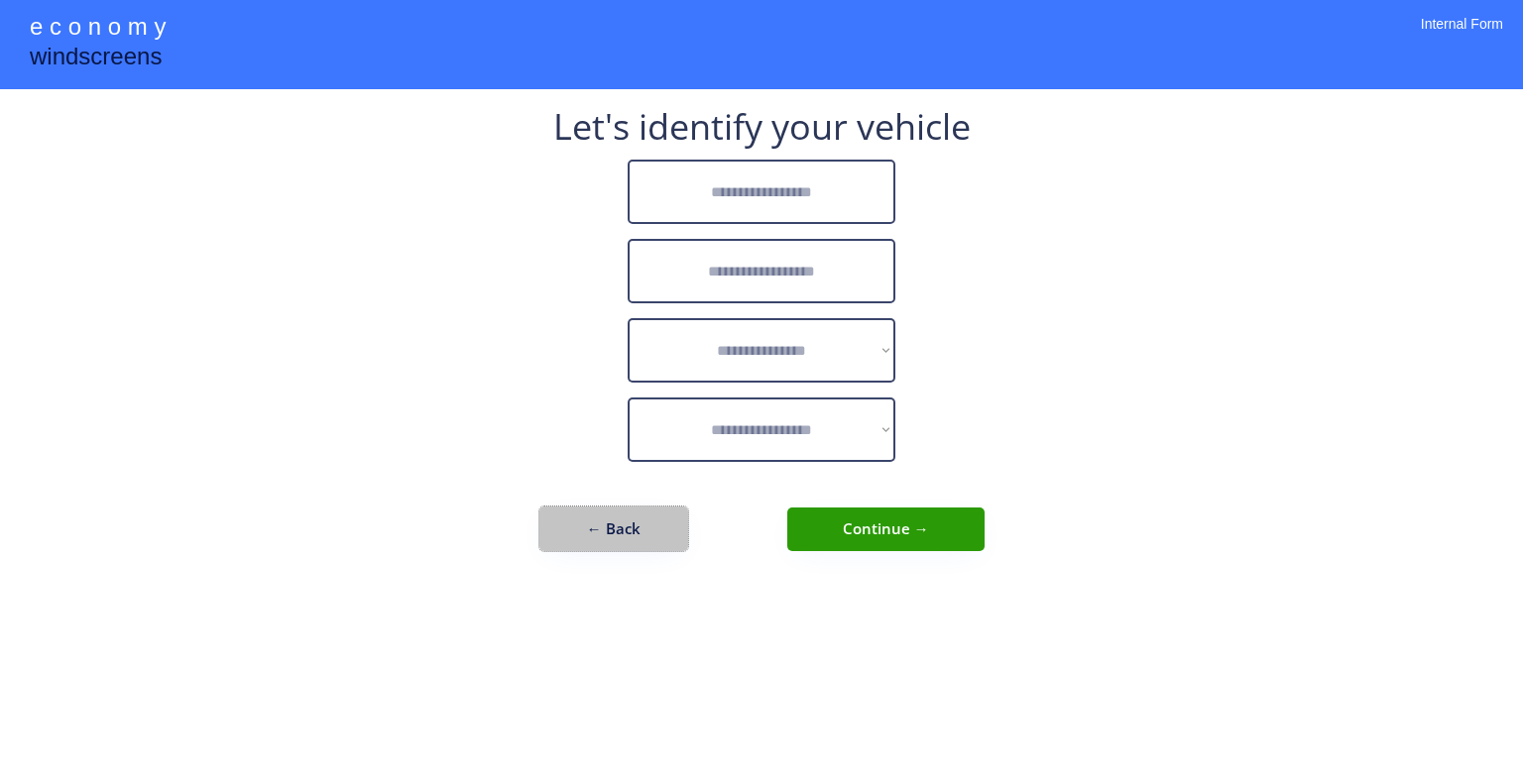 click on "←   Back" at bounding box center [614, 528] 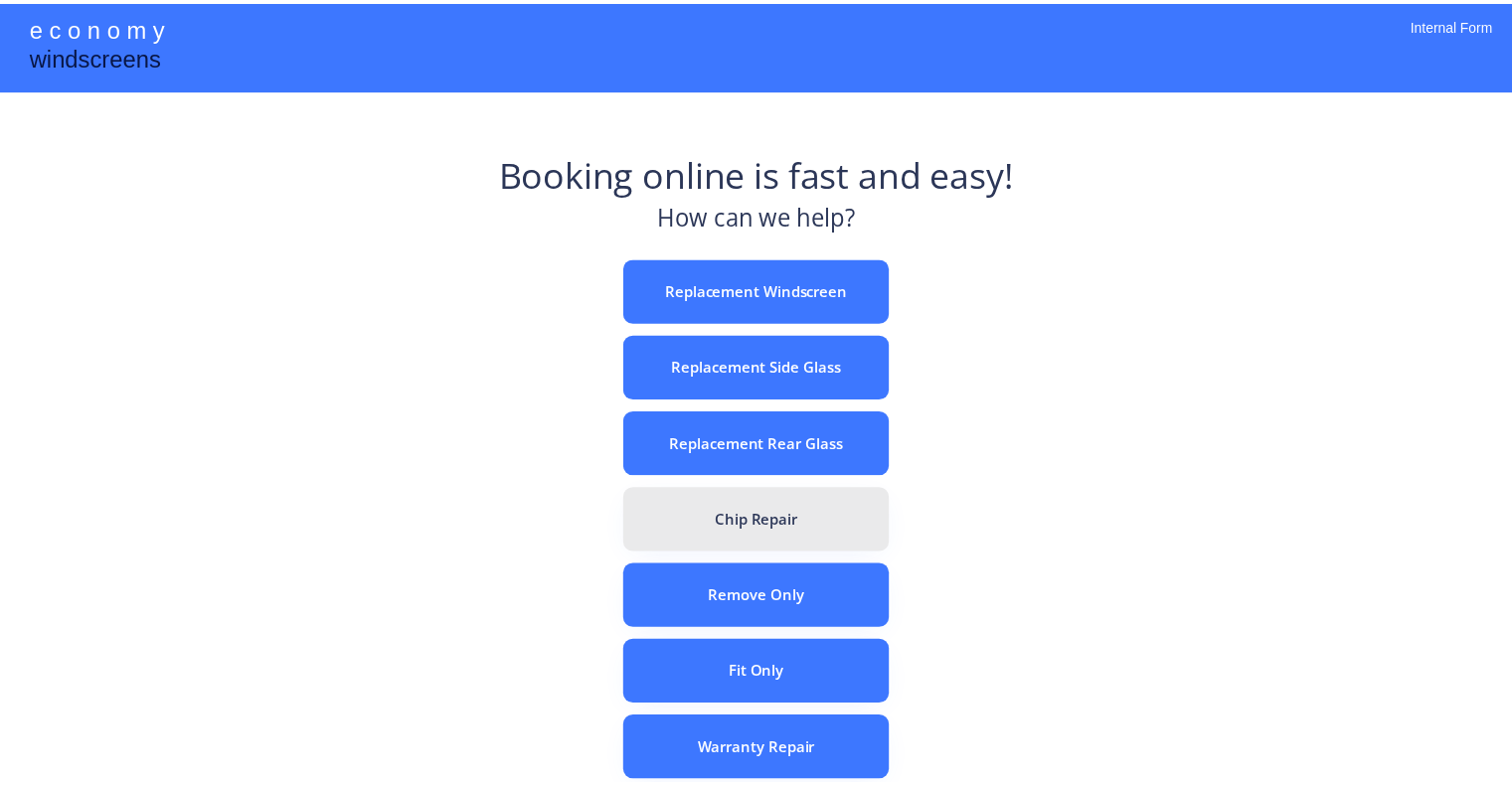 scroll, scrollTop: 0, scrollLeft: 0, axis: both 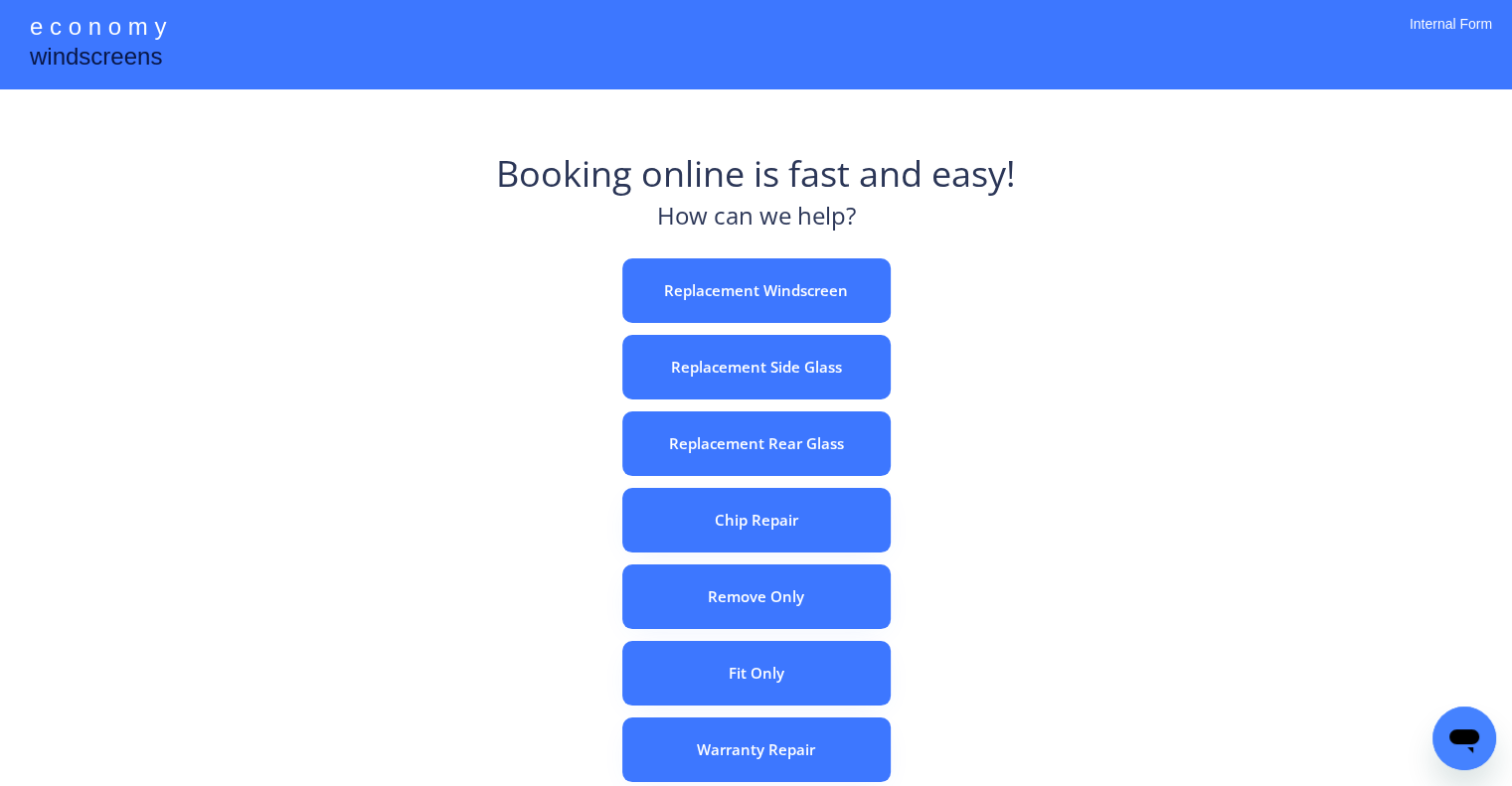 click on "e c o n o m y windscreens Booking online is fast and easy! How can we help? Replacement Windscreen Replacement Side Glass Replacement Rear Glass Chip Repair Remove Only Fit Only Warranty Repair ADAS Recalibration Only Rebook a Job Confirm Quotes Manual Booking Internal Form" at bounding box center (756, 553) 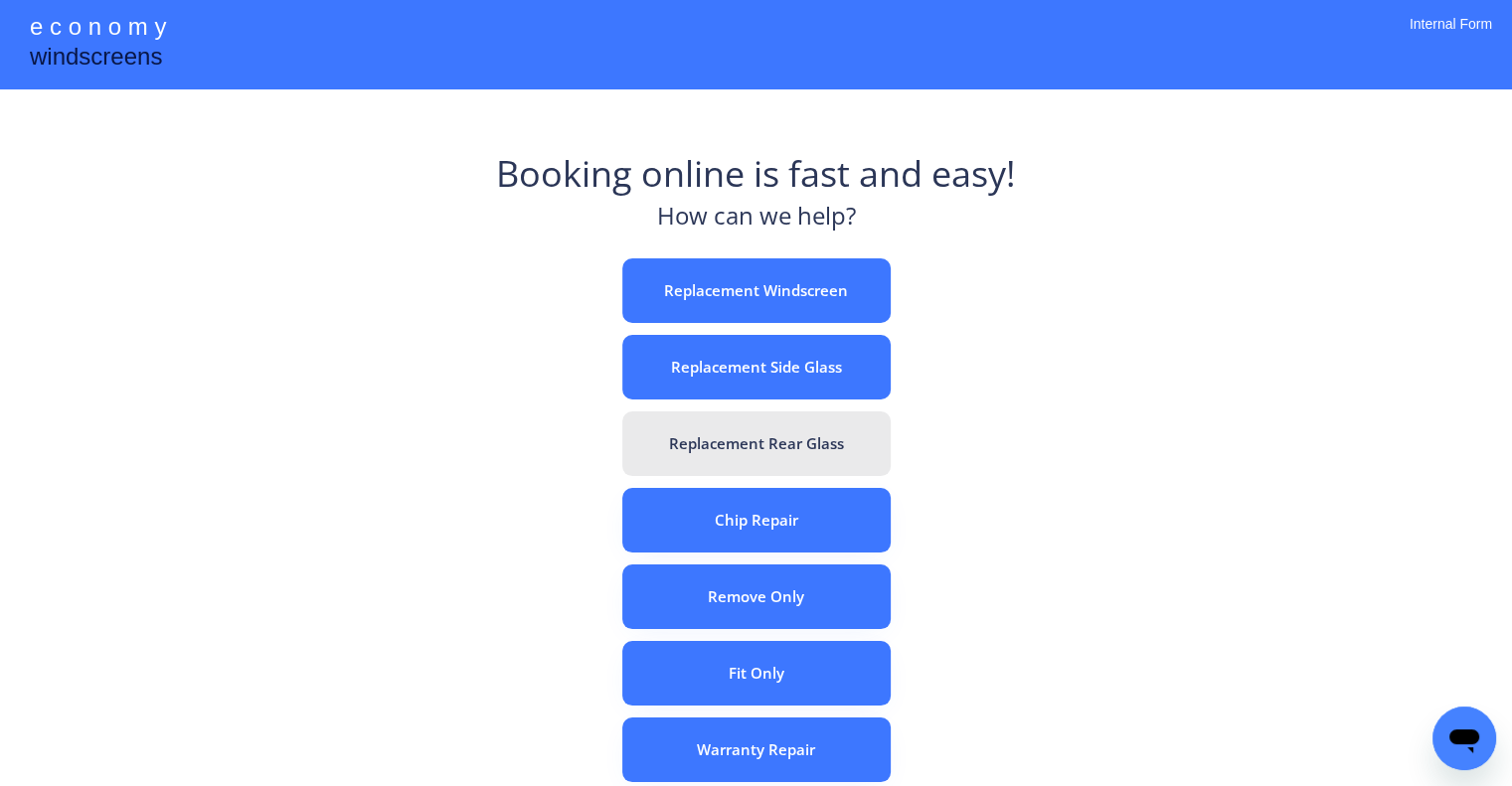 click on "Replacement Rear Glass" at bounding box center [756, 443] 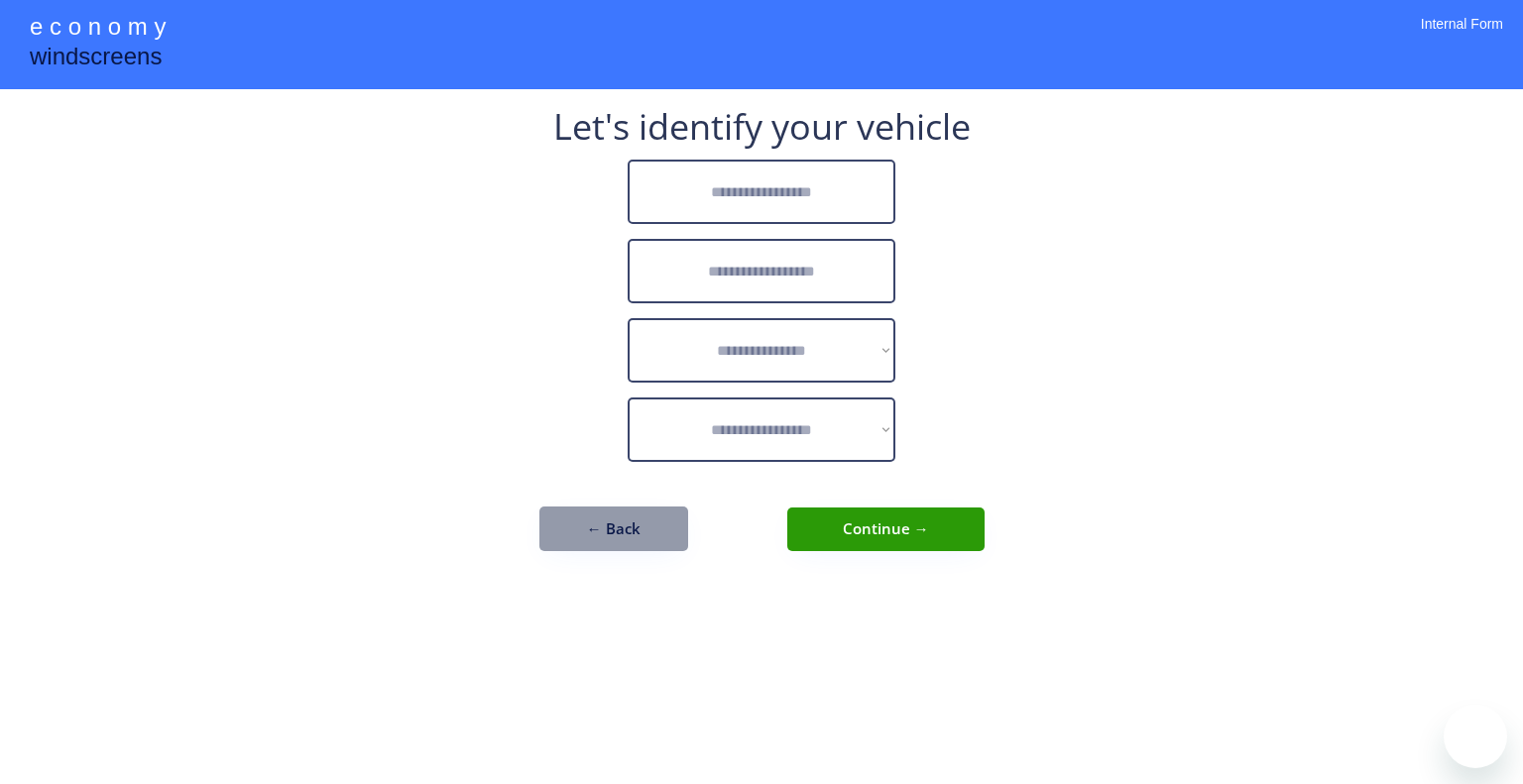scroll, scrollTop: 0, scrollLeft: 0, axis: both 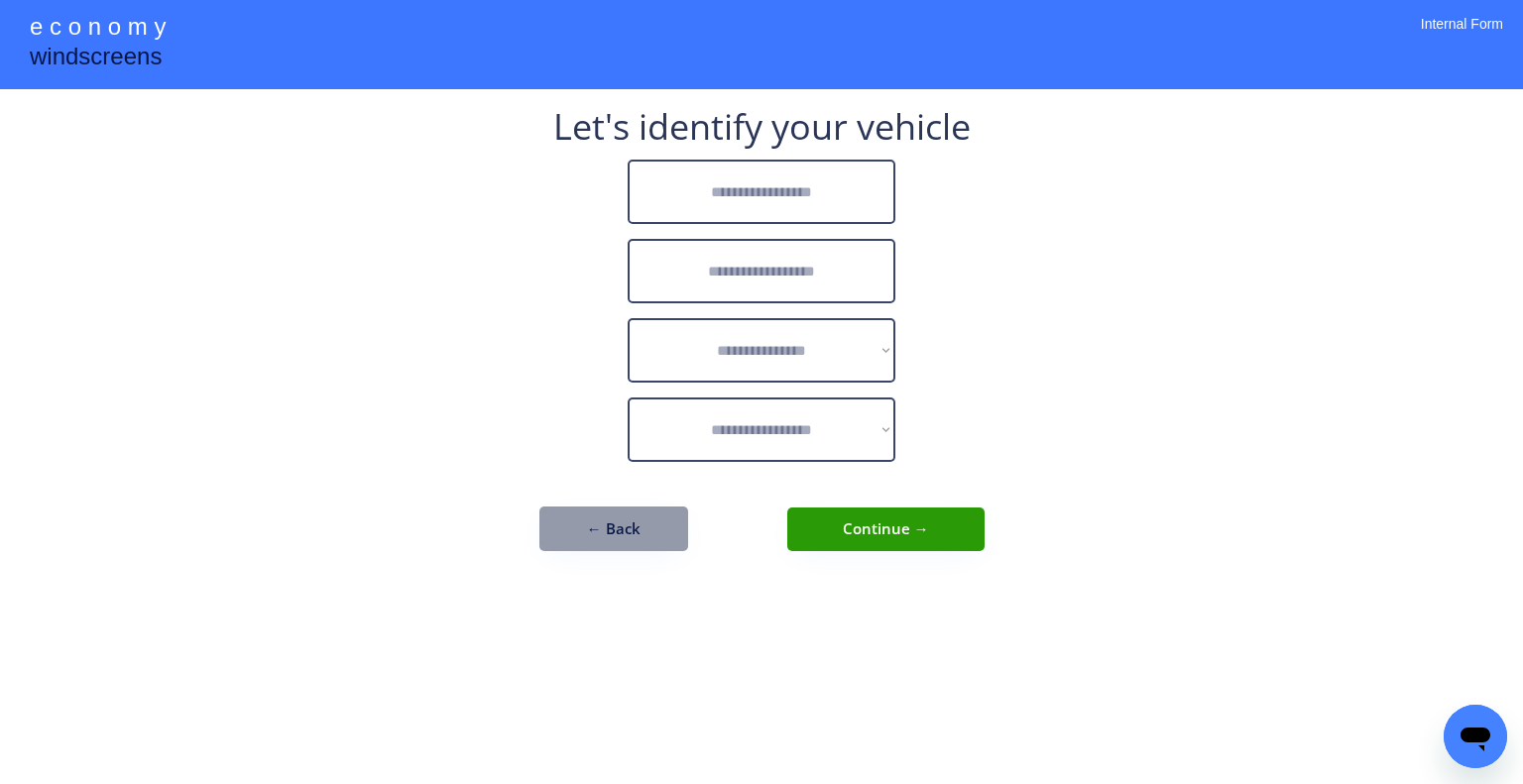 click at bounding box center [762, 191] 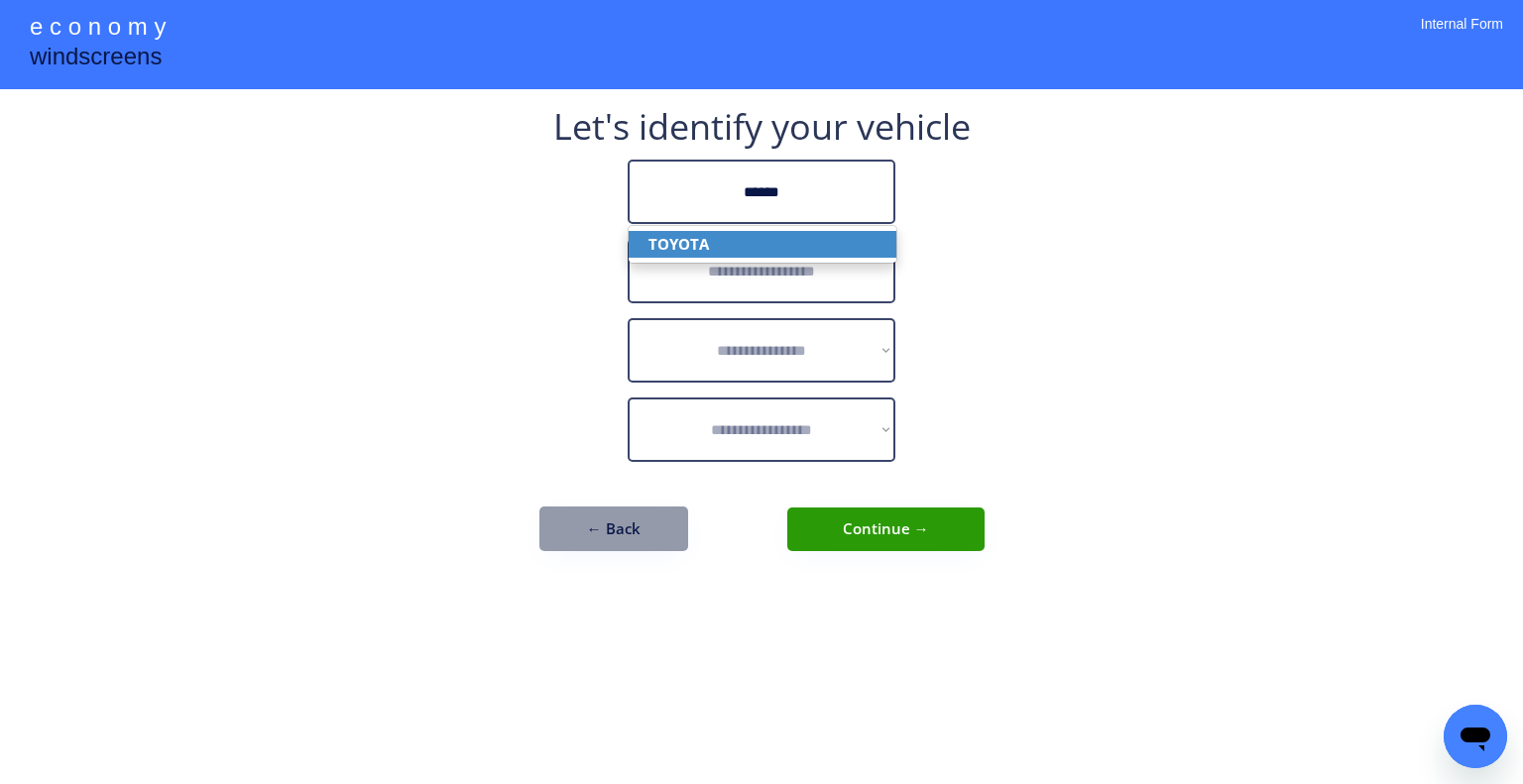 click on "TOYOTA" at bounding box center [762, 244] 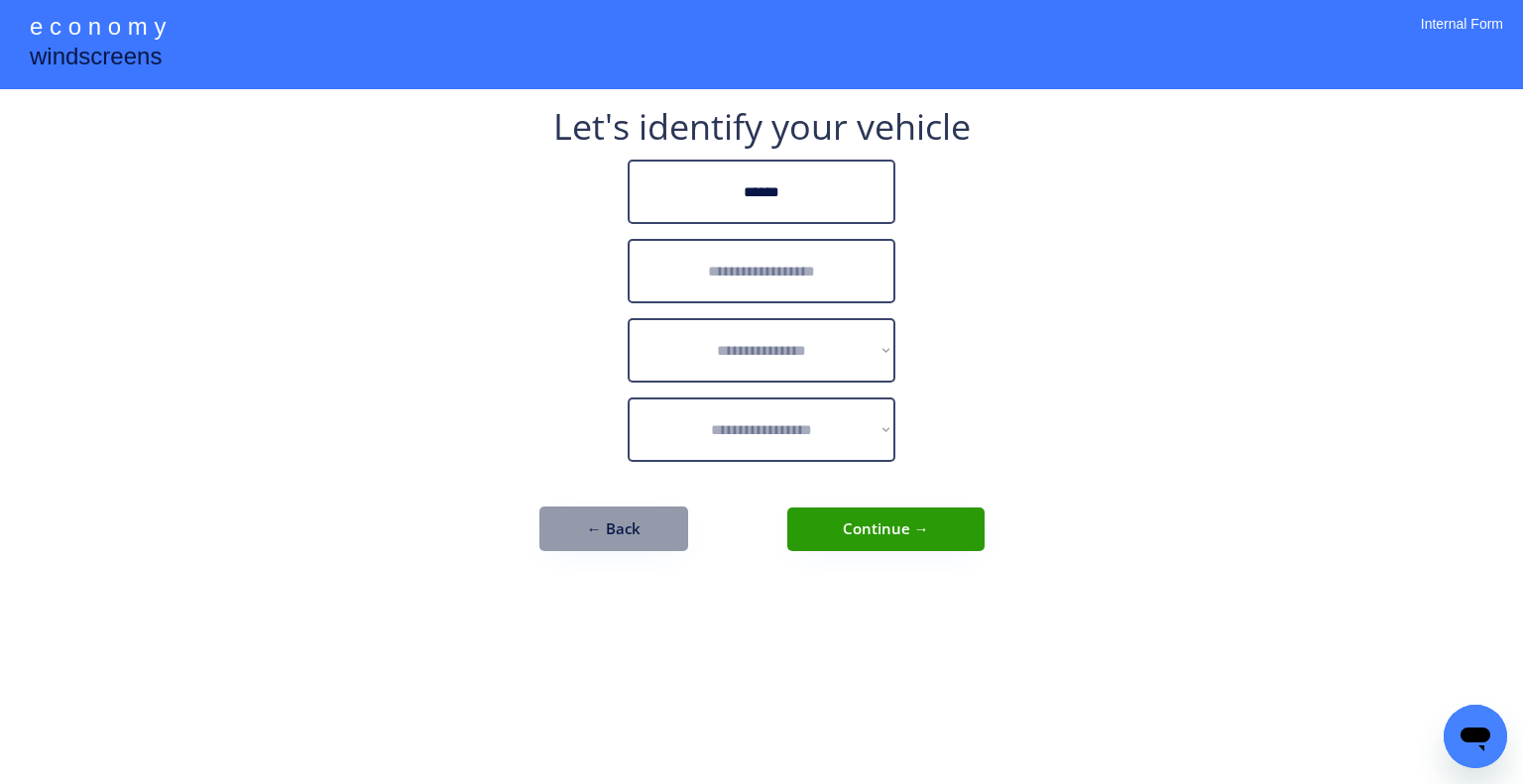 click at bounding box center (762, 271) 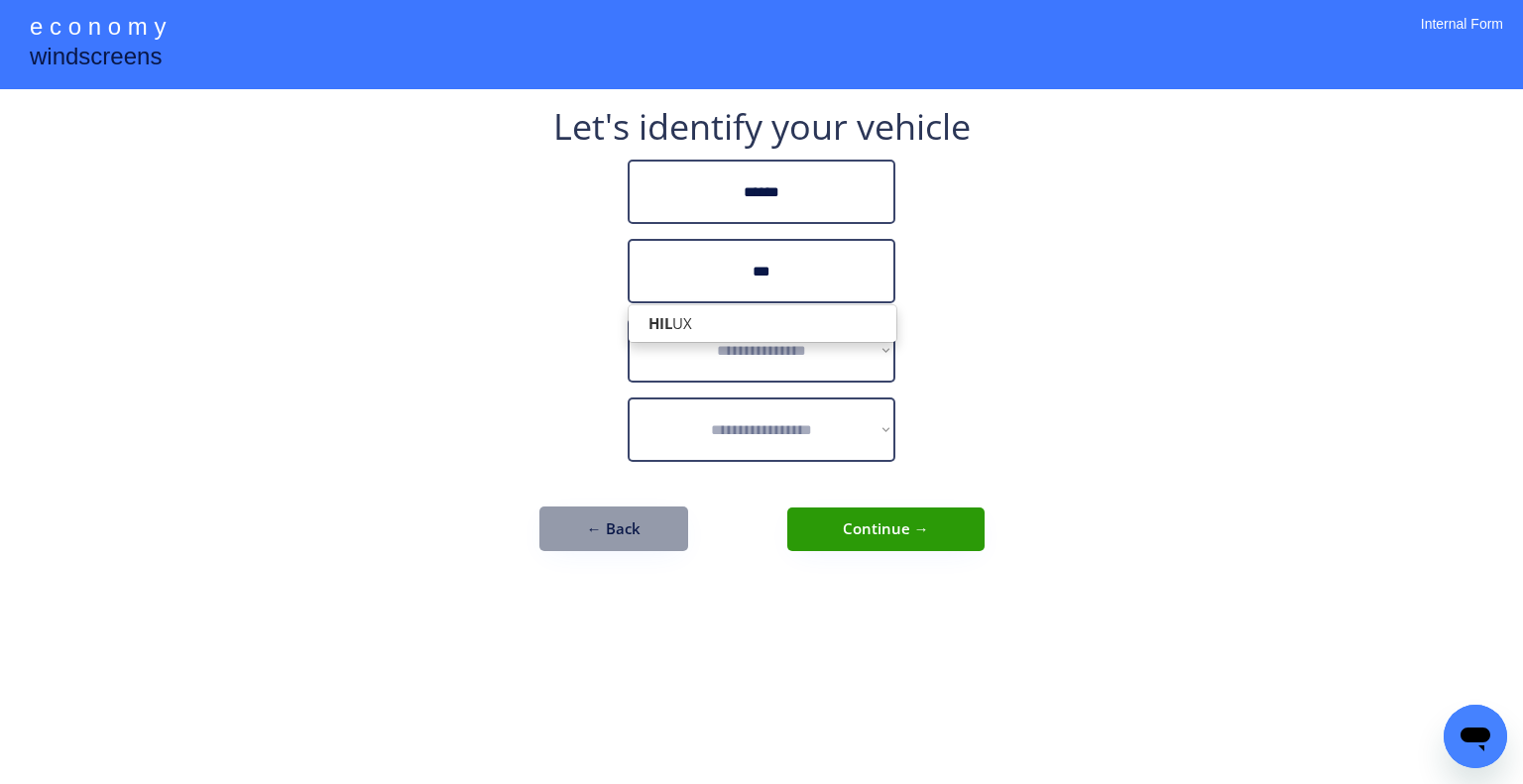 type on "***" 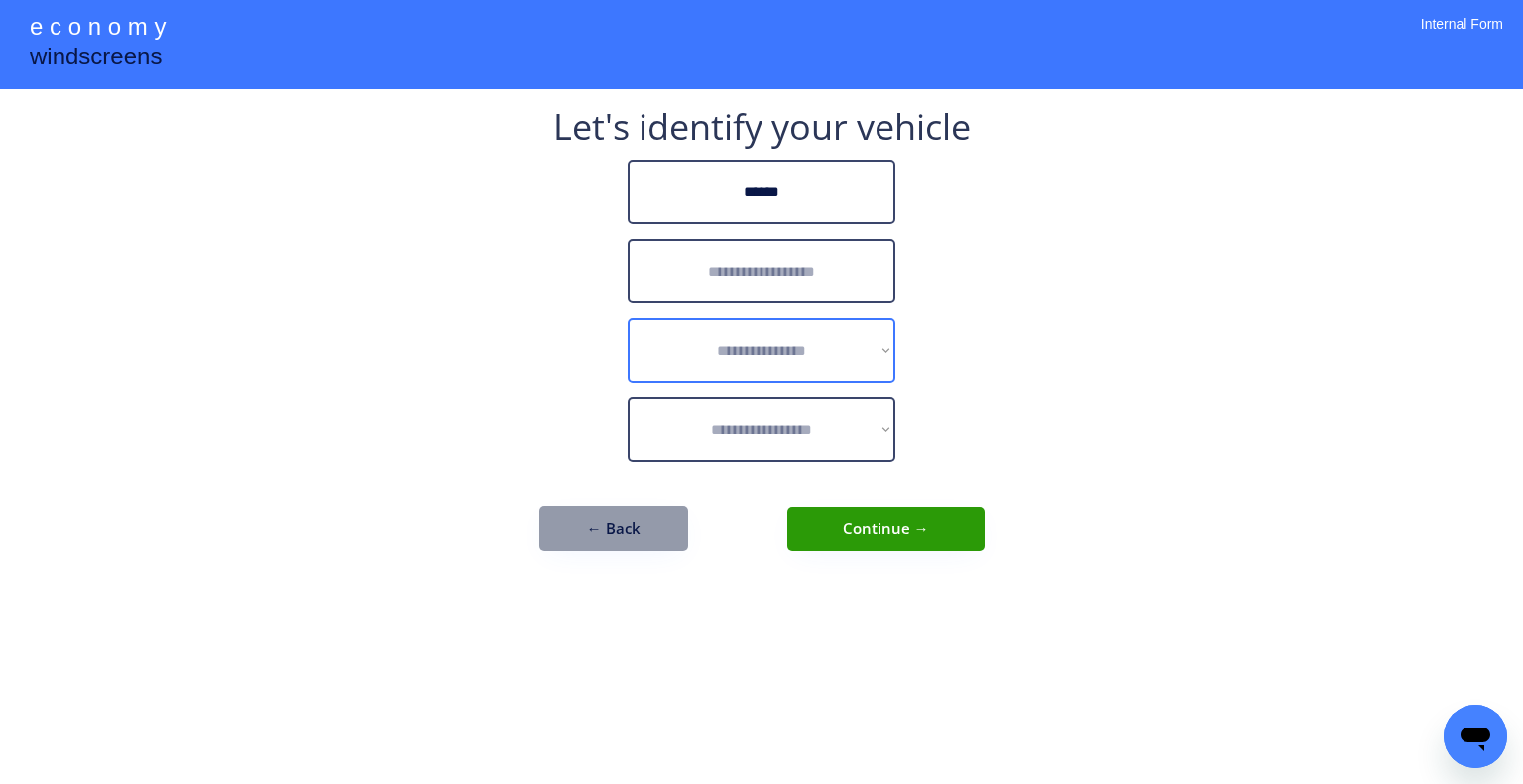 click on "**********" at bounding box center [762, 350] 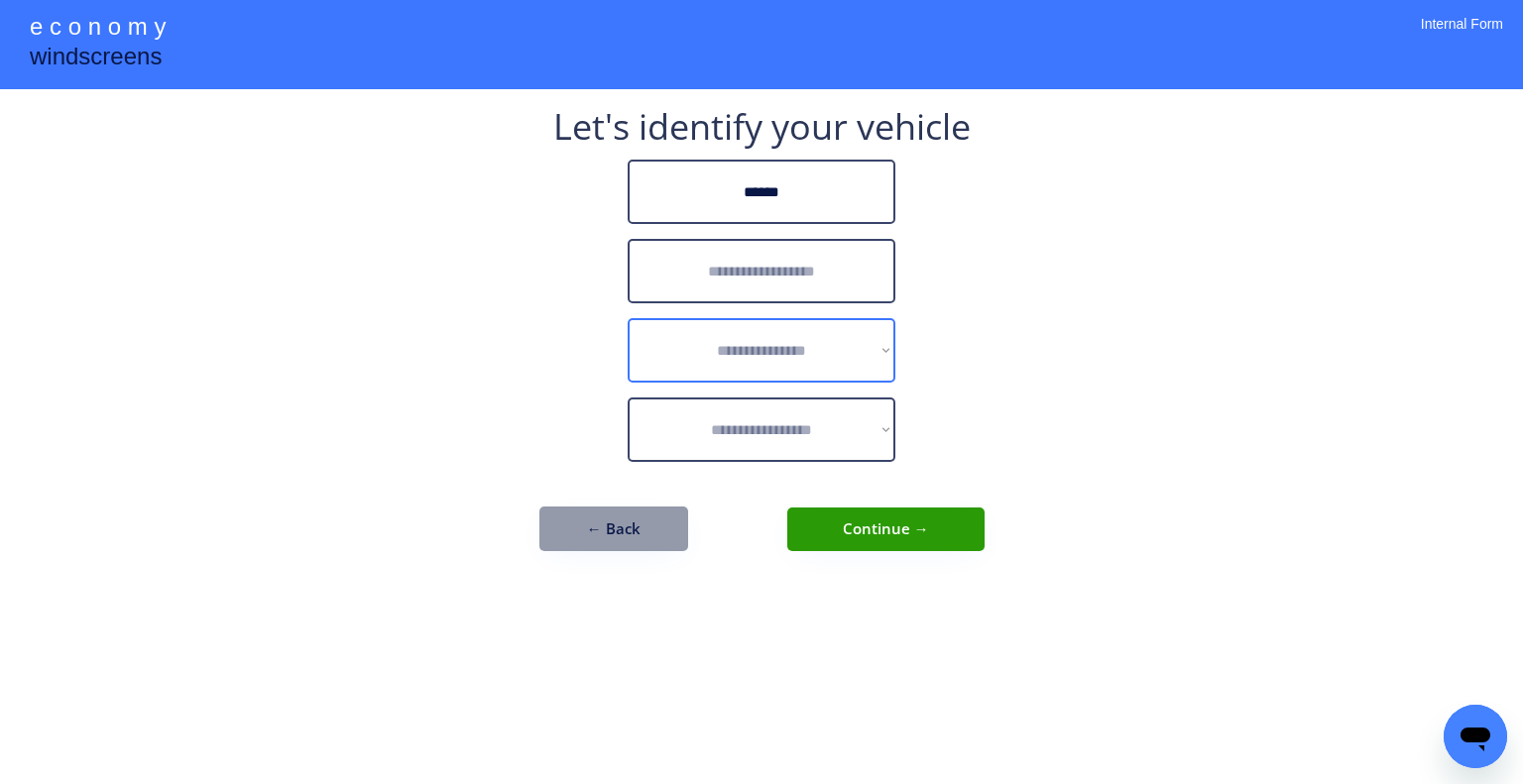 drag, startPoint x: 814, startPoint y: 320, endPoint x: 814, endPoint y: 253, distance: 67 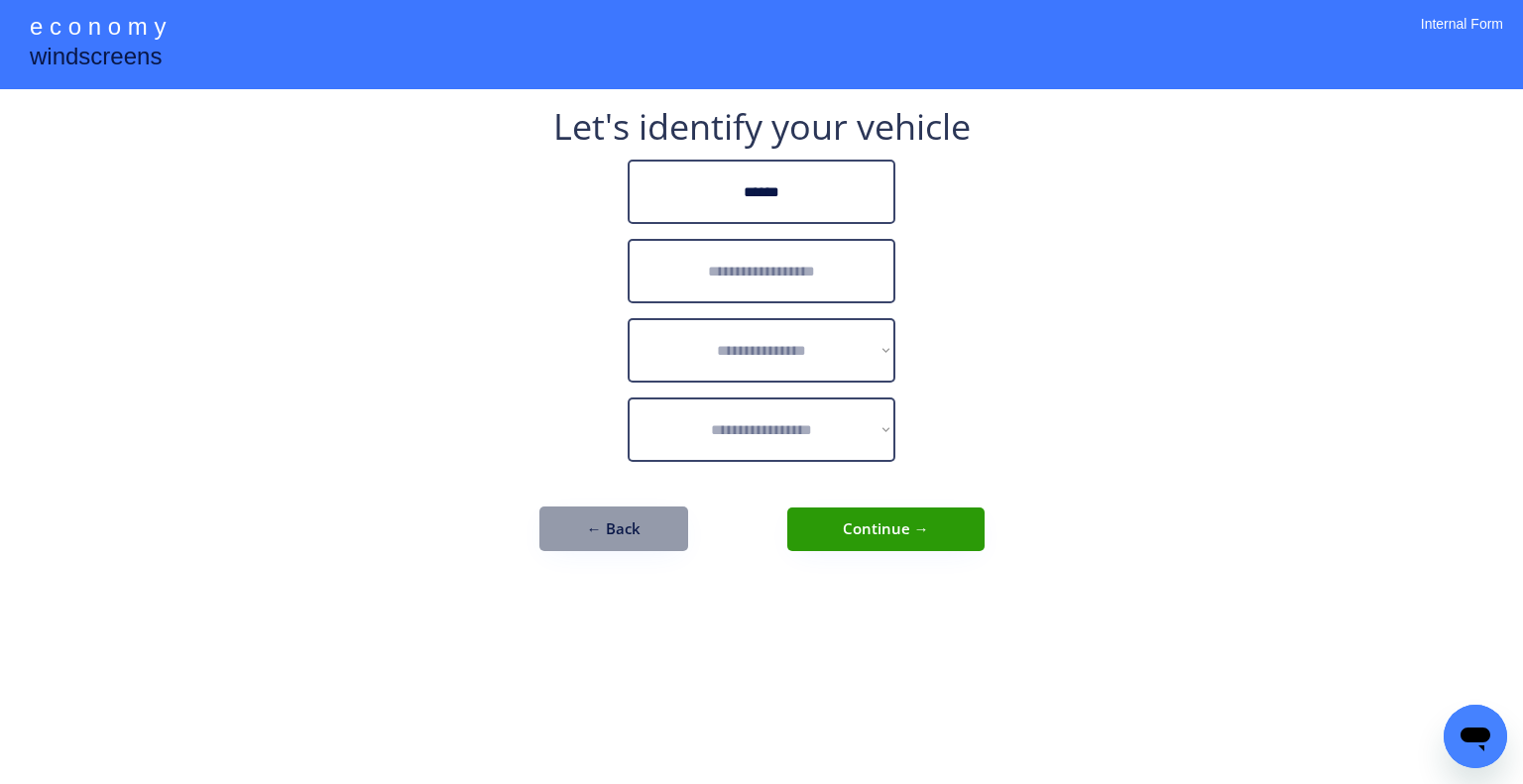 click at bounding box center [762, 271] 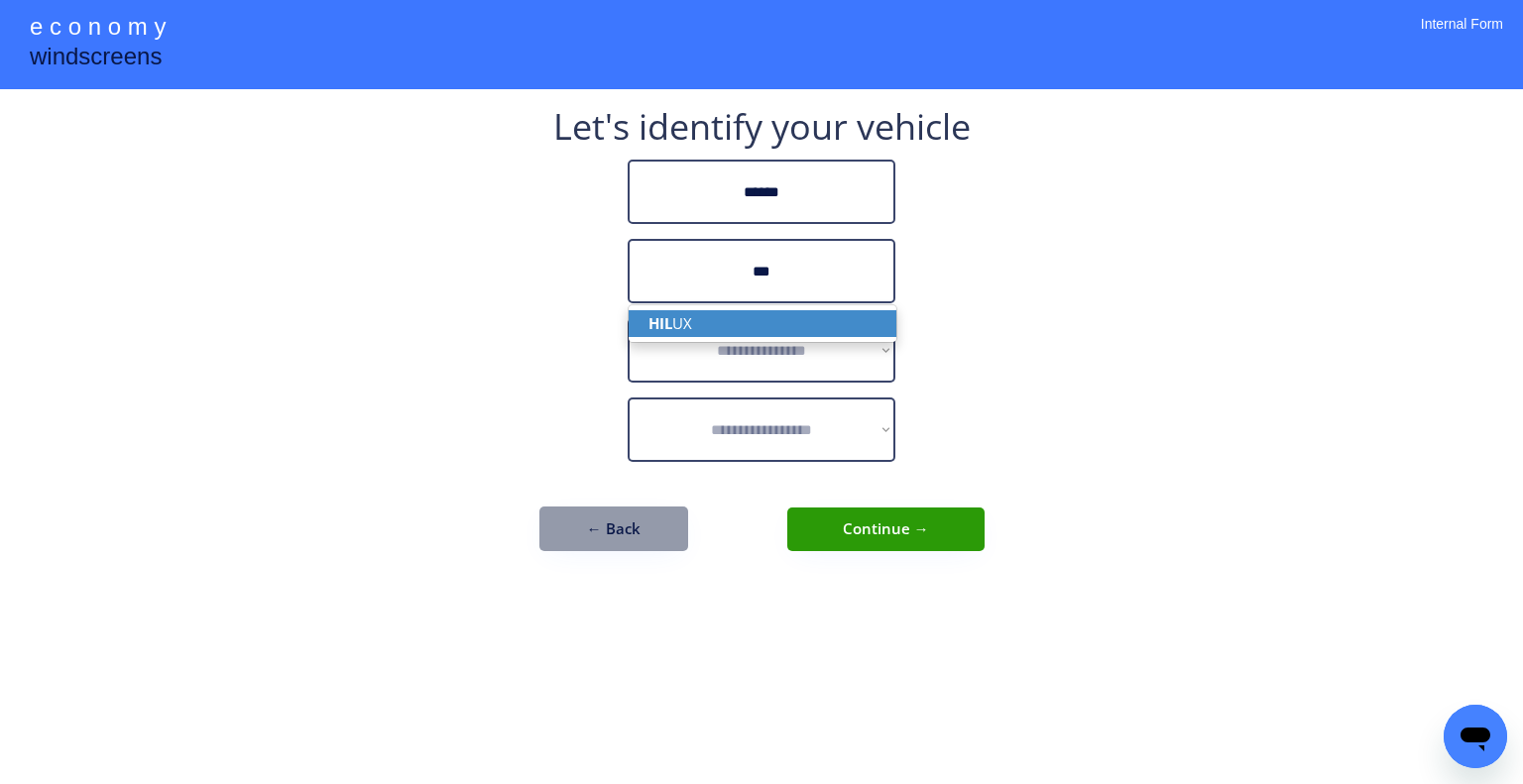 click on "HIL UX" at bounding box center (762, 323) 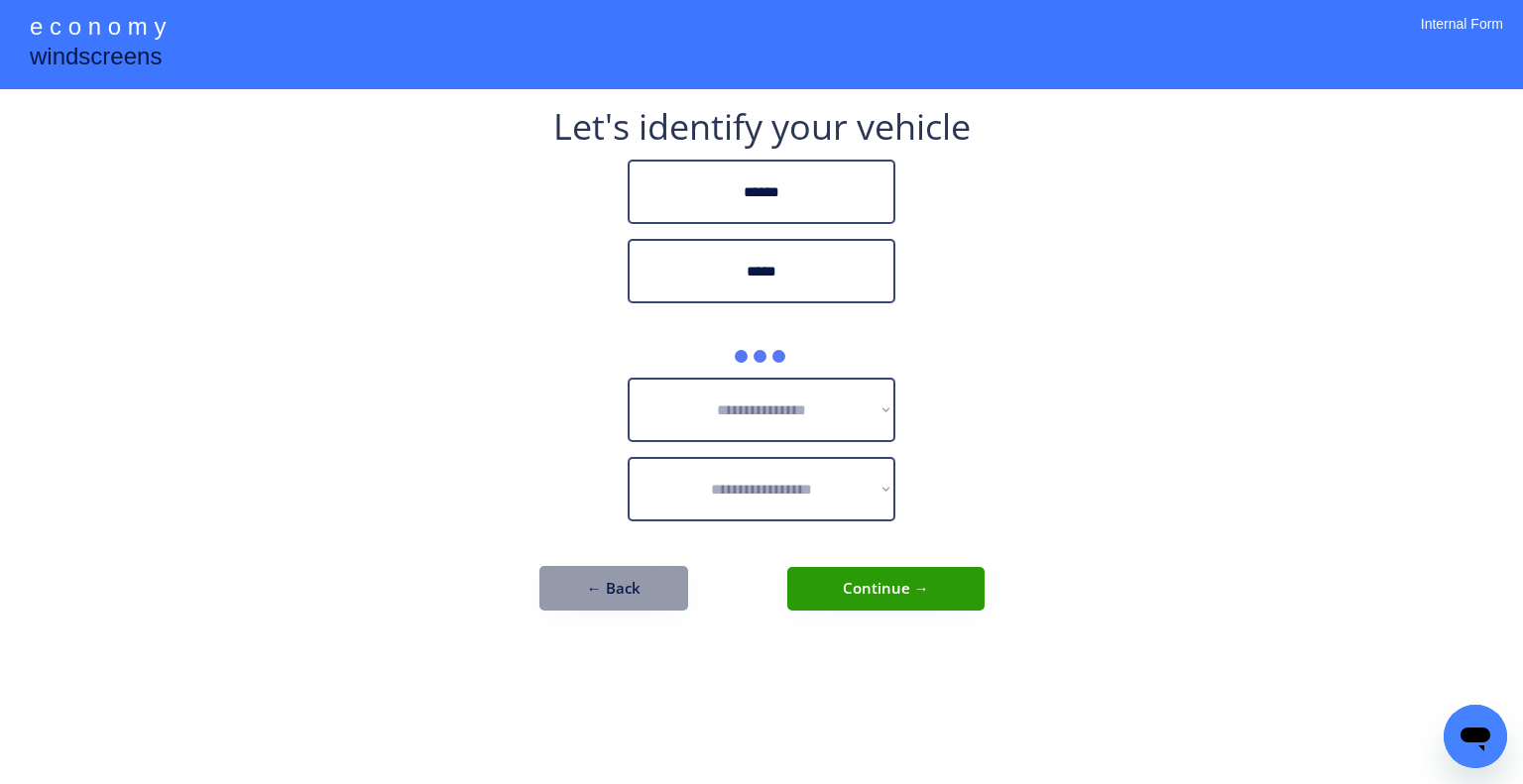type on "*****" 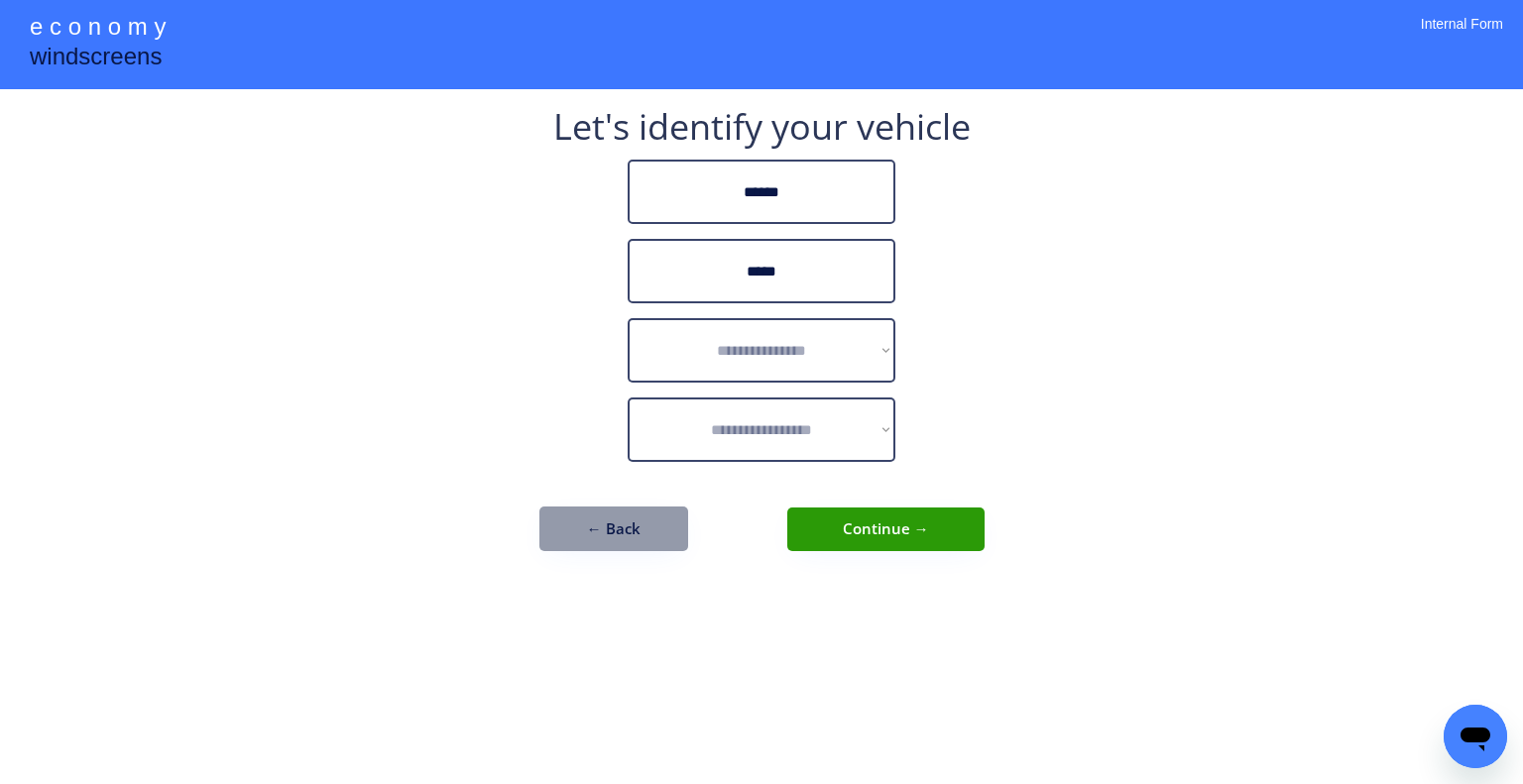 click on "**********" at bounding box center (762, 392) 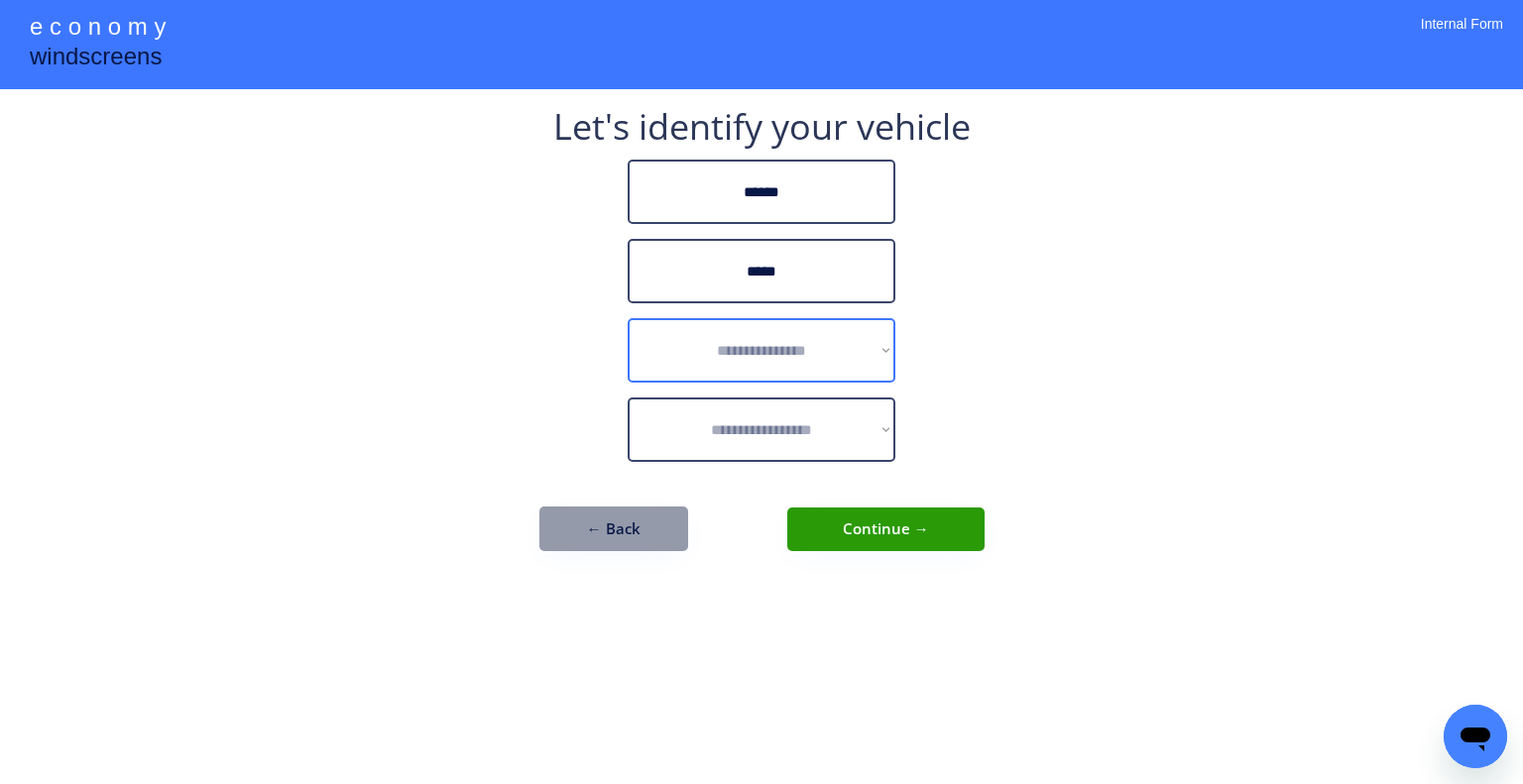 select on "******" 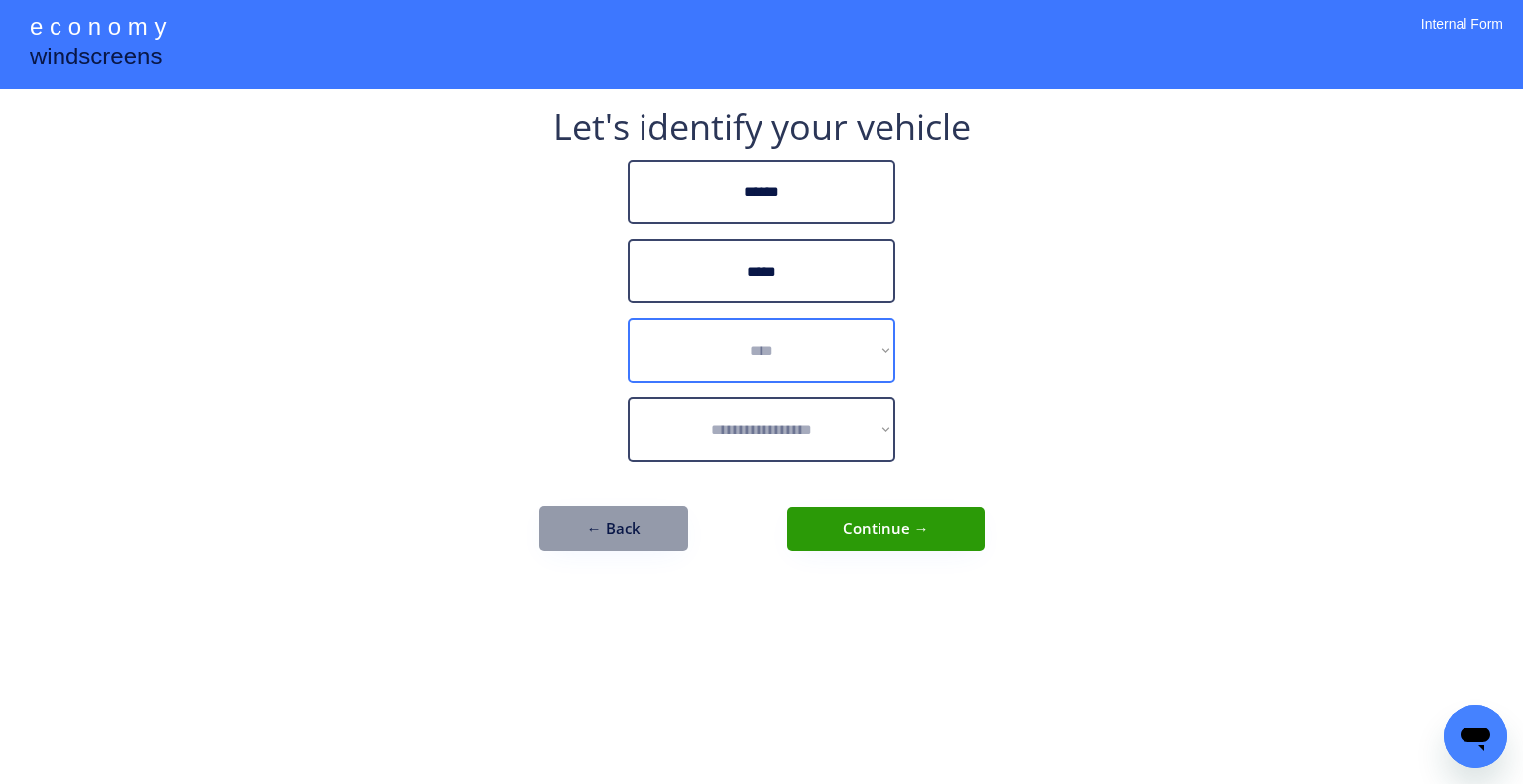 click on "**********" at bounding box center (762, 350) 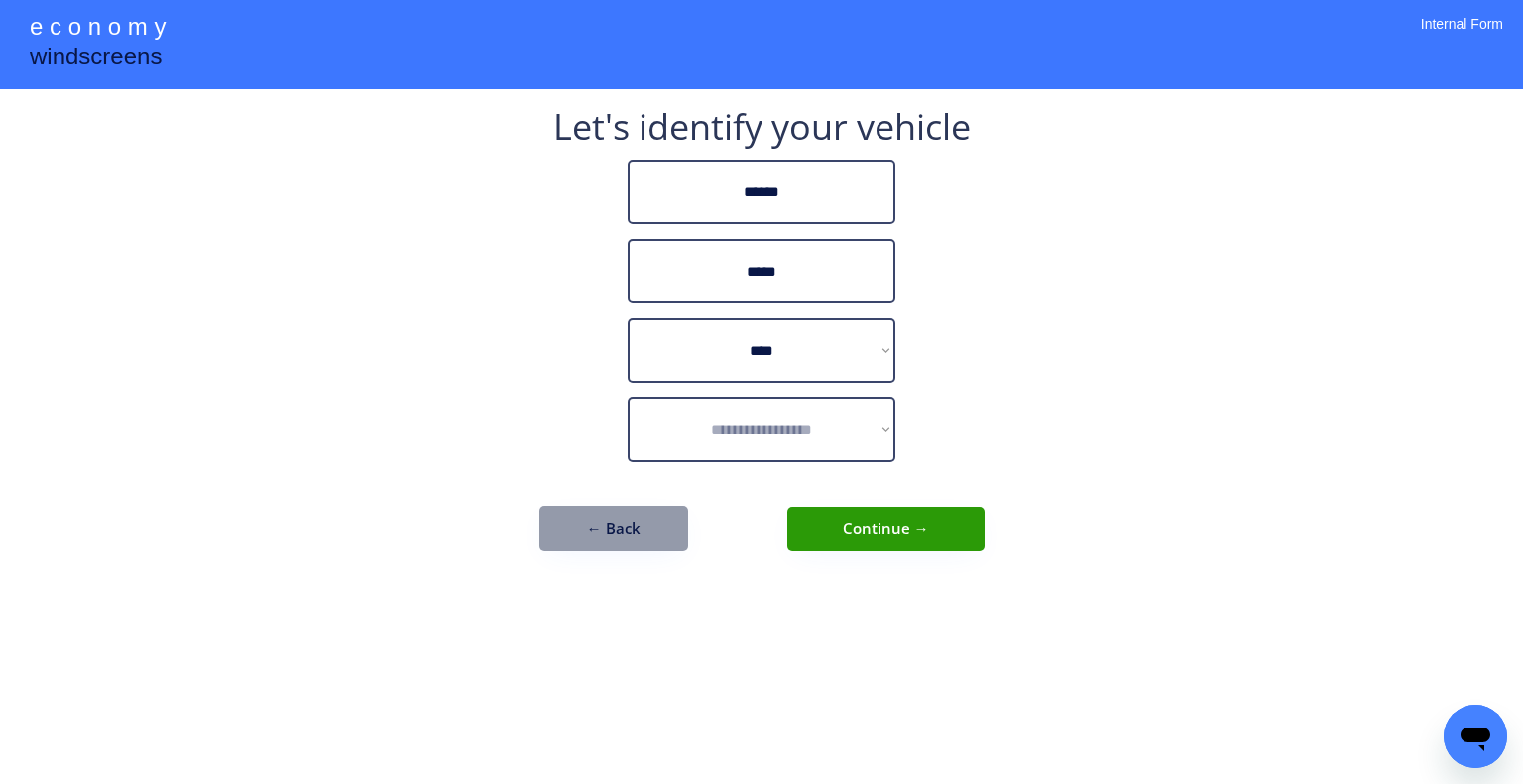 click on "**********" at bounding box center [762, 392] 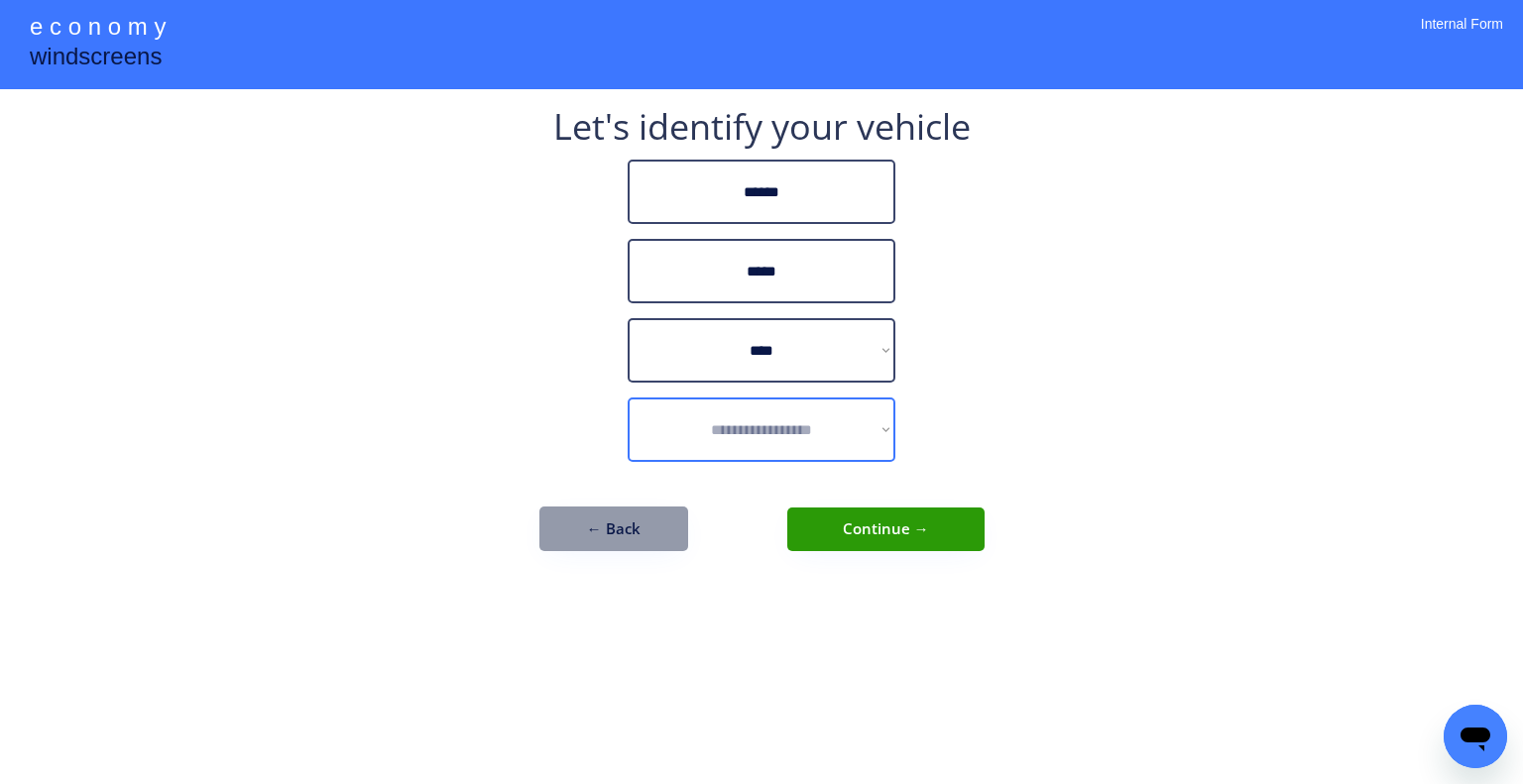 click on "**********" at bounding box center [762, 429] 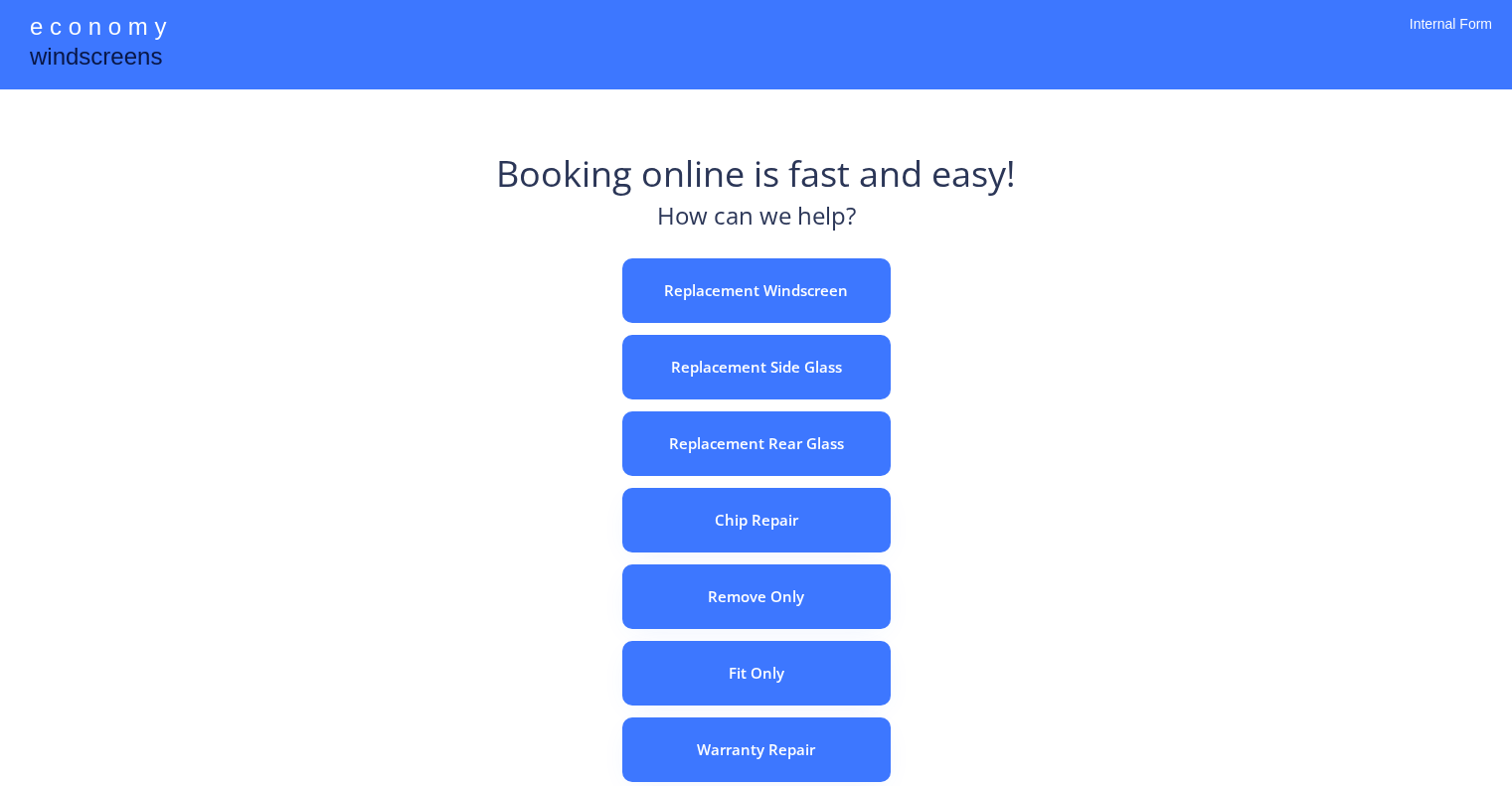 scroll, scrollTop: 0, scrollLeft: 0, axis: both 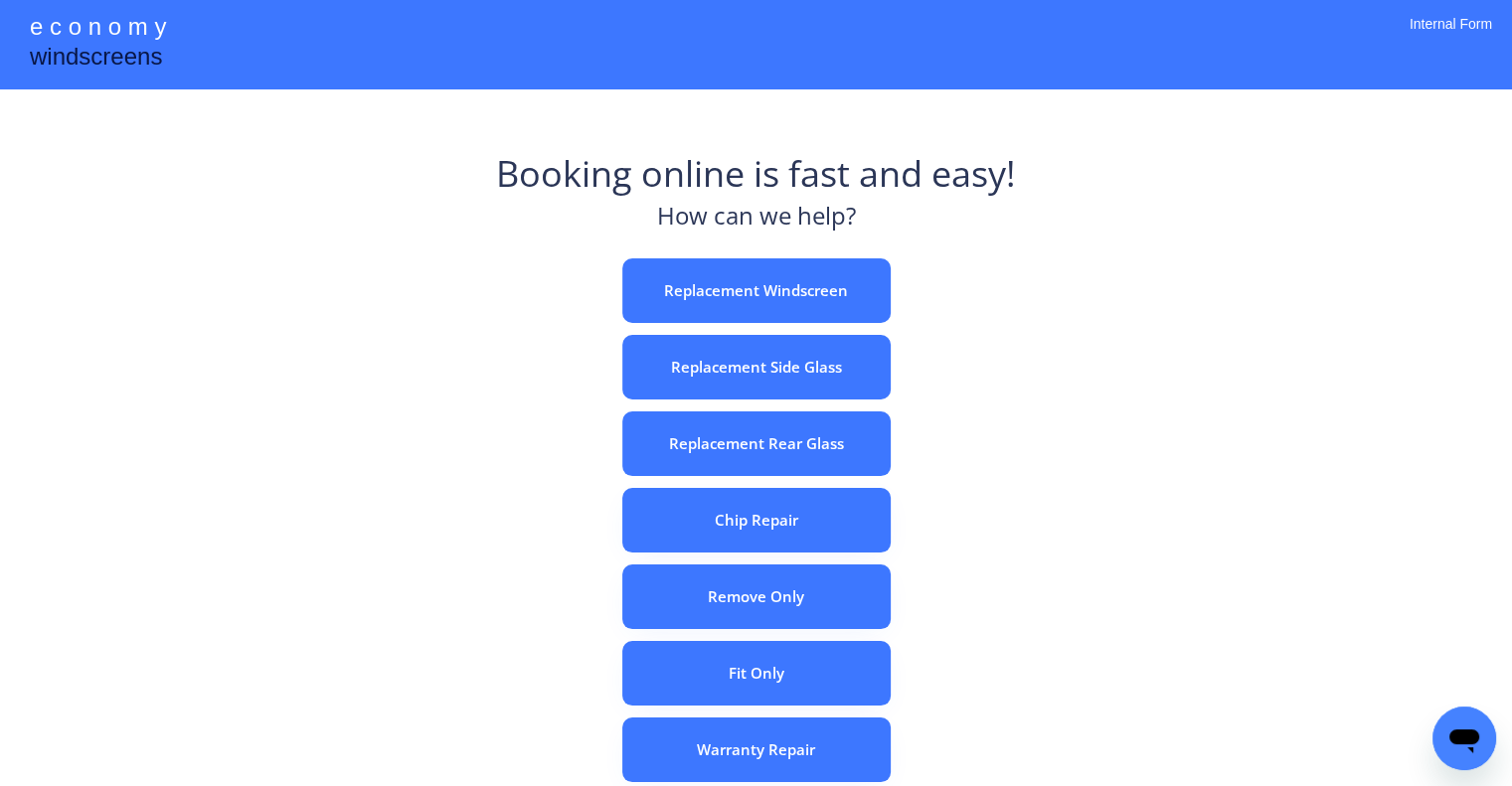 click on "Replacement Windscreen" at bounding box center [756, 290] 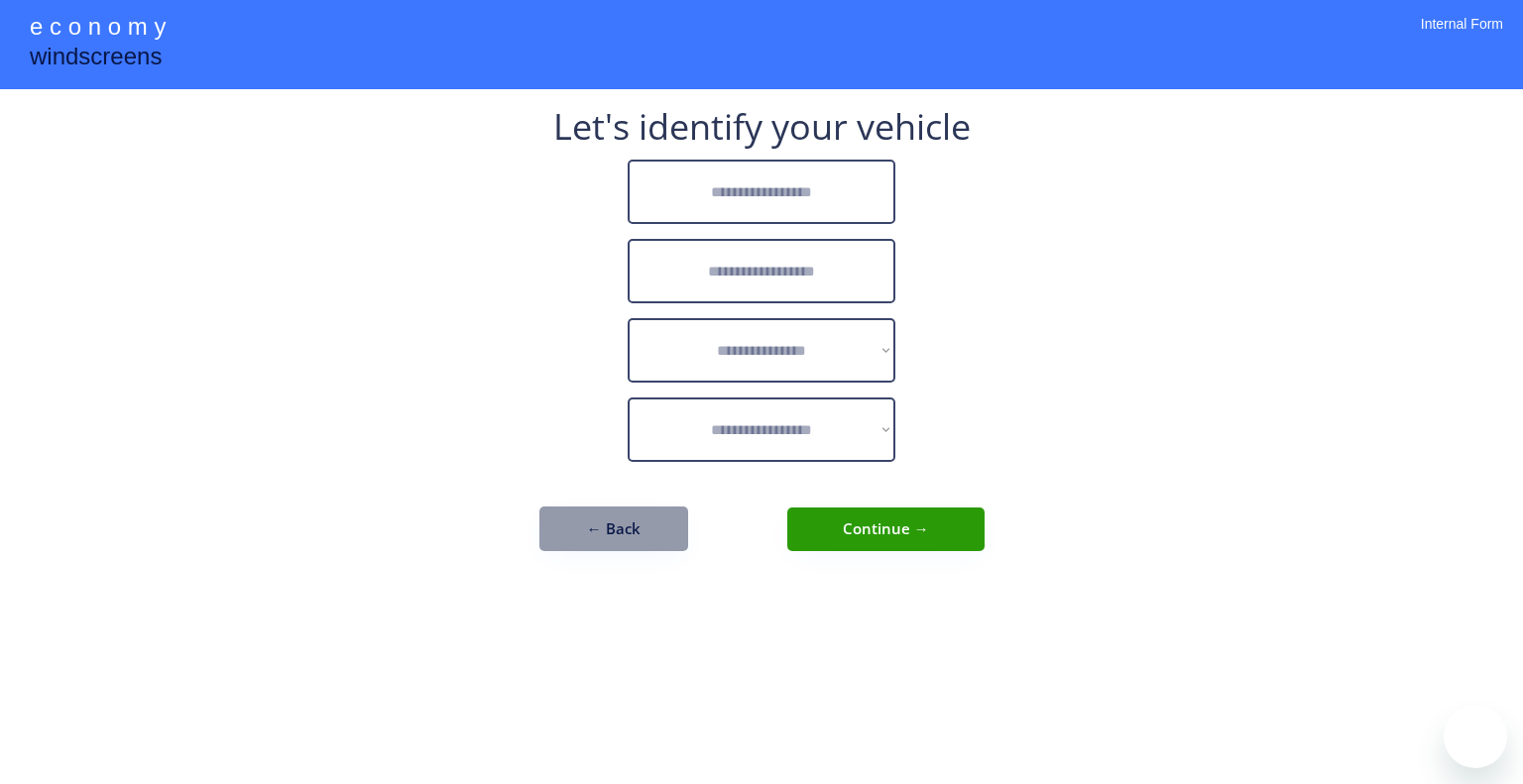 scroll, scrollTop: 0, scrollLeft: 0, axis: both 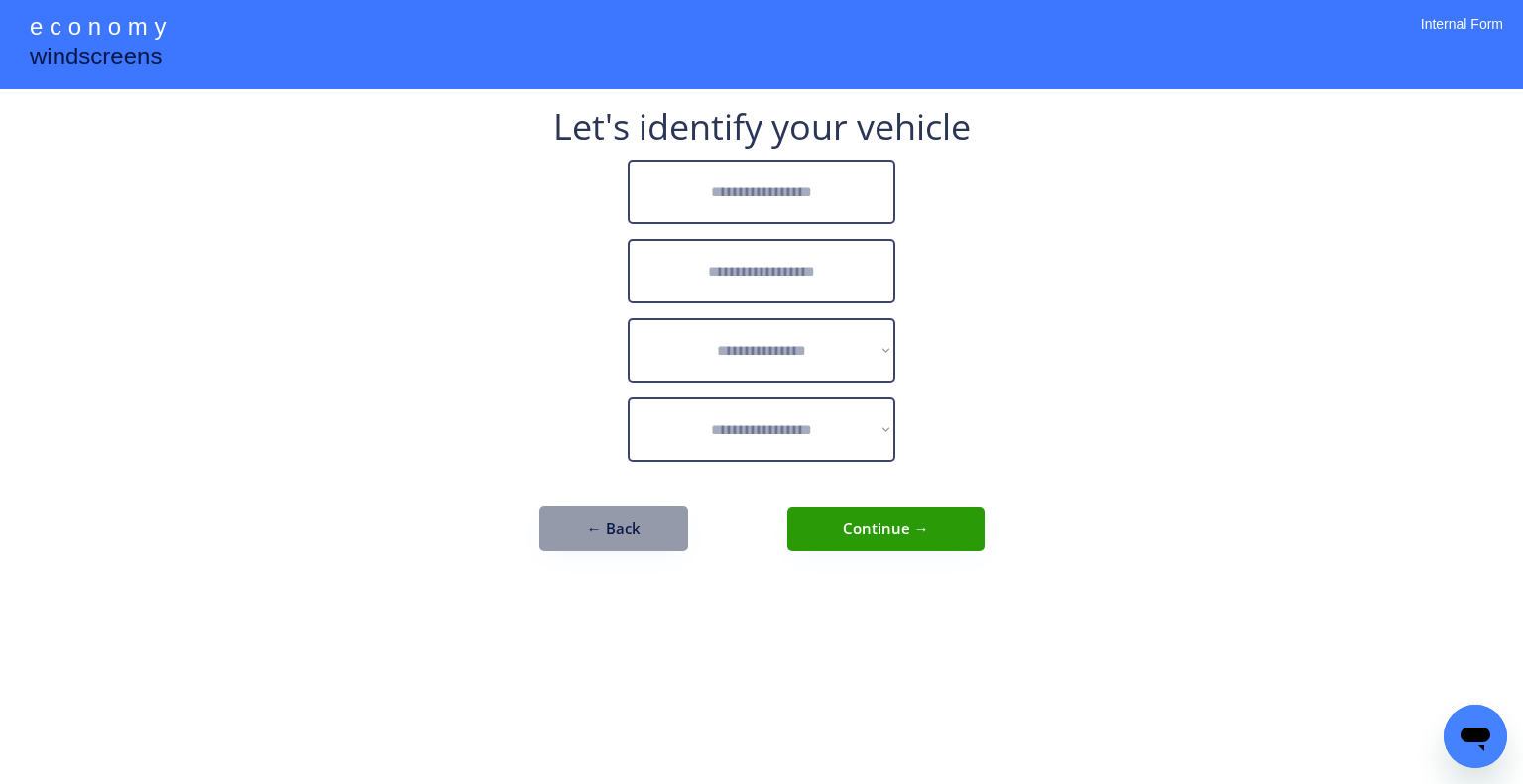 click on "**********" at bounding box center [762, 340] 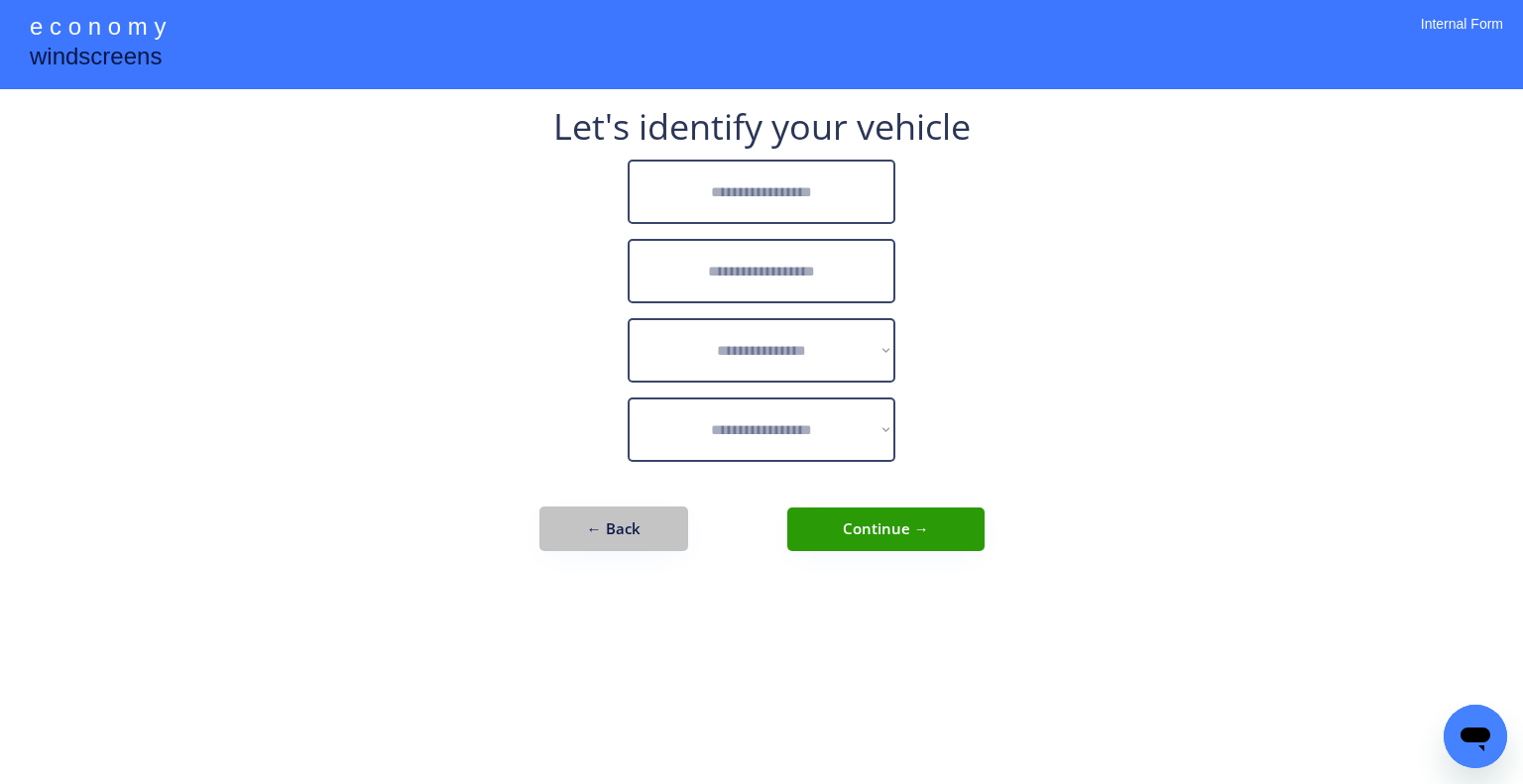 click on "←   Back" at bounding box center (614, 528) 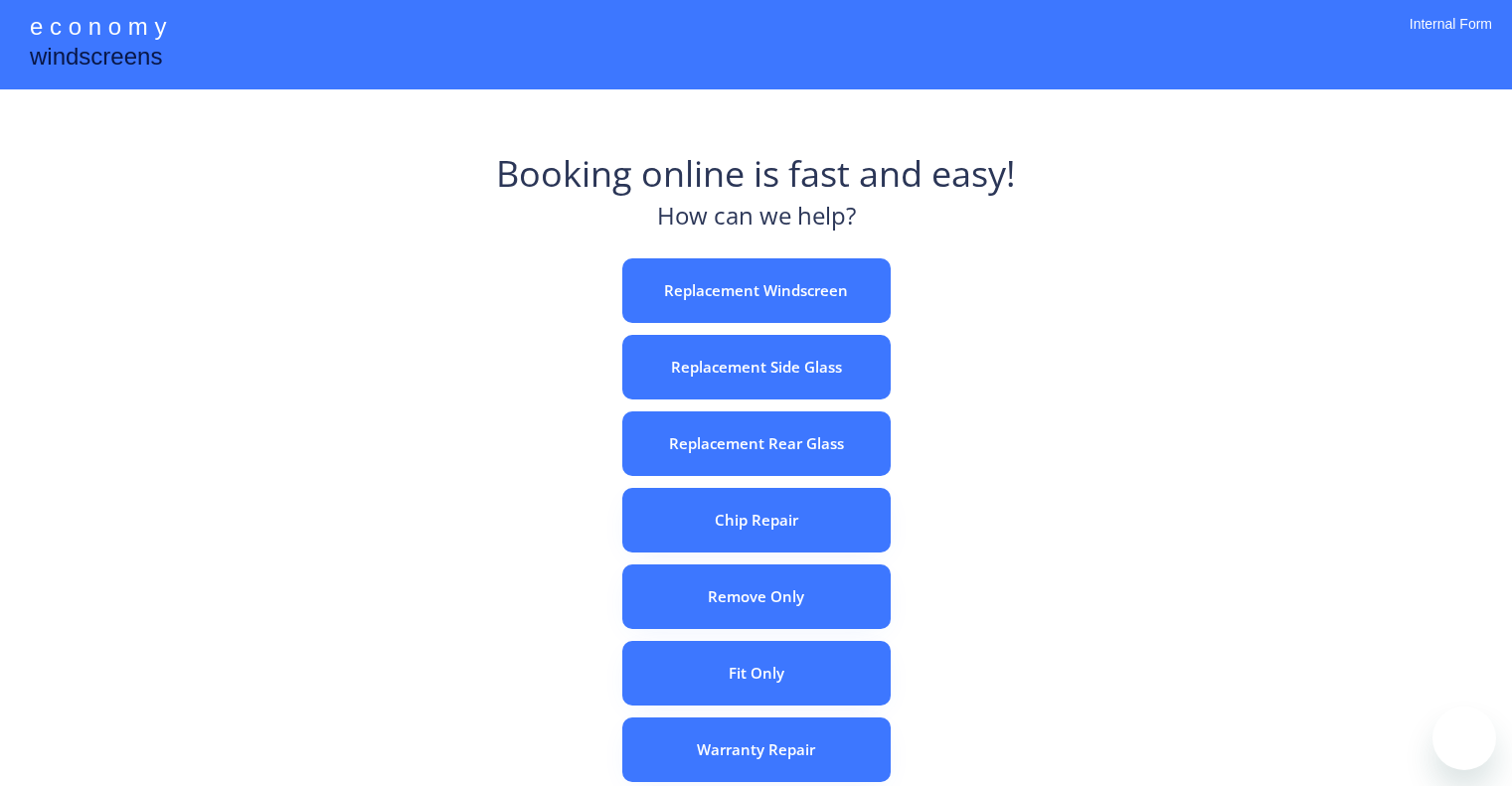 scroll, scrollTop: 0, scrollLeft: 0, axis: both 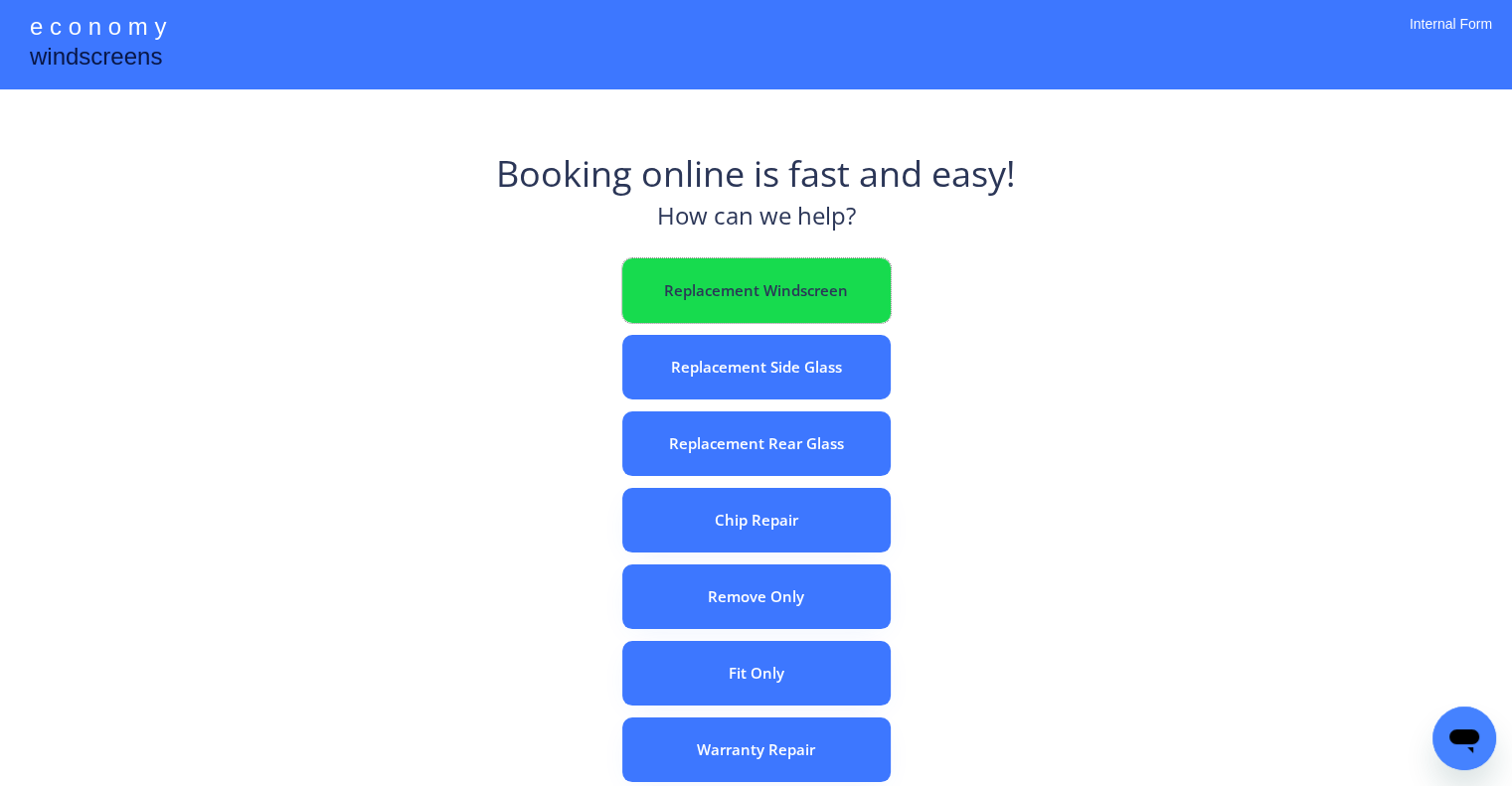 drag, startPoint x: 797, startPoint y: 293, endPoint x: 714, endPoint y: 25, distance: 280.55837 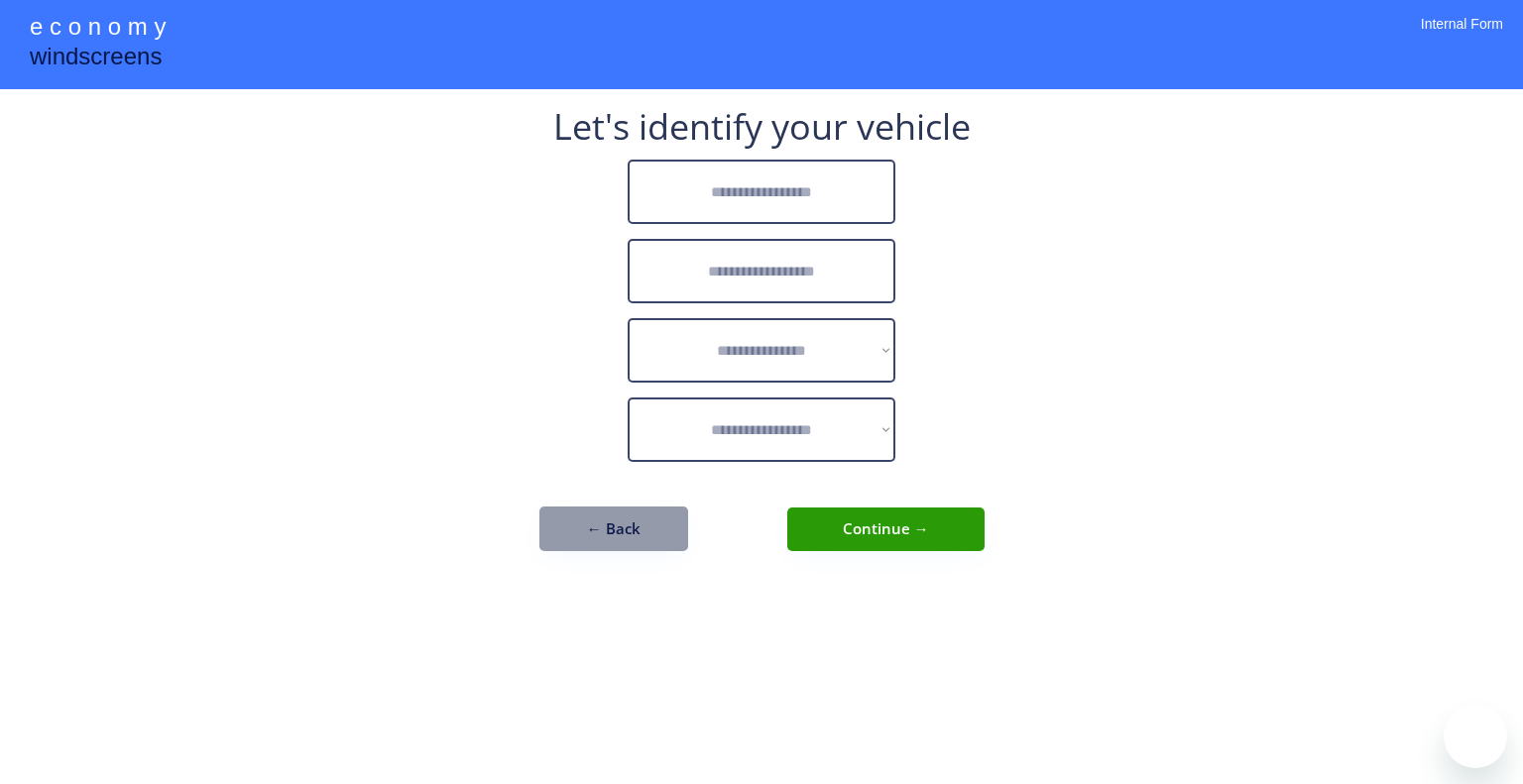 scroll, scrollTop: 0, scrollLeft: 0, axis: both 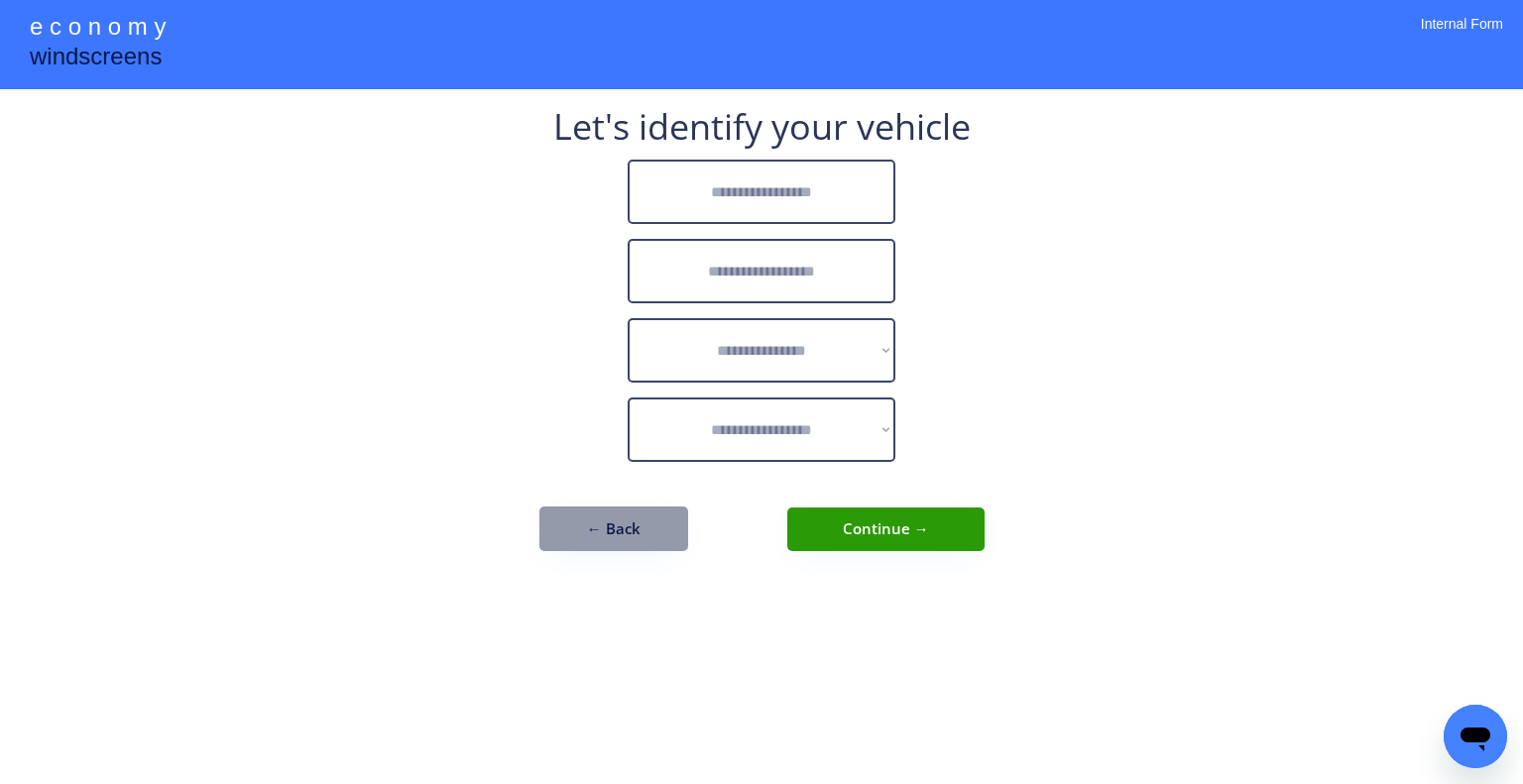click at bounding box center (762, 191) 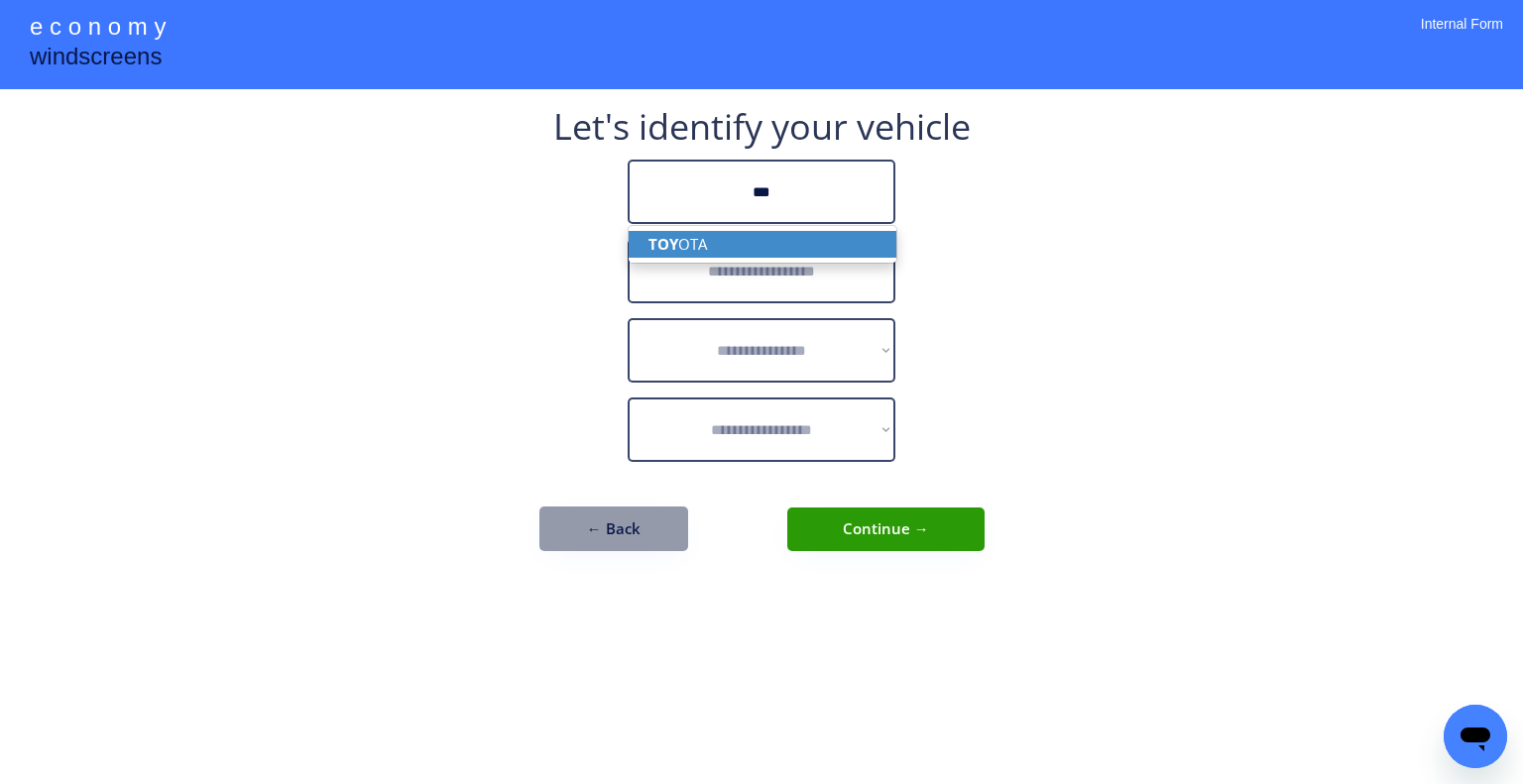 click on "TOY OTA" at bounding box center [762, 244] 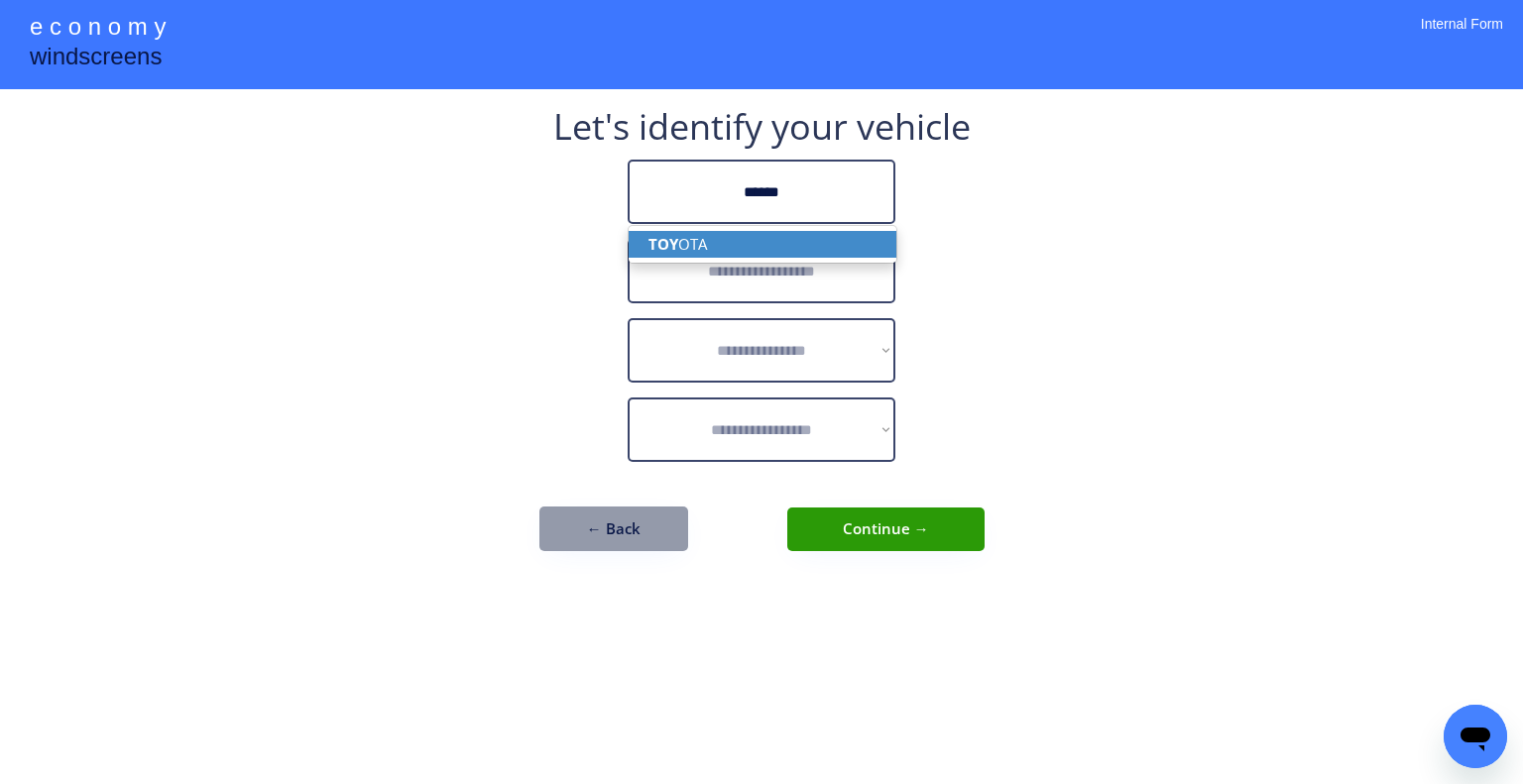 type on "******" 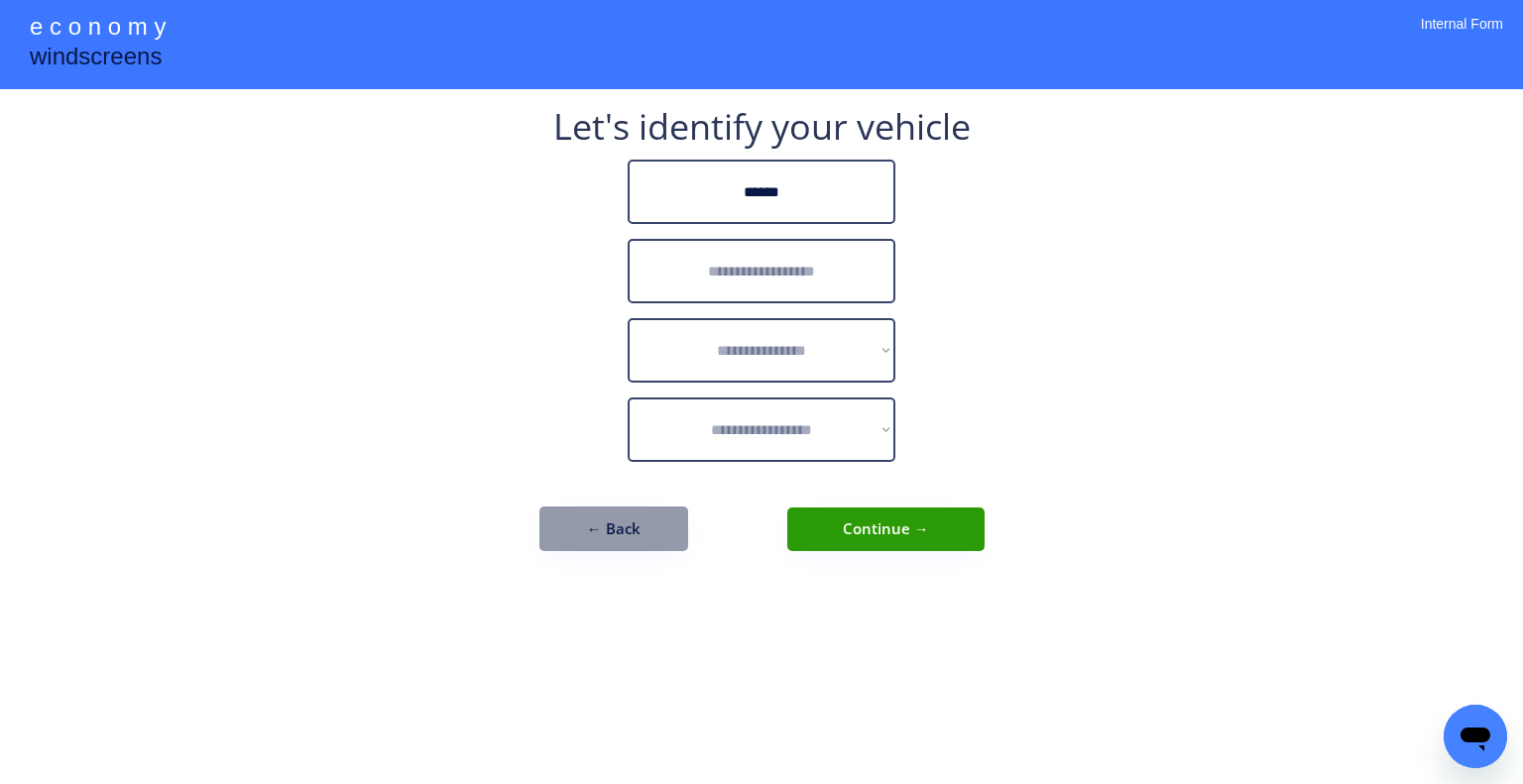 click at bounding box center (762, 271) 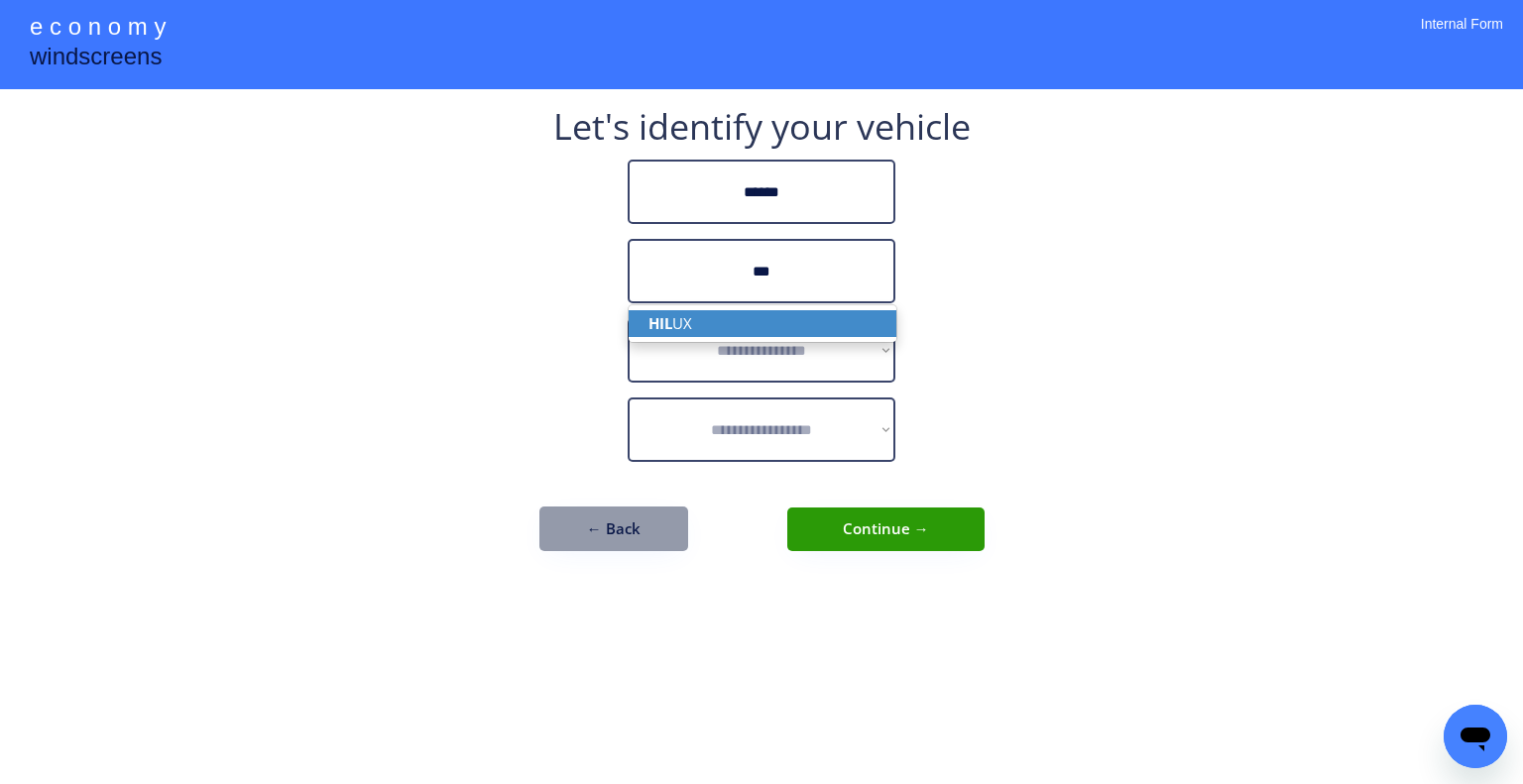 click on "HIL UX" at bounding box center [762, 323] 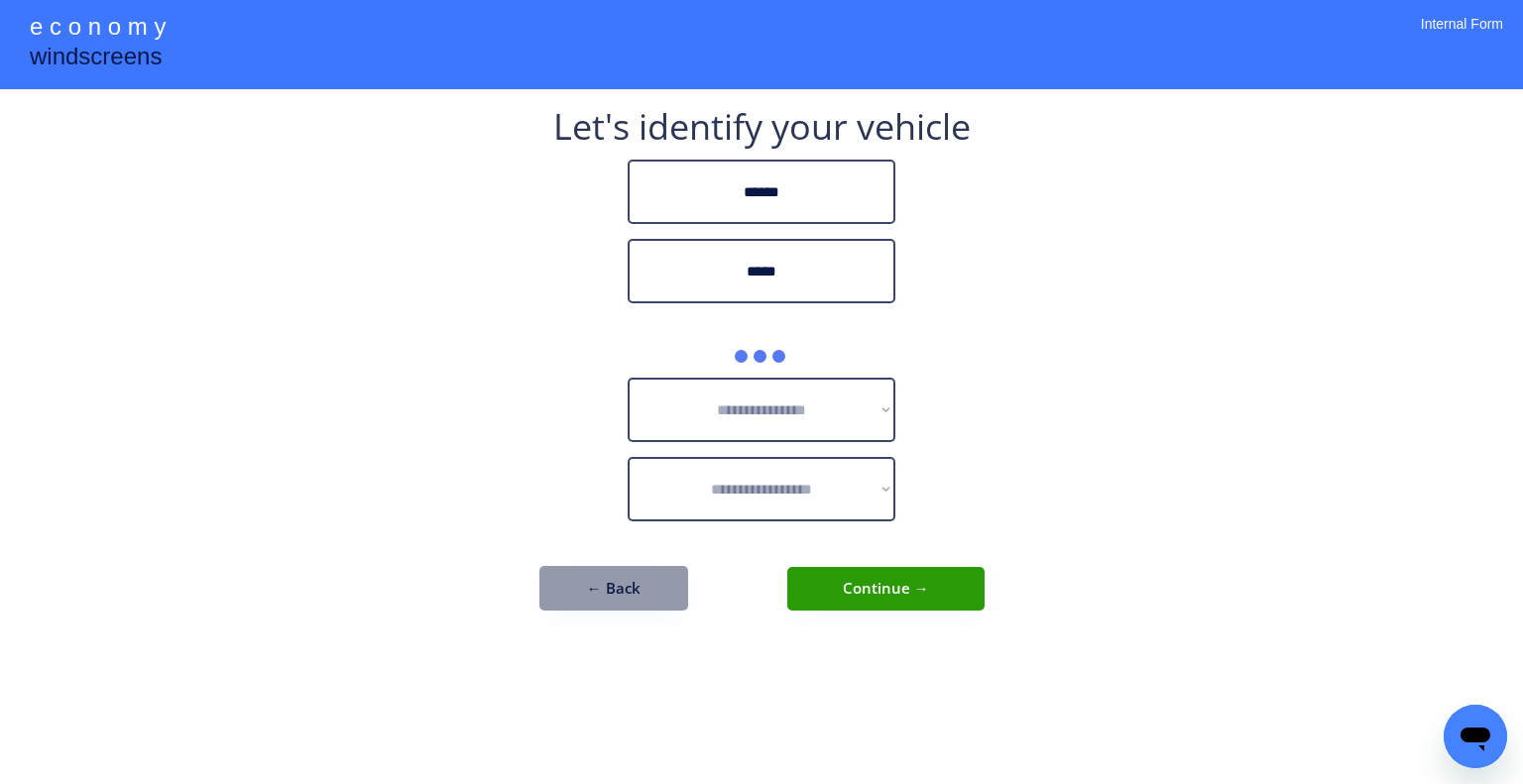 type on "*****" 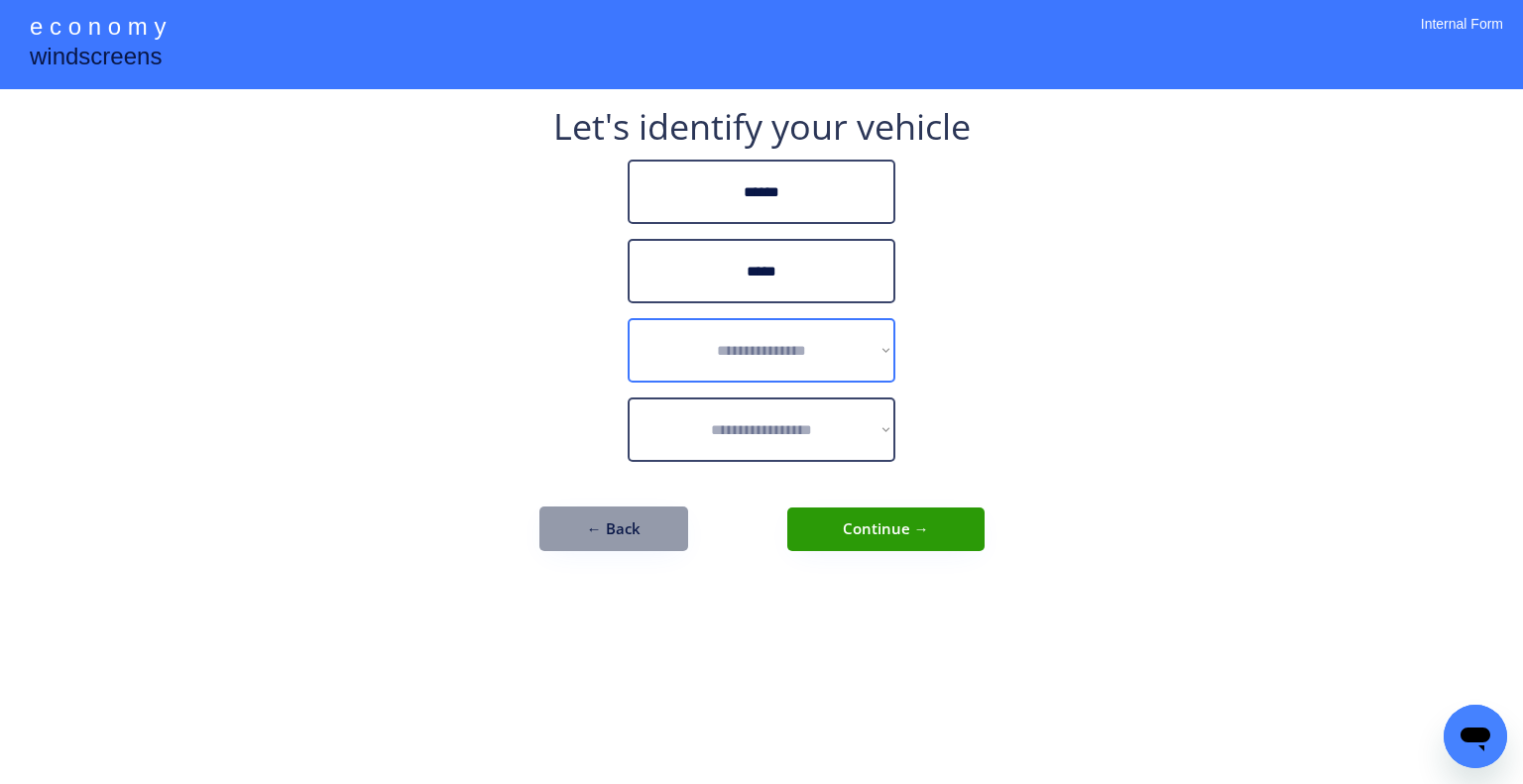 drag, startPoint x: 844, startPoint y: 340, endPoint x: 845, endPoint y: 421, distance: 81.006173 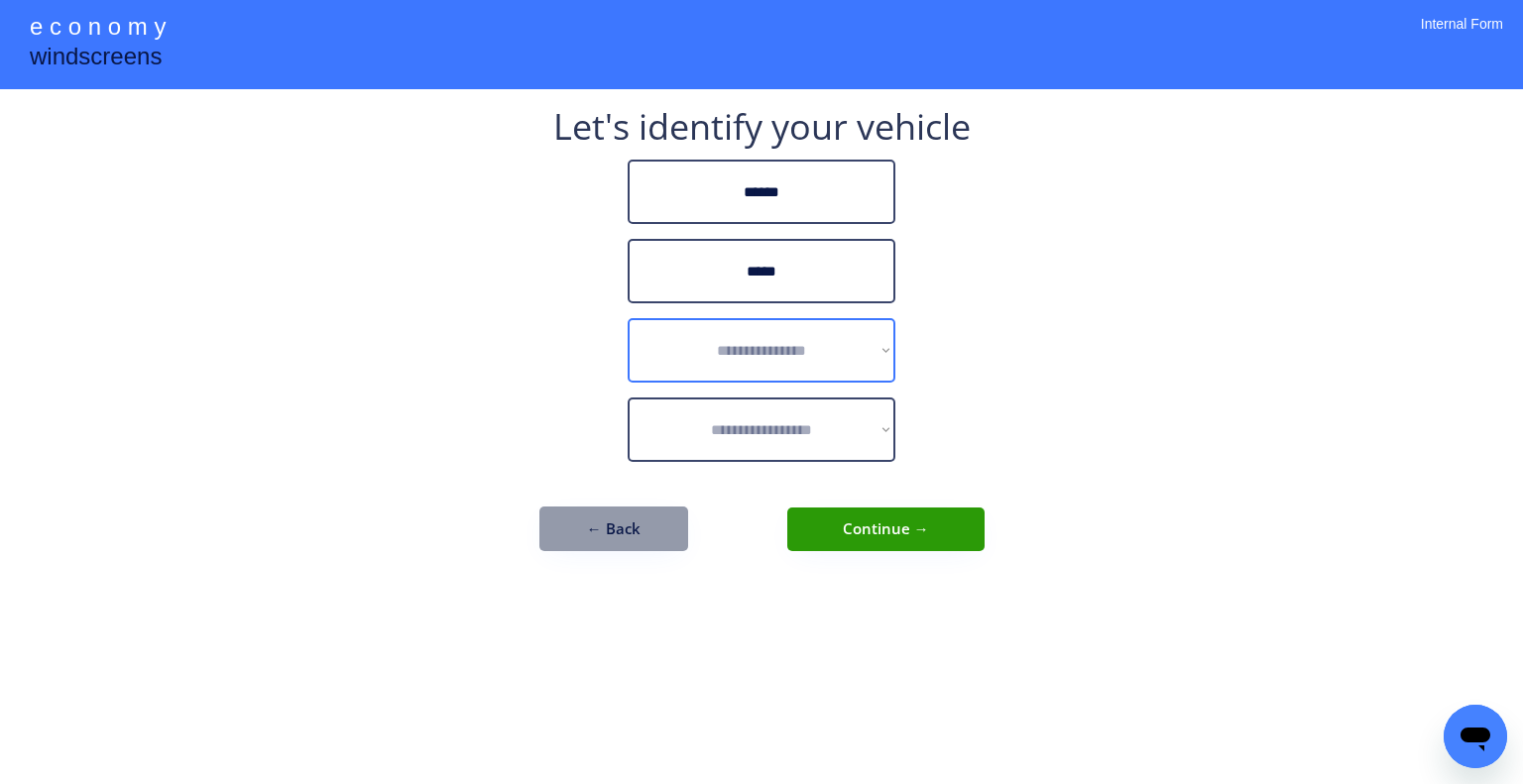 select on "******" 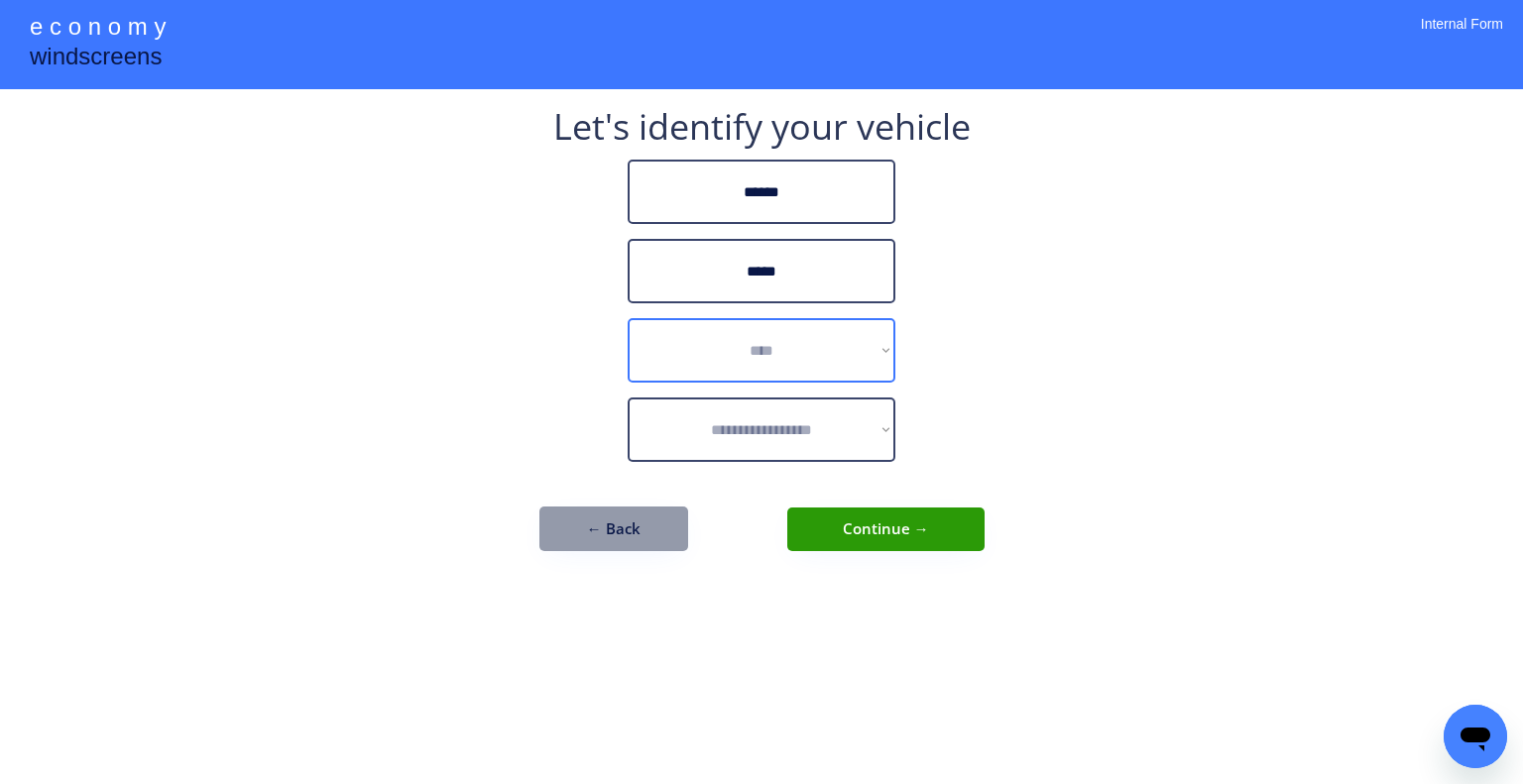 click on "**********" at bounding box center (762, 350) 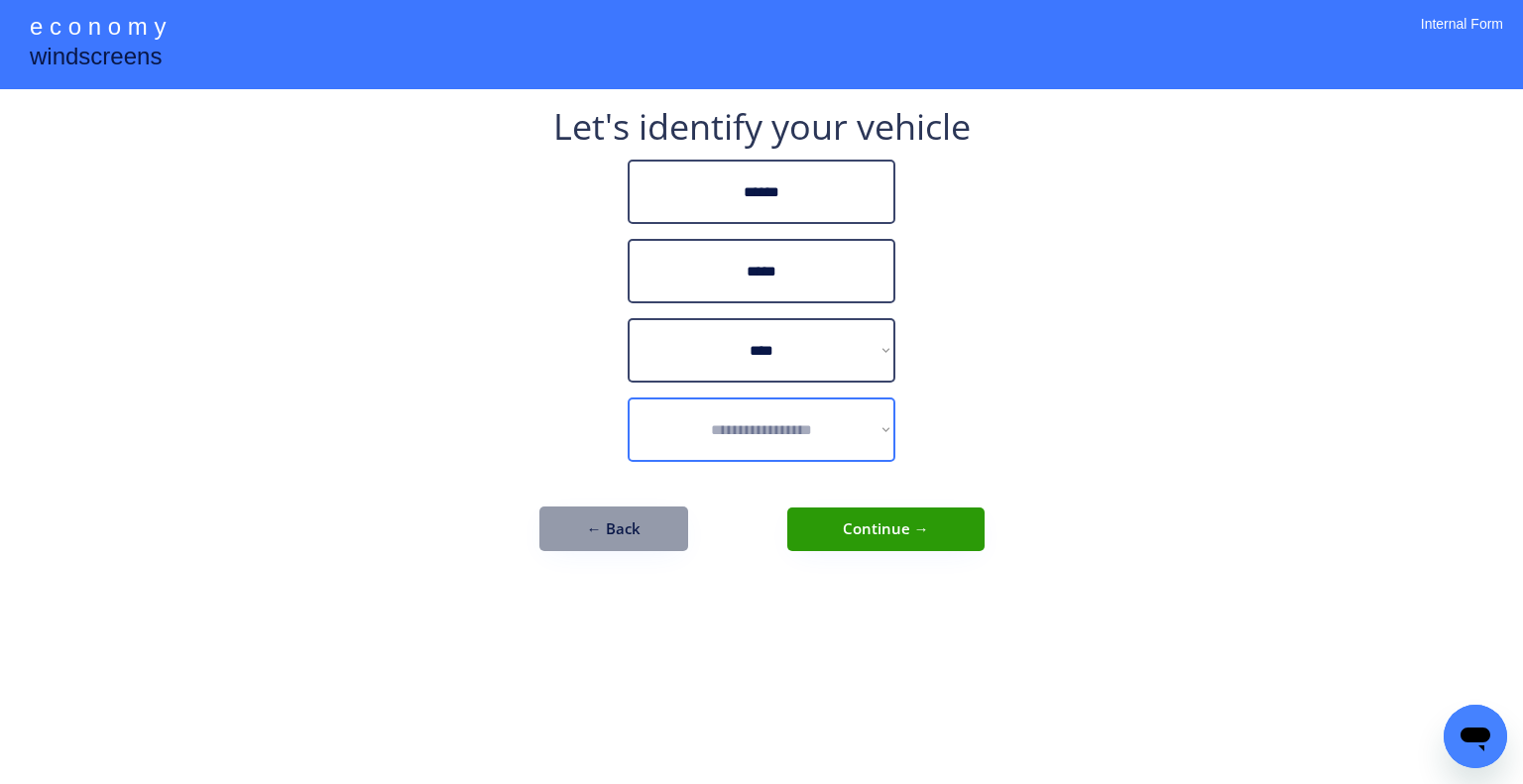 click on "**********" at bounding box center [762, 429] 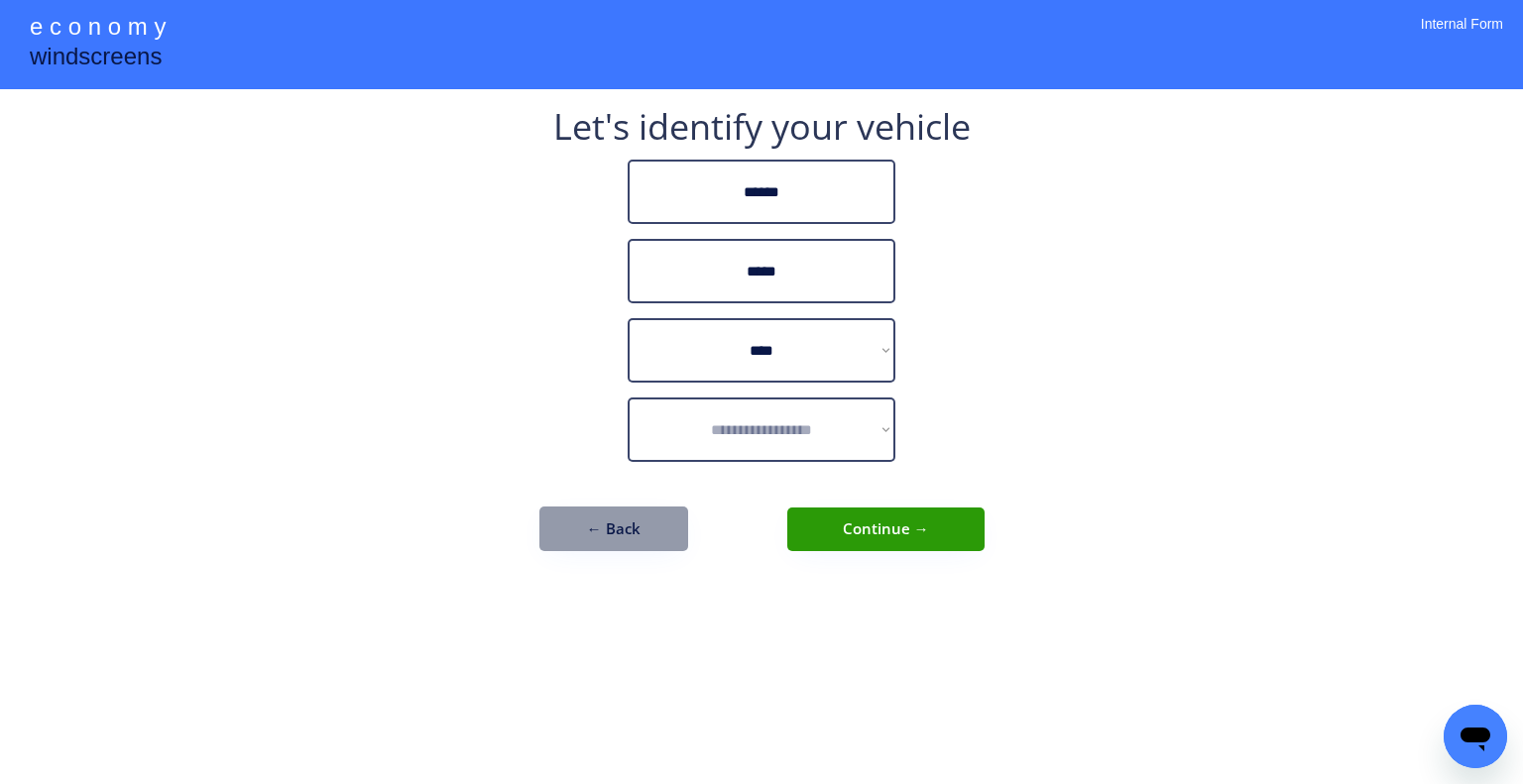 click on "**********" at bounding box center [762, 392] 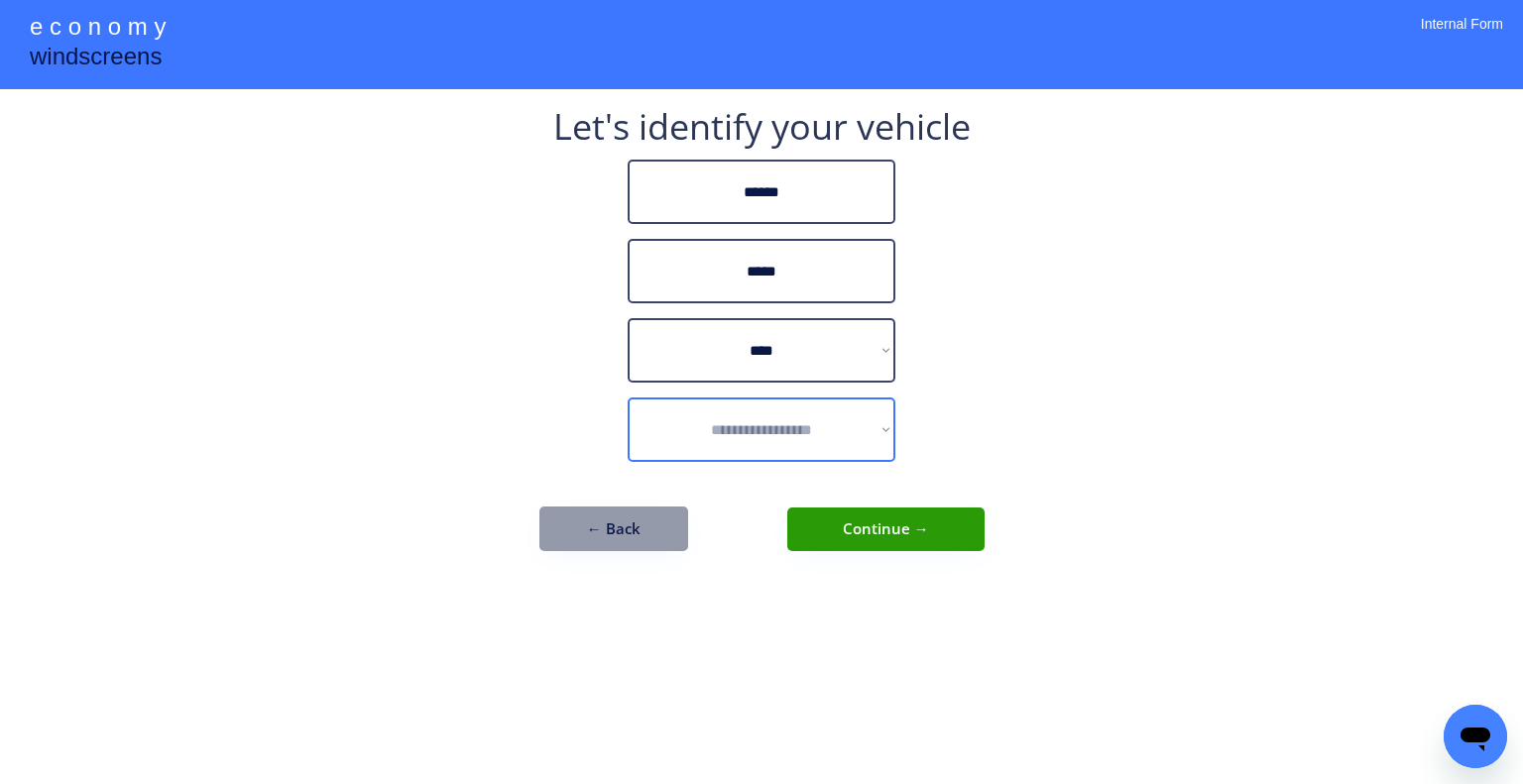 click on "**********" at bounding box center [762, 429] 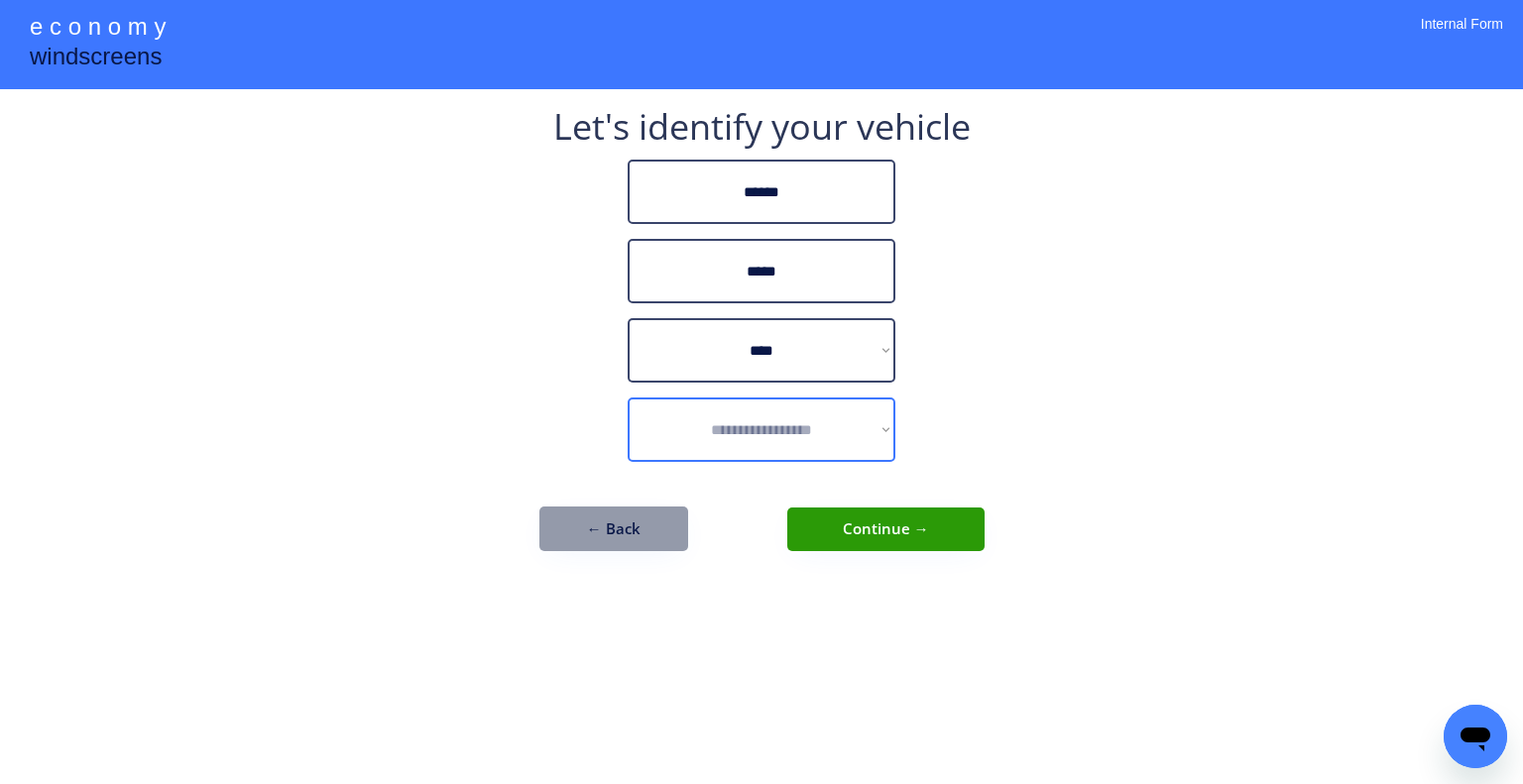 select on "**********" 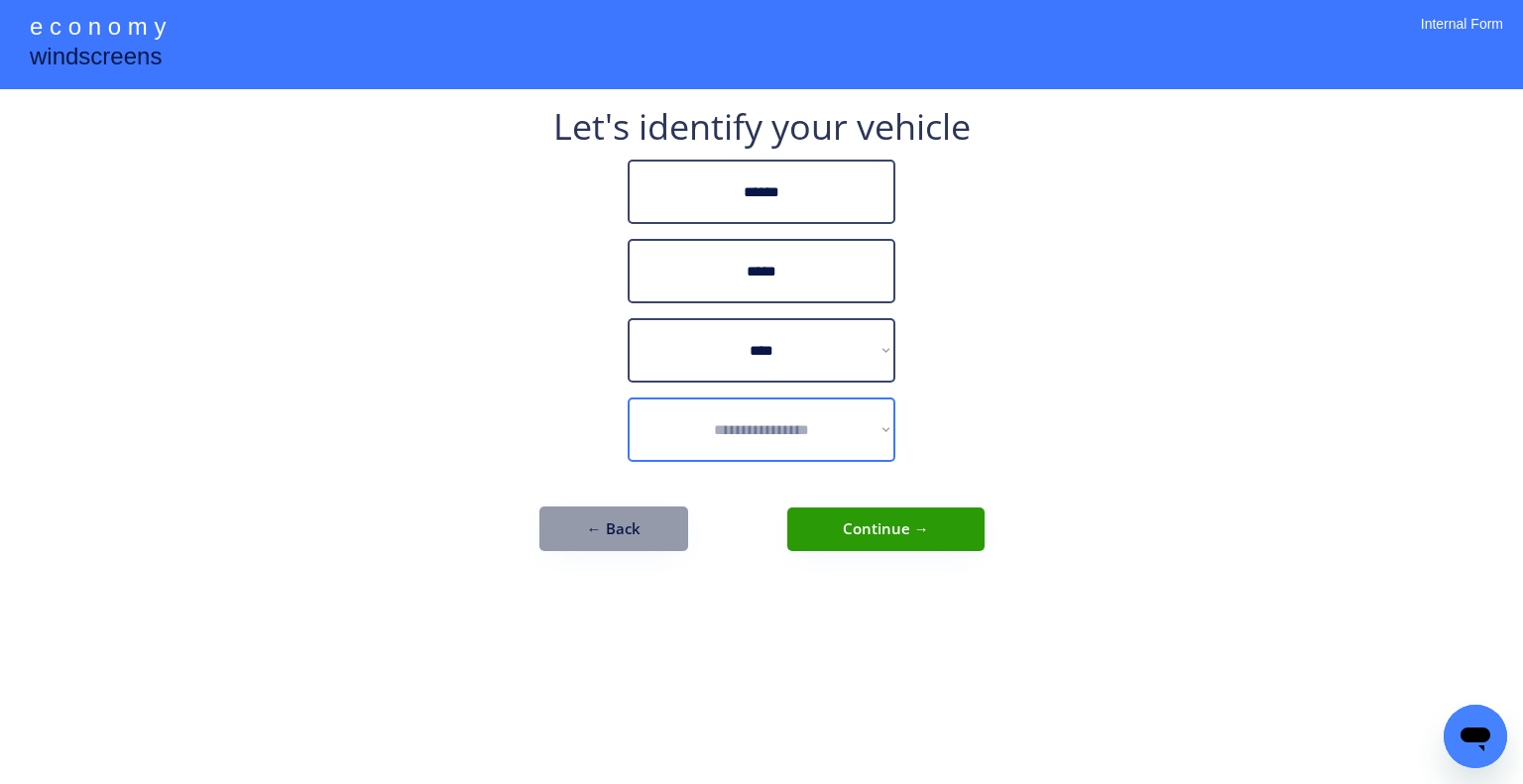click on "**********" at bounding box center (762, 429) 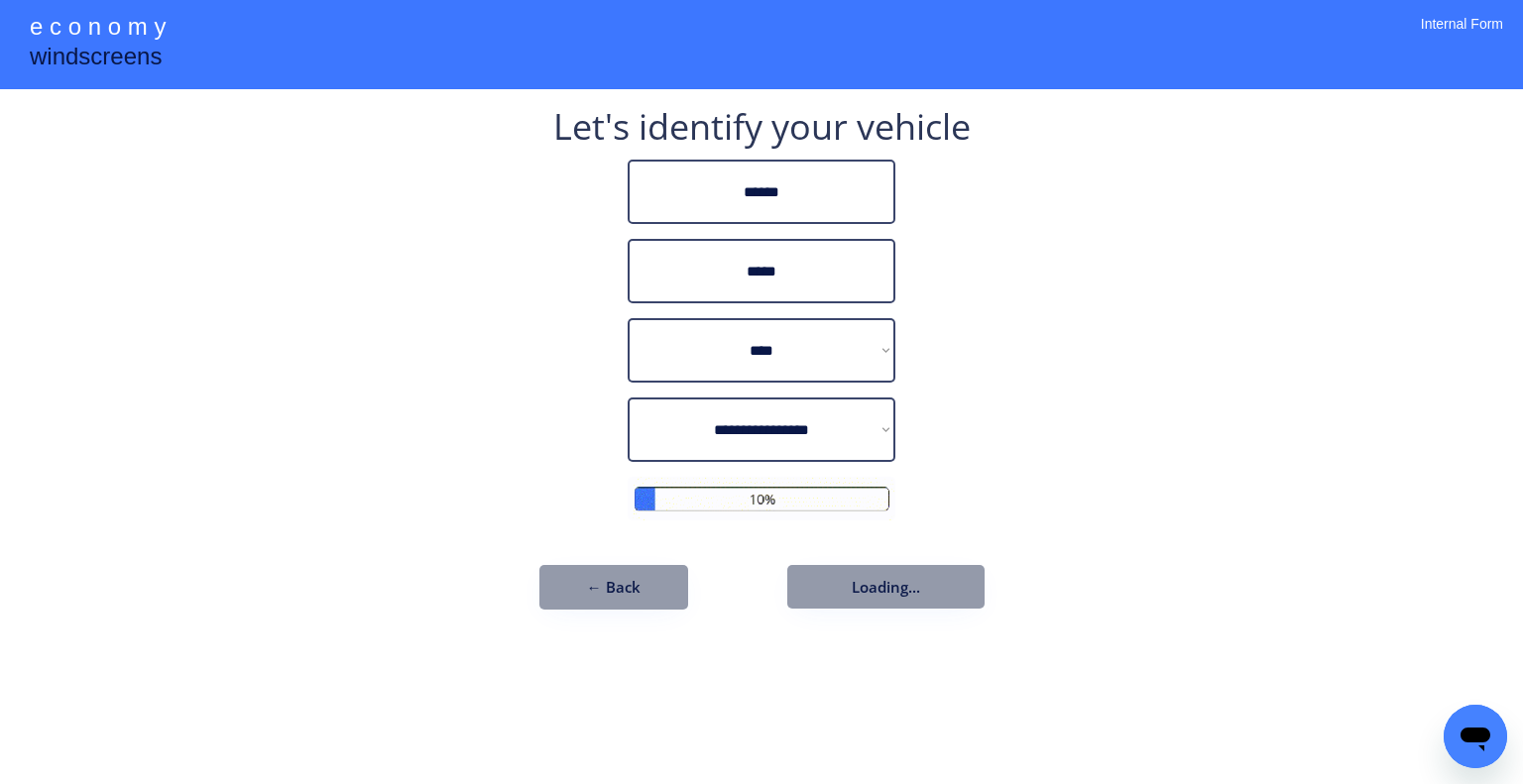 click on "**********" at bounding box center (762, 392) 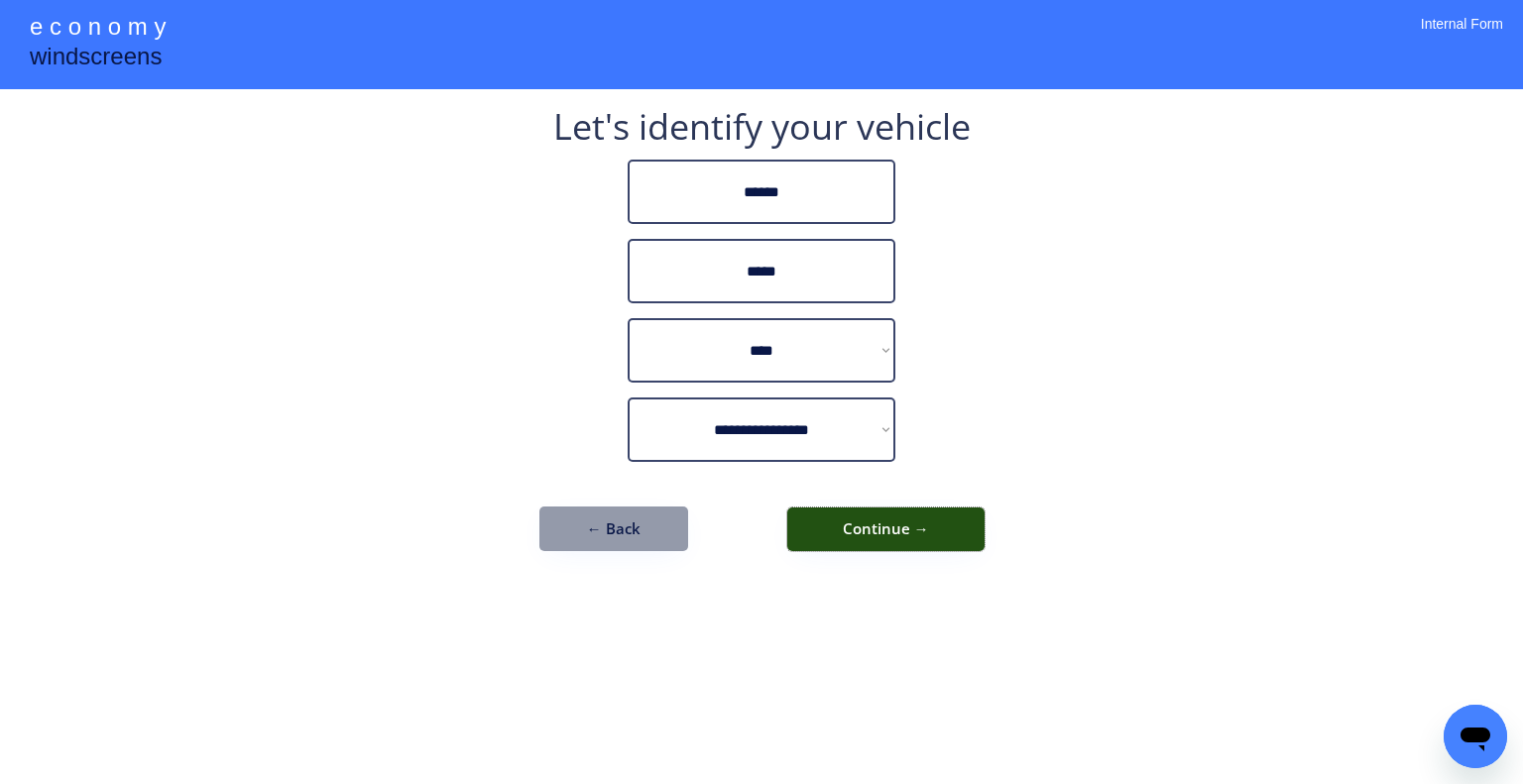 click on "Continue    →" at bounding box center [885, 529] 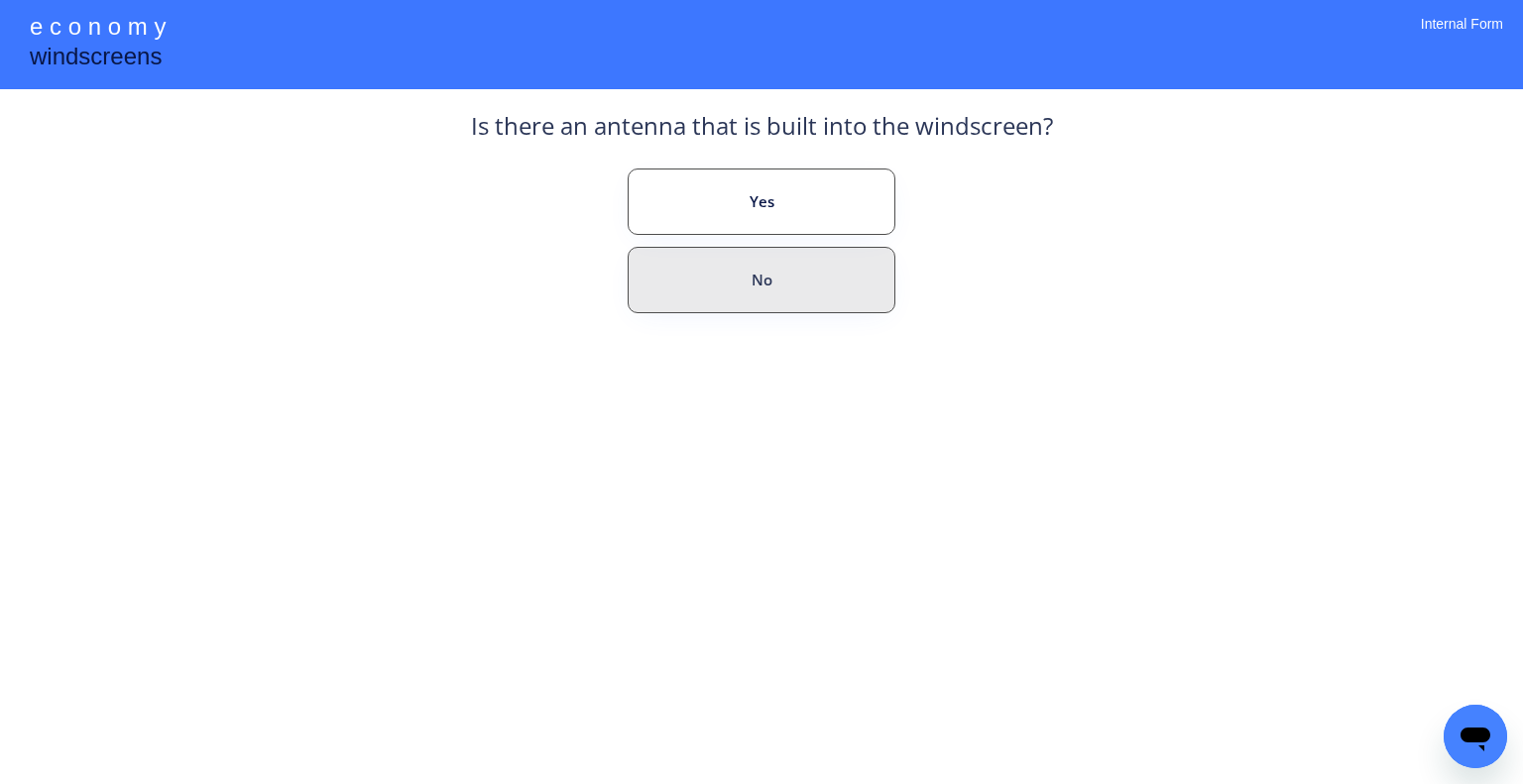 click on "No" at bounding box center [762, 280] 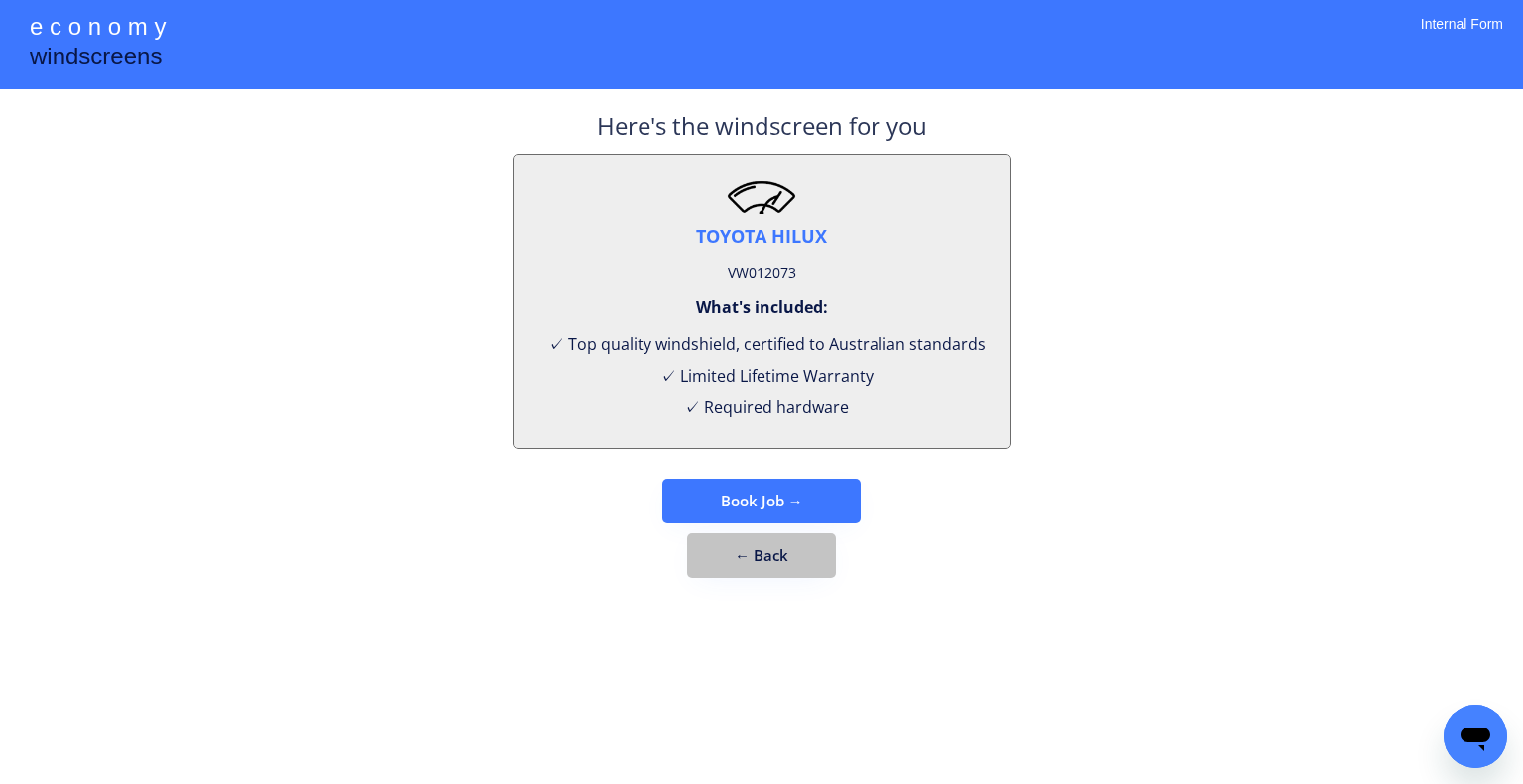 click on "←   Back" at bounding box center (762, 555) 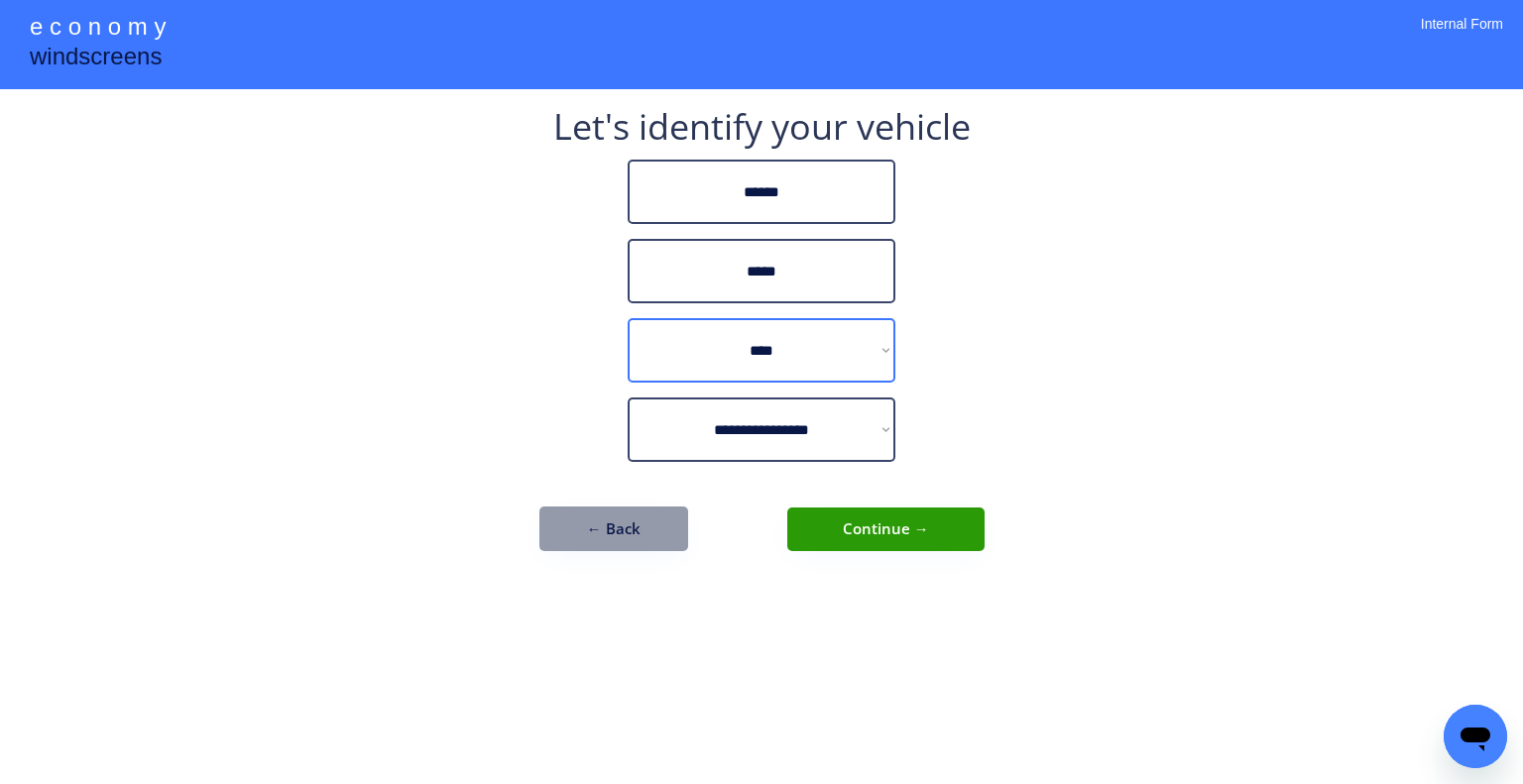 click on "**********" at bounding box center [762, 350] 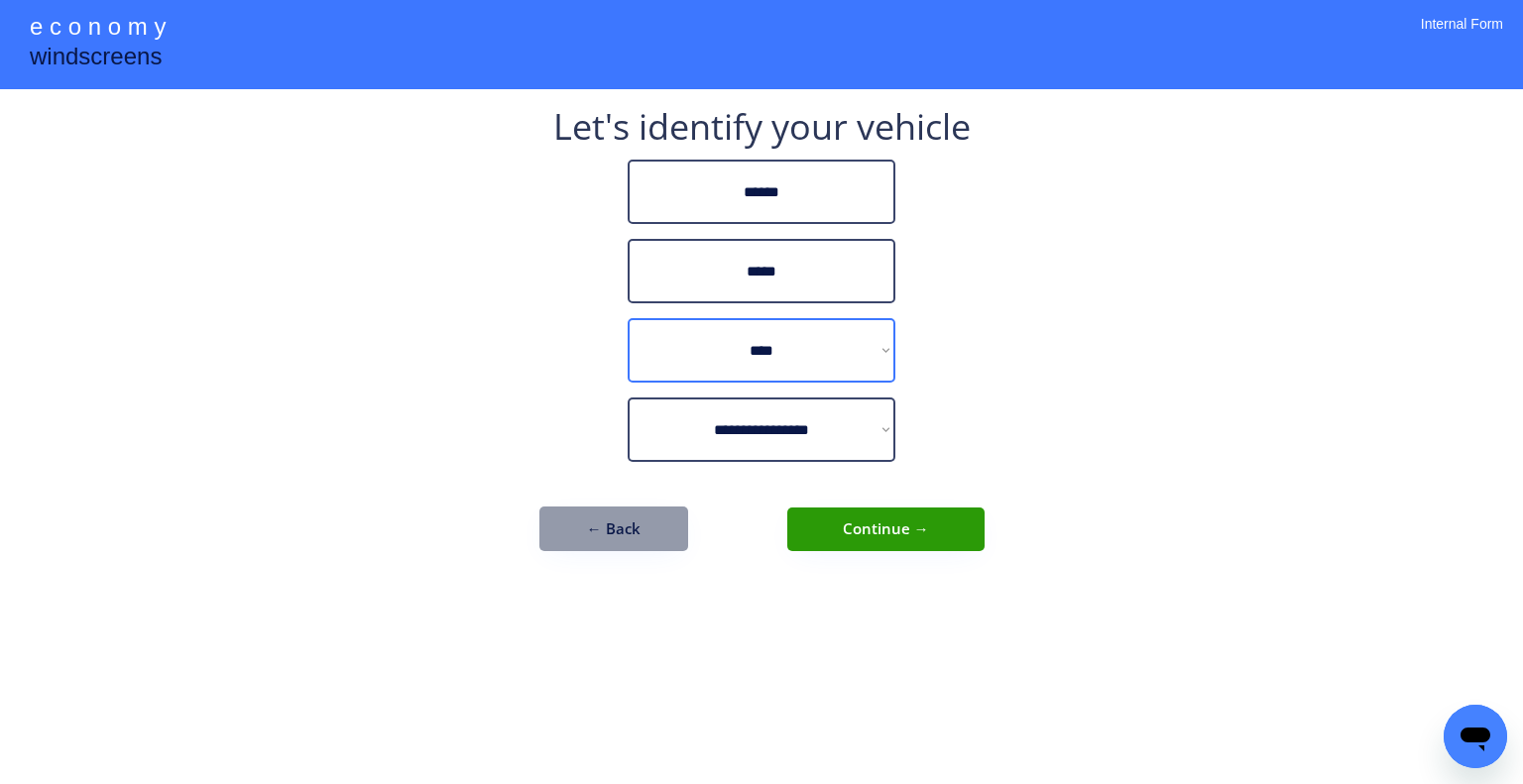 select on "******" 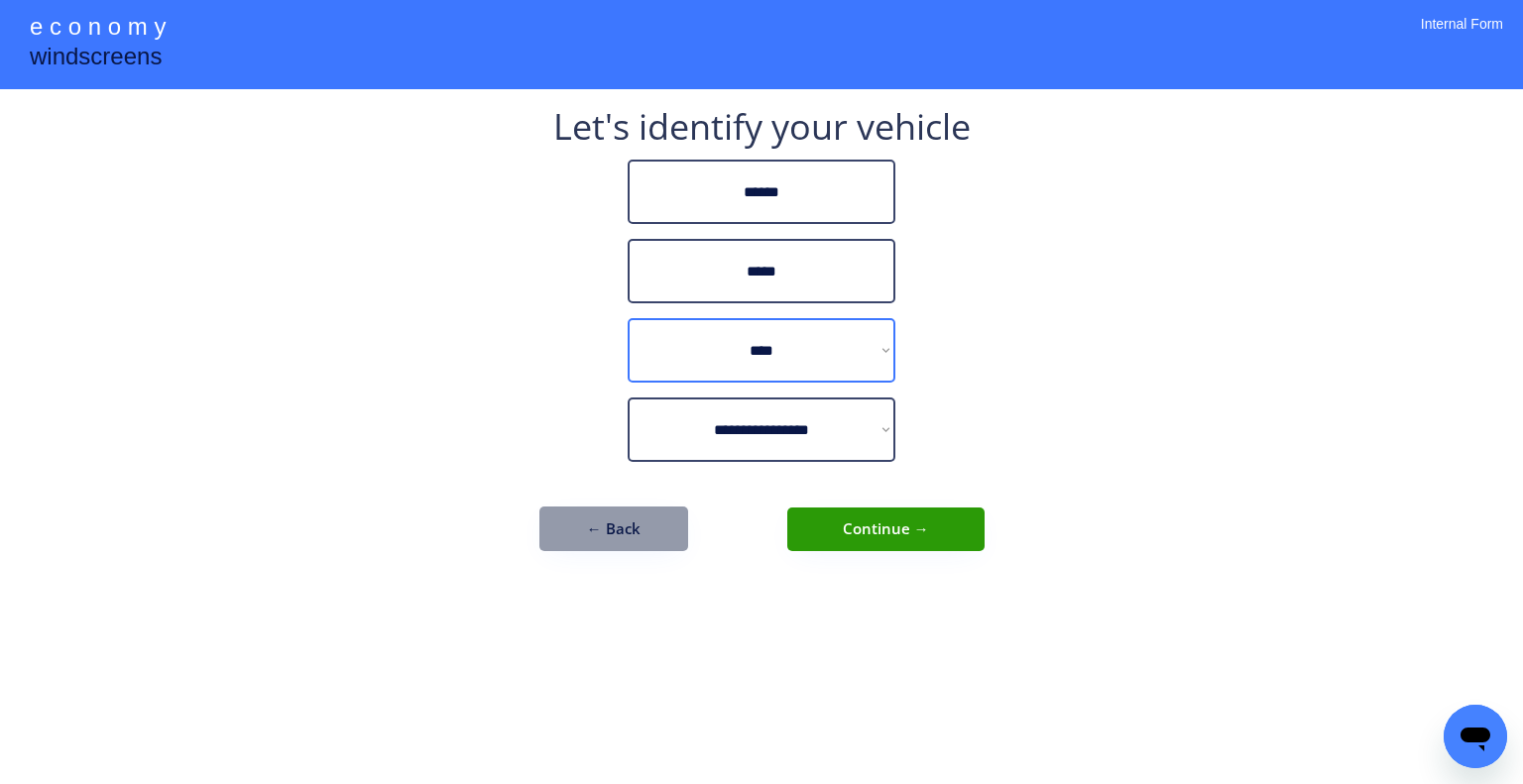 click on "**********" at bounding box center [762, 350] 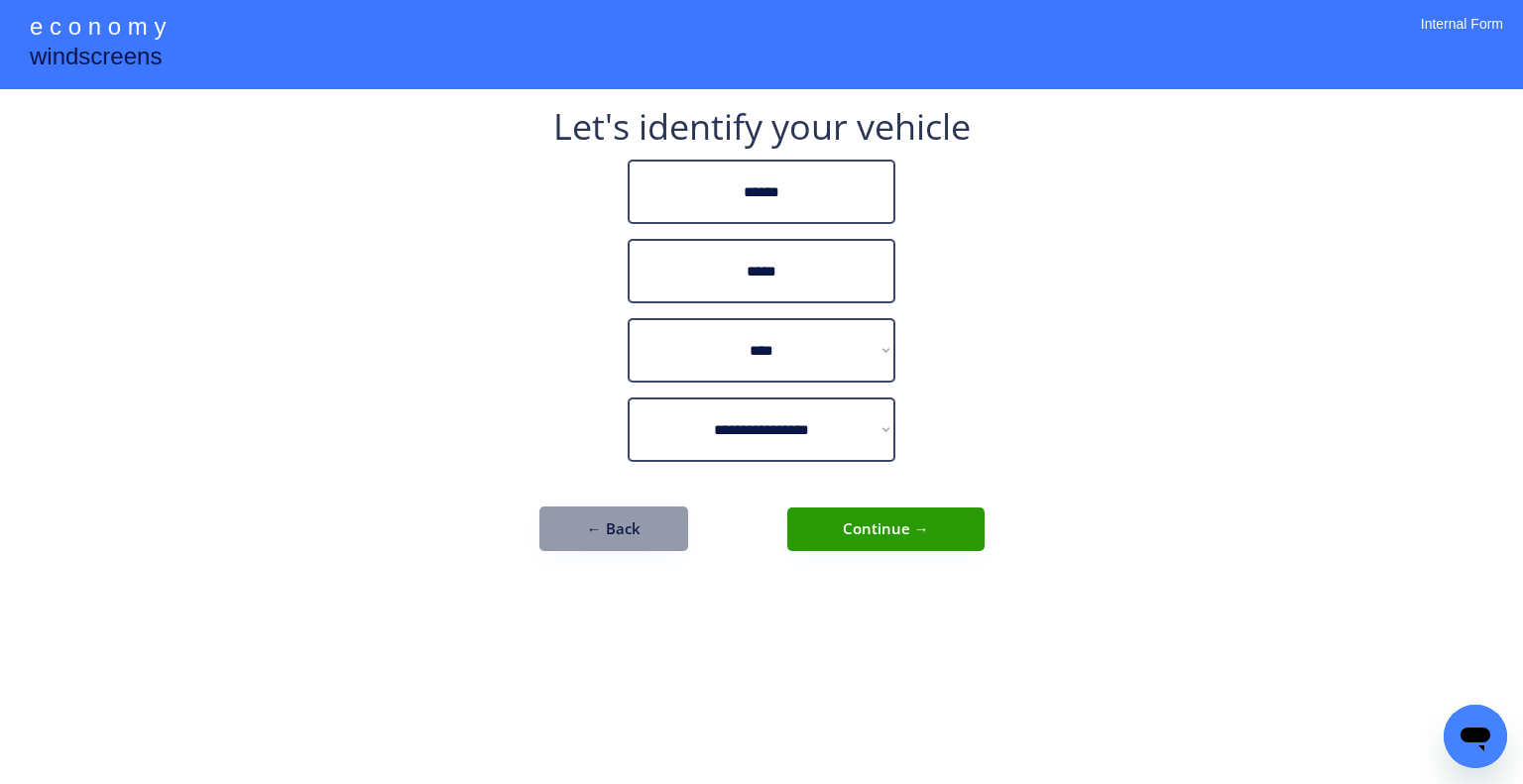 drag, startPoint x: 1092, startPoint y: 409, endPoint x: 909, endPoint y: 22, distance: 428.08644 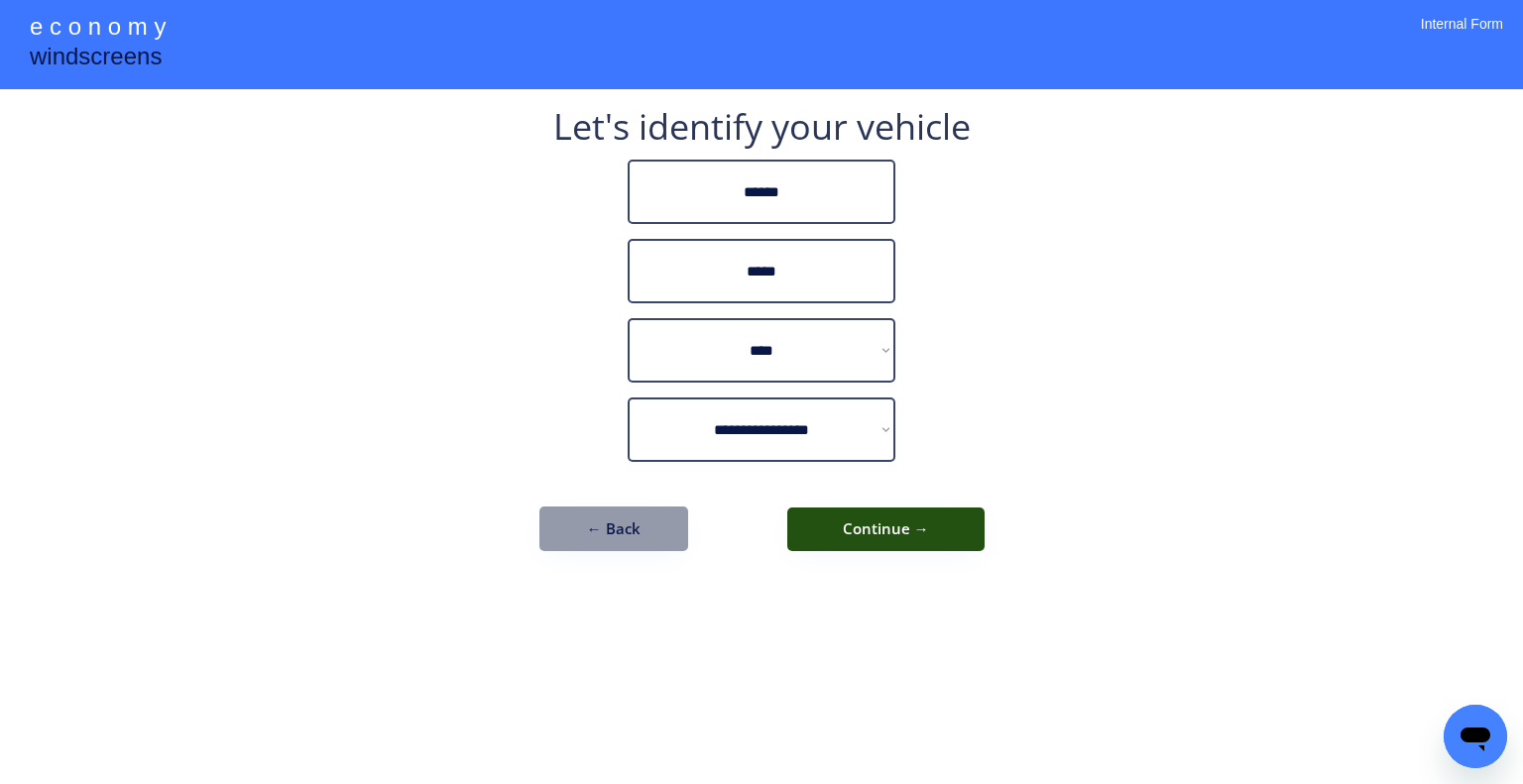 click on "Continue    →" at bounding box center (885, 529) 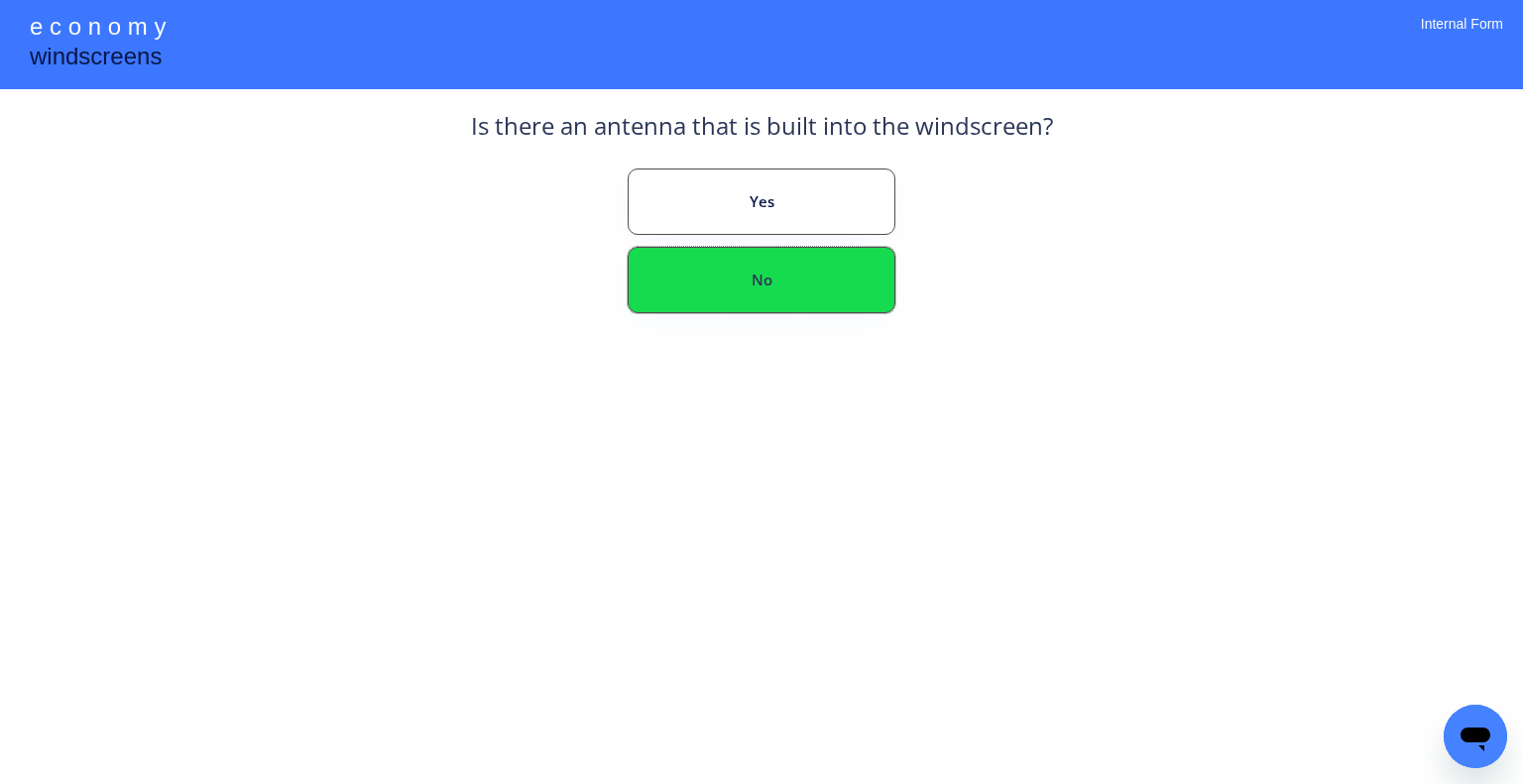 click on "No" at bounding box center [762, 280] 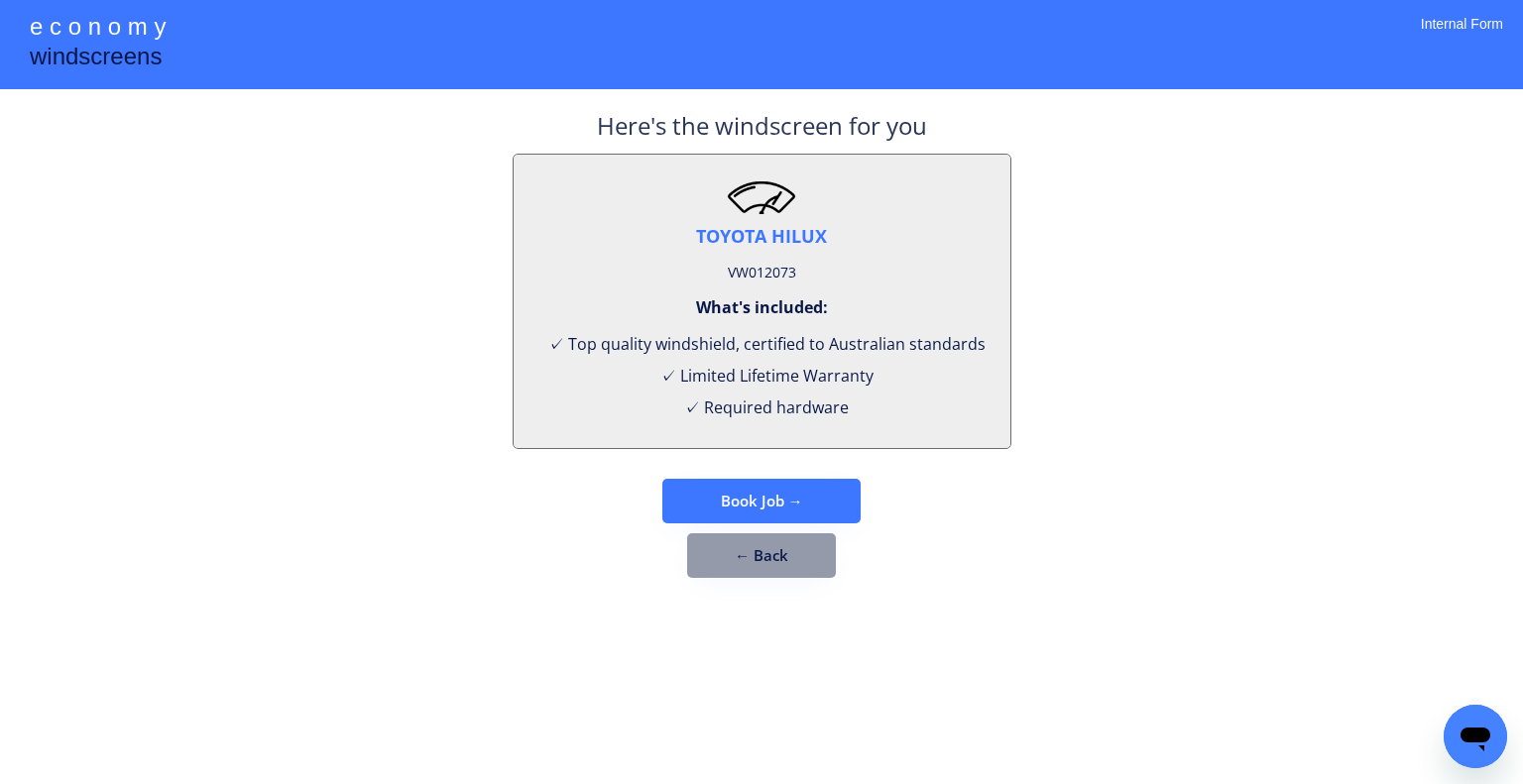 click on "**********" at bounding box center [762, 392] 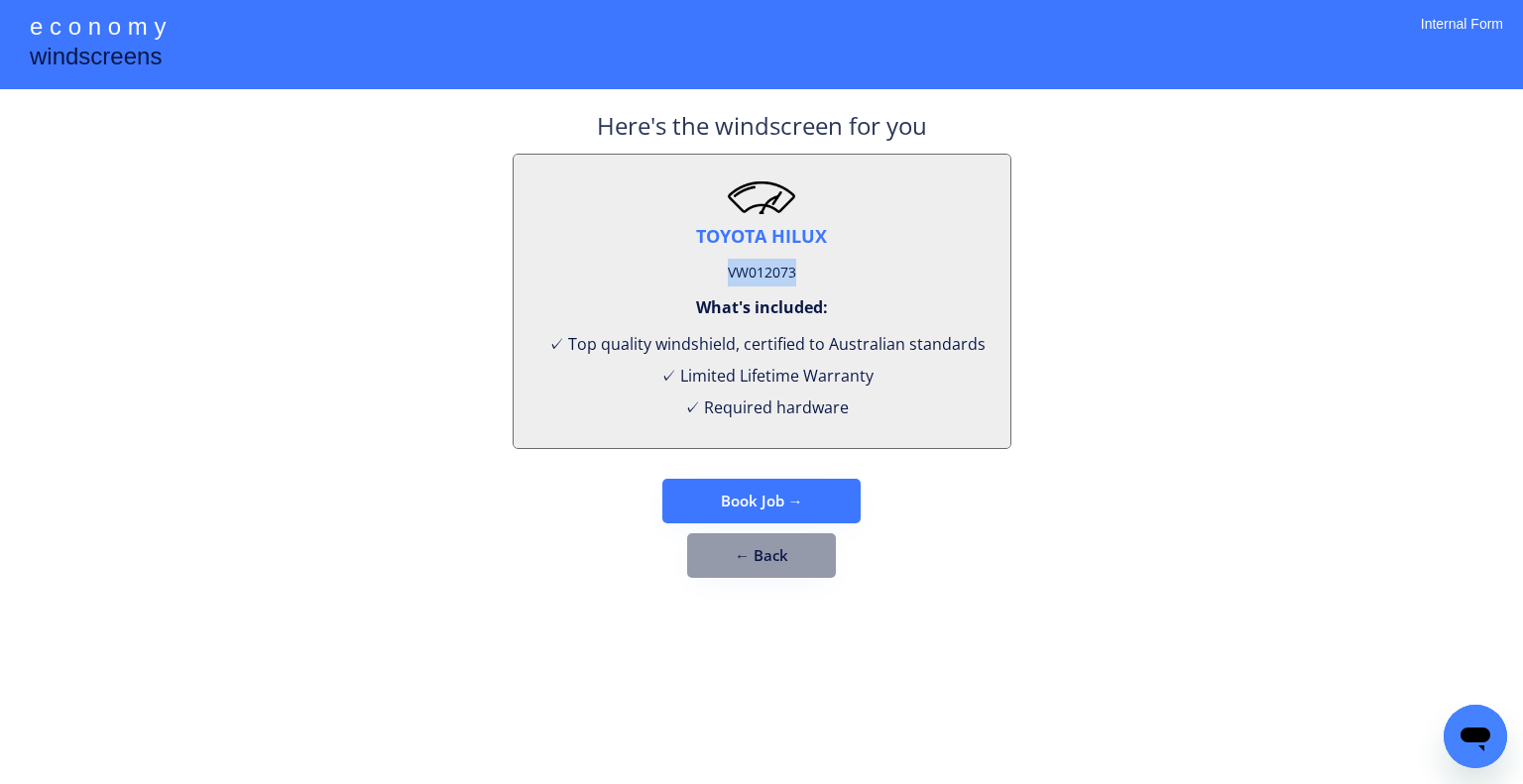 click on "VW012073" at bounding box center (762, 273) 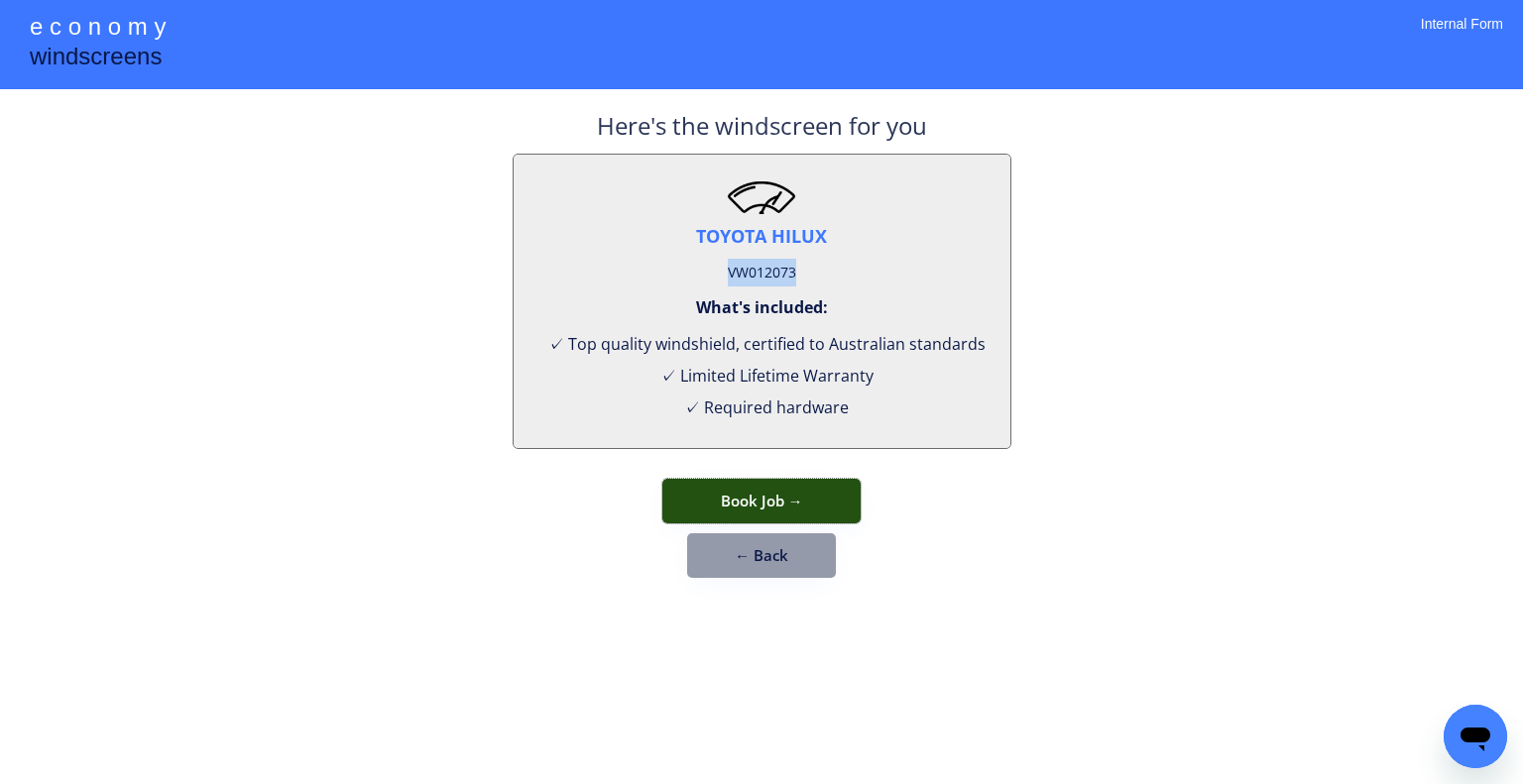 click on "Book Job    →" at bounding box center [762, 501] 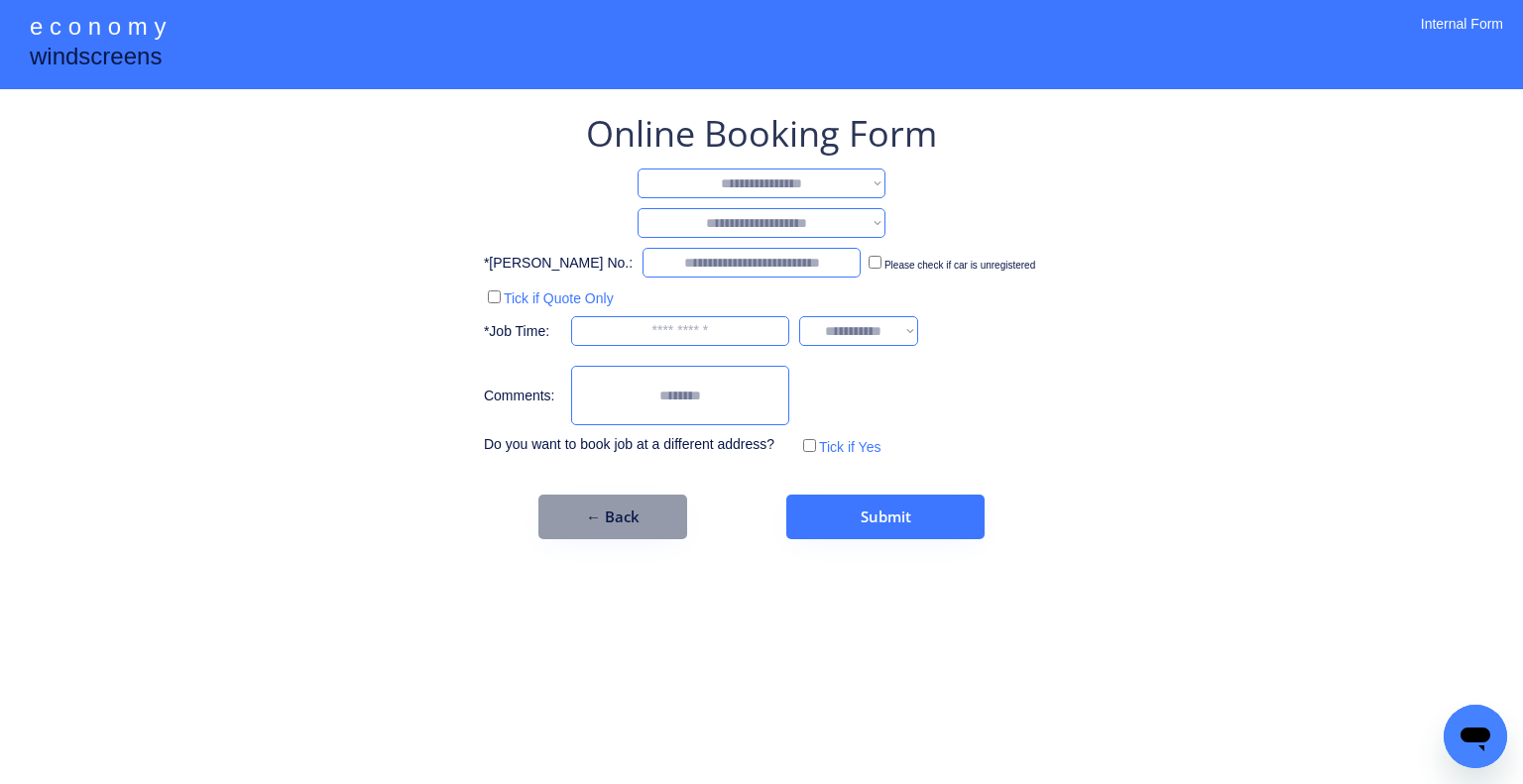 click on "**********" at bounding box center (762, 183) 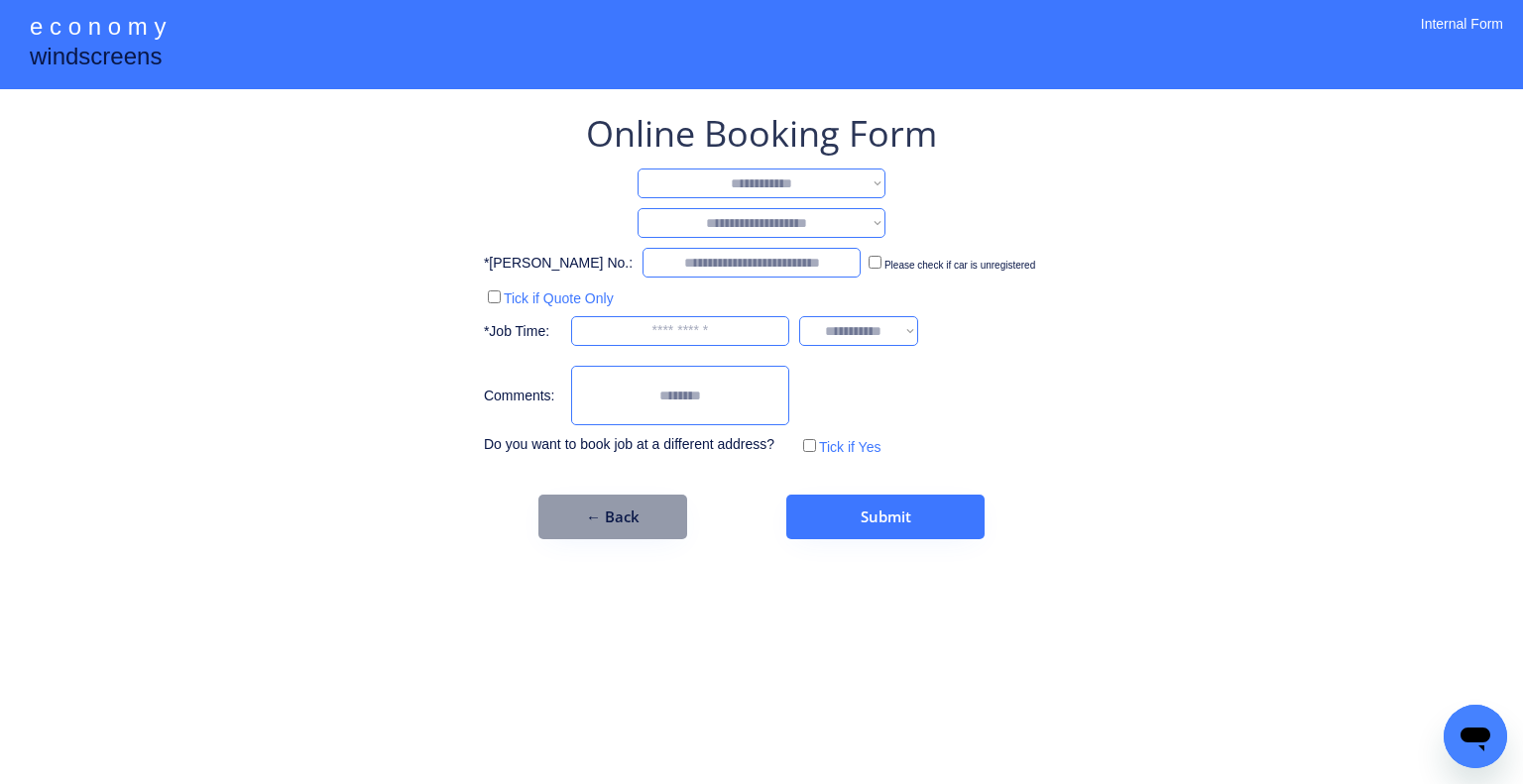 click on "**********" at bounding box center [762, 183] 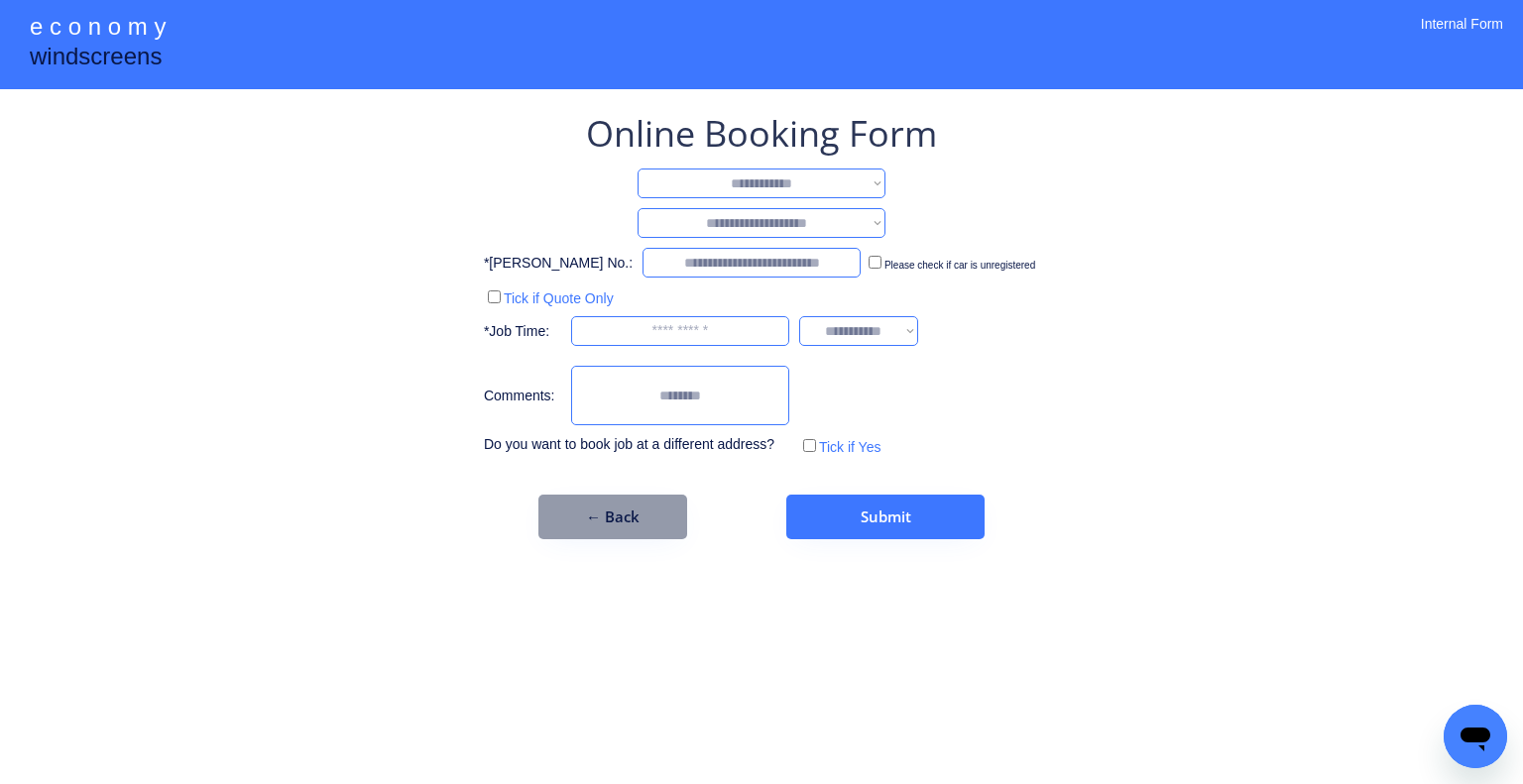click on "**********" at bounding box center (762, 223) 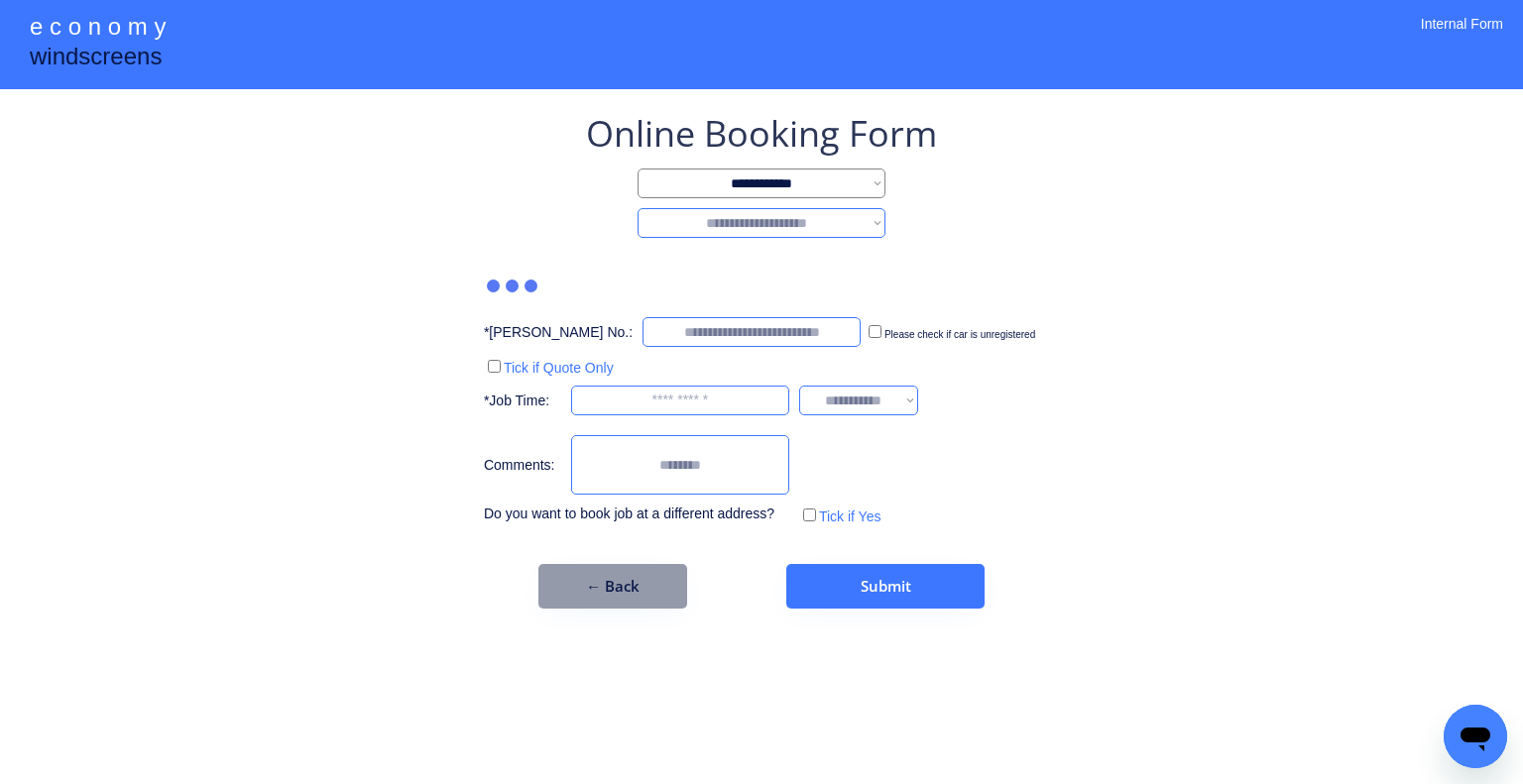 select on "********" 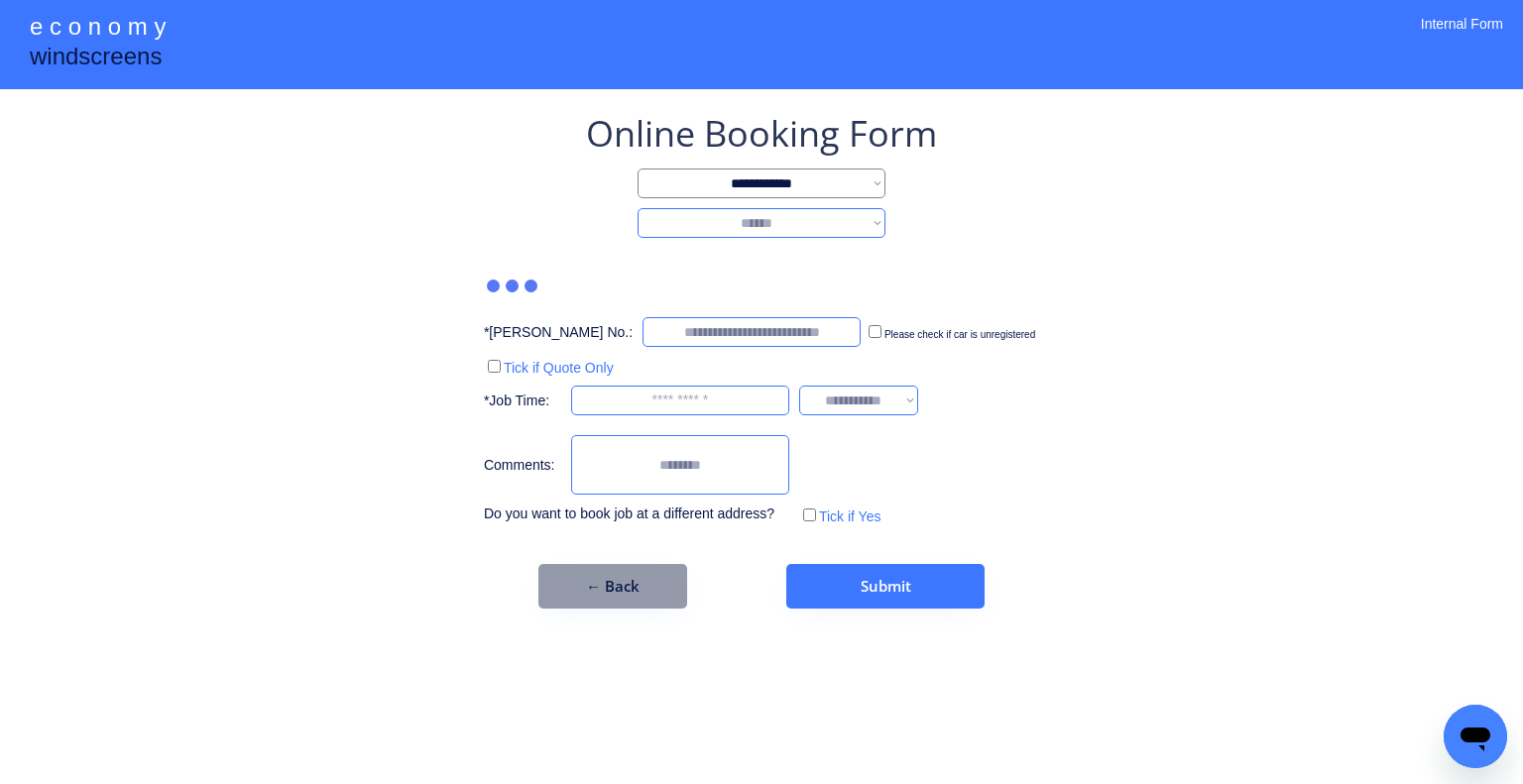 click on "**********" at bounding box center (762, 223) 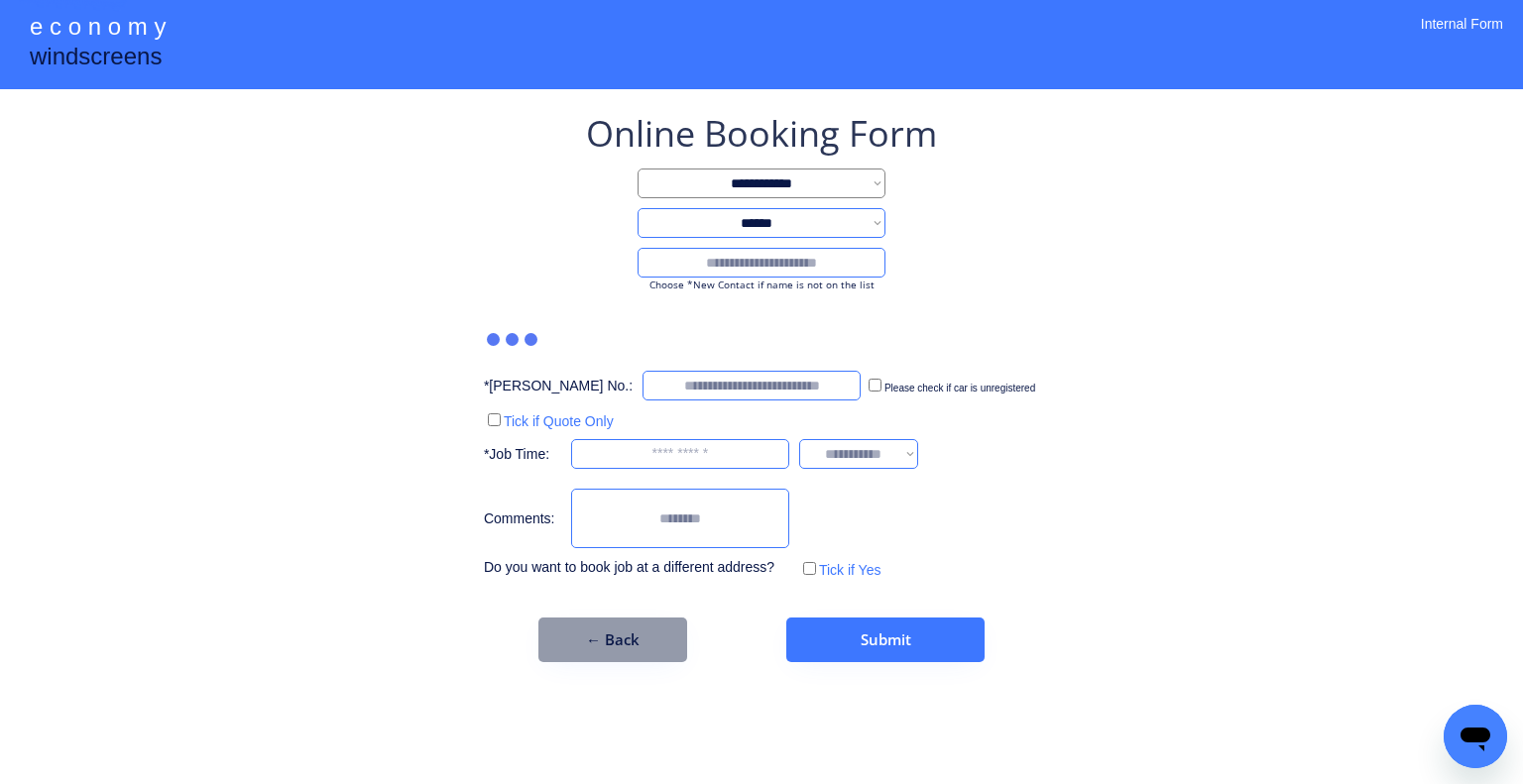 click at bounding box center (762, 263) 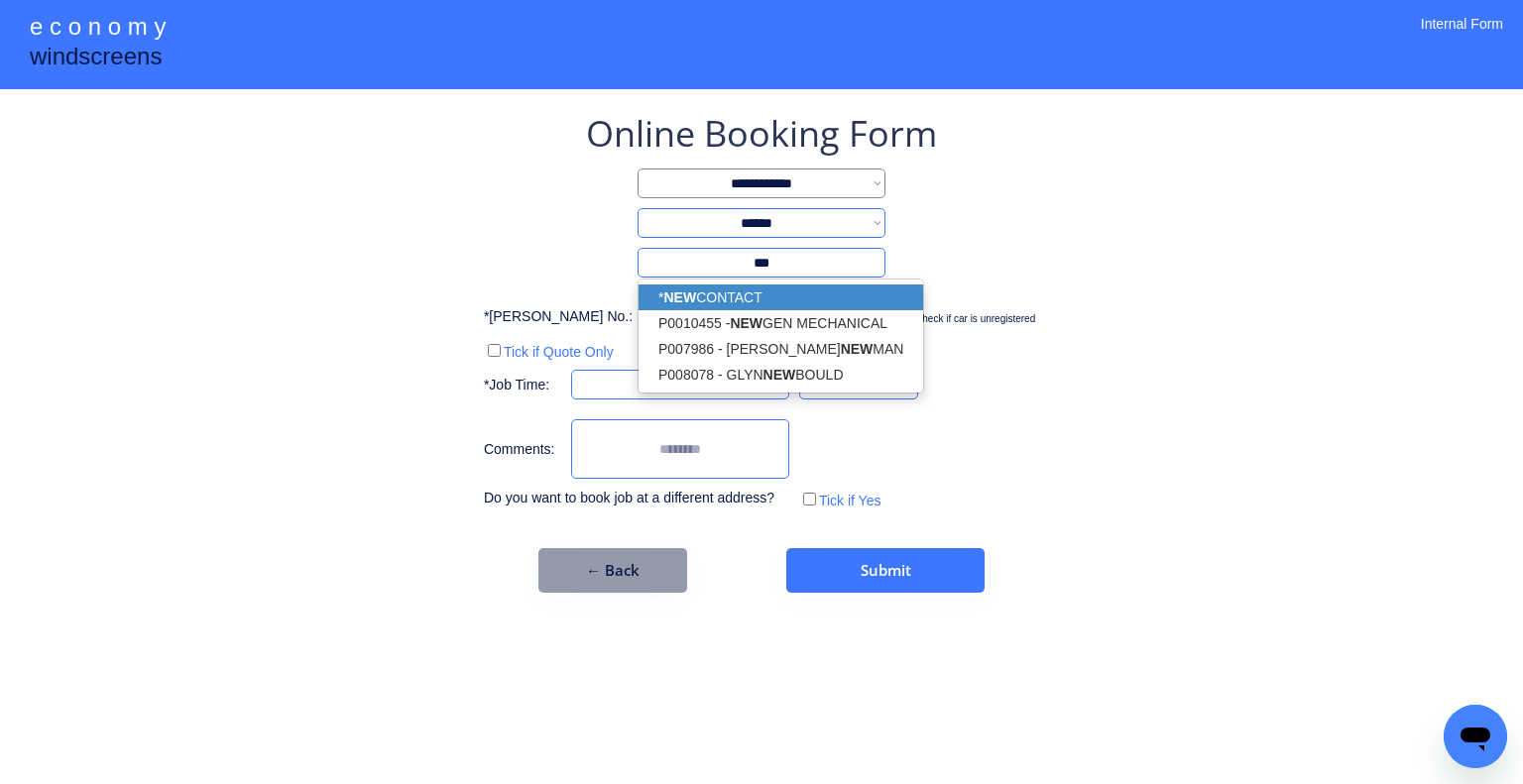 drag, startPoint x: 825, startPoint y: 300, endPoint x: 1111, endPoint y: 253, distance: 289.8362 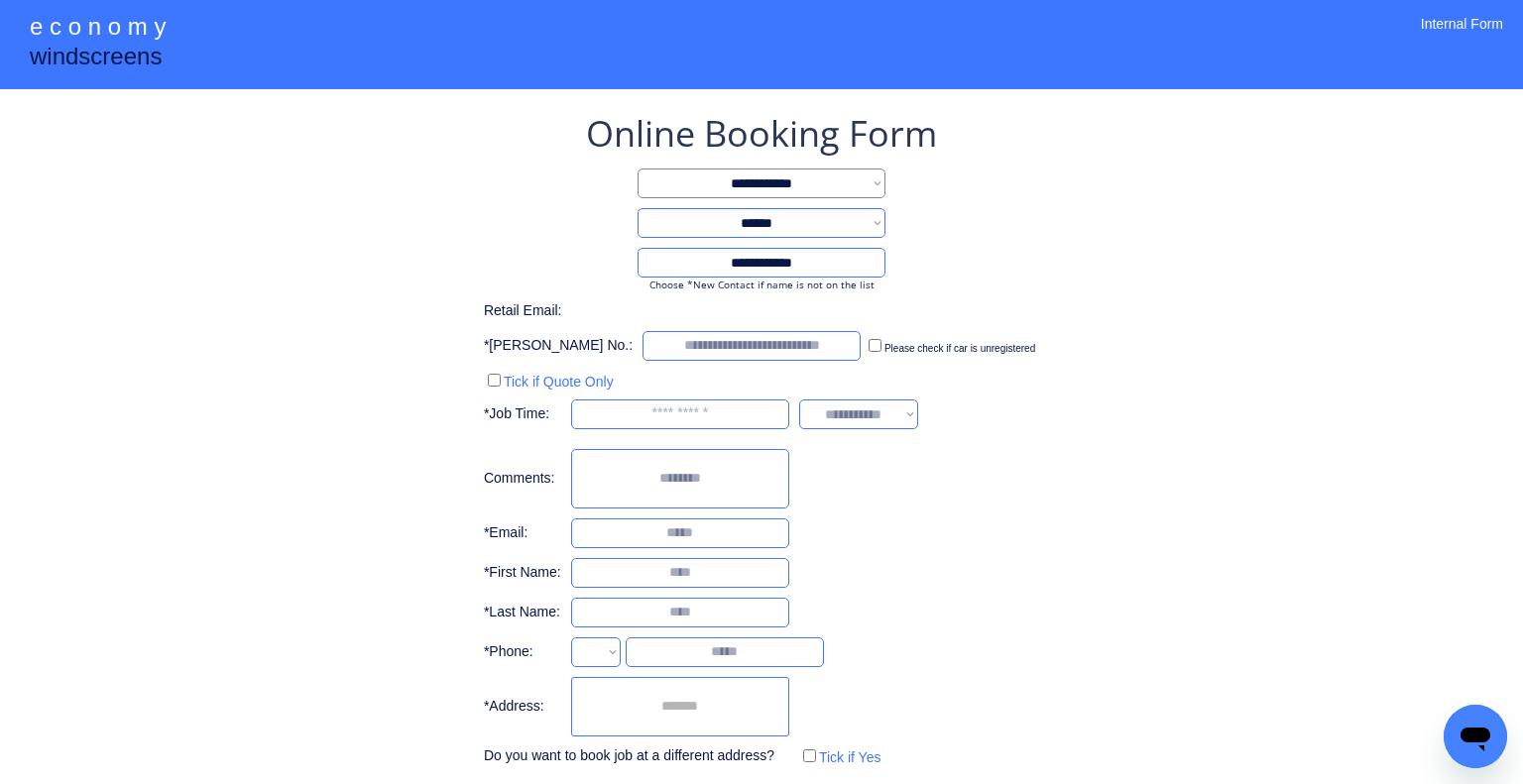 type on "**********" 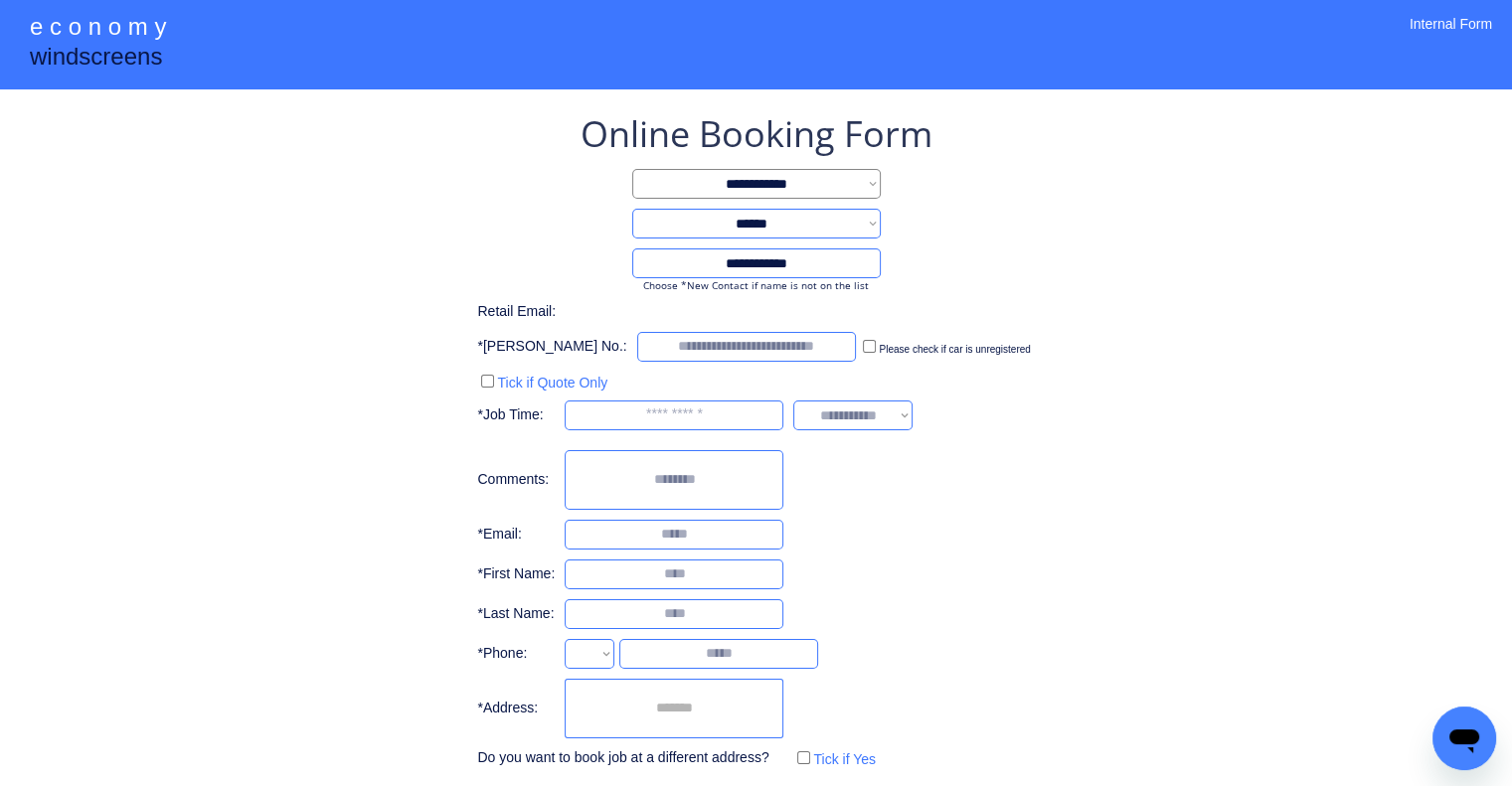 drag, startPoint x: 1113, startPoint y: 253, endPoint x: 1091, endPoint y: 12, distance: 242.00207 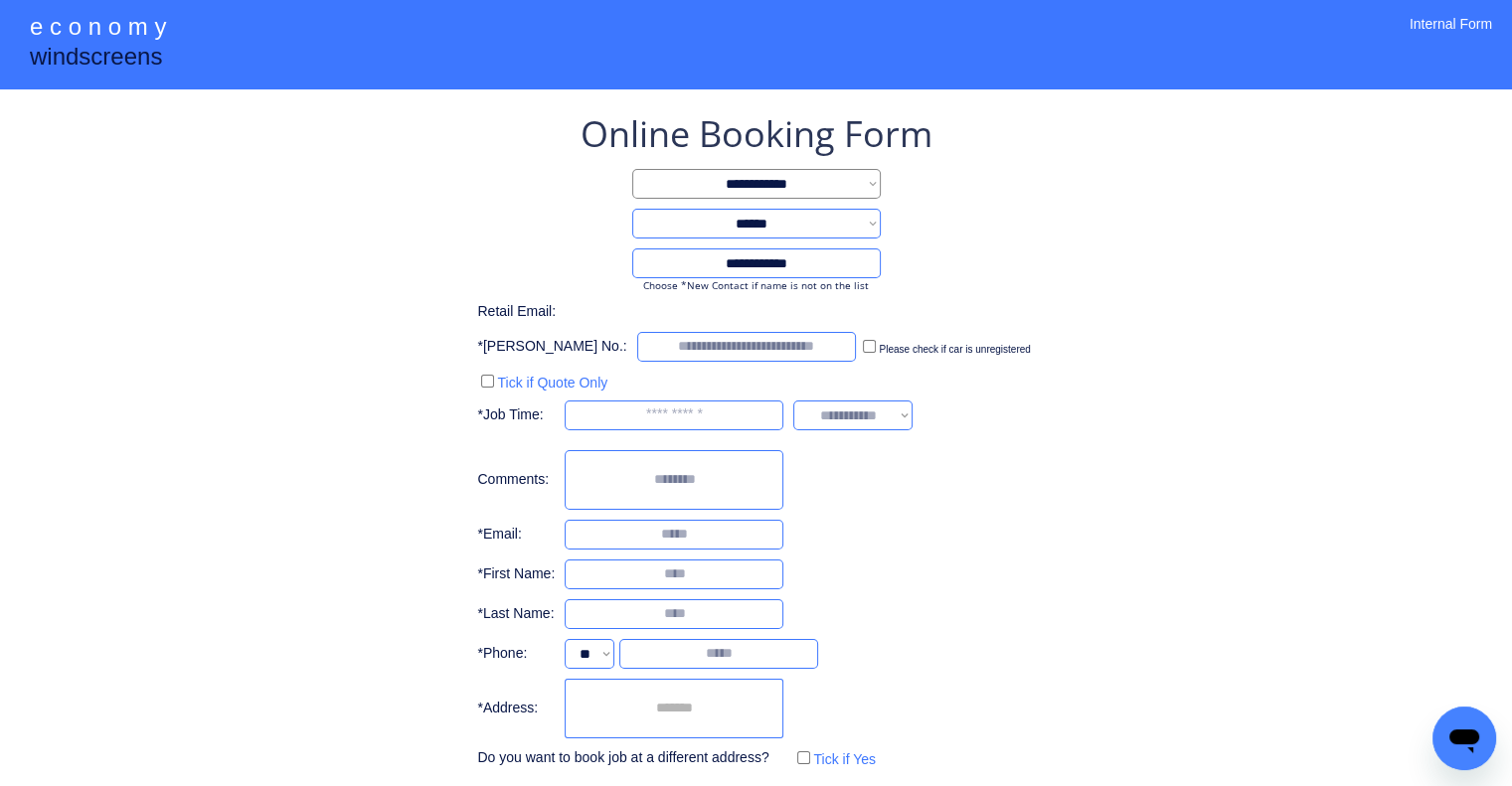 click at bounding box center [674, 708] 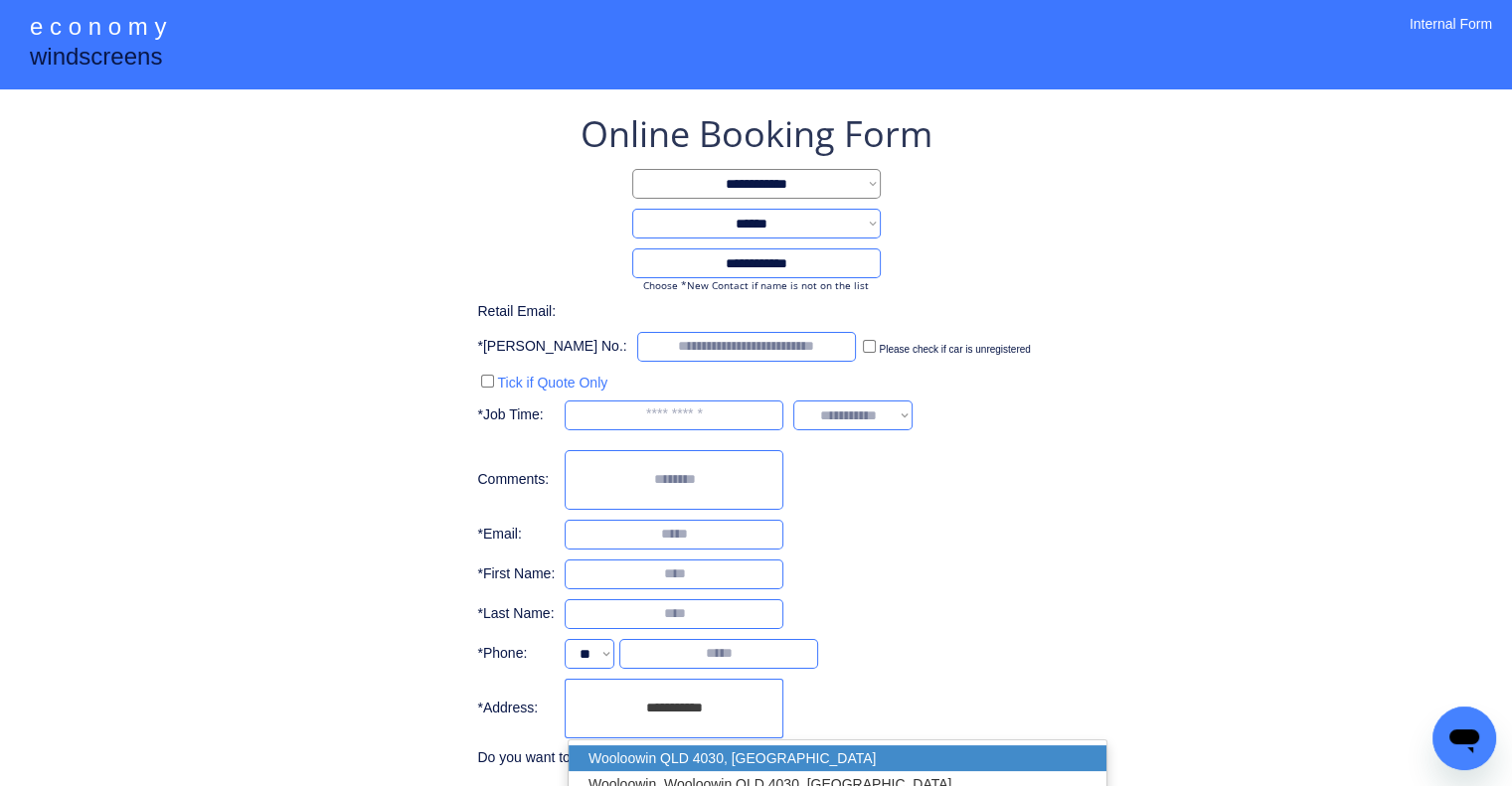 drag, startPoint x: 759, startPoint y: 751, endPoint x: 1153, endPoint y: 519, distance: 457.2308 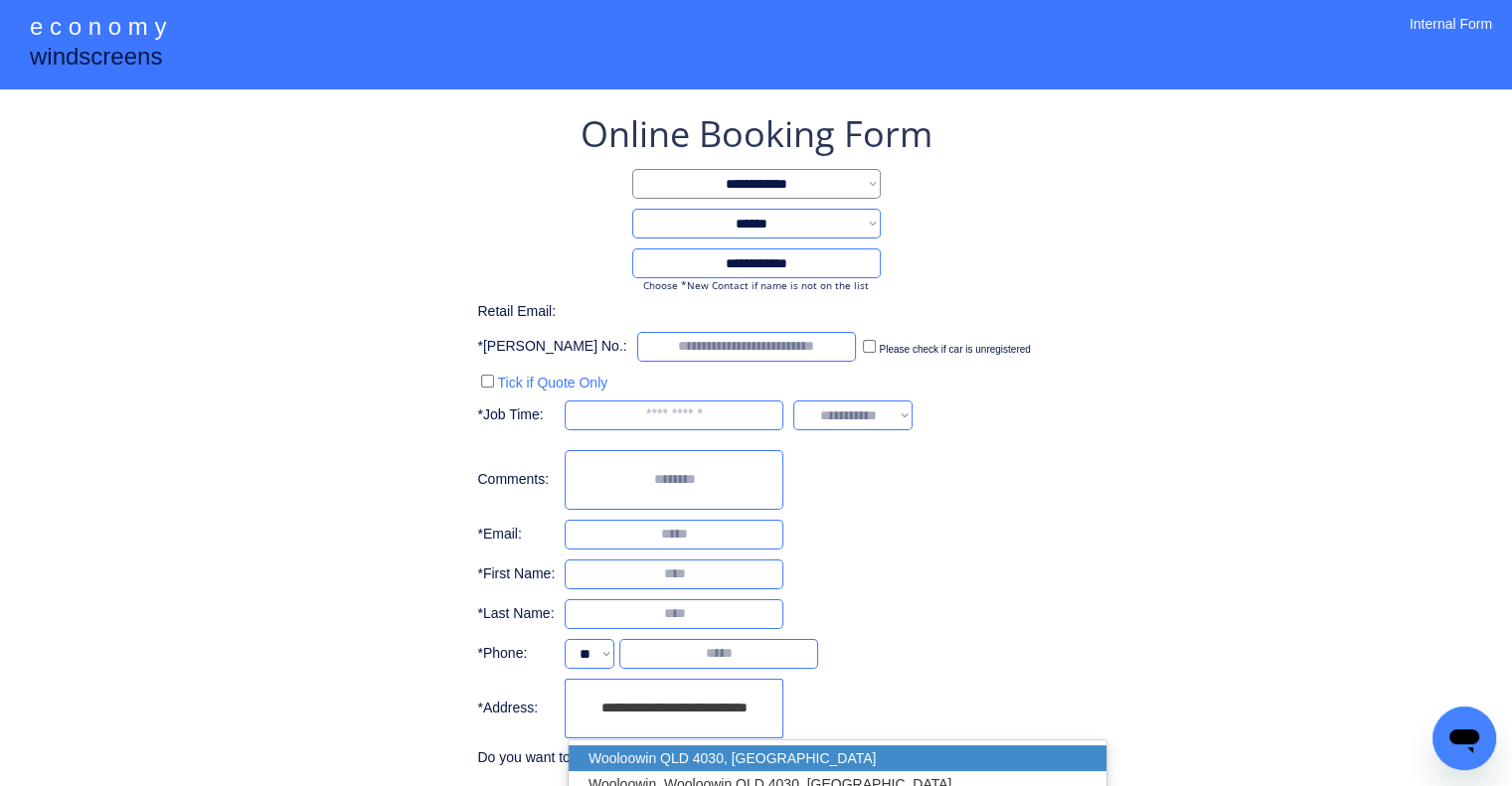type on "**********" 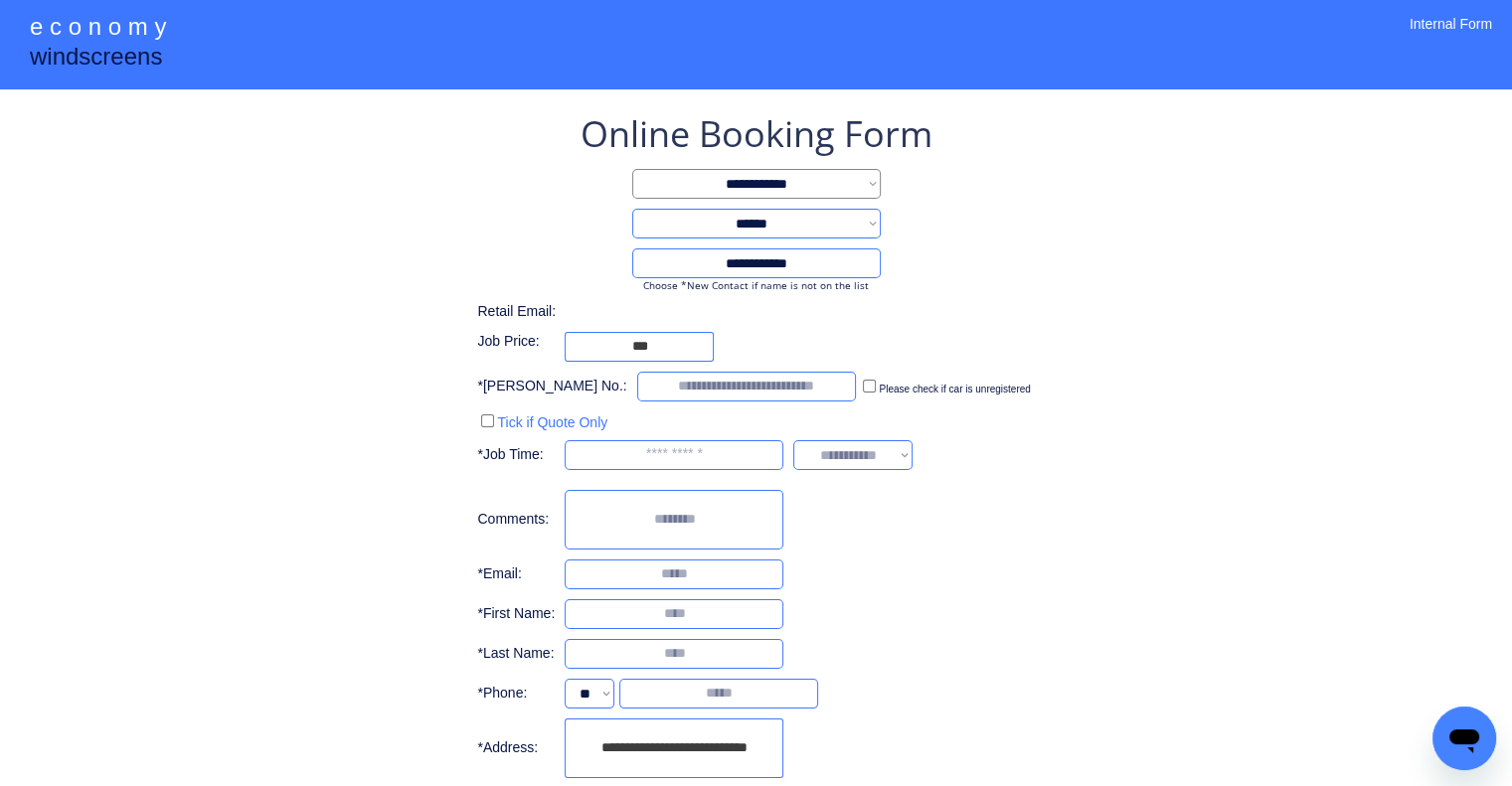 click on "**********" at bounding box center (756, 475) 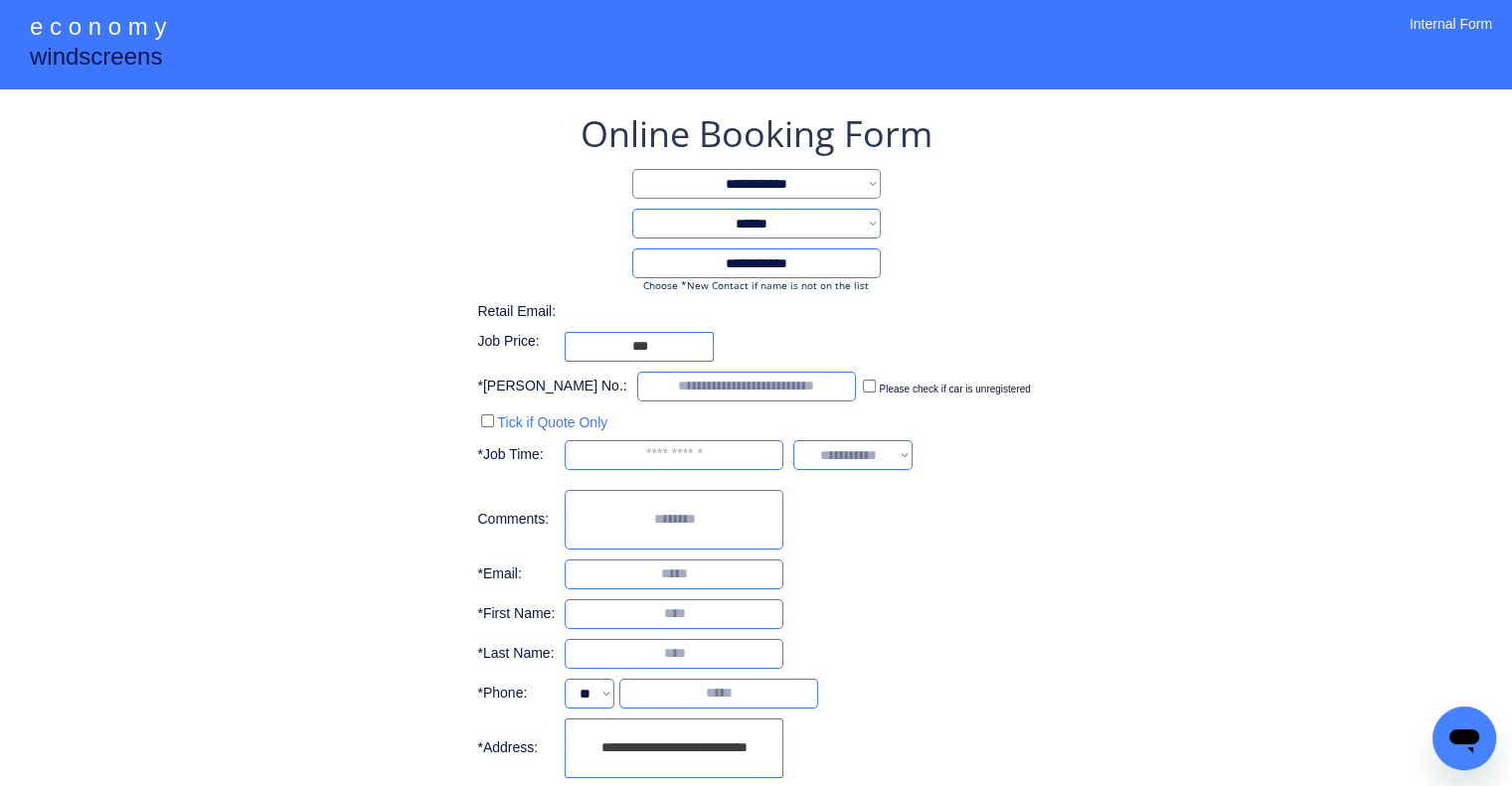 click on "**********" at bounding box center (756, 475) 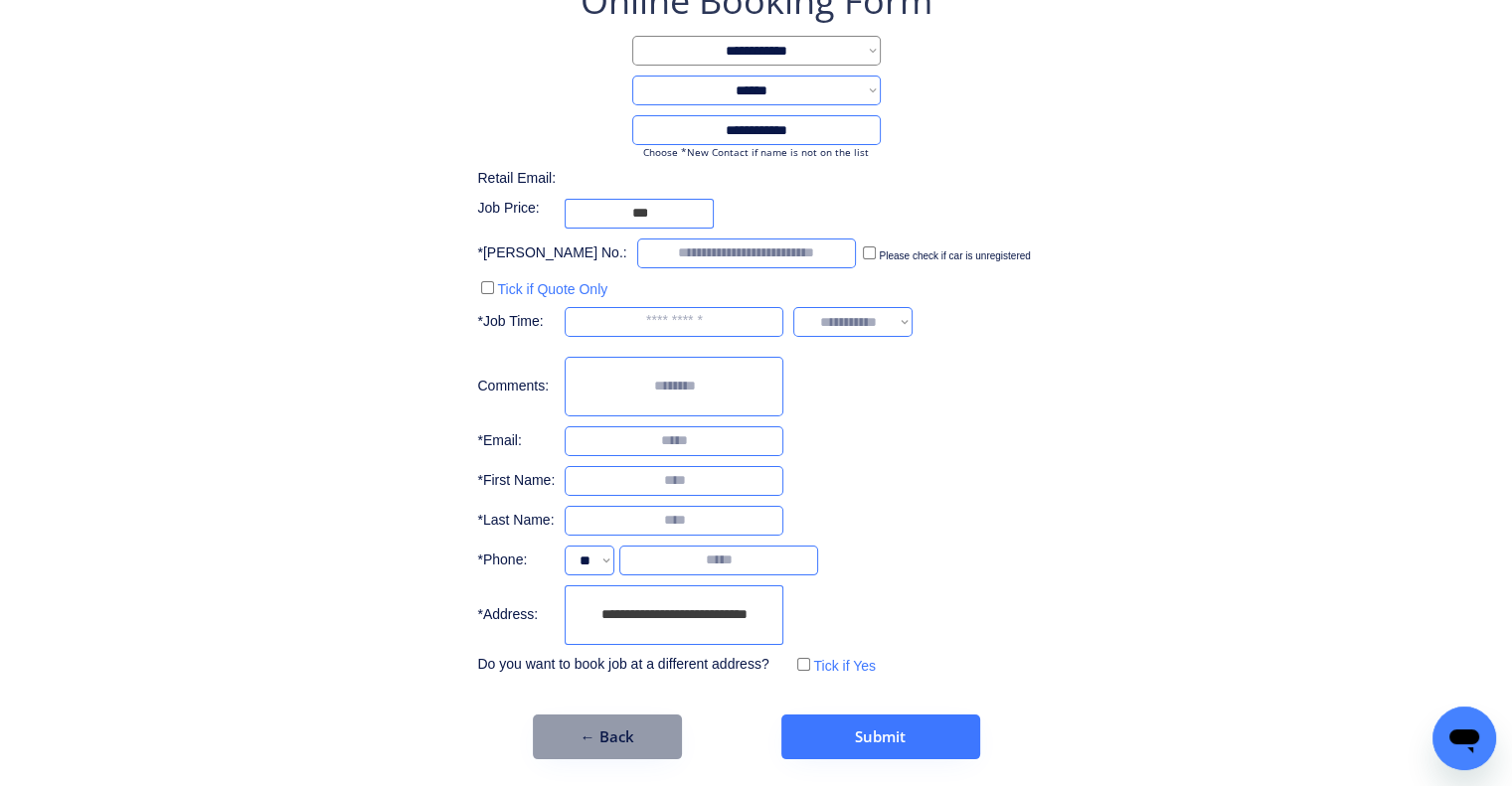 scroll, scrollTop: 135, scrollLeft: 0, axis: vertical 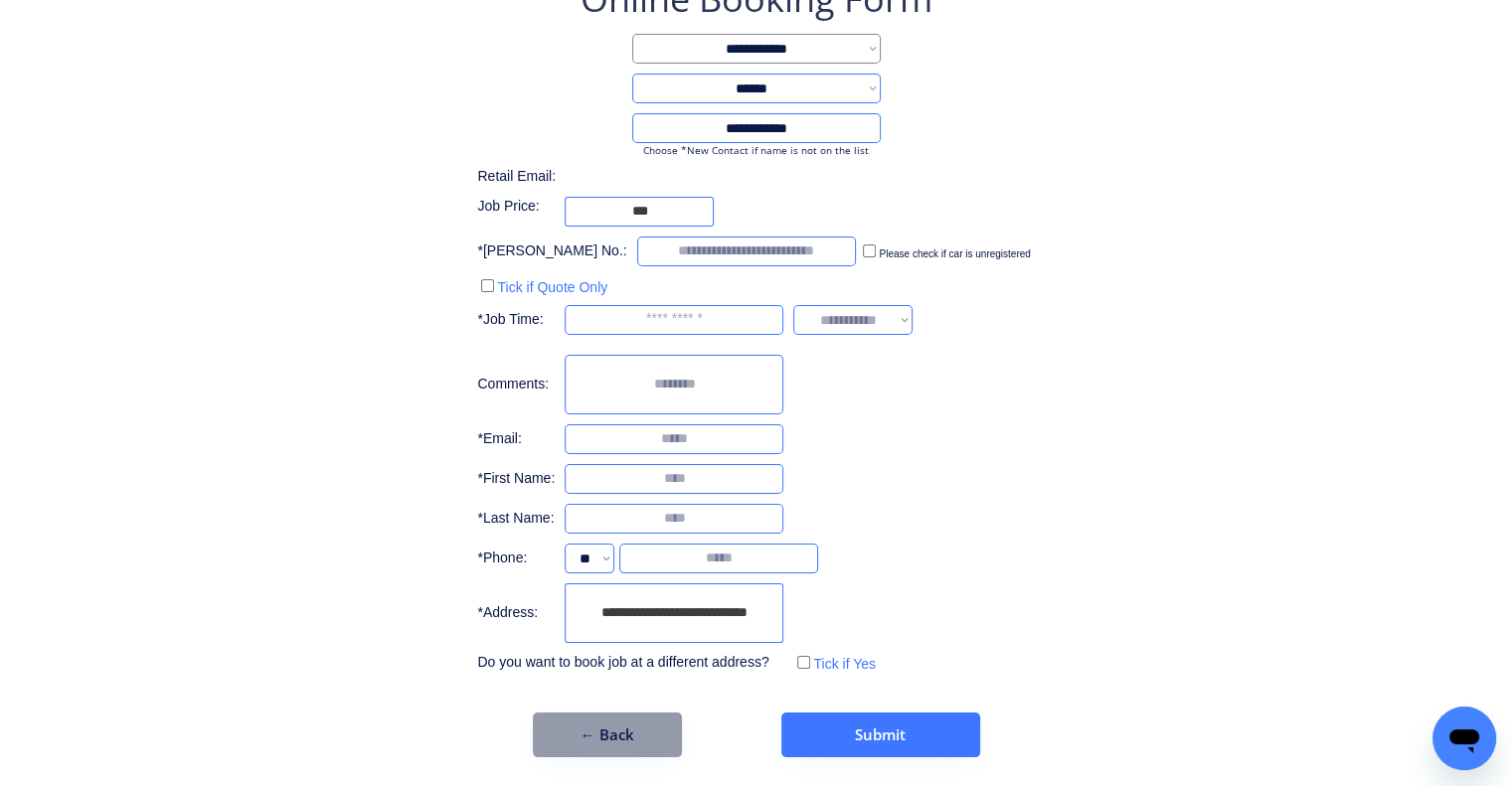 click on "**********" at bounding box center (756, 326) 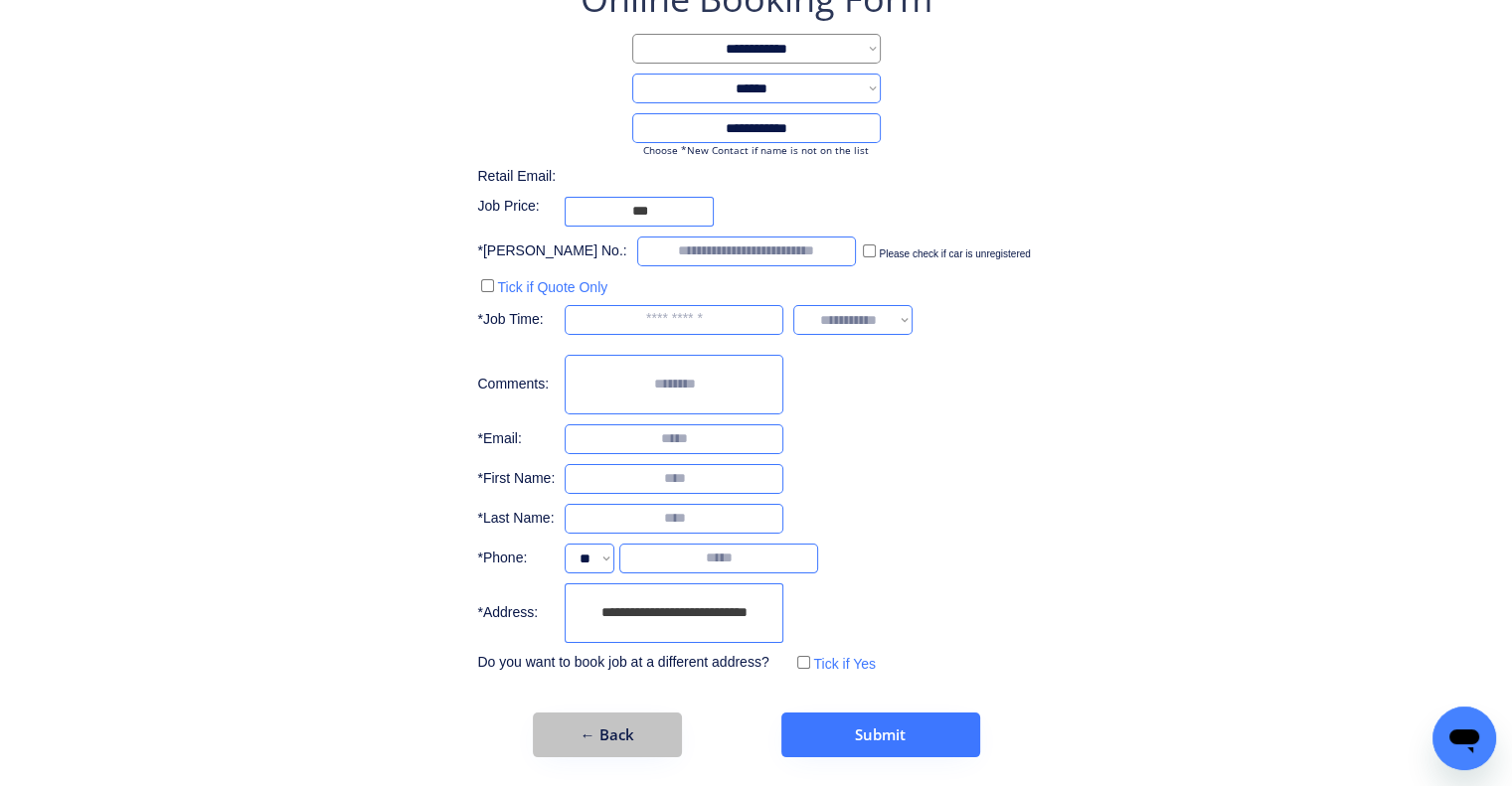 click on "←   Back" at bounding box center (607, 734) 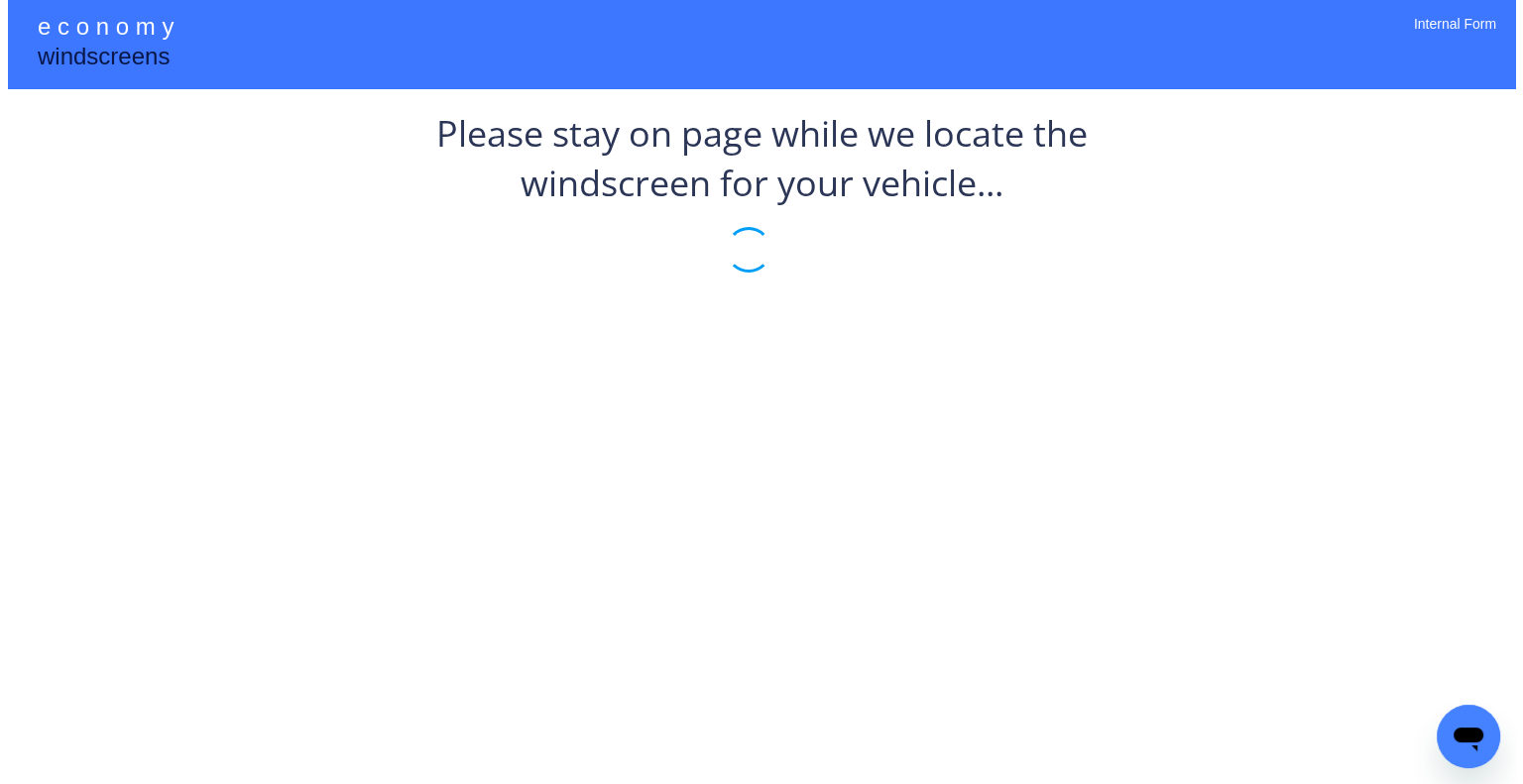 scroll, scrollTop: 0, scrollLeft: 0, axis: both 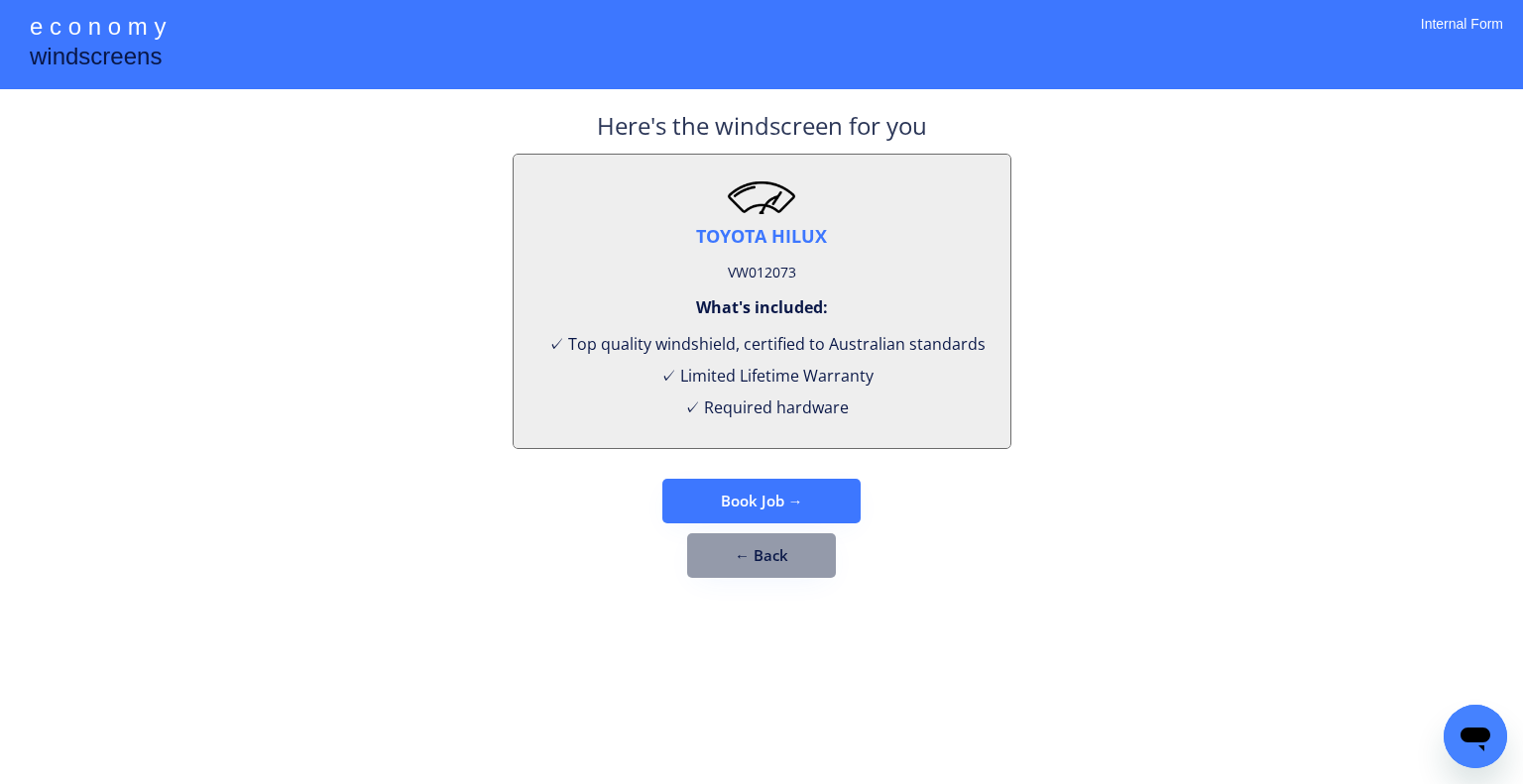 click on "←   Back" at bounding box center [762, 555] 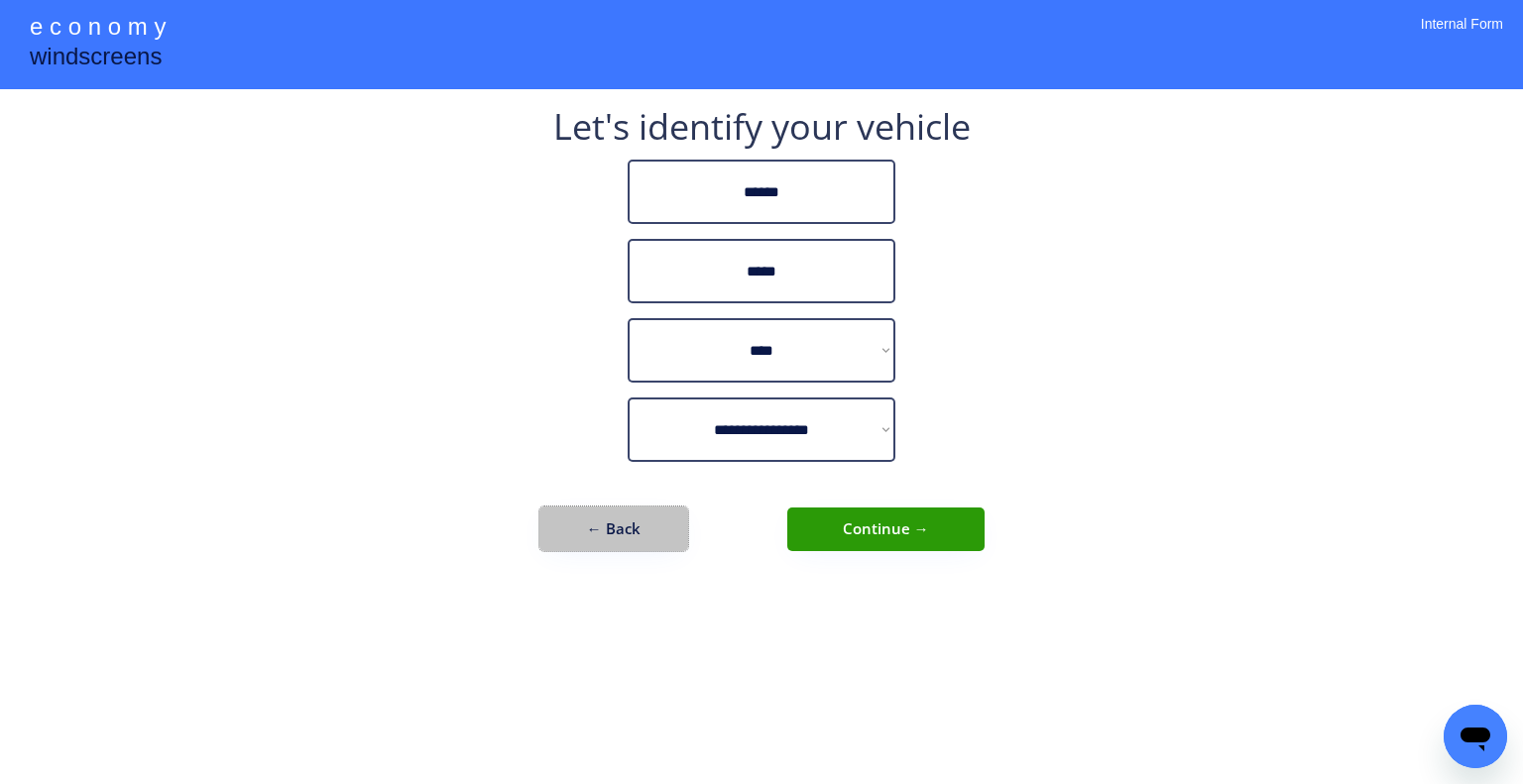 click on "←   Back" at bounding box center [614, 528] 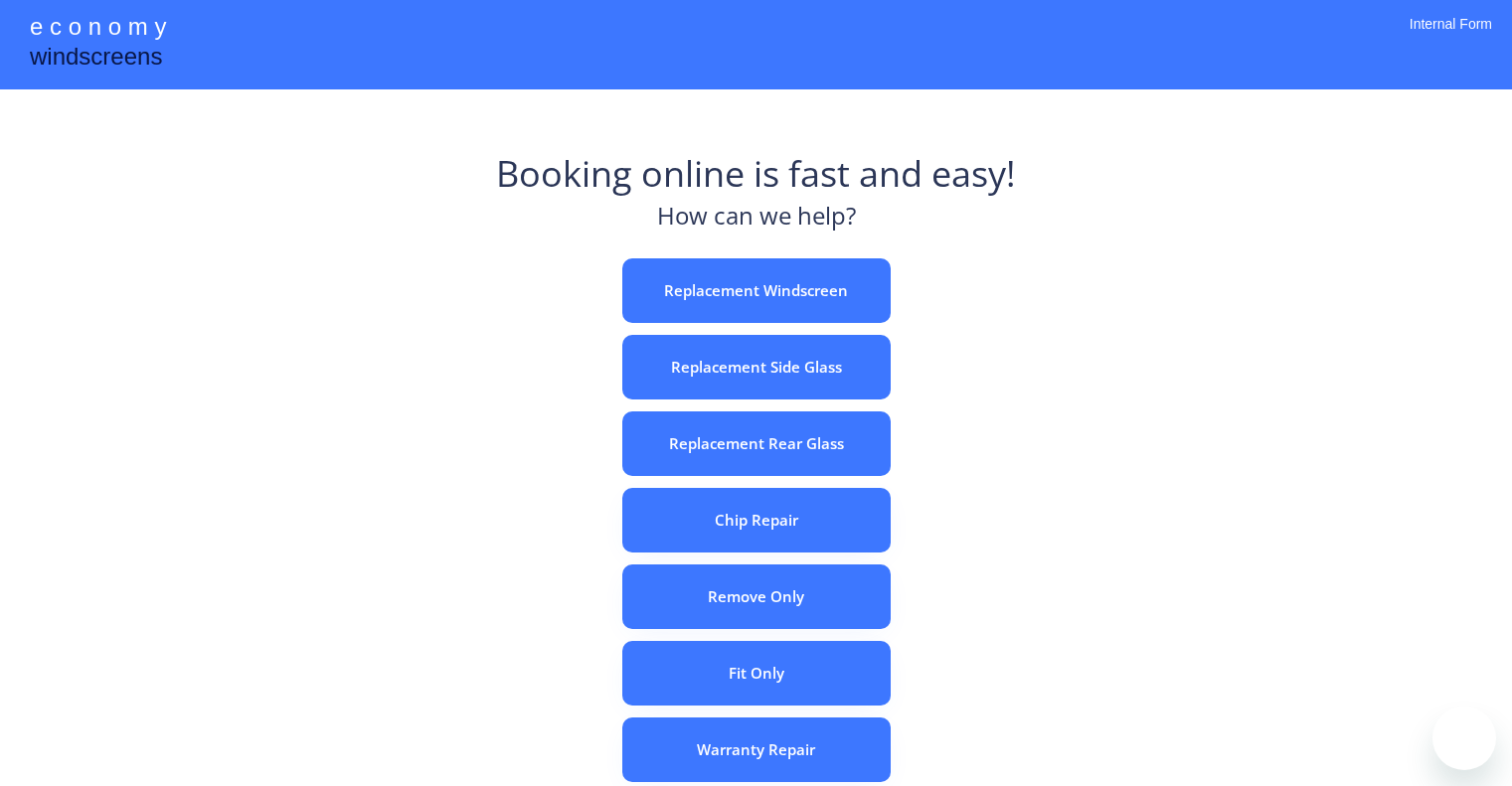 scroll, scrollTop: 0, scrollLeft: 0, axis: both 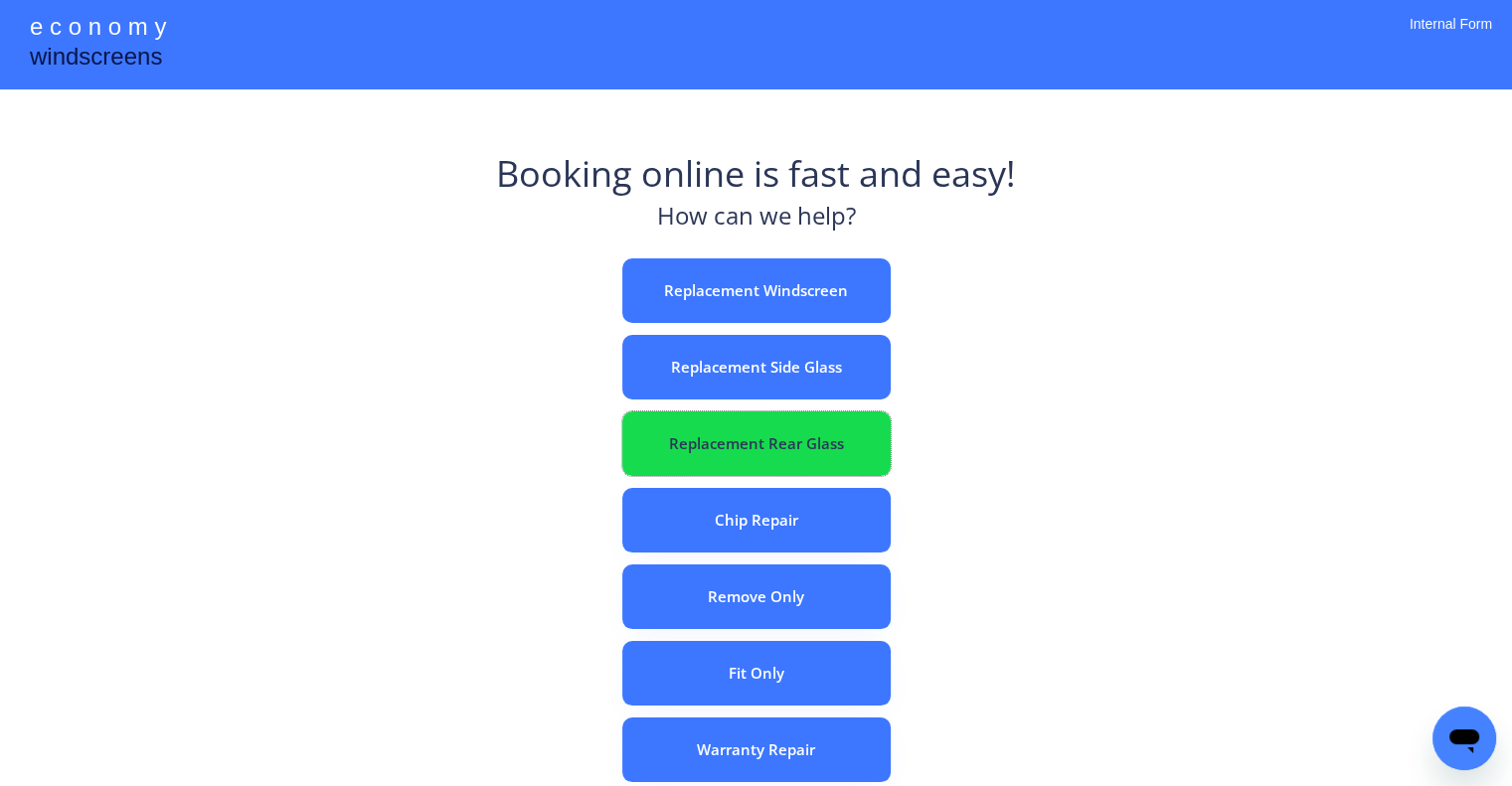 click on "Replacement Rear Glass" at bounding box center [756, 443] 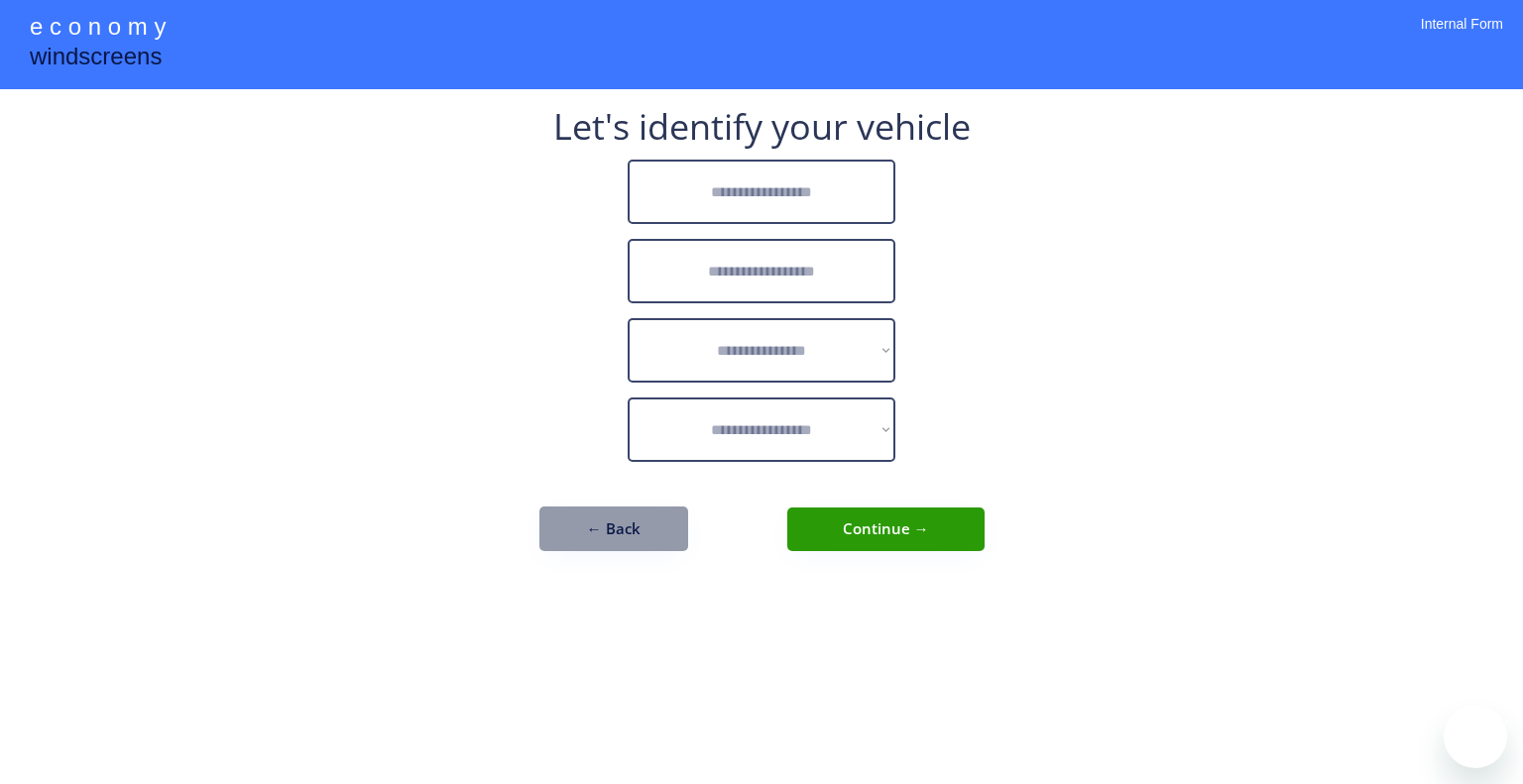 scroll, scrollTop: 0, scrollLeft: 0, axis: both 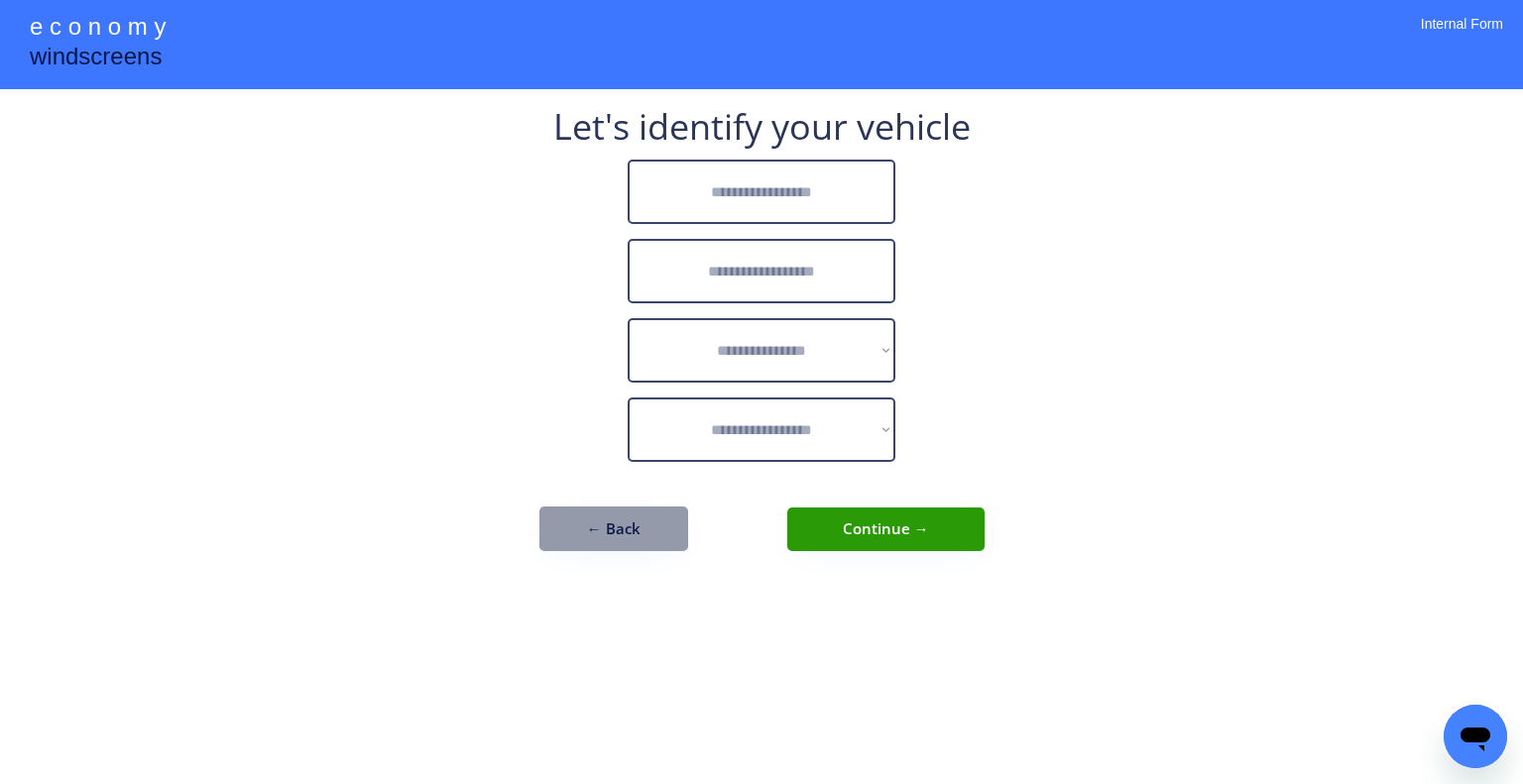 click at bounding box center [762, 191] 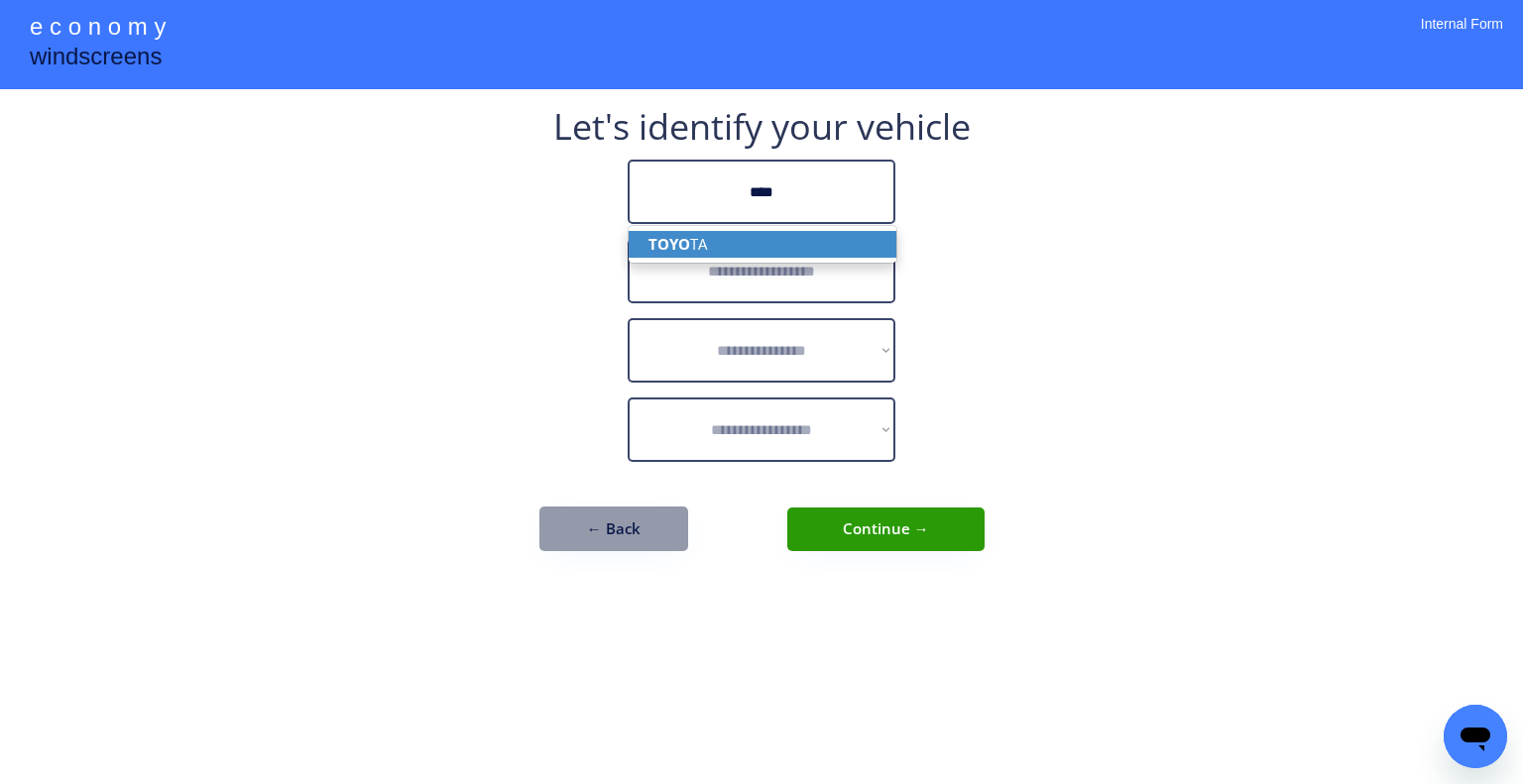 click on "TOYO TA" at bounding box center (762, 244) 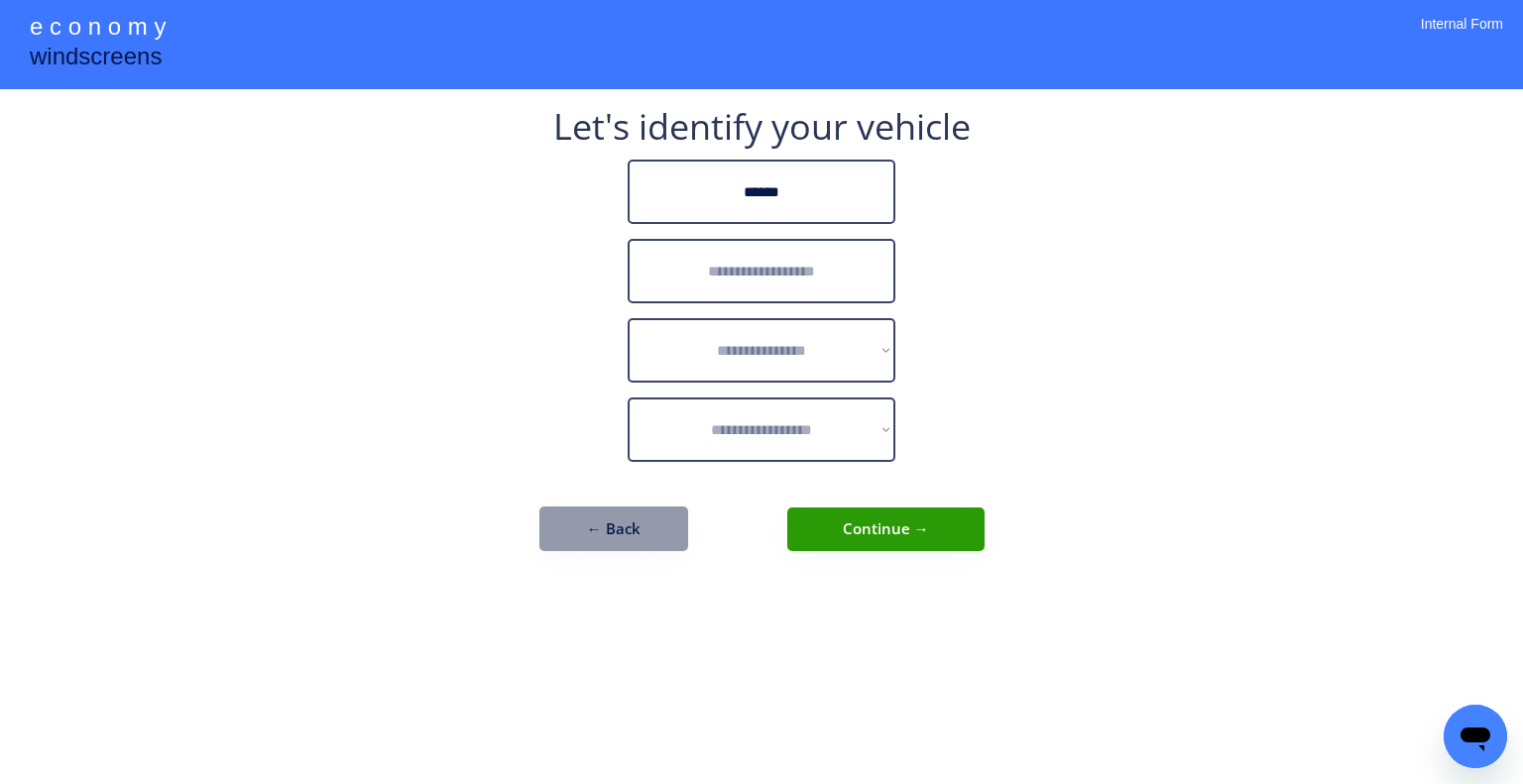 type on "******" 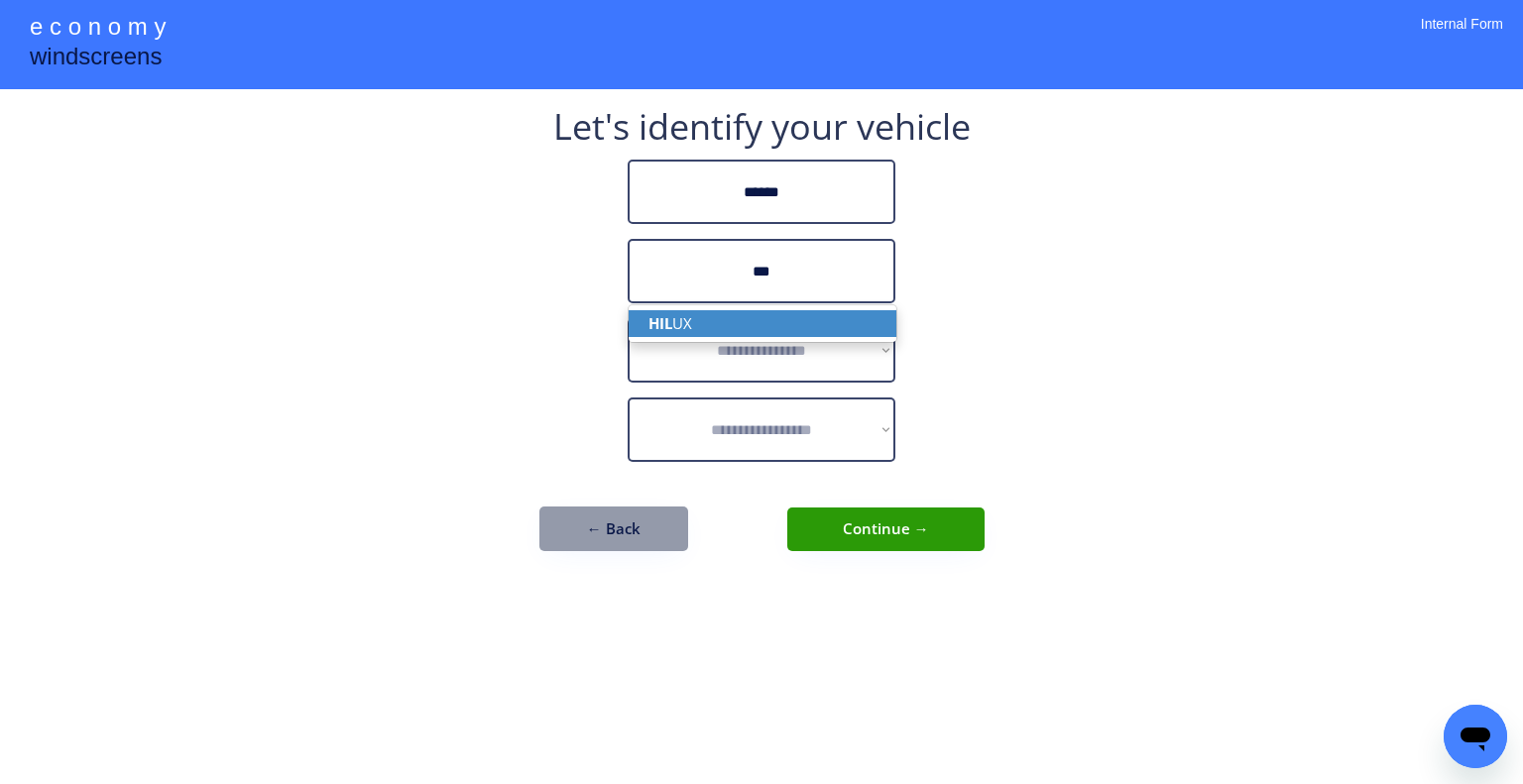 click on "HIL UX" at bounding box center (762, 323) 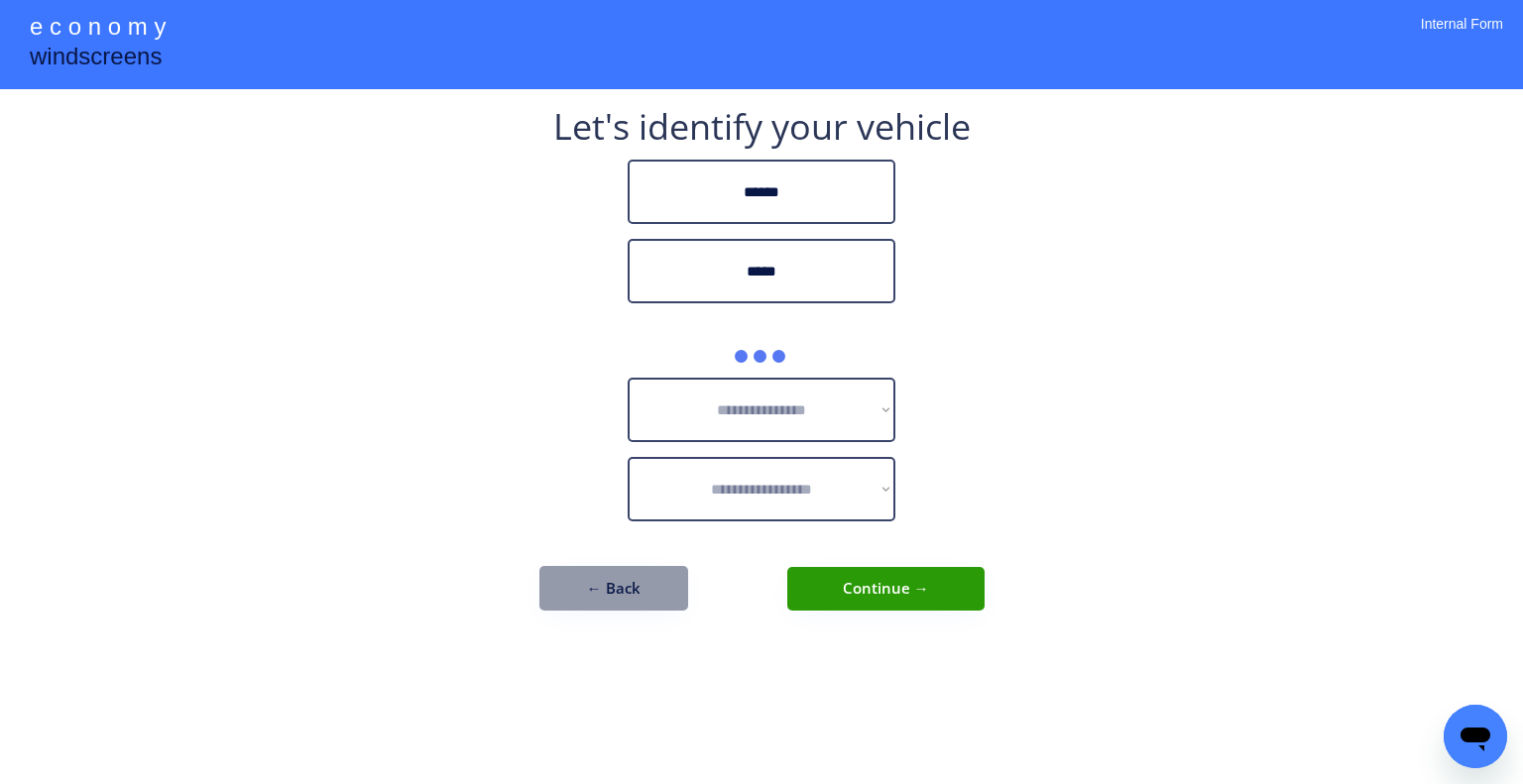 type on "*****" 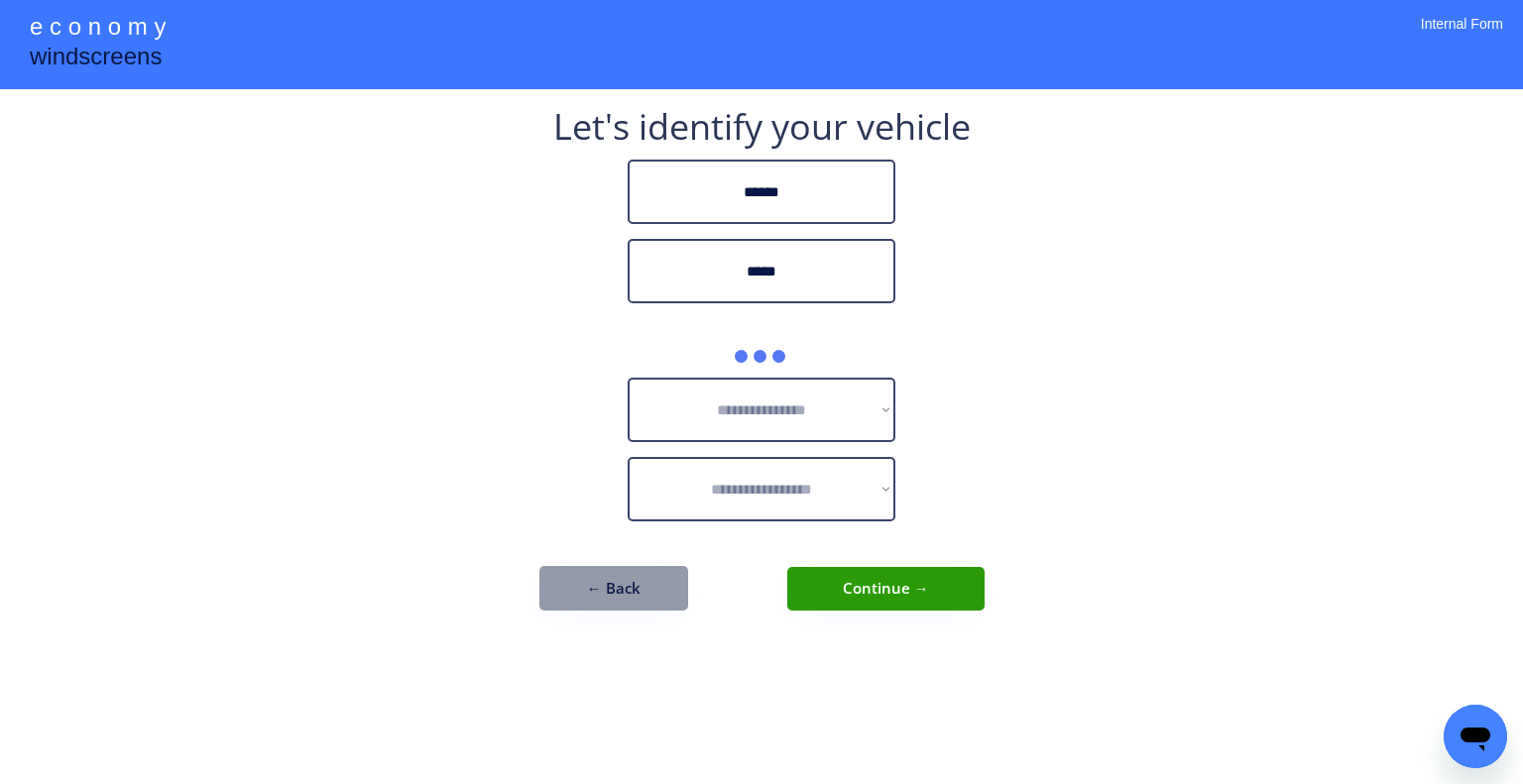 drag, startPoint x: 1173, startPoint y: 411, endPoint x: 882, endPoint y: 380, distance: 292.64654 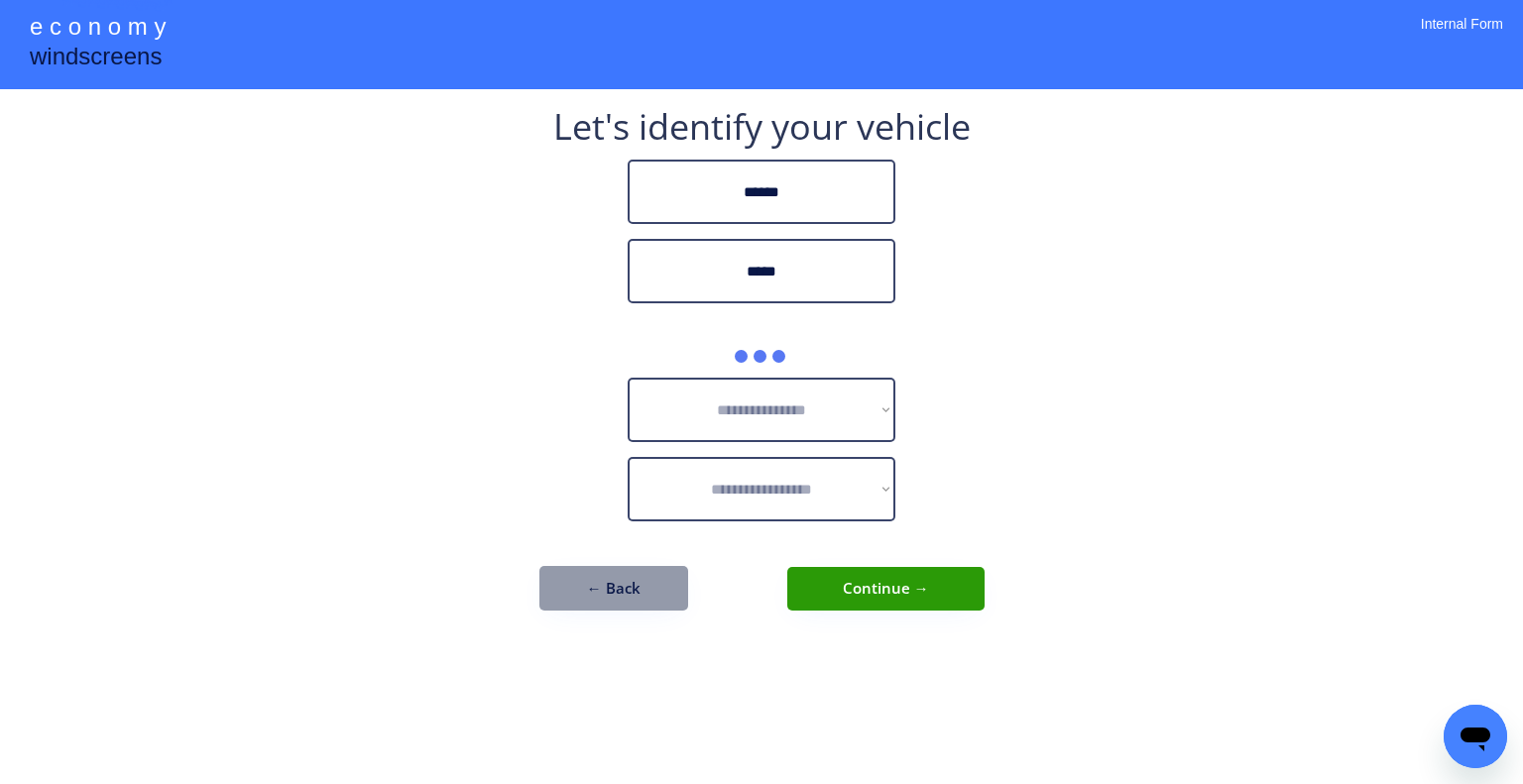 click on "**********" at bounding box center (762, 370) 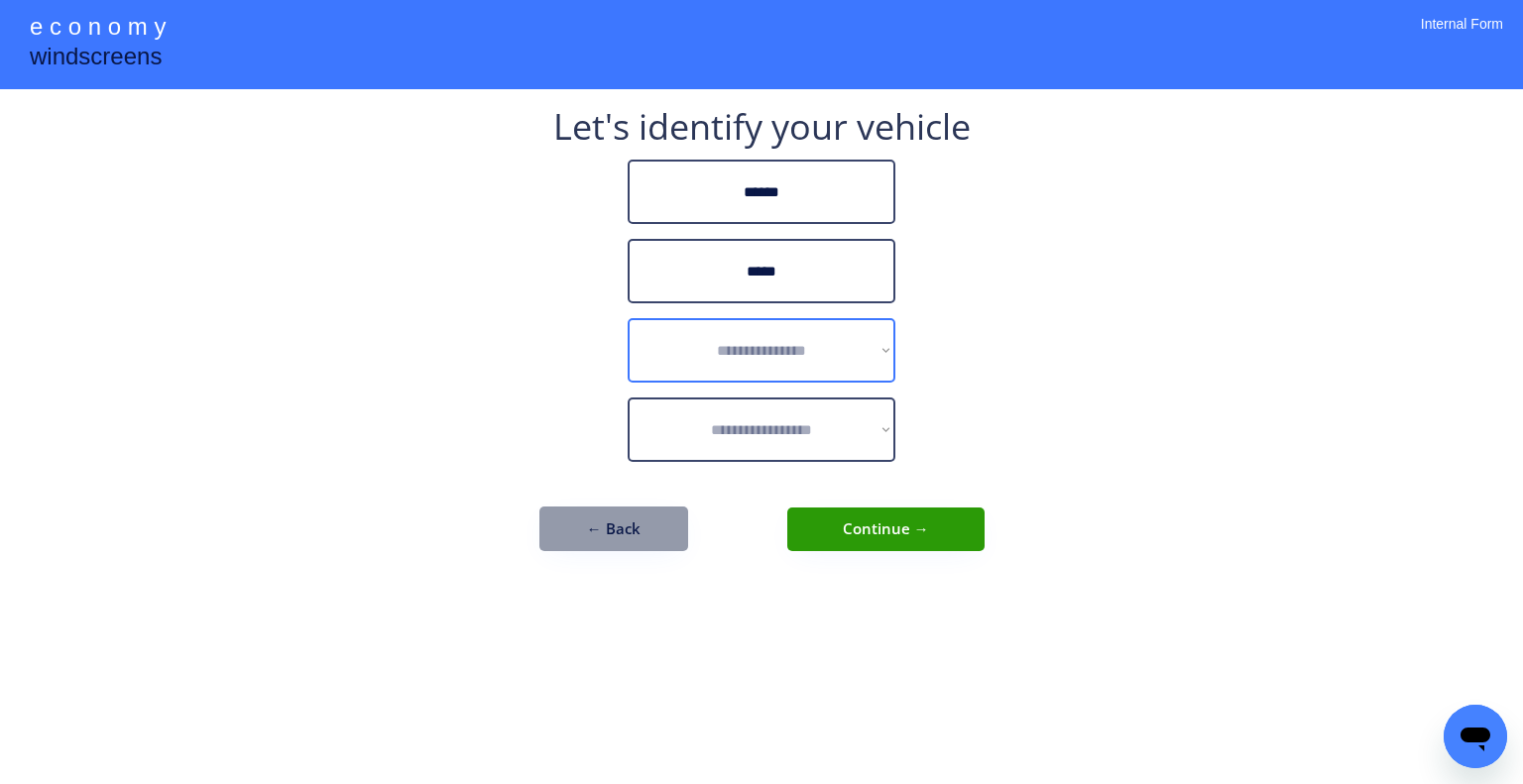 click on "**********" at bounding box center [762, 350] 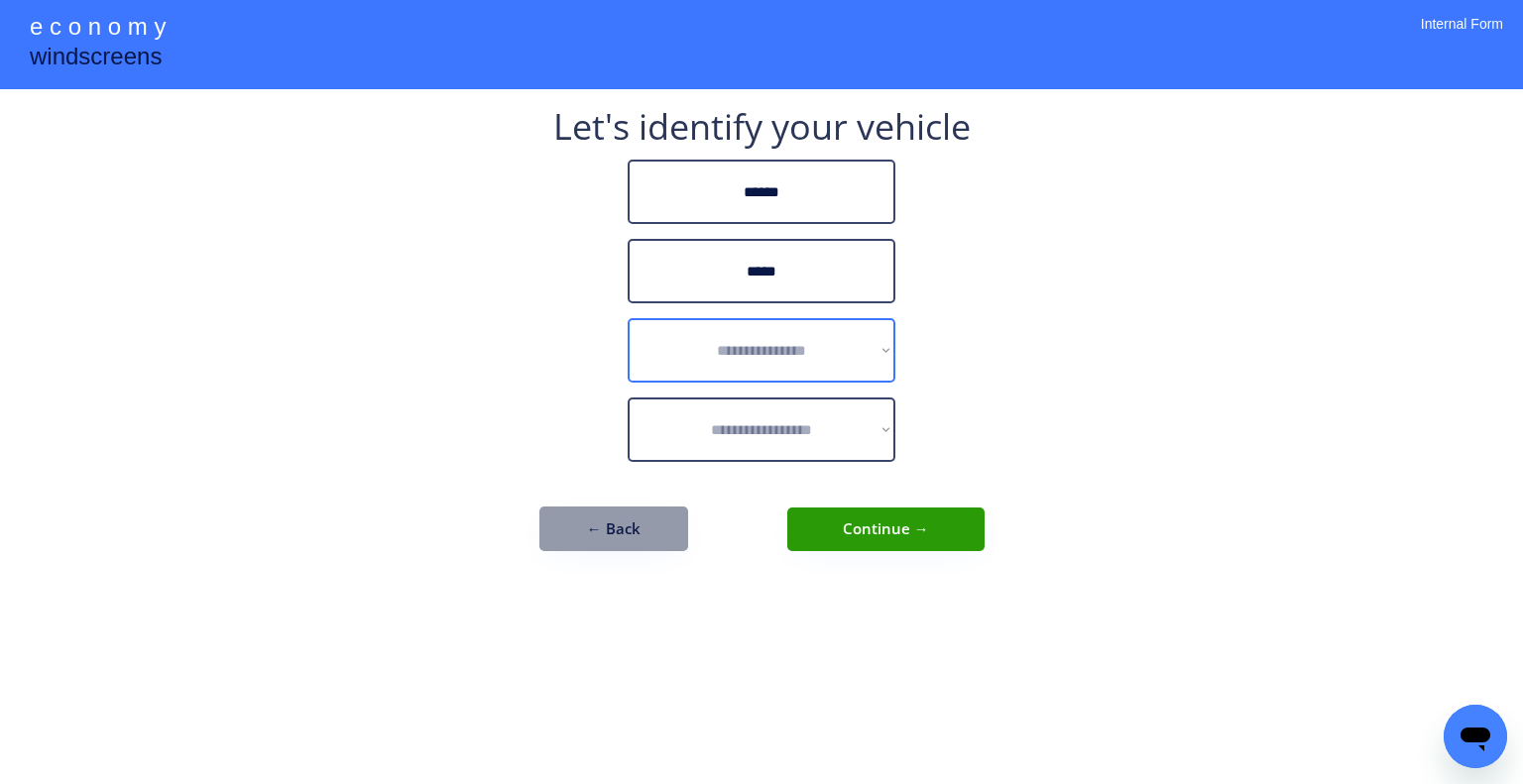 select on "******" 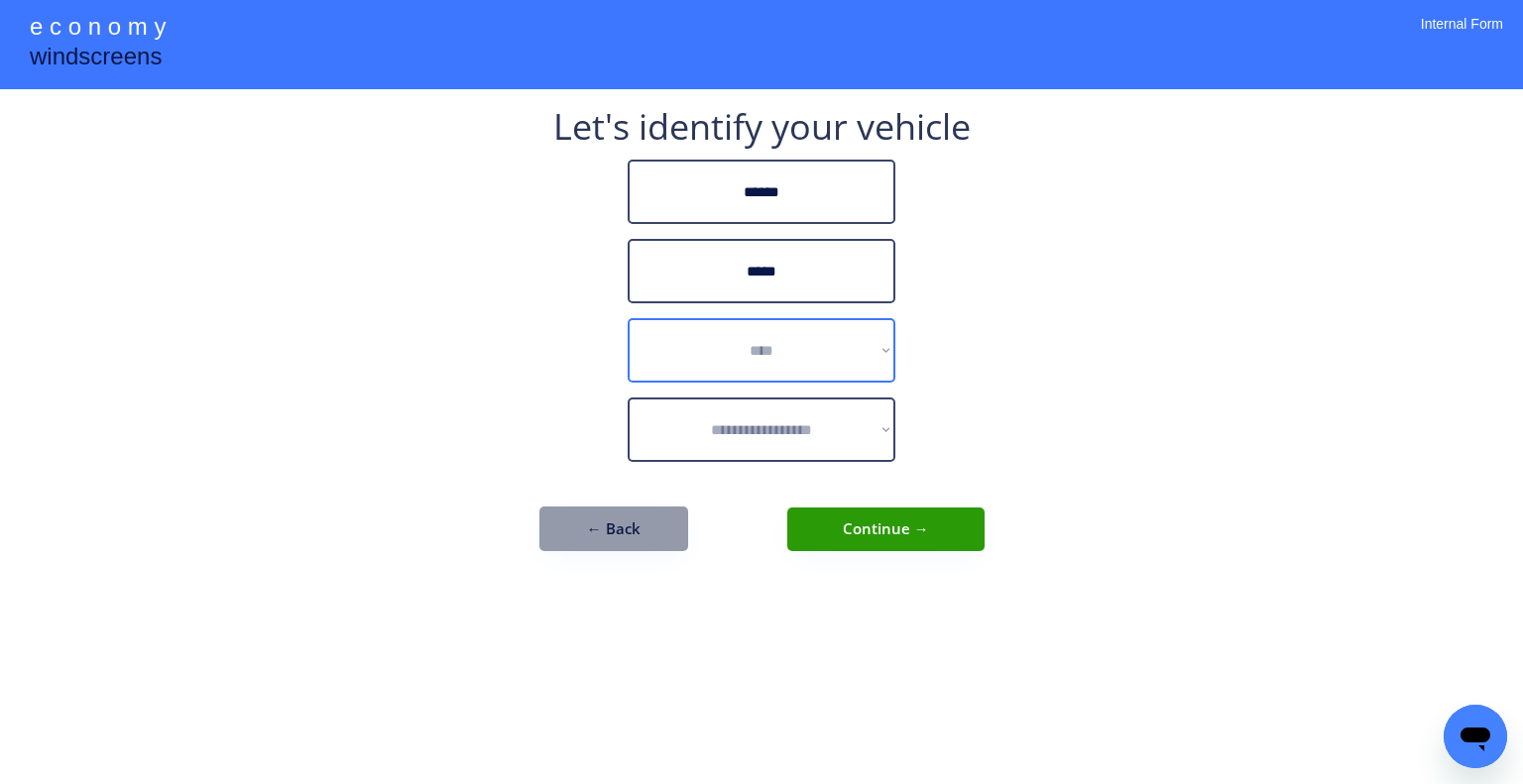 click on "**********" at bounding box center (762, 350) 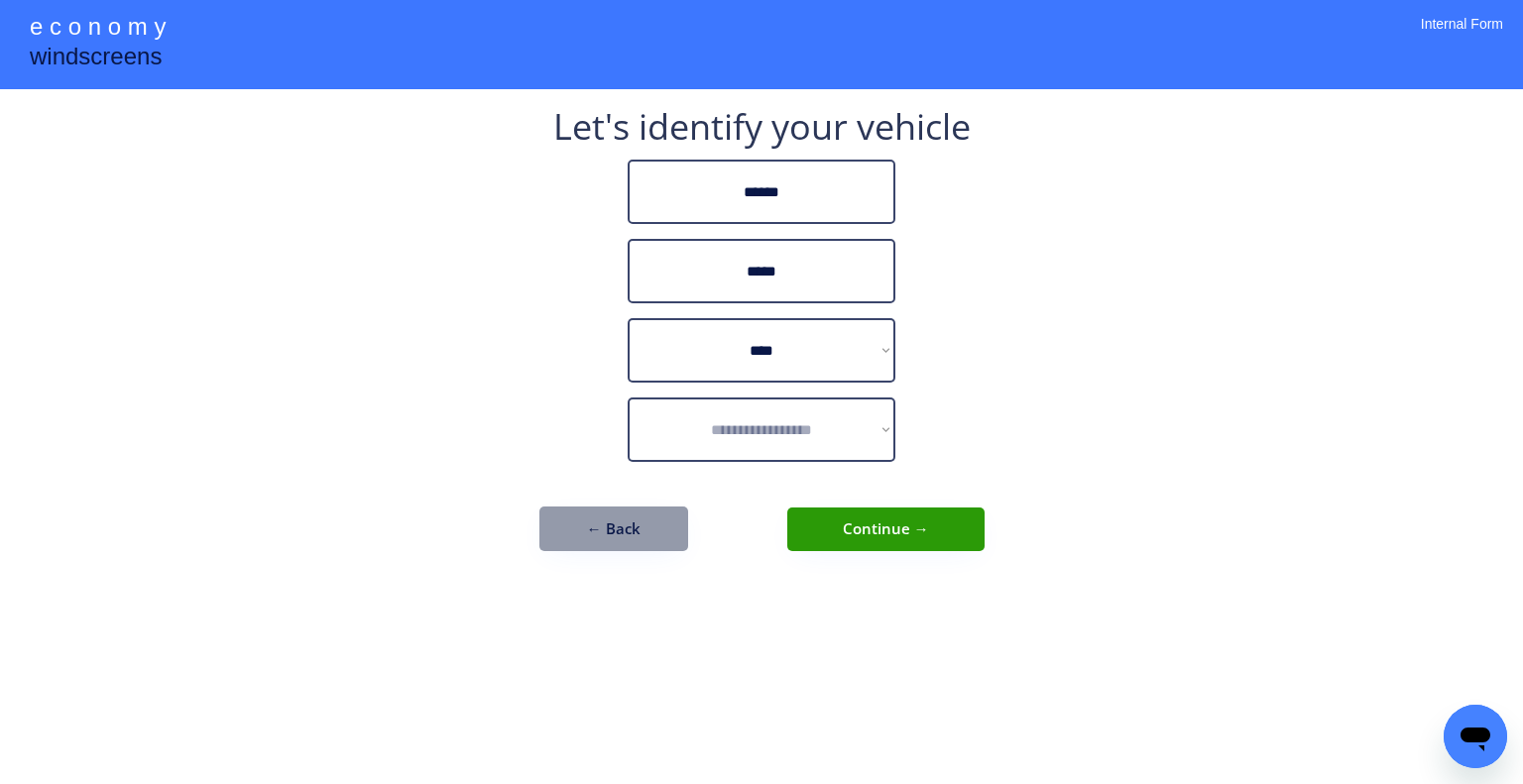 click on "**********" at bounding box center (762, 392) 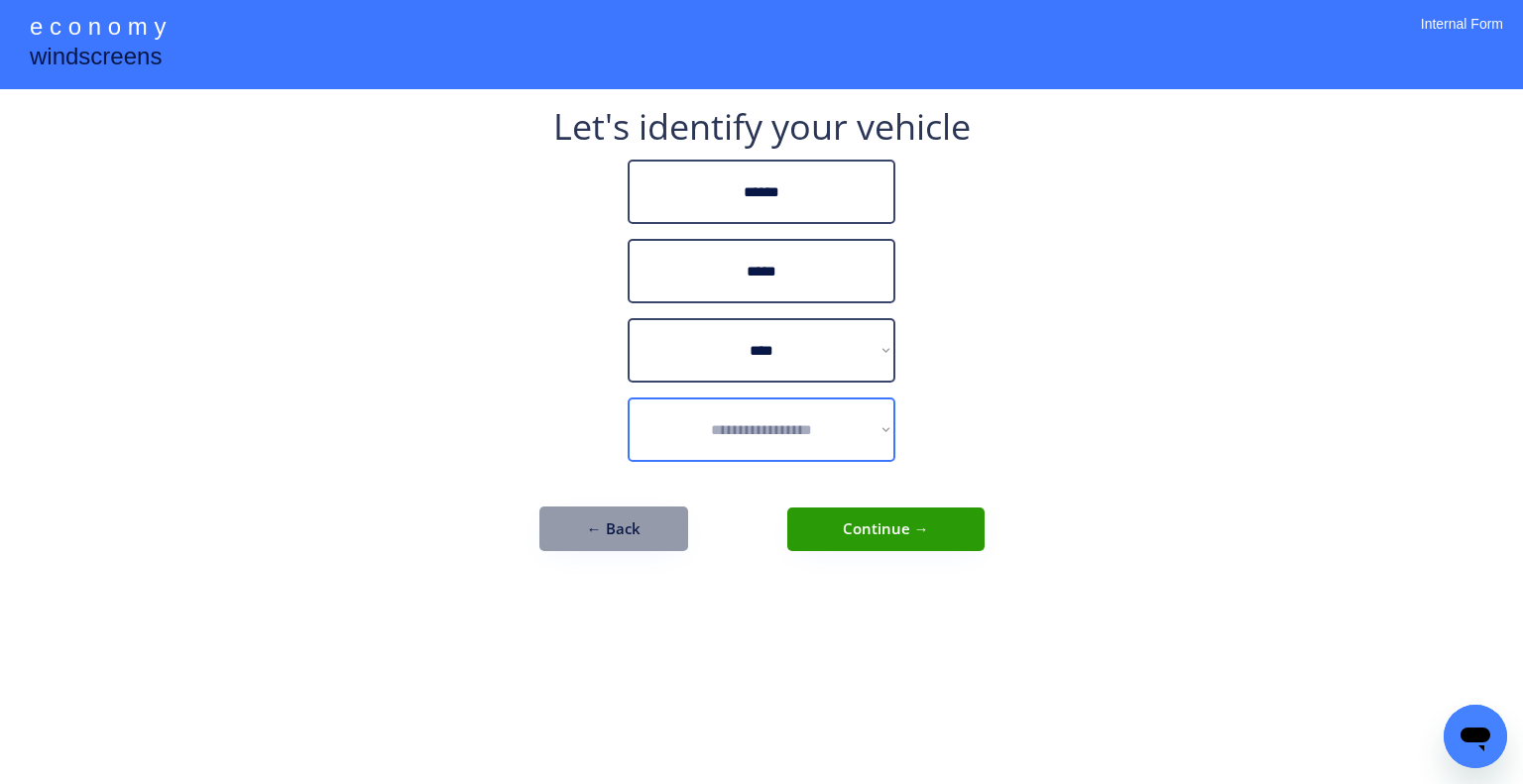 click on "**********" at bounding box center [762, 429] 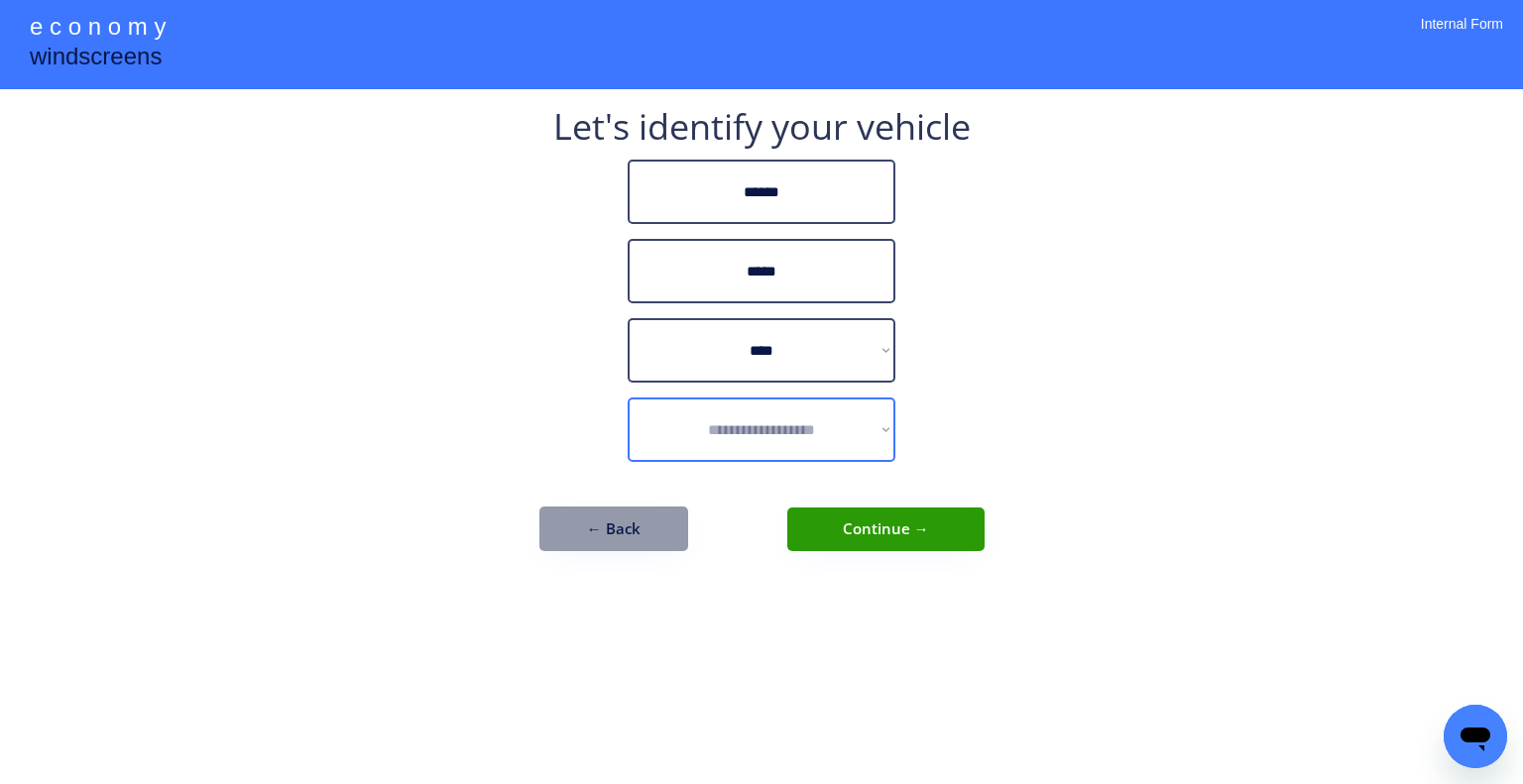 click on "**********" at bounding box center (762, 429) 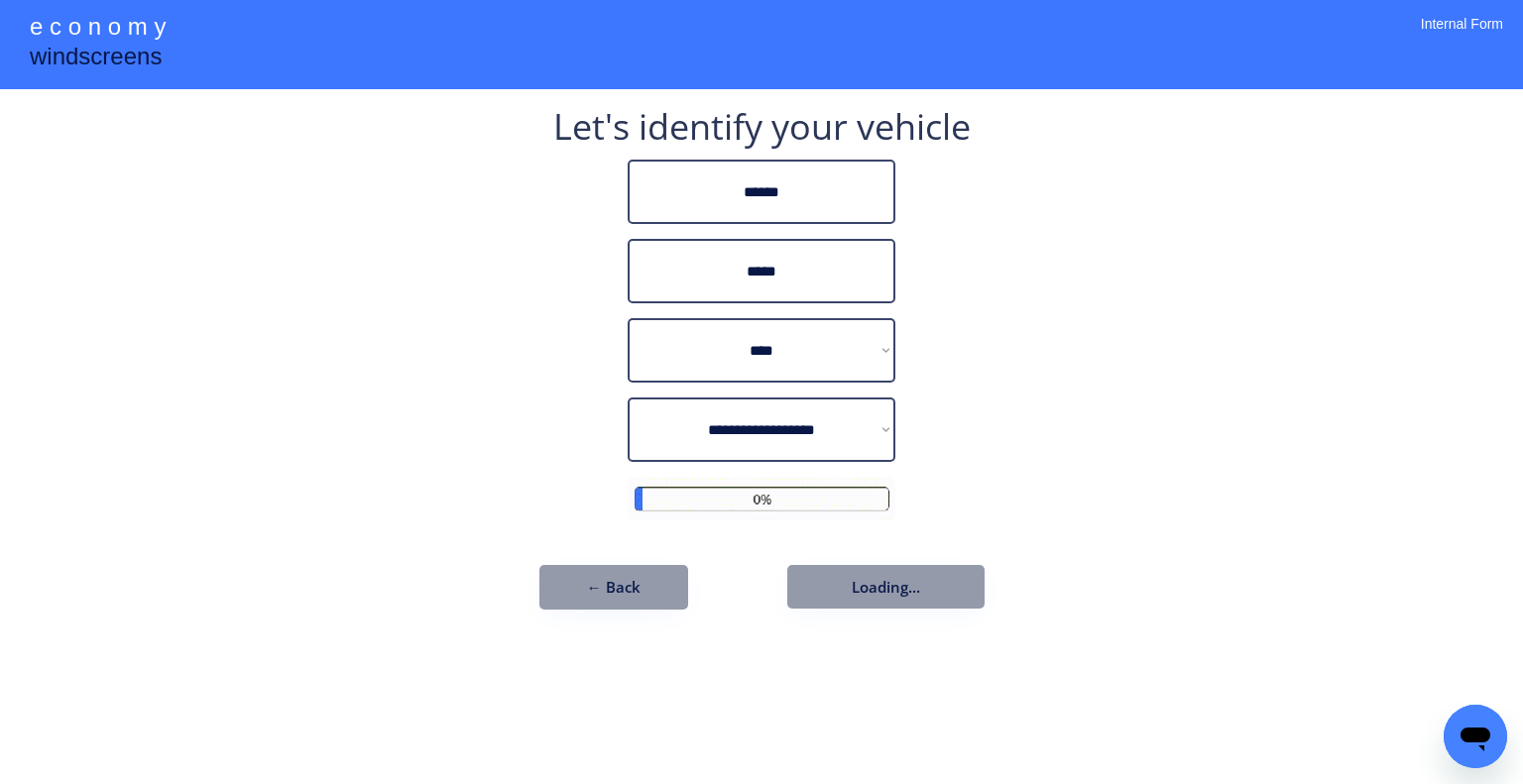 click on "**********" at bounding box center [762, 392] 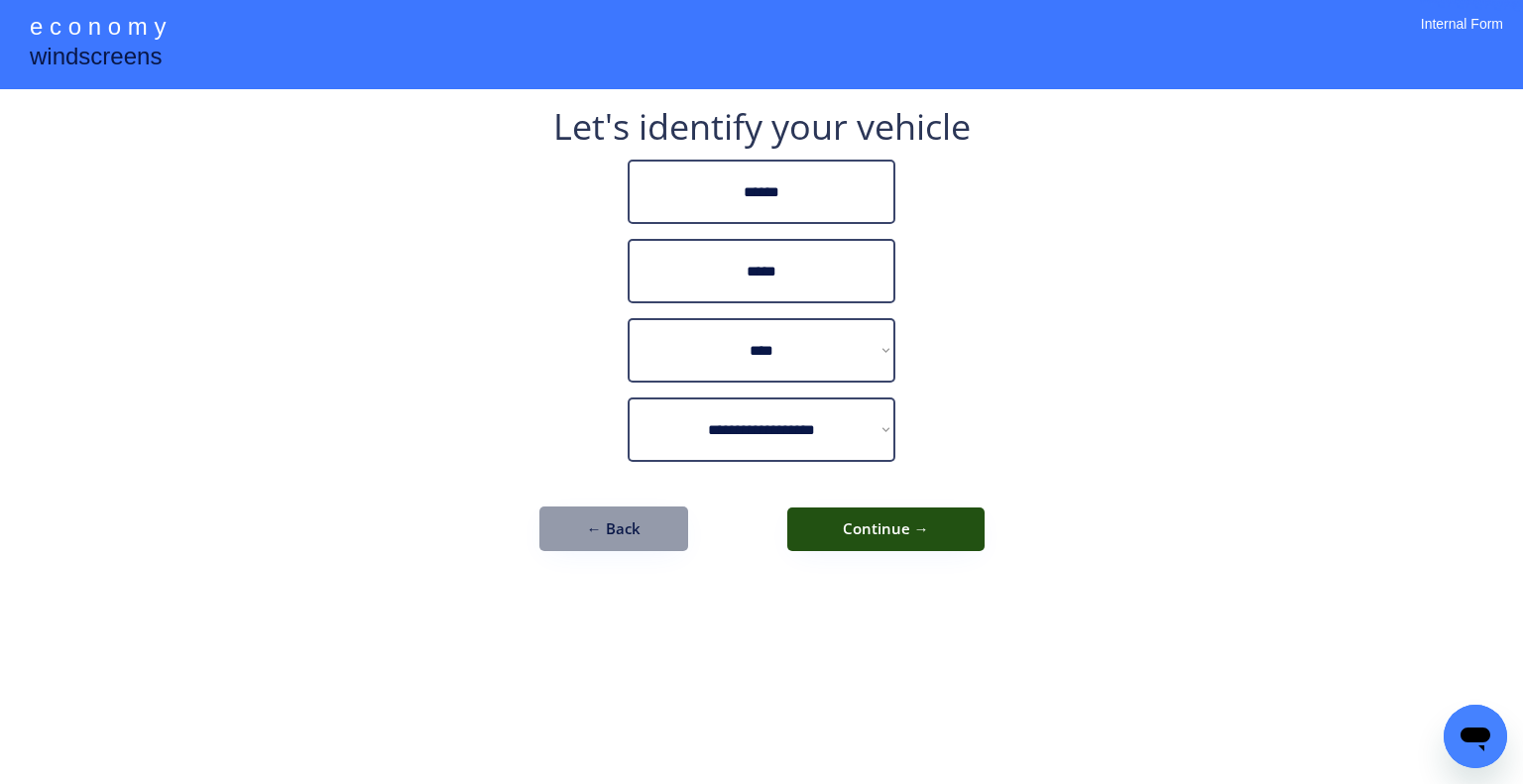 click on "Continue    →" at bounding box center (885, 529) 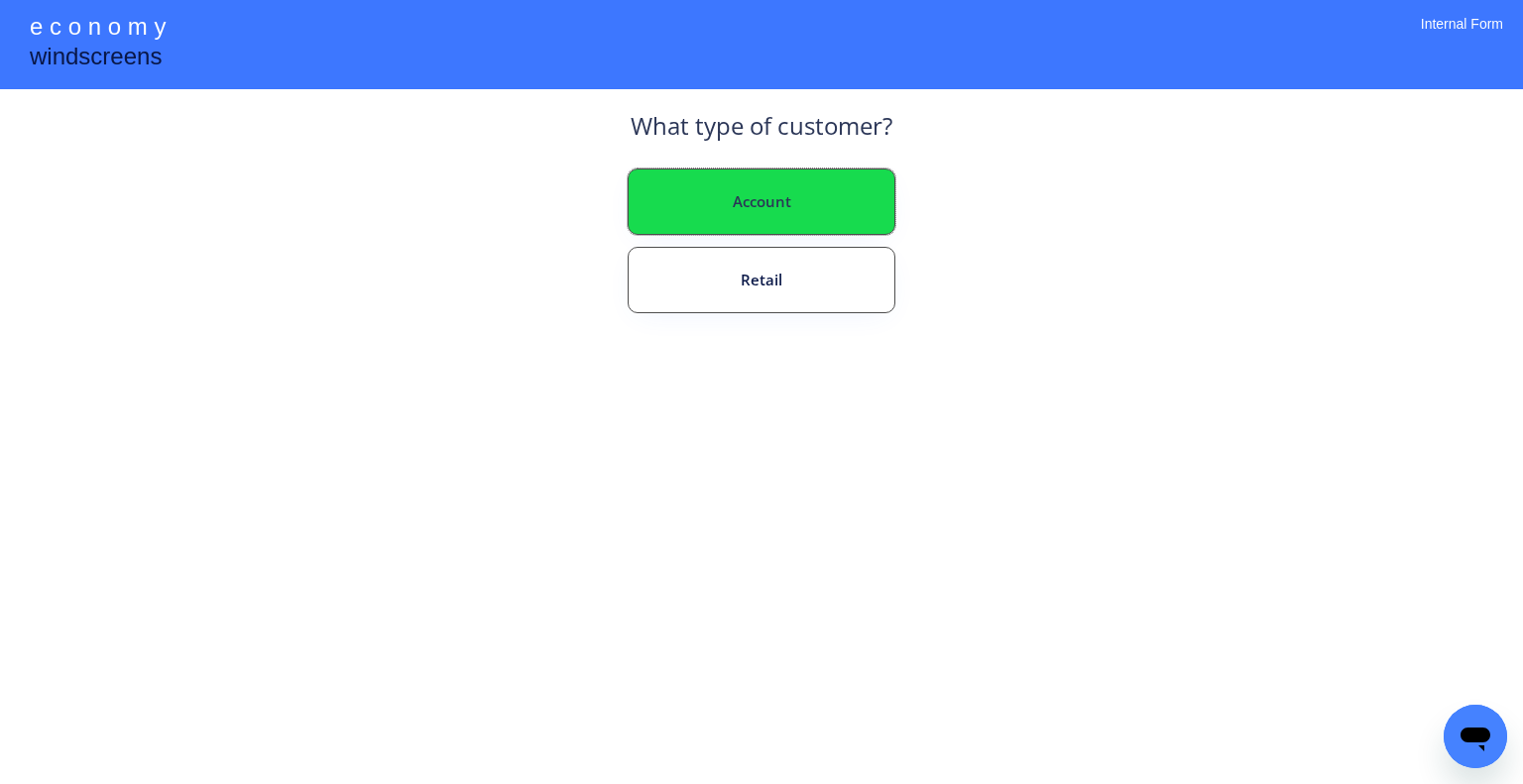 click on "Account" at bounding box center [762, 201] 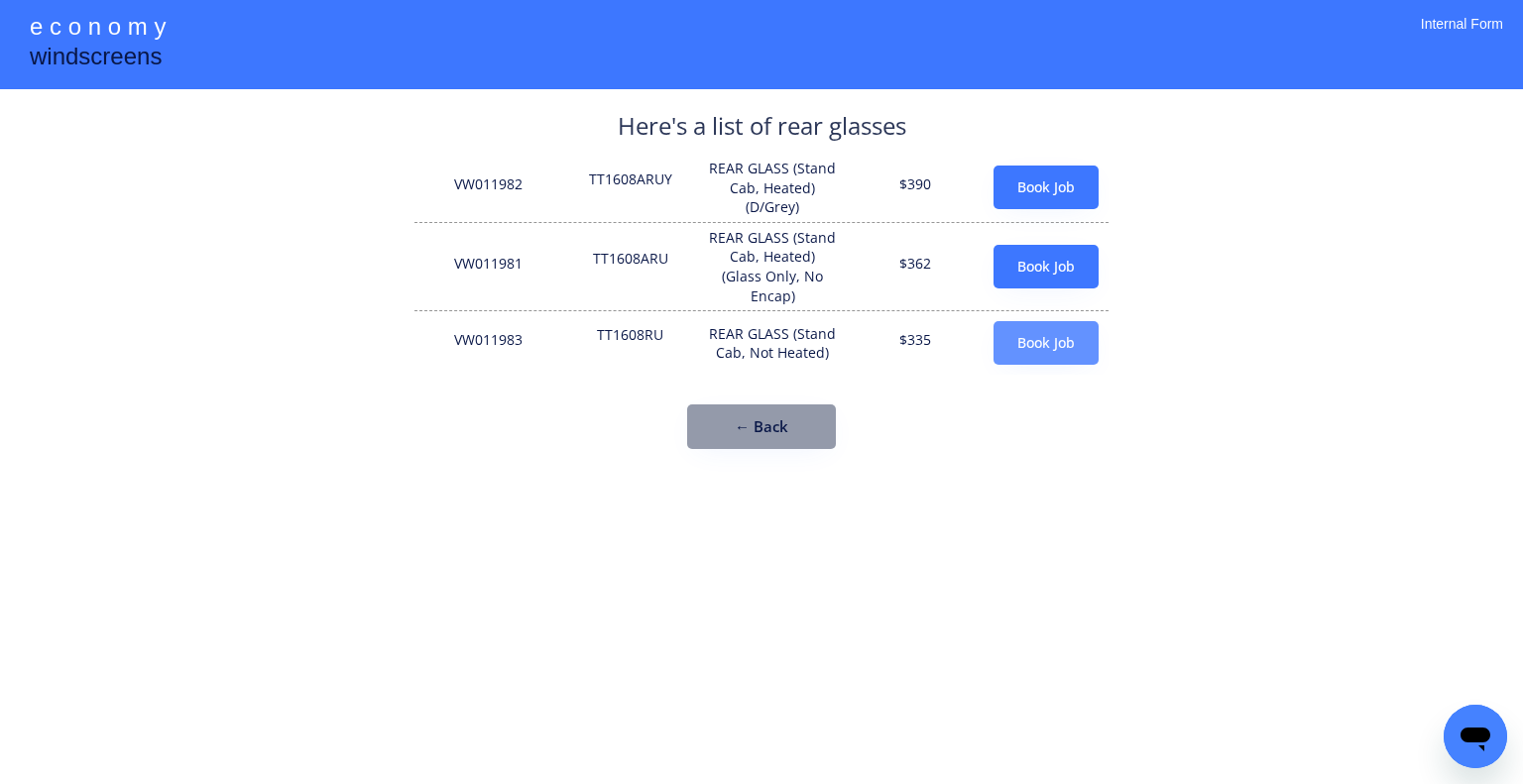 click on "Book Job" at bounding box center [1046, 343] 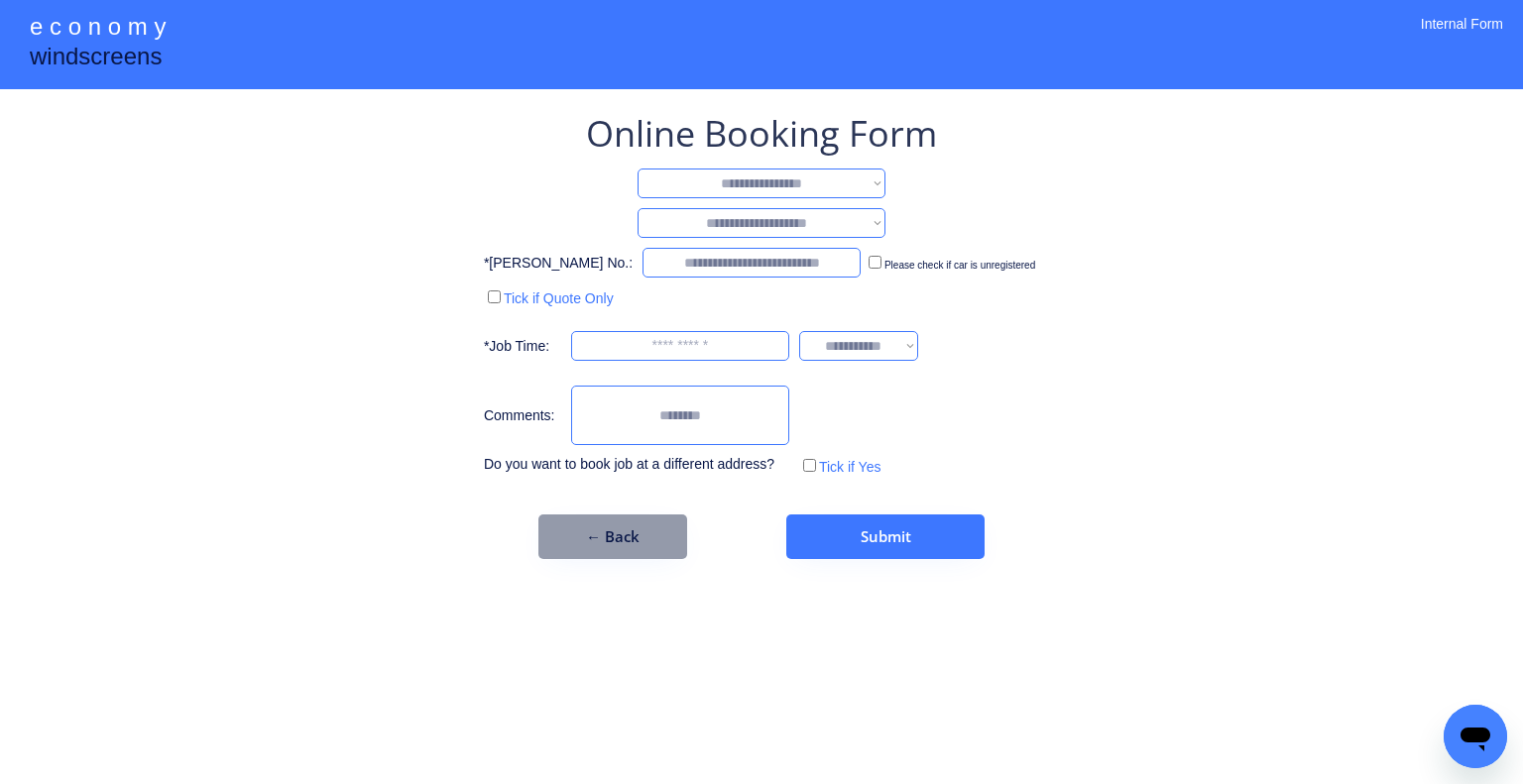 click on "**********" at bounding box center [762, 183] 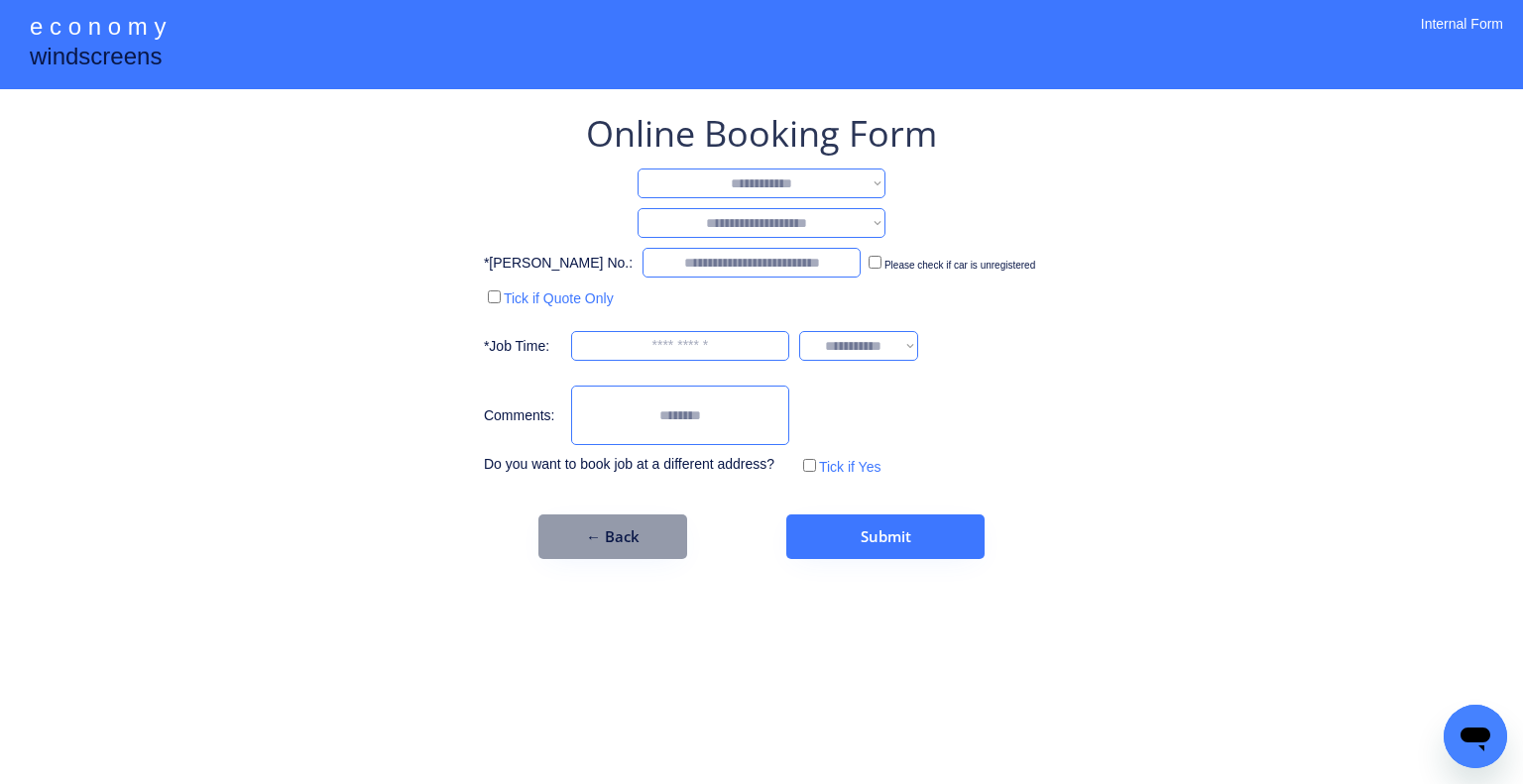 click on "**********" at bounding box center [762, 183] 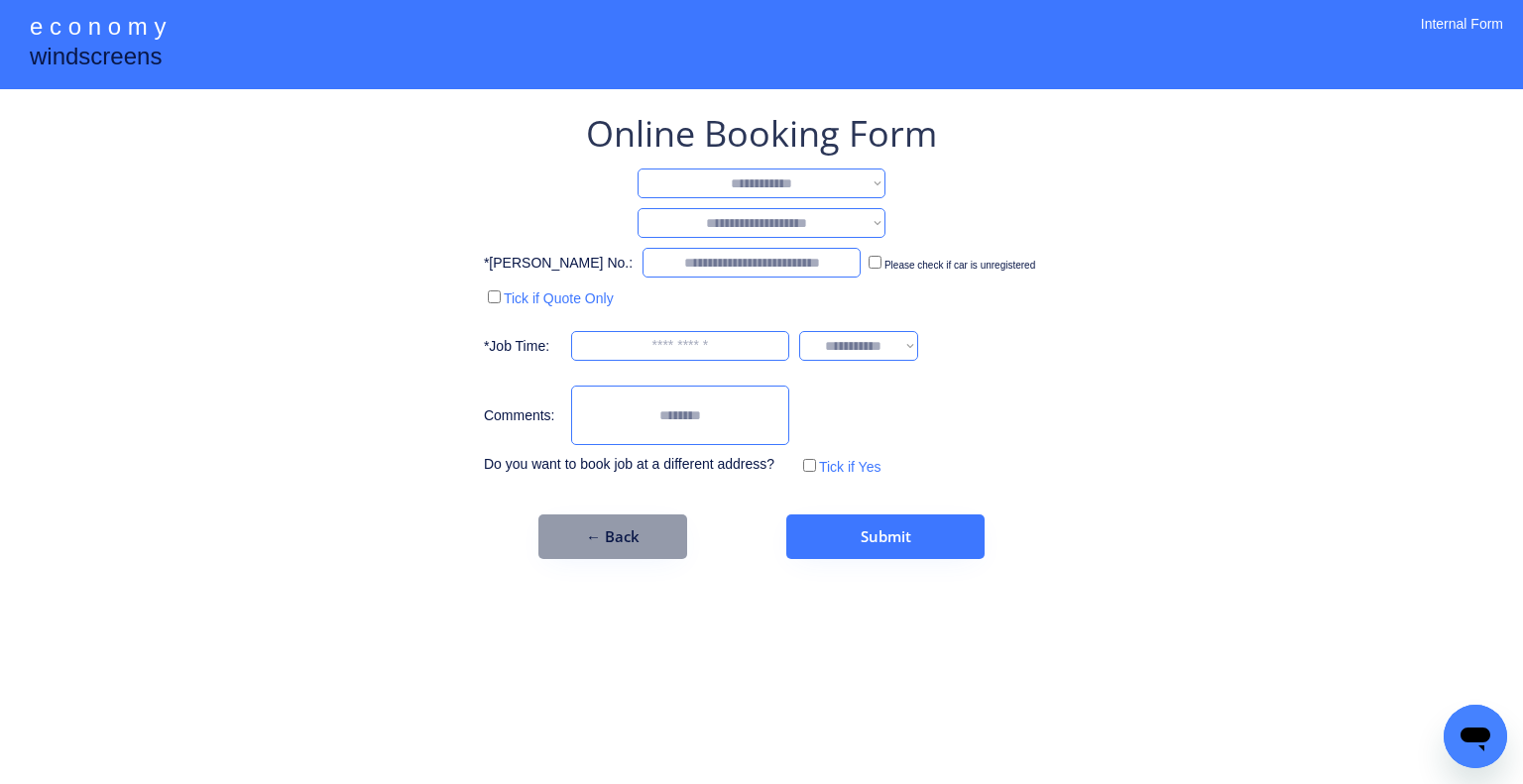 click on "**********" at bounding box center (762, 223) 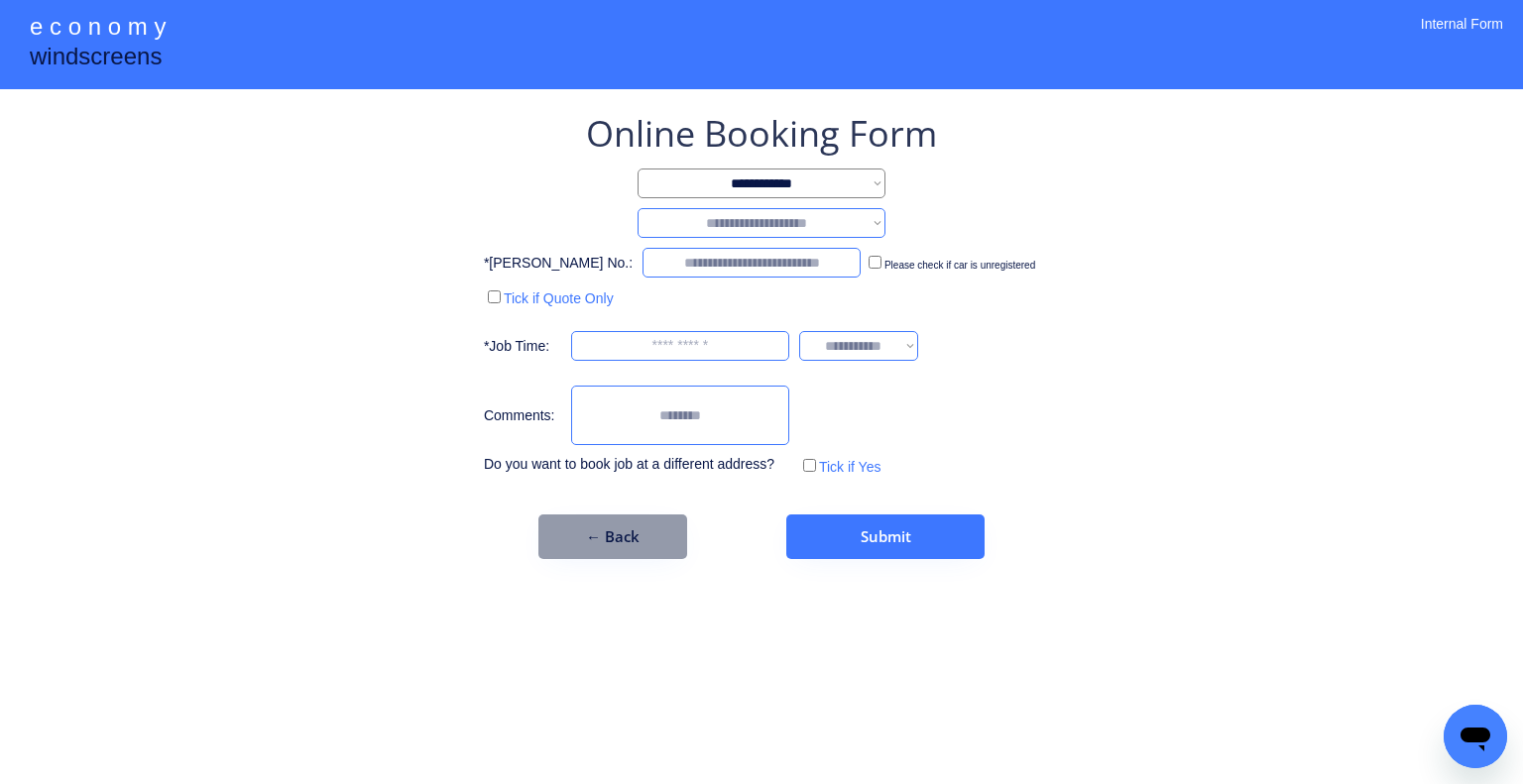 select on "*******" 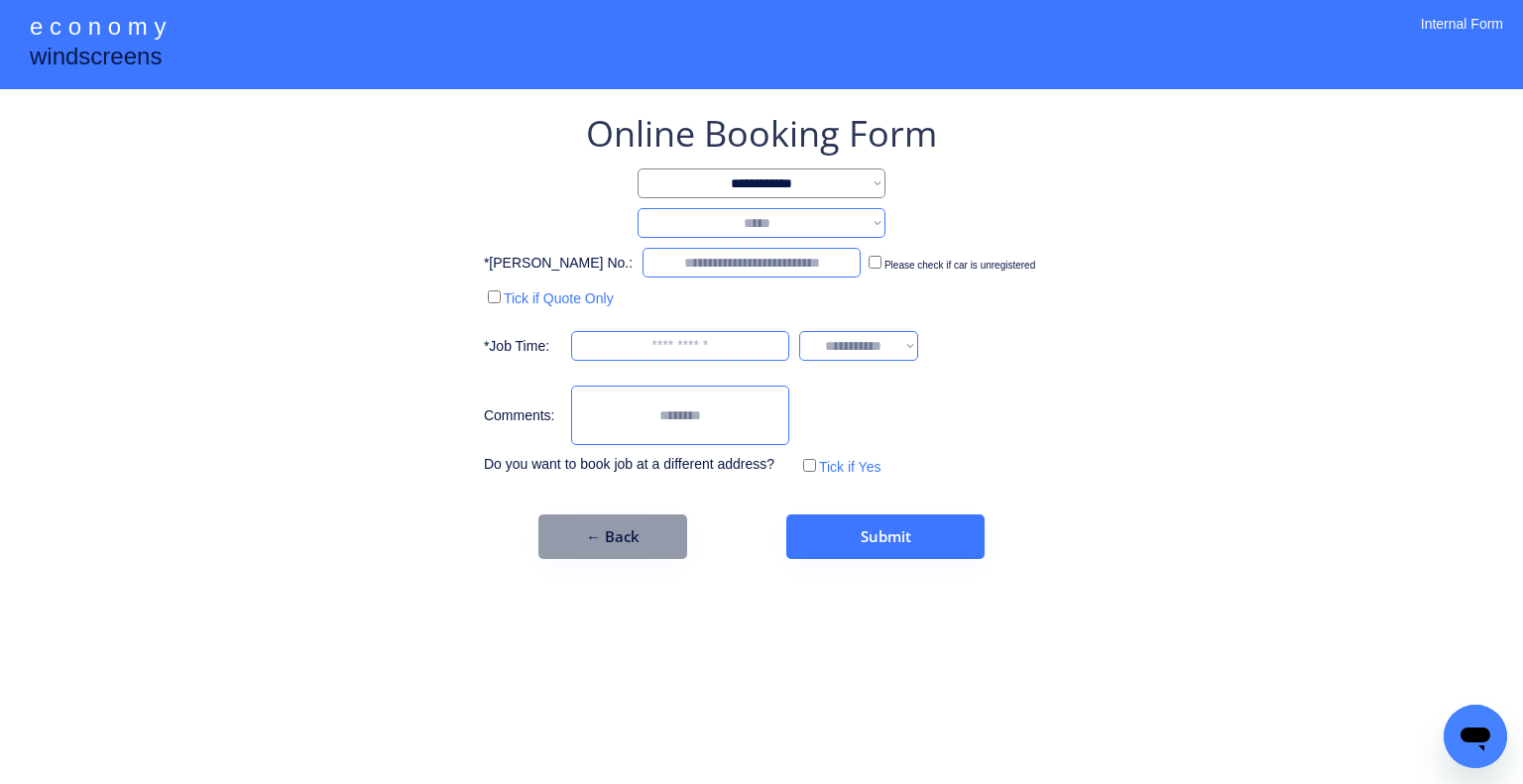 click on "**********" at bounding box center (762, 223) 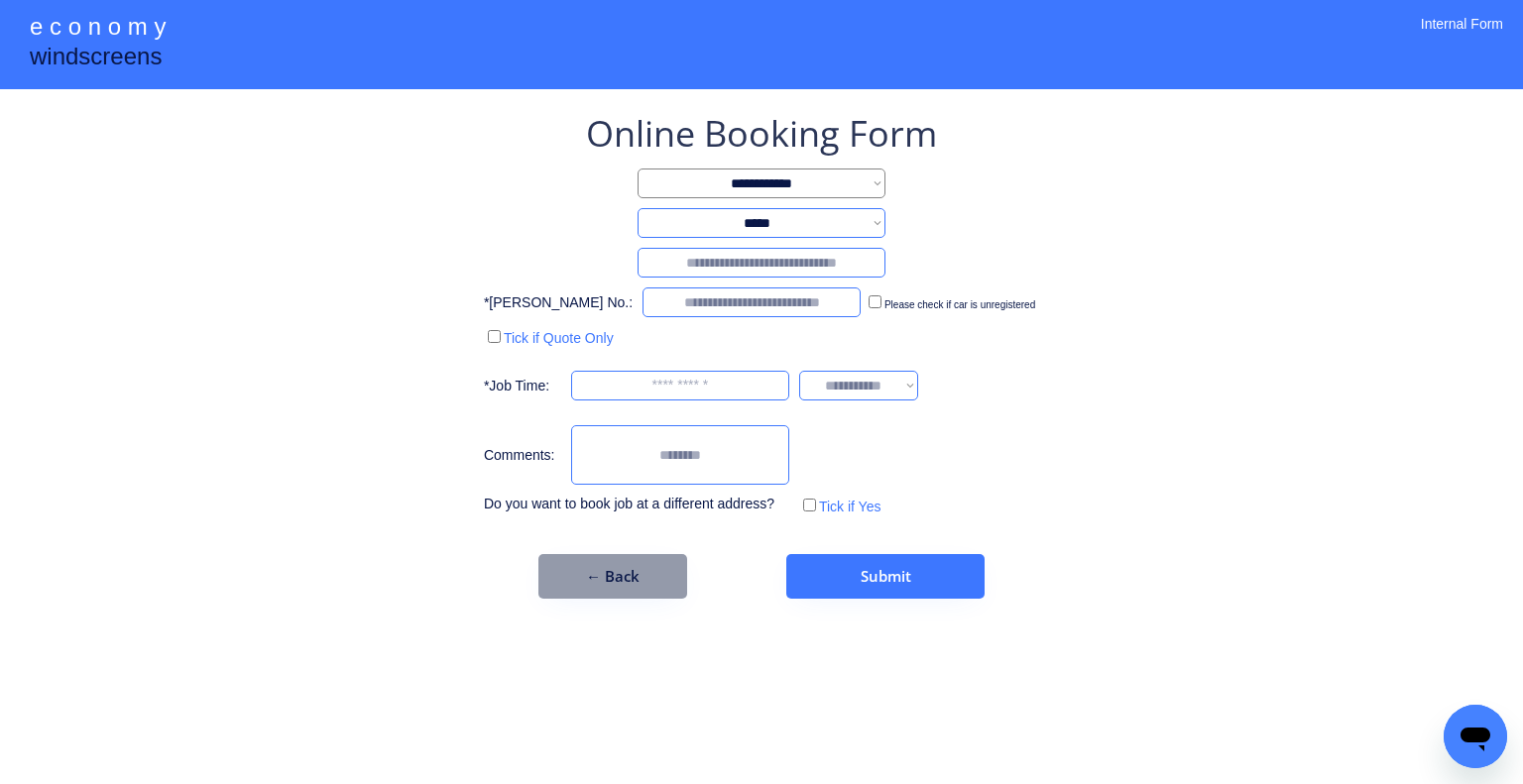 click at bounding box center [762, 263] 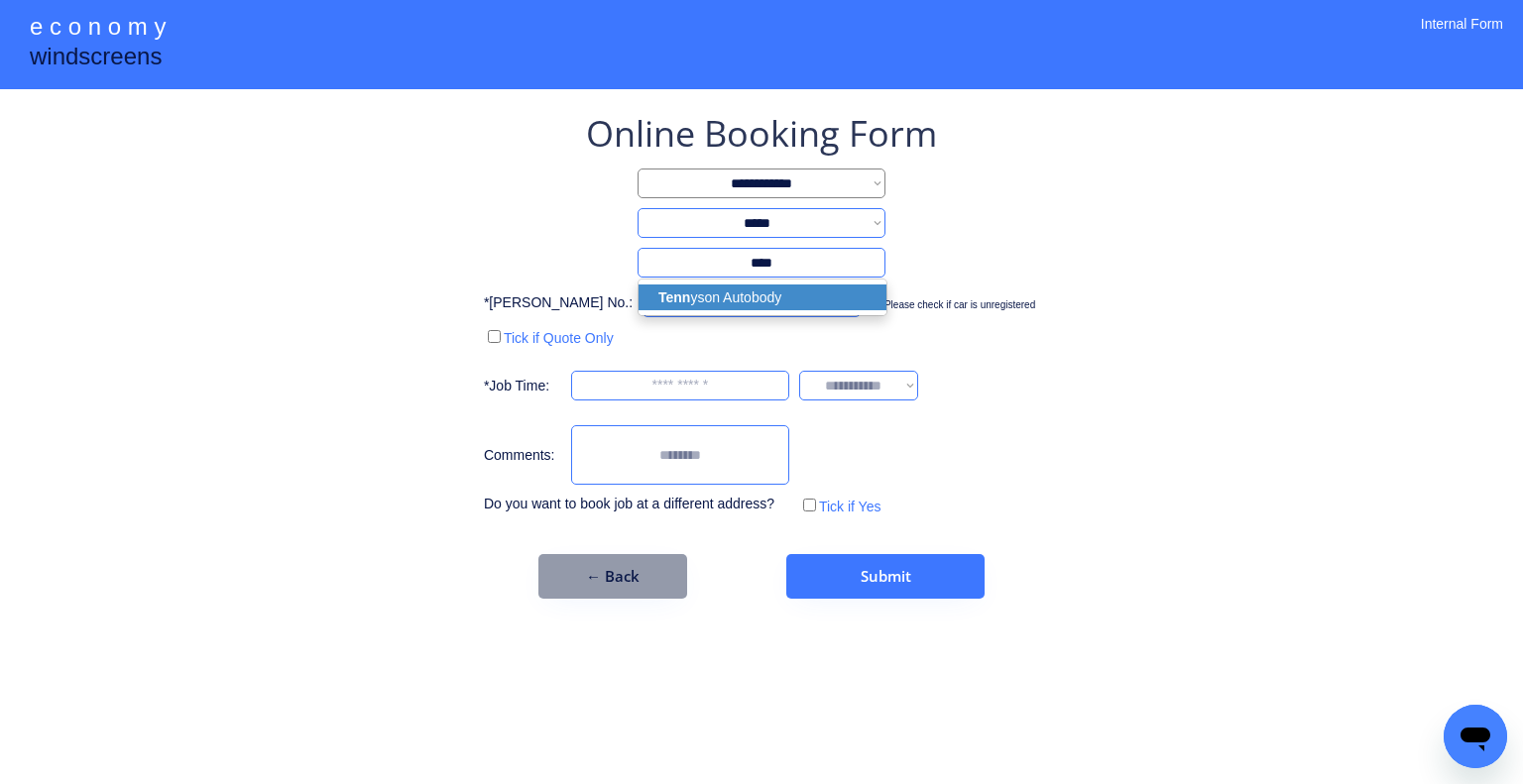 click on "Tenn yson Autobody" at bounding box center (762, 297) 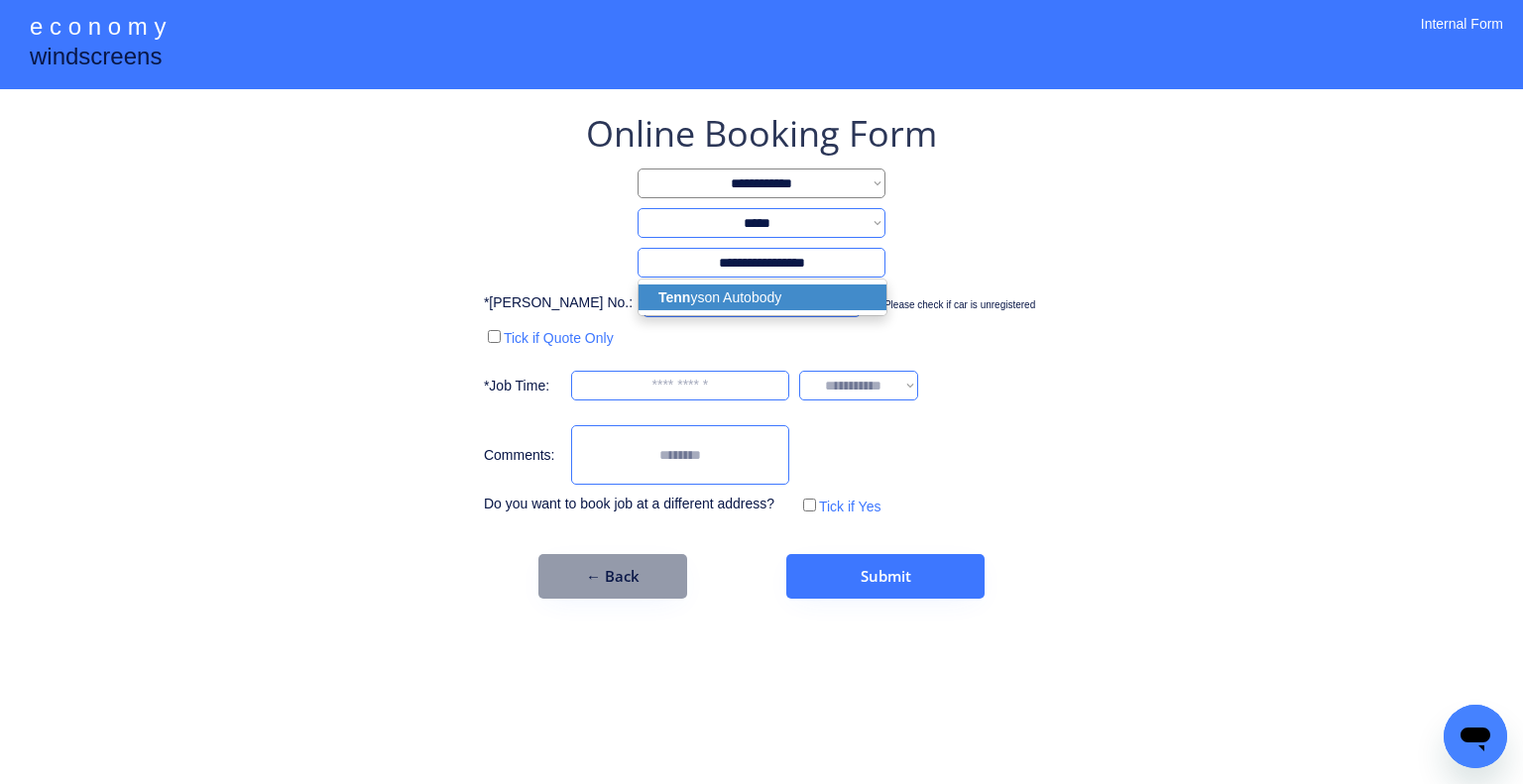 select on "*****" 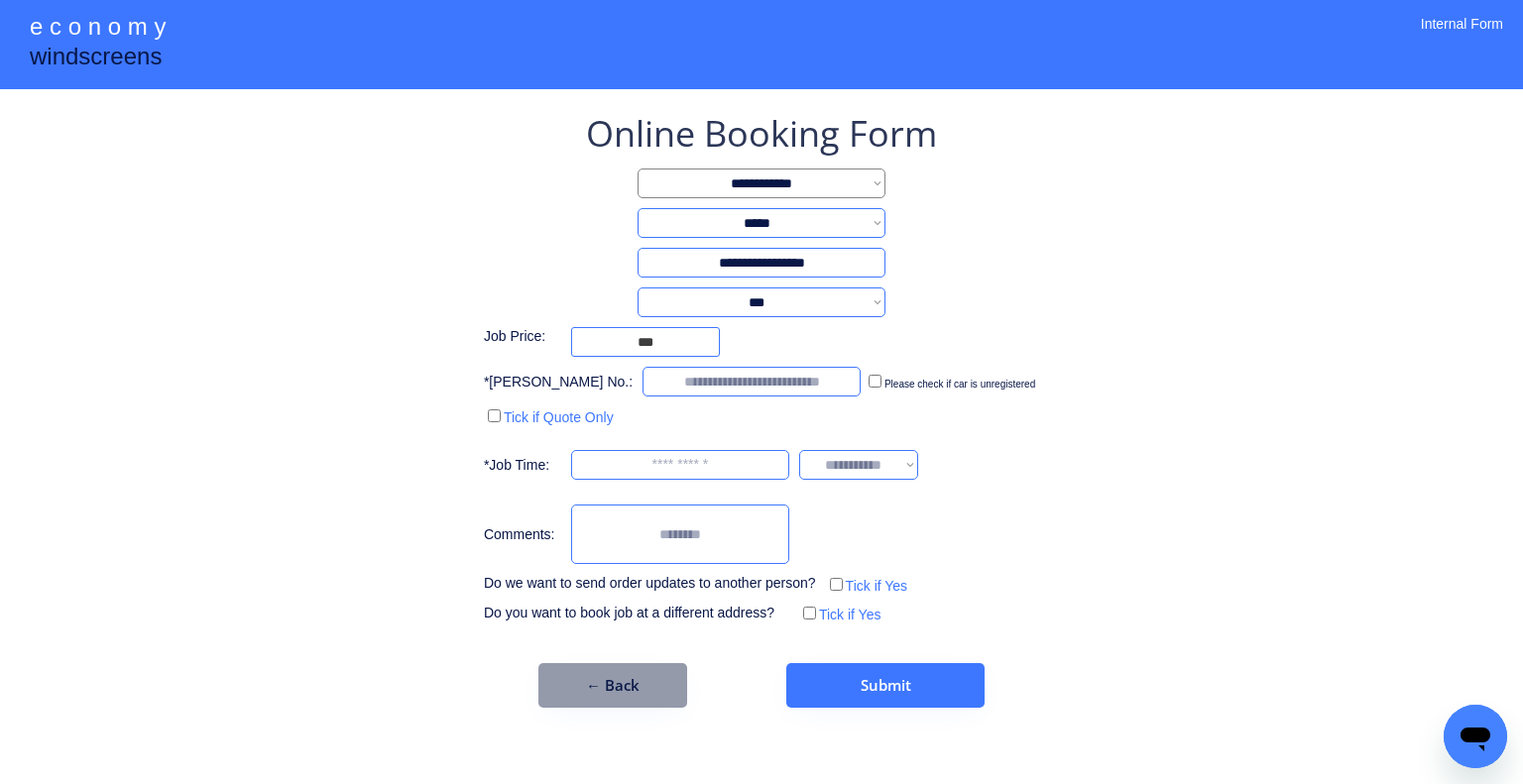 type on "**********" 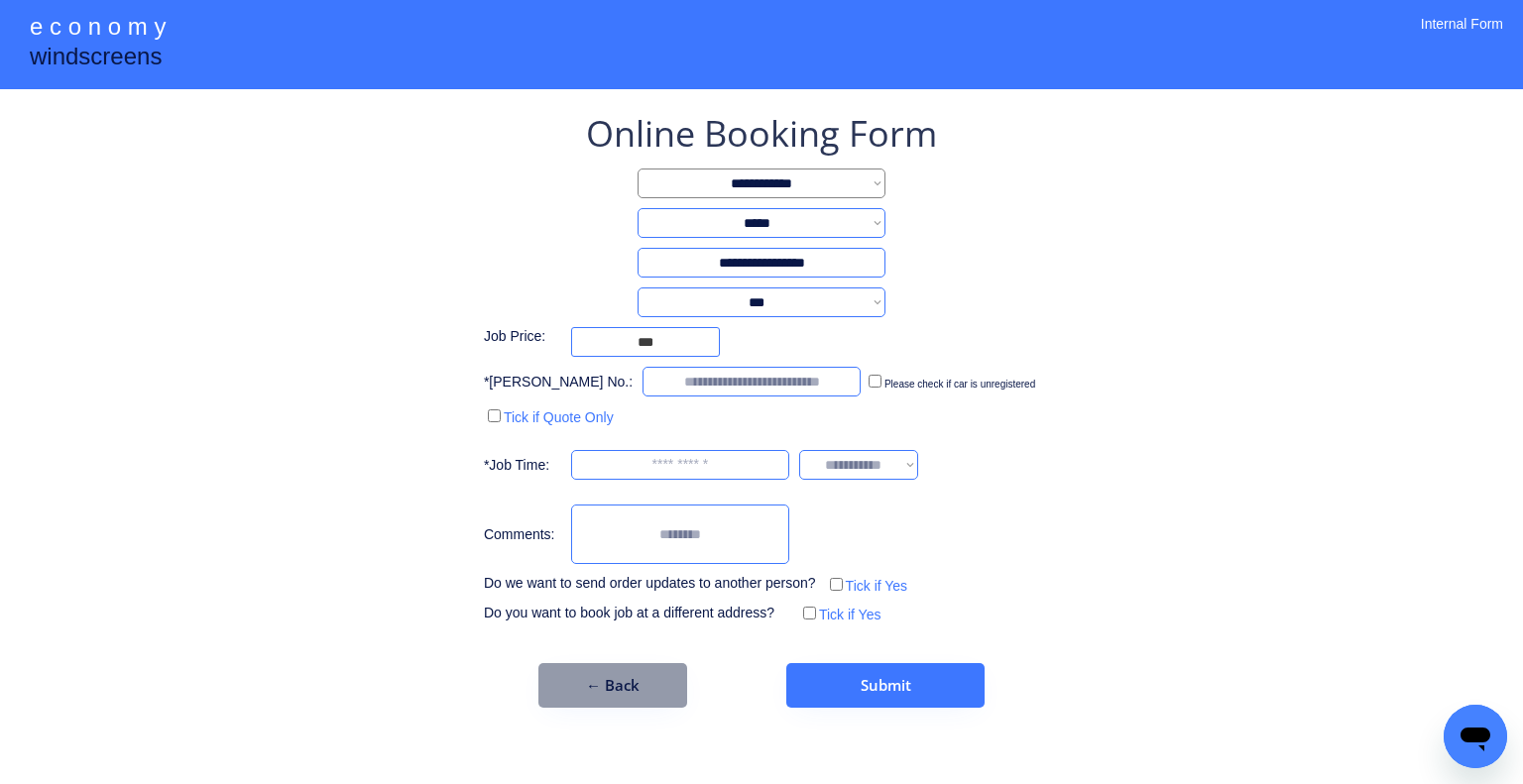 click on "**********" at bounding box center (762, 302) 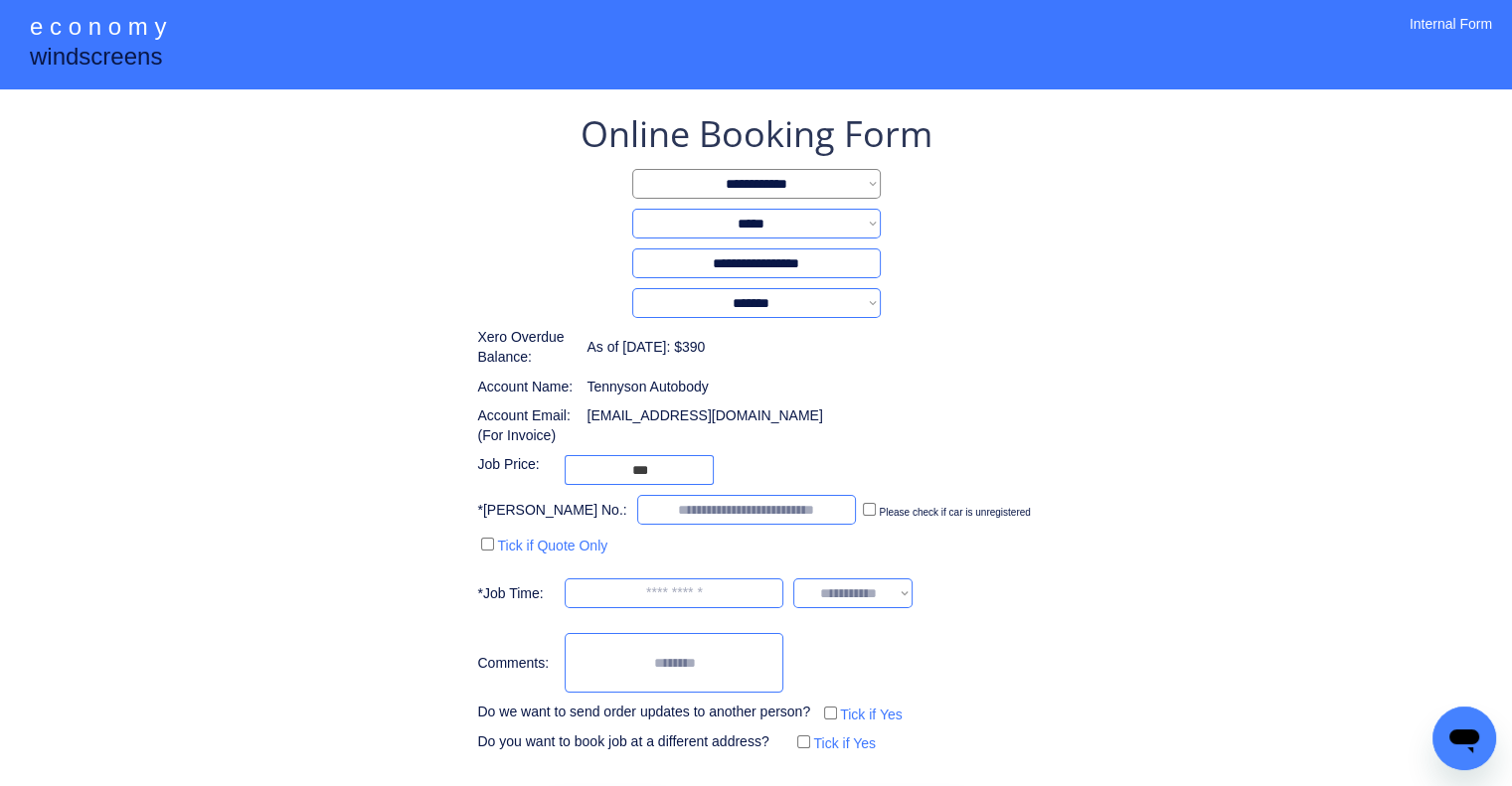 click on "**********" at bounding box center [756, 433] 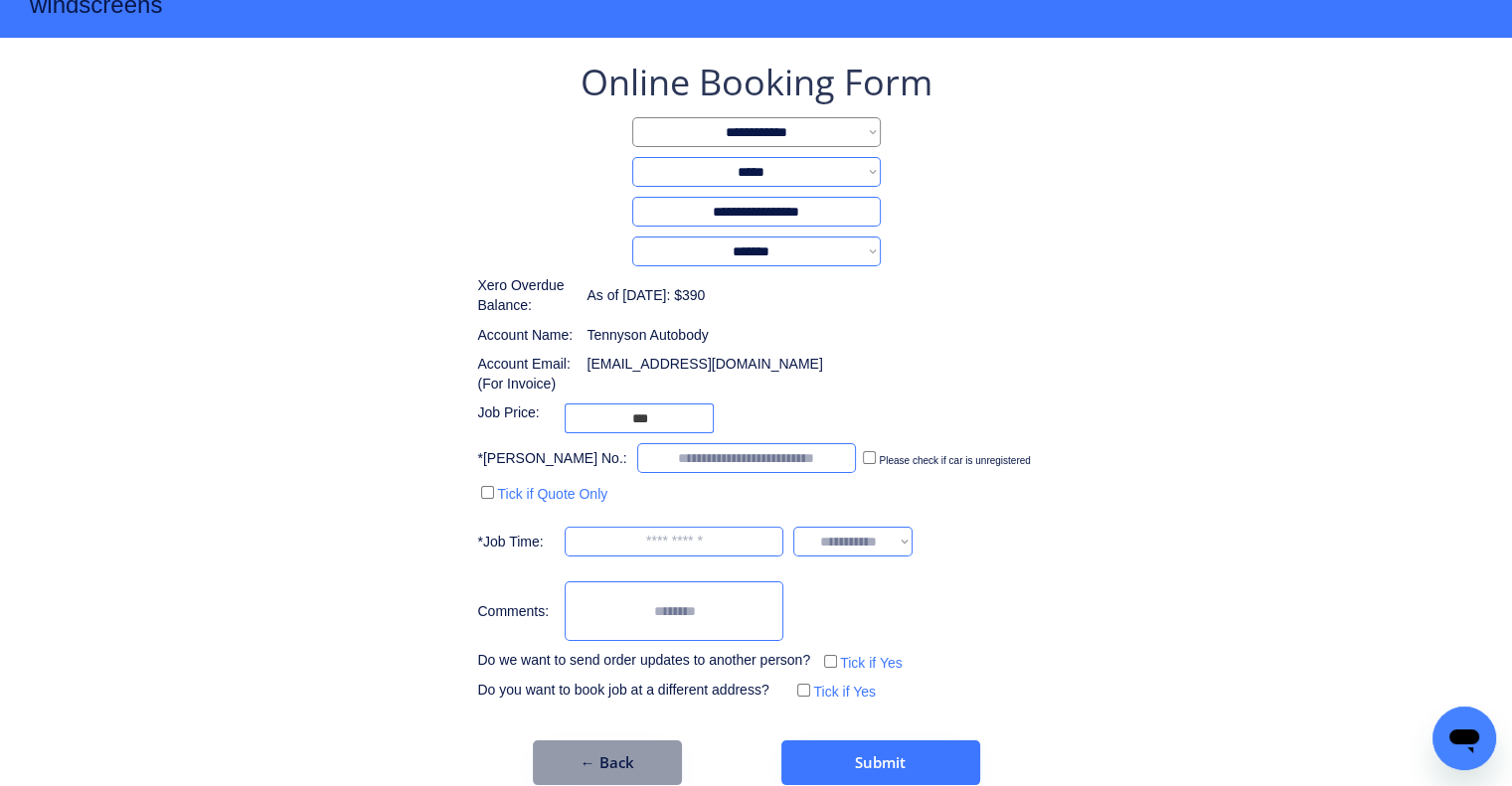 scroll, scrollTop: 79, scrollLeft: 0, axis: vertical 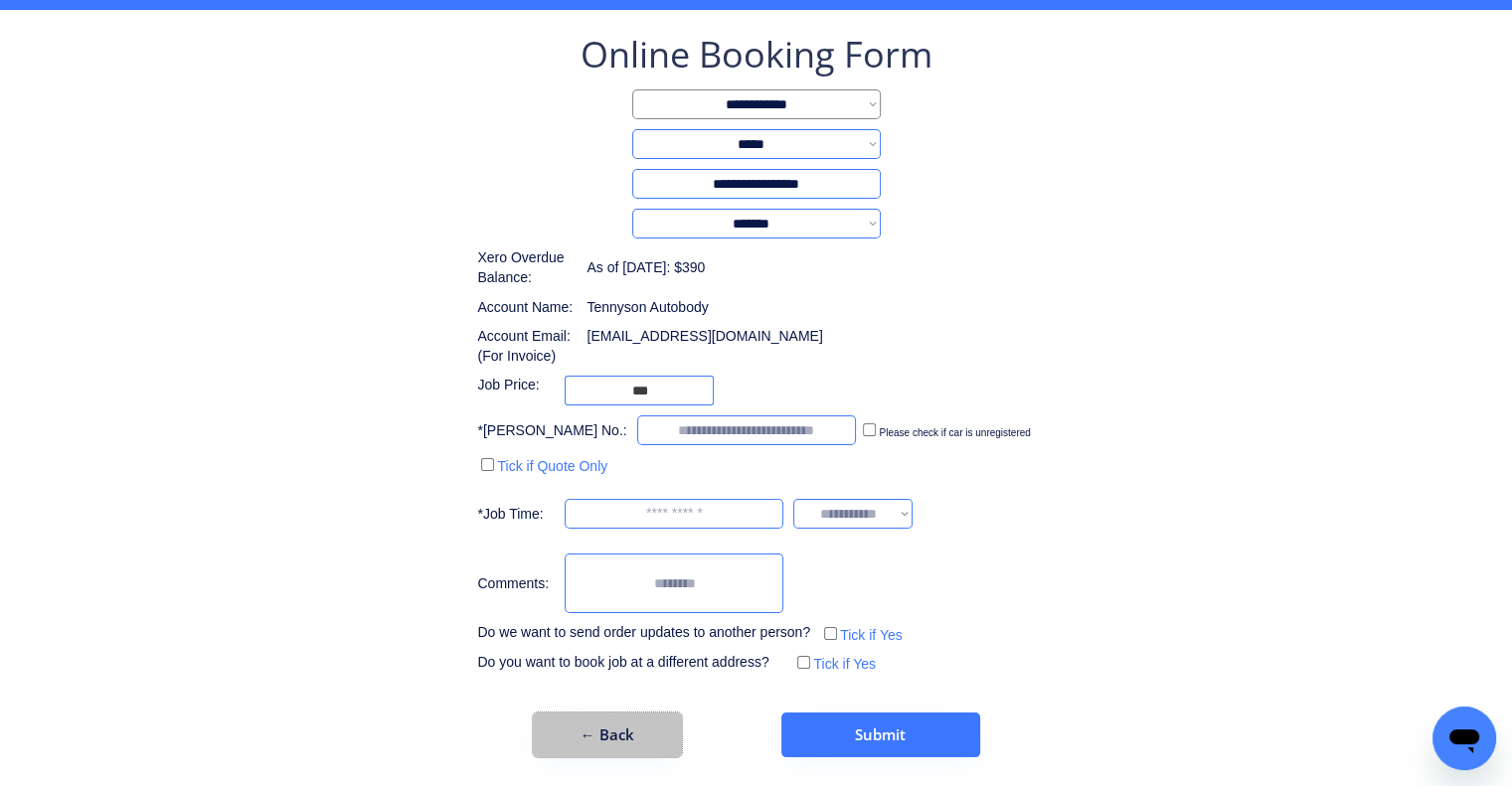 click on "←   Back" at bounding box center [607, 734] 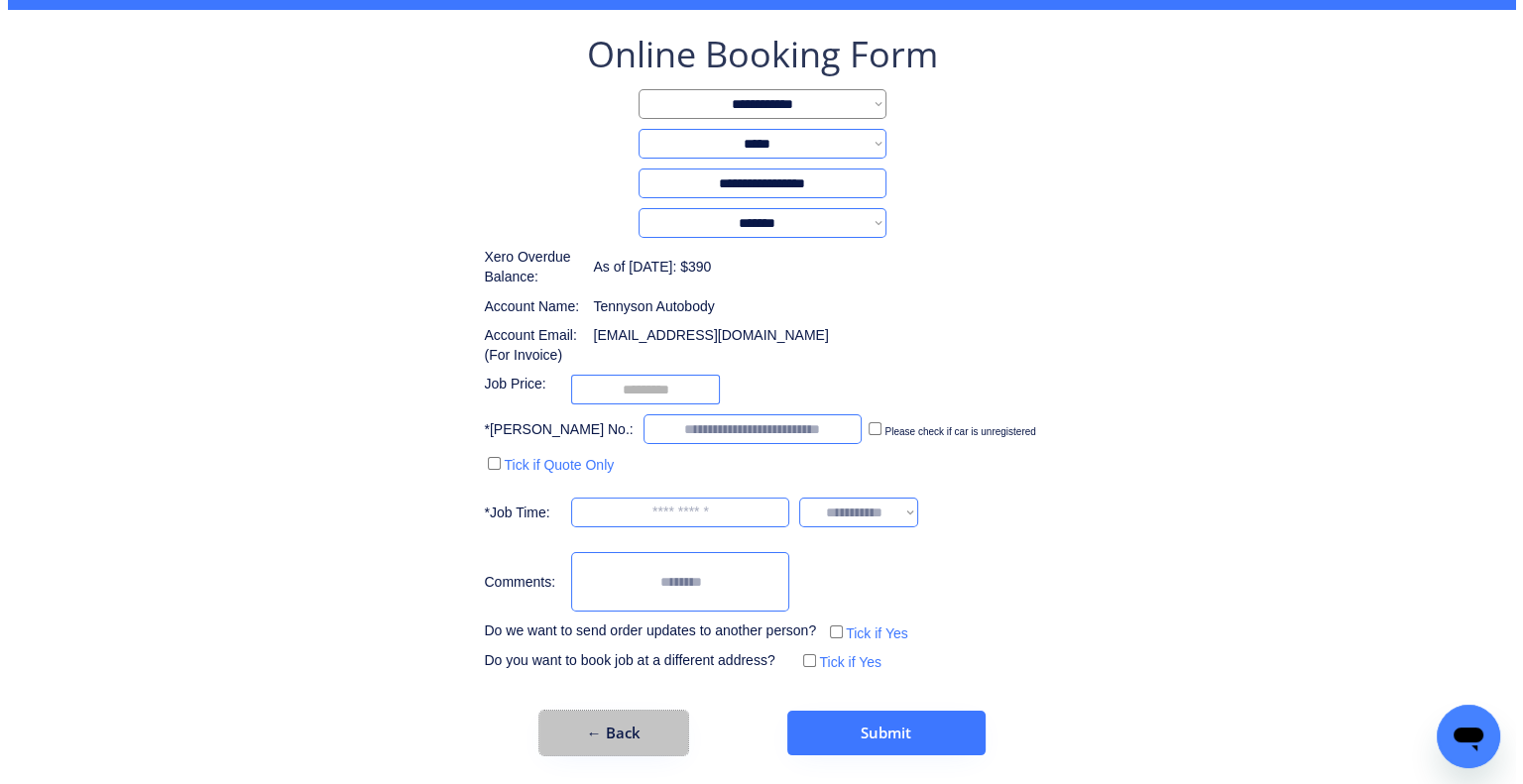 scroll, scrollTop: 0, scrollLeft: 0, axis: both 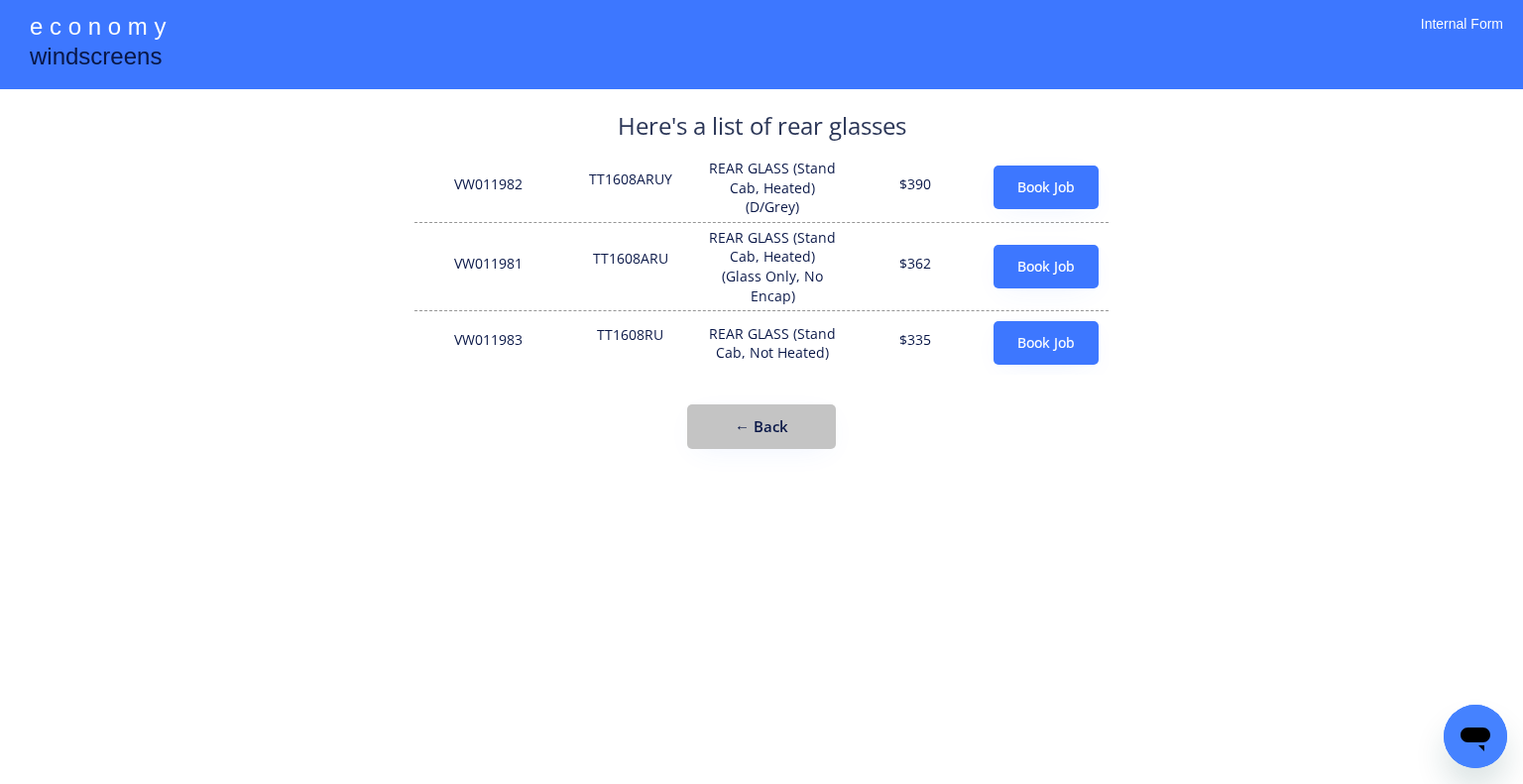 click on "←   Back" at bounding box center [762, 426] 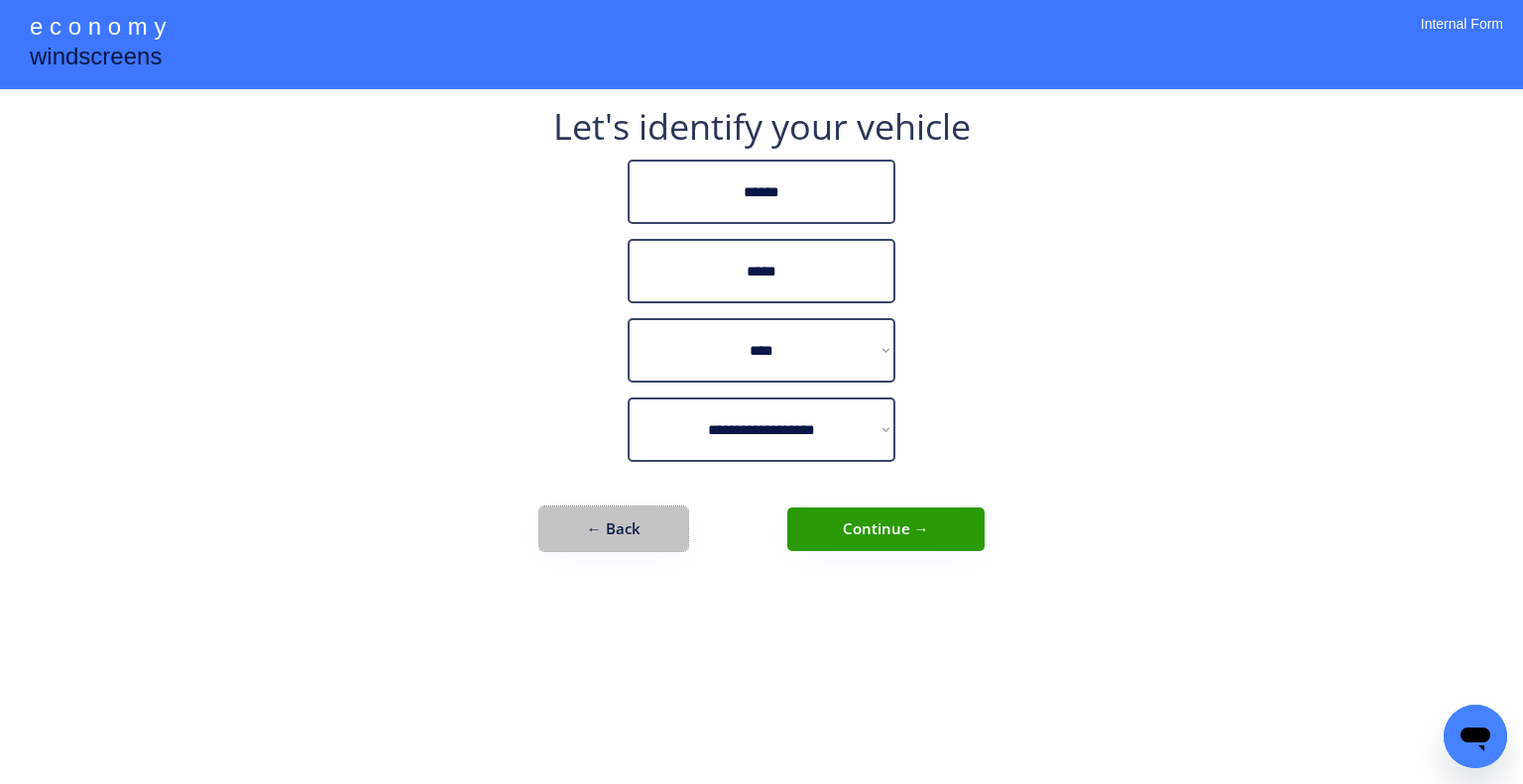 click on "←   Back" at bounding box center [614, 528] 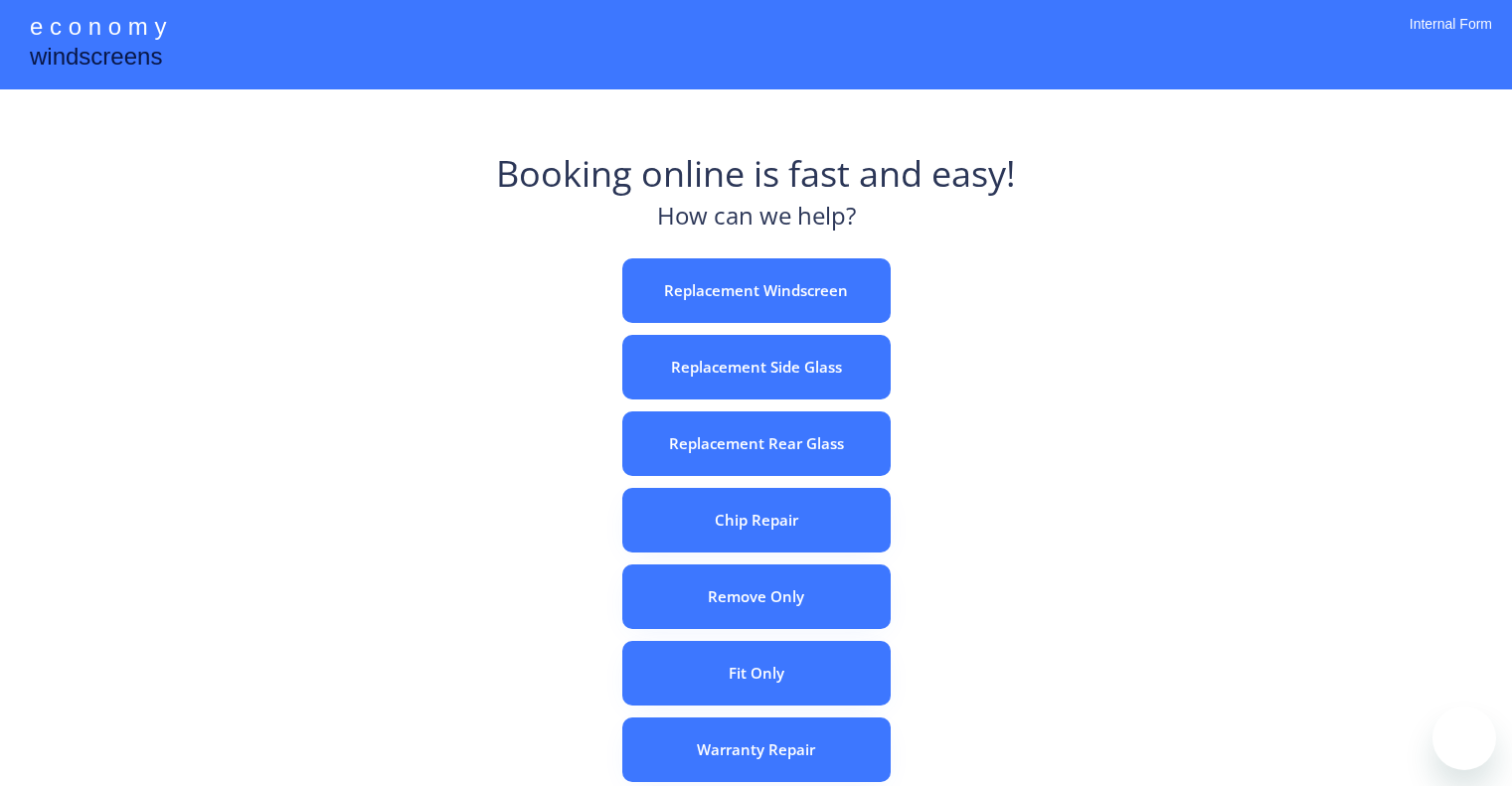 scroll, scrollTop: 0, scrollLeft: 0, axis: both 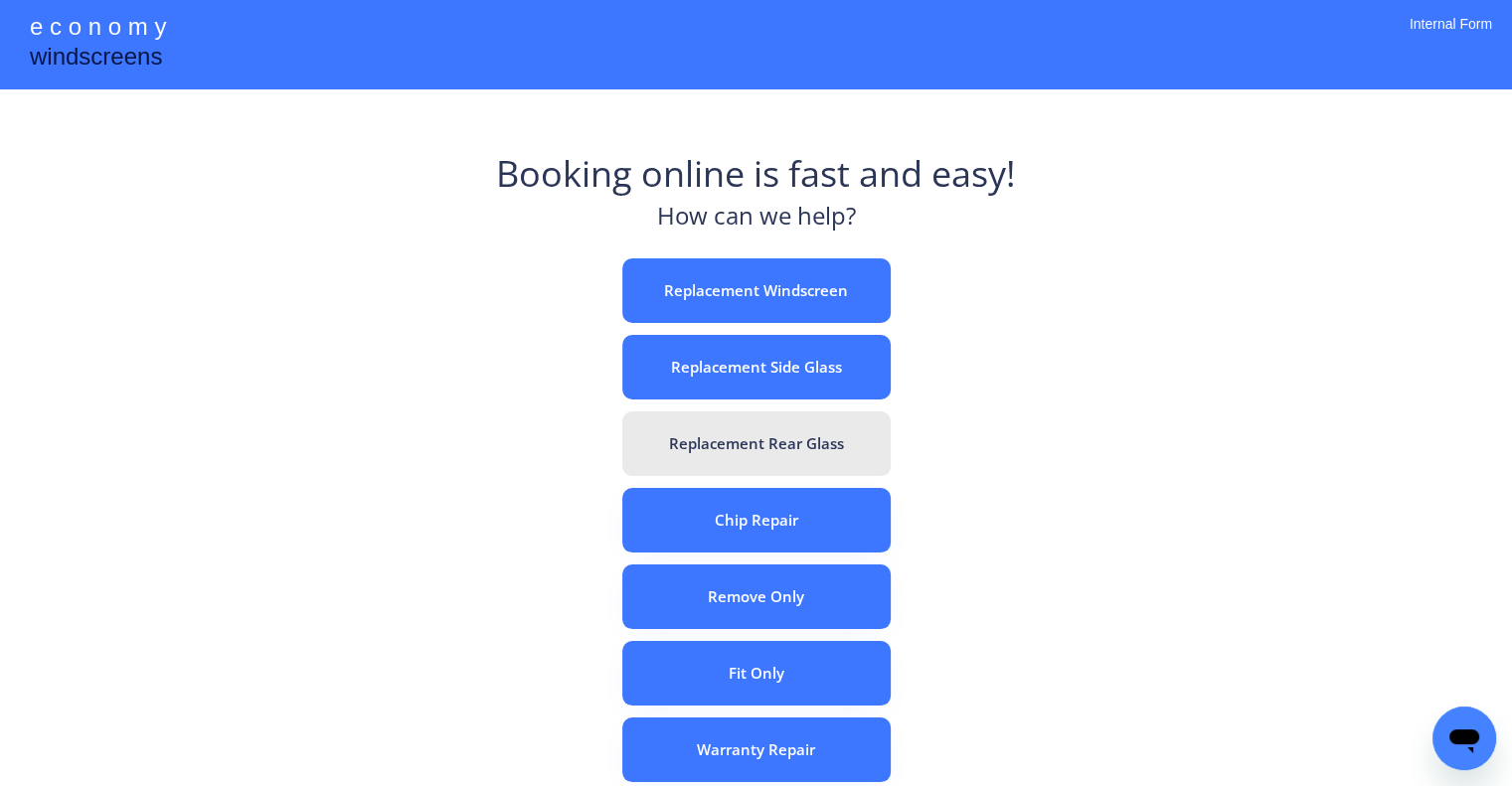 click on "Replacement Rear Glass" at bounding box center (756, 443) 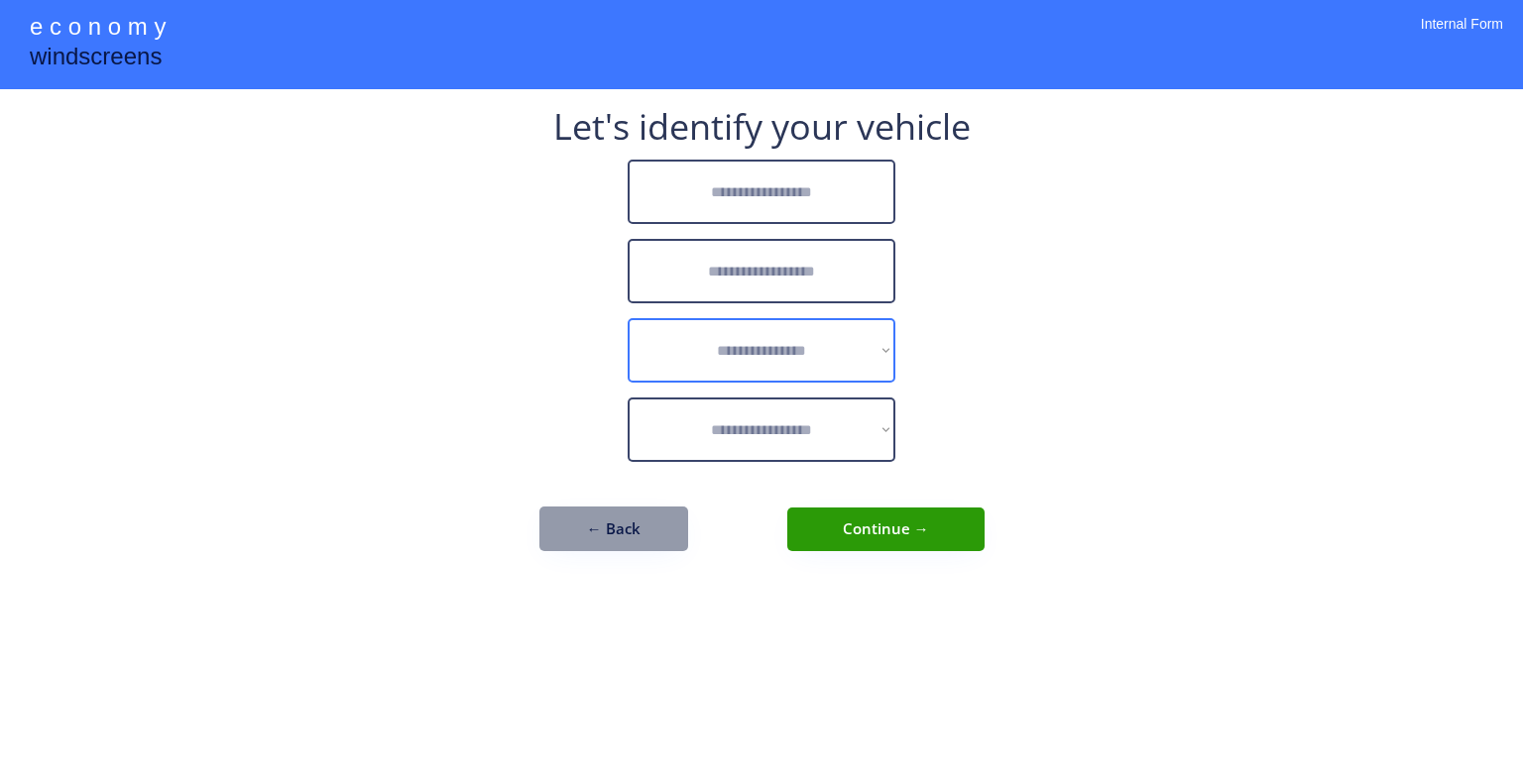 scroll, scrollTop: 0, scrollLeft: 0, axis: both 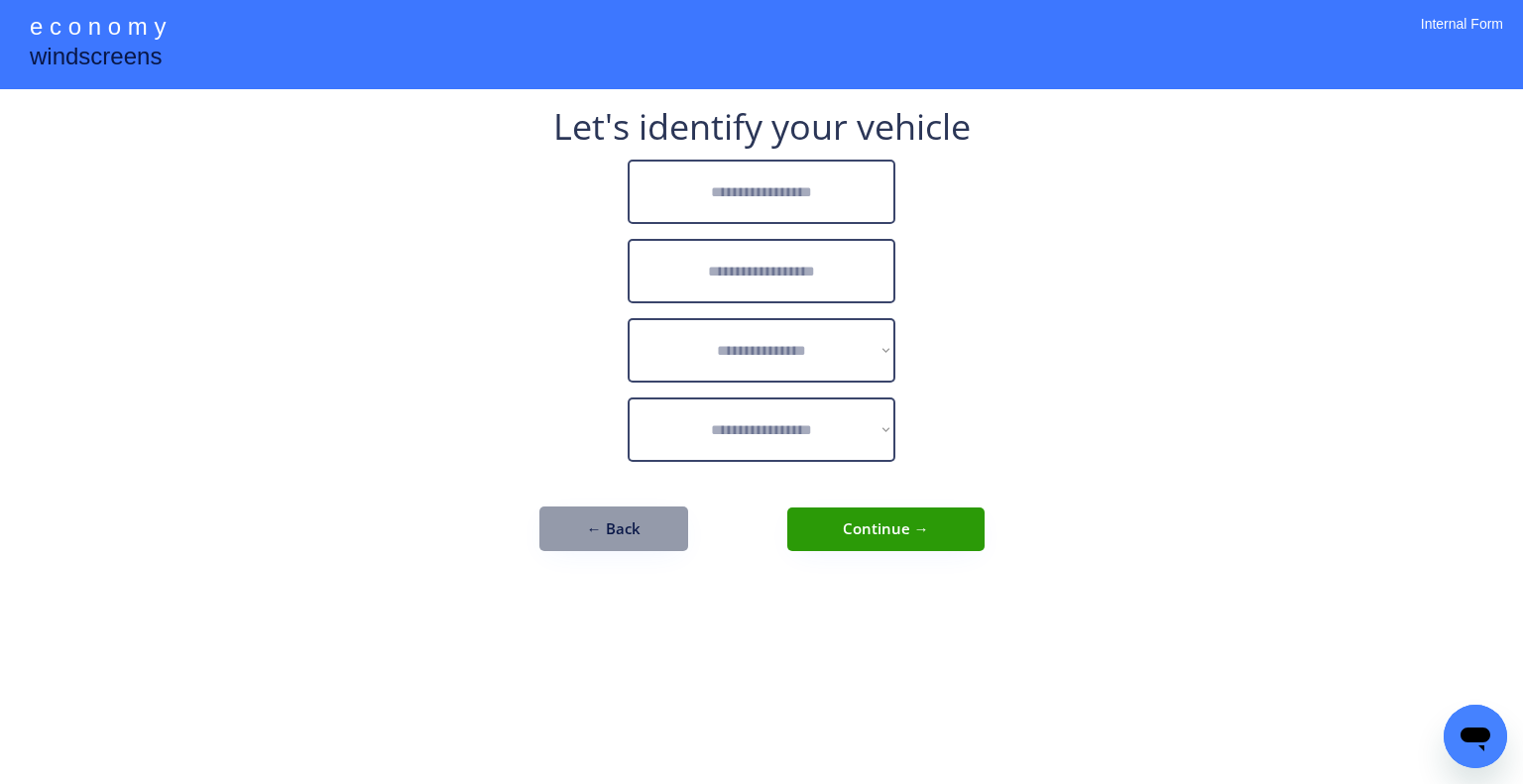 click at bounding box center [762, 191] 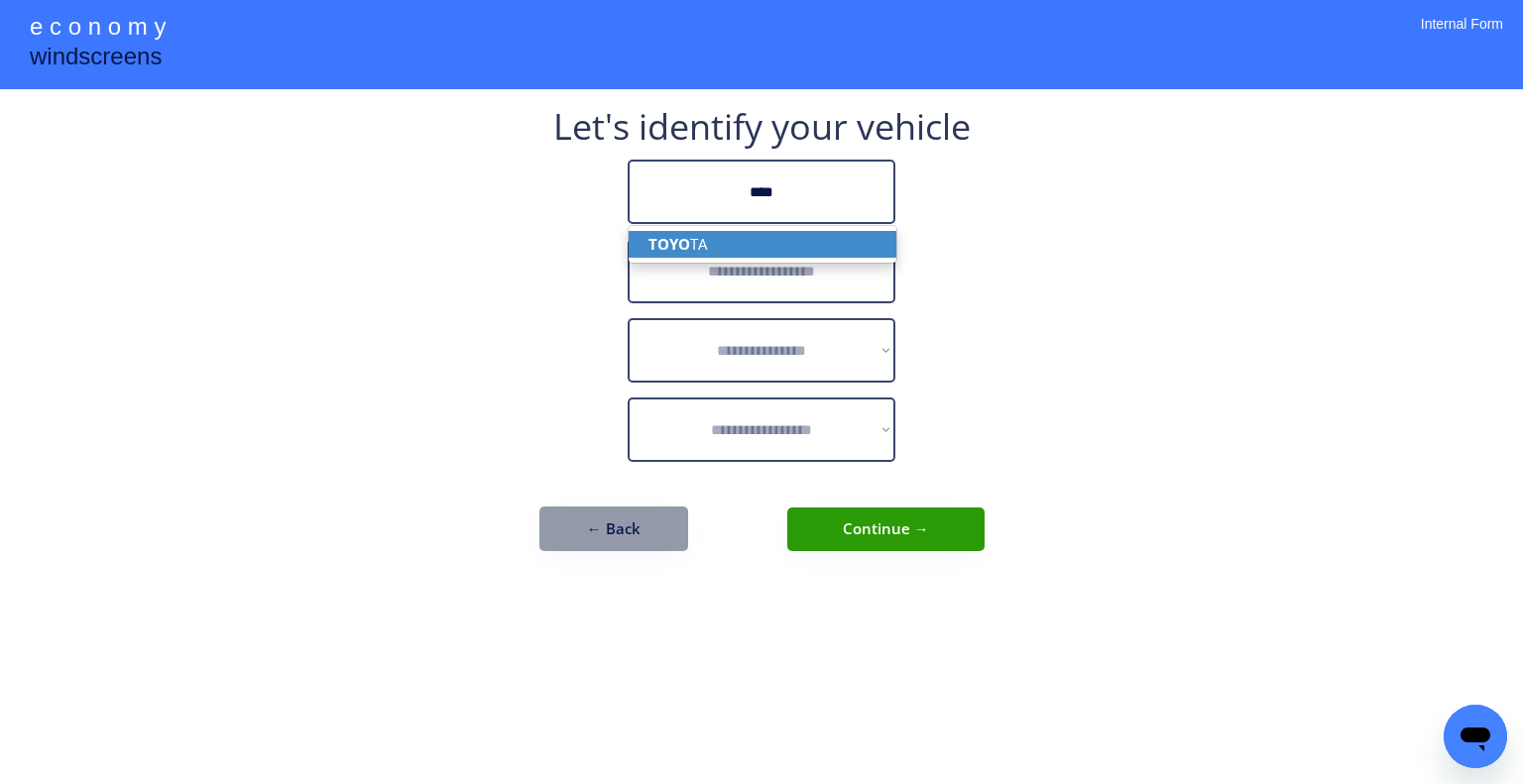 click on "TOYO TA" at bounding box center [762, 244] 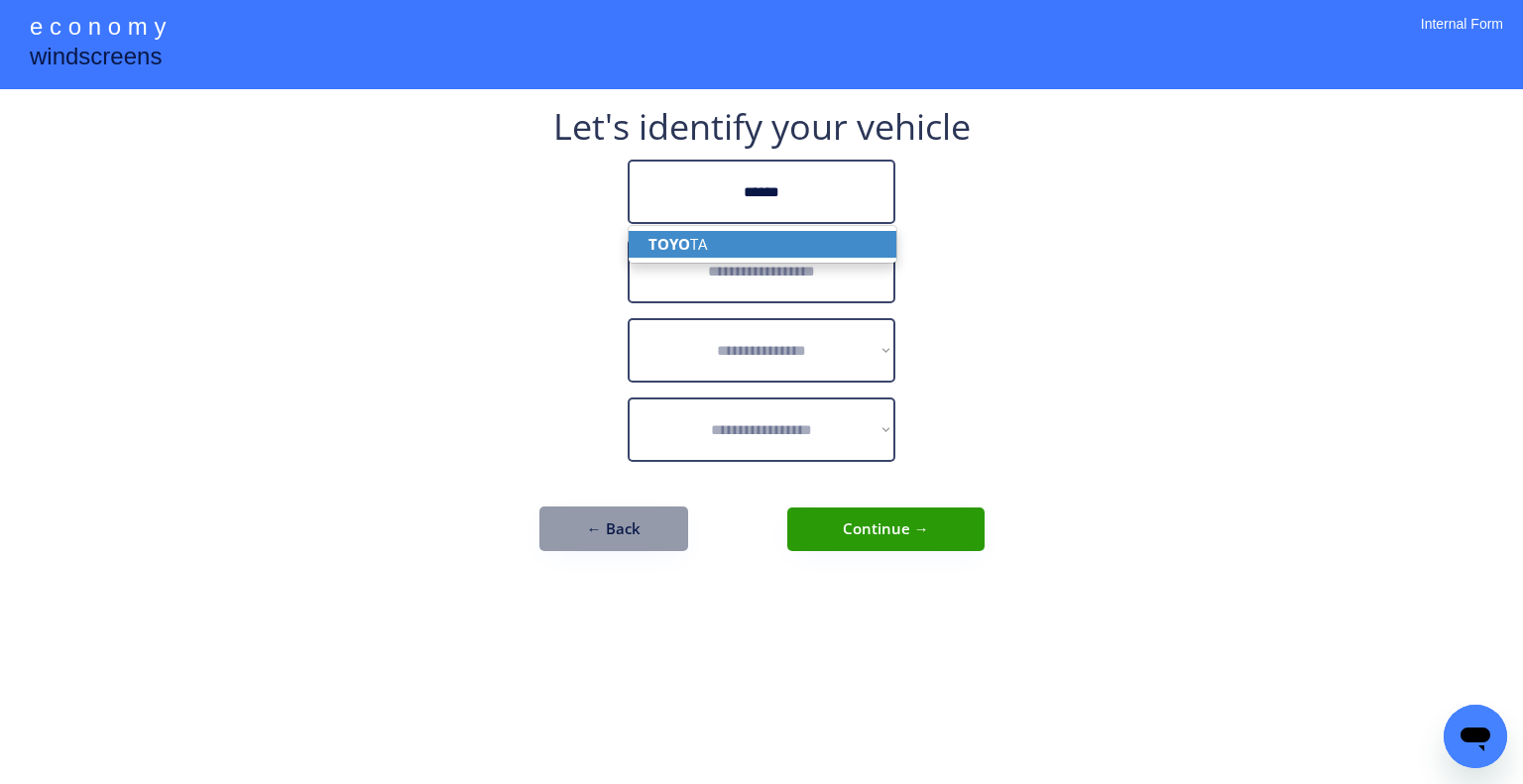 type on "******" 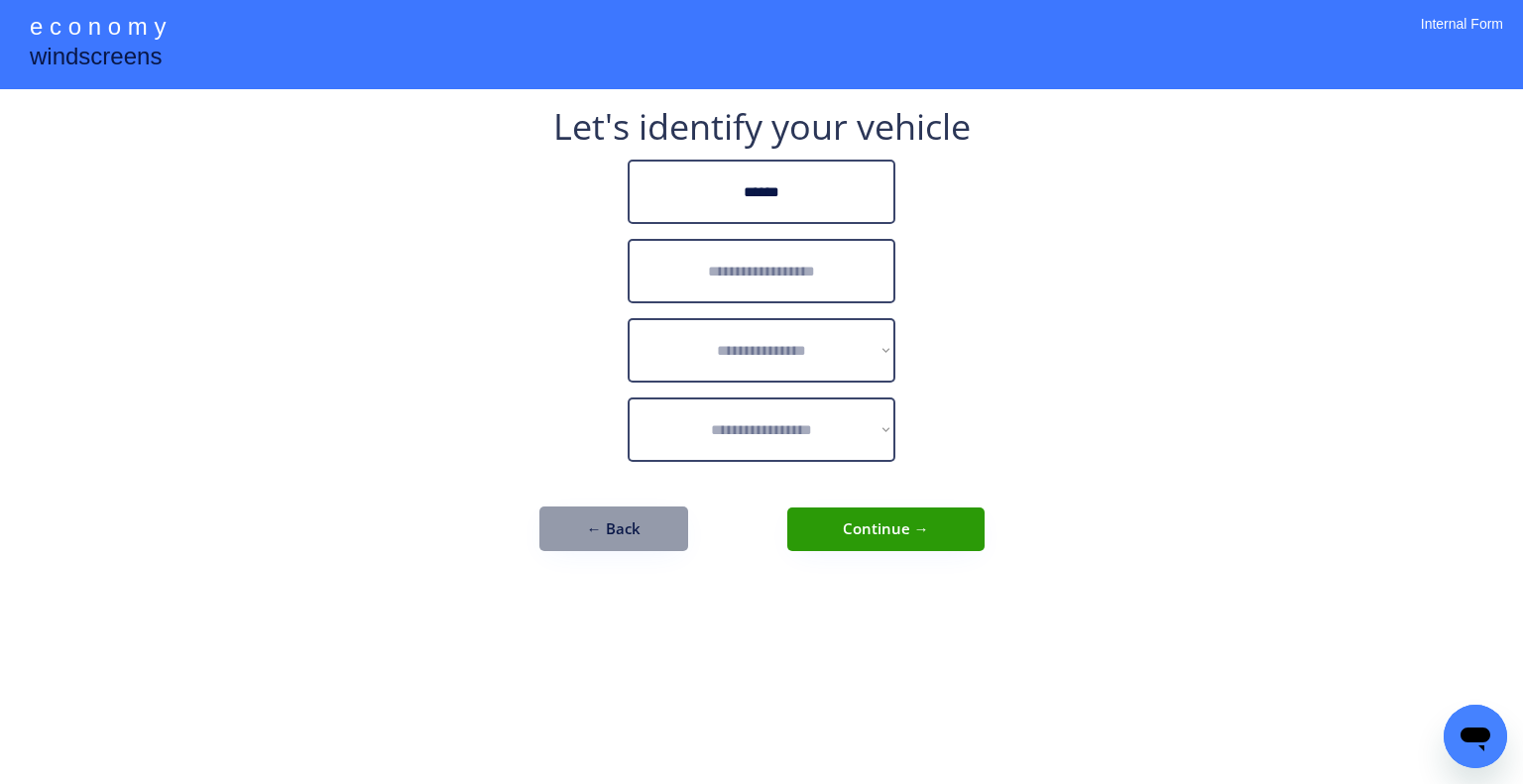 click at bounding box center [762, 271] 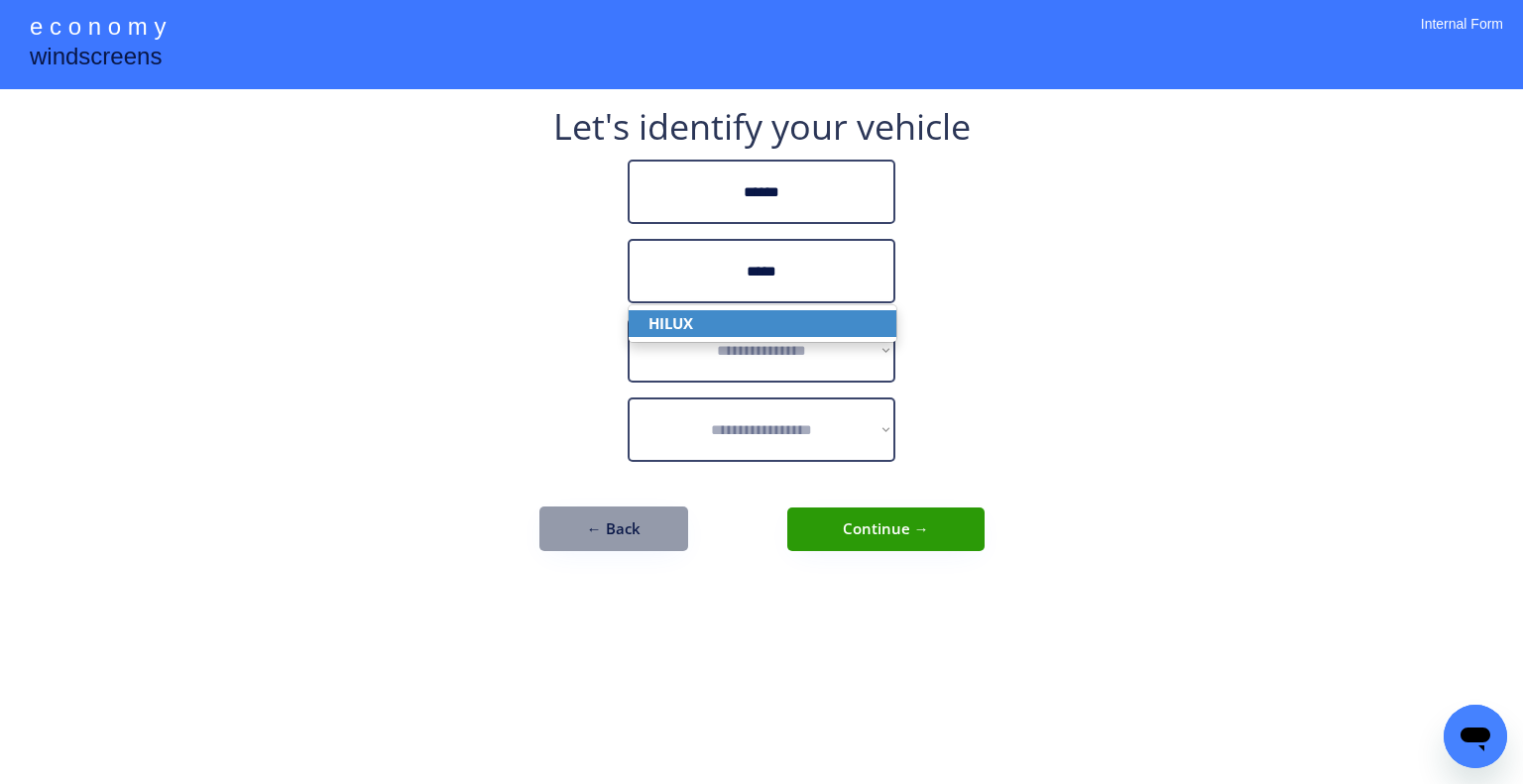 click on "HILUX" at bounding box center (762, 323) 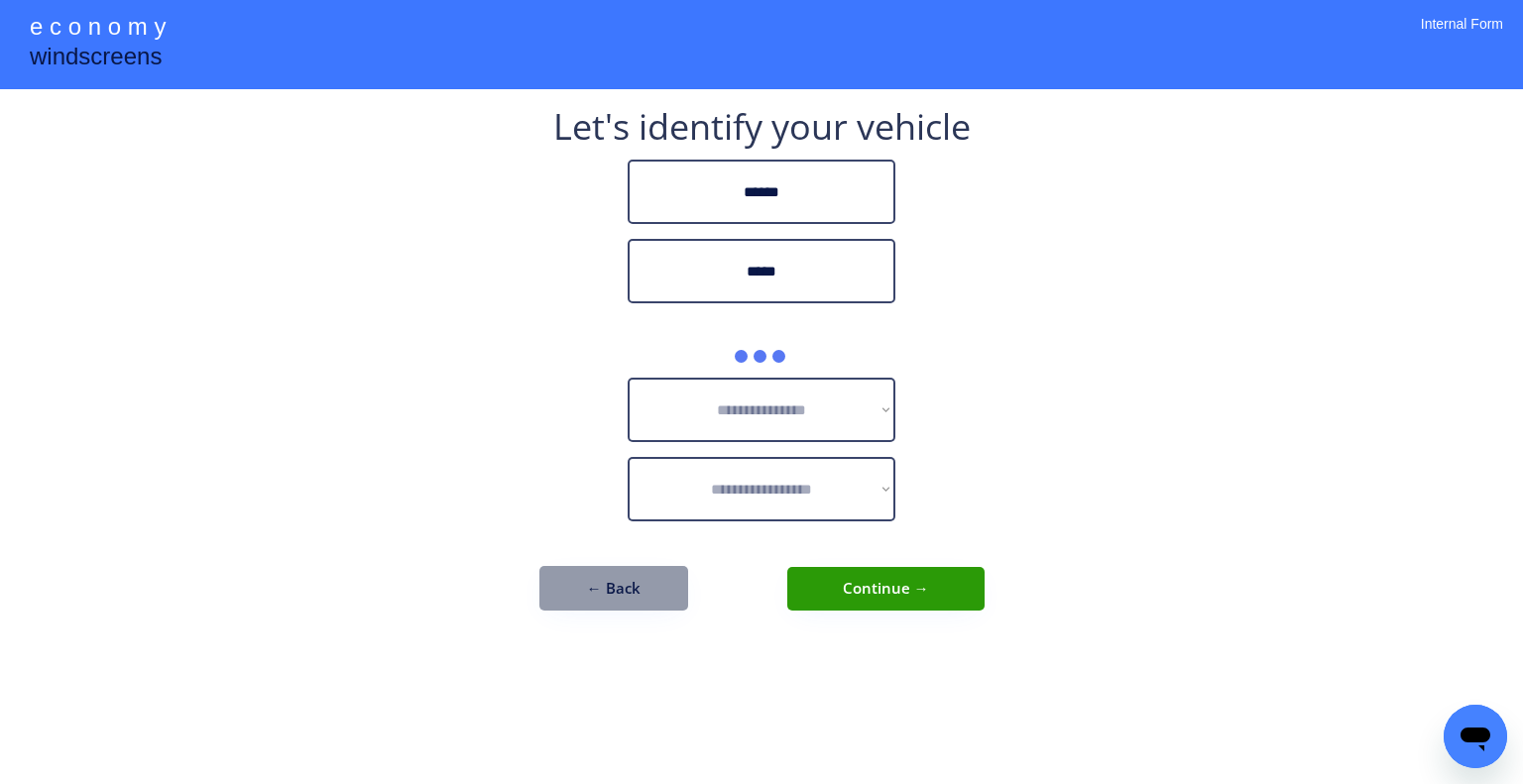 type on "*****" 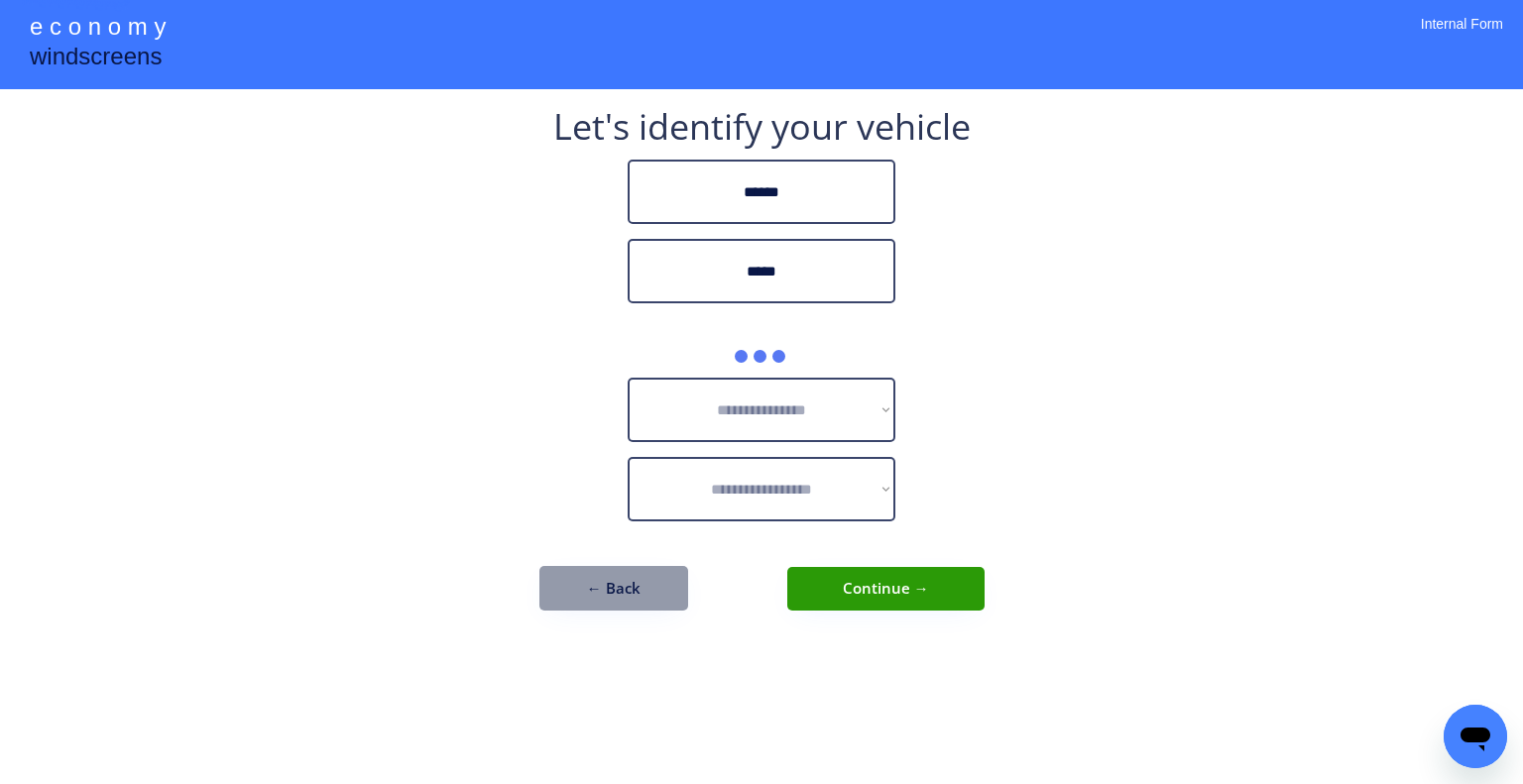 click on "**********" at bounding box center [762, 392] 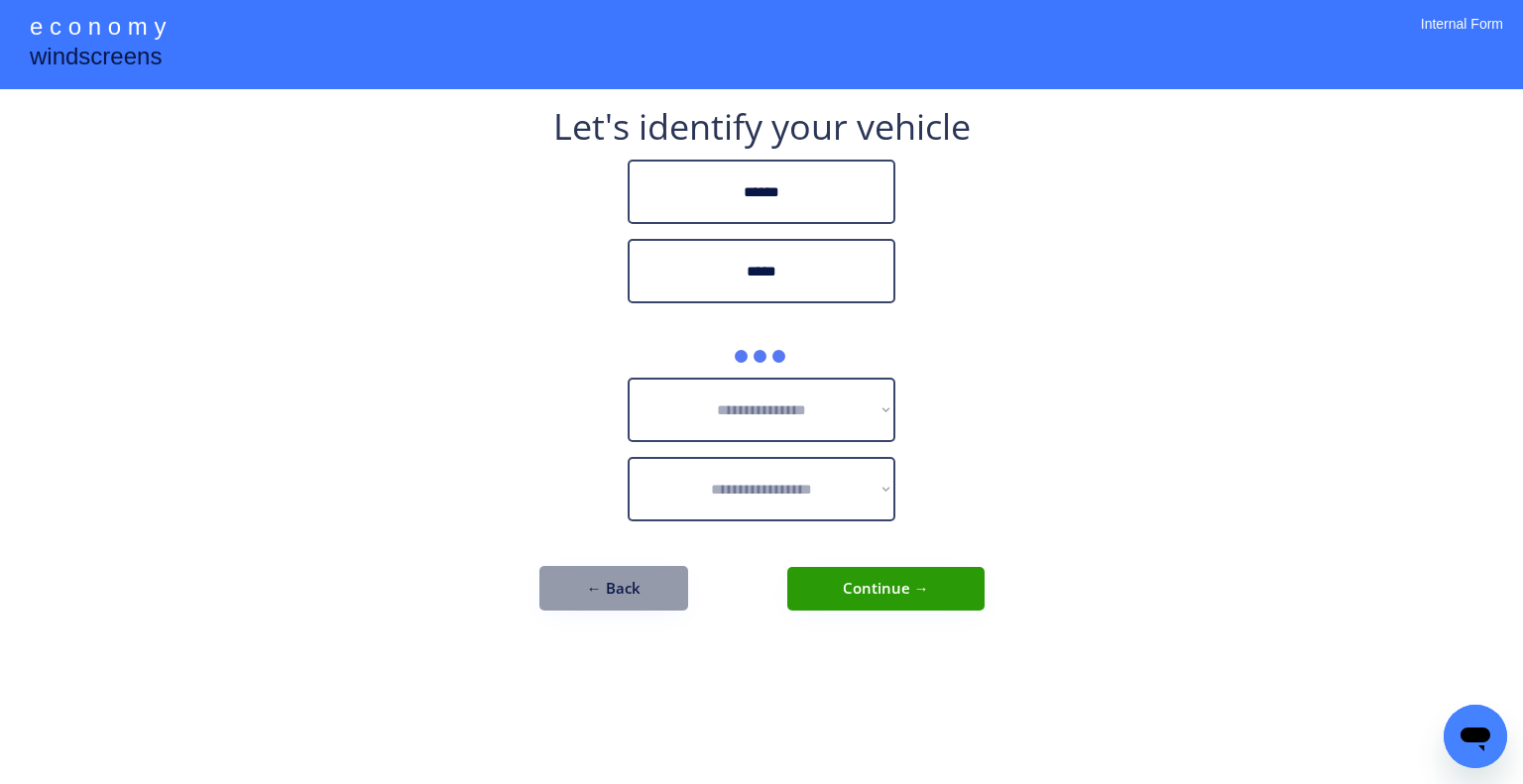 click on "**********" at bounding box center (762, 370) 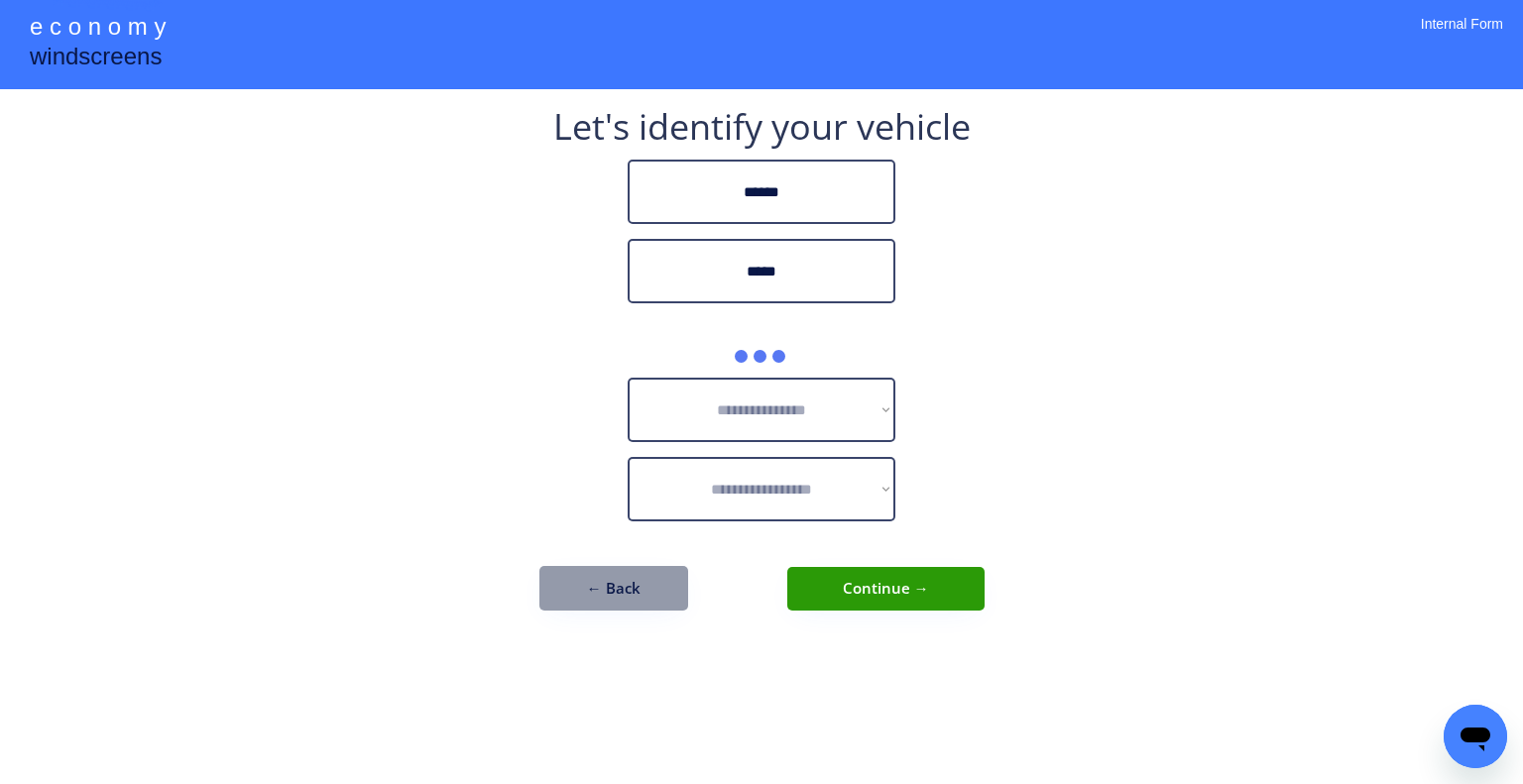 drag, startPoint x: 1122, startPoint y: 315, endPoint x: 1096, endPoint y: 310, distance: 26.4764 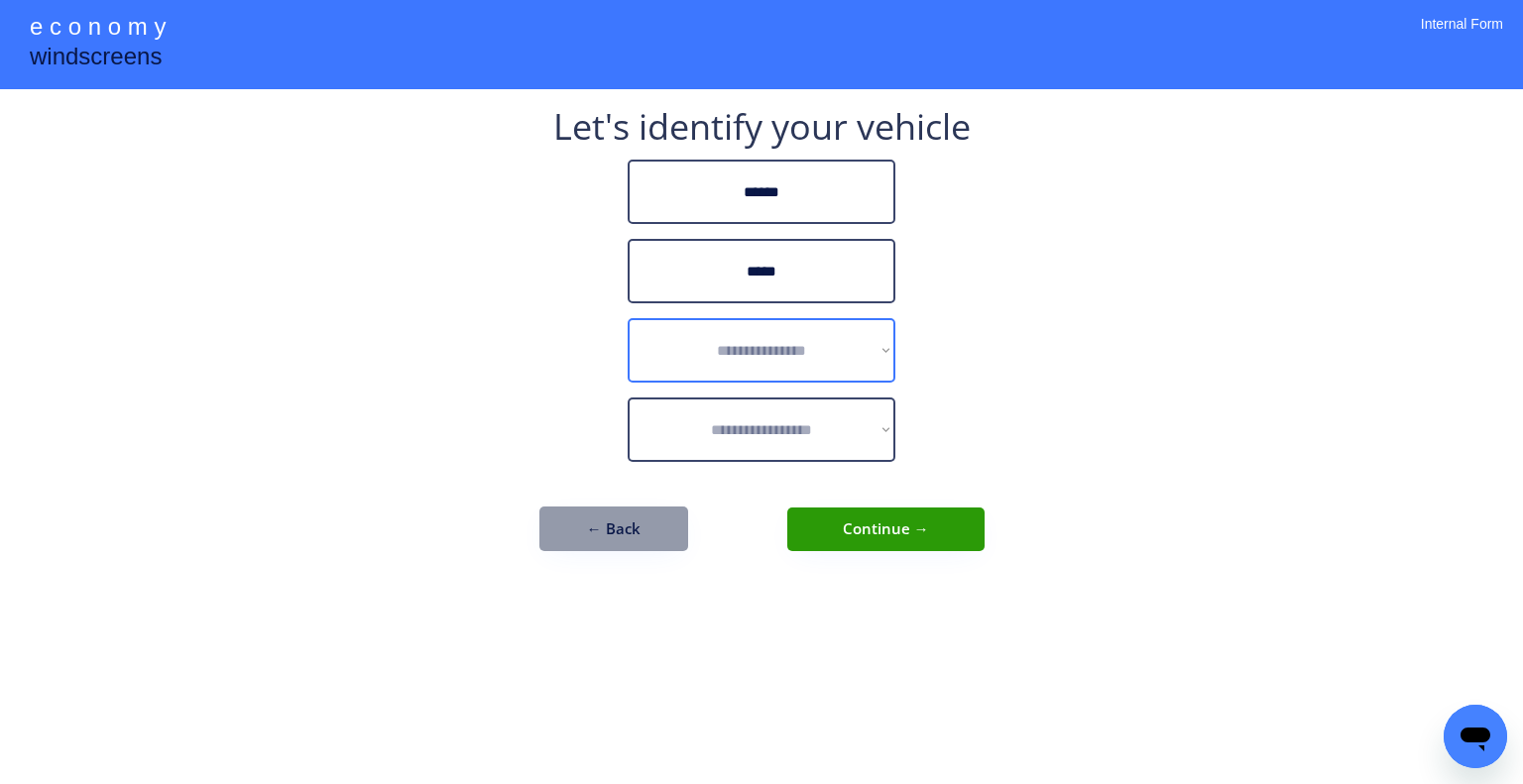 click on "**********" at bounding box center [762, 350] 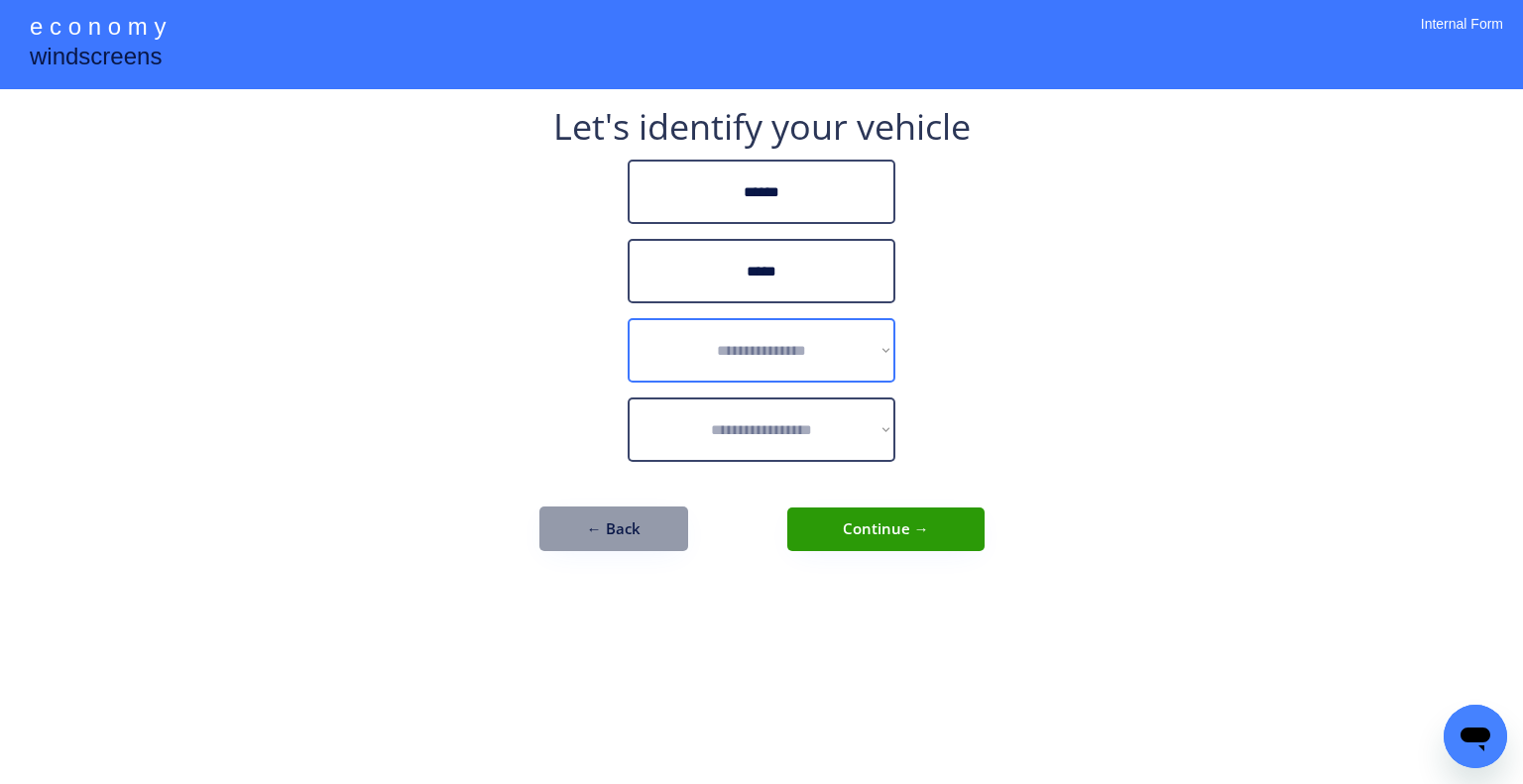 select on "******" 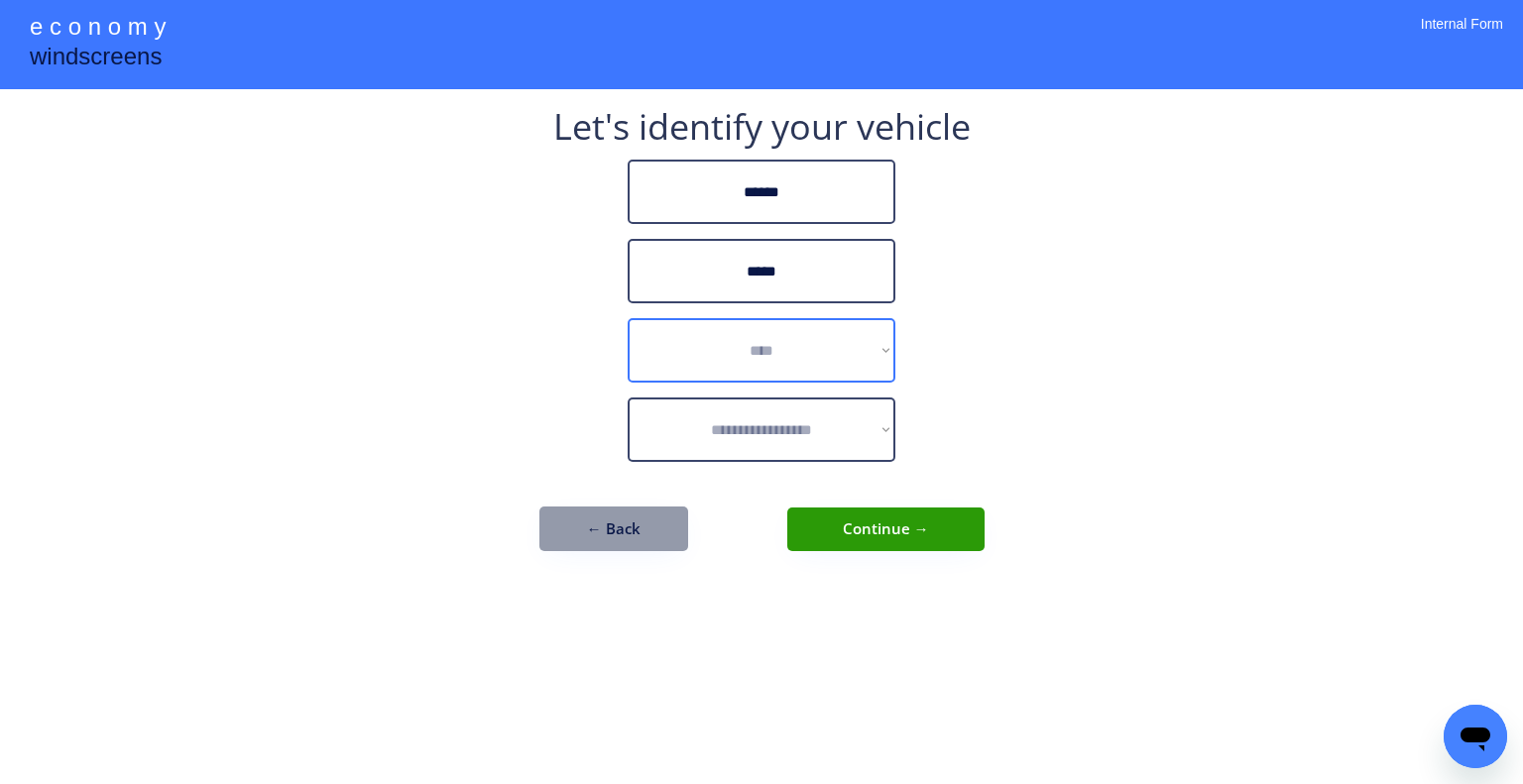 click on "**********" at bounding box center (762, 350) 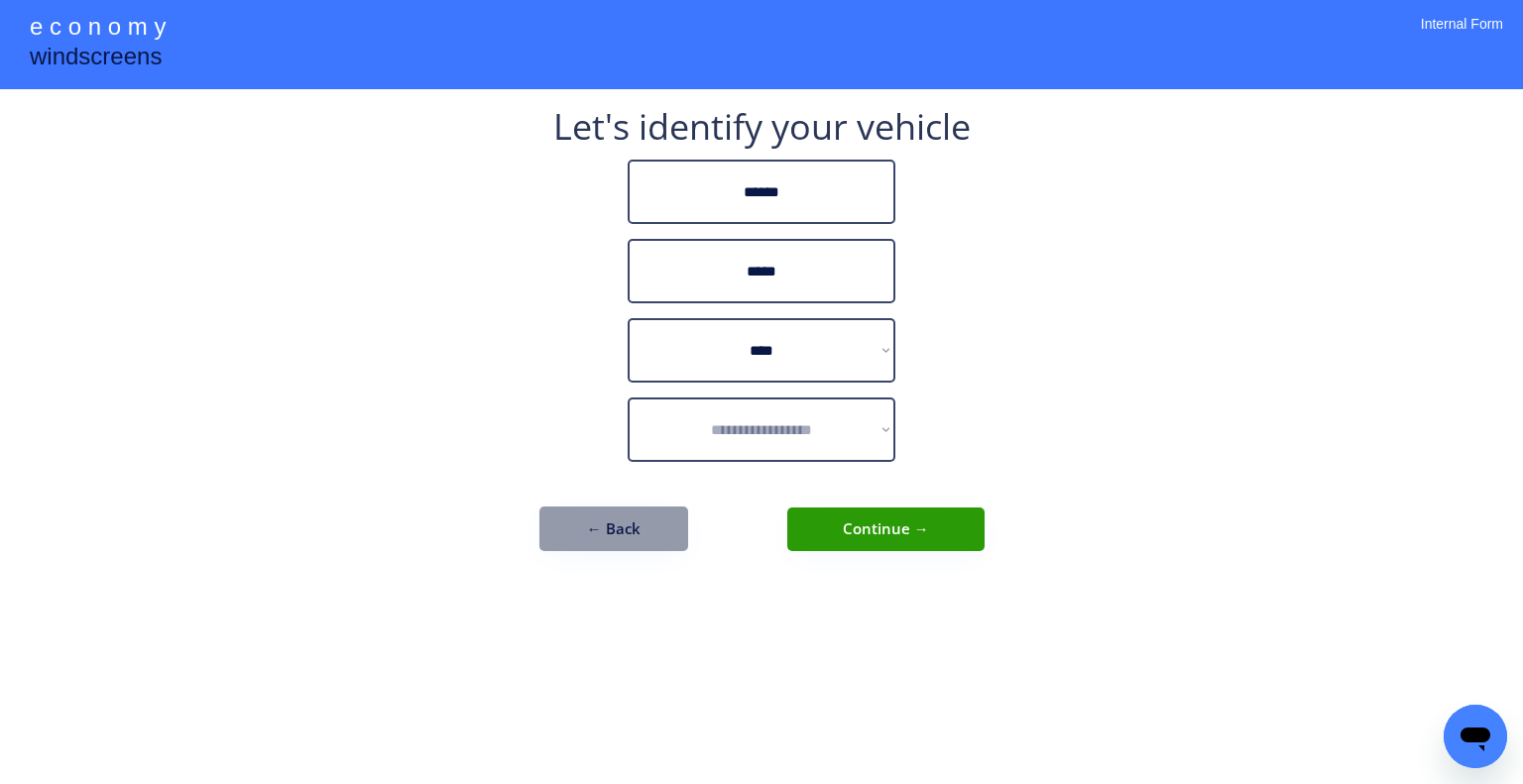 click on "**********" at bounding box center (762, 392) 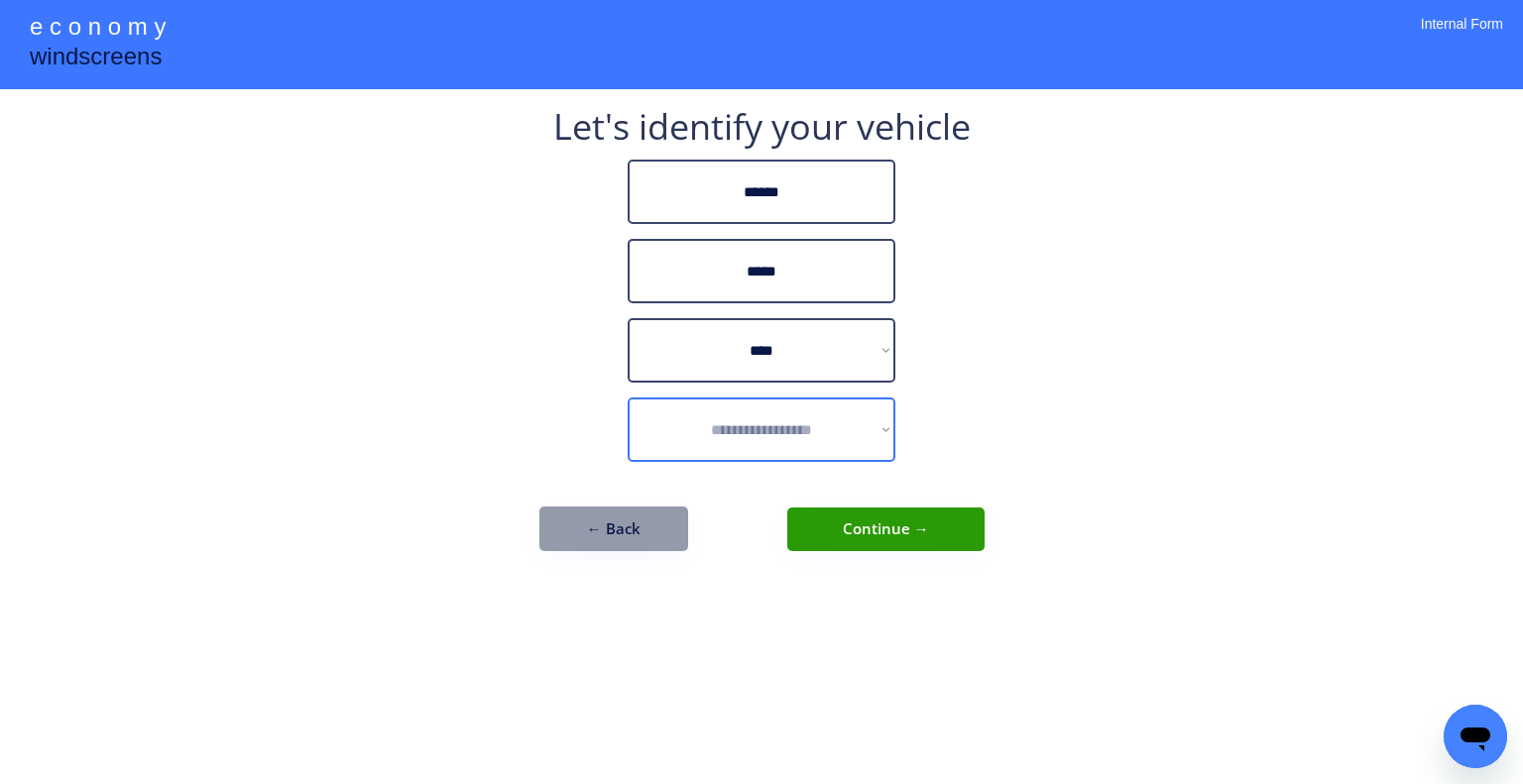 select on "**********" 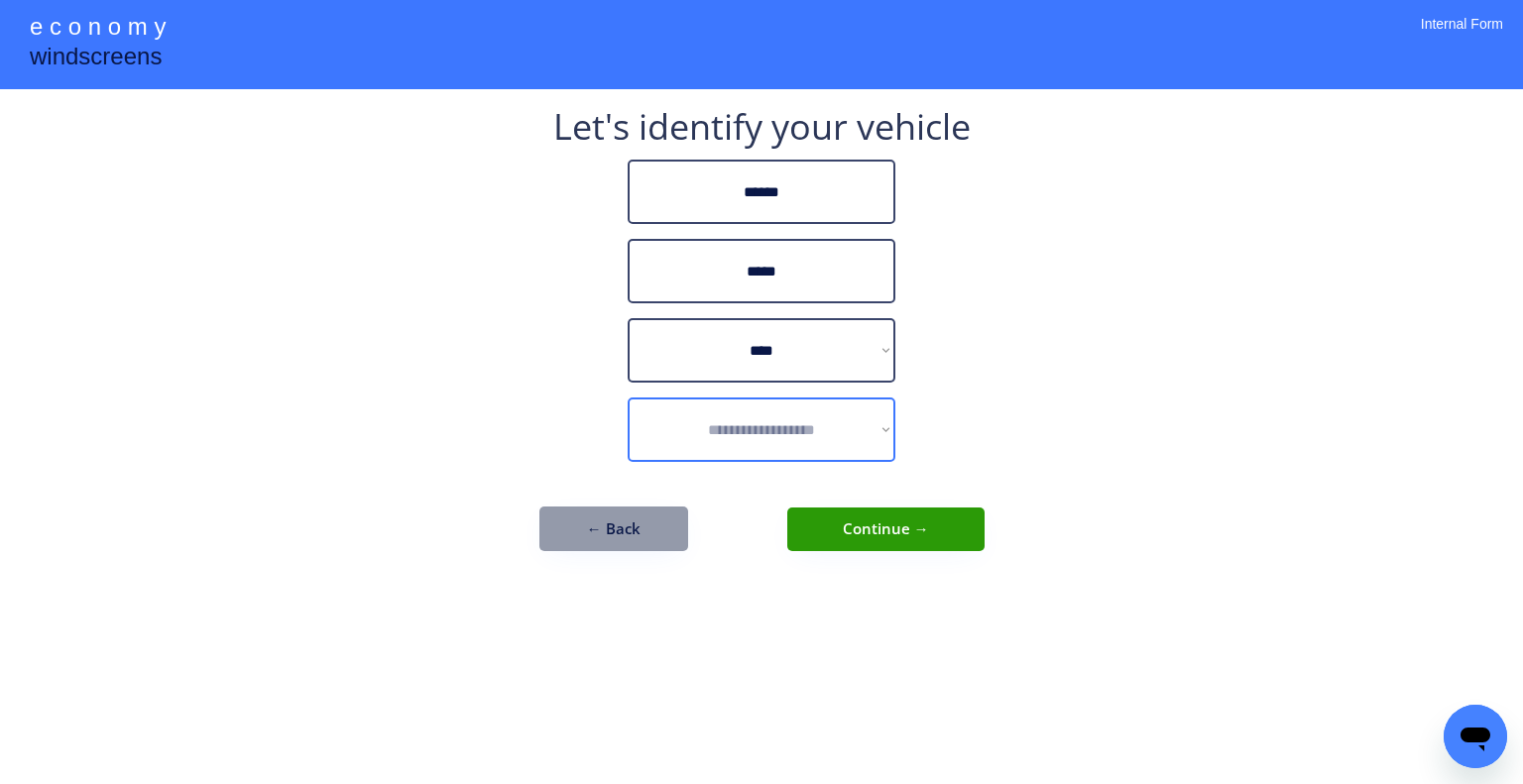 click on "**********" at bounding box center (762, 429) 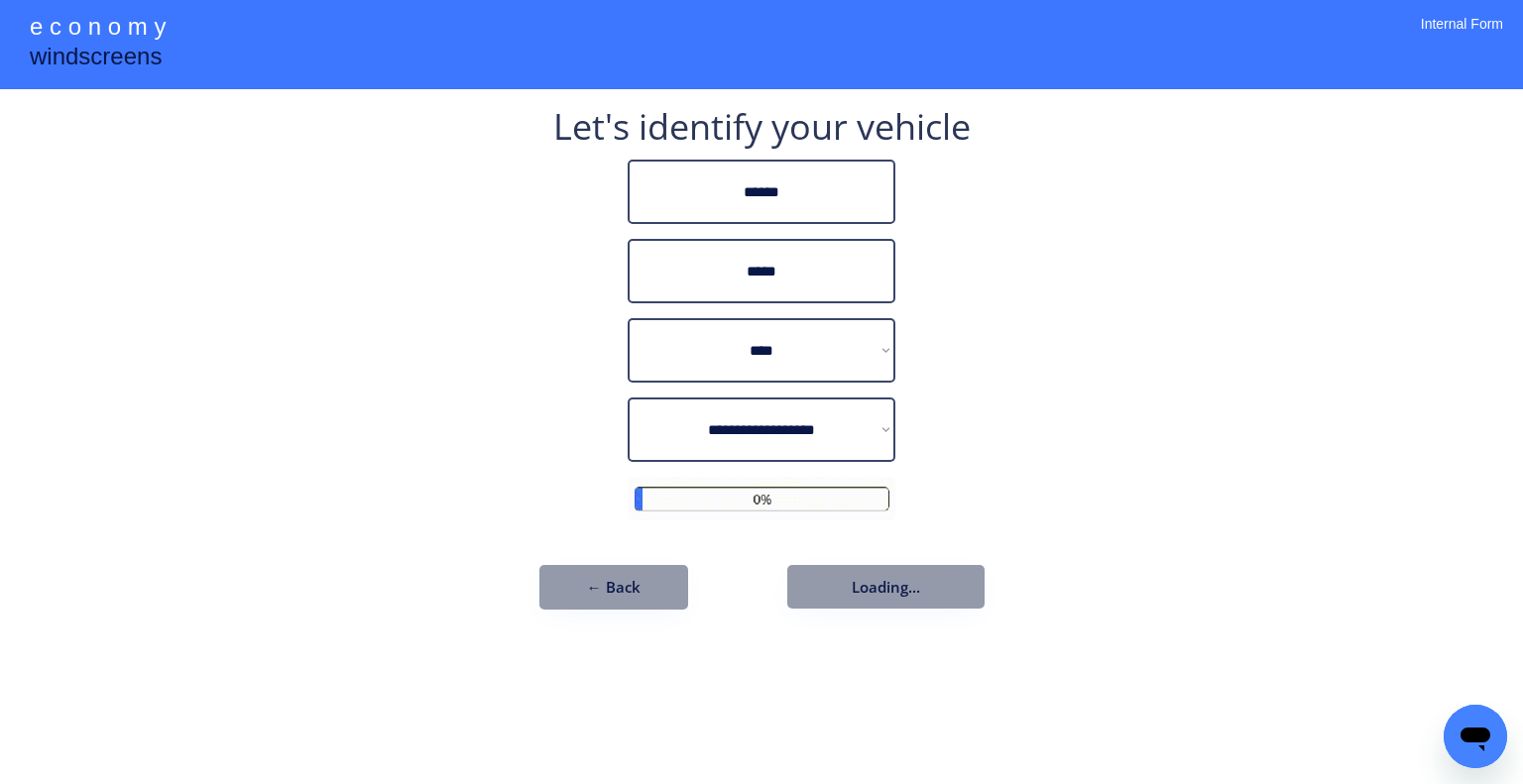 click on "**********" at bounding box center [762, 392] 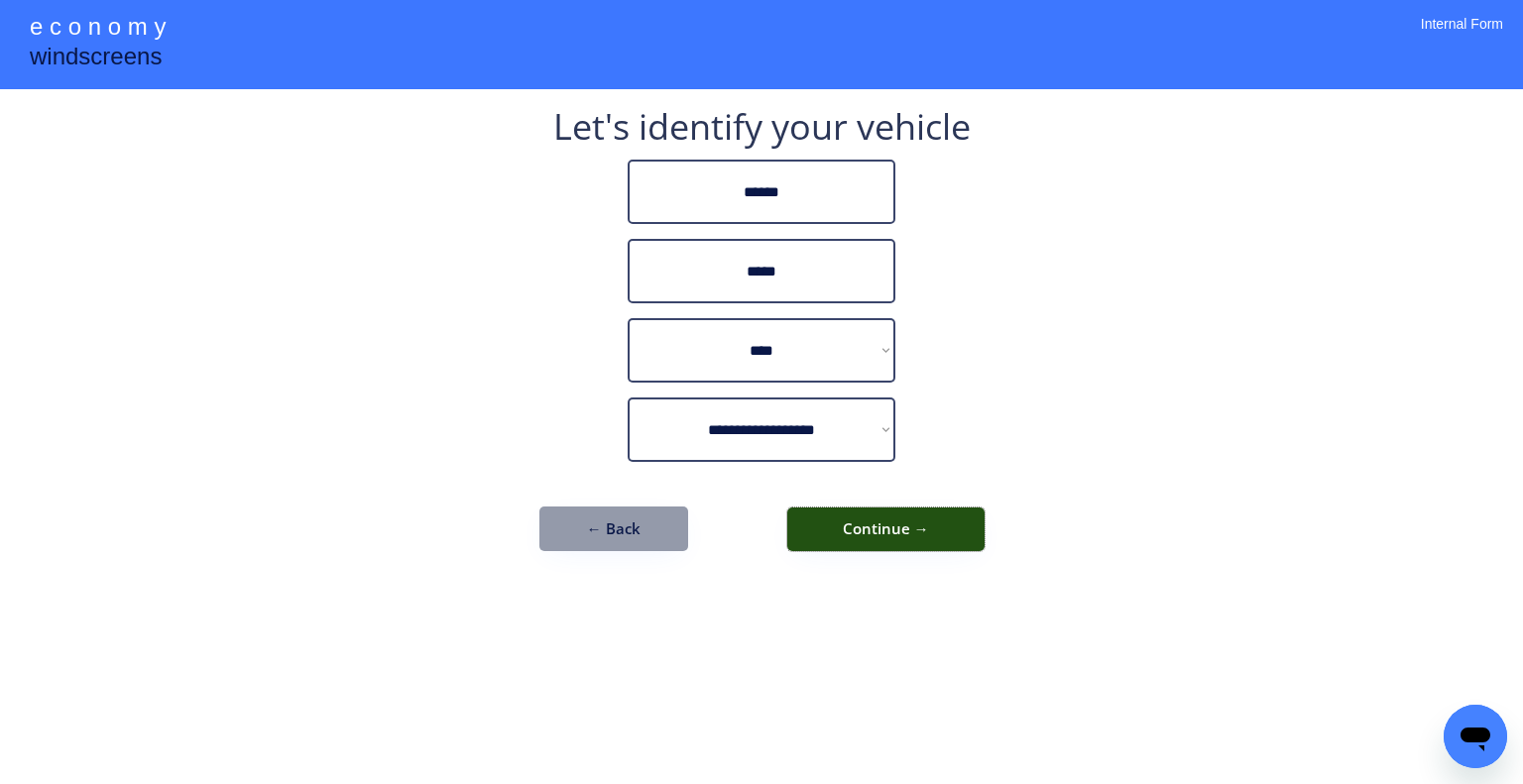 click on "Continue    →" at bounding box center (885, 529) 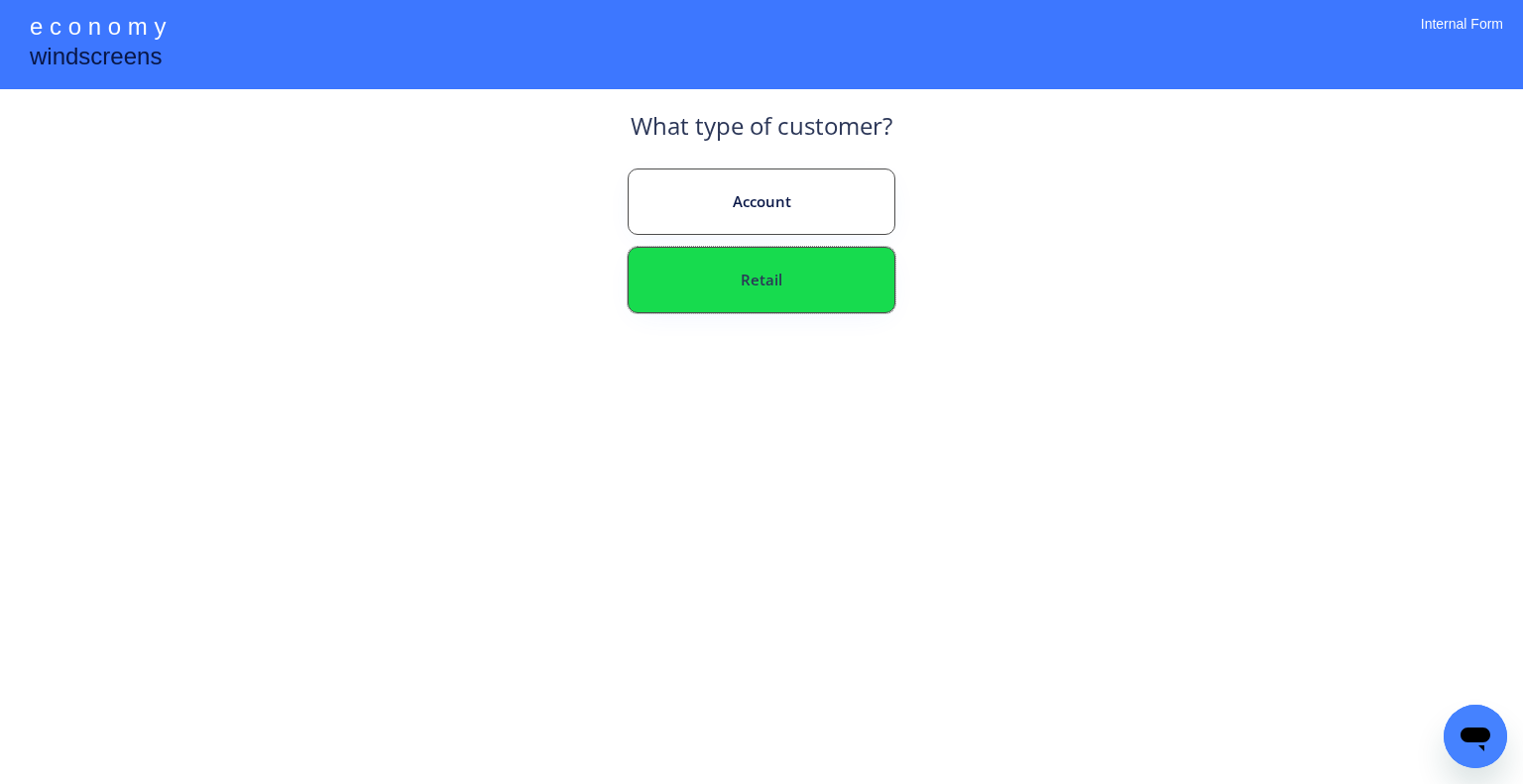 click on "Retail" at bounding box center (762, 280) 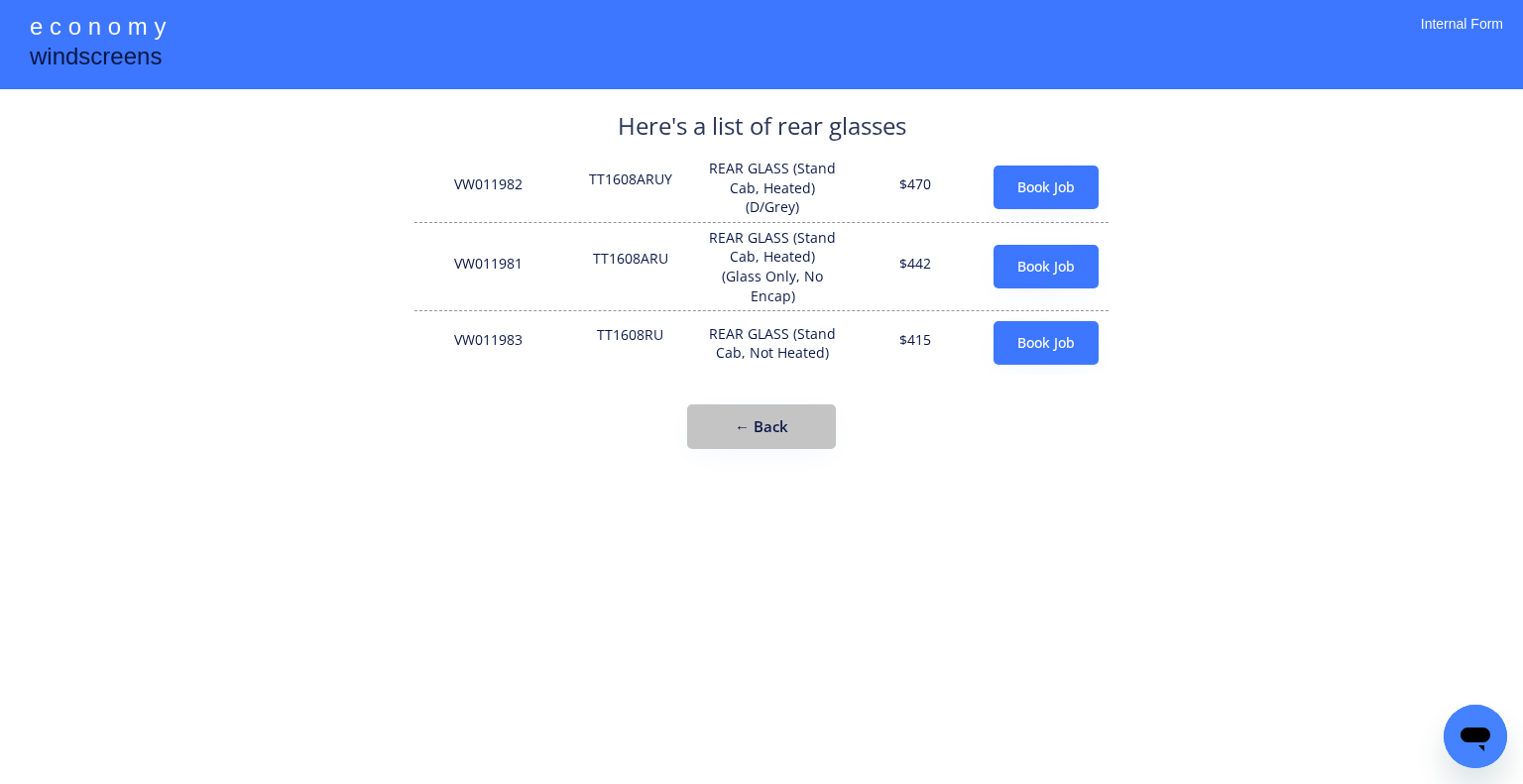 click on "←   Back" at bounding box center (762, 426) 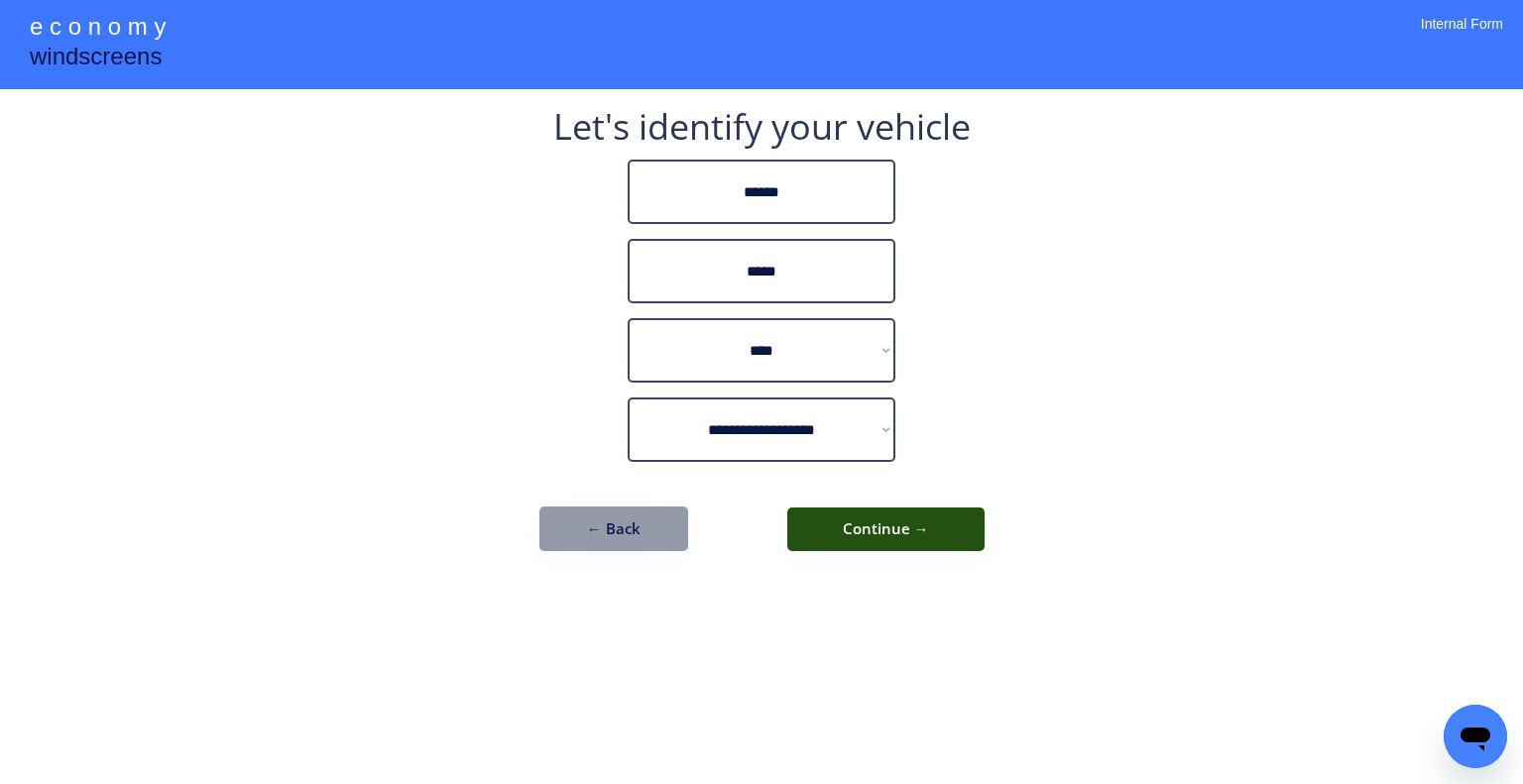 click on "Continue    →" at bounding box center (885, 529) 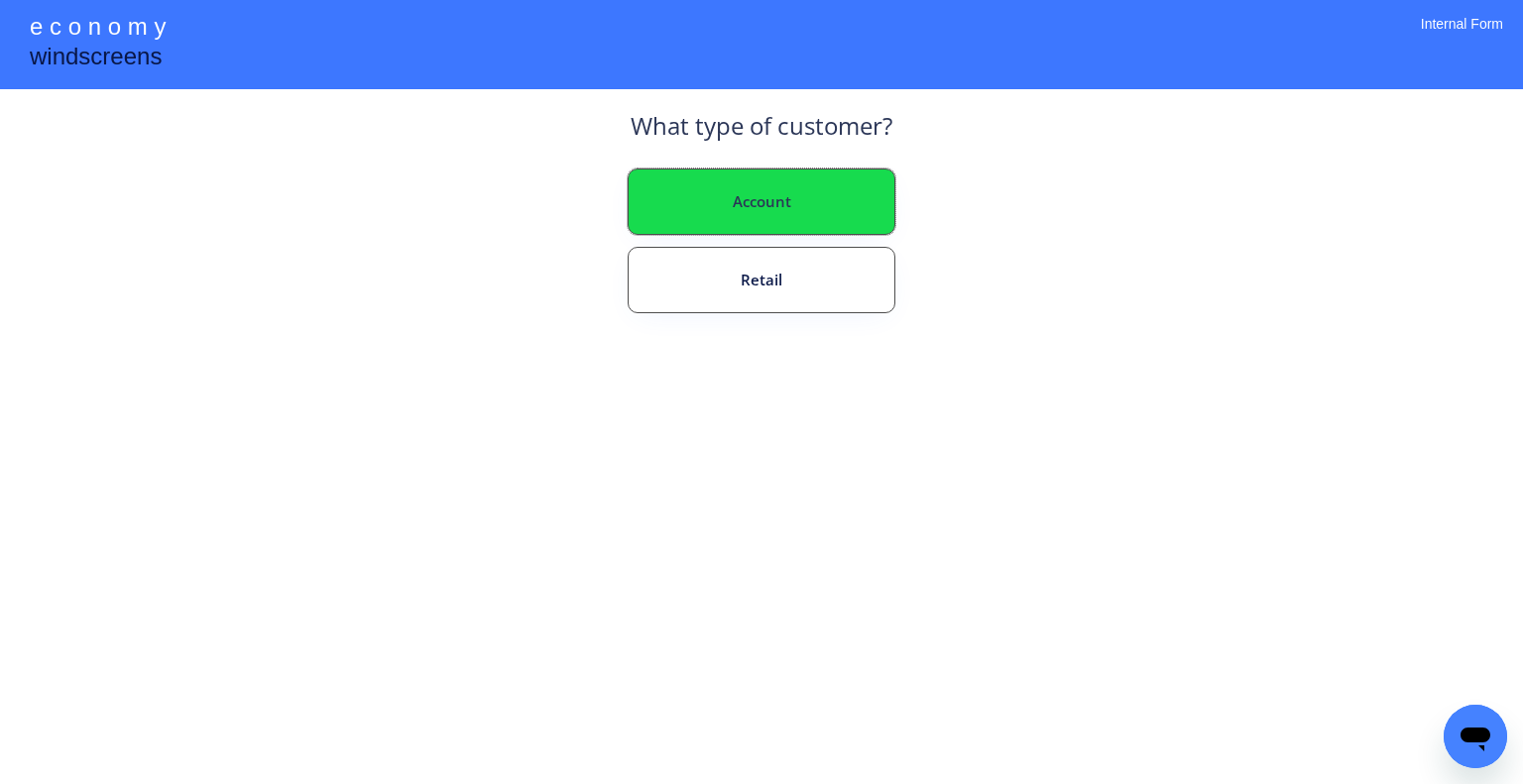 click on "Account" at bounding box center (762, 201) 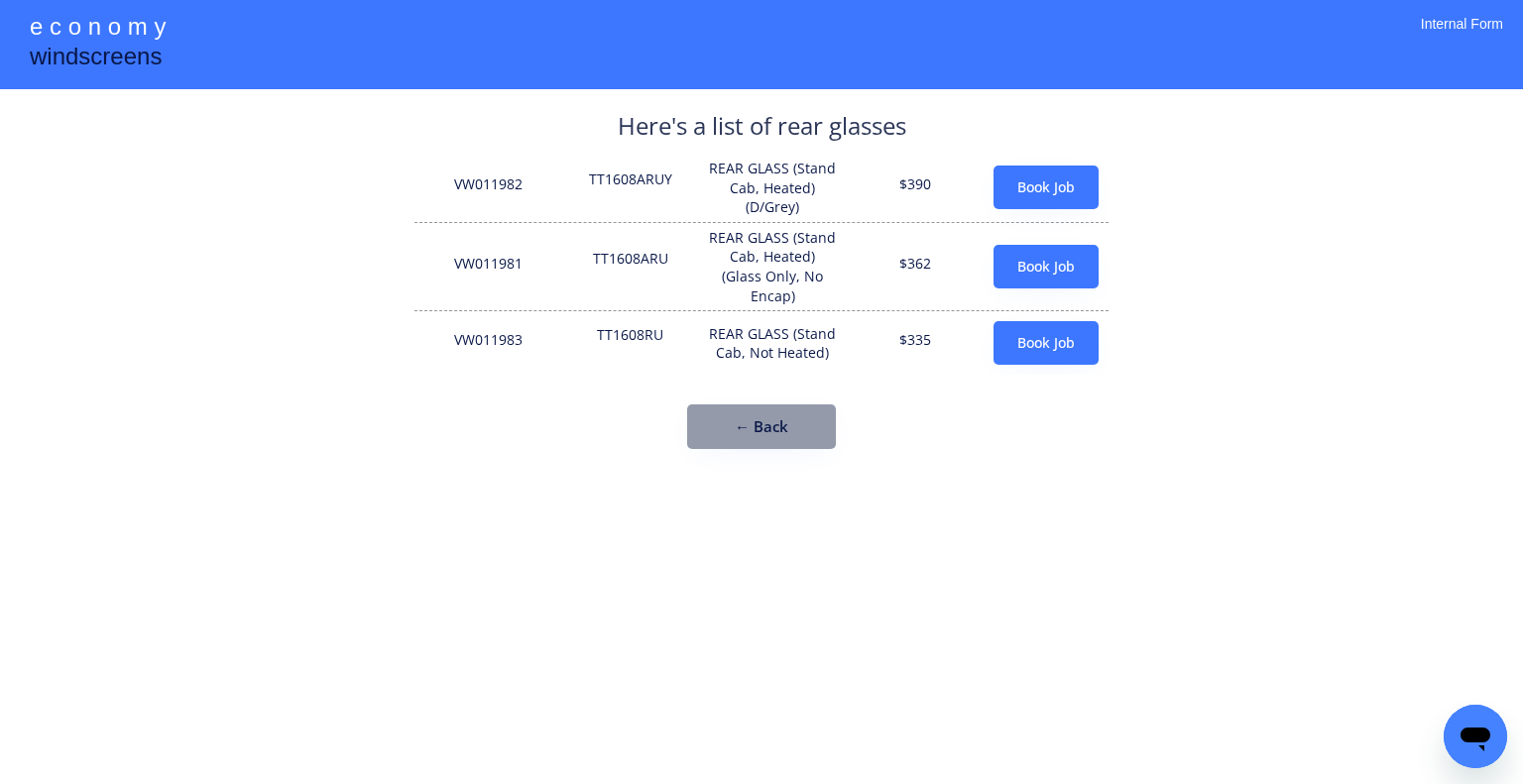 click on "TT1608RU" at bounding box center [631, 343] 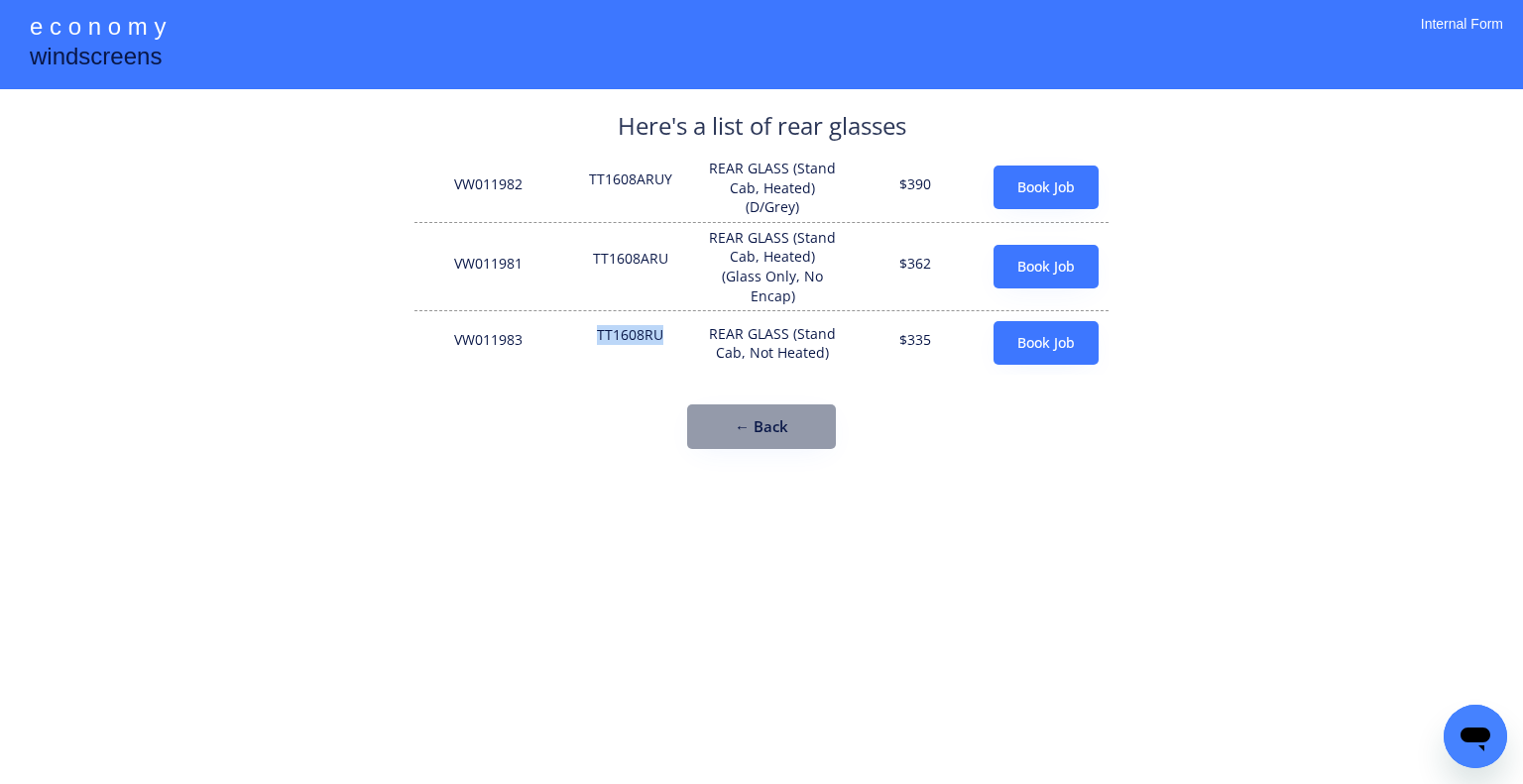 click on "TT1608RU" at bounding box center [631, 343] 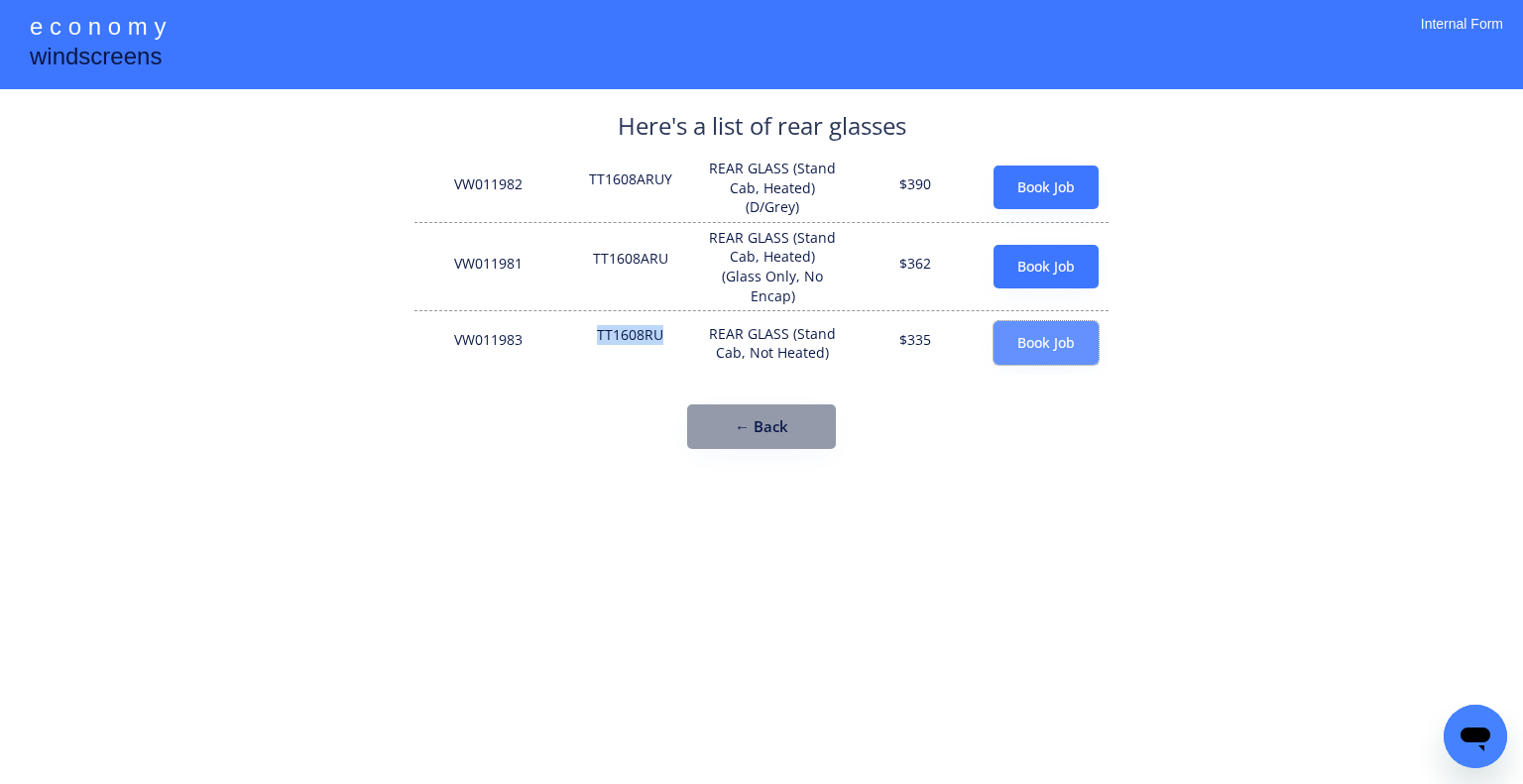 click on "Book Job" at bounding box center (1046, 343) 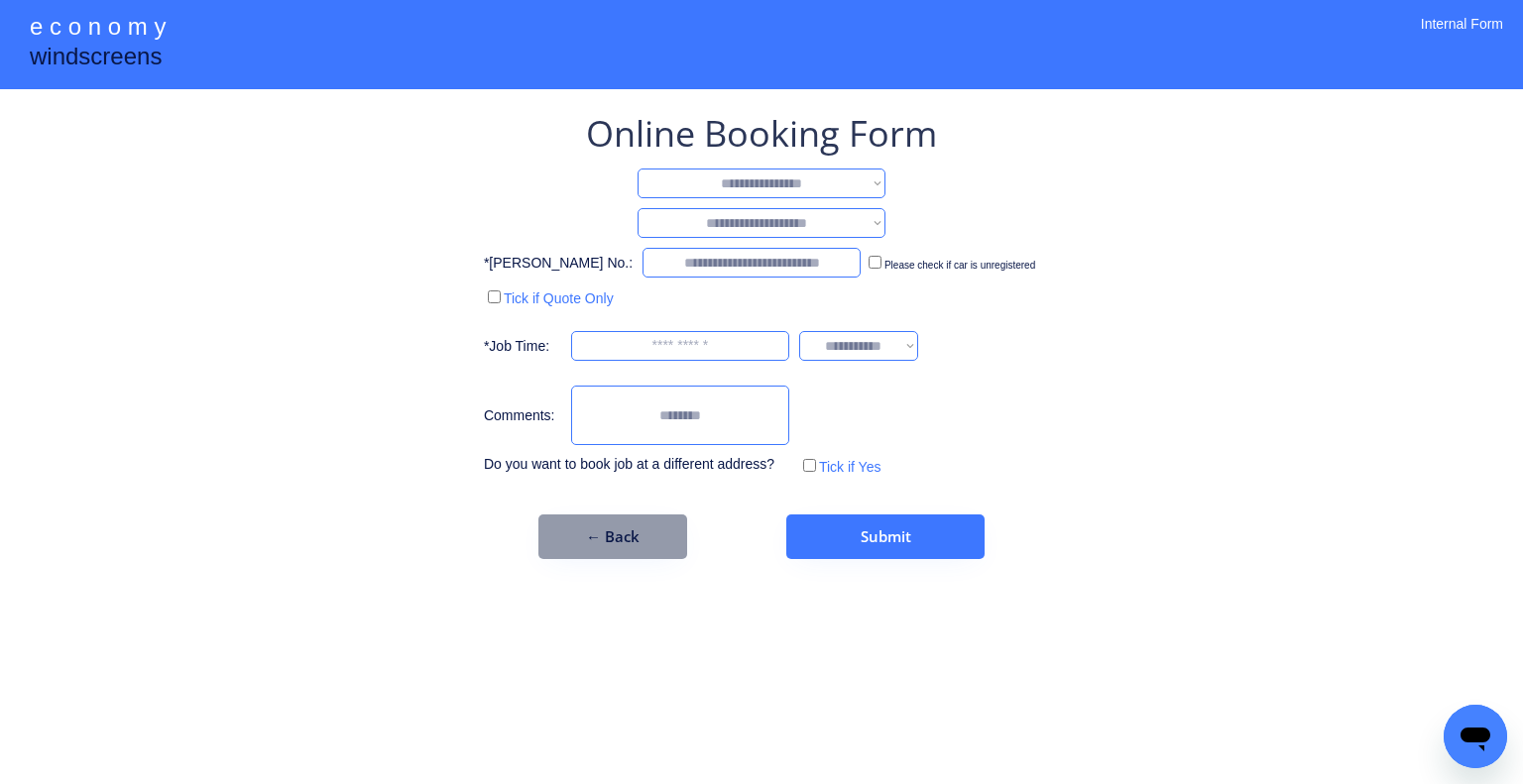 drag, startPoint x: 805, startPoint y: 180, endPoint x: 810, endPoint y: 192, distance: 13 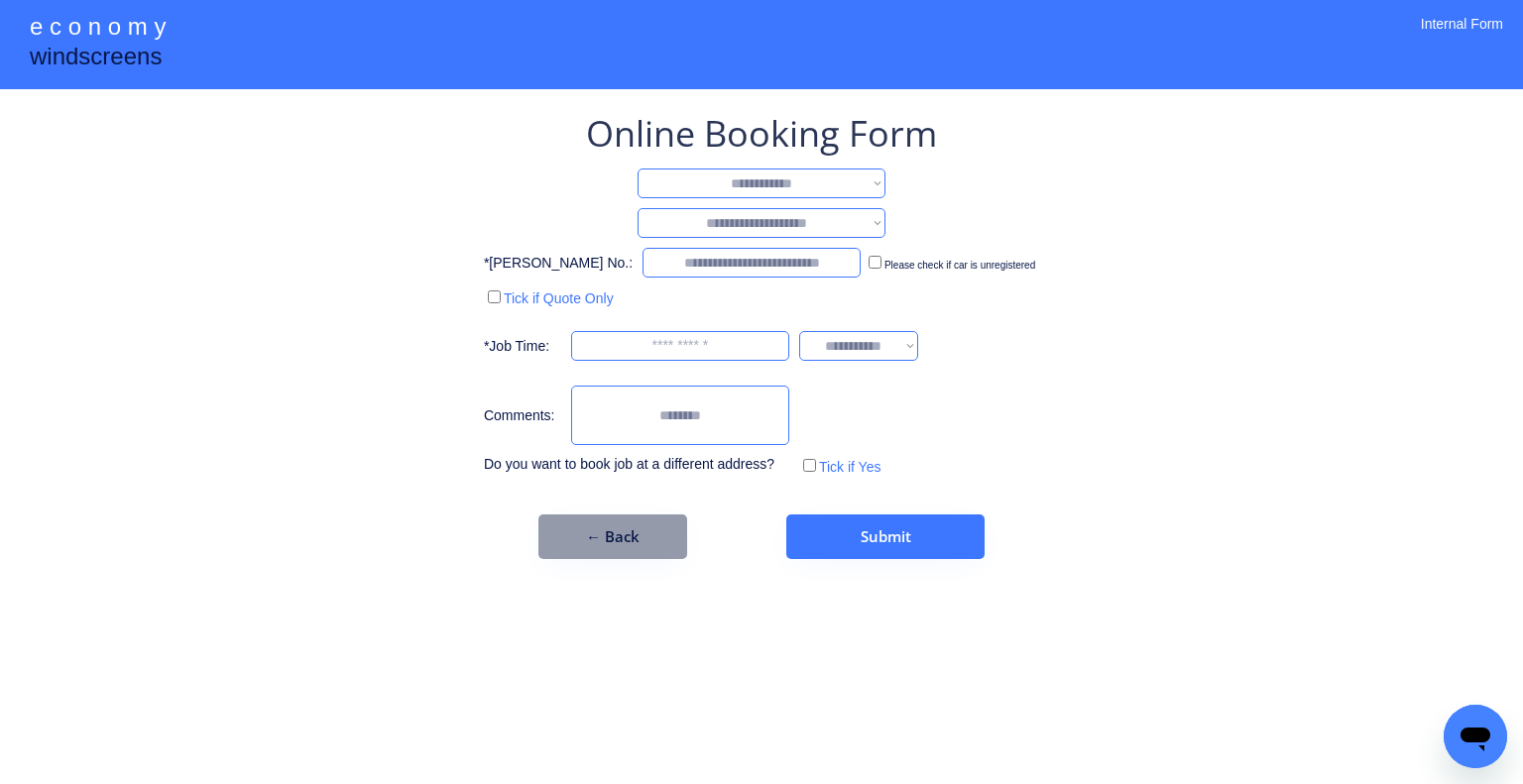 click on "**********" at bounding box center (762, 183) 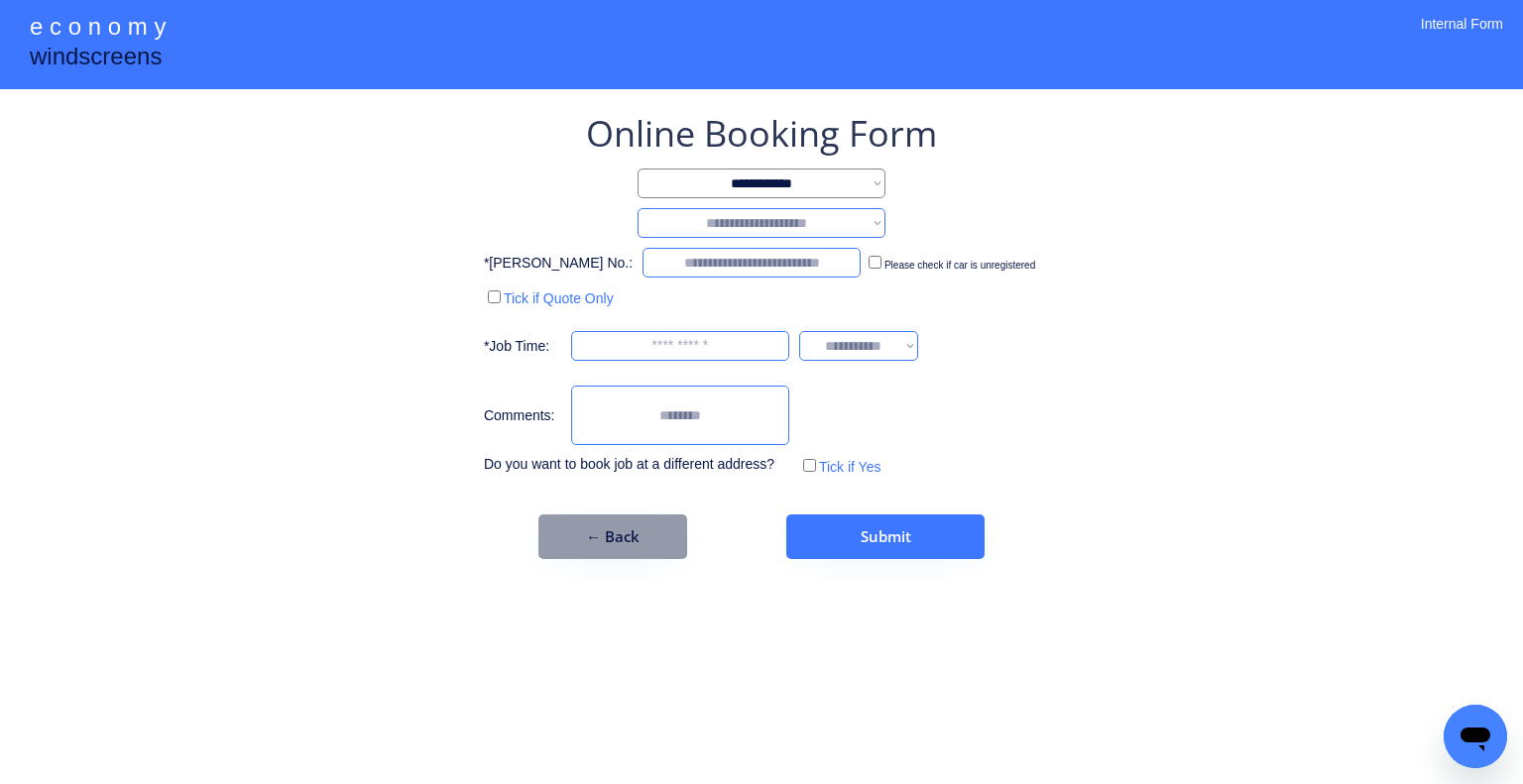 click on "**********" at bounding box center (762, 223) 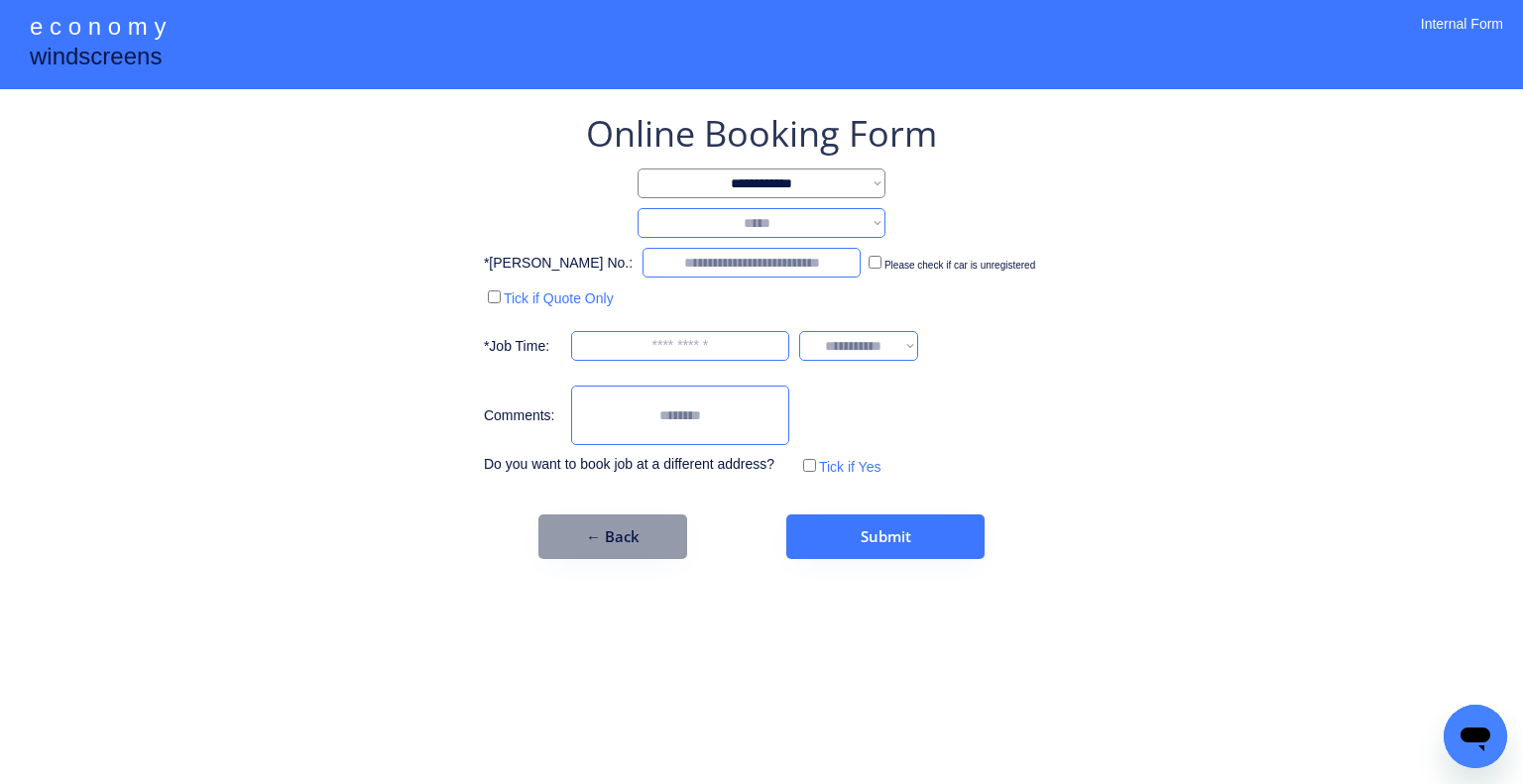 click on "**********" at bounding box center (762, 223) 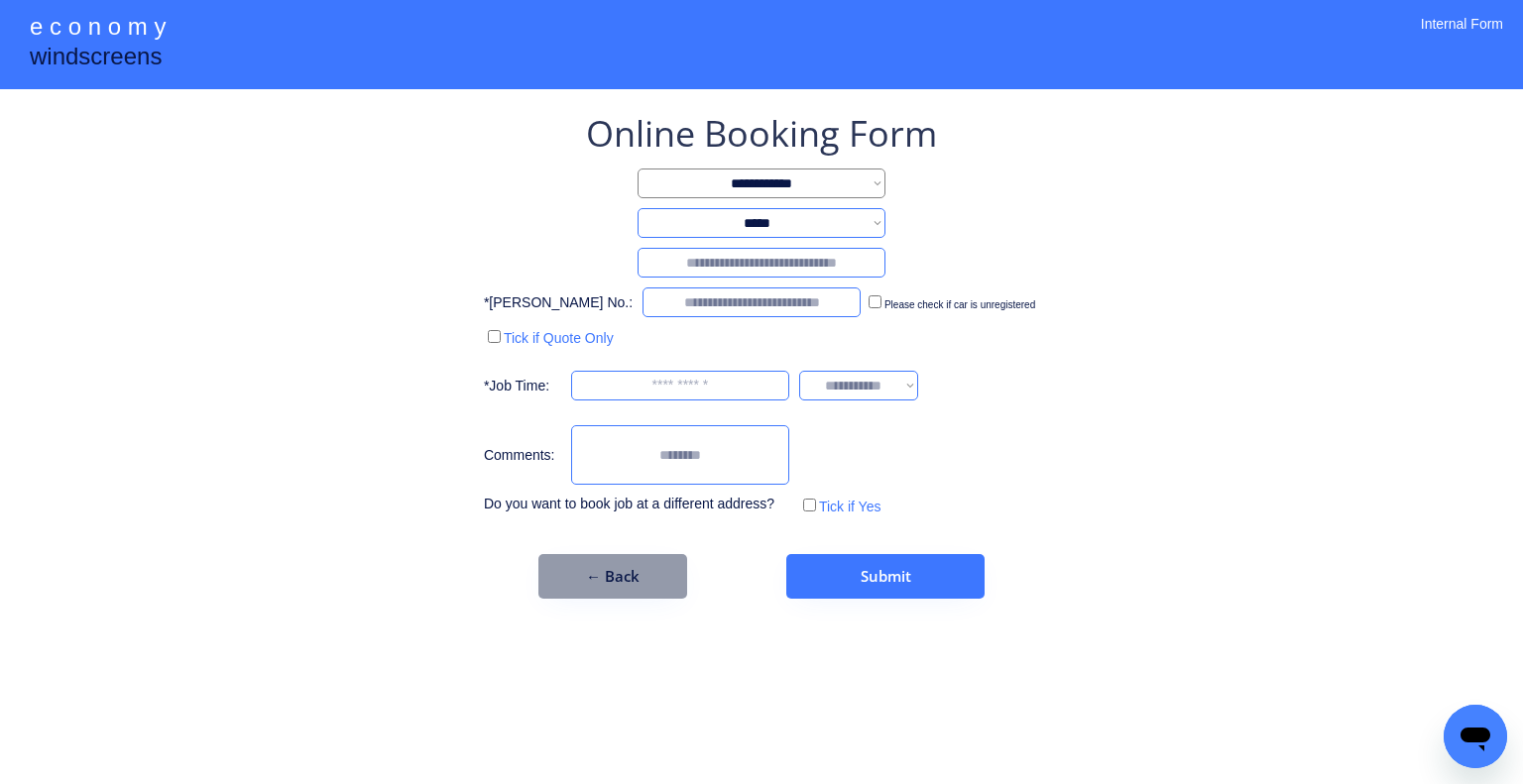 click at bounding box center [762, 263] 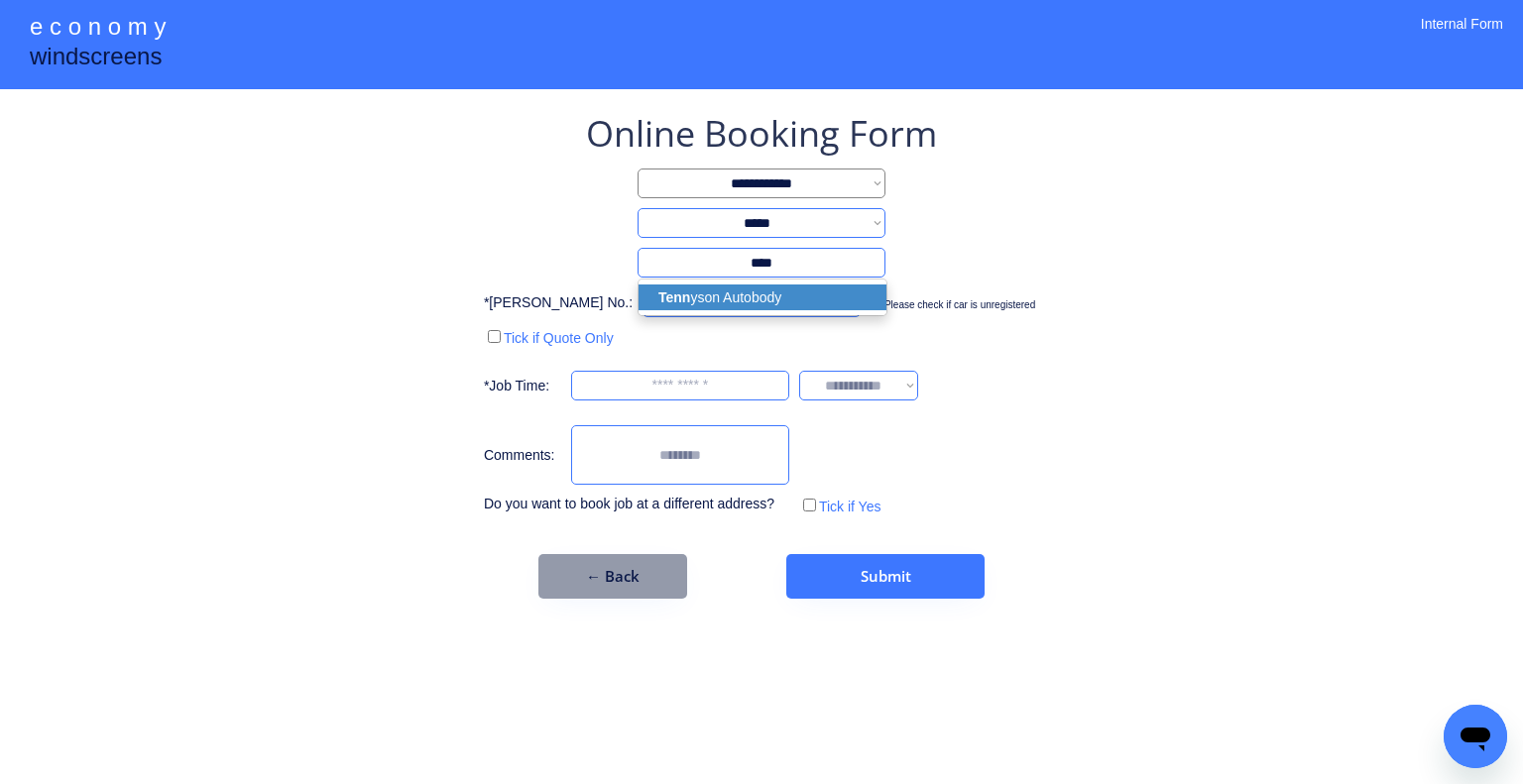 drag, startPoint x: 819, startPoint y: 281, endPoint x: 1099, endPoint y: 279, distance: 280.00714 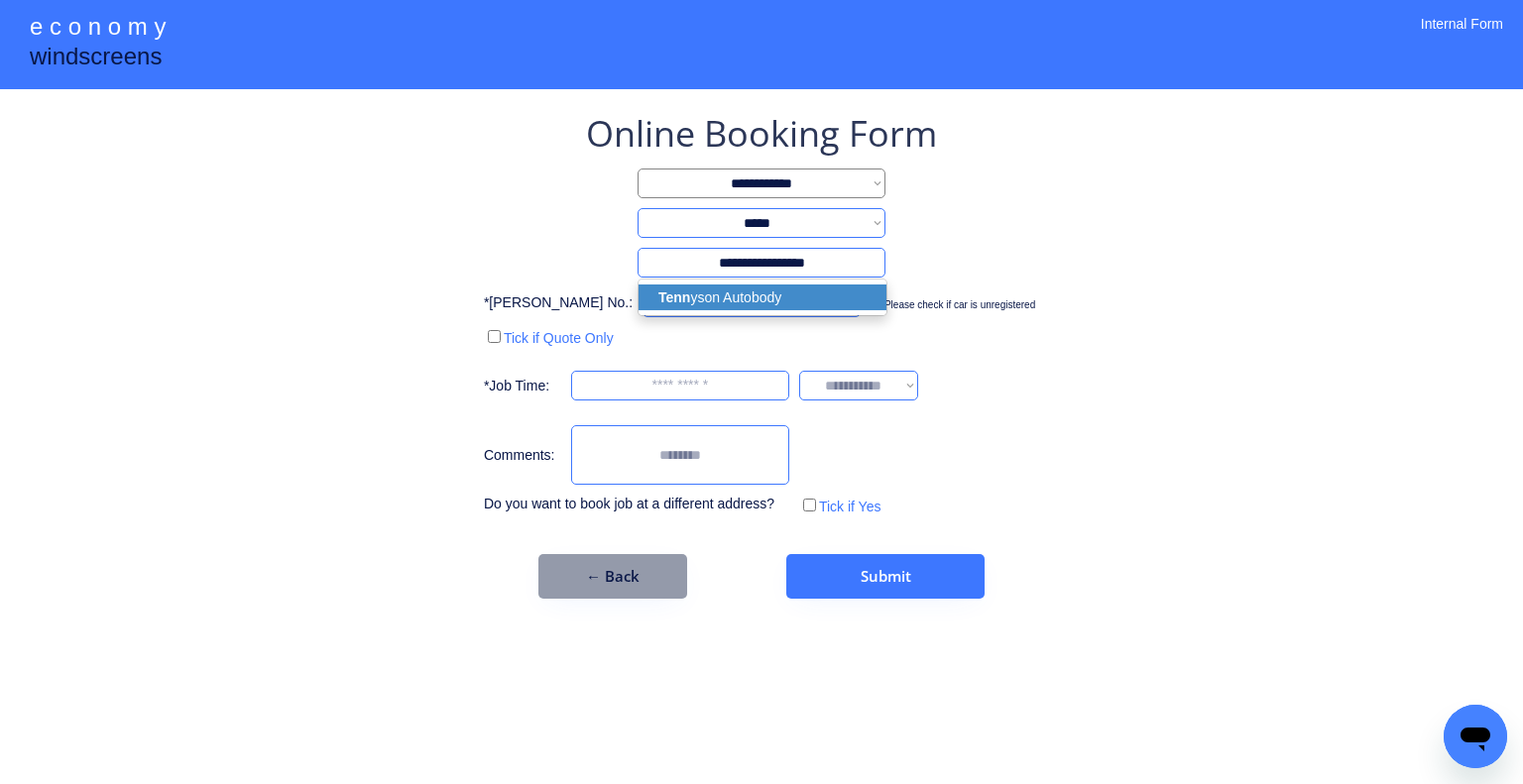 type on "**********" 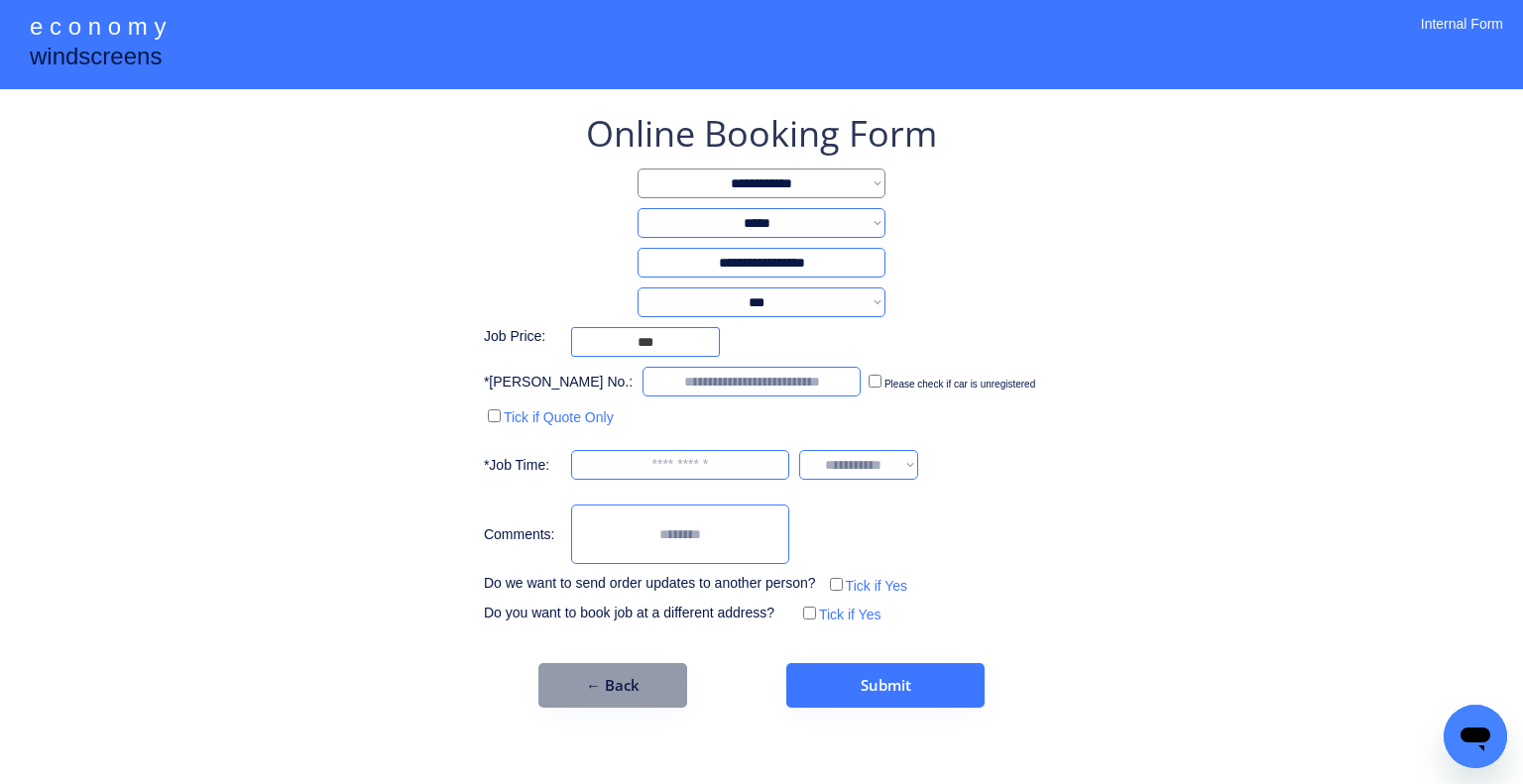 click on "**********" at bounding box center (762, 392) 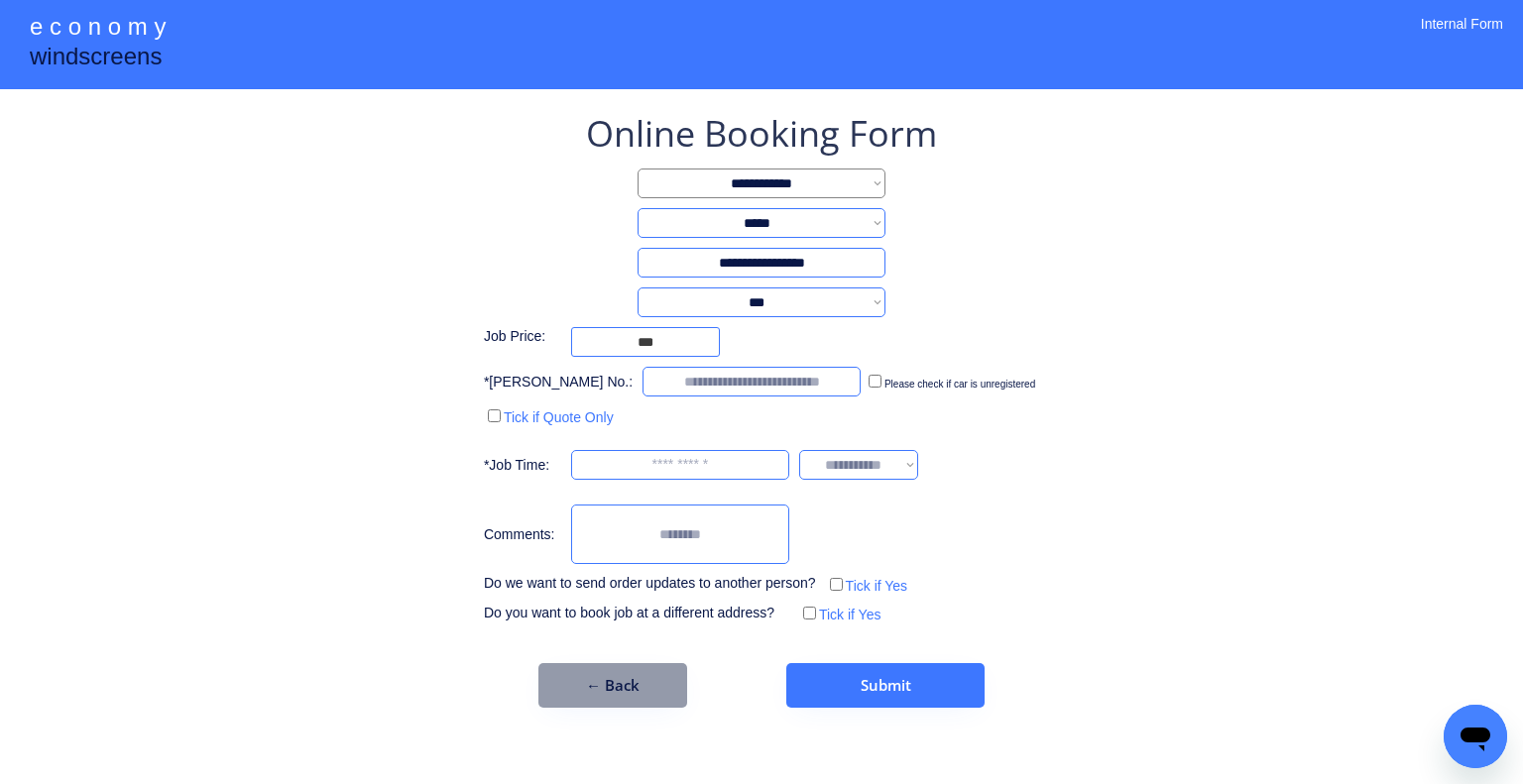 click on "**********" at bounding box center (762, 302) 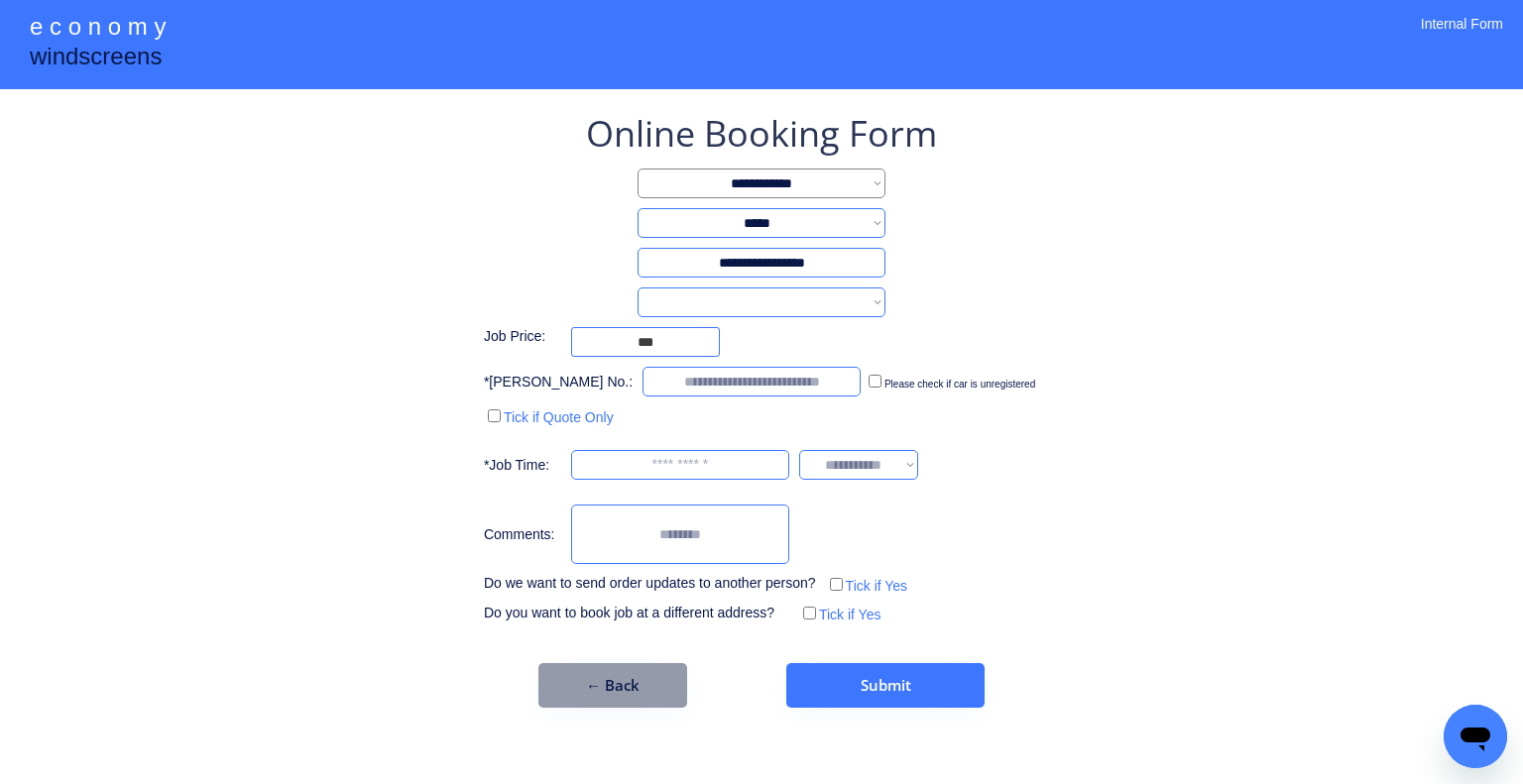 click on "**********" at bounding box center (762, 302) 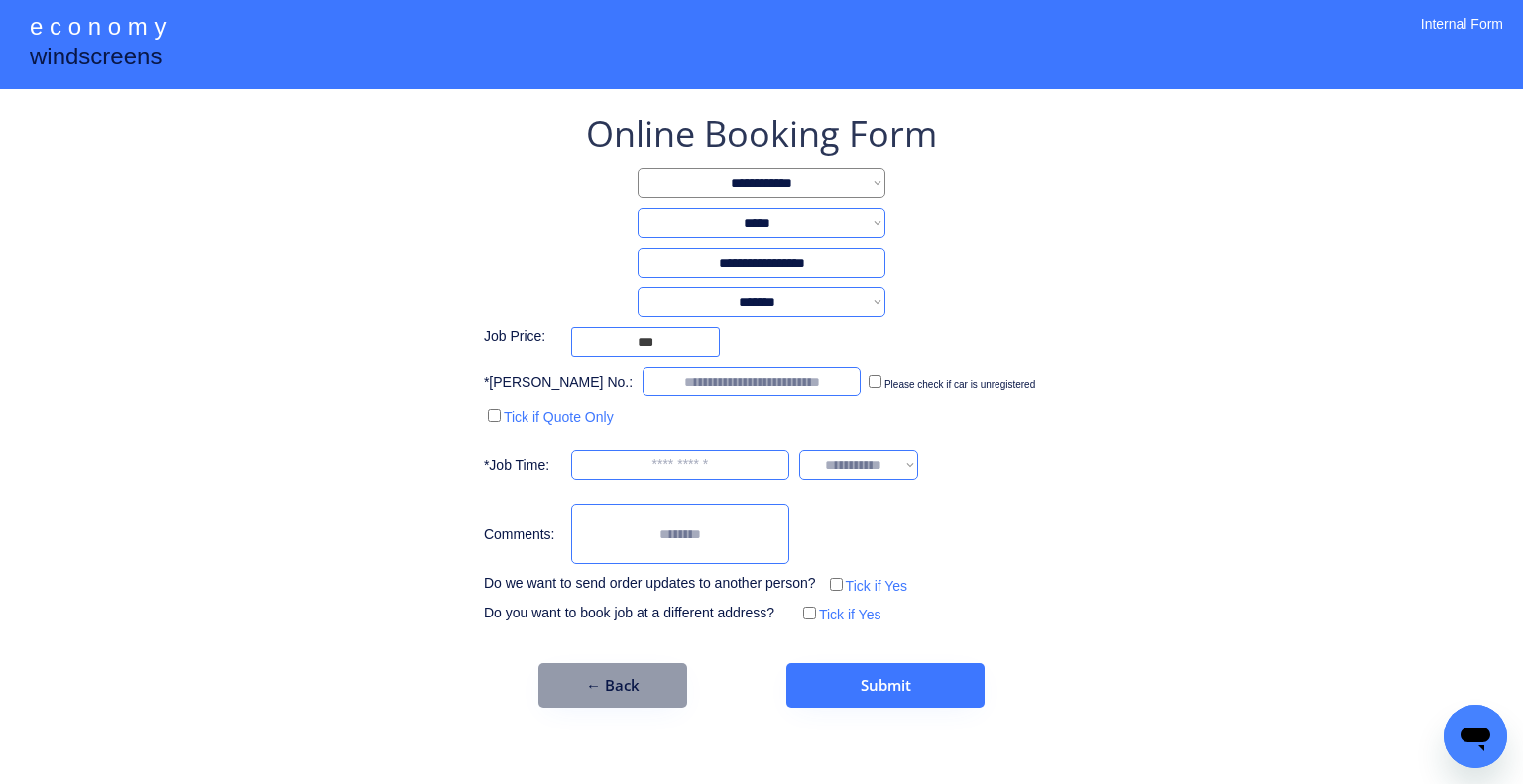 click on "**********" at bounding box center [762, 302] 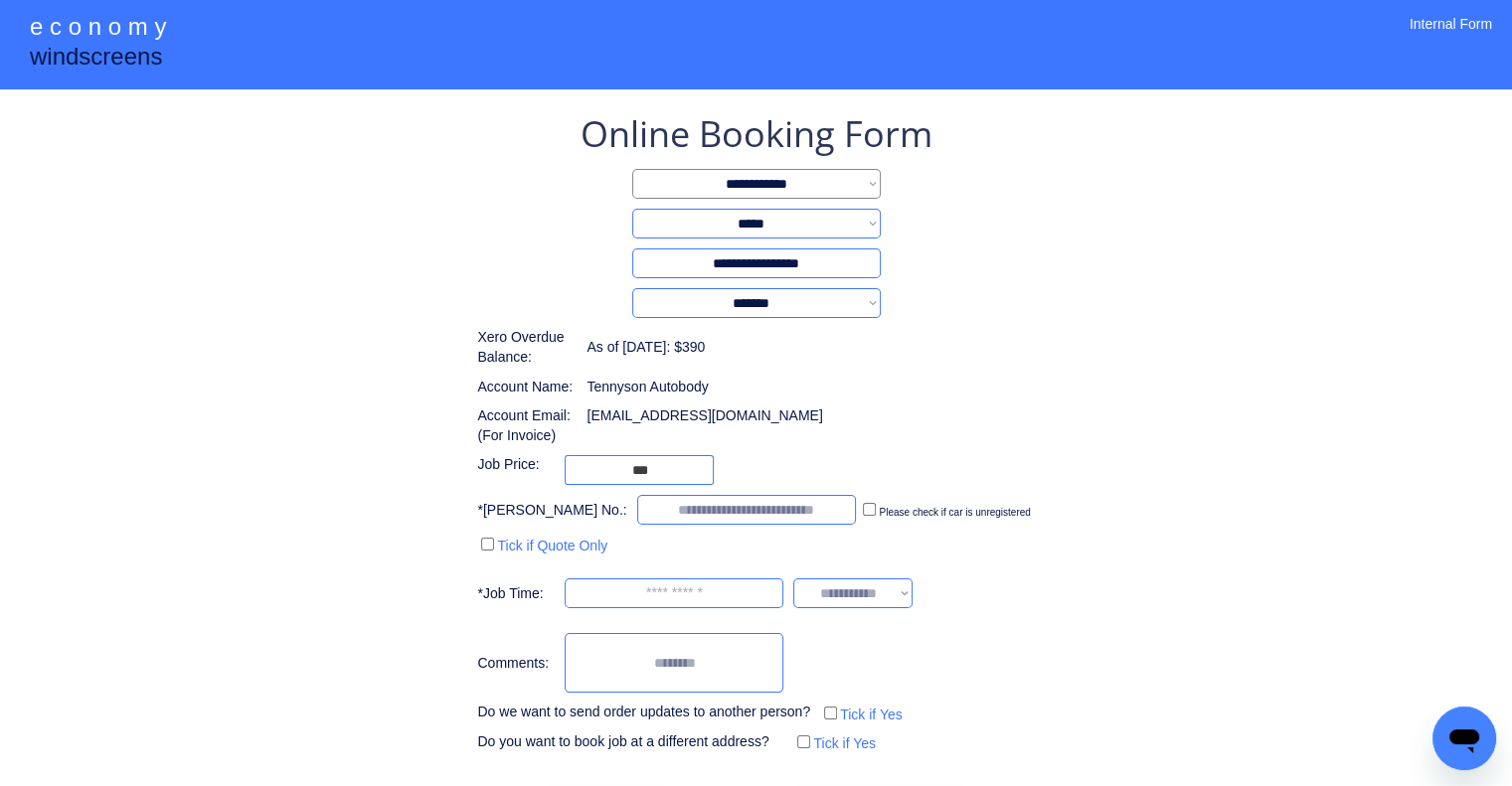 drag, startPoint x: 1095, startPoint y: 559, endPoint x: 897, endPoint y: 420, distance: 241.91941 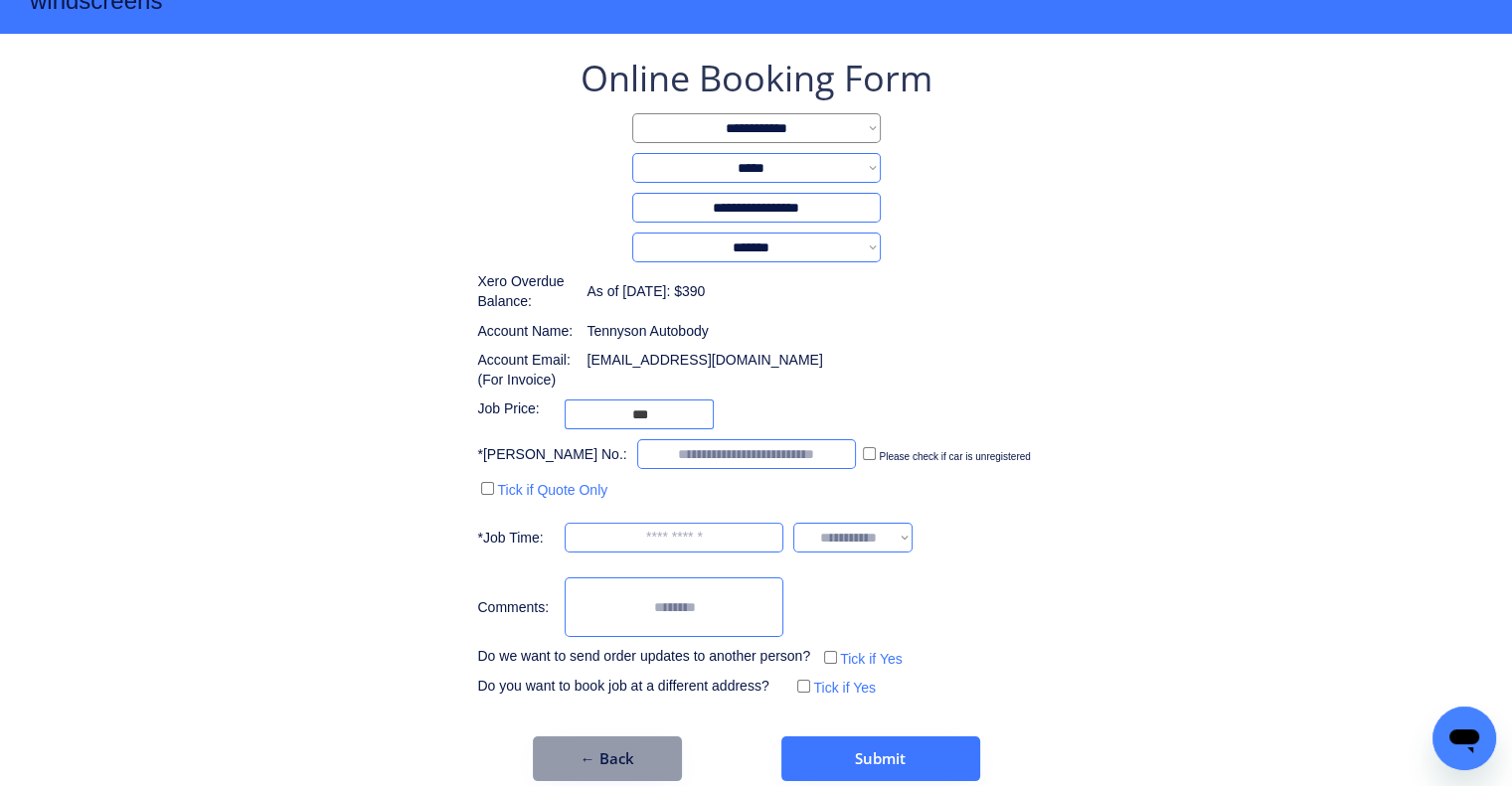 scroll, scrollTop: 79, scrollLeft: 0, axis: vertical 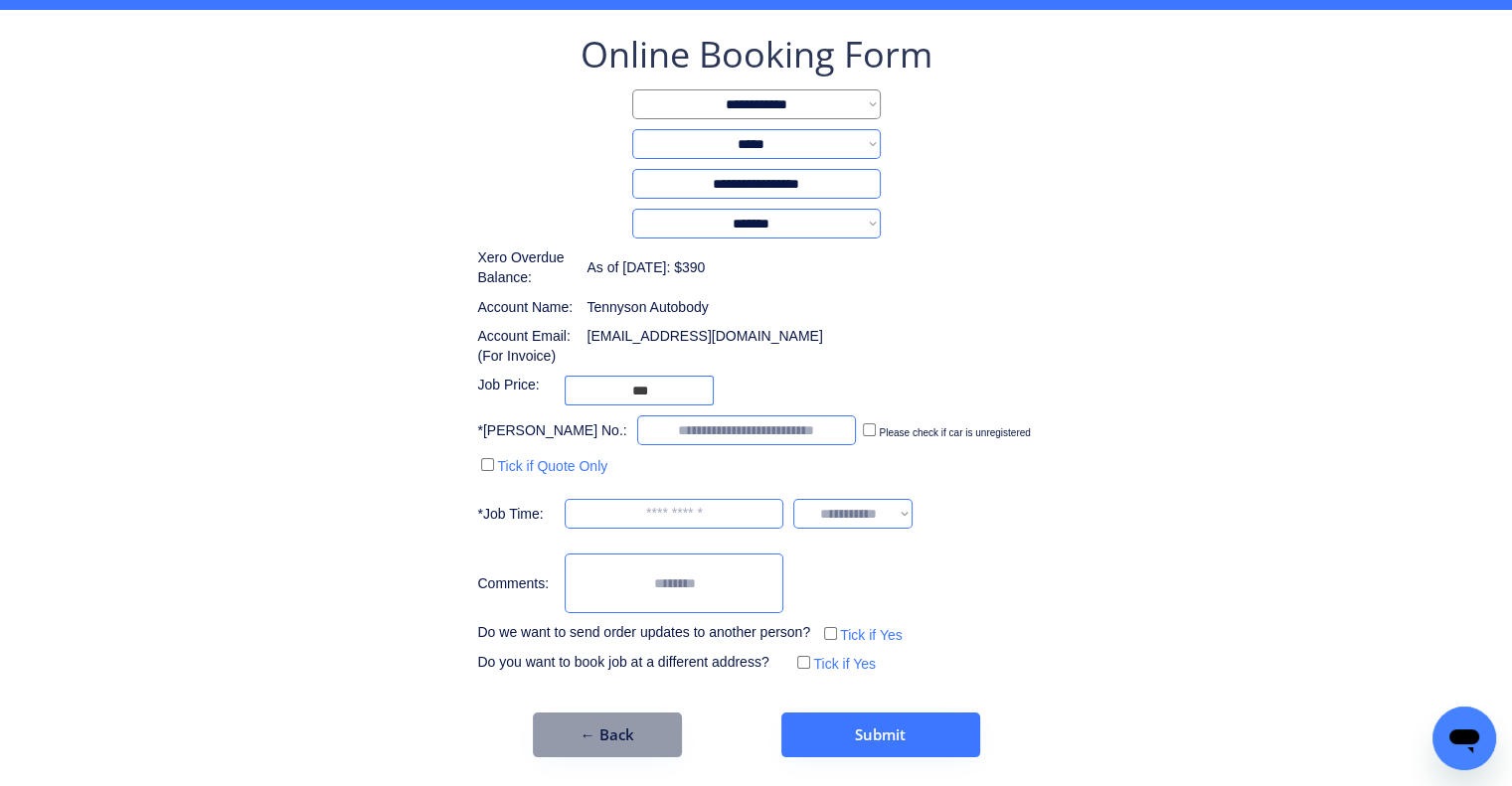click on "Please check if car is unregistered" at bounding box center (945, 430) 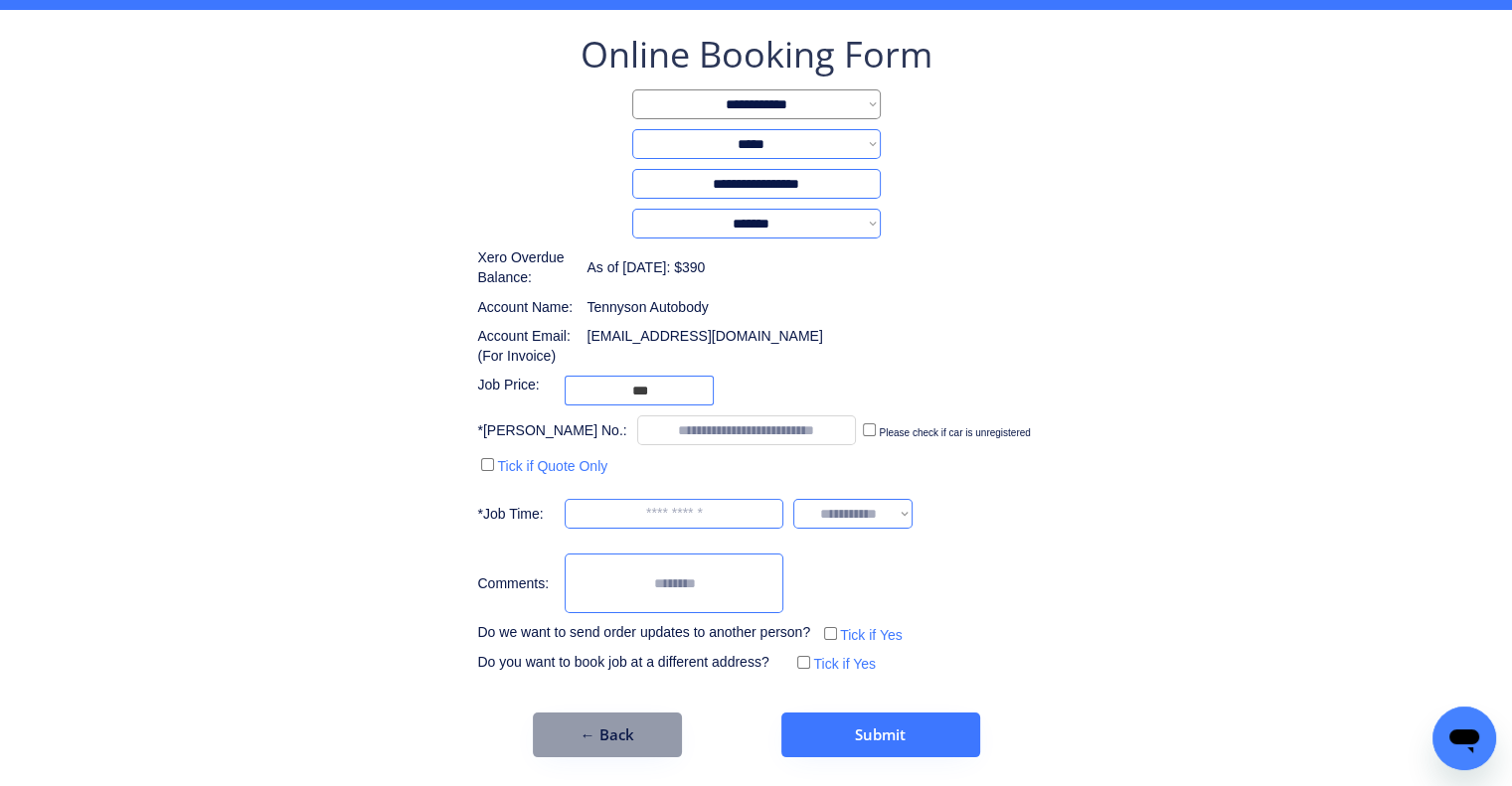 click on "**********" at bounding box center [756, 354] 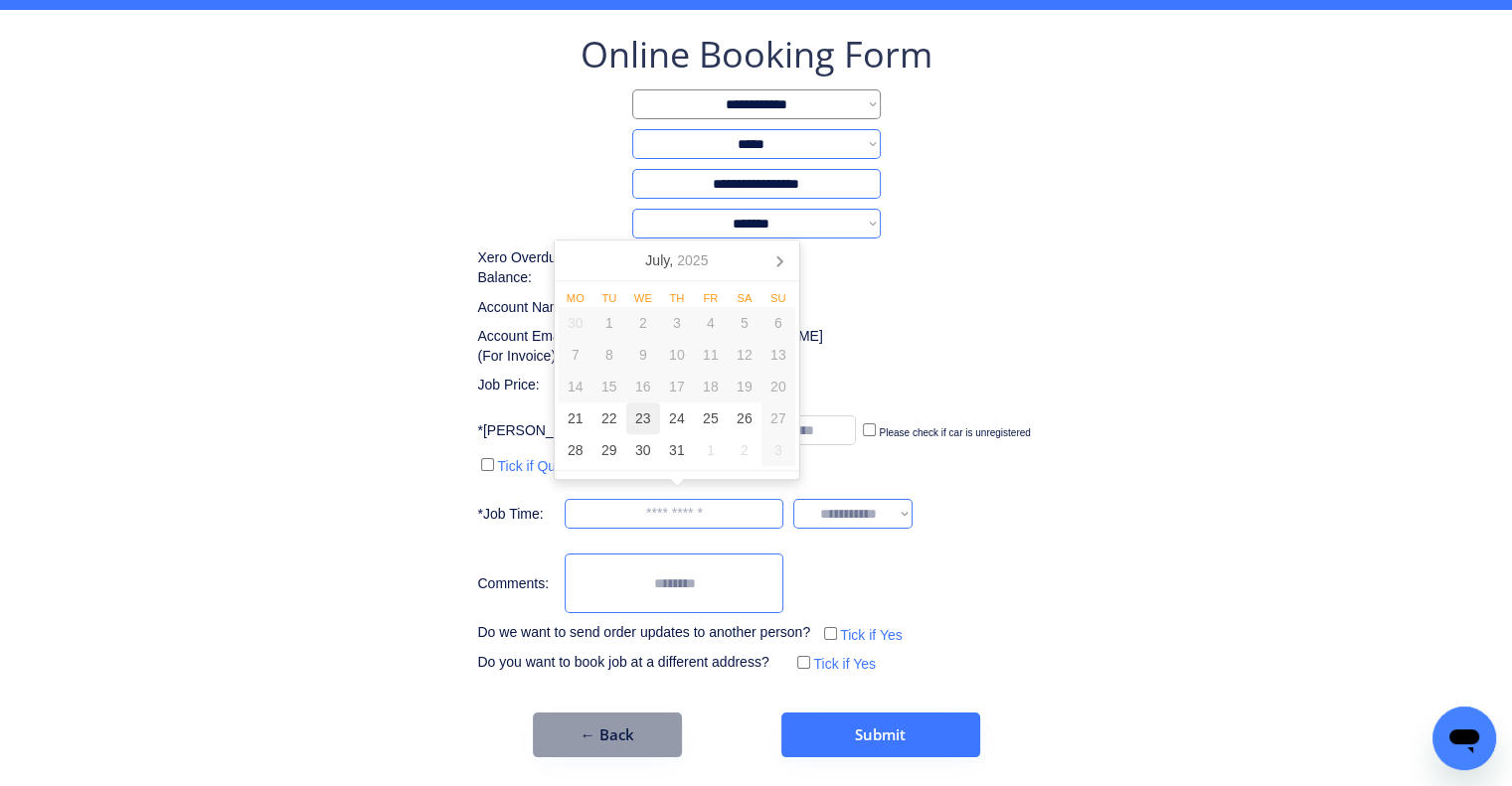 click on "23" at bounding box center (643, 418) 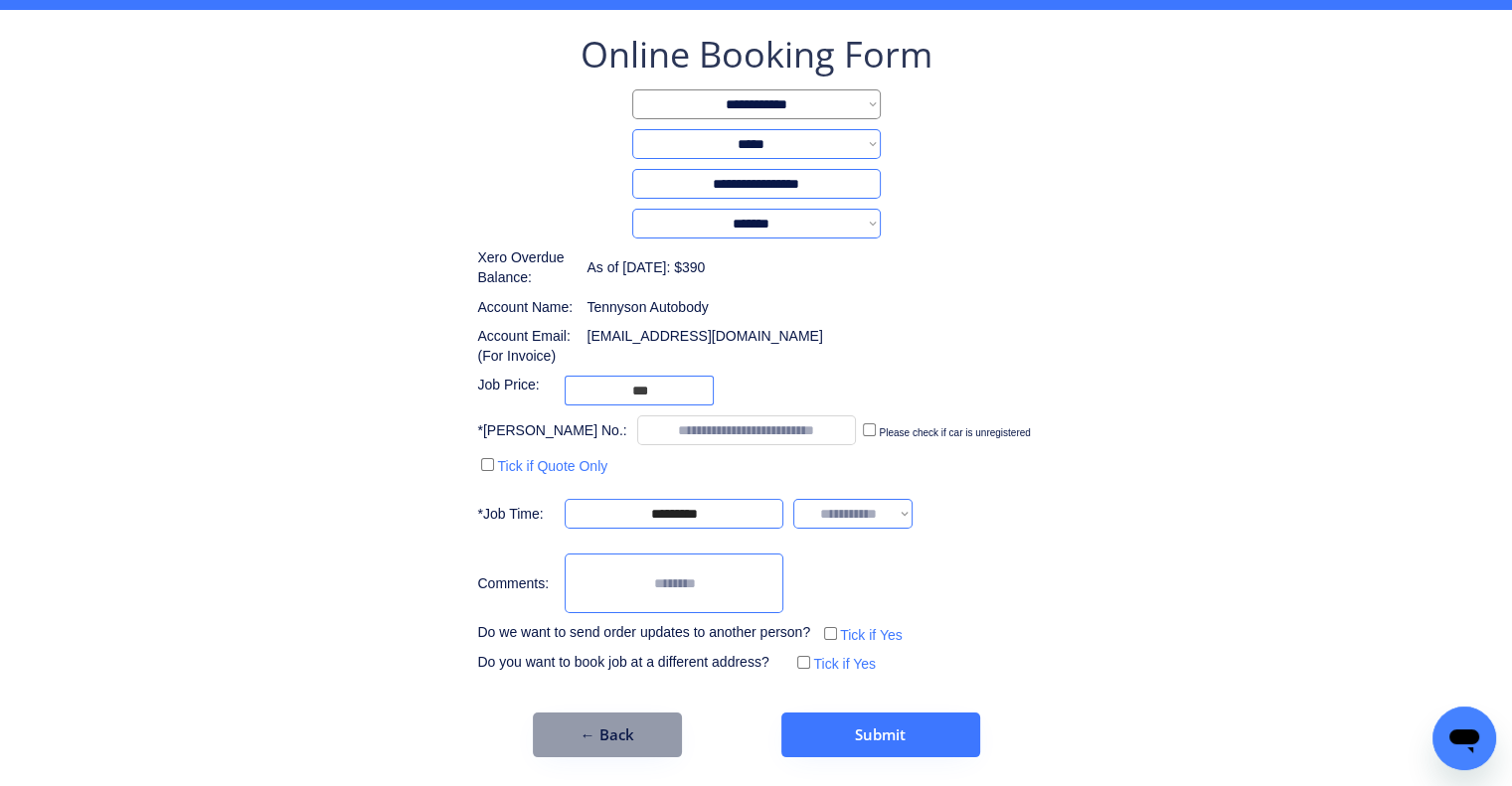 click on "**********" at bounding box center (756, 354) 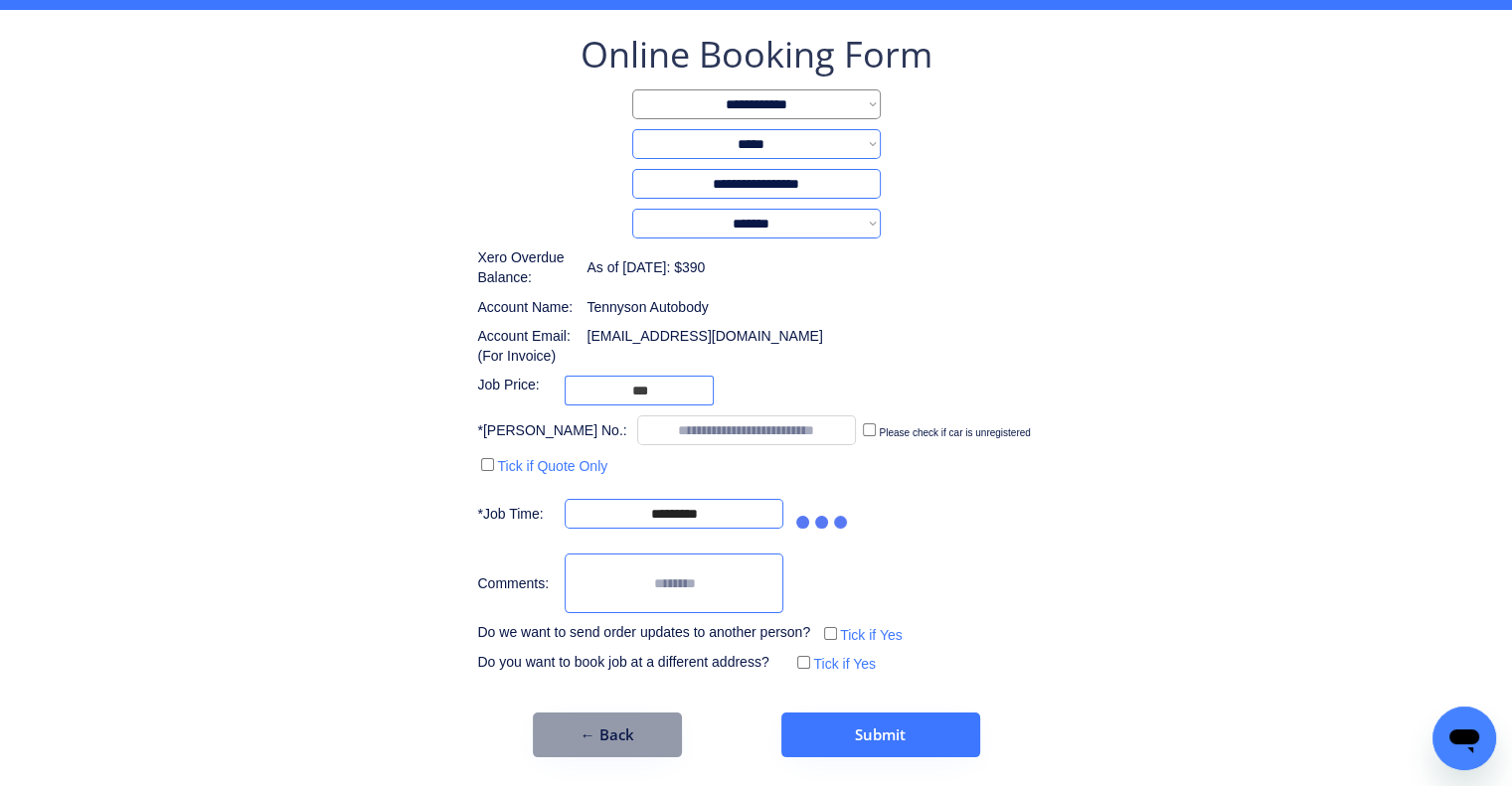 click on "**********" at bounding box center (756, 354) 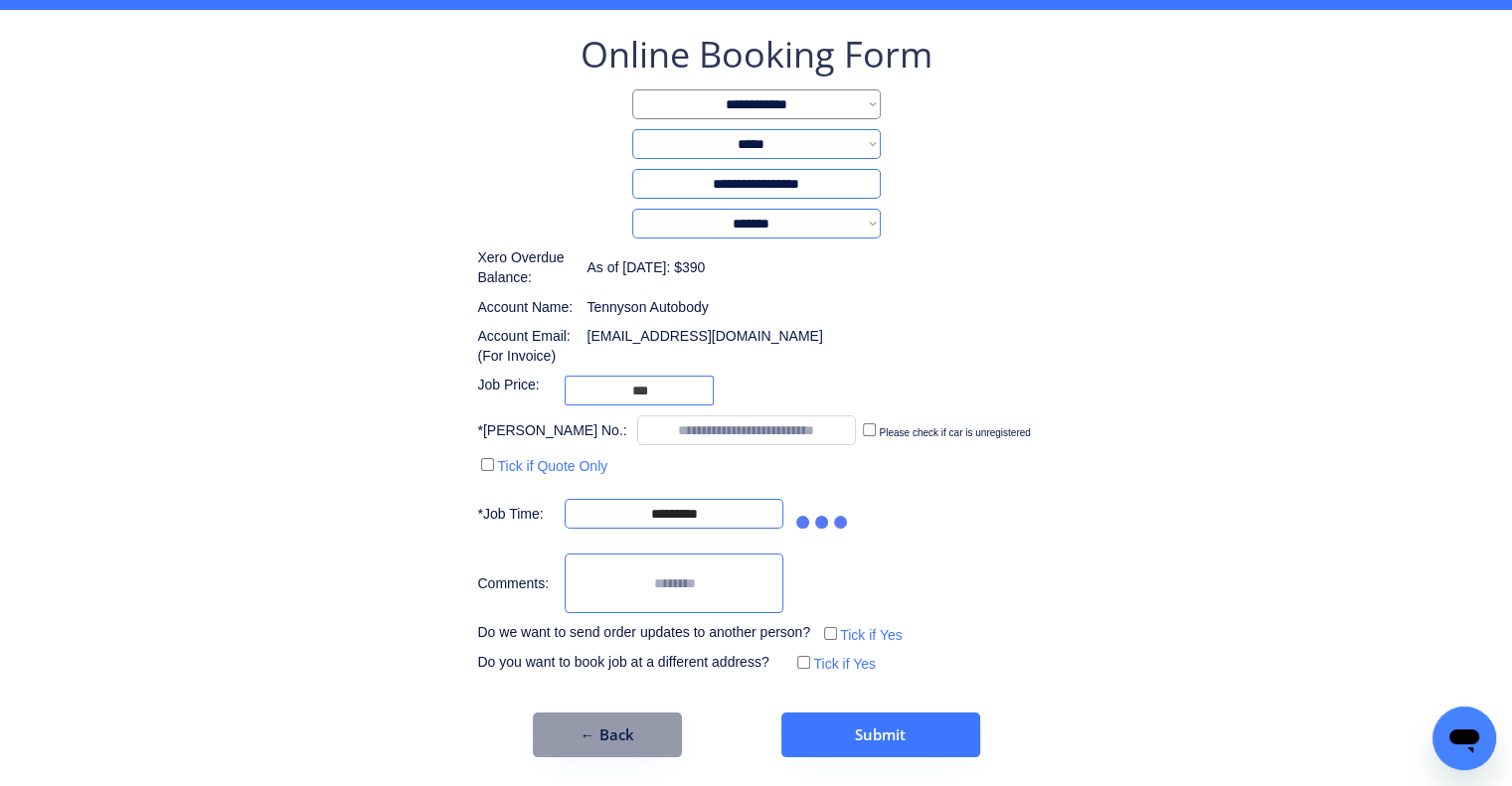 click on "**********" at bounding box center [756, 354] 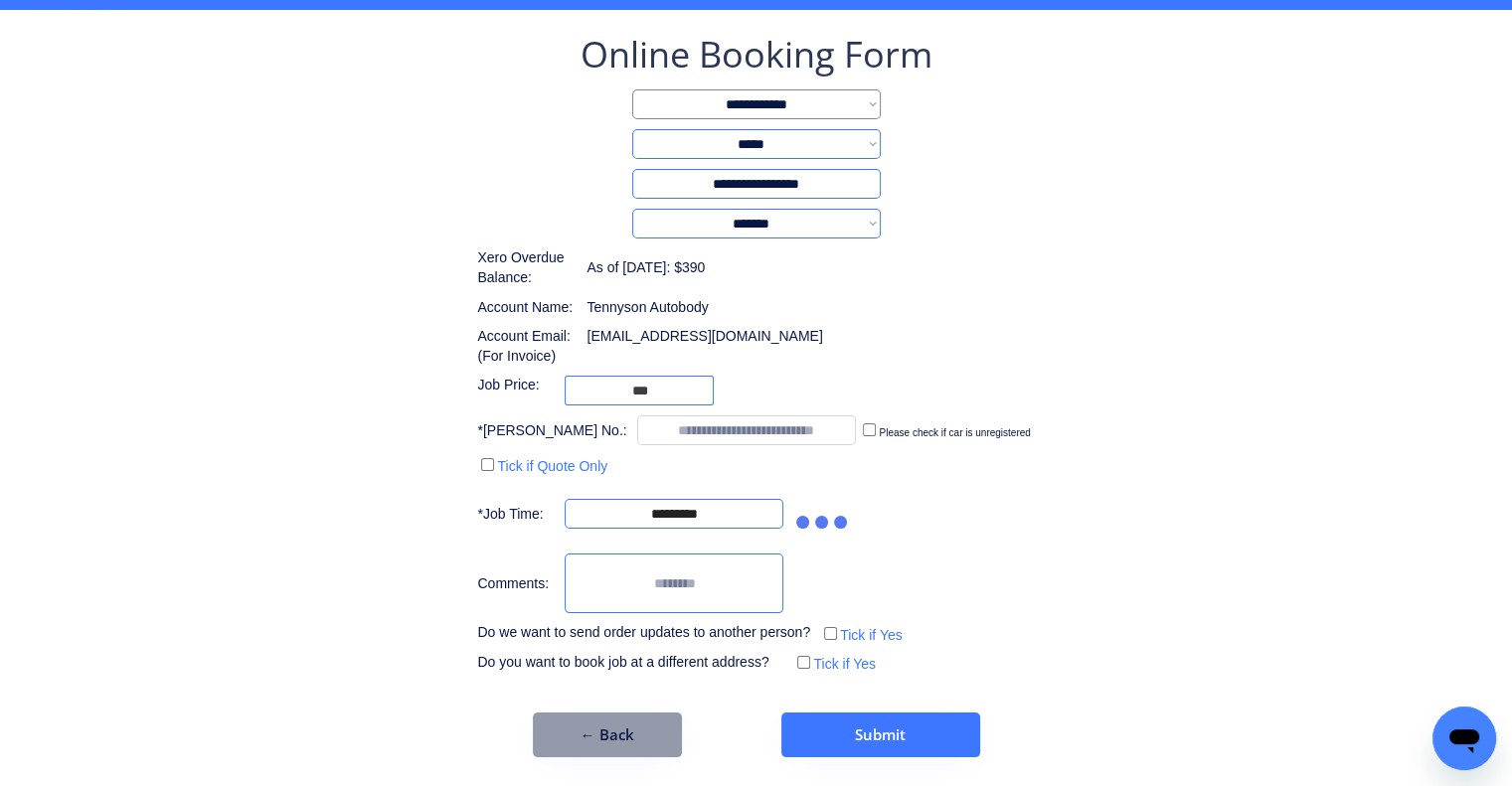 click on "**********" at bounding box center (756, 354) 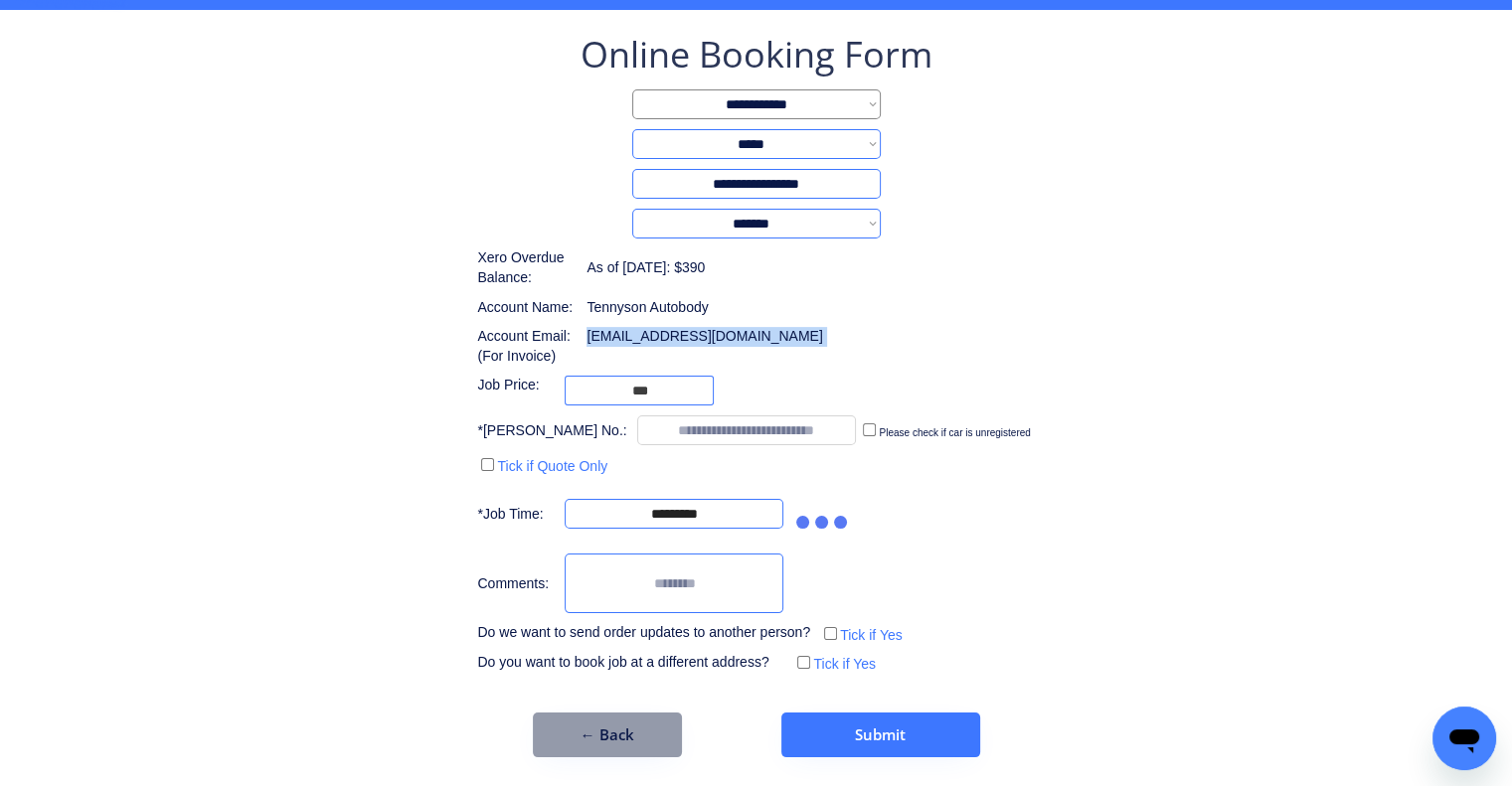 click on "**********" at bounding box center (756, 354) 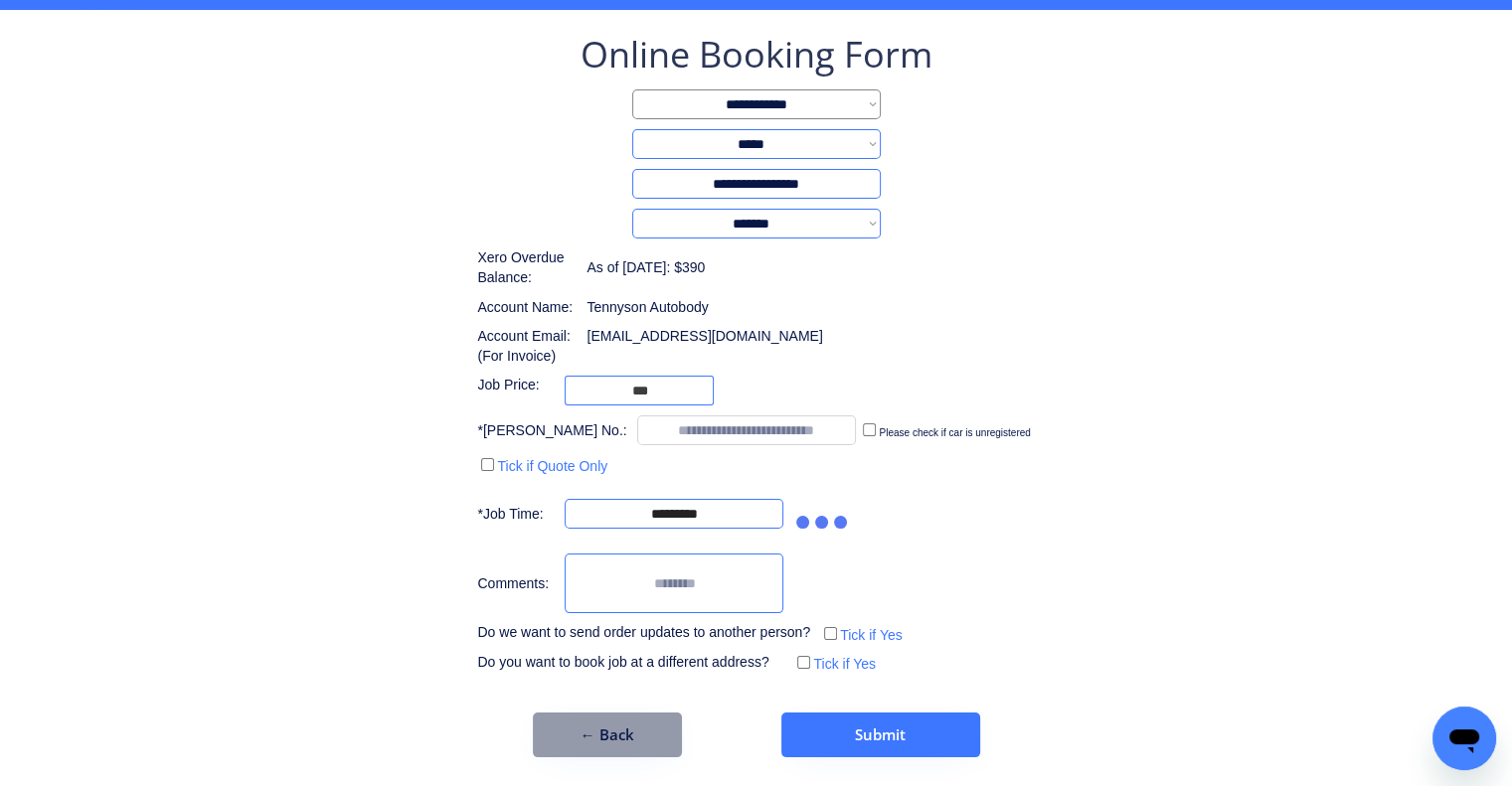 click on "**********" at bounding box center (756, 393) 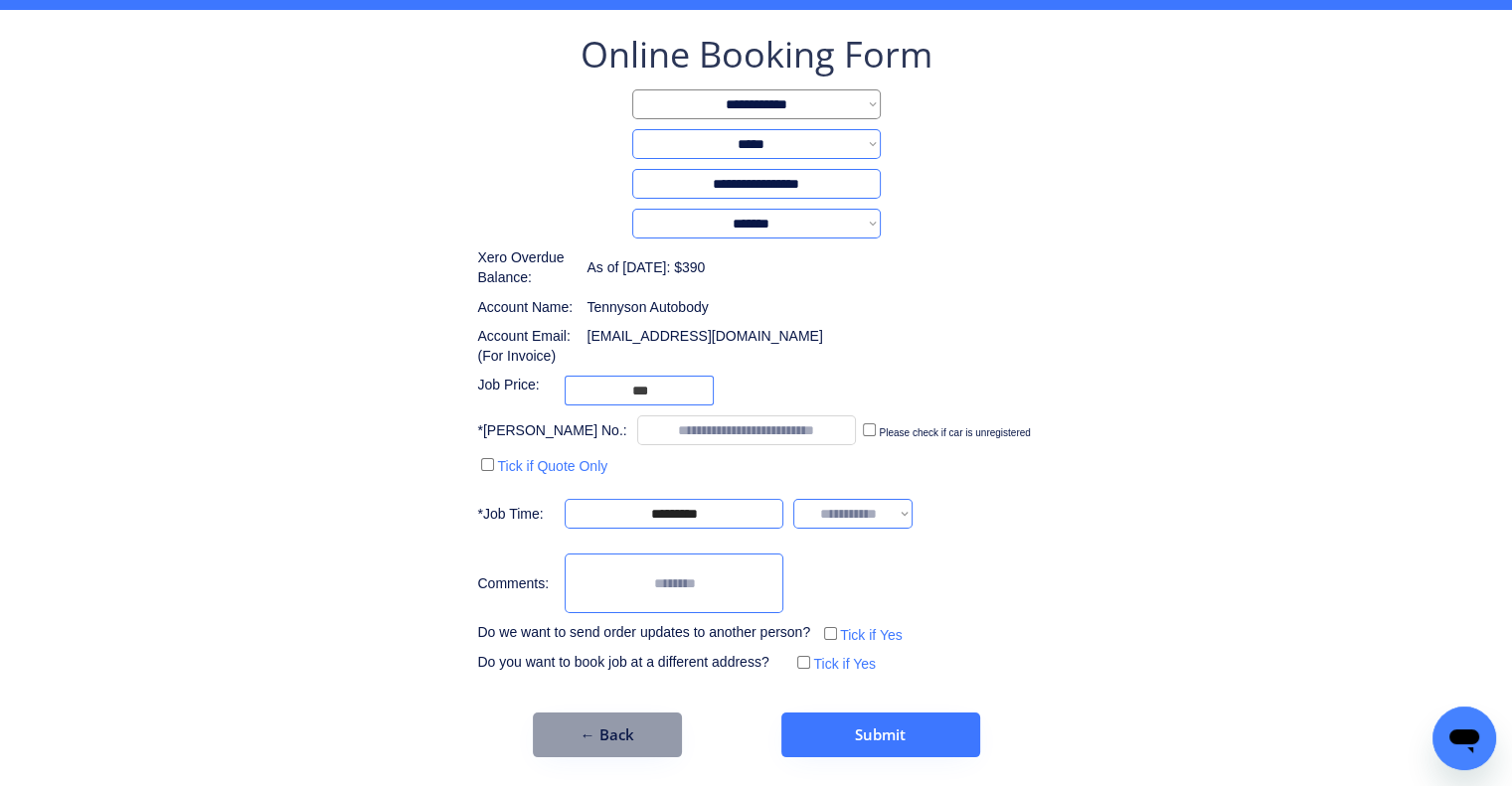 click on "**********" at bounding box center (853, 514) 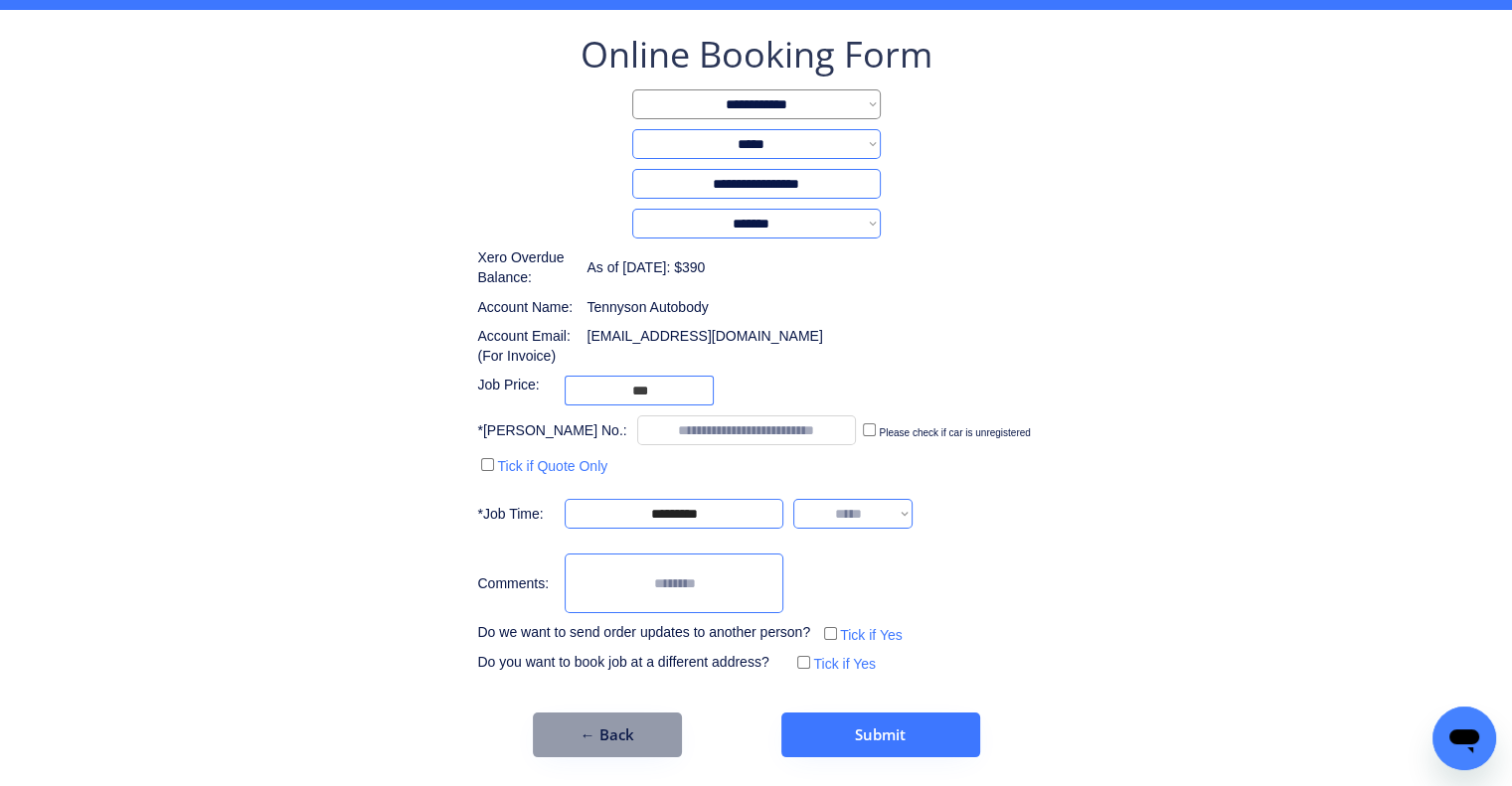 click on "**********" at bounding box center [853, 514] 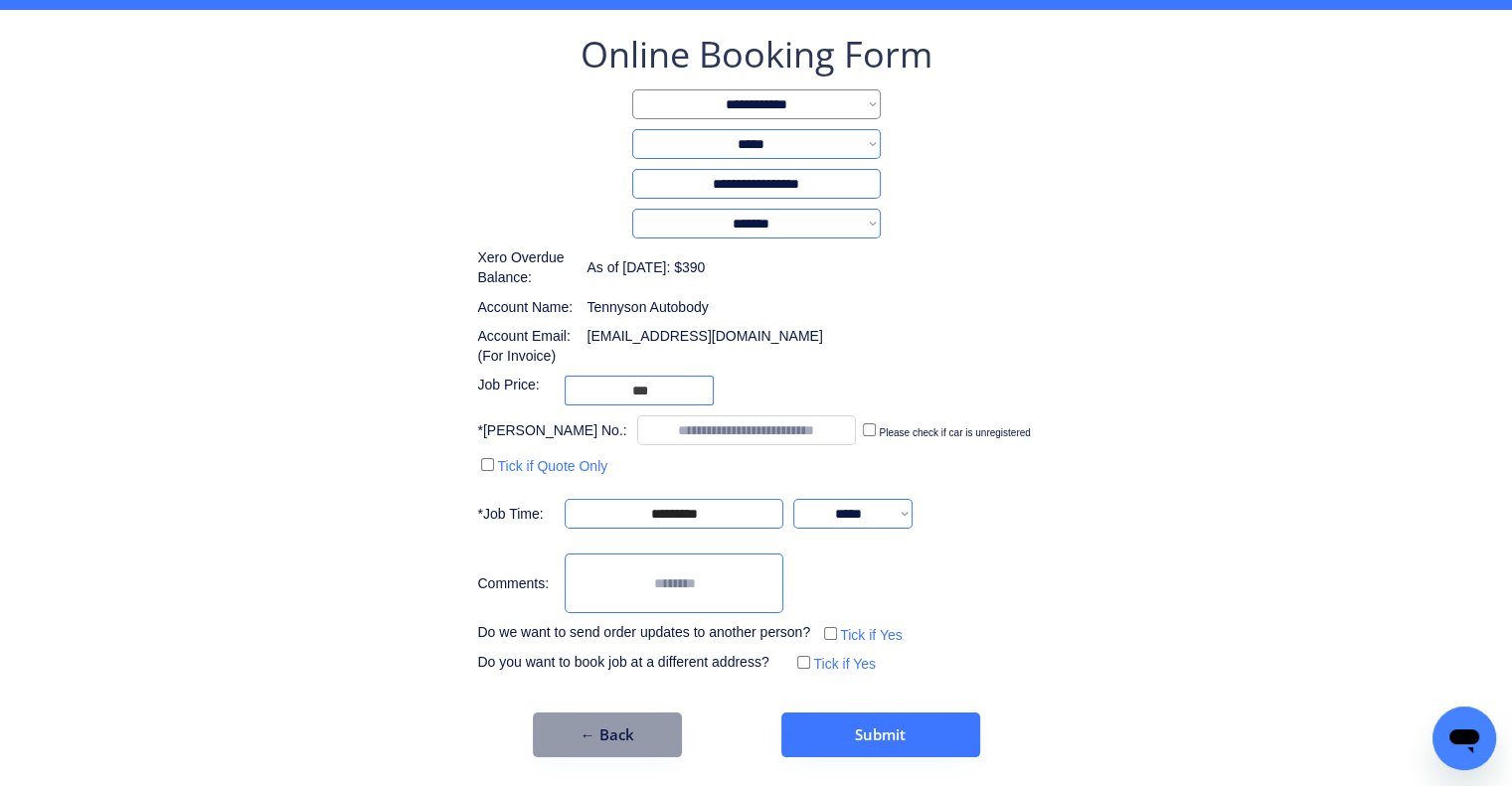 click on "**********" at bounding box center (756, 354) 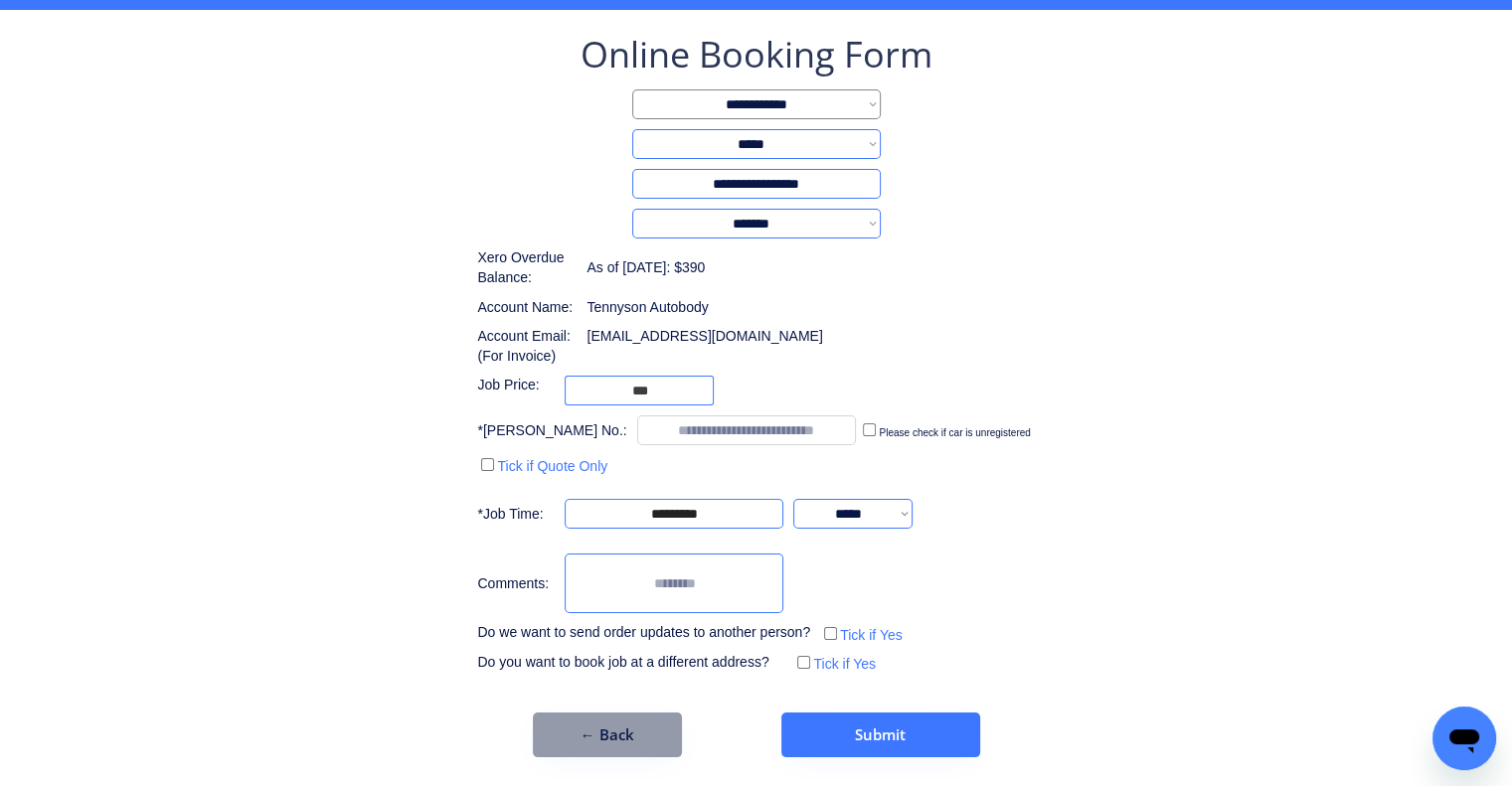 click on "**********" at bounding box center [756, 393] 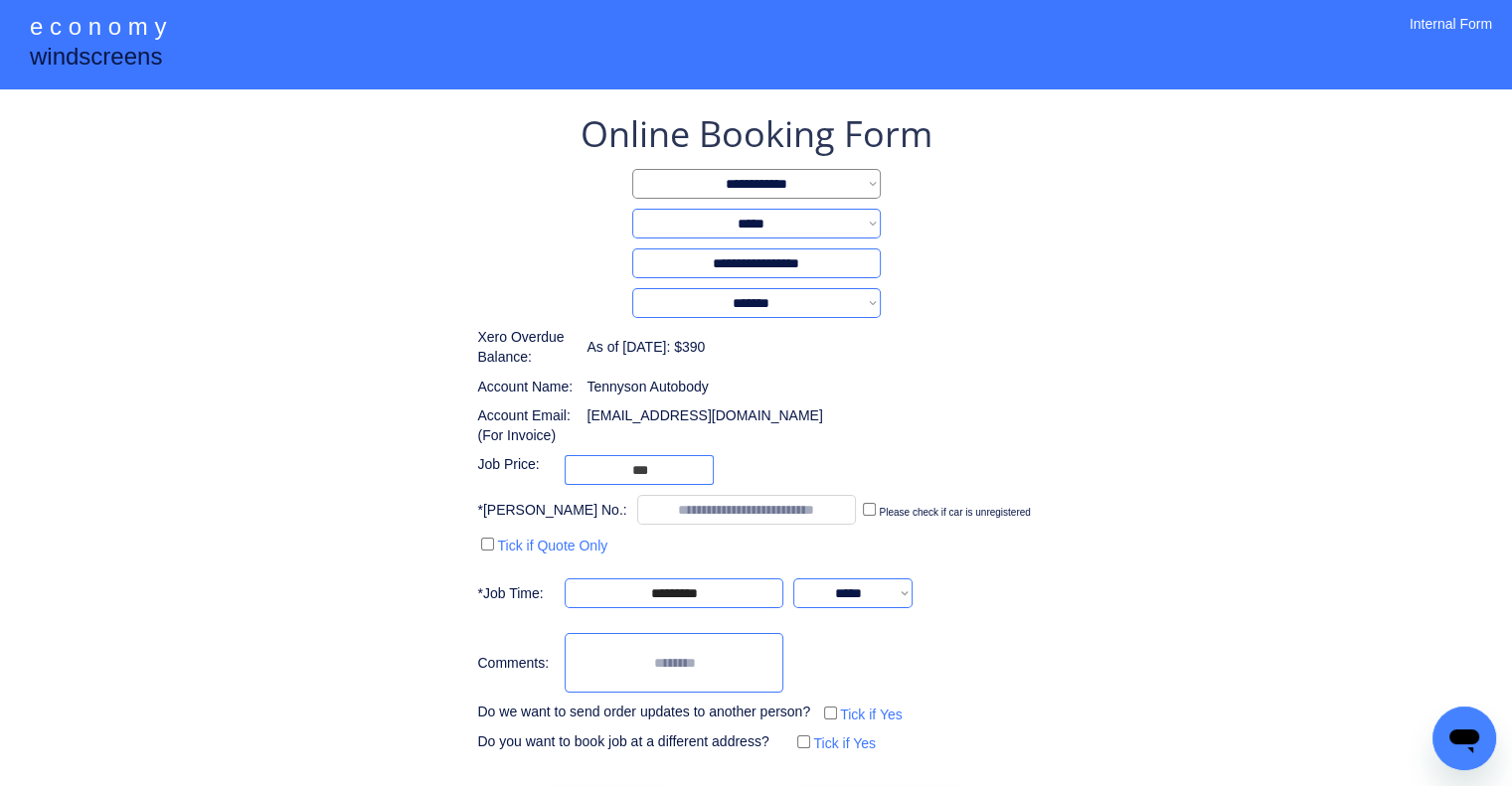 scroll, scrollTop: 79, scrollLeft: 0, axis: vertical 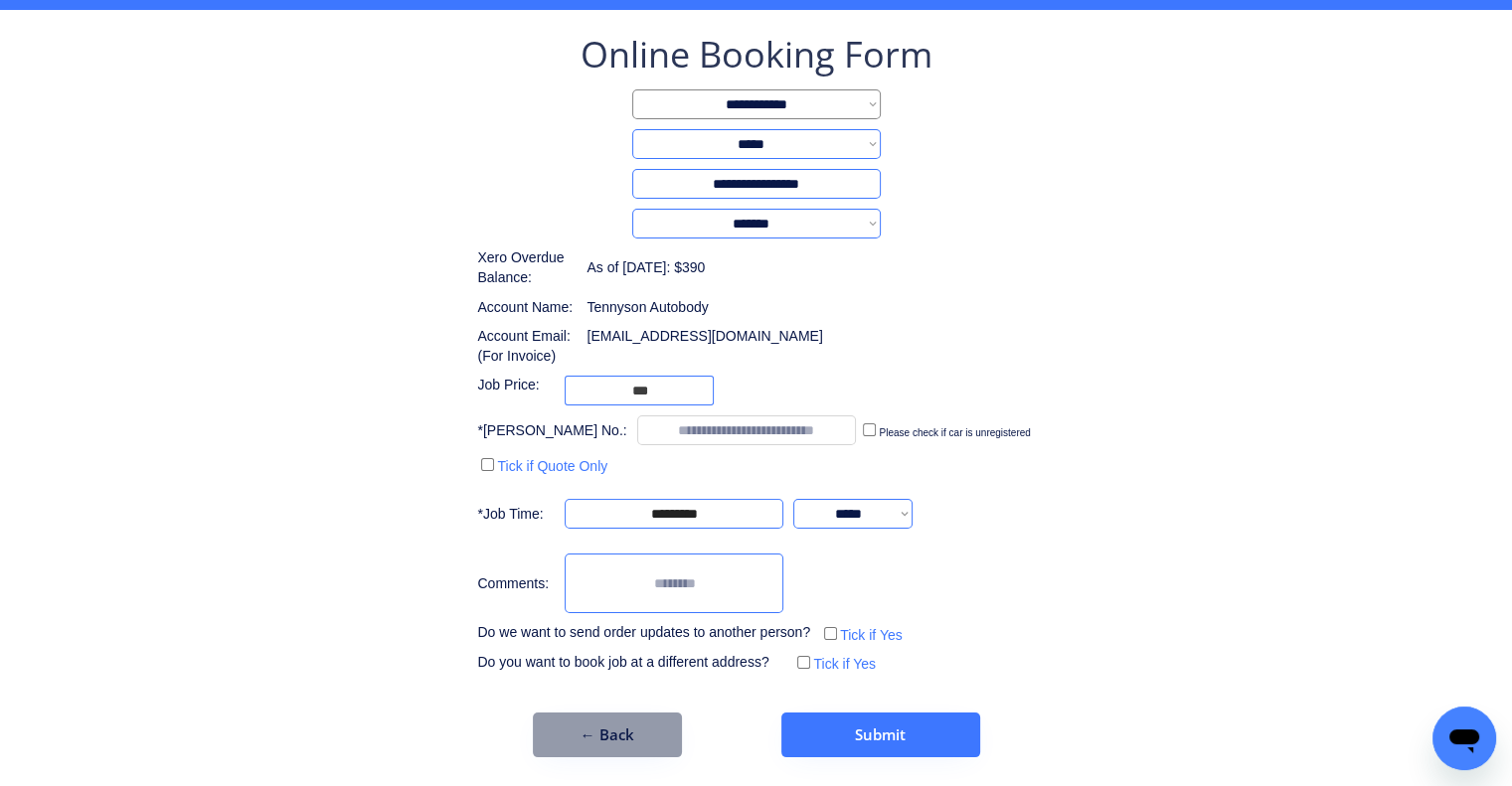 click on "**********" at bounding box center (756, 354) 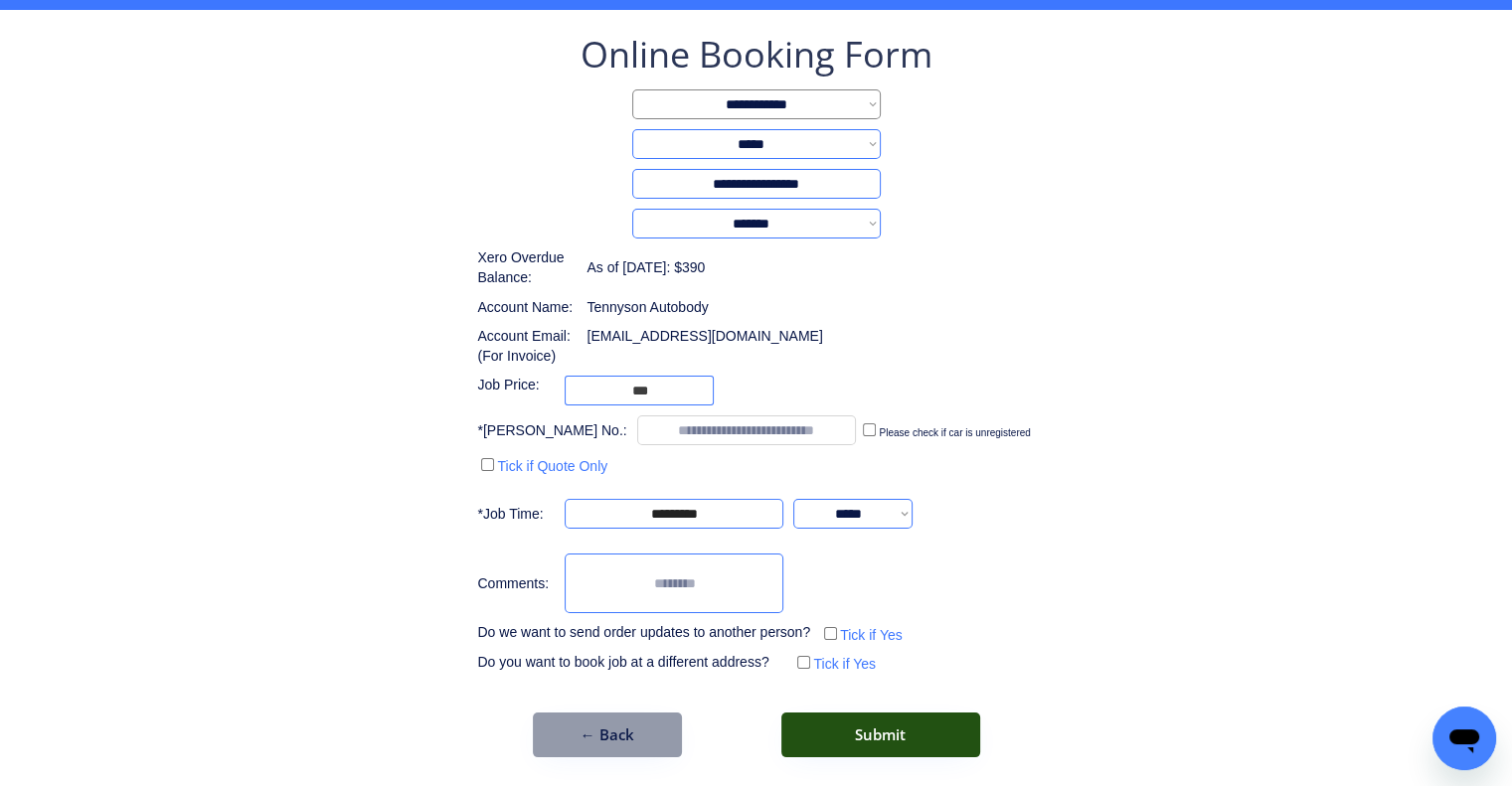 click on "Submit" at bounding box center [881, 734] 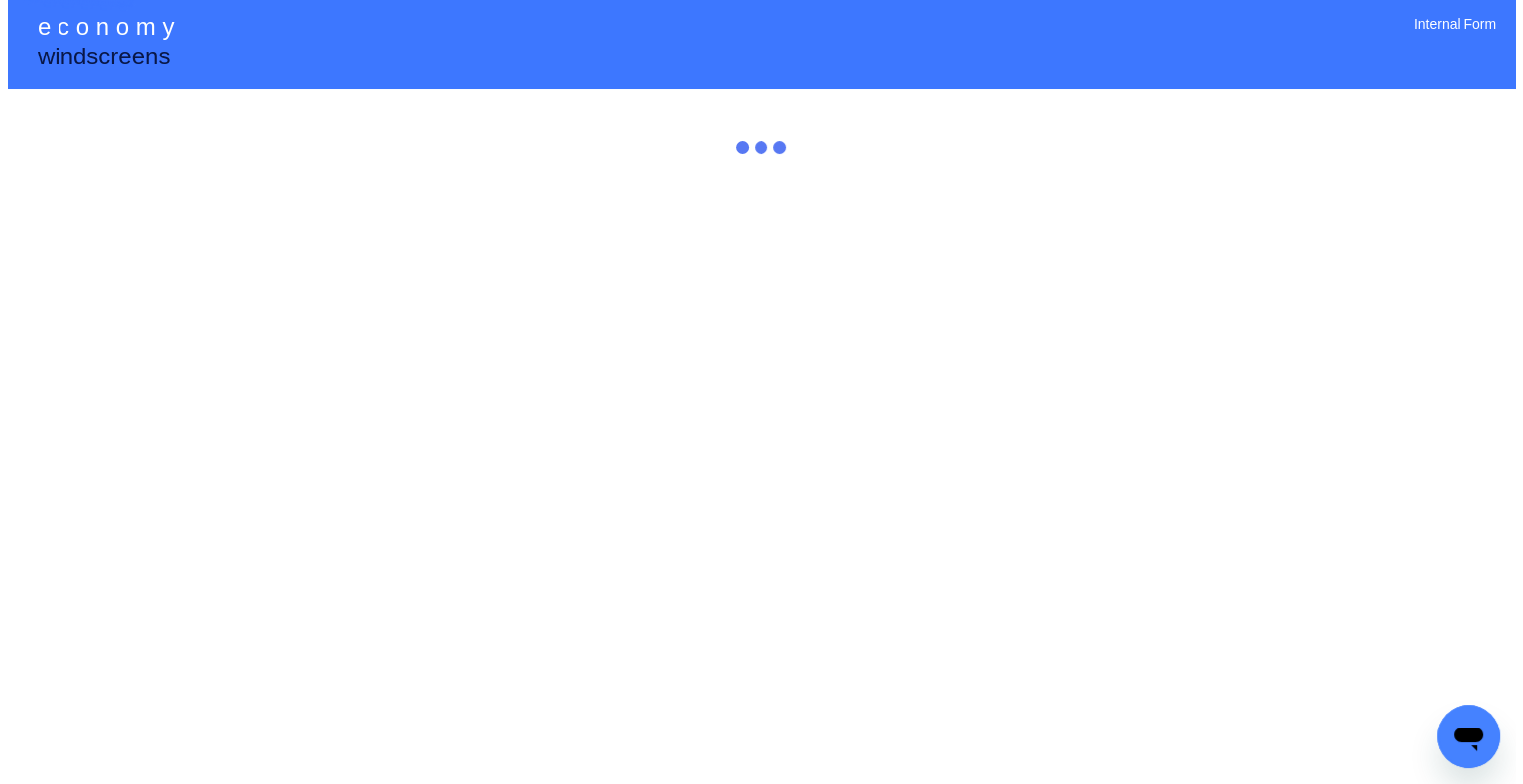 scroll, scrollTop: 0, scrollLeft: 0, axis: both 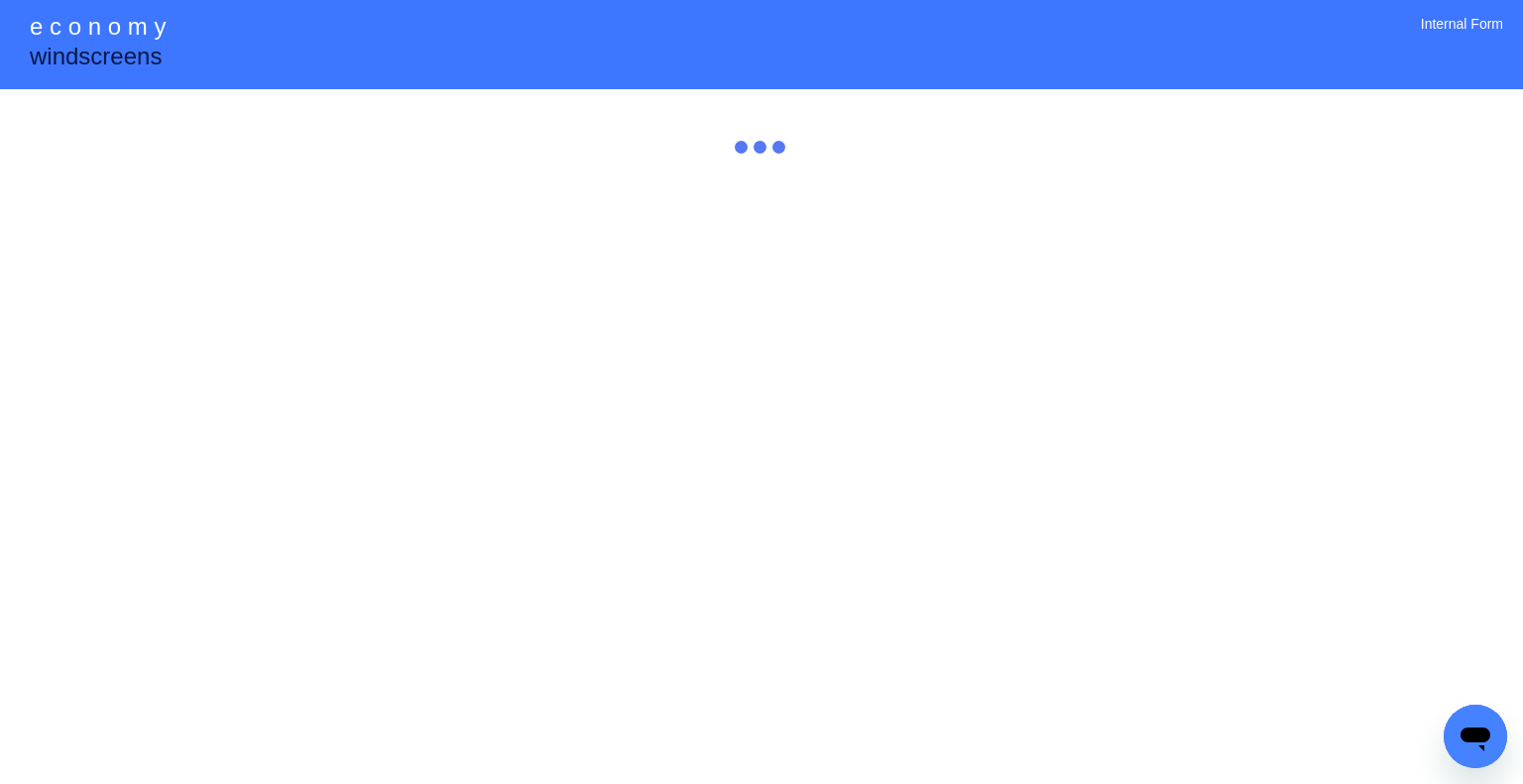 click on "**********" at bounding box center (762, 392) 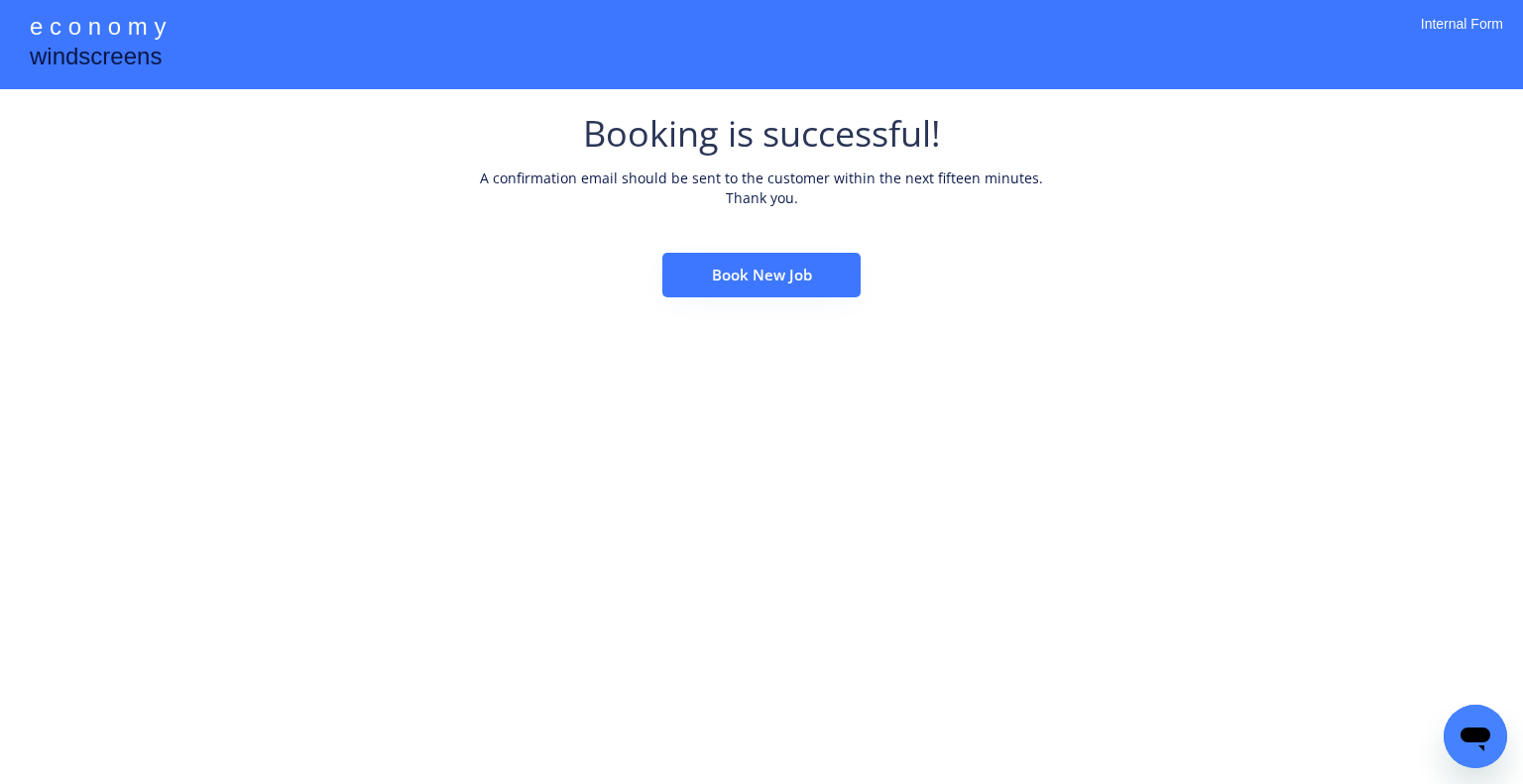 click on "Book New Job" at bounding box center [762, 275] 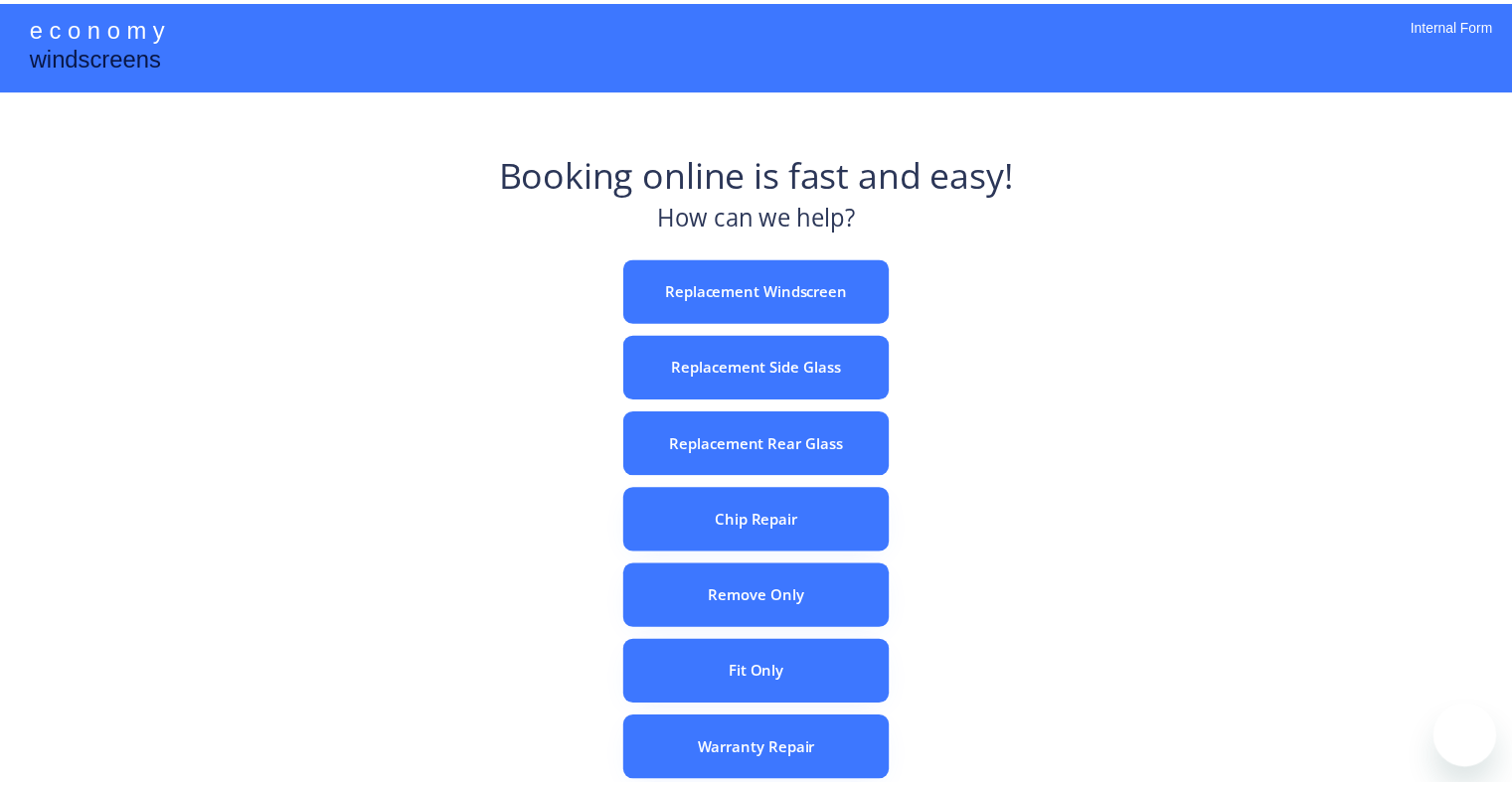 scroll, scrollTop: 0, scrollLeft: 0, axis: both 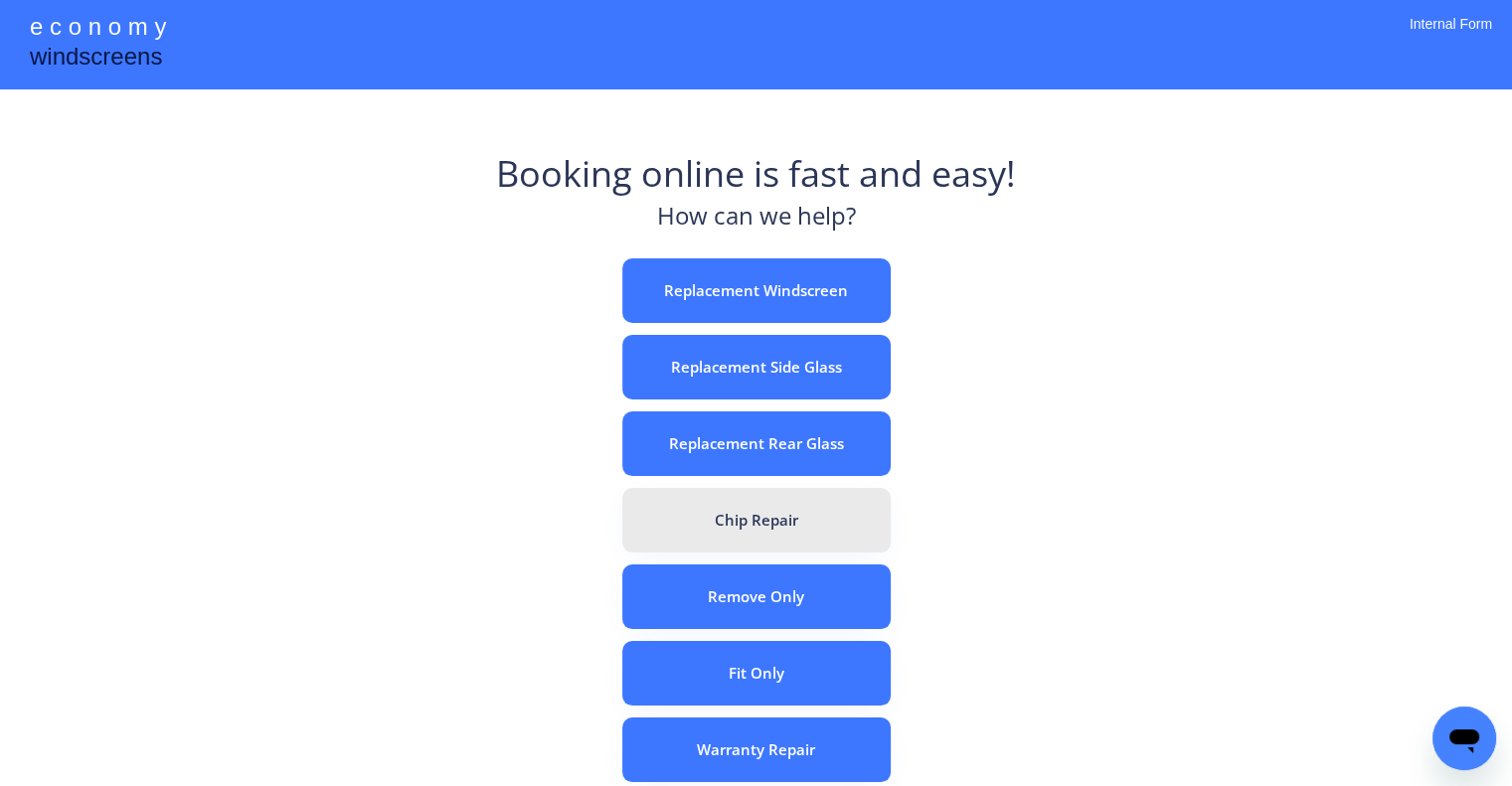 click on "Chip Repair" at bounding box center [756, 520] 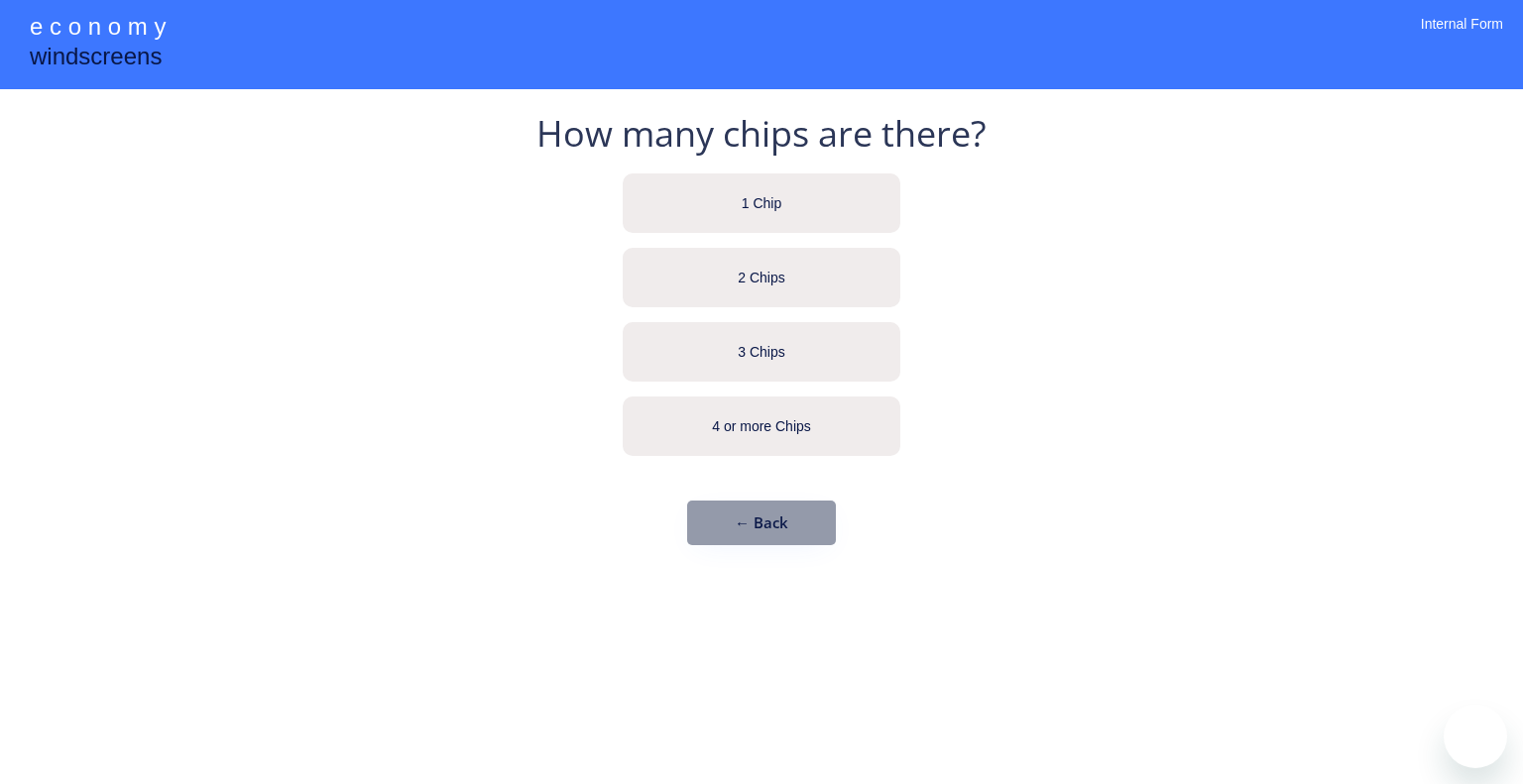 scroll, scrollTop: 0, scrollLeft: 0, axis: both 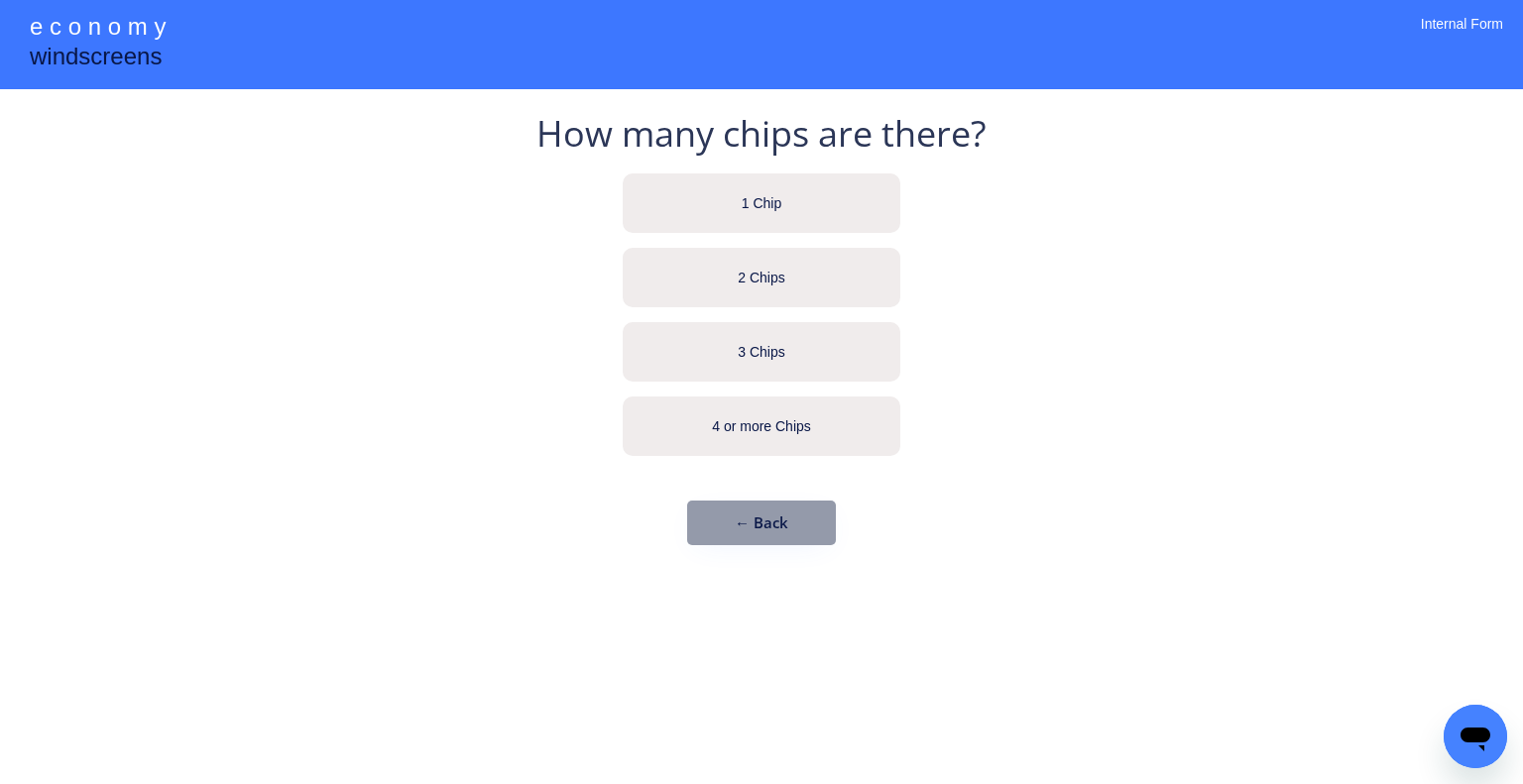 click on "e c o n o m y windscreens How many chips are there? 1 Chip 2 Chips 3 Chips 4 or more Chips  ←   Back Internal Form" at bounding box center [762, 392] 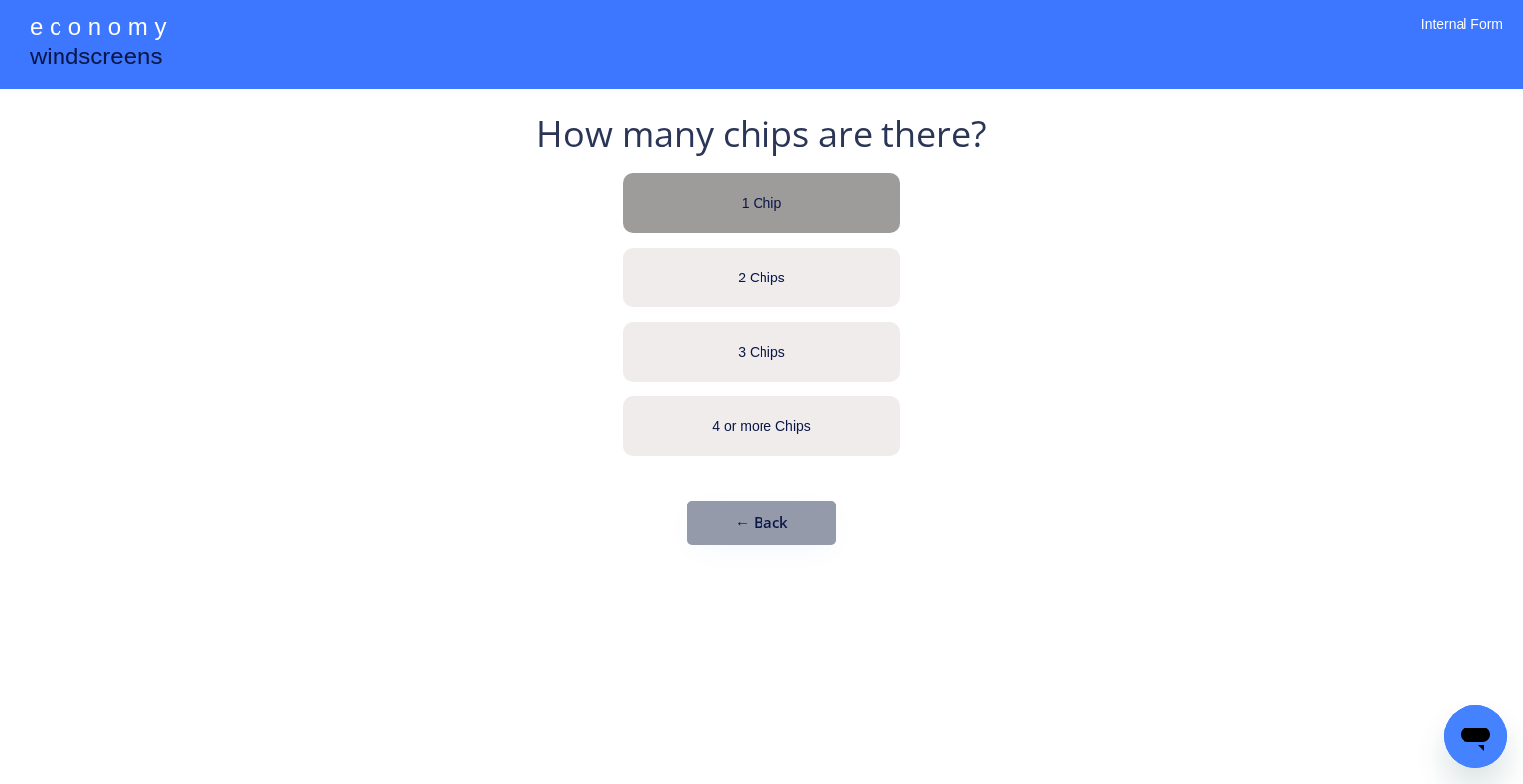 click on "1 Chip" at bounding box center (762, 203) 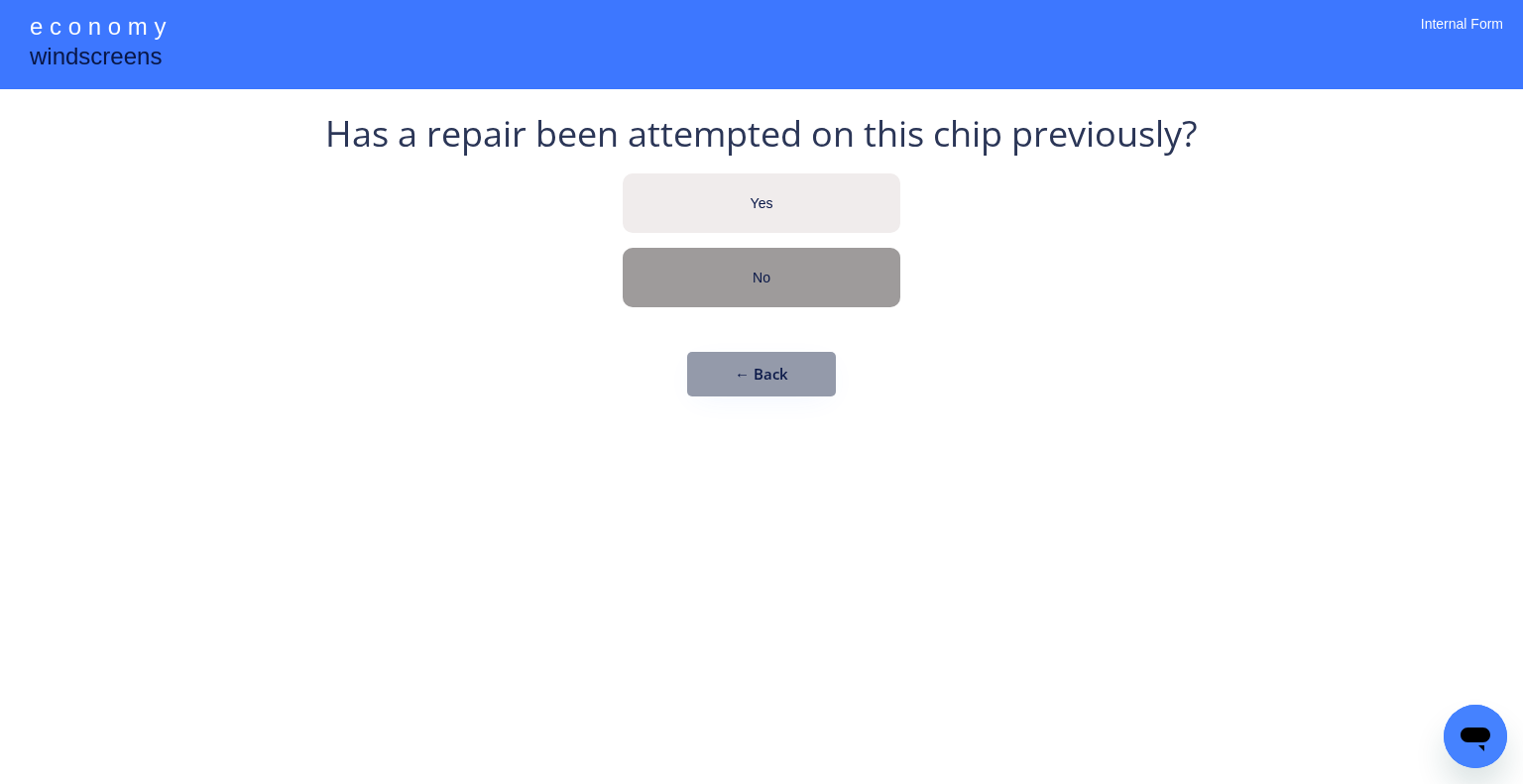click on "No" at bounding box center [762, 278] 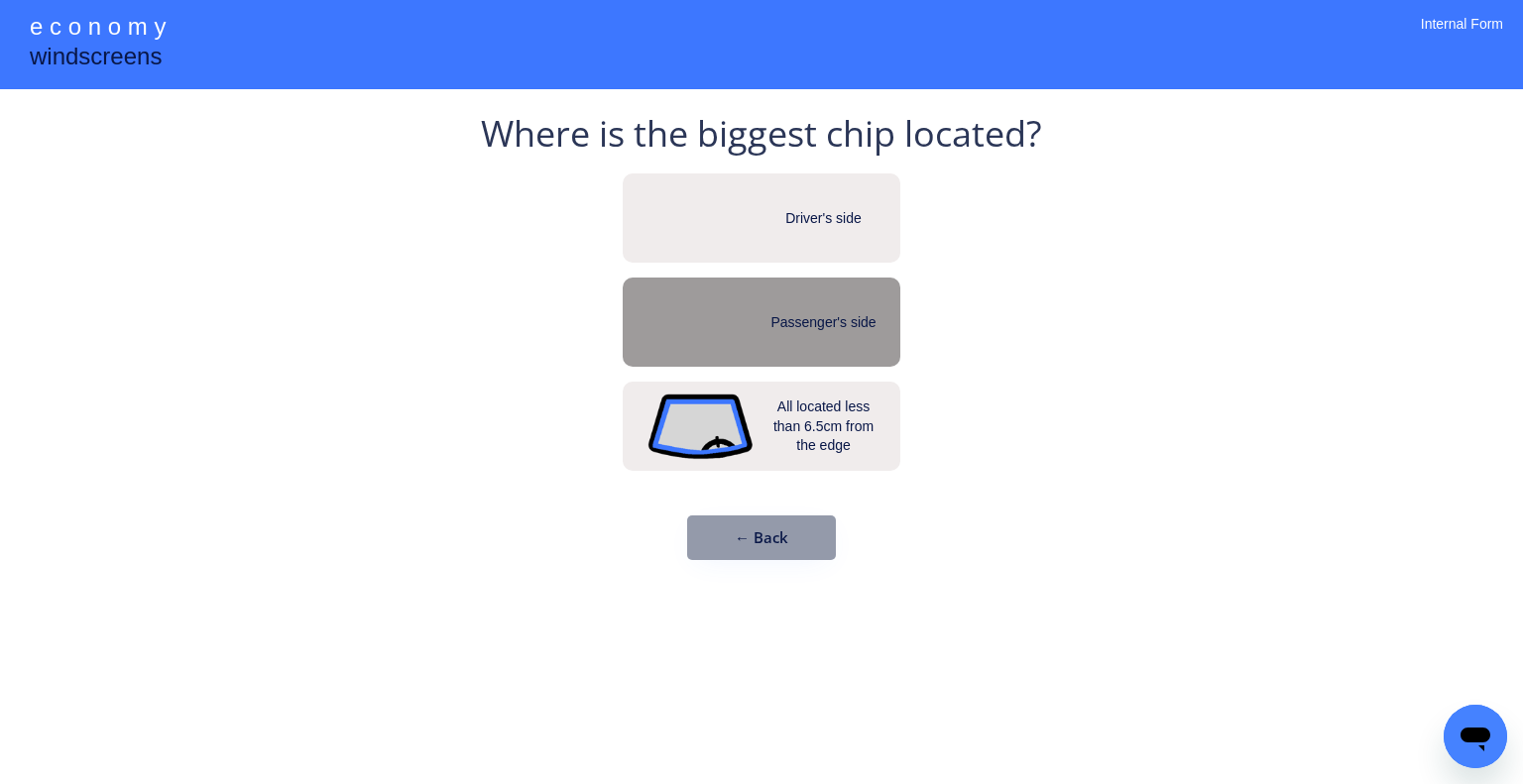 click on "Driver's side" at bounding box center [824, 219] 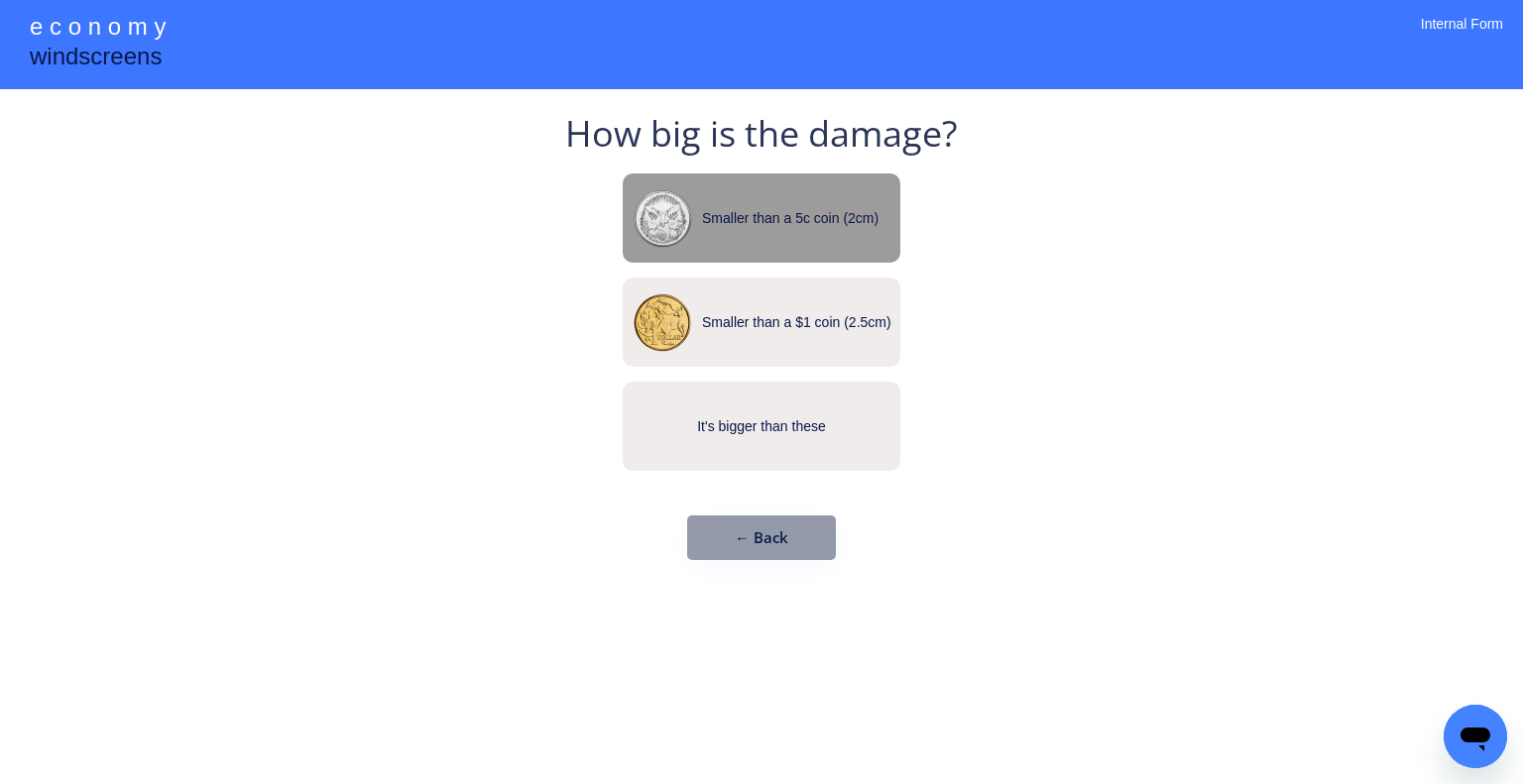 click on "Smaller than a 5c coin (2cm)" at bounding box center [762, 218] 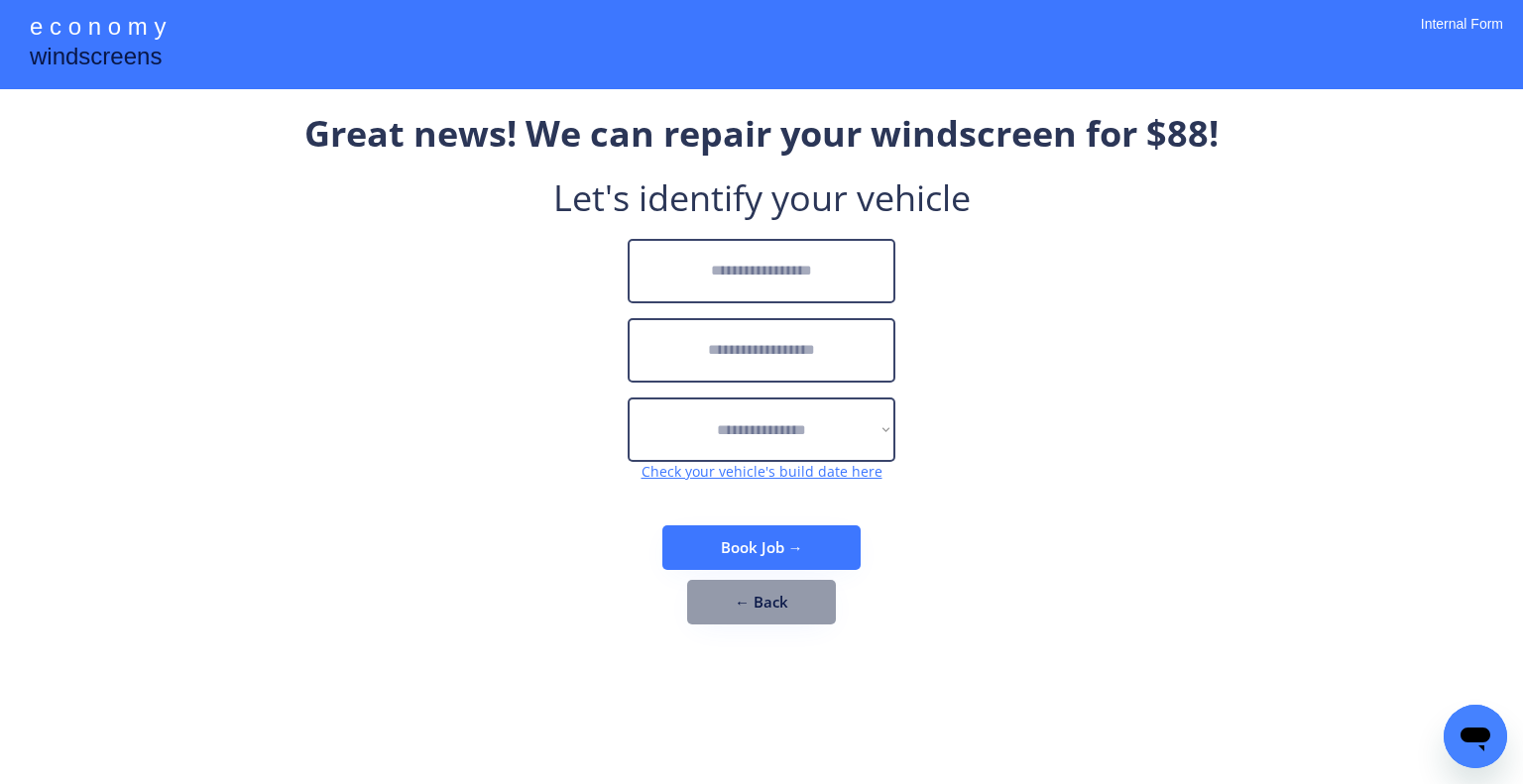 click at bounding box center [762, 271] 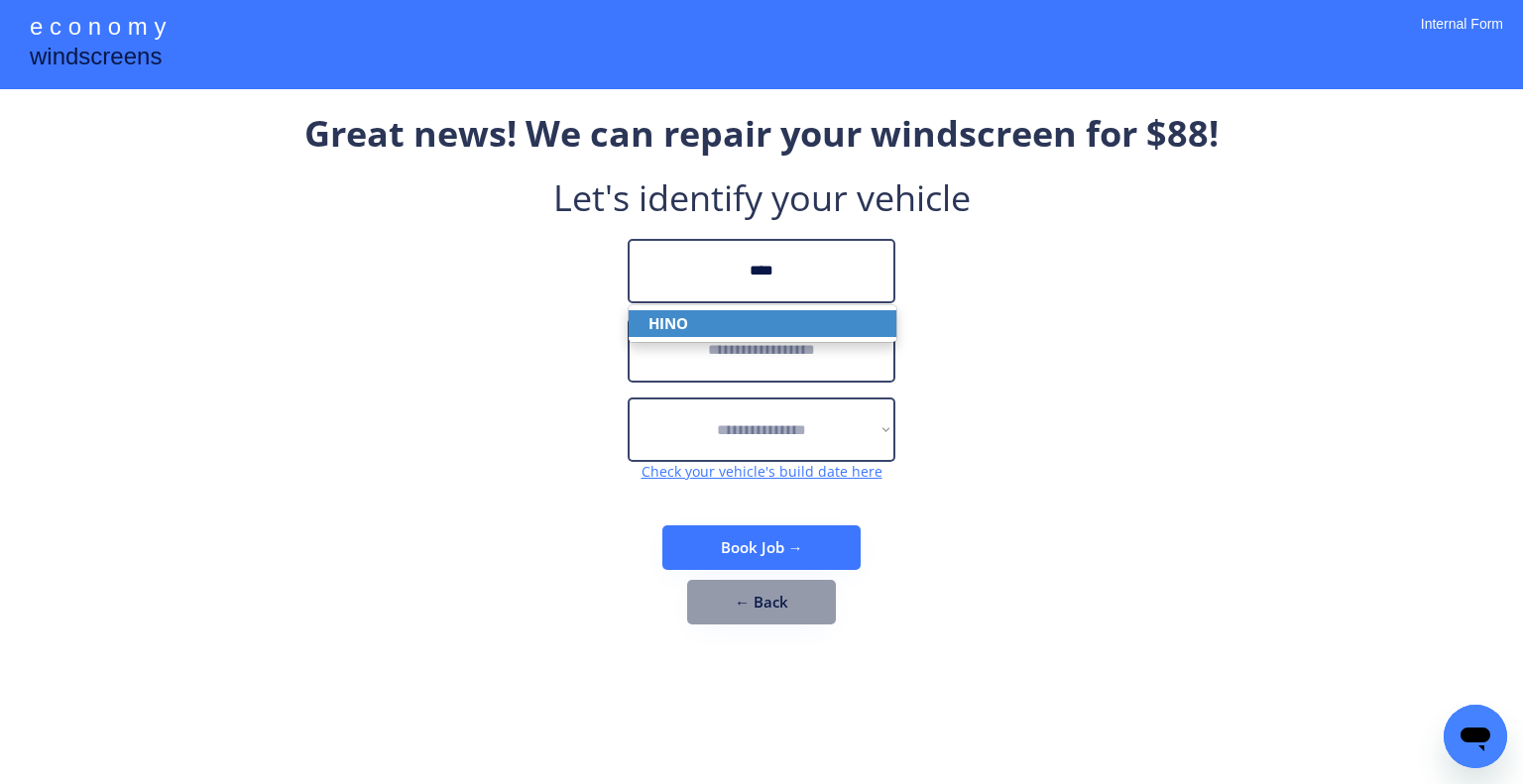 click on "HINO" at bounding box center (762, 323) 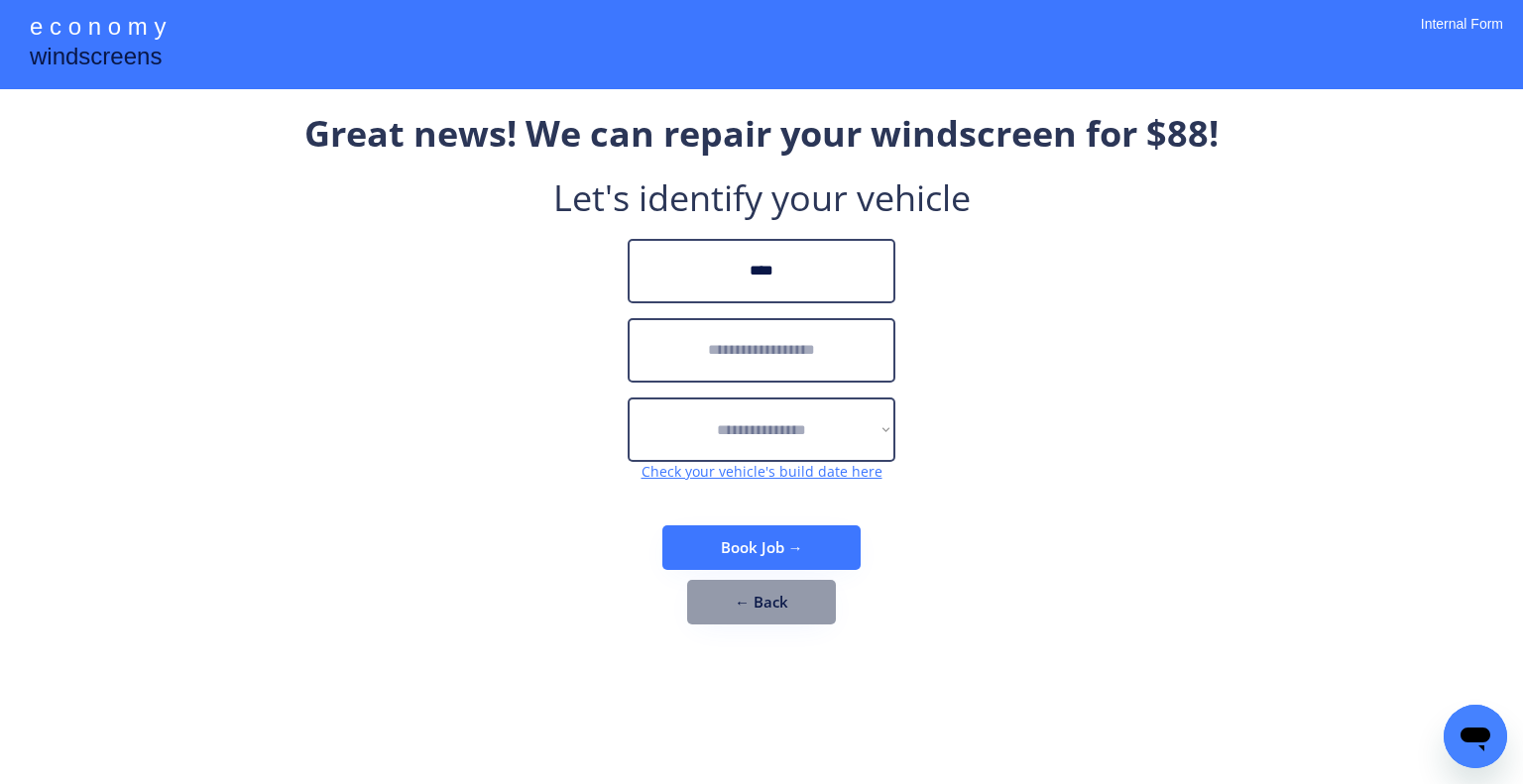 type on "****" 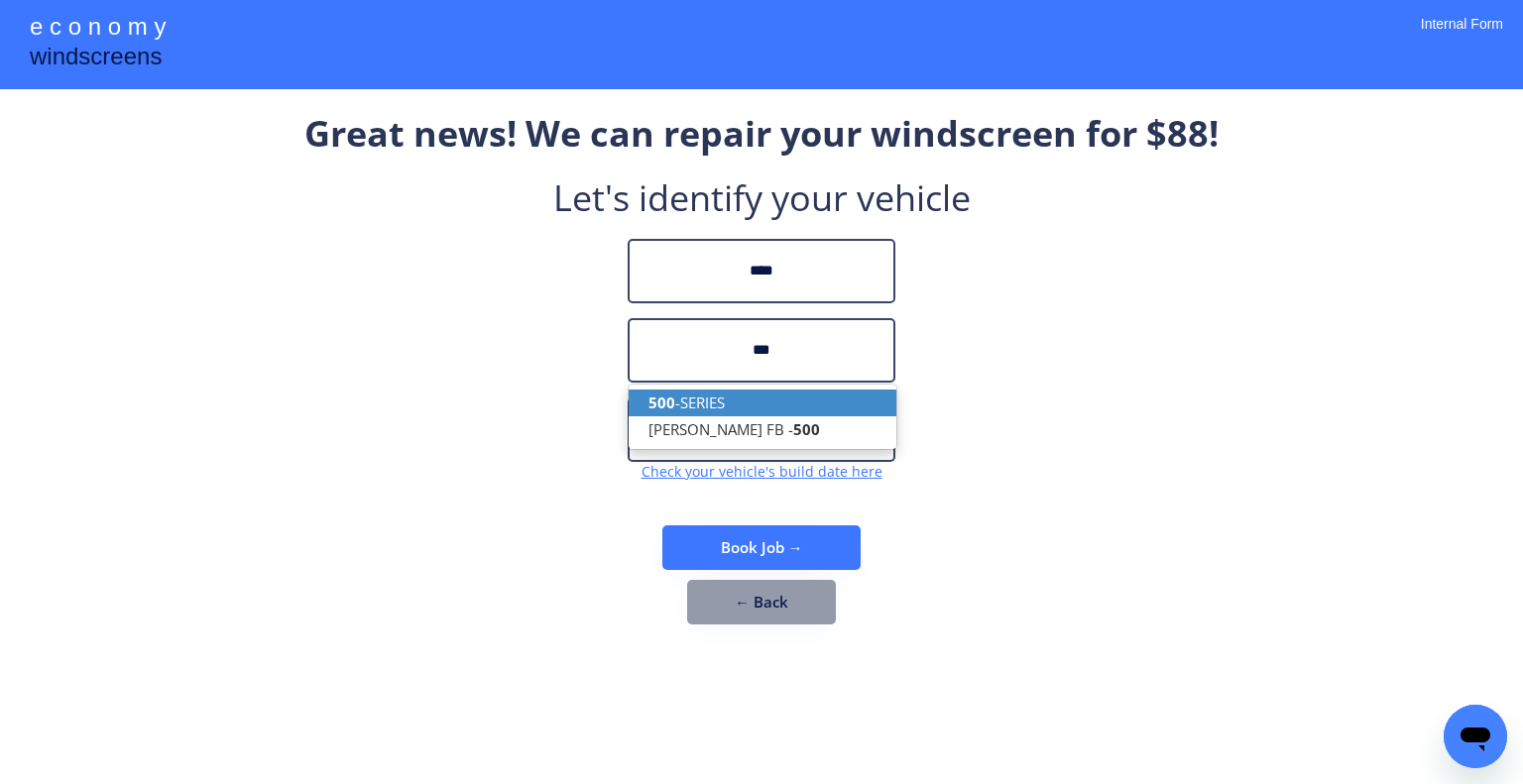 drag, startPoint x: 793, startPoint y: 397, endPoint x: 838, endPoint y: 382, distance: 47.434165 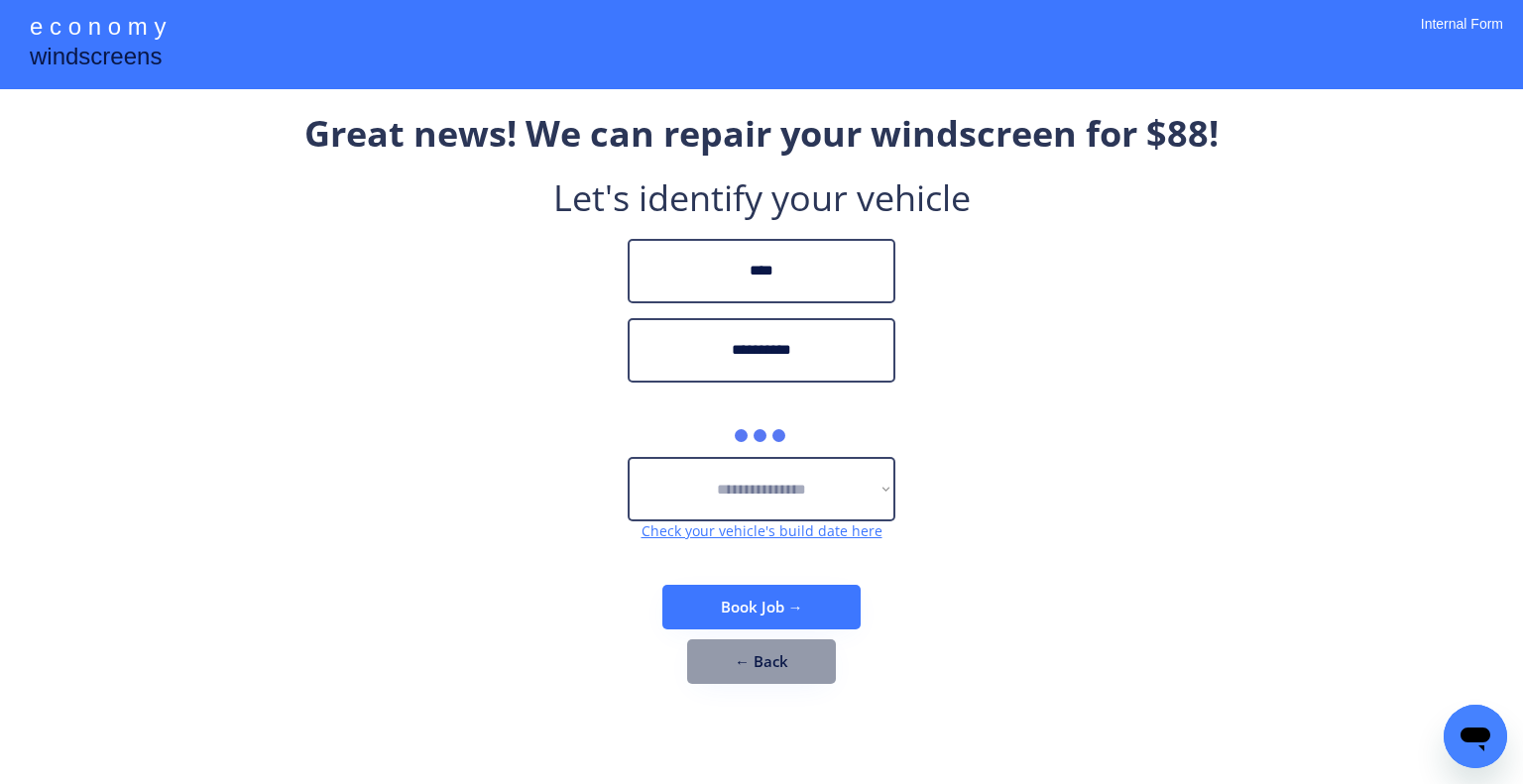type on "**********" 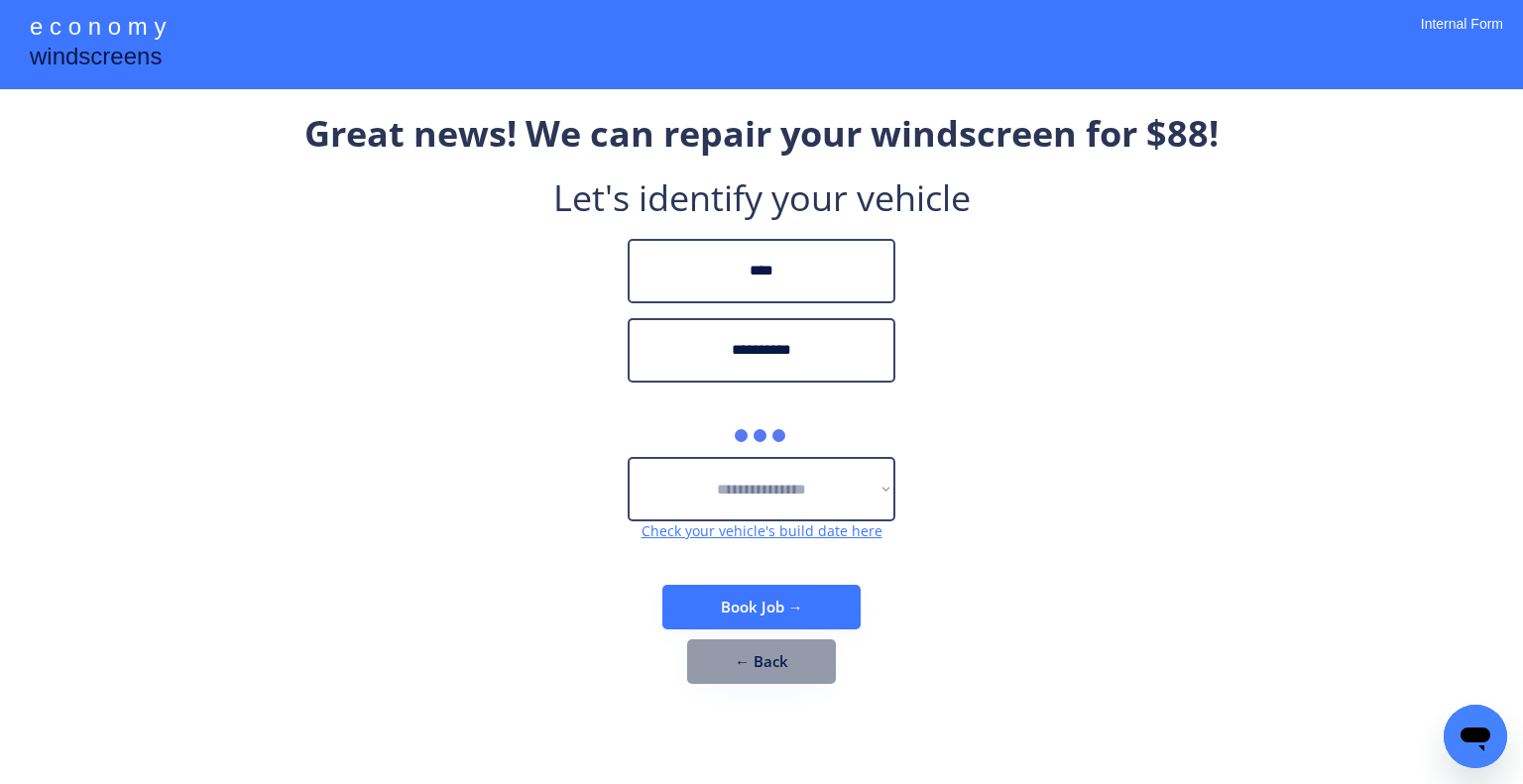 click on "**********" at bounding box center (762, 392) 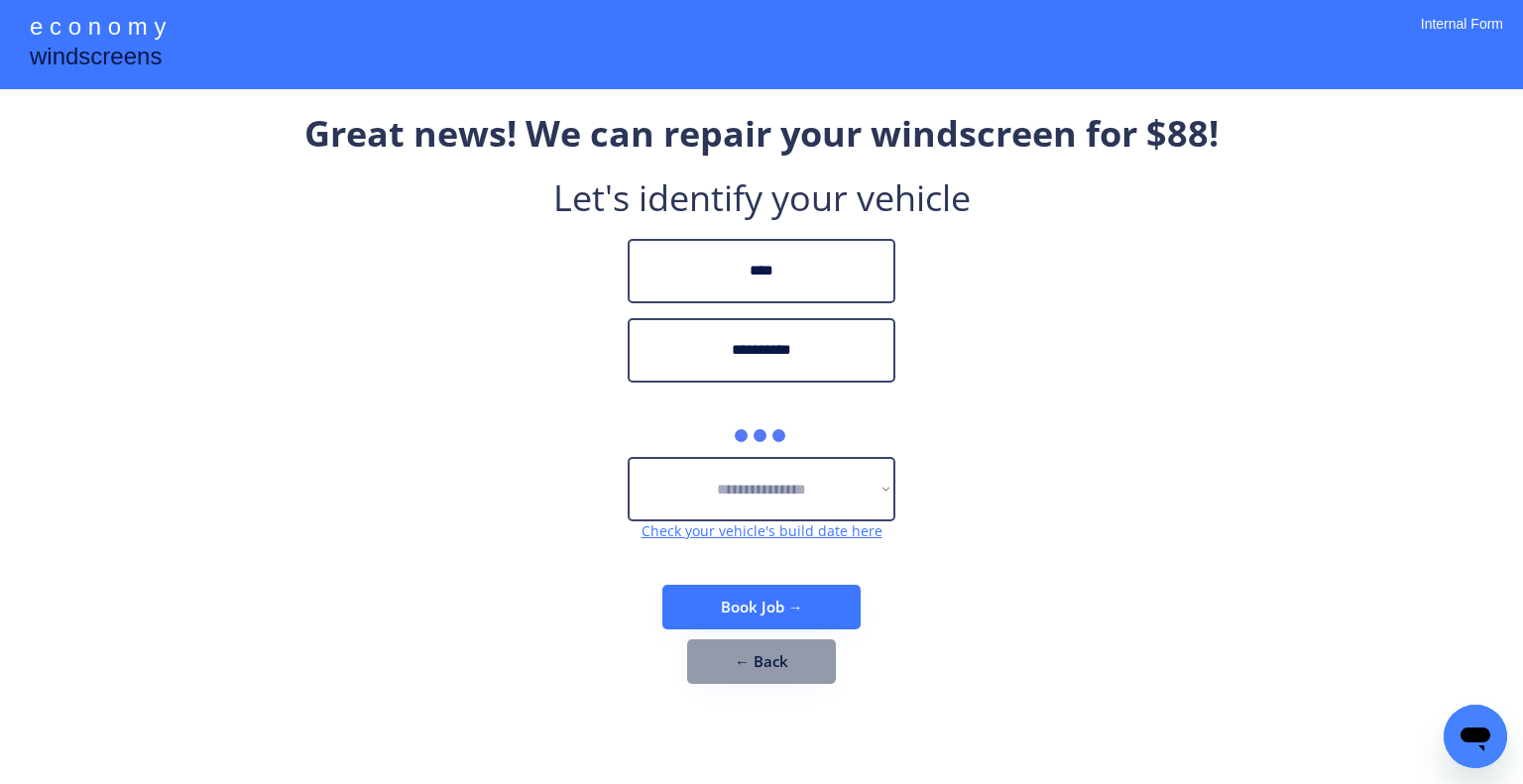 click on "**********" at bounding box center (762, 392) 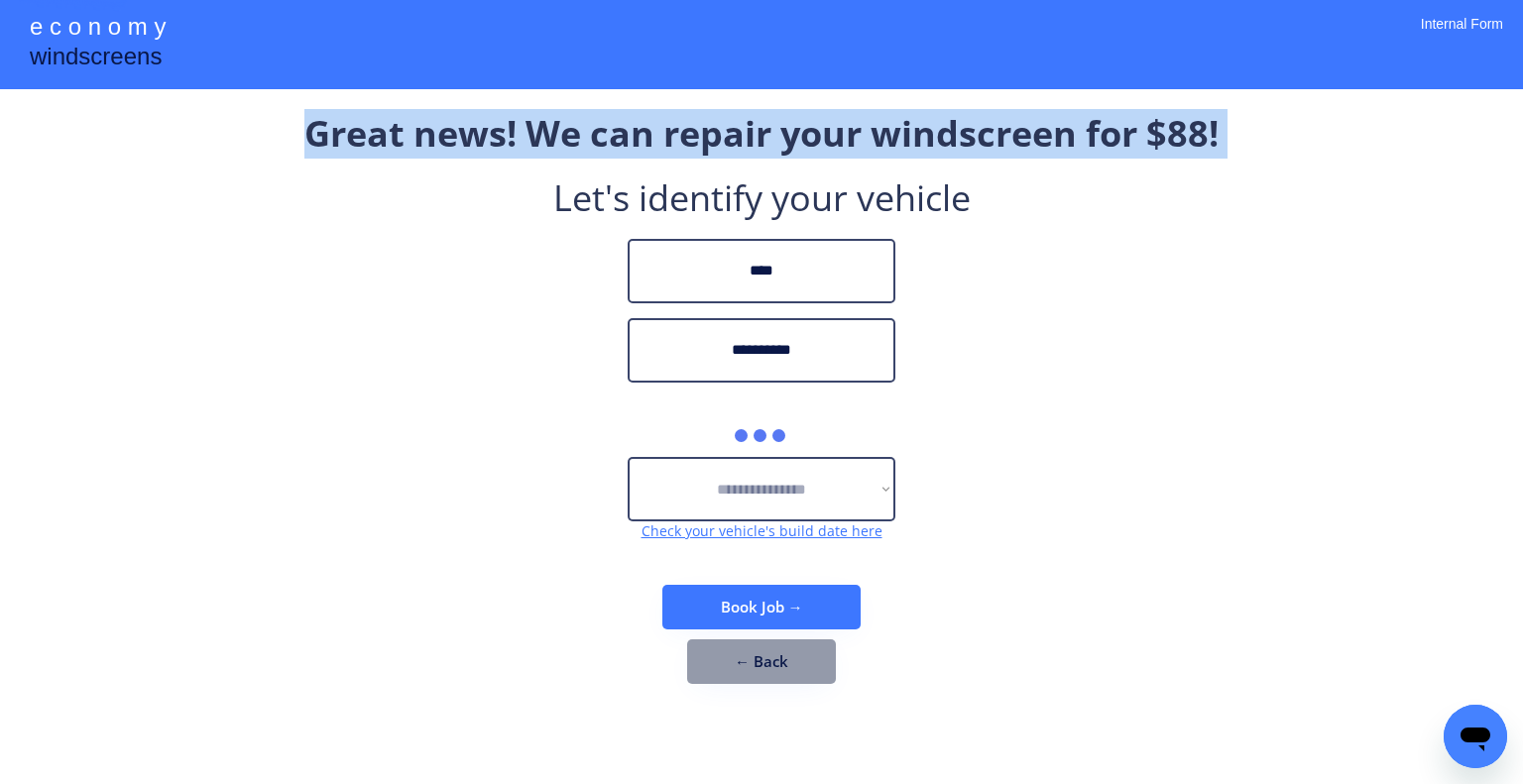 click on "**********" at bounding box center [762, 392] 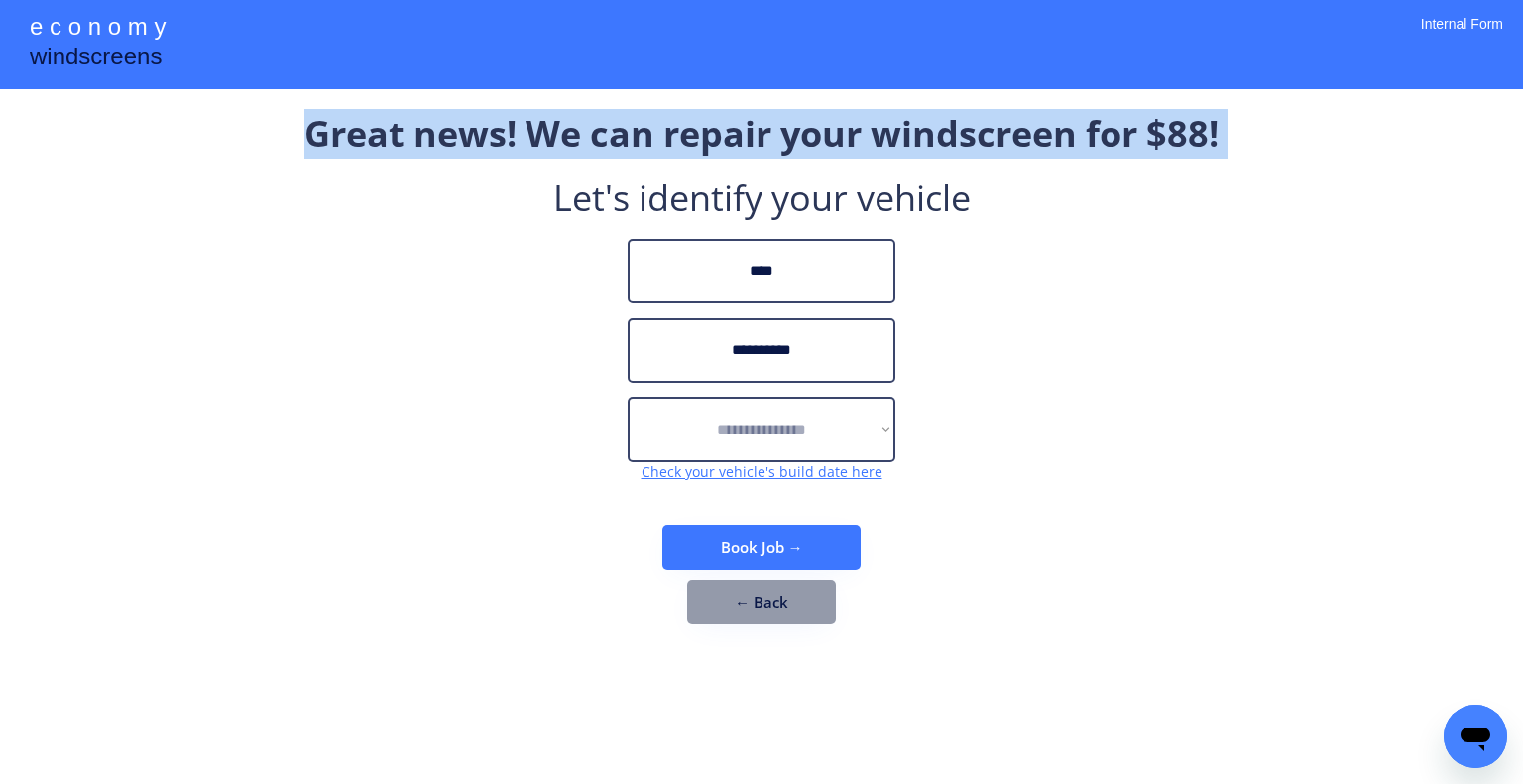 click on "**********" at bounding box center (762, 392) 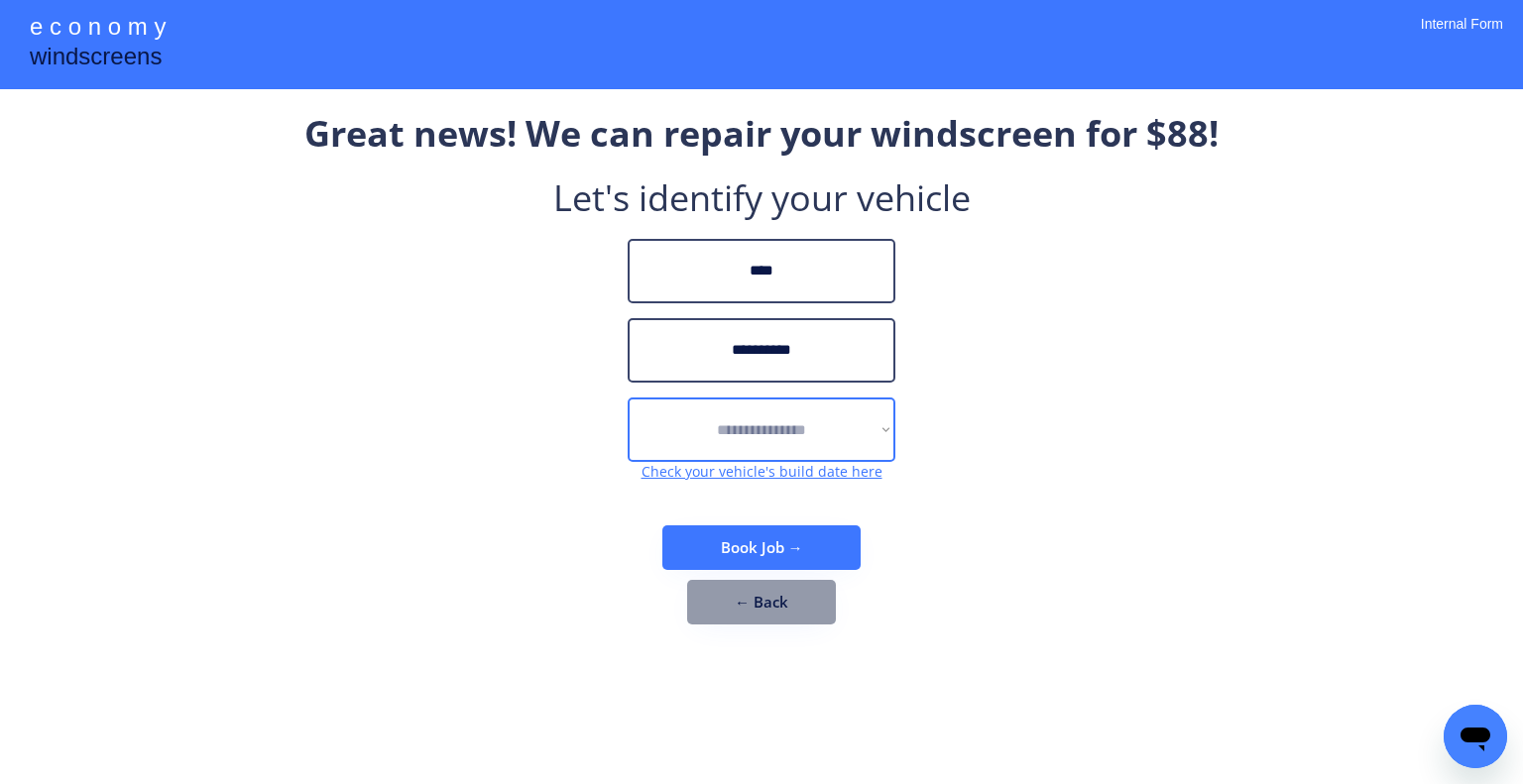 click on "**********" at bounding box center [762, 429] 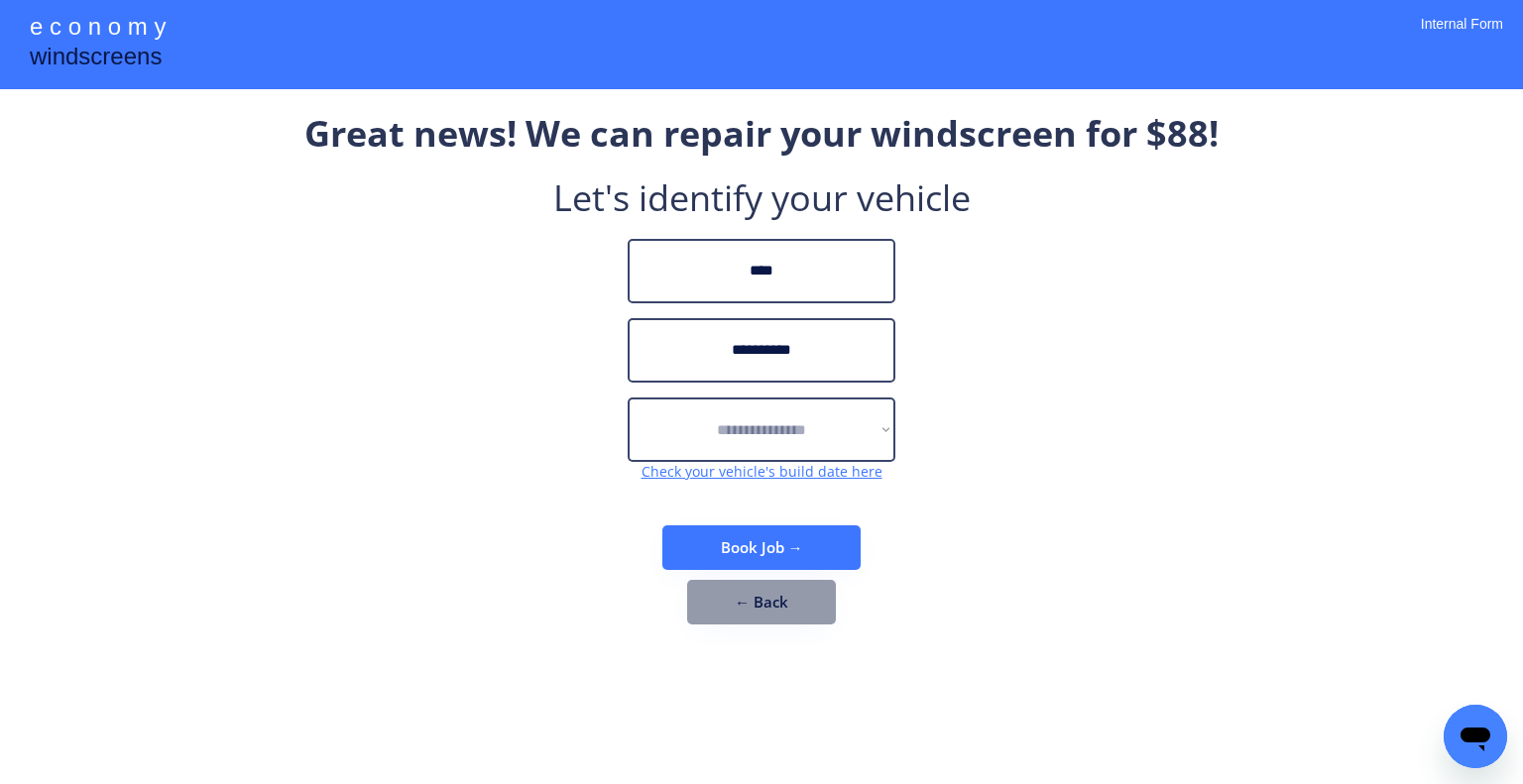 drag, startPoint x: 444, startPoint y: 308, endPoint x: 571, endPoint y: 159, distance: 195.78049 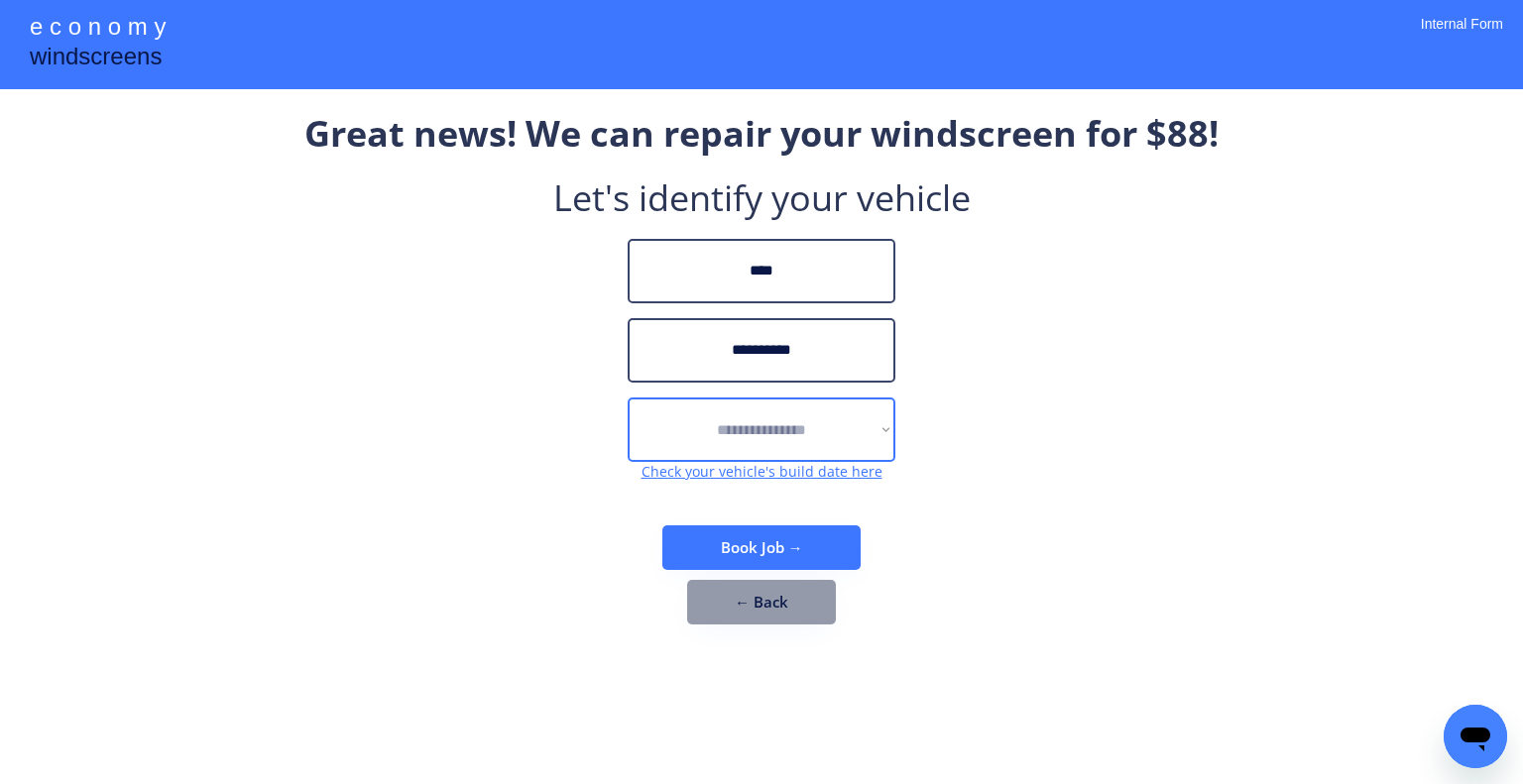 click on "**********" at bounding box center (762, 429) 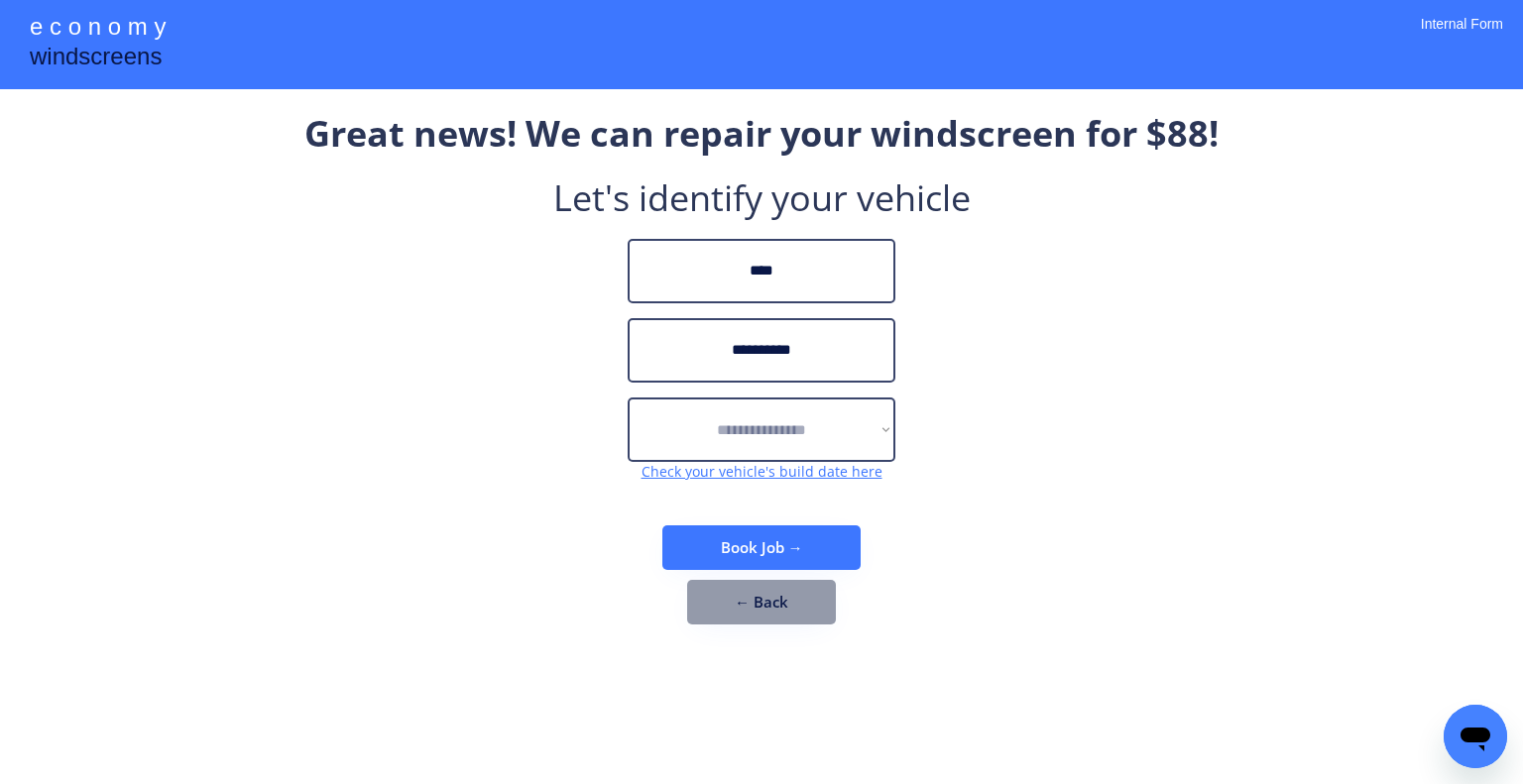 click on "**********" at bounding box center [762, 377] 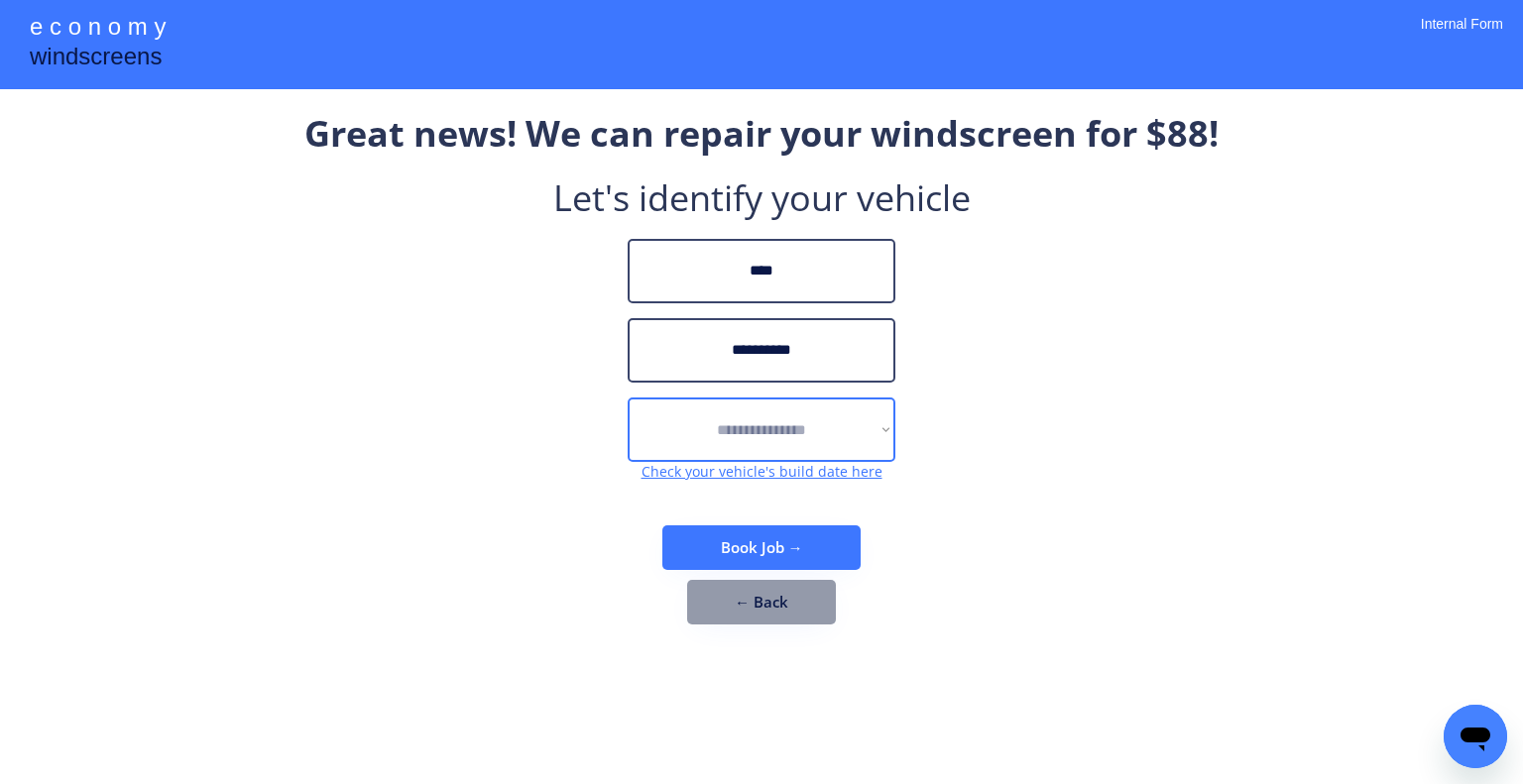 click on "**********" at bounding box center (762, 429) 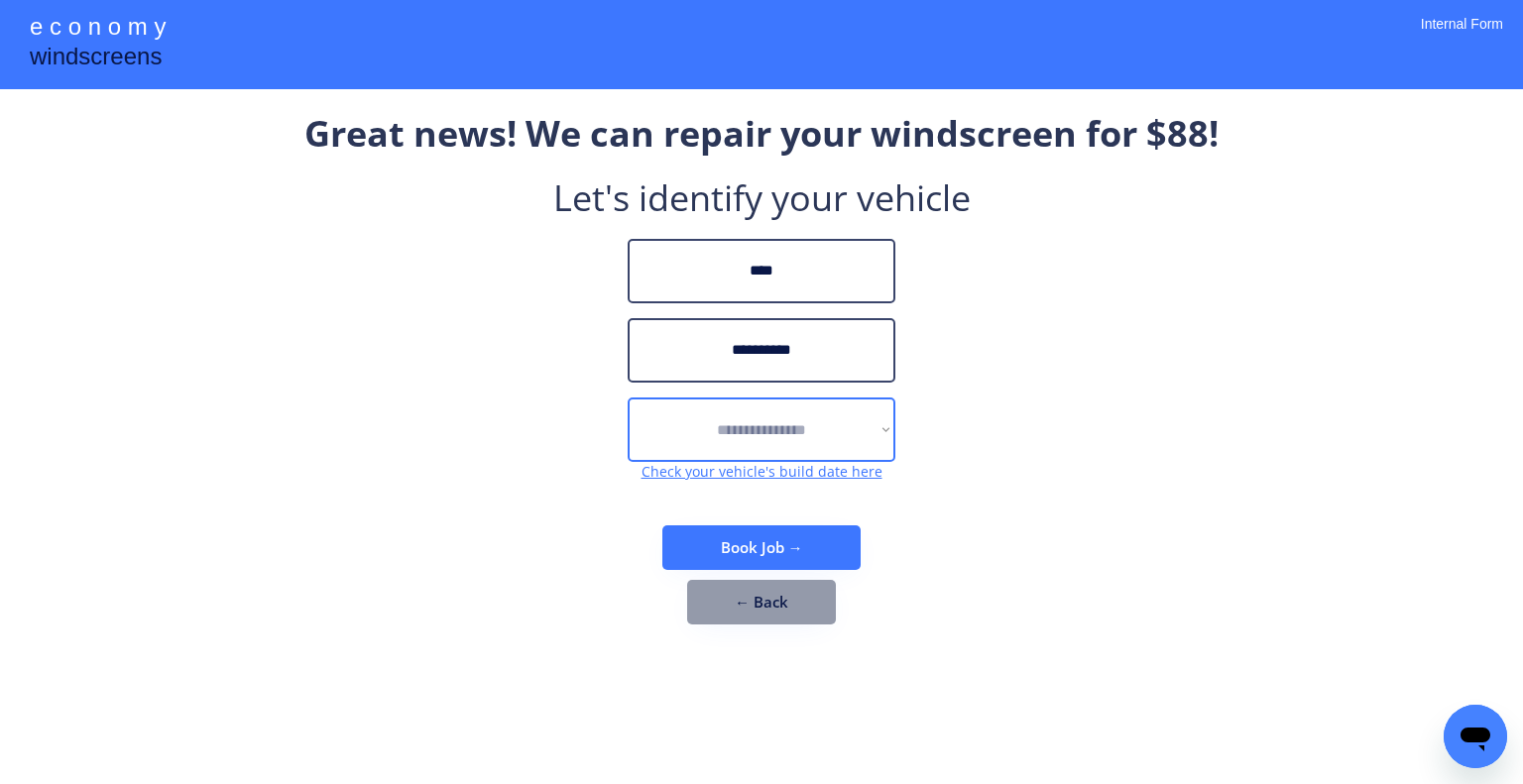 click on "**********" at bounding box center [762, 377] 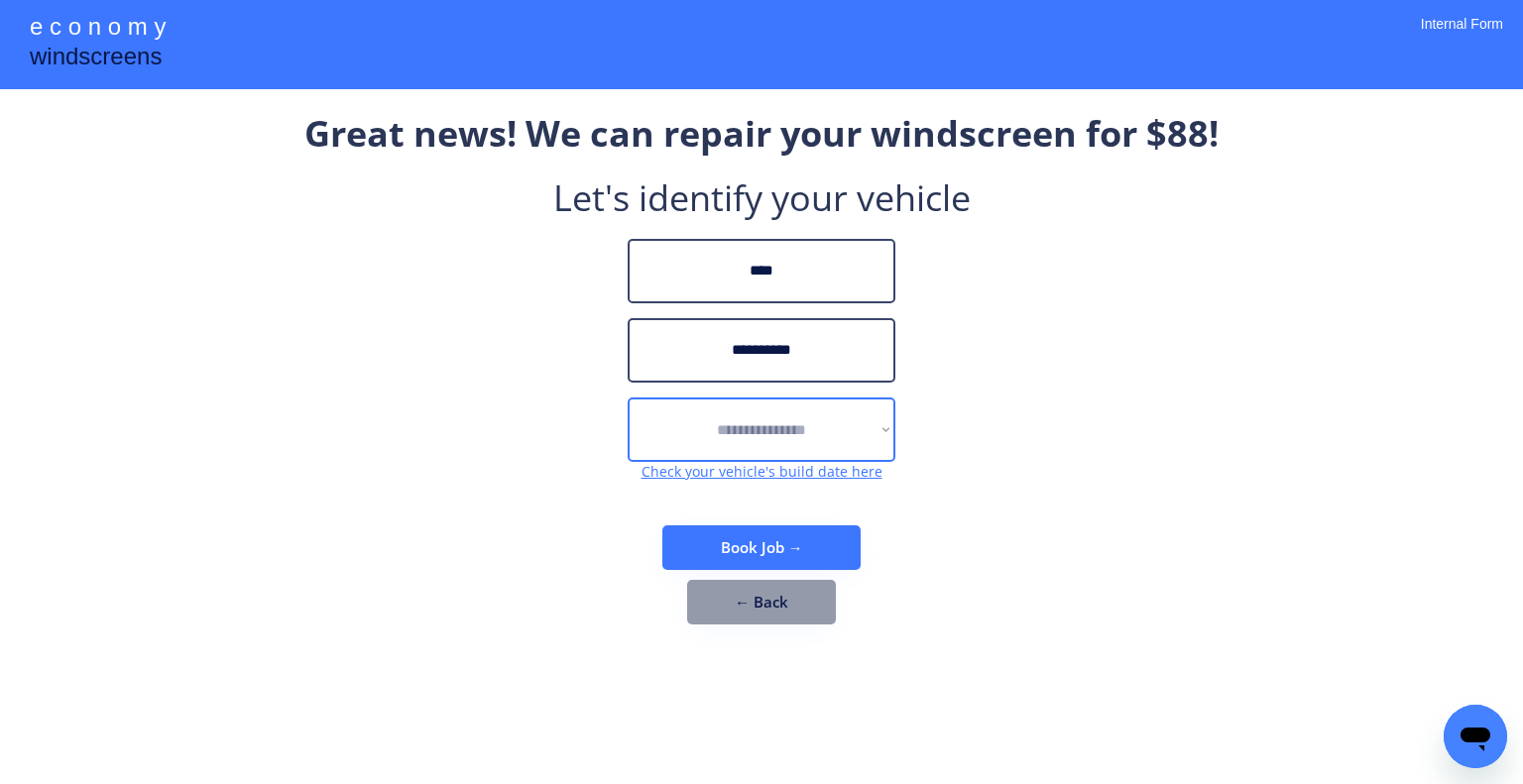 click on "**********" at bounding box center [762, 429] 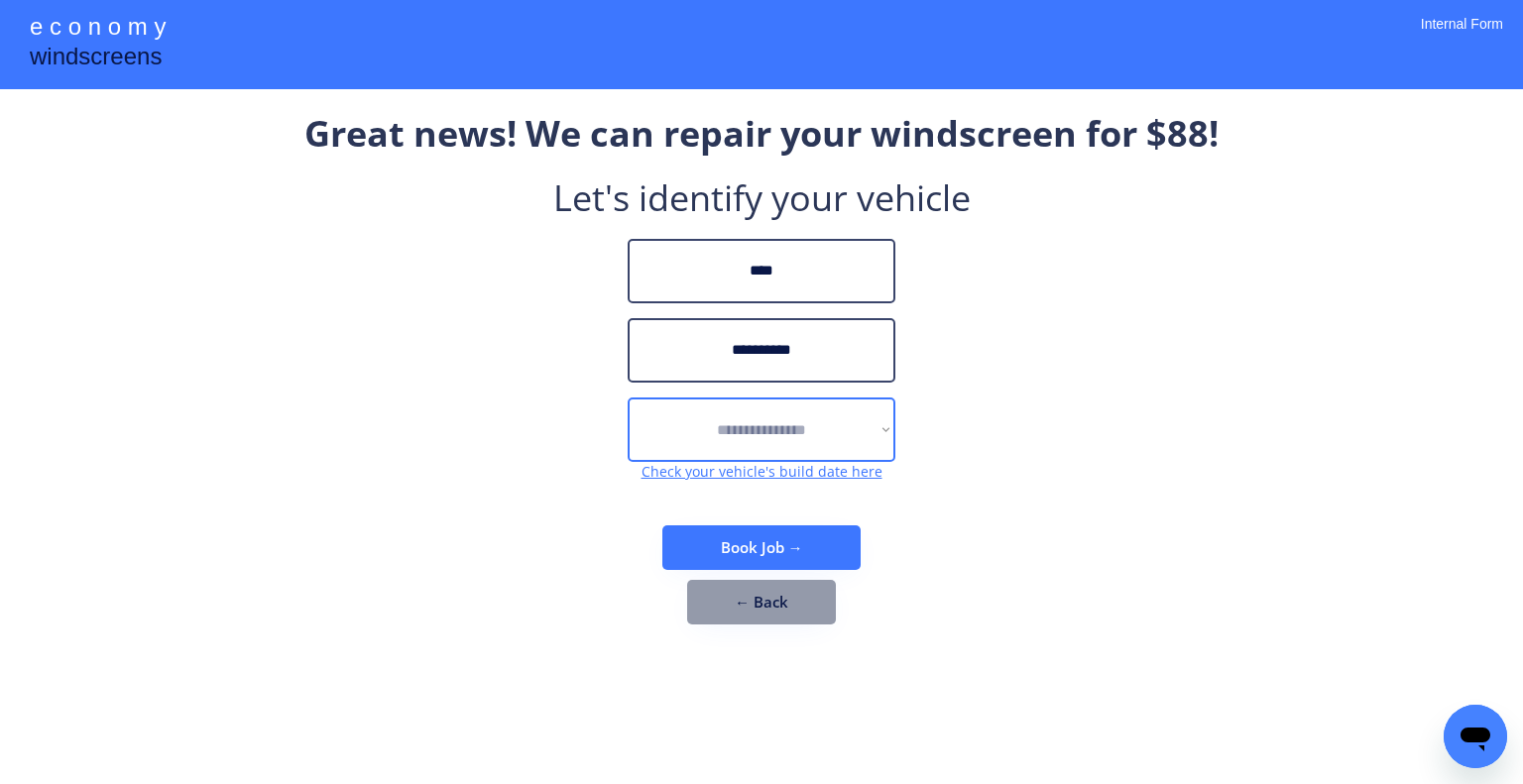 select on "******" 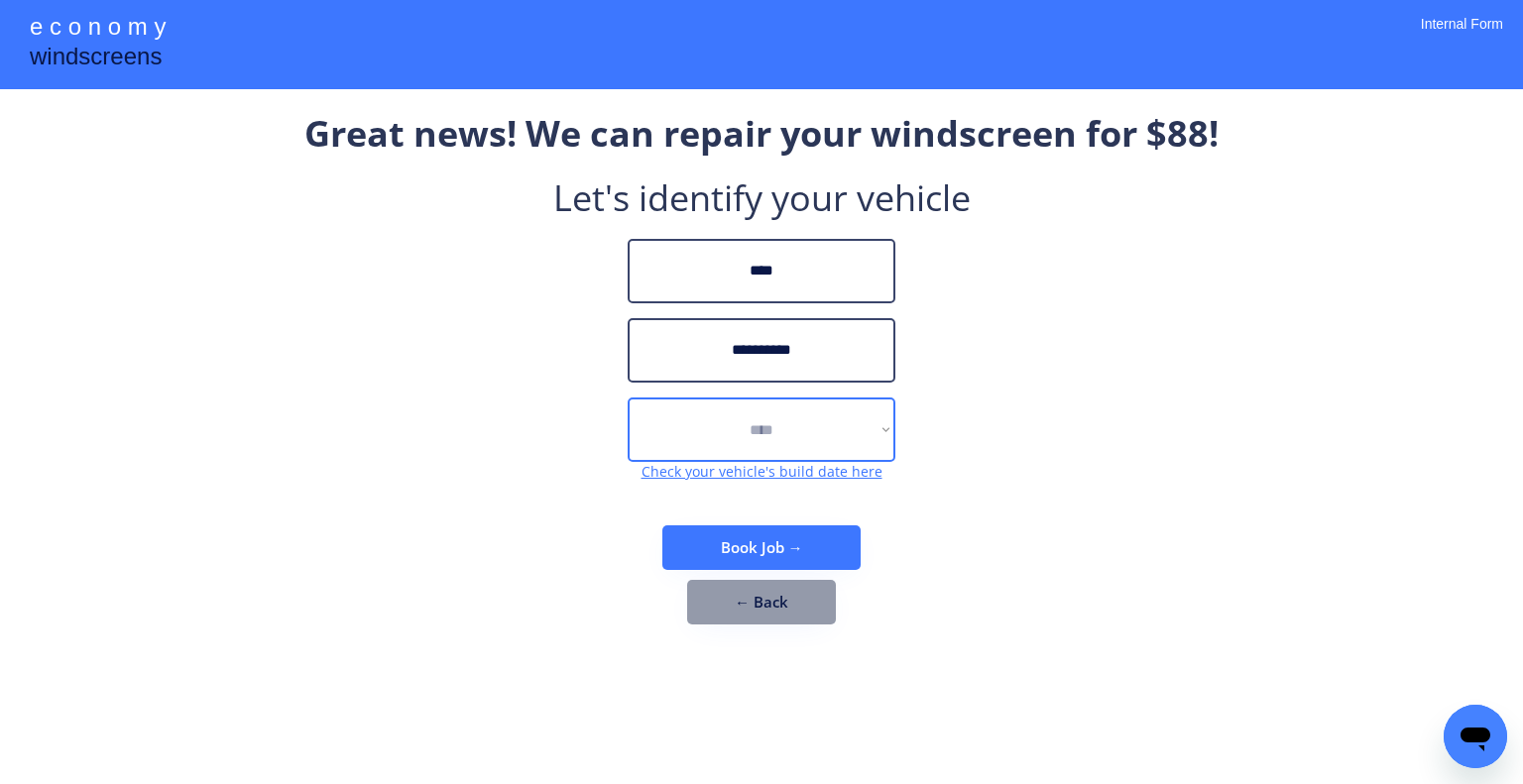 click on "**********" at bounding box center (762, 429) 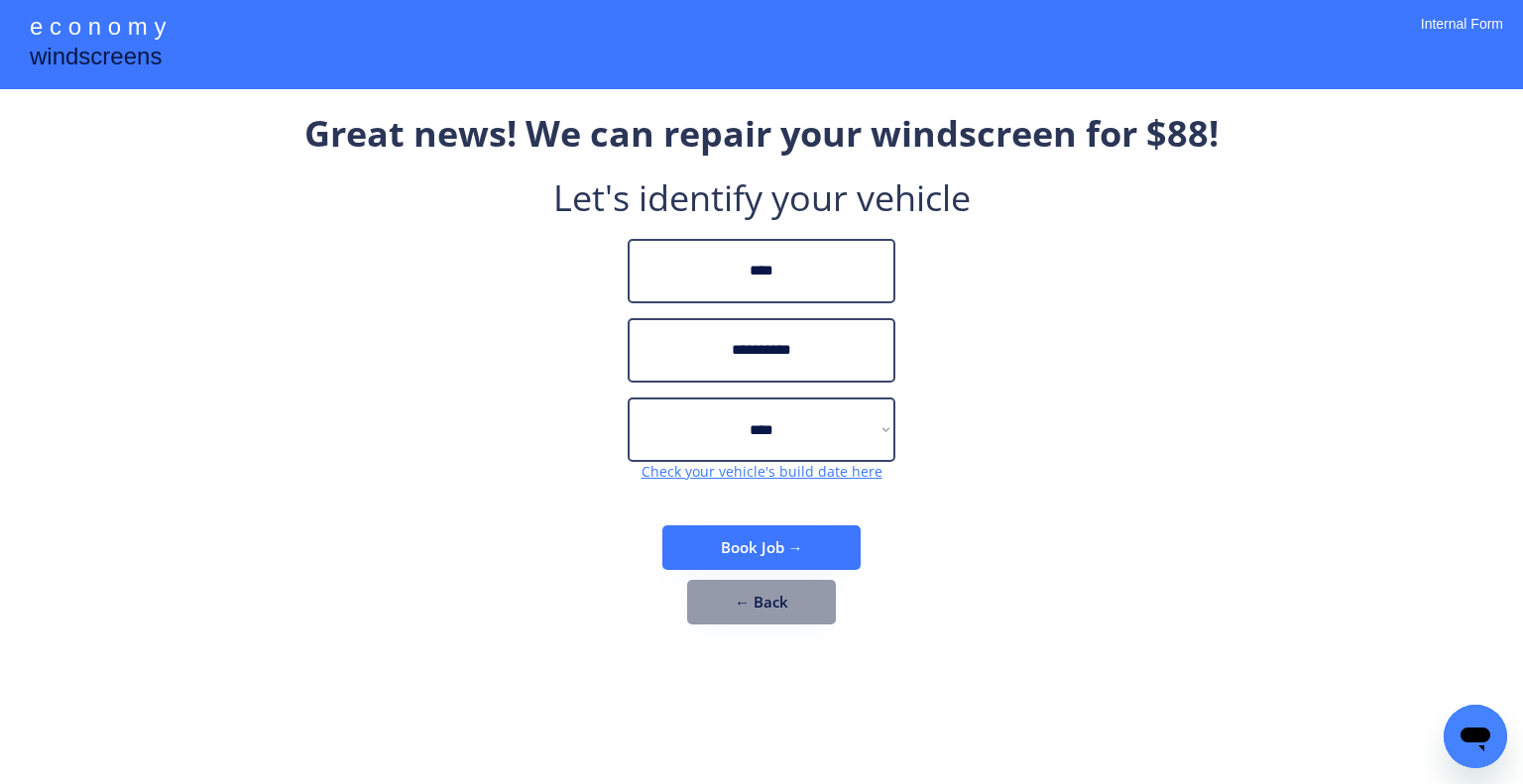 click on "**********" at bounding box center [762, 377] 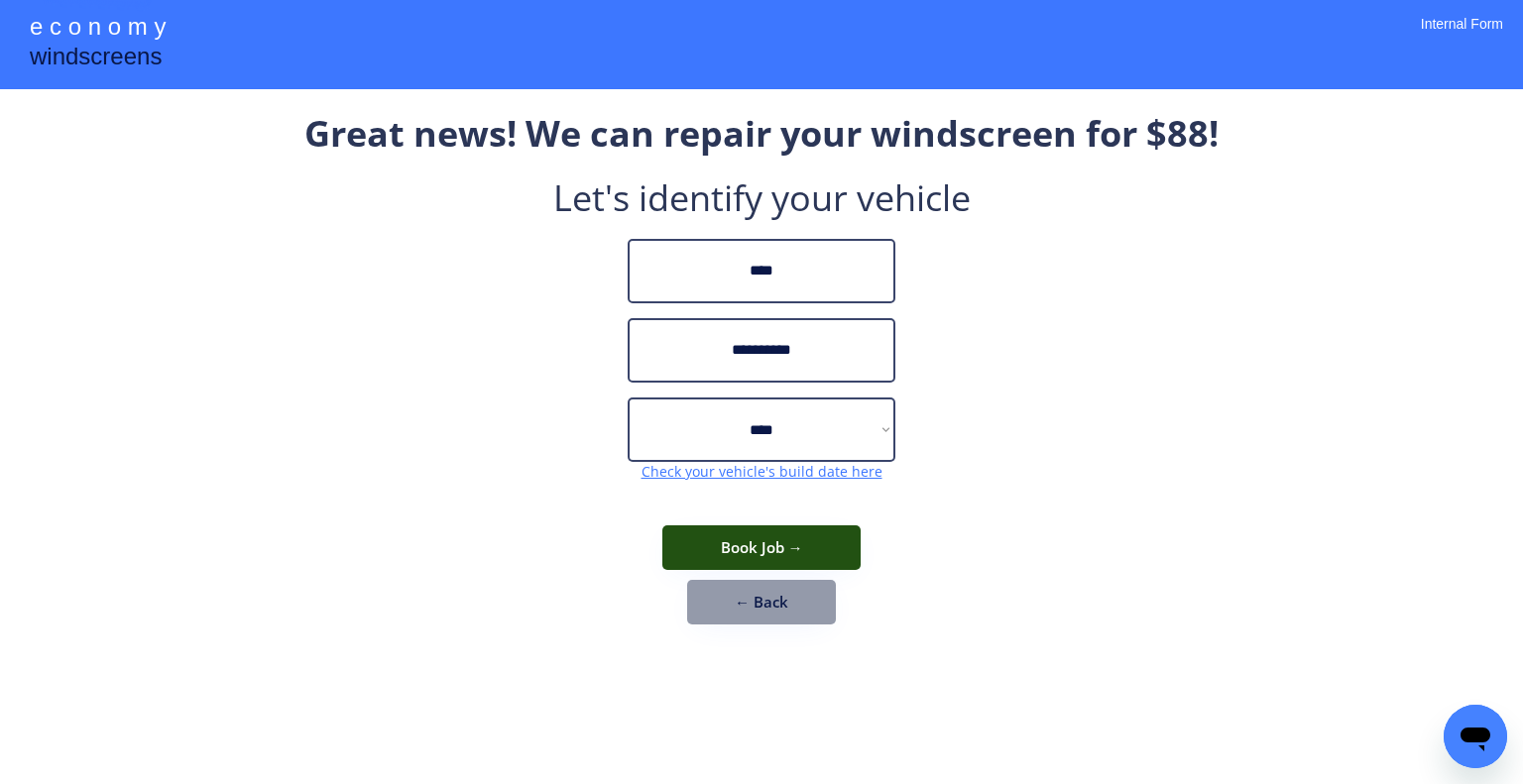 click on "Book Job    →" at bounding box center [762, 547] 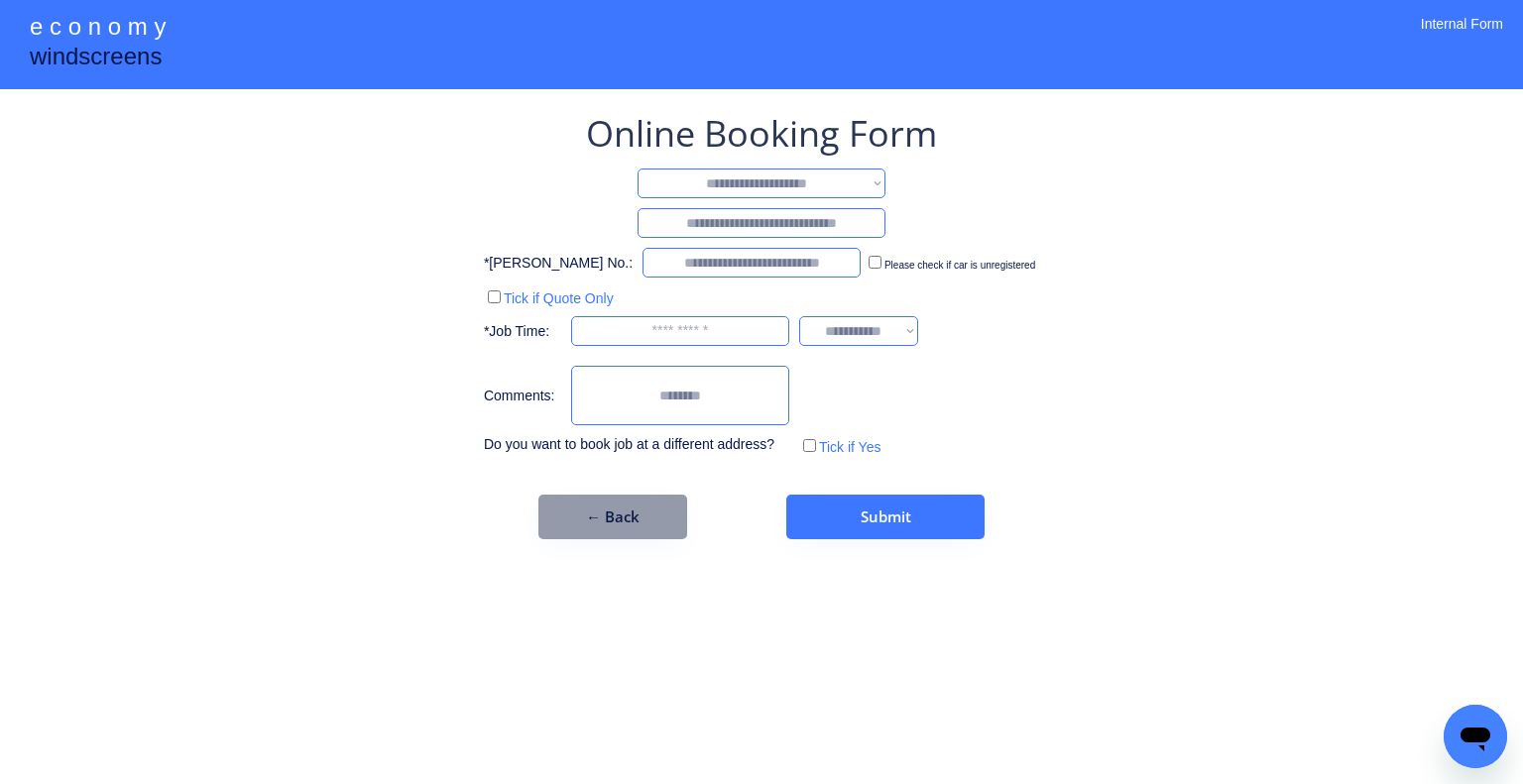 click on "**********" at bounding box center (762, 183) 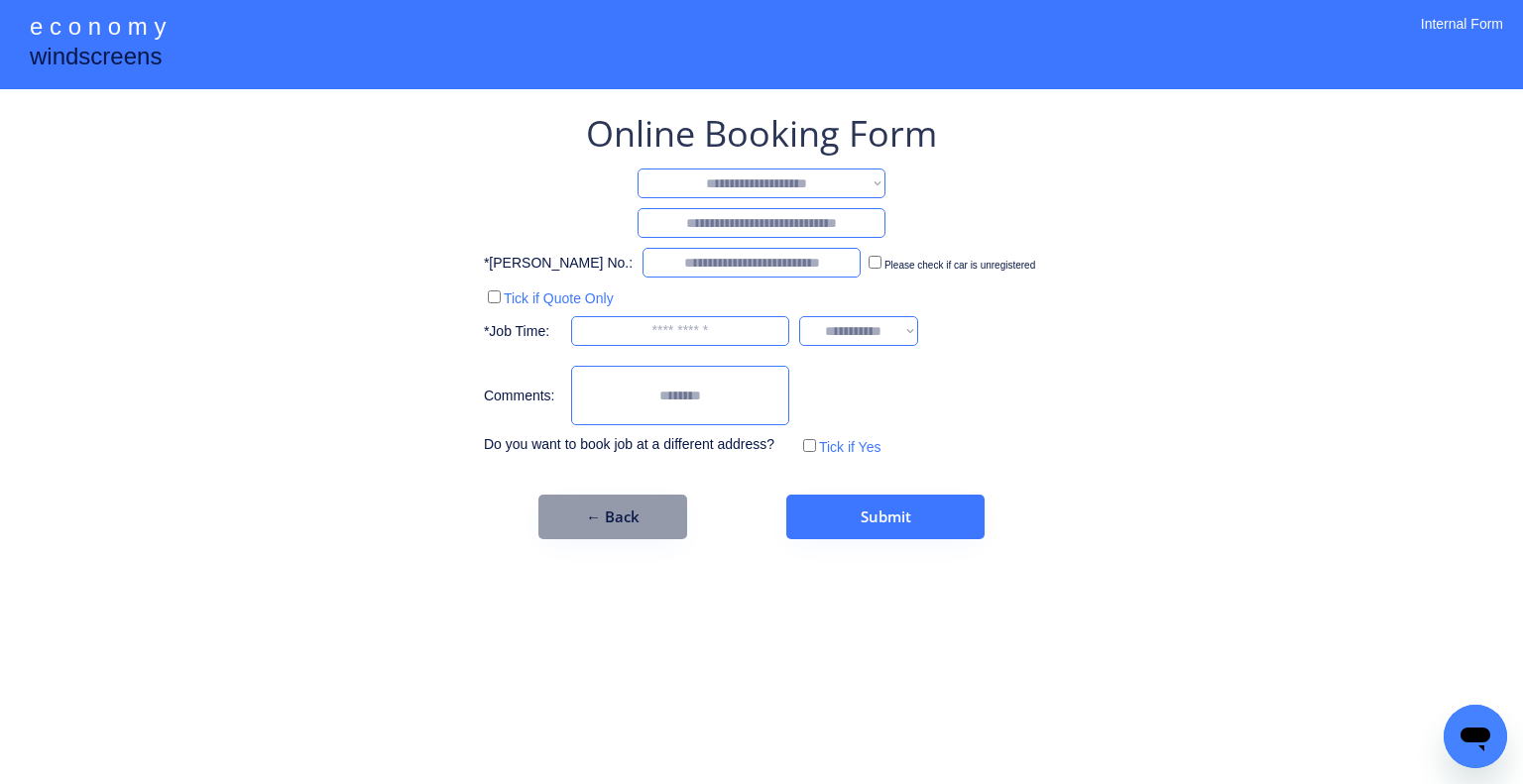 select on "*******" 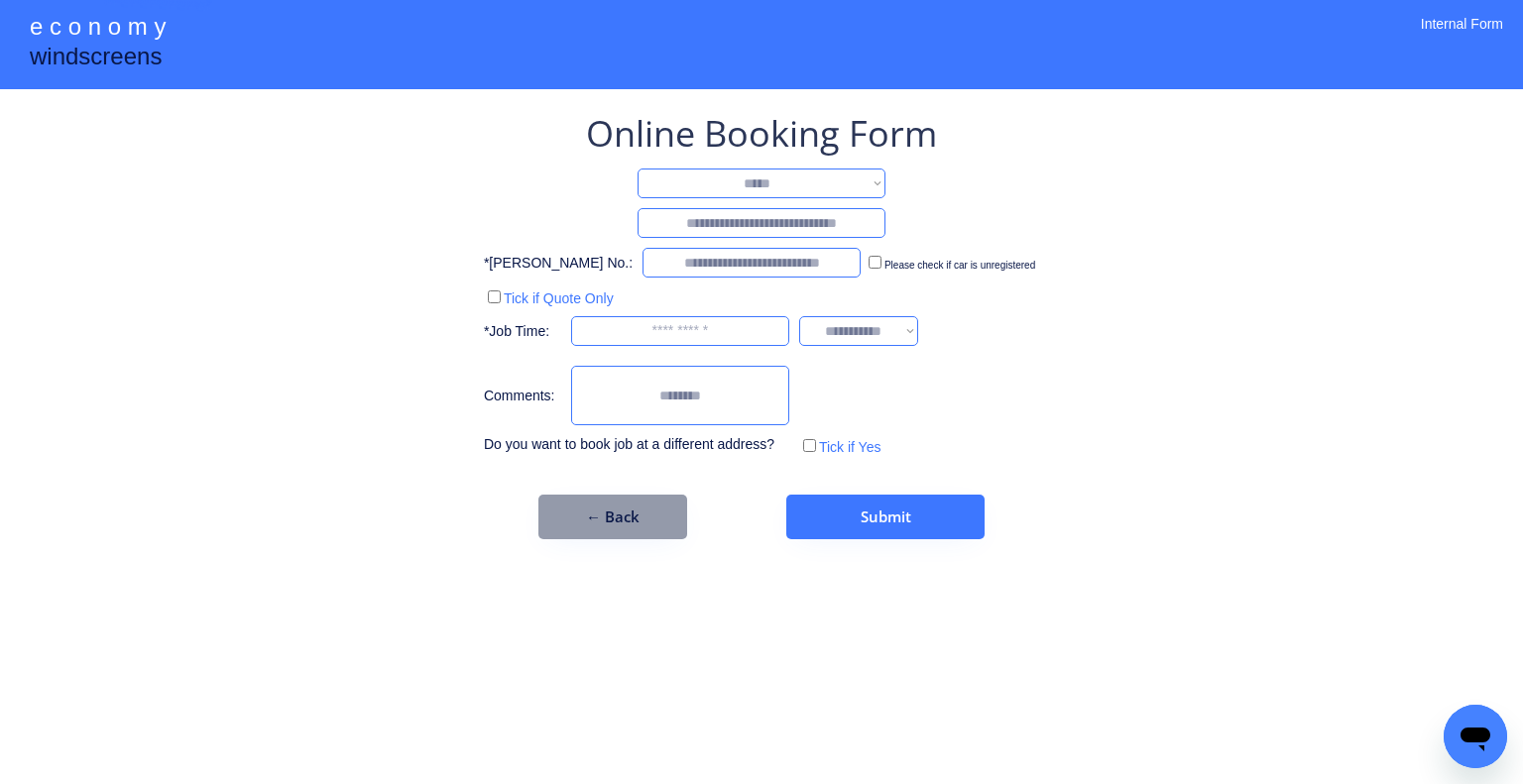 click on "**********" at bounding box center [762, 183] 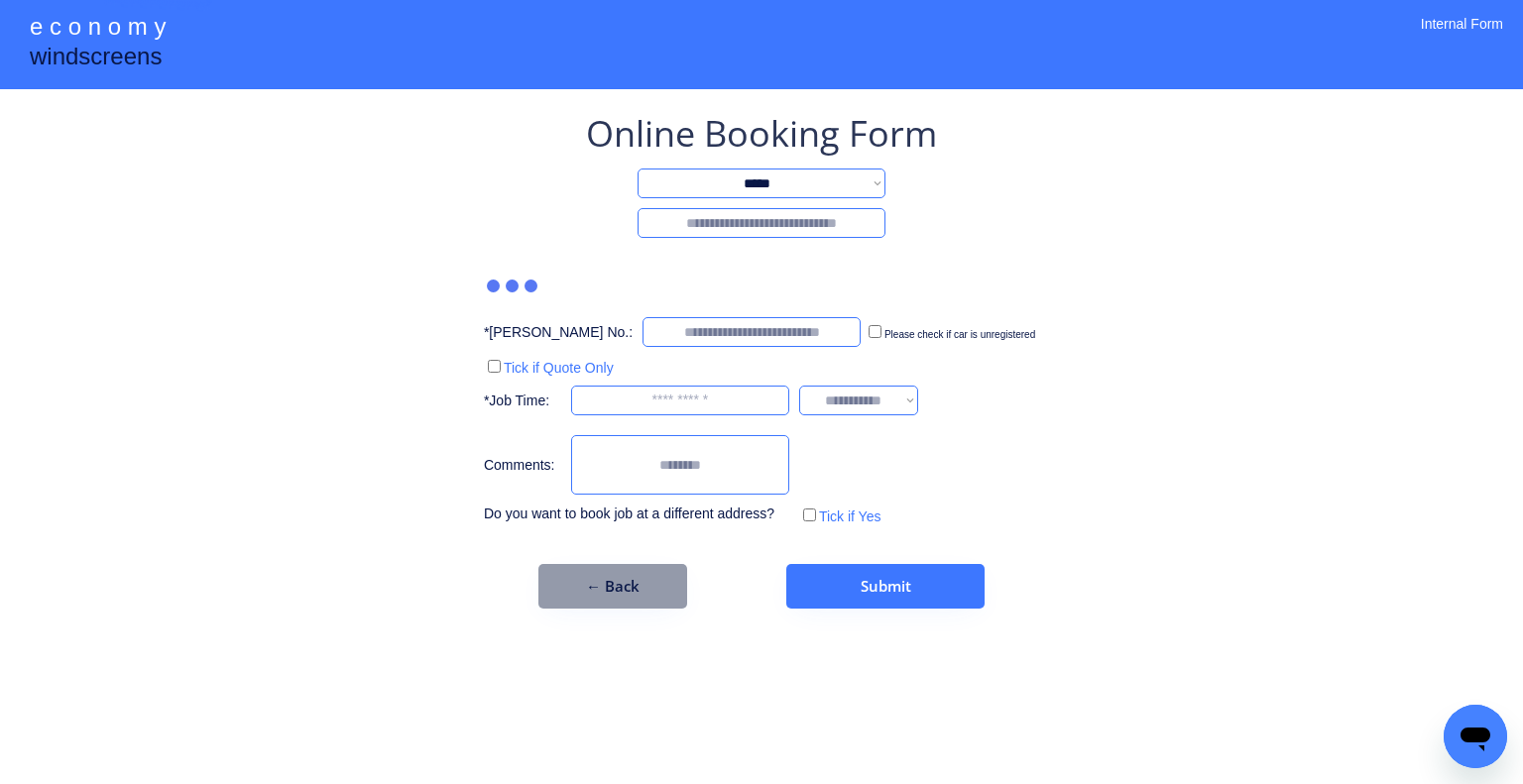click at bounding box center (762, 223) 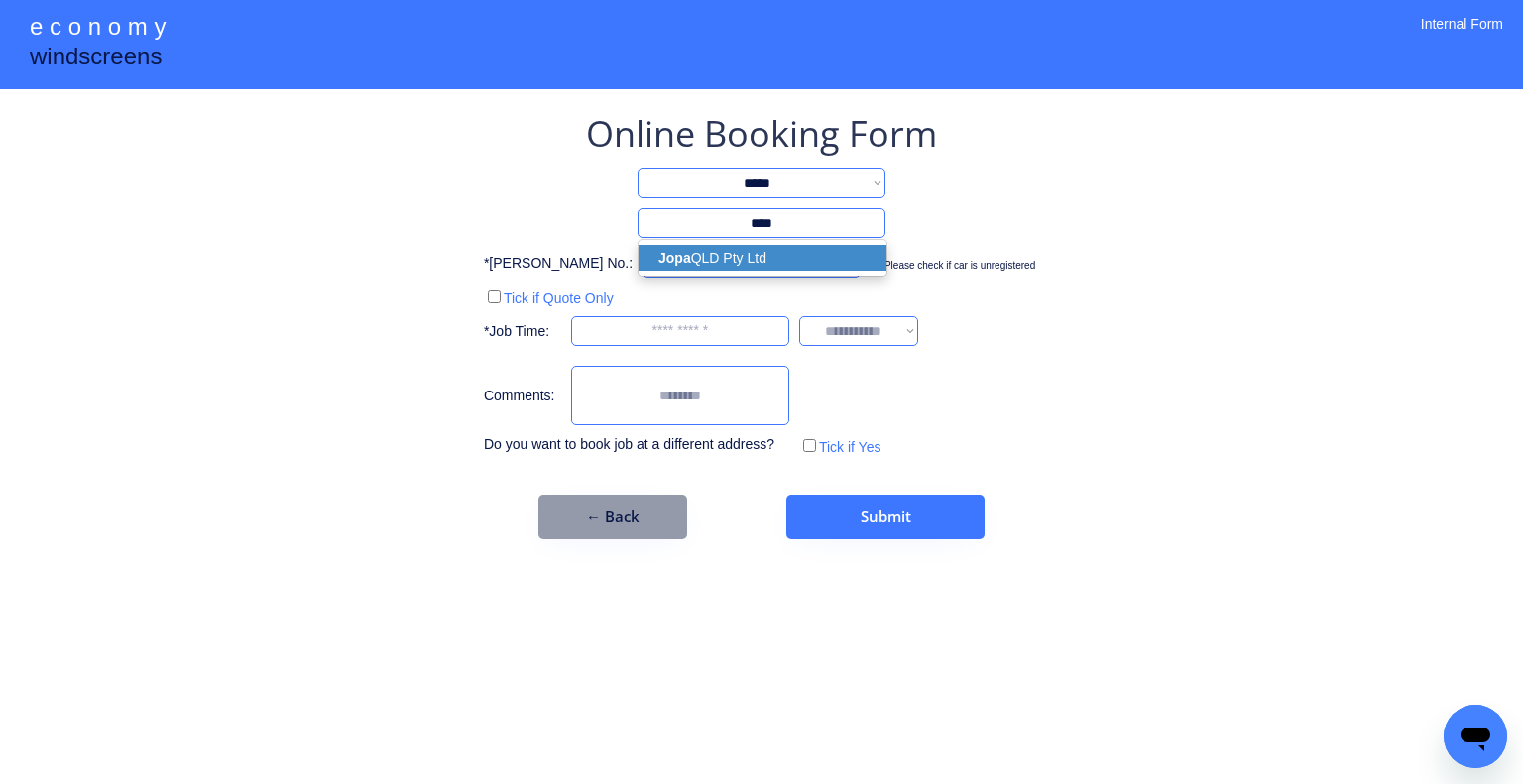 click on "Jopa  QLD Pty Ltd" at bounding box center (762, 258) 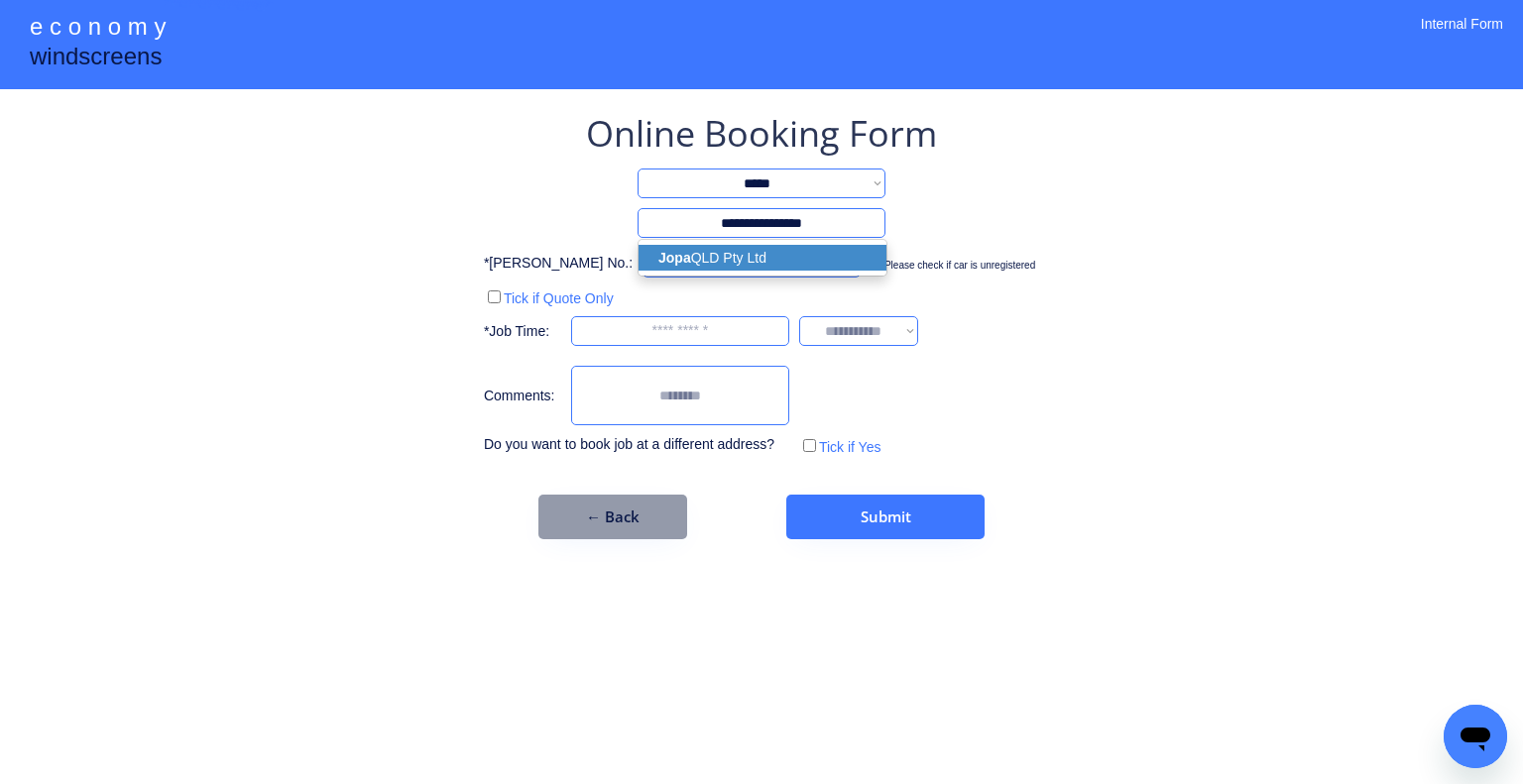 select on "*********" 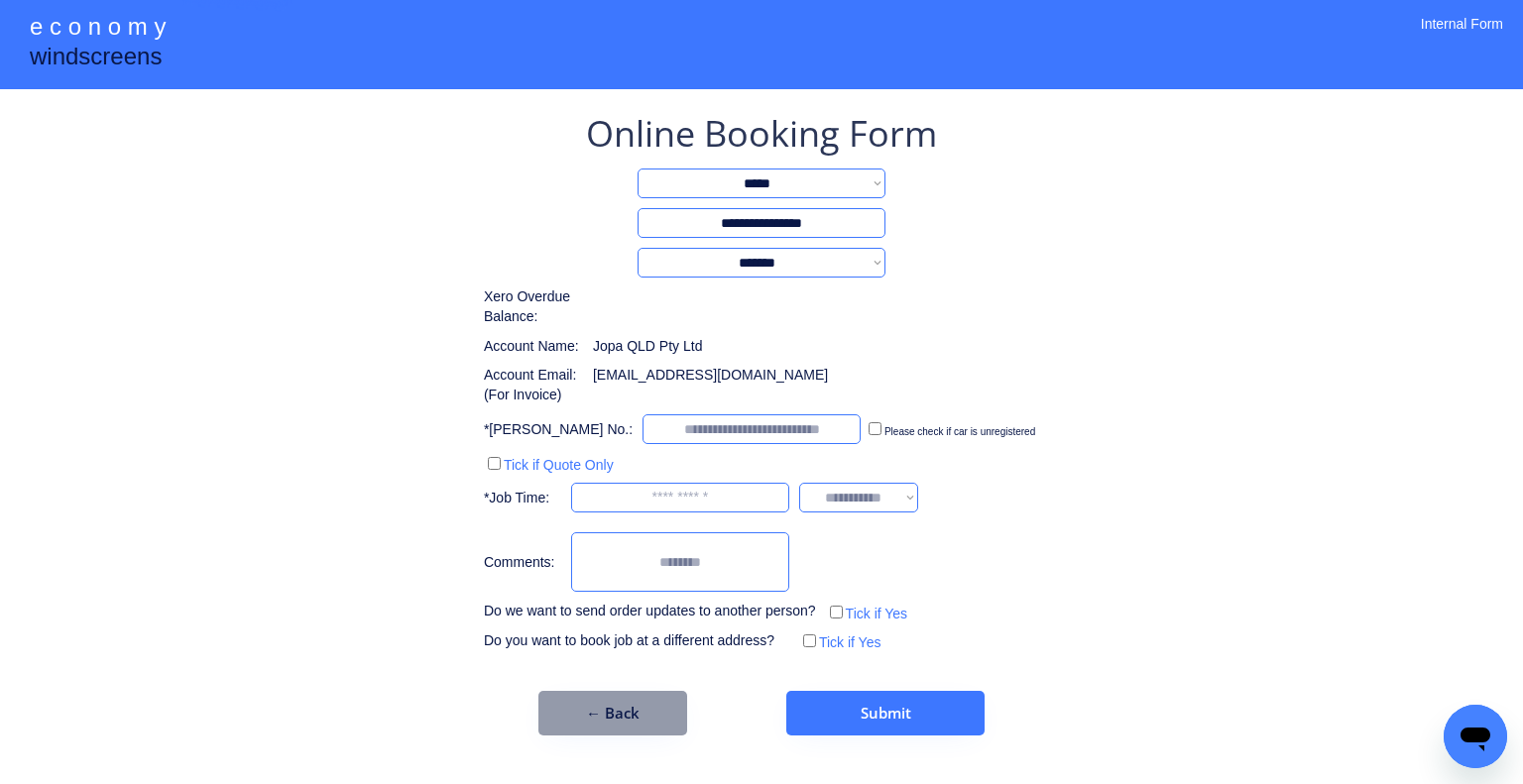 type on "**********" 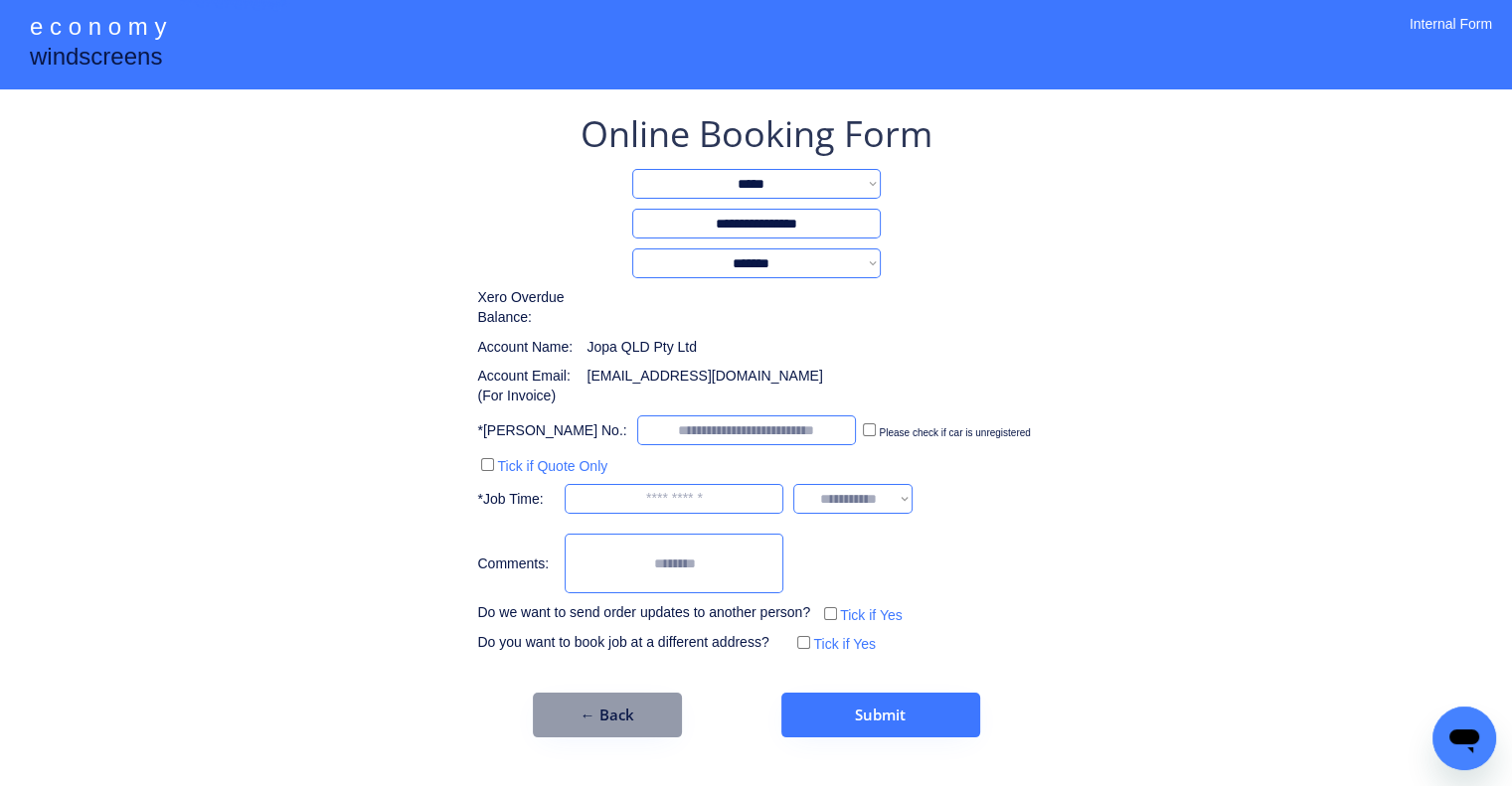 click on "**********" at bounding box center (756, 398) 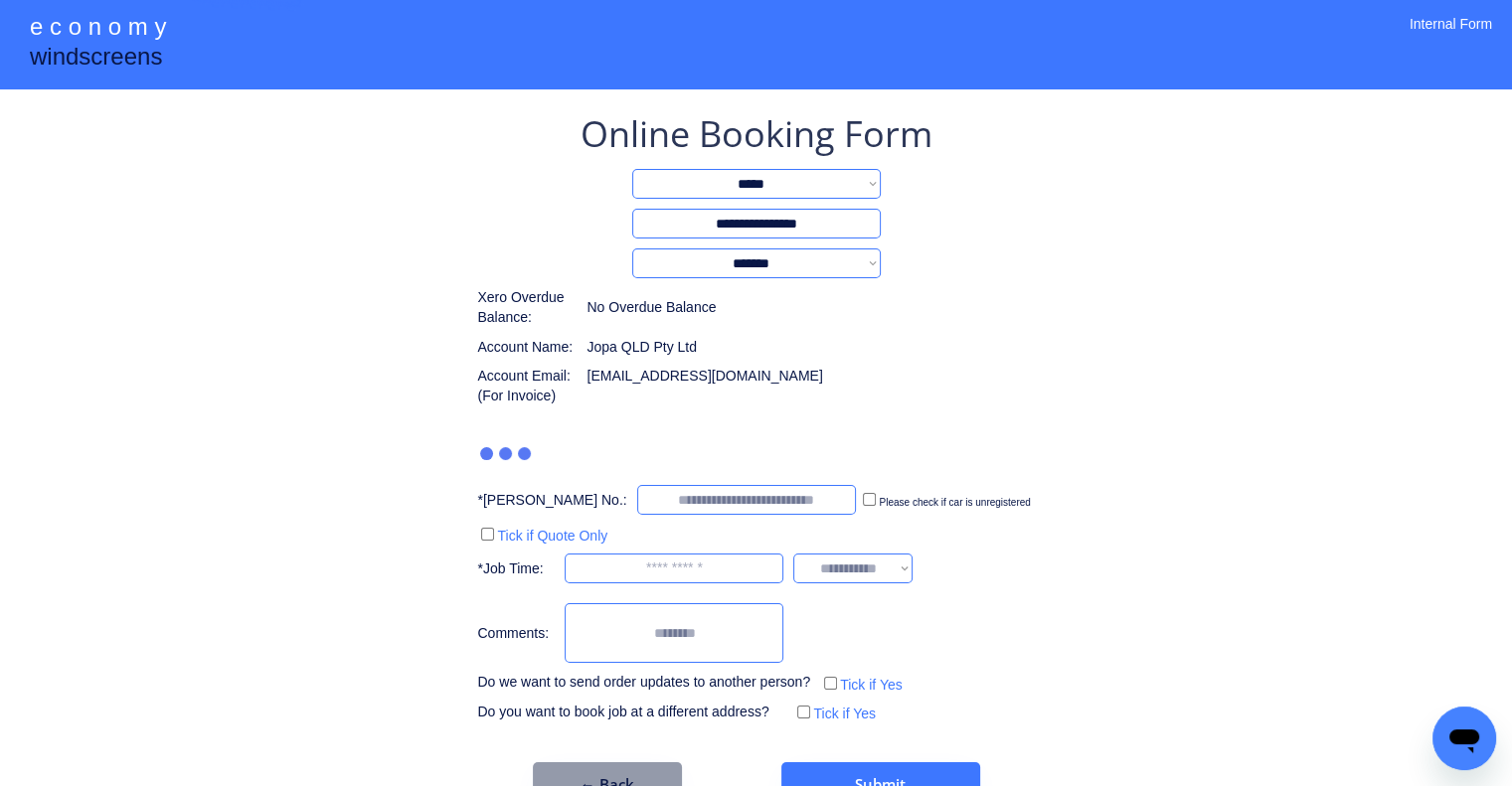 click on "**********" at bounding box center [756, 458] 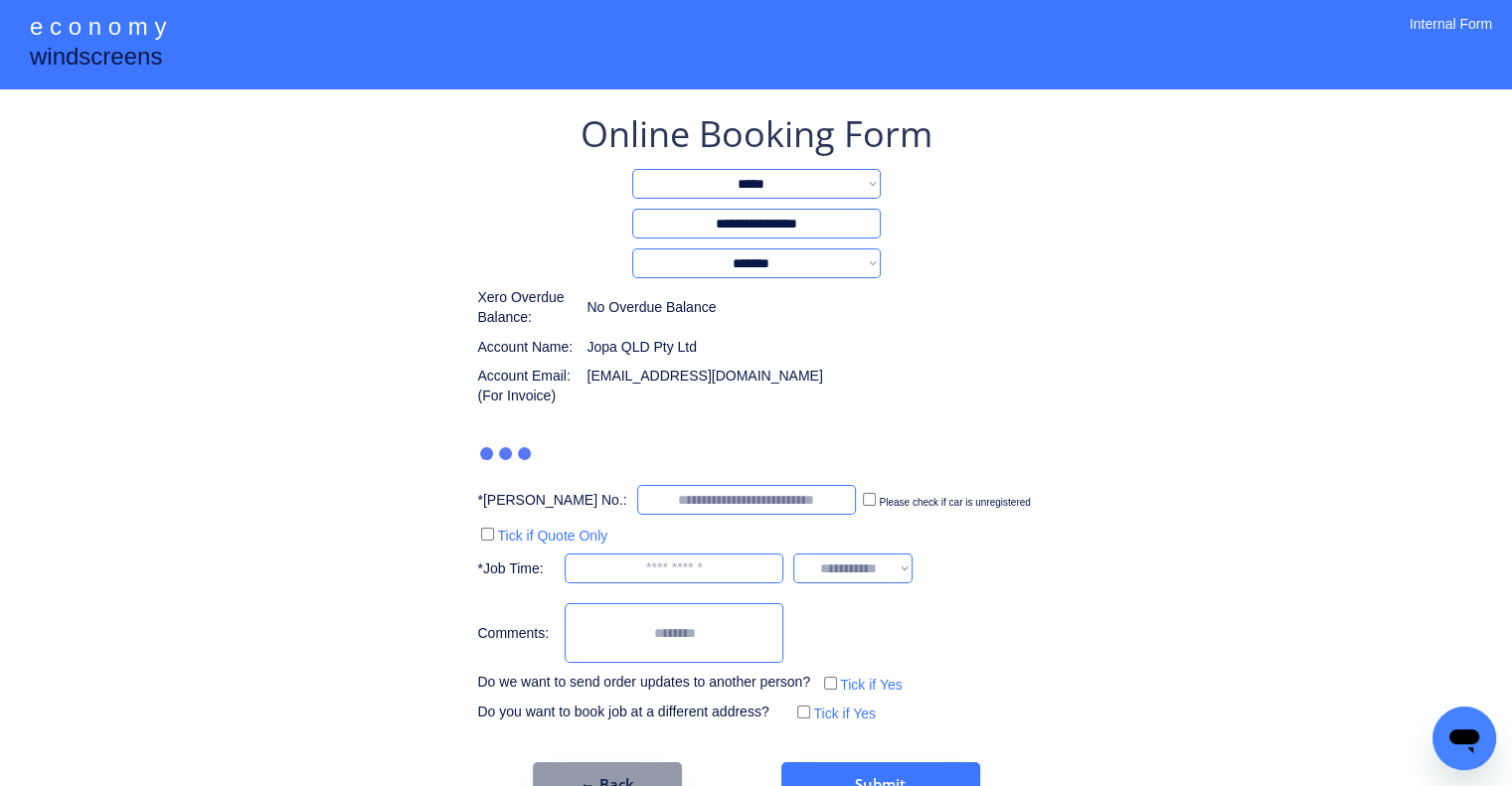 drag, startPoint x: 1129, startPoint y: 389, endPoint x: 1099, endPoint y: 415, distance: 39.69887 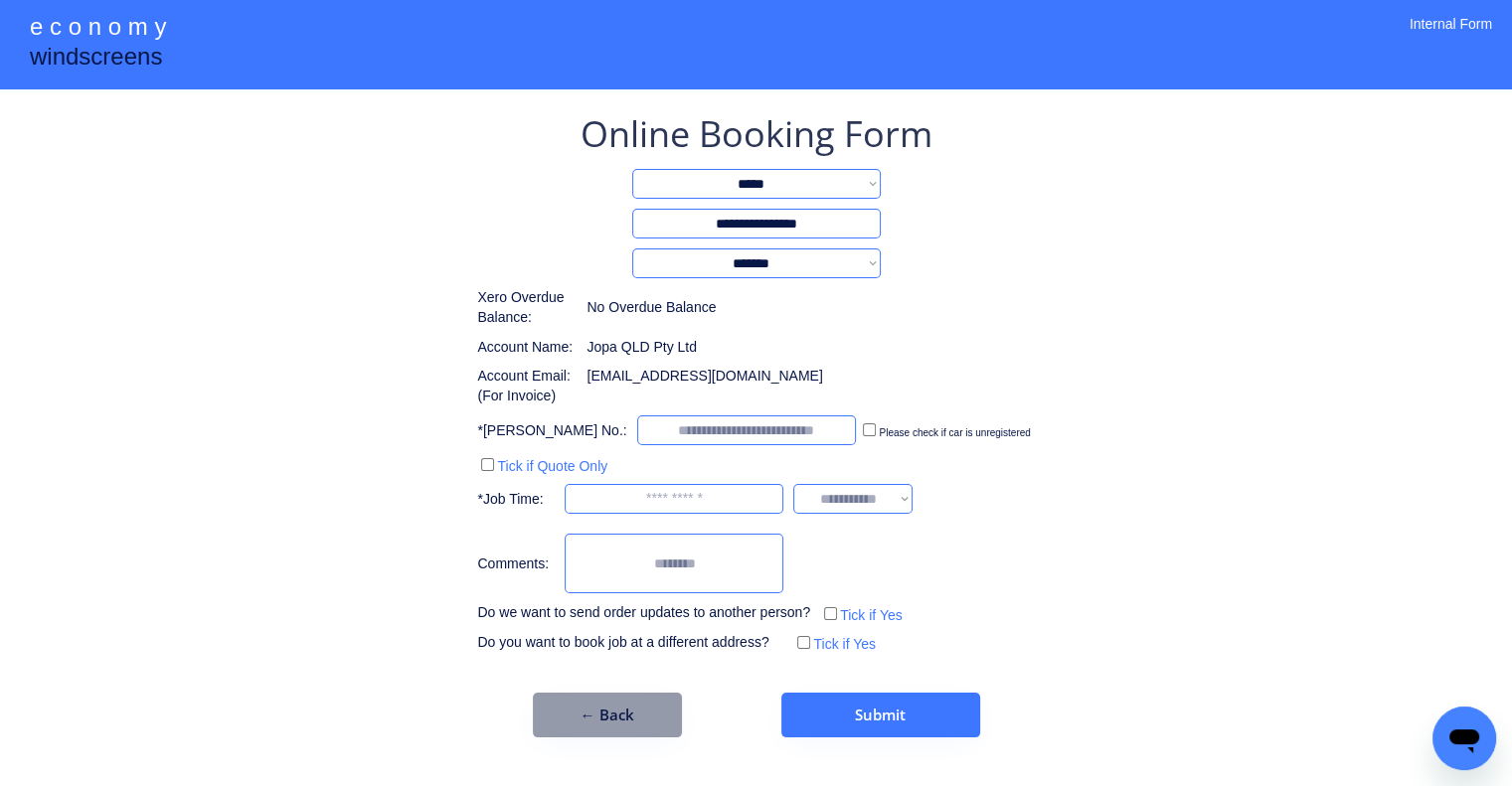 drag, startPoint x: 1135, startPoint y: 353, endPoint x: 930, endPoint y: 393, distance: 208.86599 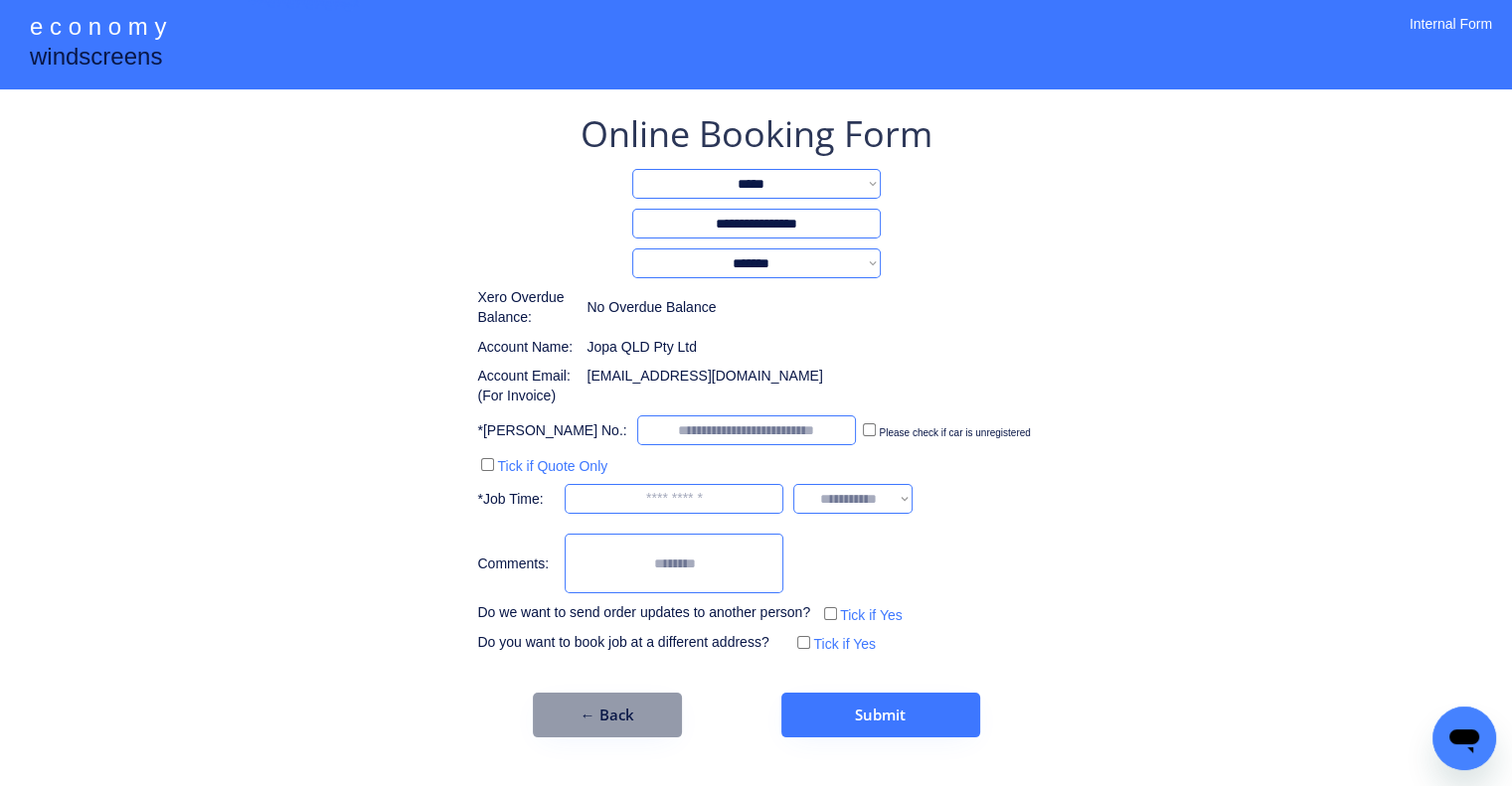 click at bounding box center (747, 430) 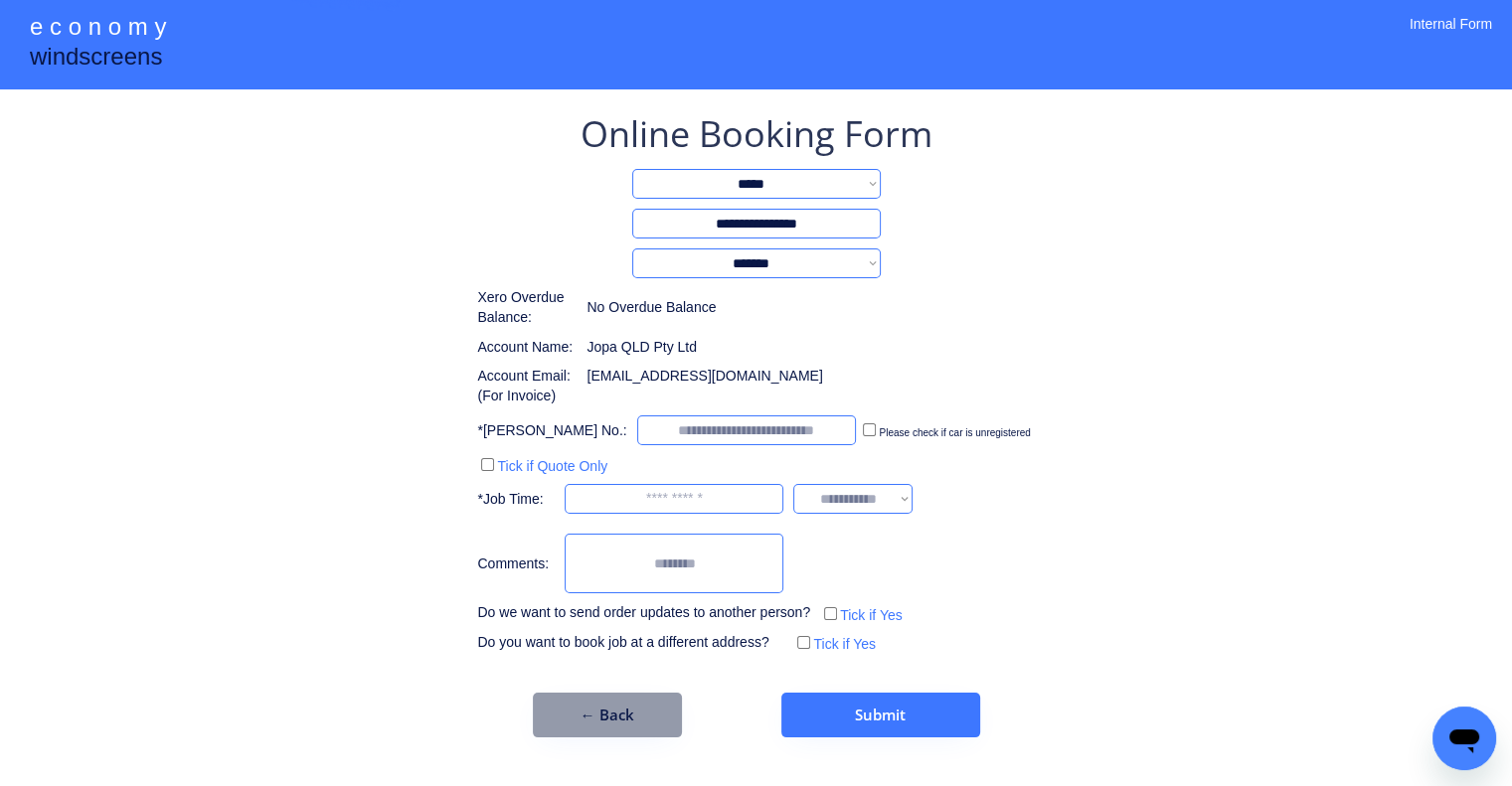 click at bounding box center (747, 430) 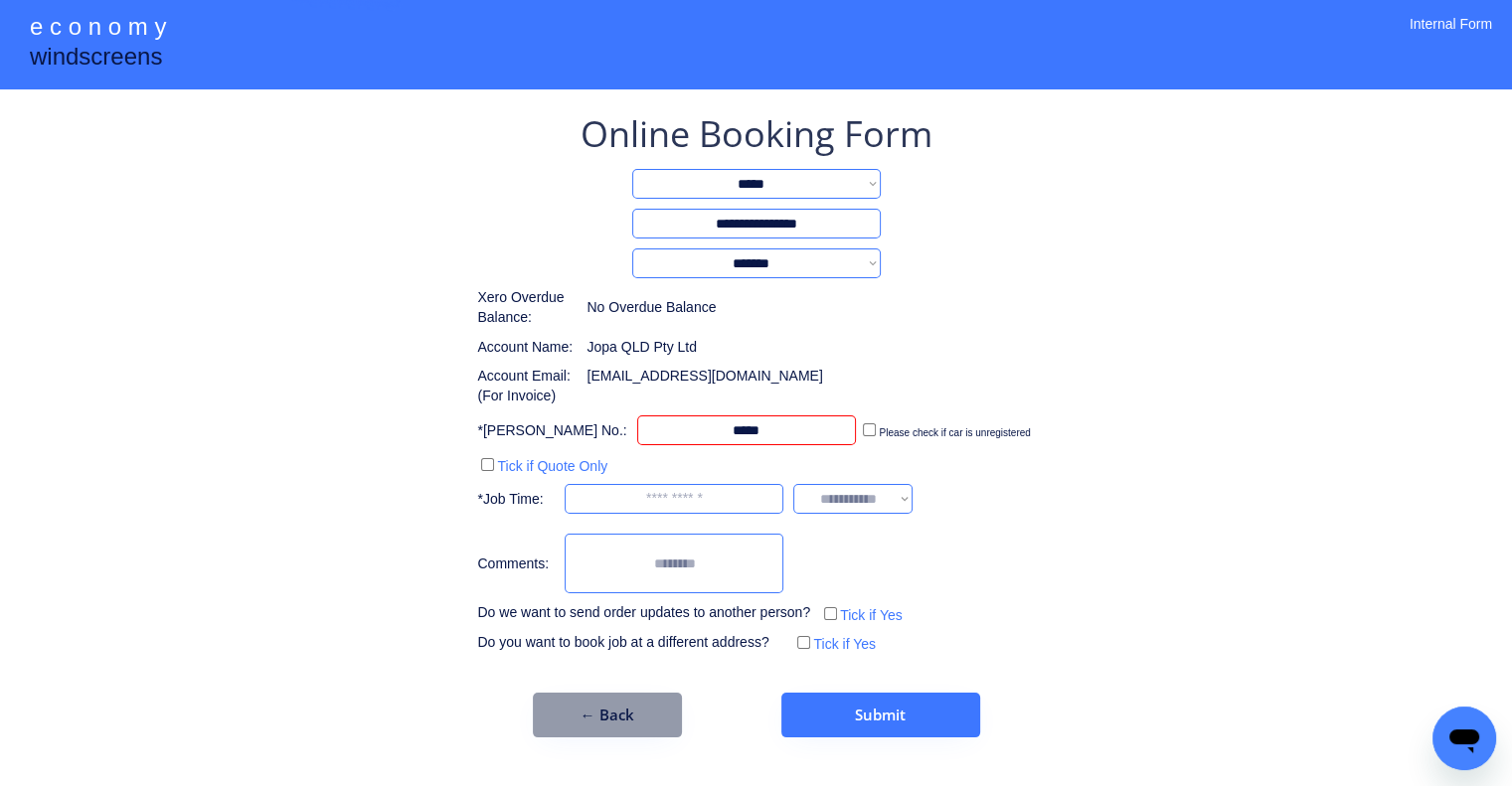 type on "*****" 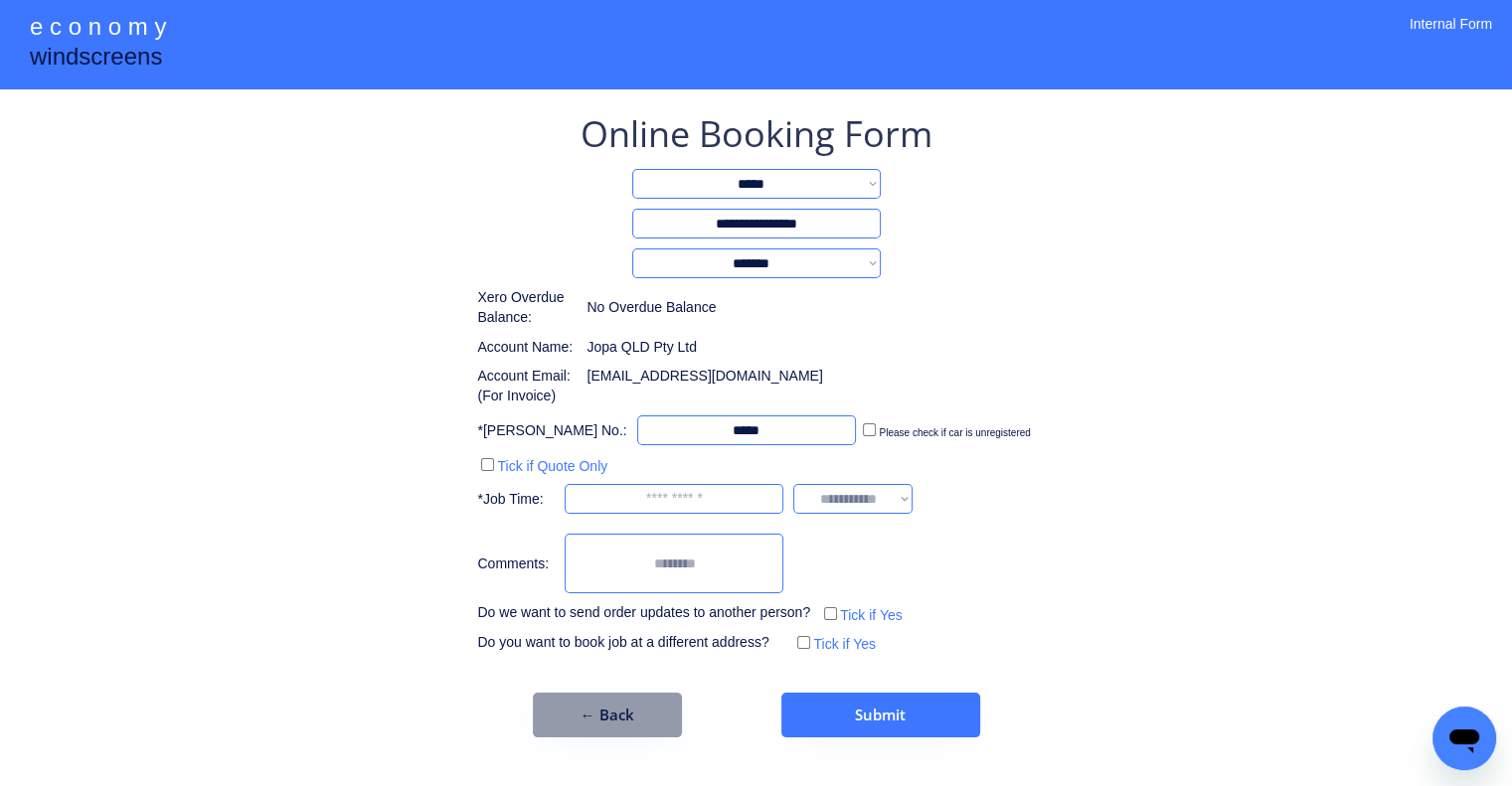 click on "**********" at bounding box center (756, 423) 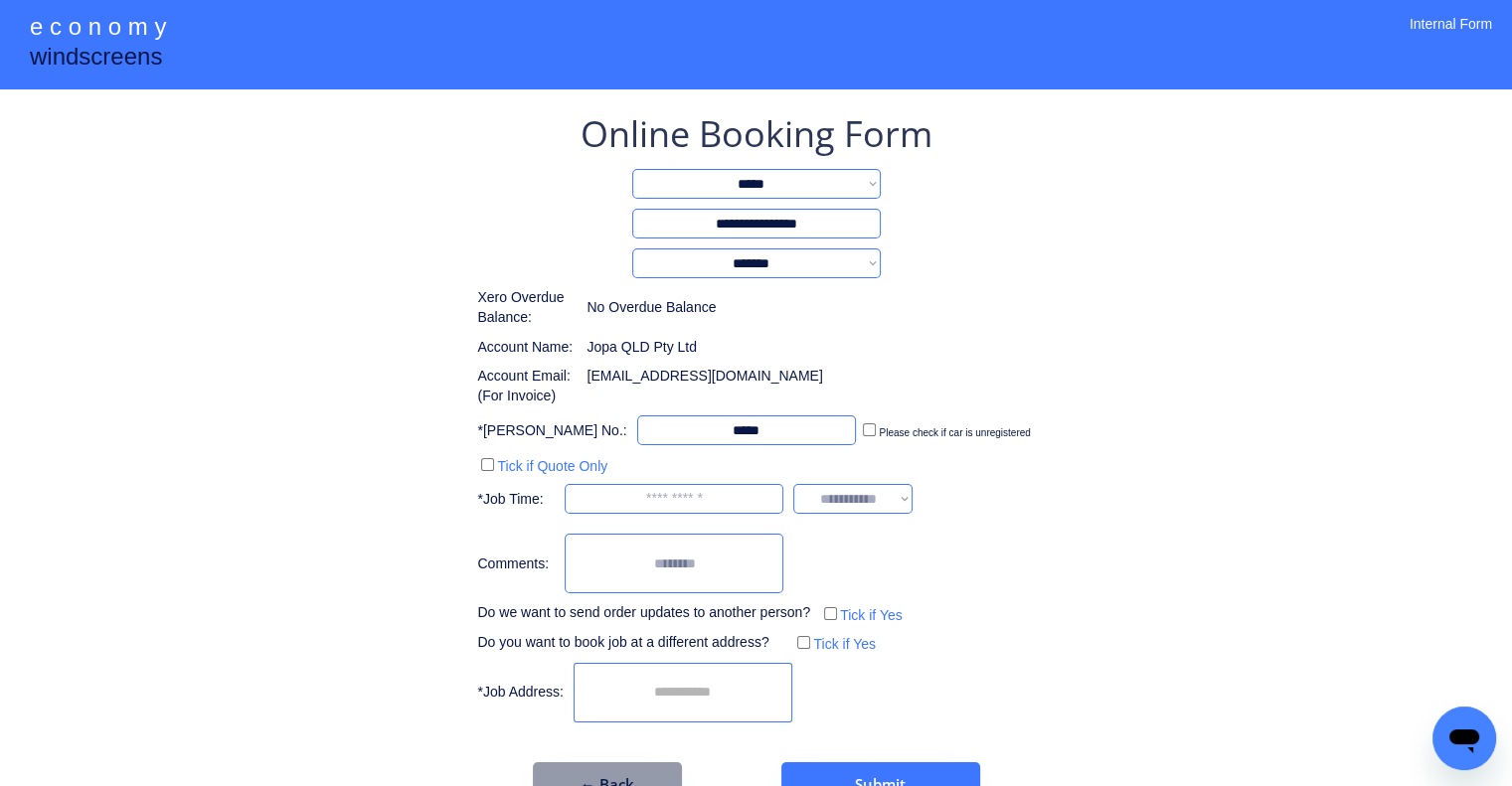 click at bounding box center (674, 499) 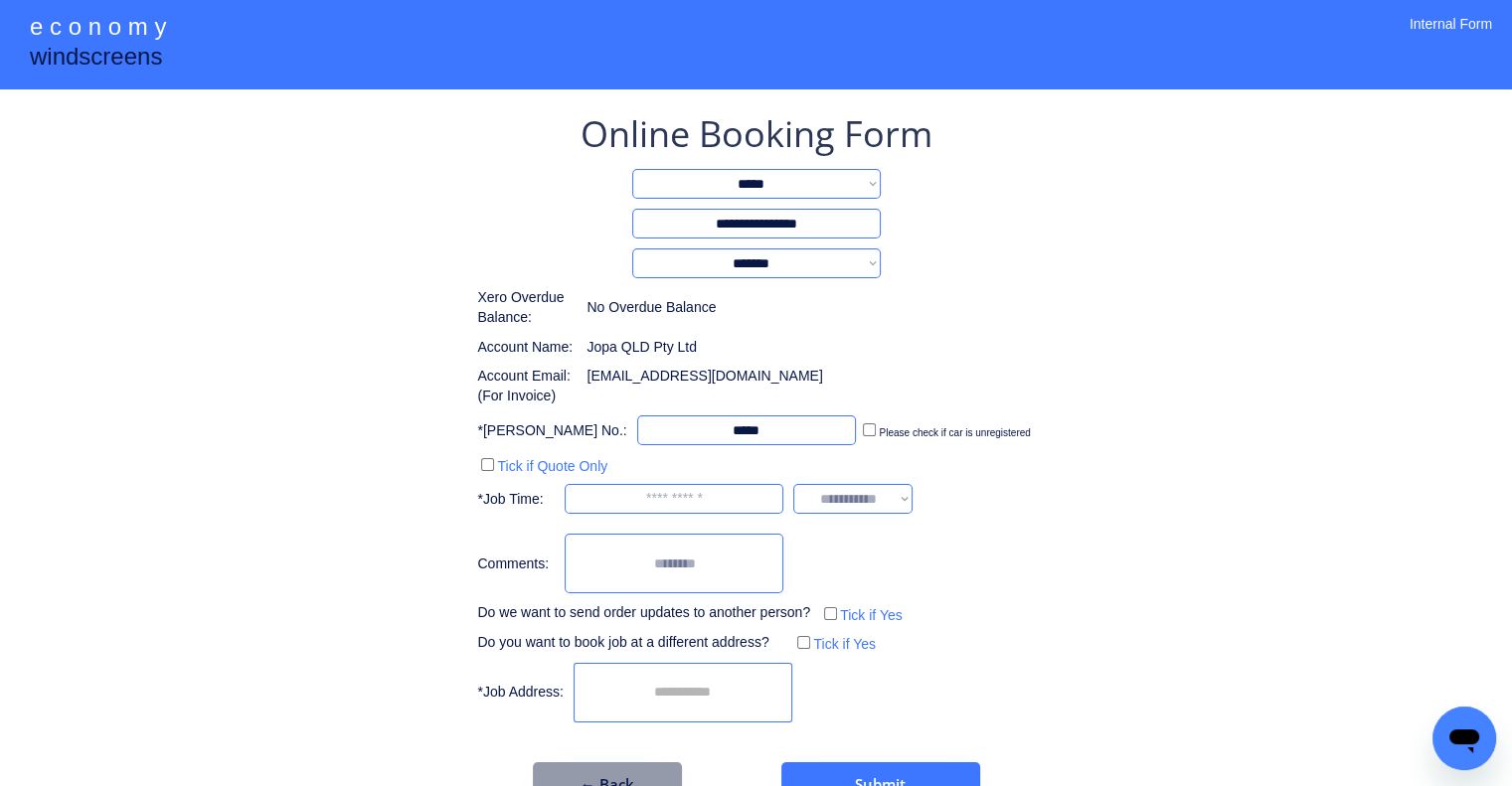 click on "**********" at bounding box center [756, 433] 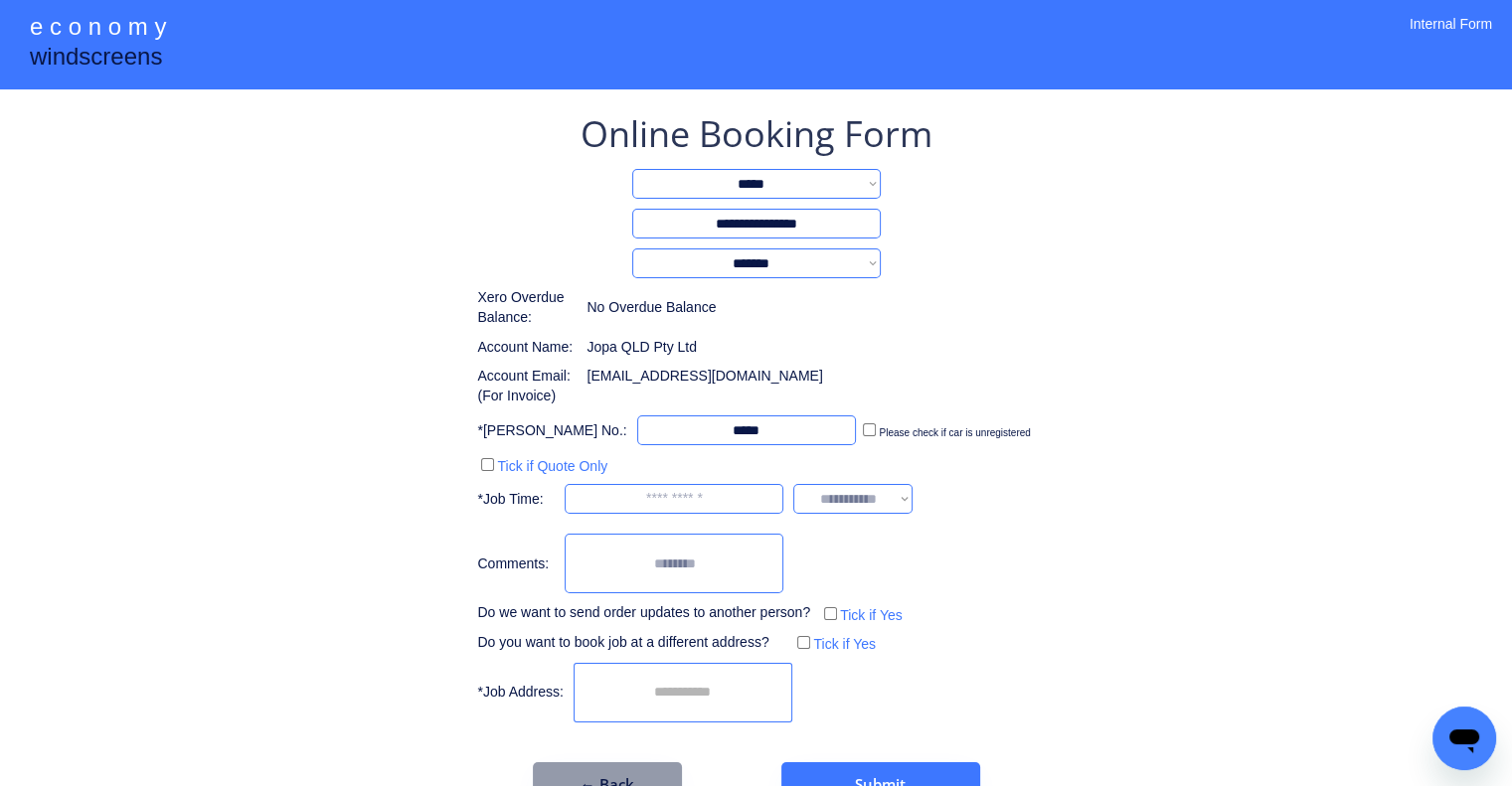 click on "**********" at bounding box center [756, 433] 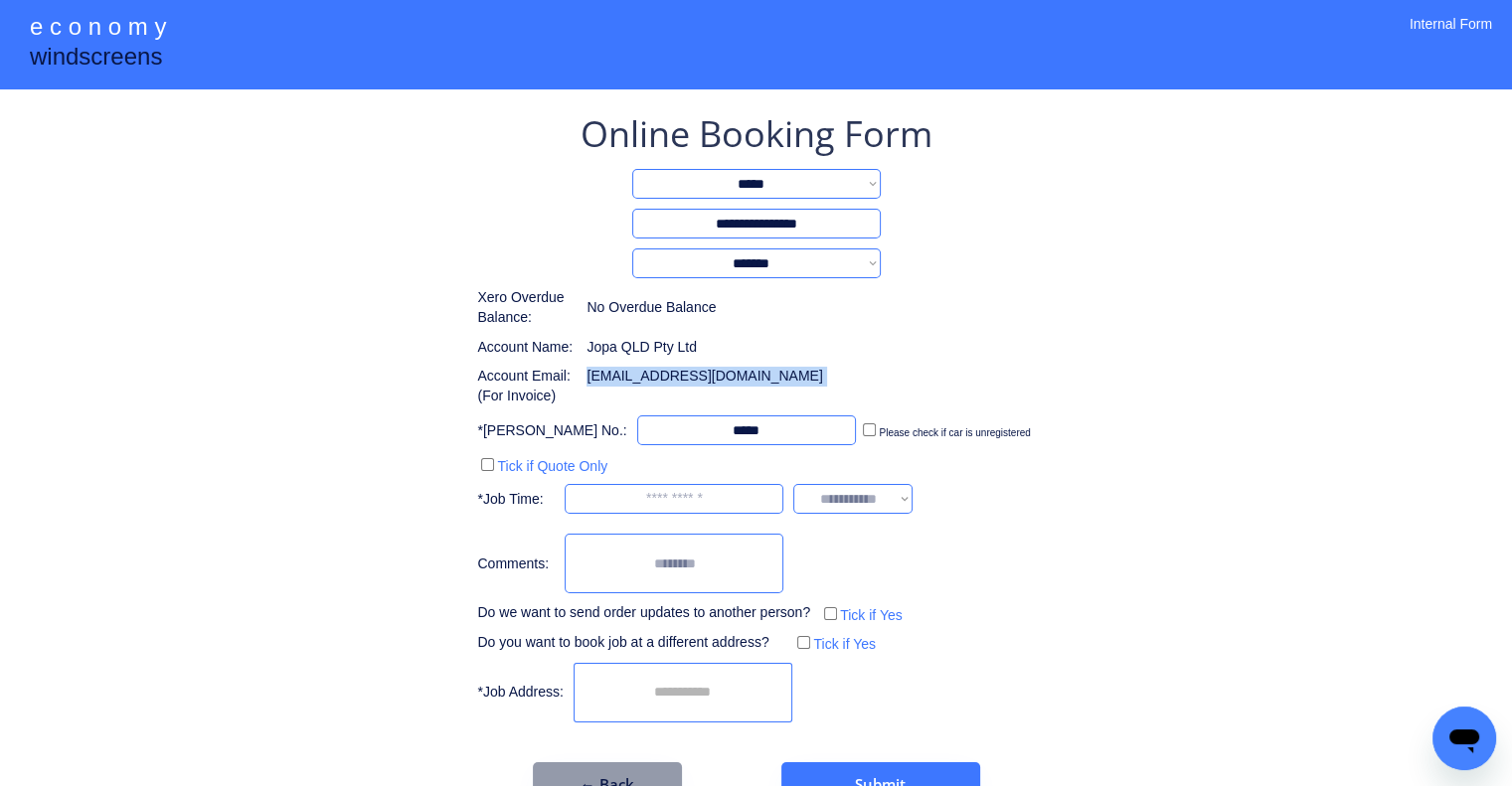click on "**********" at bounding box center (756, 433) 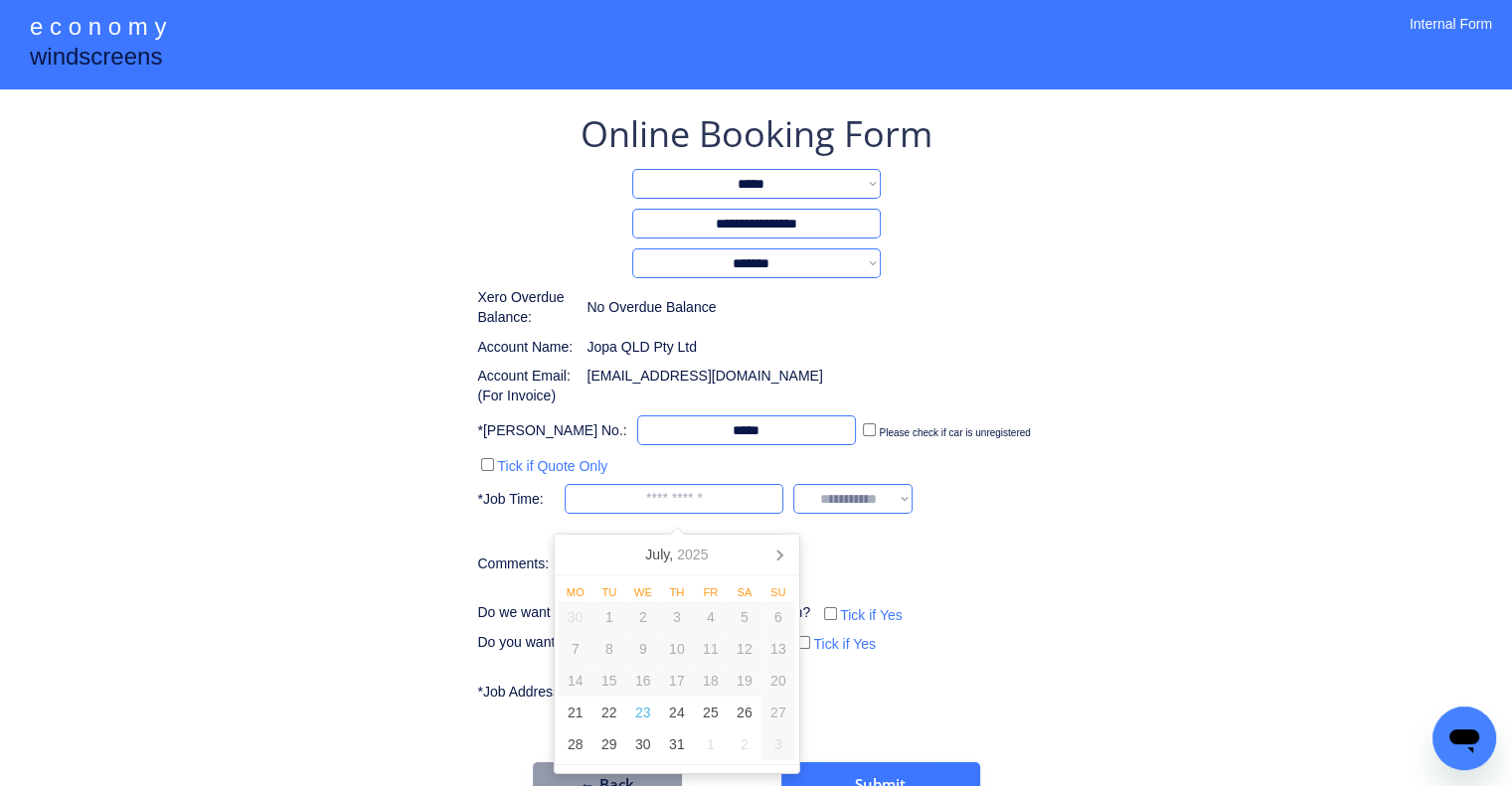 click at bounding box center [674, 499] 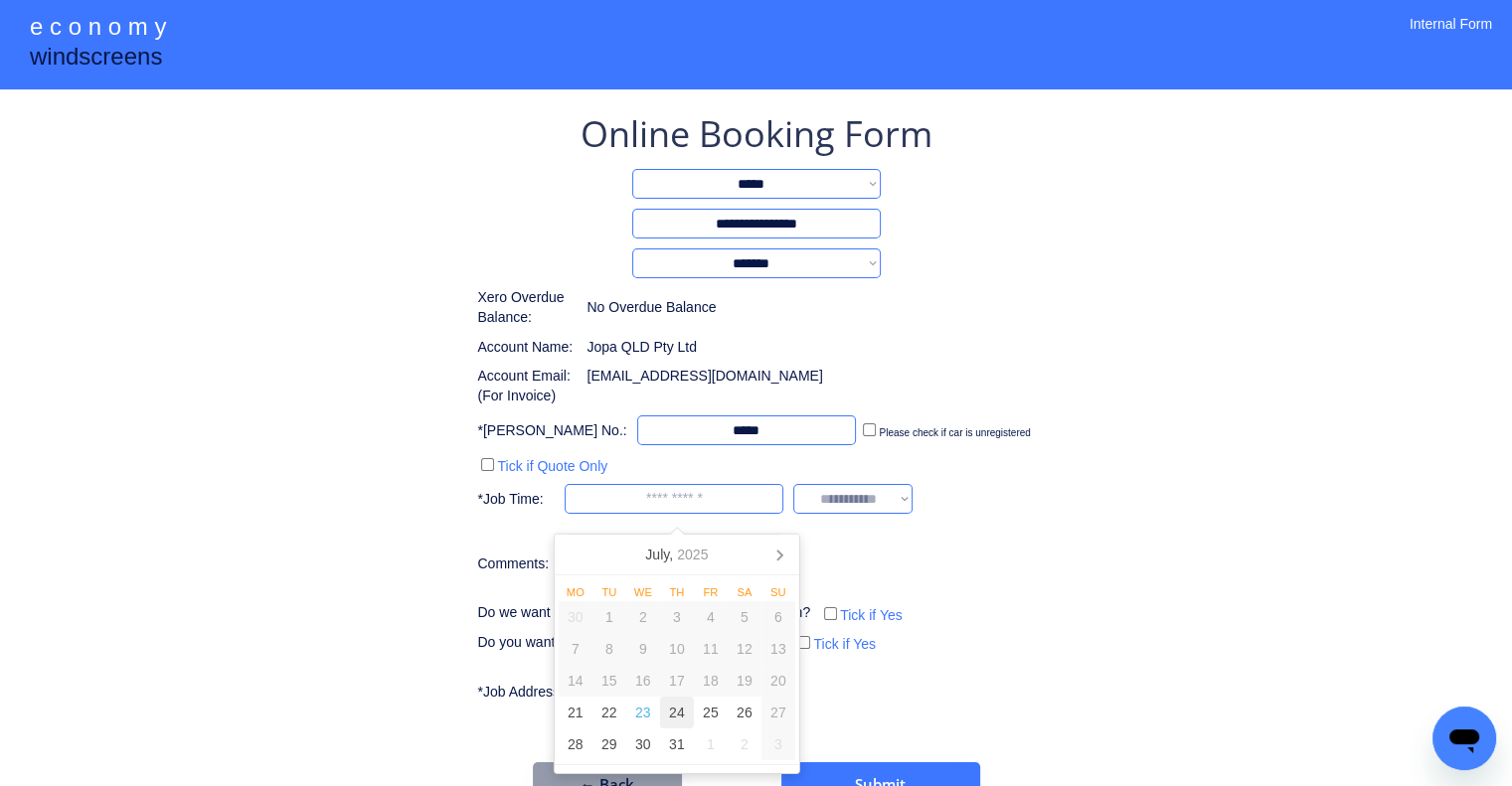 click on "24" at bounding box center (677, 712) 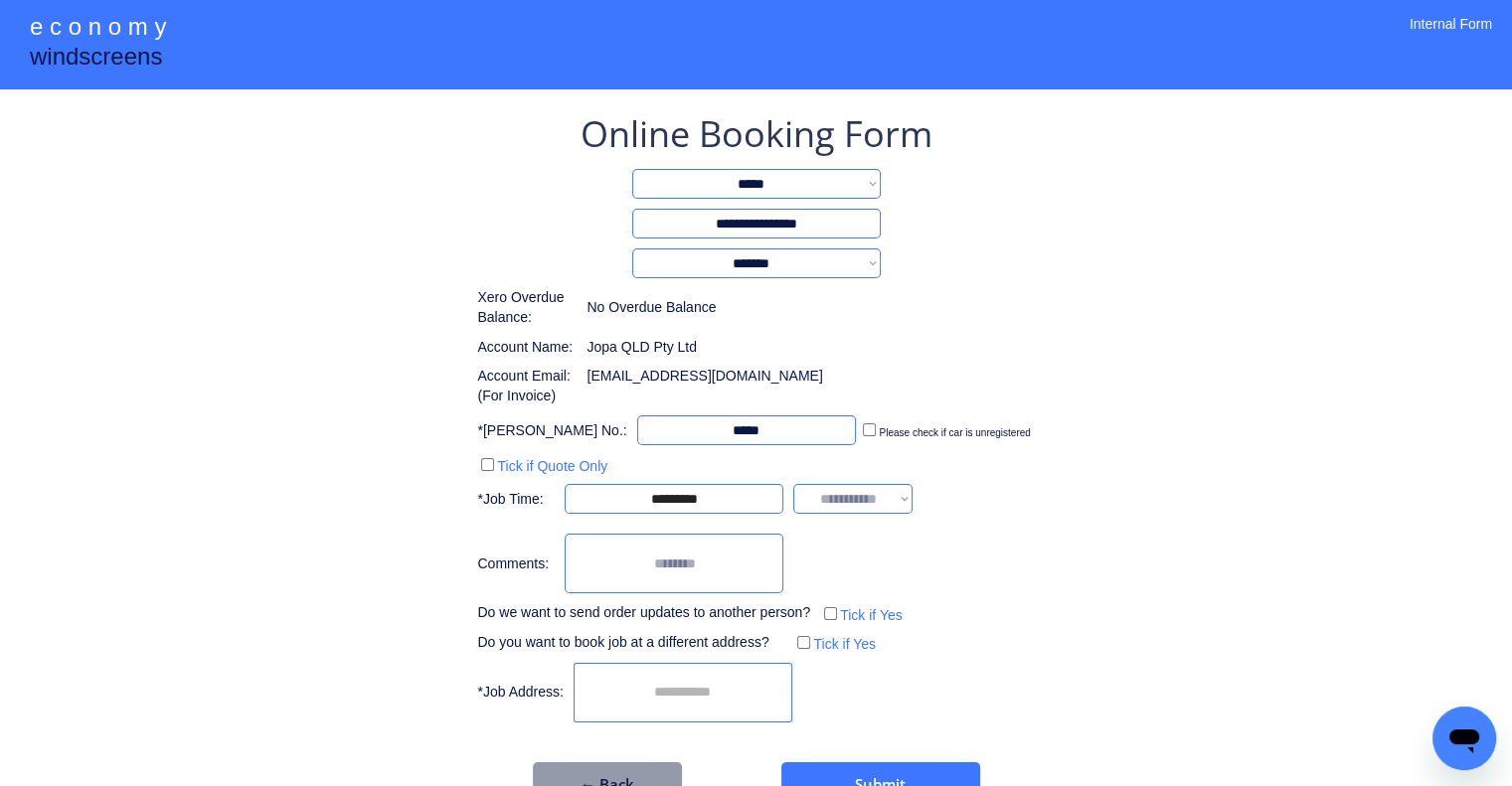 click on "**********" at bounding box center [756, 433] 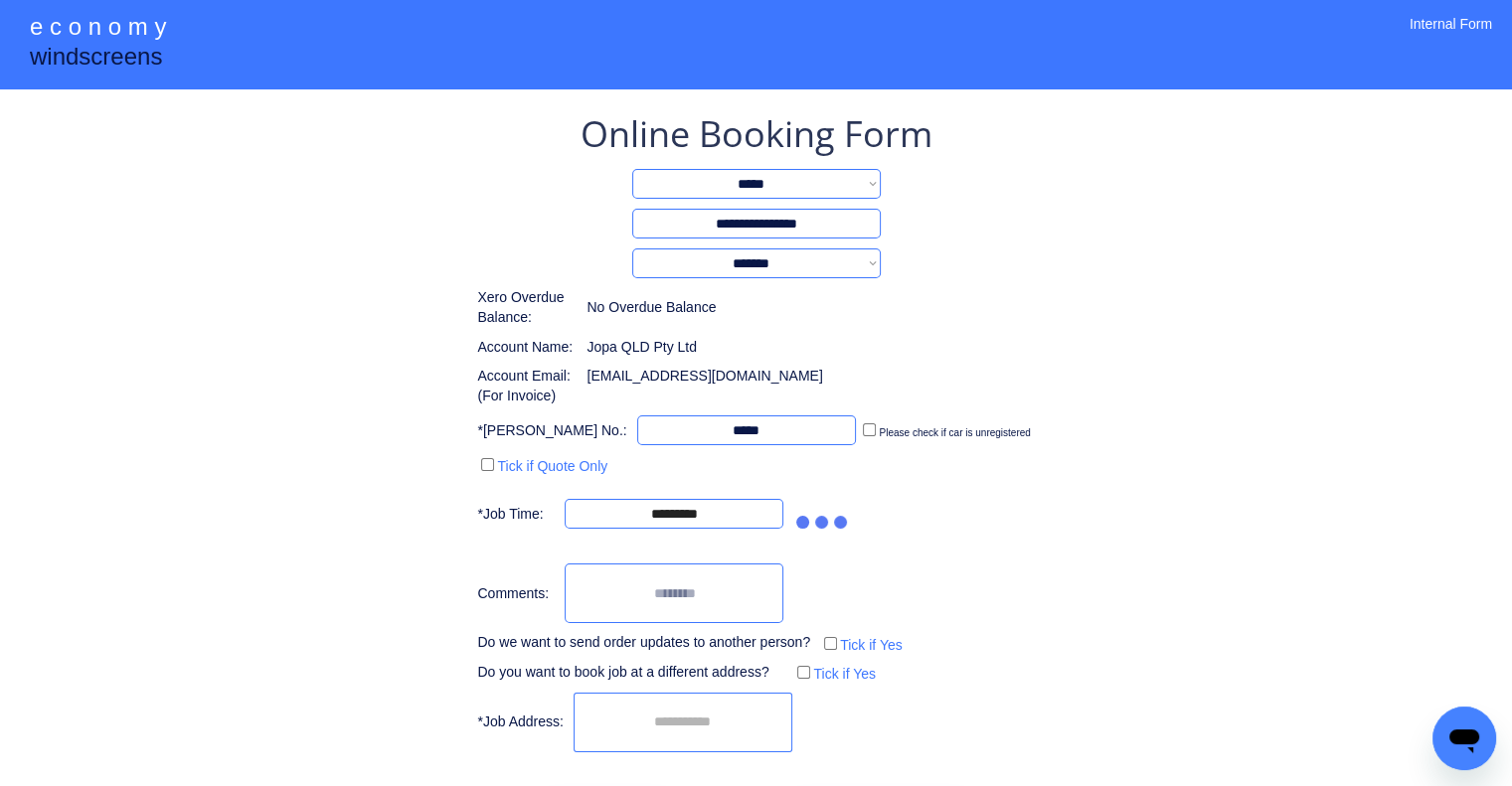 click on "**********" at bounding box center [756, 448] 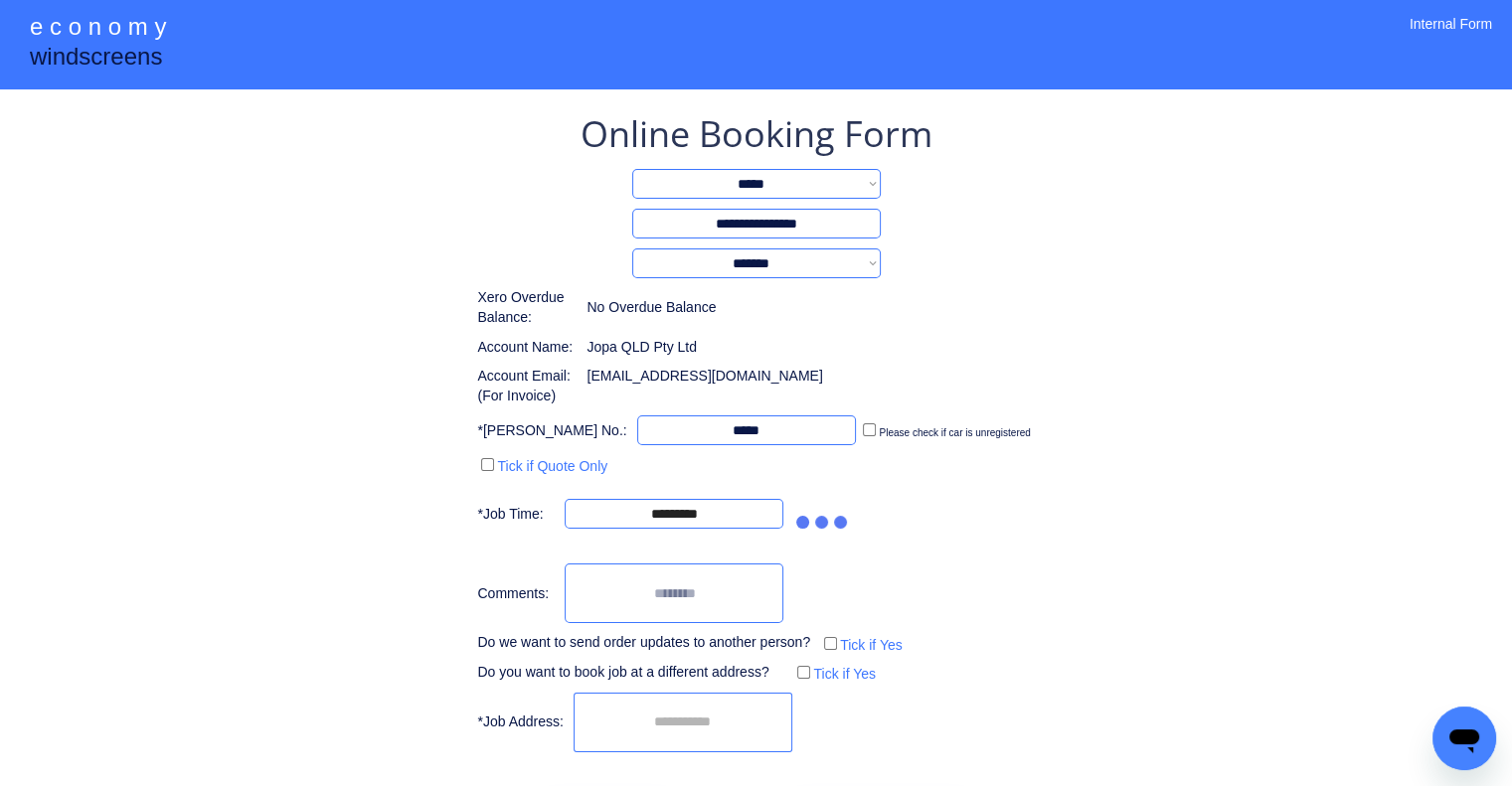 click on "**********" at bounding box center (756, 448) 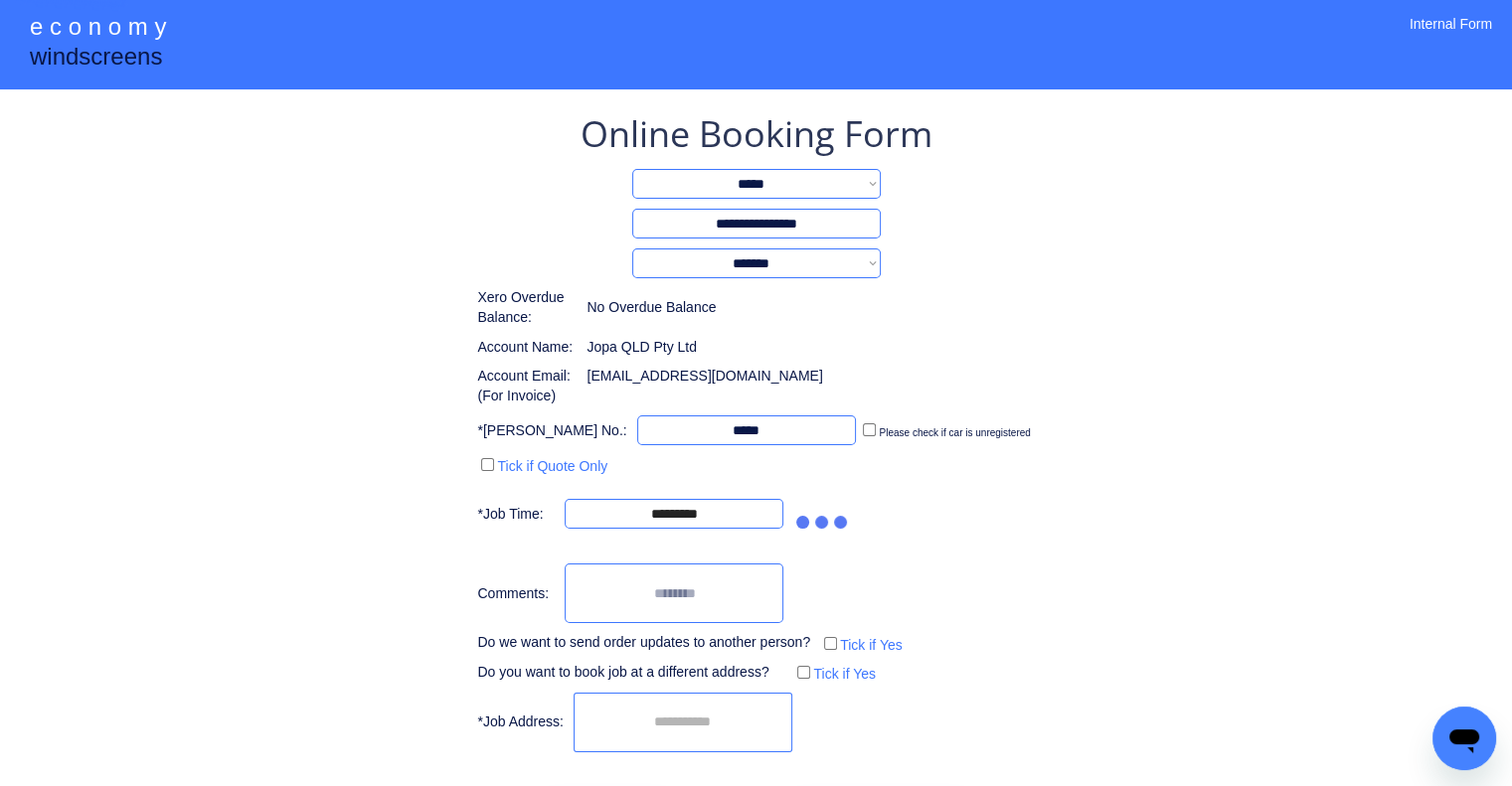 click on "**********" at bounding box center (756, 448) 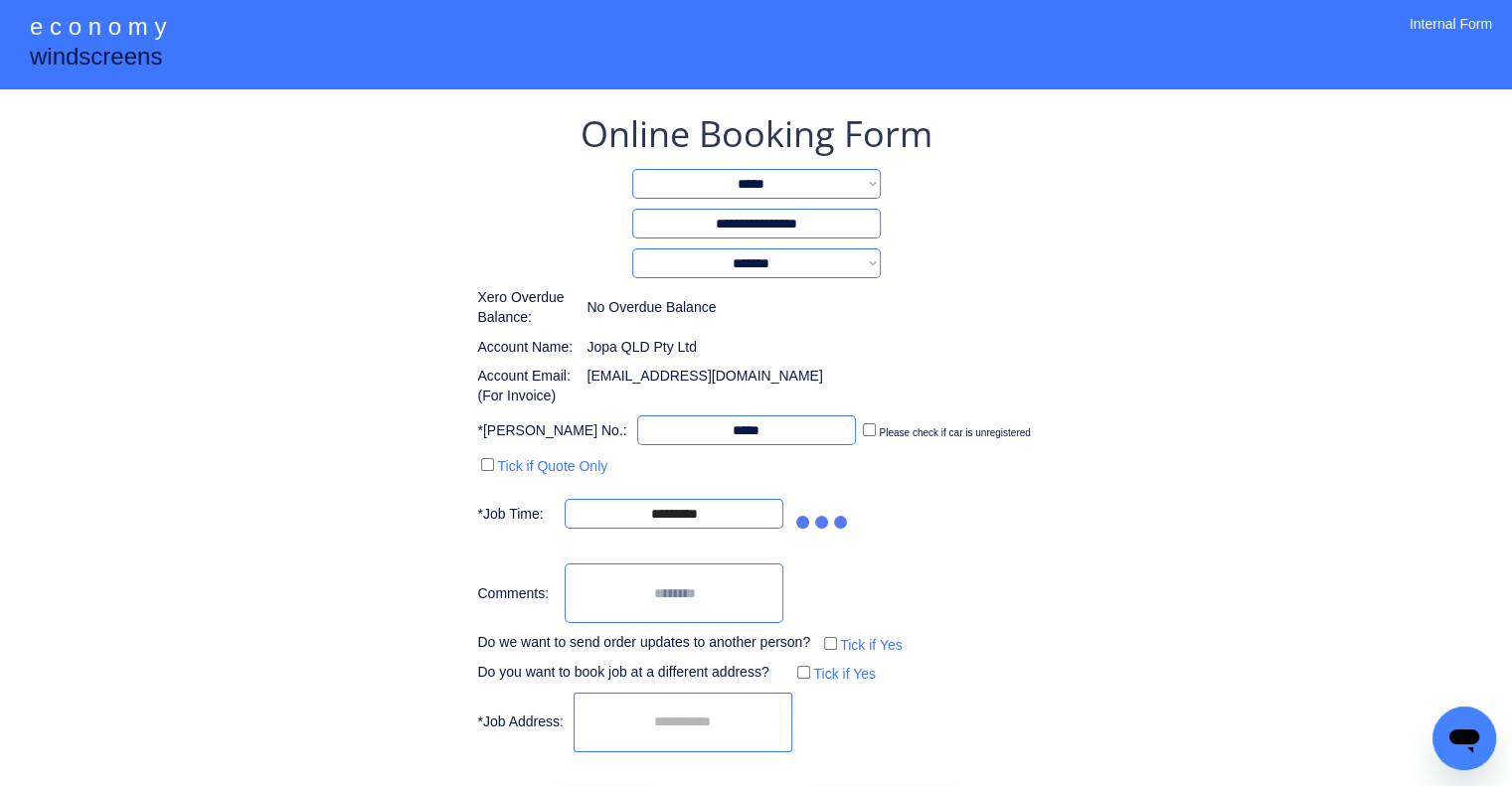 click on "**********" at bounding box center (756, 448) 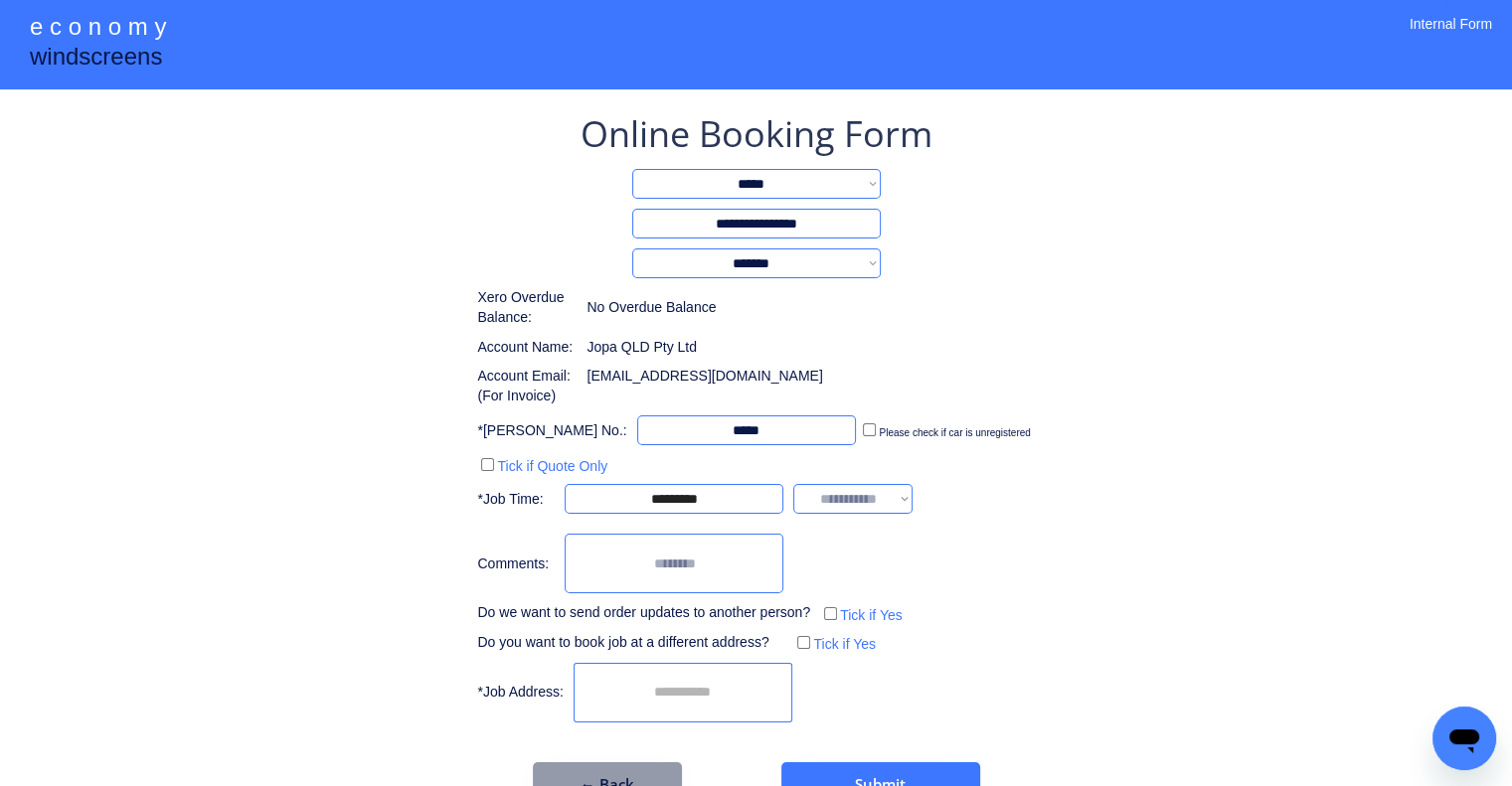 drag, startPoint x: 919, startPoint y: 508, endPoint x: 971, endPoint y: 502, distance: 52.345009 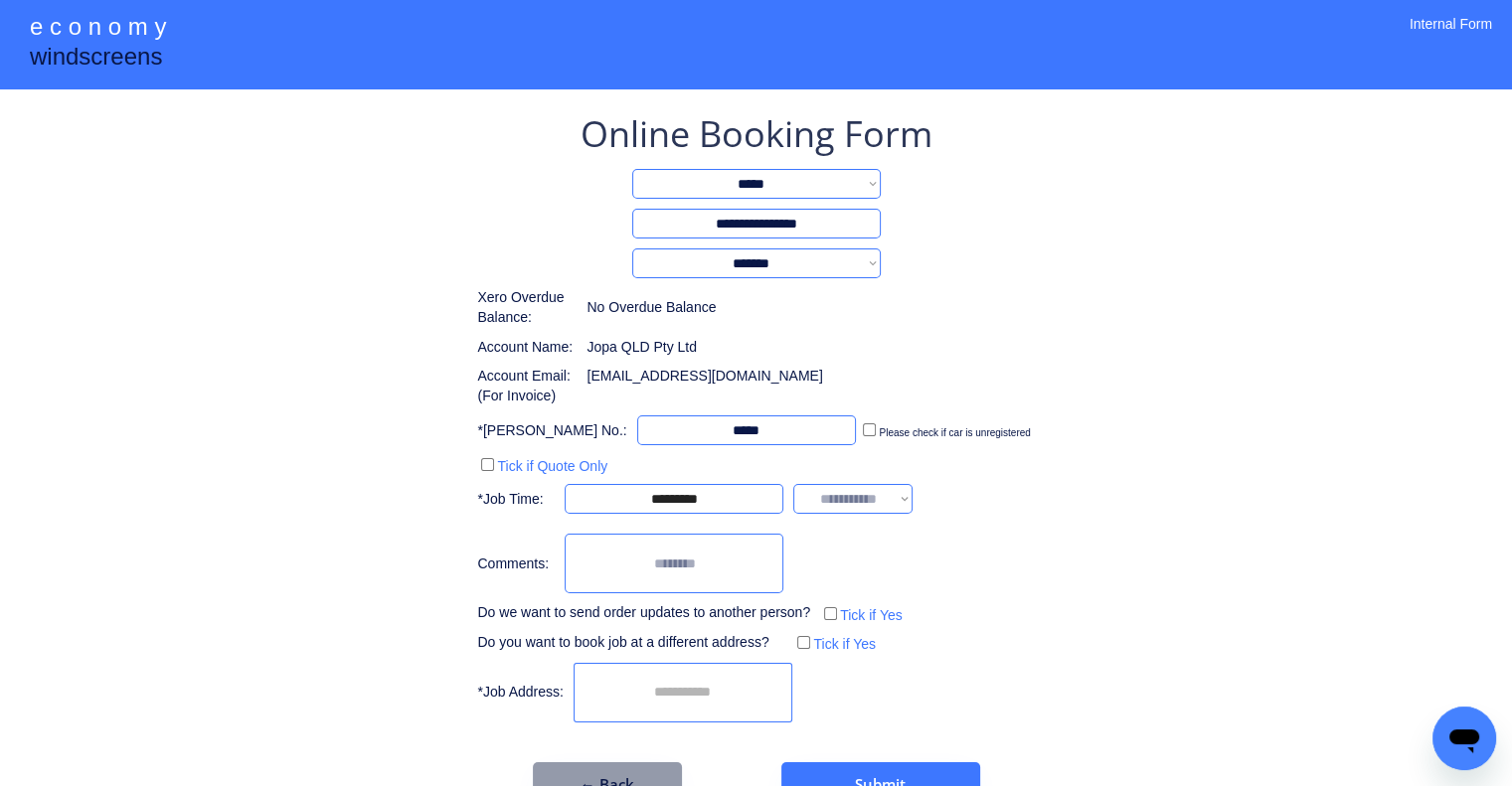 click on "**********" at bounding box center [756, 458] 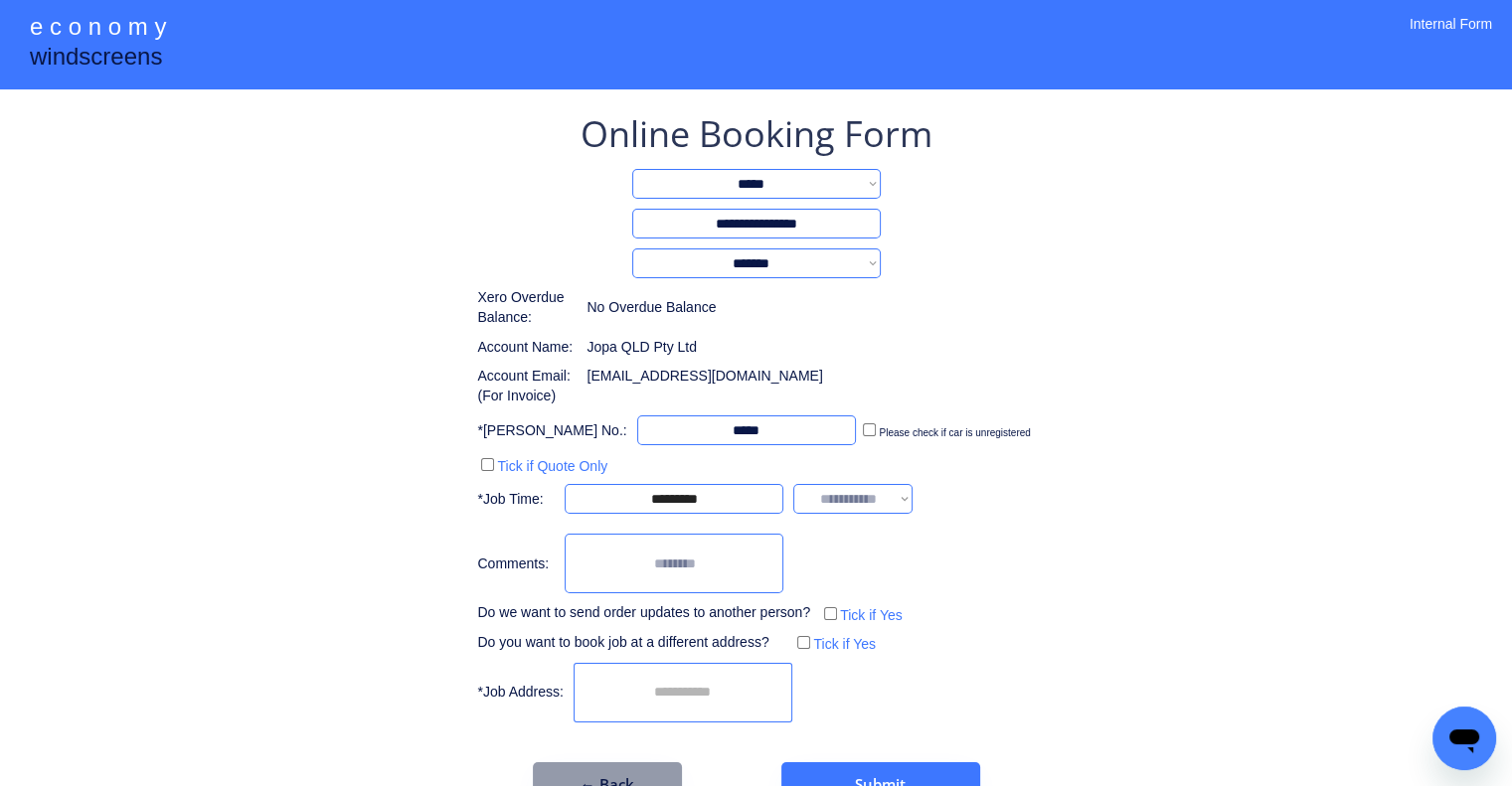 click on "**********" at bounding box center (853, 499) 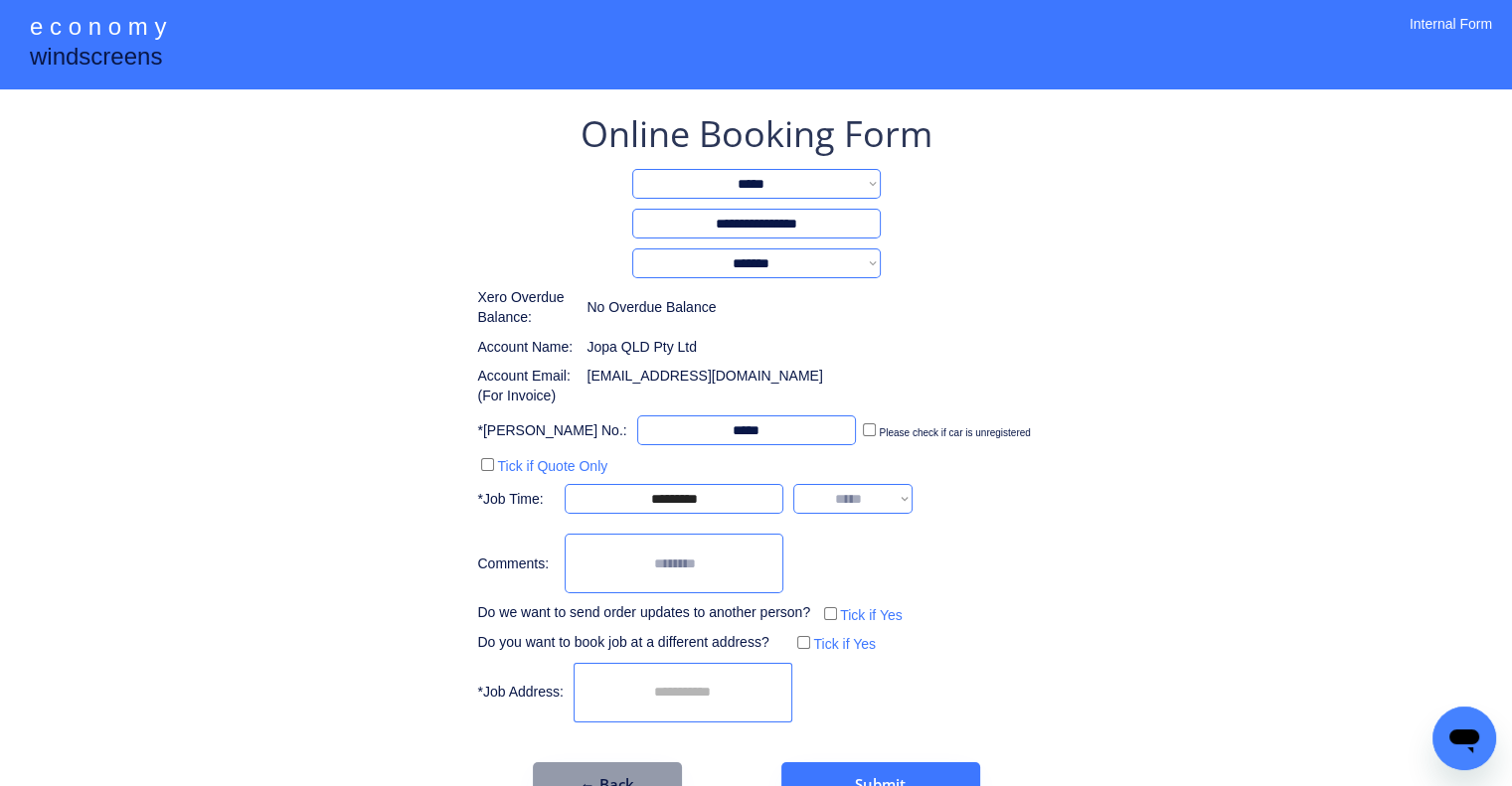 click on "**********" at bounding box center [853, 499] 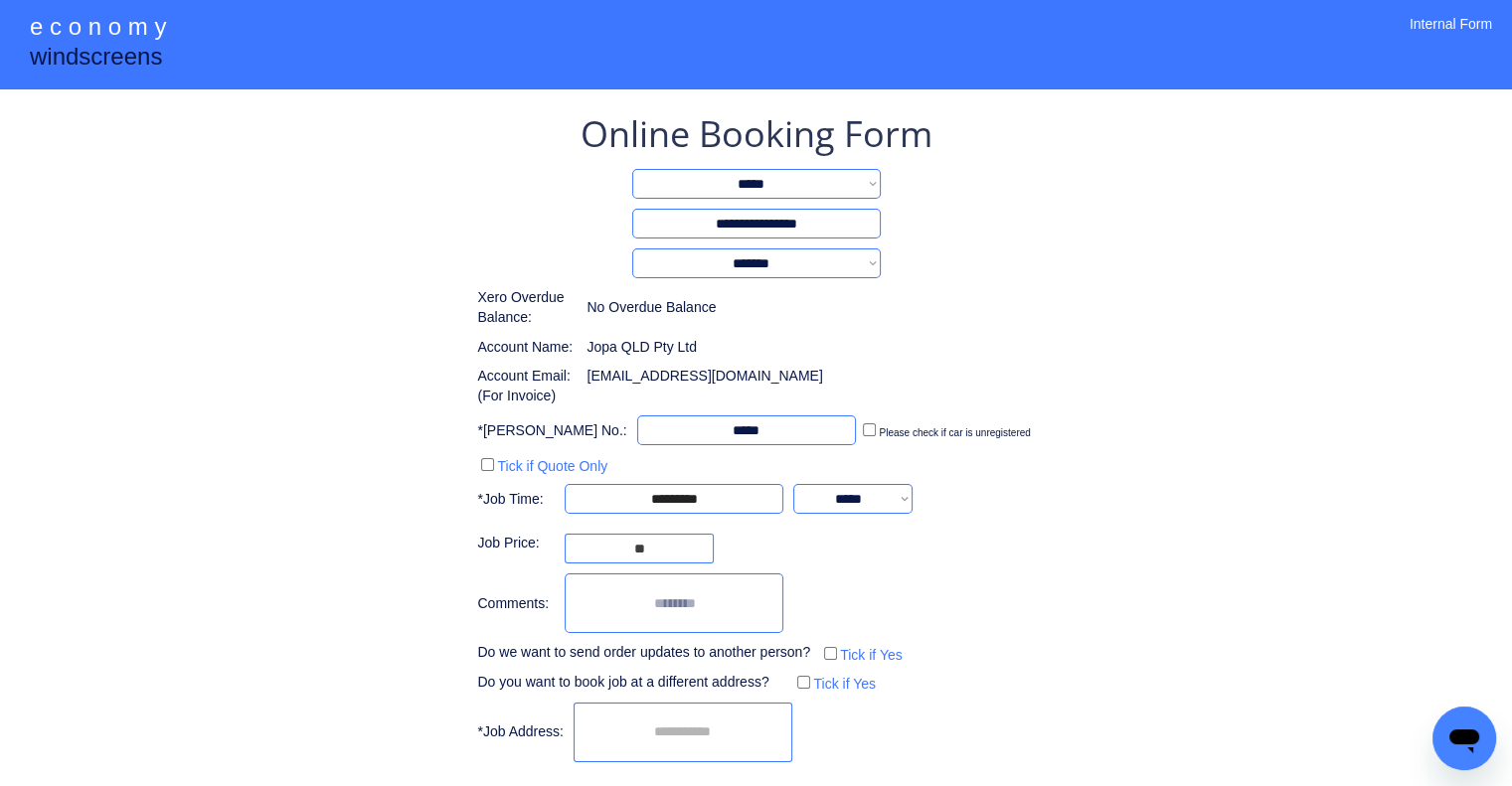 click at bounding box center (683, 732) 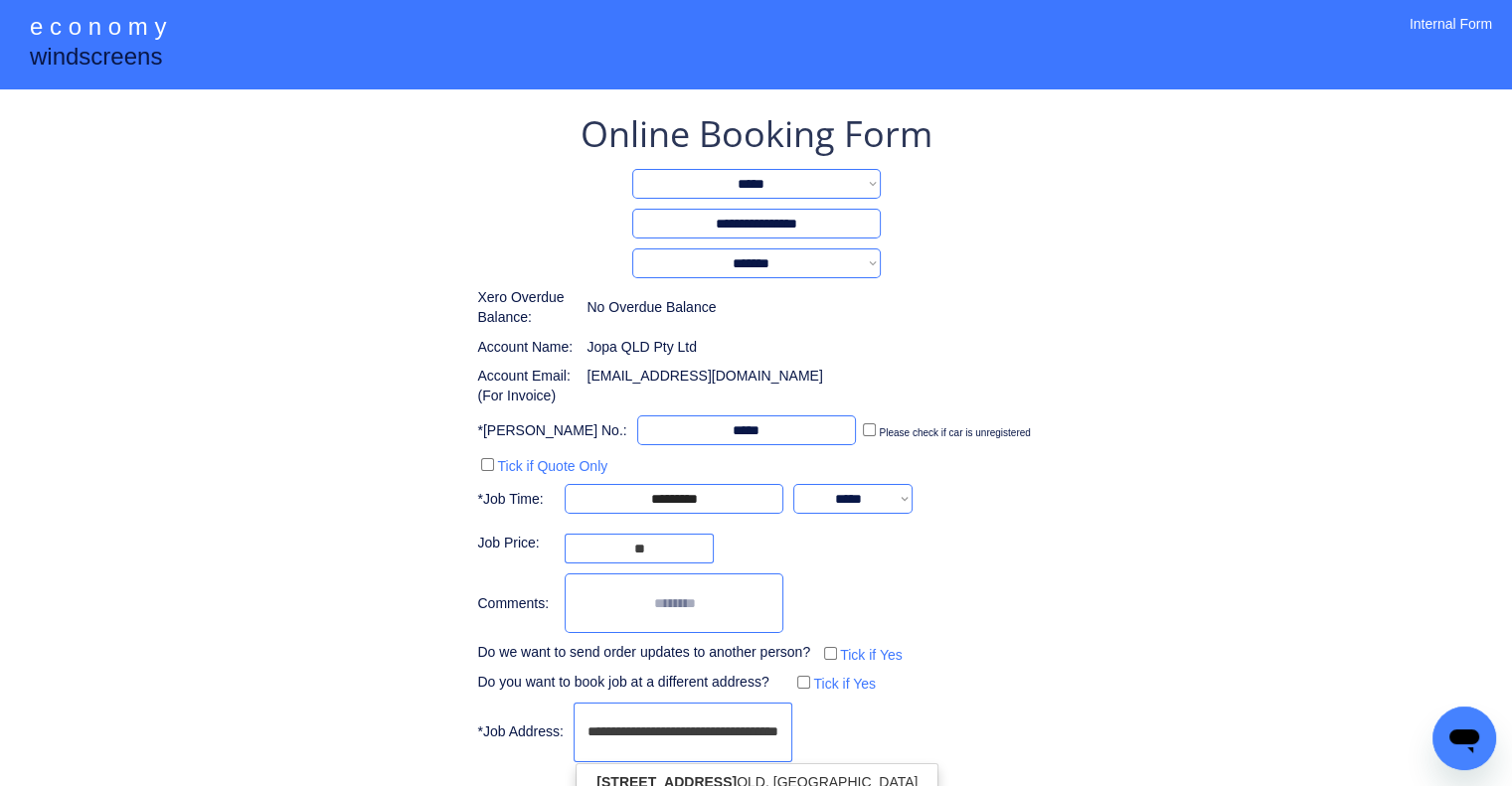 scroll, scrollTop: 0, scrollLeft: 16, axis: horizontal 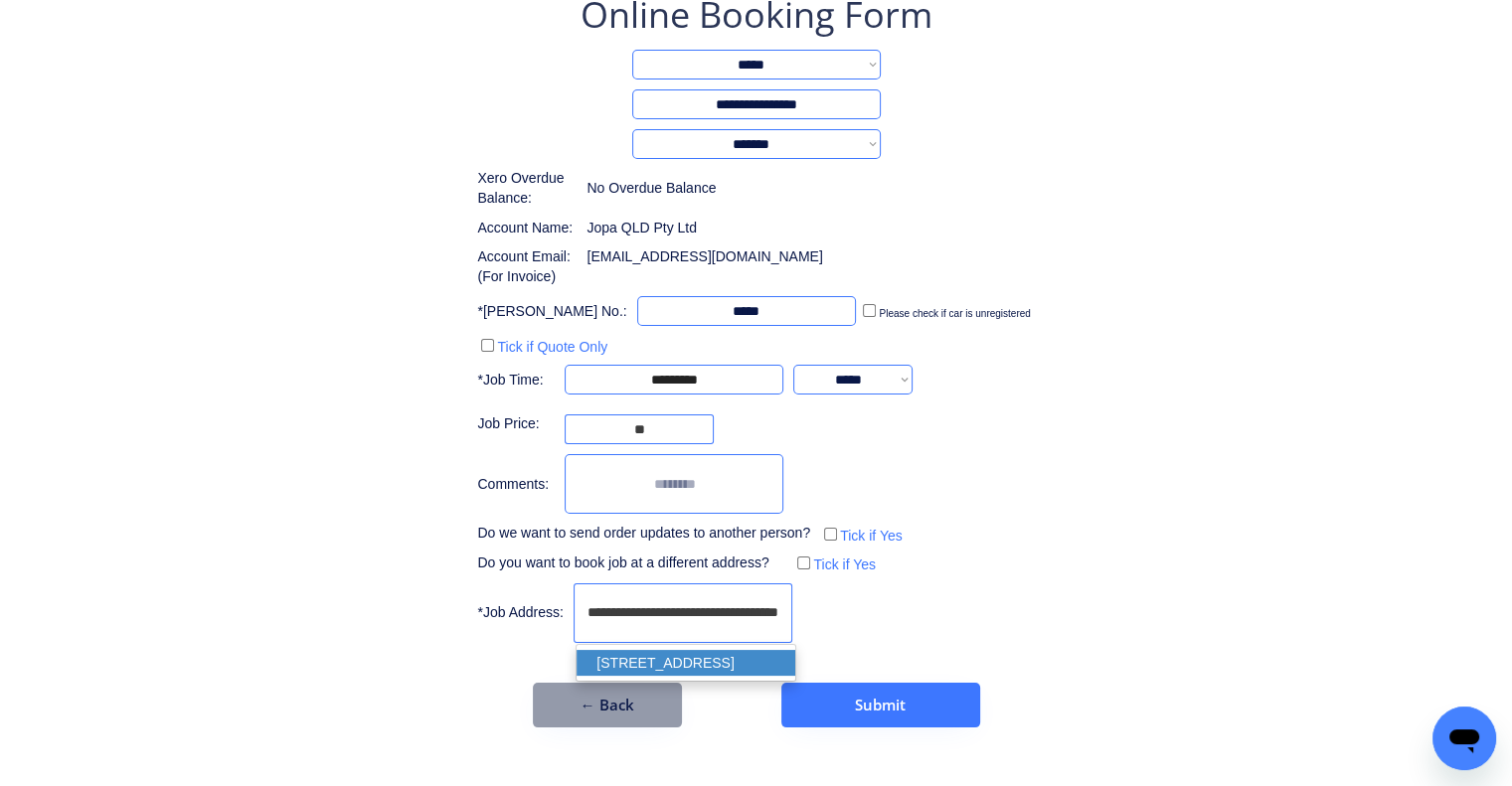 click on "unit 2/37 Ada Street, Coopers Plains QLD 4108, Australia" at bounding box center [686, 663] 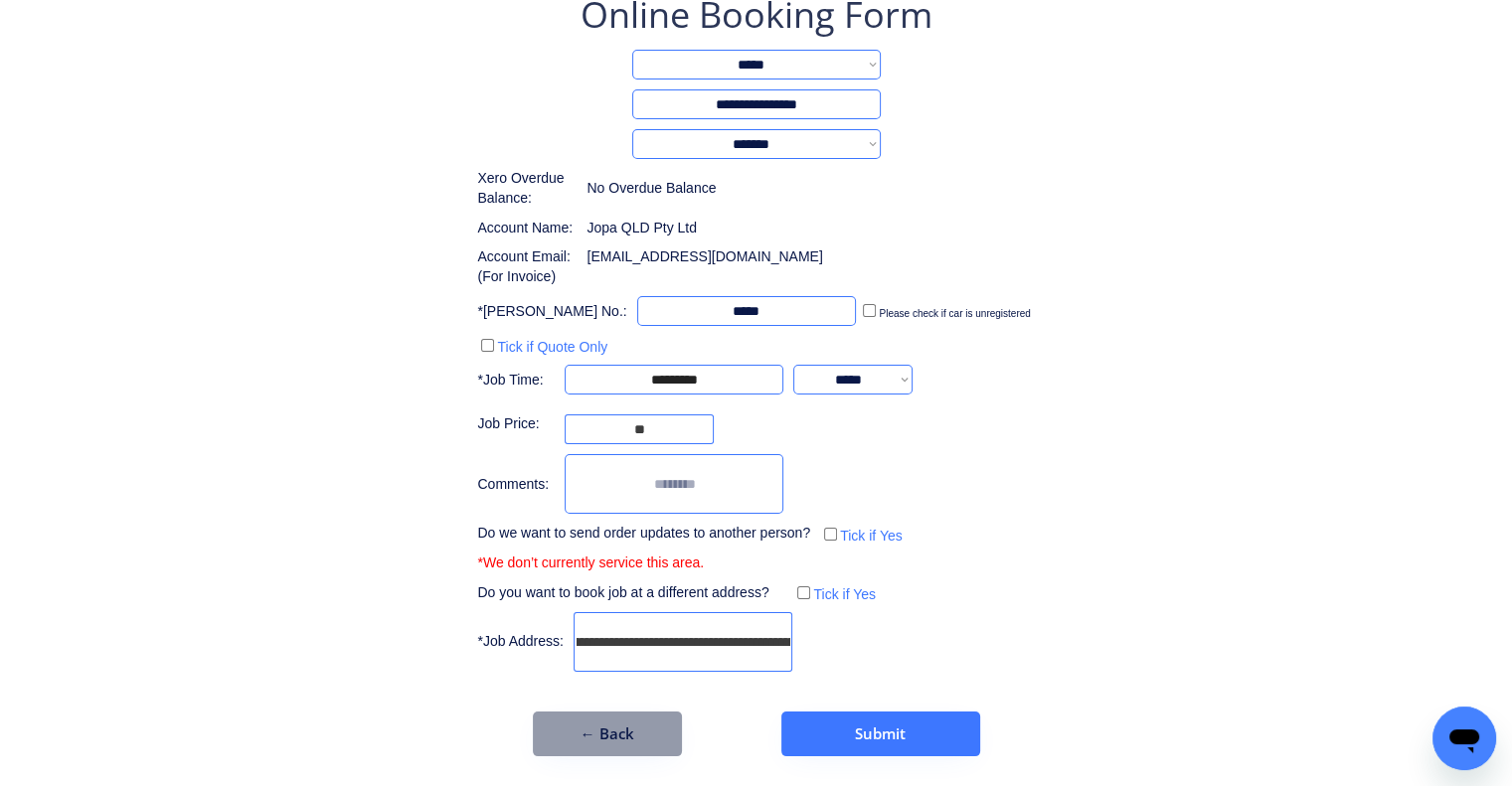 type on "**********" 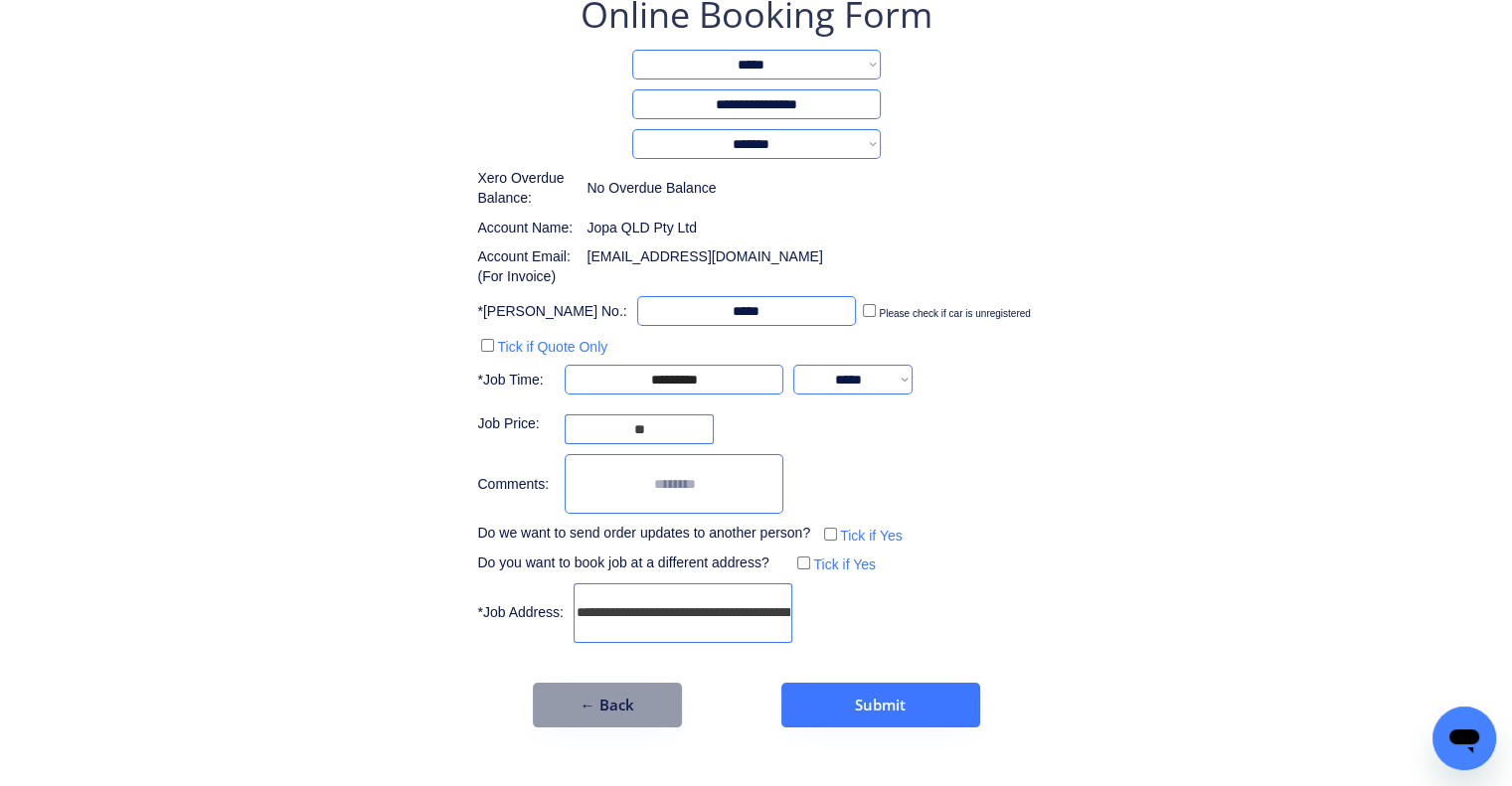 click at bounding box center (674, 484) 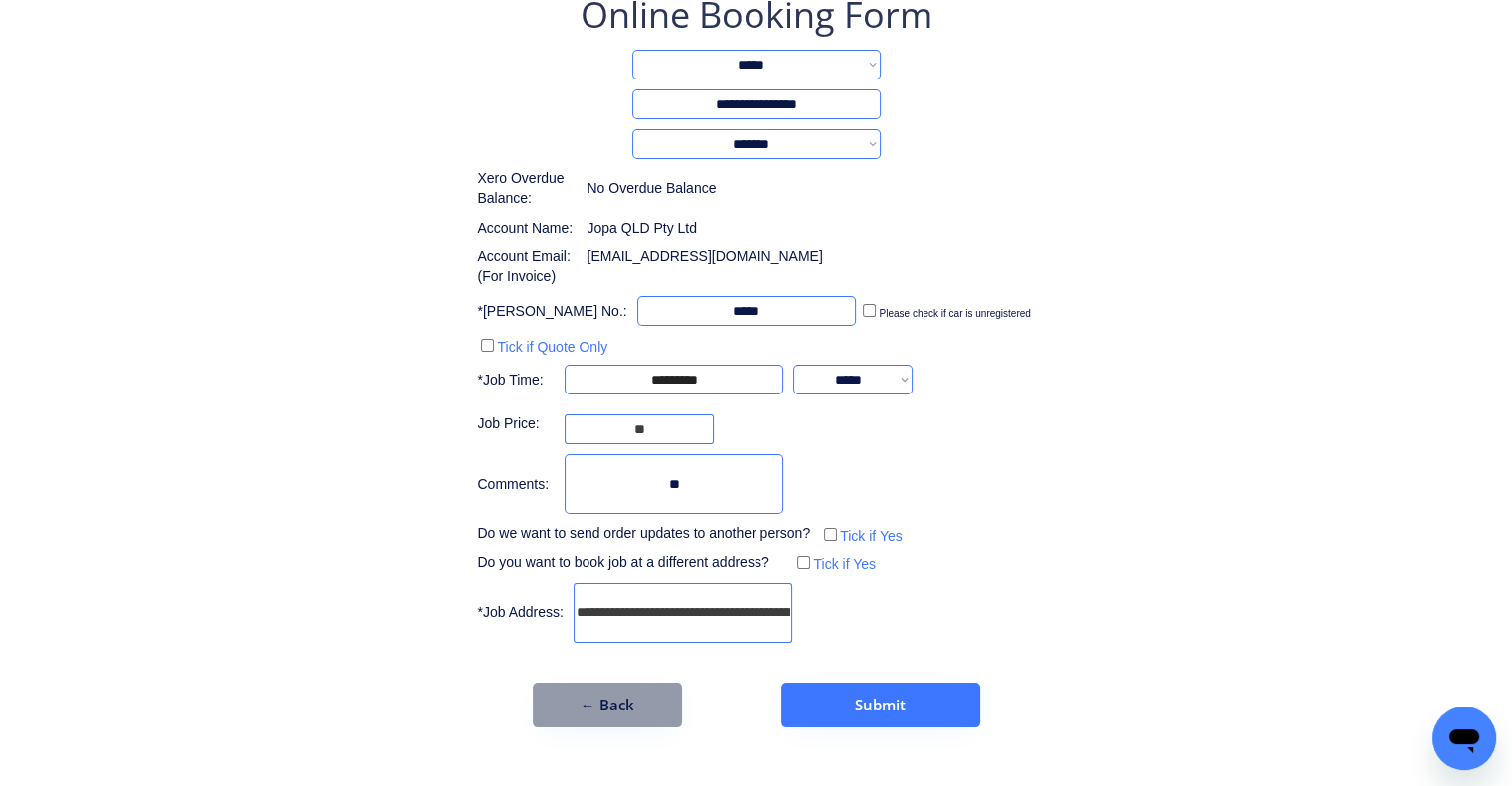 type on "*" 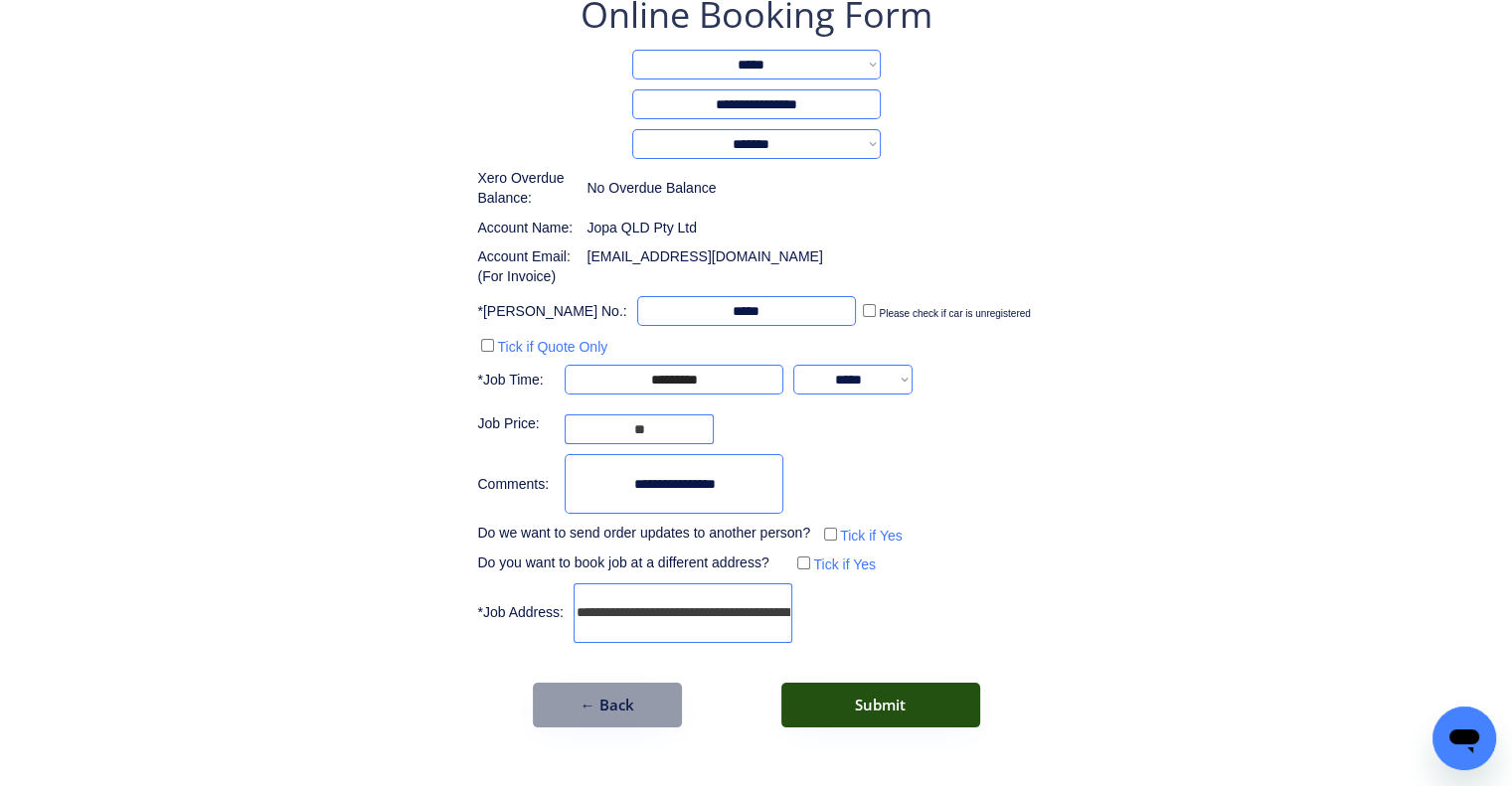 type on "**********" 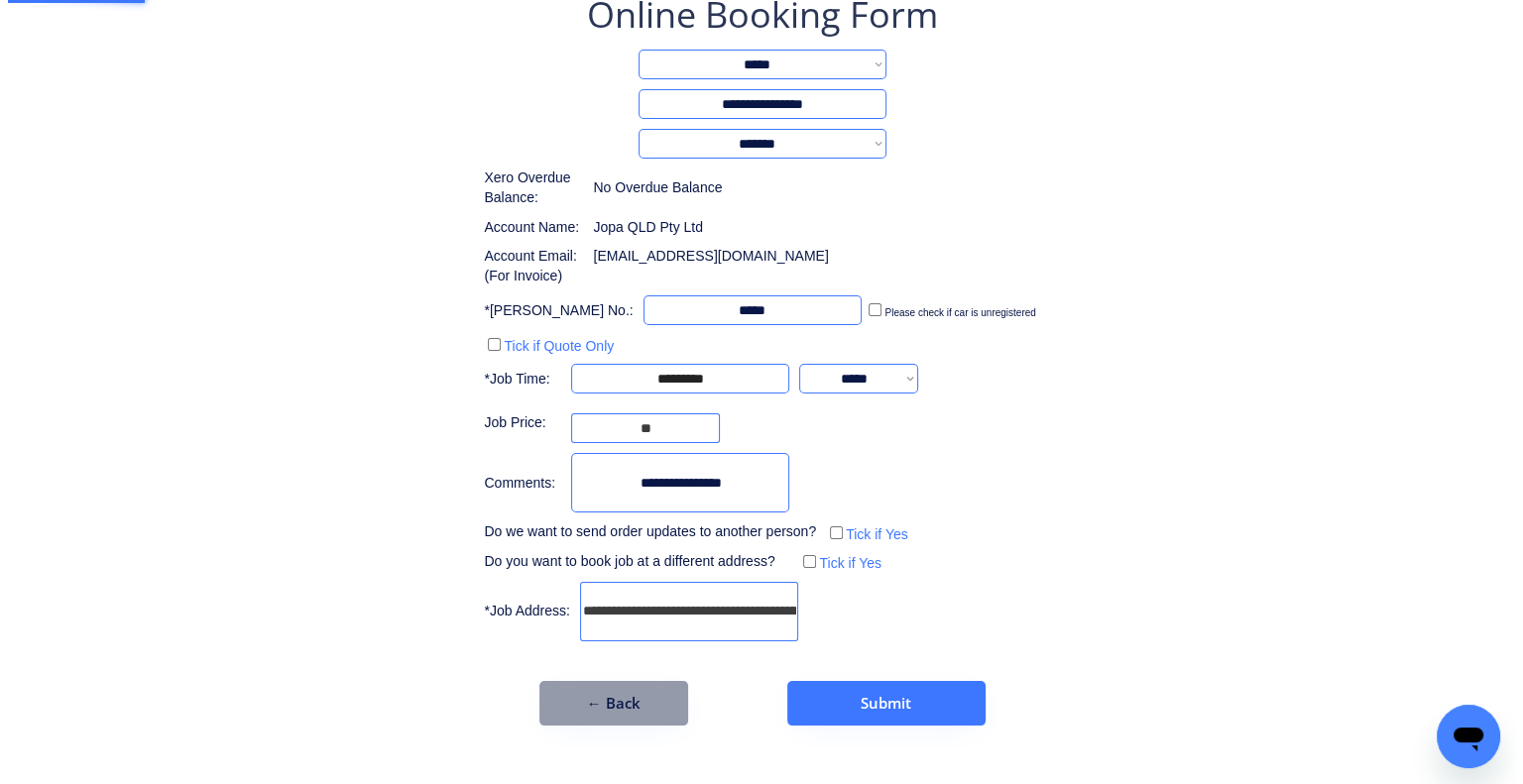 scroll, scrollTop: 0, scrollLeft: 0, axis: both 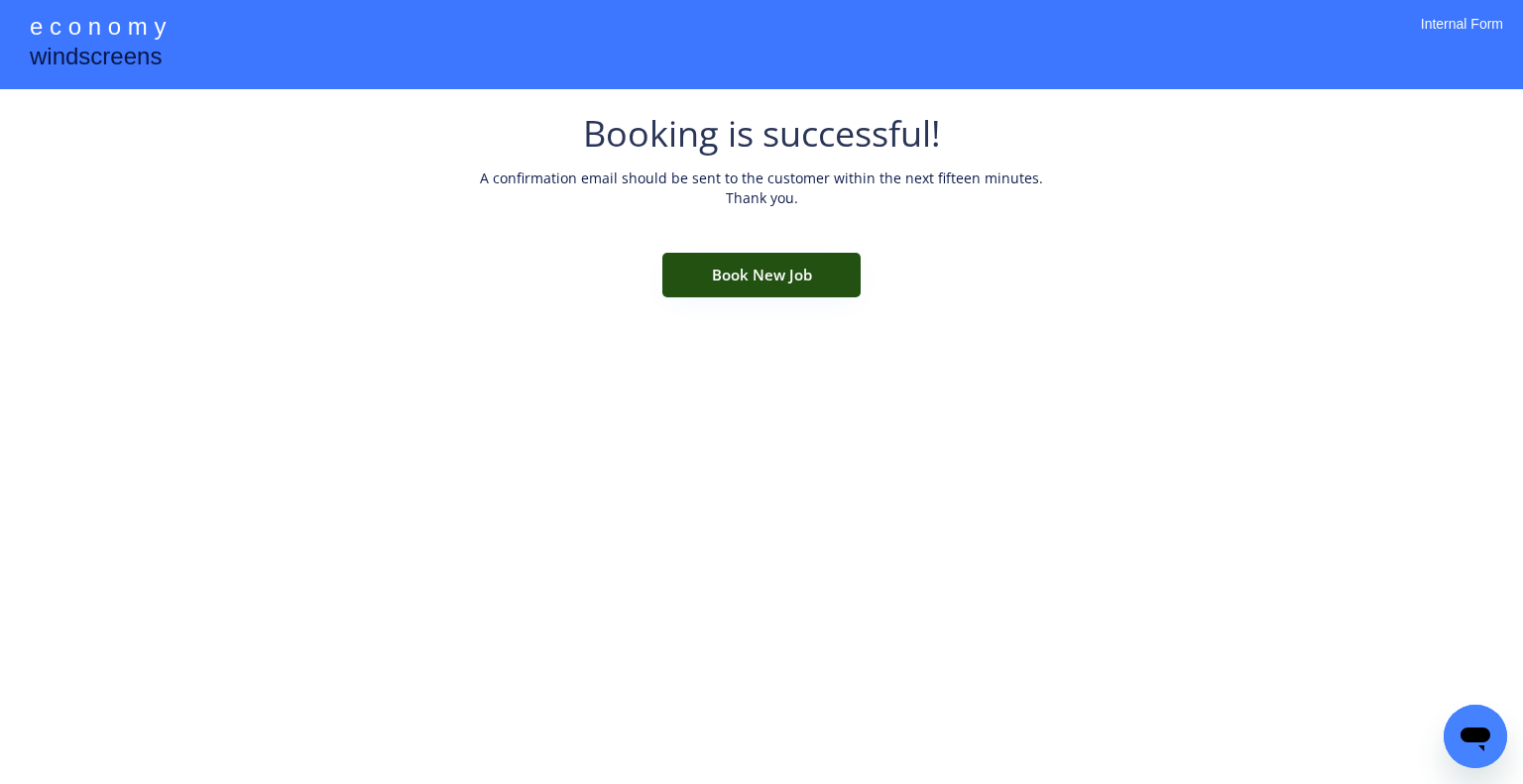 click on "Book New Job" at bounding box center [762, 275] 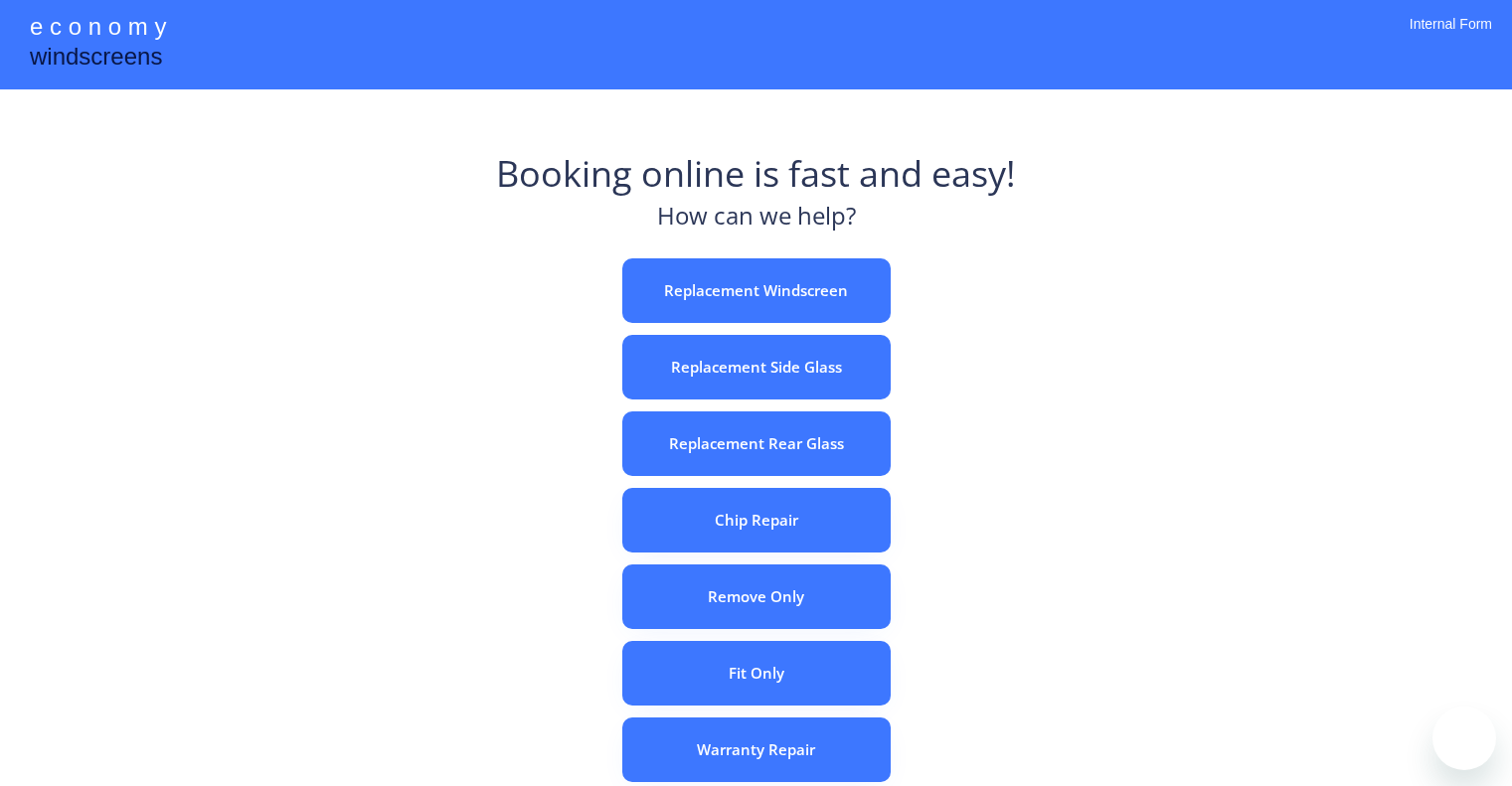 scroll, scrollTop: 0, scrollLeft: 0, axis: both 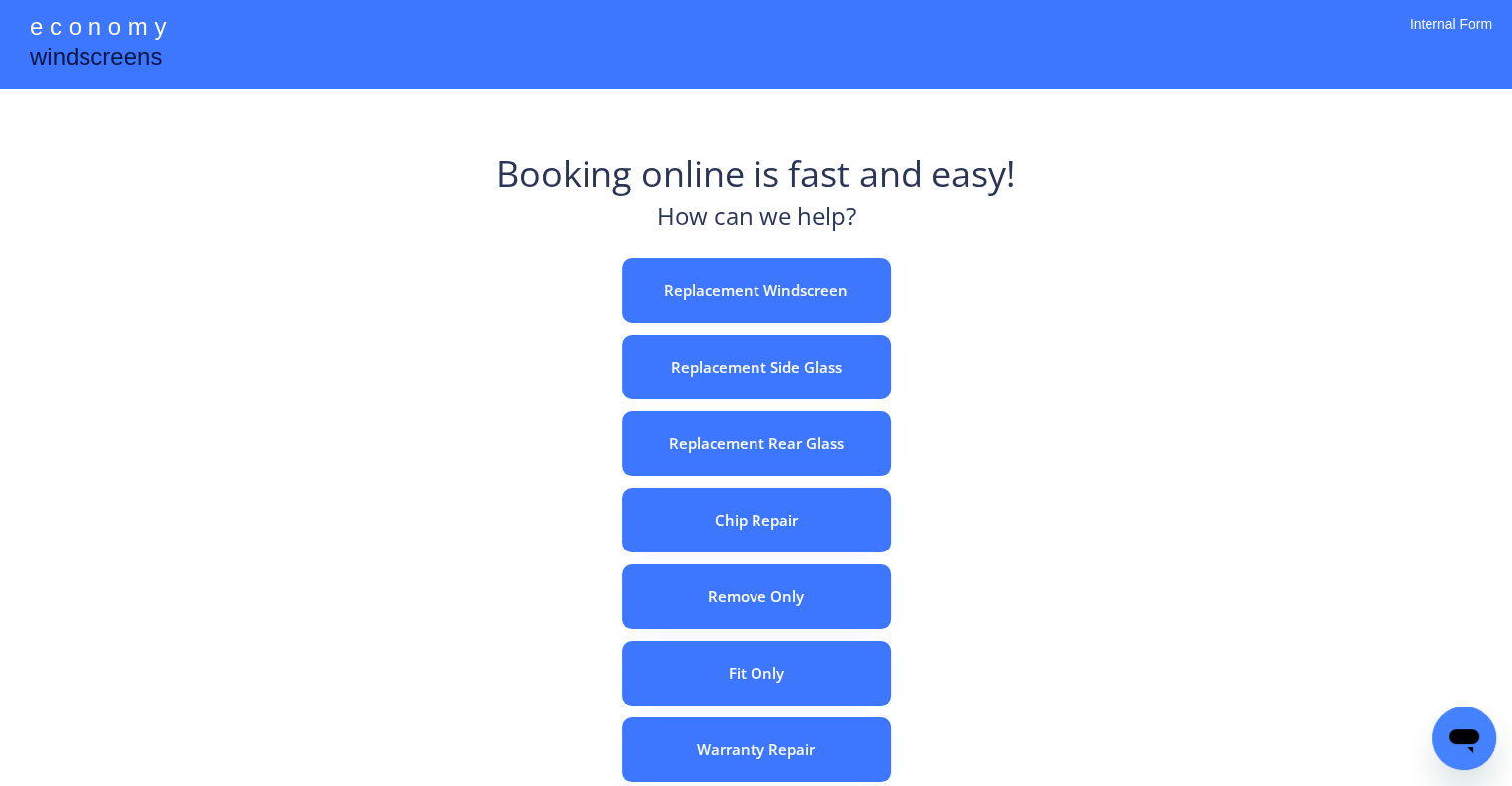 click on "Replacement Windscreen Replacement Side Glass Replacement Rear Glass Chip Repair Remove Only Fit Only Warranty Repair ADAS Recalibration Only Rebook a Job Confirm Quotes Manual Booking" at bounding box center [756, 673] 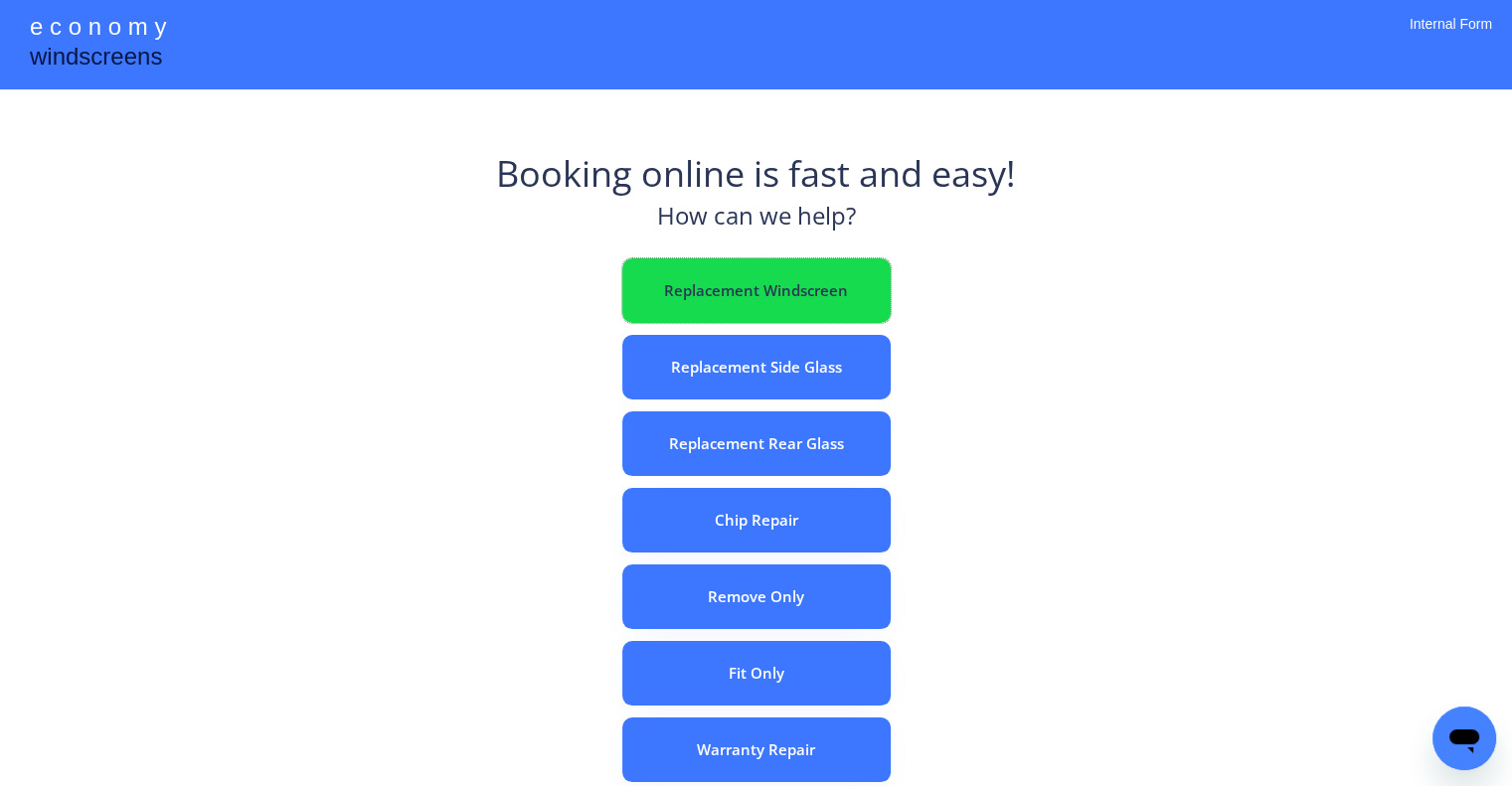 click on "Replacement Windscreen" at bounding box center [756, 290] 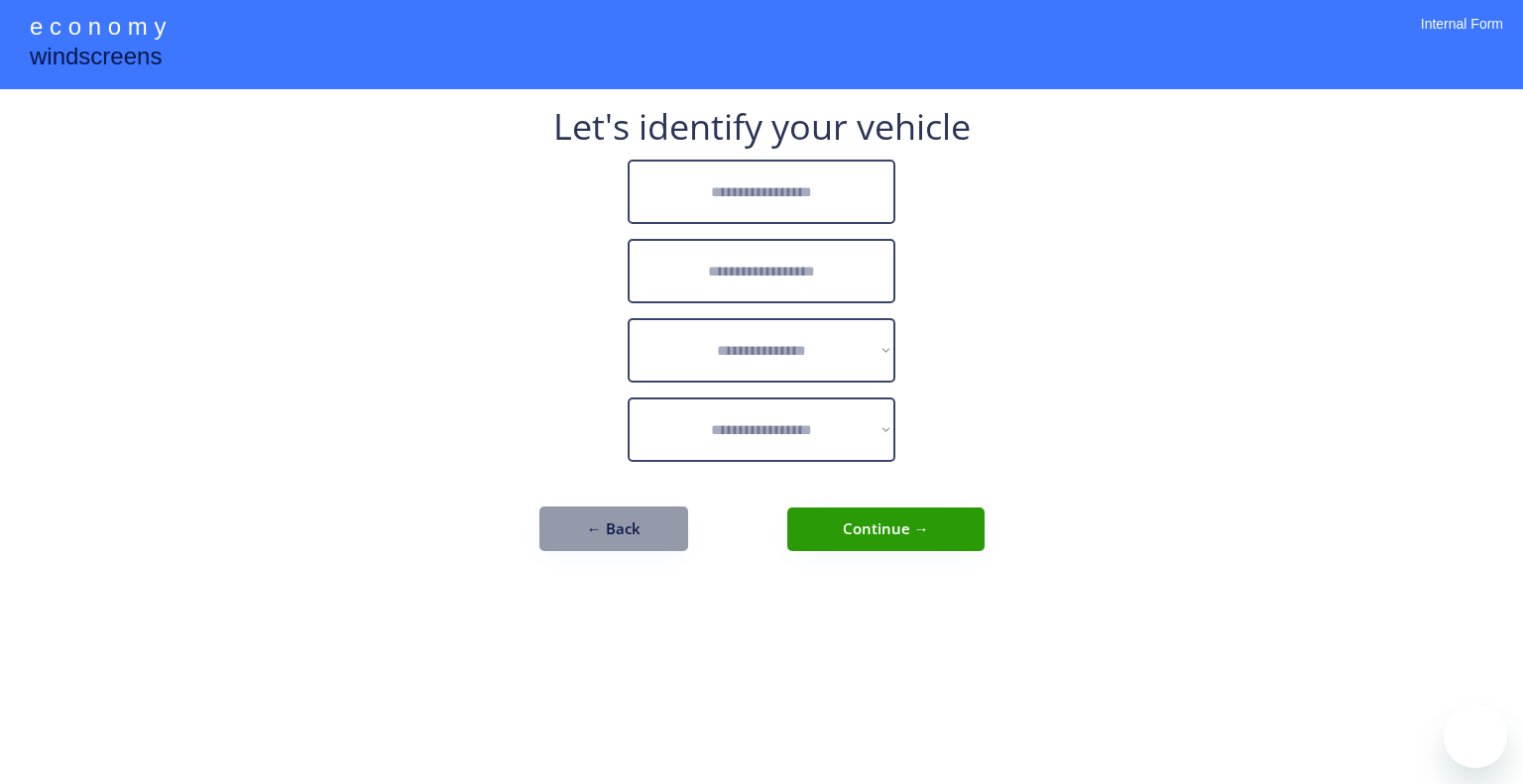 scroll, scrollTop: 0, scrollLeft: 0, axis: both 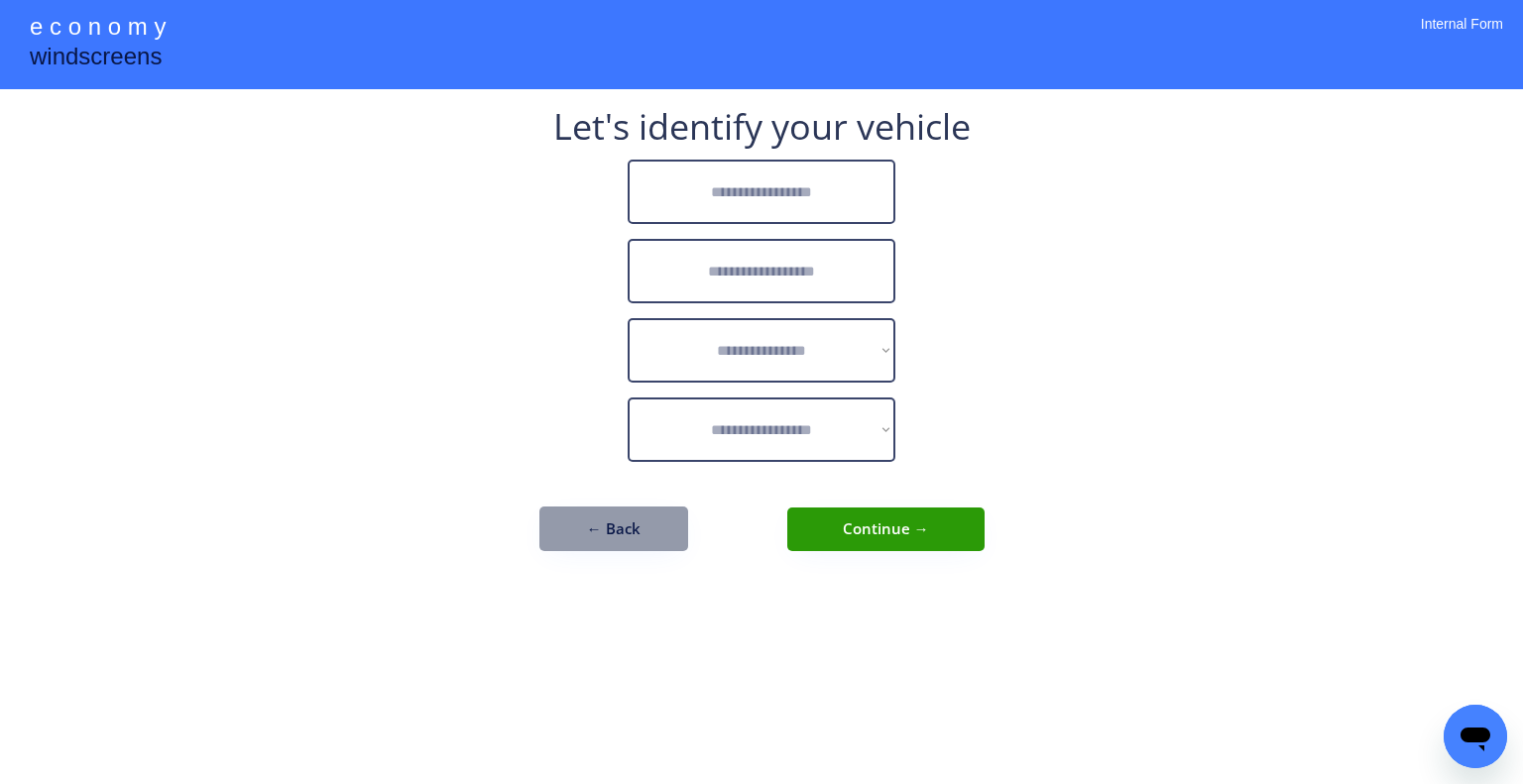 click at bounding box center (762, 191) 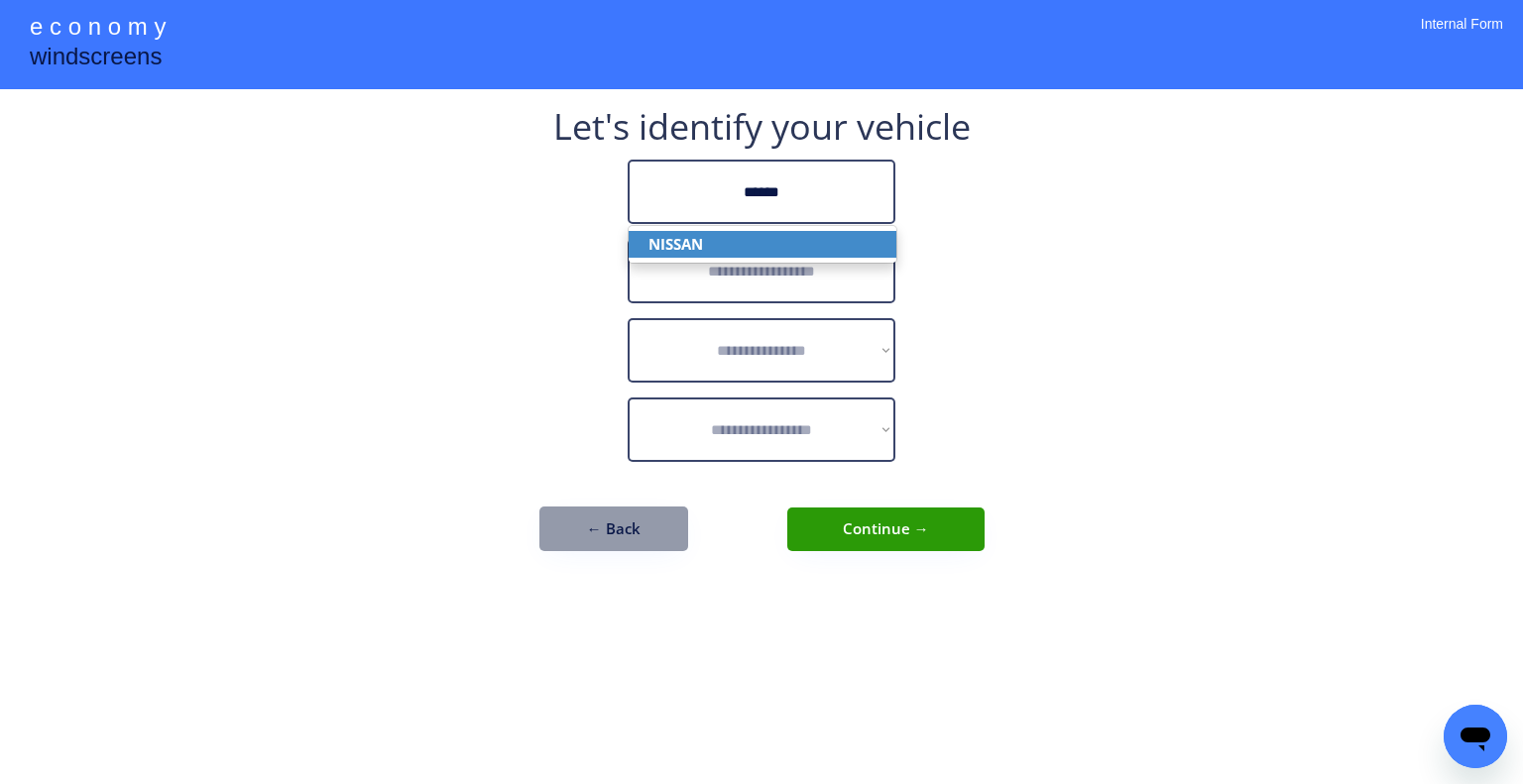 click on "NISSAN" at bounding box center (762, 244) 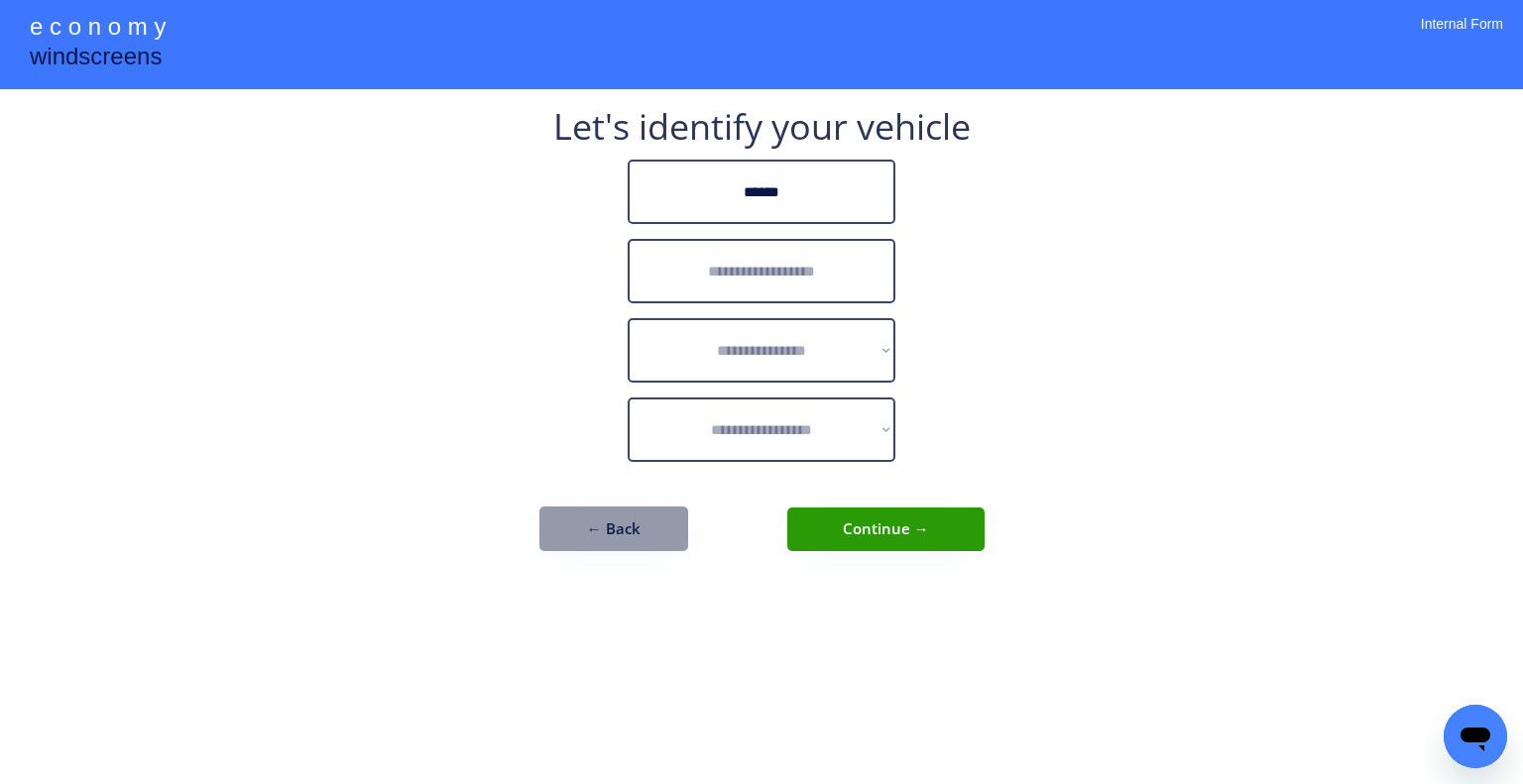 click at bounding box center [762, 271] 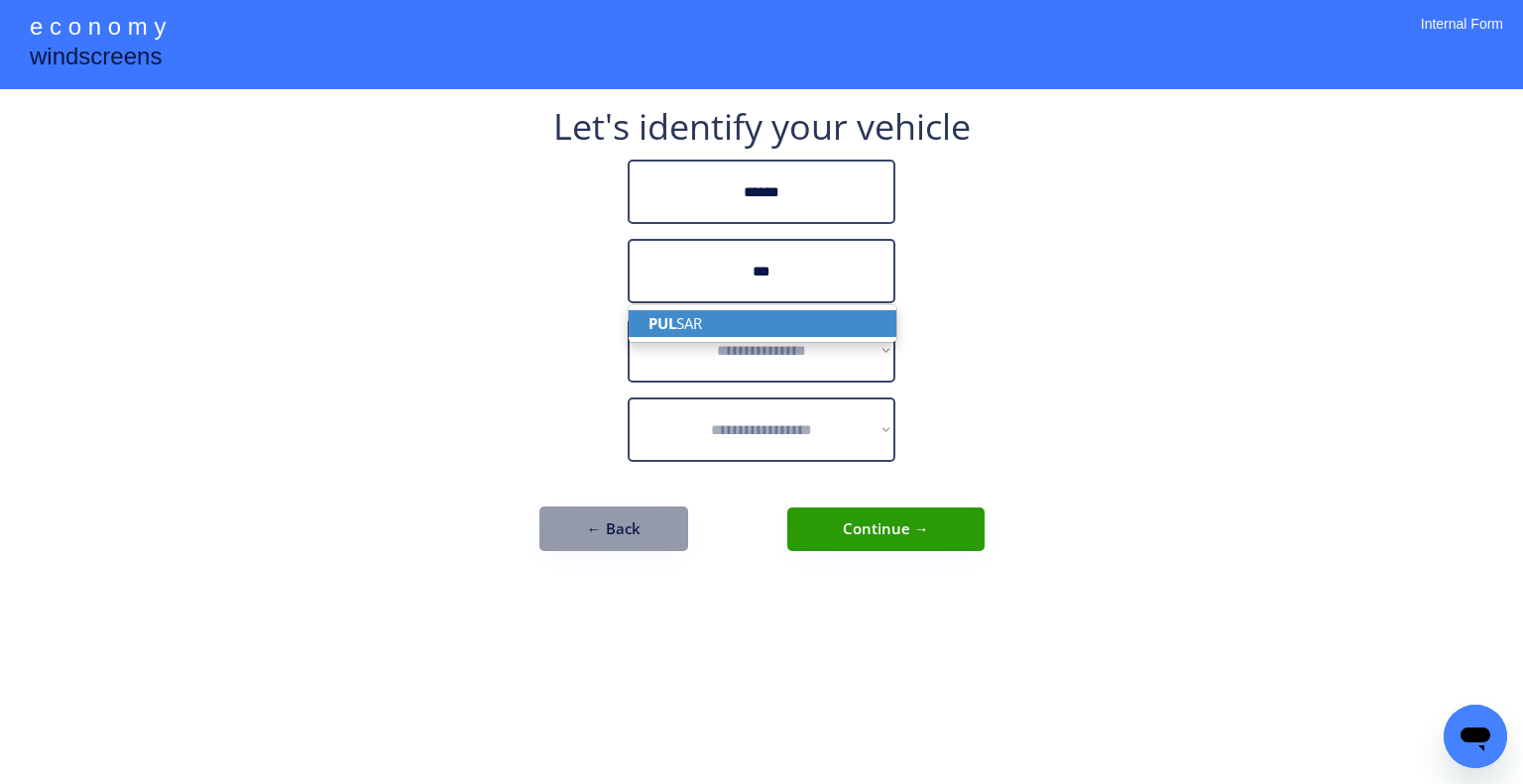 drag, startPoint x: 817, startPoint y: 311, endPoint x: 1015, endPoint y: 292, distance: 198.90953 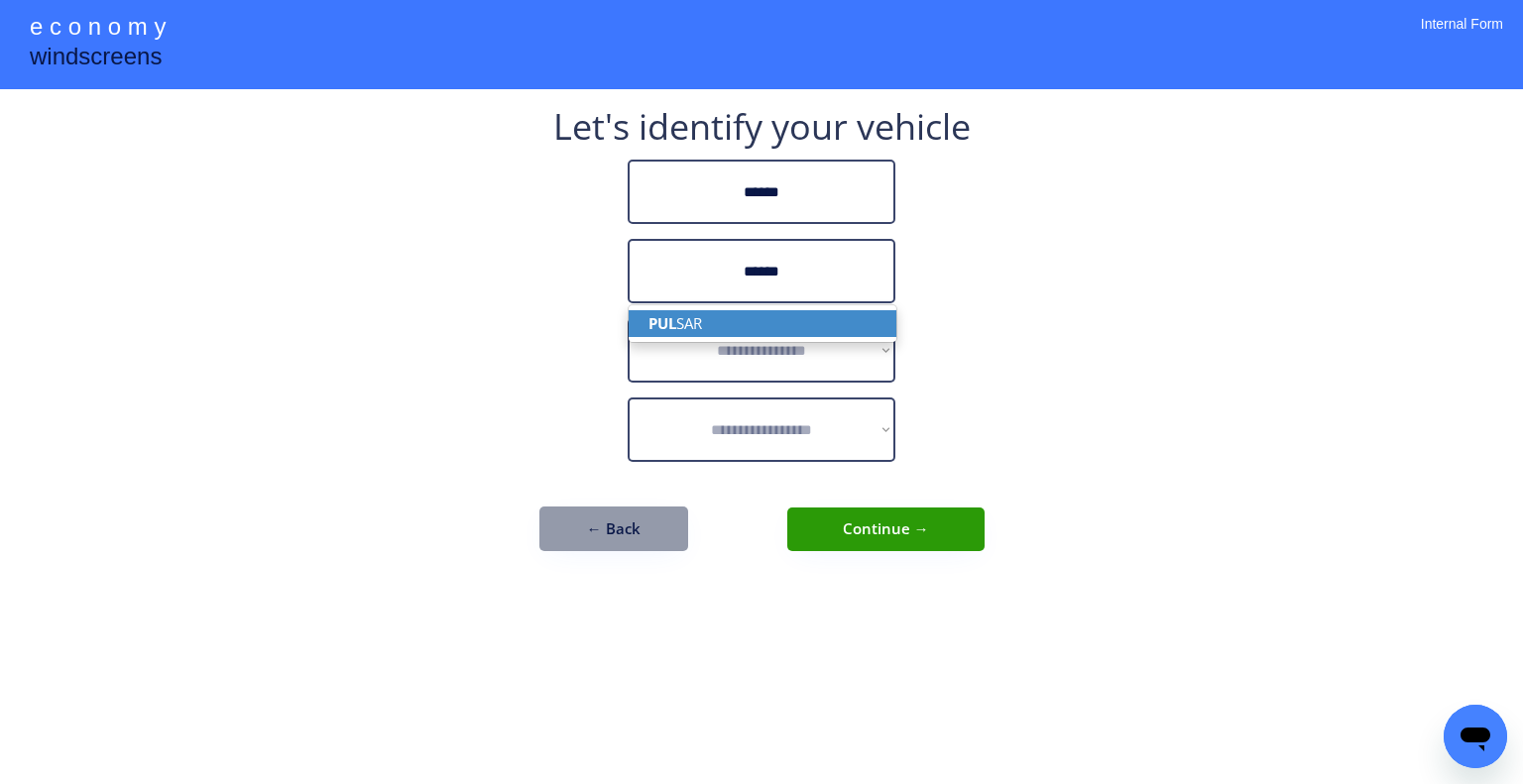 type on "******" 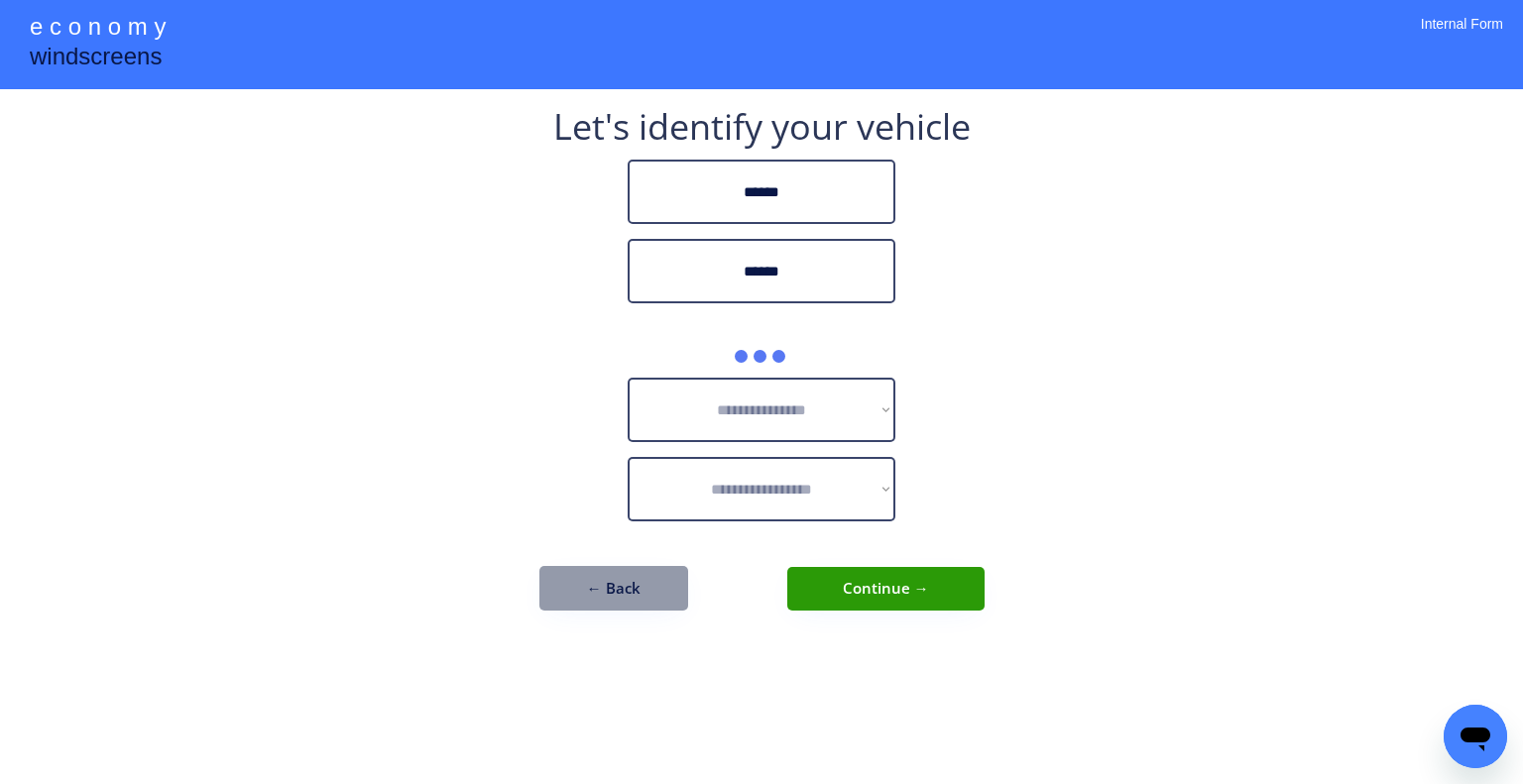click on "**********" at bounding box center (762, 392) 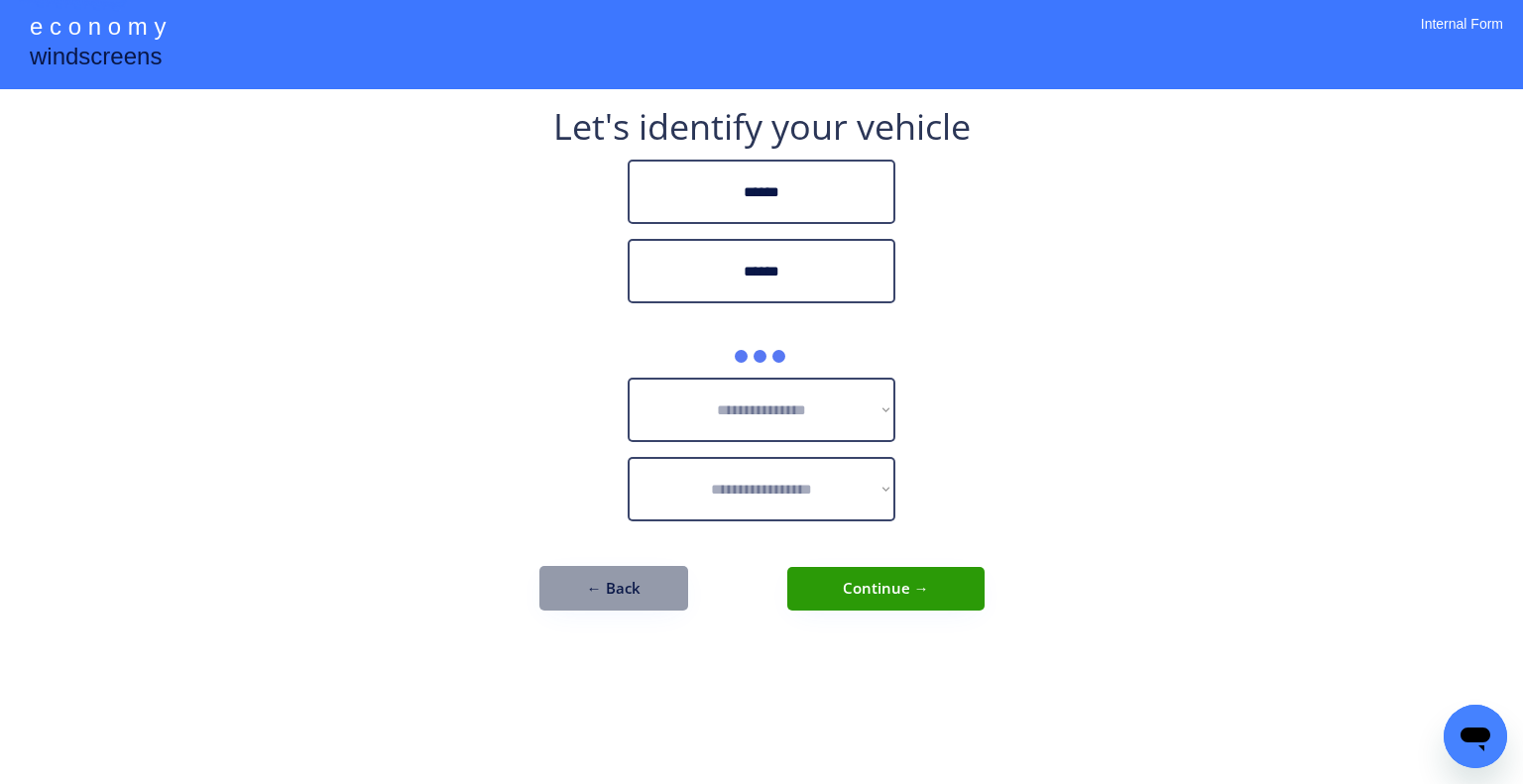 click on "**********" at bounding box center [762, 392] 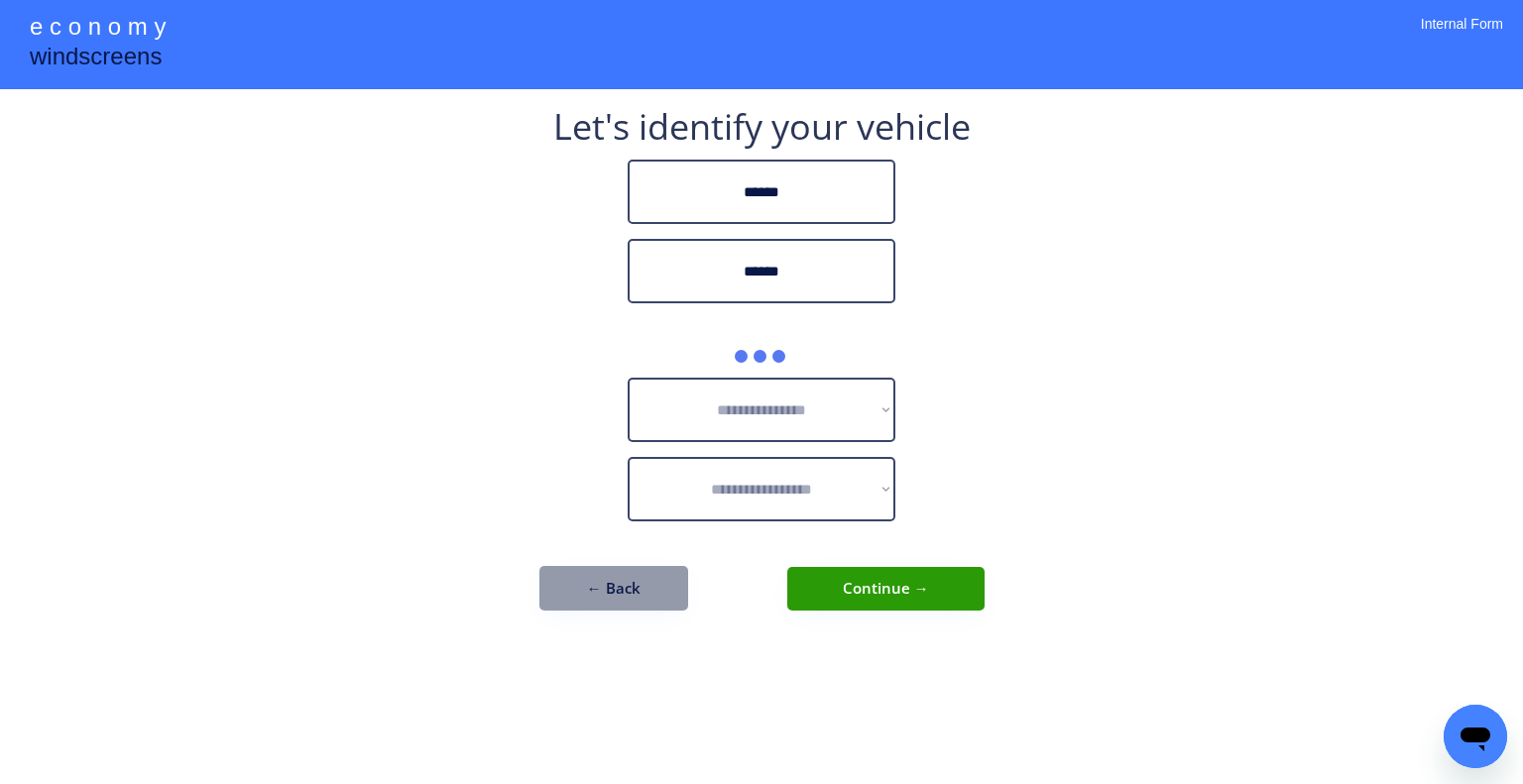 click on "**********" at bounding box center [762, 392] 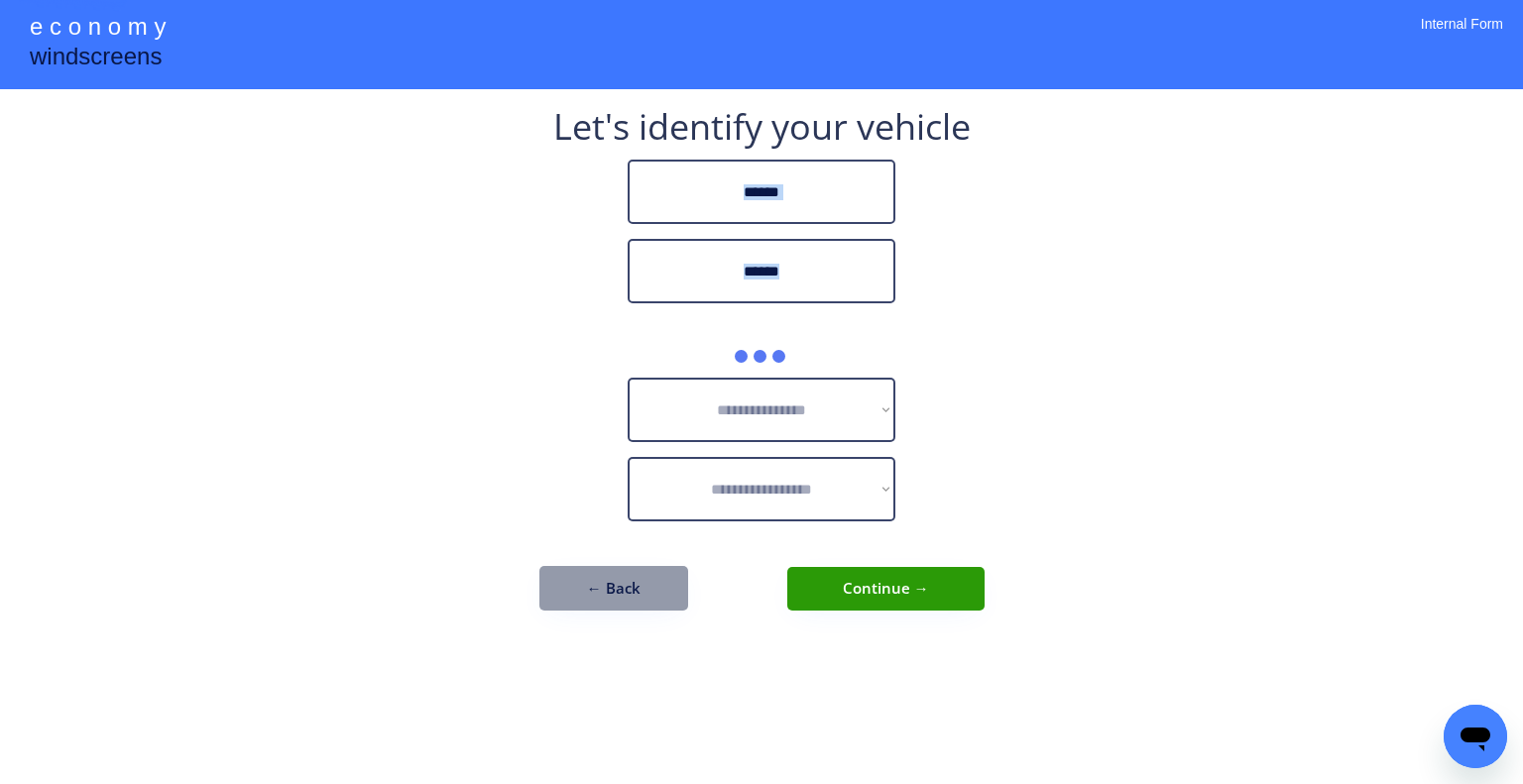 click on "**********" at bounding box center [762, 392] 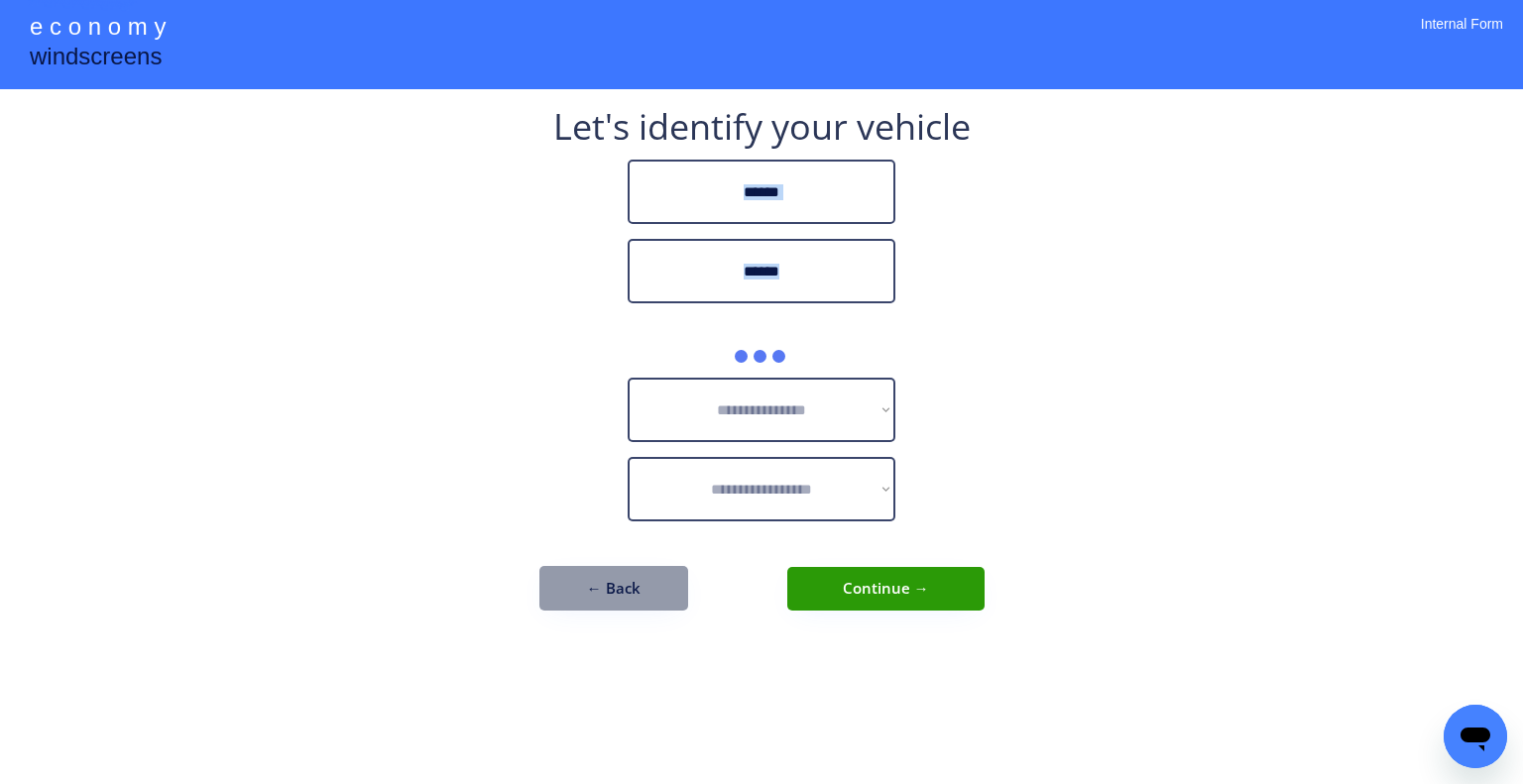click on "**********" at bounding box center [762, 392] 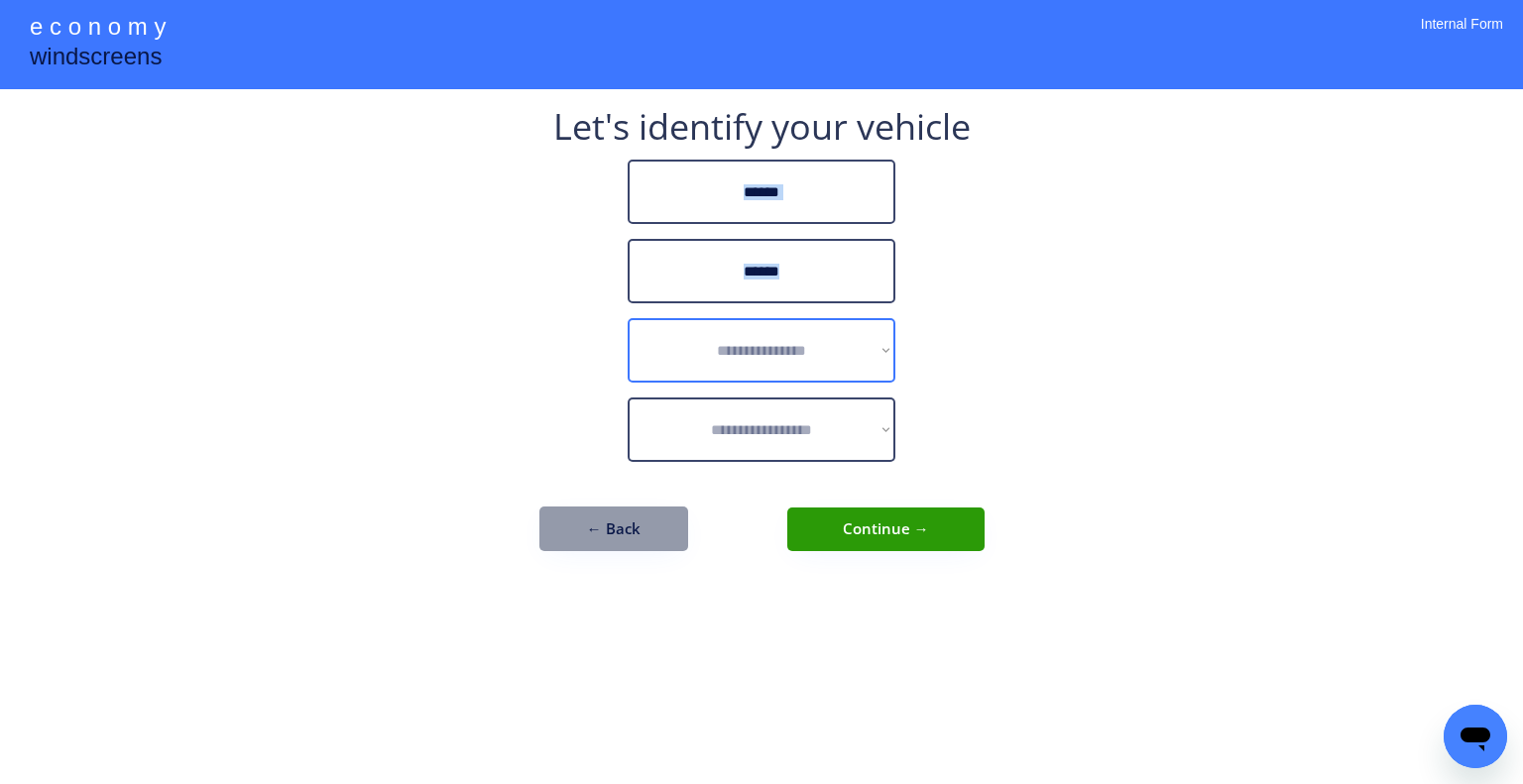 click on "**********" at bounding box center [762, 350] 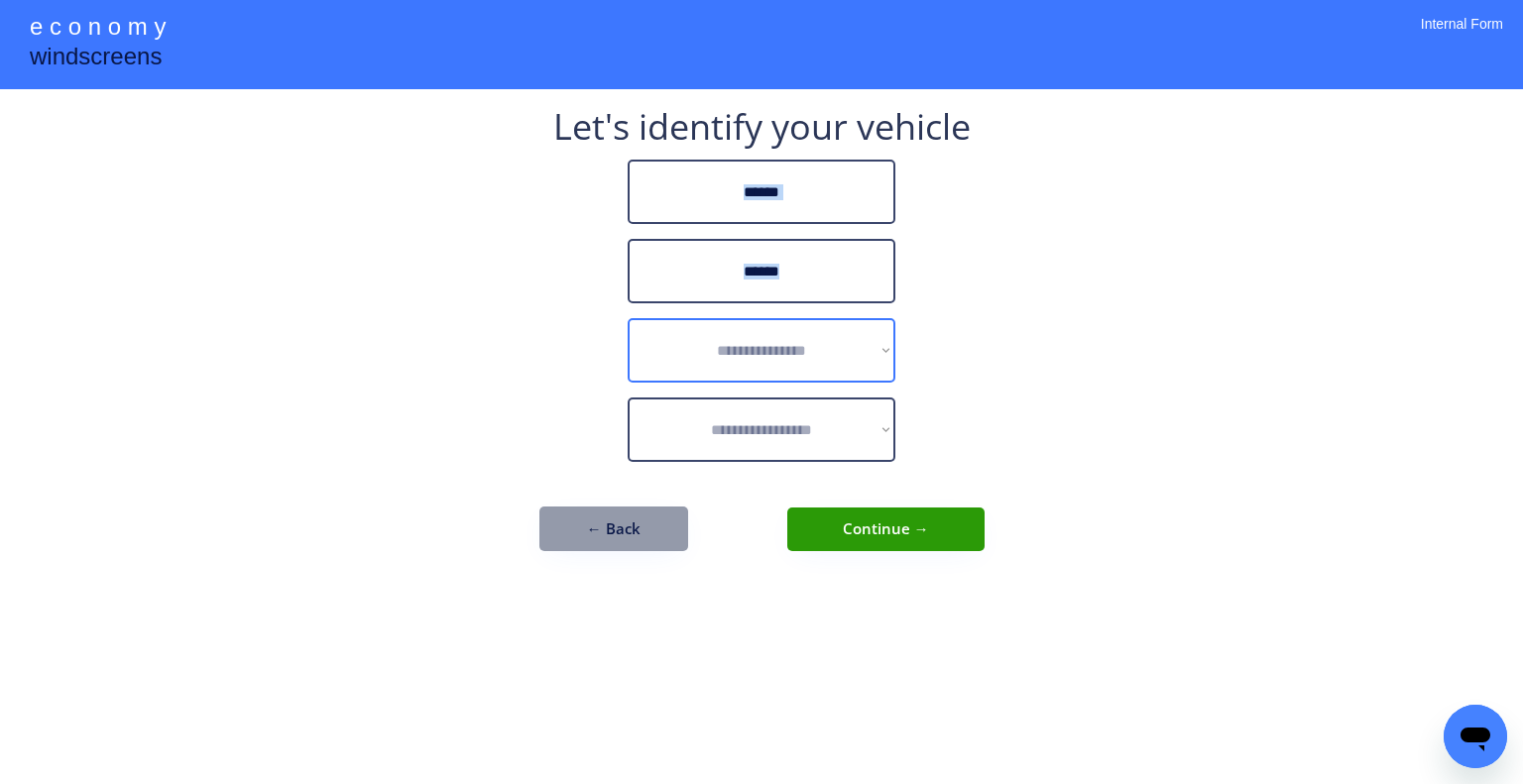 select on "******" 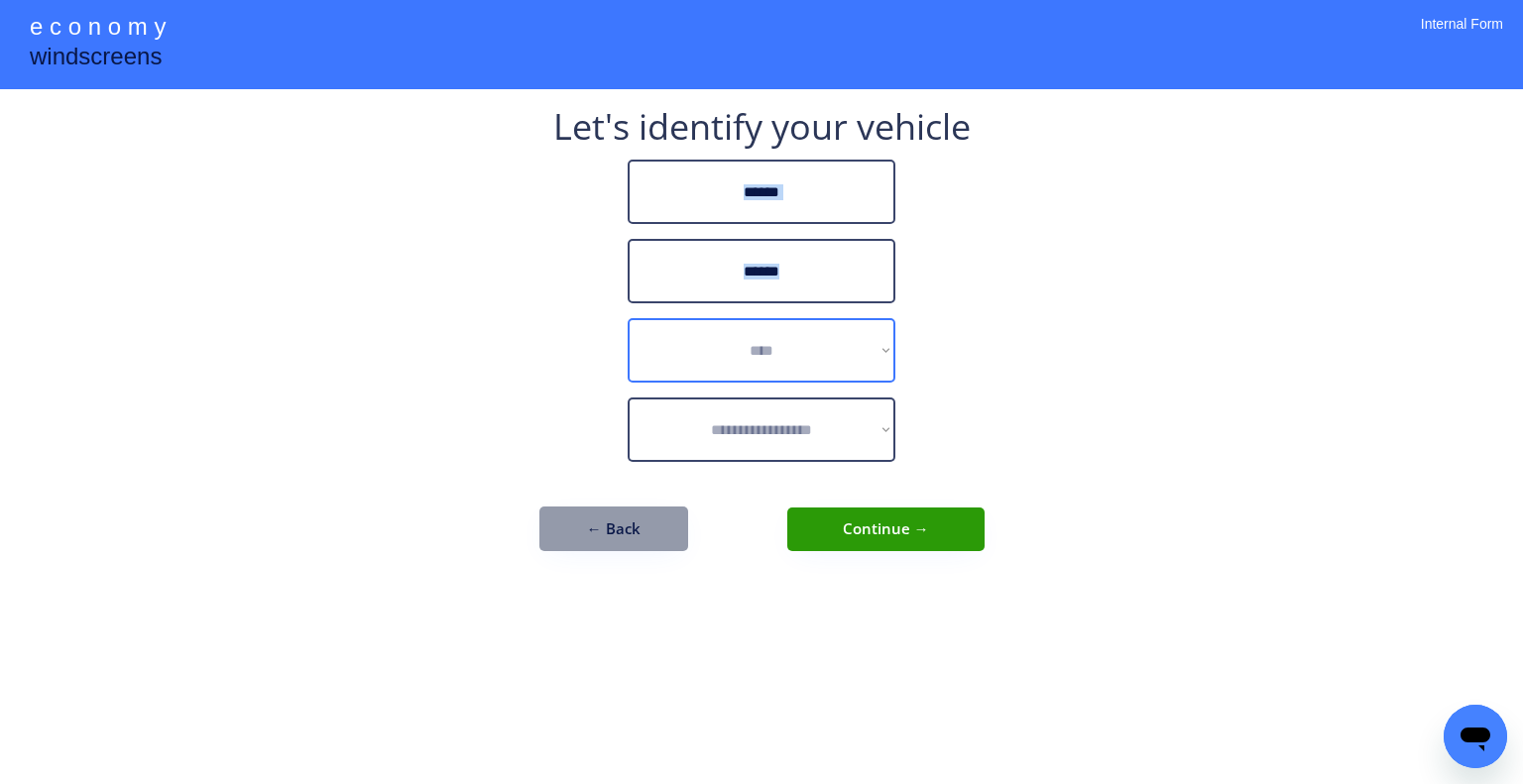 click on "**********" at bounding box center [762, 350] 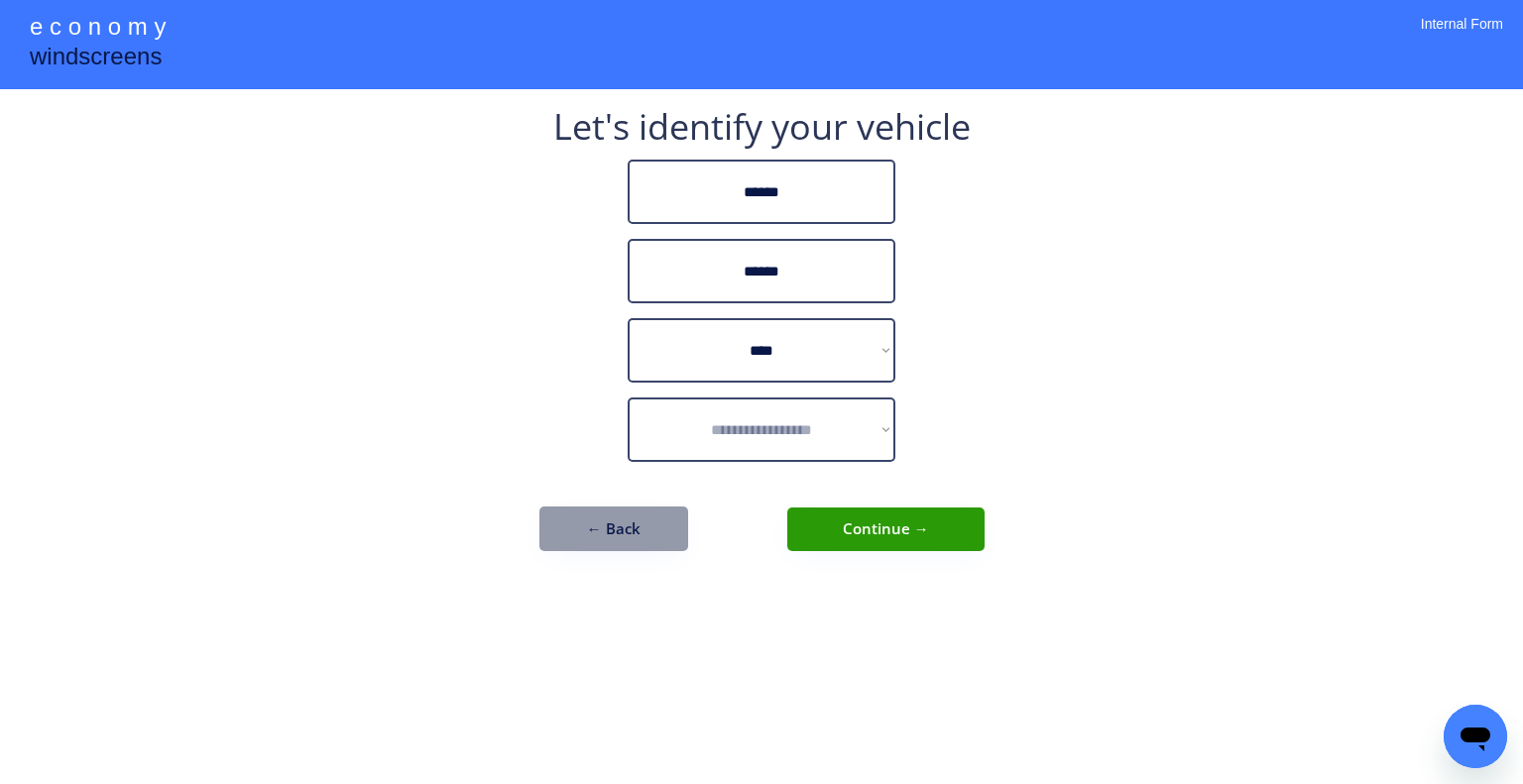 click on "**********" at bounding box center (762, 392) 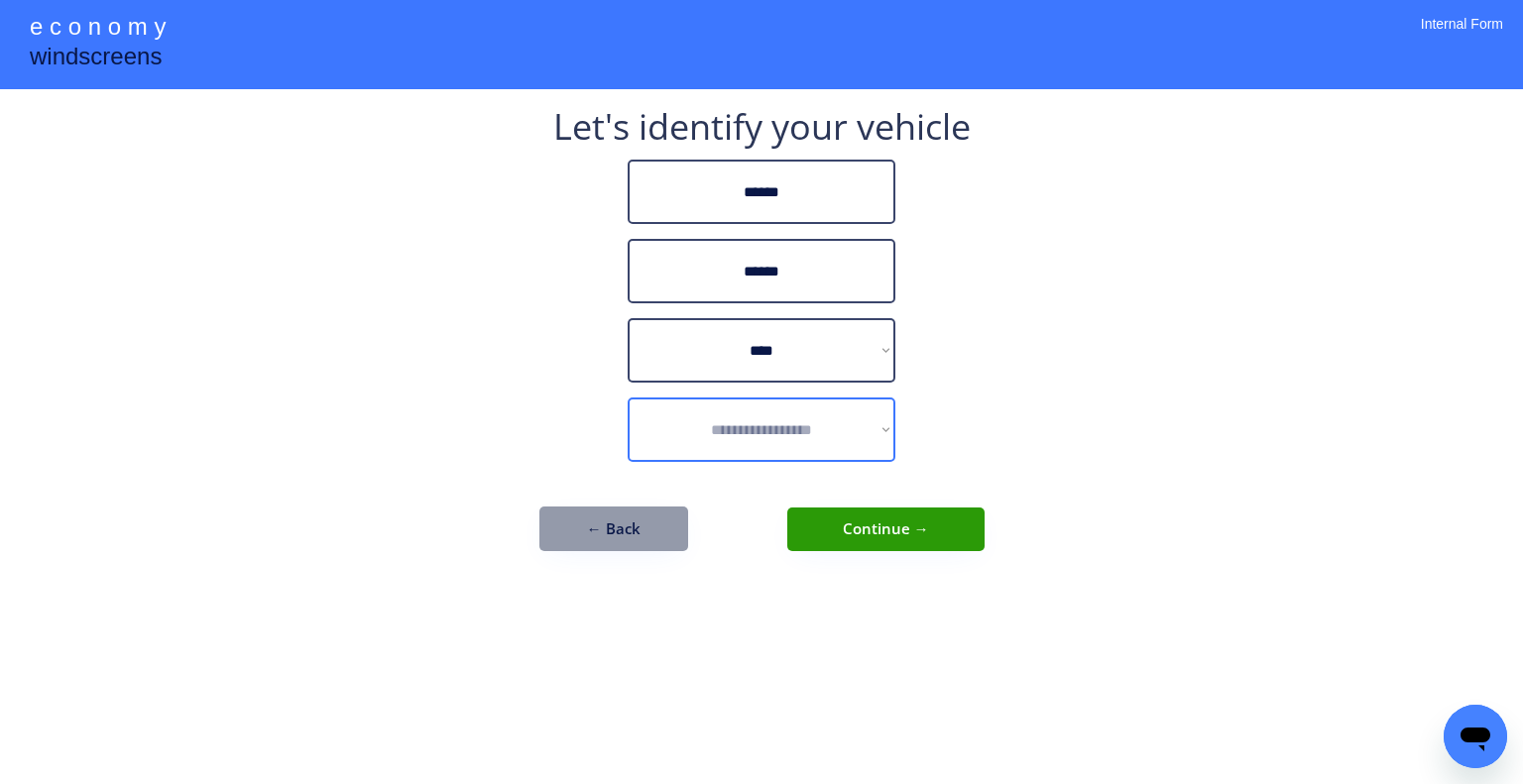 click on "**********" at bounding box center (762, 429) 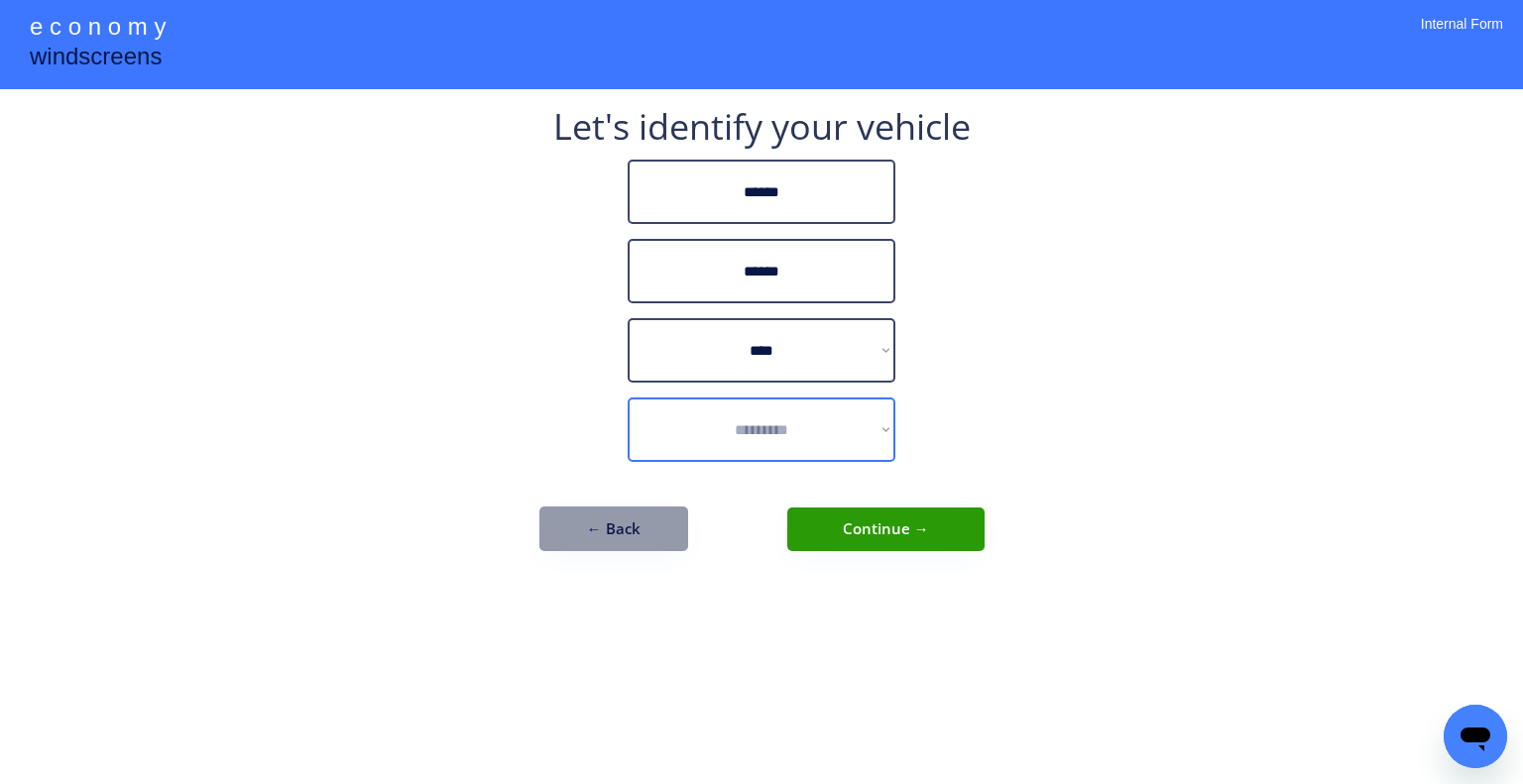 click on "**********" at bounding box center [762, 429] 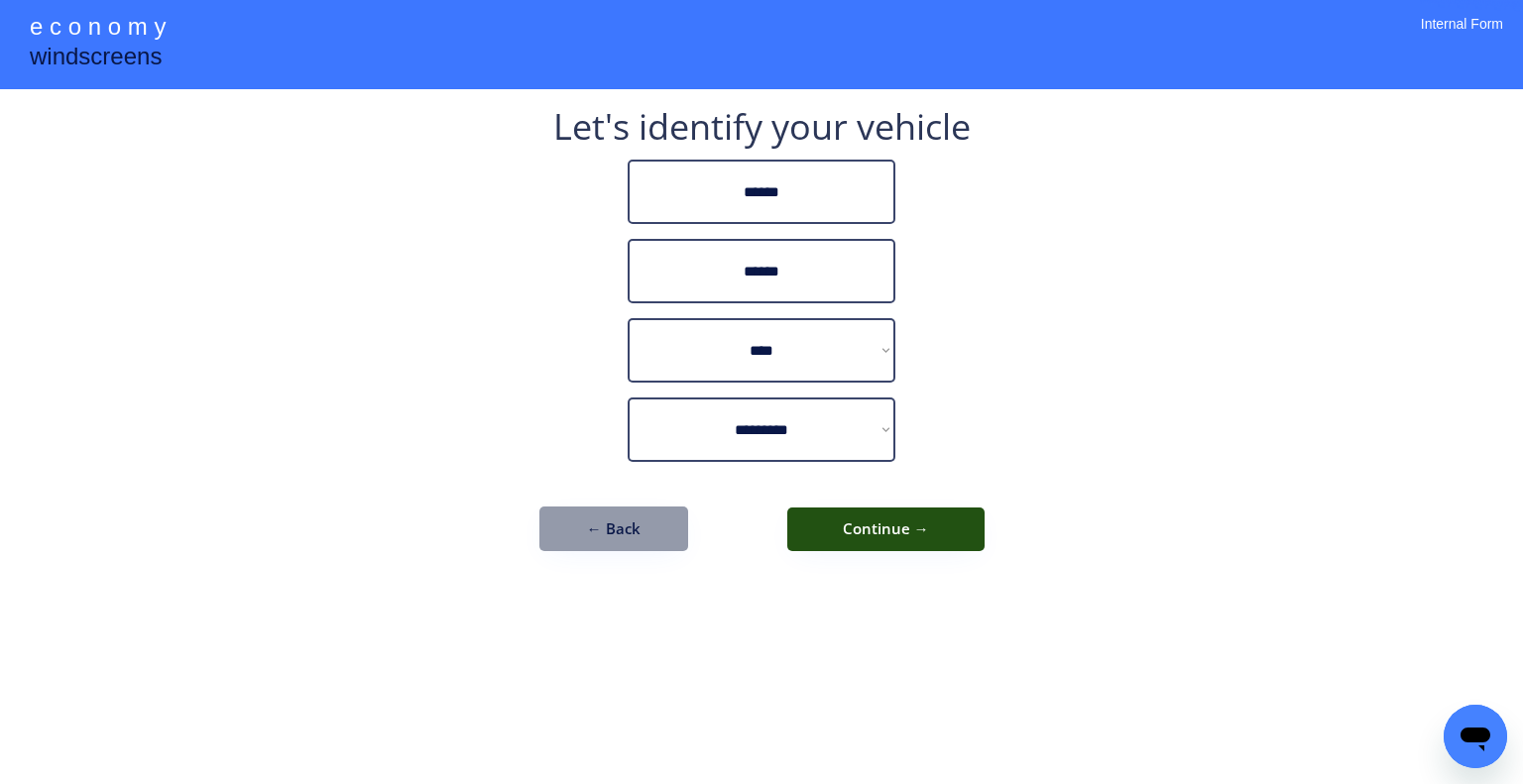 drag, startPoint x: 951, startPoint y: 520, endPoint x: 1015, endPoint y: 530, distance: 64.77654 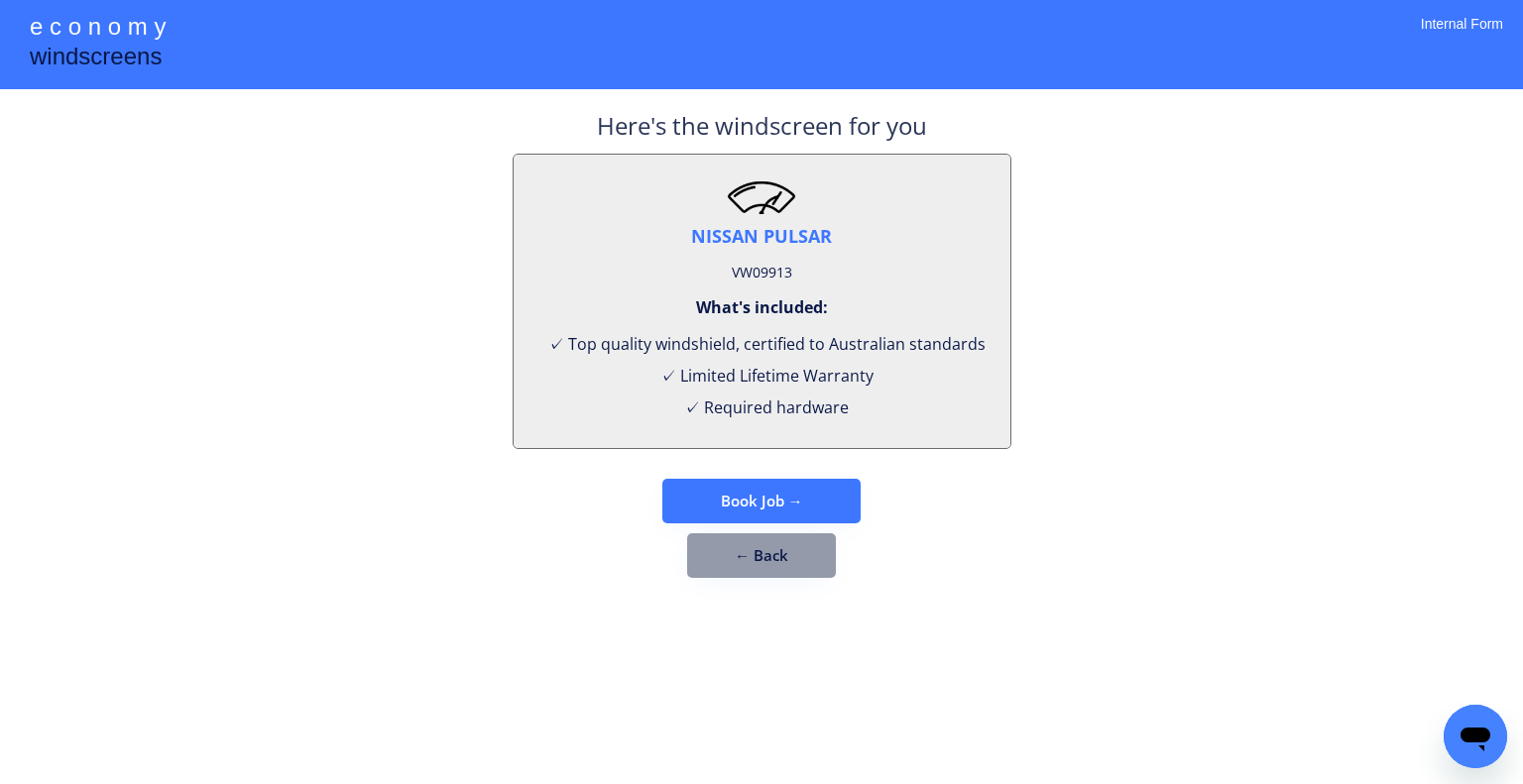 click on "VW09913" at bounding box center (762, 273) 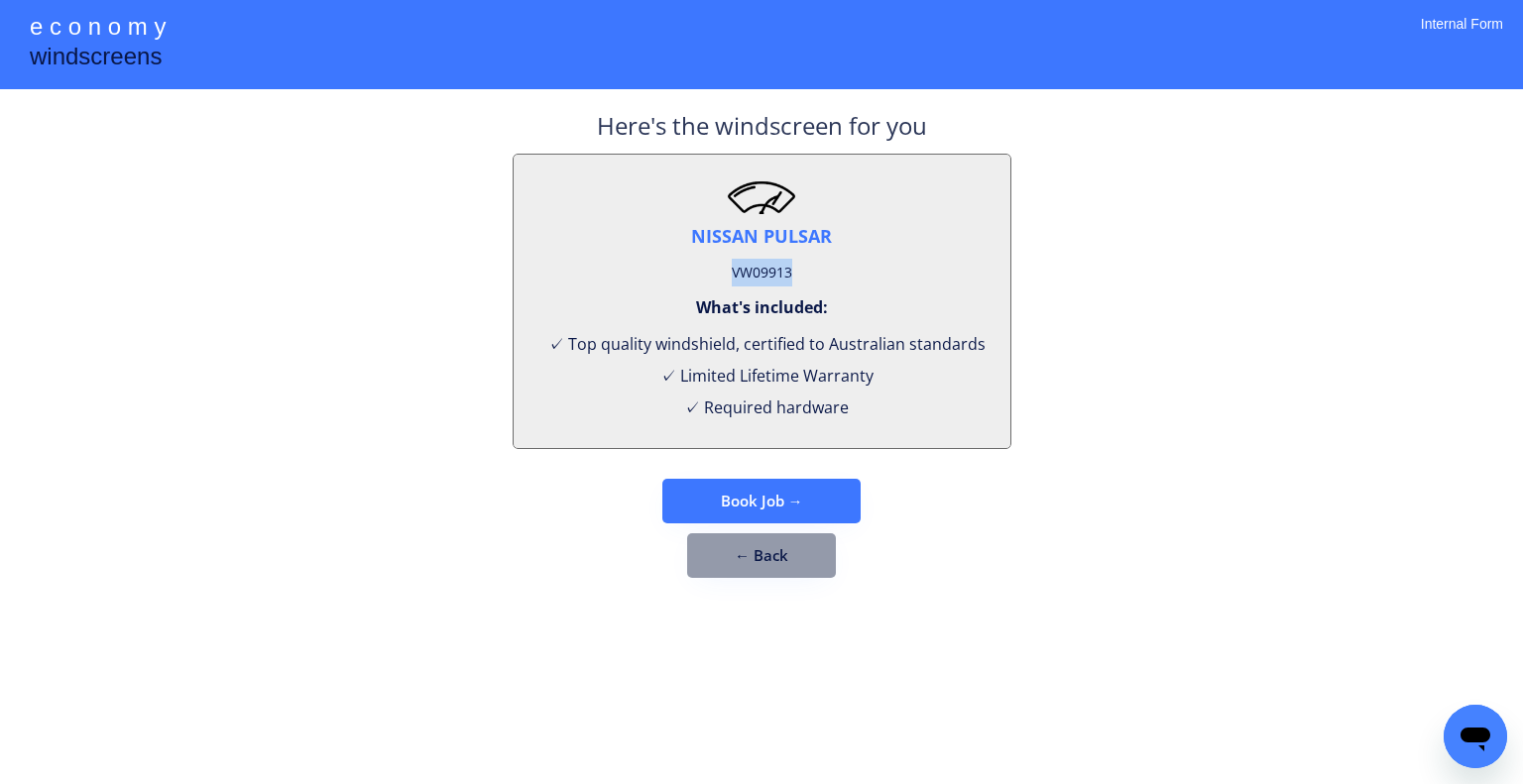 click on "VW09913" at bounding box center (762, 273) 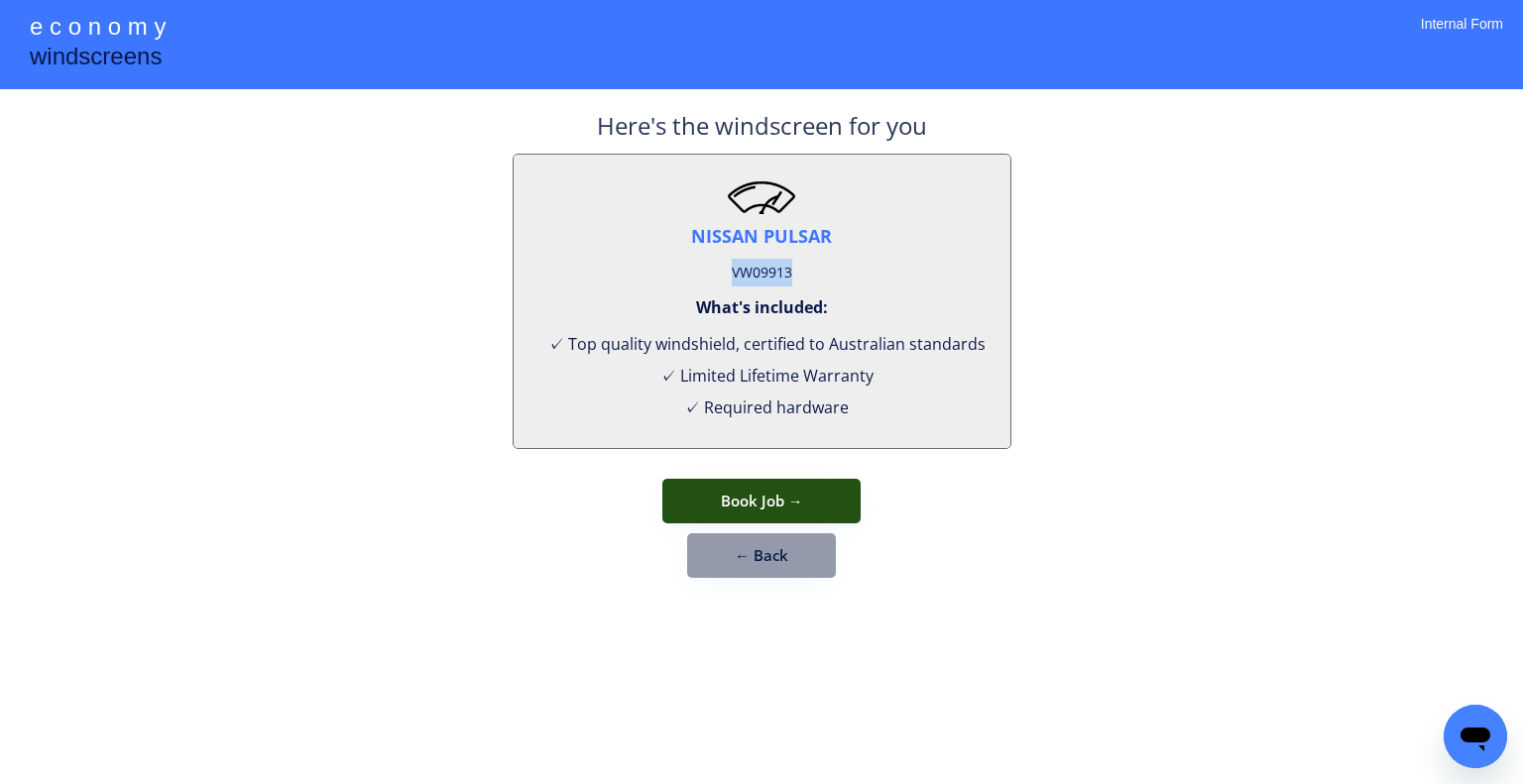 drag, startPoint x: 828, startPoint y: 493, endPoint x: 850, endPoint y: 478, distance: 26.627054 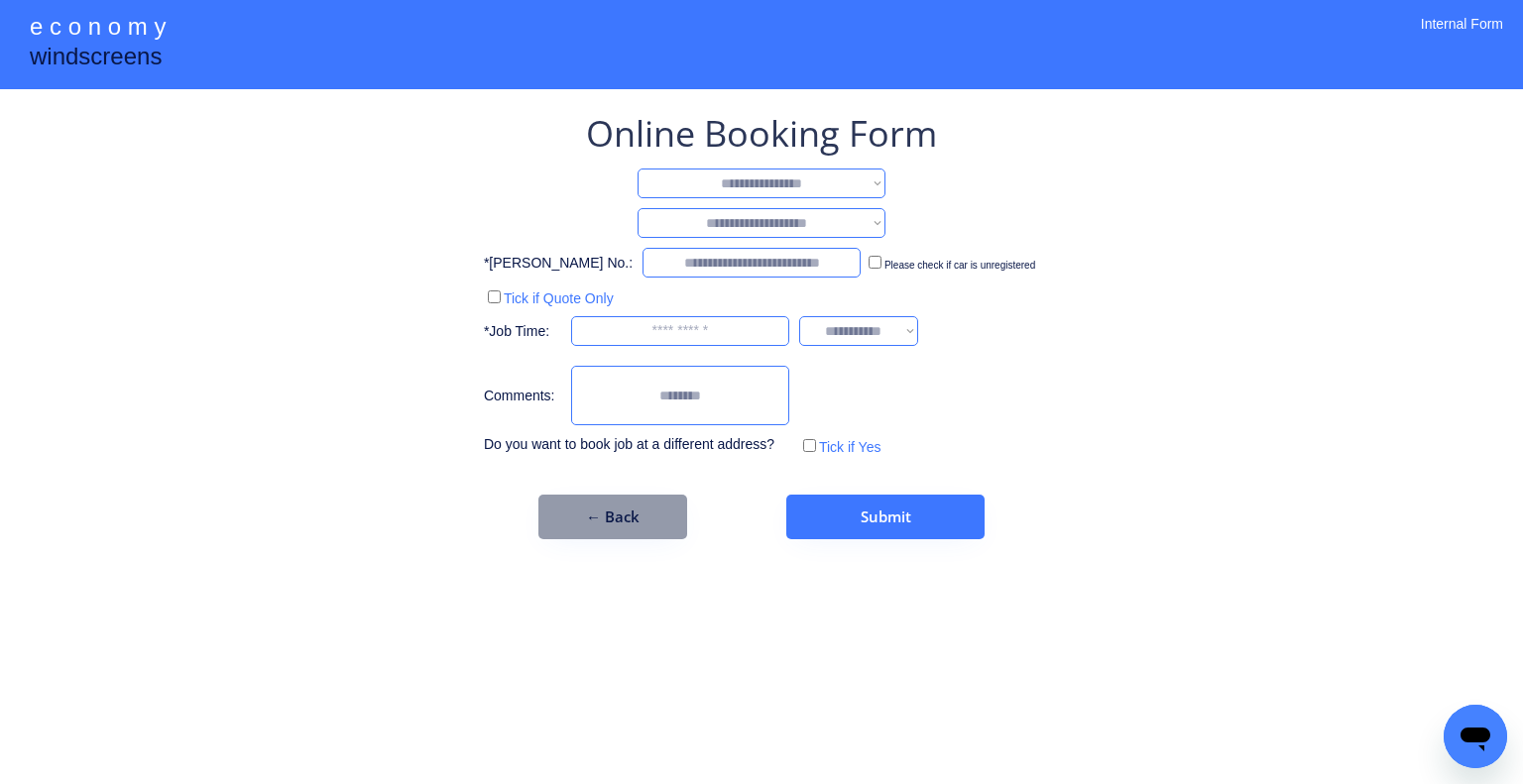 click on "**********" at bounding box center [762, 324] 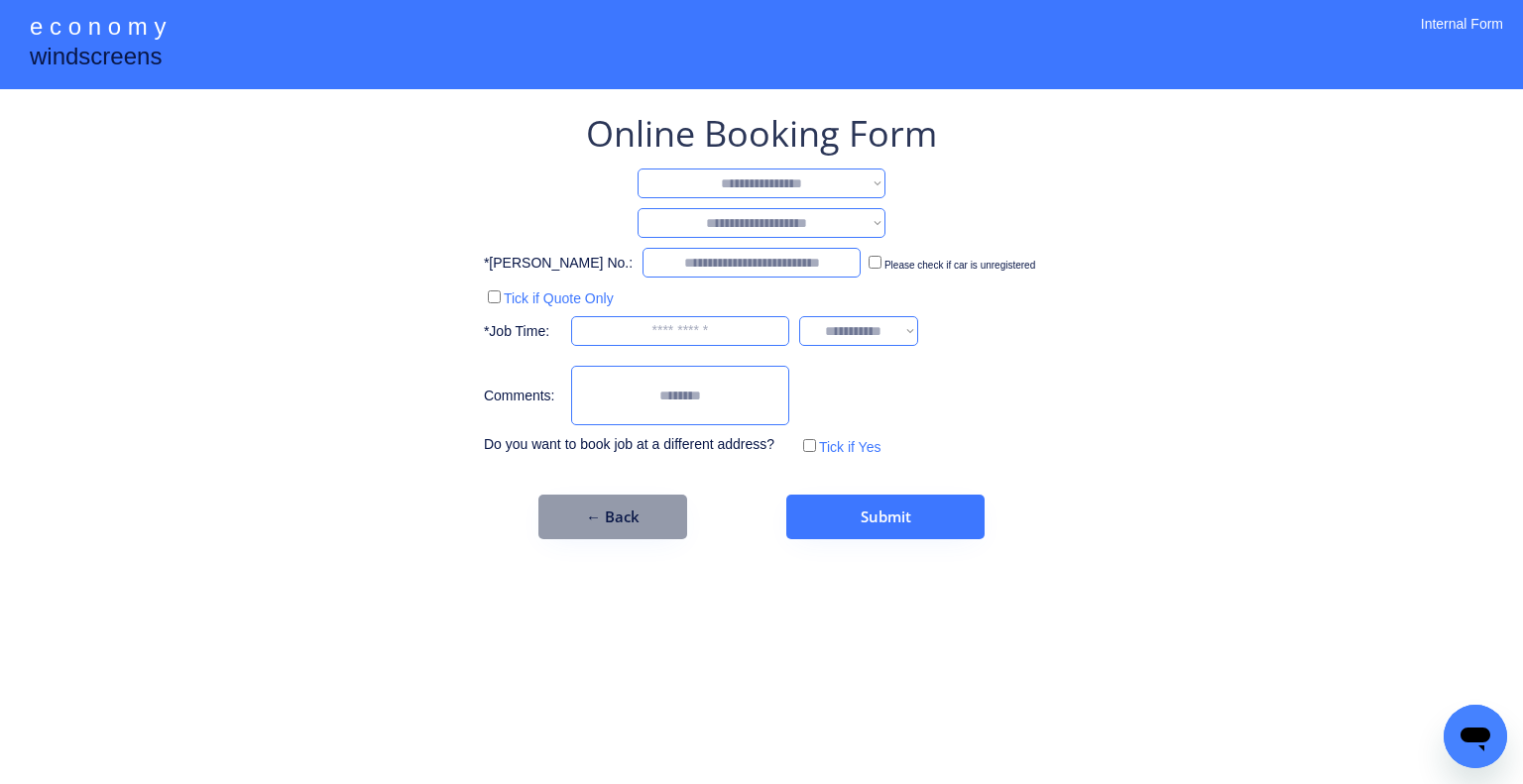 click on "**********" at bounding box center (762, 183) 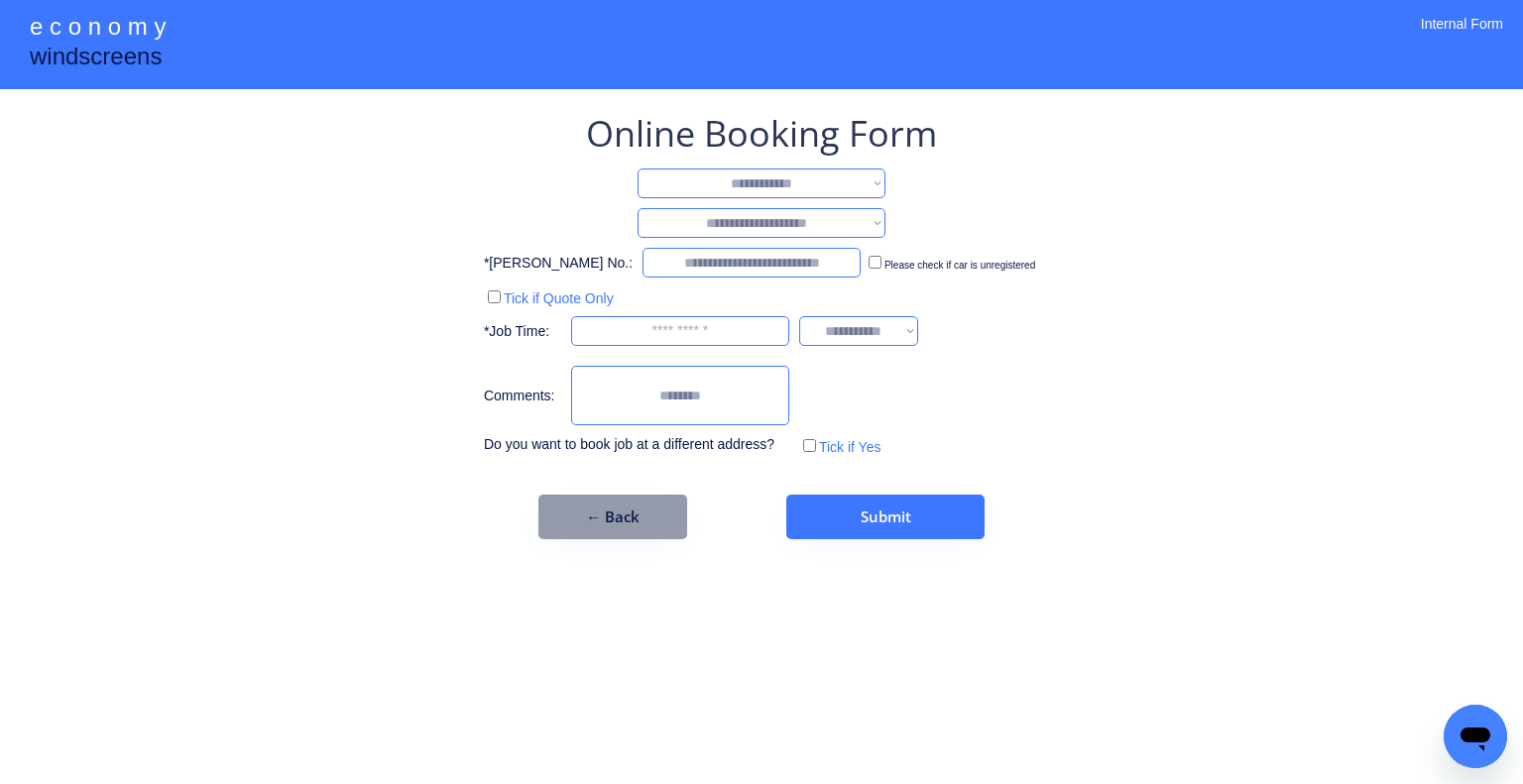 click on "**********" at bounding box center (762, 183) 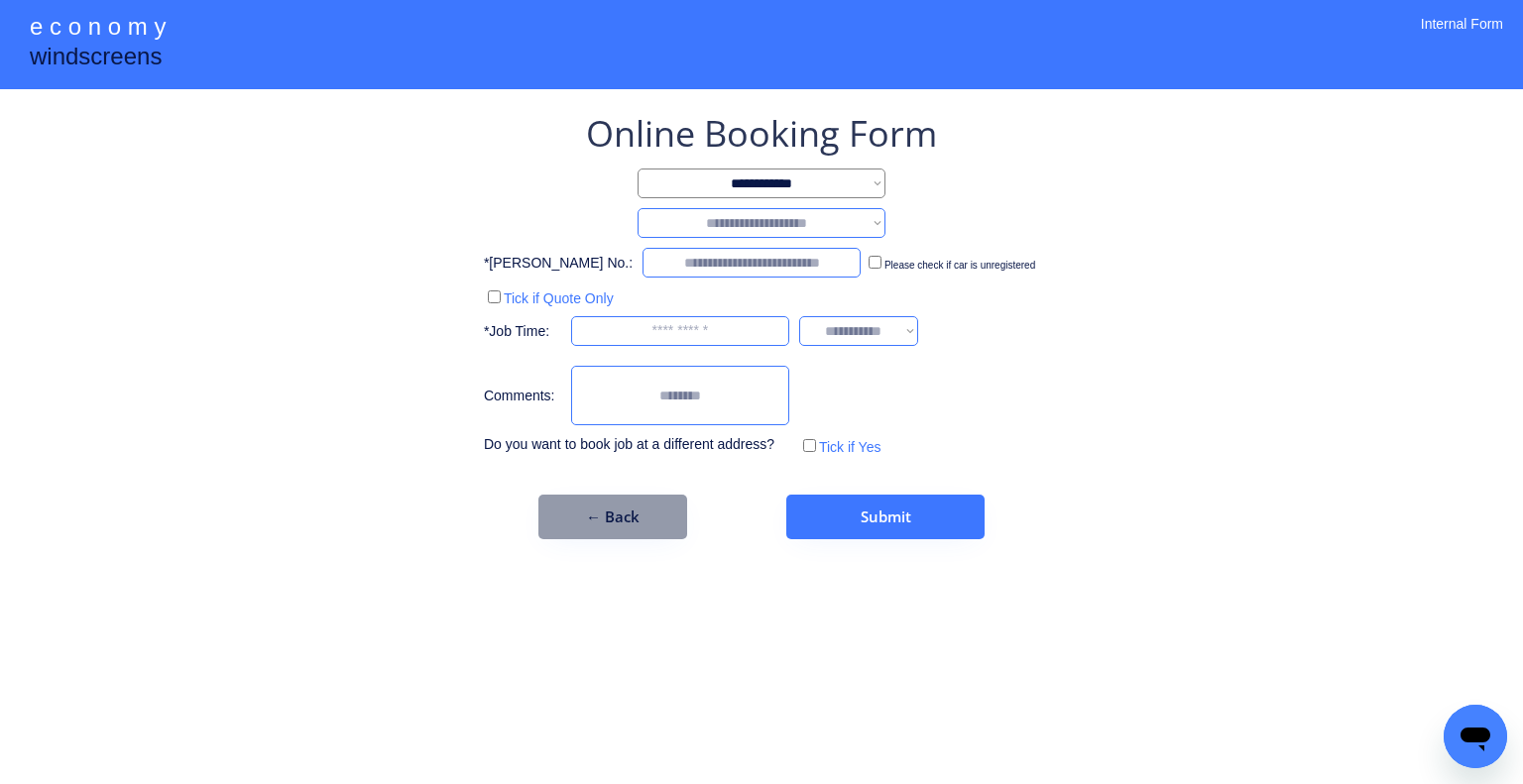 click on "**********" at bounding box center (762, 223) 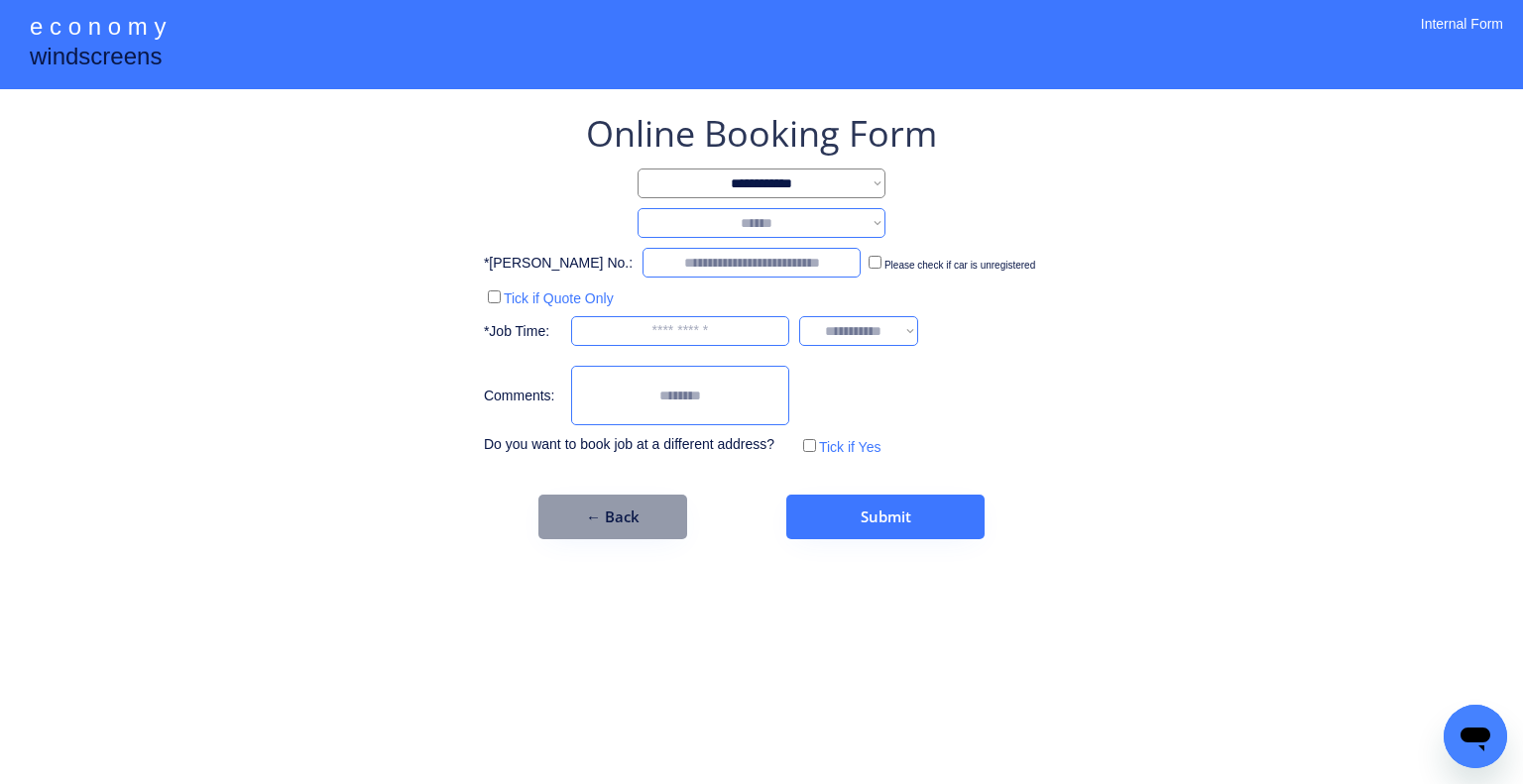 click on "**********" at bounding box center (762, 223) 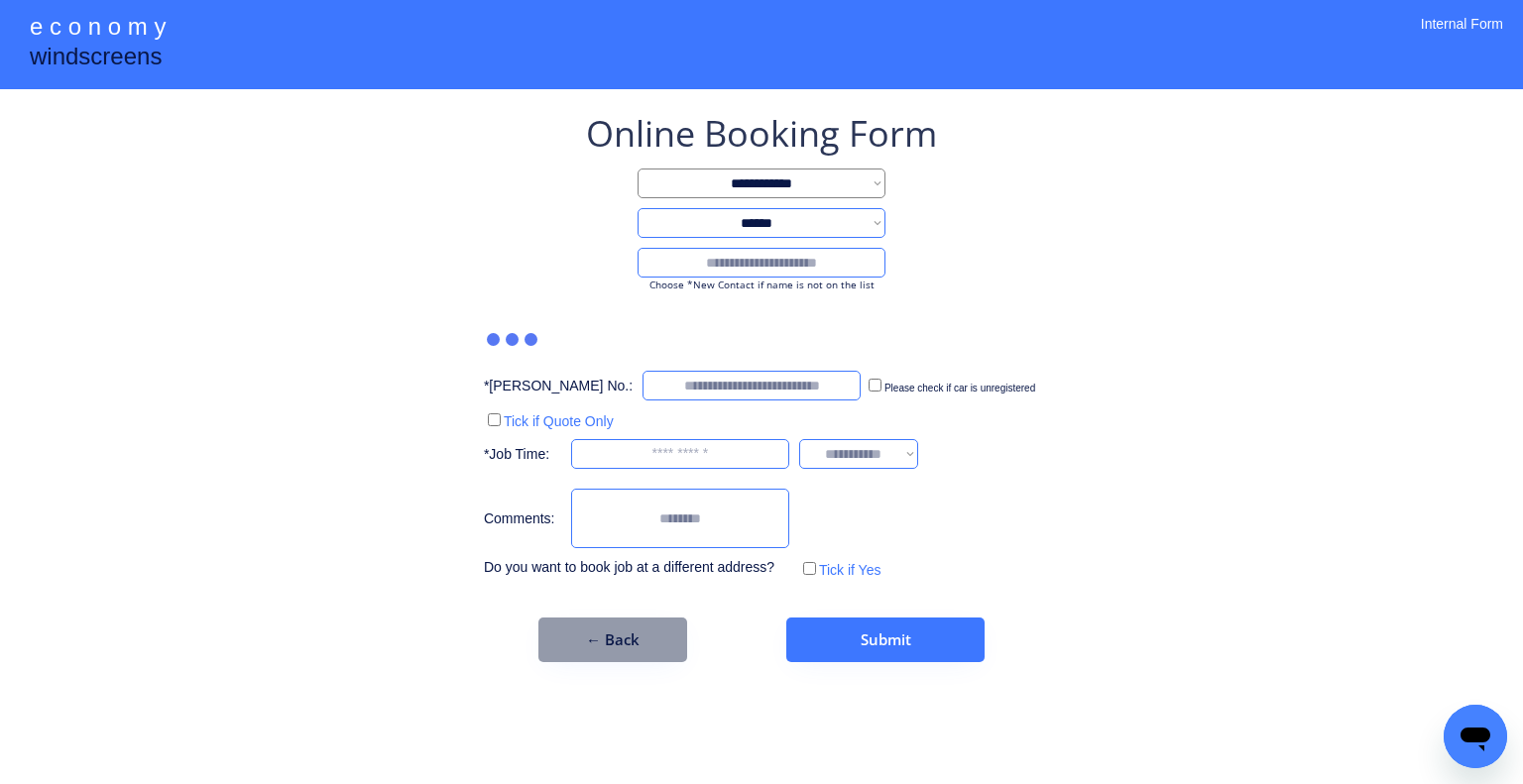 click at bounding box center (762, 263) 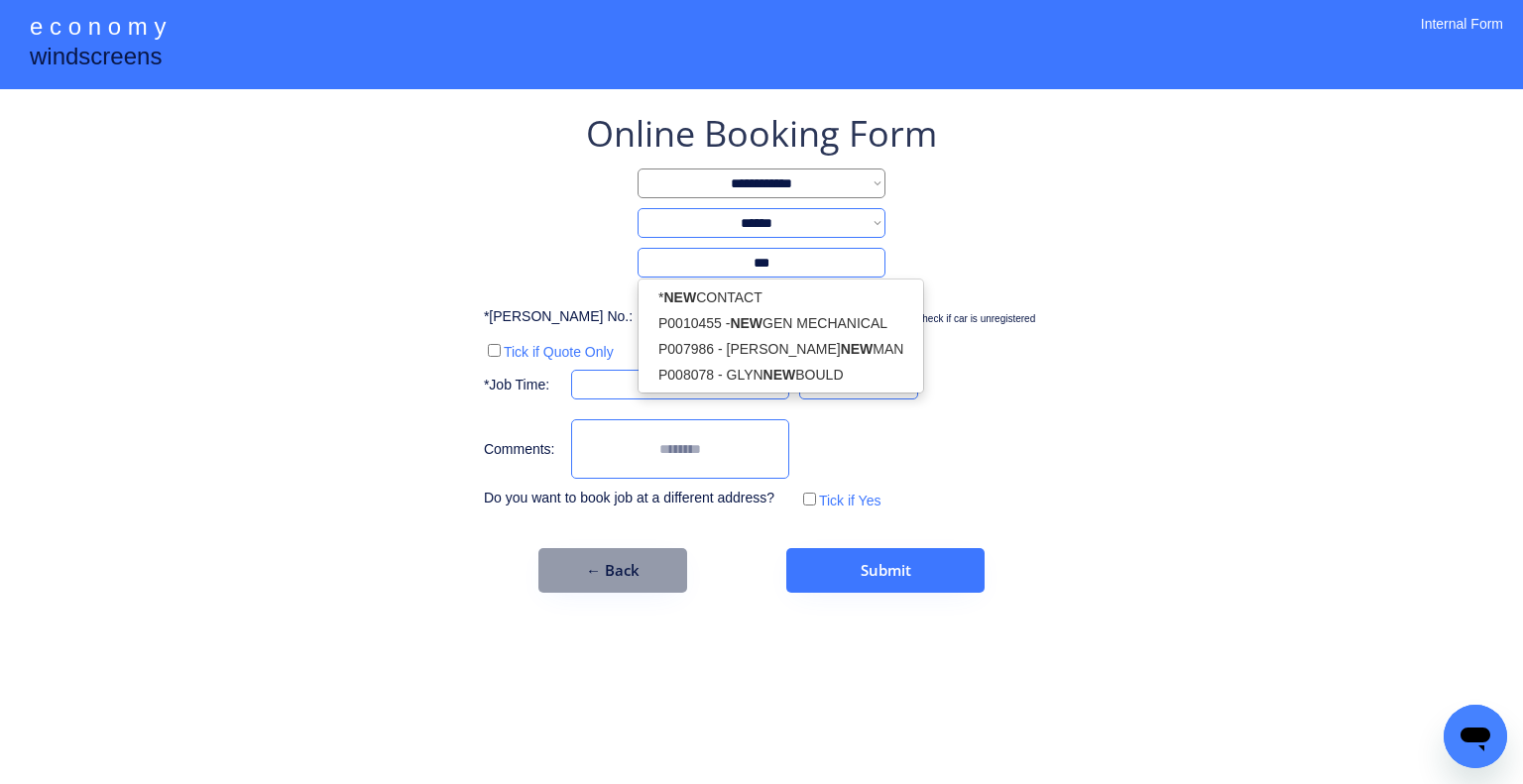 click on "* NEW  CONTACT P0010455 -  NEW  GEN MECHANICAL P007986 - PAUL  NEW MAN P008078 - GLYN  NEW BOULD" at bounding box center [780, 336] 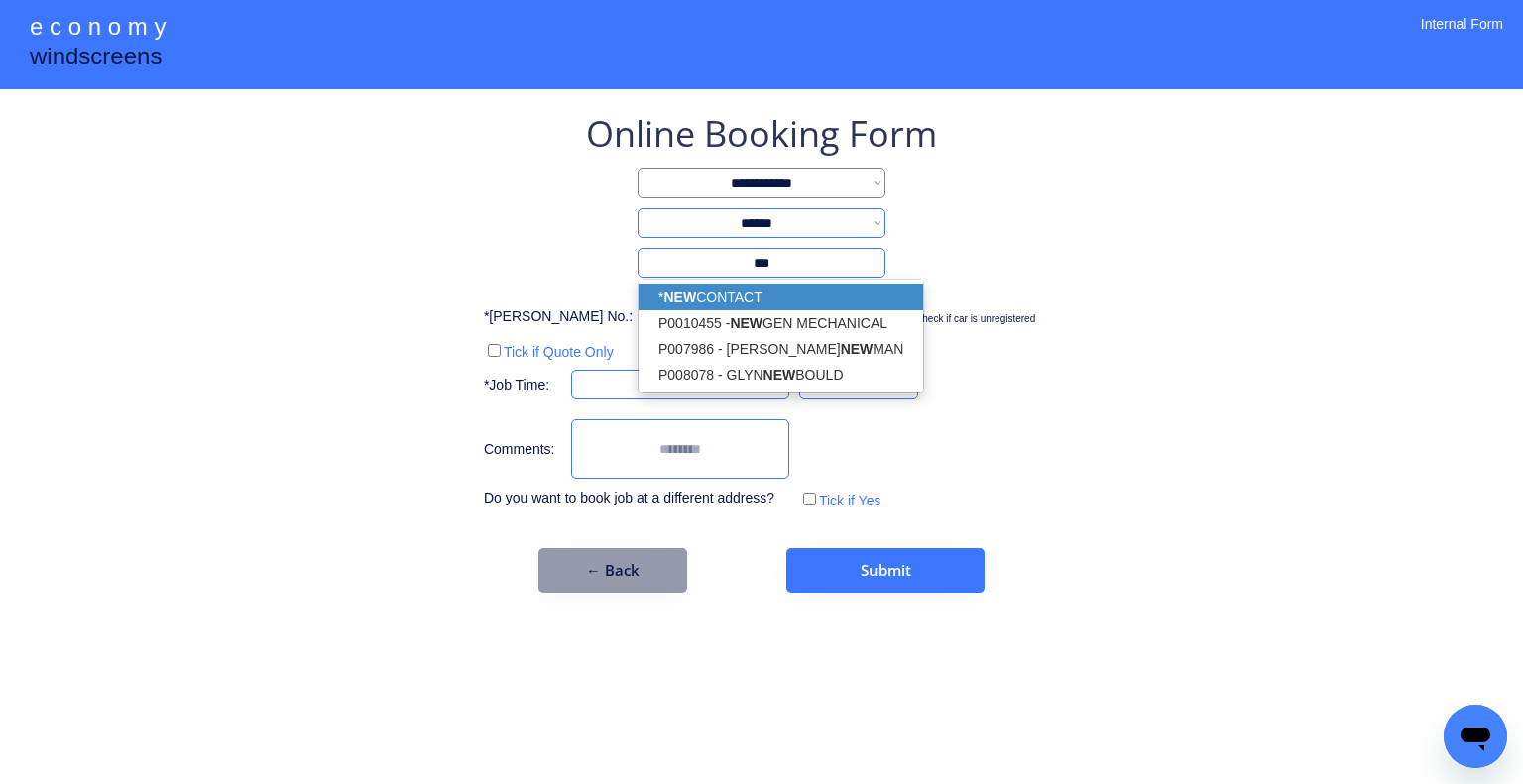 click on "* NEW  CONTACT" at bounding box center [780, 297] 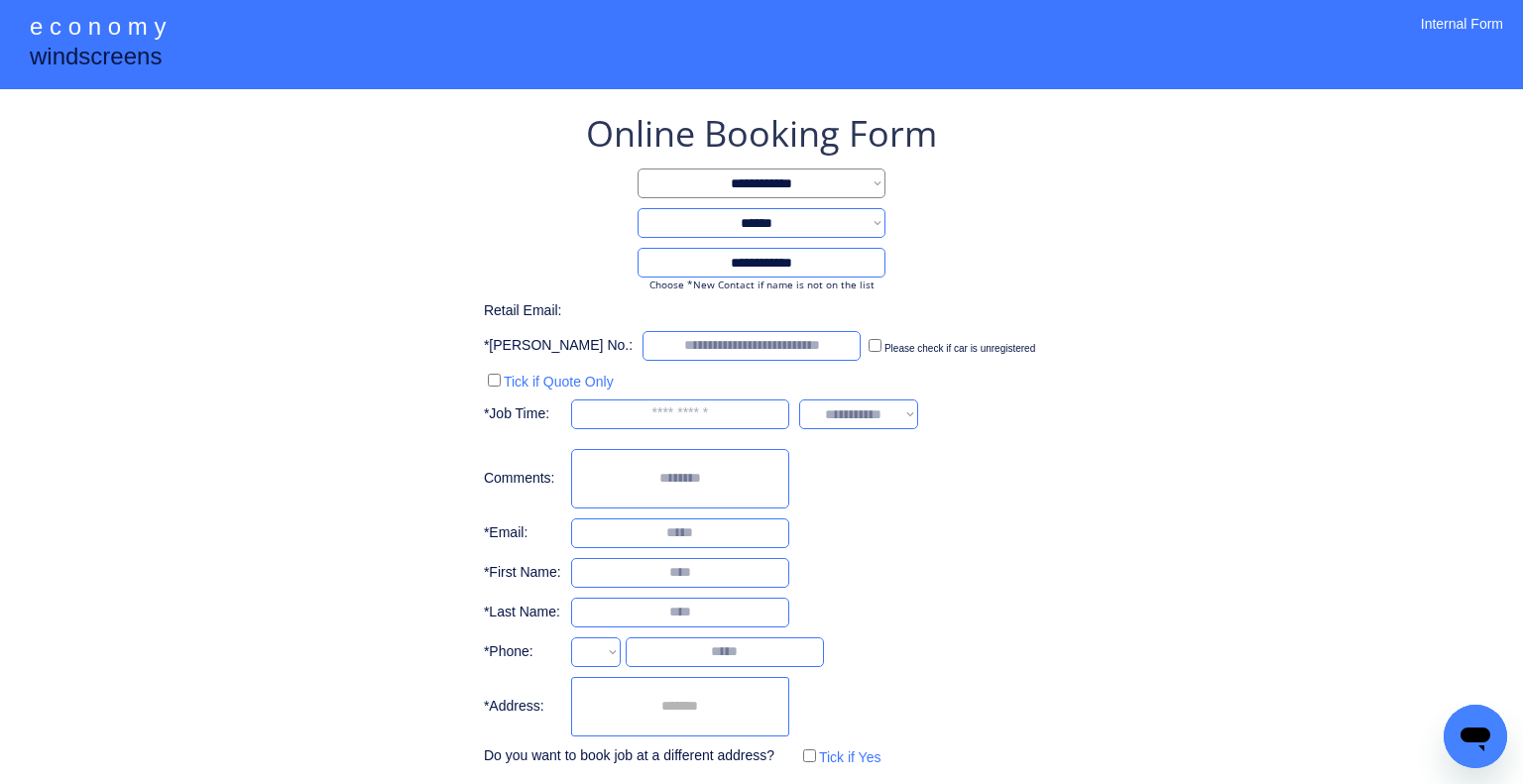 type on "**********" 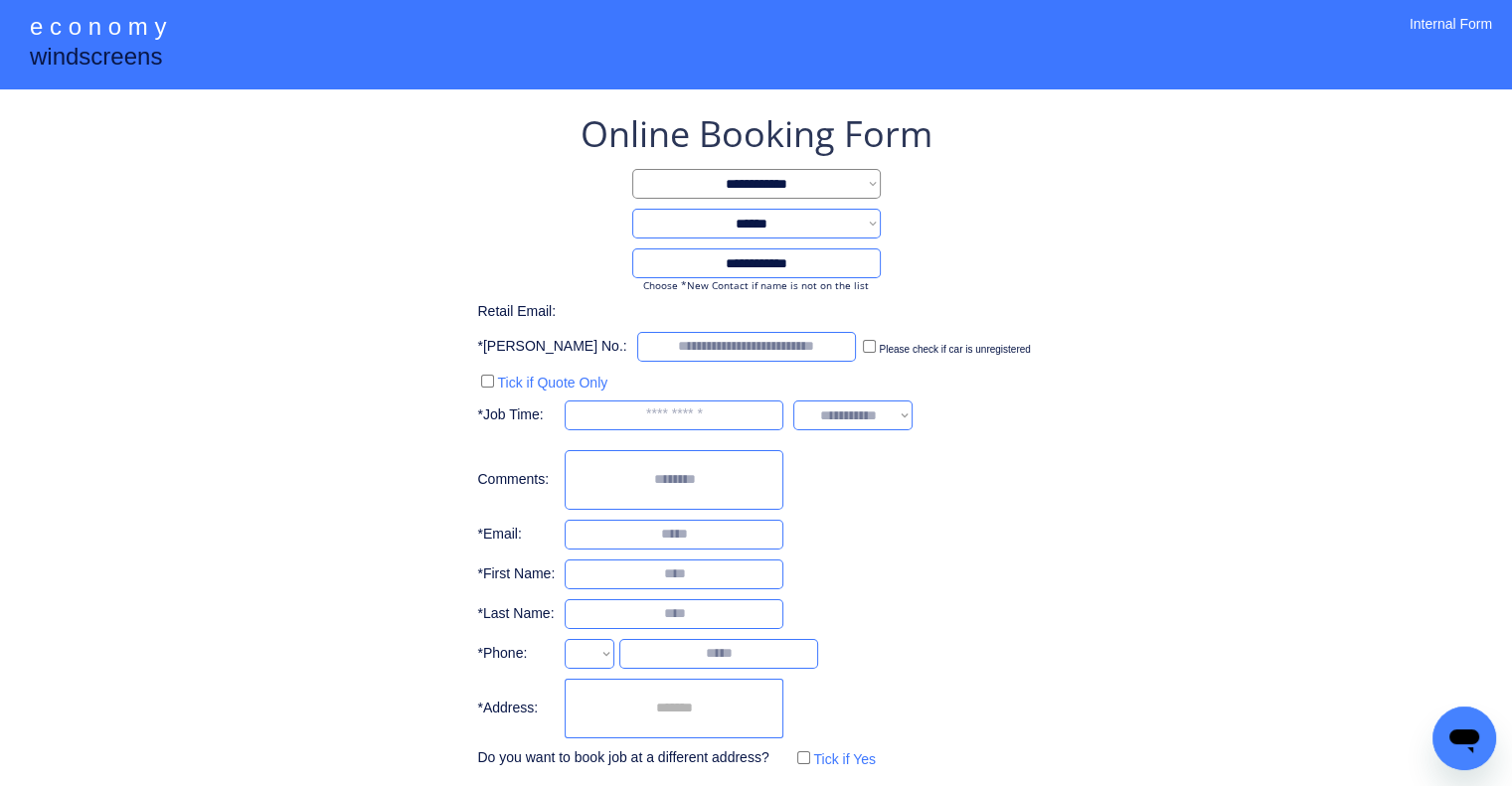 click on "**********" at bounding box center [756, 441] 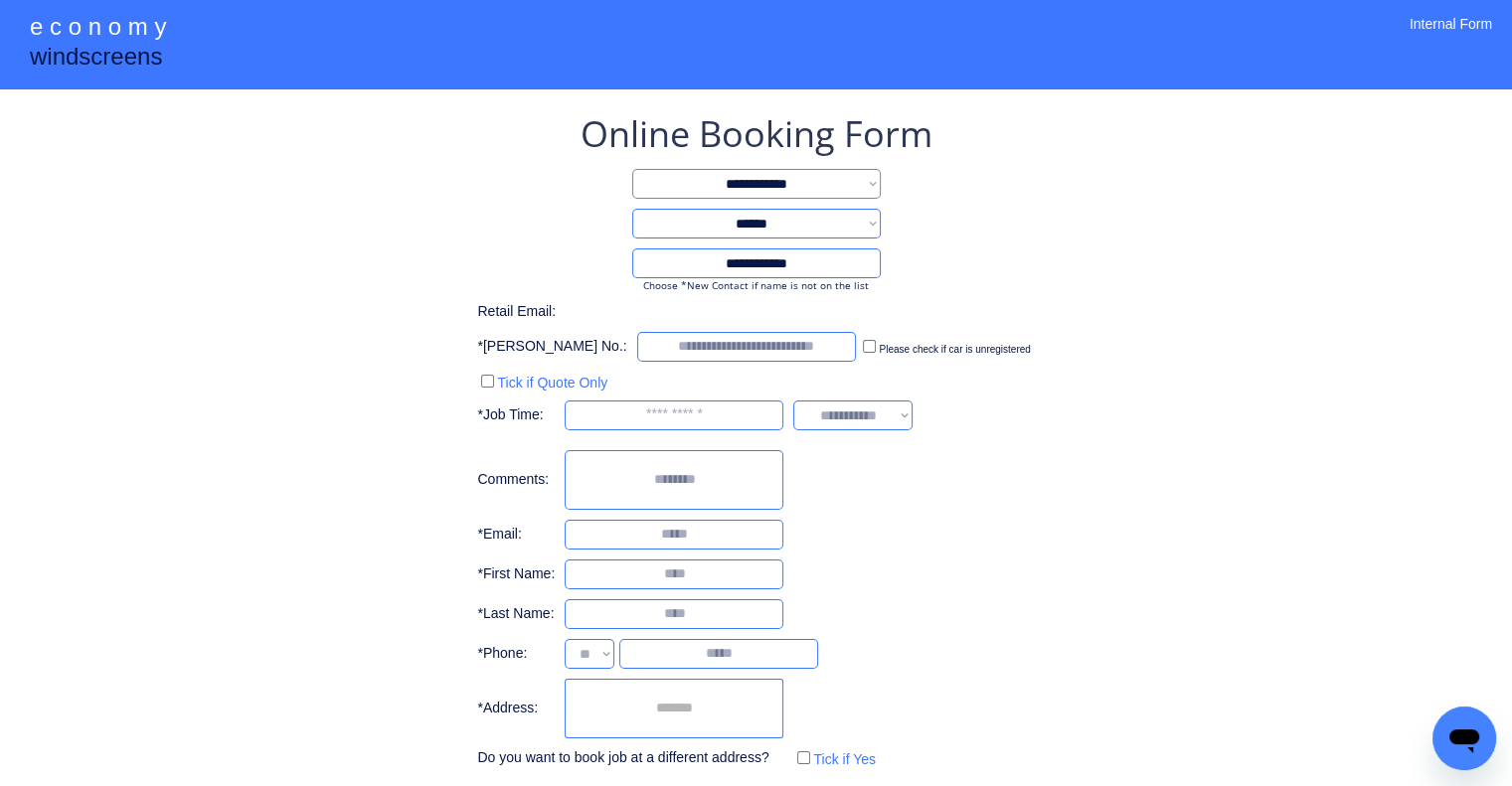 select on "**********" 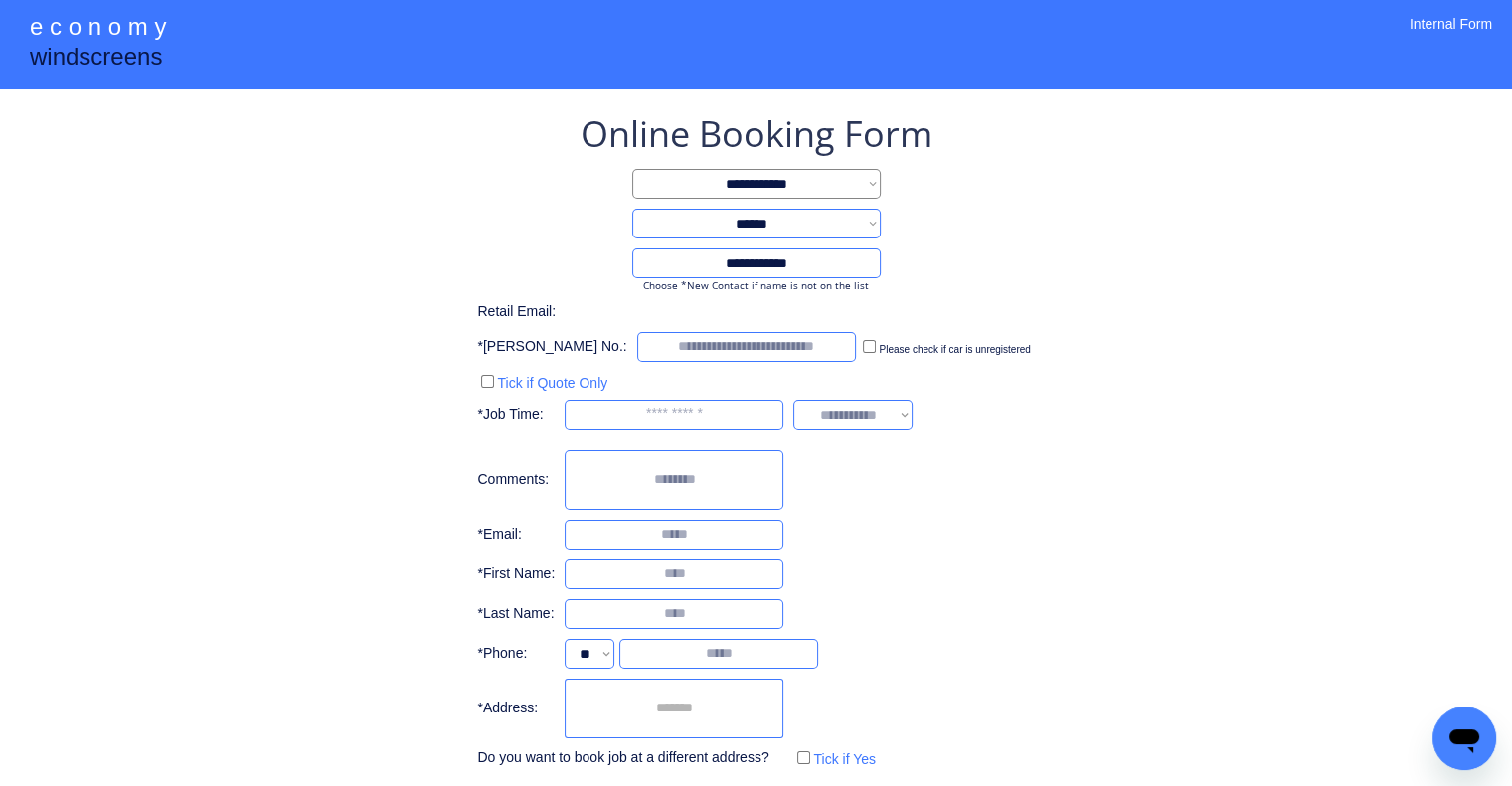 click at bounding box center [674, 708] 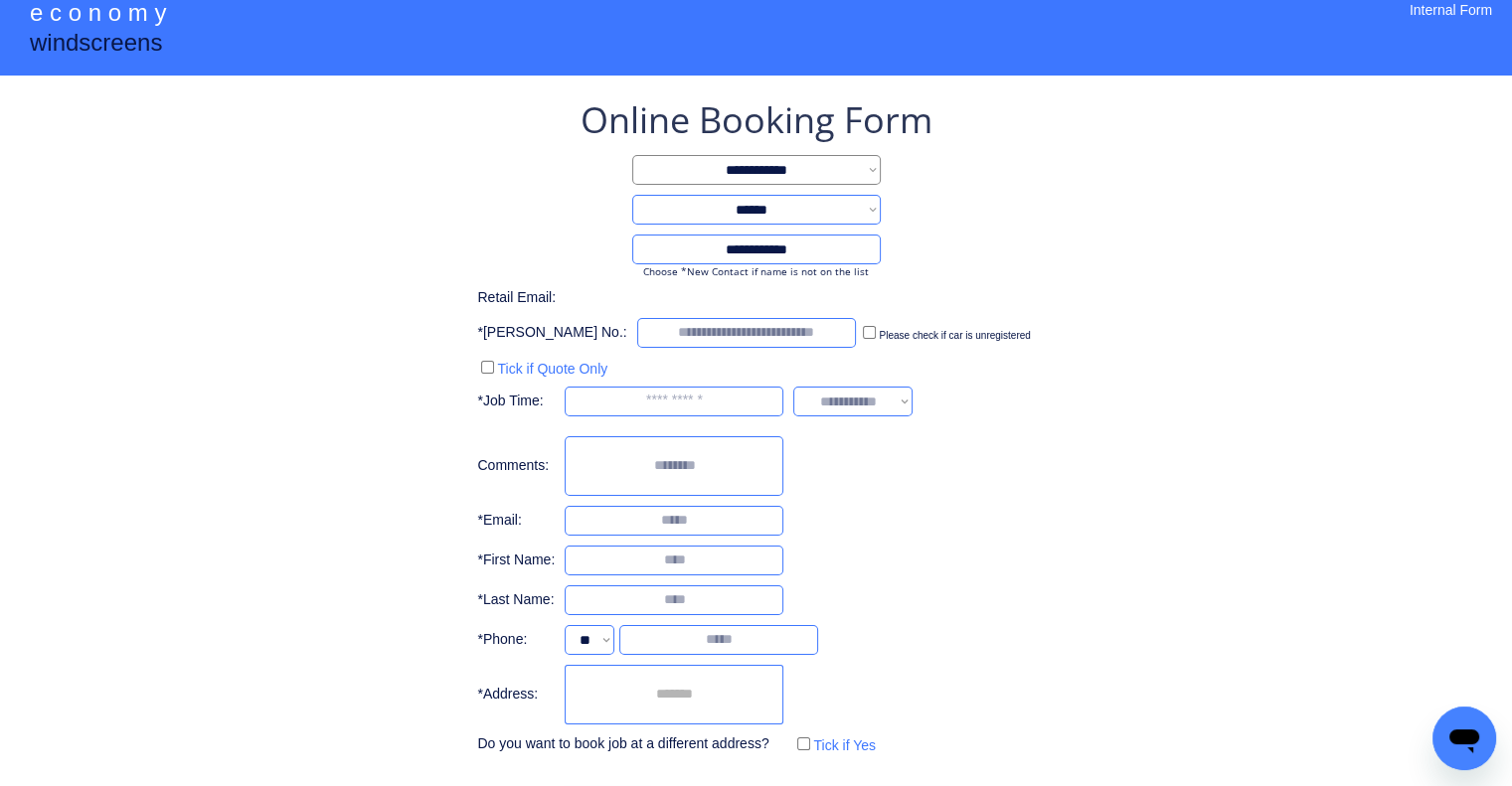 scroll, scrollTop: 95, scrollLeft: 0, axis: vertical 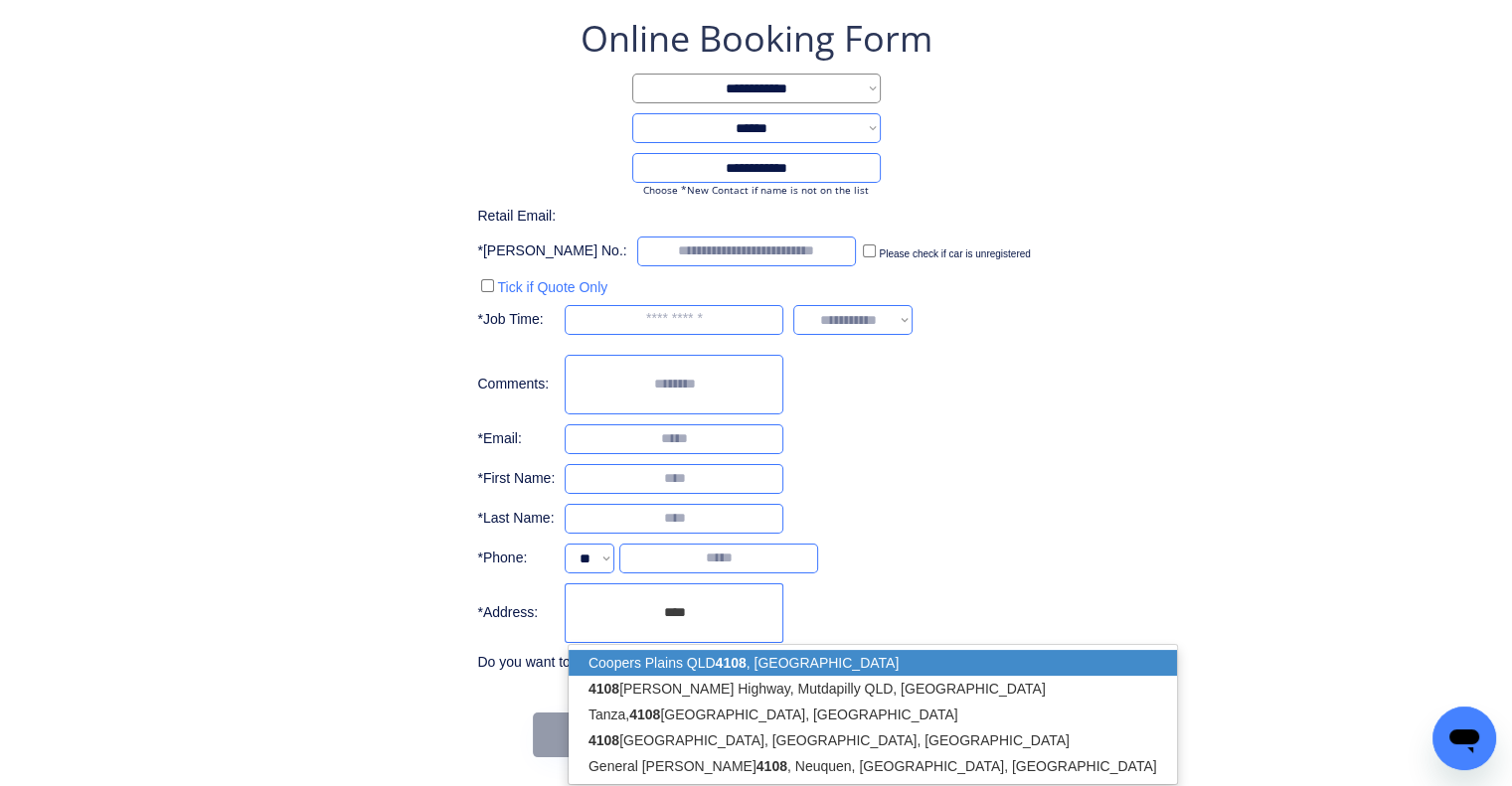 click on "Coopers Plains QLD  4108 , Australia 4108  Cunningham Highway, Mutdapilly QLD, Australia Tanza,  4108  Cavite, Philippines 4108  Trade Center Boulevard, Laredo, TX, USA General Manuel Belgrano  4108 , Neuquen, Neuquén Province, Argentina" at bounding box center (873, 714) 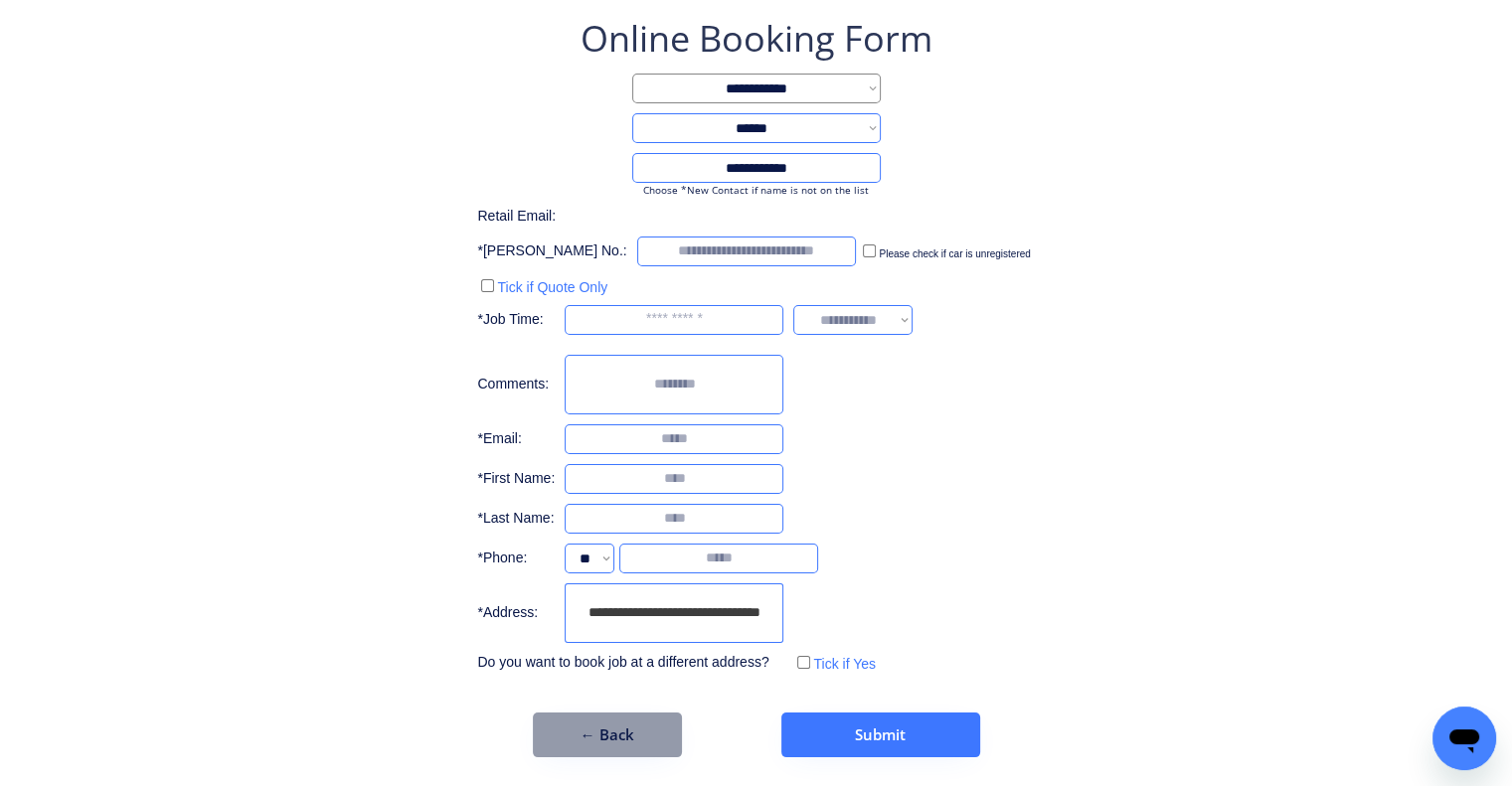 type on "**********" 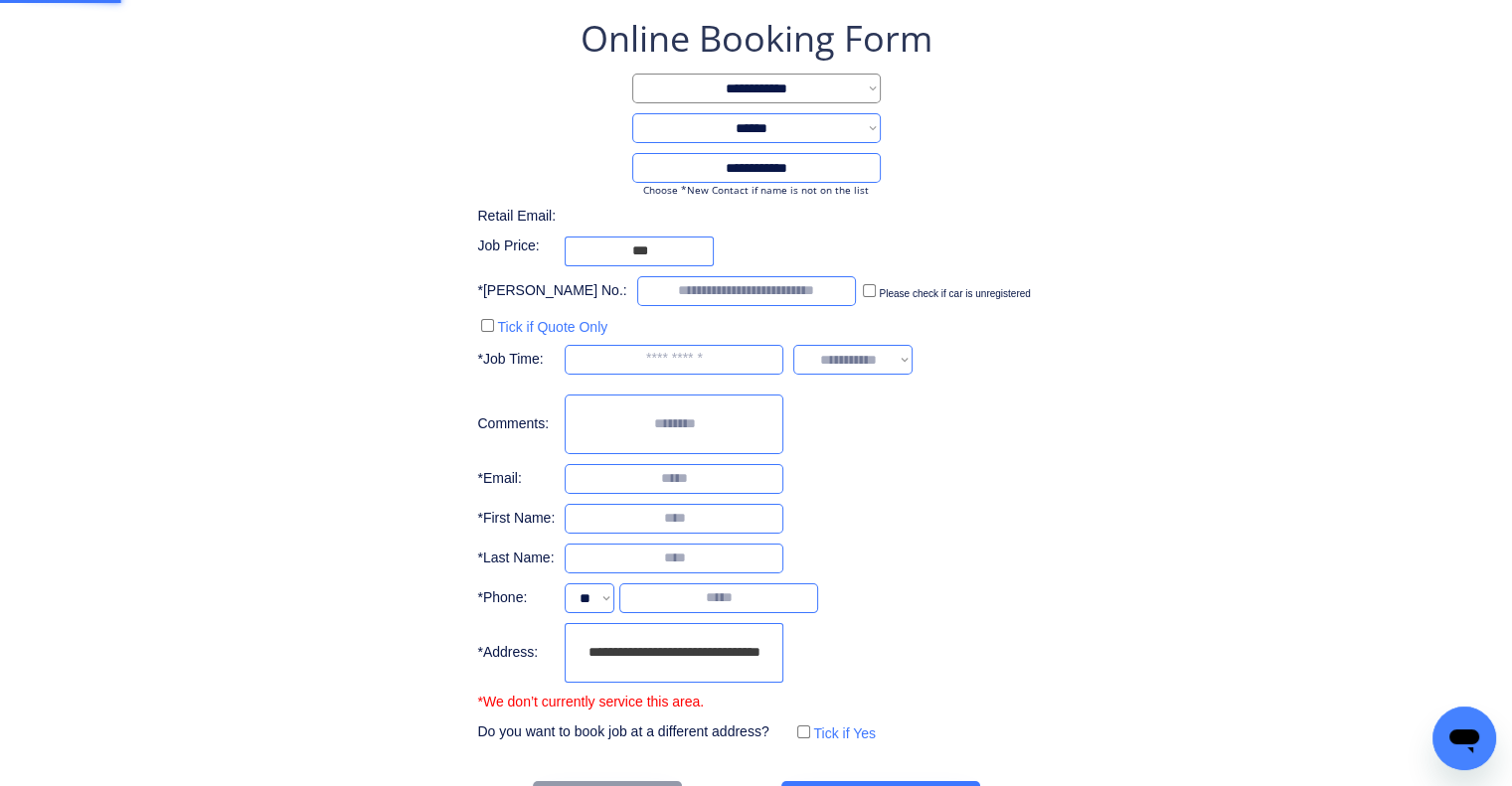 click on "**********" at bounding box center (756, 380) 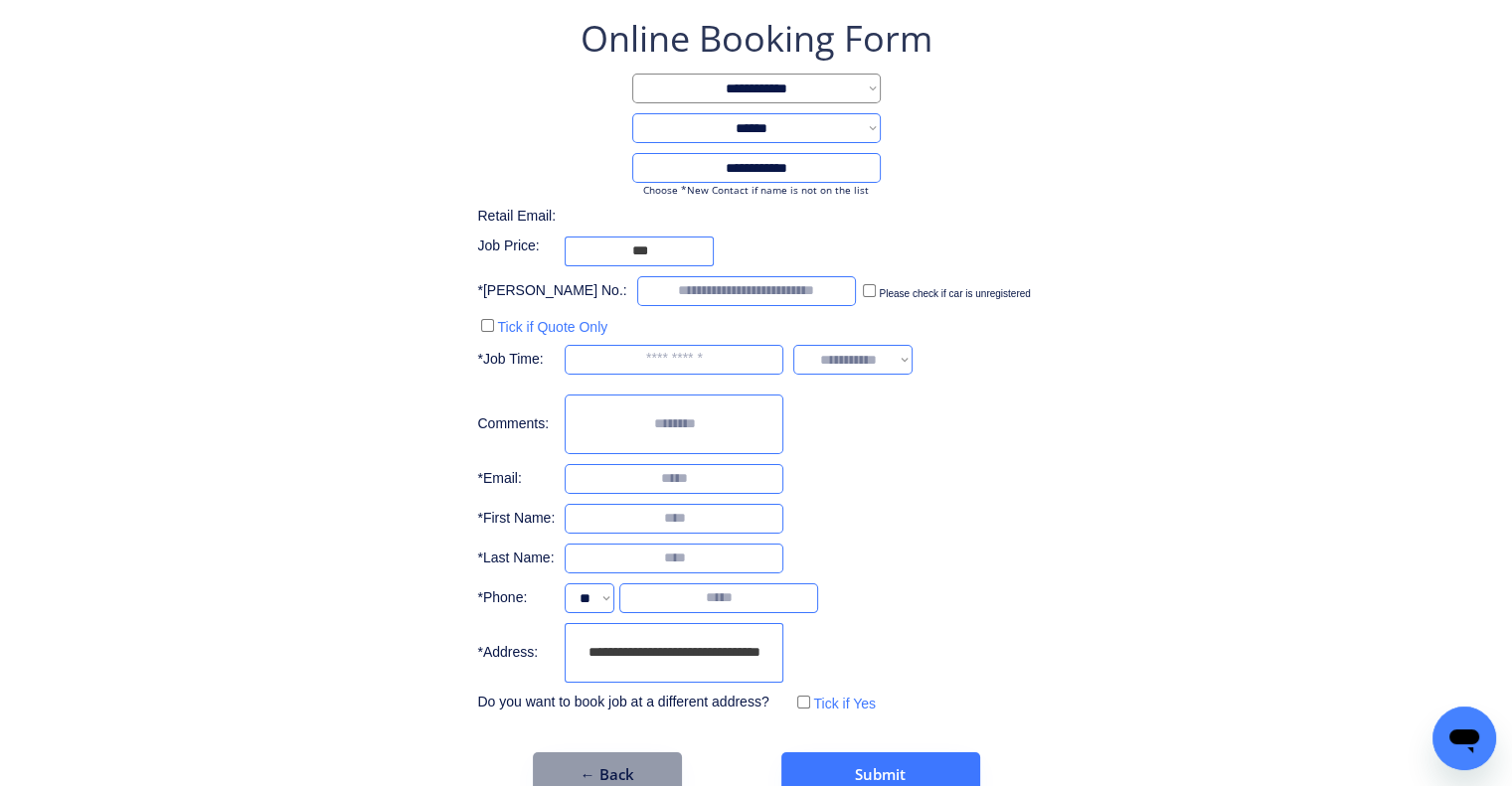 click on "**********" at bounding box center [756, 405] 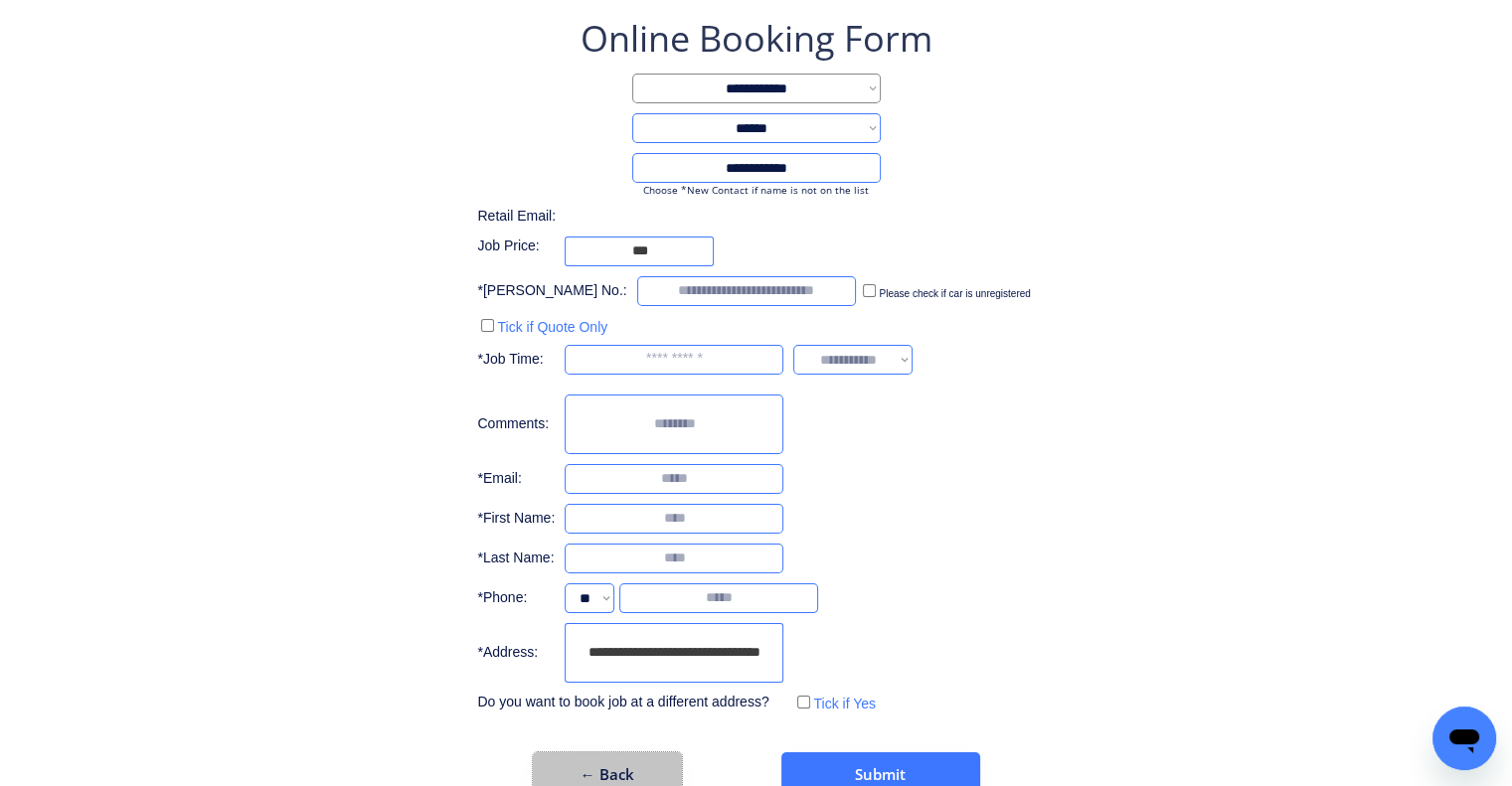 drag, startPoint x: 657, startPoint y: 760, endPoint x: 909, endPoint y: 427, distance: 417.60388 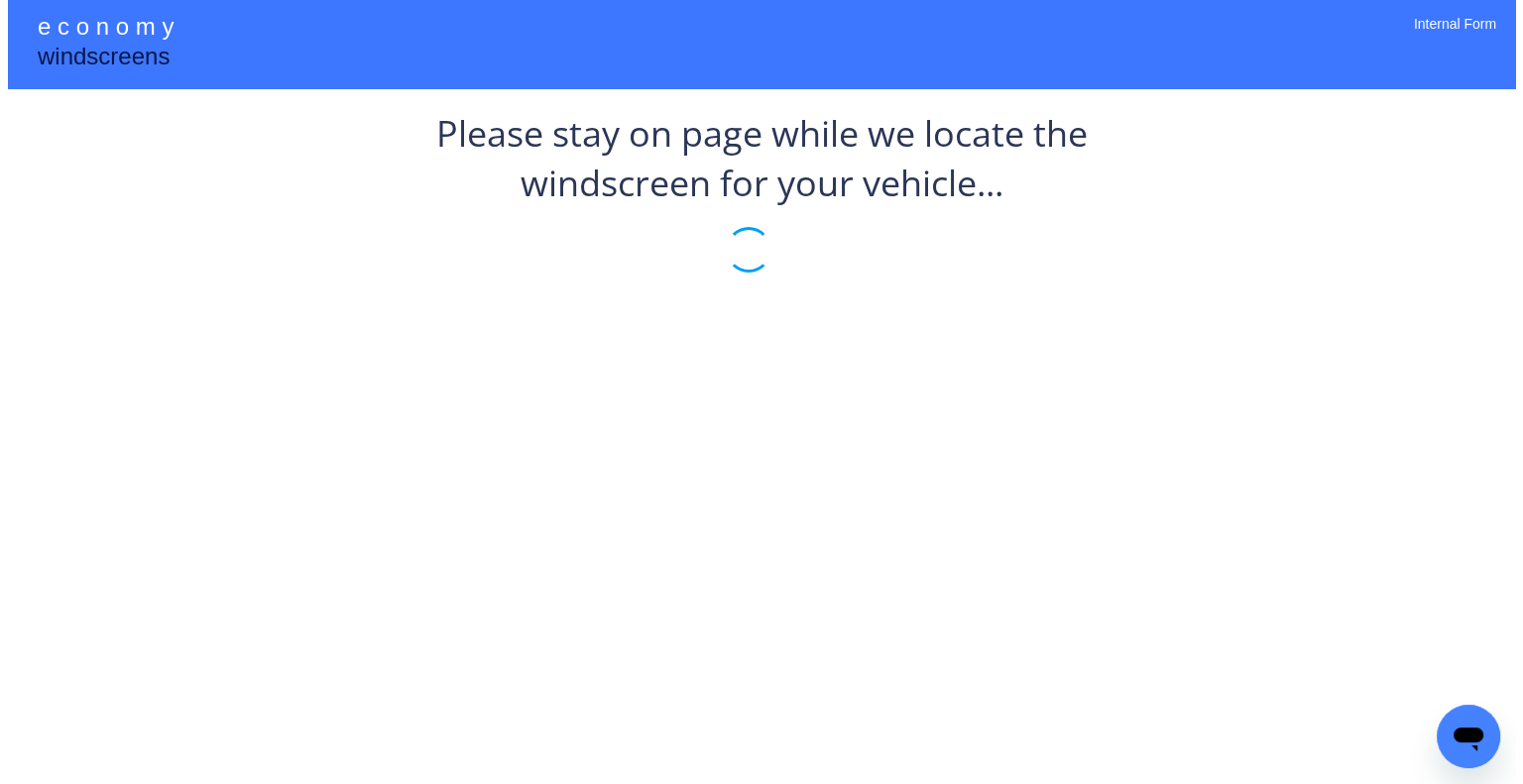 scroll, scrollTop: 0, scrollLeft: 0, axis: both 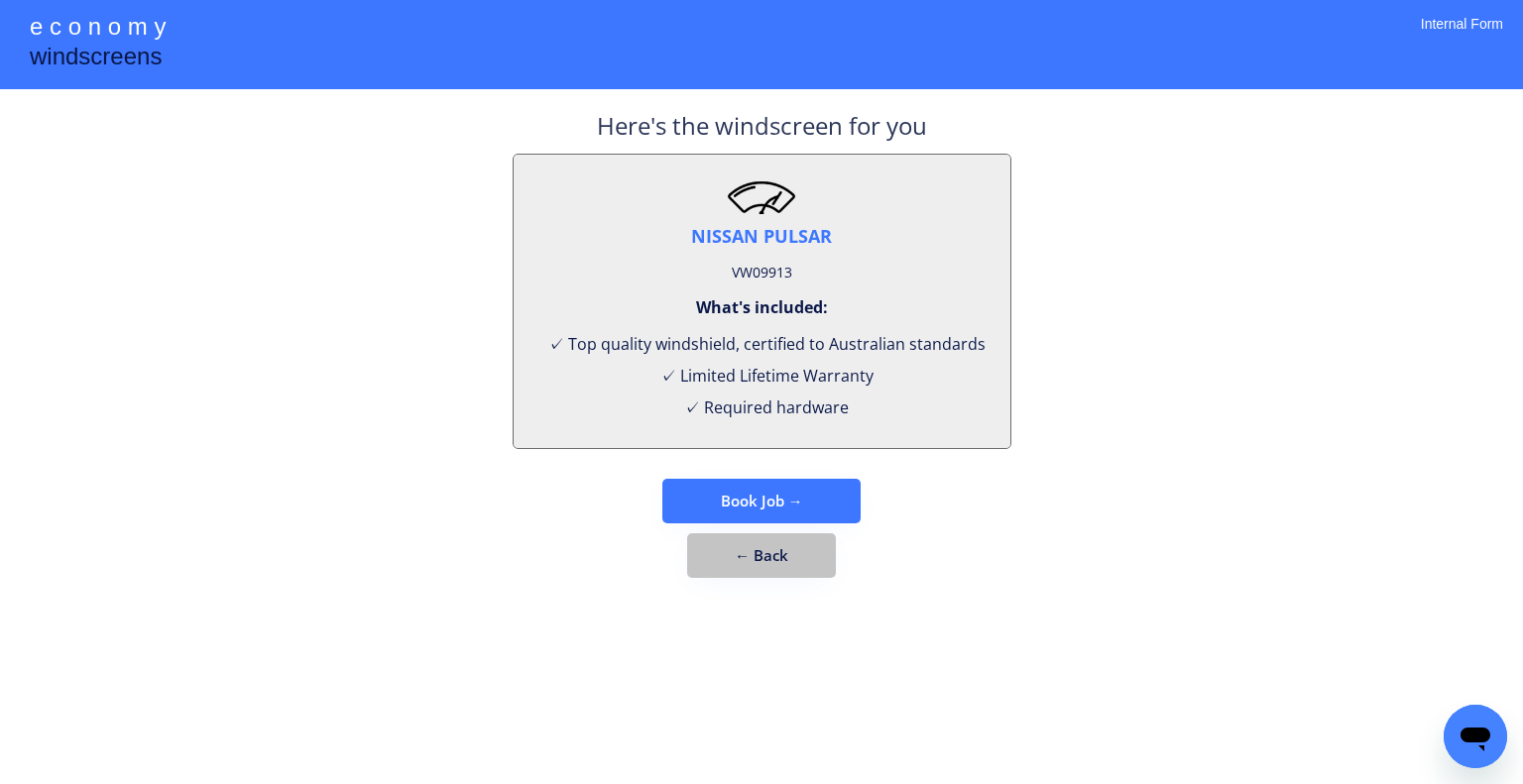 click on "←   Back" at bounding box center (762, 555) 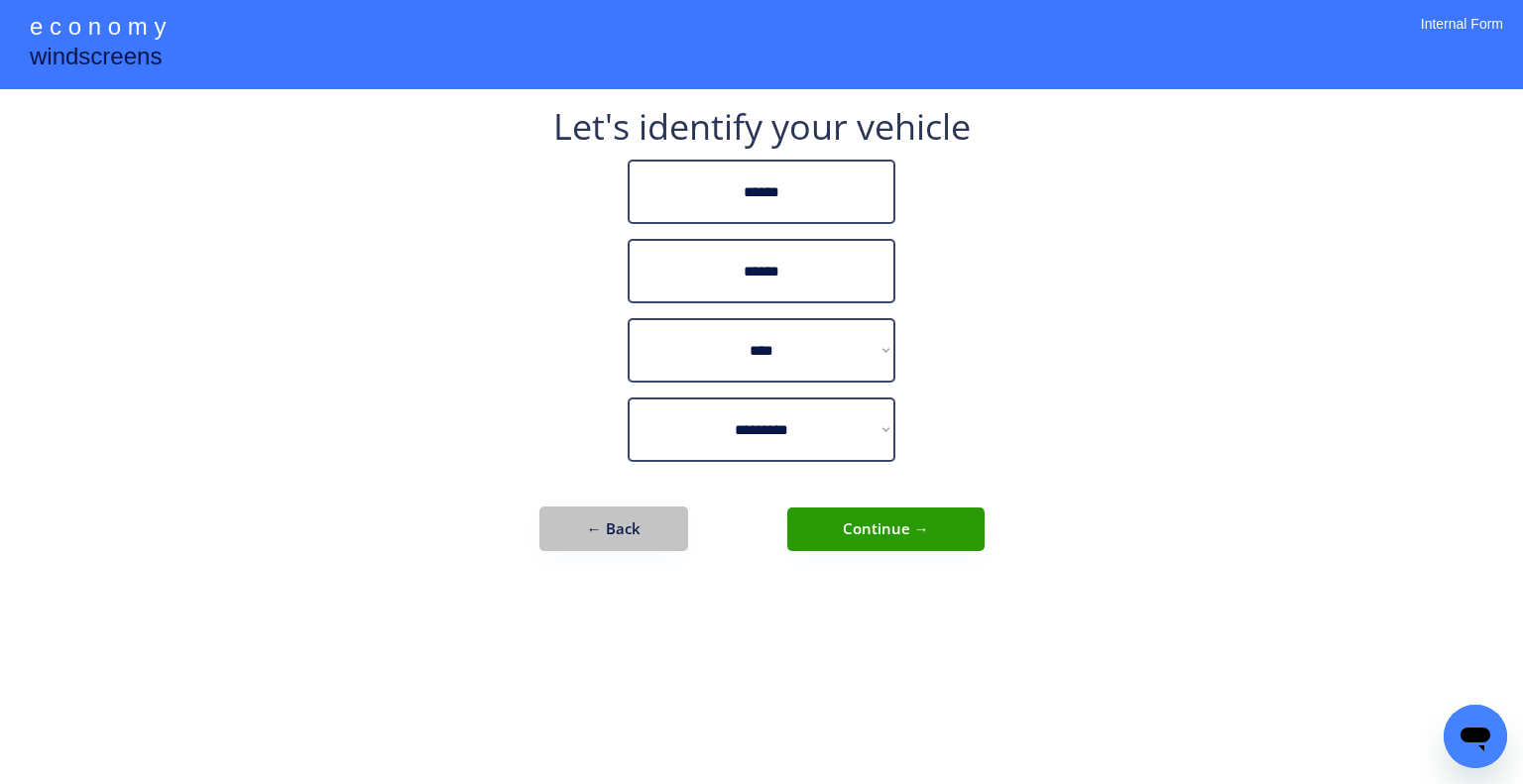 click on "←   Back" at bounding box center (614, 528) 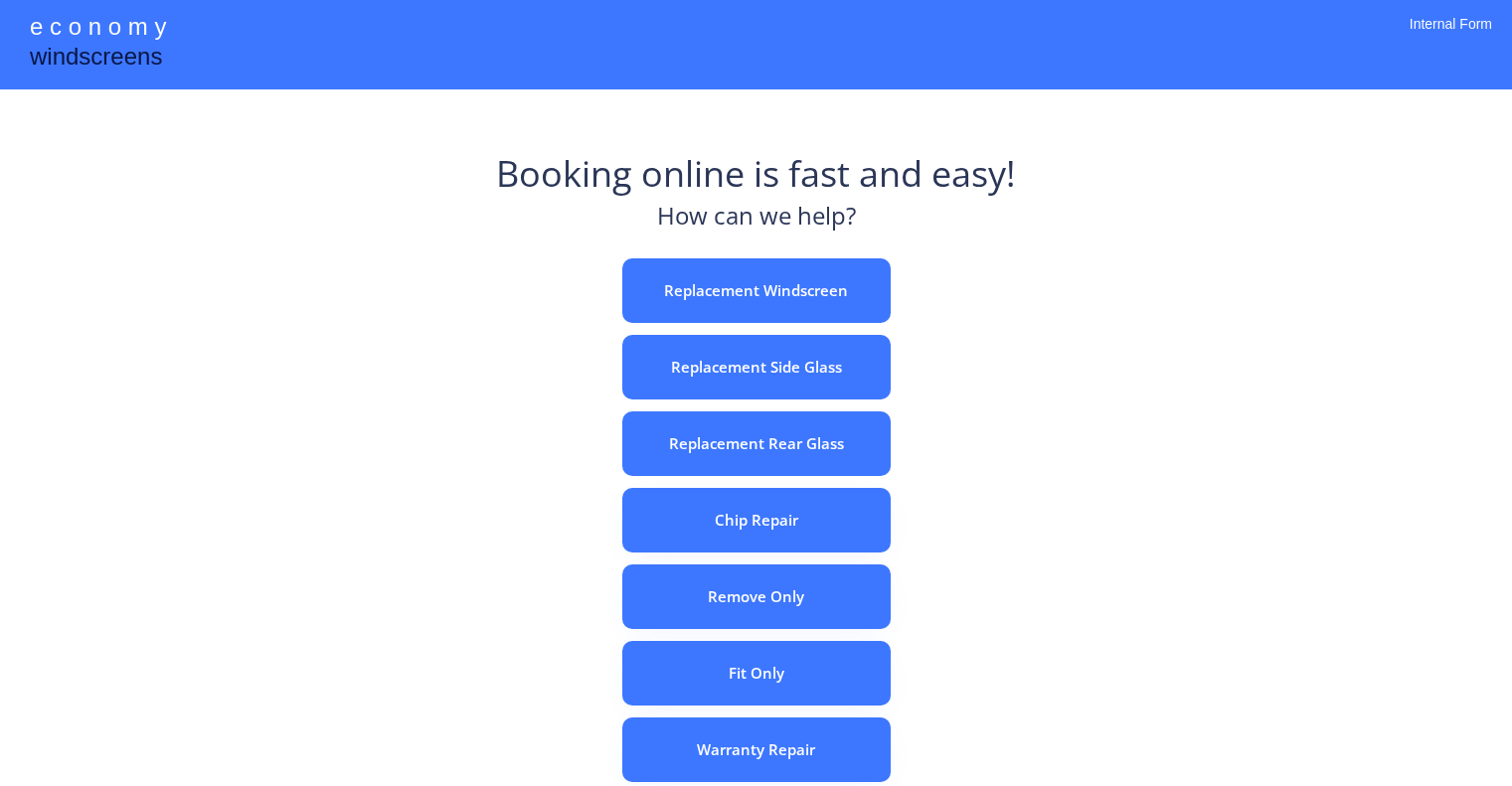scroll, scrollTop: 0, scrollLeft: 0, axis: both 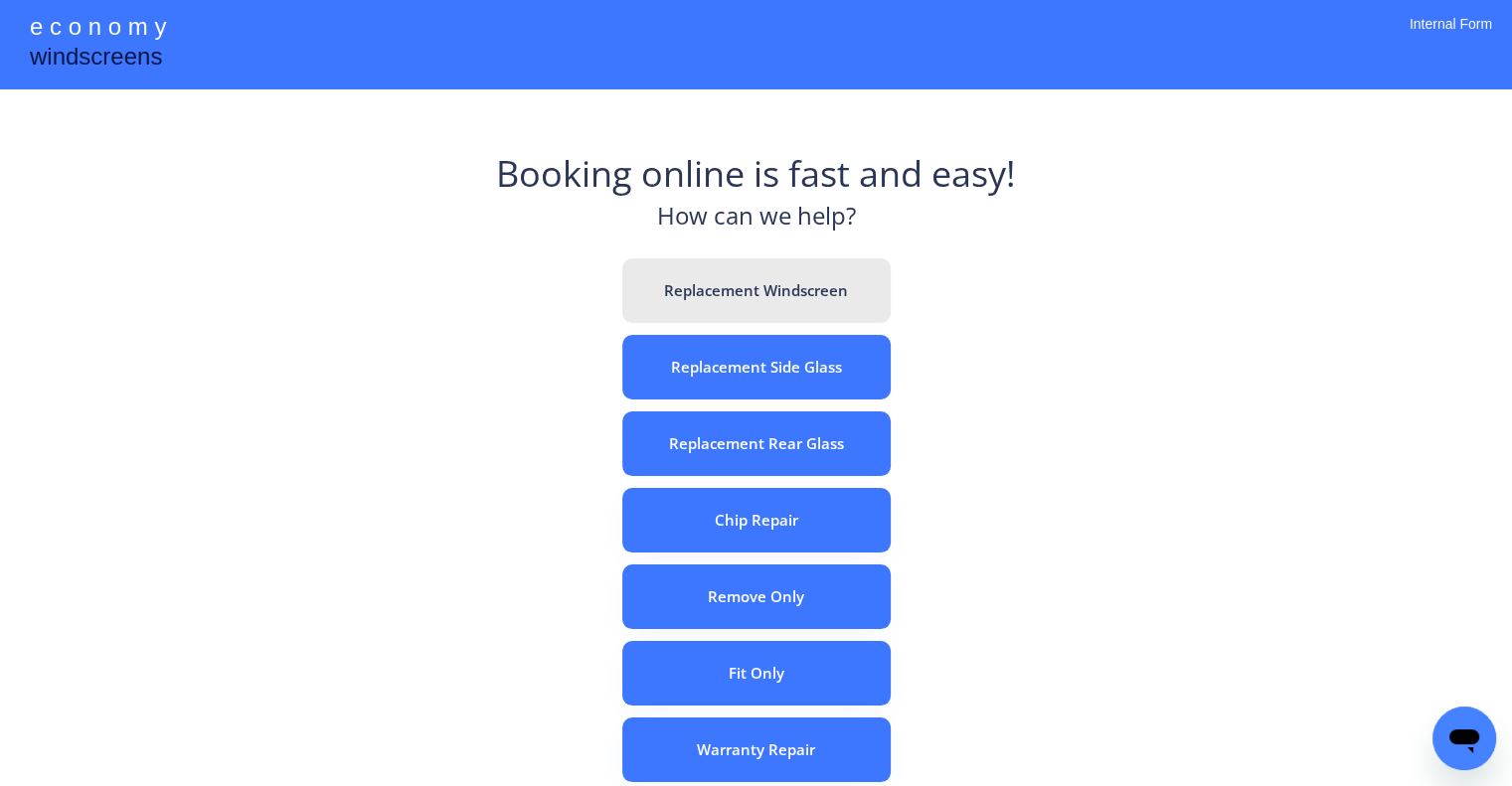 click on "Replacement Windscreen" at bounding box center (756, 290) 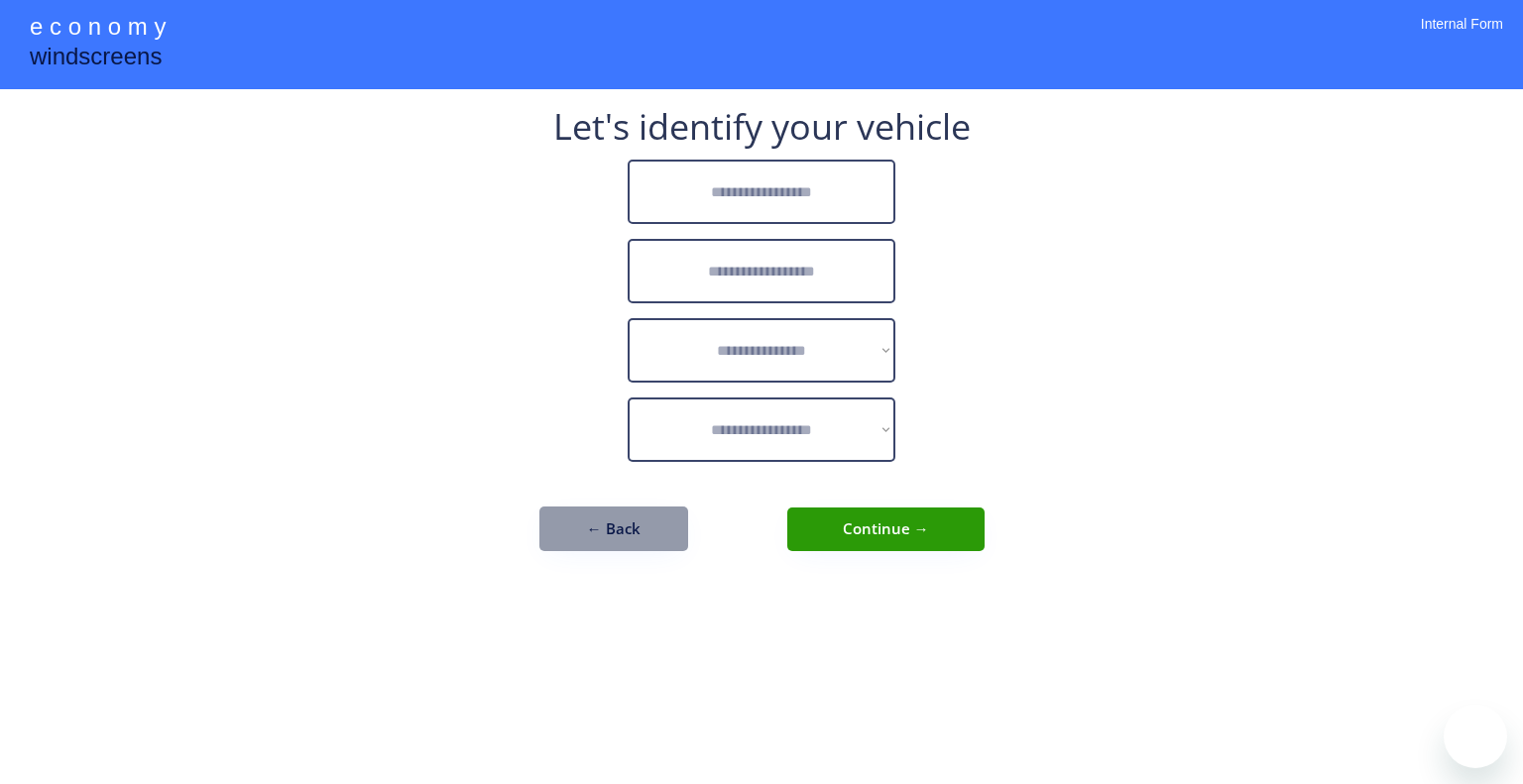 scroll, scrollTop: 0, scrollLeft: 0, axis: both 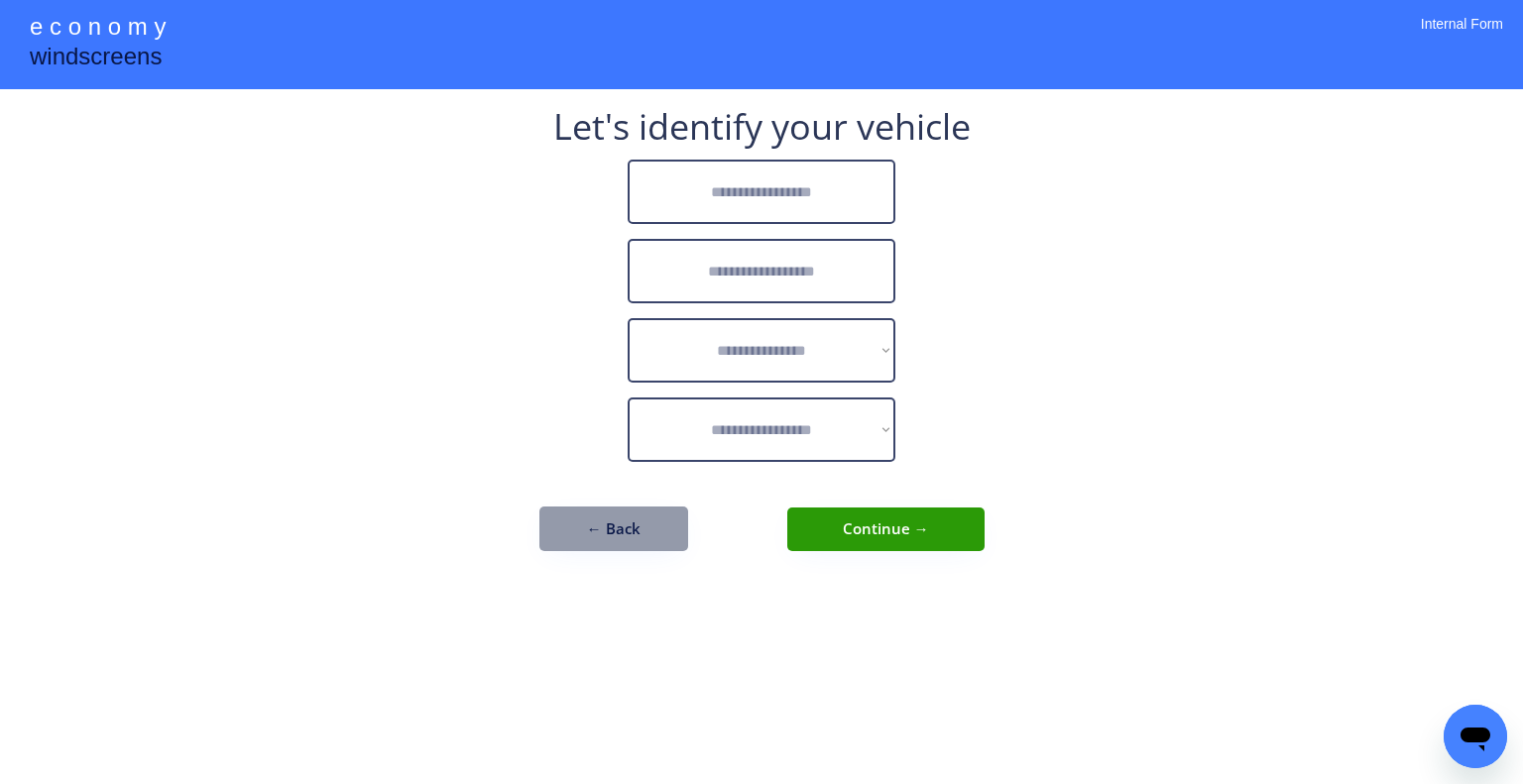 click at bounding box center (762, 191) 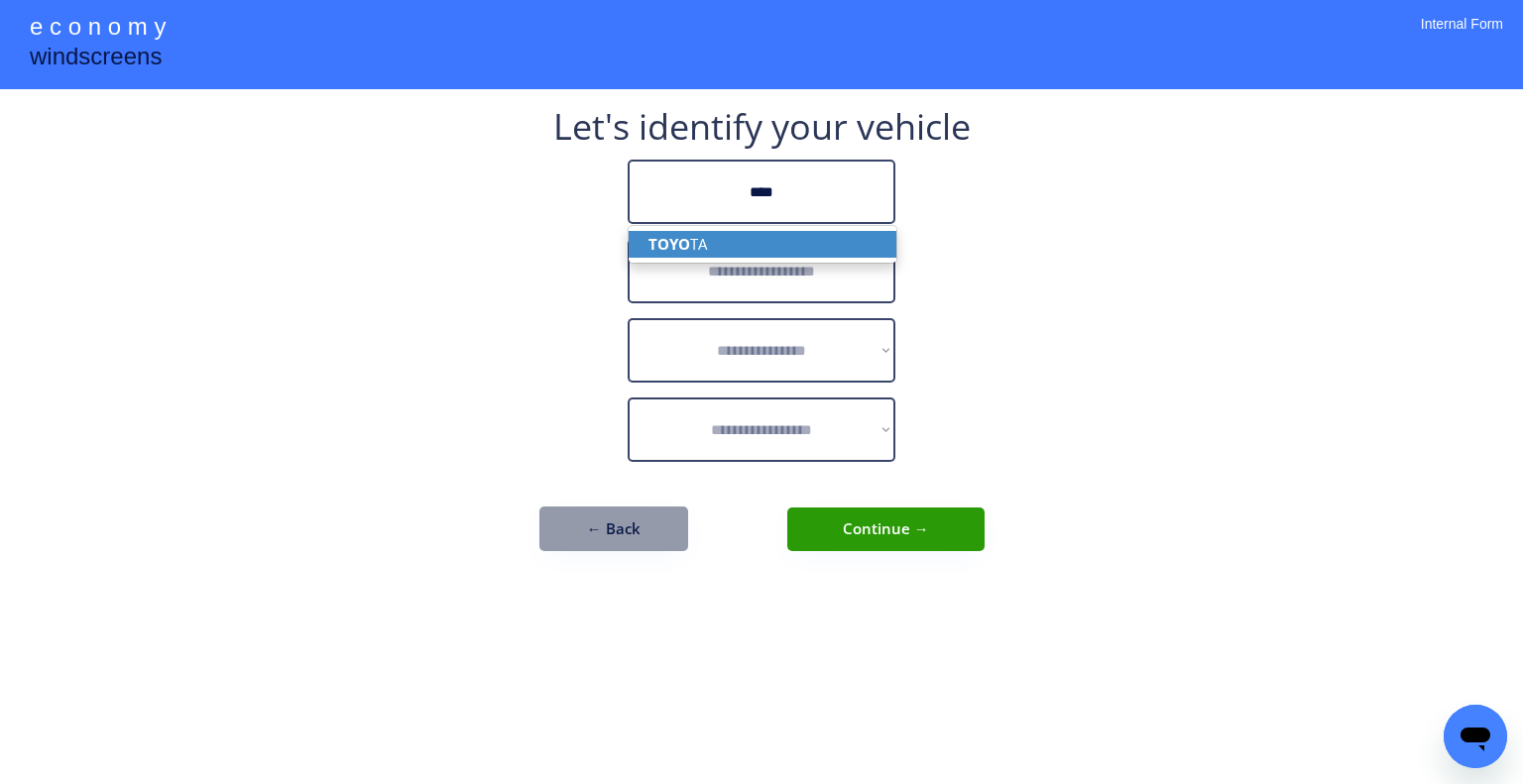 click on "TOYO TA" at bounding box center [762, 244] 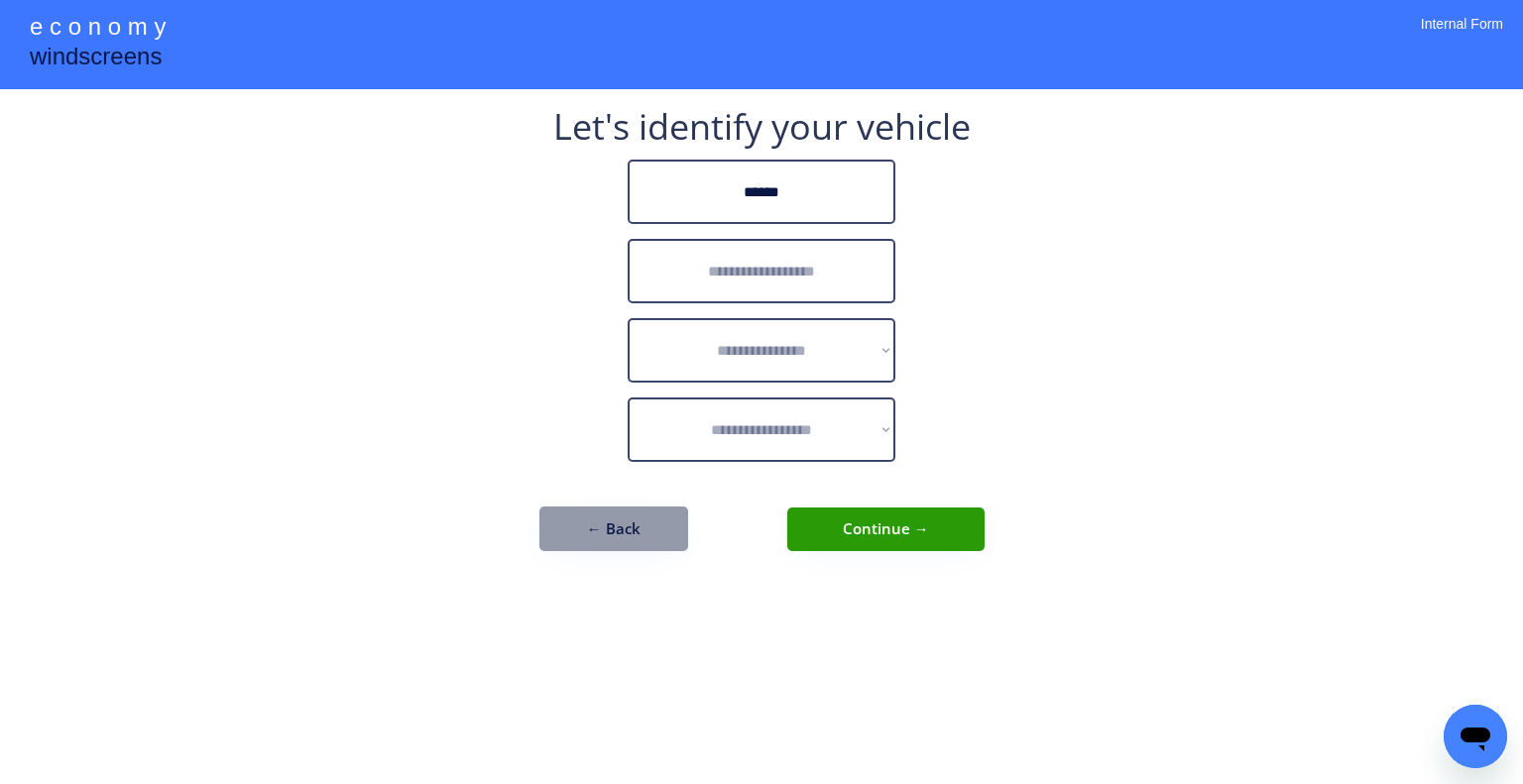 type on "******" 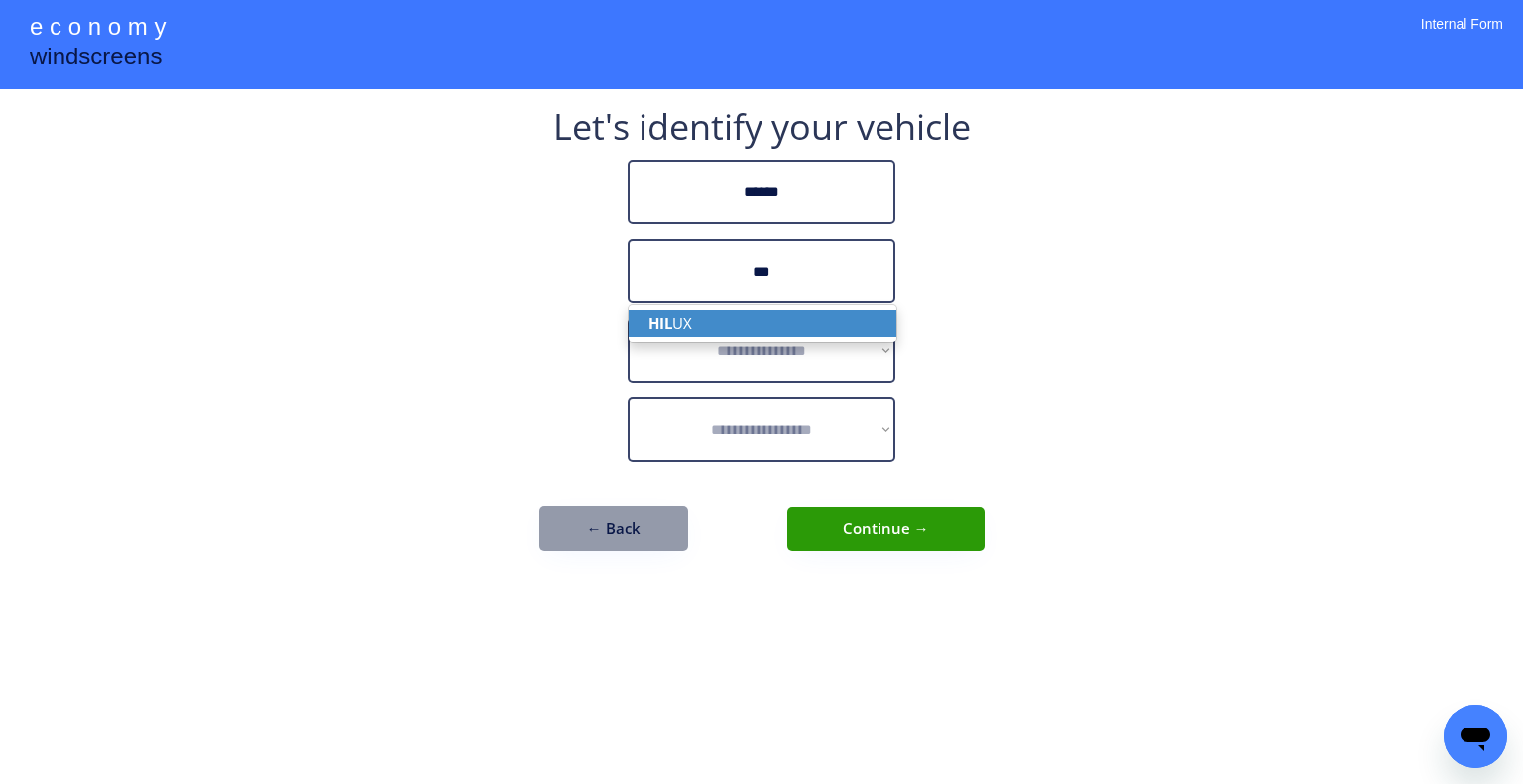 click on "HIL UX" at bounding box center [762, 323] 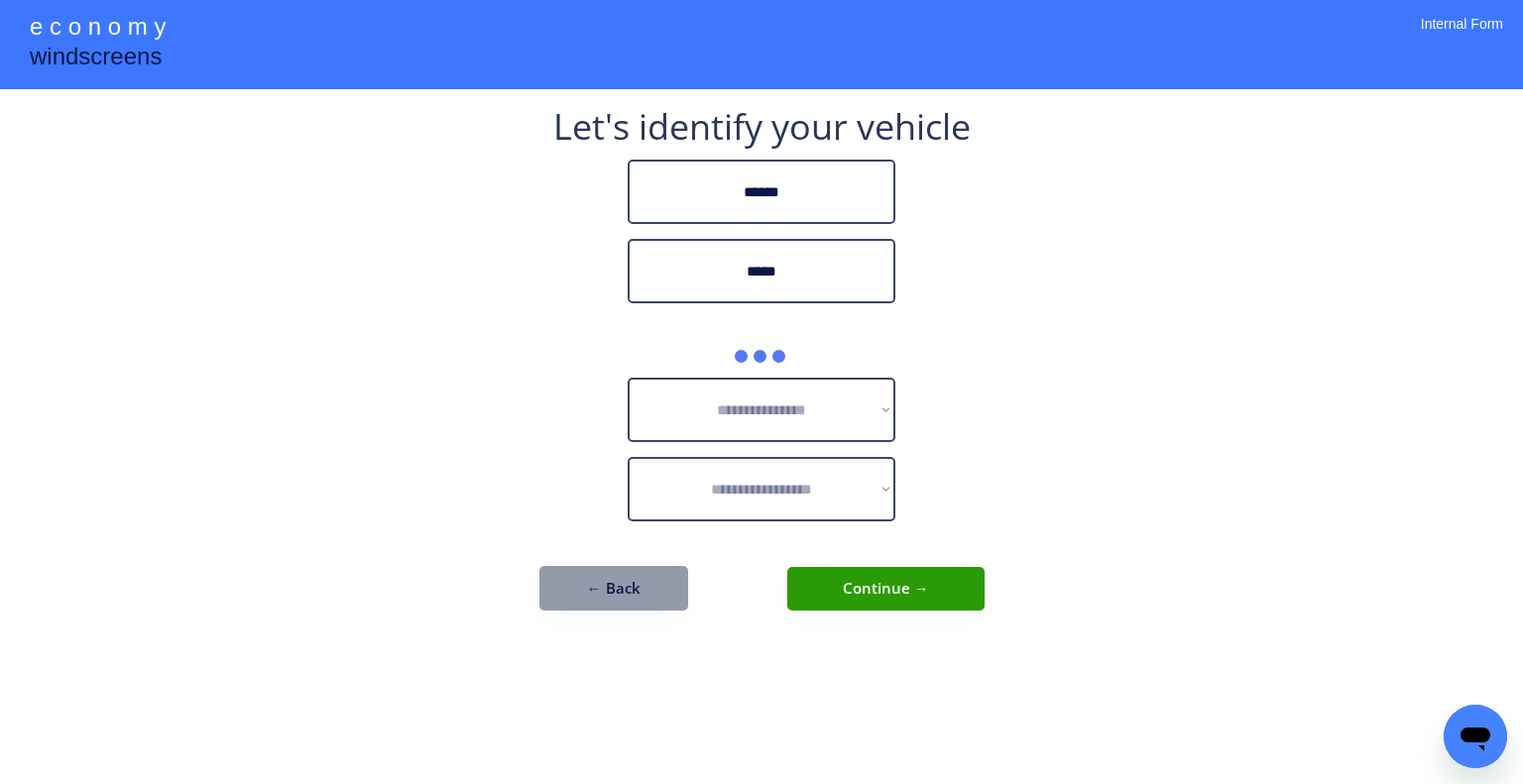 type on "*****" 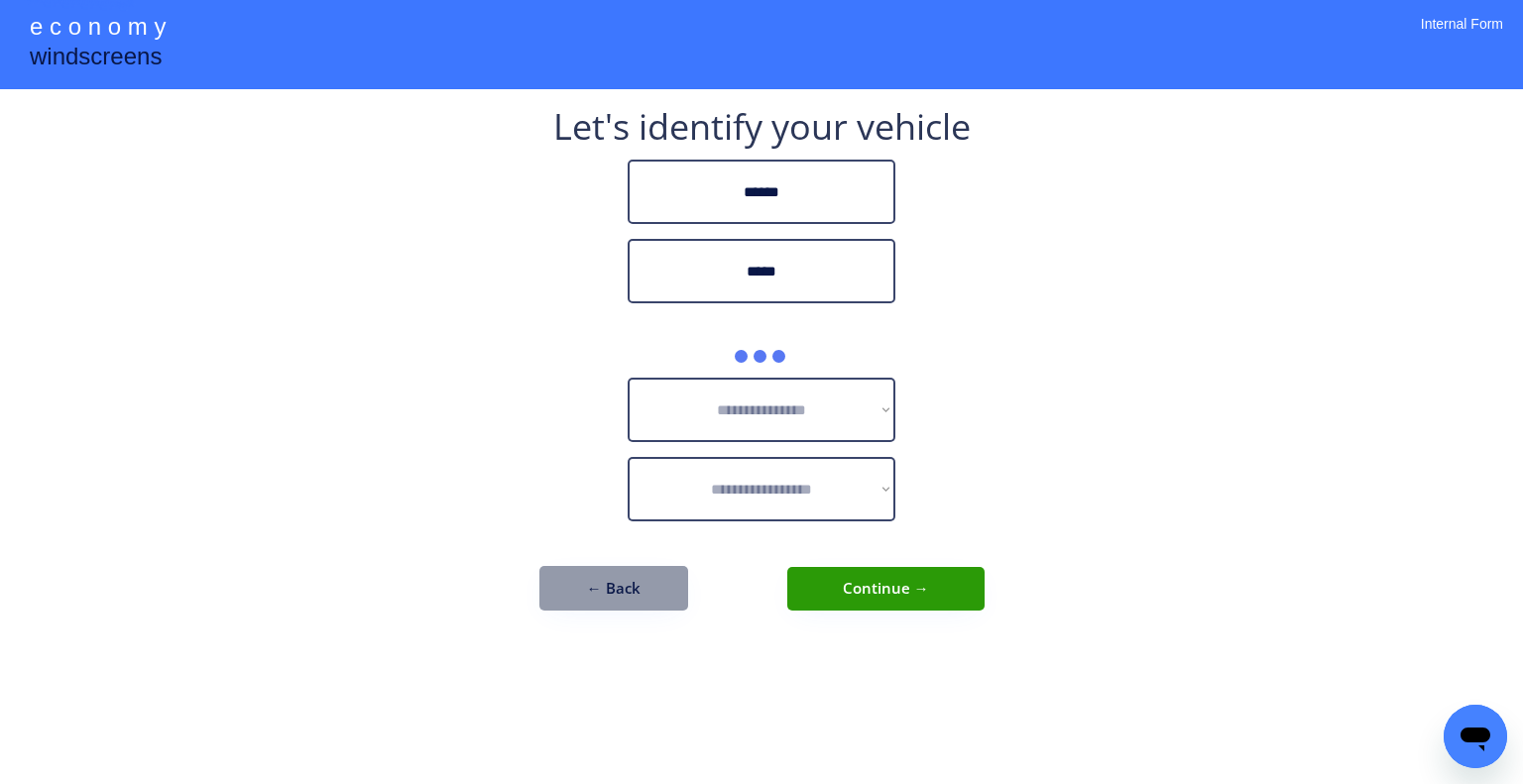 click on "**********" at bounding box center [762, 392] 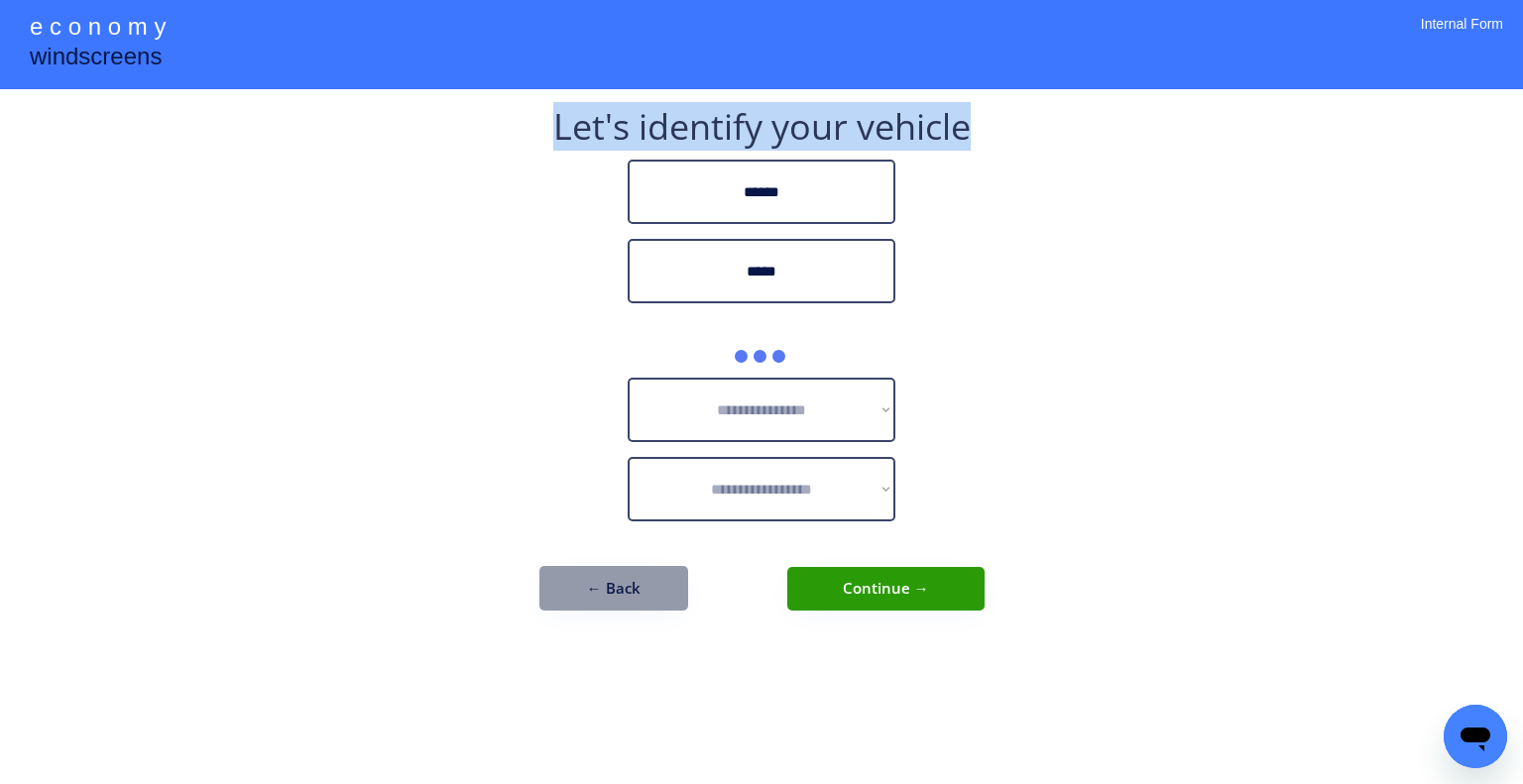 click on "**********" at bounding box center [762, 392] 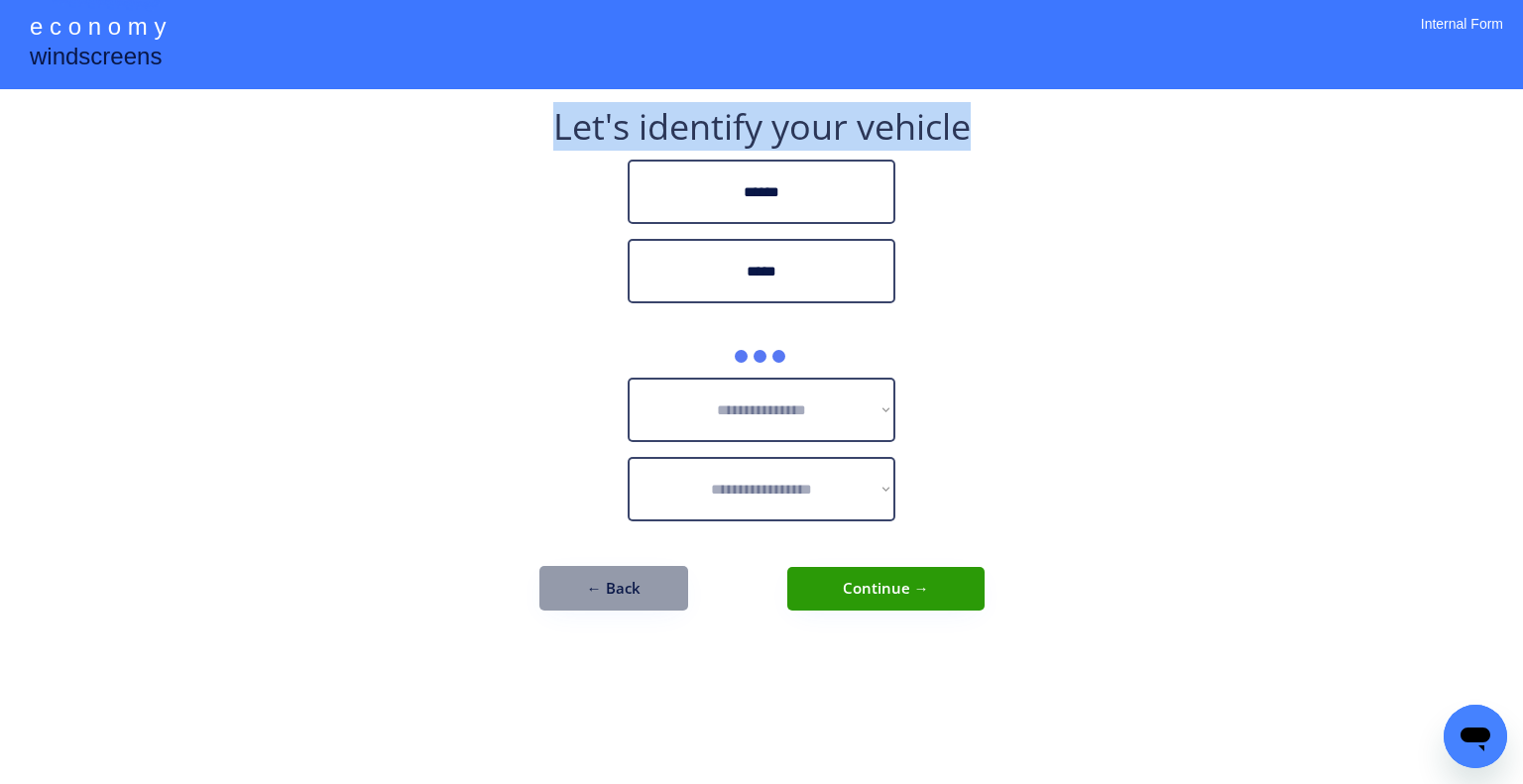 click on "**********" at bounding box center (762, 409) 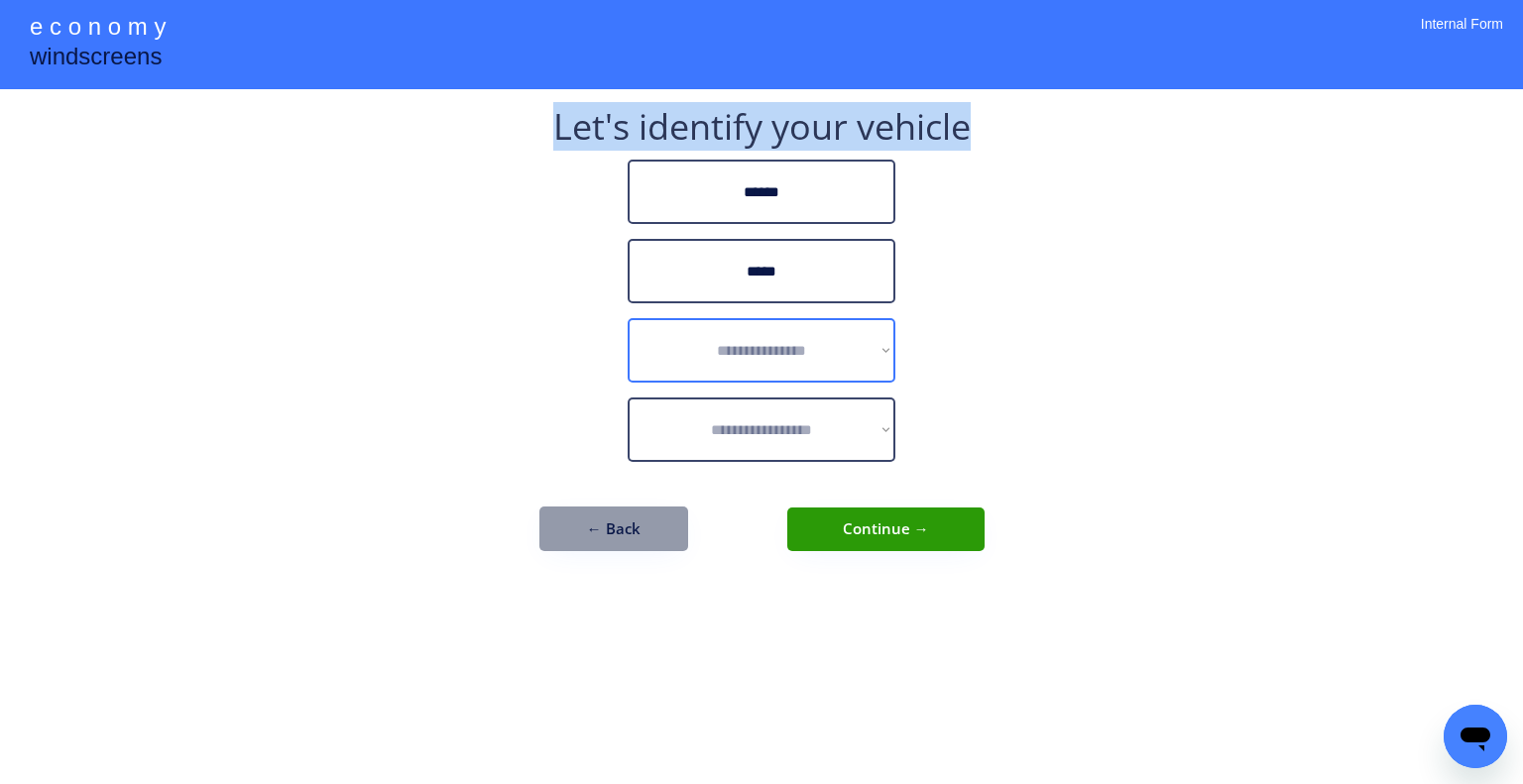 click on "**********" at bounding box center [762, 350] 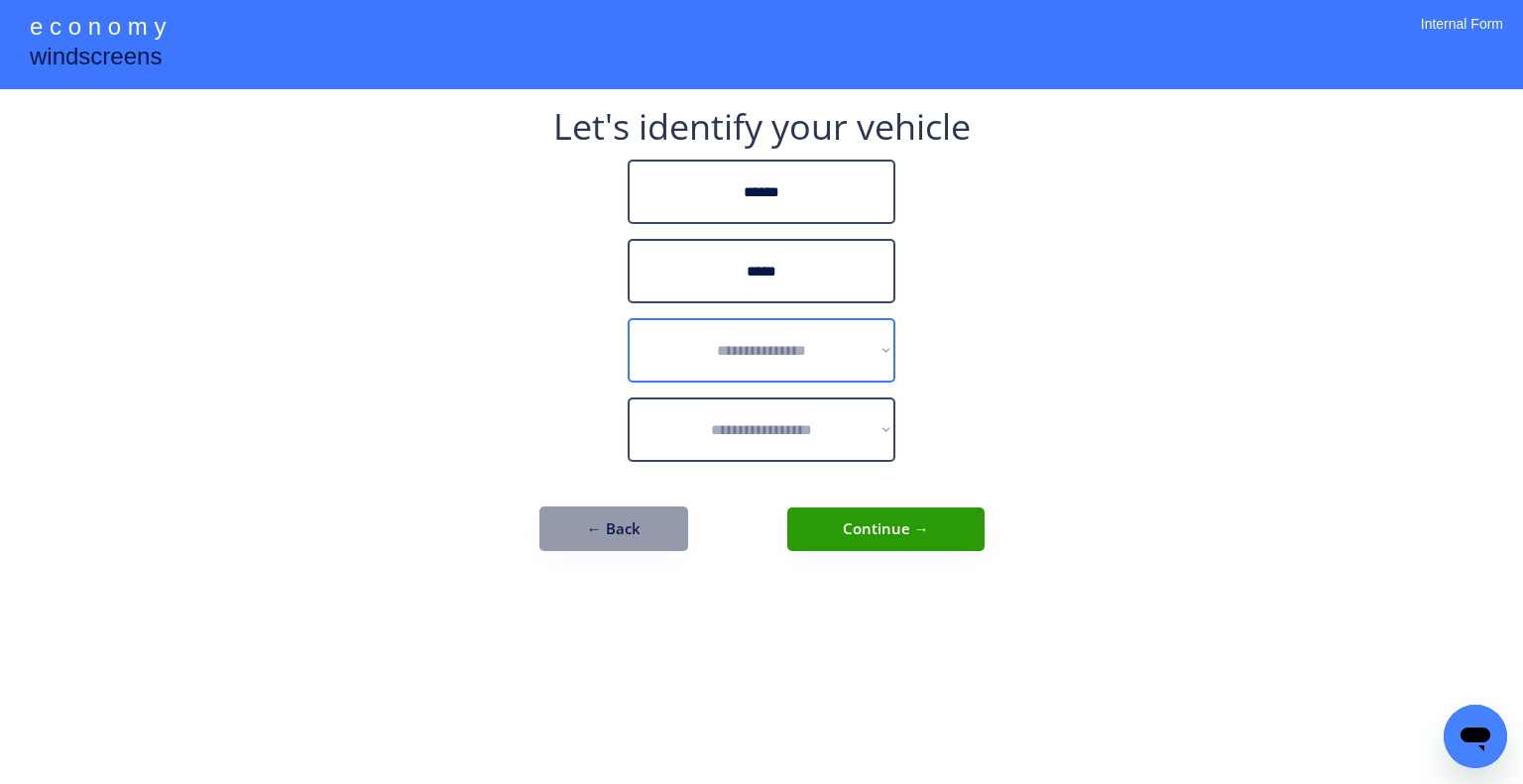click on "**********" at bounding box center [762, 392] 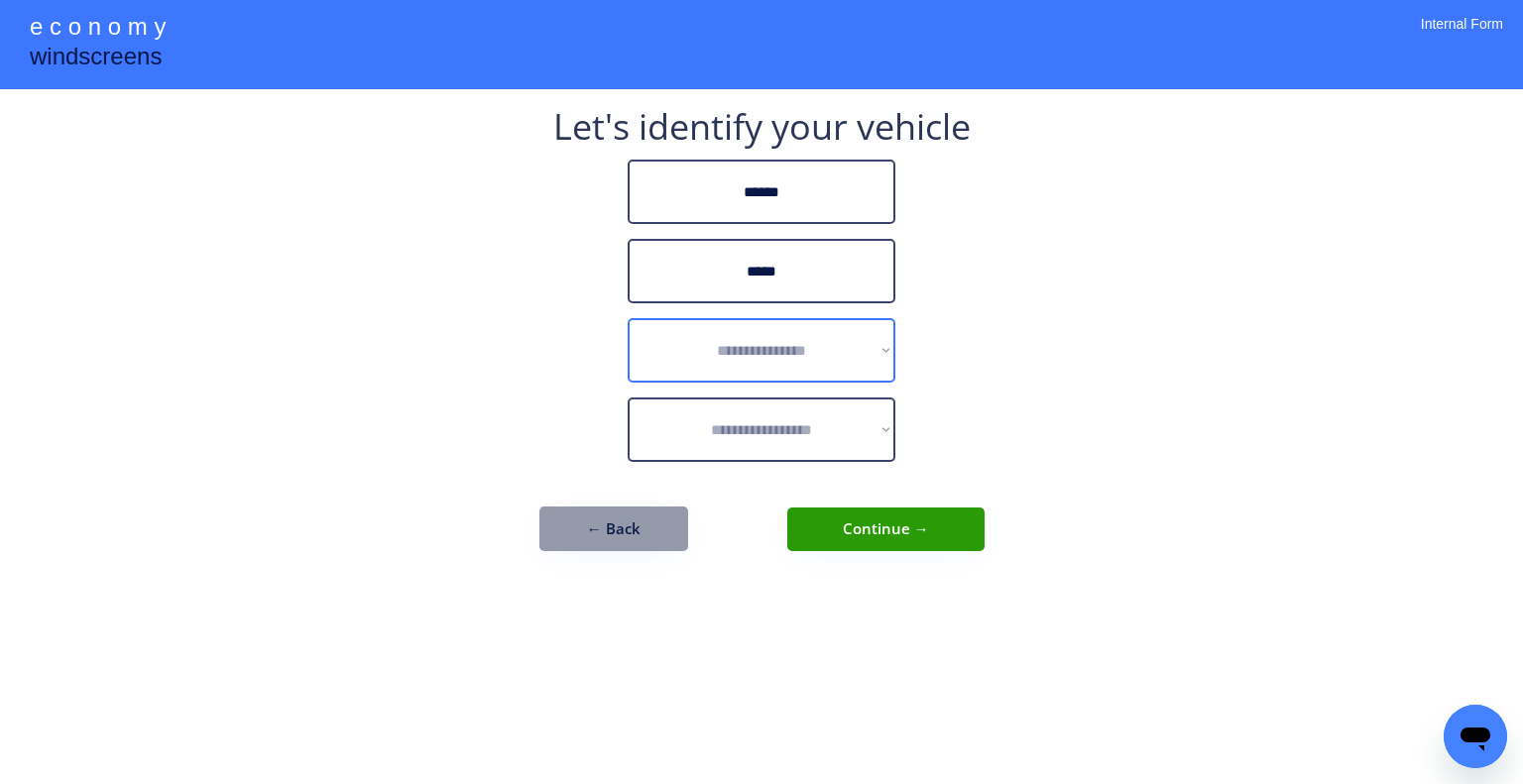 select on "******" 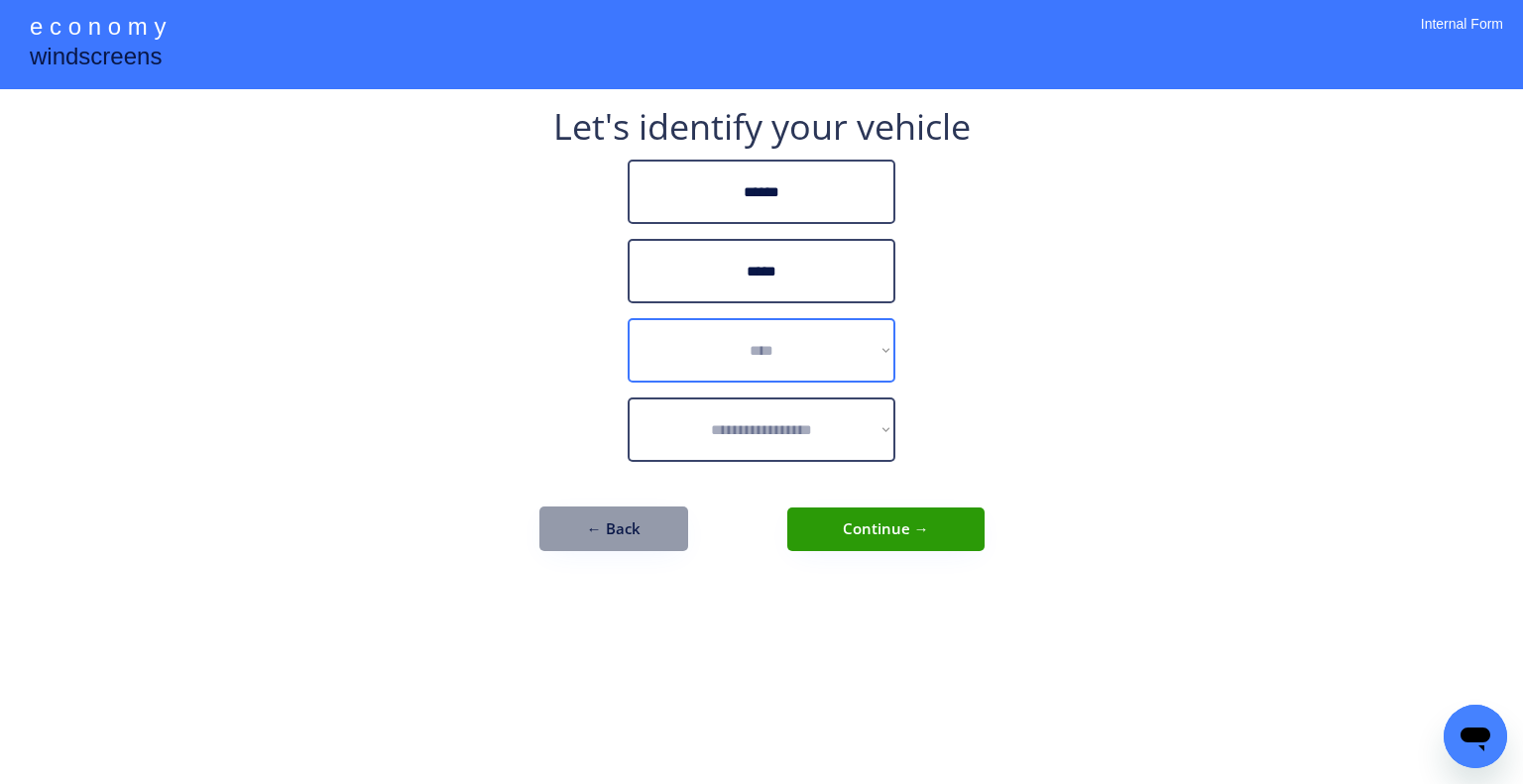 click on "**********" at bounding box center (762, 350) 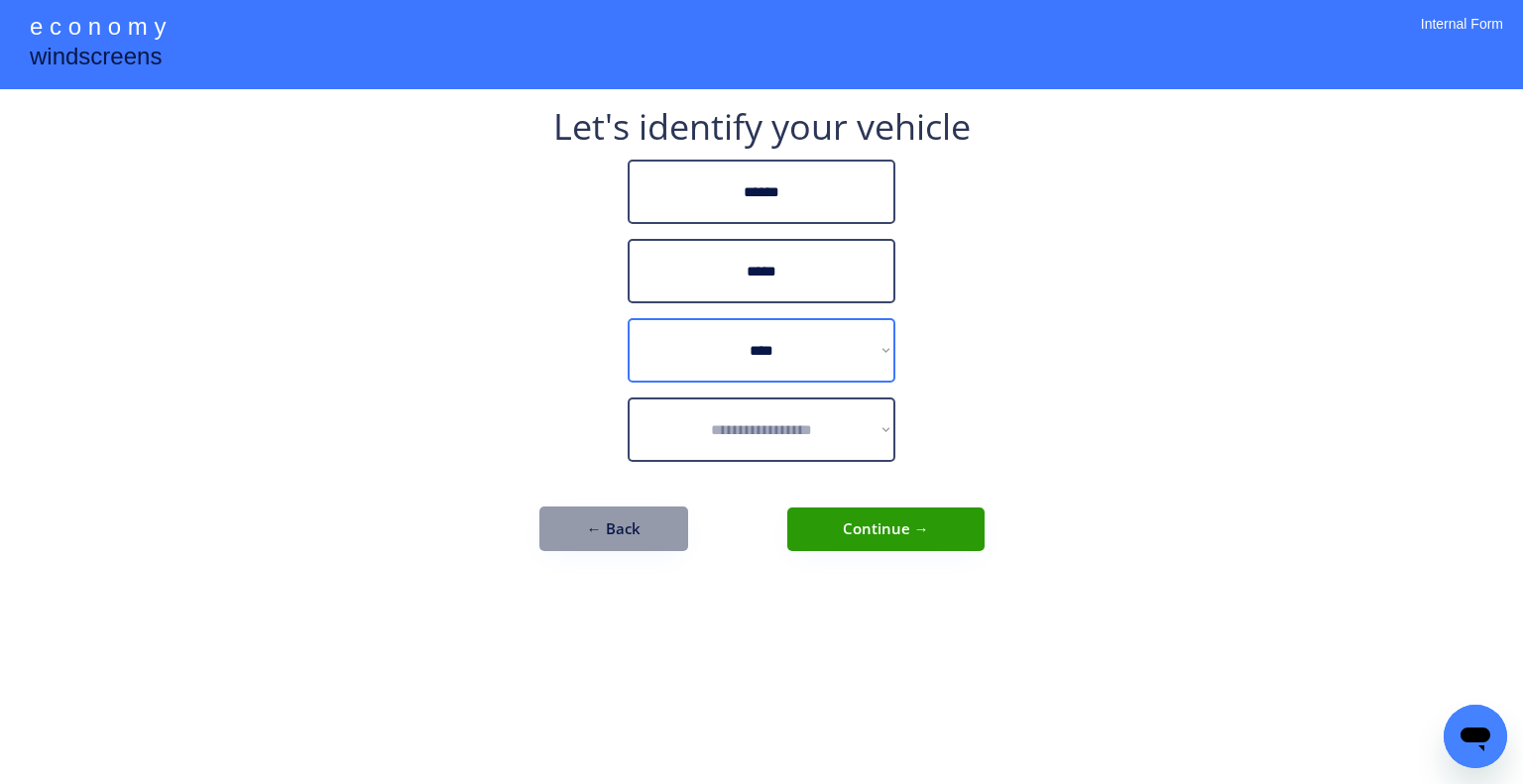 click on "**********" at bounding box center (762, 429) 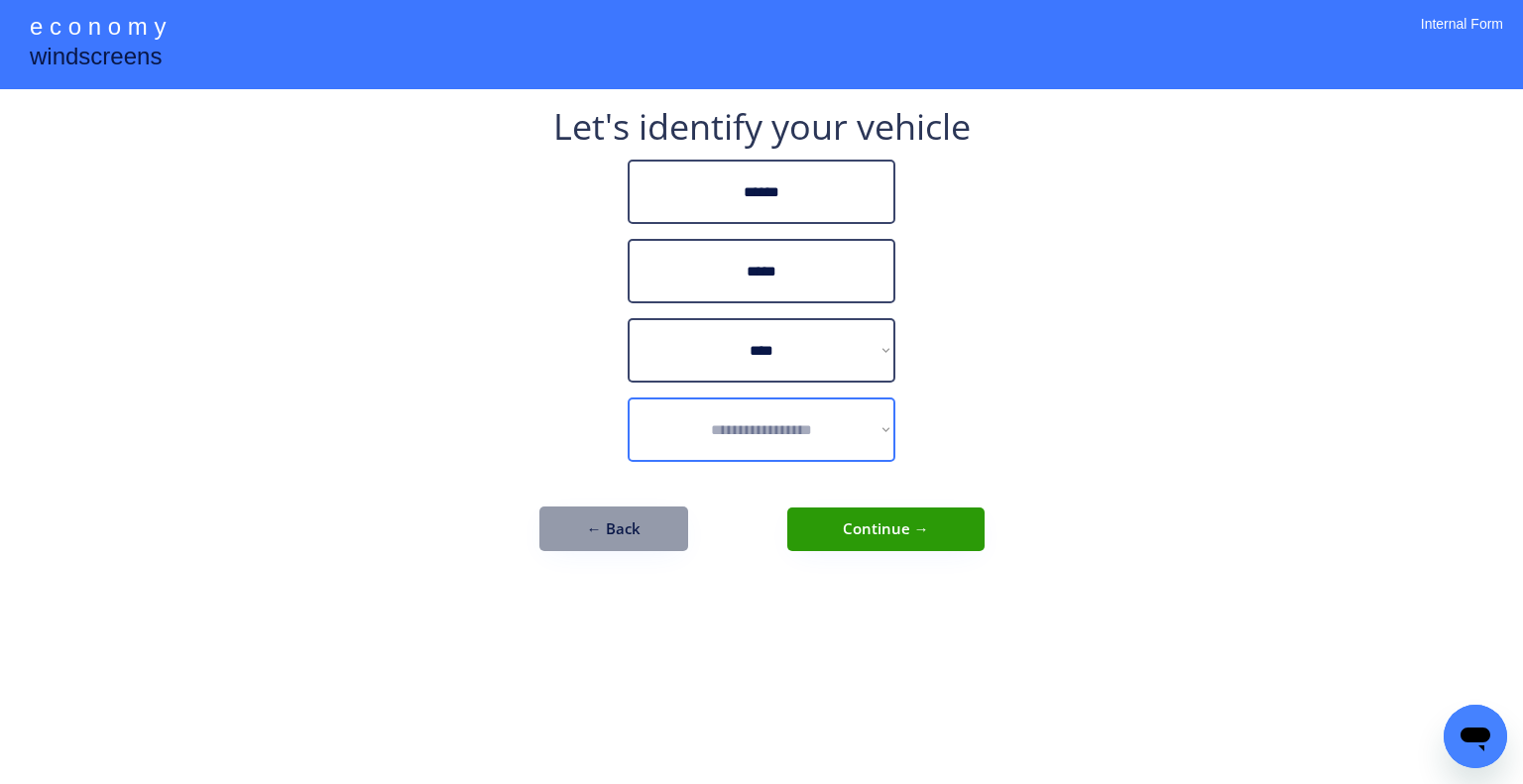 select on "**********" 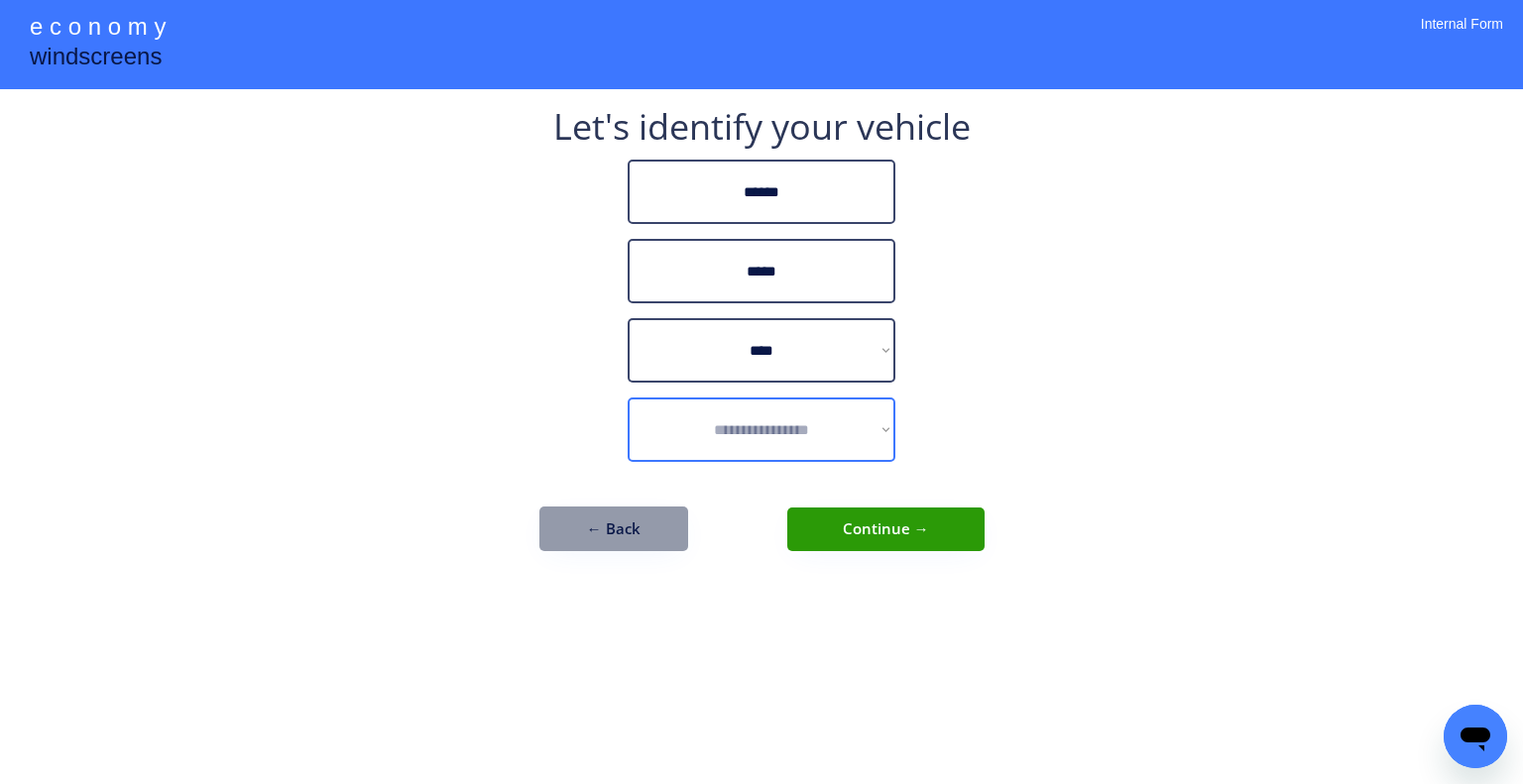 click on "**********" at bounding box center [762, 429] 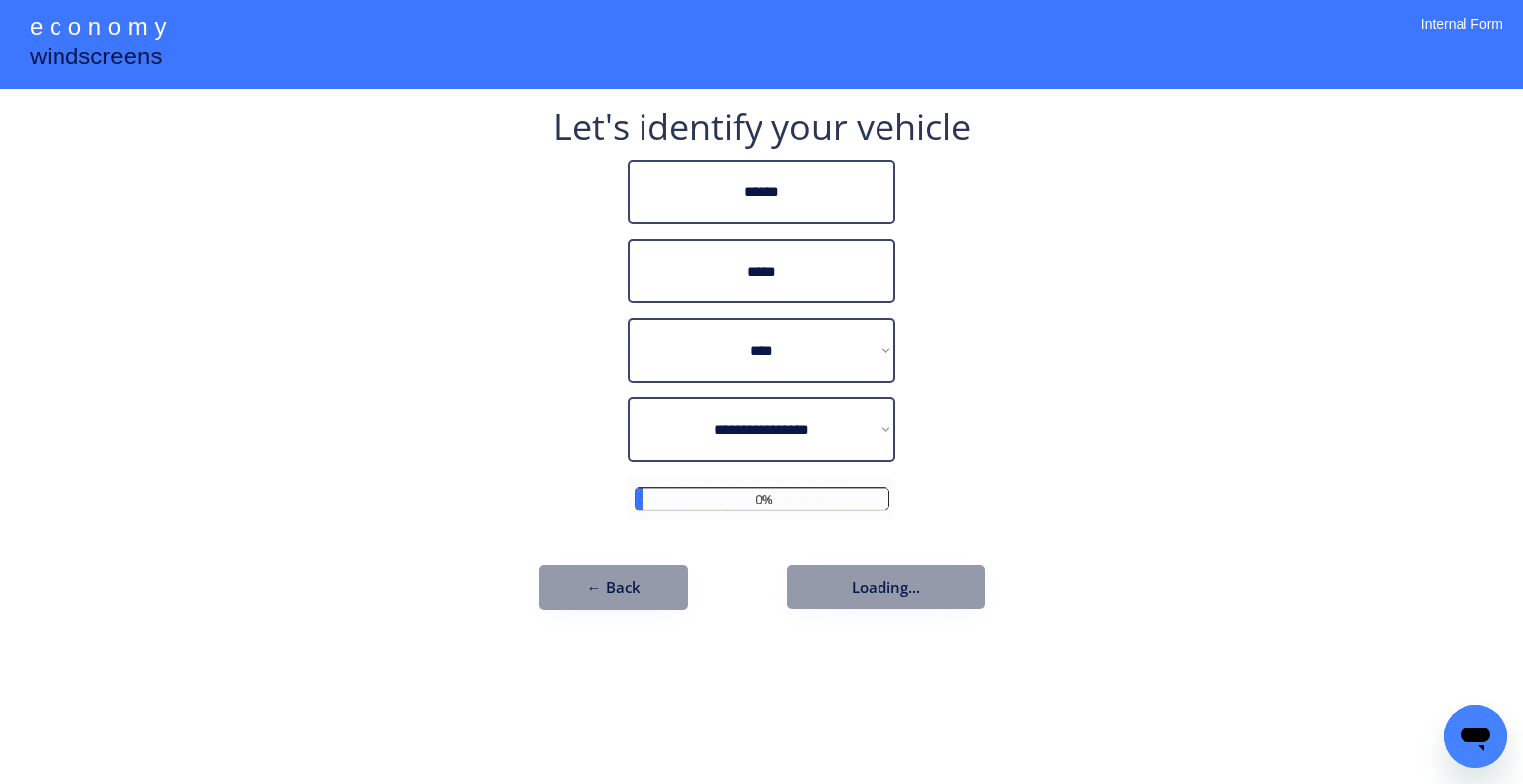 click on "**********" at bounding box center (762, 392) 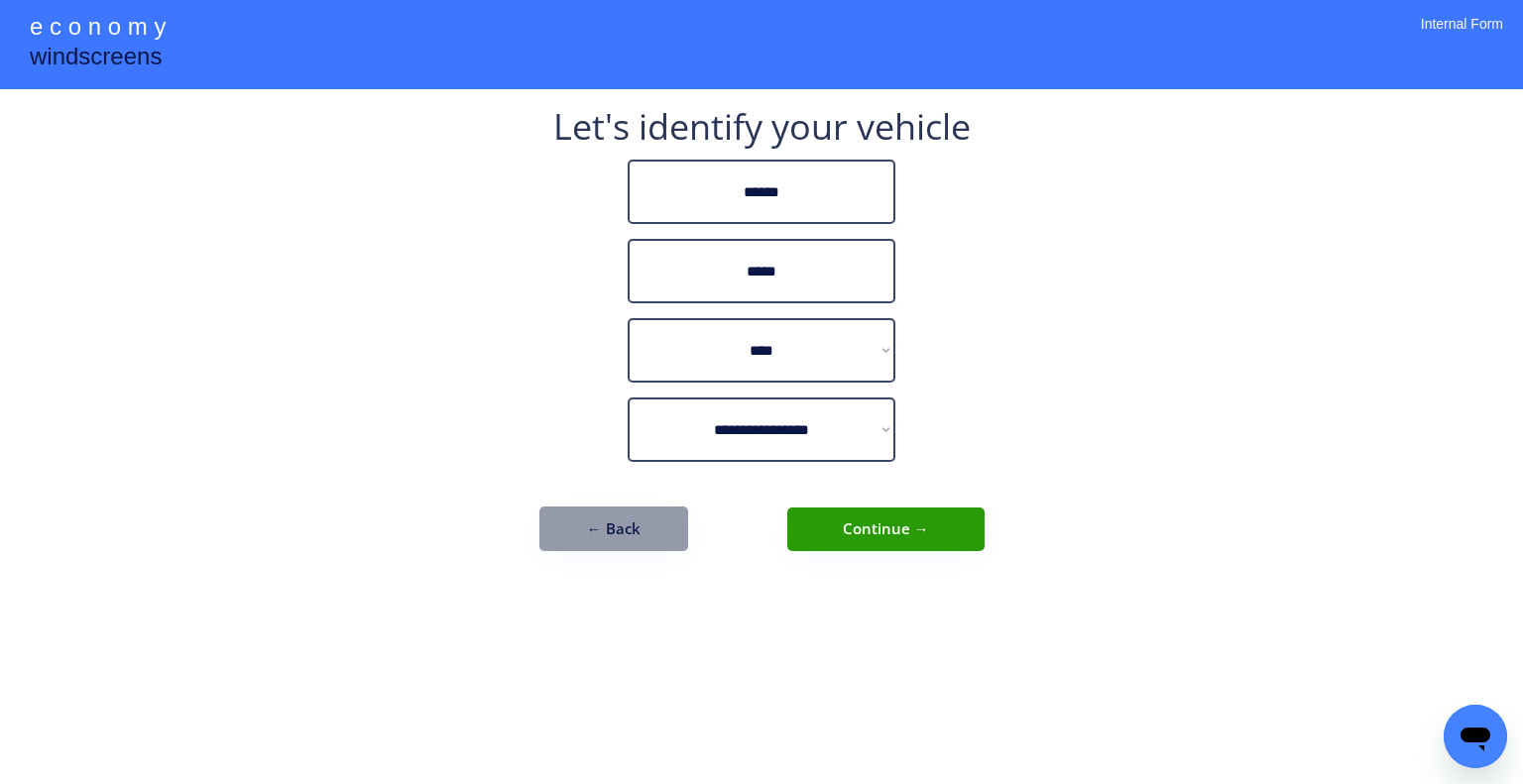 click on "**********" at bounding box center (762, 392) 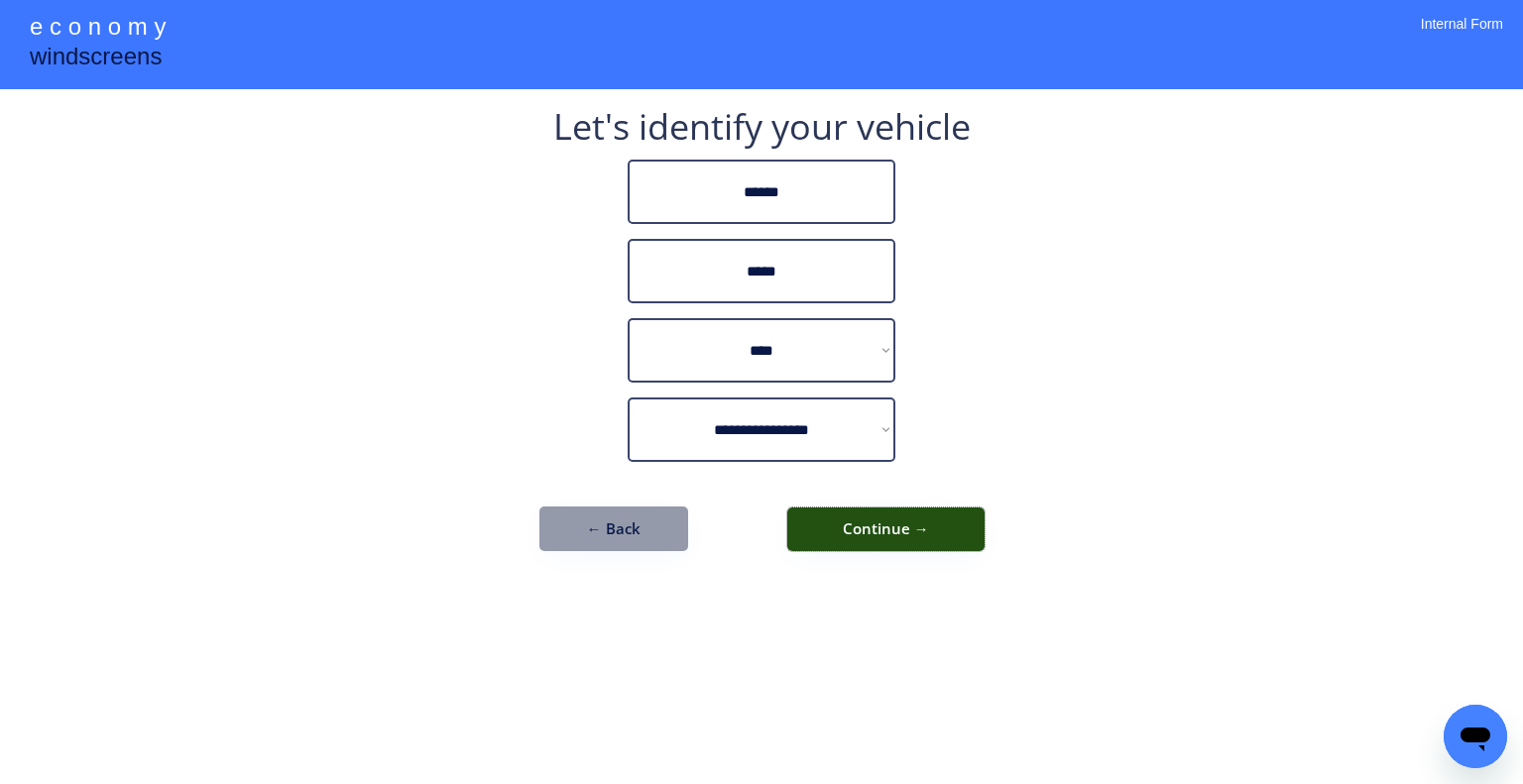 click on "Continue    →" at bounding box center [885, 529] 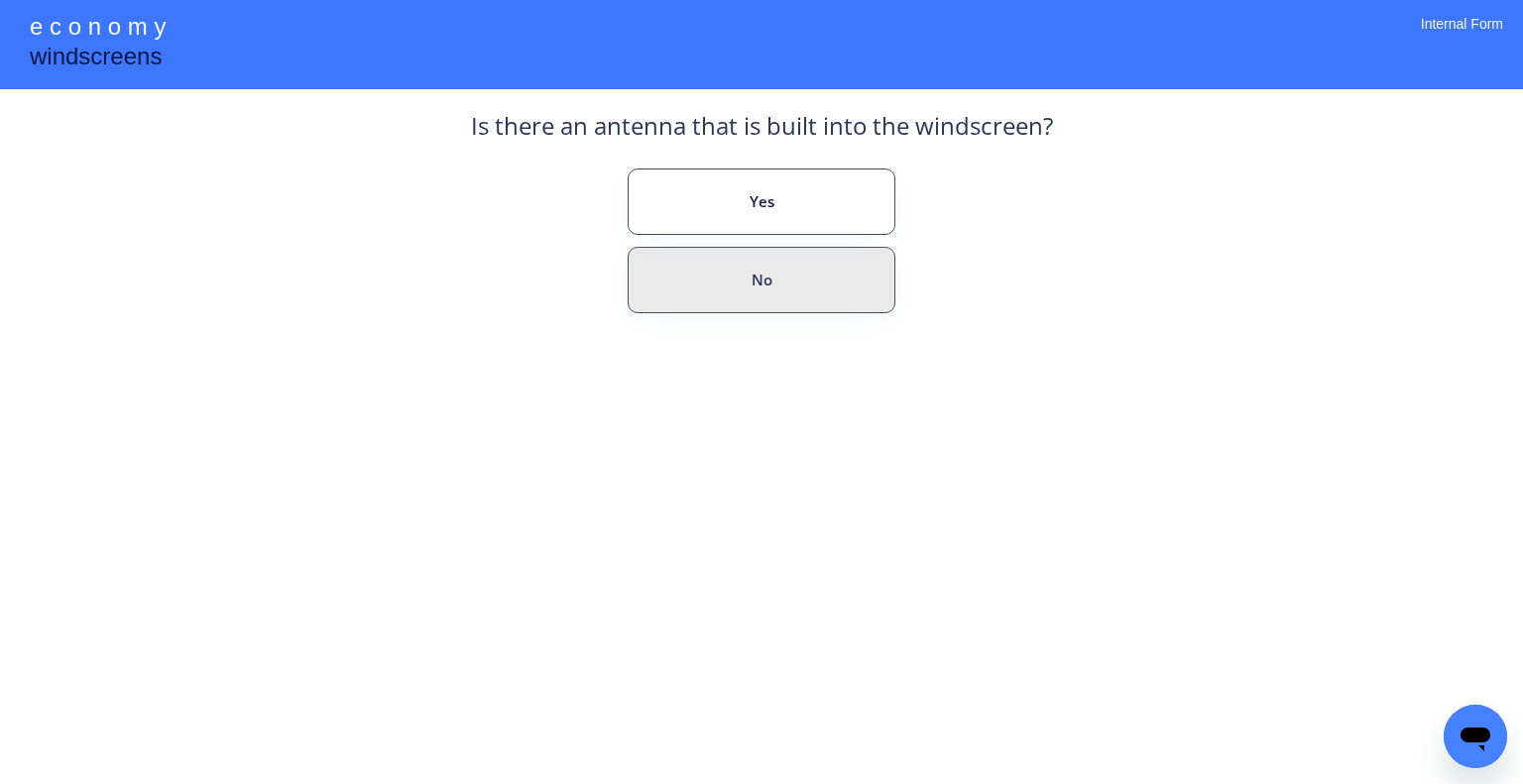 click on "No" at bounding box center [762, 280] 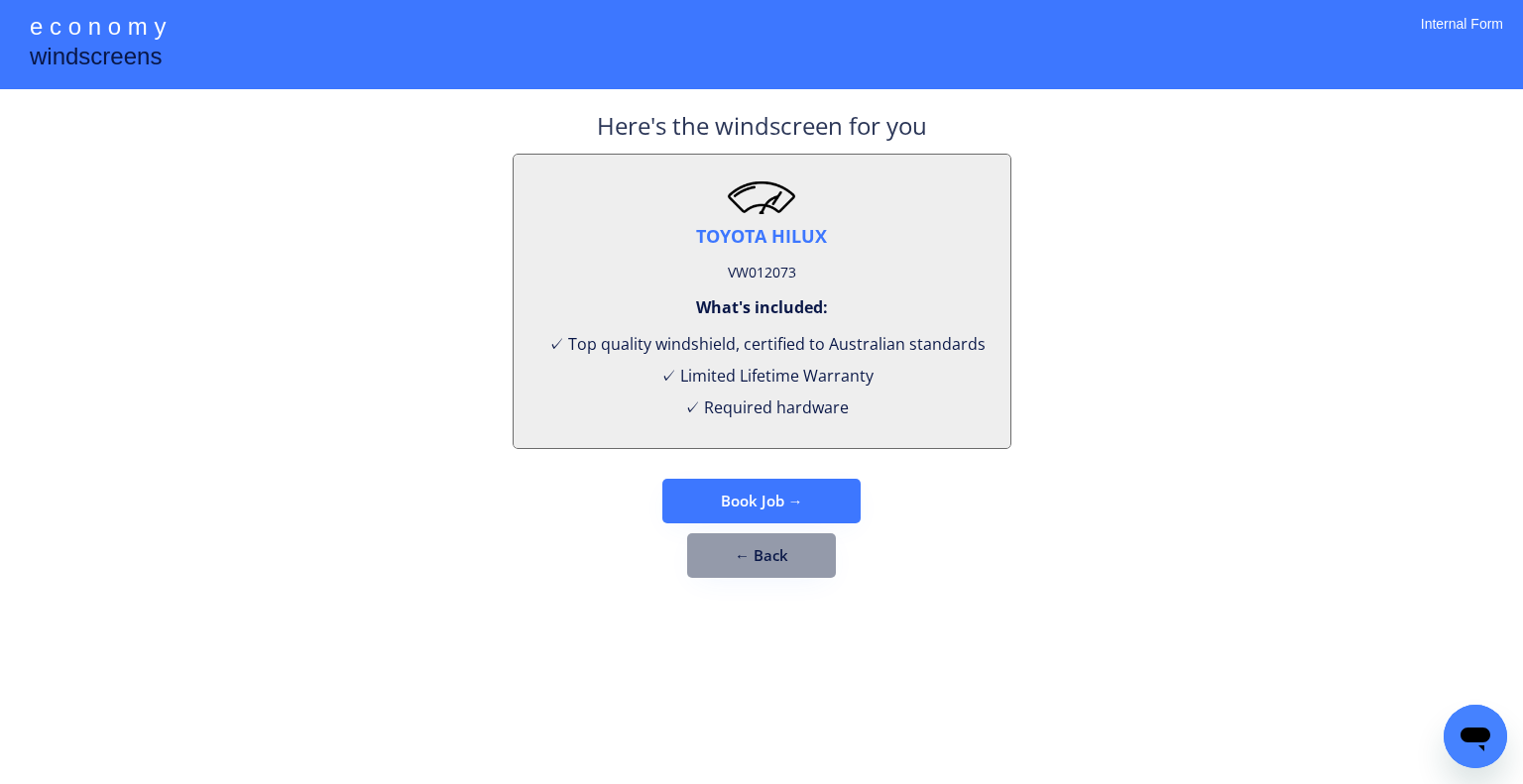 click on "VW012073" at bounding box center (762, 273) 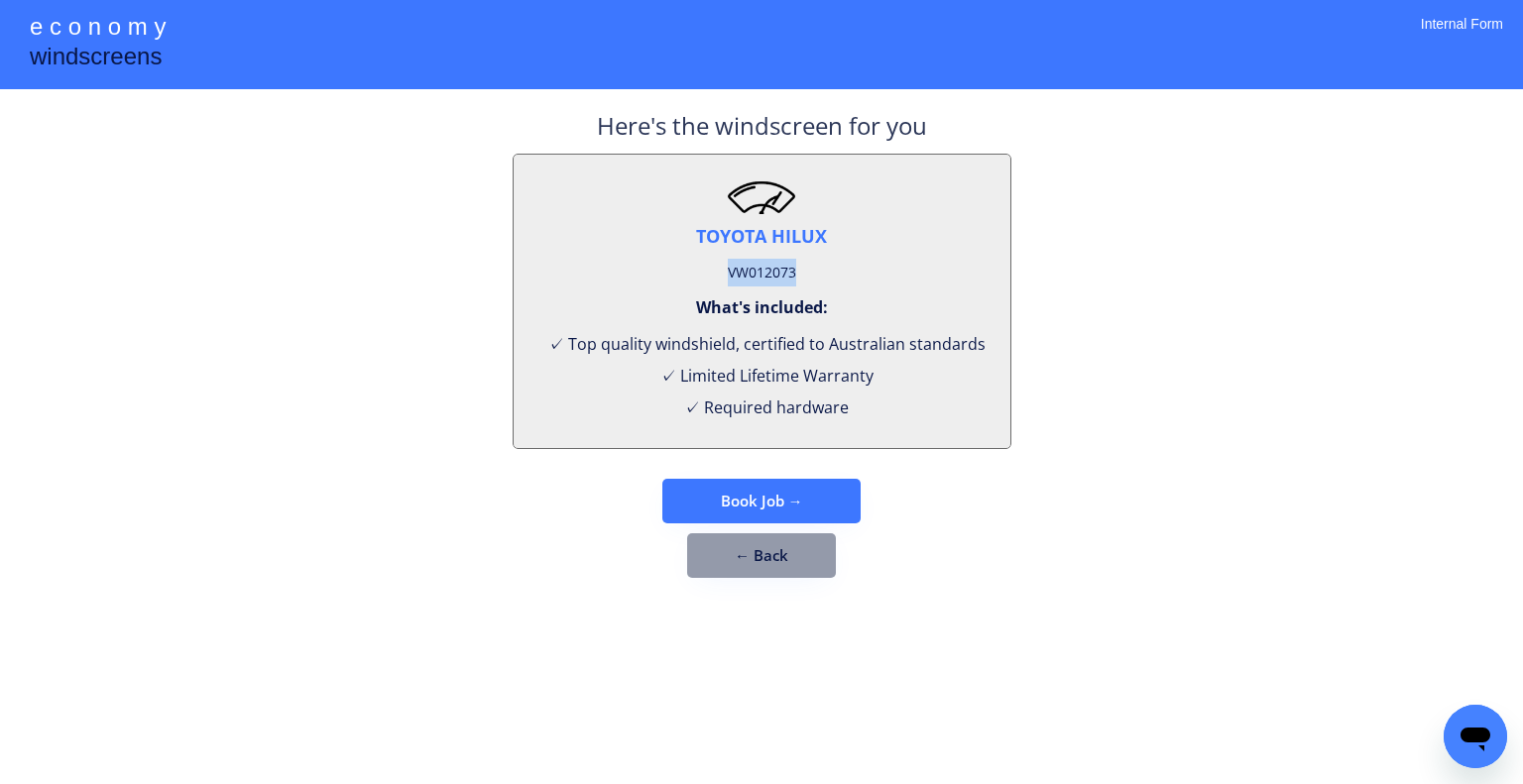 click on "VW012073" at bounding box center [762, 273] 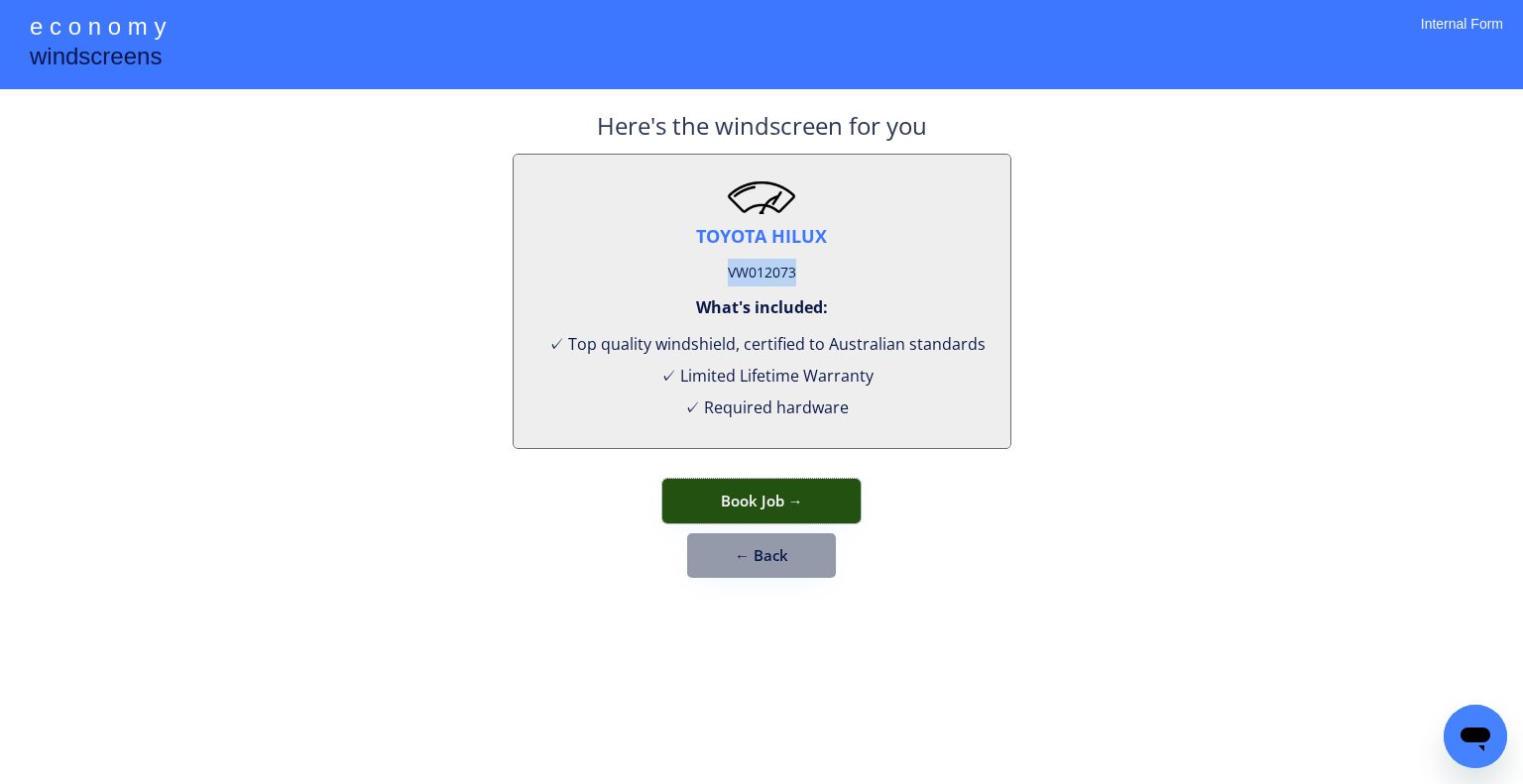 click on "Book Job    →" at bounding box center [762, 501] 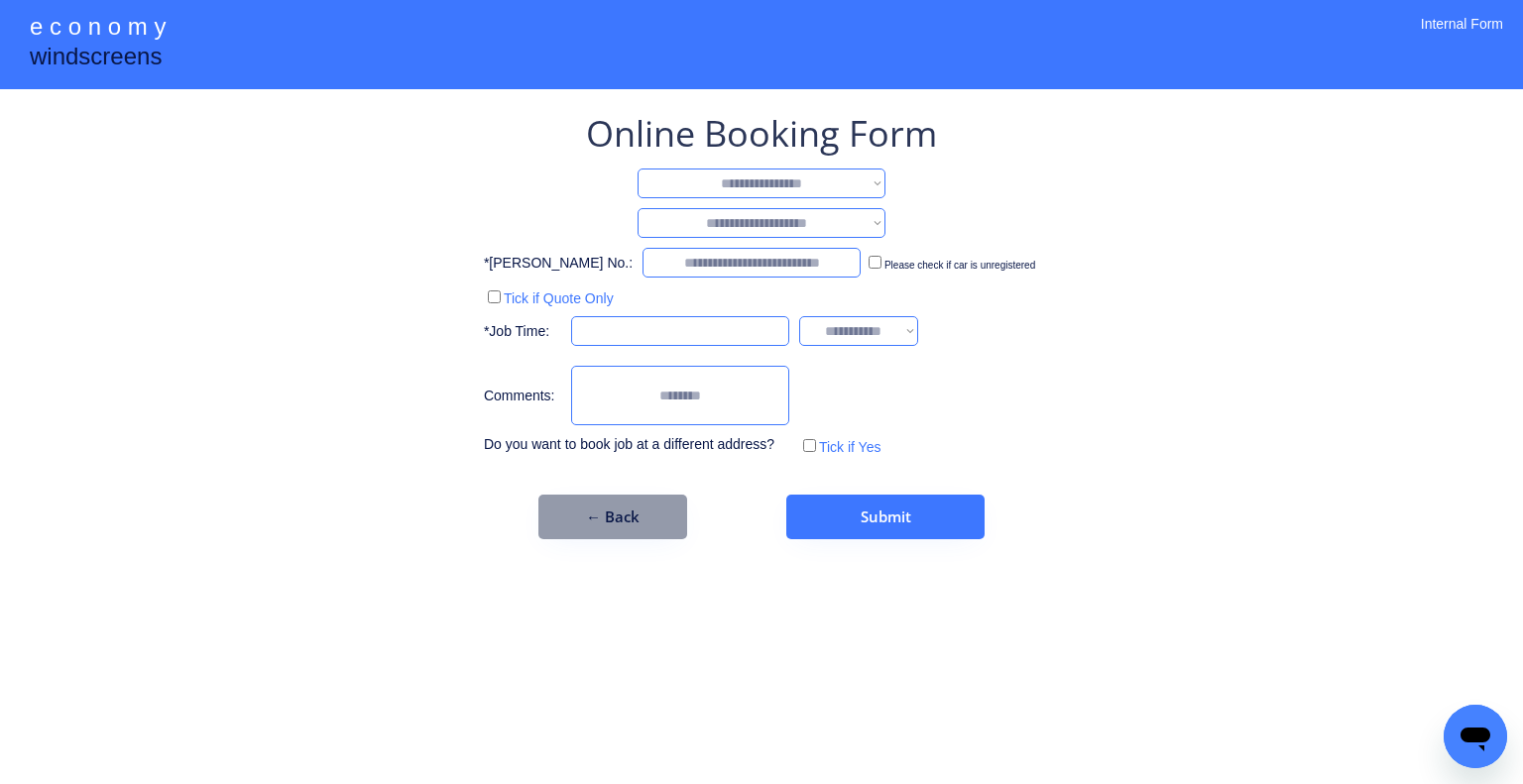 click on "**********" at bounding box center (762, 392) 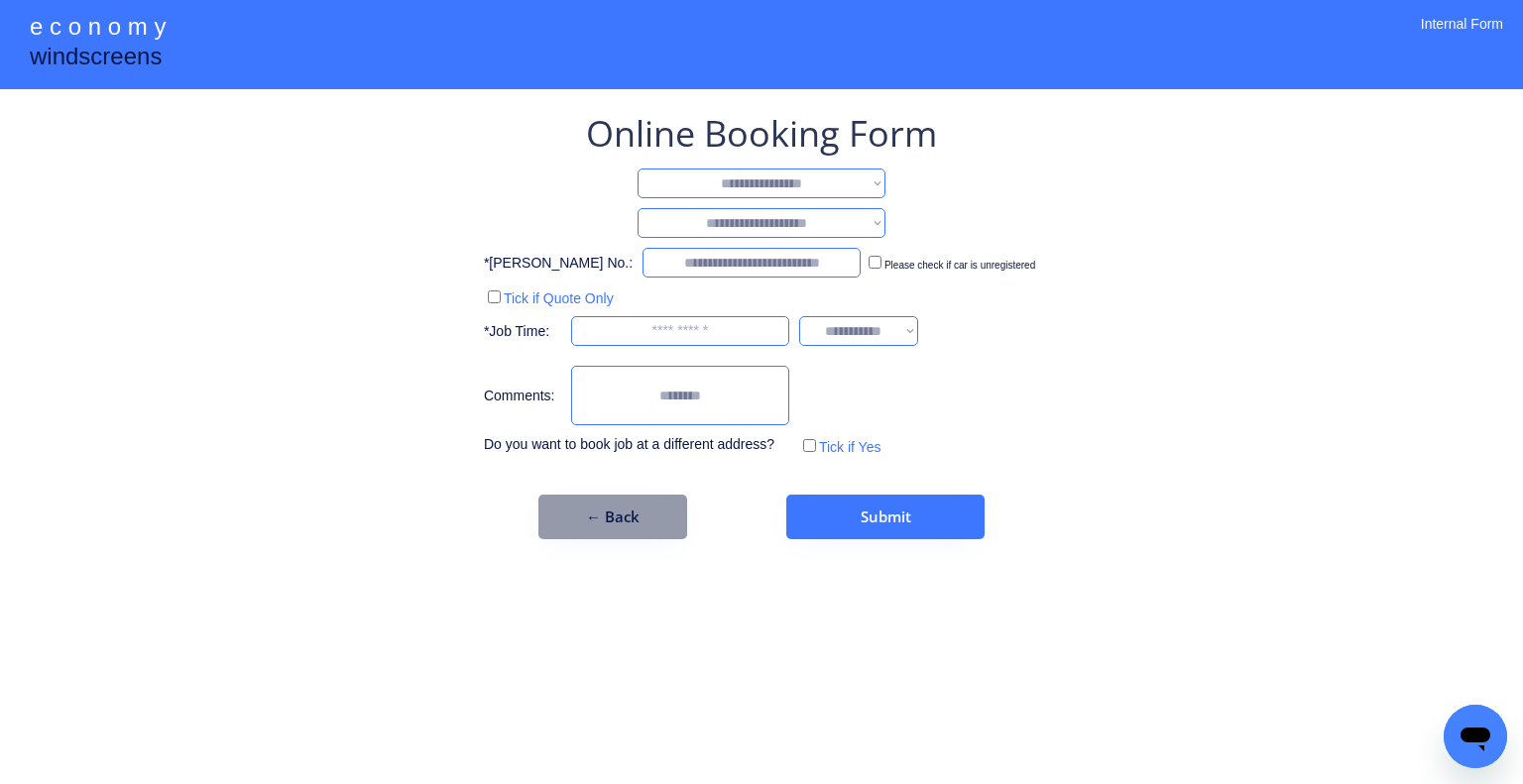 click on "**********" at bounding box center (762, 183) 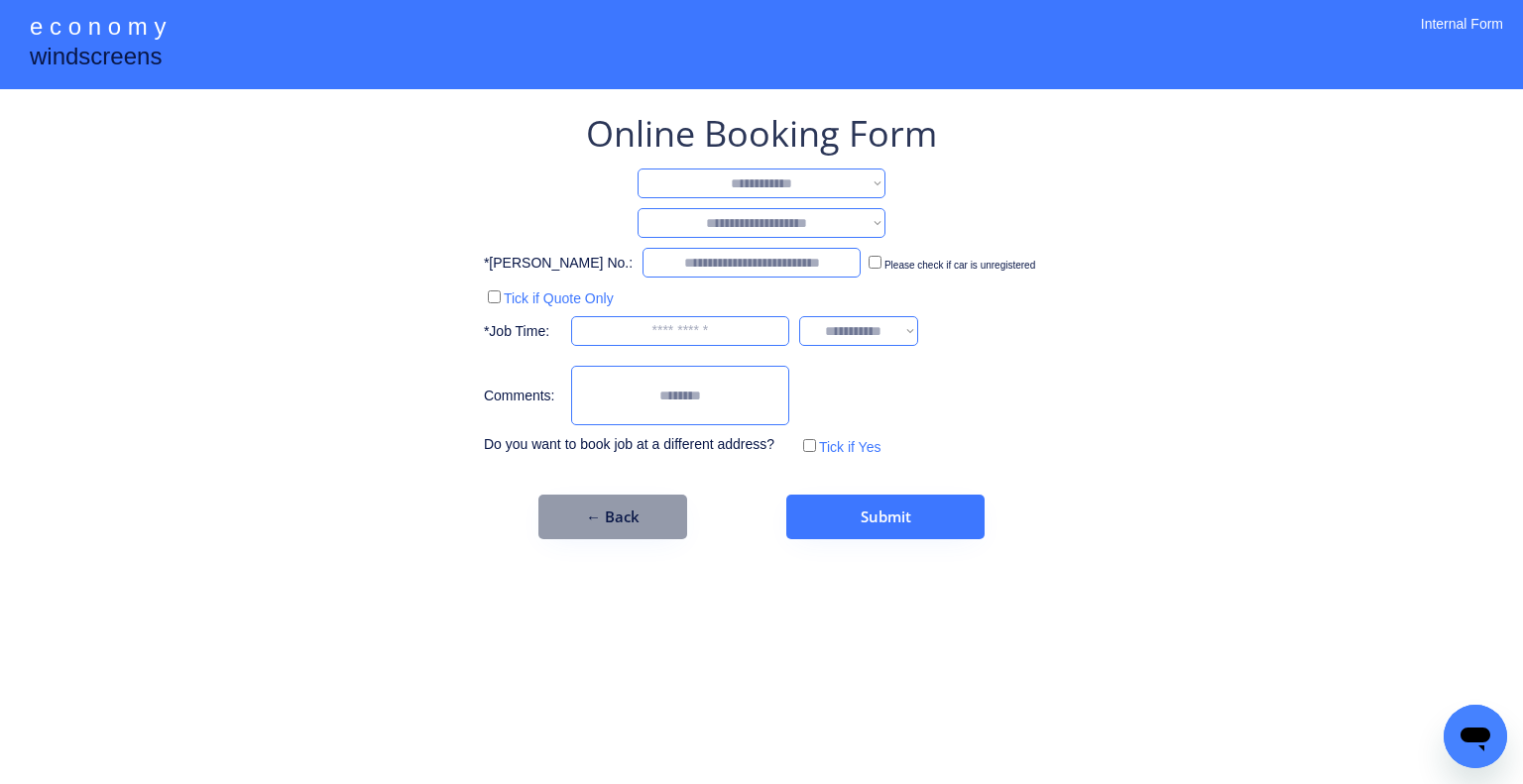 click on "**********" at bounding box center (762, 183) 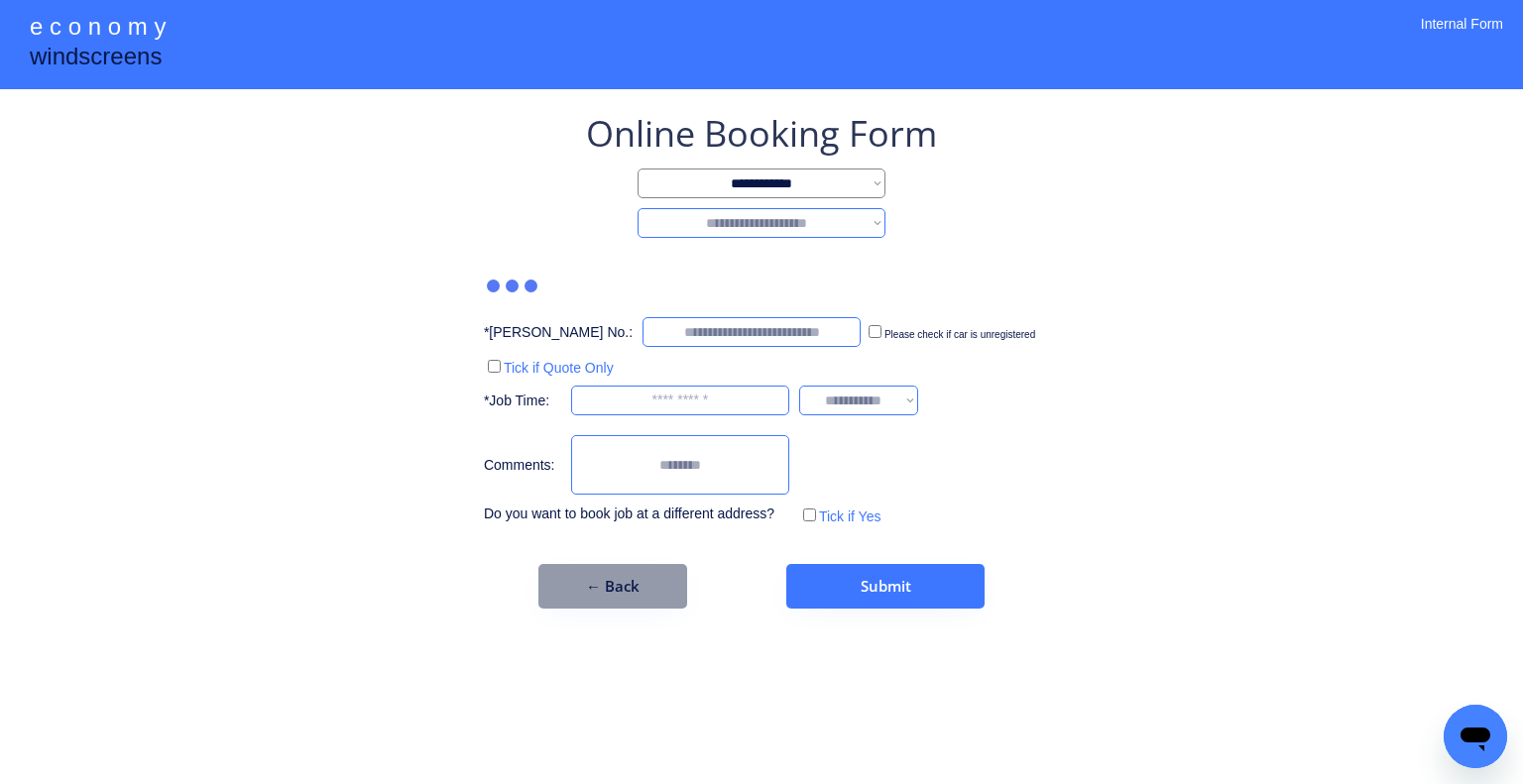 click on "**********" at bounding box center [762, 223] 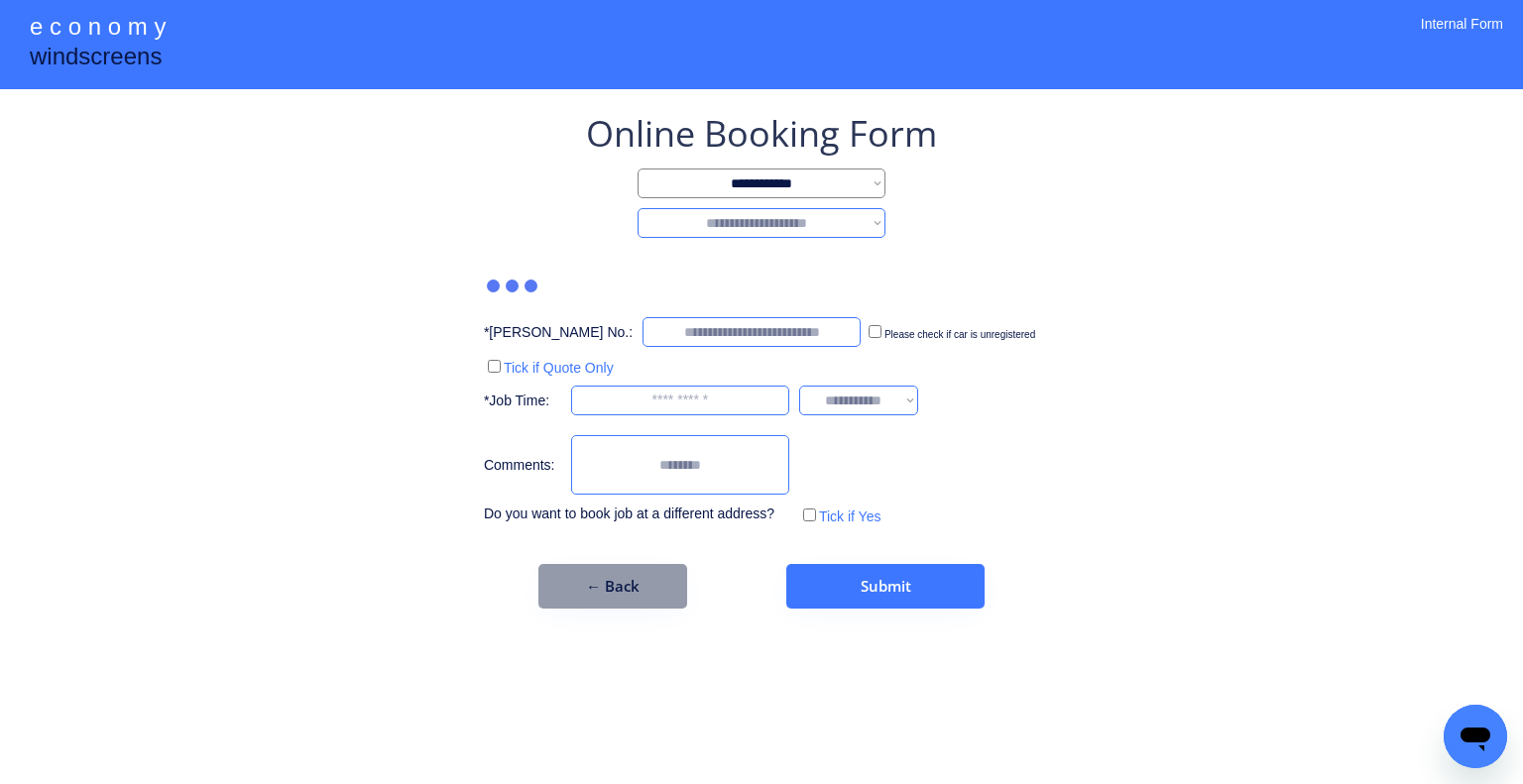 select on "********" 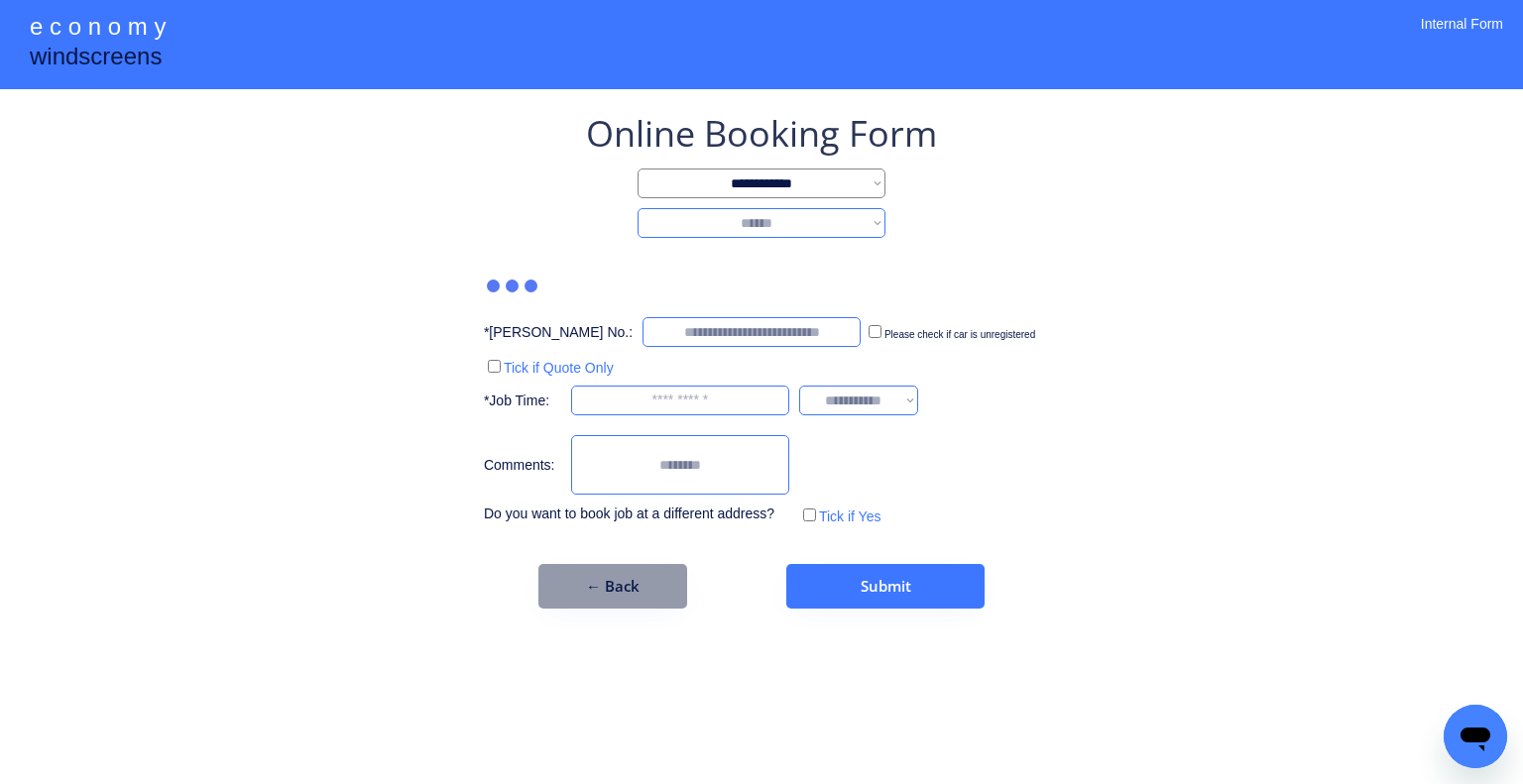 click on "**********" at bounding box center [762, 223] 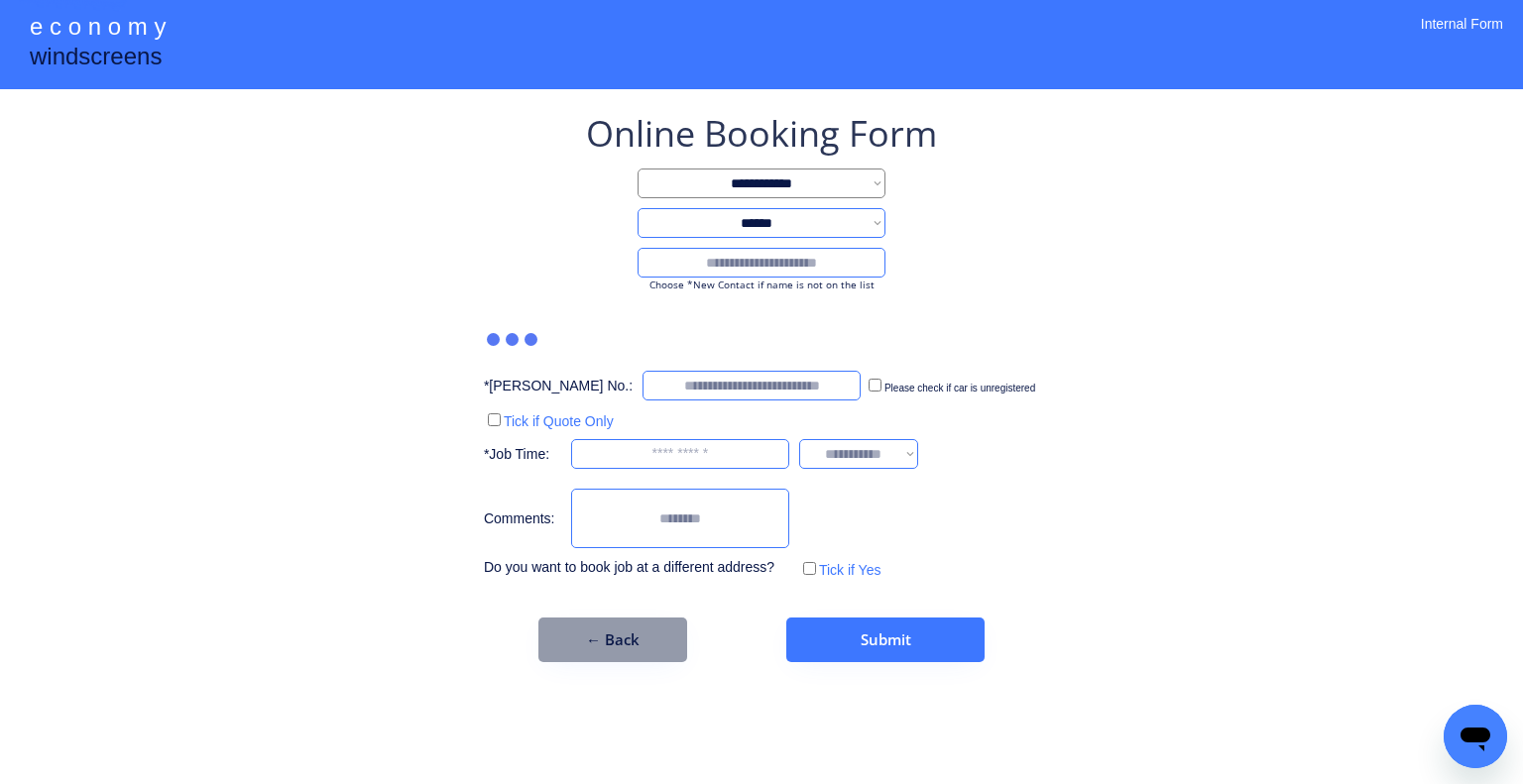 click at bounding box center (762, 263) 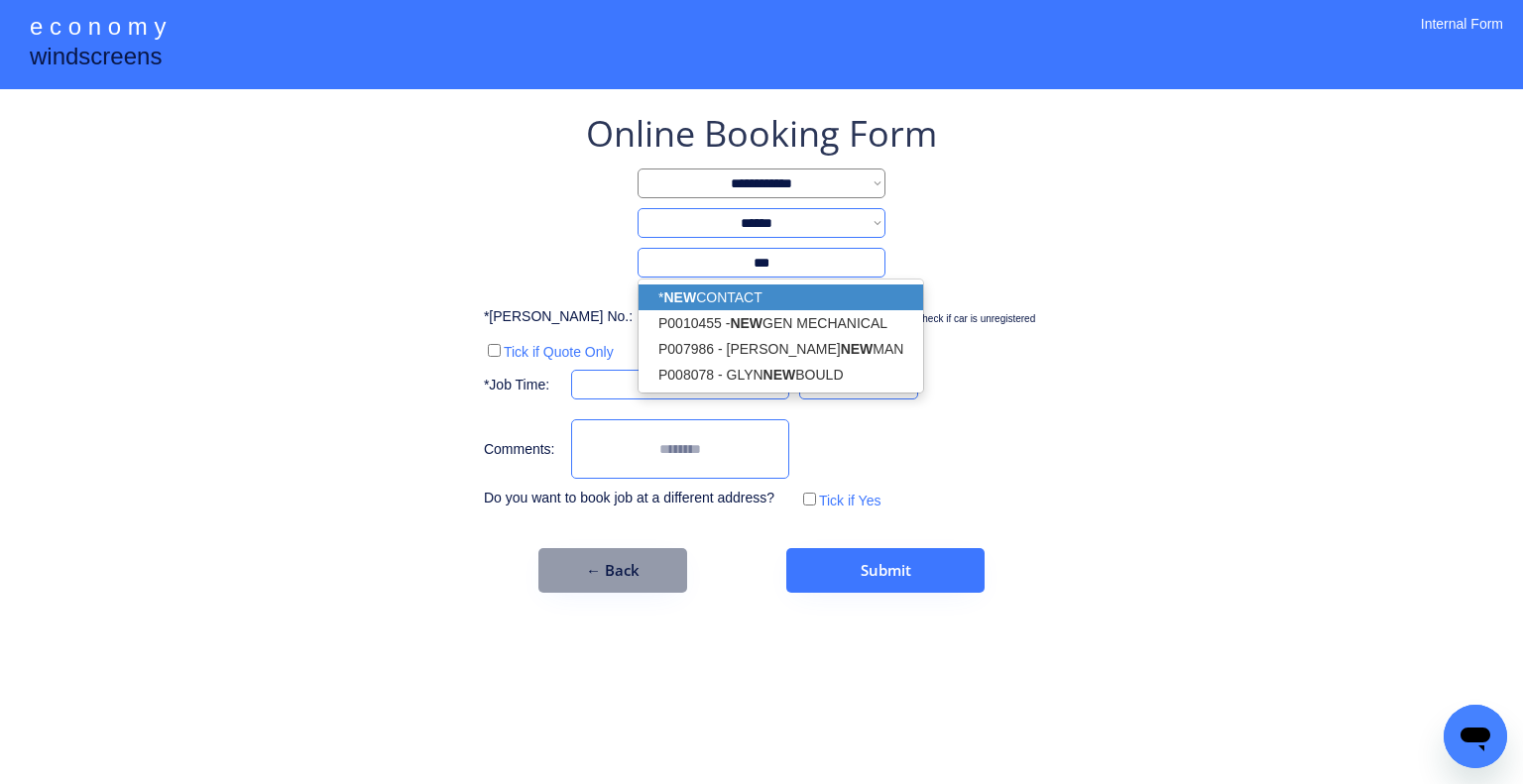 click on "* NEW  CONTACT" at bounding box center [780, 297] 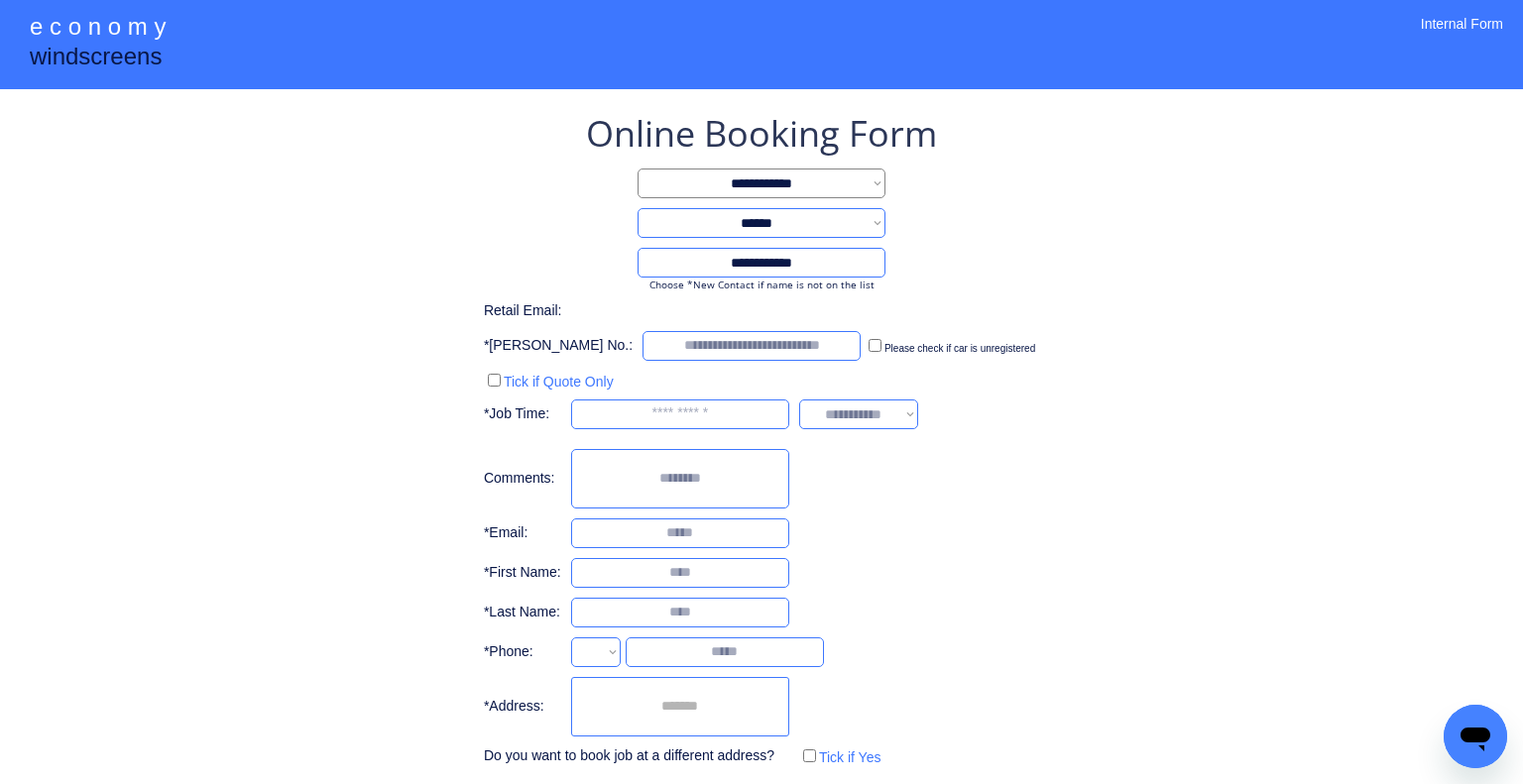 type on "**********" 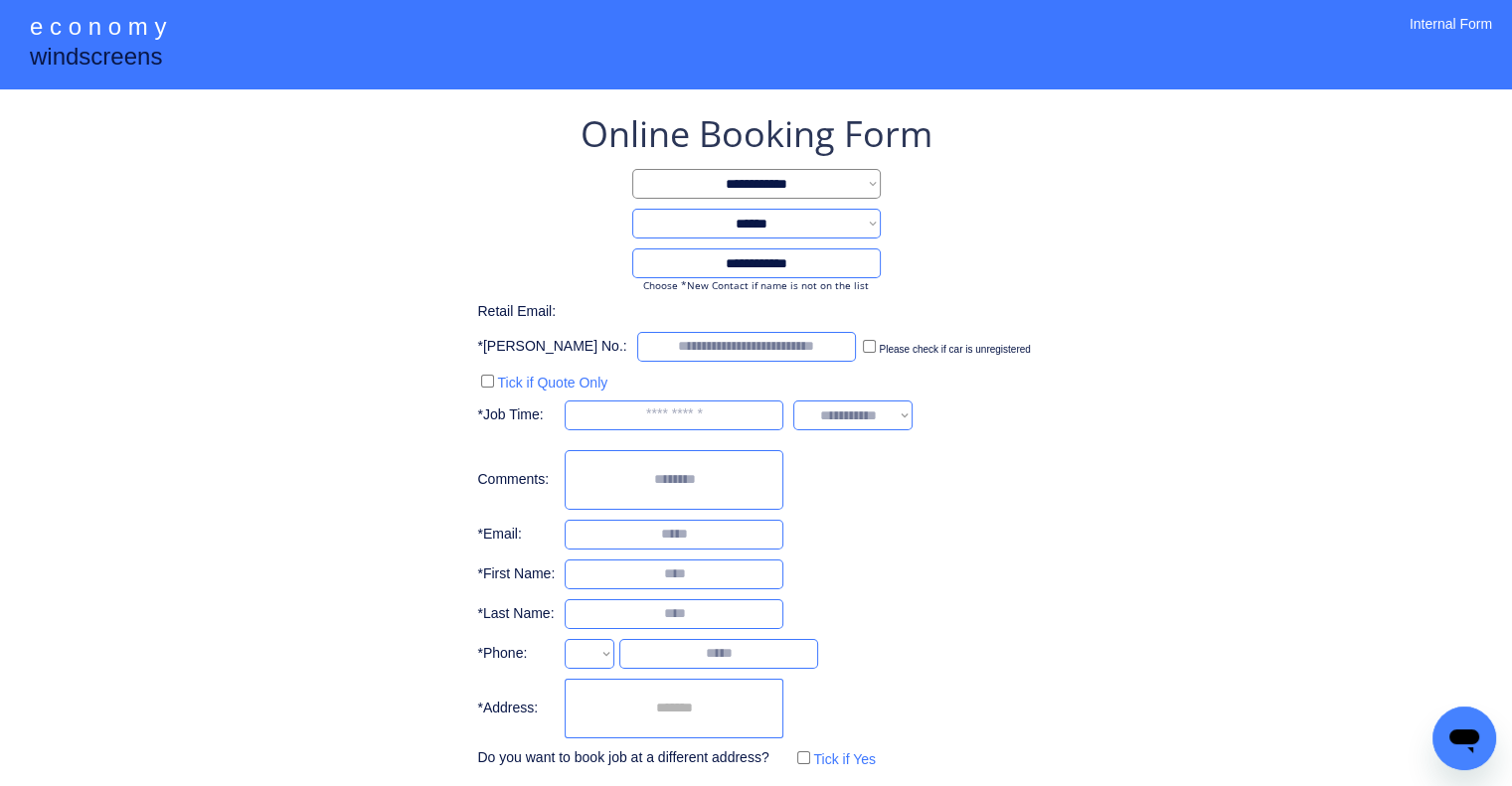 drag, startPoint x: 1153, startPoint y: 317, endPoint x: 1141, endPoint y: 303, distance: 18.439089 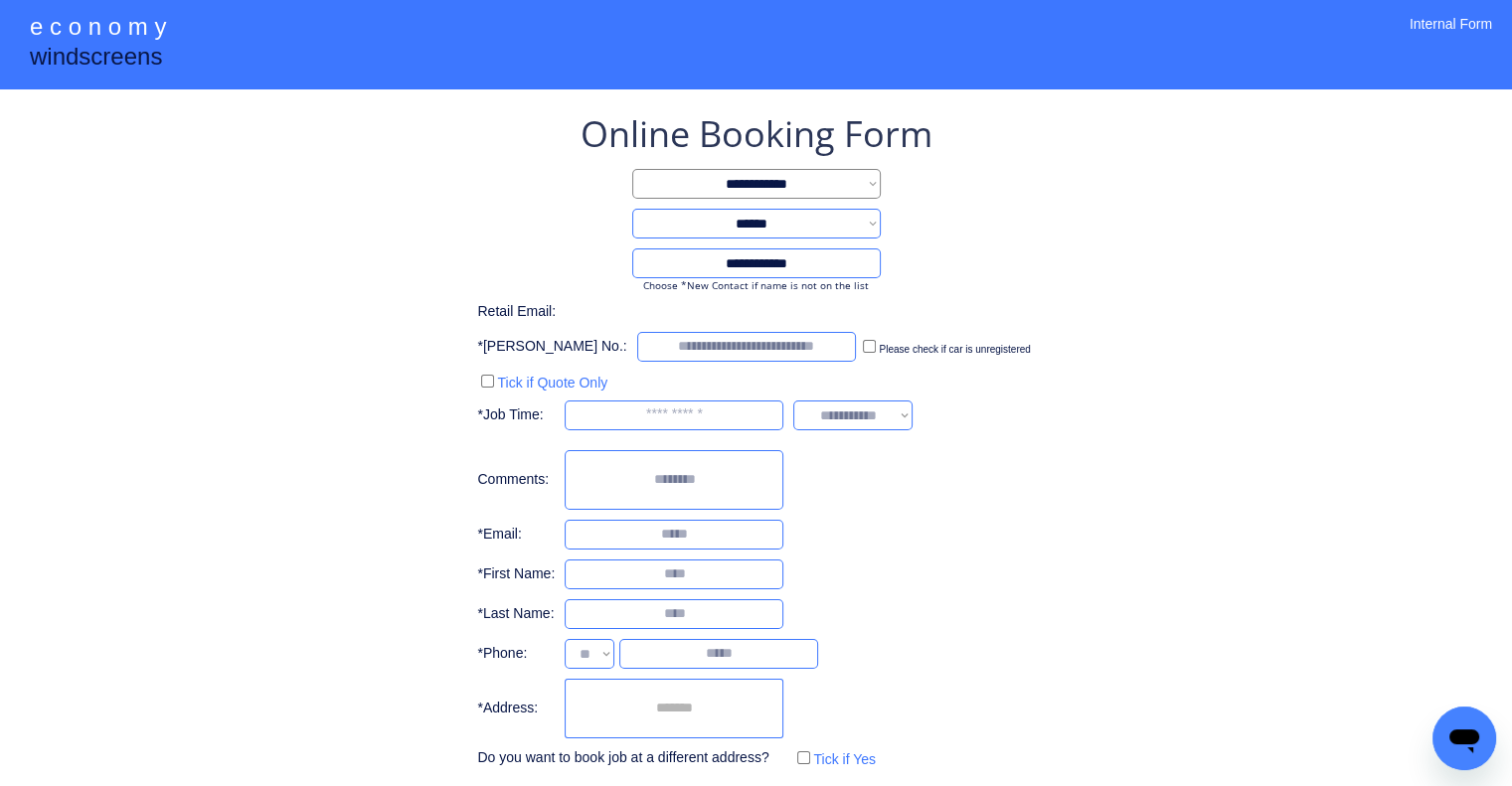 select on "**********" 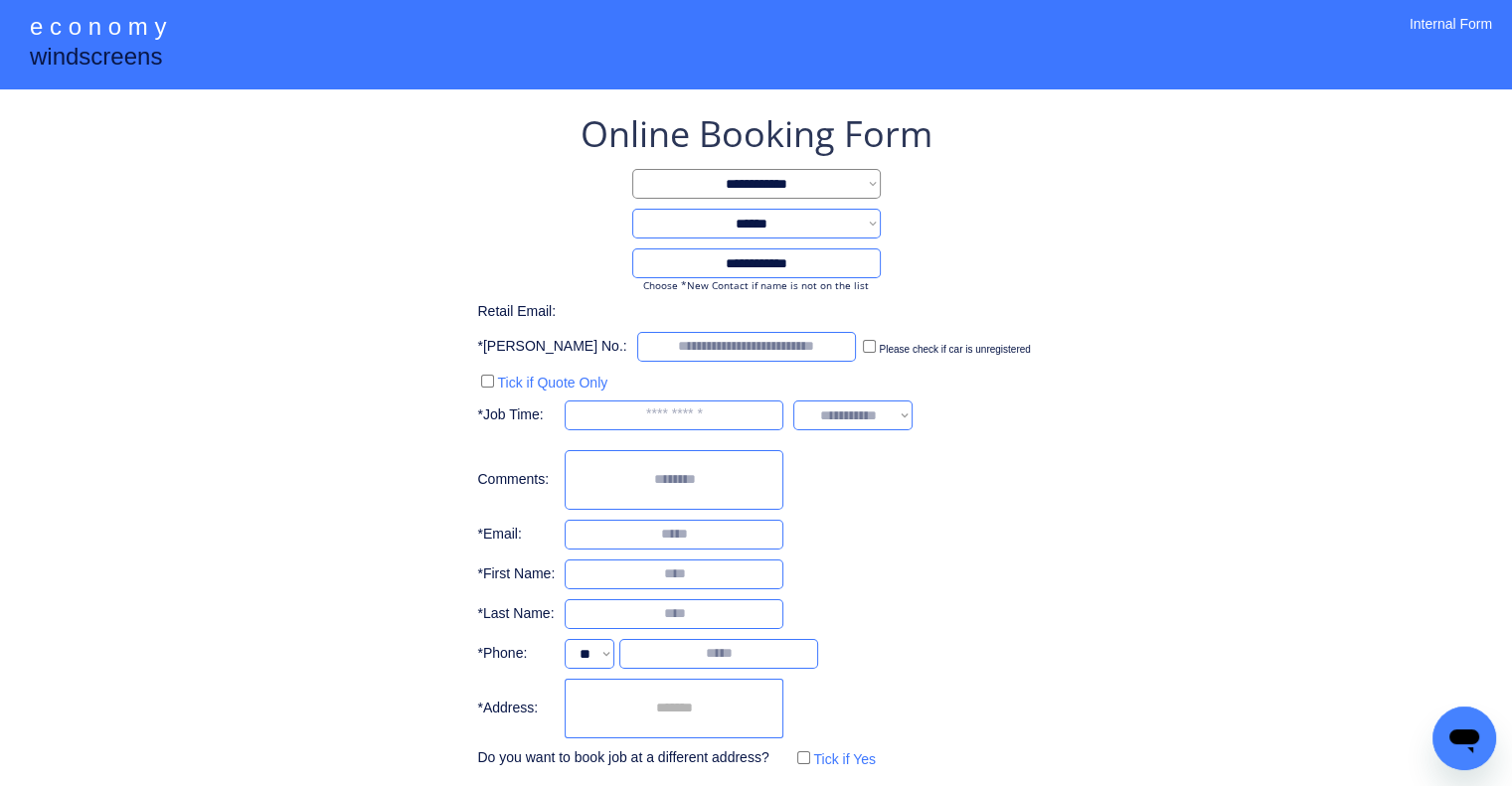 click on "**********" at bounding box center [756, 481] 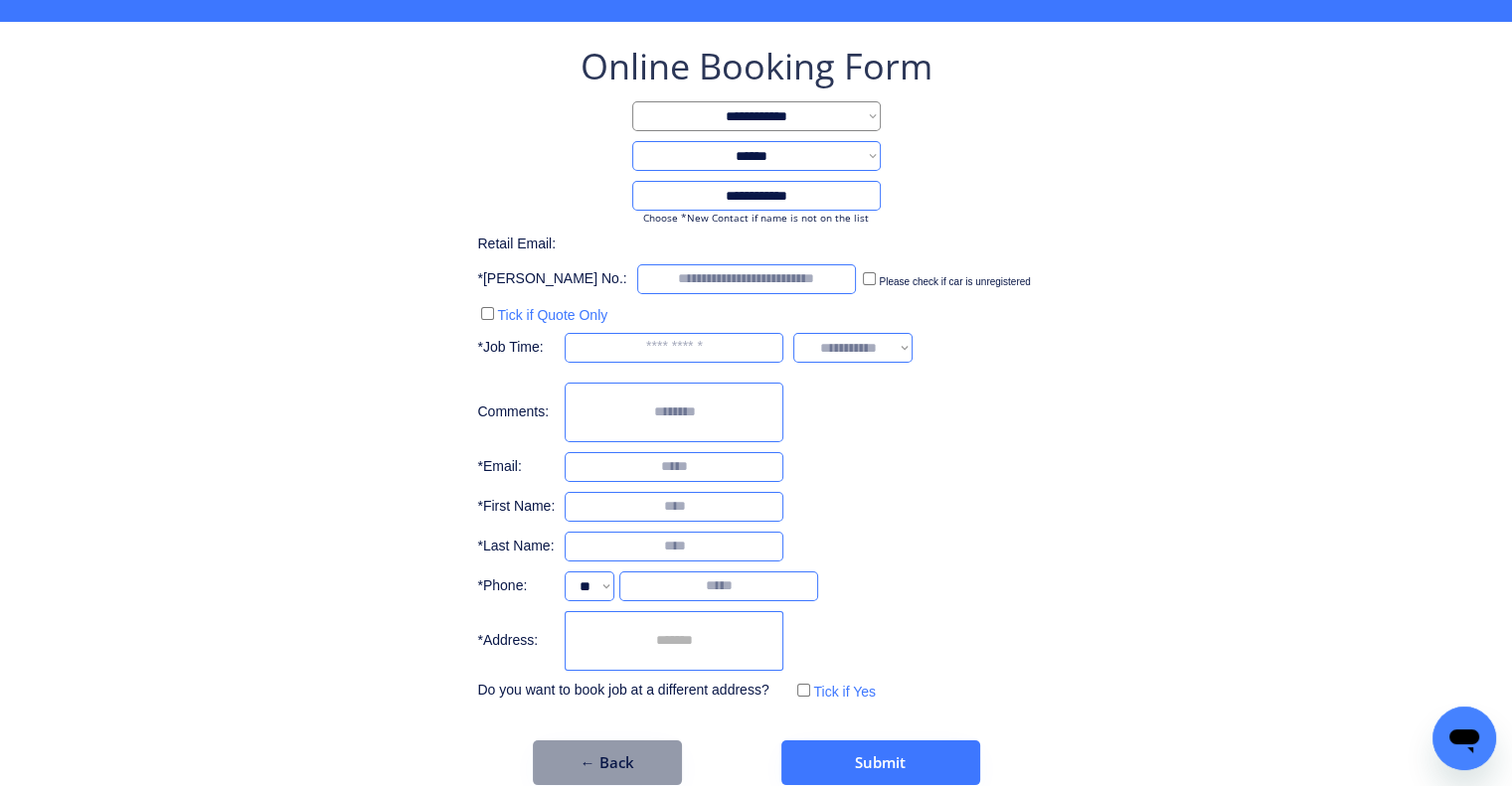 scroll, scrollTop: 95, scrollLeft: 0, axis: vertical 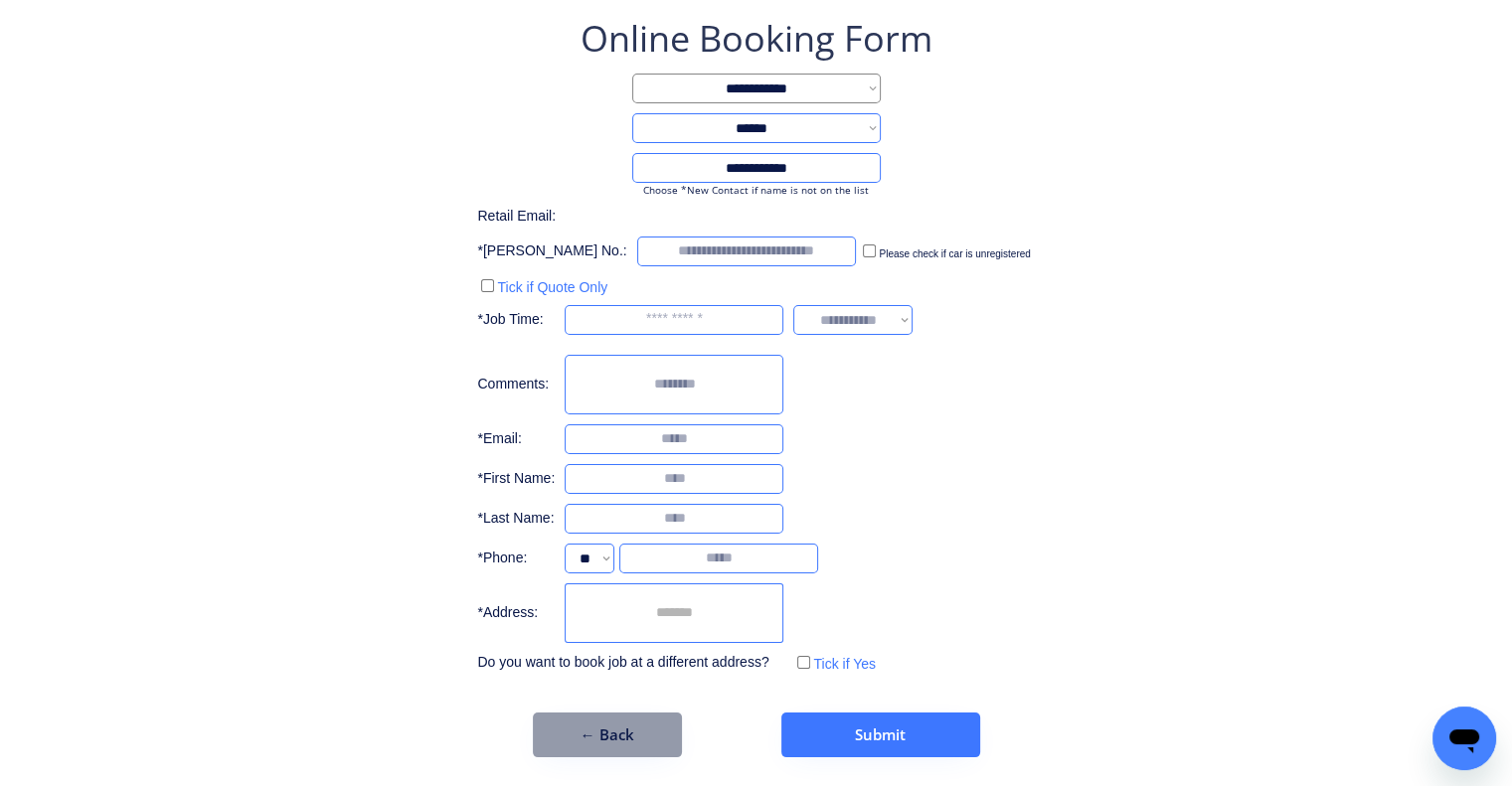 click on "**********" at bounding box center (756, 386) 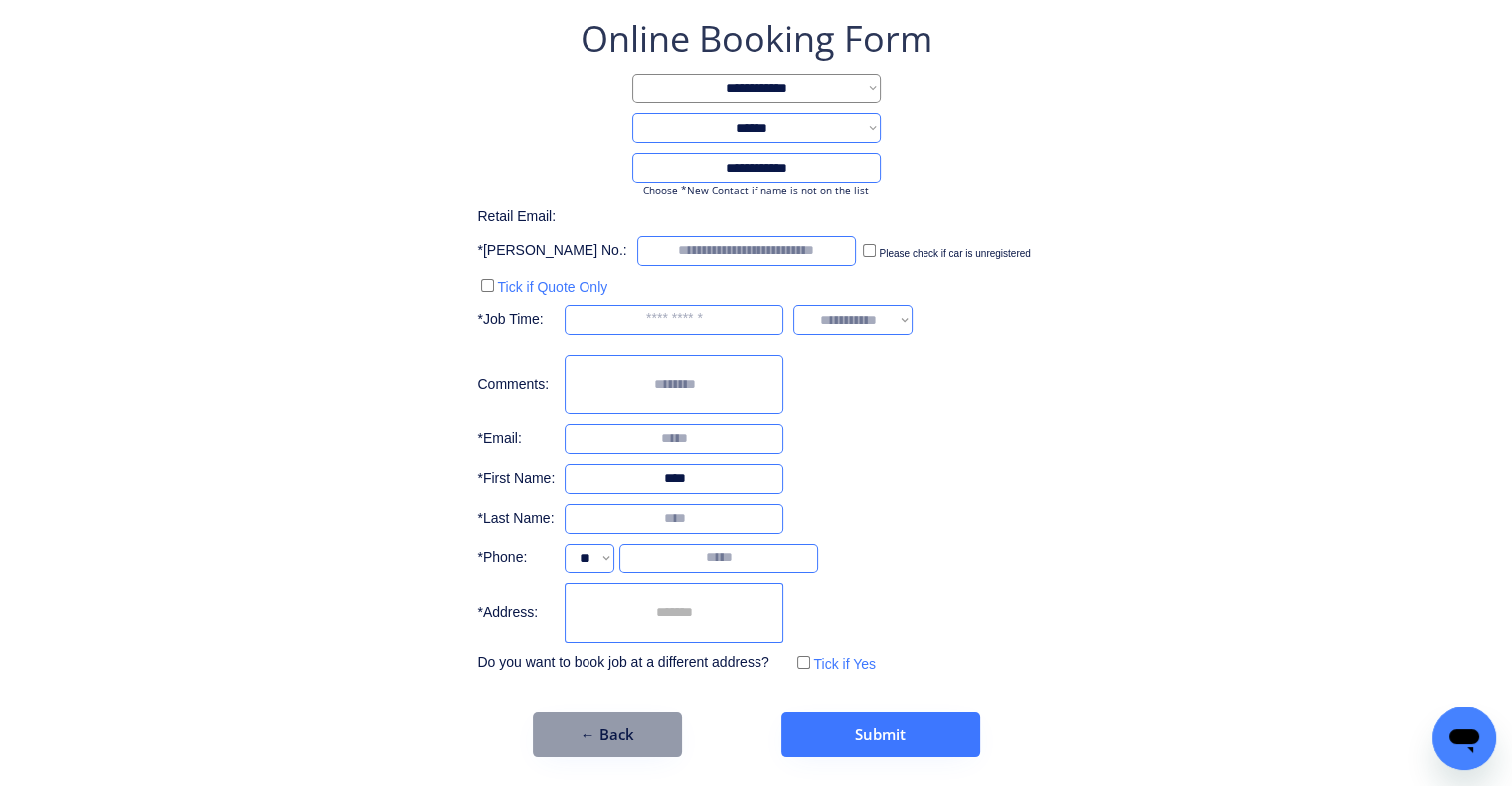 type on "****" 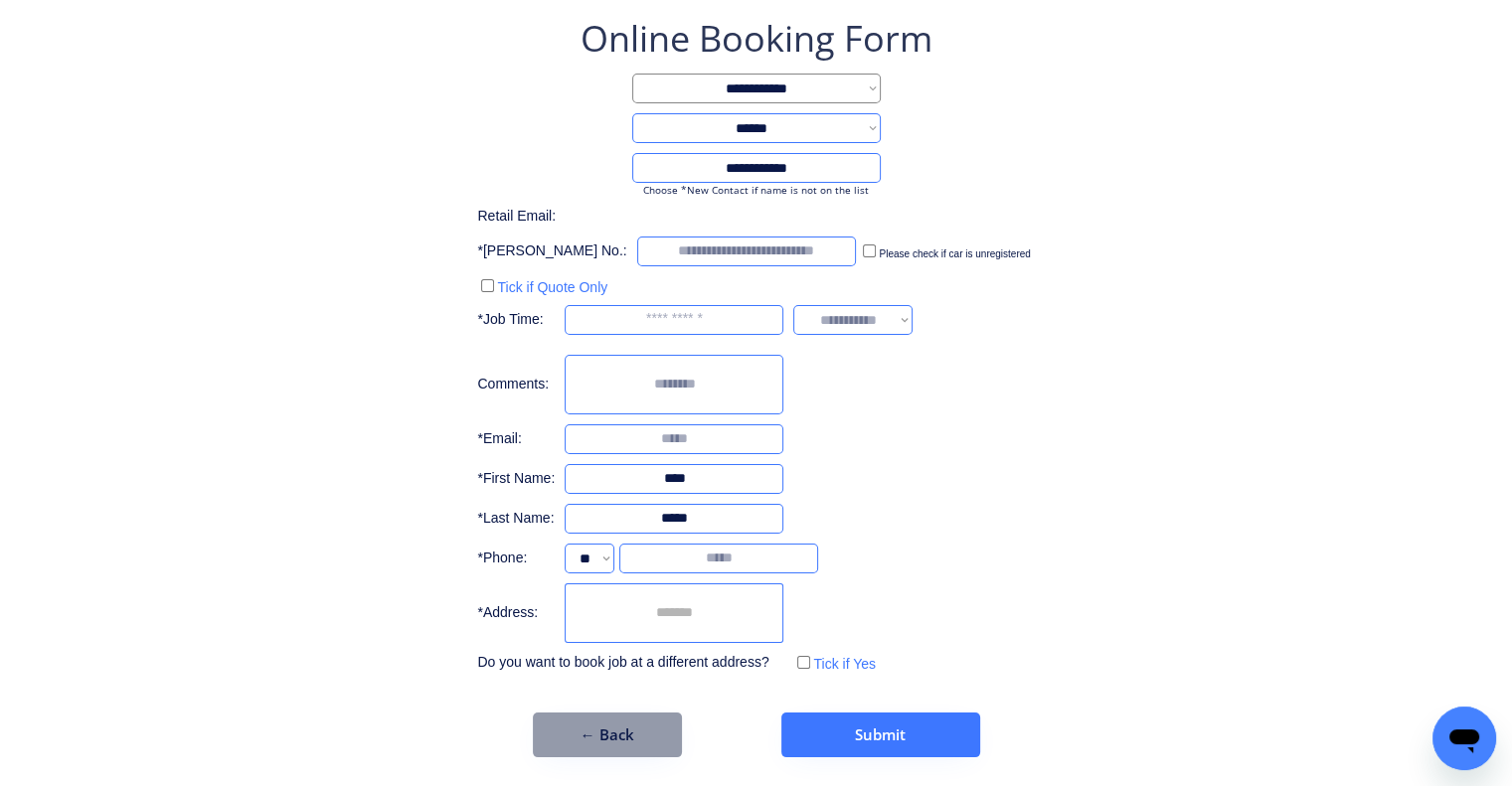 type on "*****" 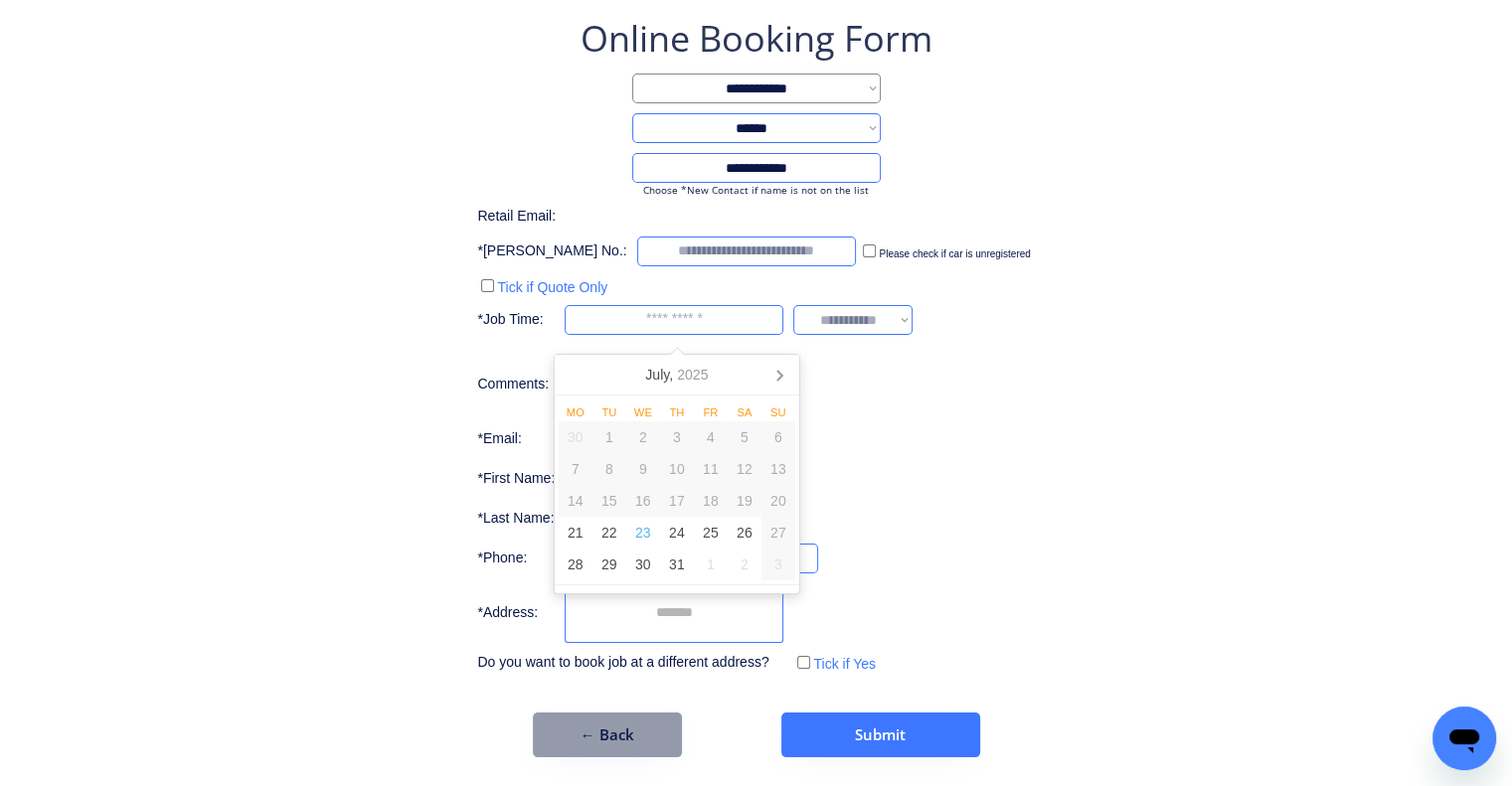 click at bounding box center [674, 320] 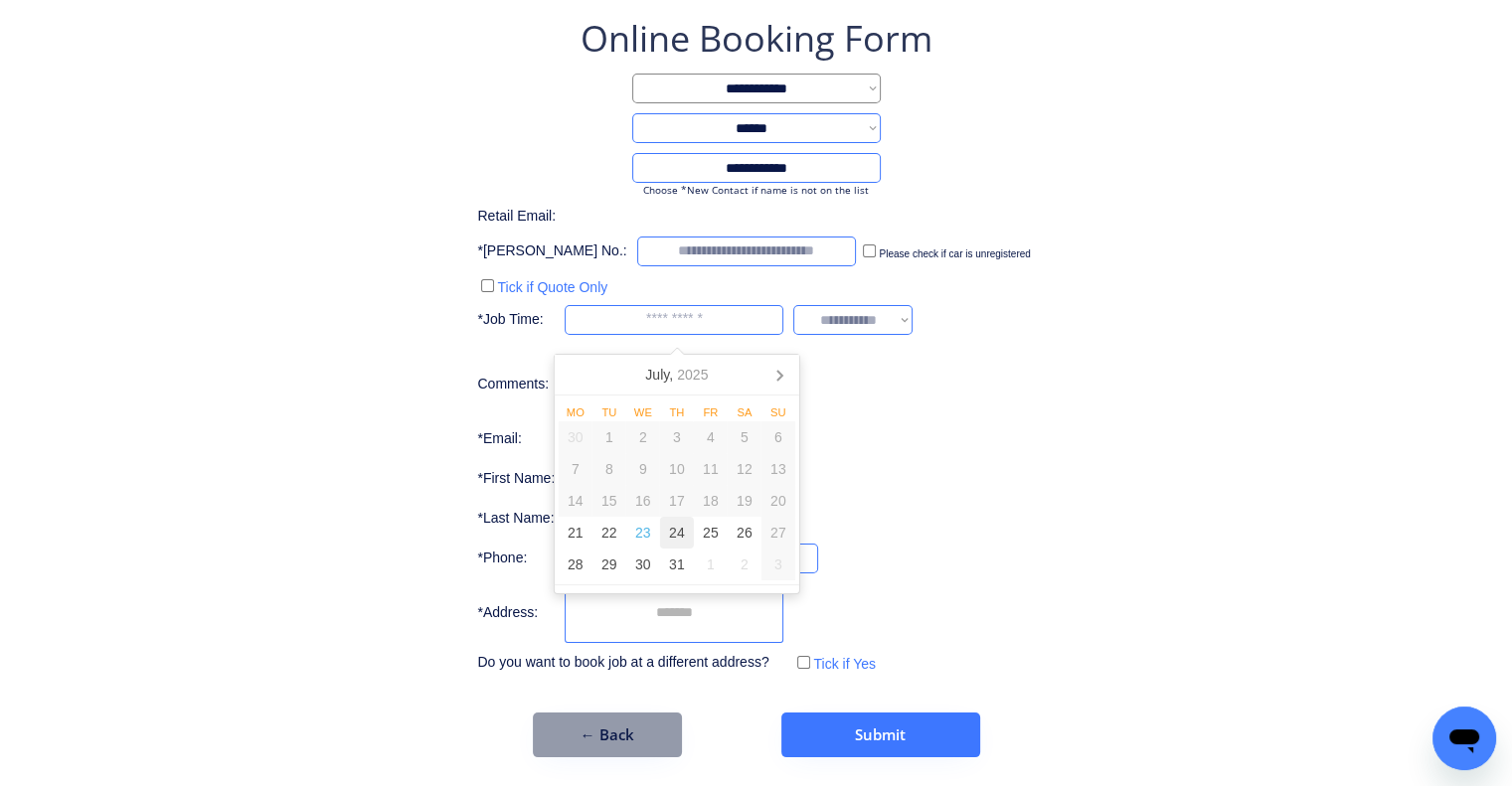 drag, startPoint x: 680, startPoint y: 525, endPoint x: 792, endPoint y: 493, distance: 116.4818 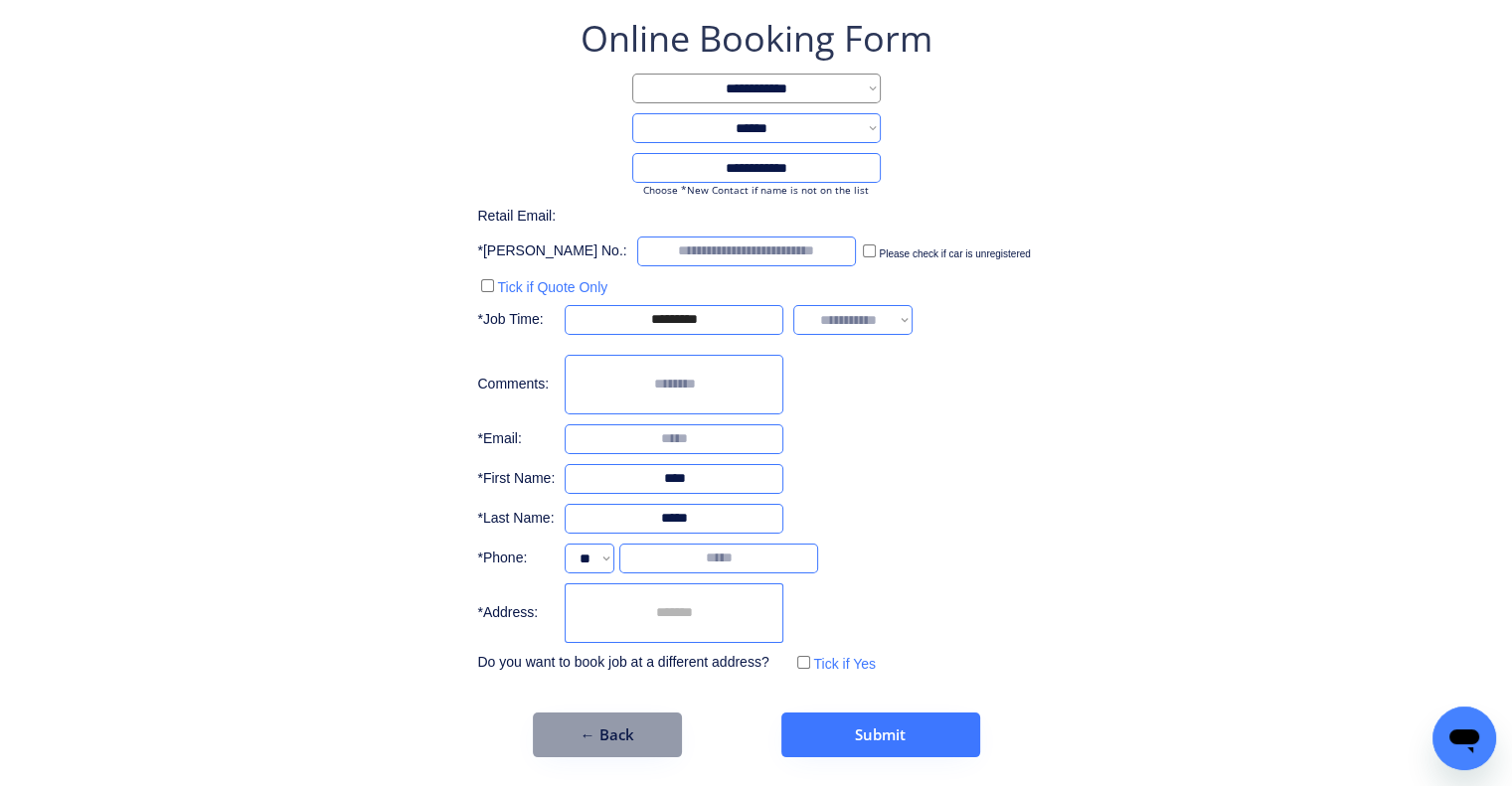 click on "**********" at bounding box center [756, 346] 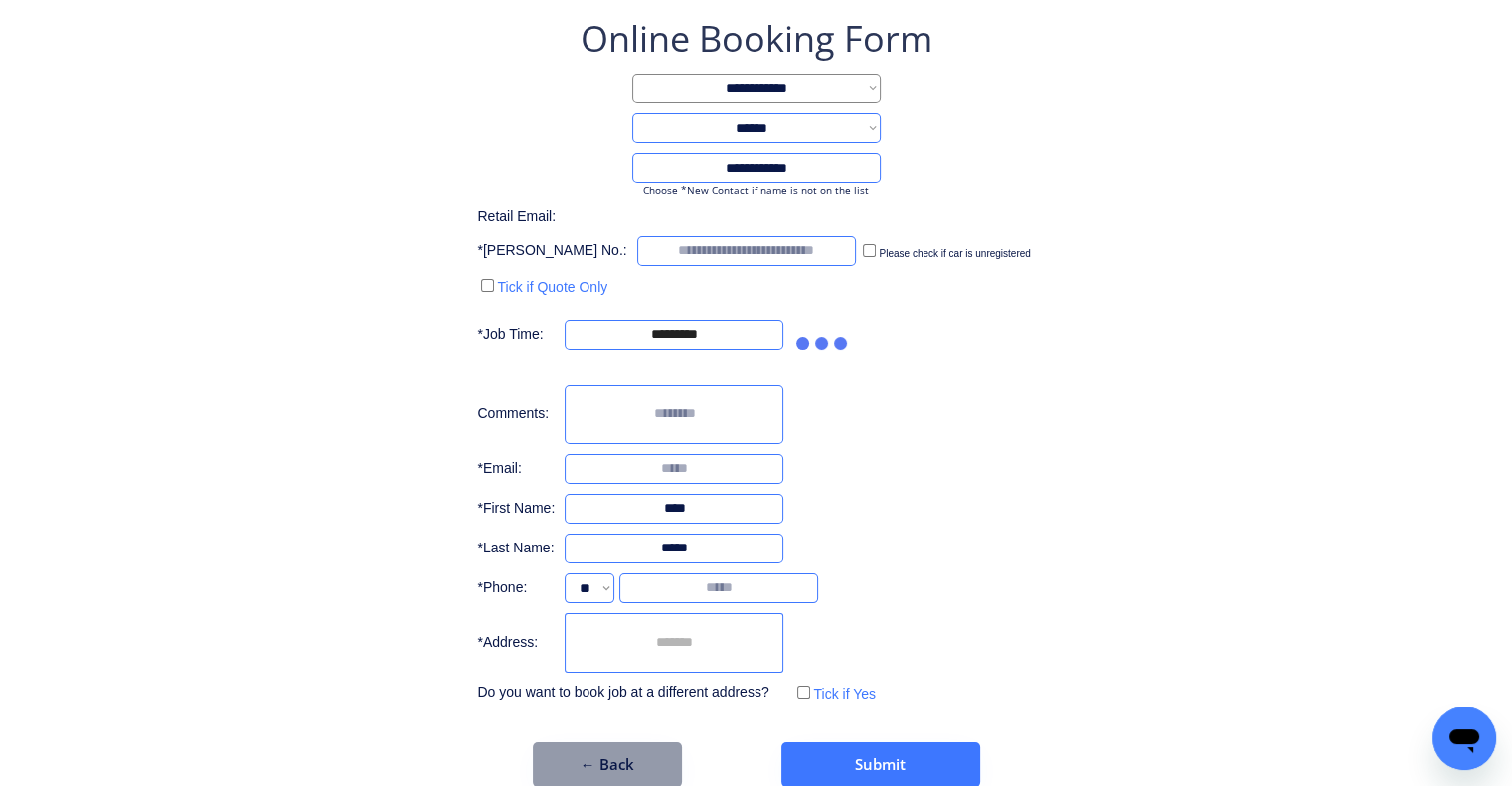 click on "**********" at bounding box center [756, 361] 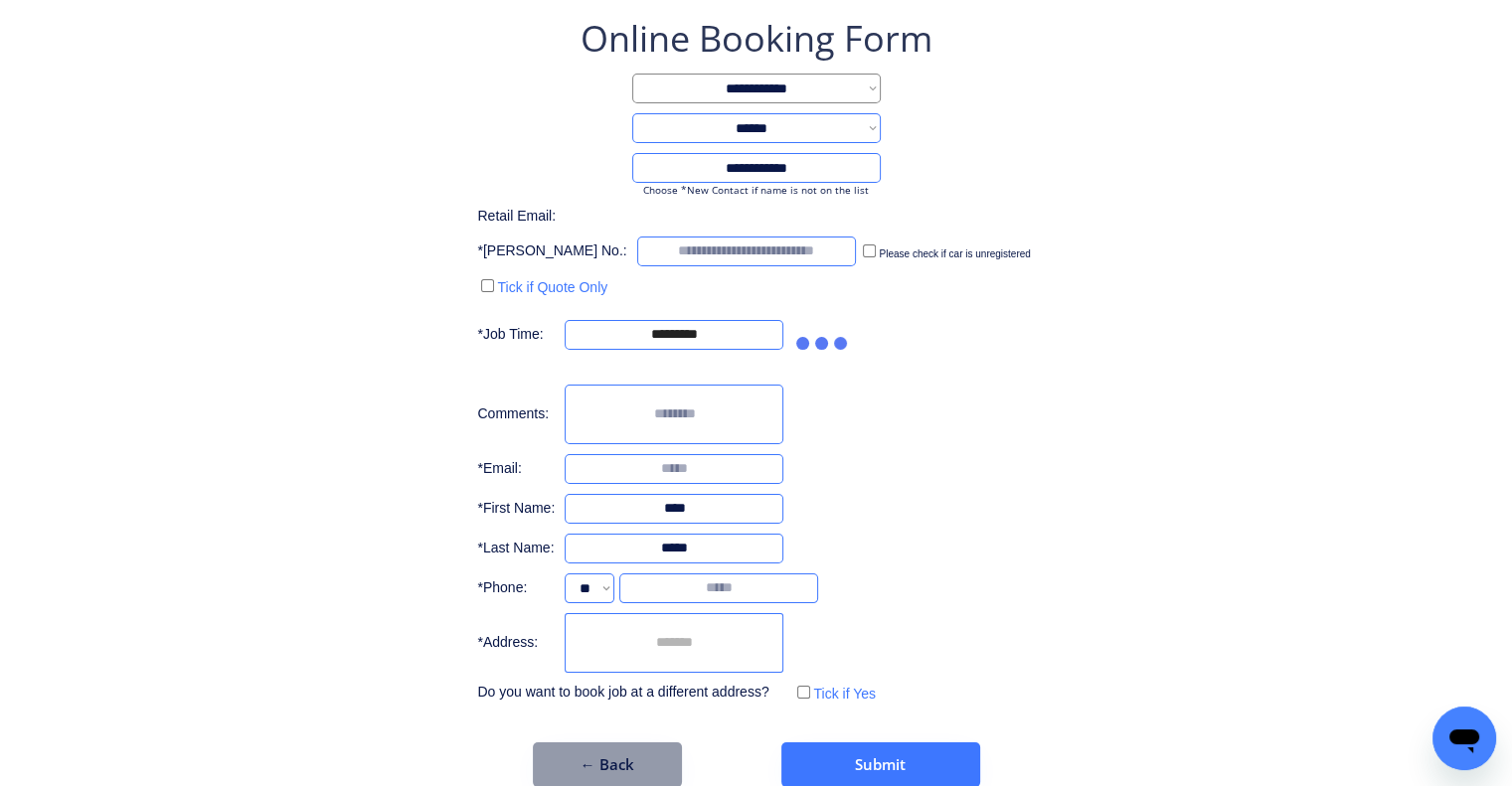 click on "**********" at bounding box center (756, 361) 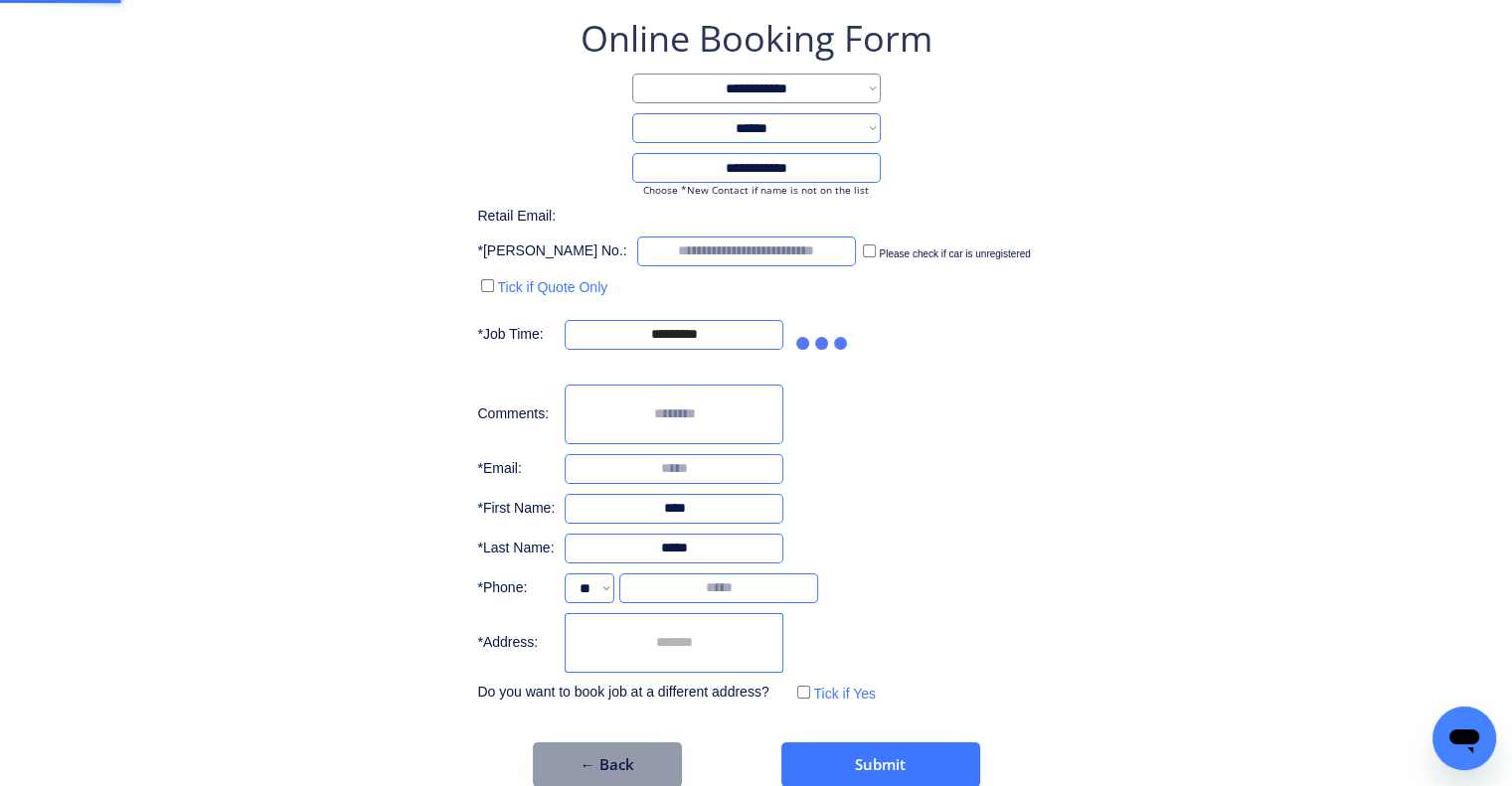 click on "**********" at bounding box center (756, 361) 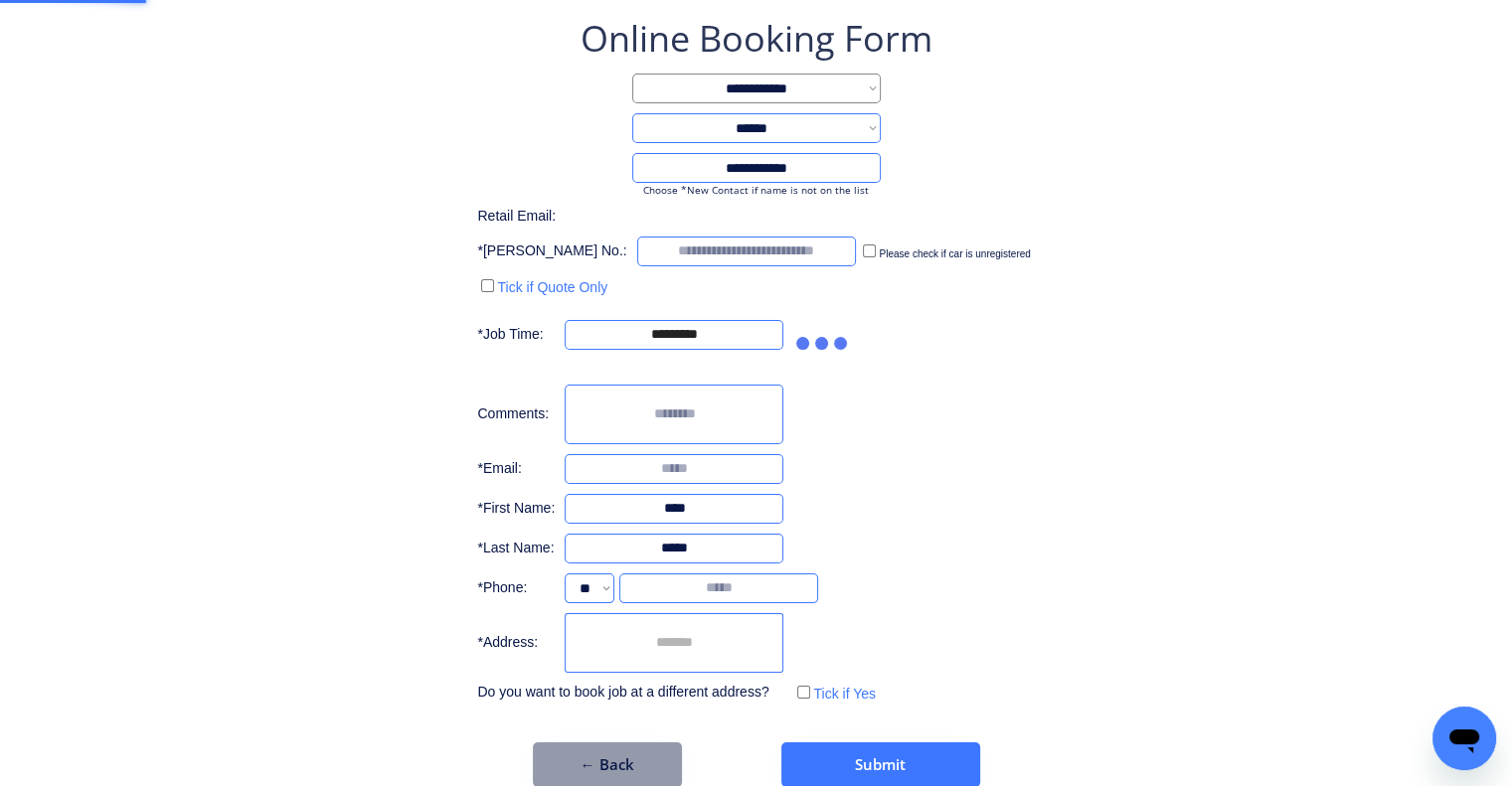 click on "**********" at bounding box center [756, 361] 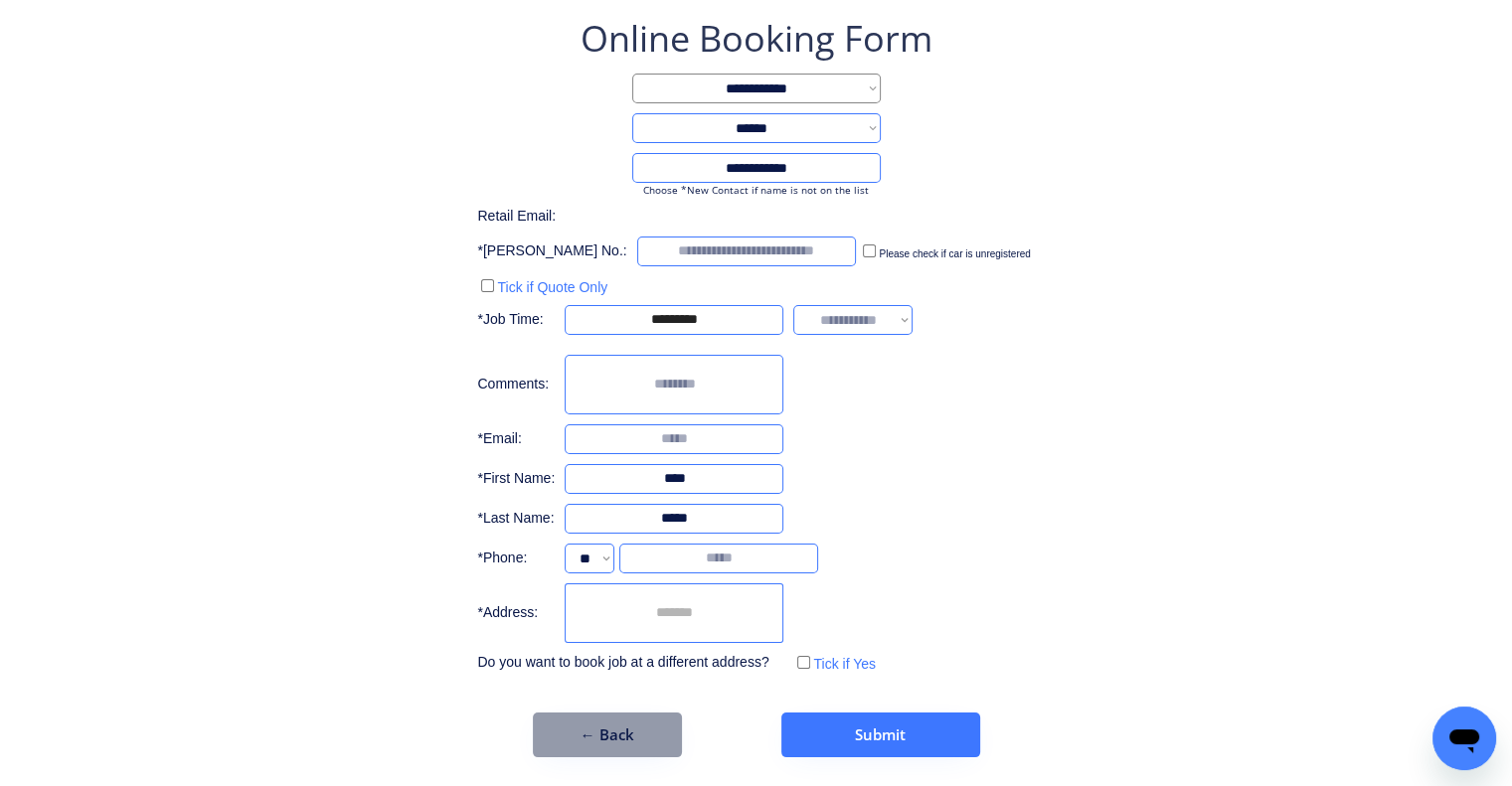 click on "**********" at bounding box center (756, 386) 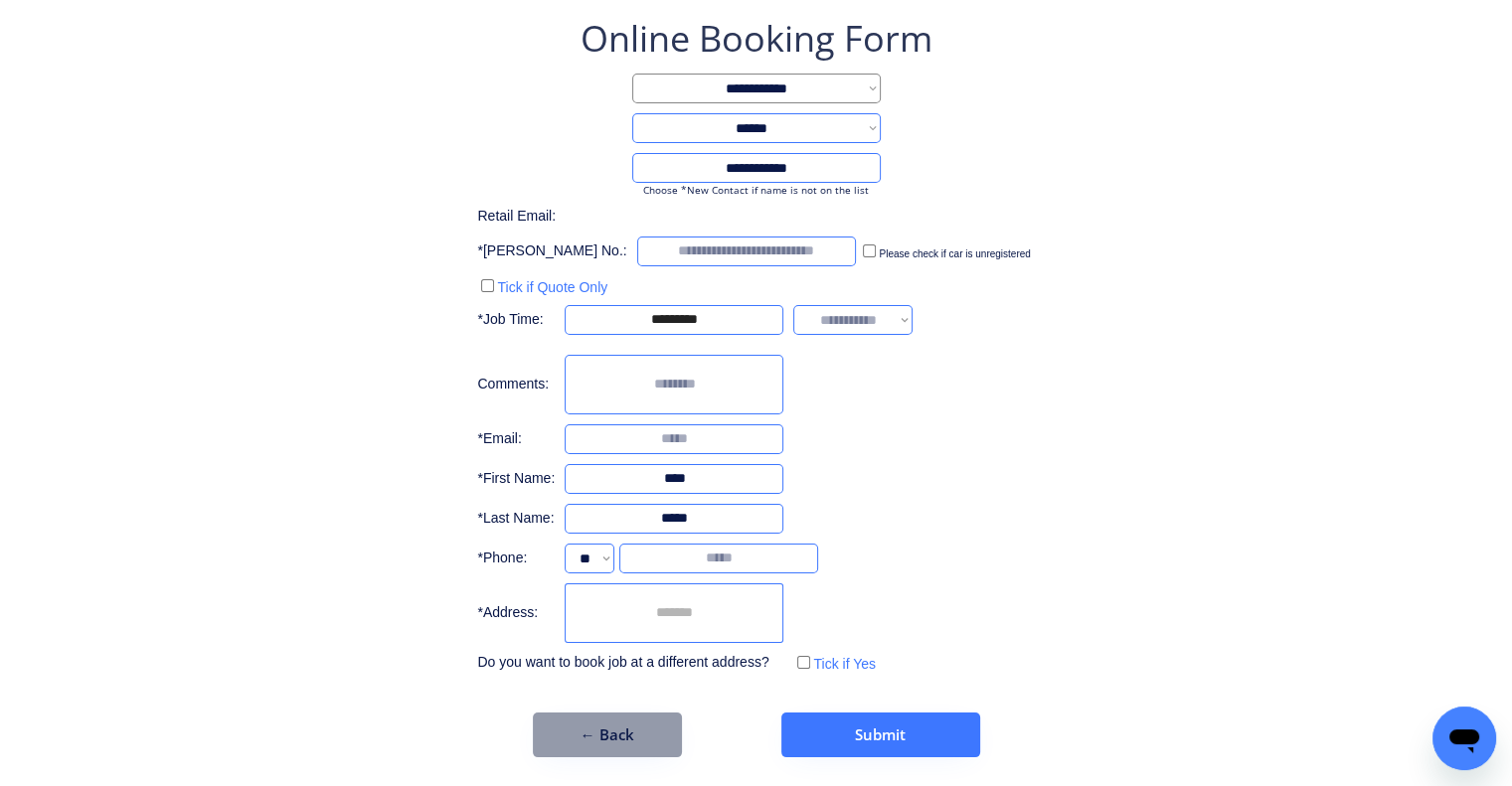 click on "**********" at bounding box center (853, 320) 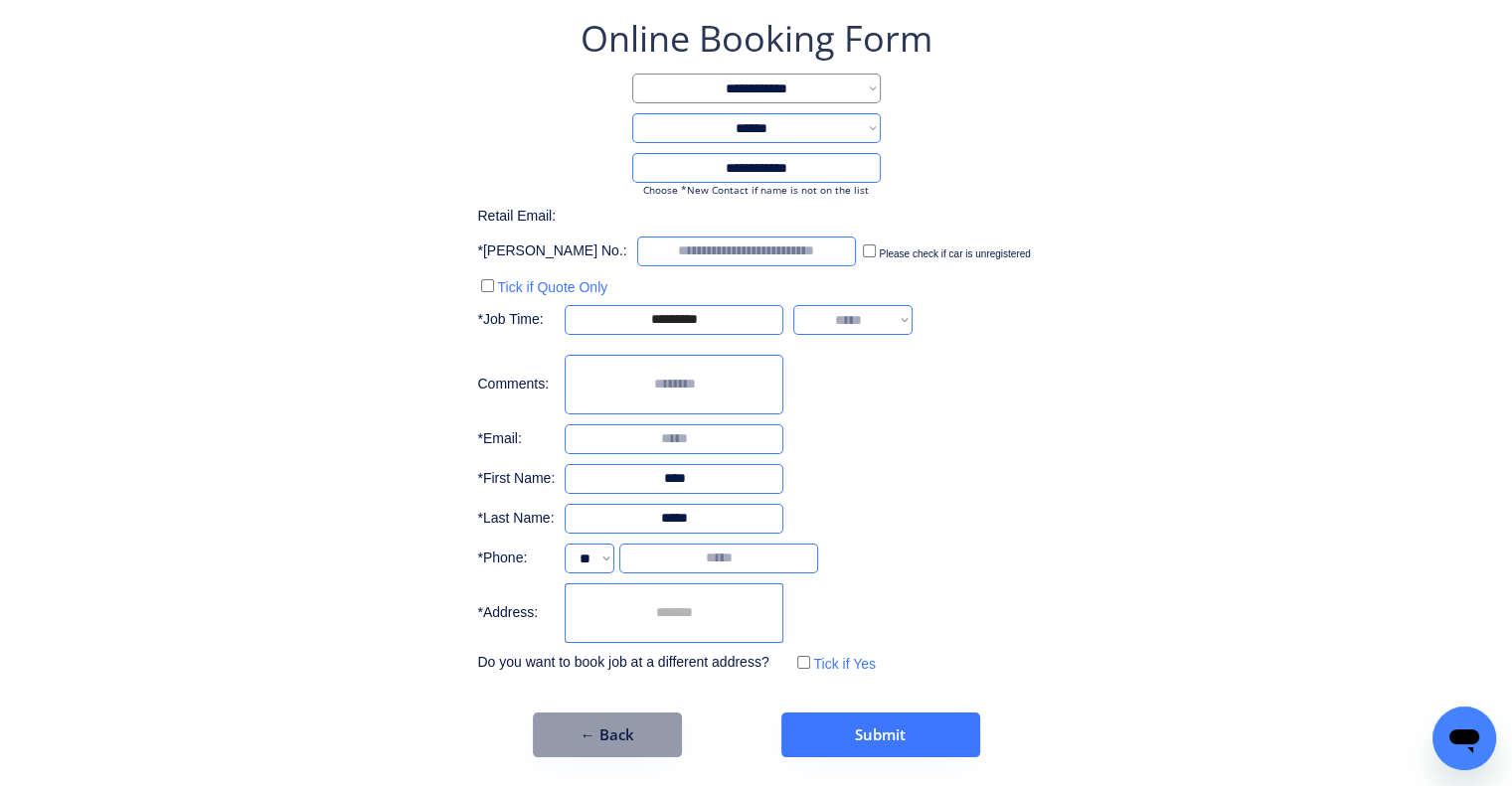 click on "**********" at bounding box center [853, 320] 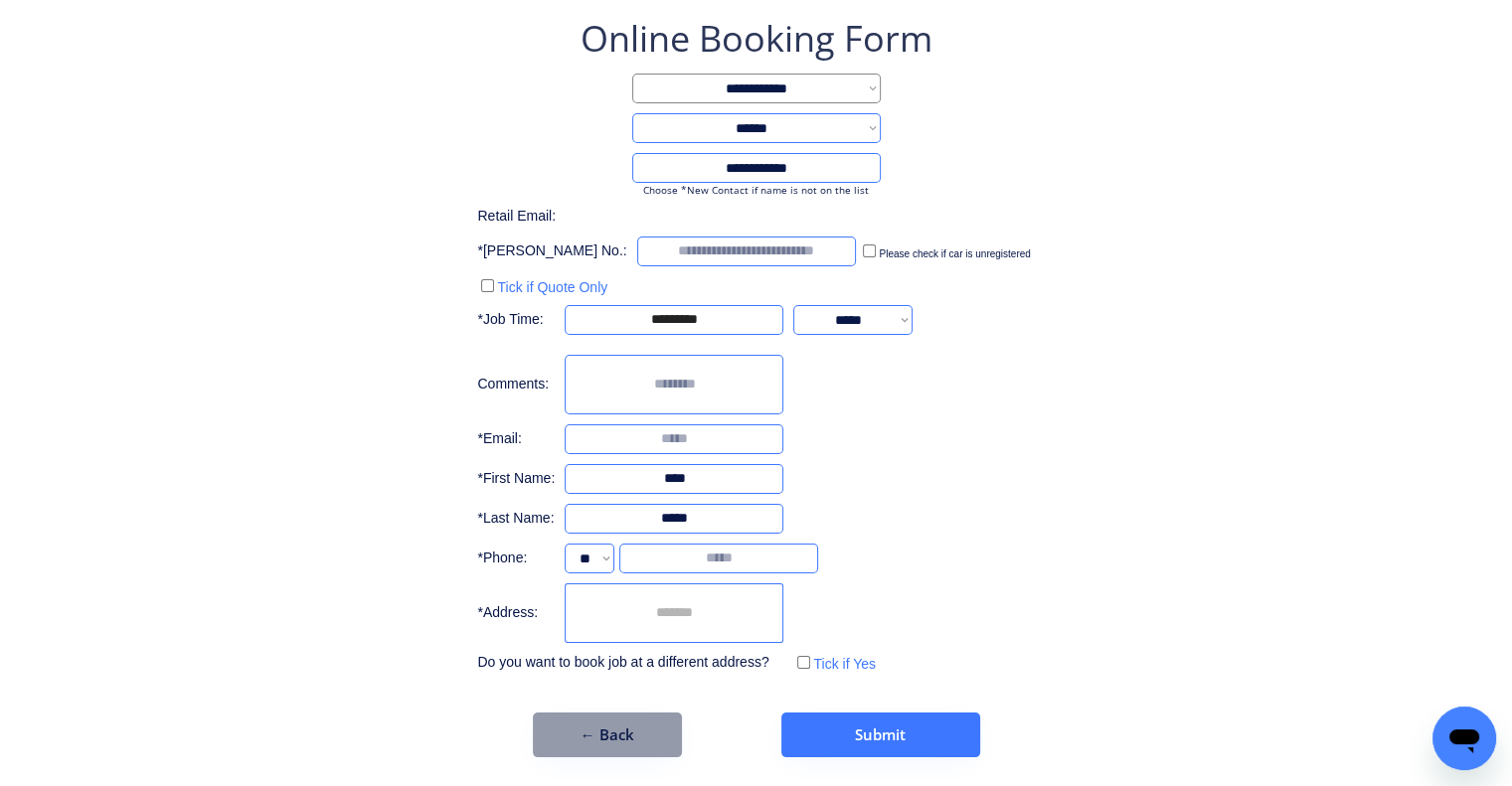 drag, startPoint x: 1105, startPoint y: 373, endPoint x: 704, endPoint y: 11, distance: 540.2268 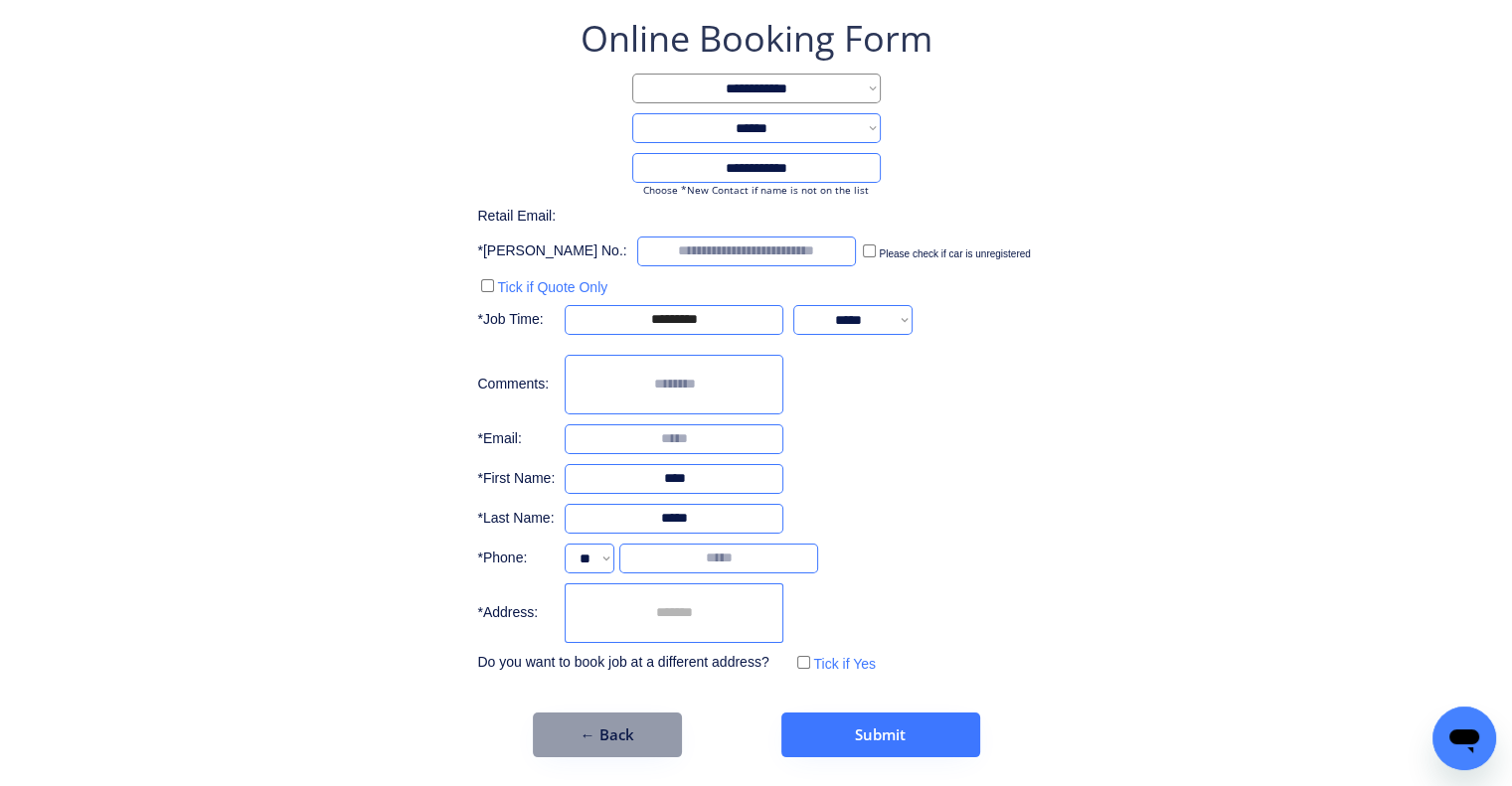 click at bounding box center (747, 251) 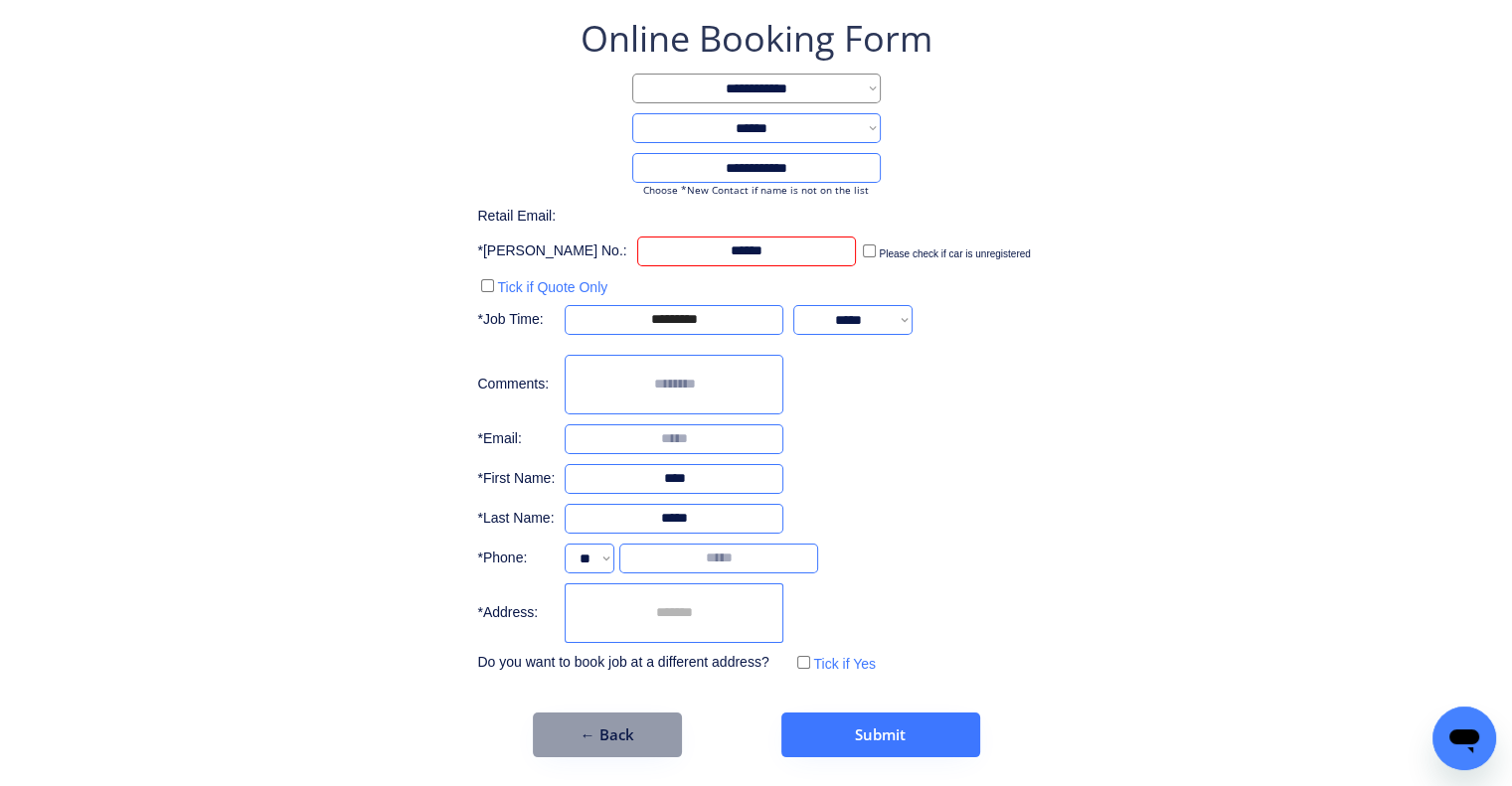 type on "******" 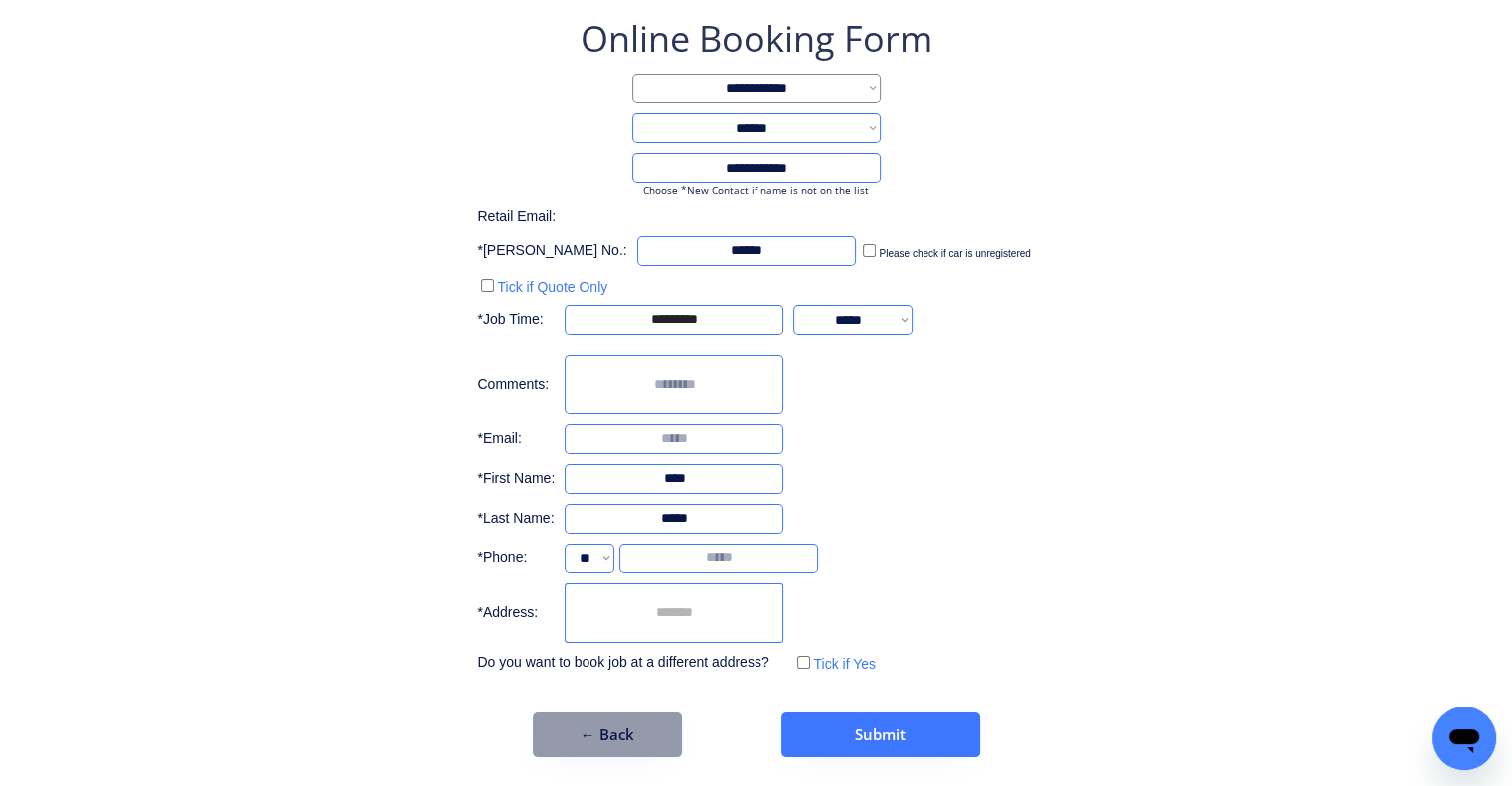 click on "**********" at bounding box center (756, 386) 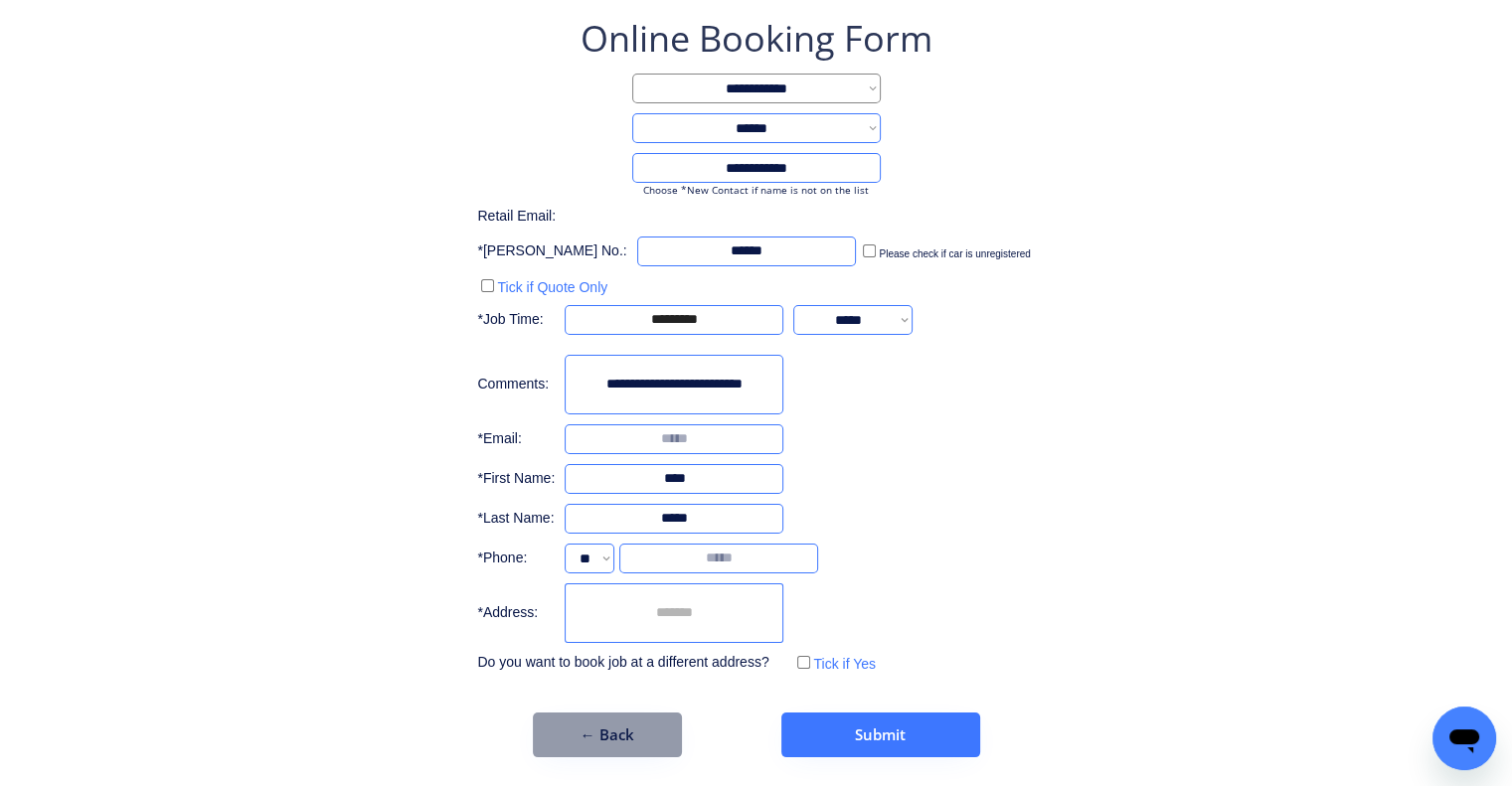 click at bounding box center (674, 385) 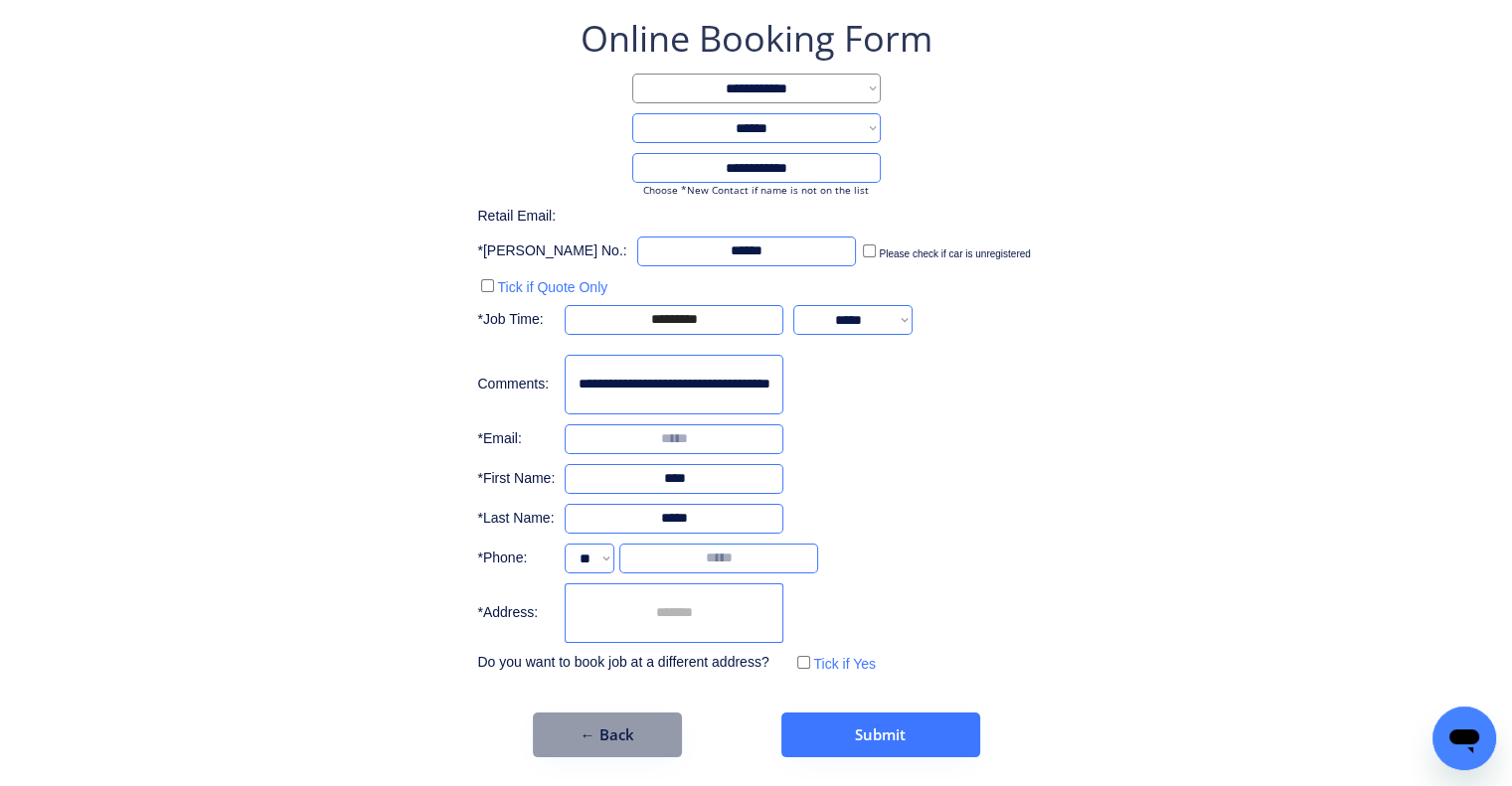 scroll, scrollTop: 0, scrollLeft: 32, axis: horizontal 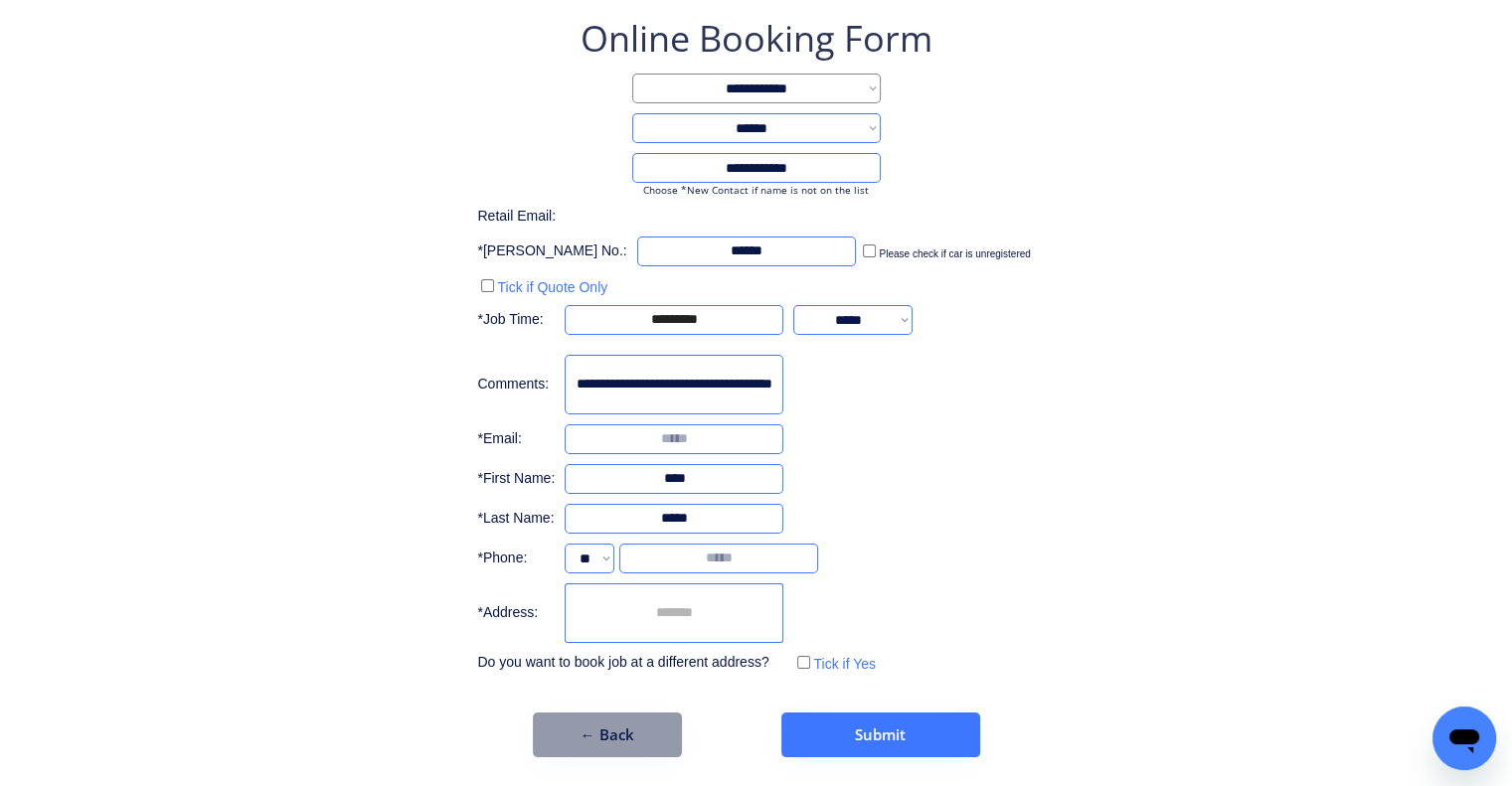 click on "**********" at bounding box center [756, 386] 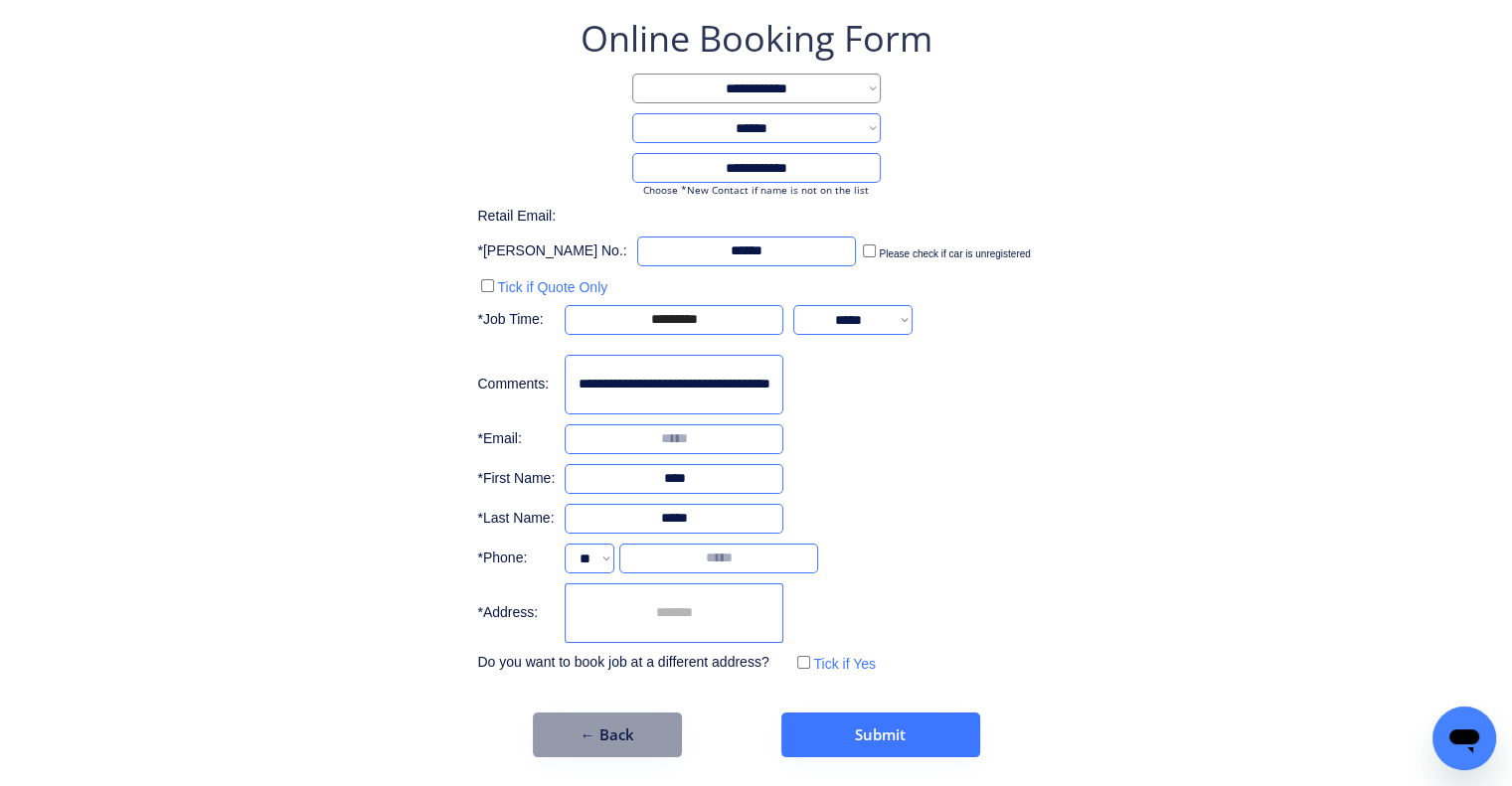 scroll, scrollTop: 0, scrollLeft: 36, axis: horizontal 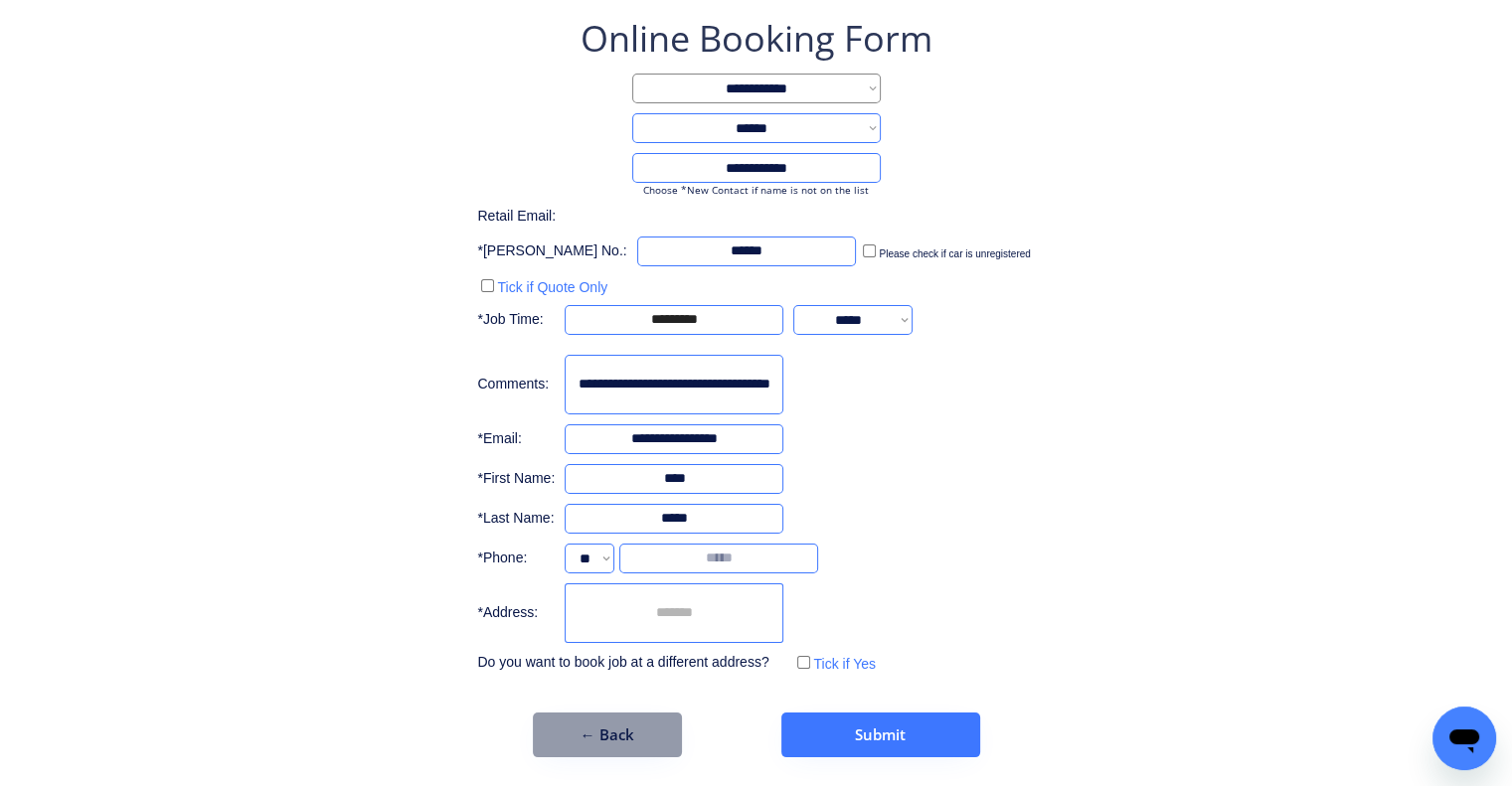 click on "**********" at bounding box center (674, 439) 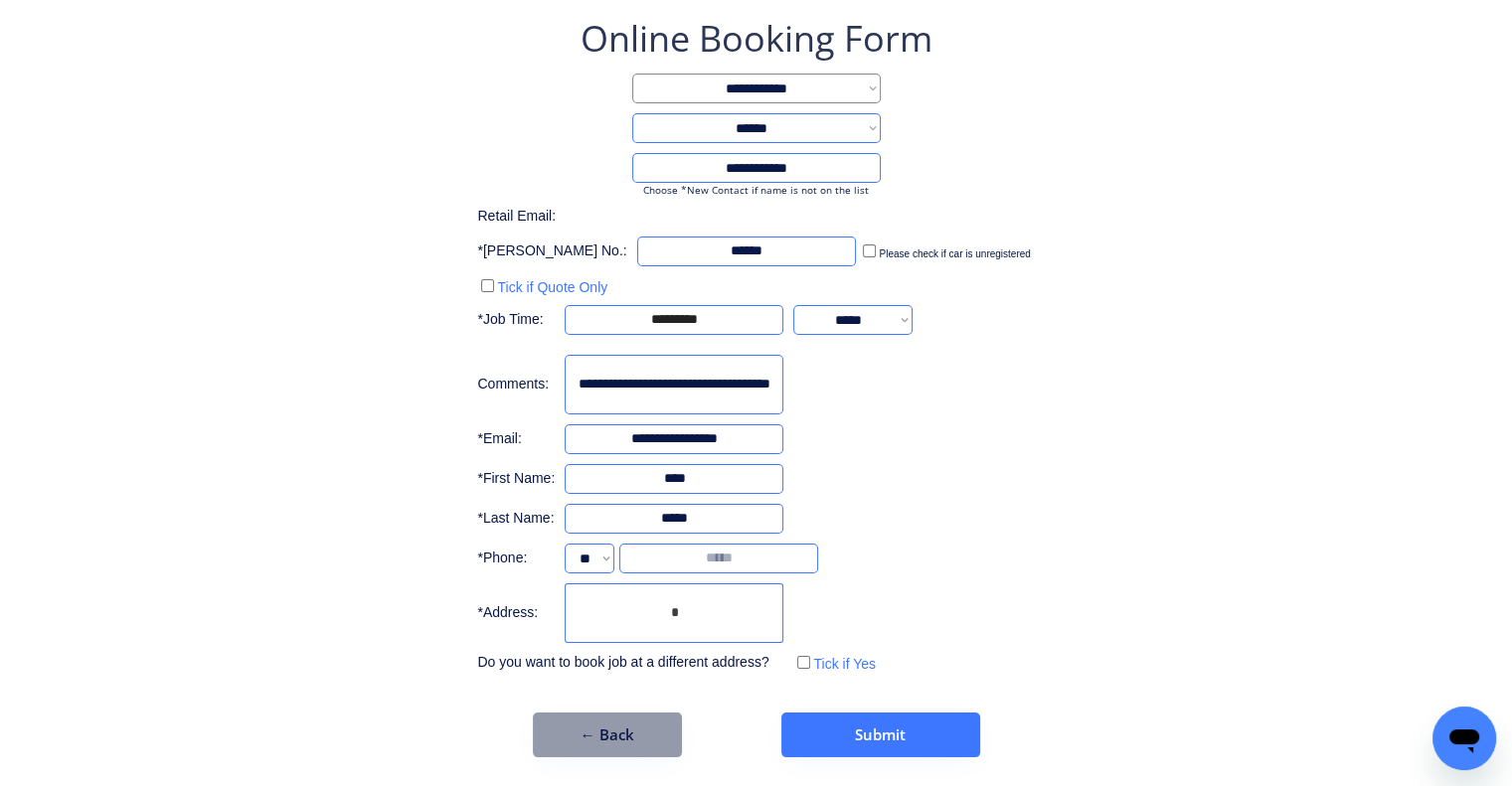 click on "*" at bounding box center [674, 613] 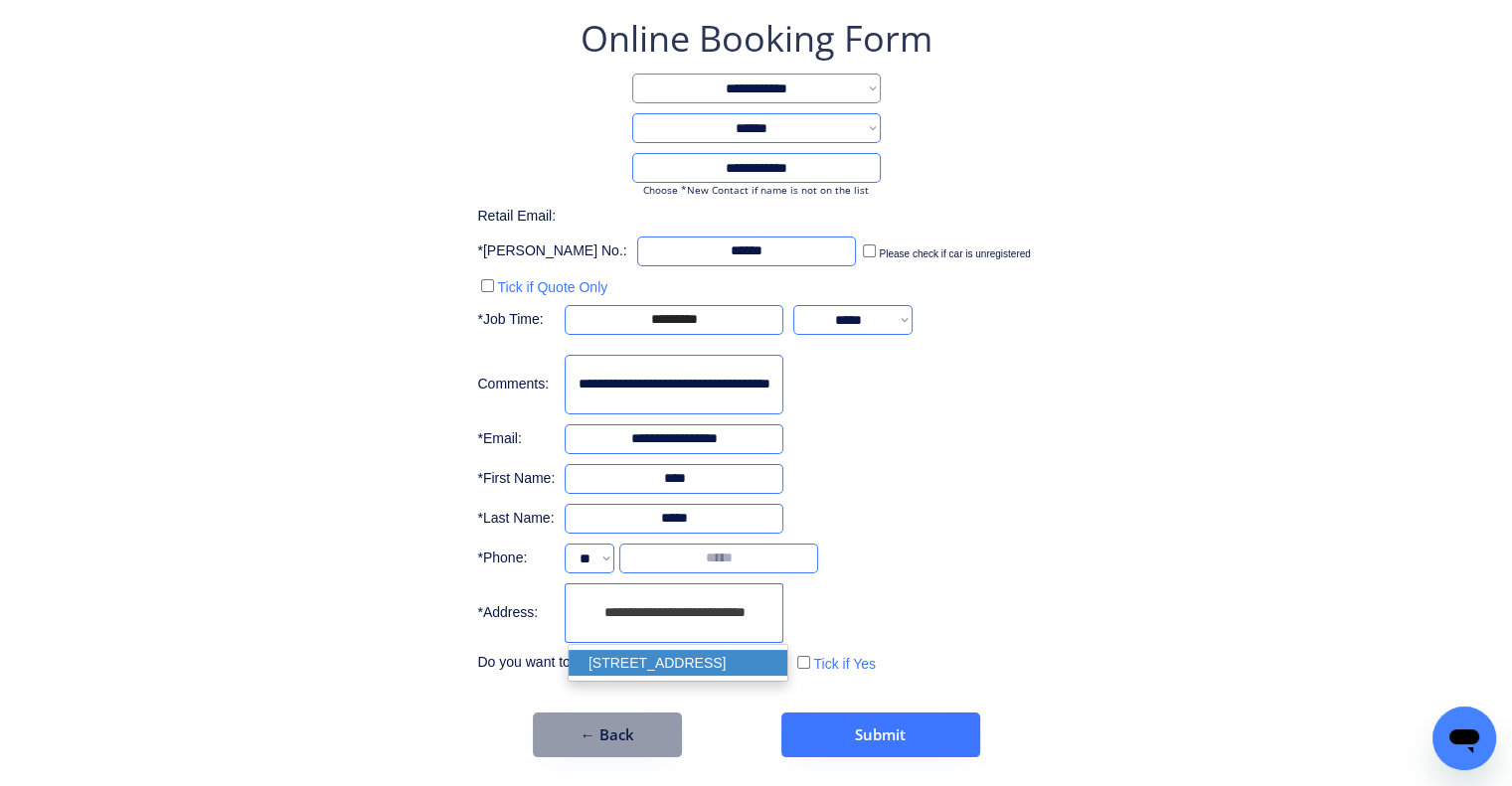 click on "2/60 Lodge Road, Wooloowin QLD 4030, Australia" at bounding box center (678, 663) 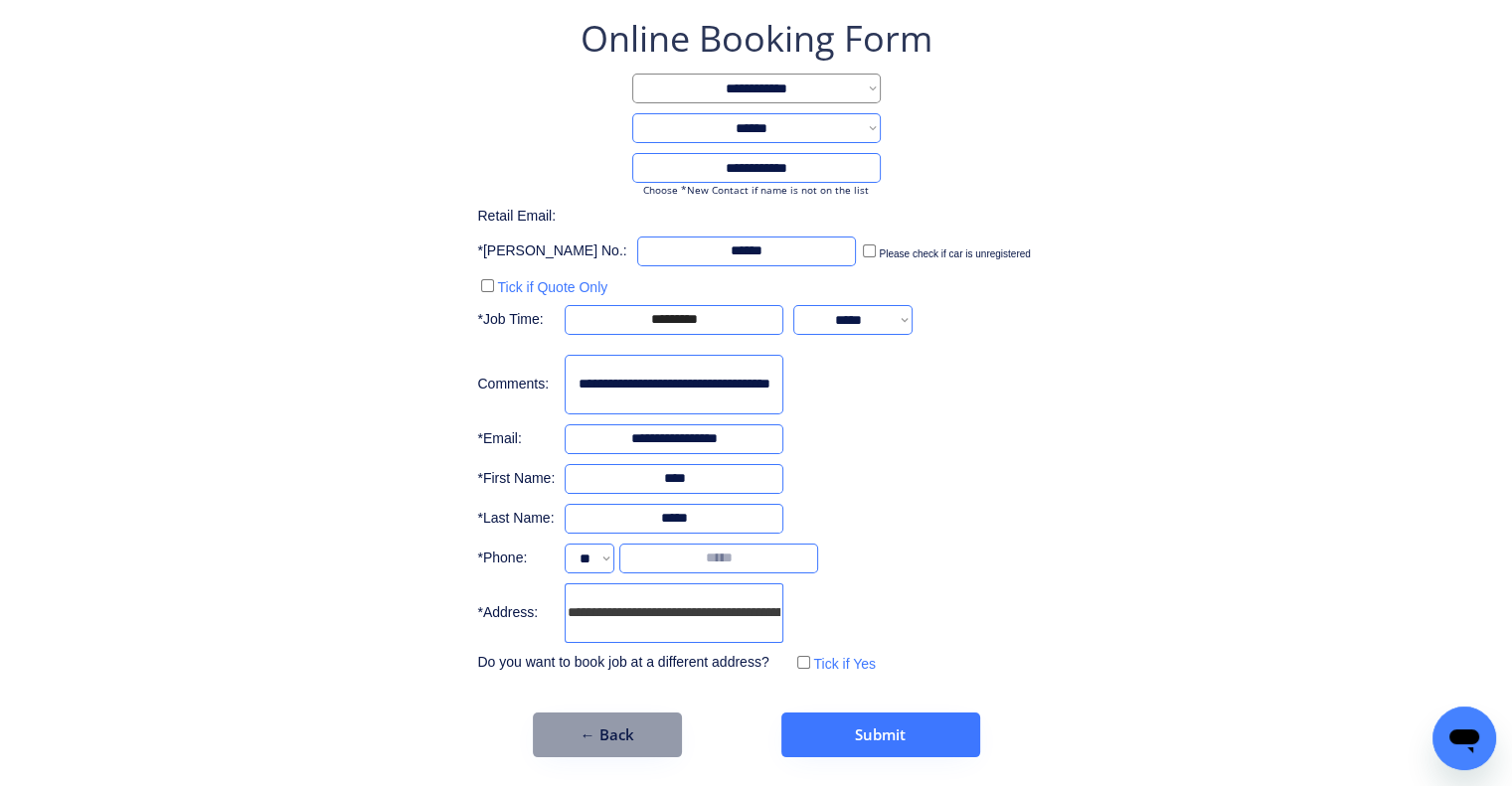 type on "**********" 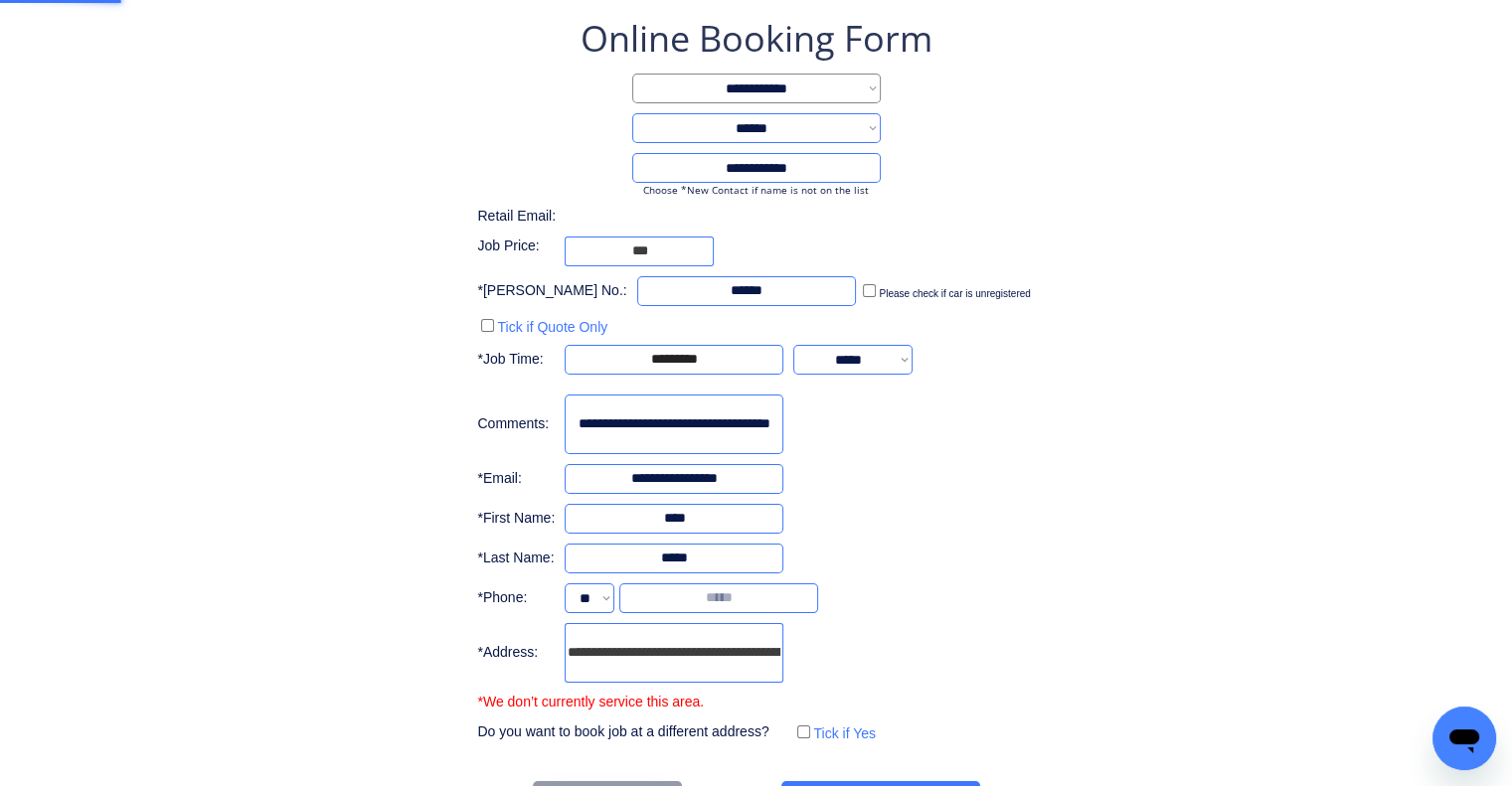 click on "**********" at bounding box center (756, 419) 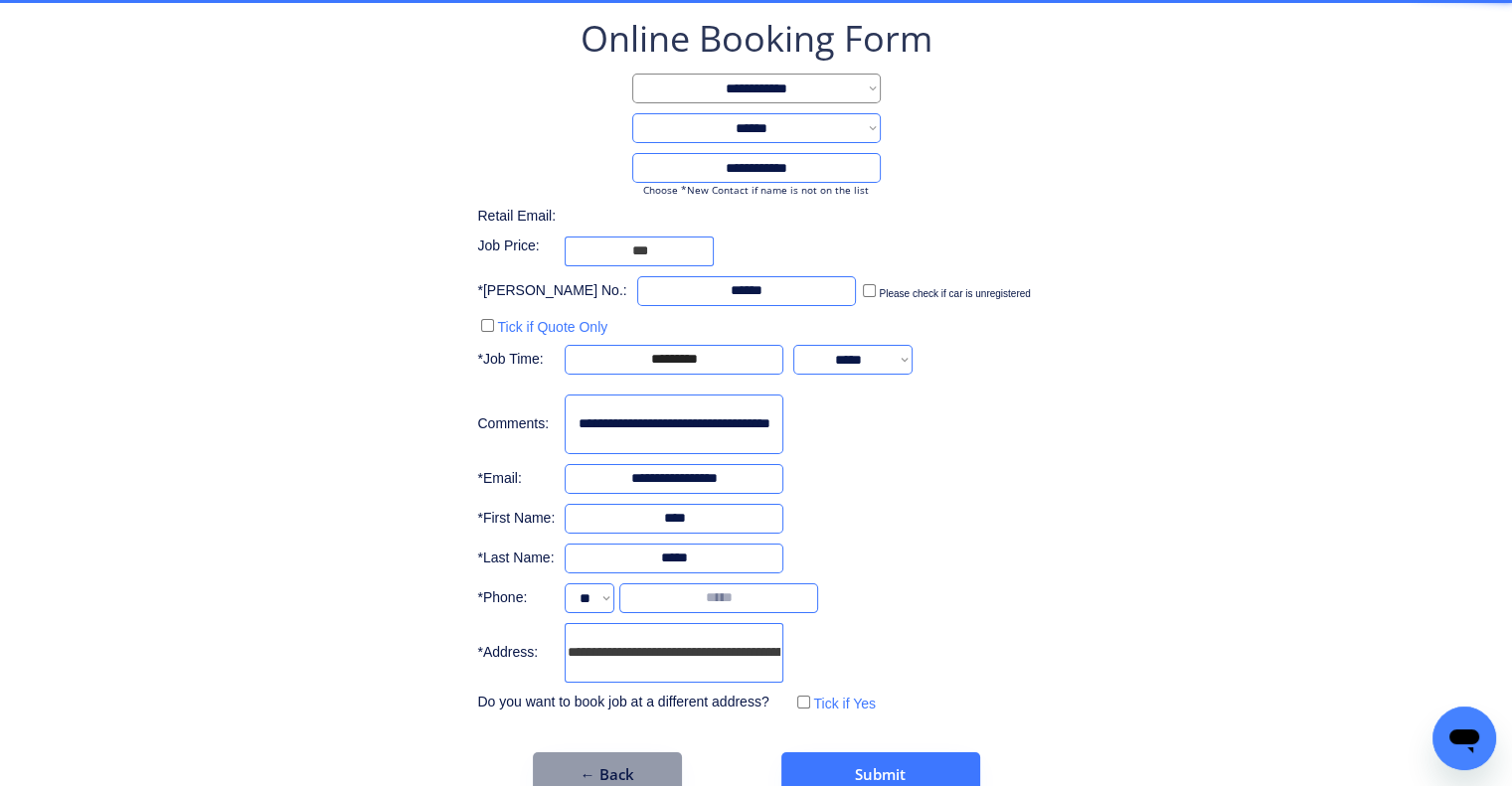 click on "**********" at bounding box center [756, 405] 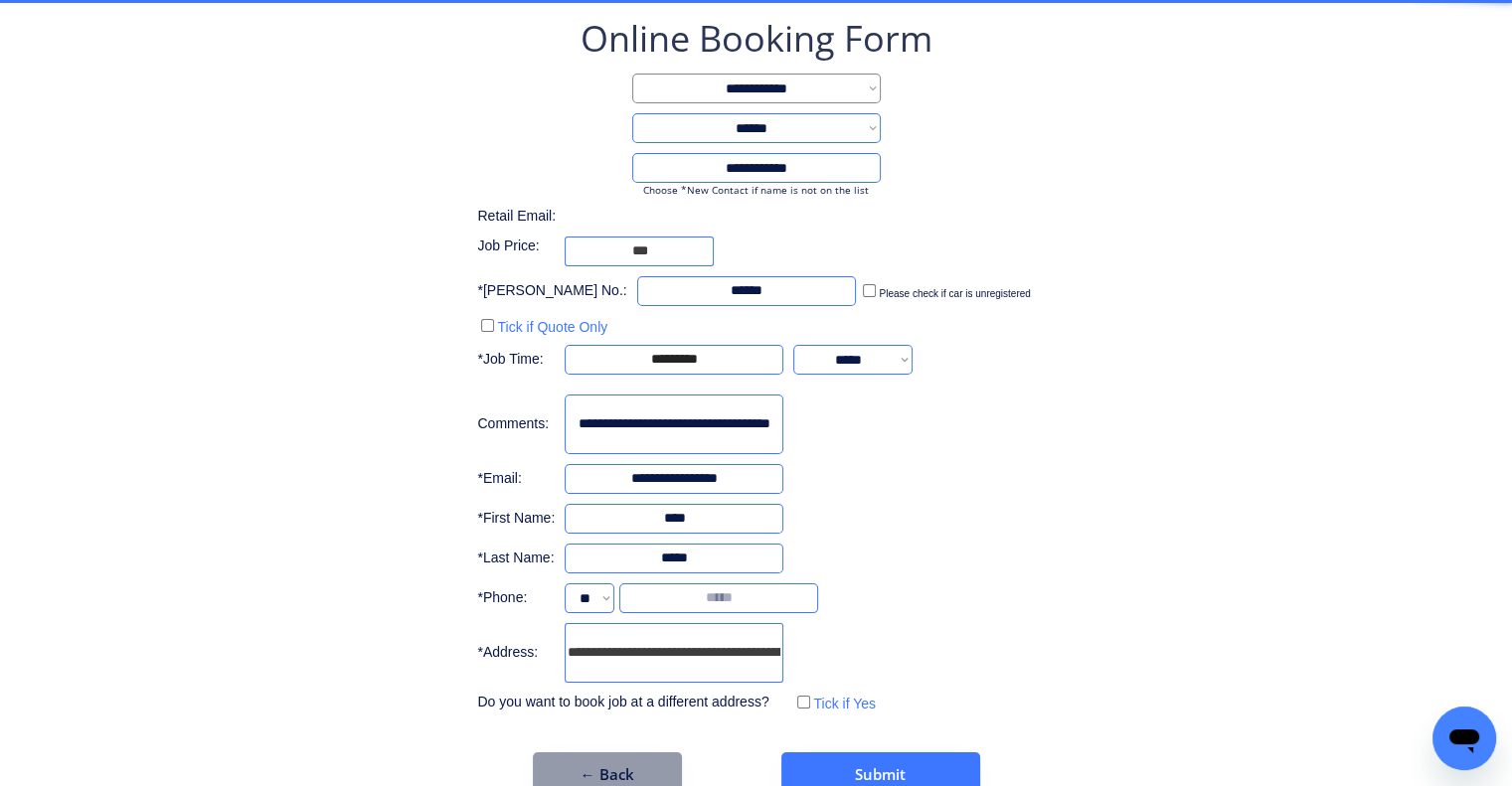 click on "**********" at bounding box center [756, 405] 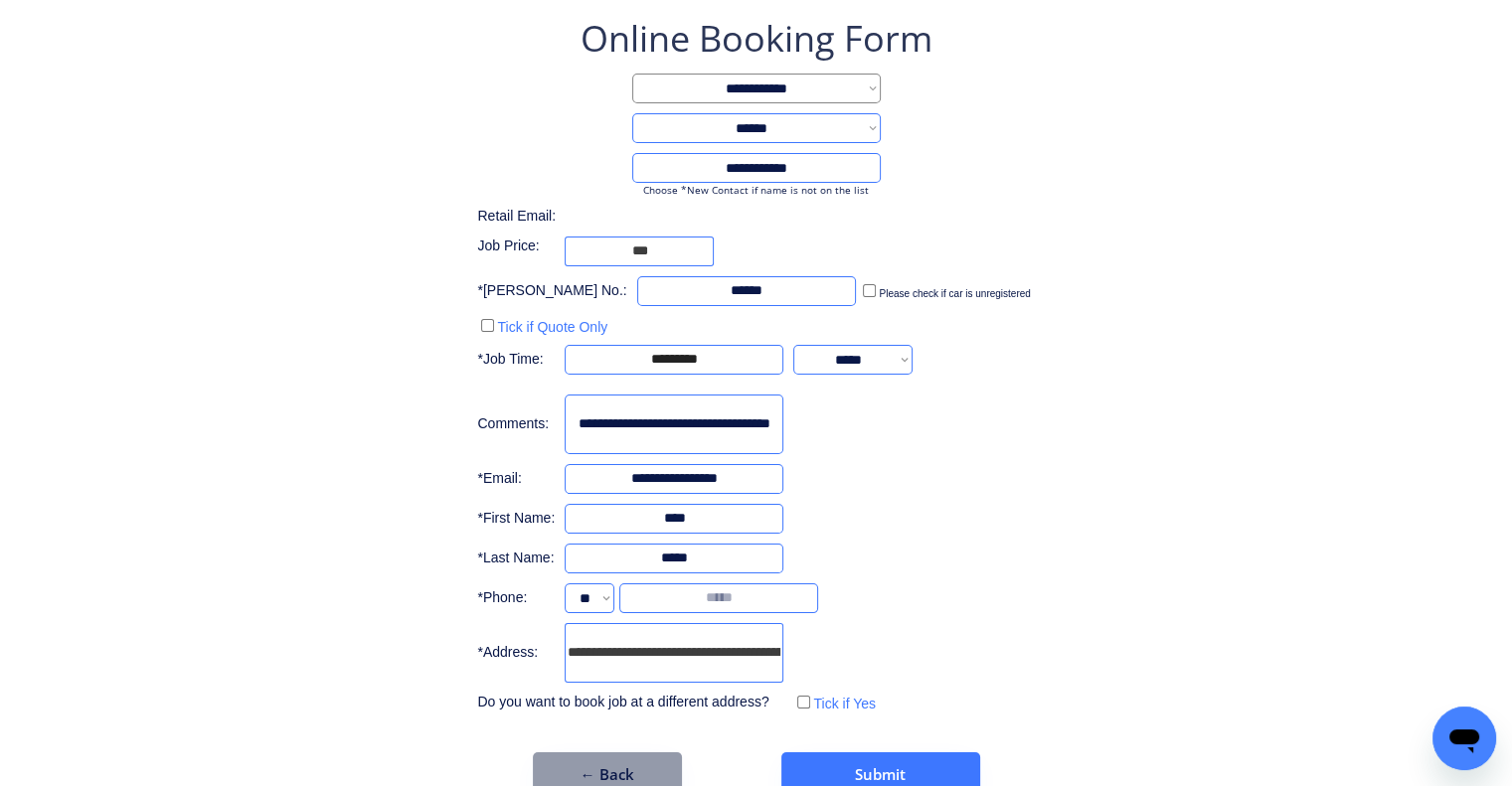 click on "**********" at bounding box center [756, 405] 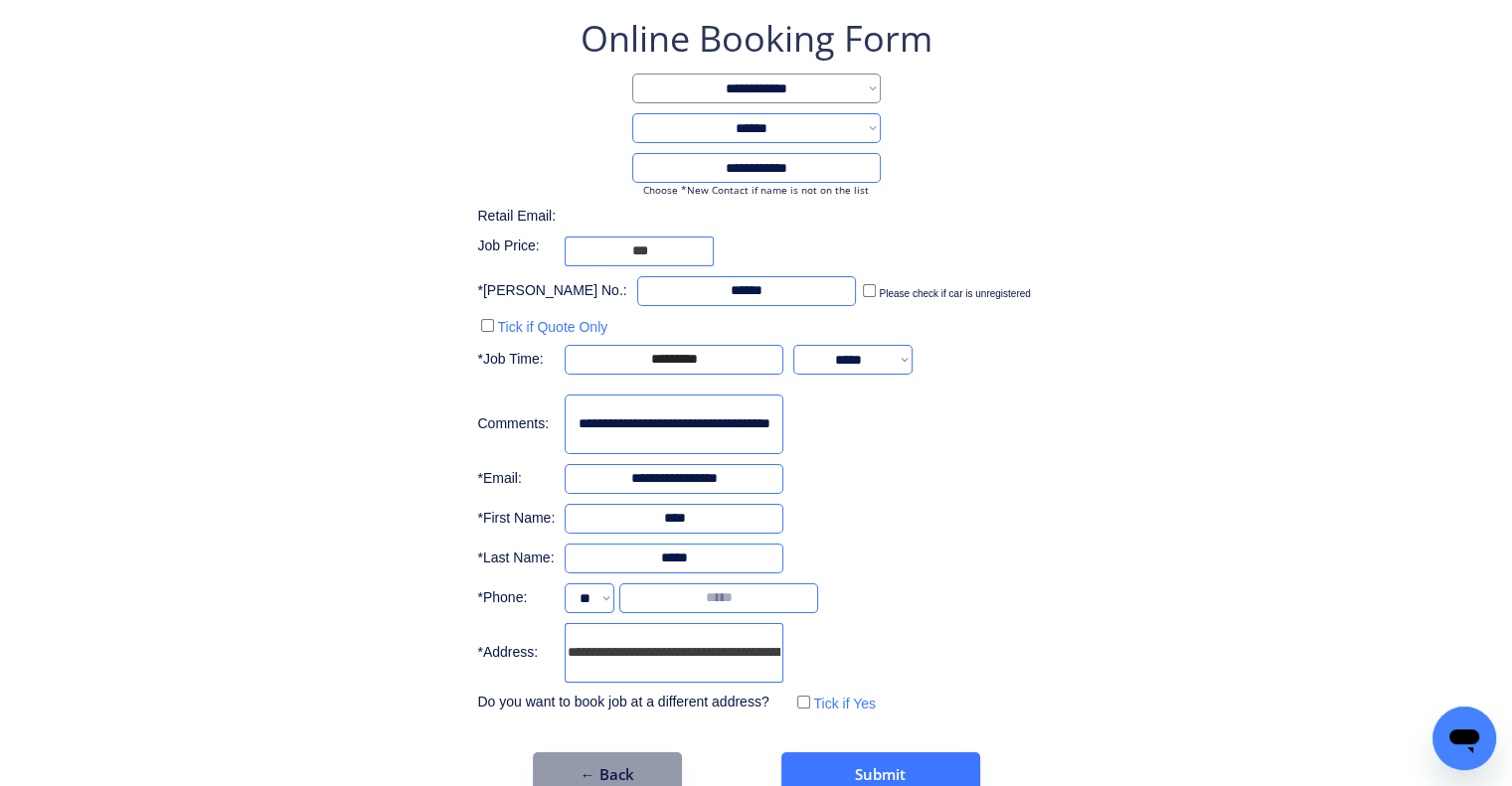 click on "**********" at bounding box center (756, 366) 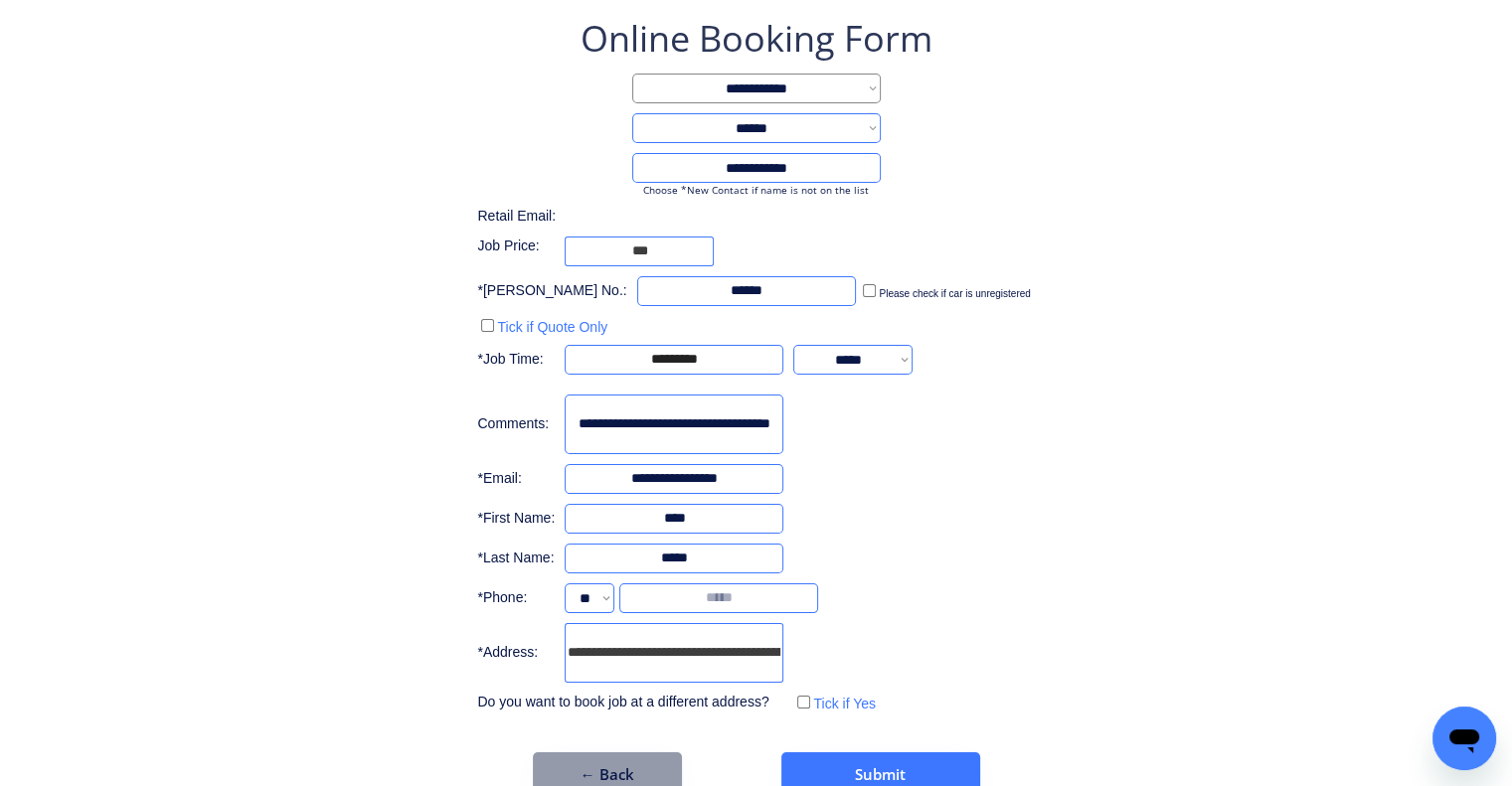click on "**********" at bounding box center [756, 366] 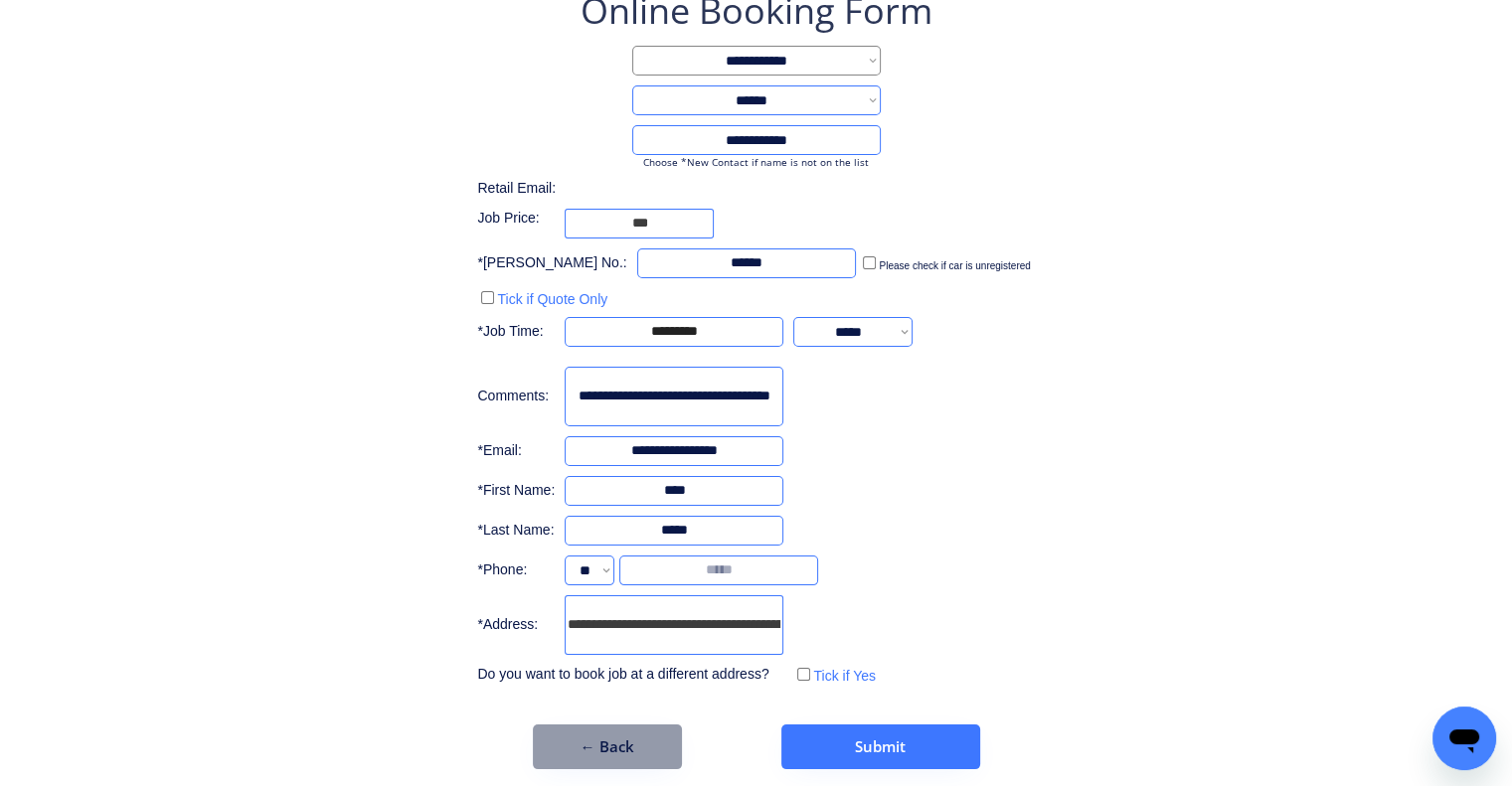 scroll, scrollTop: 135, scrollLeft: 0, axis: vertical 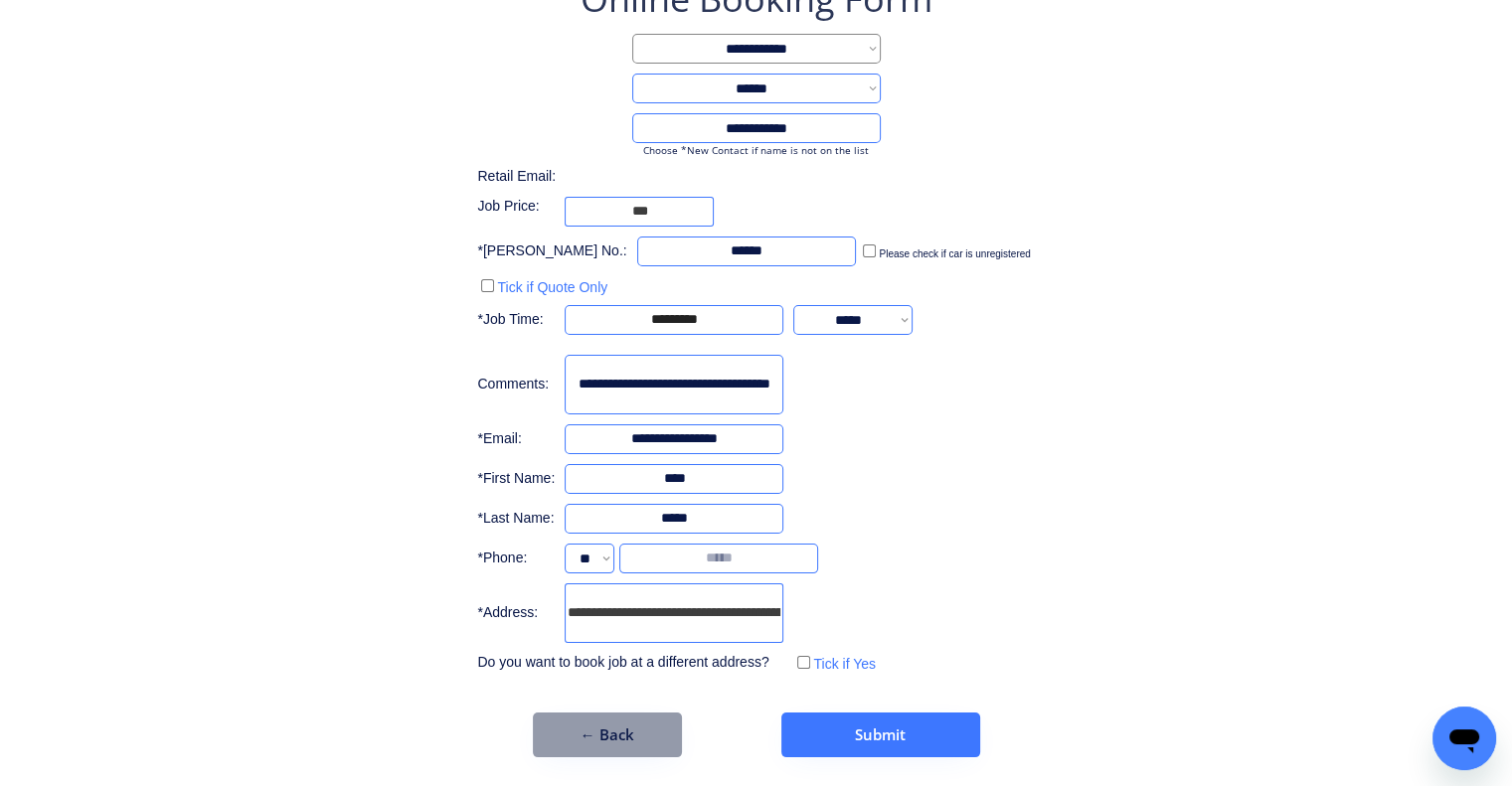 click on "**********" at bounding box center (756, 366) 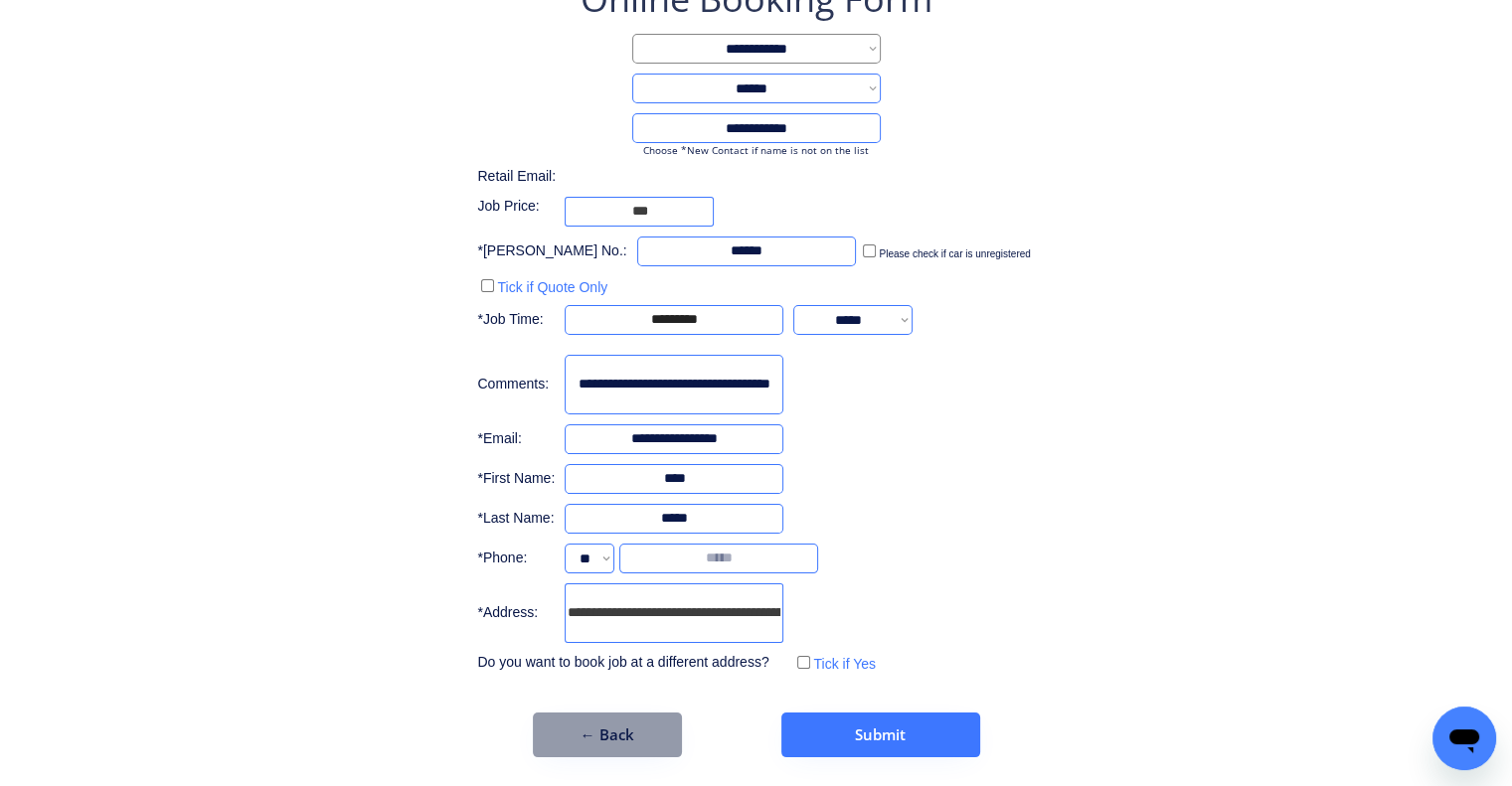 click at bounding box center [719, 558] 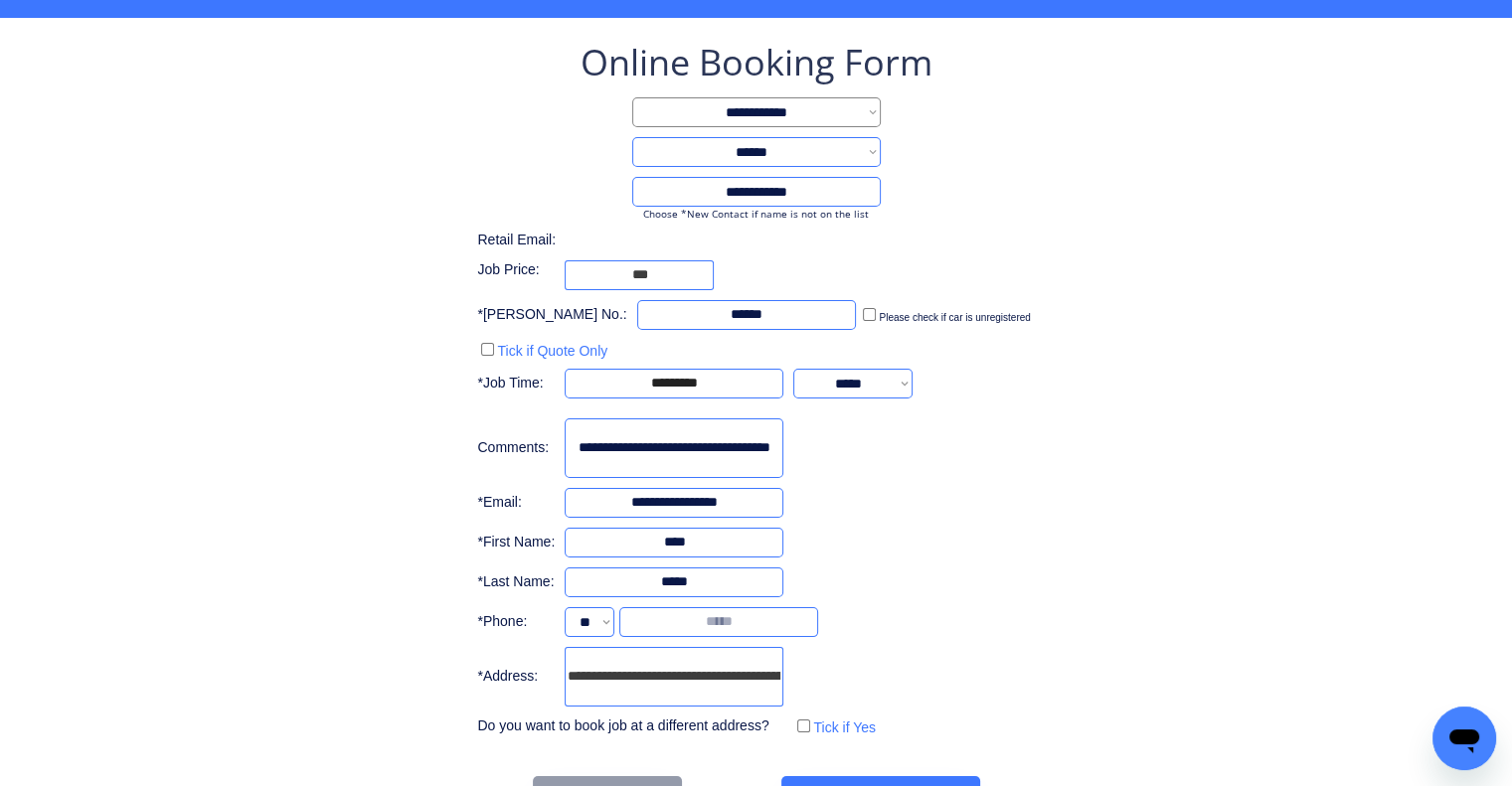 scroll, scrollTop: 135, scrollLeft: 0, axis: vertical 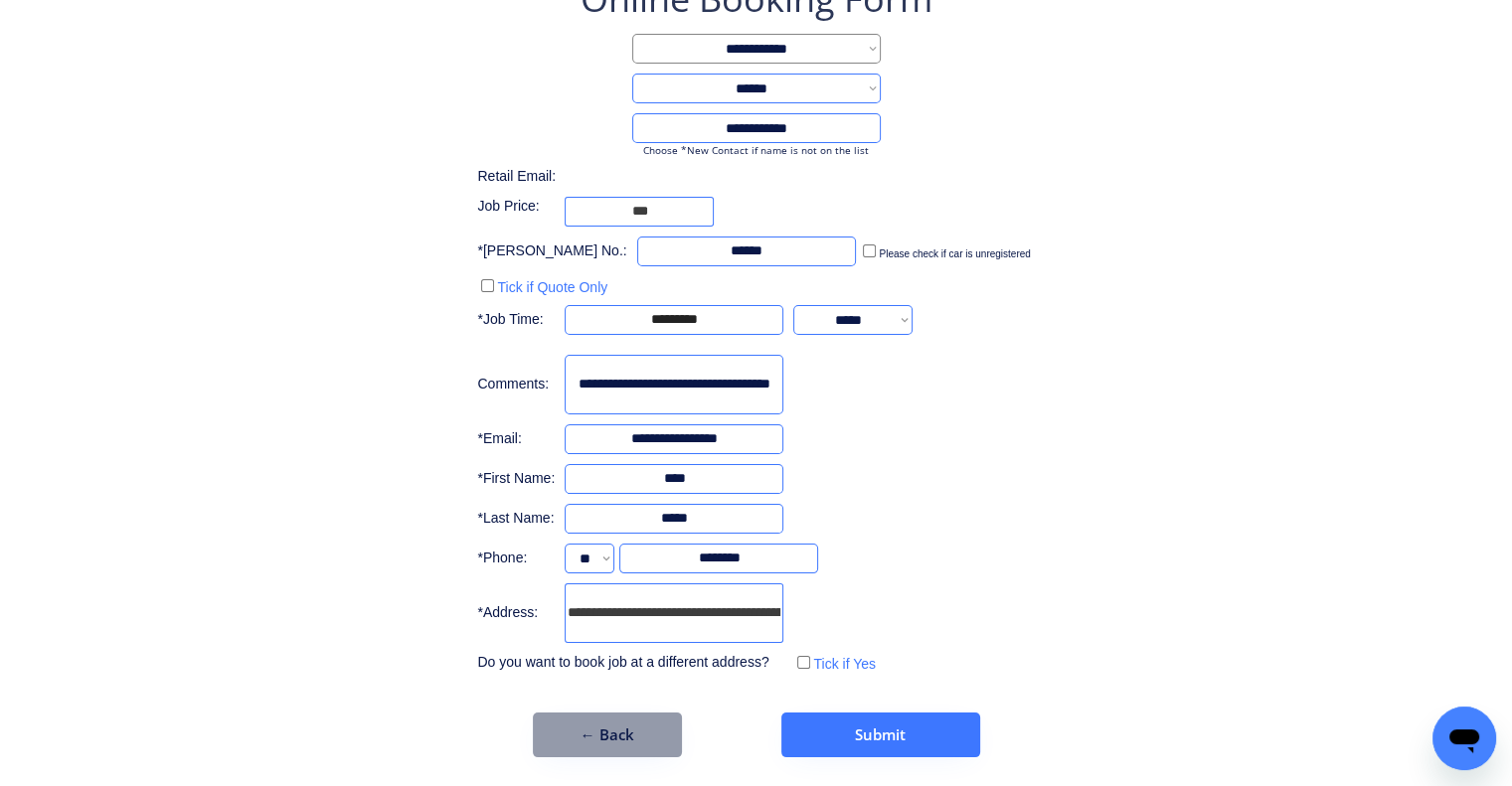 type on "********" 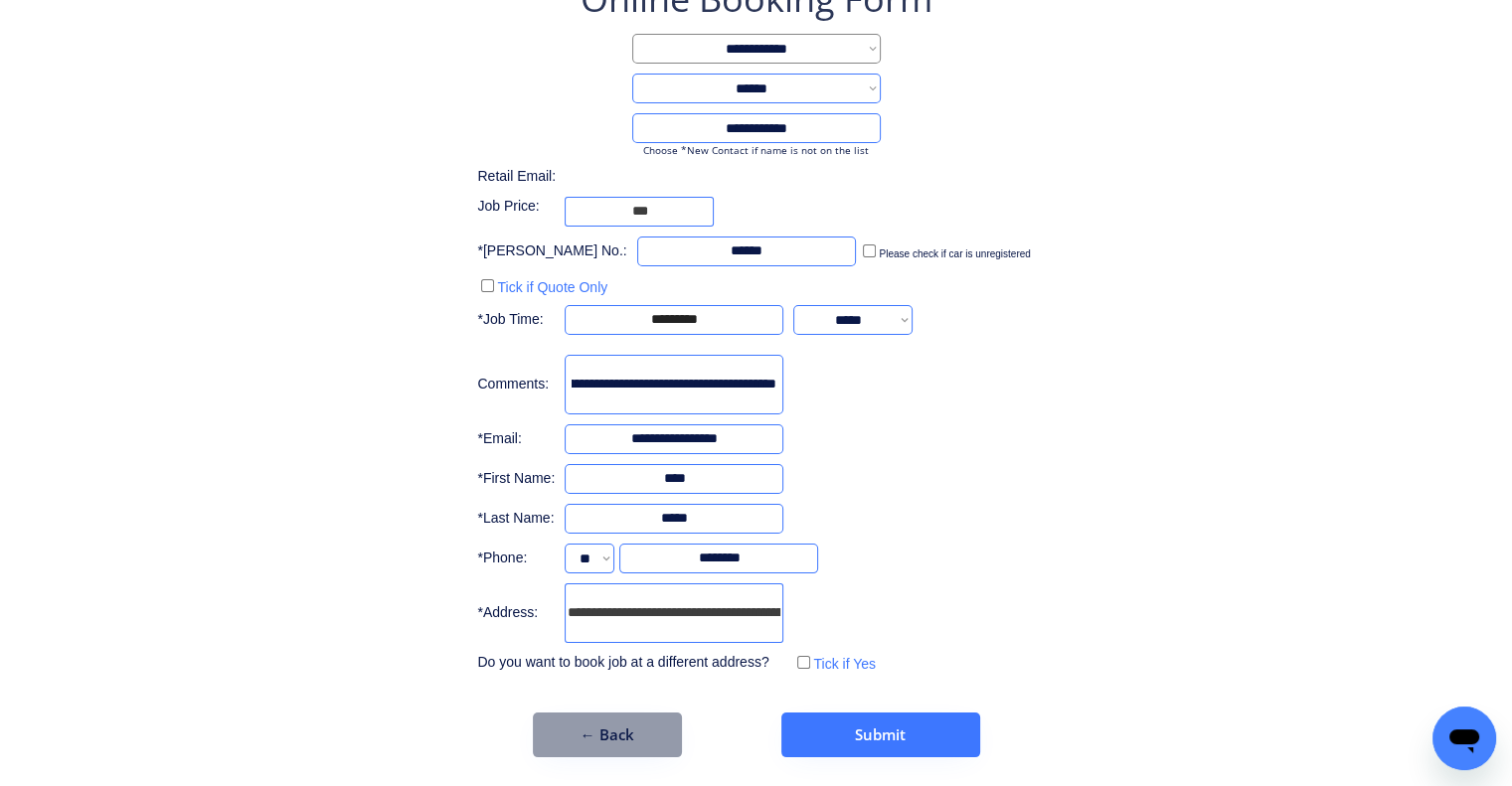 scroll, scrollTop: 0, scrollLeft: 179, axis: horizontal 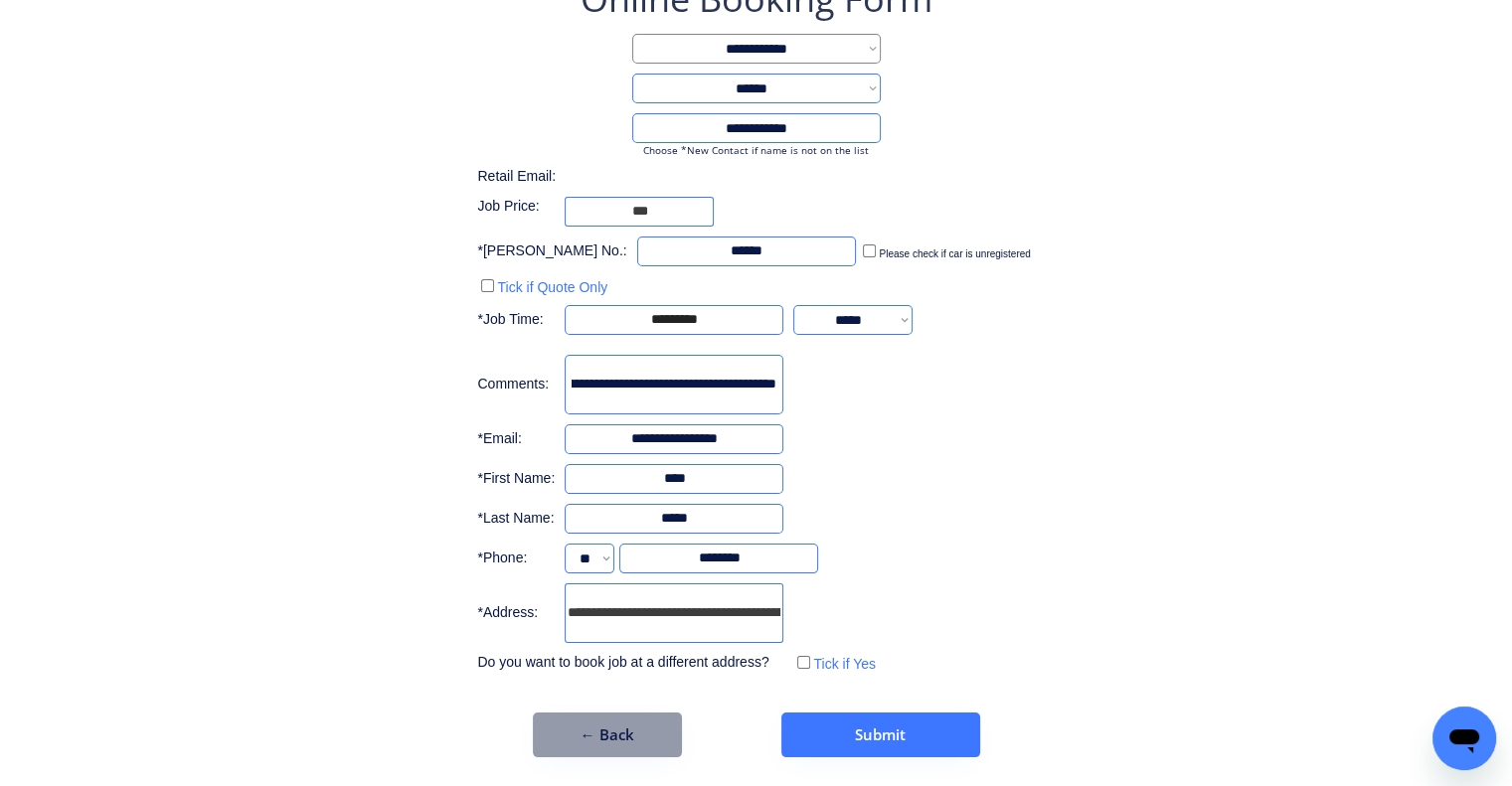 click on "**********" at bounding box center [756, 326] 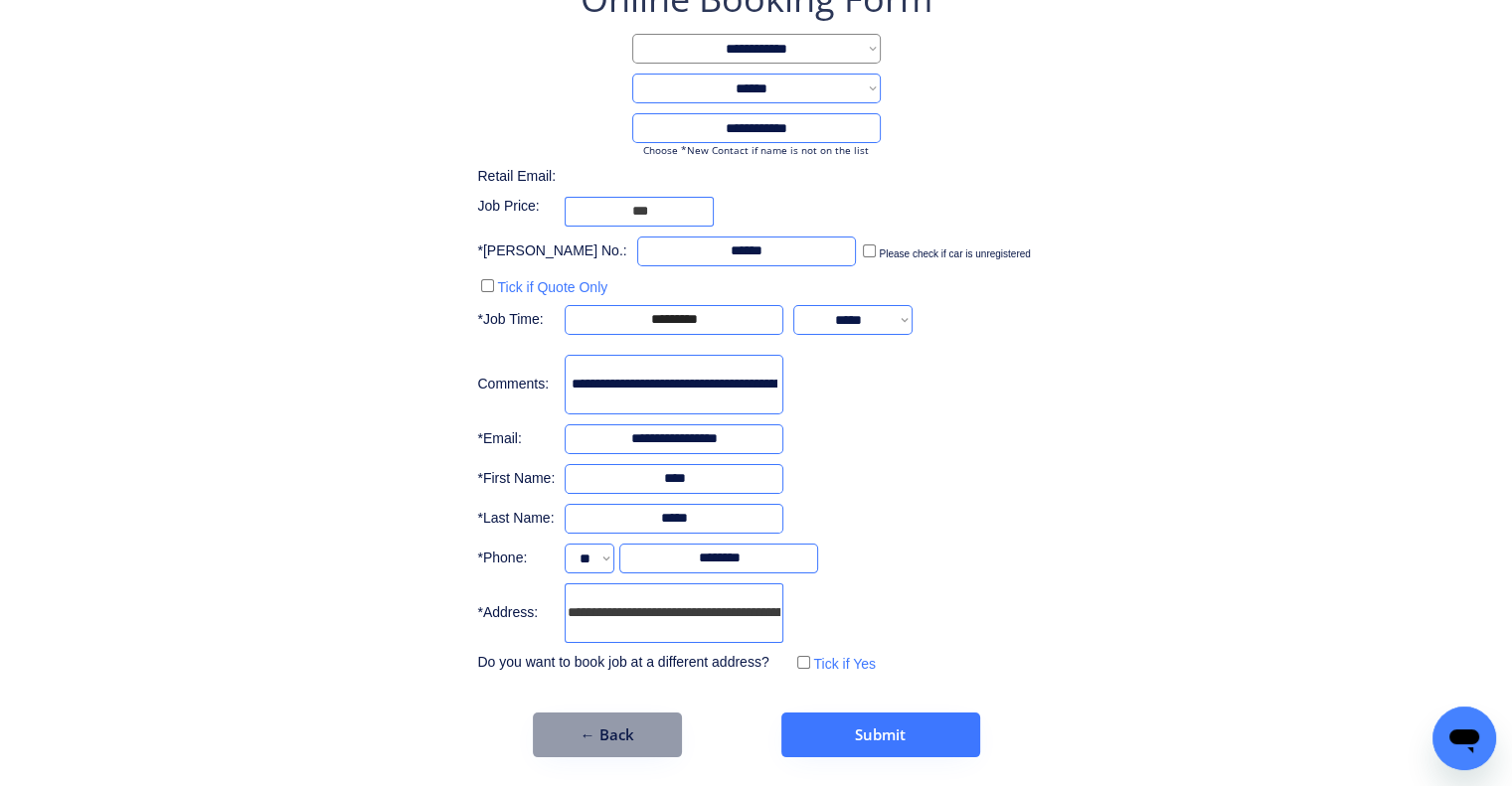scroll, scrollTop: 0, scrollLeft: 179, axis: horizontal 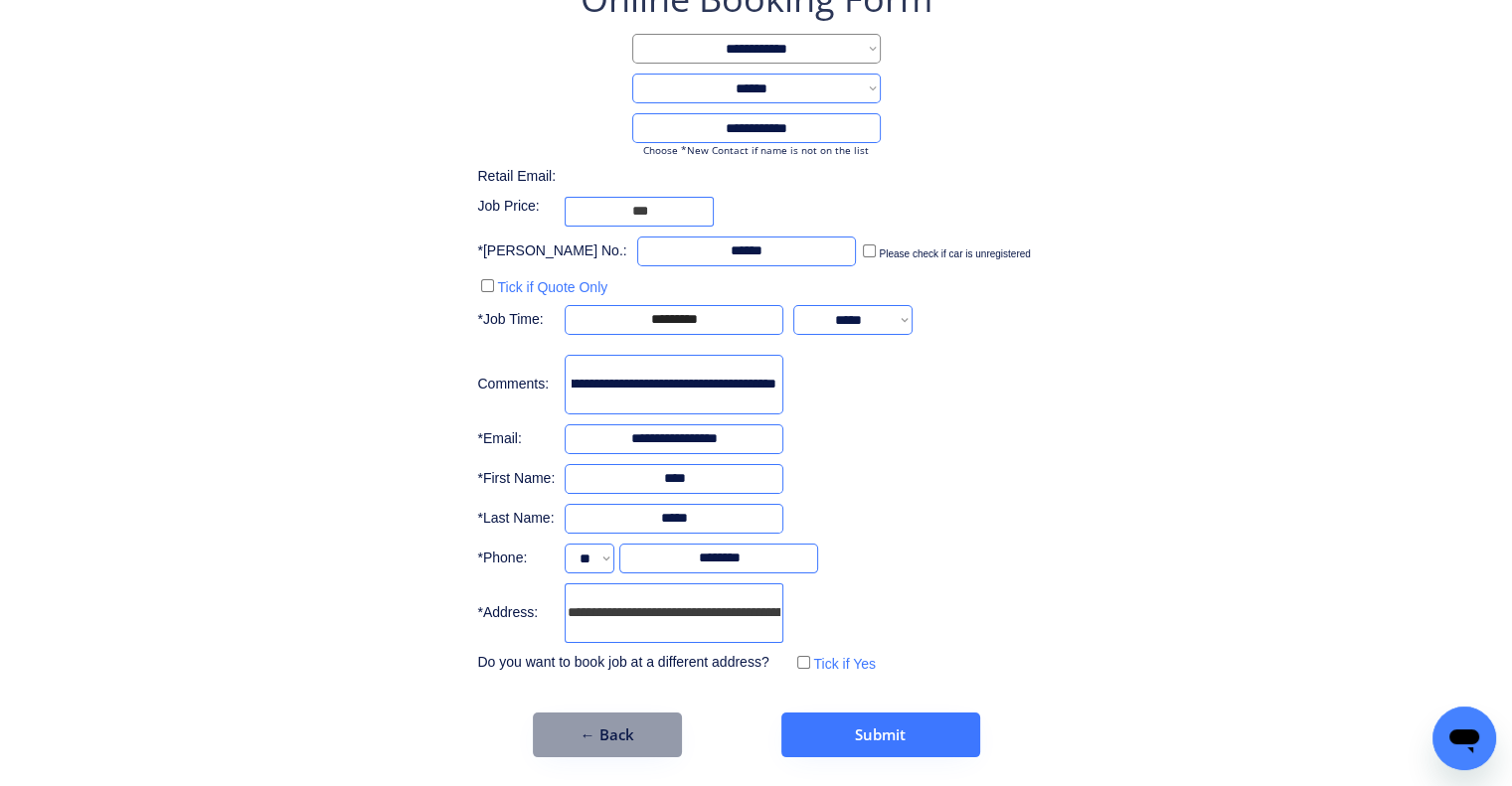 drag, startPoint x: 672, startPoint y: 380, endPoint x: 1015, endPoint y: 381, distance: 343.00146 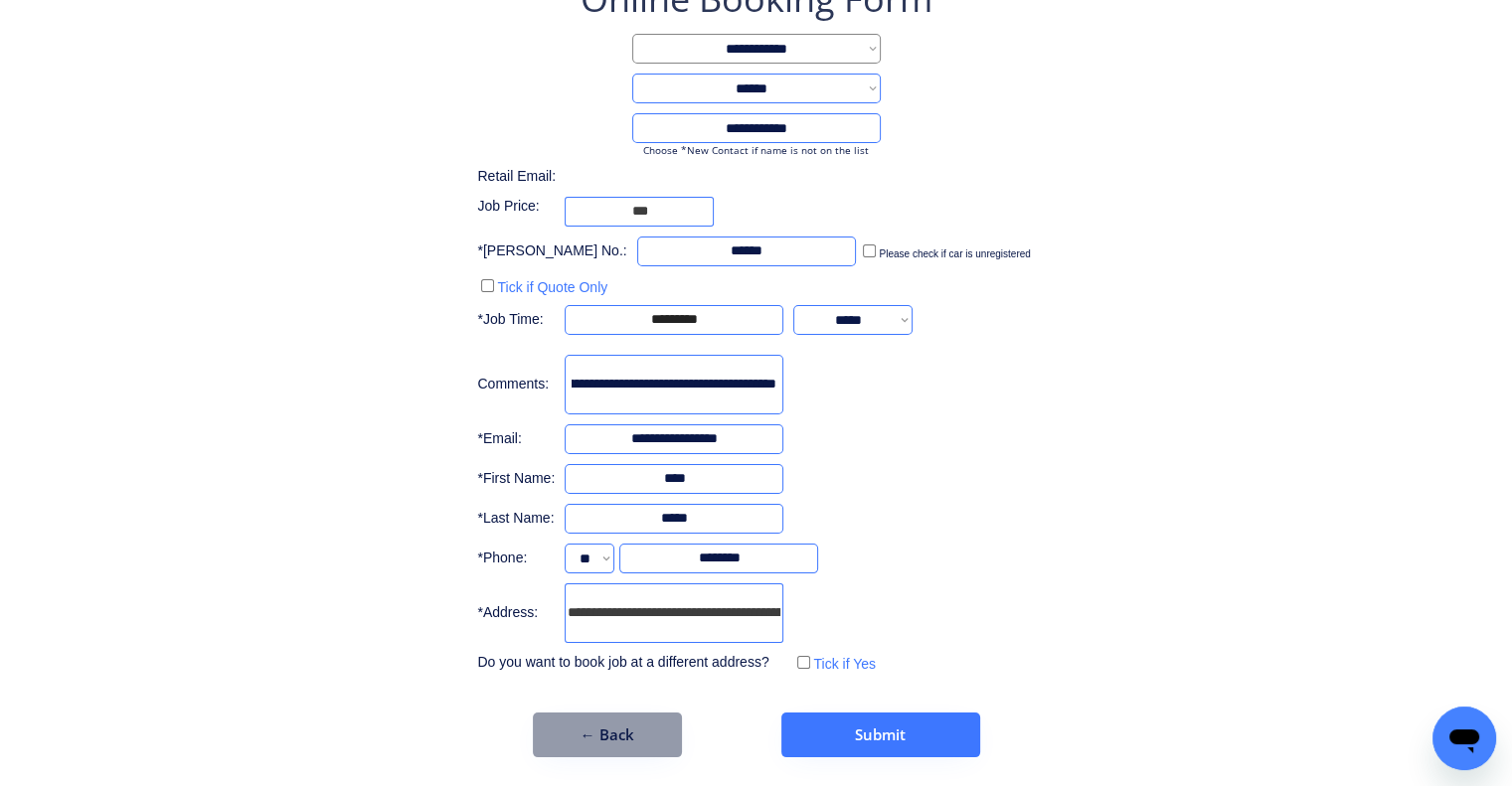 scroll, scrollTop: 0, scrollLeft: 267, axis: horizontal 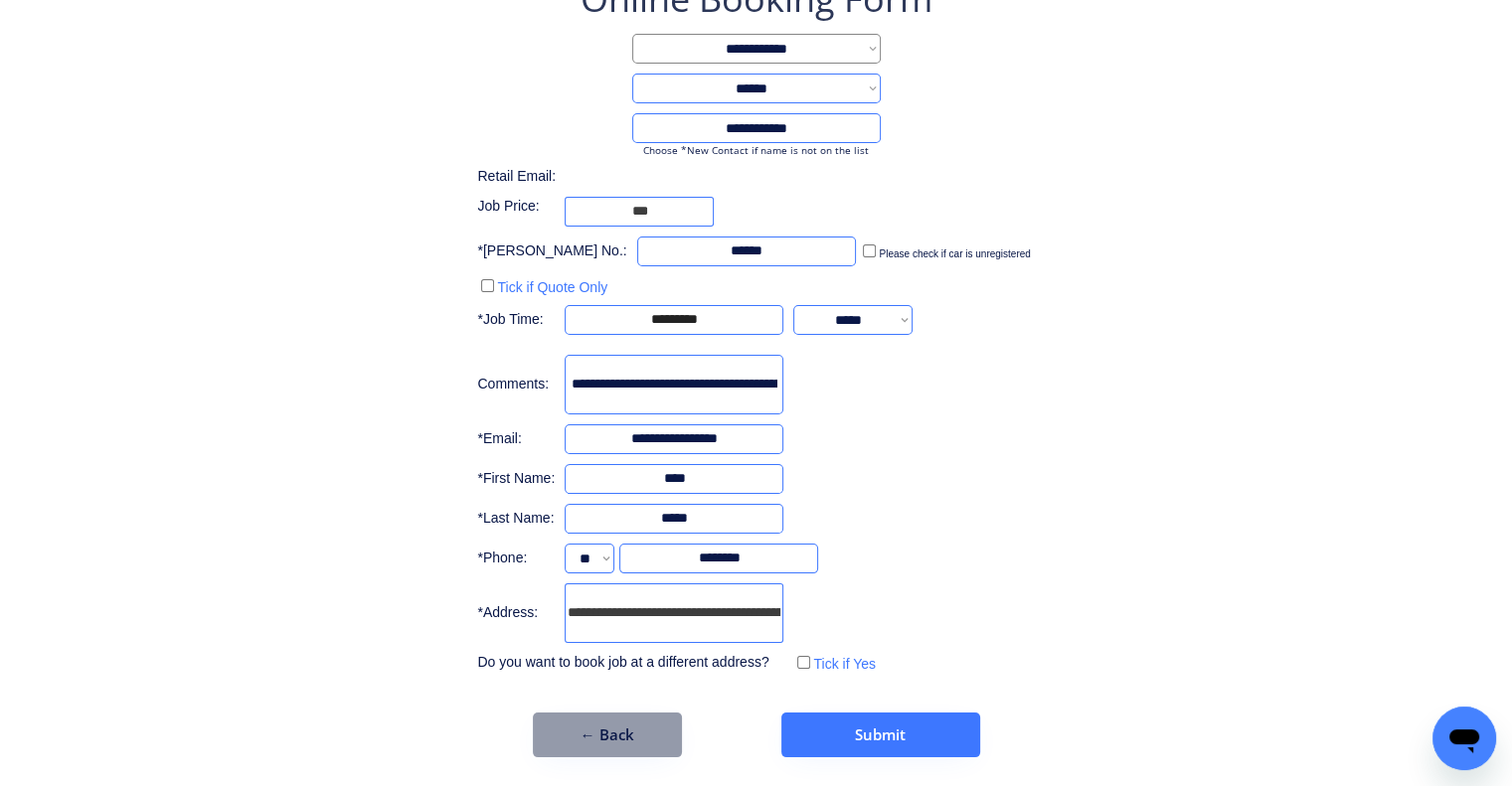 drag, startPoint x: 767, startPoint y: 390, endPoint x: 258, endPoint y: 369, distance: 509.433 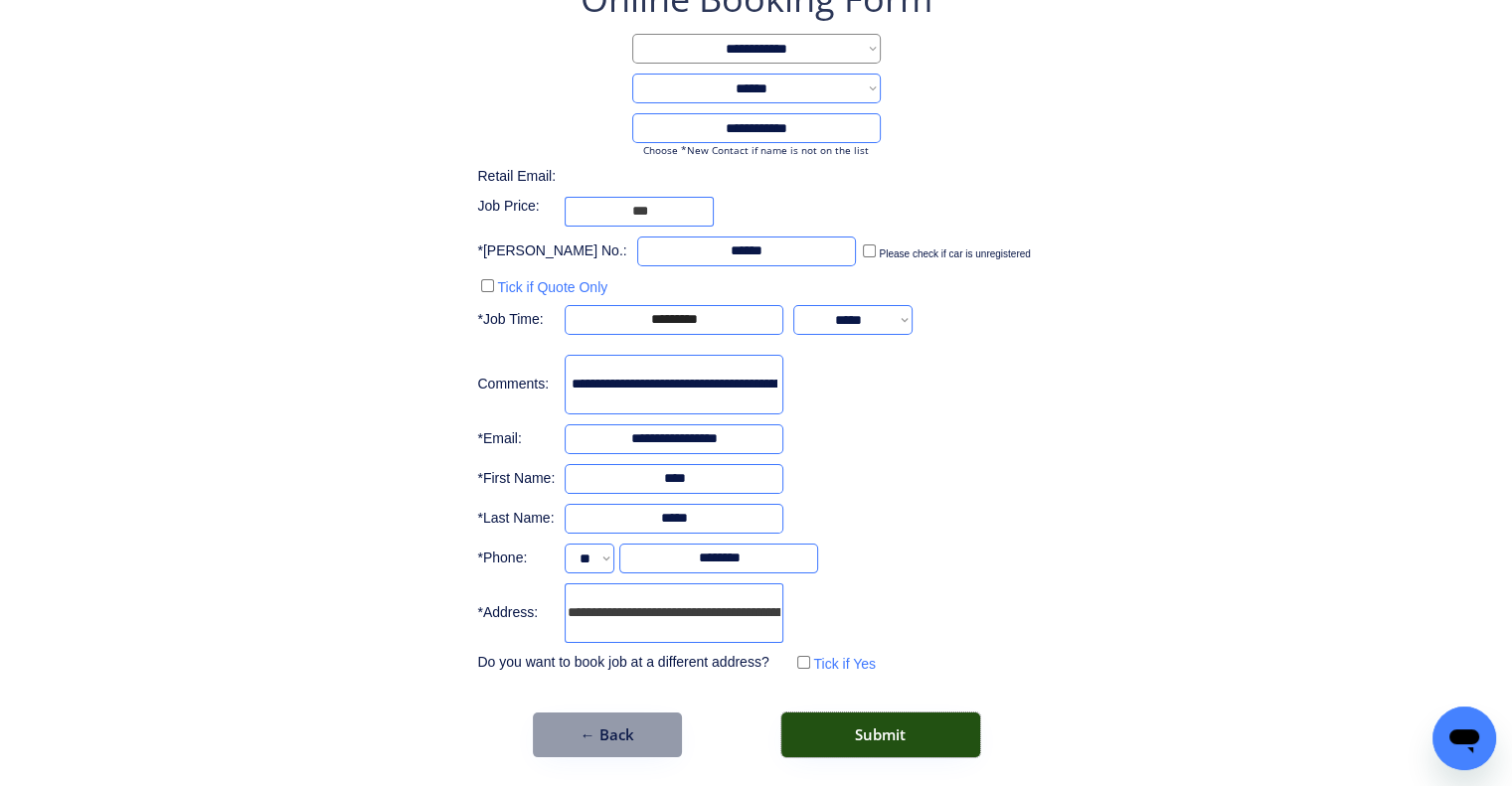 click on "Submit" at bounding box center (881, 734) 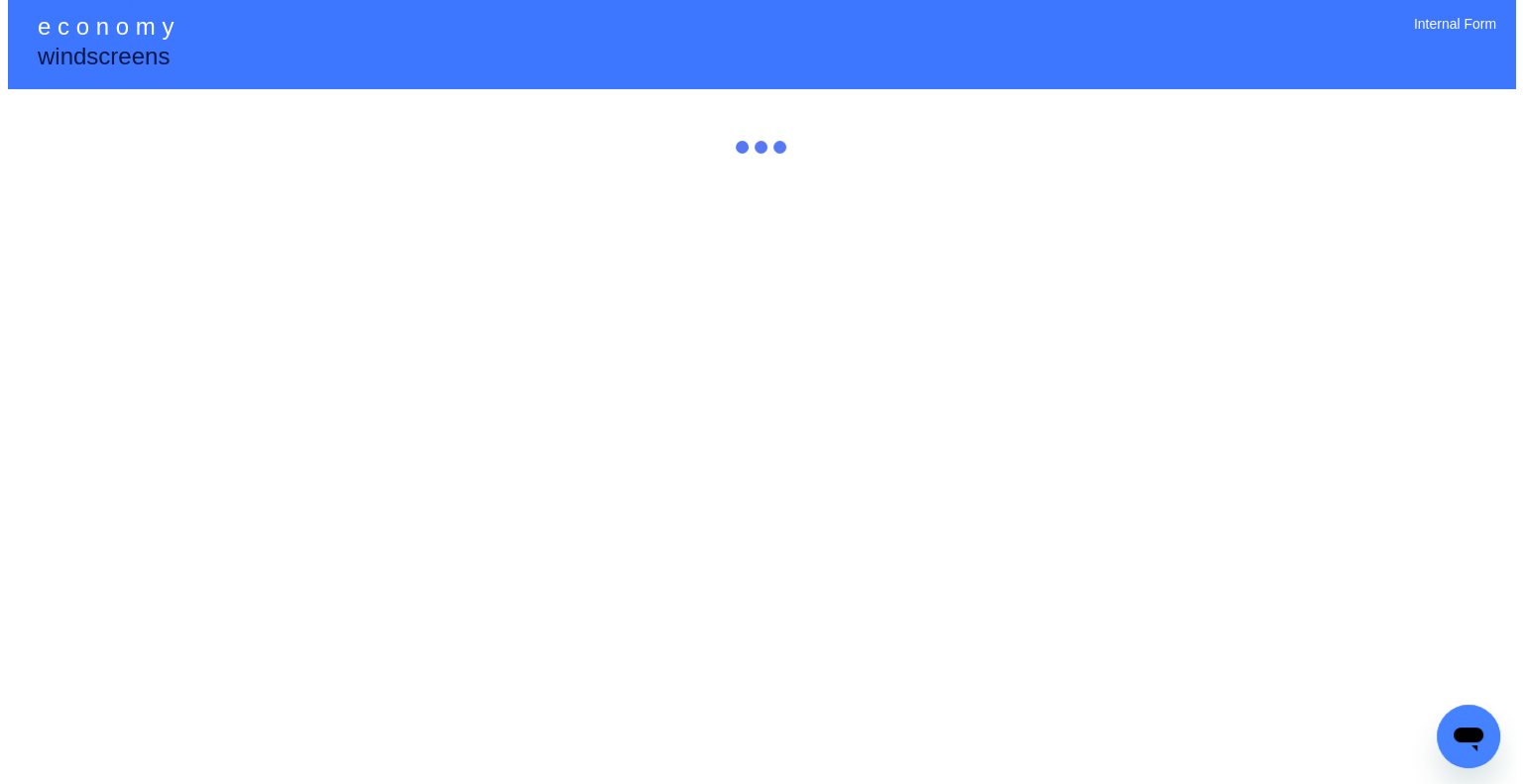 scroll, scrollTop: 0, scrollLeft: 0, axis: both 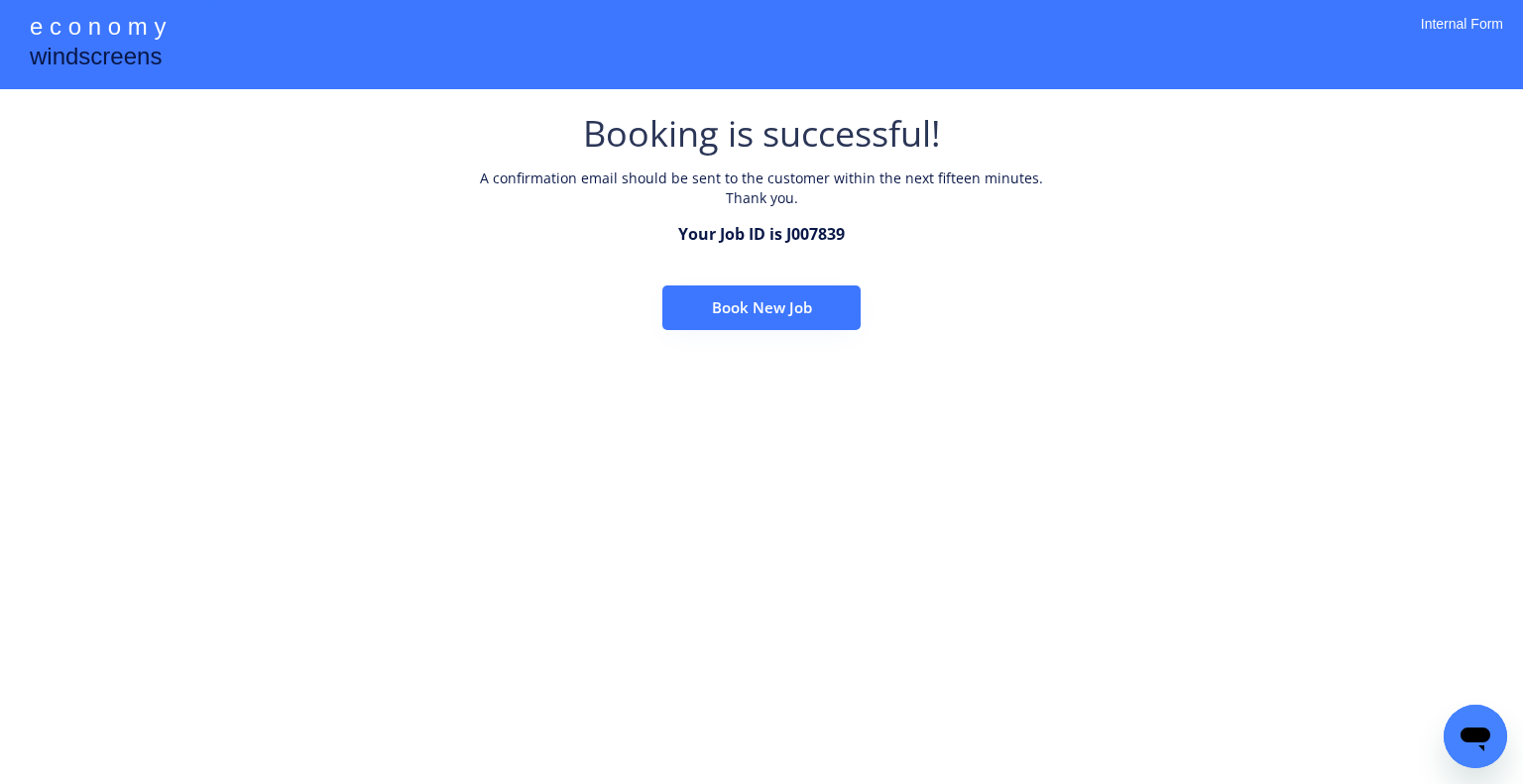 click on "Book New Job" at bounding box center (762, 307) 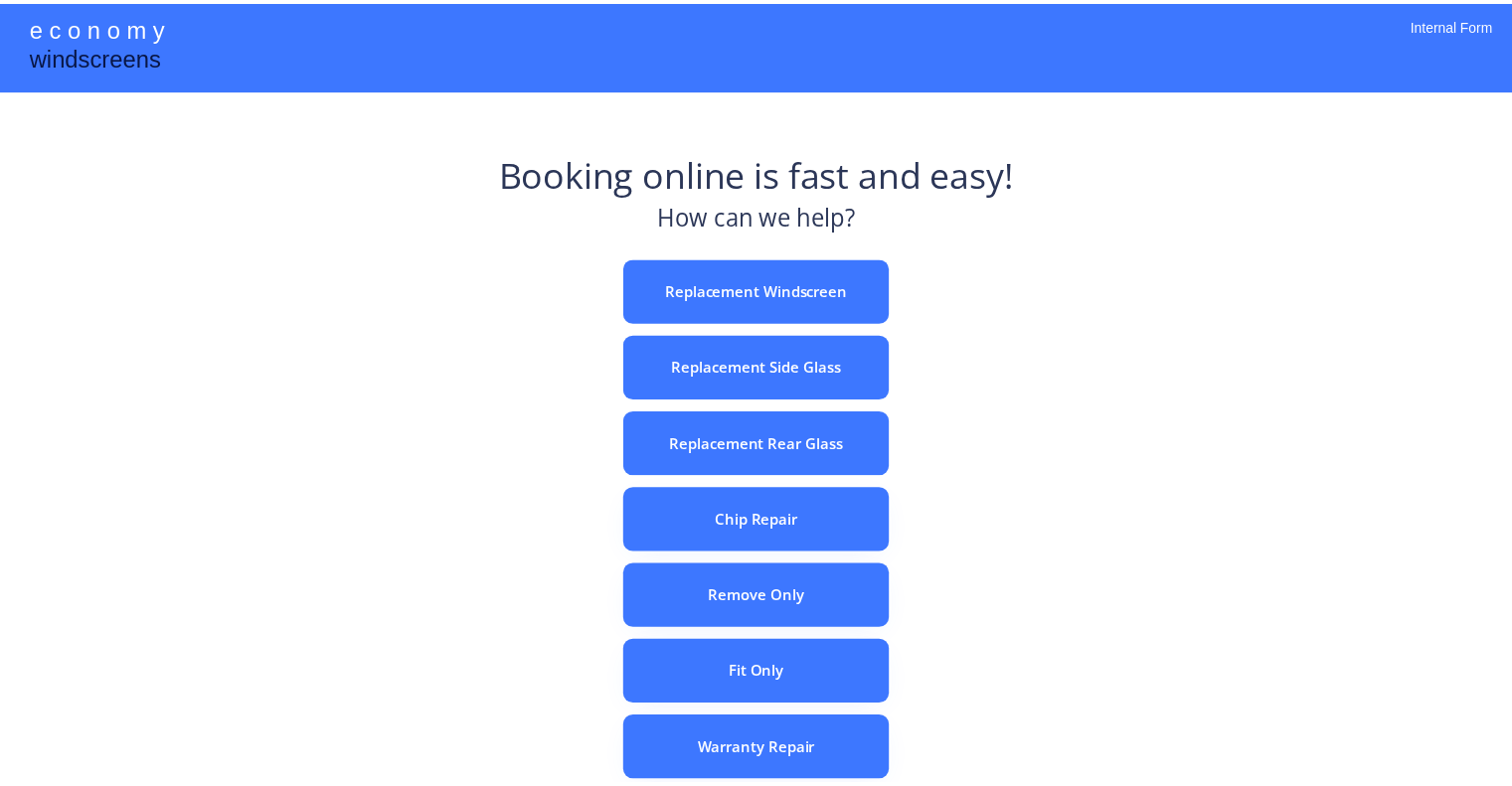 scroll, scrollTop: 0, scrollLeft: 0, axis: both 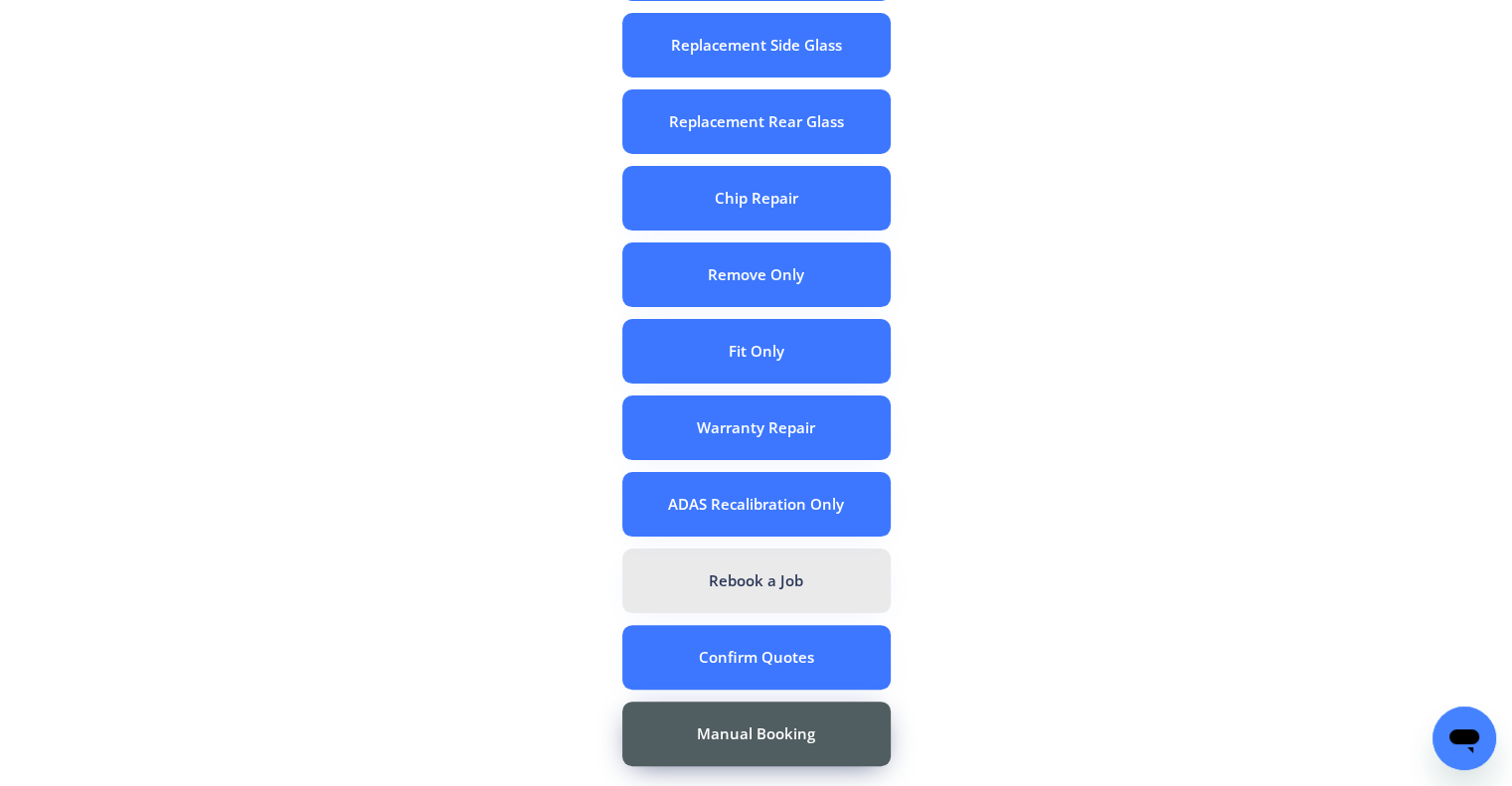 click on "Rebook a Job" at bounding box center (756, 580) 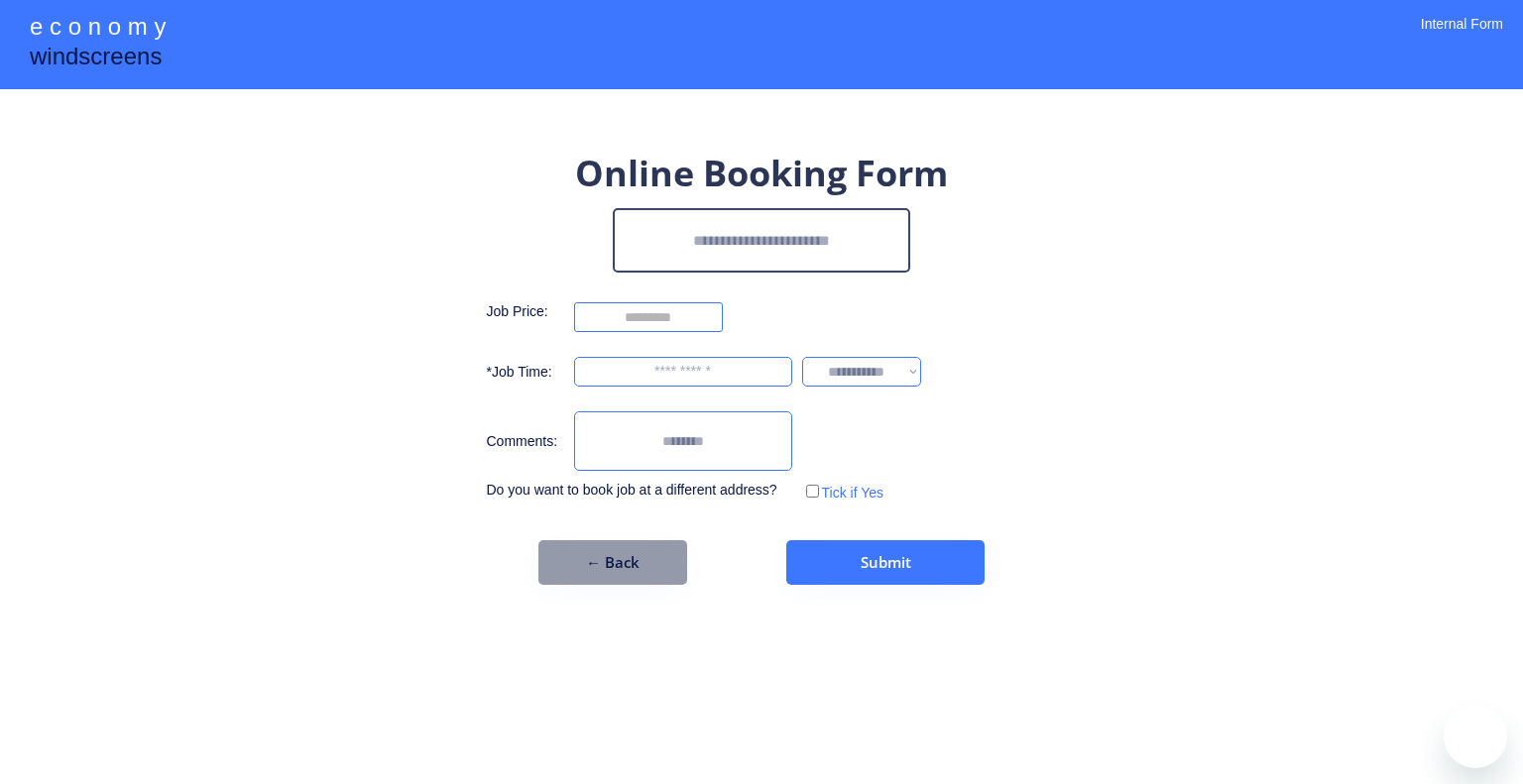 scroll, scrollTop: 0, scrollLeft: 0, axis: both 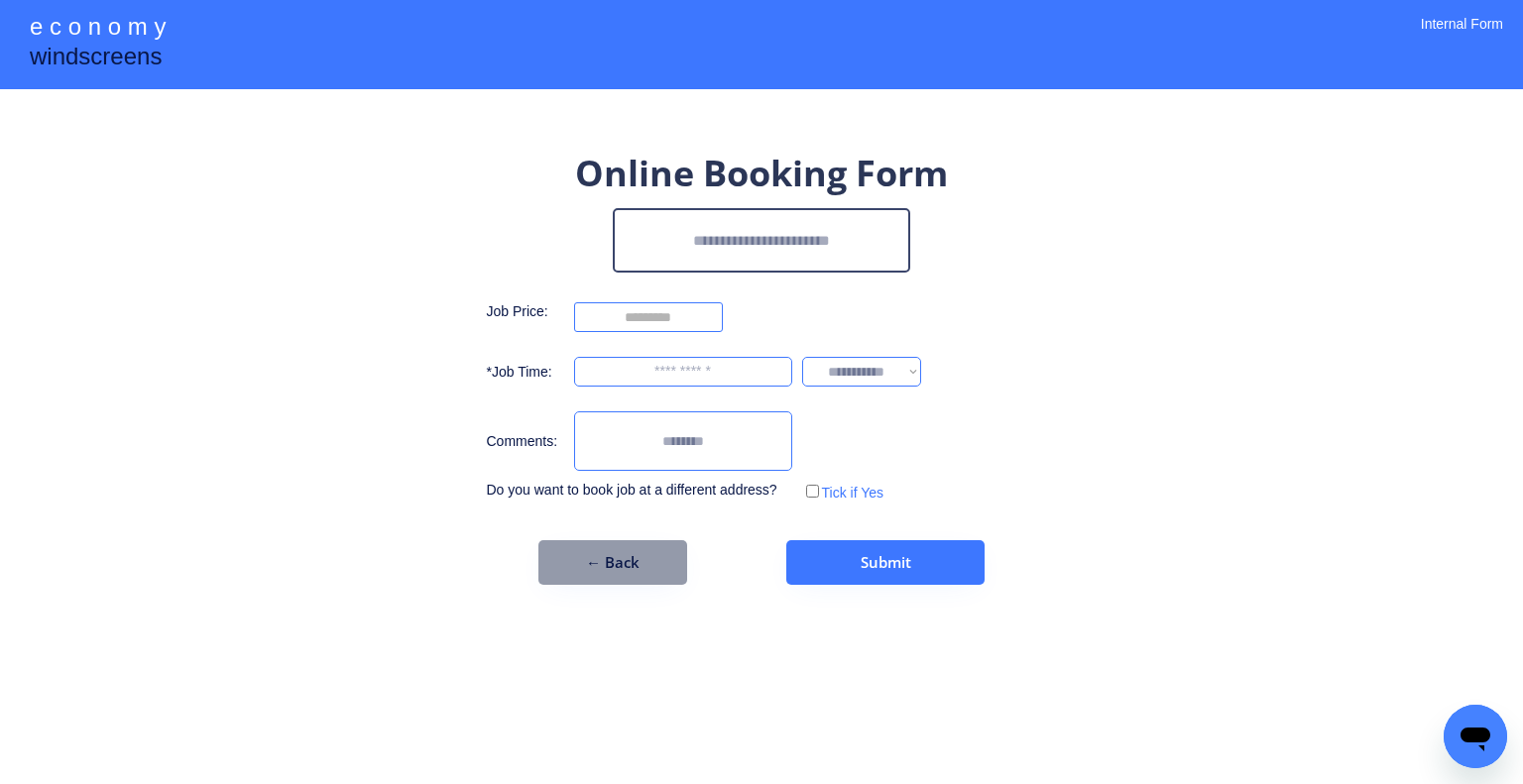 click at bounding box center [762, 240] 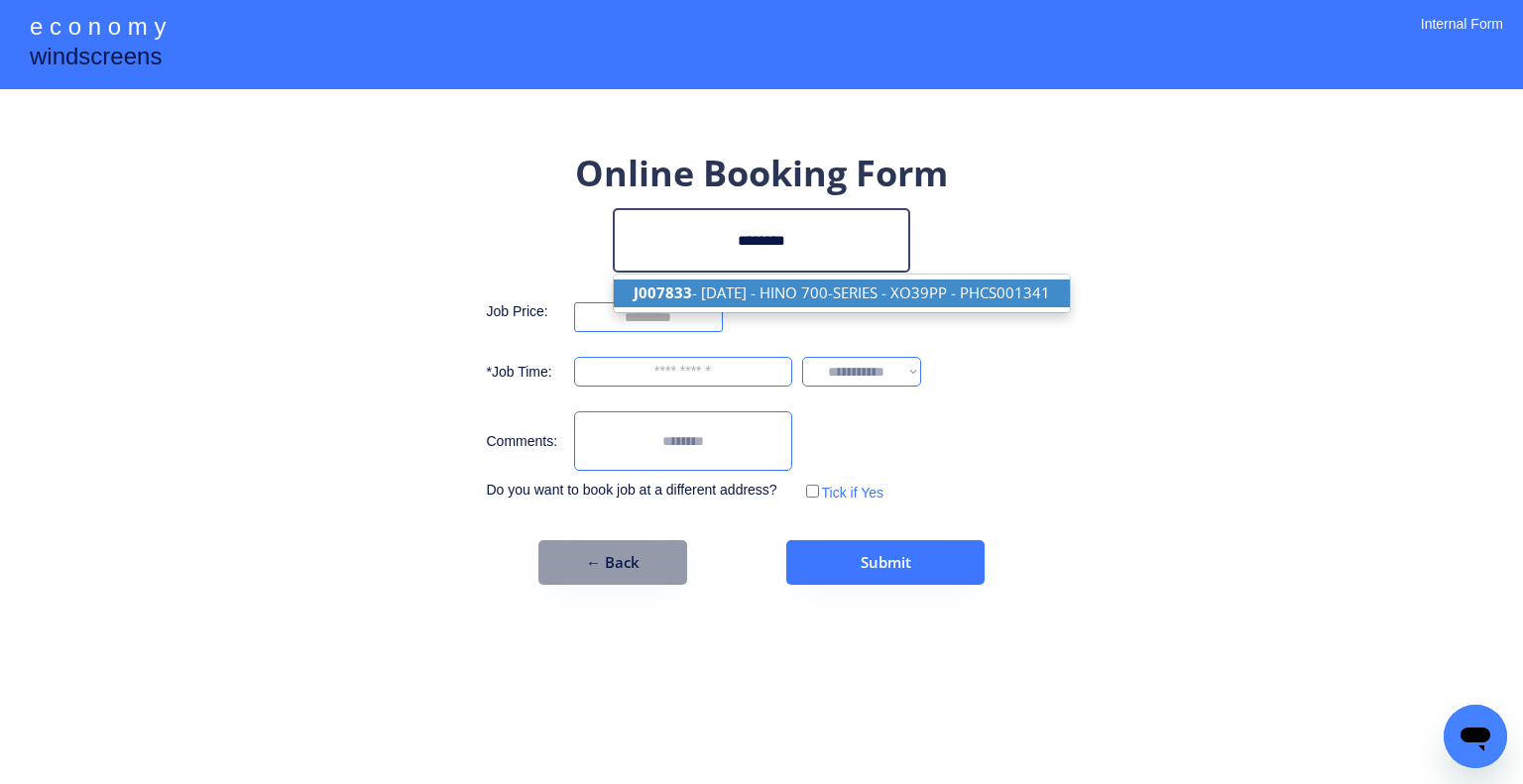 click on "J007833  - [DATE] - HINO 700-SERIES - XO39PP - PHCS001341" at bounding box center (842, 292) 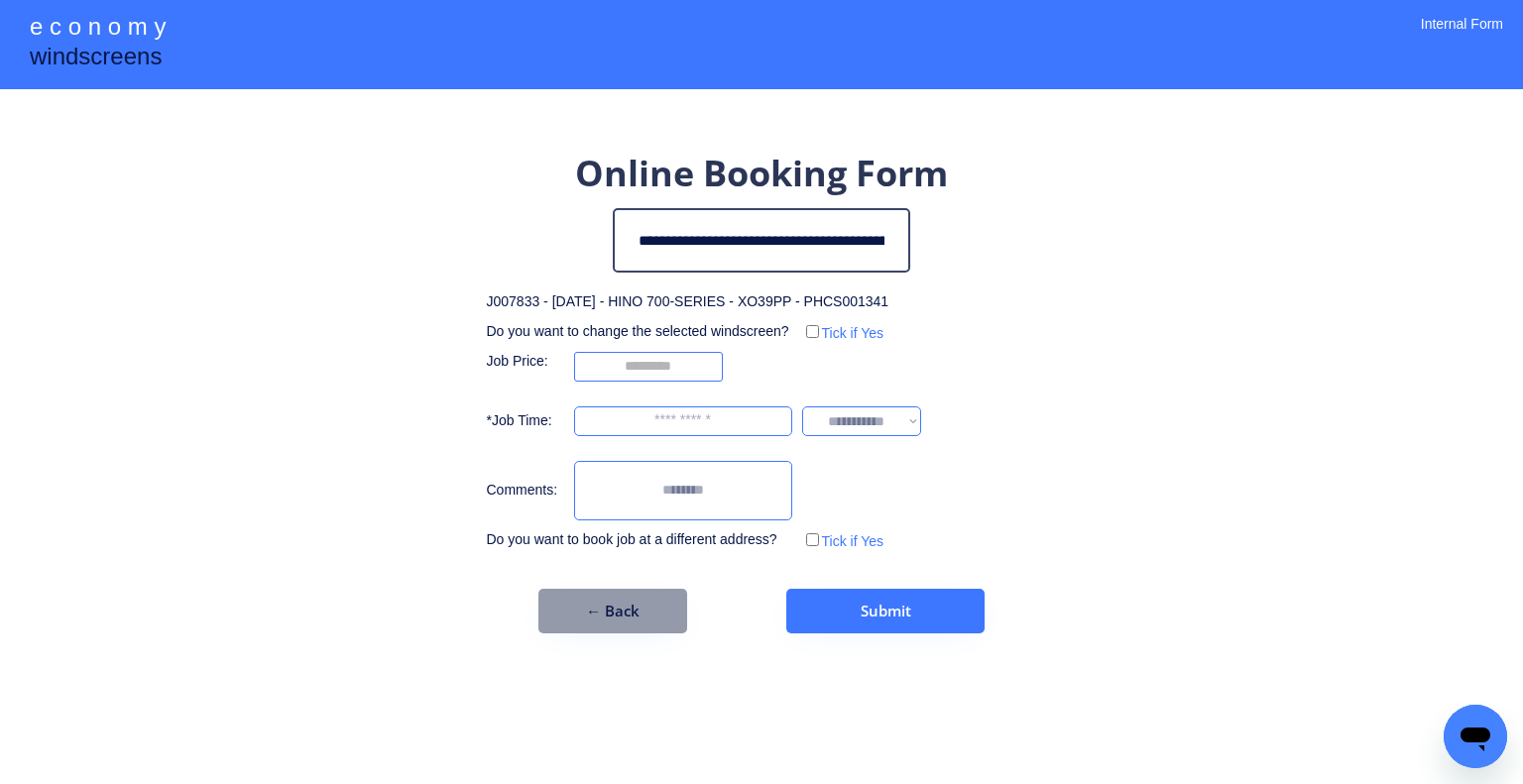 type on "**********" 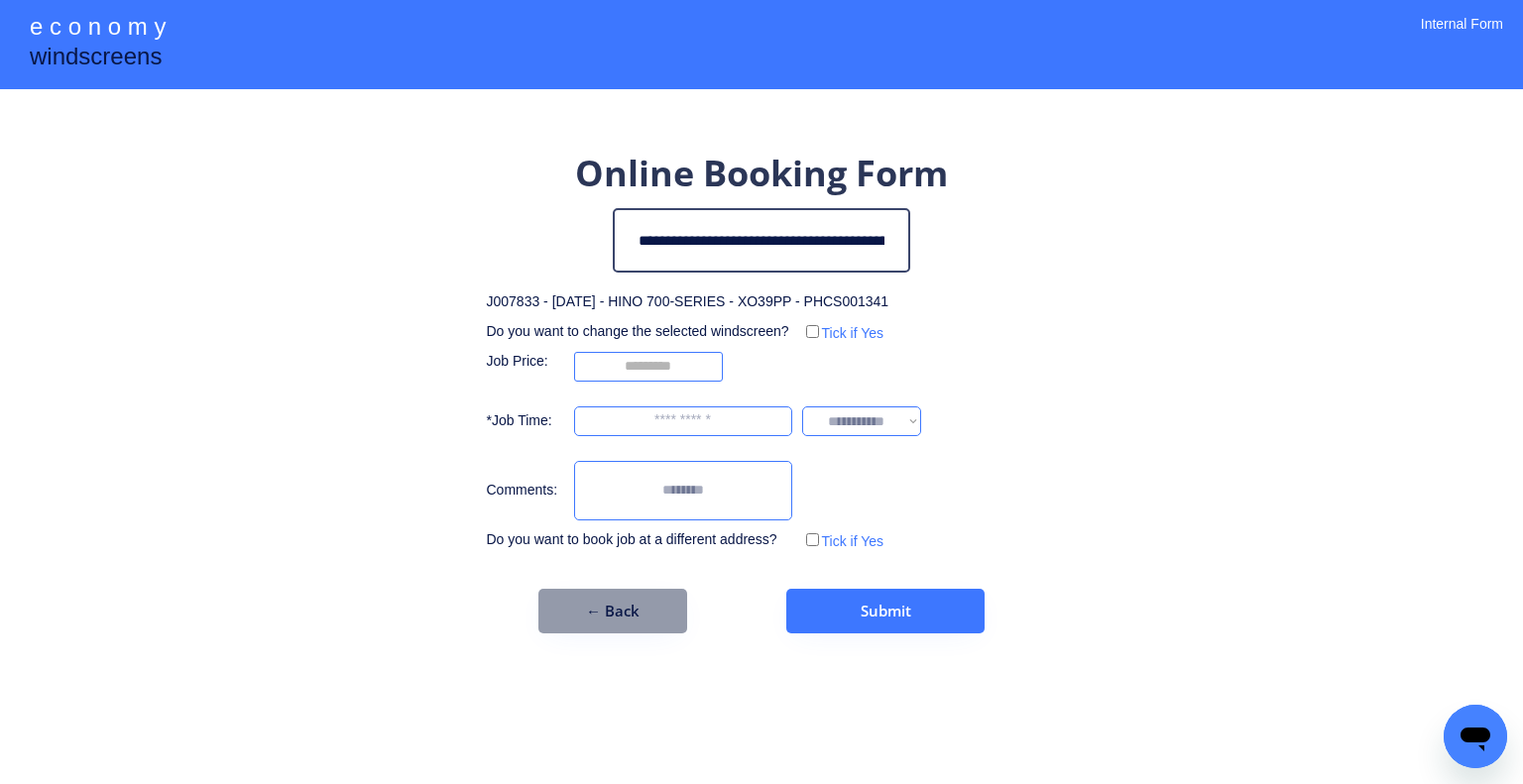click on "**********" at bounding box center [762, 391] 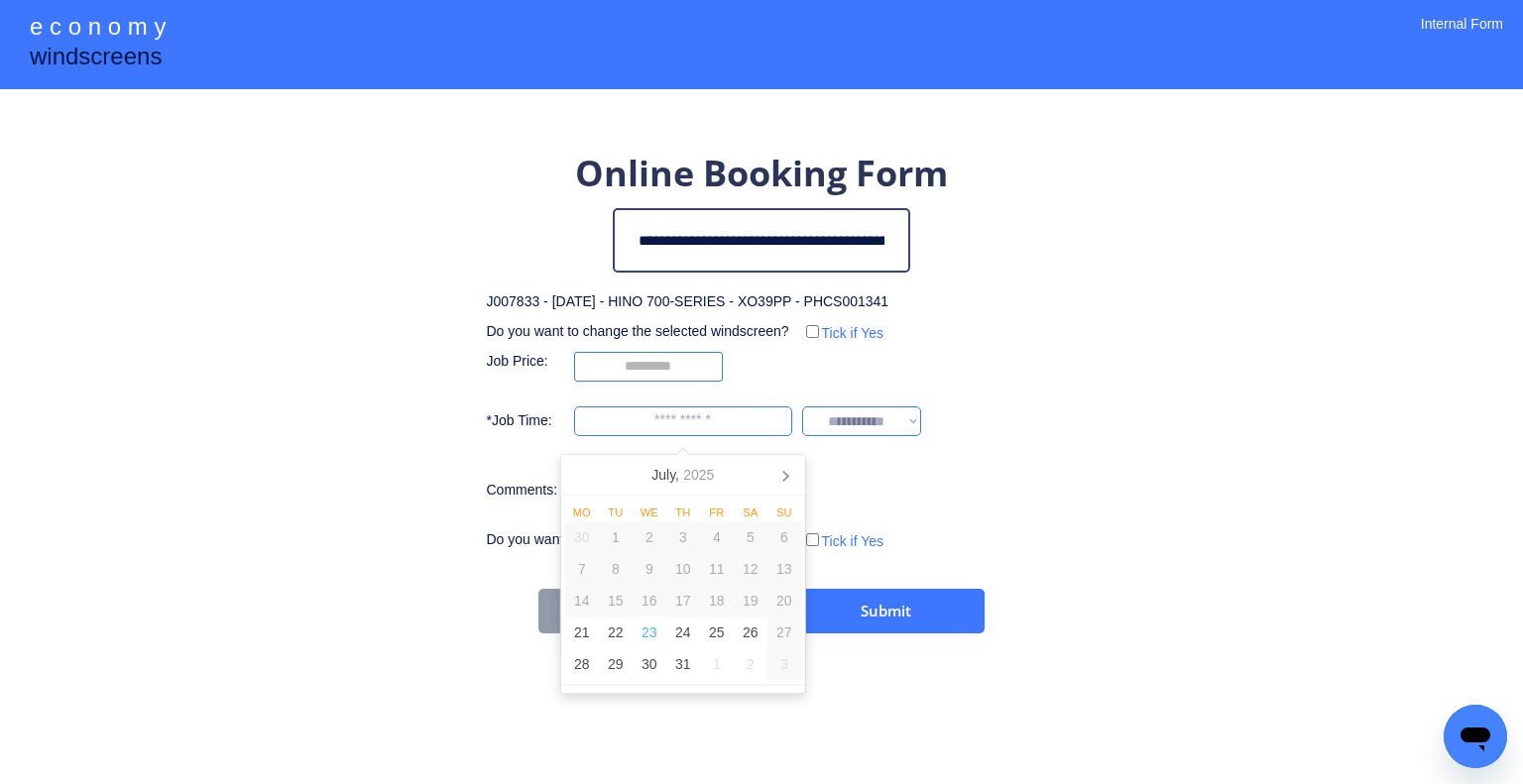 click on "**********" at bounding box center [762, 392] 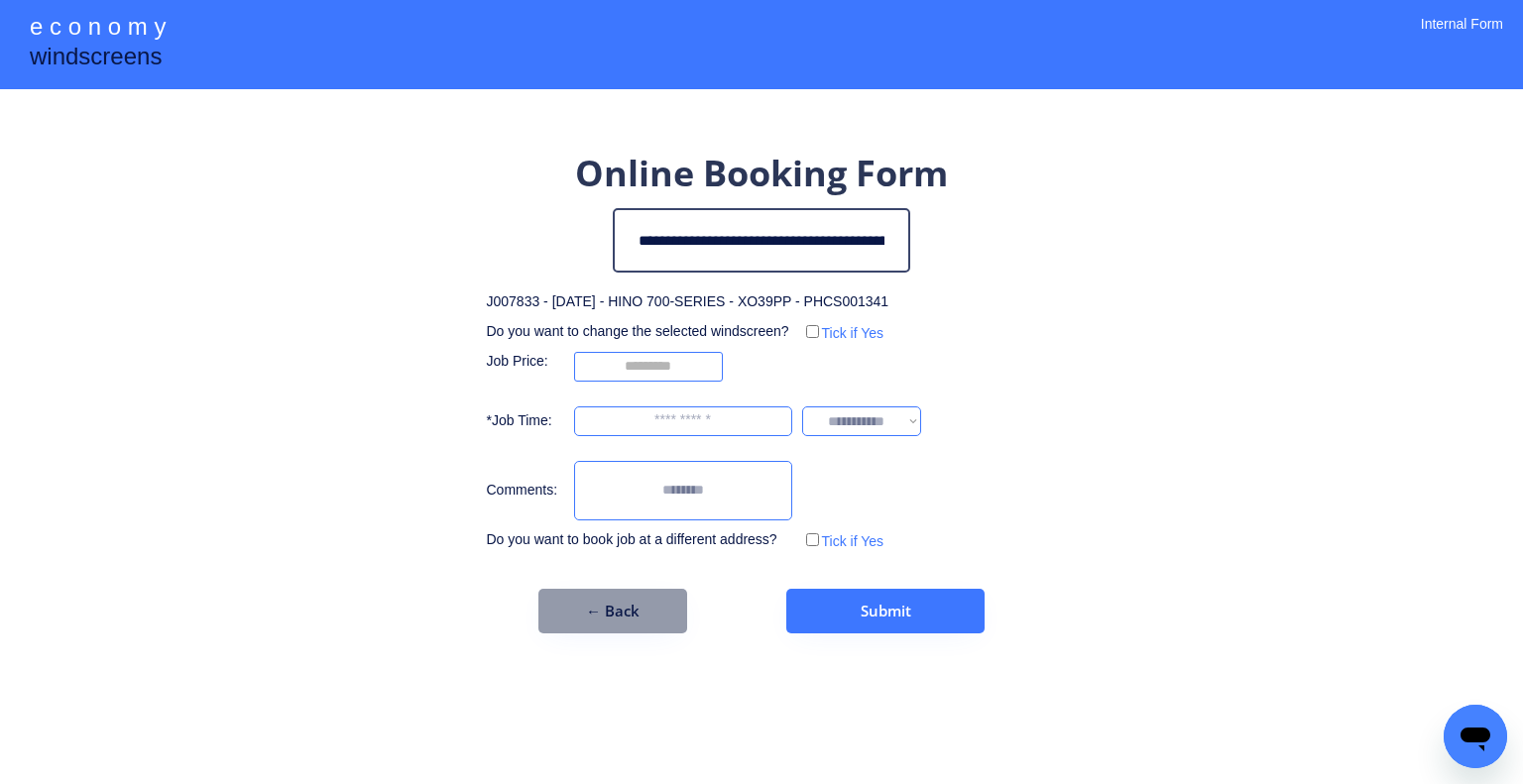 click at bounding box center (683, 421) 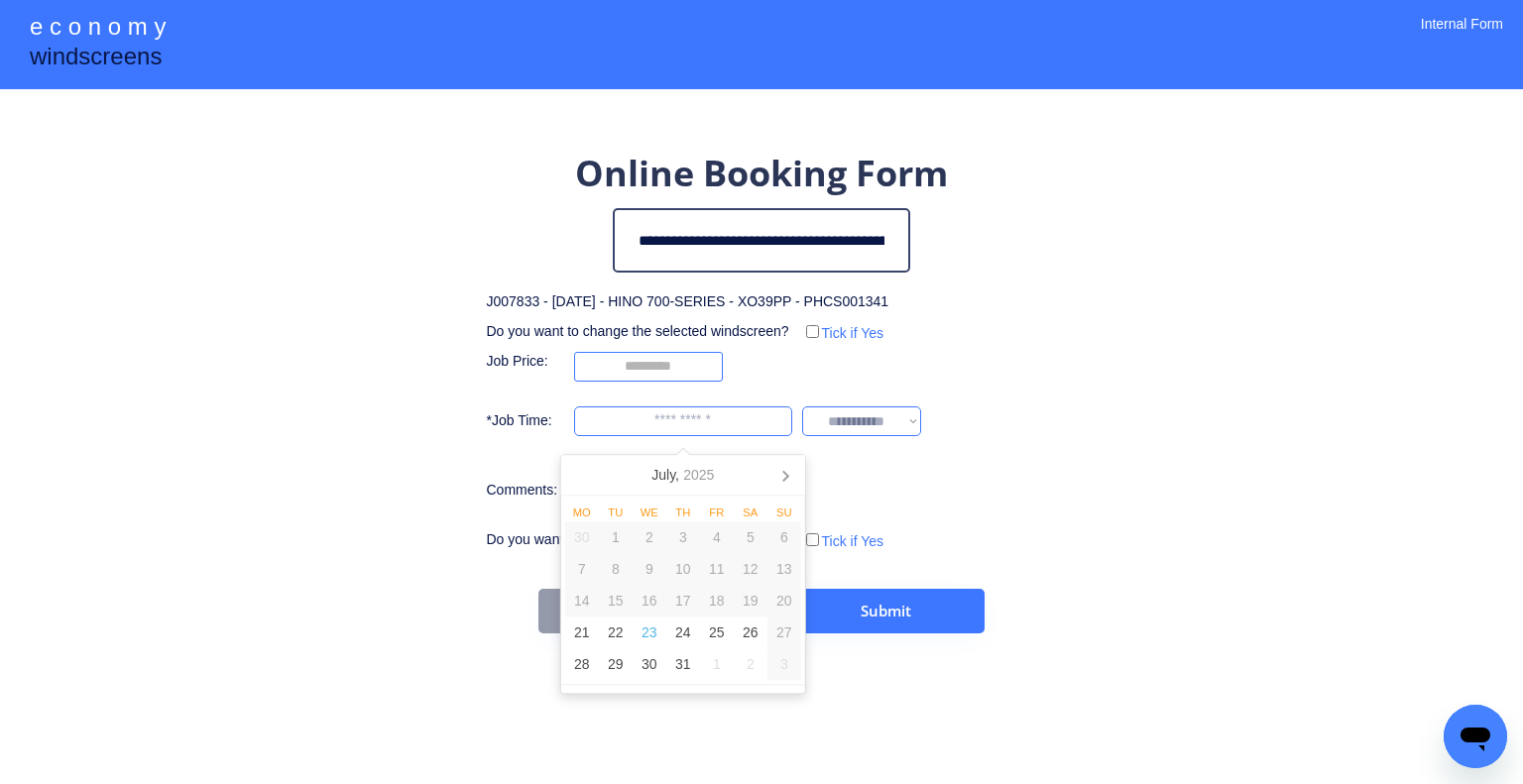 click on "**********" at bounding box center (762, 391) 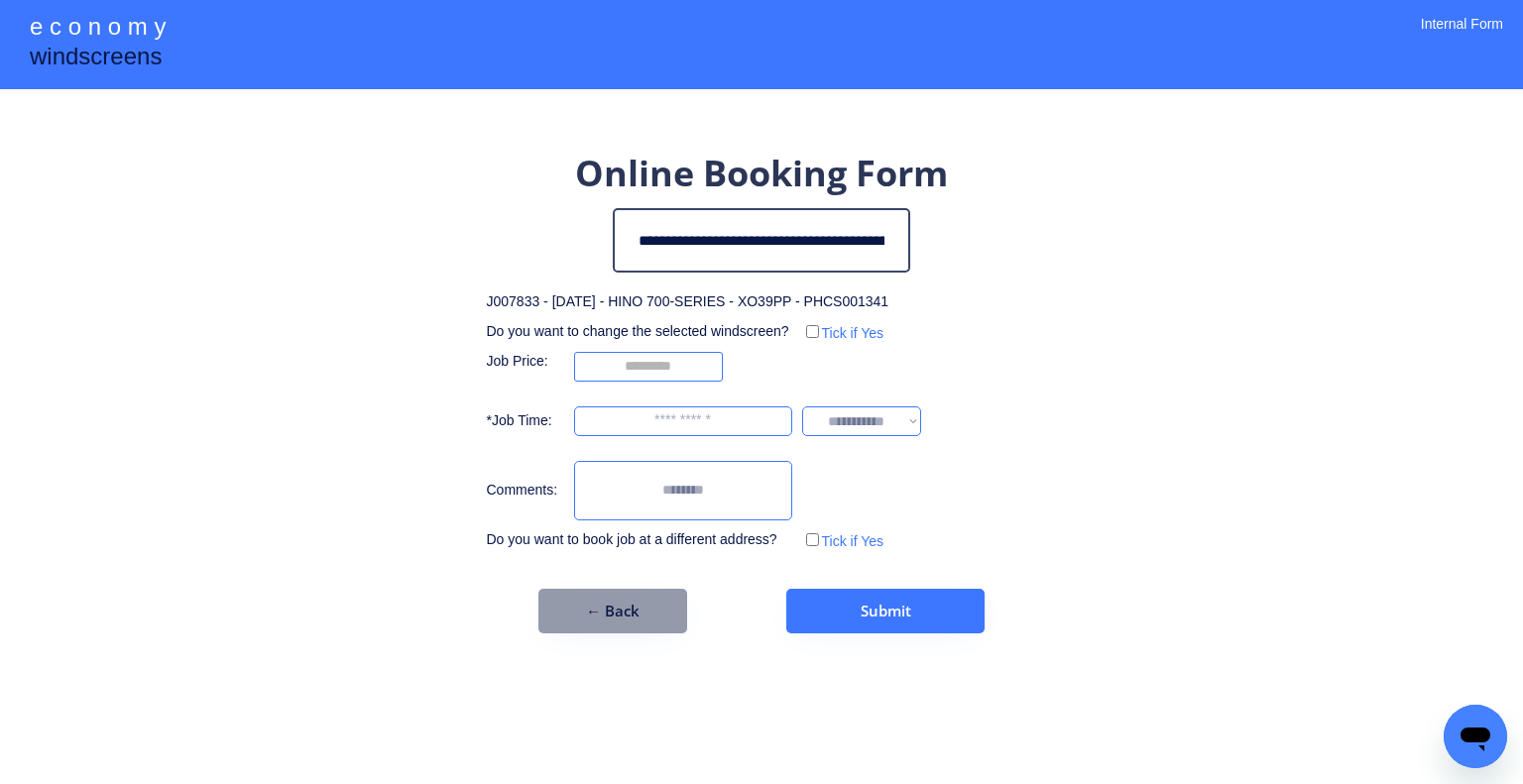 click at bounding box center (683, 421) 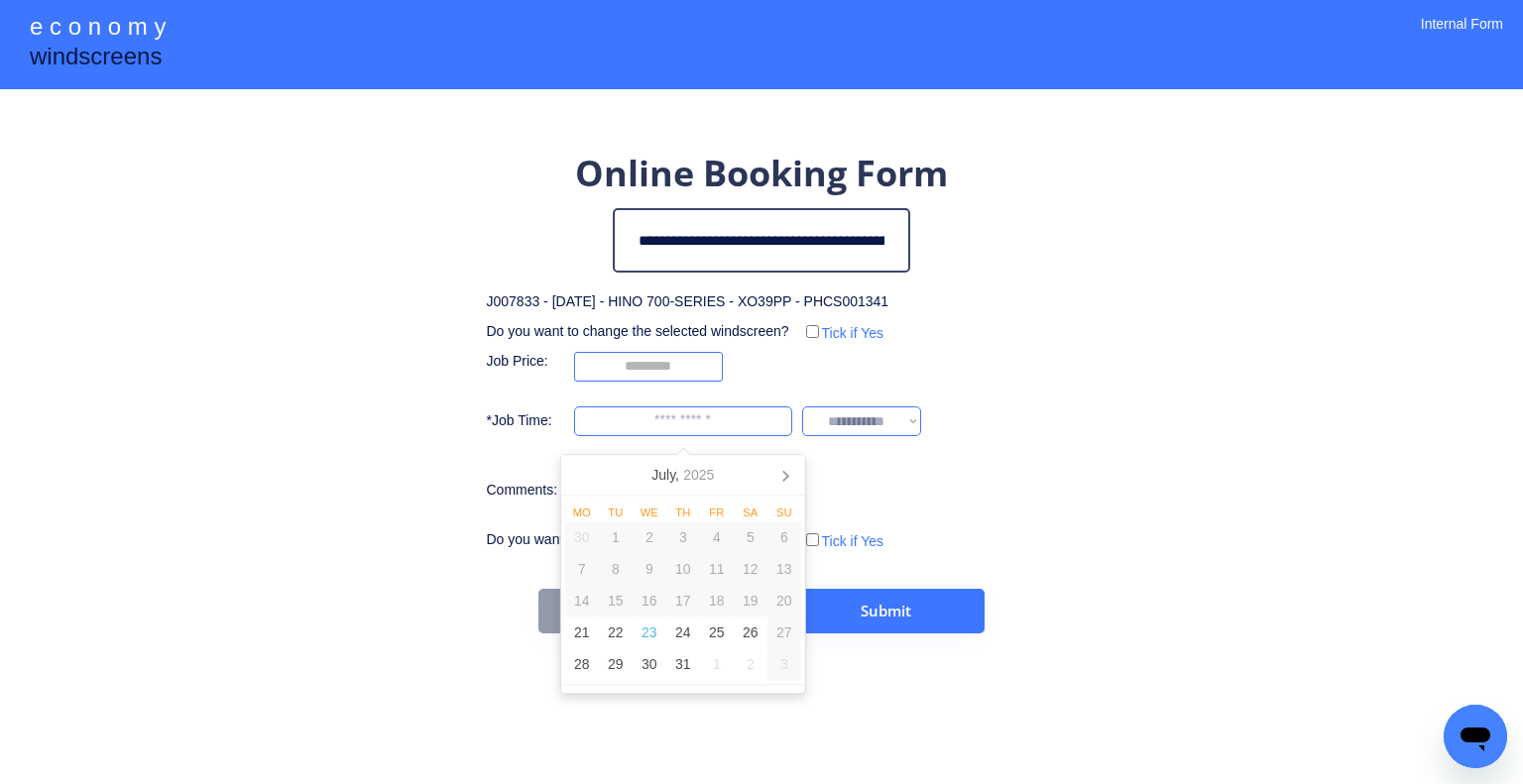 click at bounding box center [683, 421] 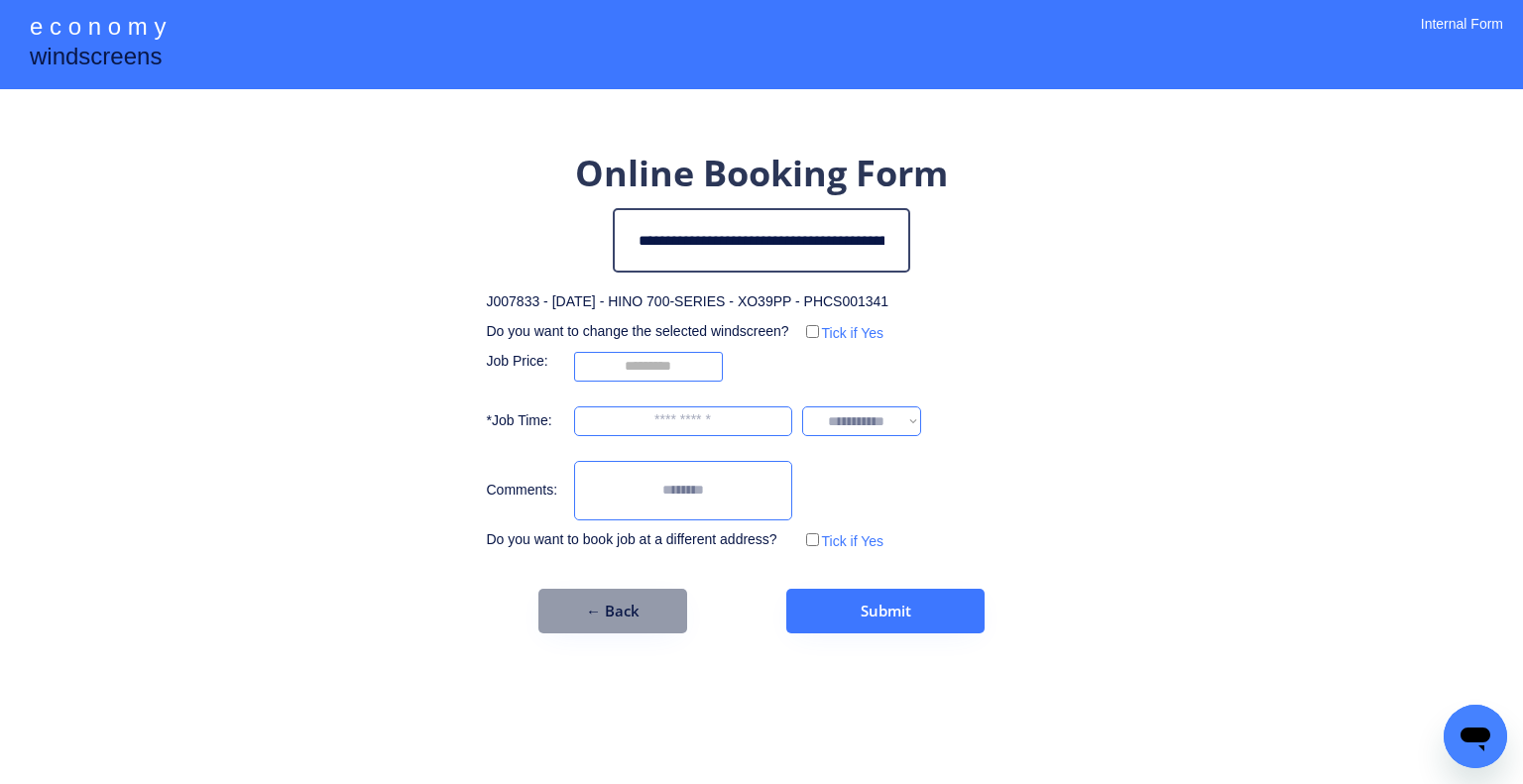 click at bounding box center (683, 421) 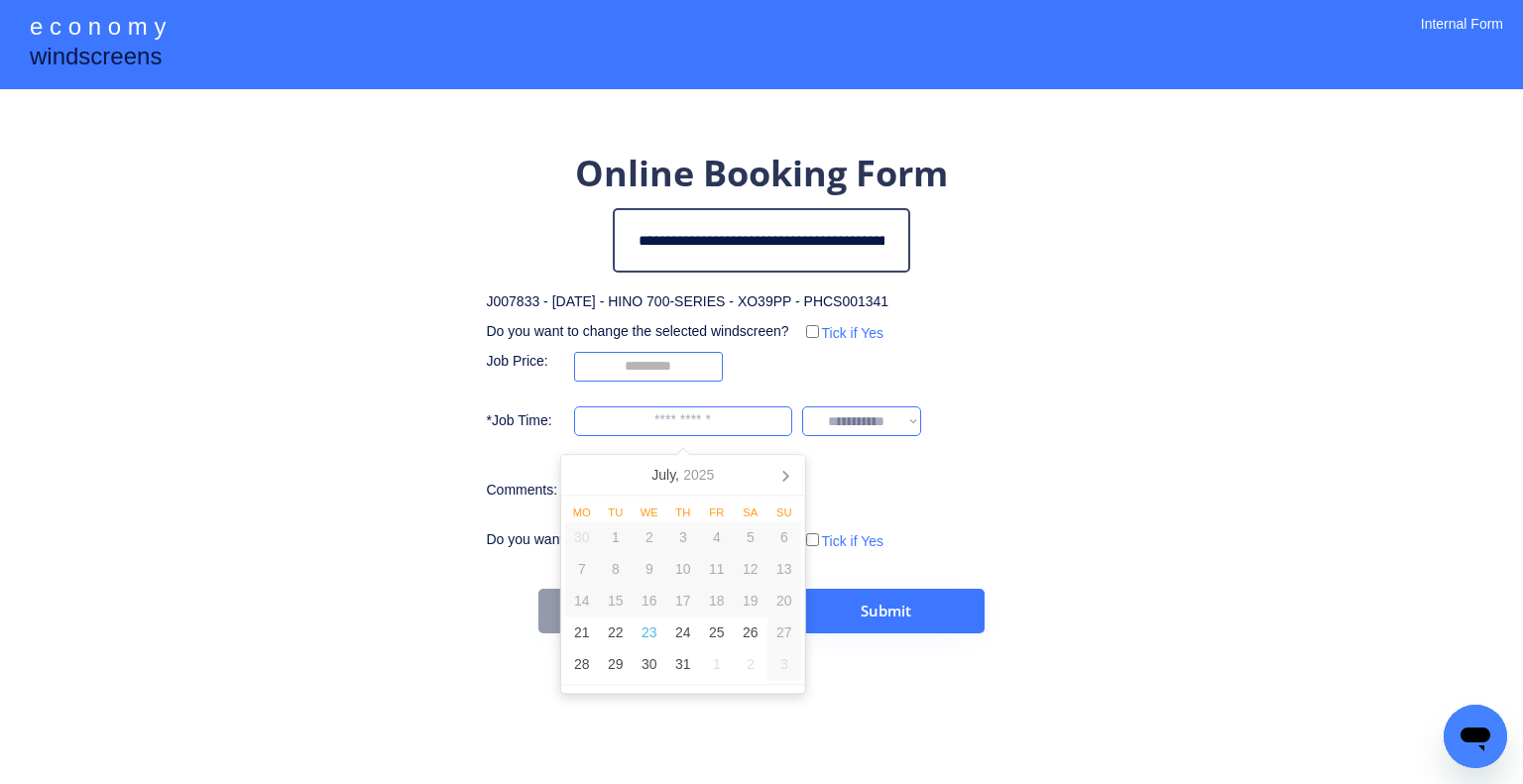 click on "**********" at bounding box center [762, 392] 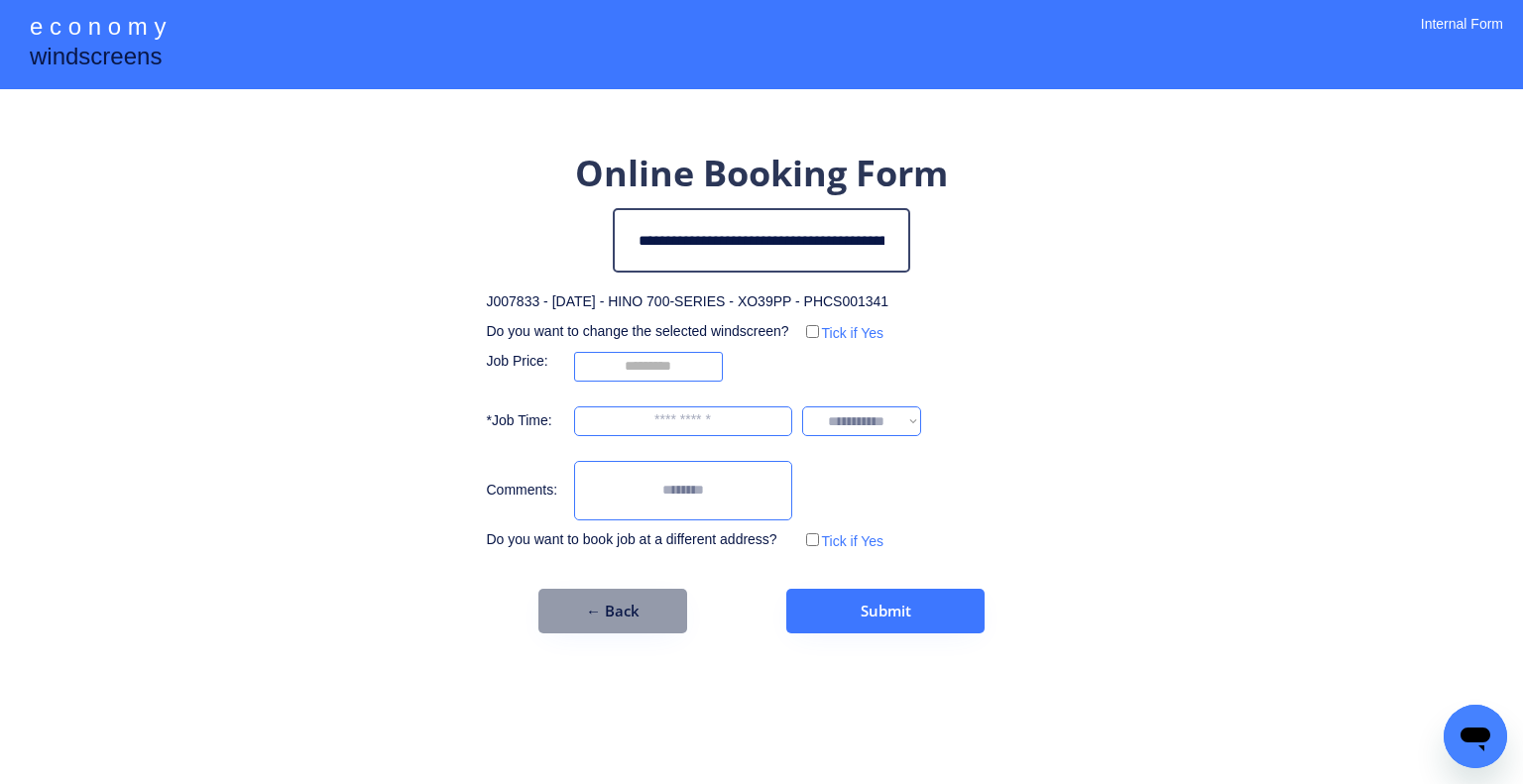 click at bounding box center [683, 421] 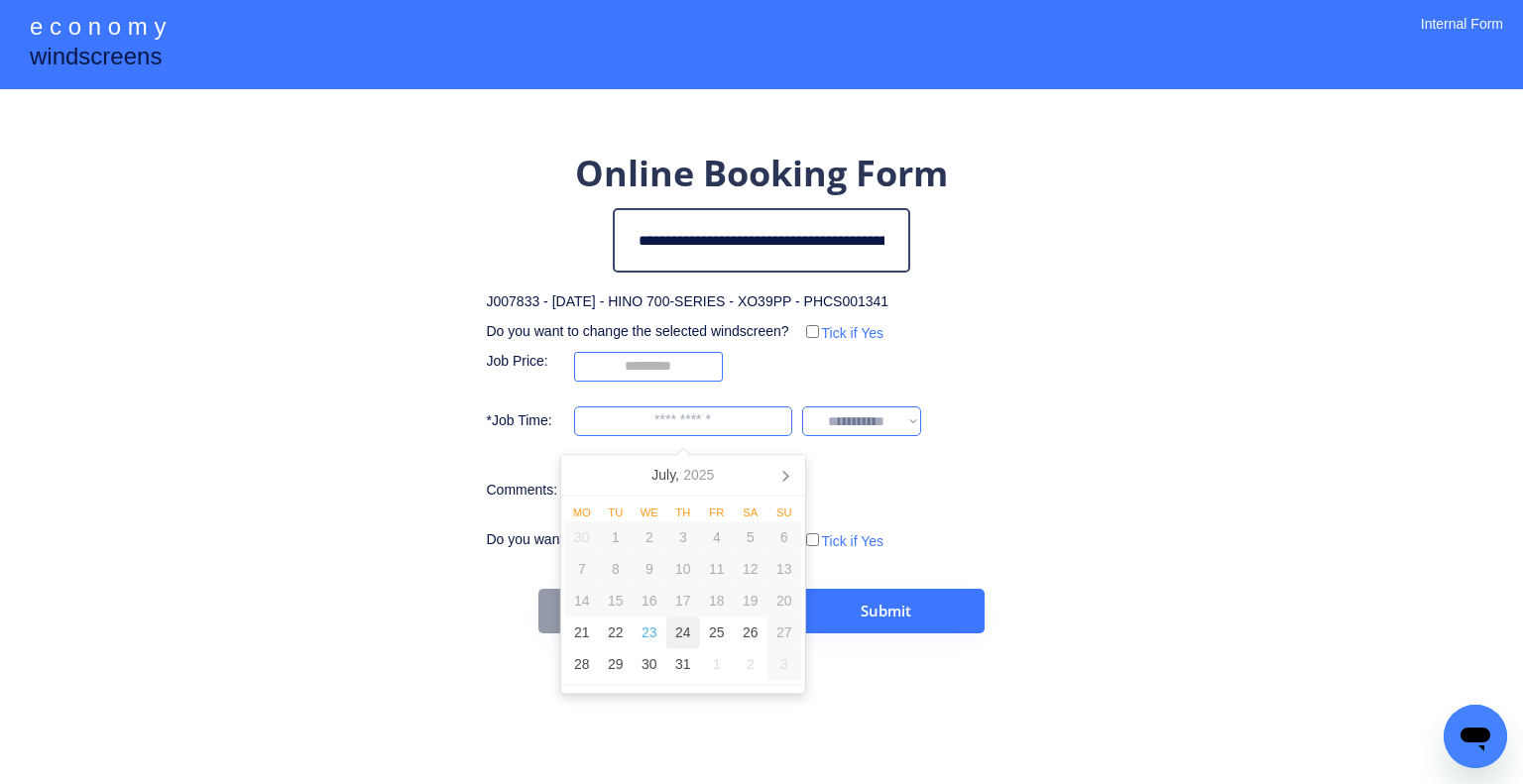 click on "24" at bounding box center (683, 633) 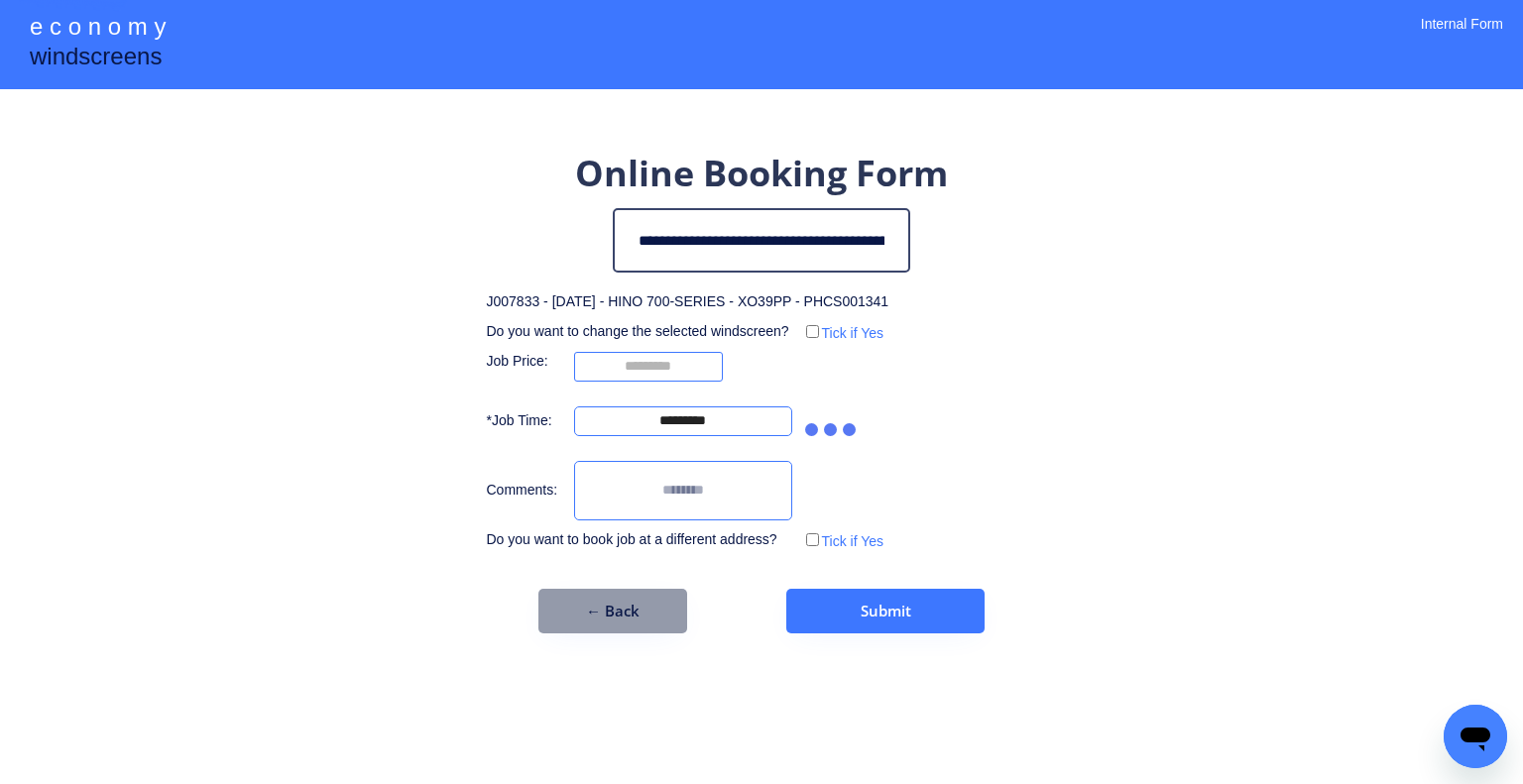 click on "**********" at bounding box center [762, 391] 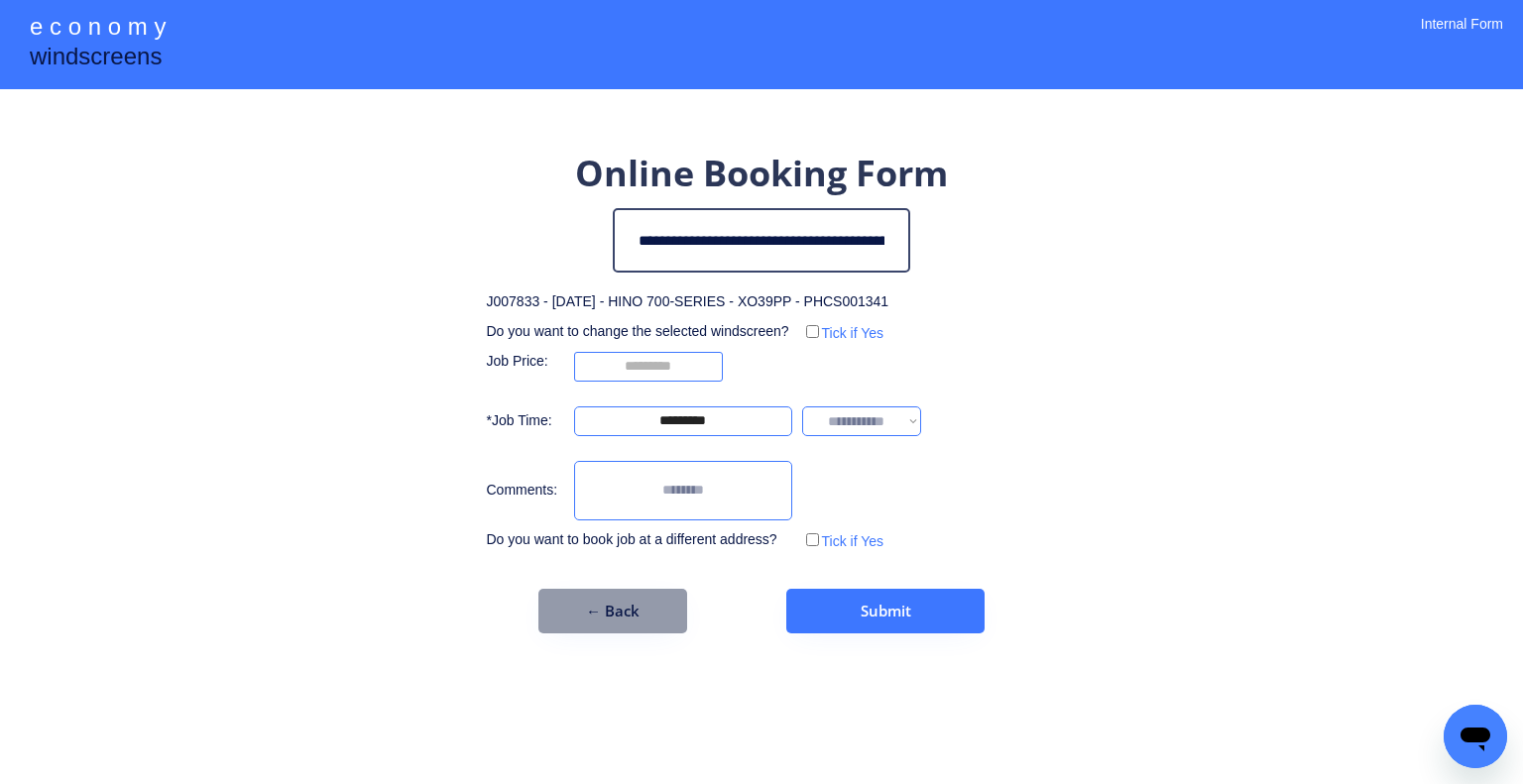 click on "*********" at bounding box center (683, 421) 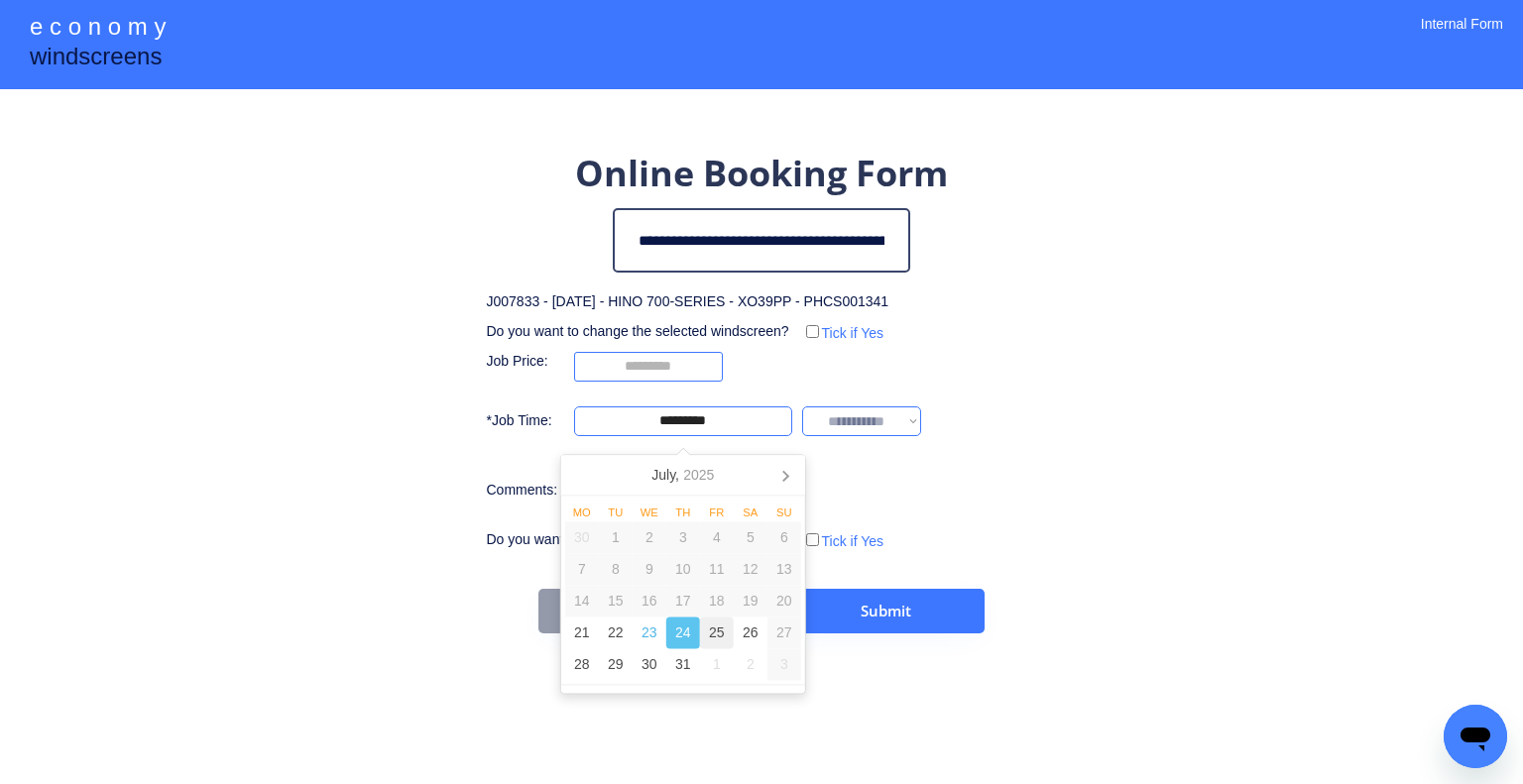 click on "25" at bounding box center (717, 633) 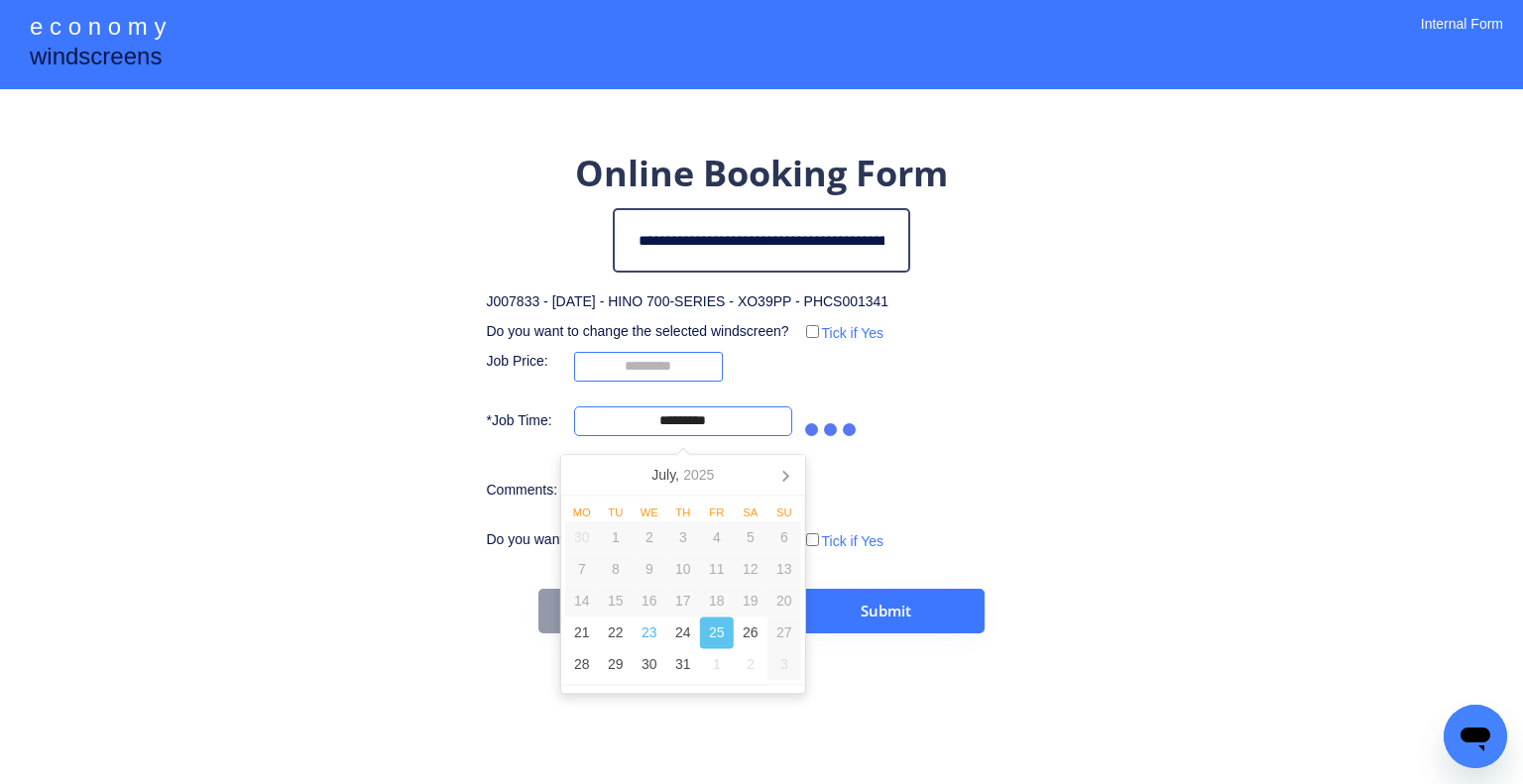 click on "*********" at bounding box center [683, 421] 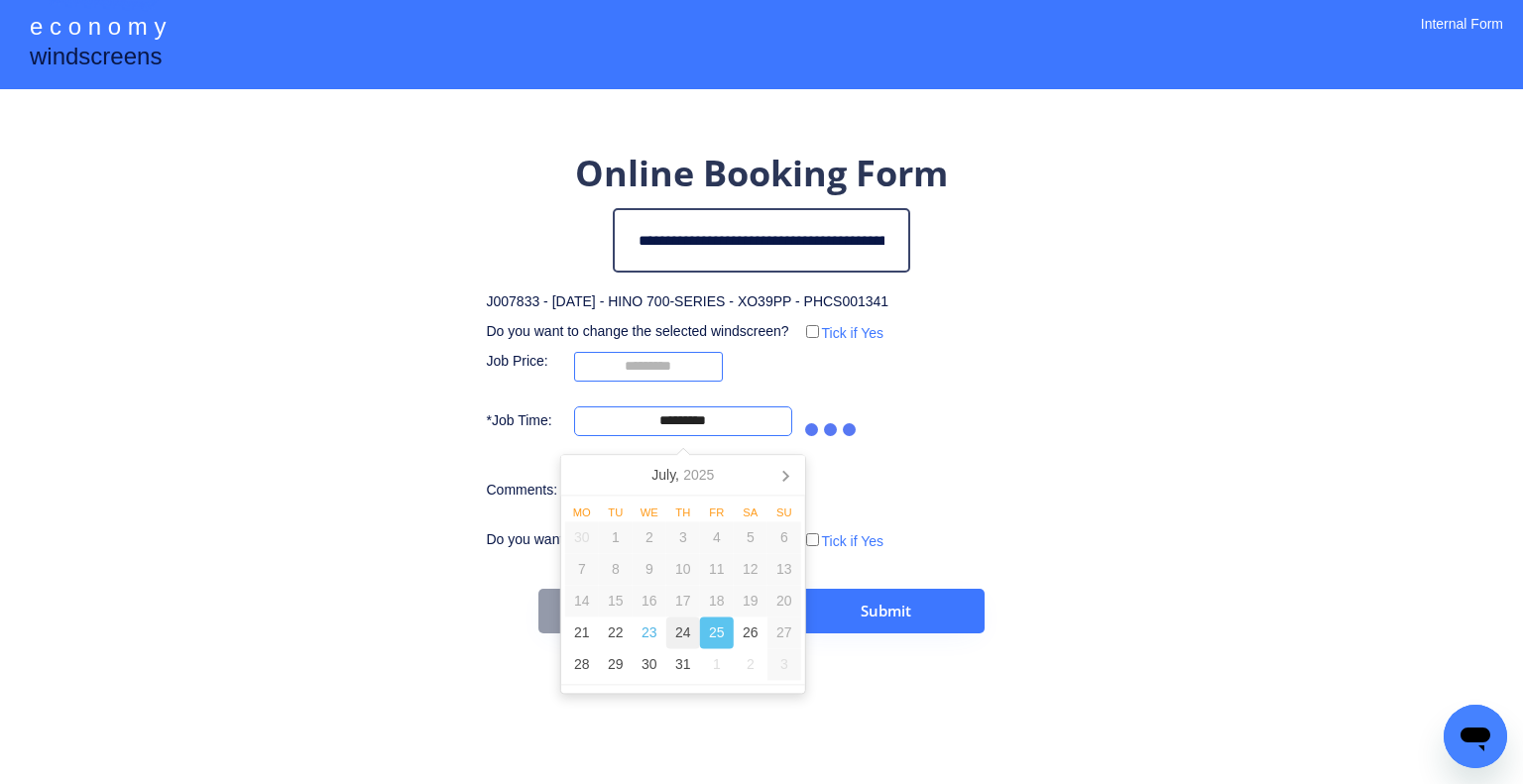 click on "24" at bounding box center [683, 633] 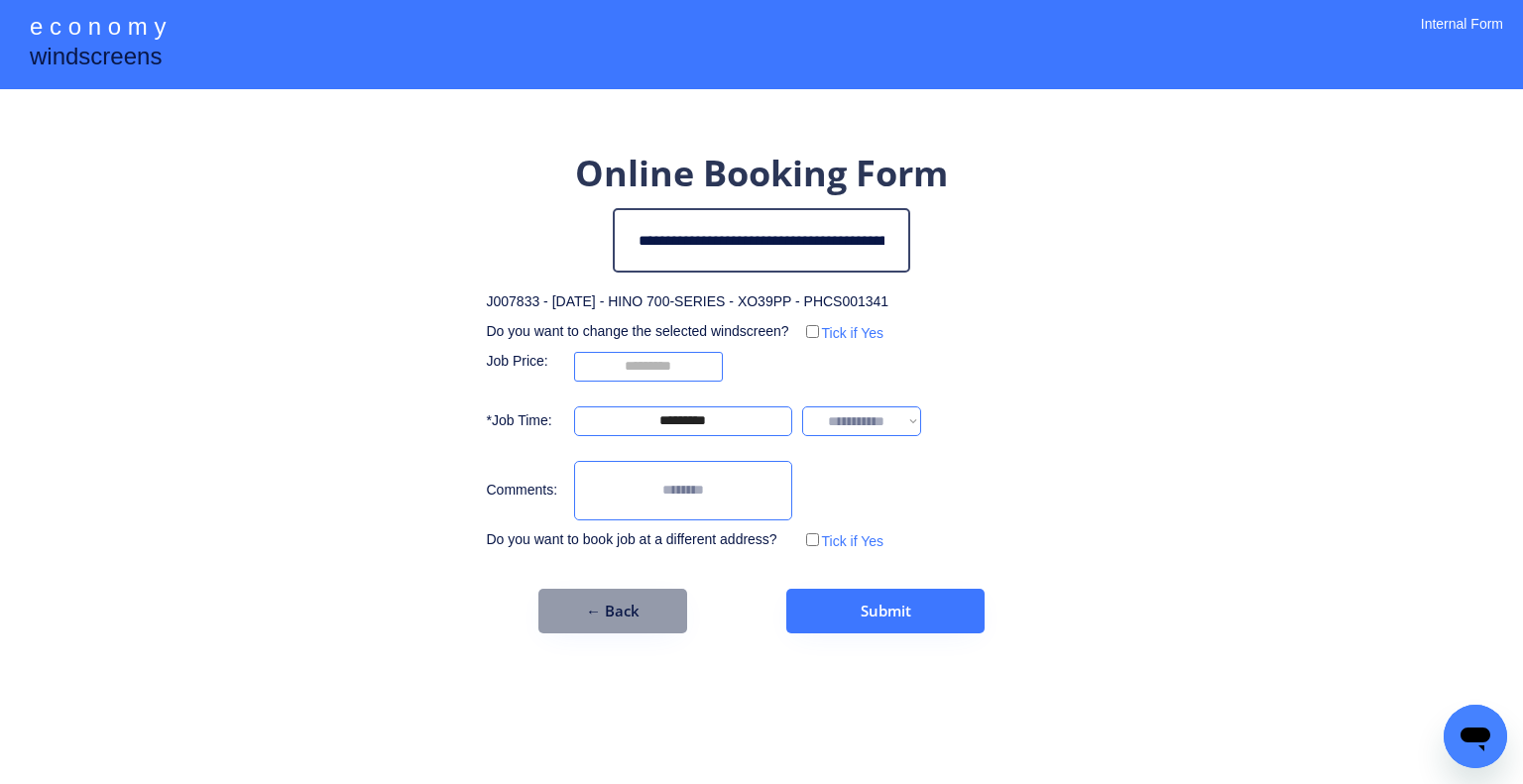 click on "*********" at bounding box center [683, 421] 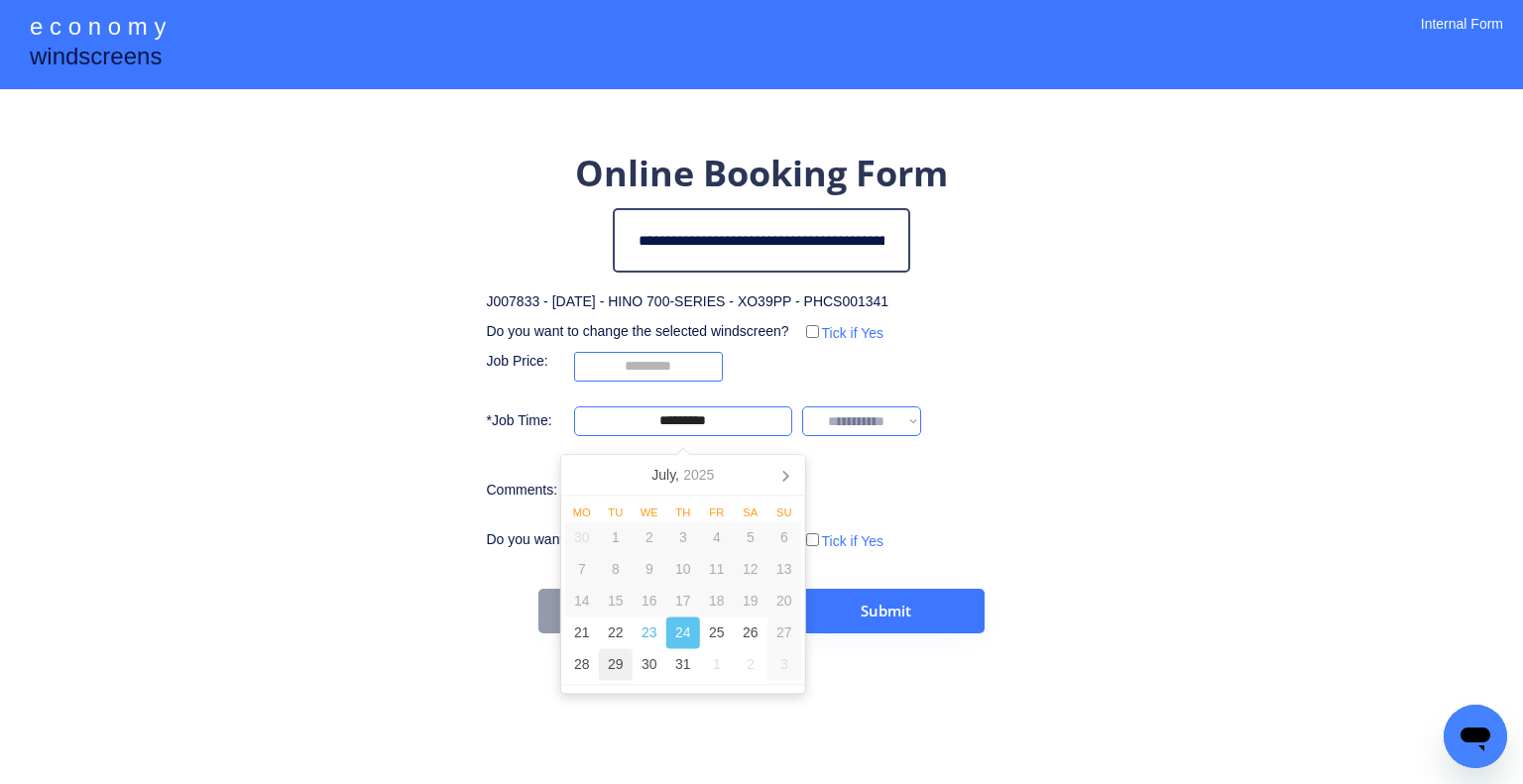 click on "29" at bounding box center [616, 665] 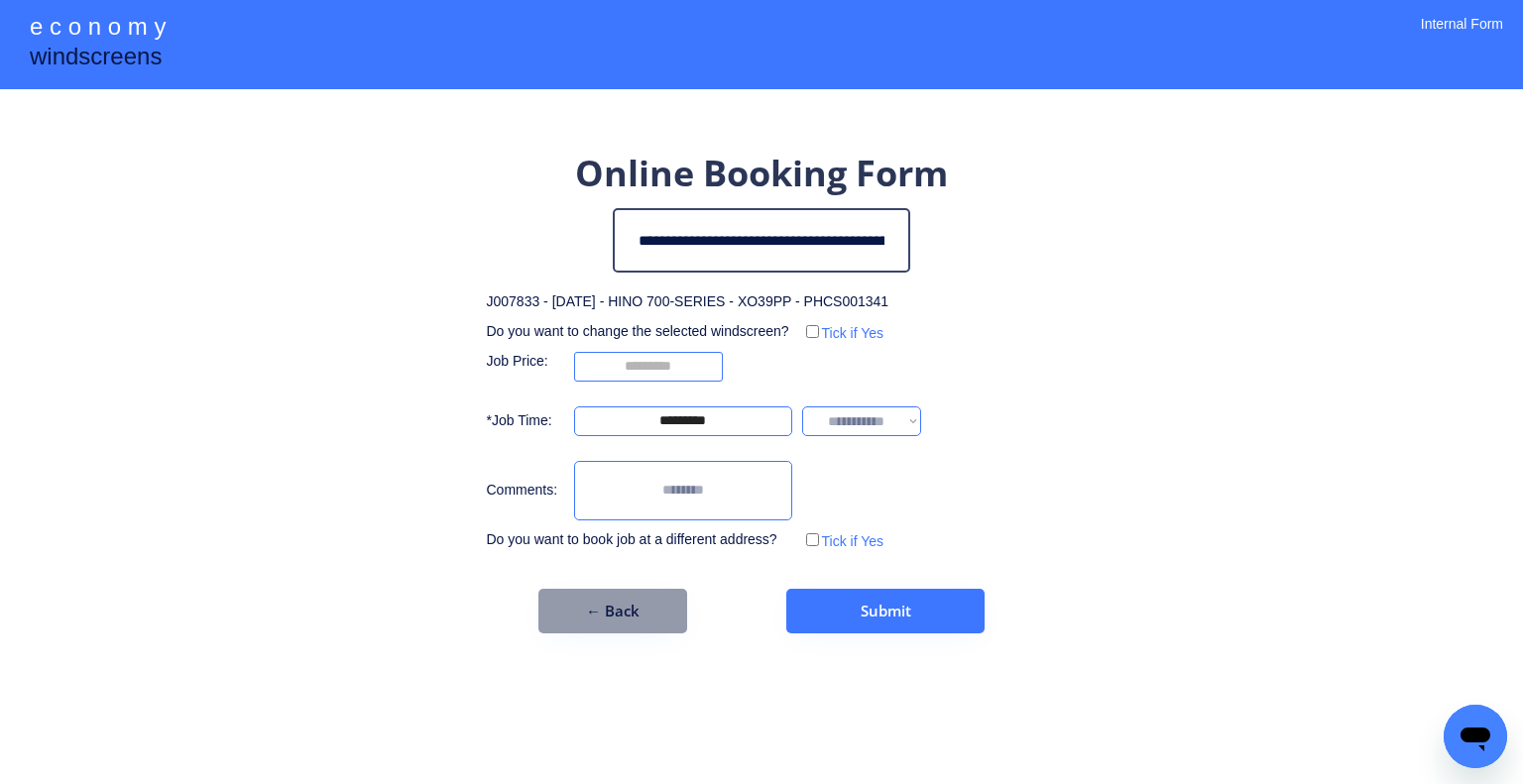 drag, startPoint x: 880, startPoint y: 422, endPoint x: 879, endPoint y: 432, distance: 10.049876 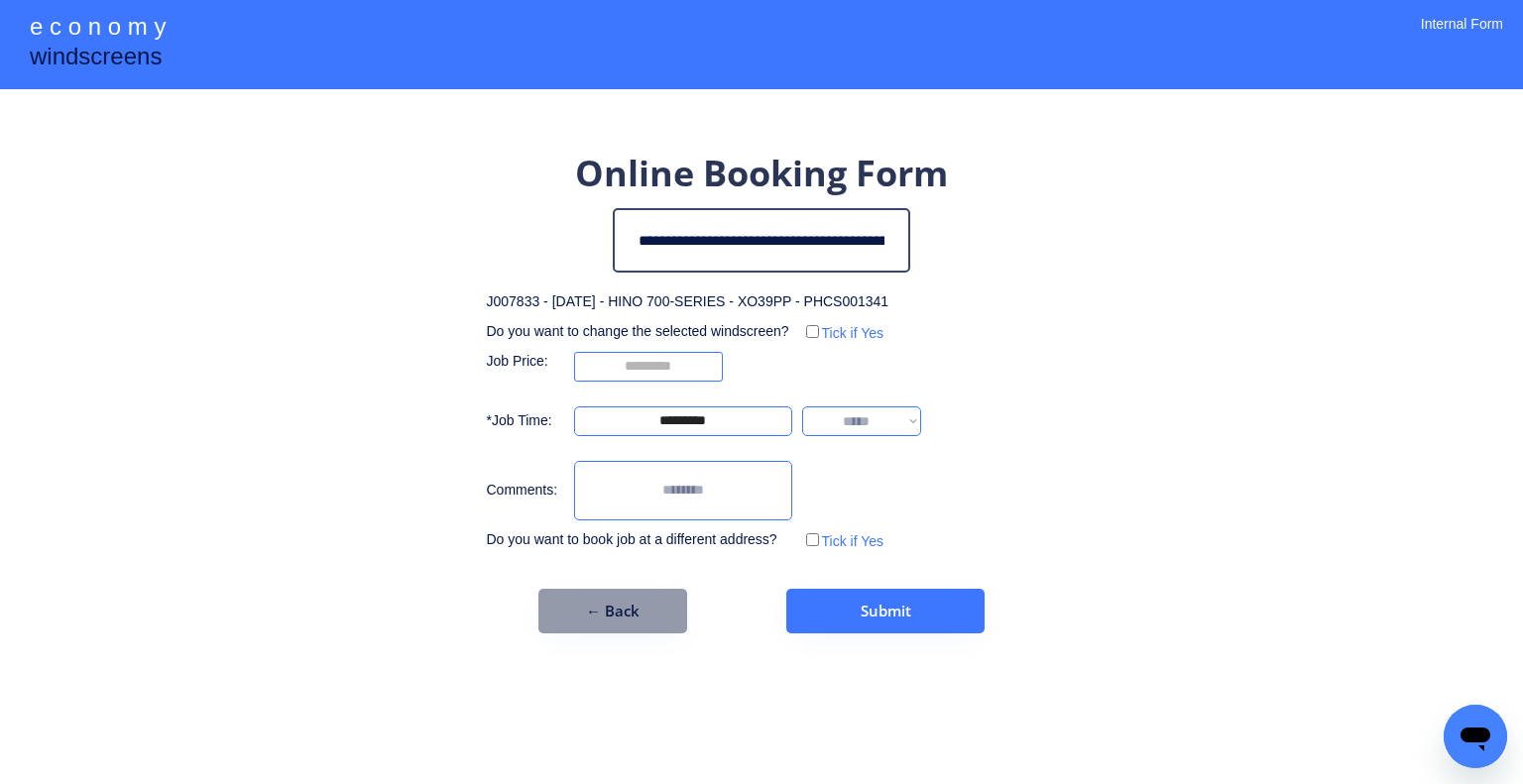 click on "**********" at bounding box center [862, 421] 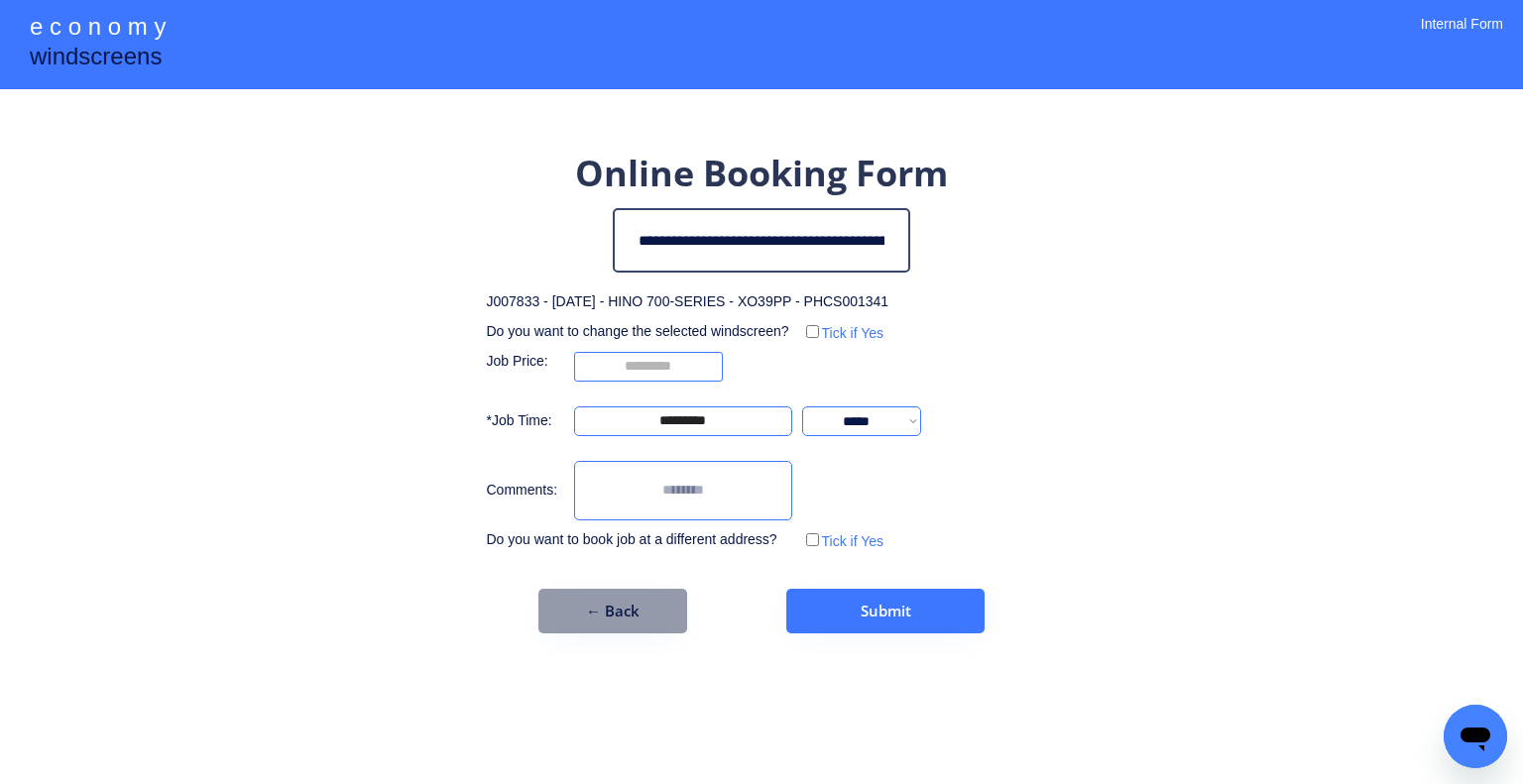 click on "**********" at bounding box center (762, 391) 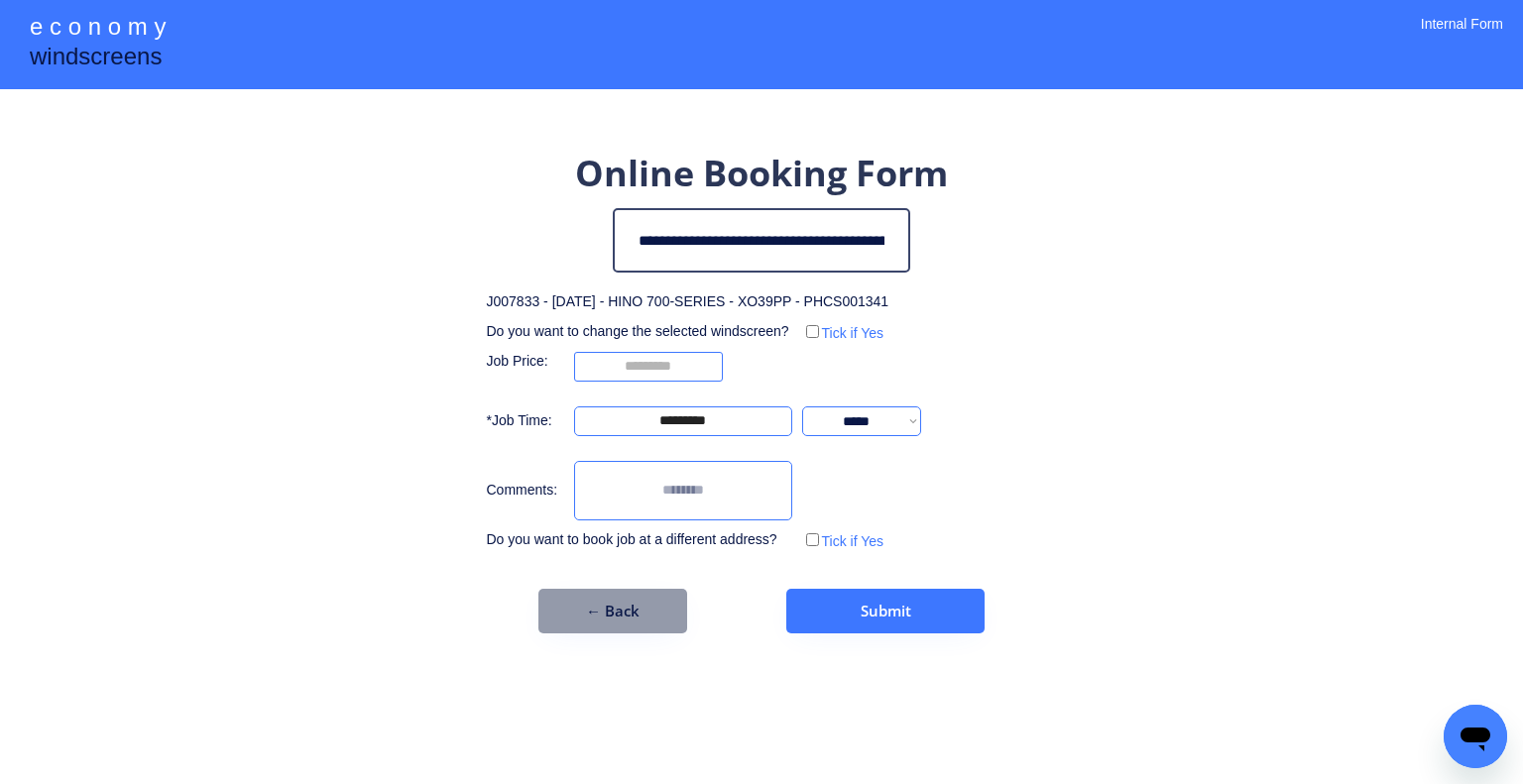 click at bounding box center [683, 491] 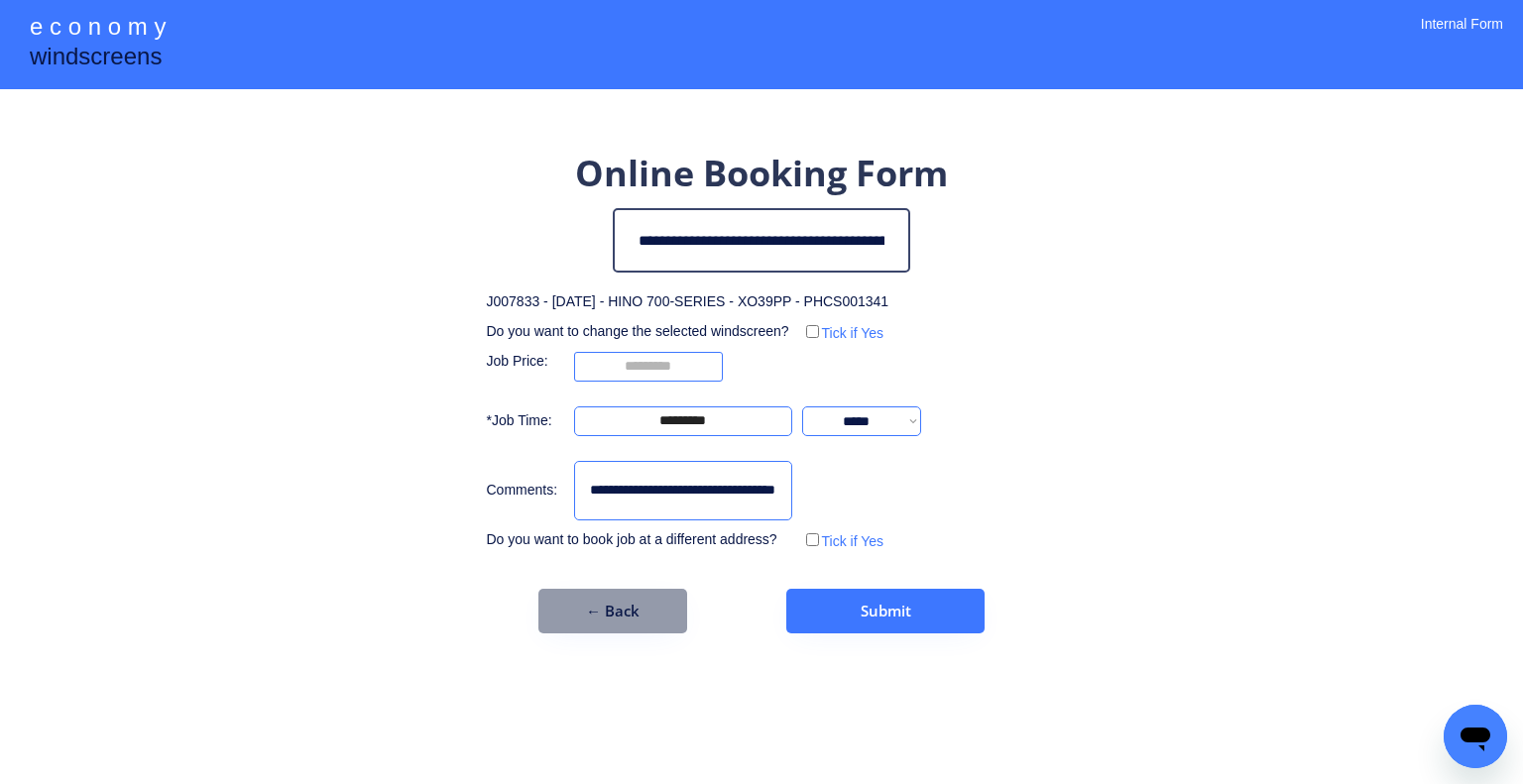 scroll, scrollTop: 0, scrollLeft: 36, axis: horizontal 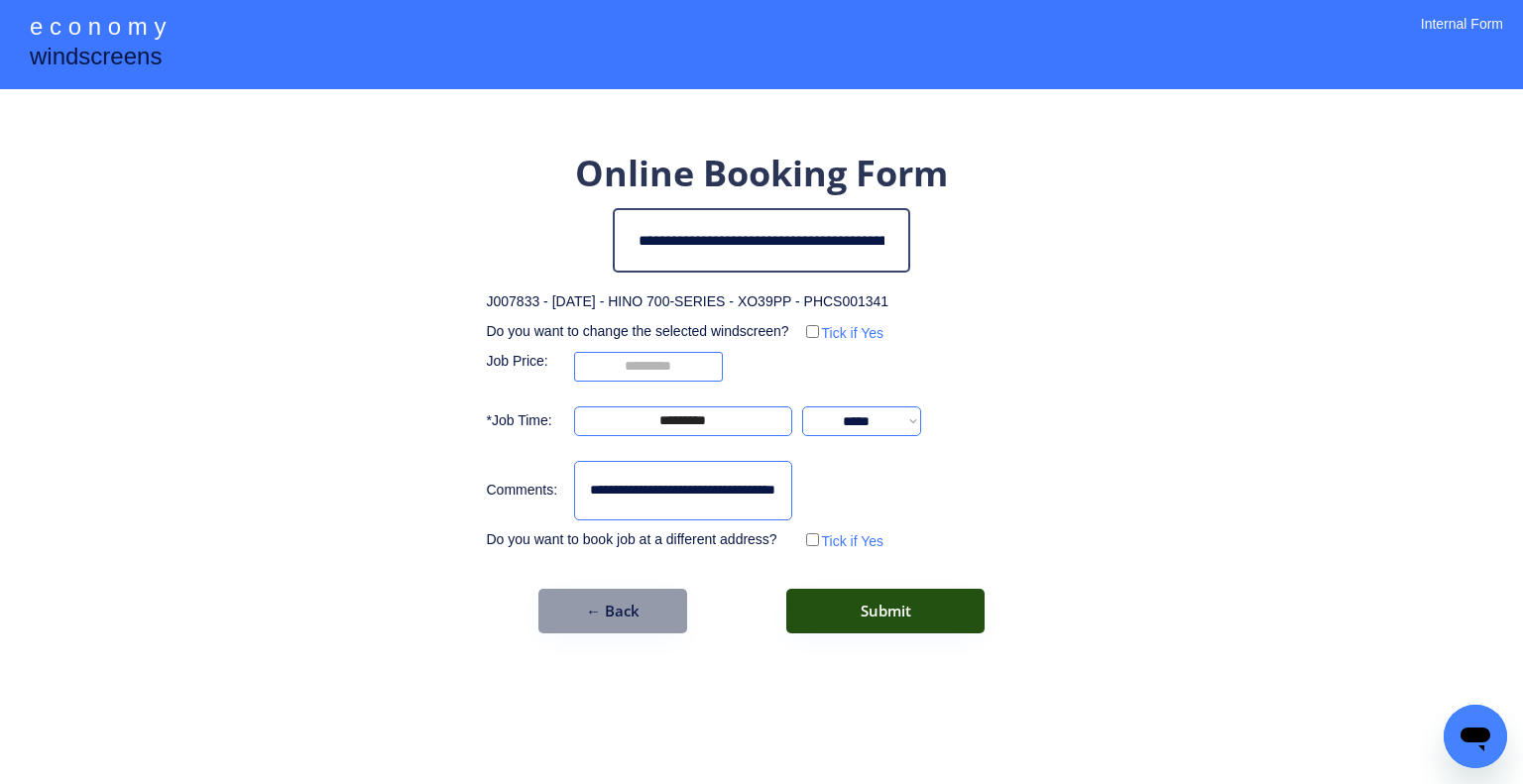 type on "**********" 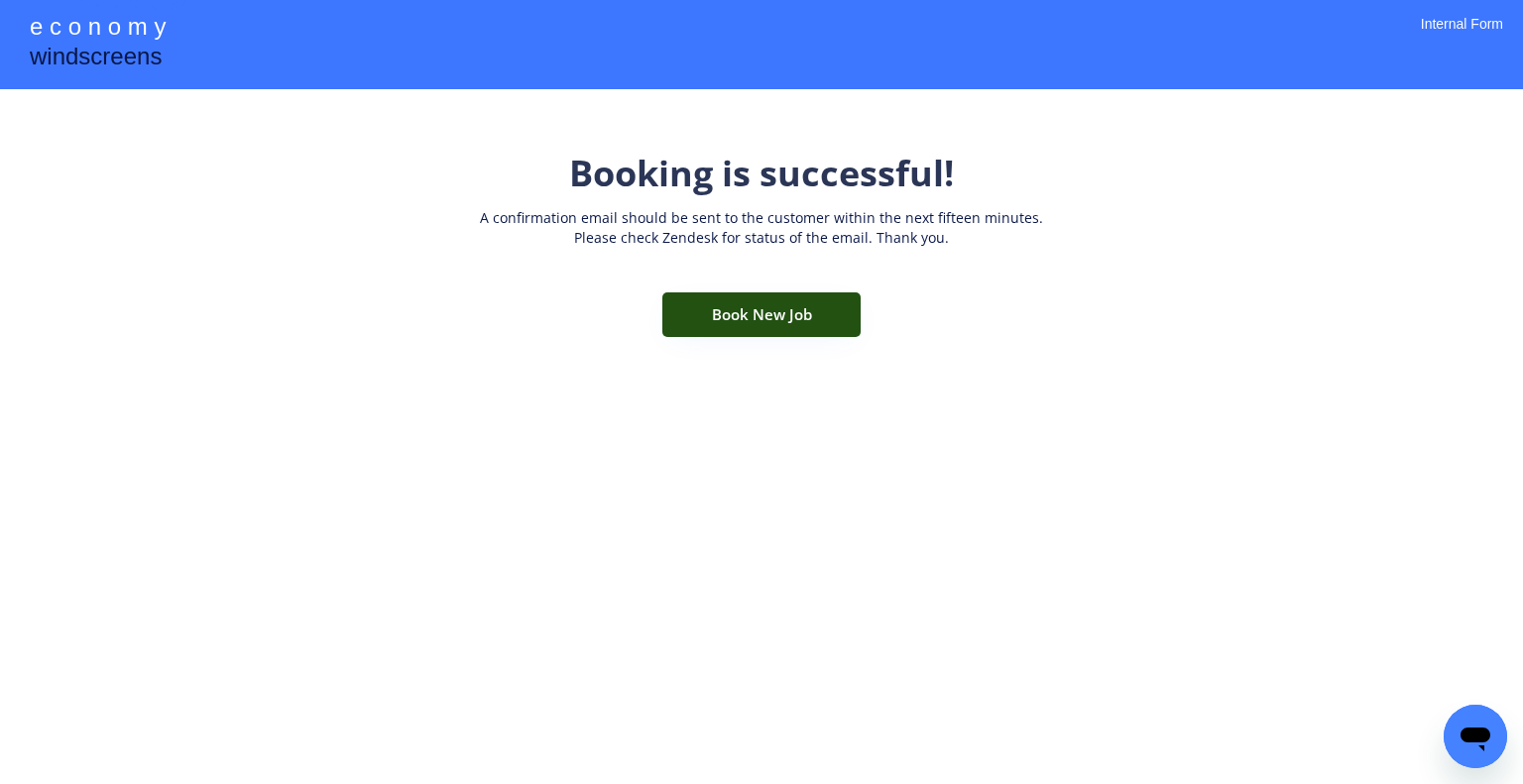 click on "Book New Job" at bounding box center [762, 314] 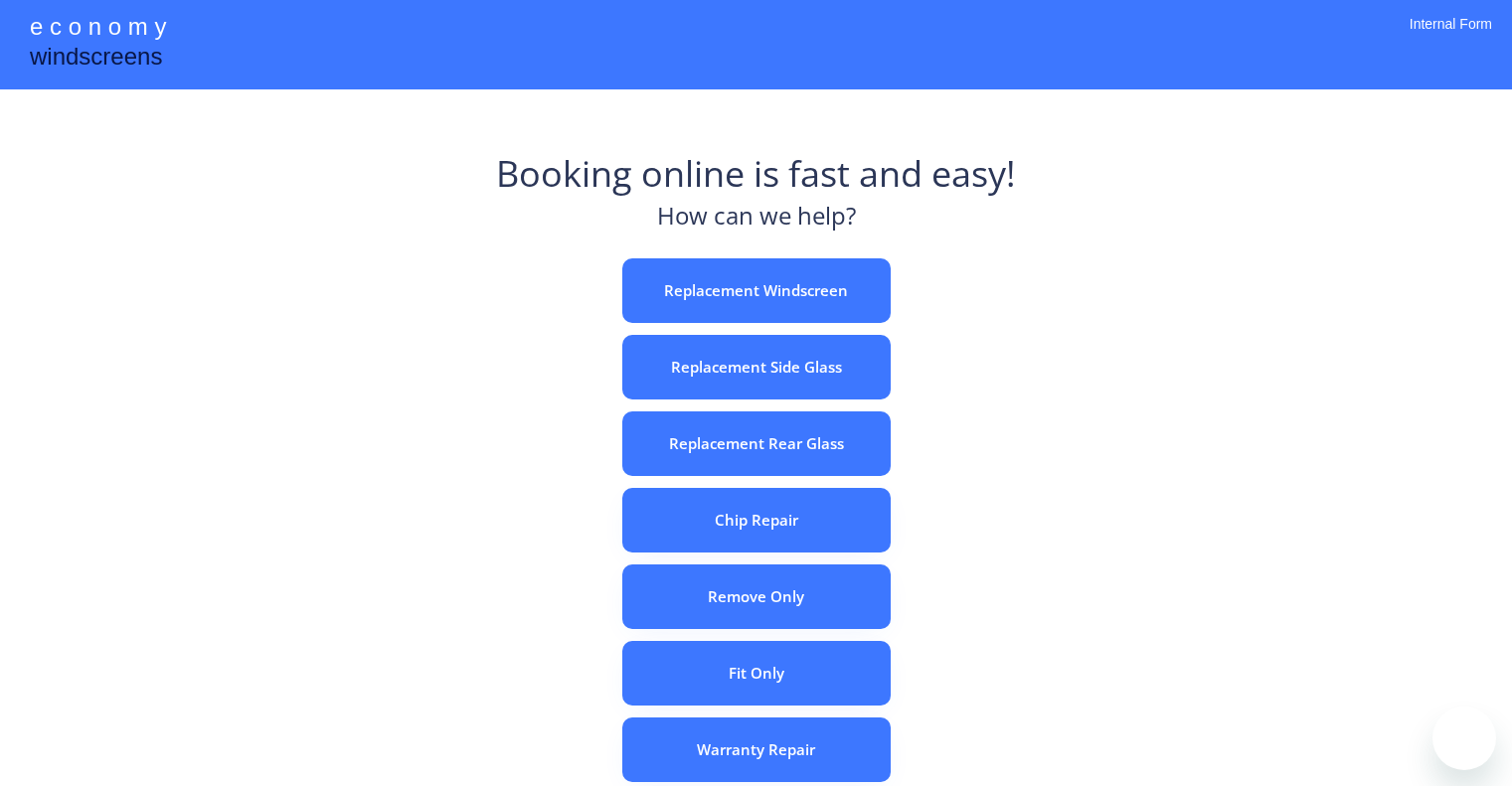 scroll, scrollTop: 0, scrollLeft: 0, axis: both 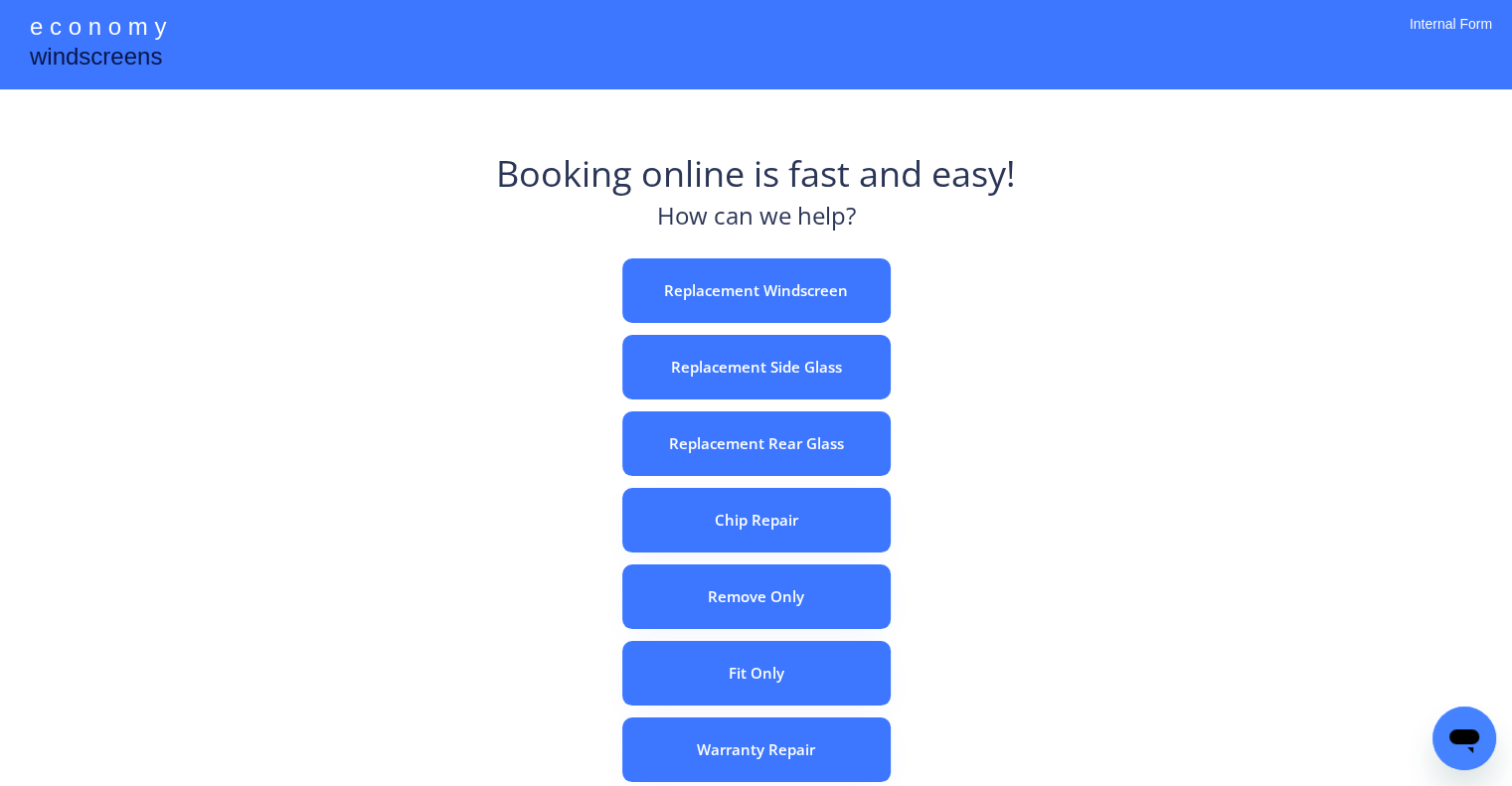 click on "Booking online is fast and easy! How can we help? Replacement Windscreen Replacement Side Glass Replacement Rear Glass Chip Repair Remove Only Fit Only Warranty Repair ADAS Recalibration Only Rebook a Job Confirm Quotes Manual Booking" at bounding box center (756, 618) 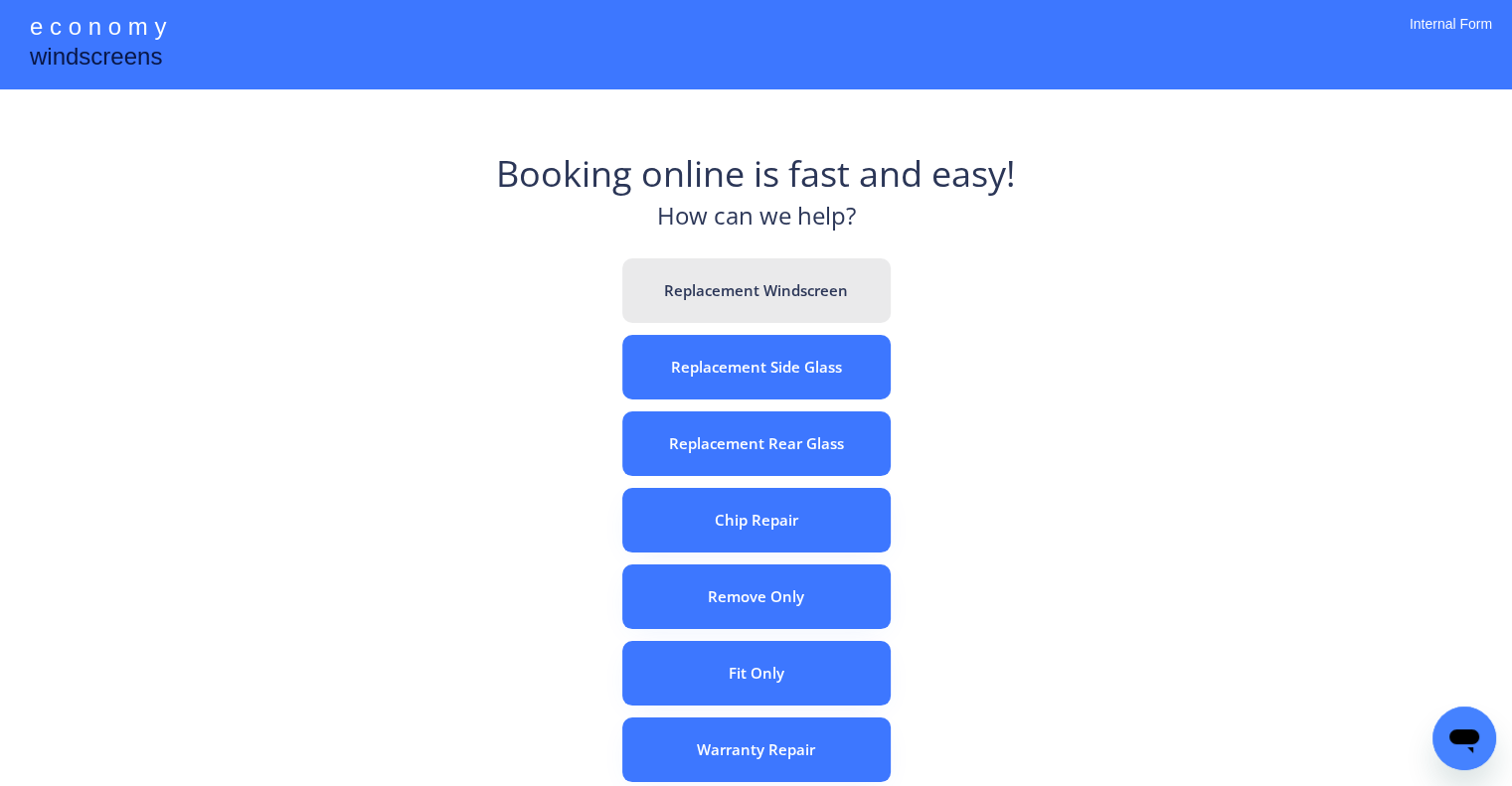 click on "Replacement Windscreen" at bounding box center [756, 290] 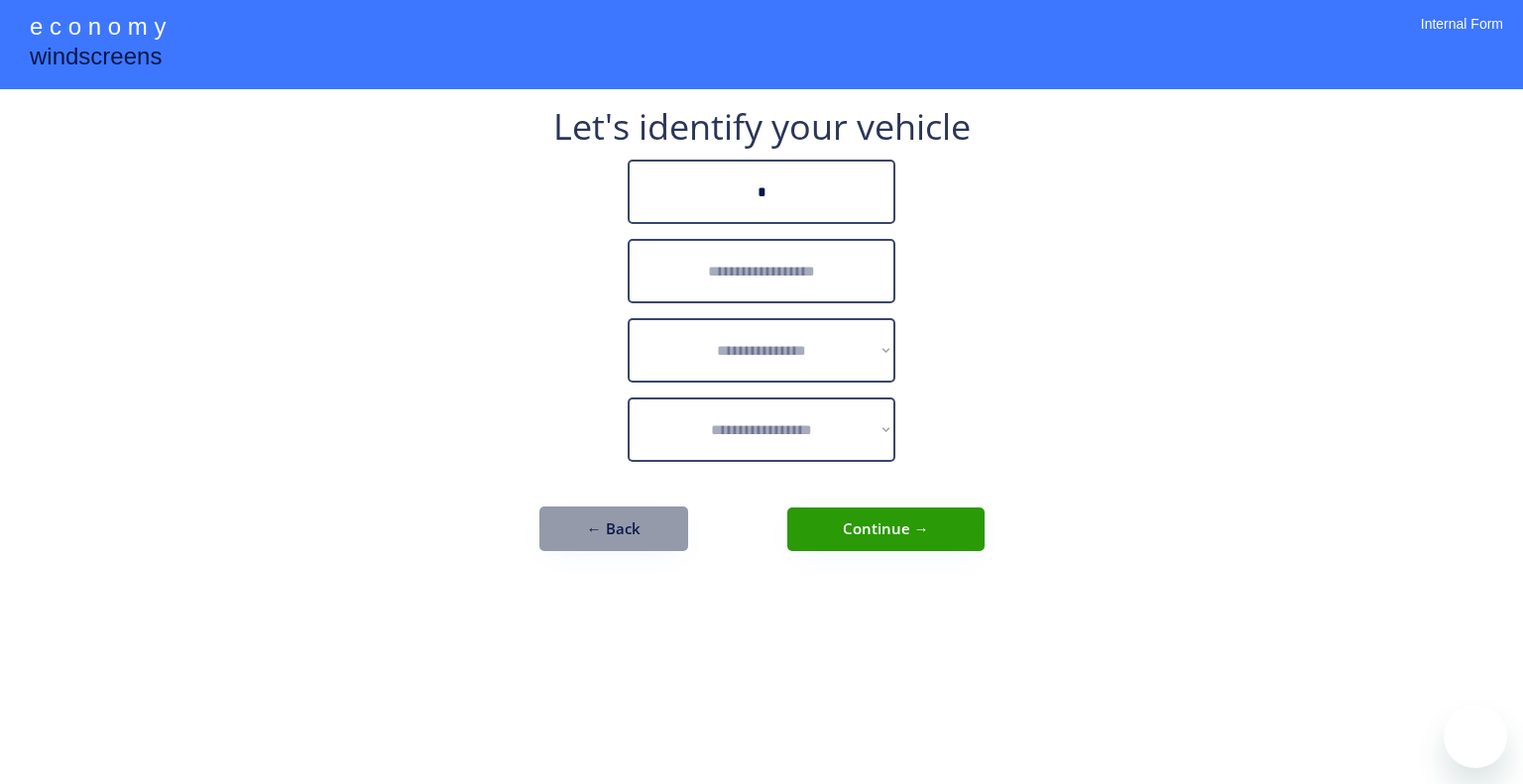 scroll, scrollTop: 0, scrollLeft: 0, axis: both 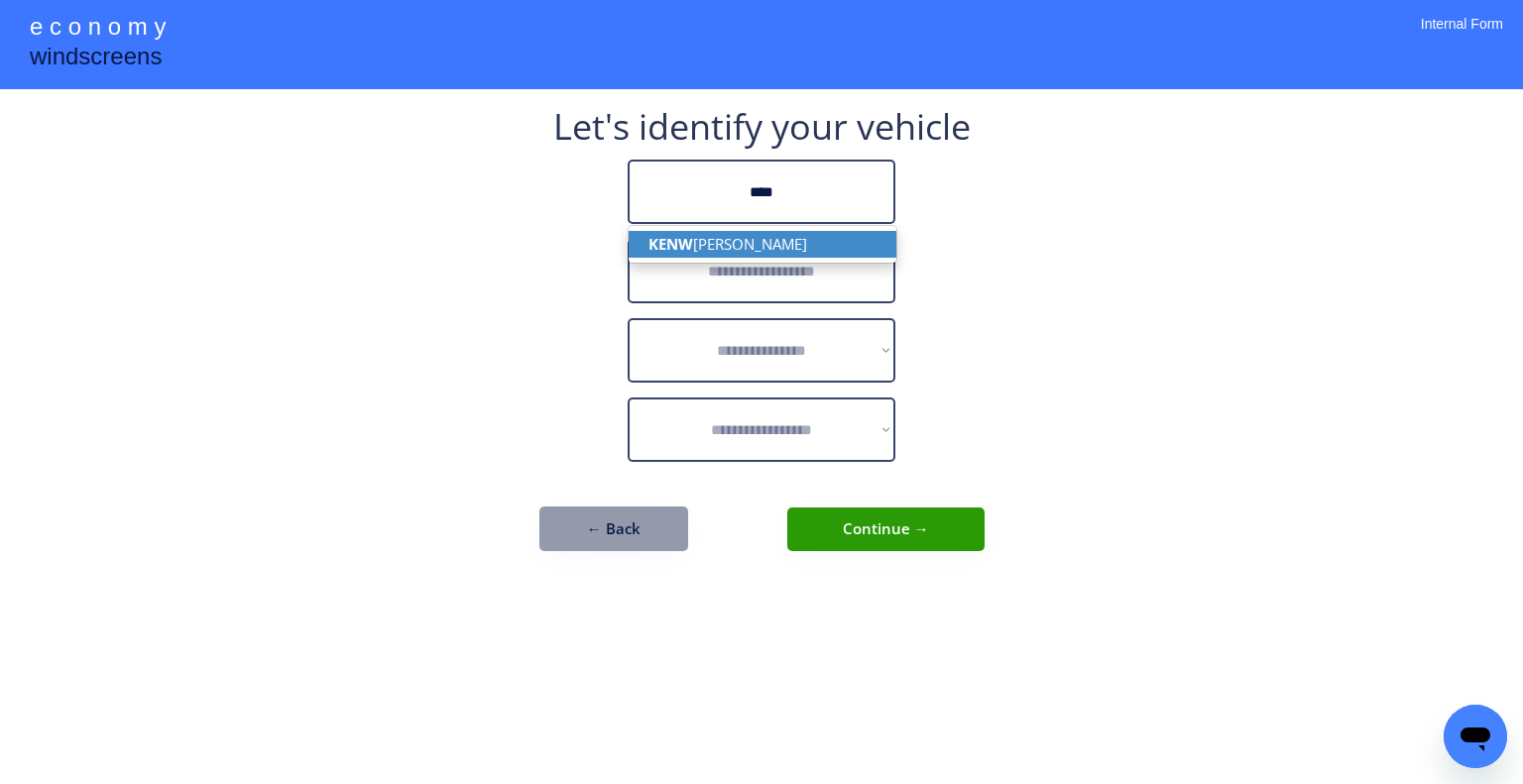 click on "KENW [PERSON_NAME]" at bounding box center (762, 244) 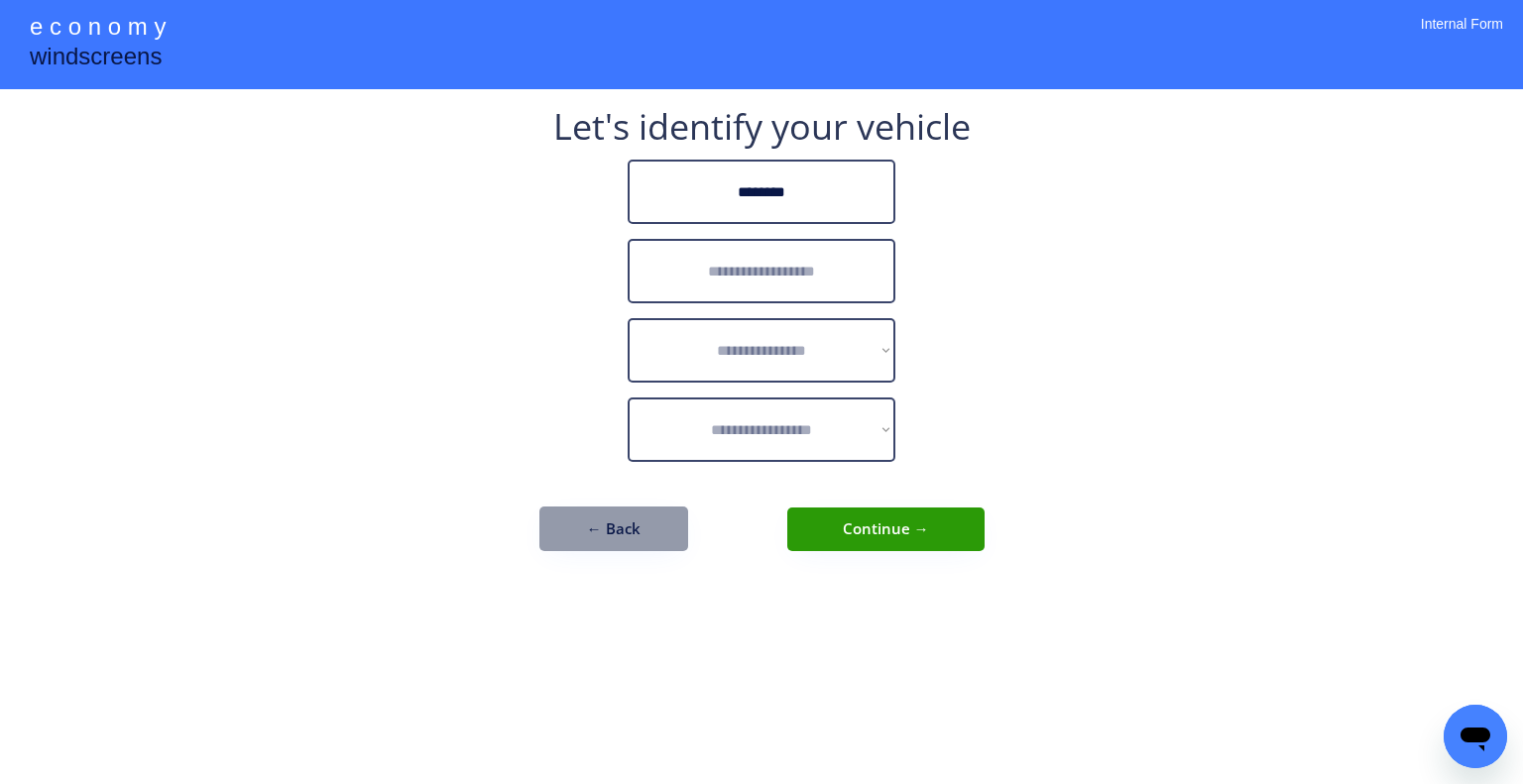 type on "********" 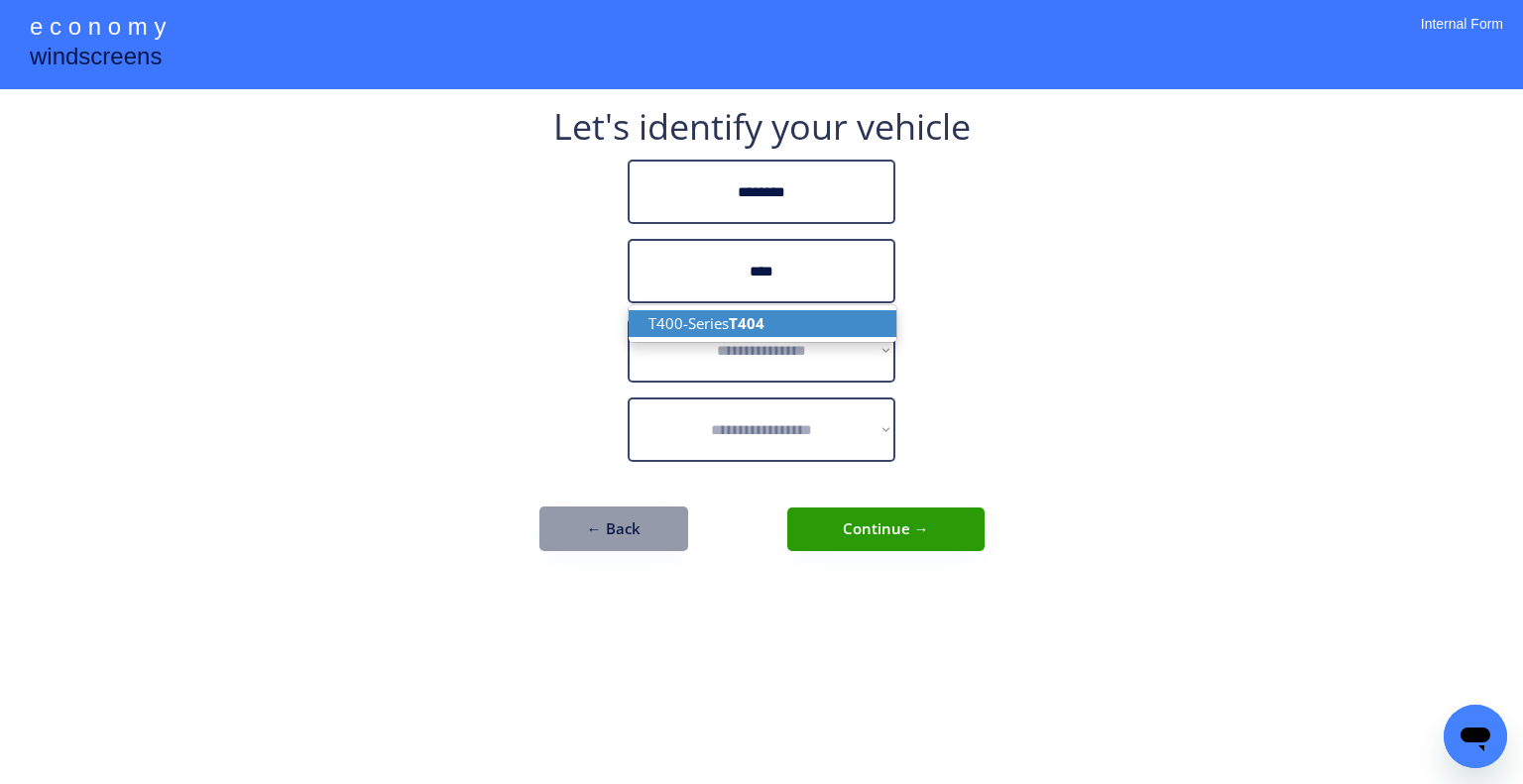 click on "T400-Series  T404" at bounding box center (762, 323) 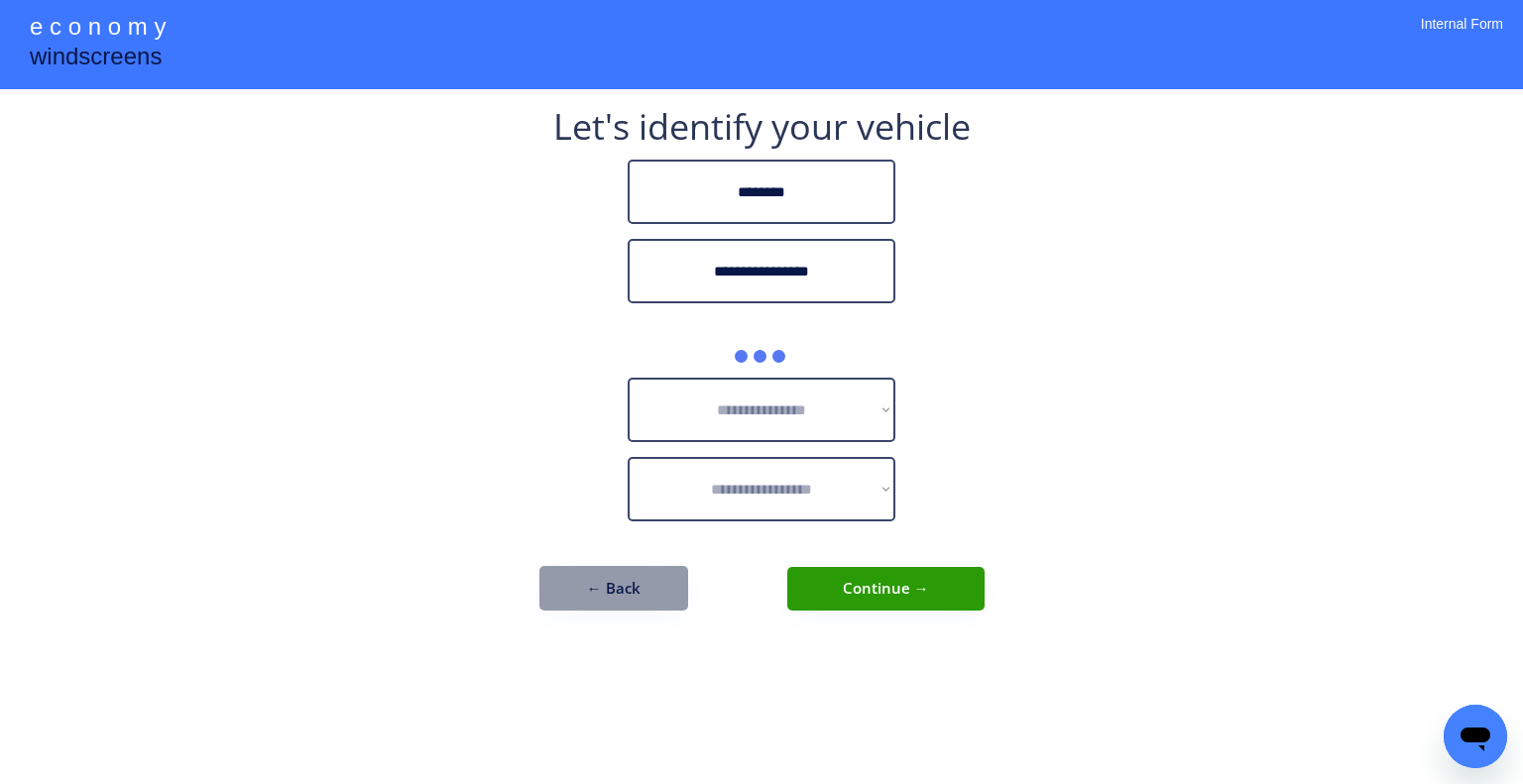 type on "**********" 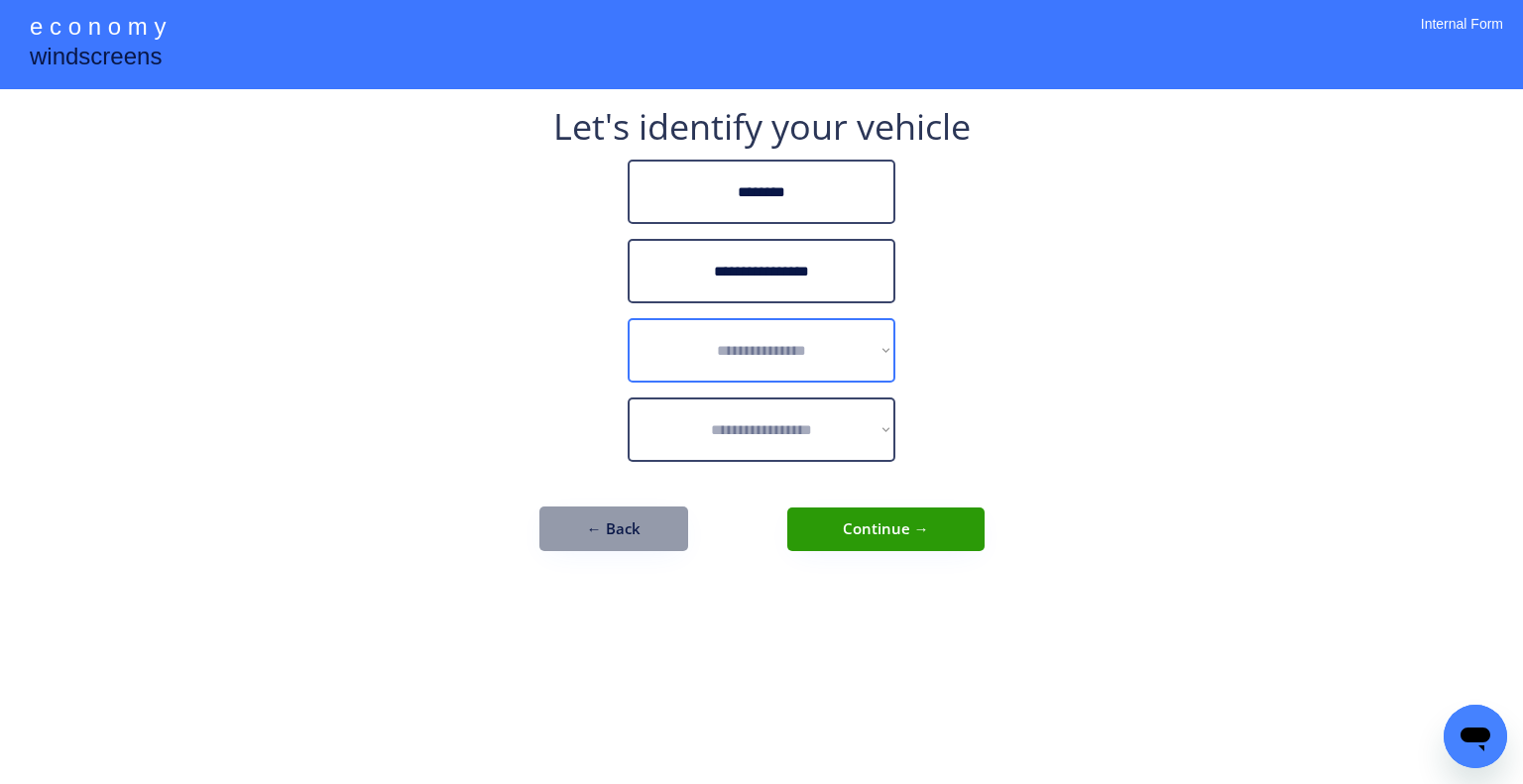 click on "**********" at bounding box center [762, 350] 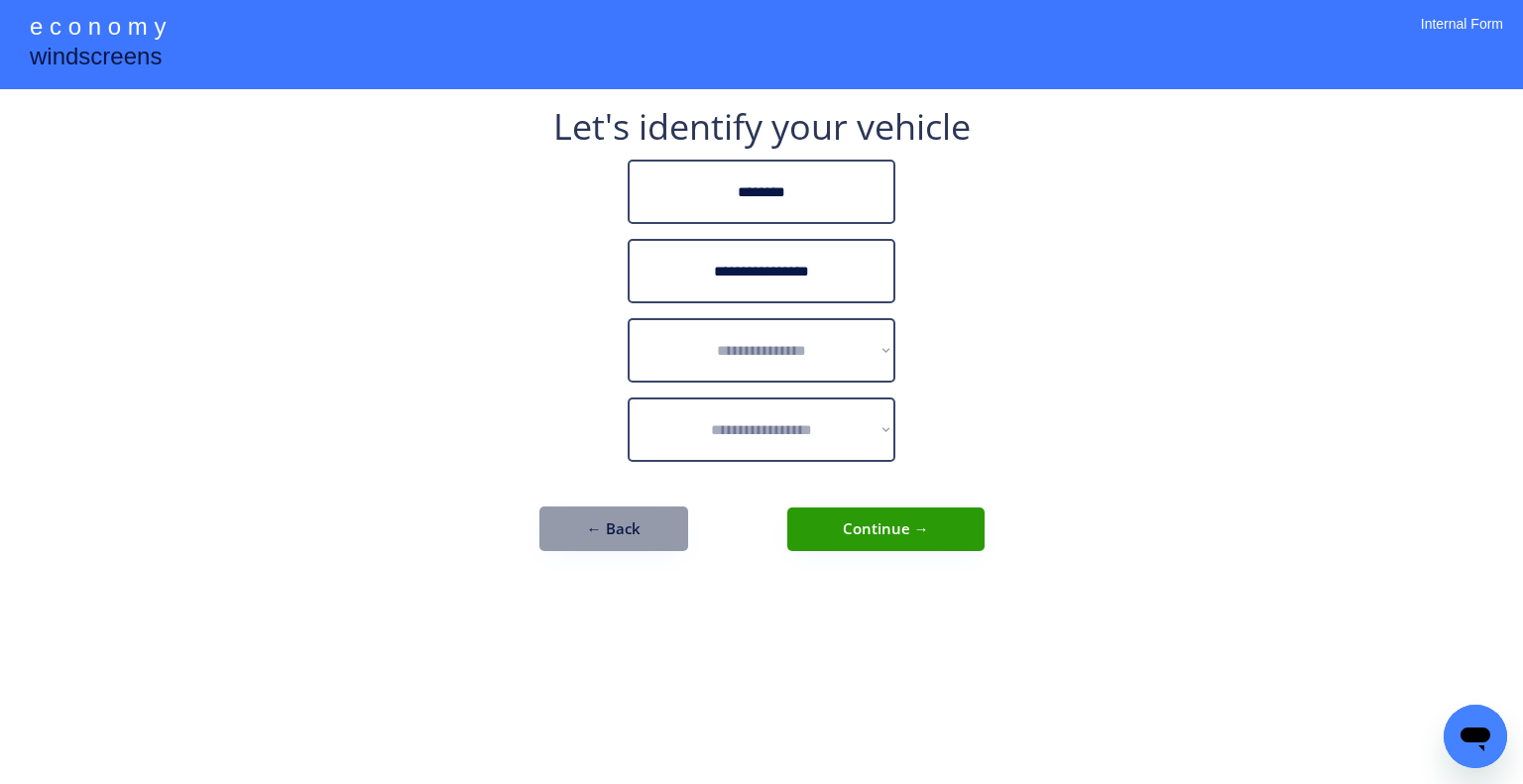 click on "**********" at bounding box center [762, 350] 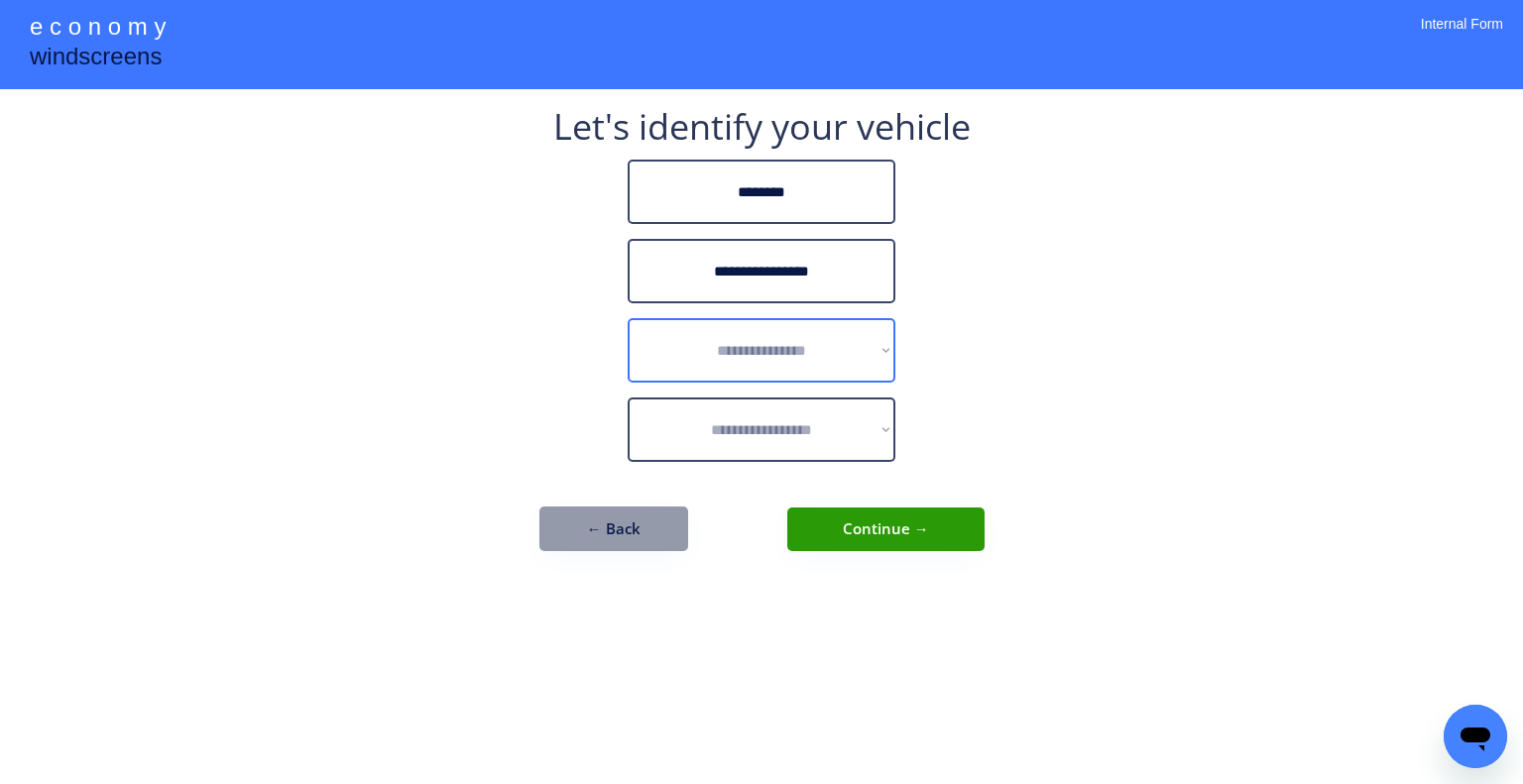 select on "******" 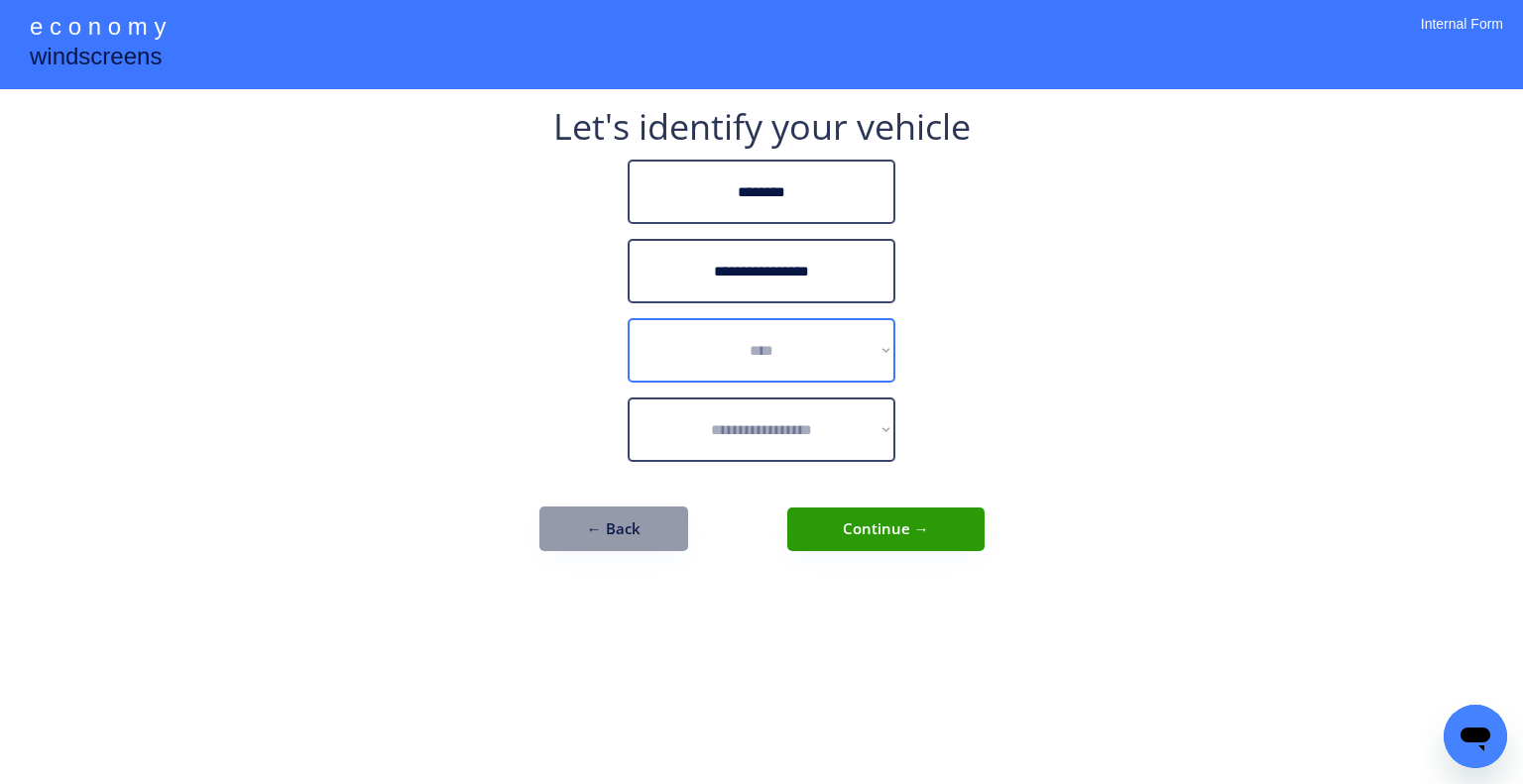 click on "**********" at bounding box center (762, 350) 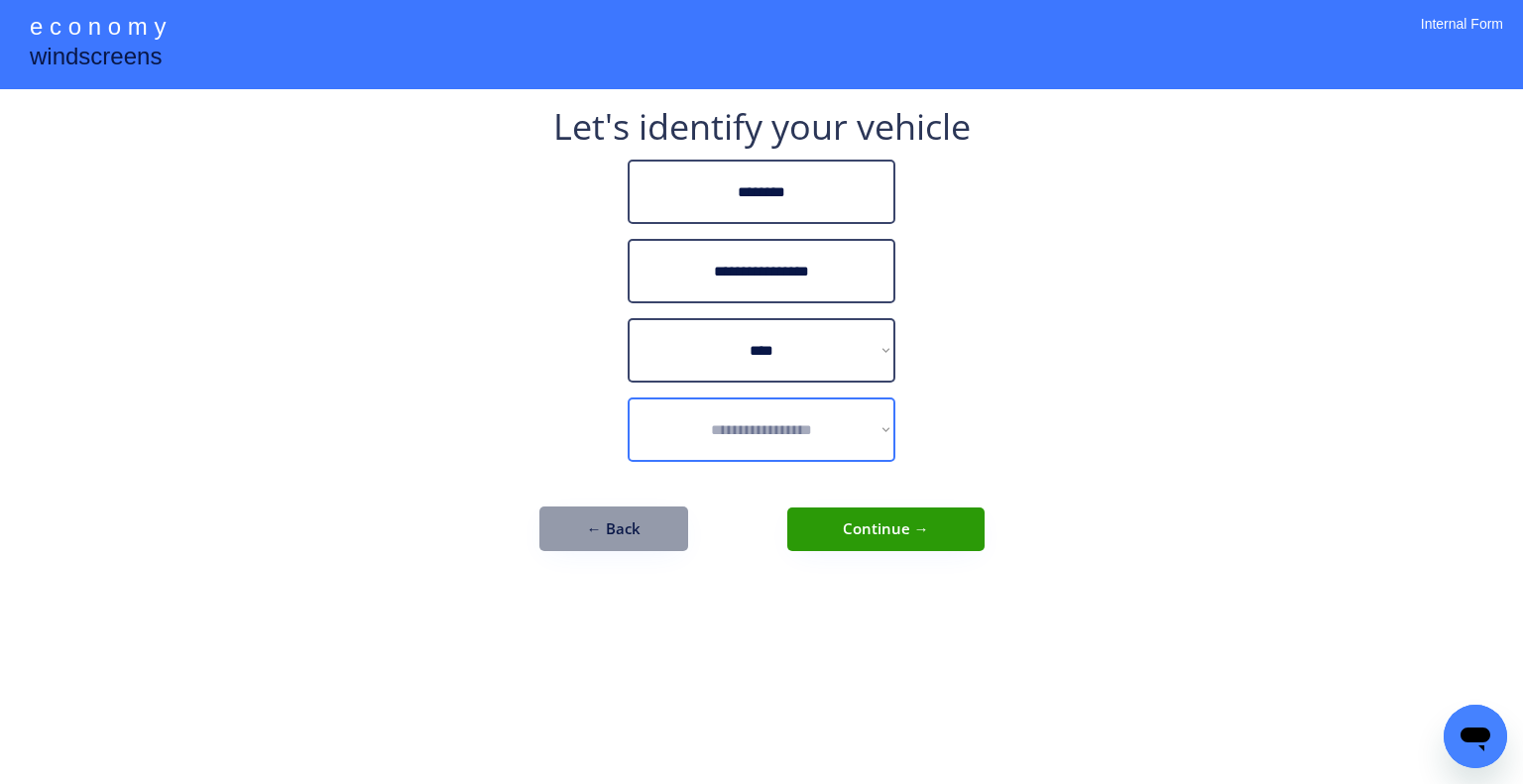 click on "**********" at bounding box center [762, 429] 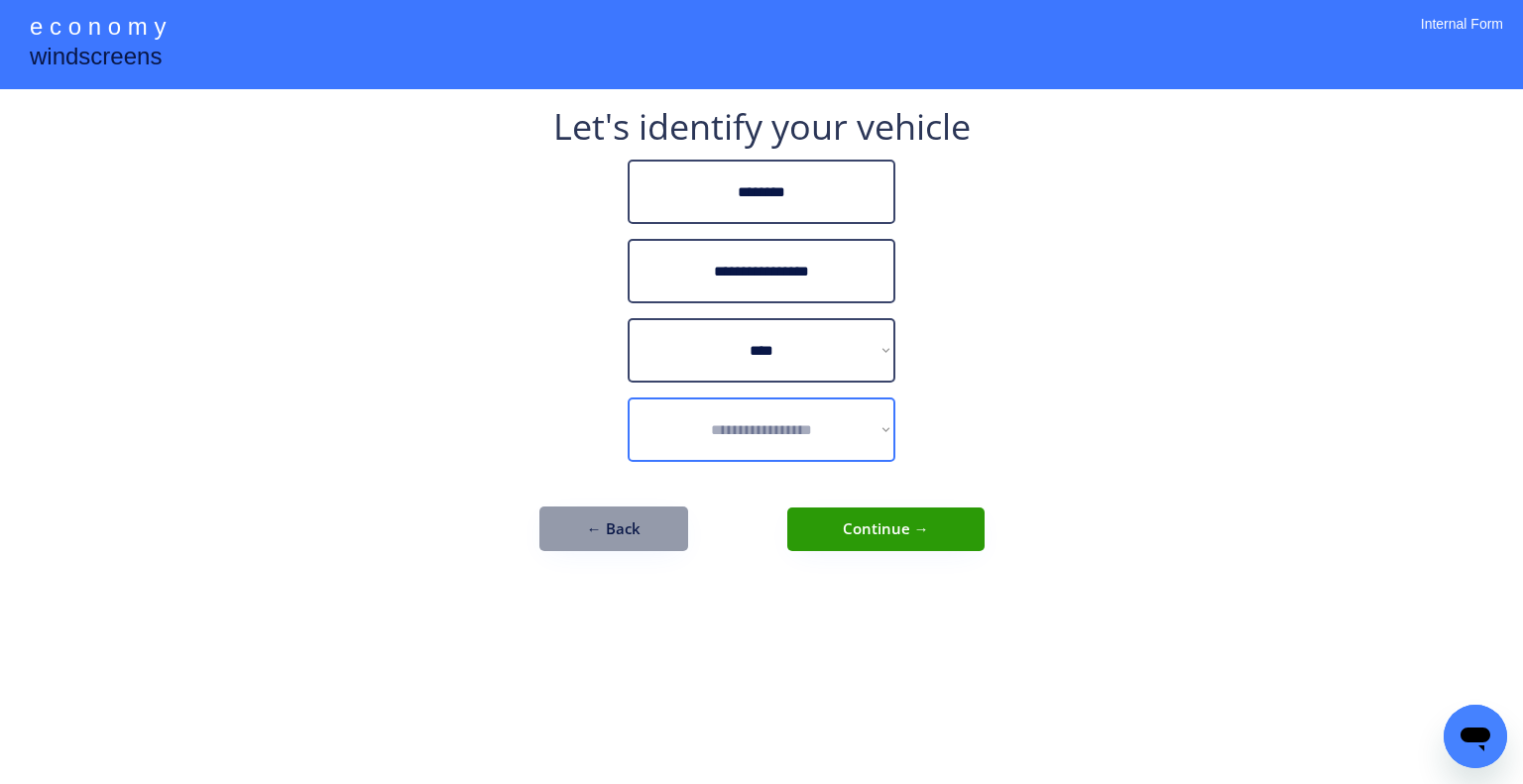 click on "**********" at bounding box center [762, 429] 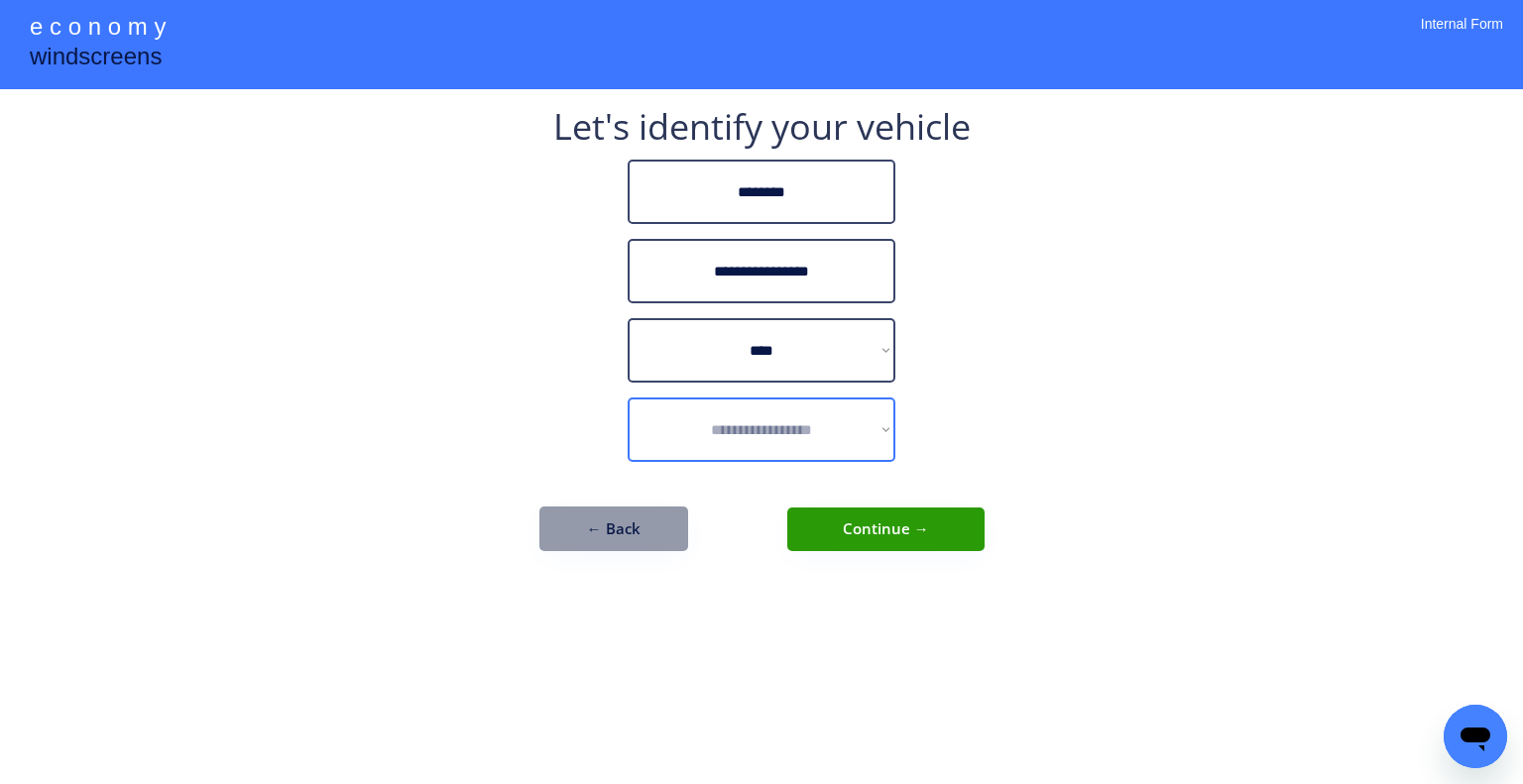 click on "**********" at bounding box center [762, 350] 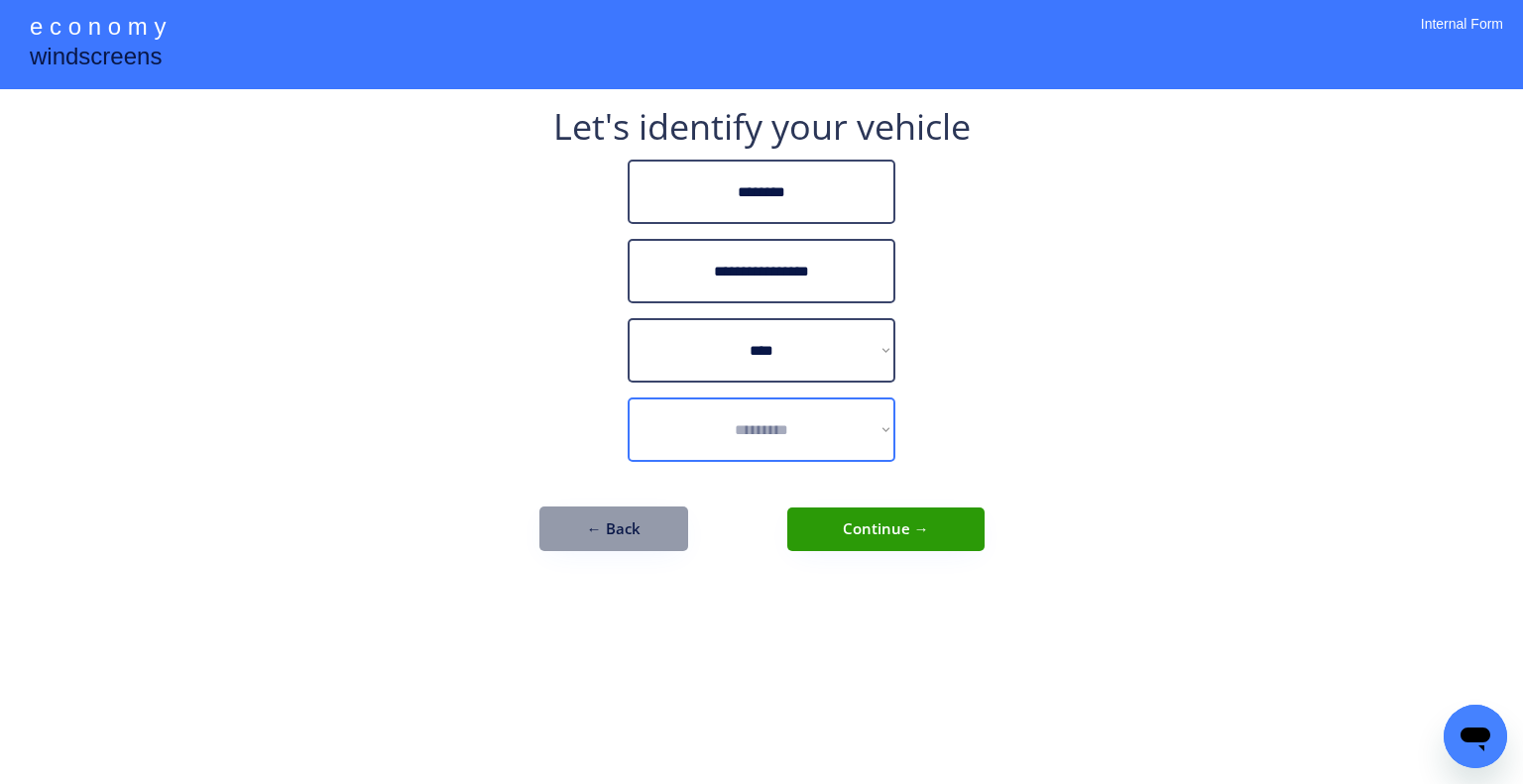 click on "**********" at bounding box center (762, 429) 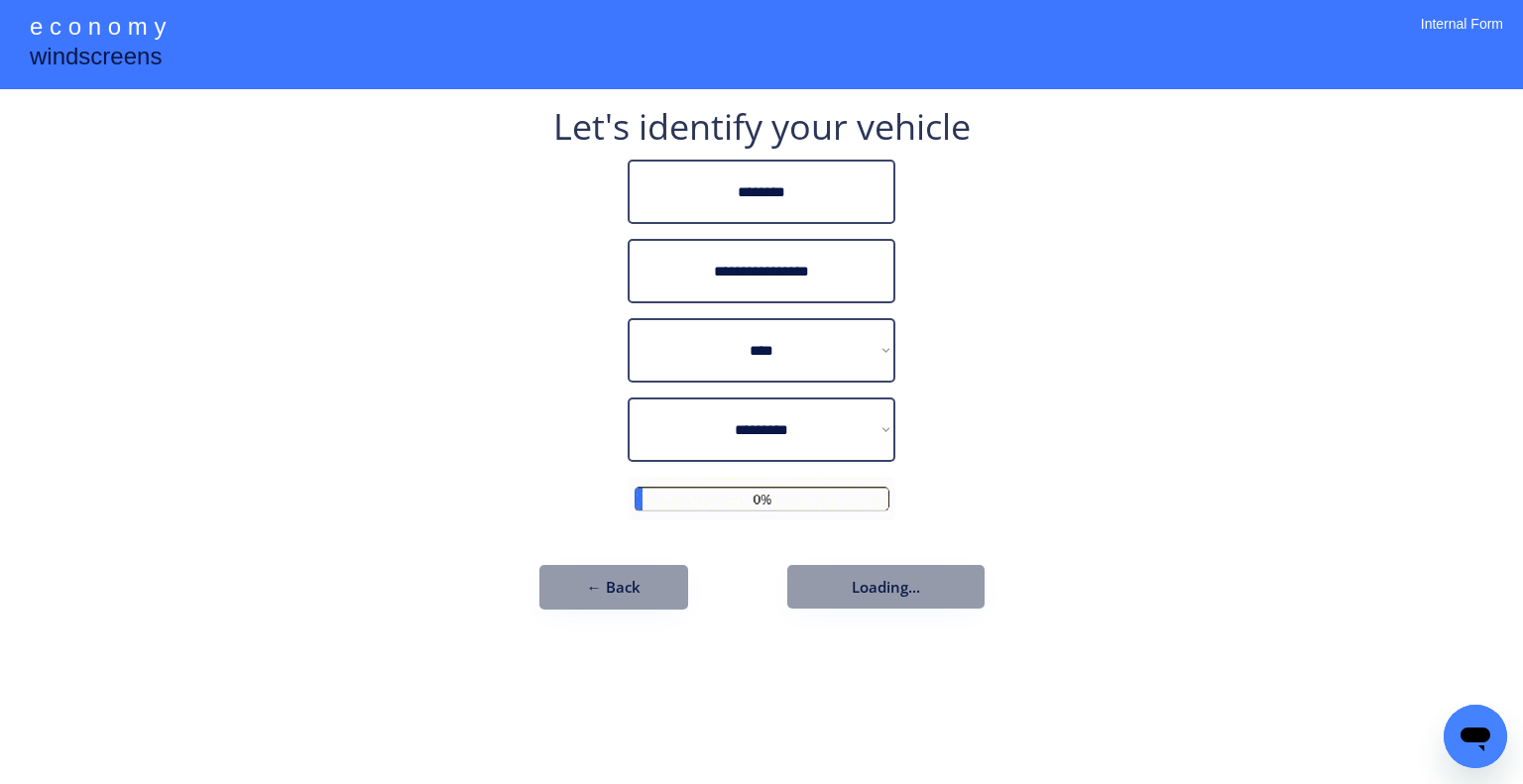 drag, startPoint x: 1163, startPoint y: 310, endPoint x: 1165, endPoint y: 299, distance: 11.18034 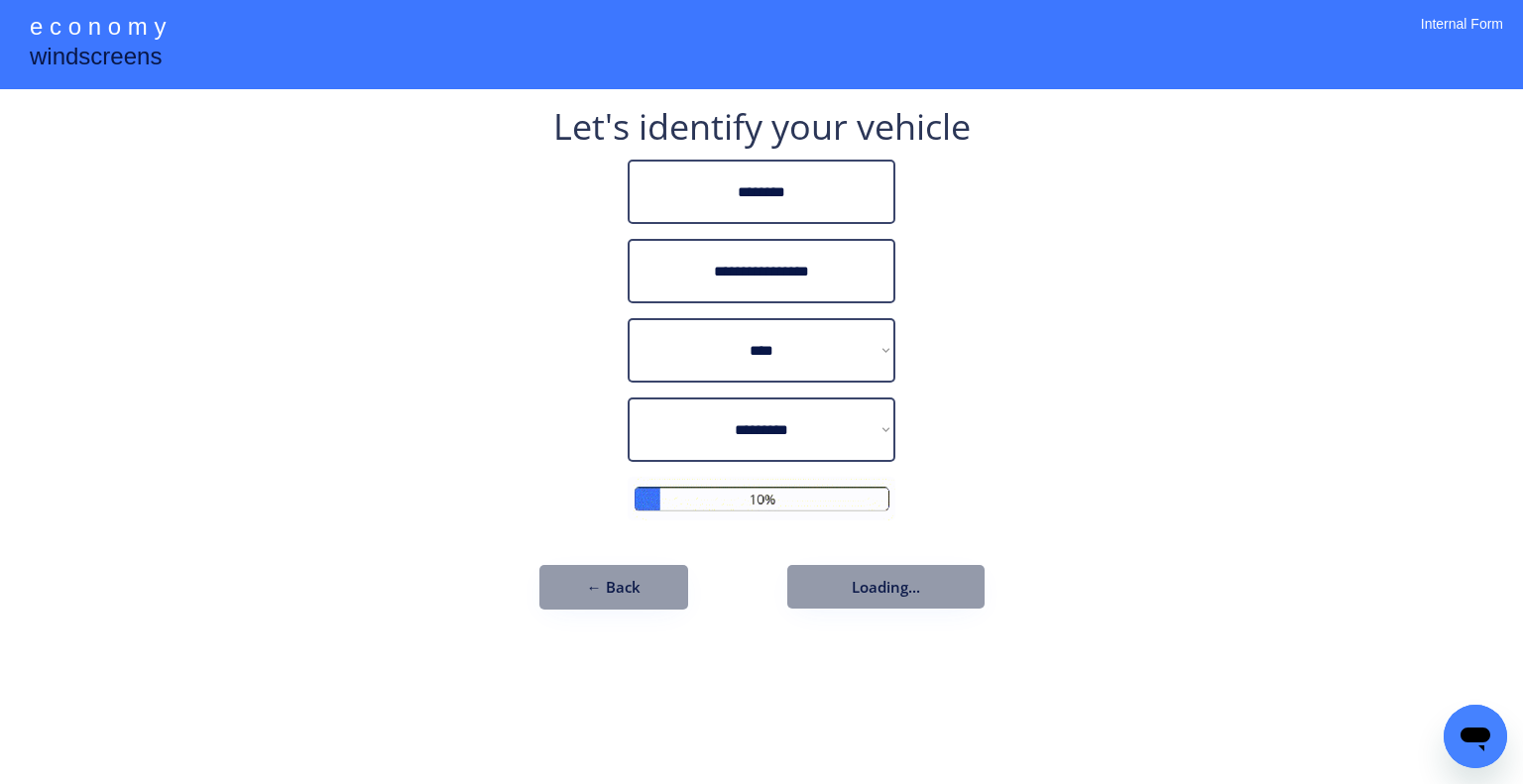 click on "**********" at bounding box center [762, 392] 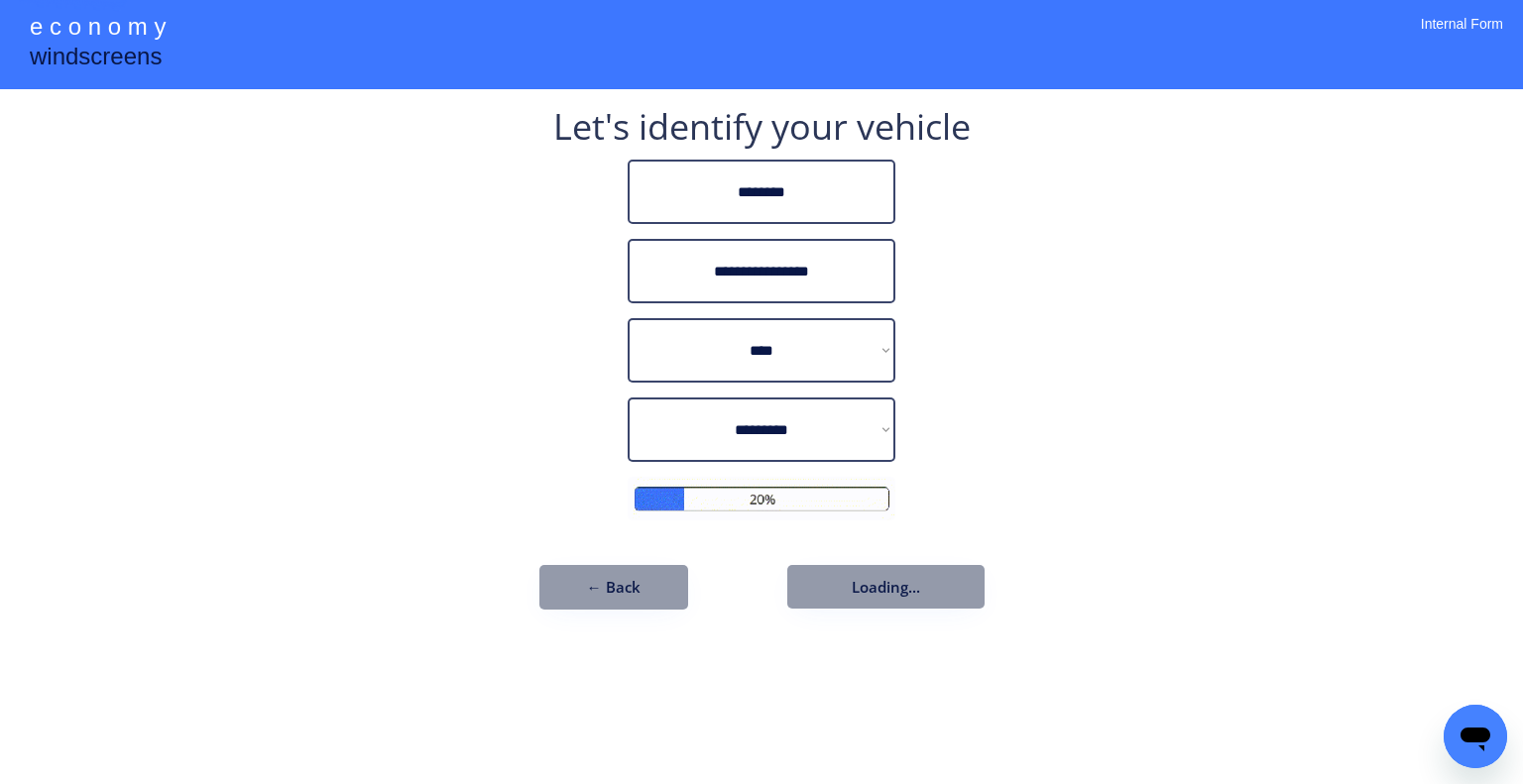drag, startPoint x: 1165, startPoint y: 299, endPoint x: 1143, endPoint y: 303, distance: 22.36068 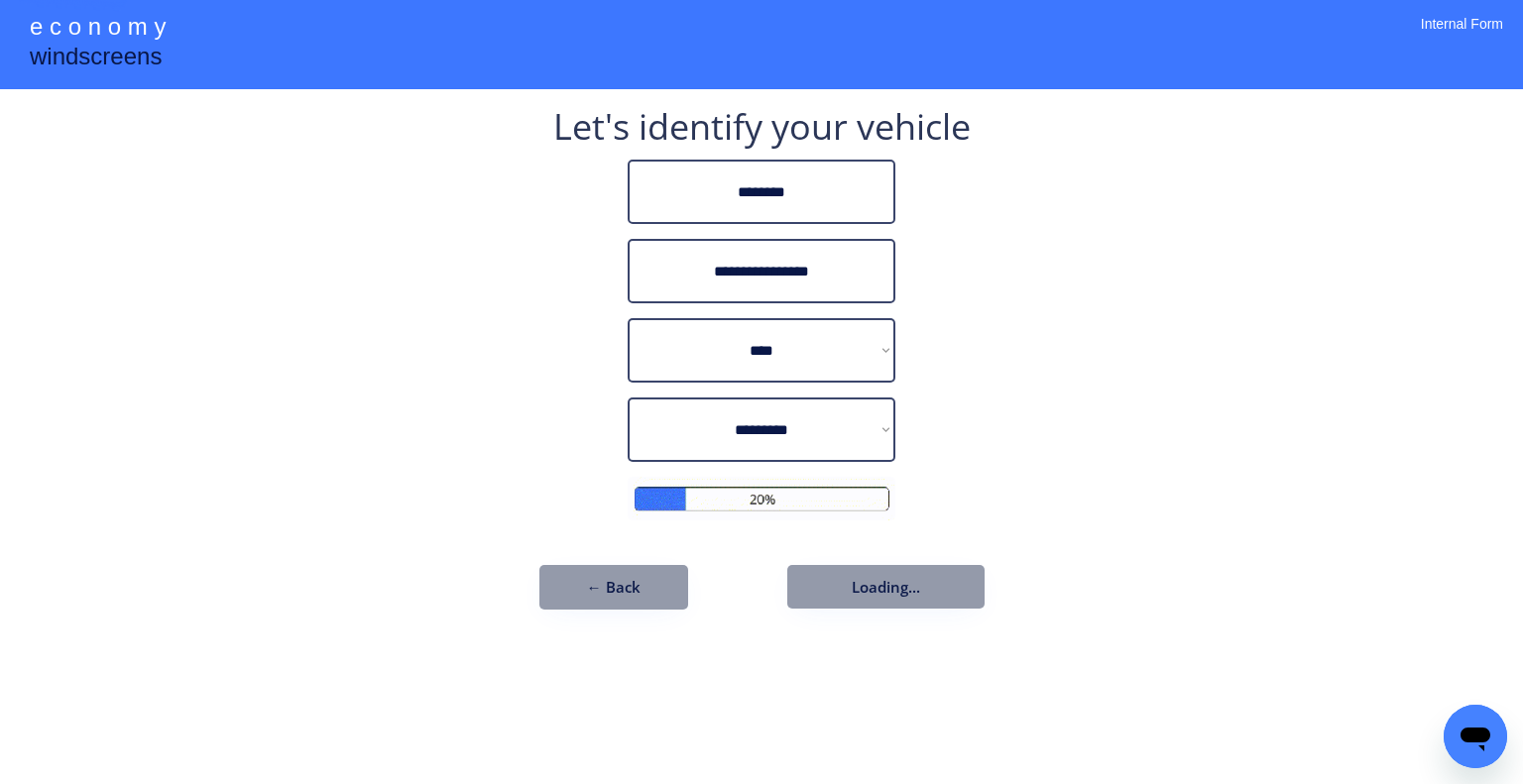 click on "**********" at bounding box center (762, 392) 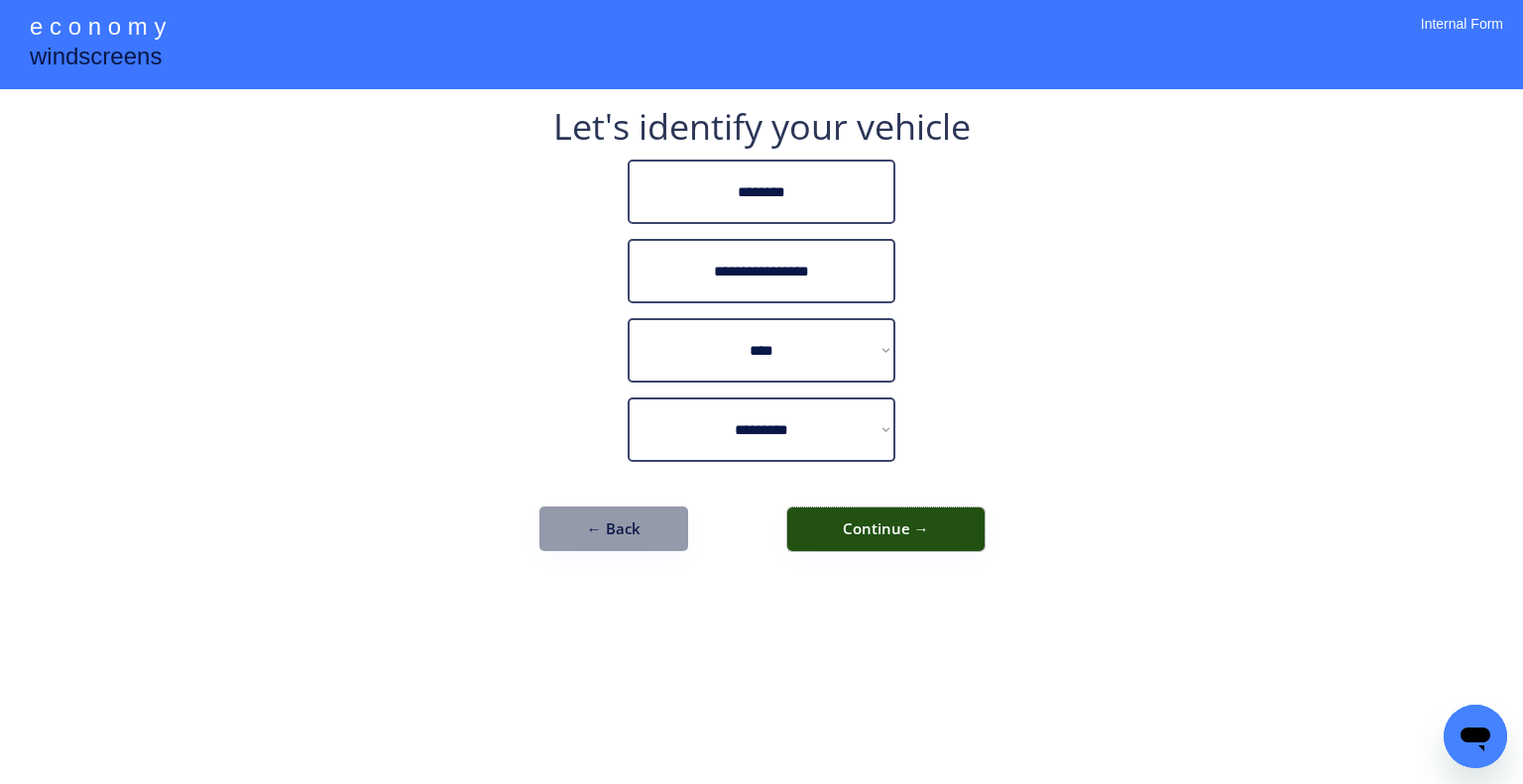 click on "Continue    →" at bounding box center [885, 529] 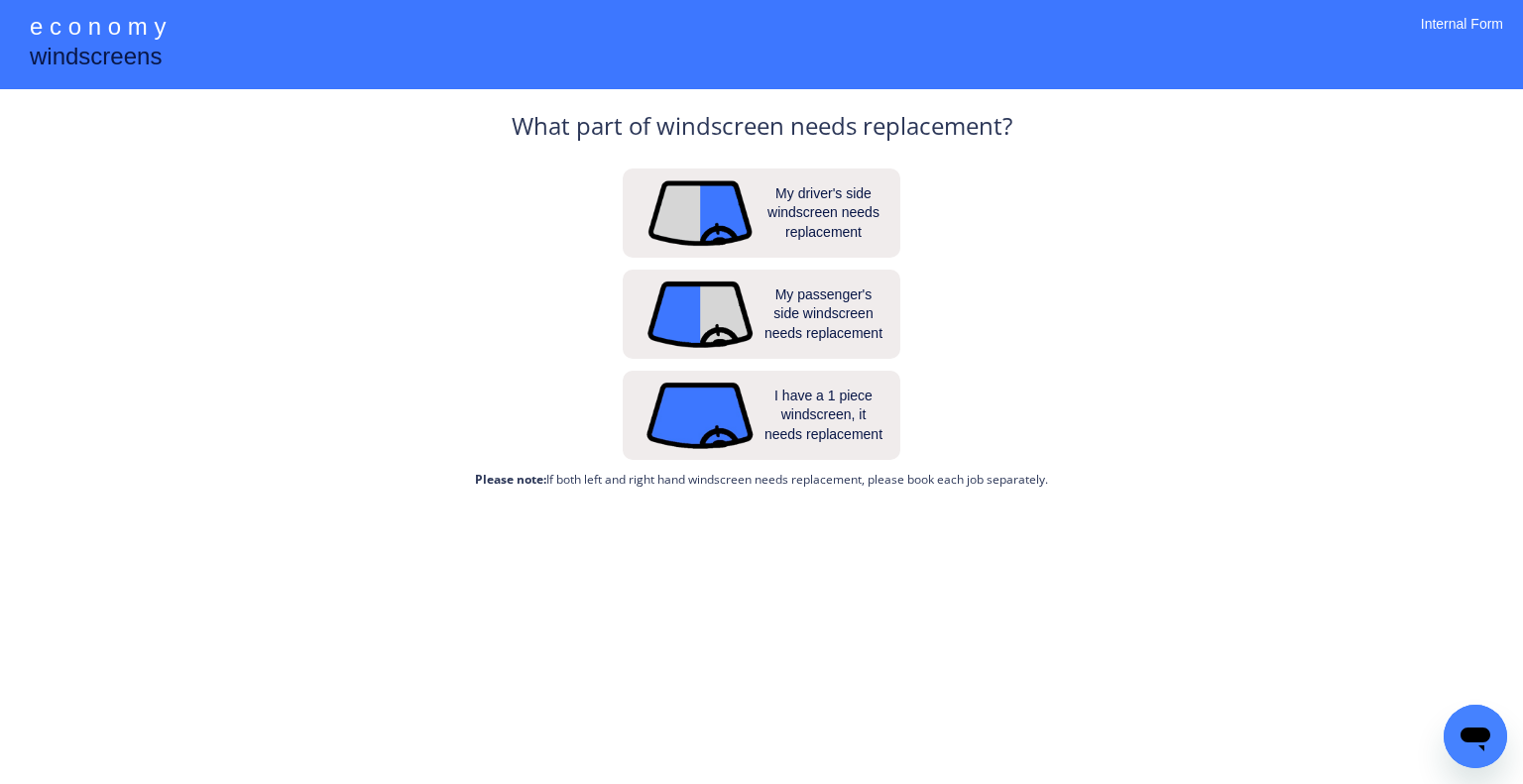 click on "**********" at bounding box center (762, 392) 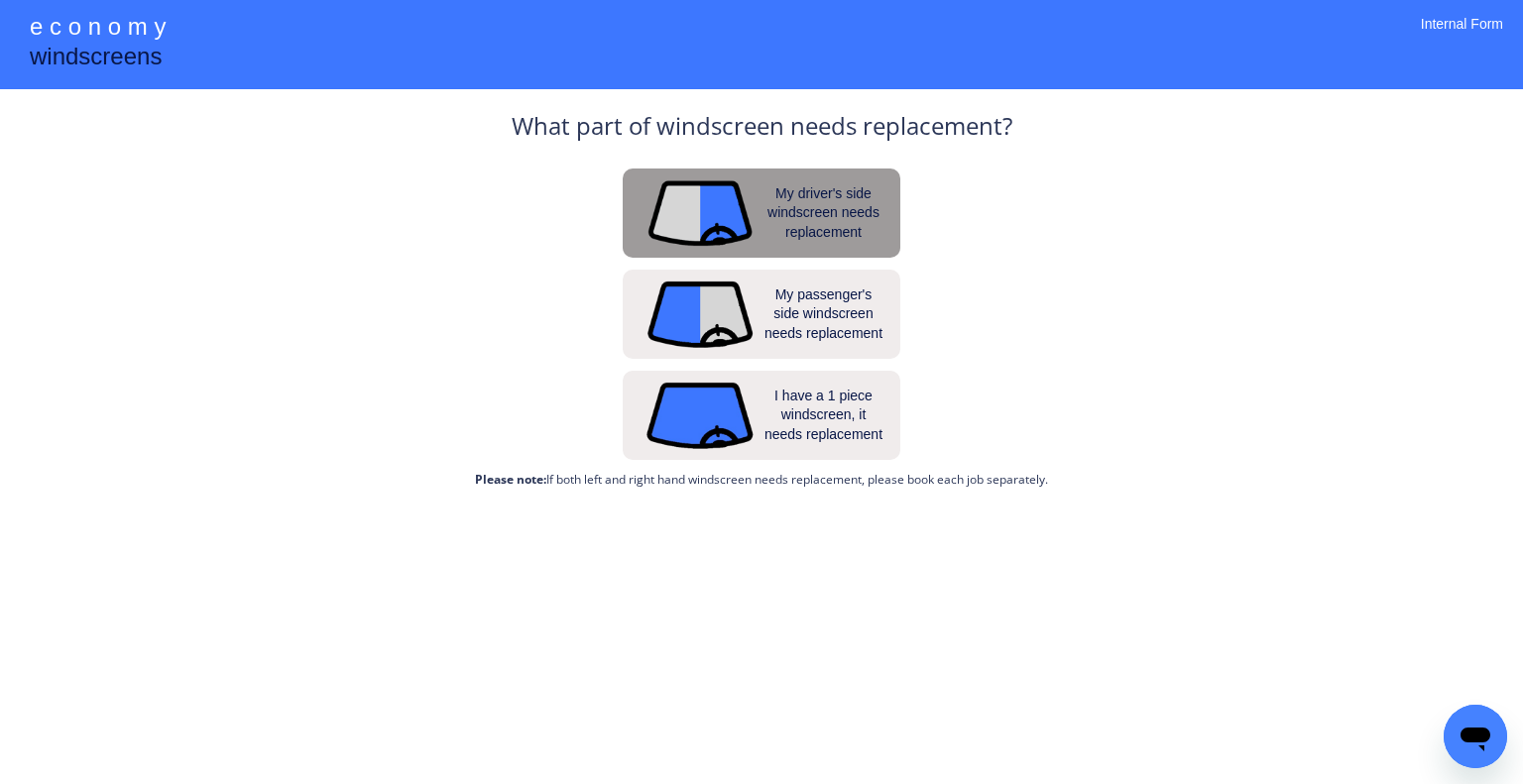 drag, startPoint x: 849, startPoint y: 189, endPoint x: 869, endPoint y: 212, distance: 30.479501 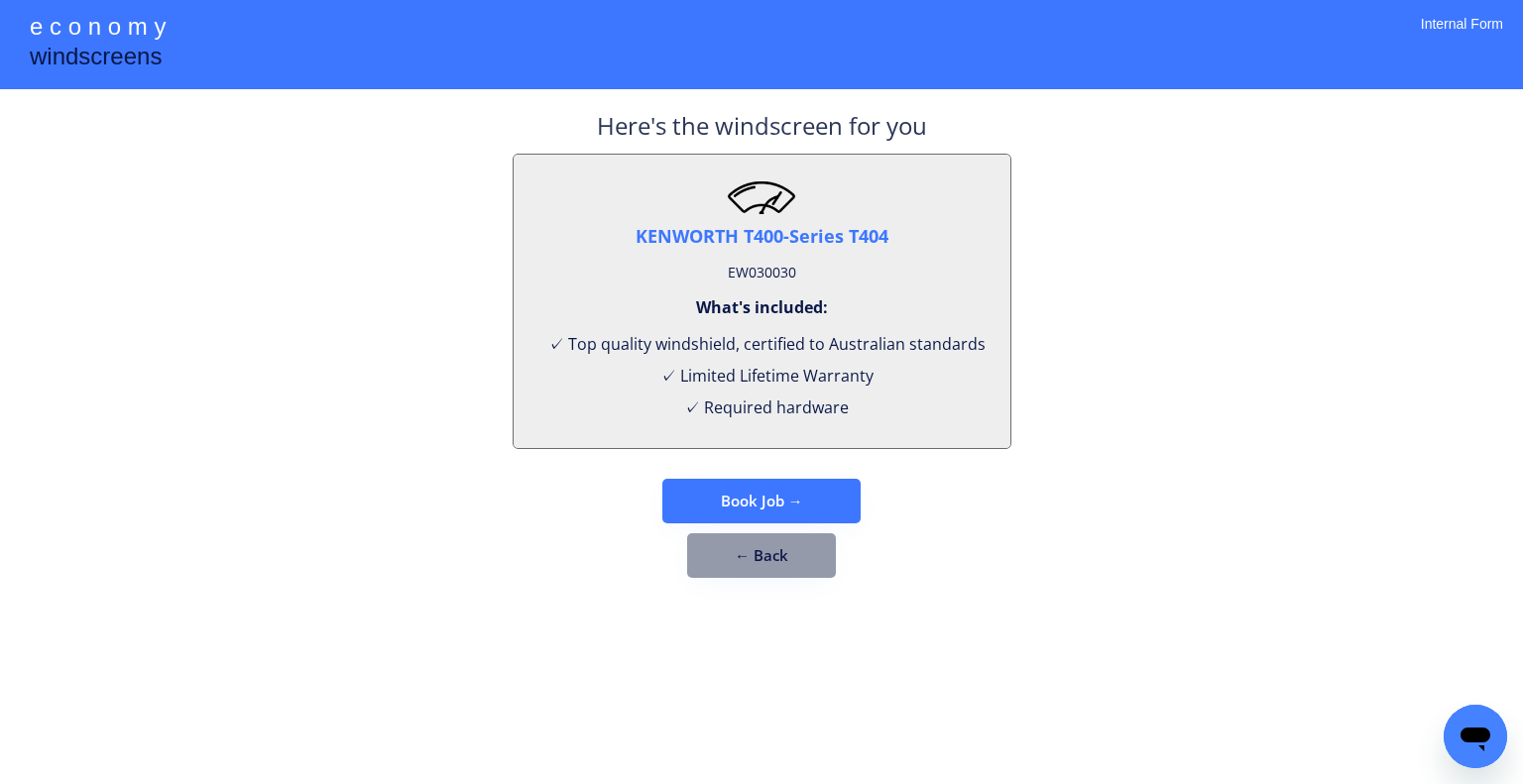 click on "EW030030" at bounding box center (762, 273) 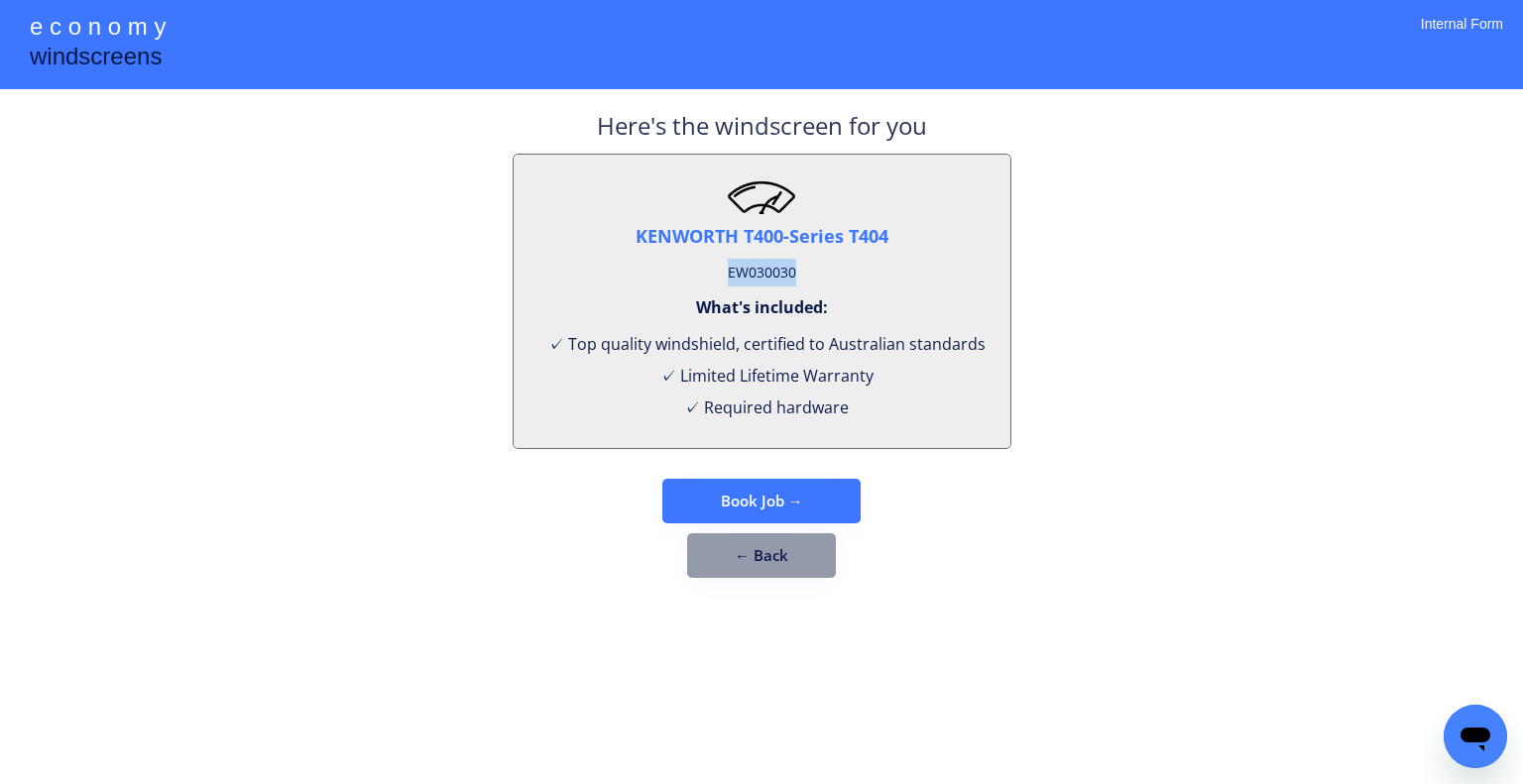click on "EW030030" at bounding box center [762, 273] 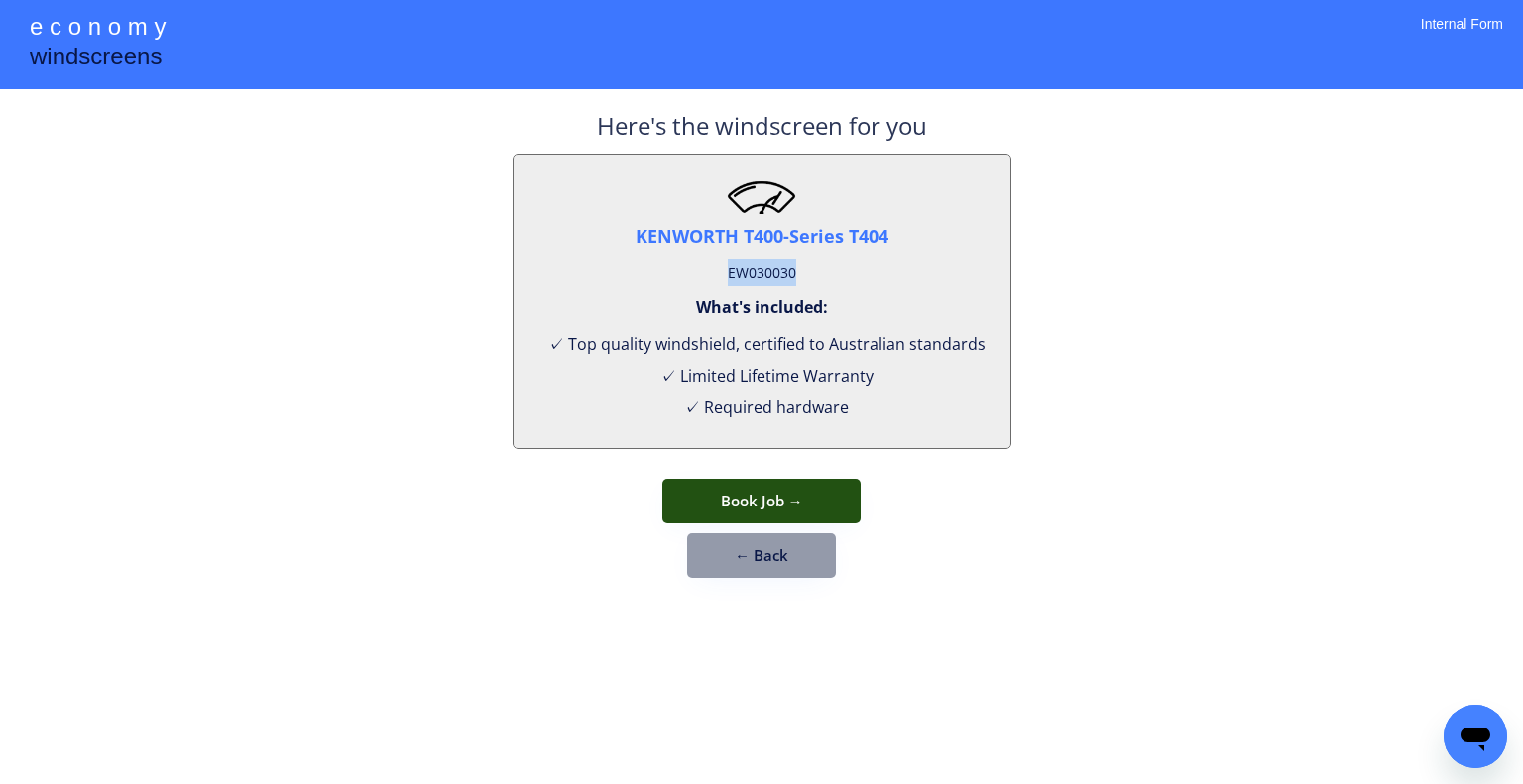 click on "Book Job    →" at bounding box center [762, 501] 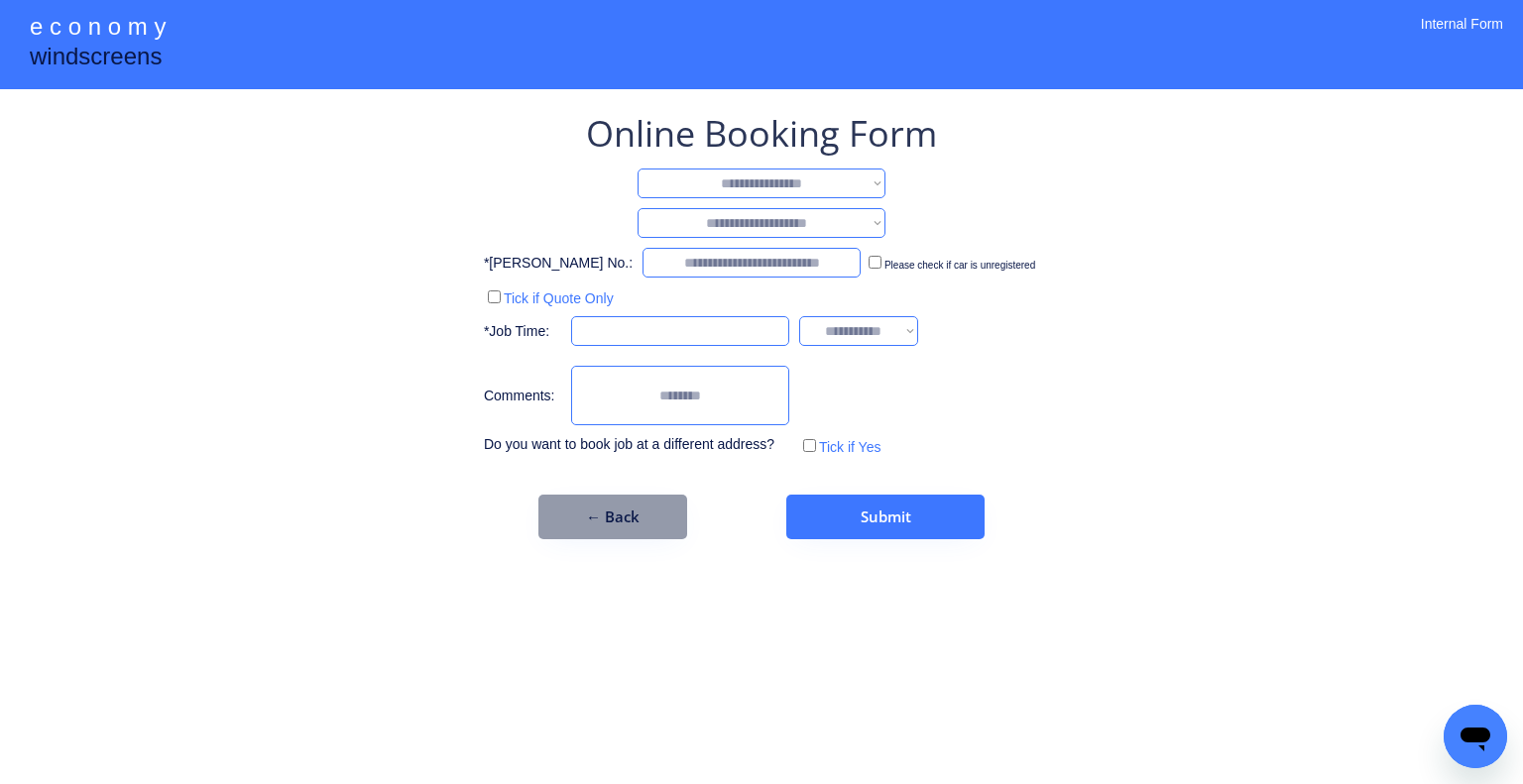 click on "**********" at bounding box center [762, 324] 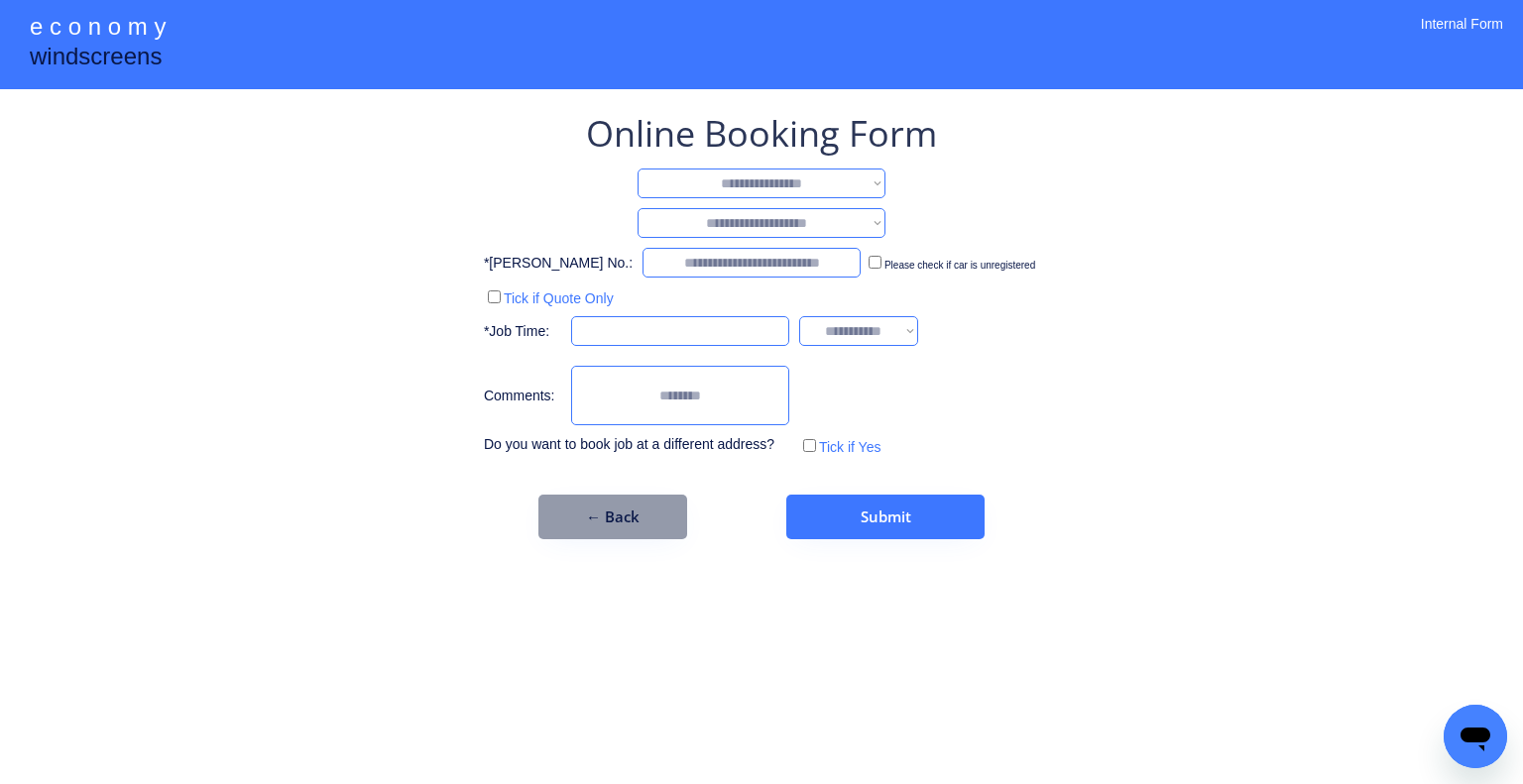 click on "**********" at bounding box center (762, 183) 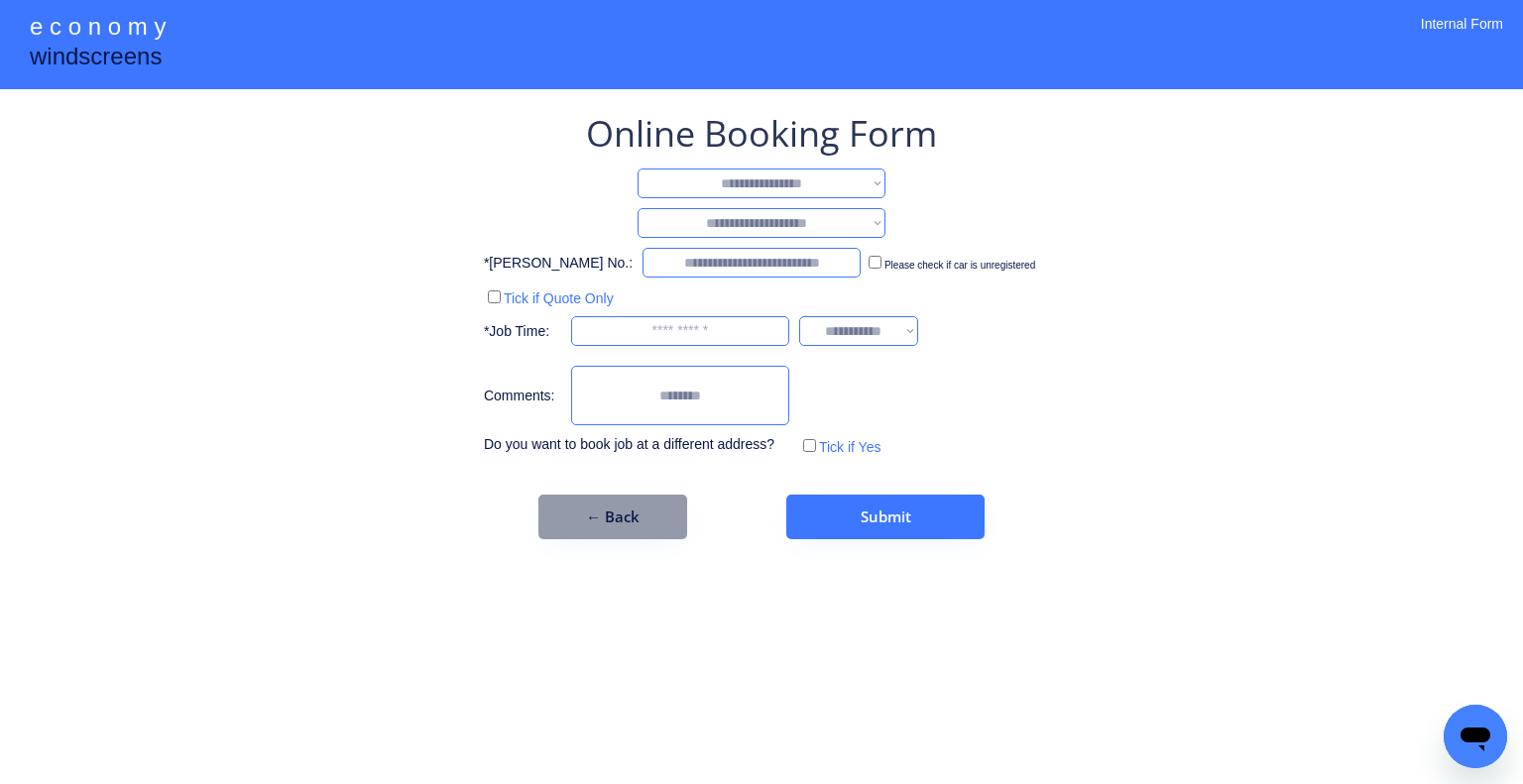 select on "**********" 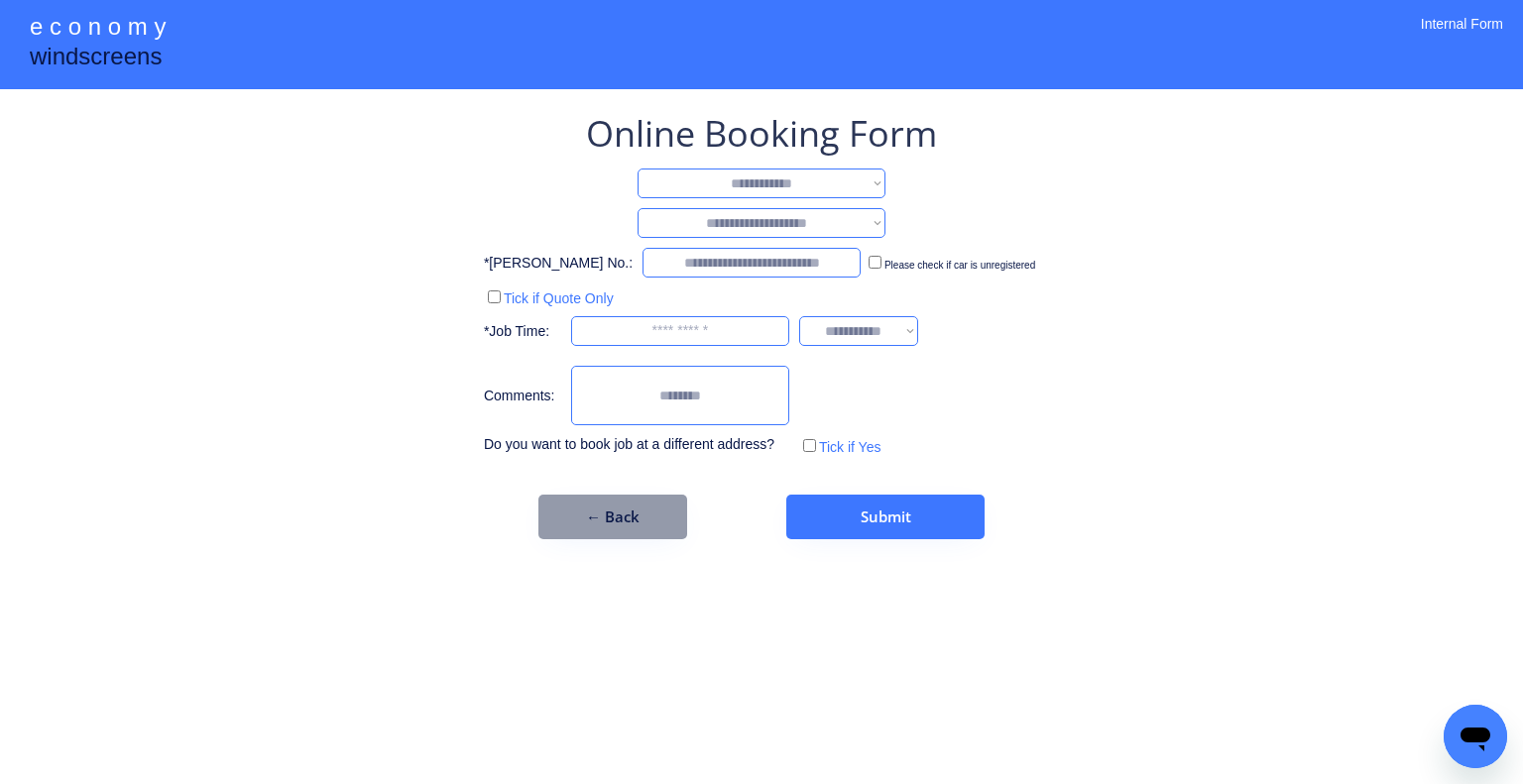 click on "**********" at bounding box center (762, 183) 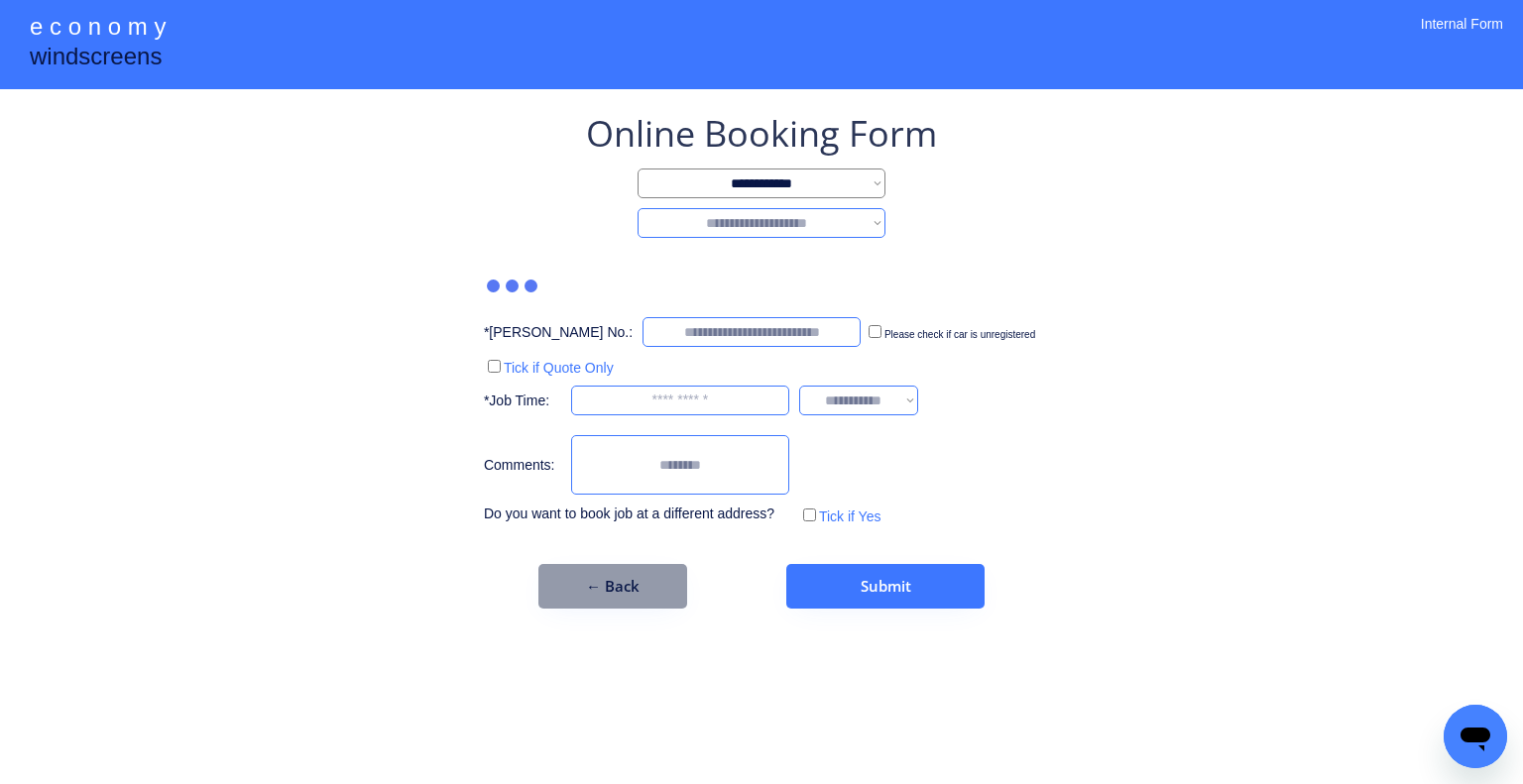 click on "**********" at bounding box center [762, 359] 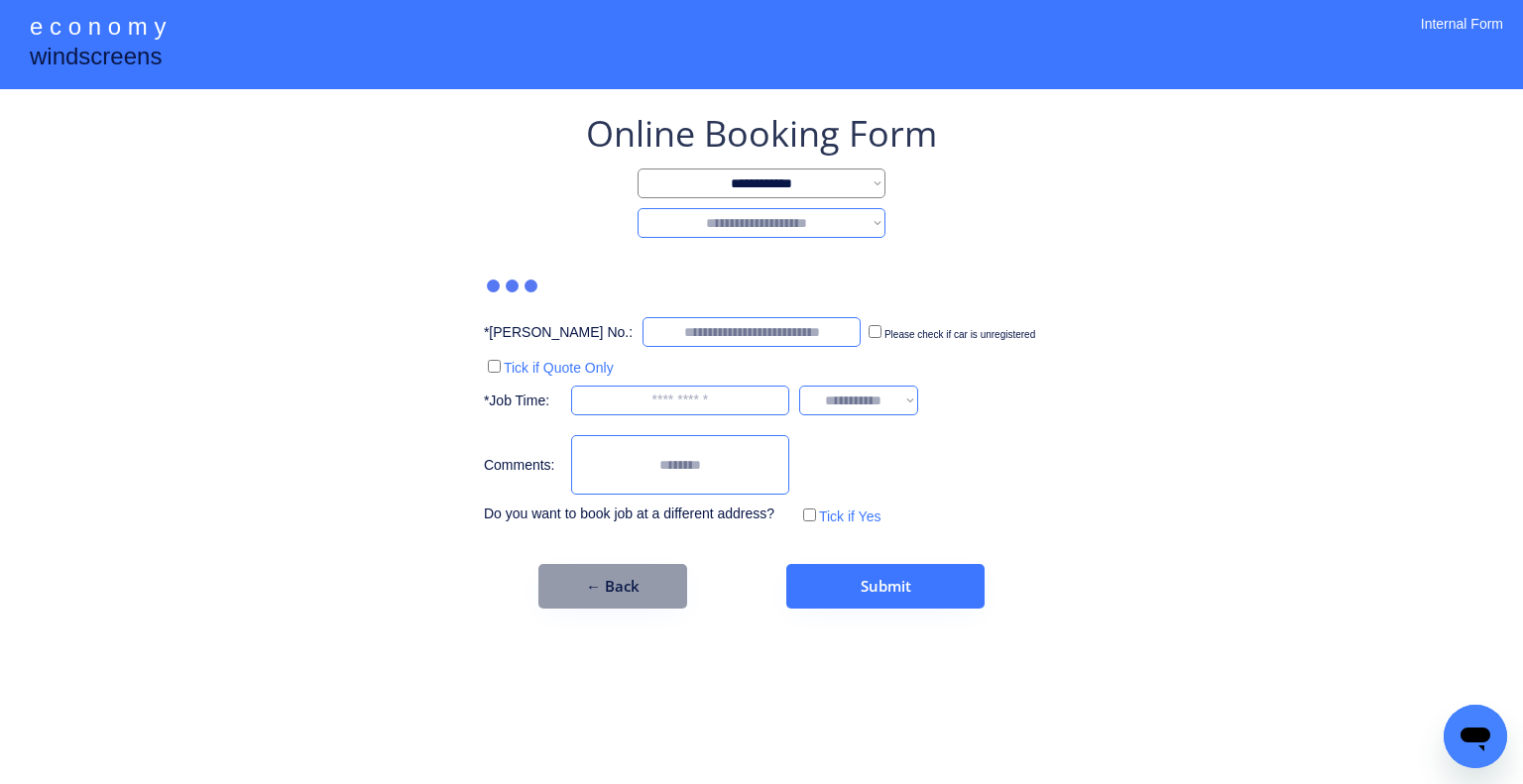 click on "**********" at bounding box center [762, 223] 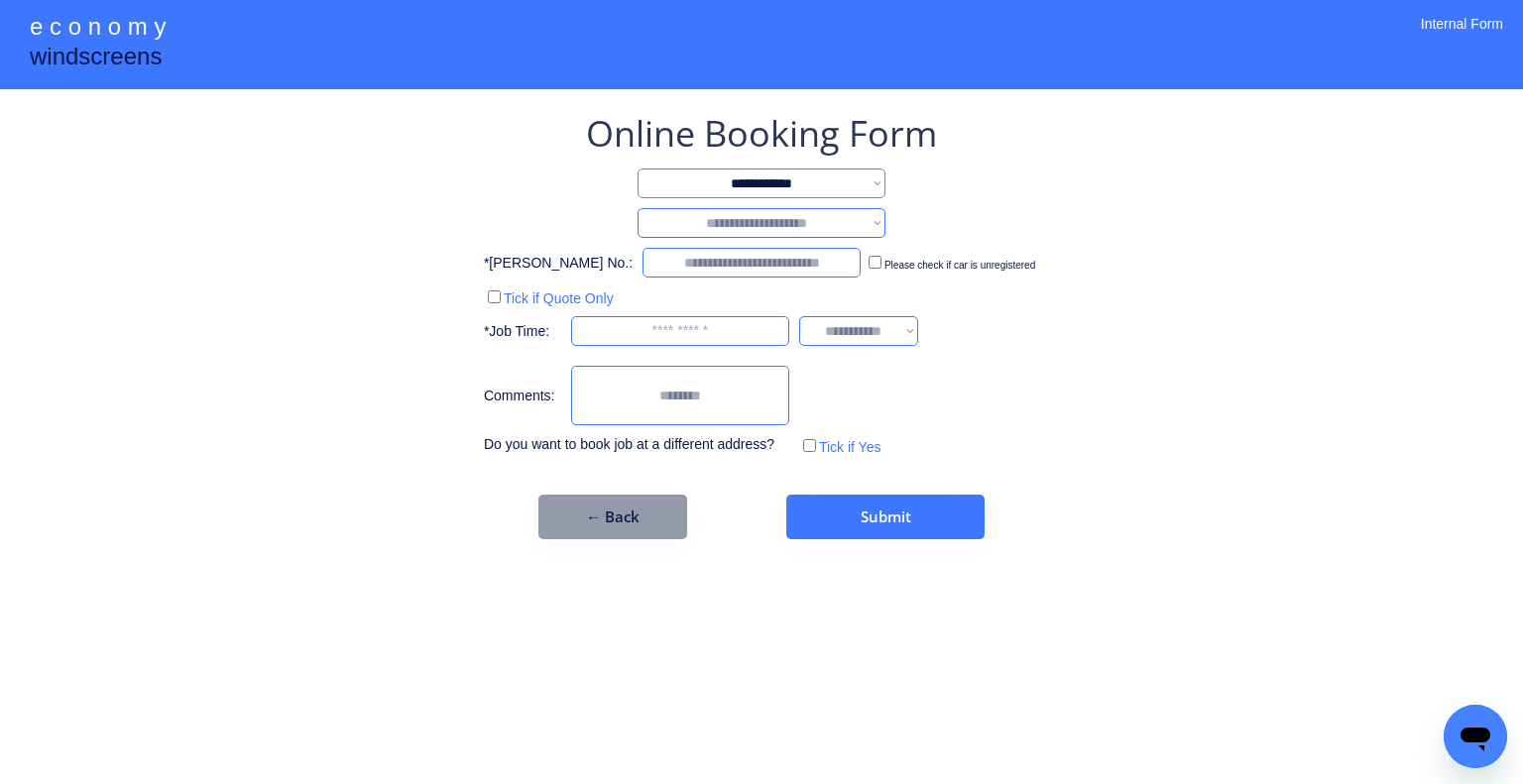 select on "*******" 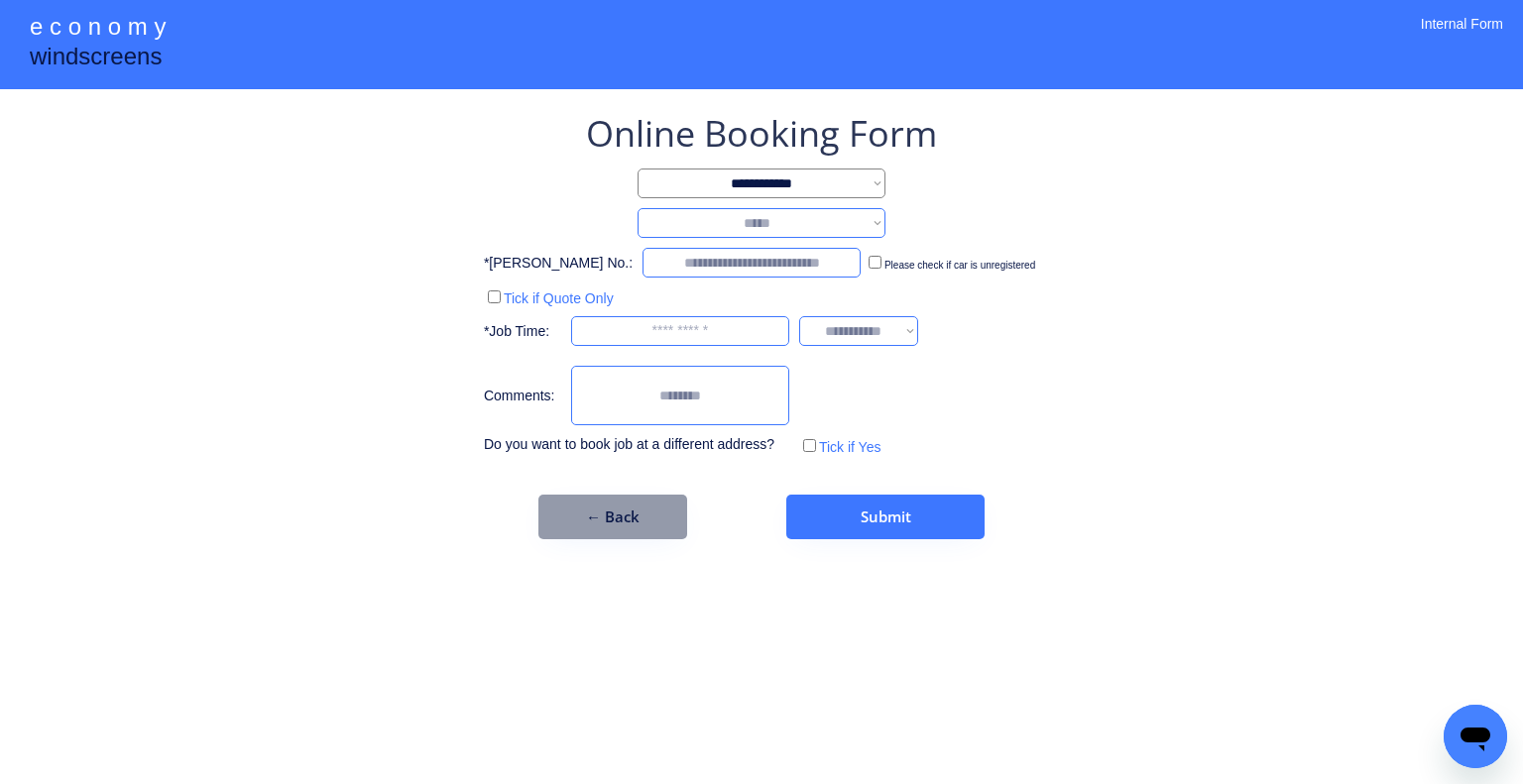 click on "**********" at bounding box center [762, 223] 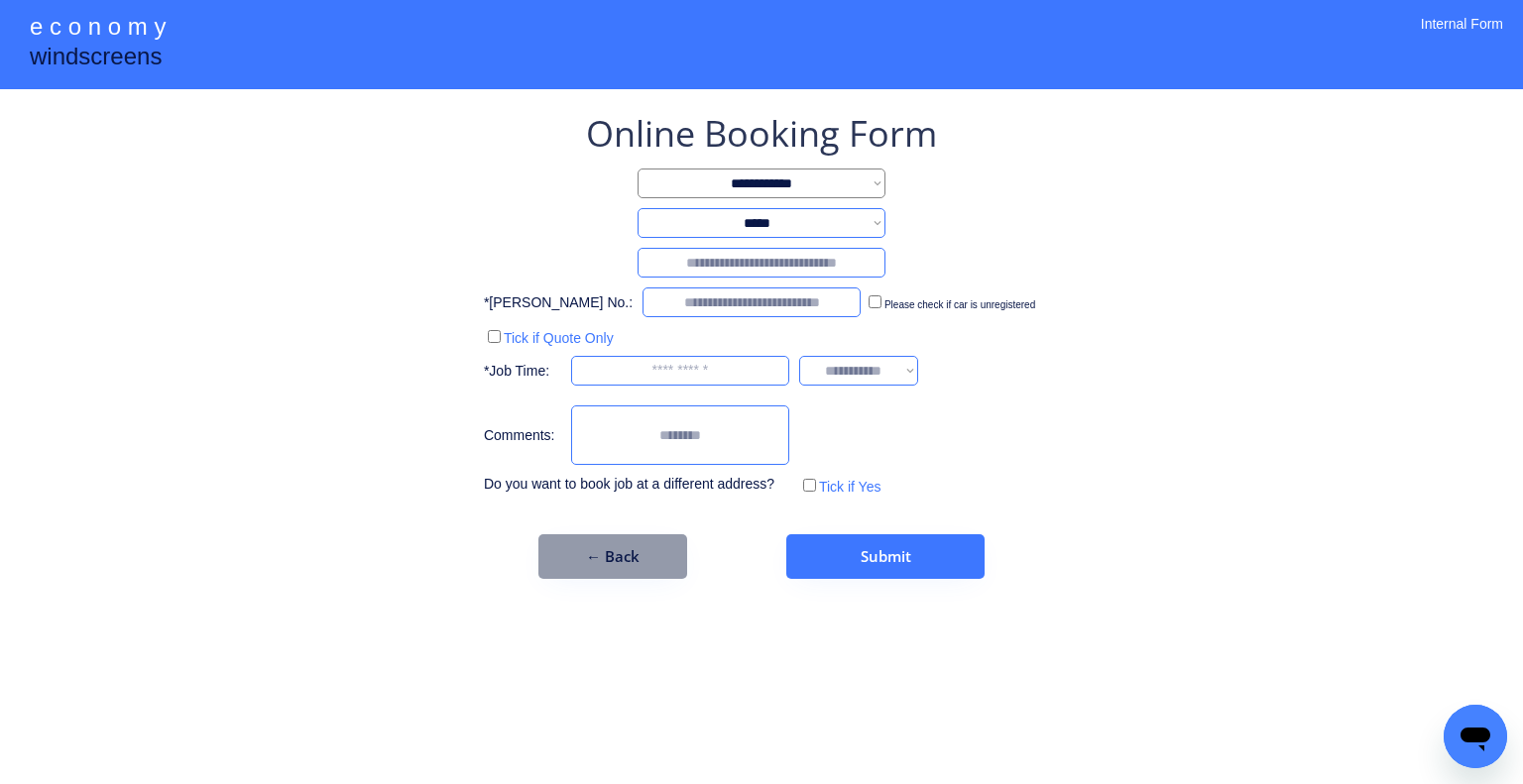 click at bounding box center [762, 263] 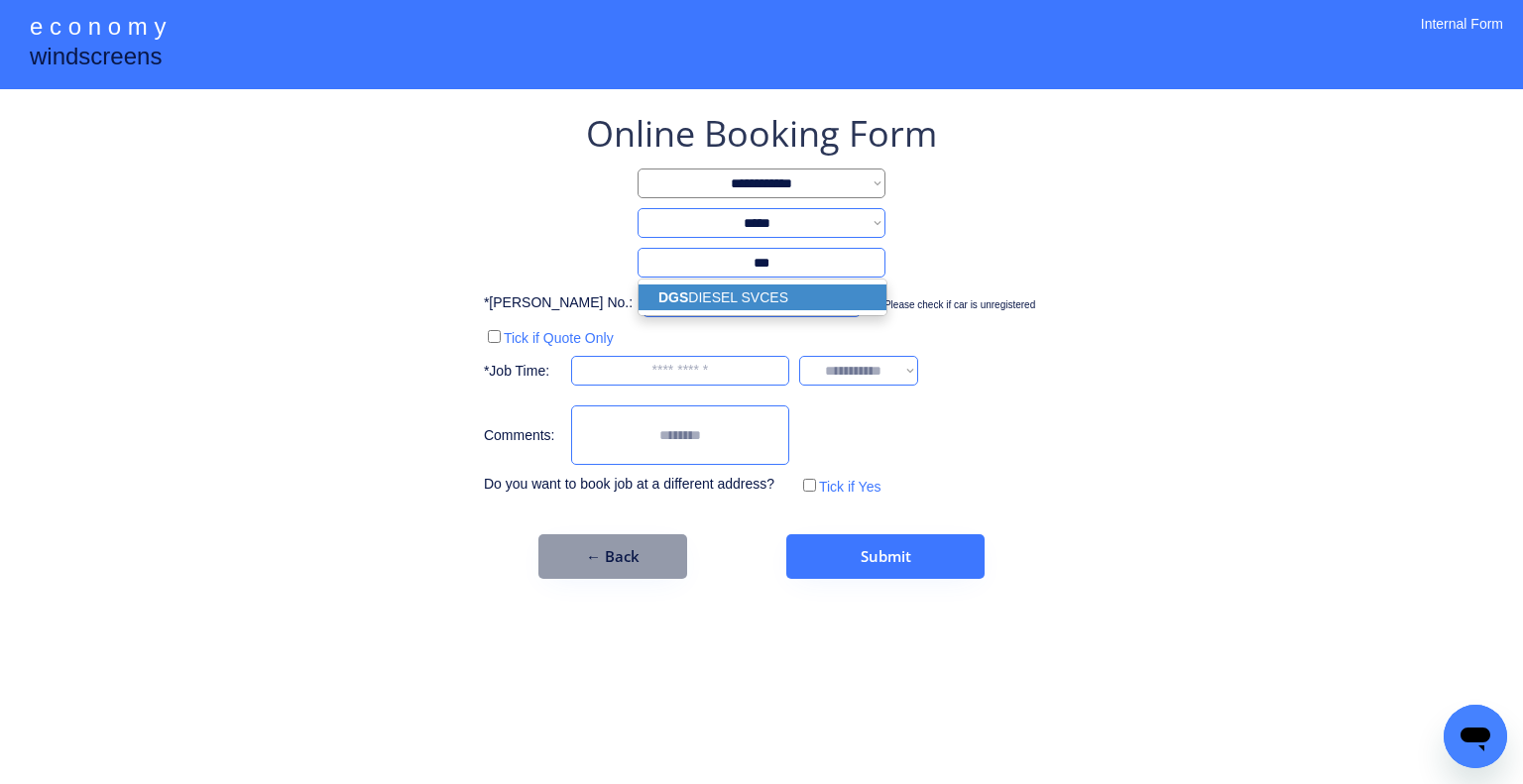 drag, startPoint x: 797, startPoint y: 299, endPoint x: 1150, endPoint y: 205, distance: 365.3012 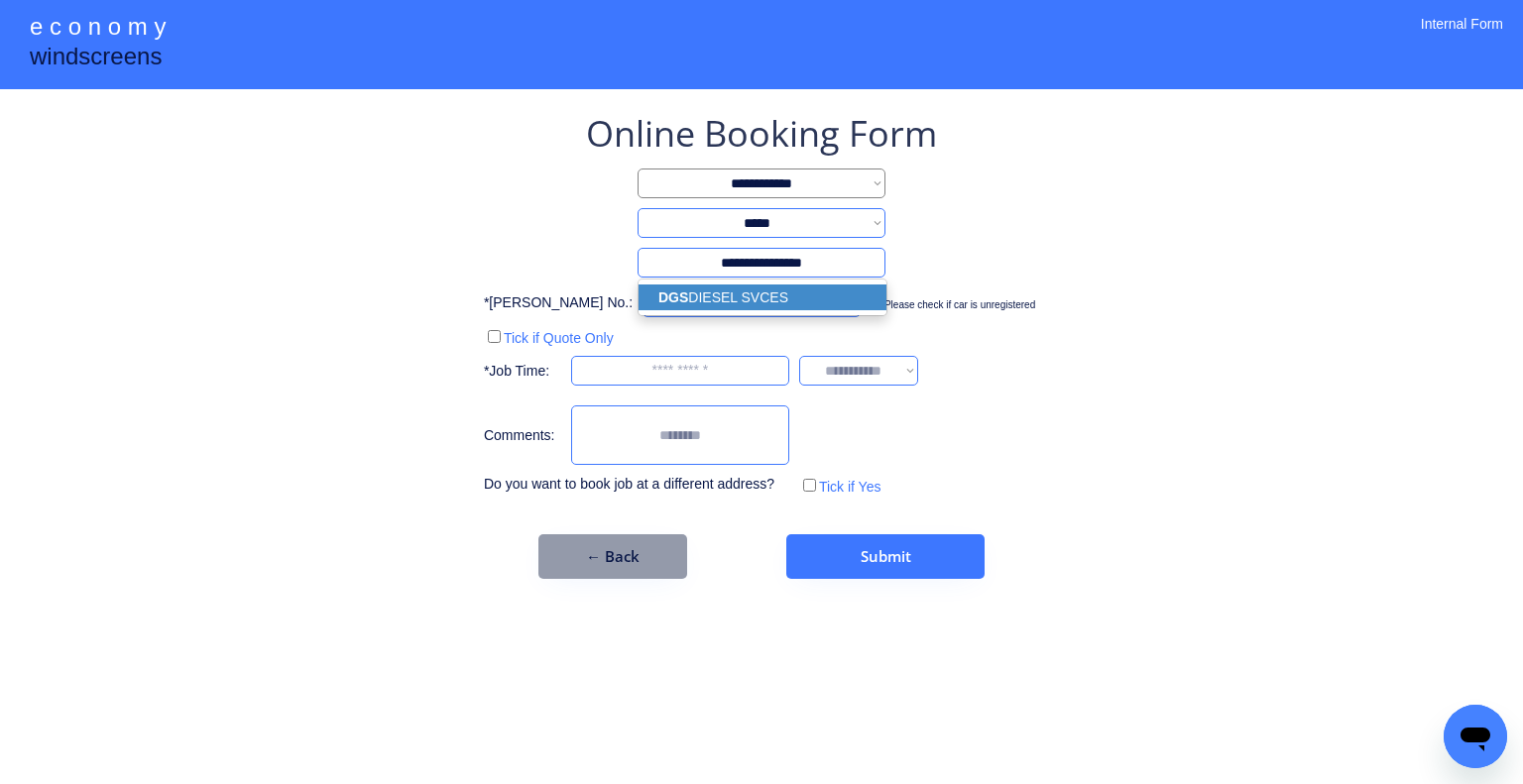 select on "*********" 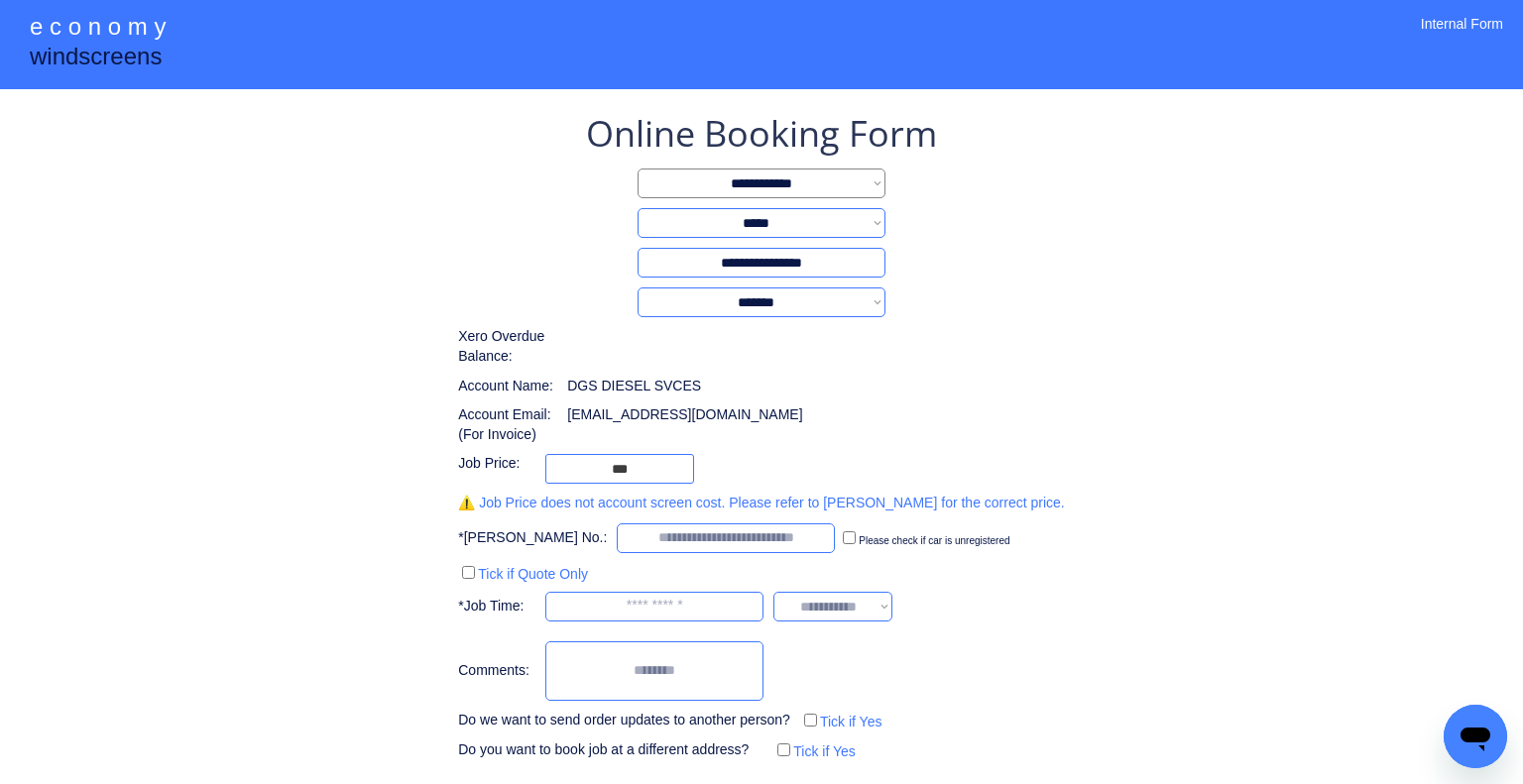 click on "**********" at bounding box center (762, 436) 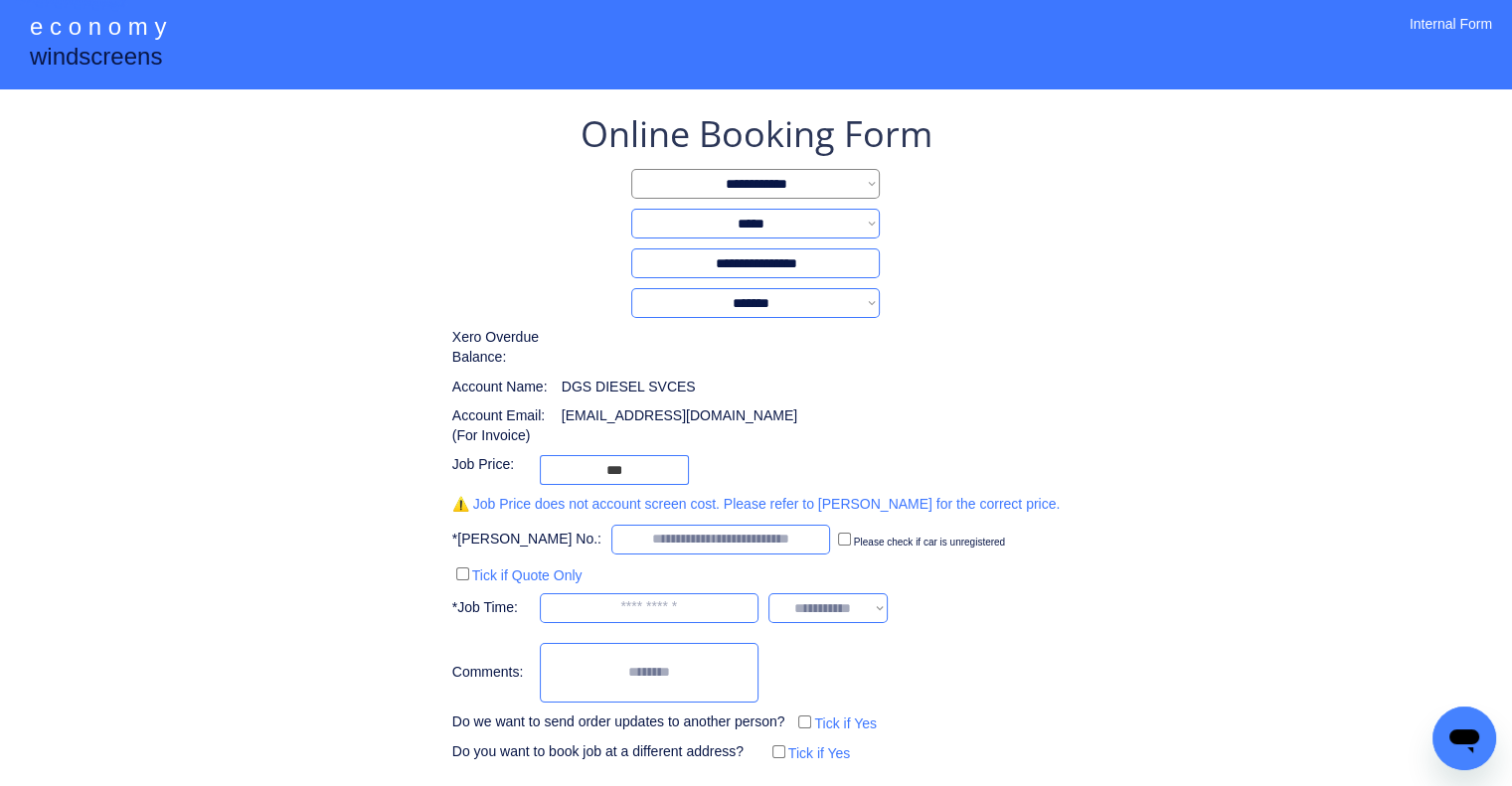 click on "**********" at bounding box center (756, 437) 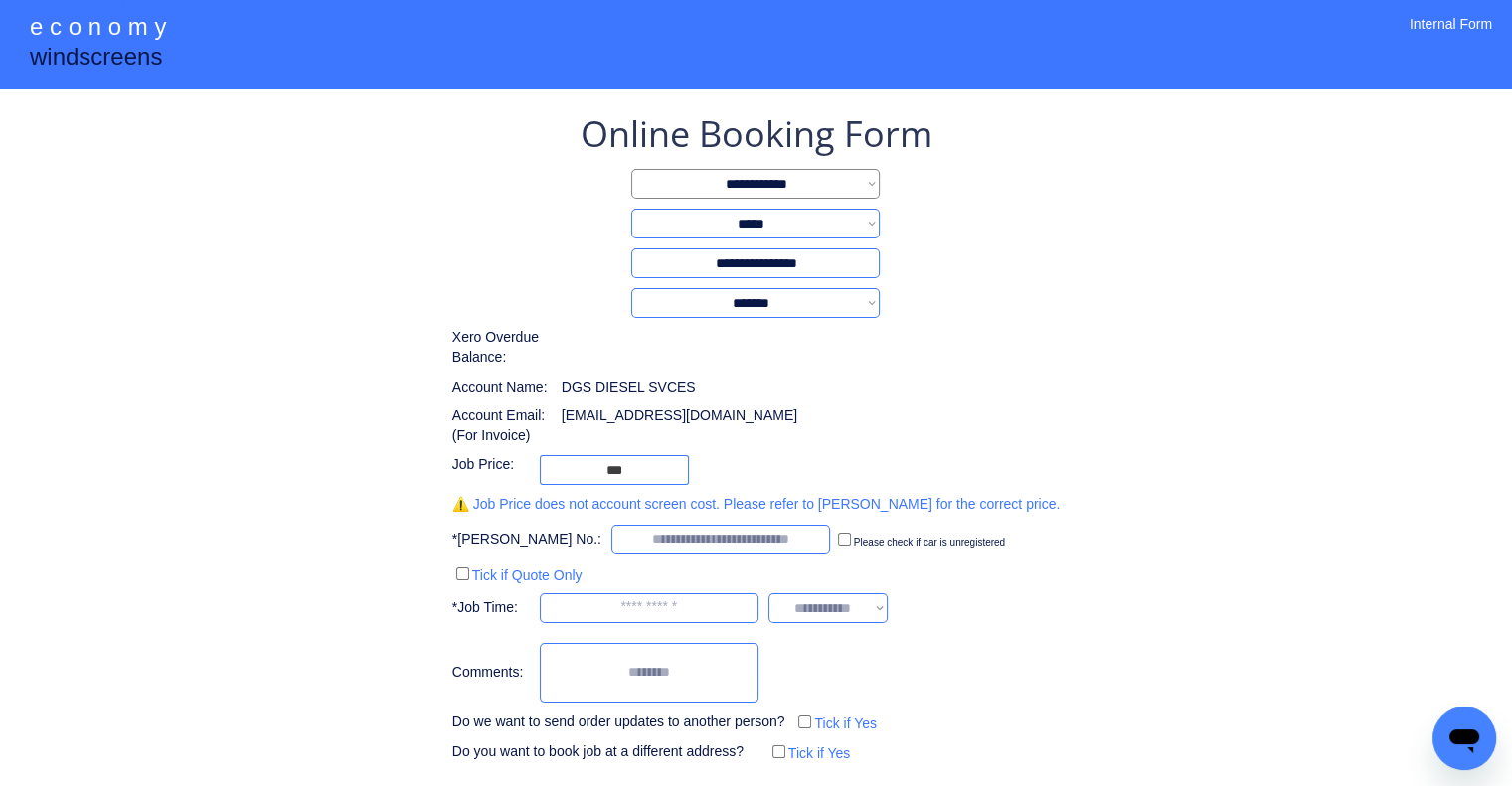 click on "**********" at bounding box center (756, 437) 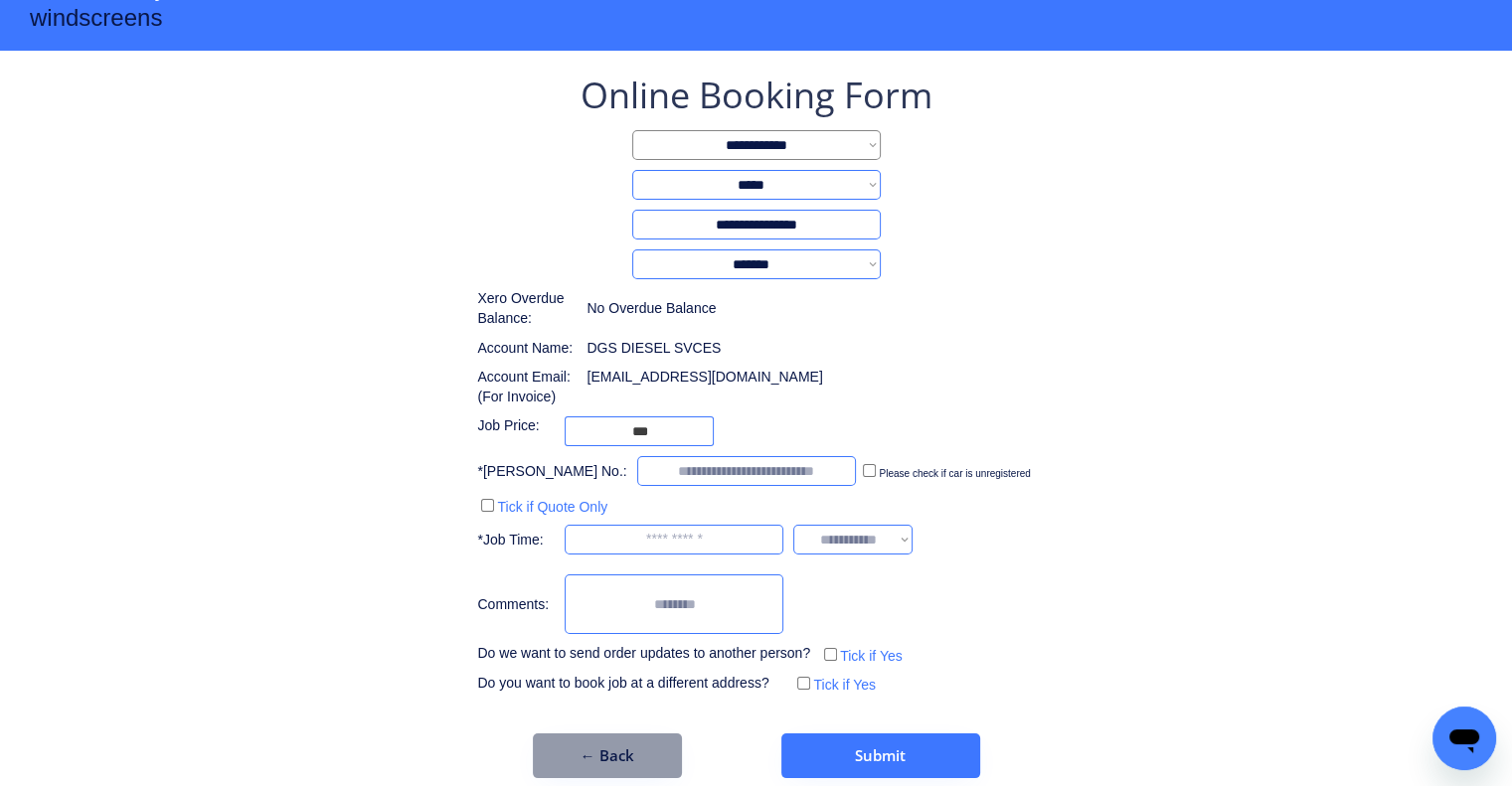scroll, scrollTop: 60, scrollLeft: 0, axis: vertical 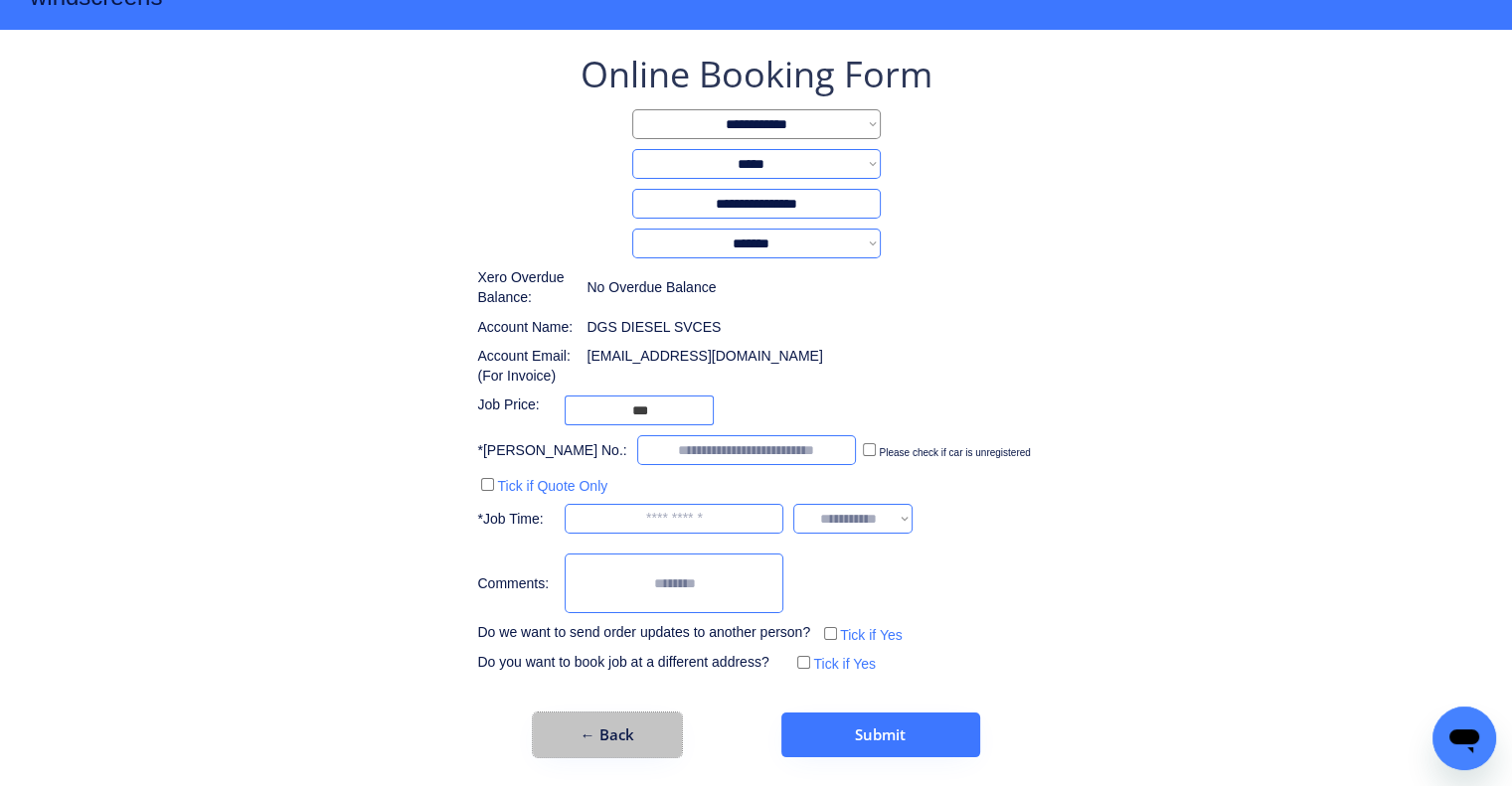click on "←   Back" at bounding box center [607, 734] 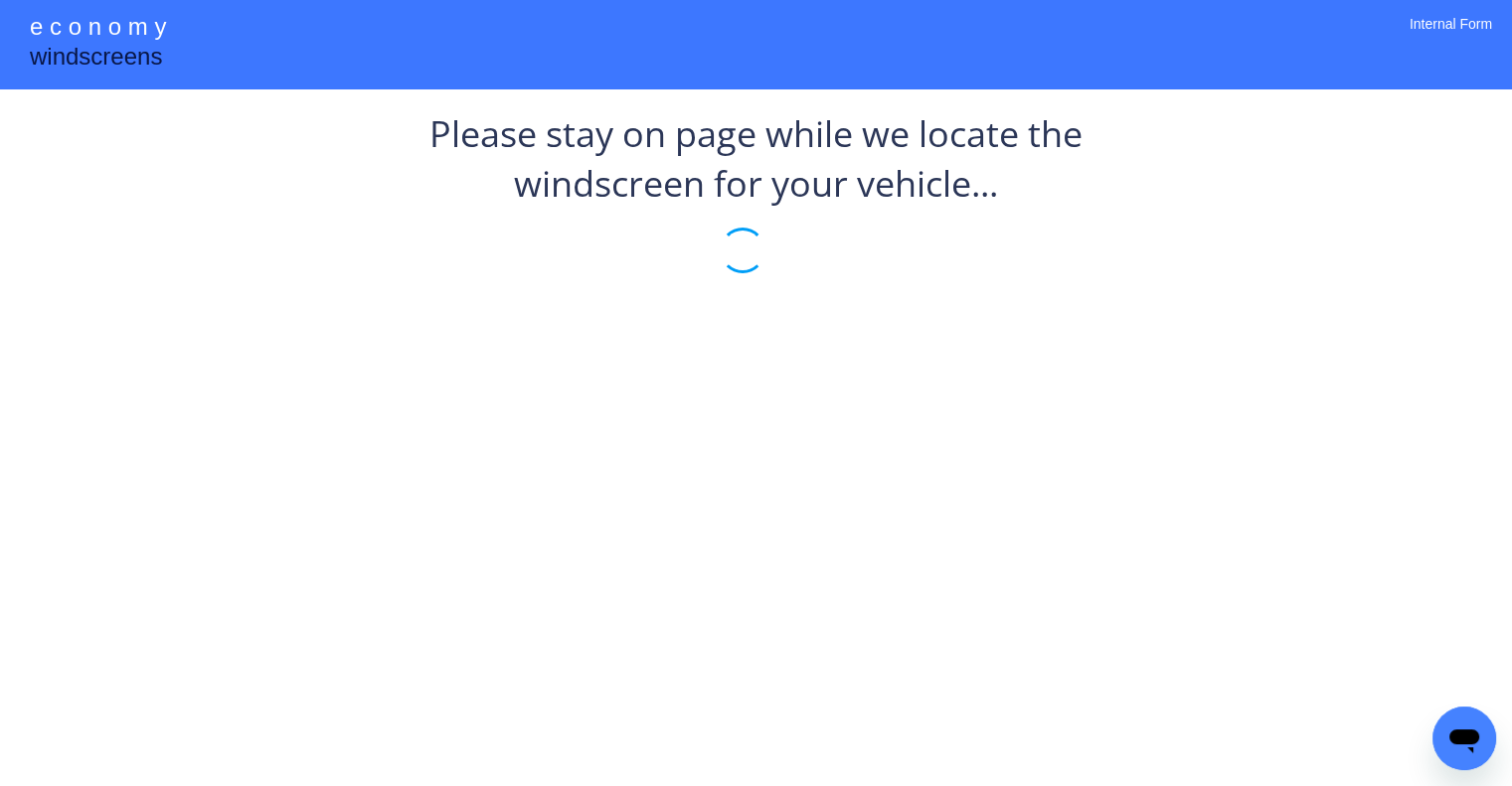 scroll, scrollTop: 0, scrollLeft: 0, axis: both 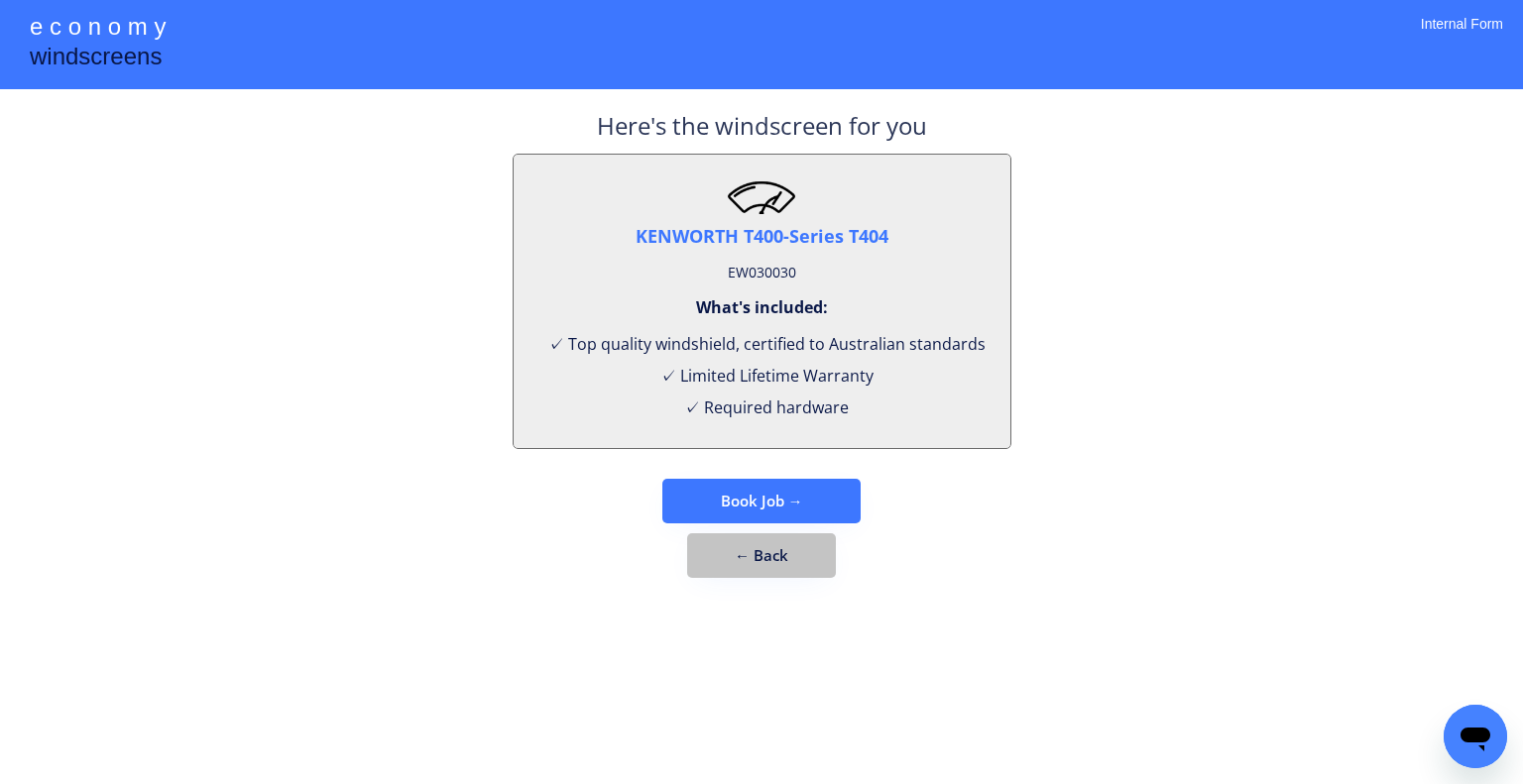 click on "←   Back" at bounding box center [762, 555] 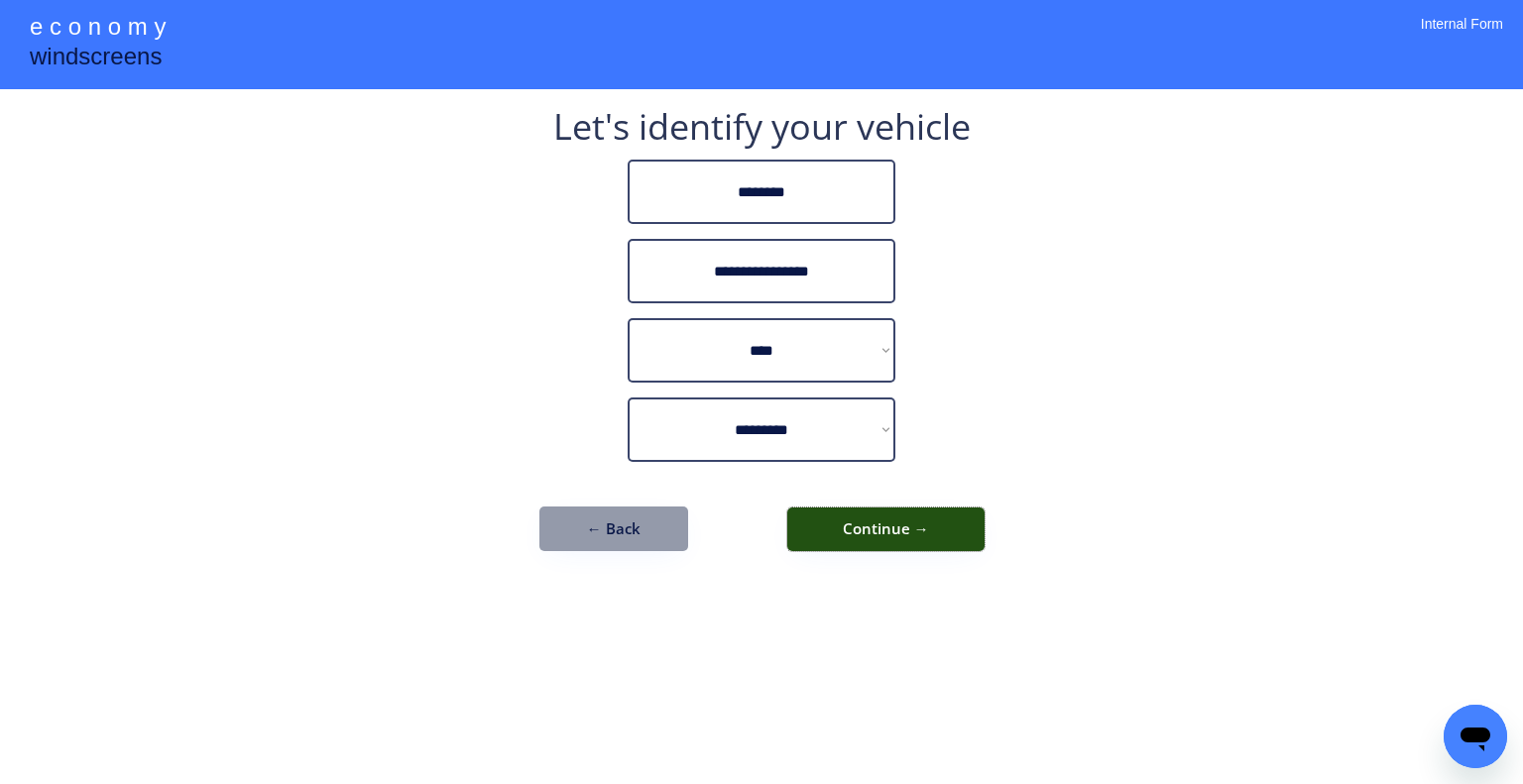 click on "Continue    →" at bounding box center (885, 529) 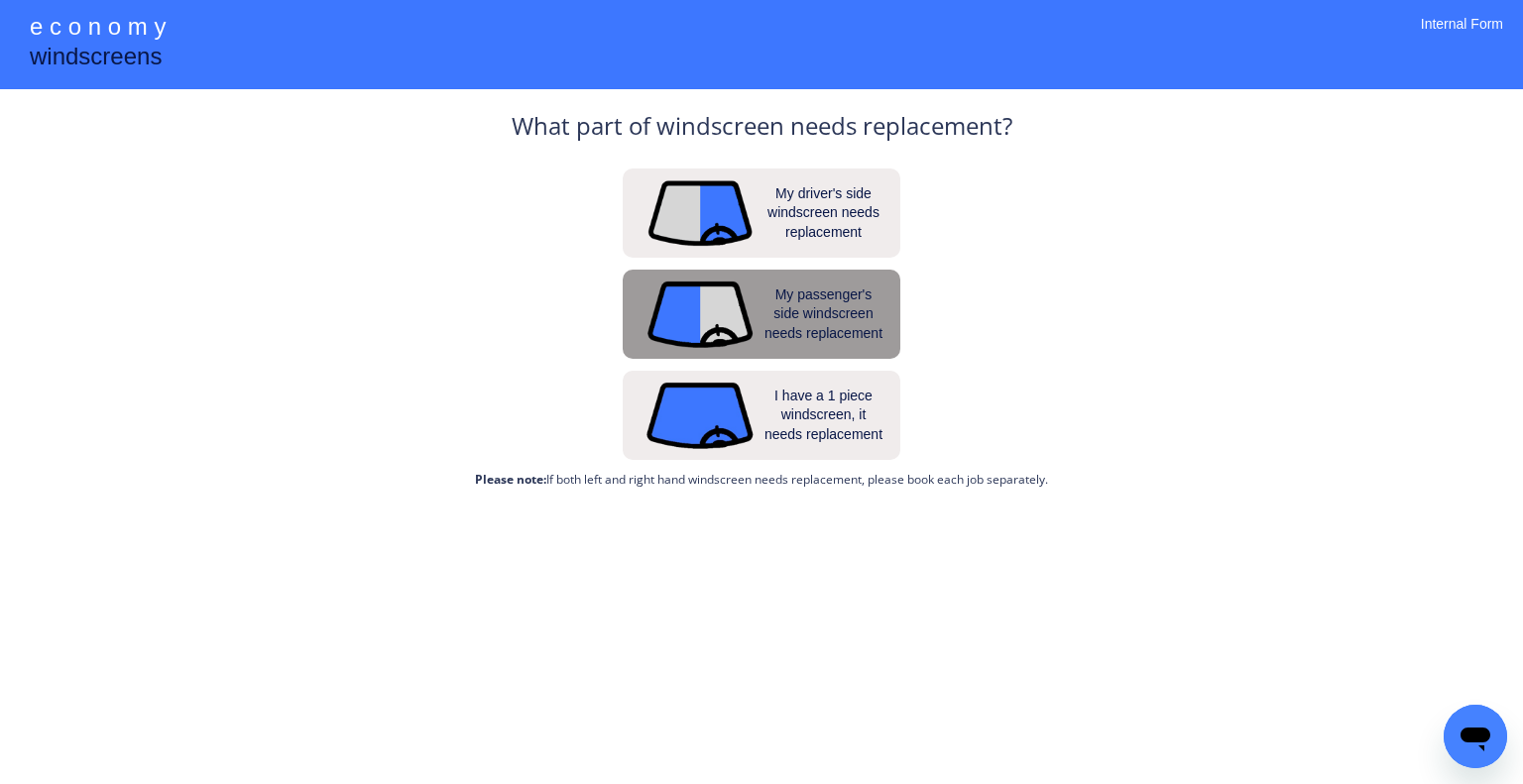 click on "My passenger's side windscreen needs replacement" at bounding box center [824, 314] 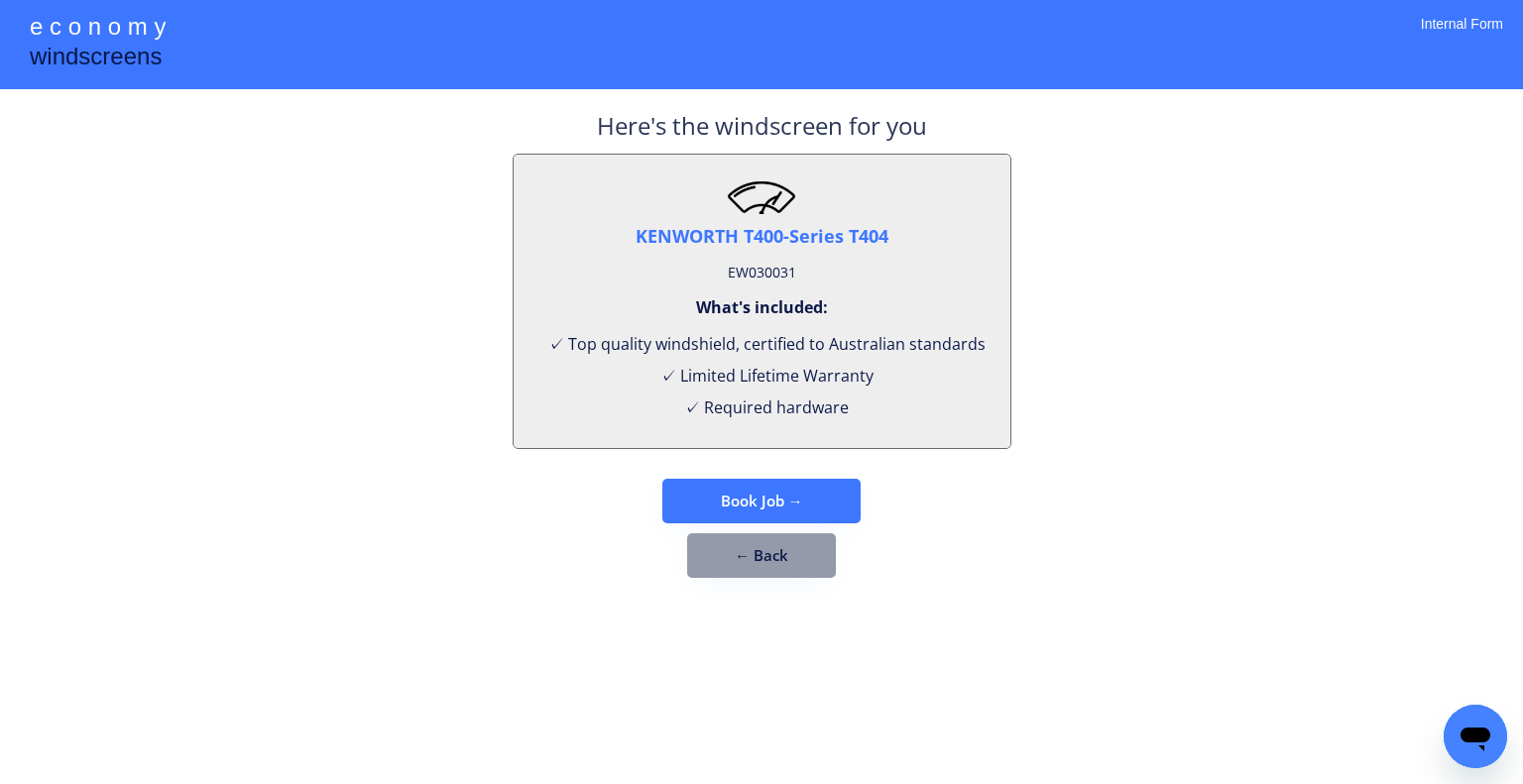 click on "EW030031" at bounding box center [762, 273] 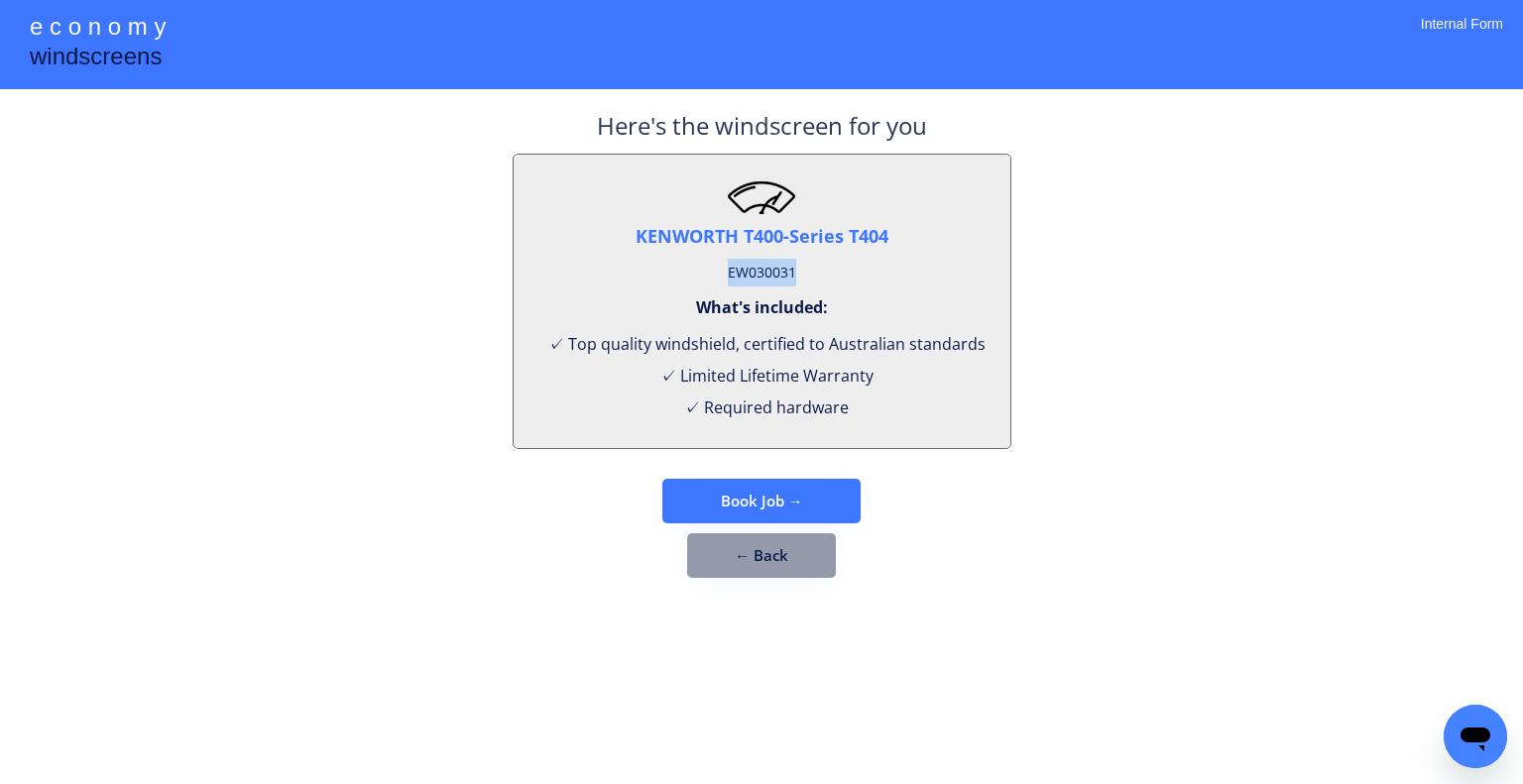 click on "EW030031" at bounding box center (762, 273) 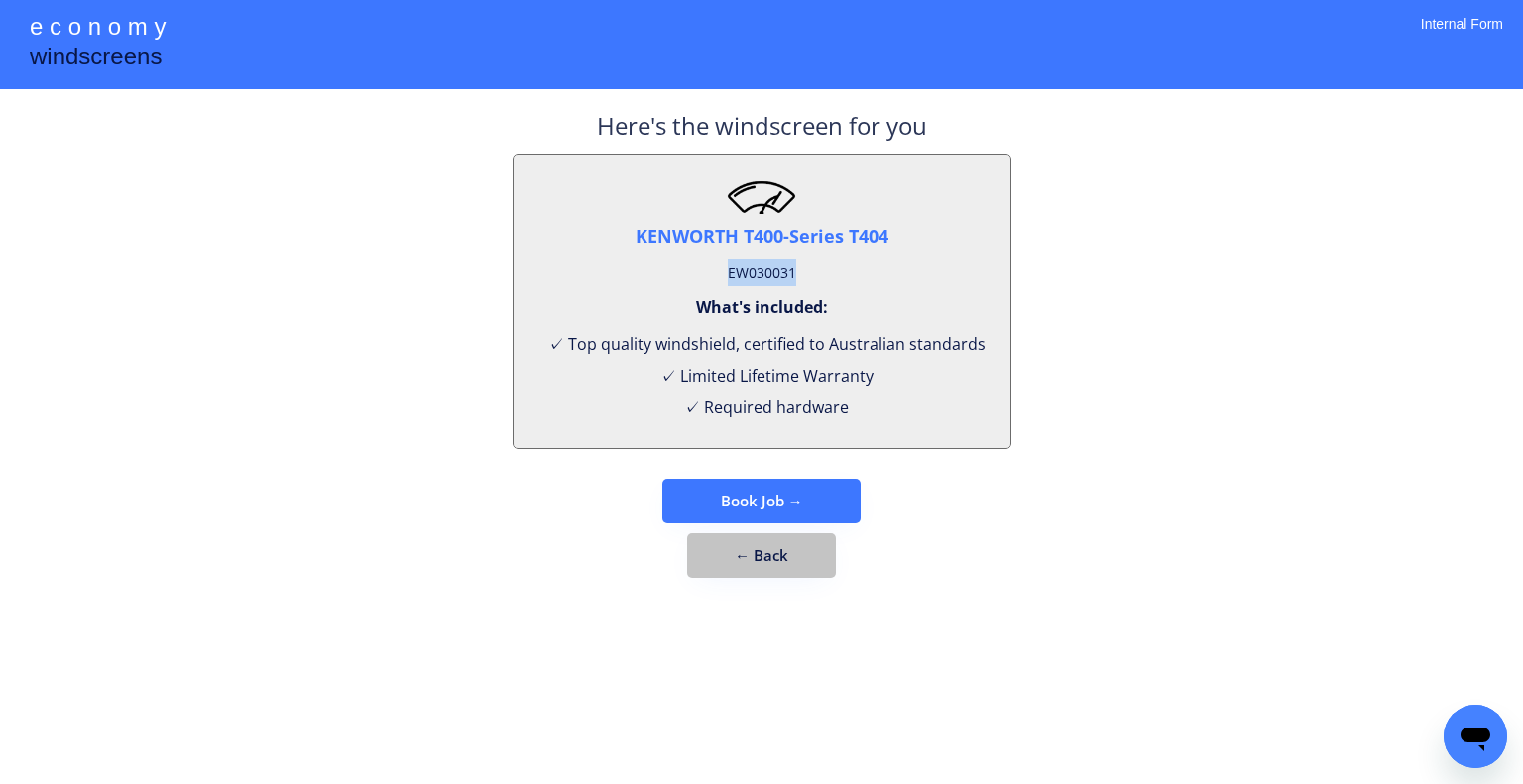 click on "←   Back" at bounding box center (762, 555) 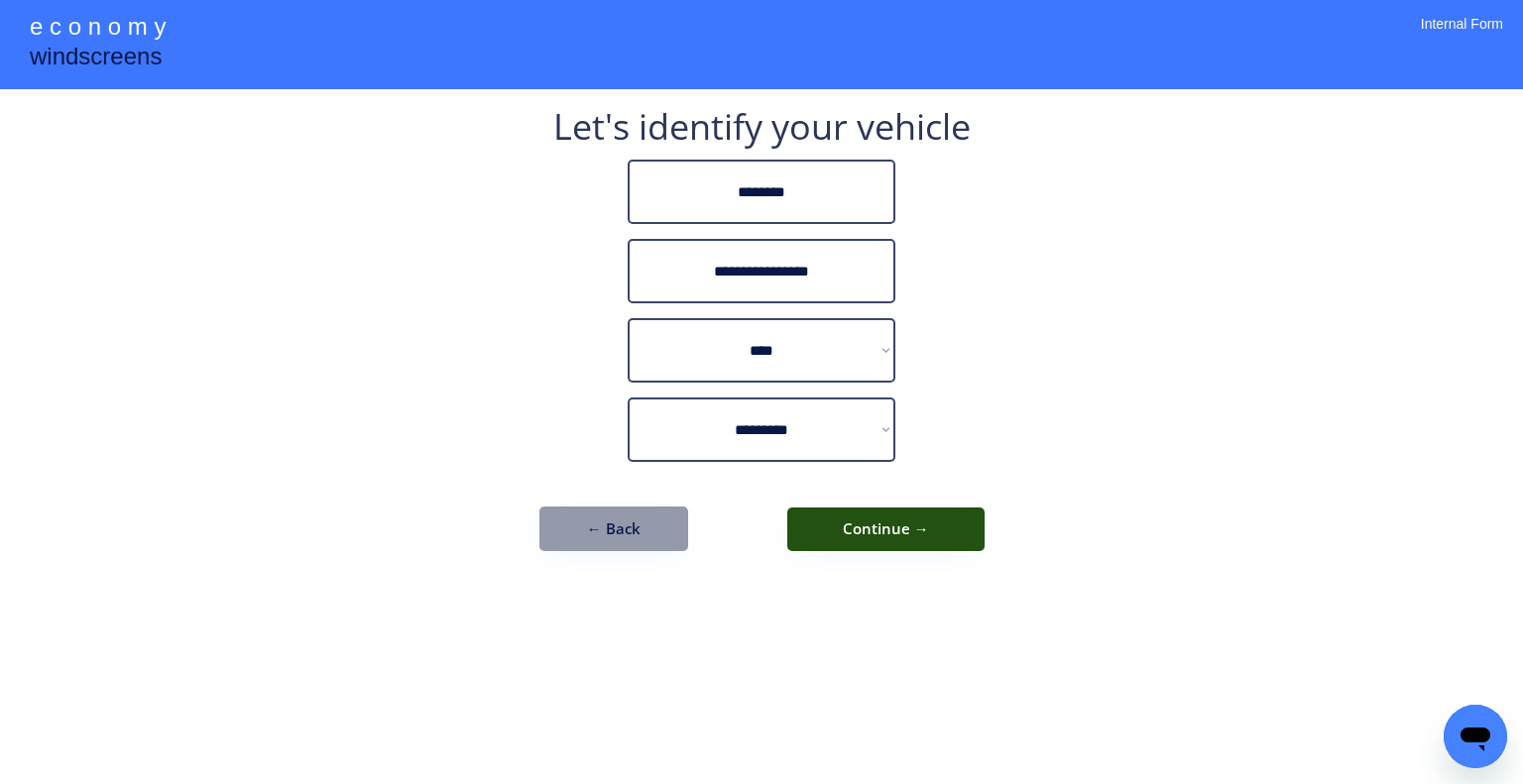 click on "Continue    →" at bounding box center (885, 529) 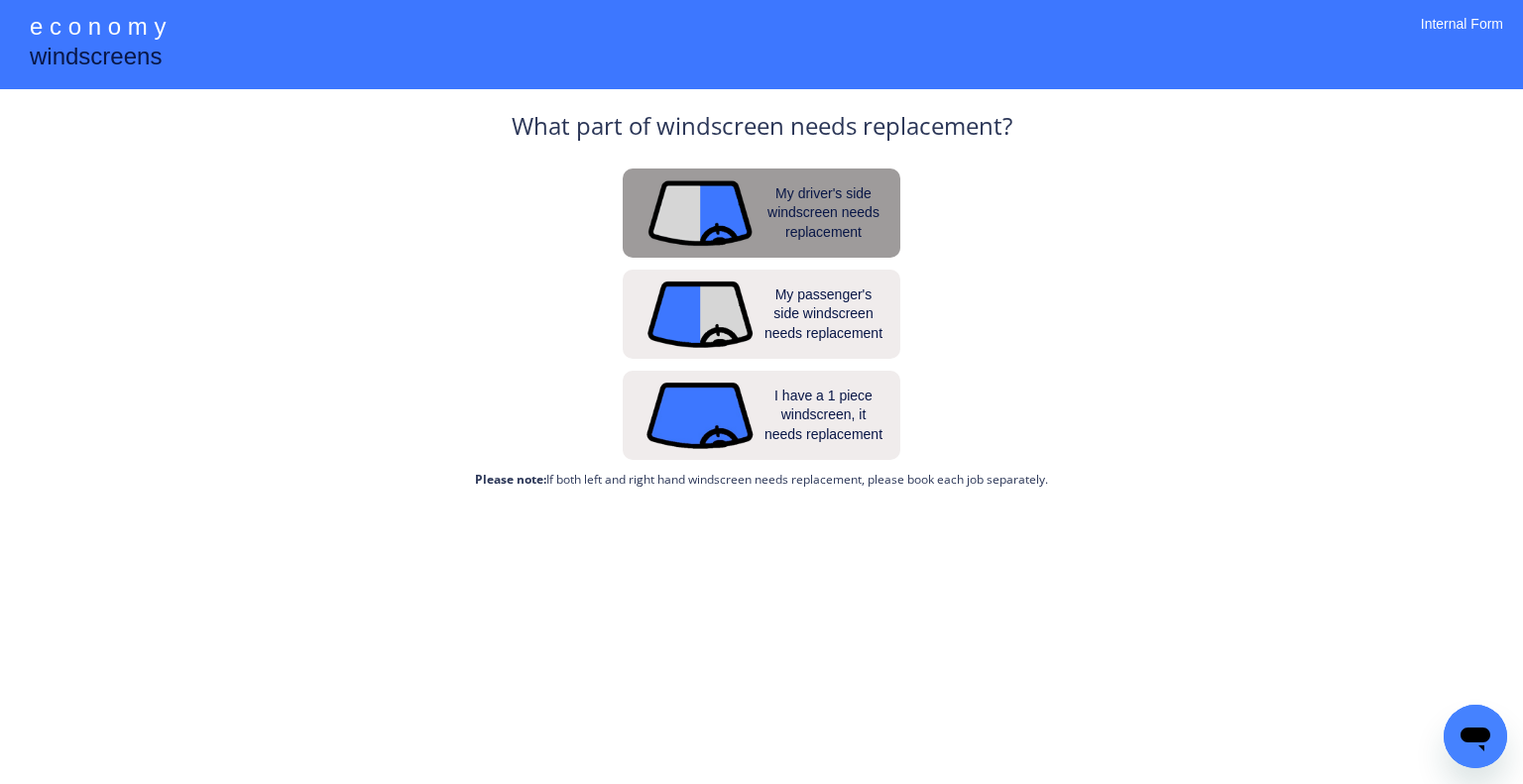 click on "My driver's side windscreen needs replacement" at bounding box center (824, 213) 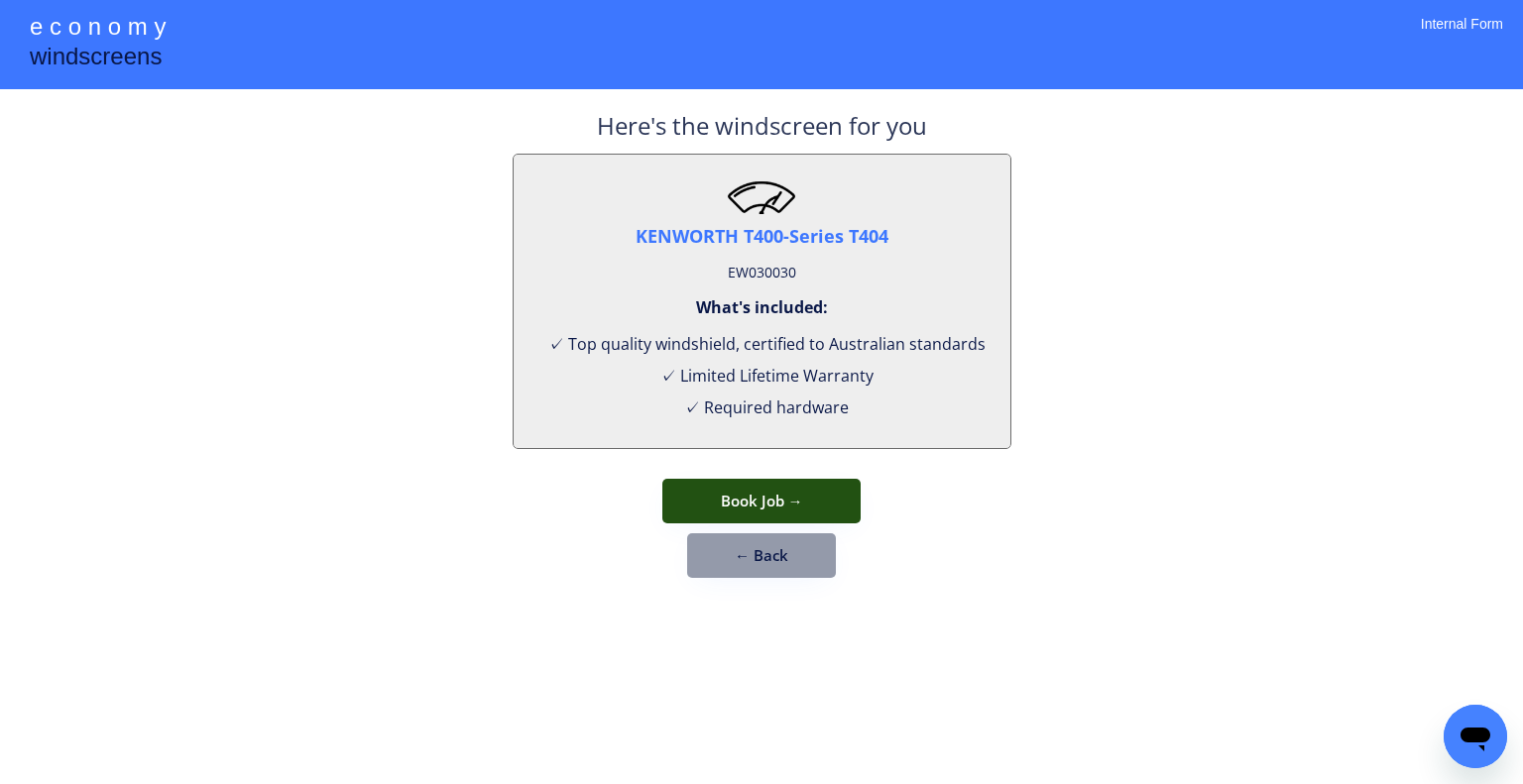 click on "Book Job    →" at bounding box center [762, 501] 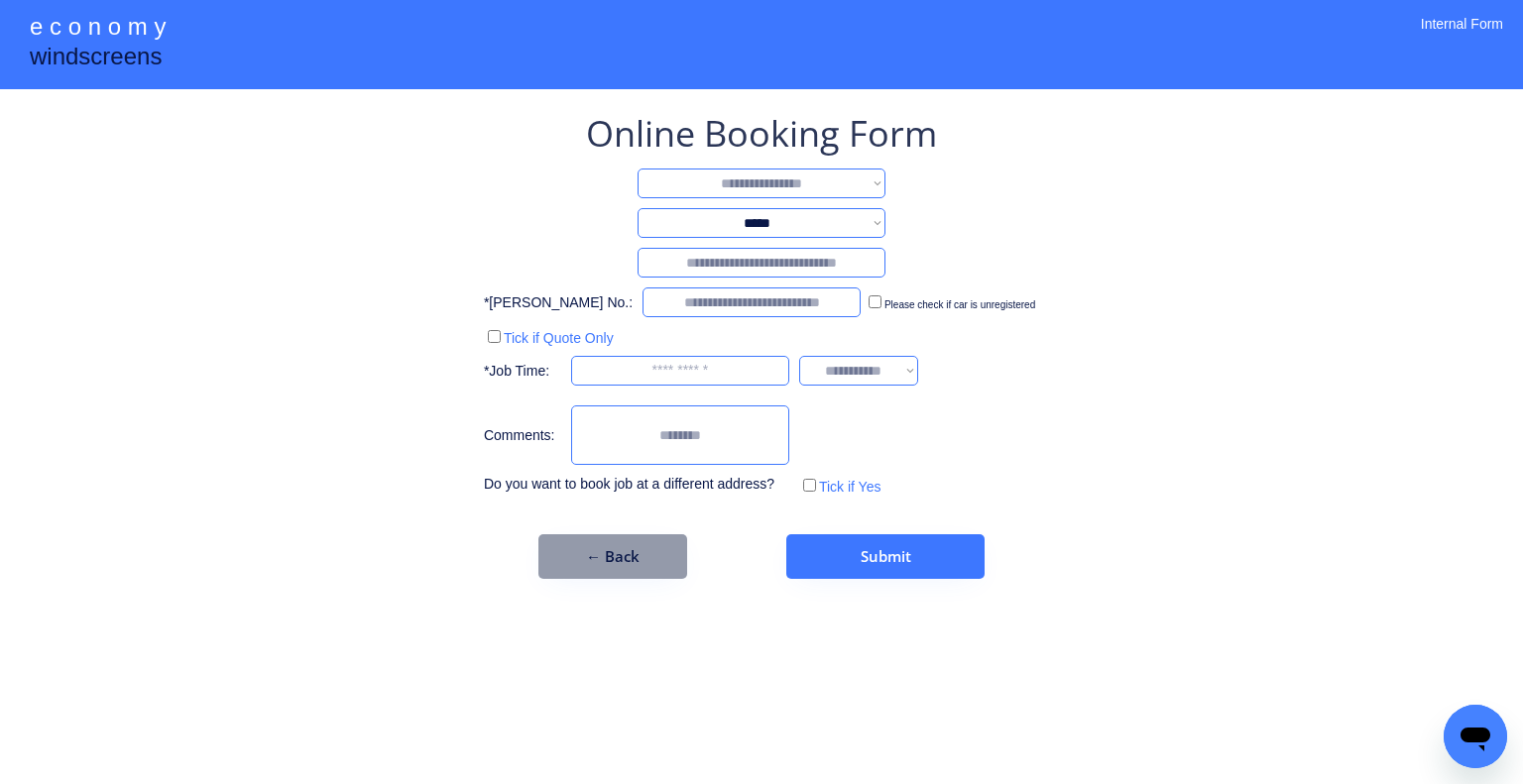 click on "**********" at bounding box center [762, 183] 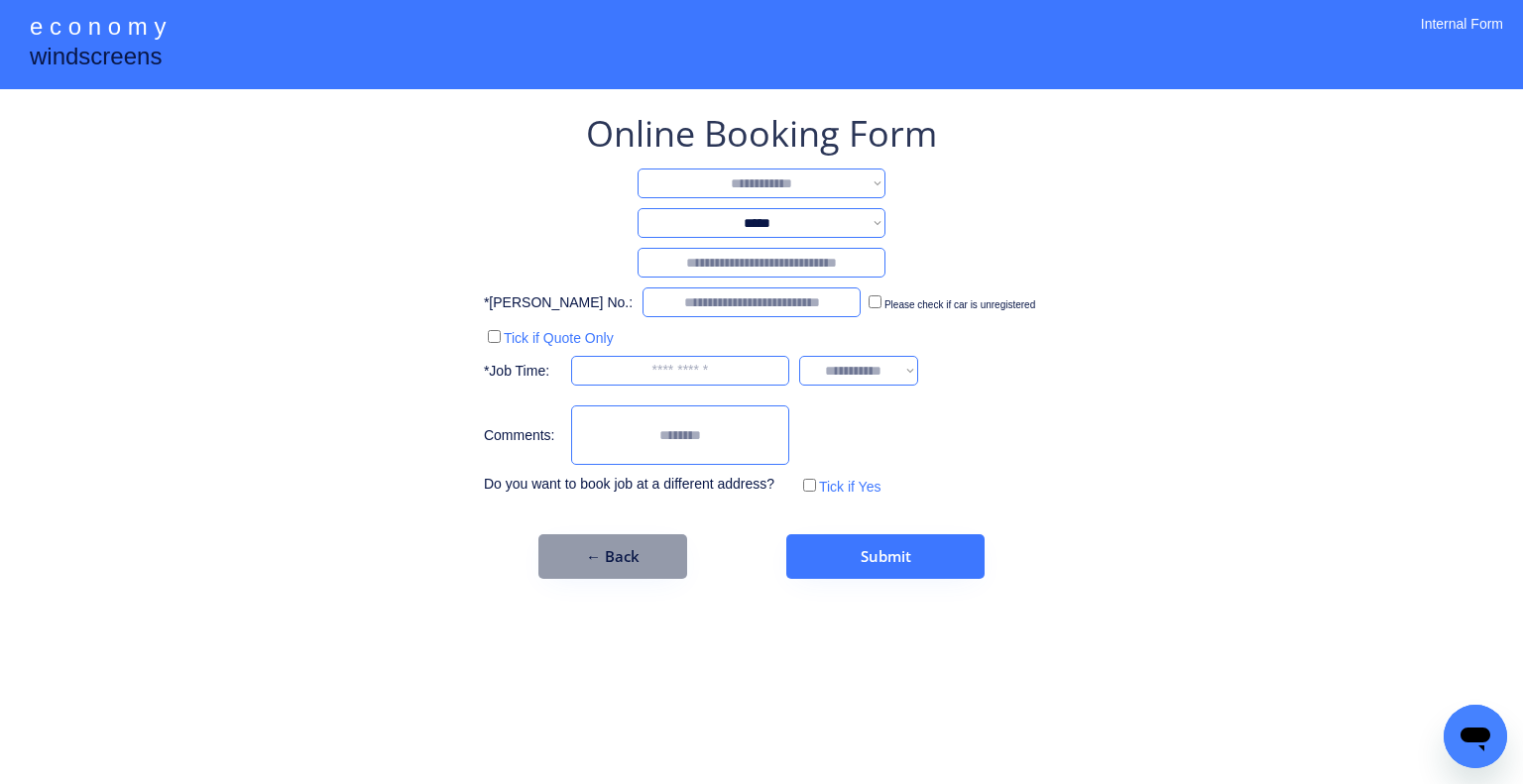 click on "**********" at bounding box center [762, 183] 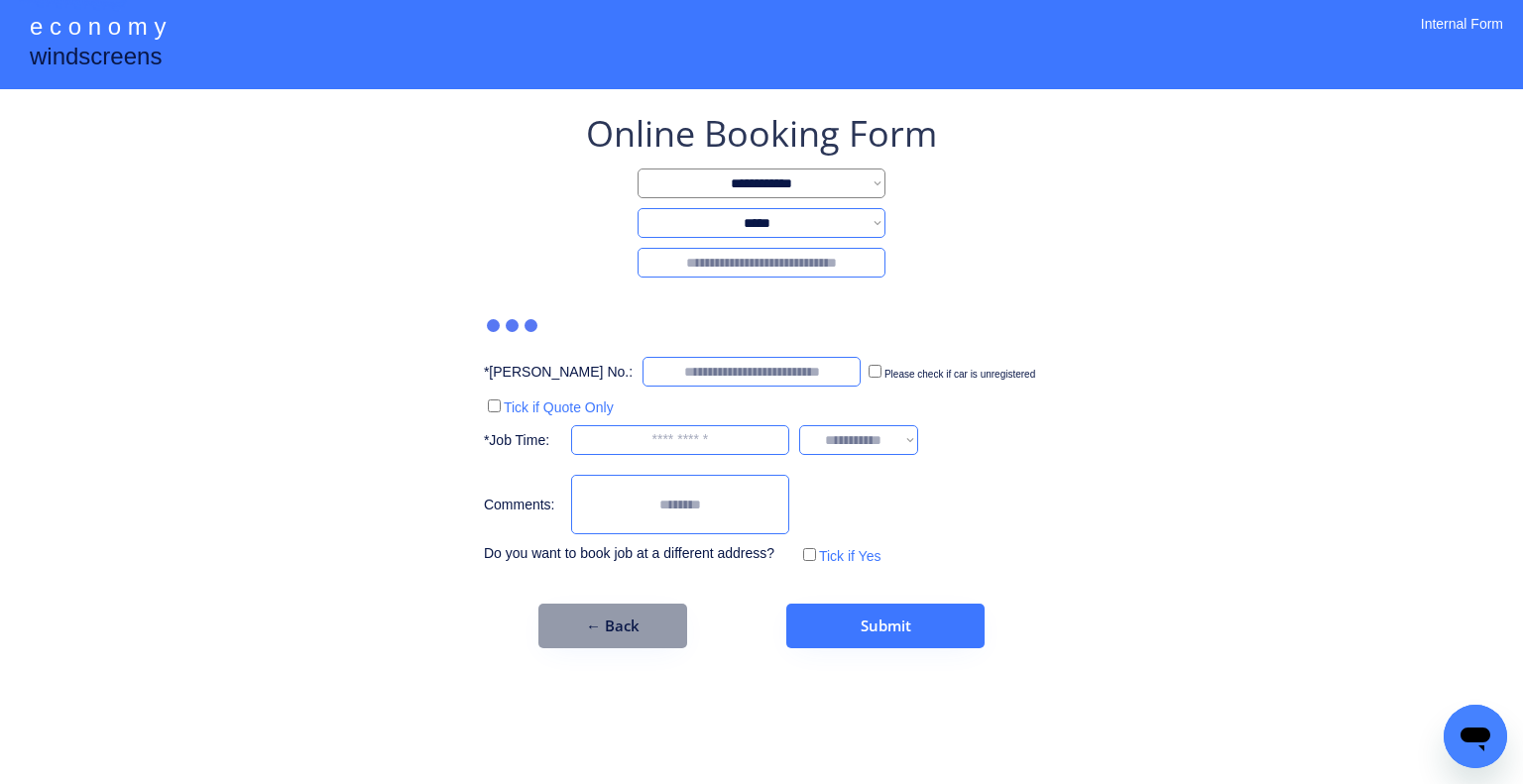 click at bounding box center (762, 263) 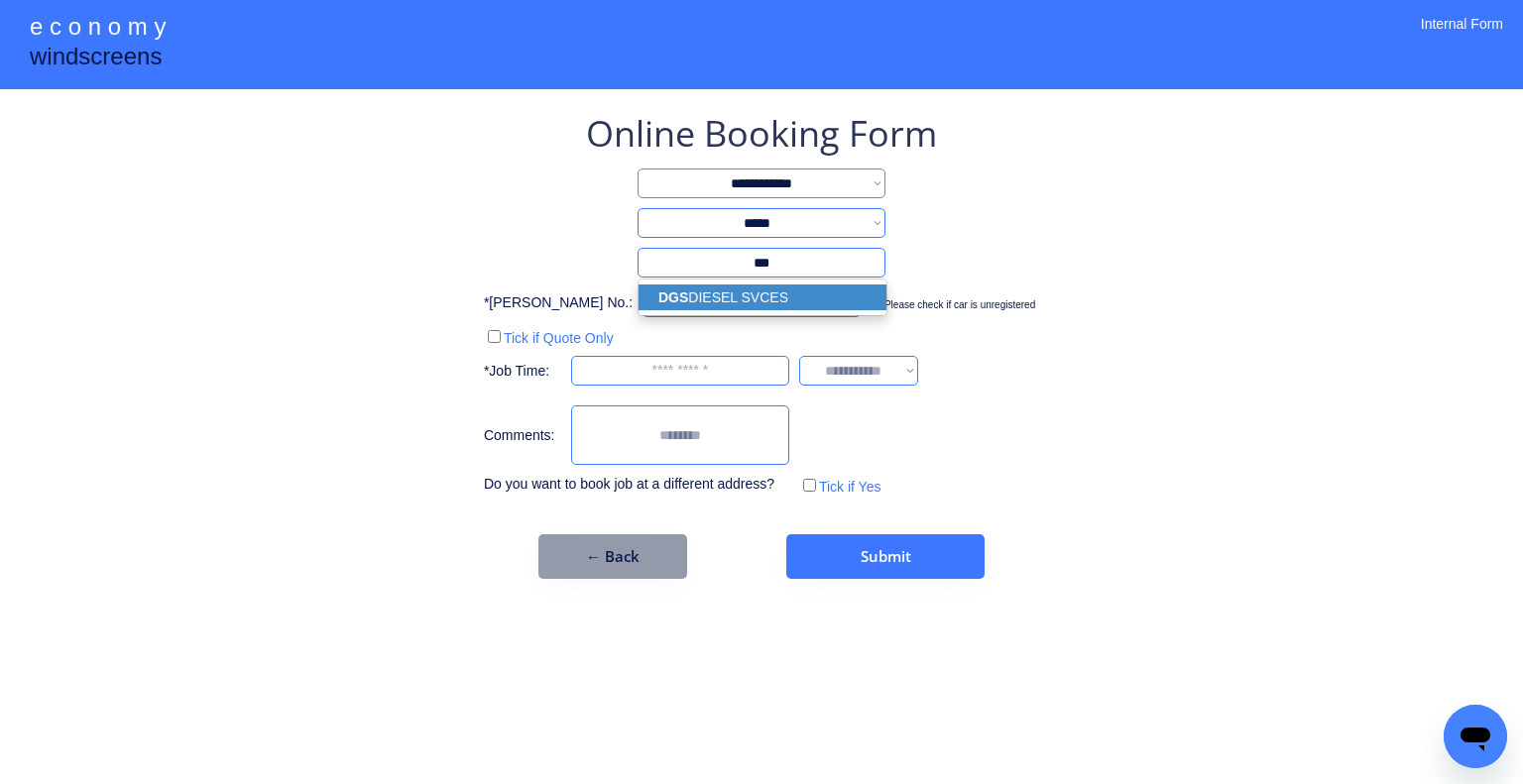 click on "DGS  DIESEL SVCES" at bounding box center (762, 297) 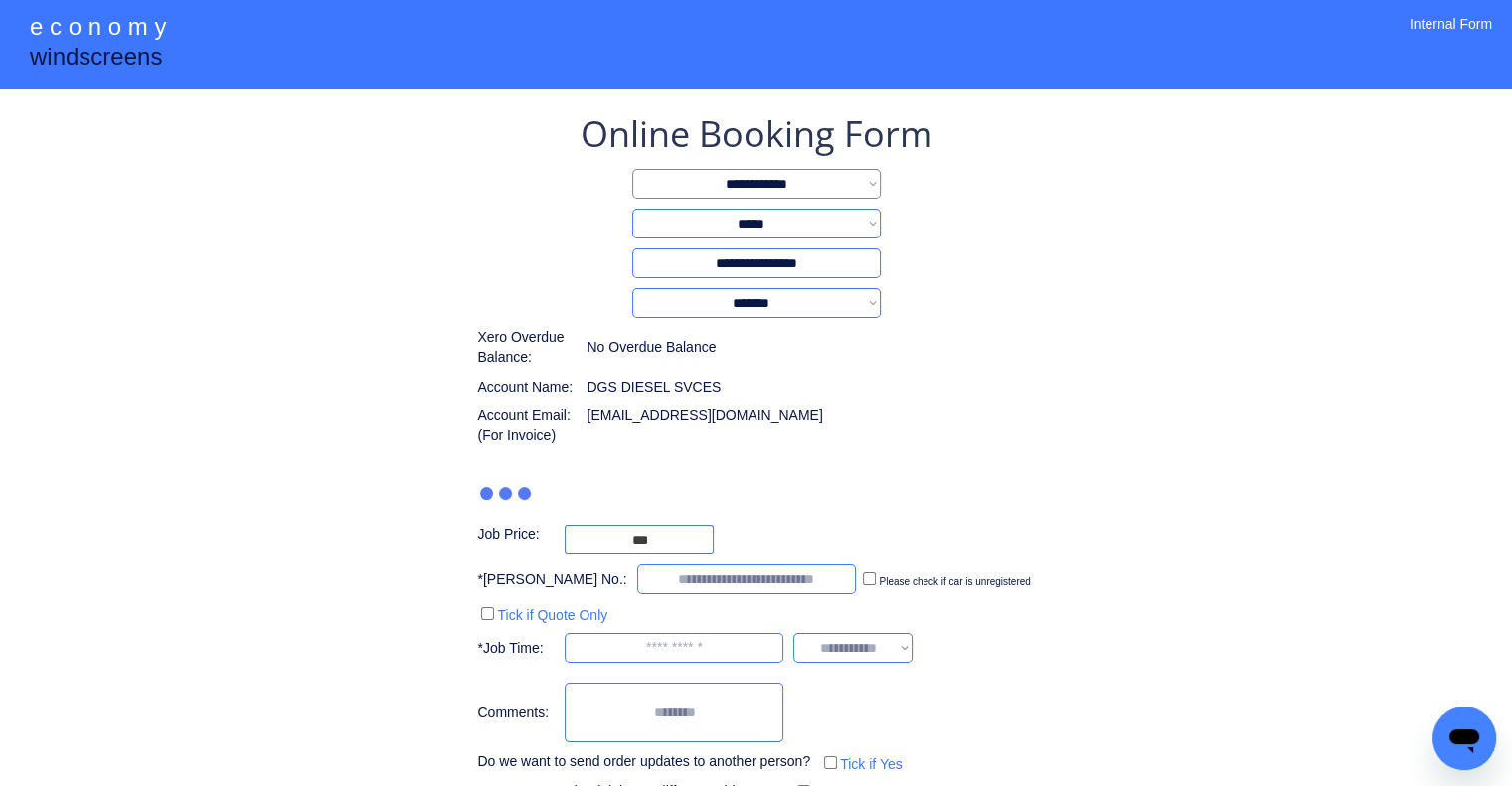 type on "**********" 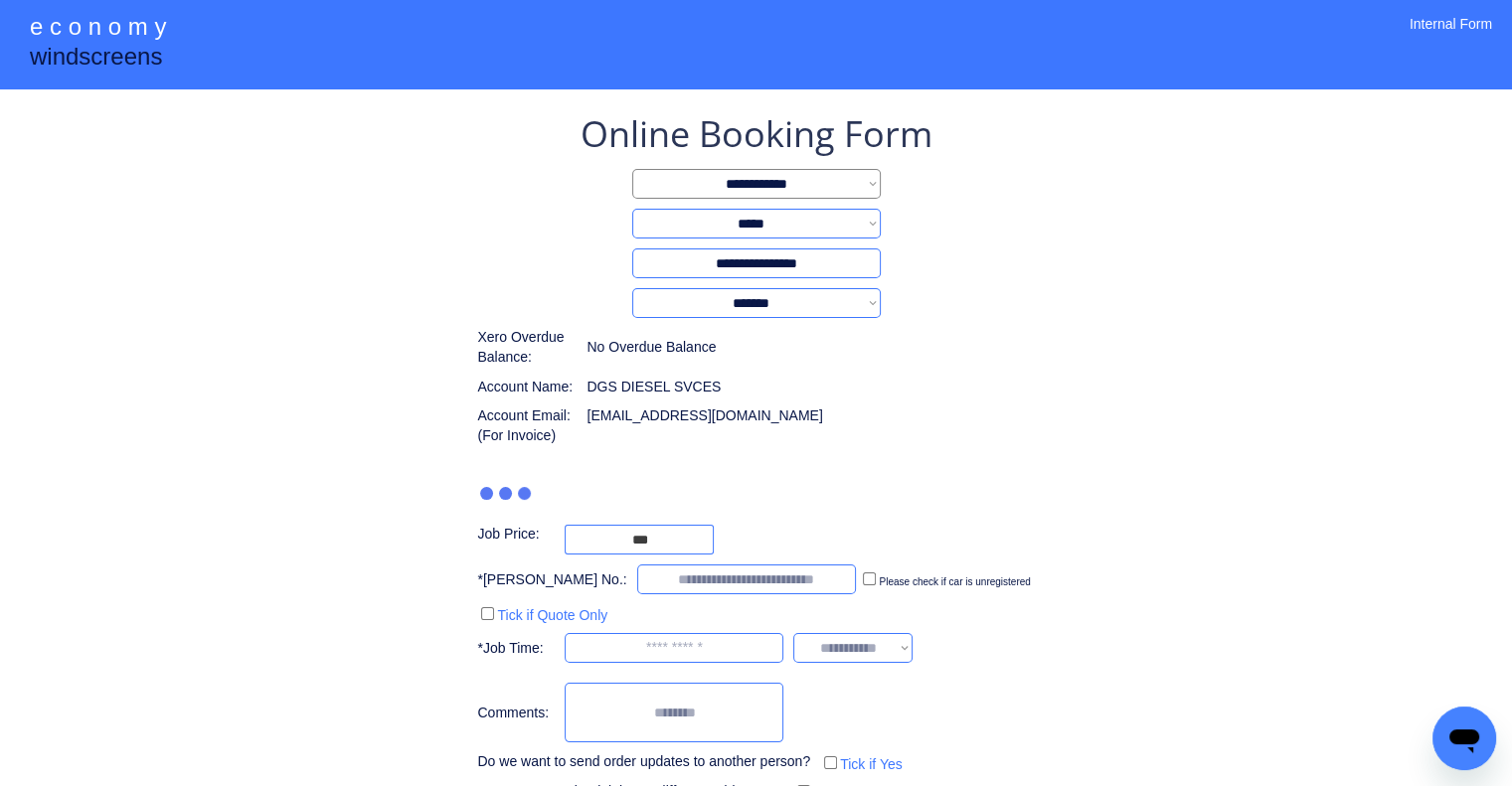 click on "**********" at bounding box center [756, 458] 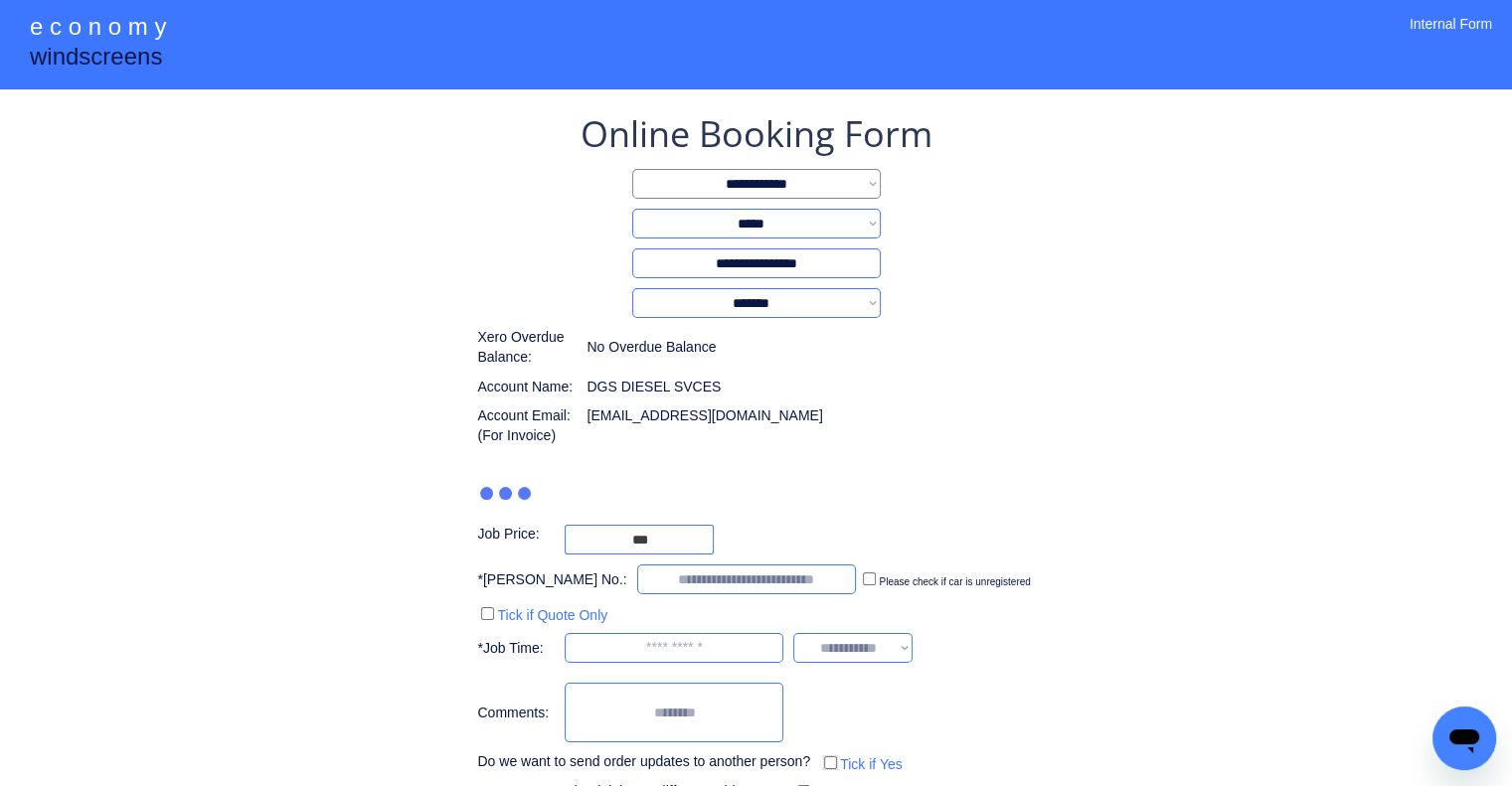 click on "**********" at bounding box center [756, 498] 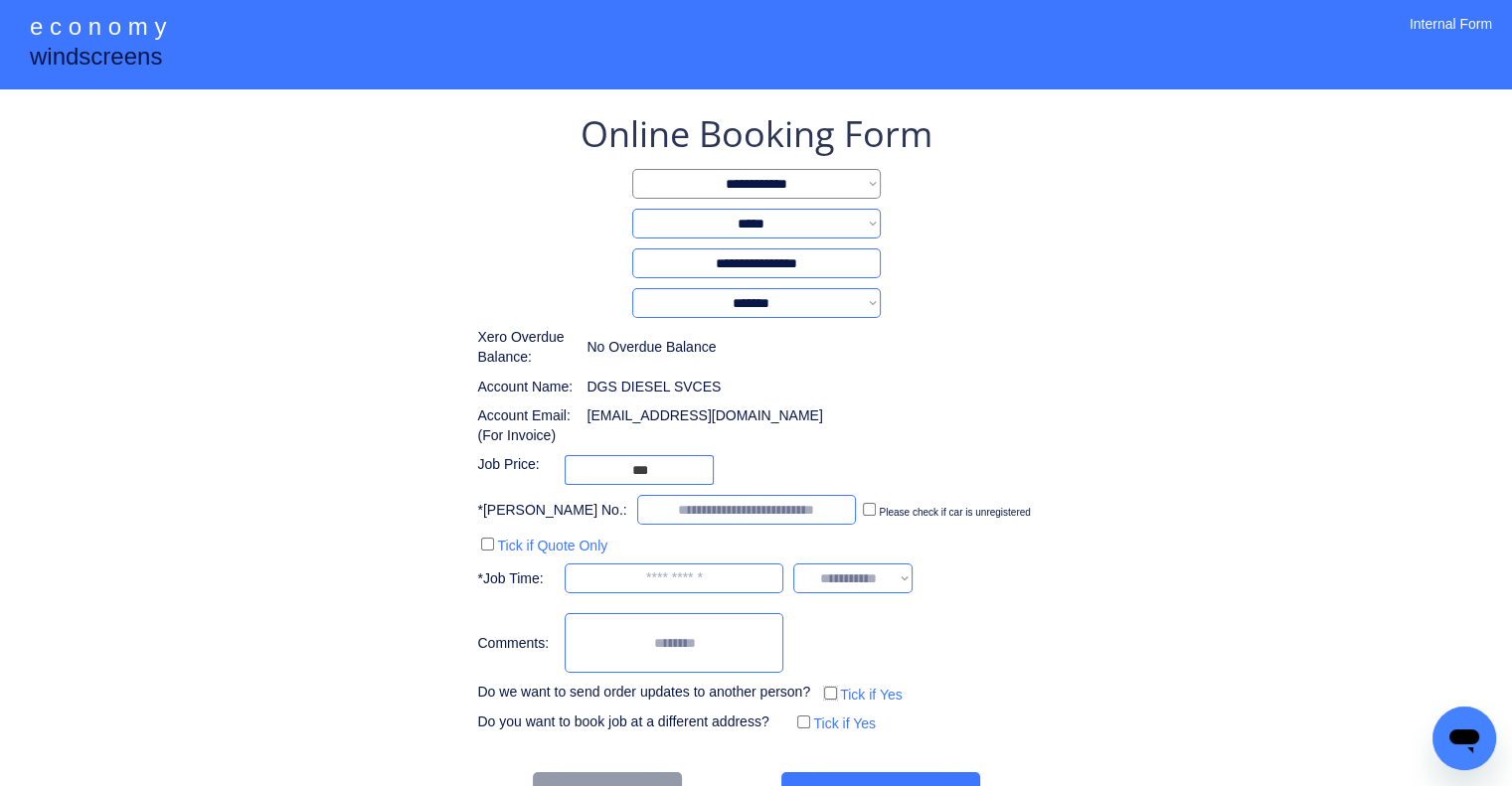 scroll, scrollTop: 60, scrollLeft: 0, axis: vertical 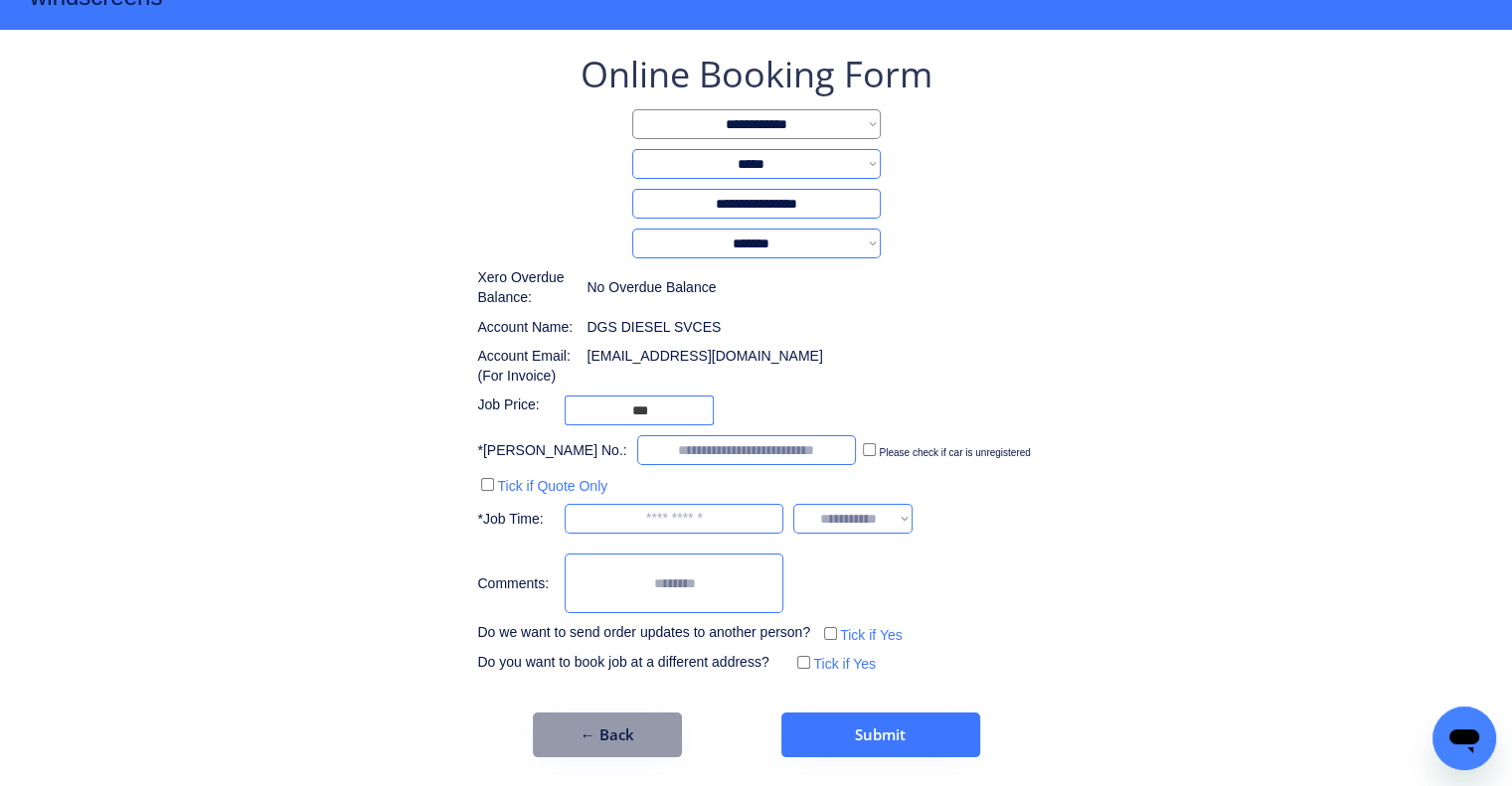 click on "Tick if Yes" at bounding box center (852, 662) 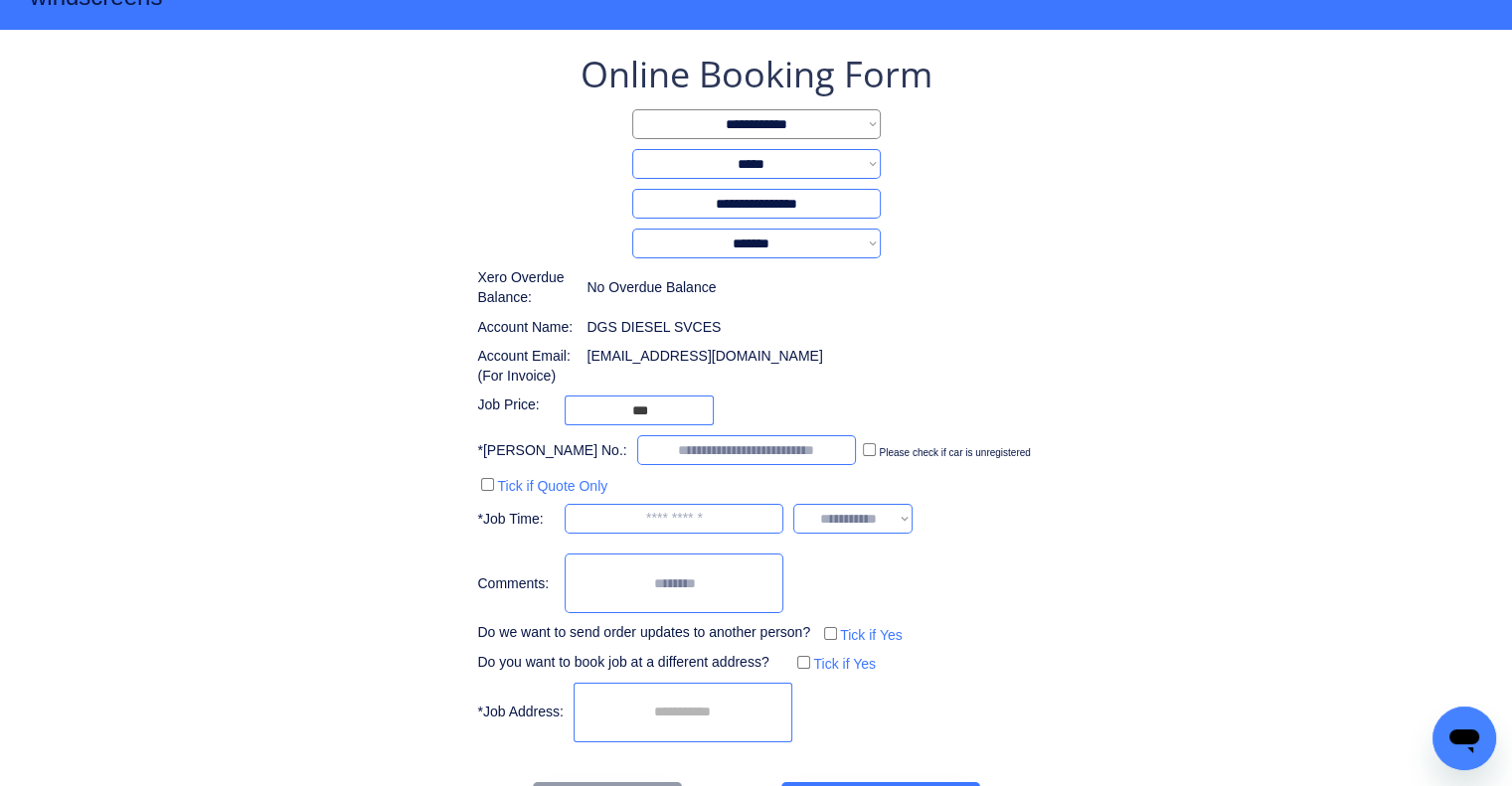 click at bounding box center [683, 712] 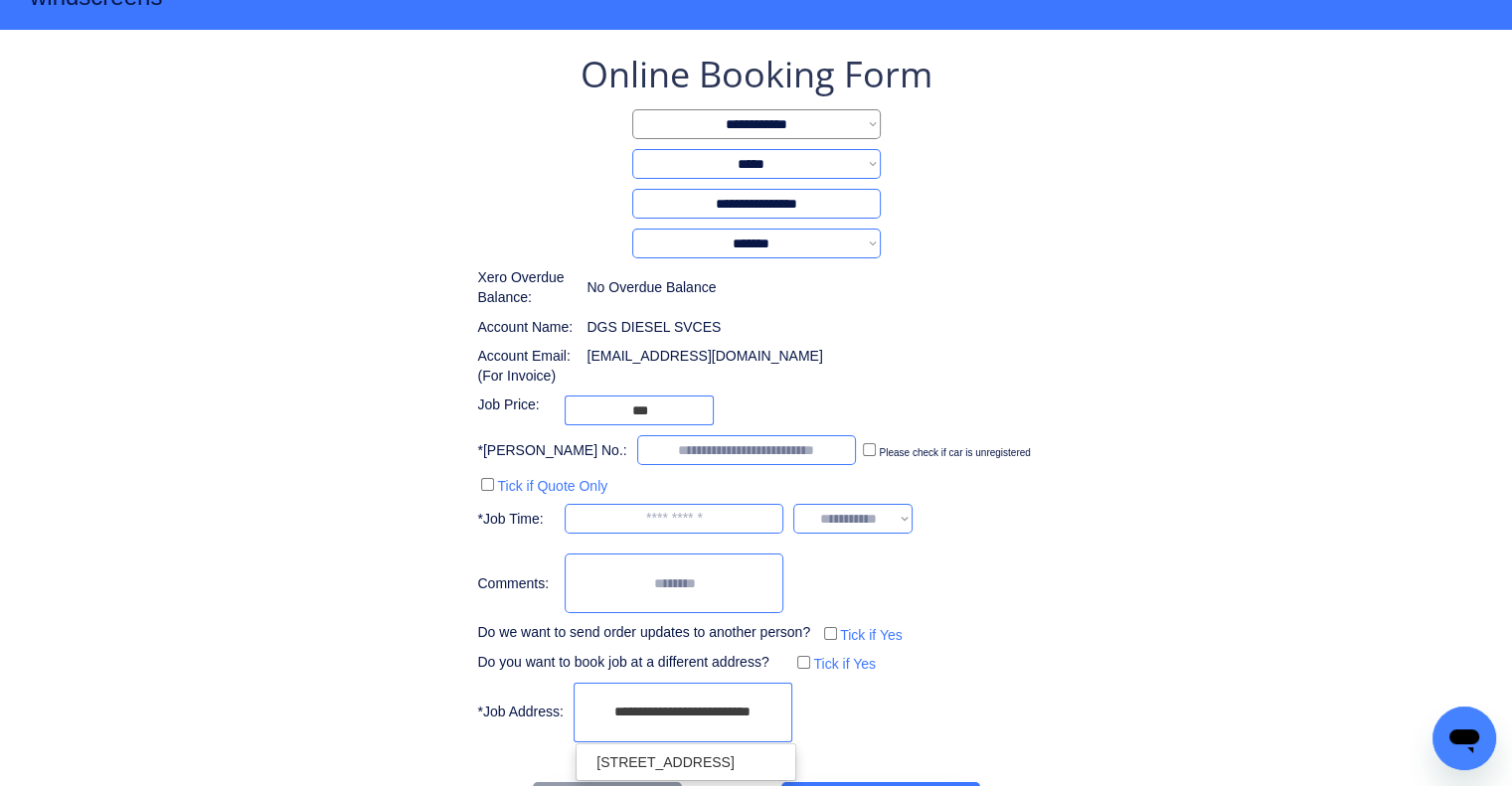 scroll, scrollTop: 129, scrollLeft: 0, axis: vertical 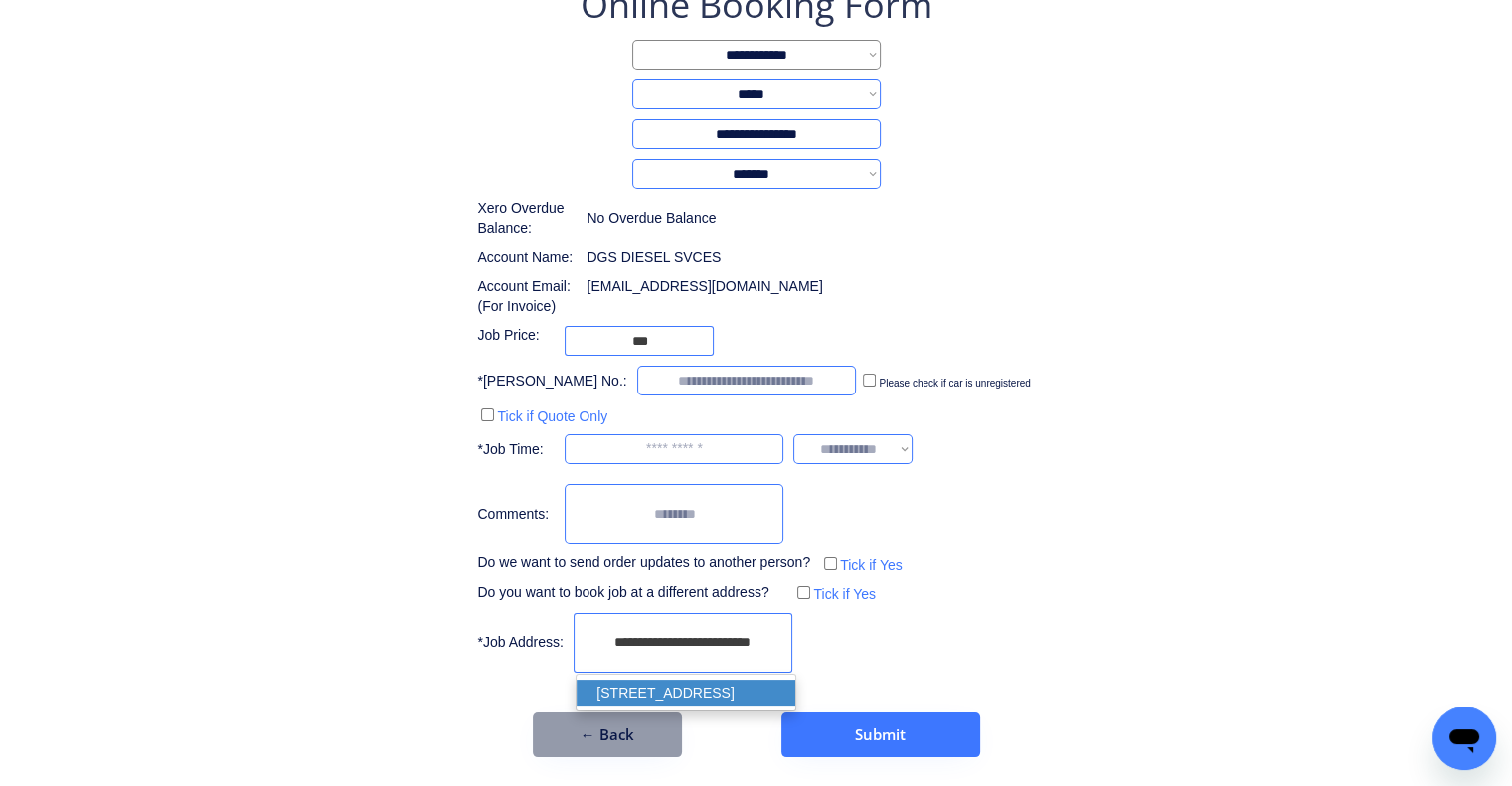 click on "181 Bukulla Street, Wacol QLD 4076, Australia" at bounding box center (686, 693) 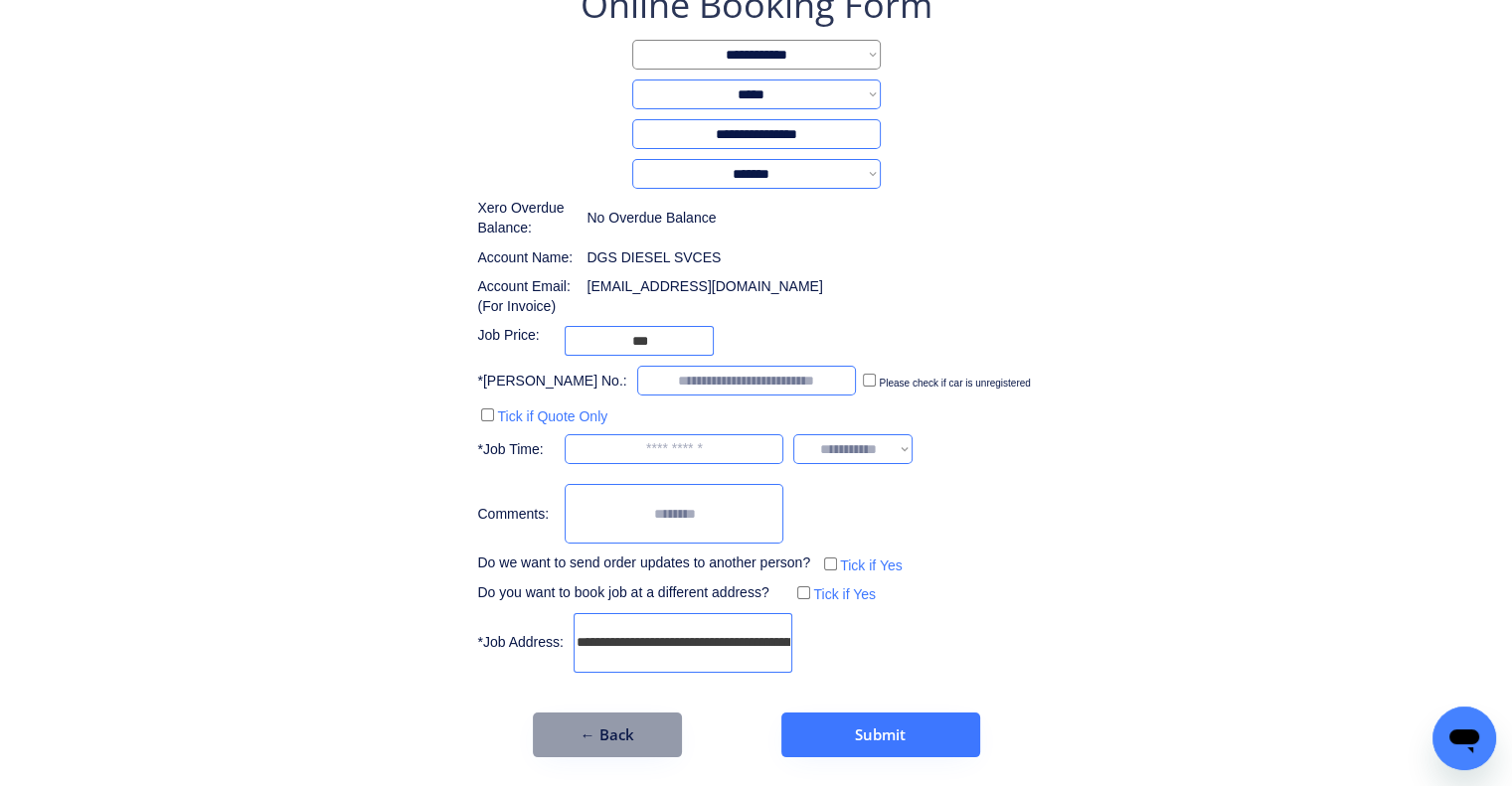 type on "**********" 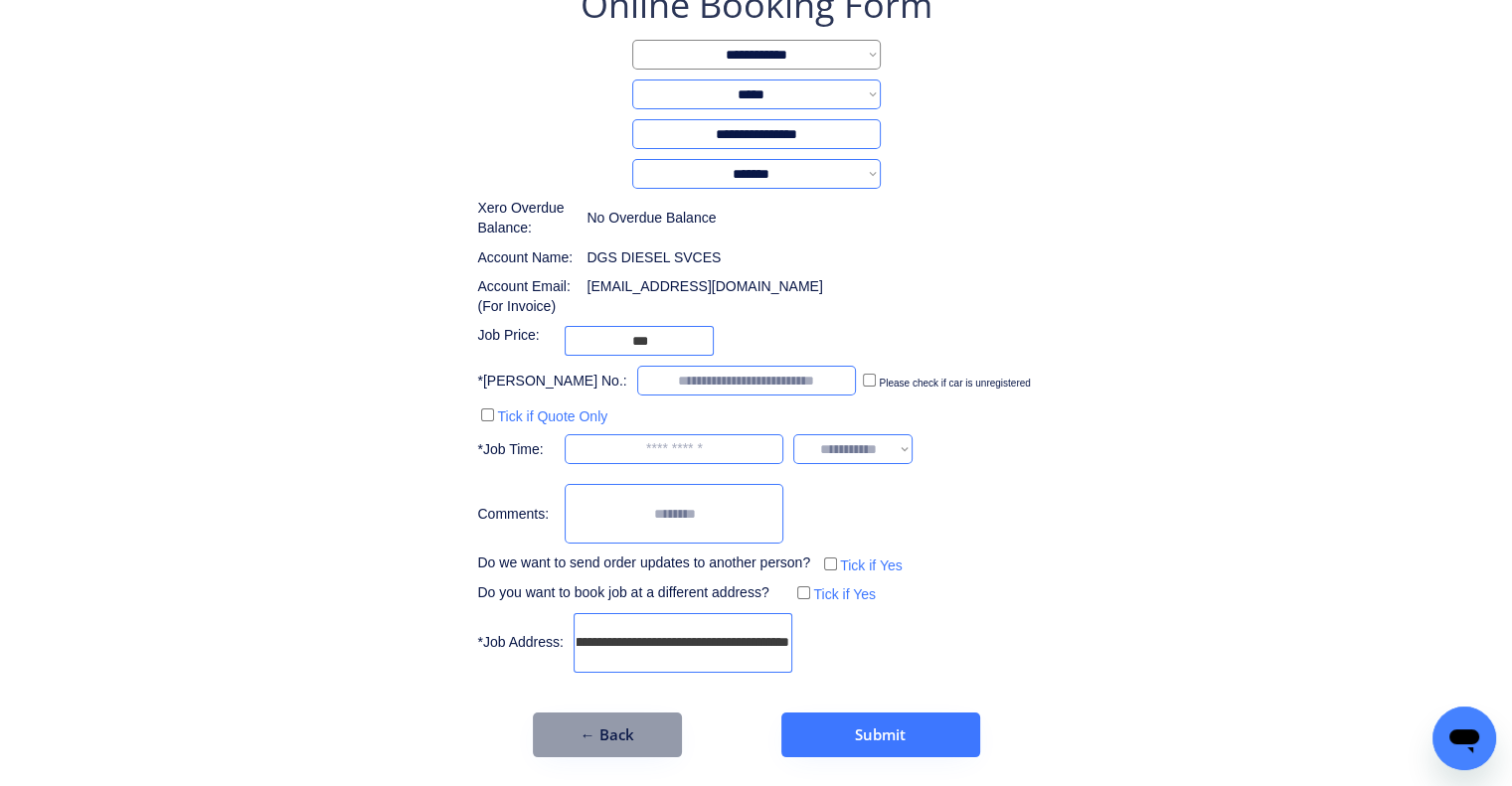 drag, startPoint x: 628, startPoint y: 644, endPoint x: 879, endPoint y: 632, distance: 251.28669 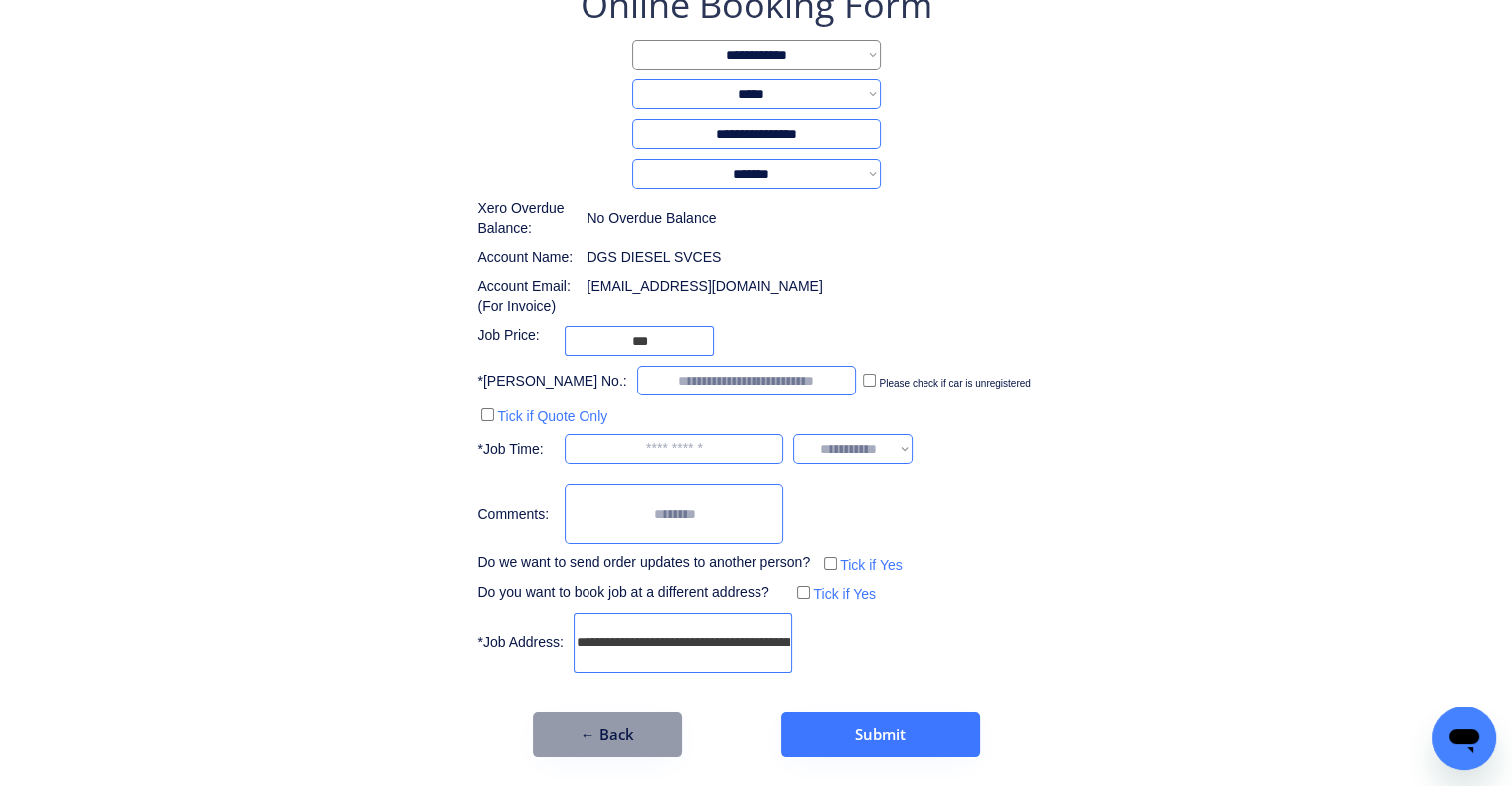 click on "**********" at bounding box center (756, 369) 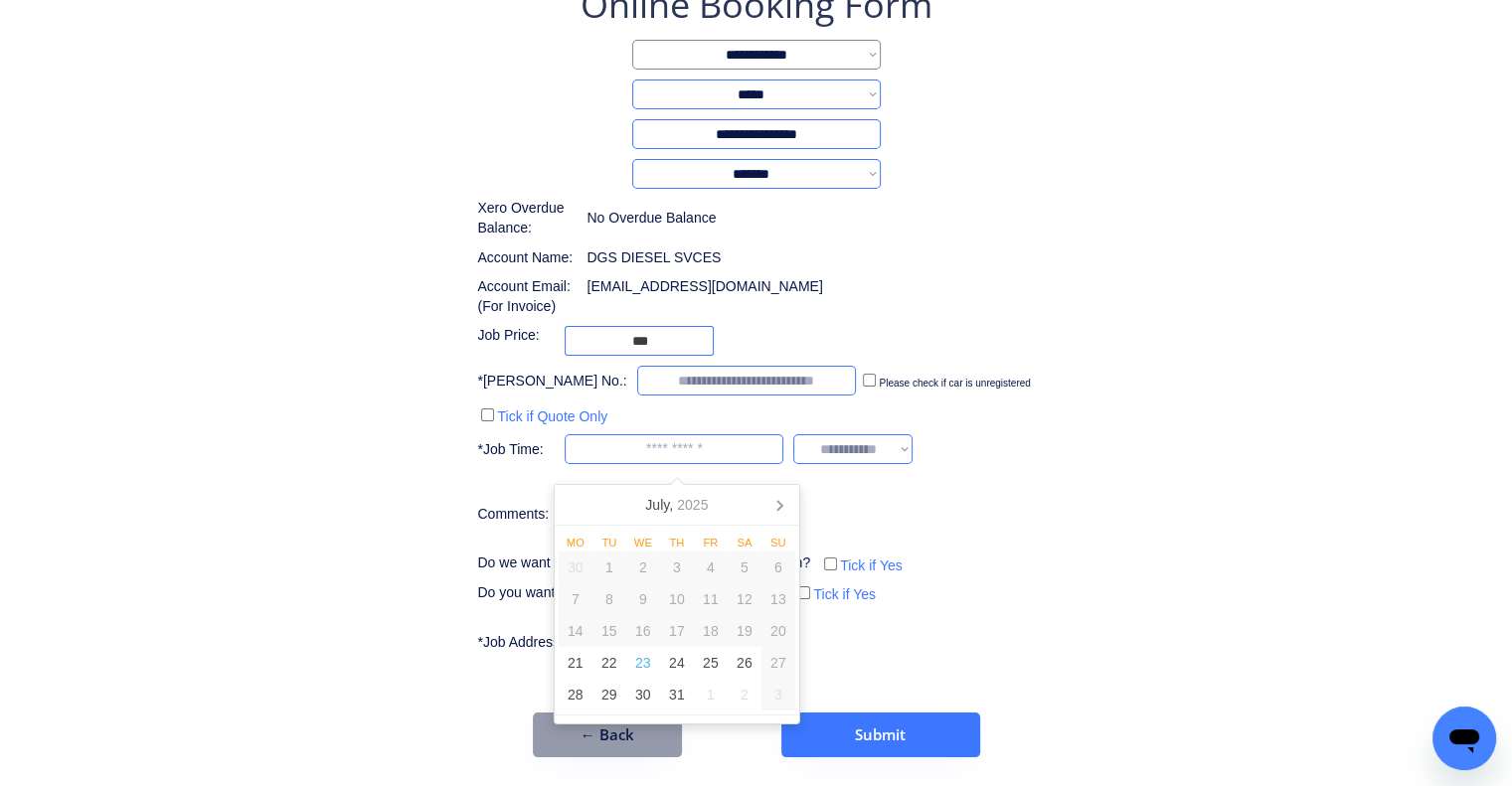 click at bounding box center (674, 449) 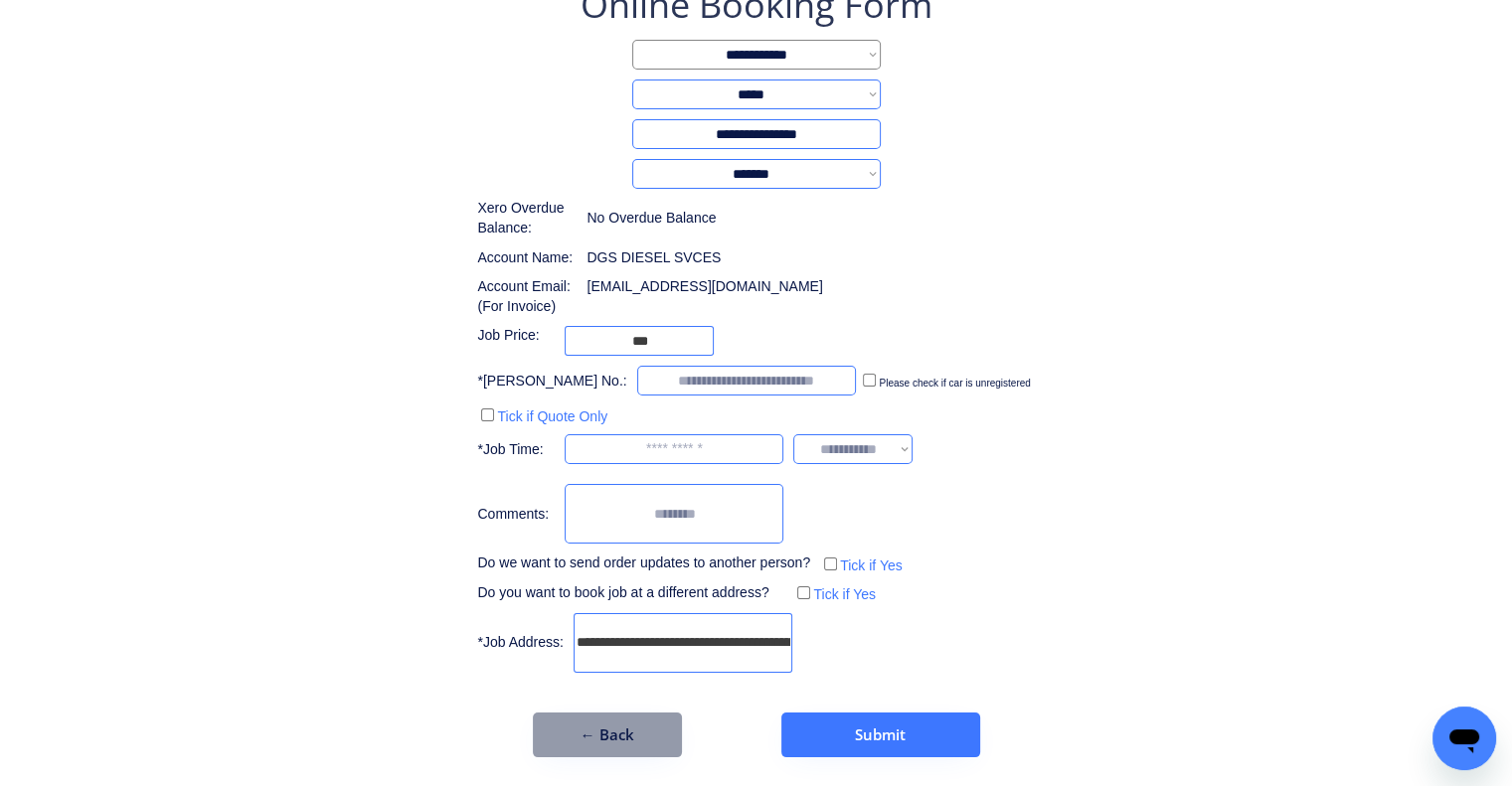 click on "**********" at bounding box center [756, 174] 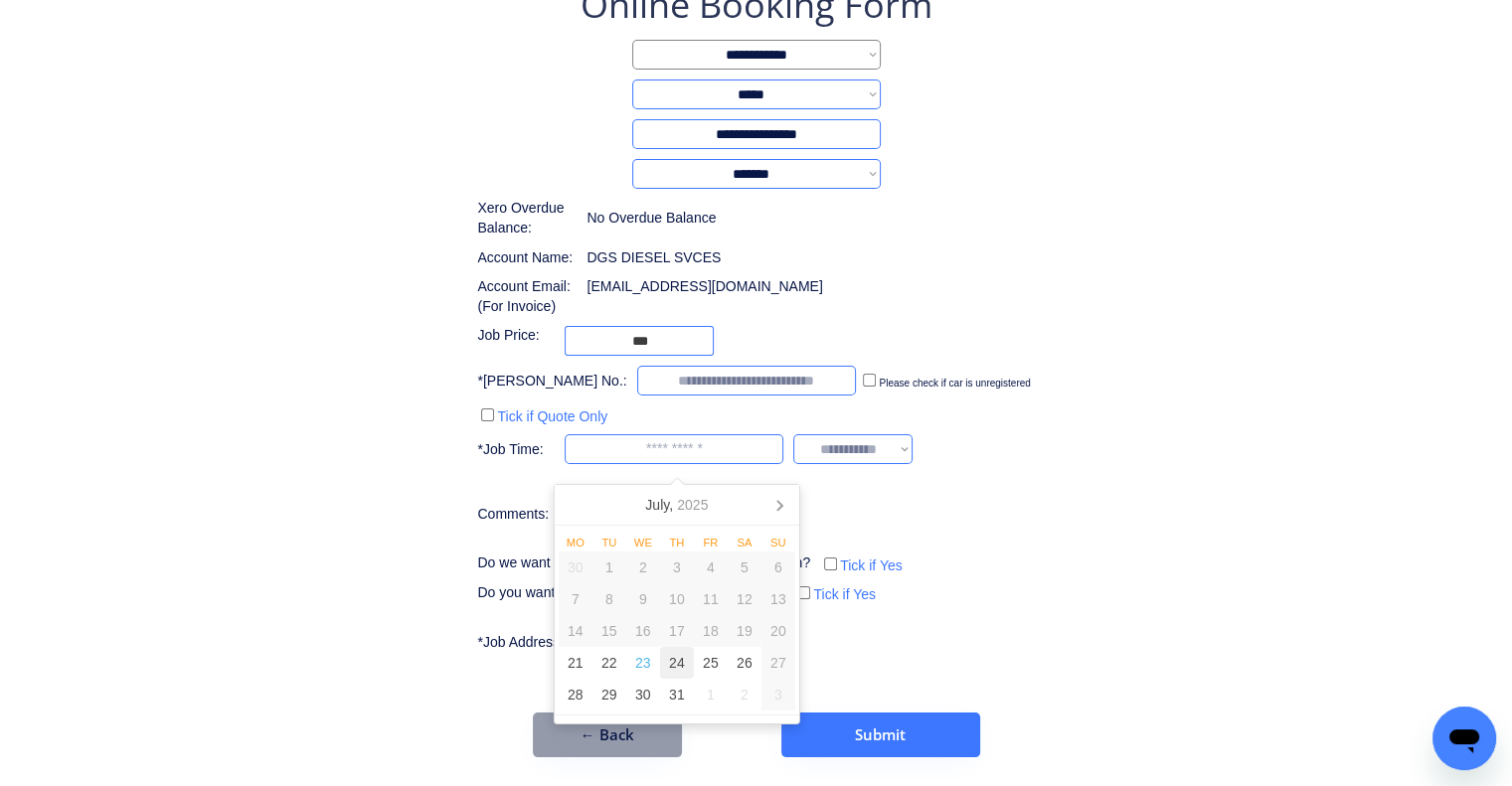 click on "24" at bounding box center (677, 663) 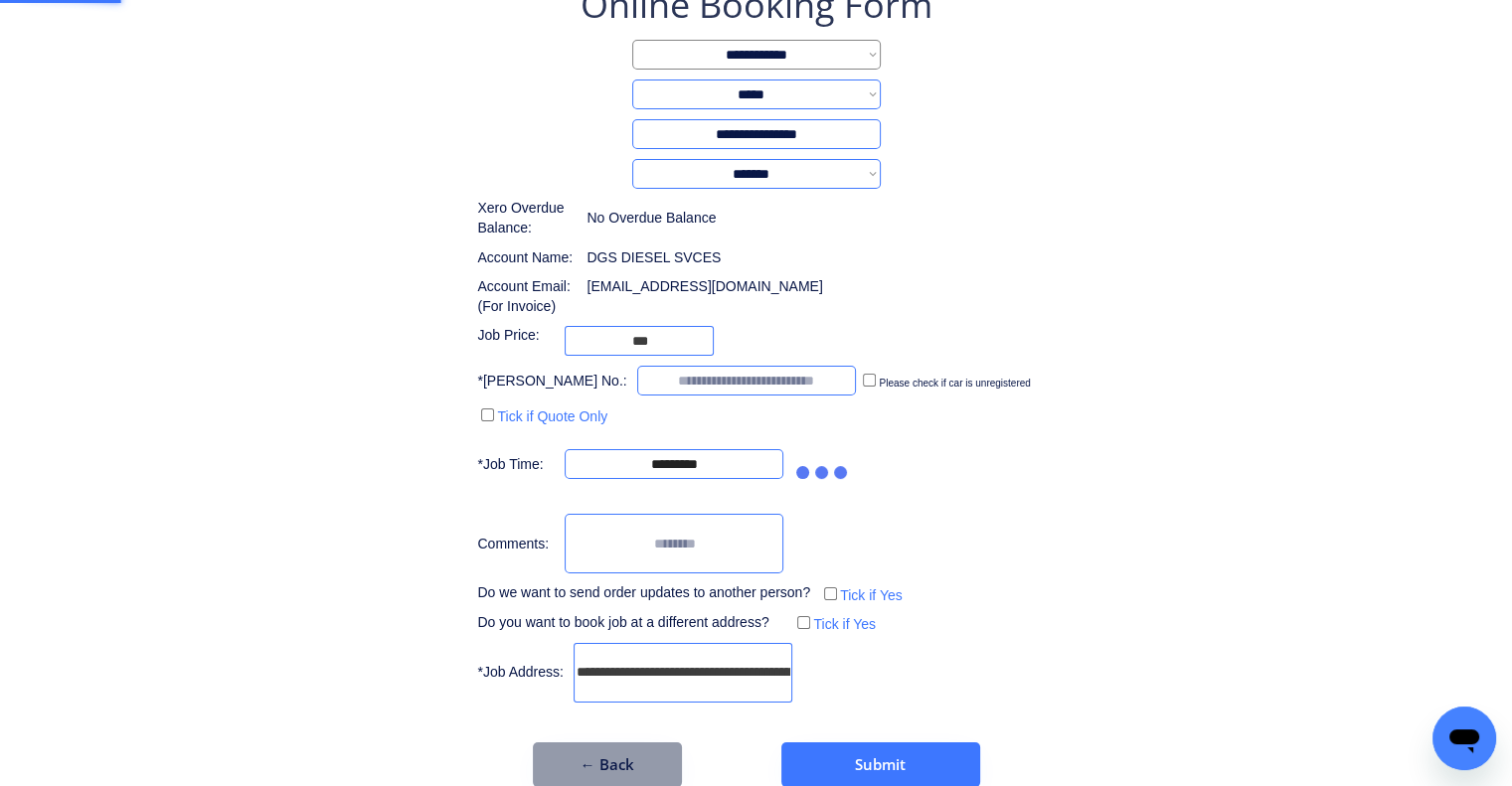 click on "**********" at bounding box center (756, 344) 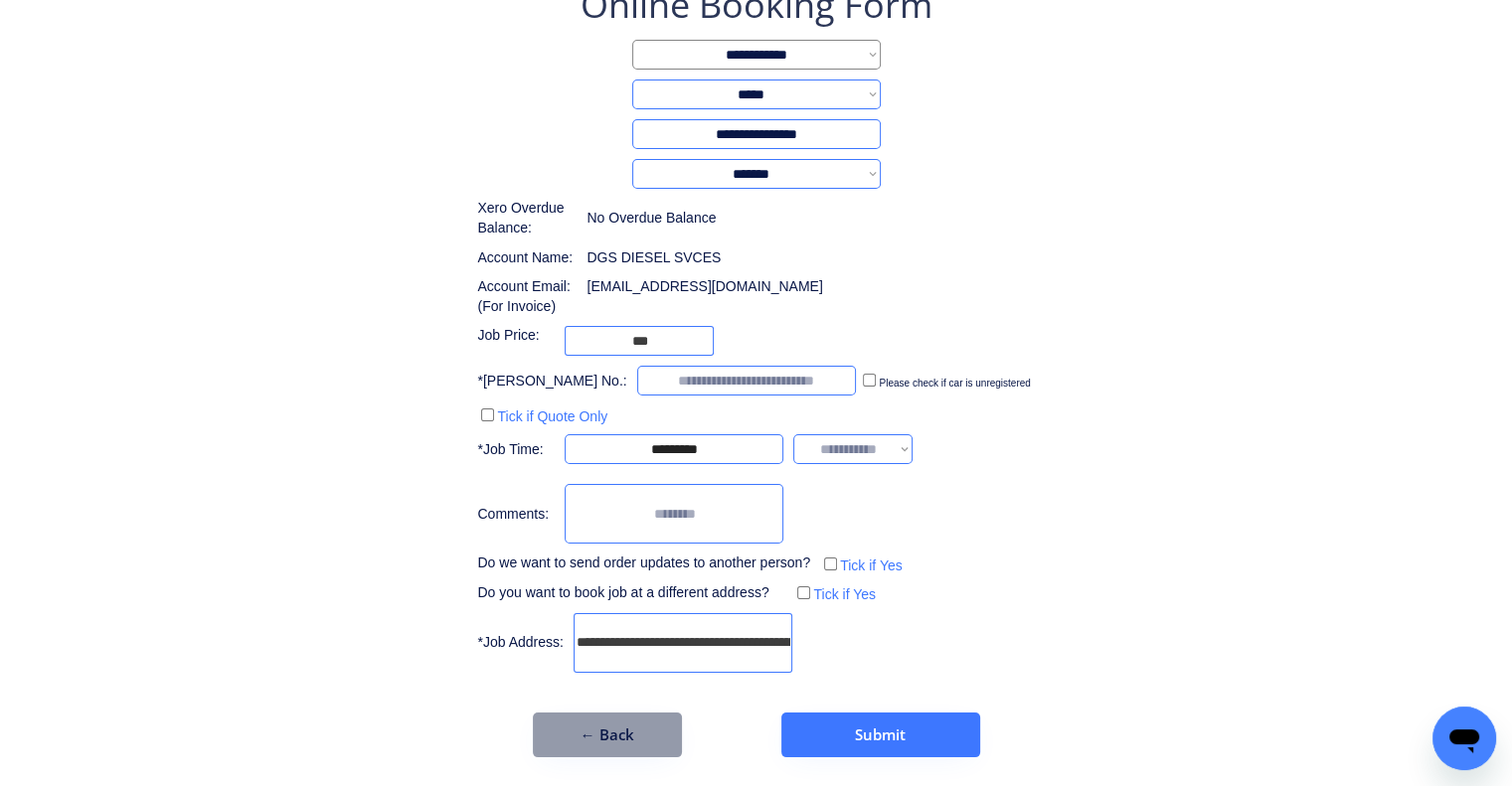 click on "**********" at bounding box center [853, 449] 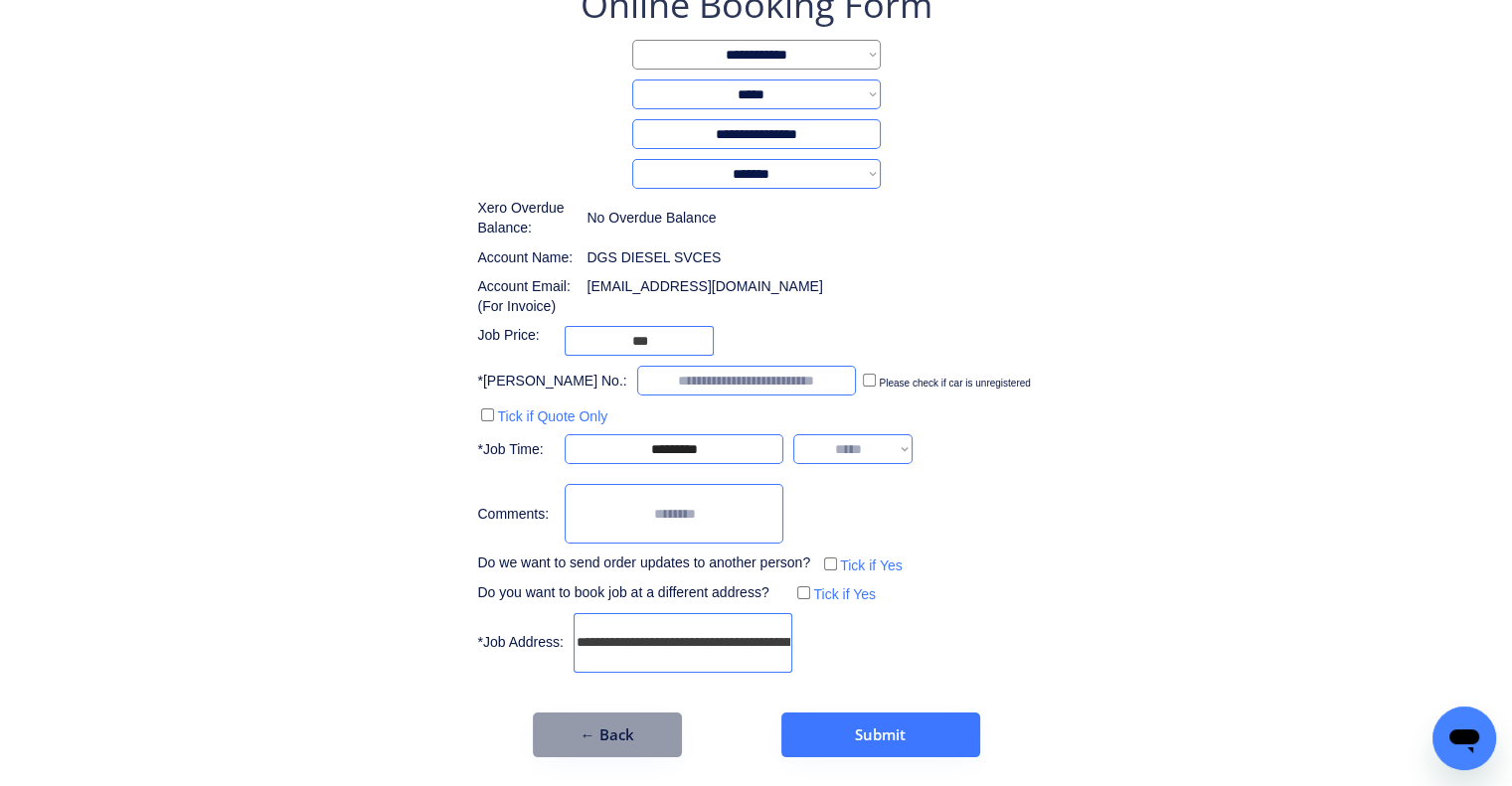 click on "**********" at bounding box center (853, 449) 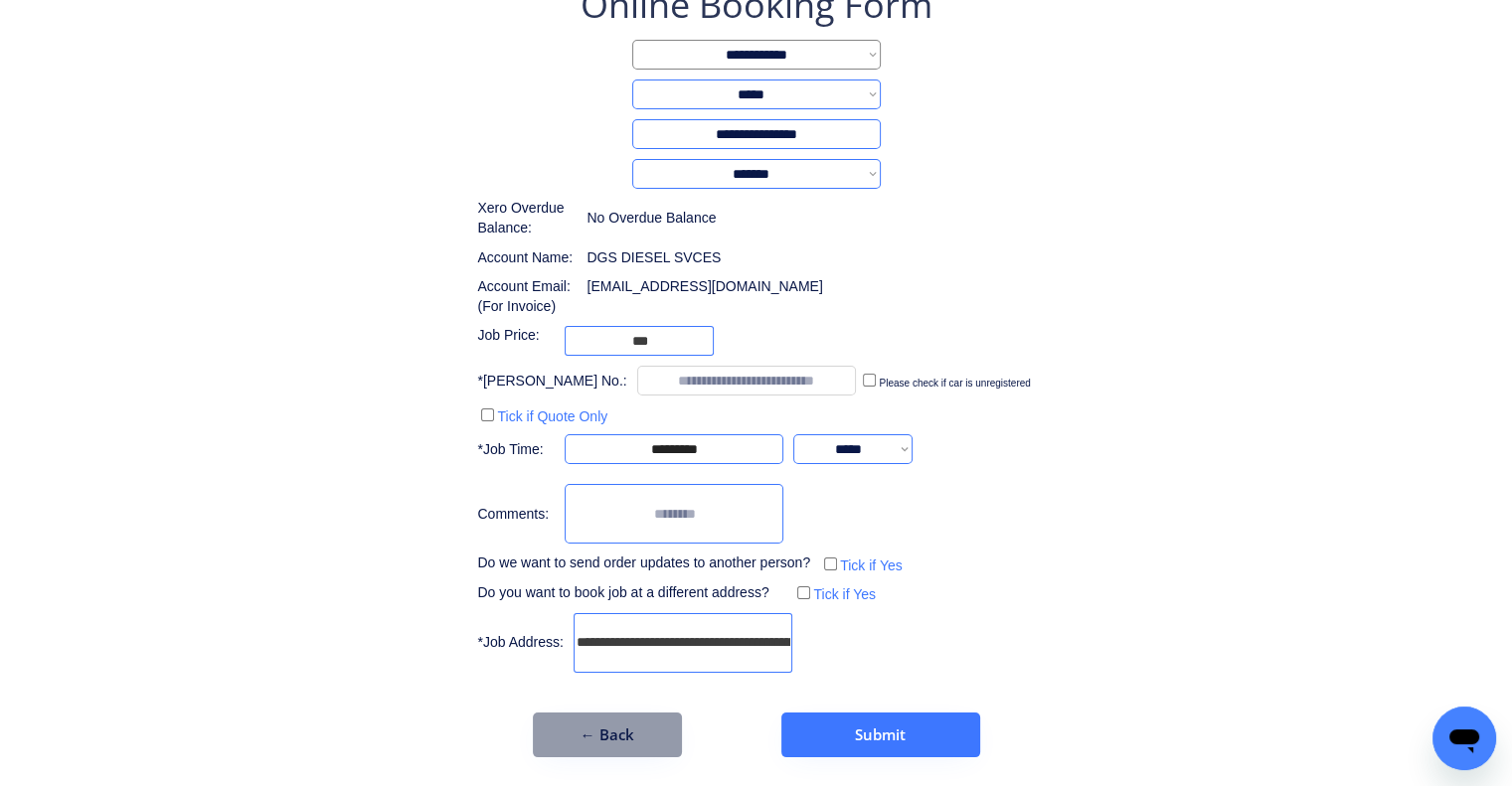 click on "**********" at bounding box center (756, 329) 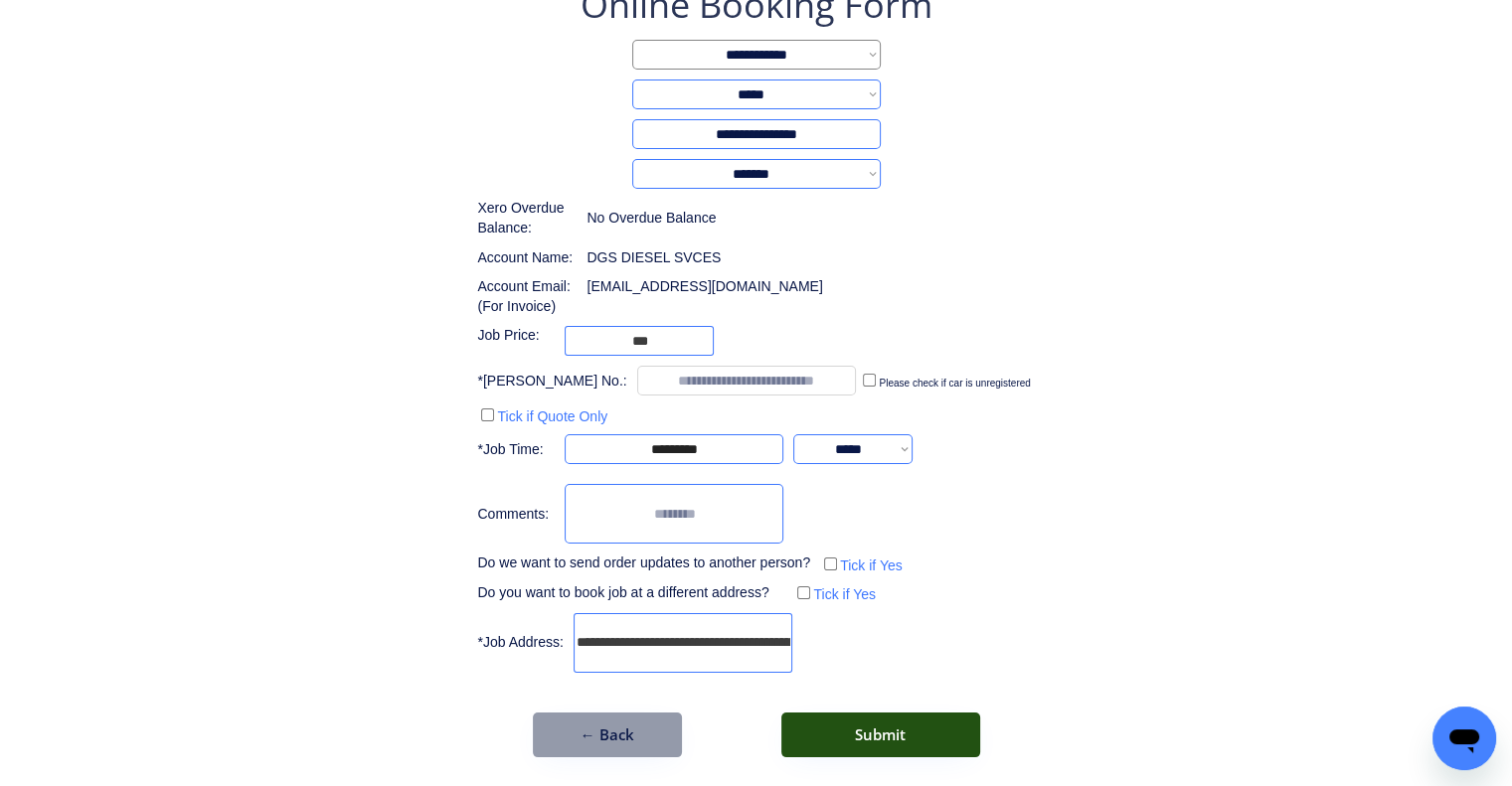 click on "Submit" at bounding box center (881, 734) 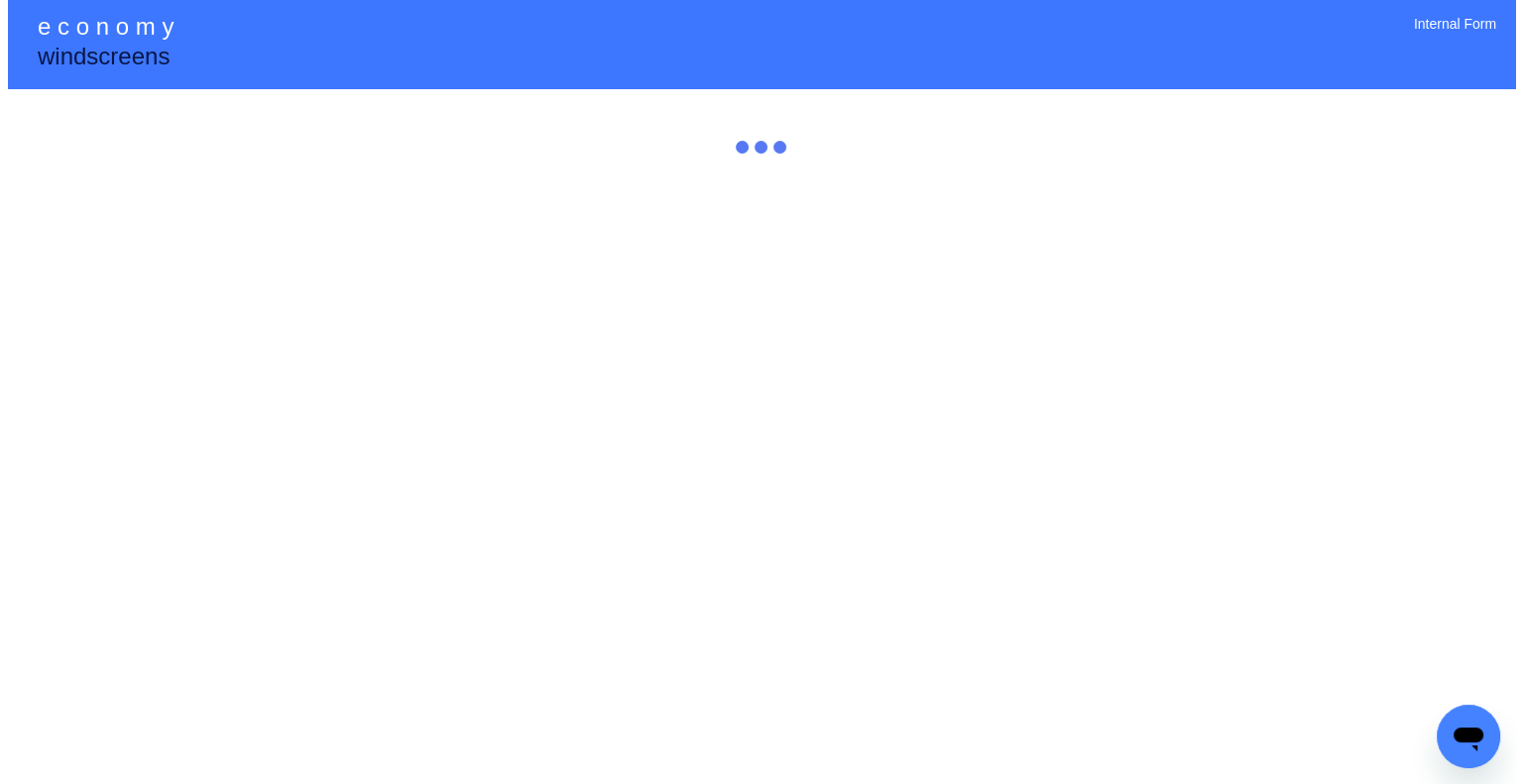 scroll, scrollTop: 0, scrollLeft: 0, axis: both 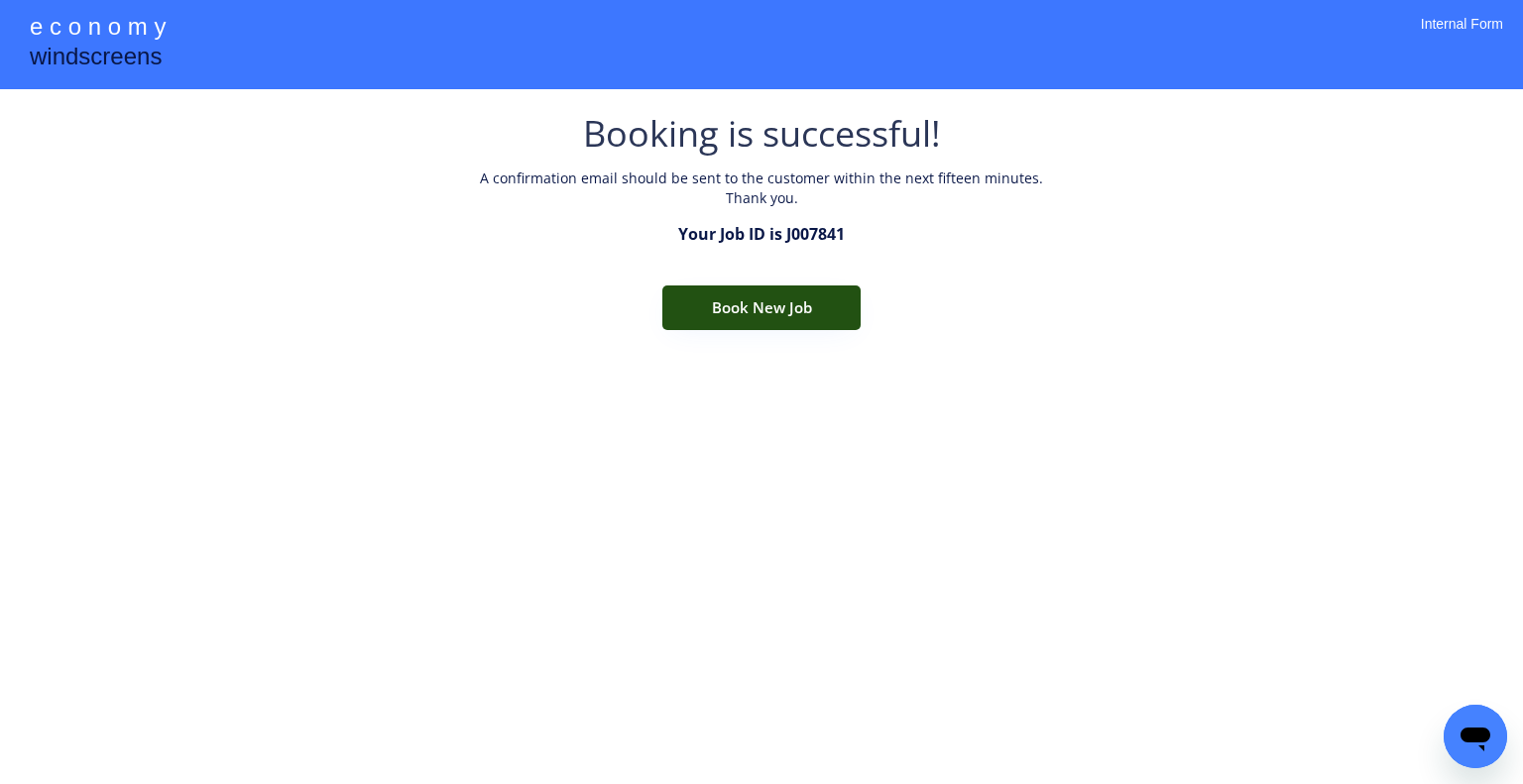 click on "Book New Job" at bounding box center [762, 307] 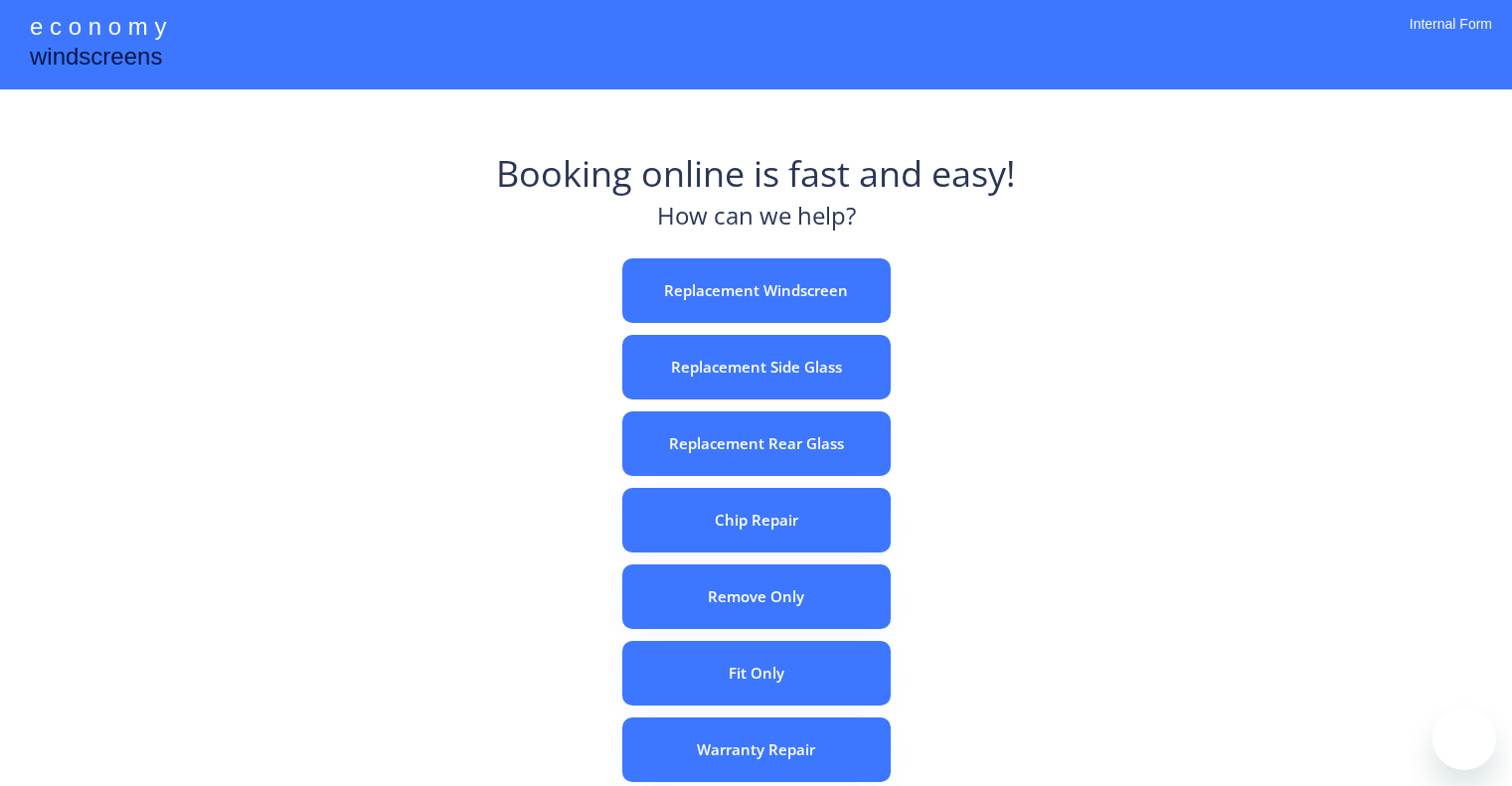 scroll, scrollTop: 0, scrollLeft: 0, axis: both 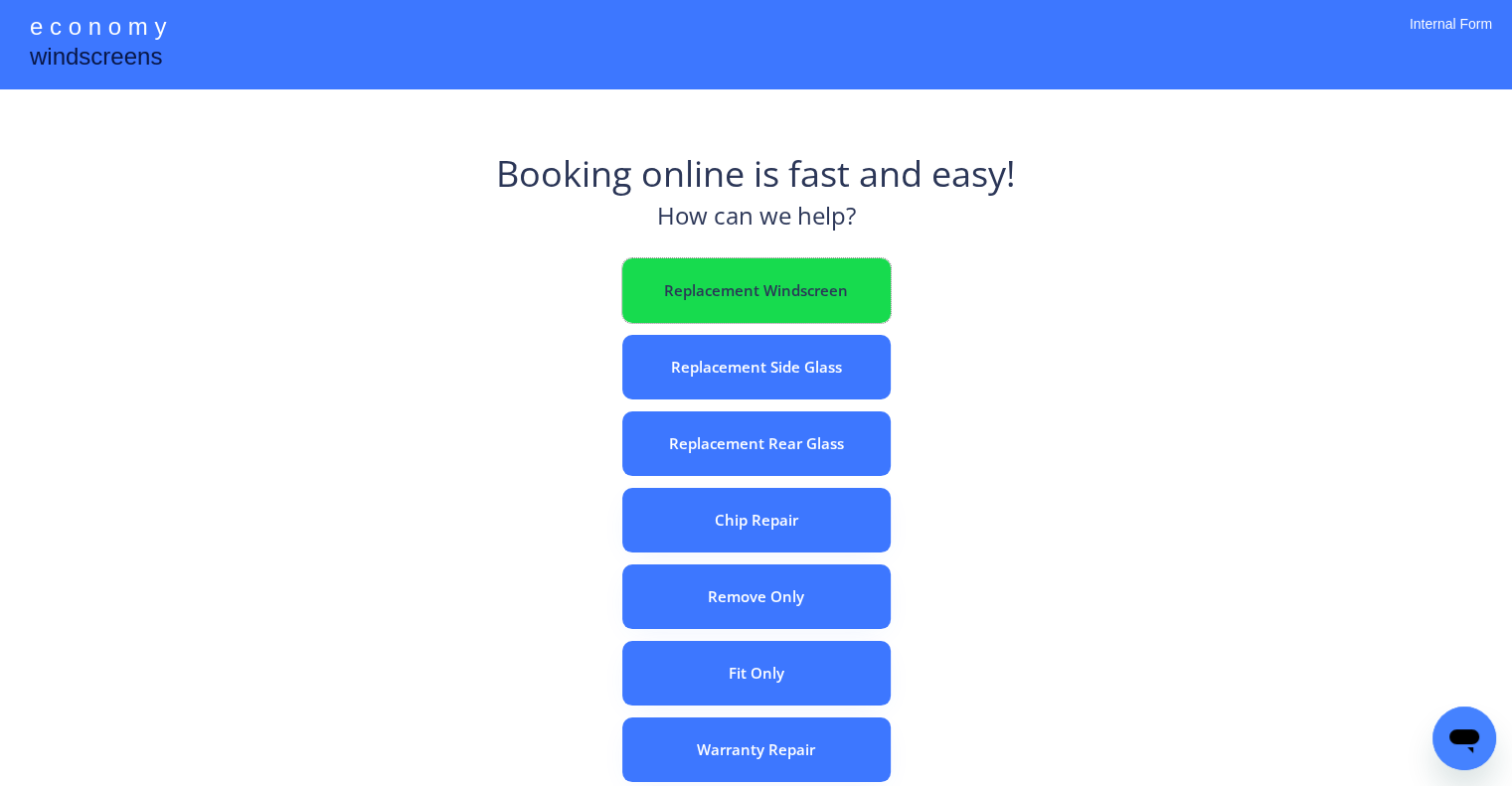 click on "Replacement Windscreen" at bounding box center [756, 290] 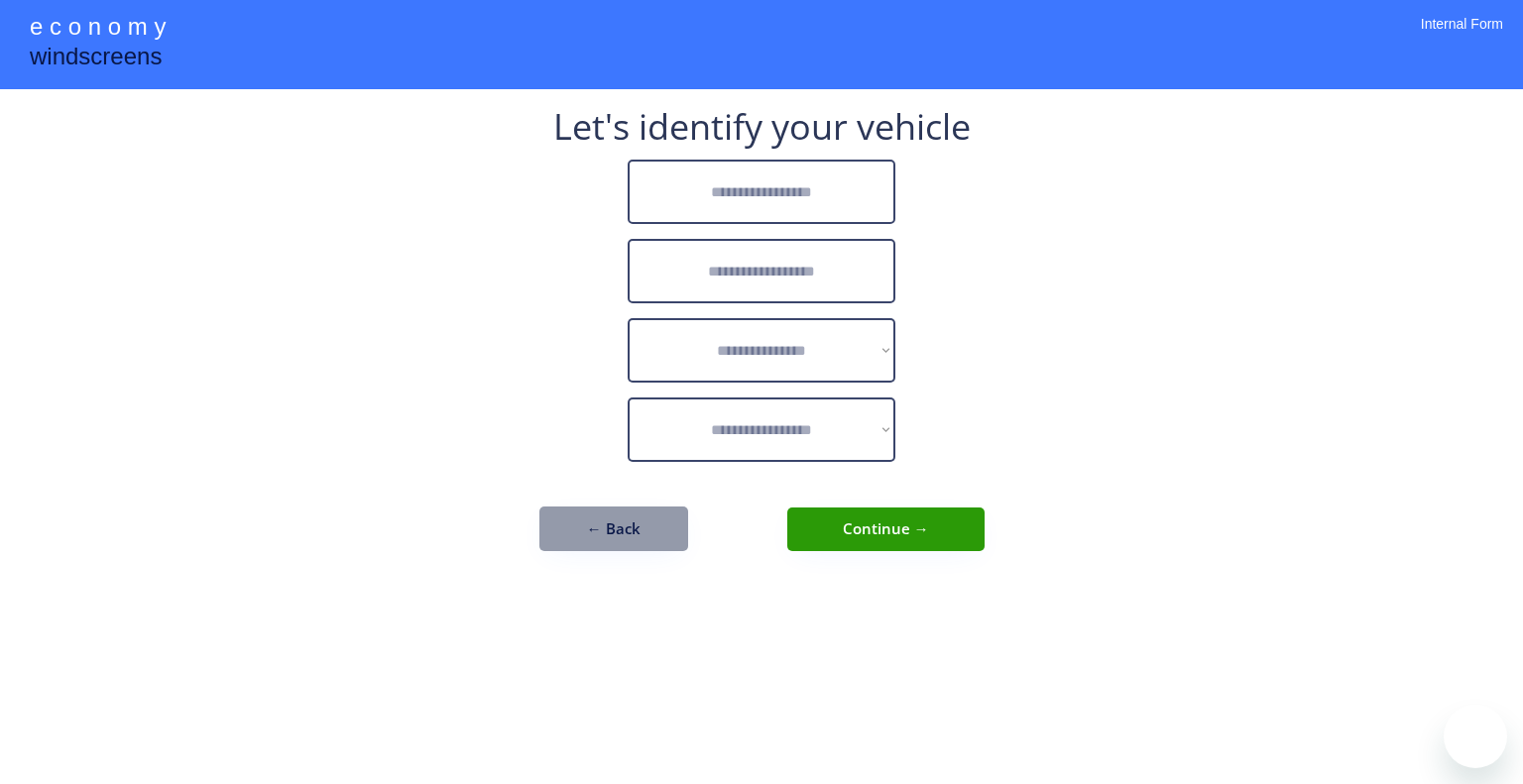scroll, scrollTop: 0, scrollLeft: 0, axis: both 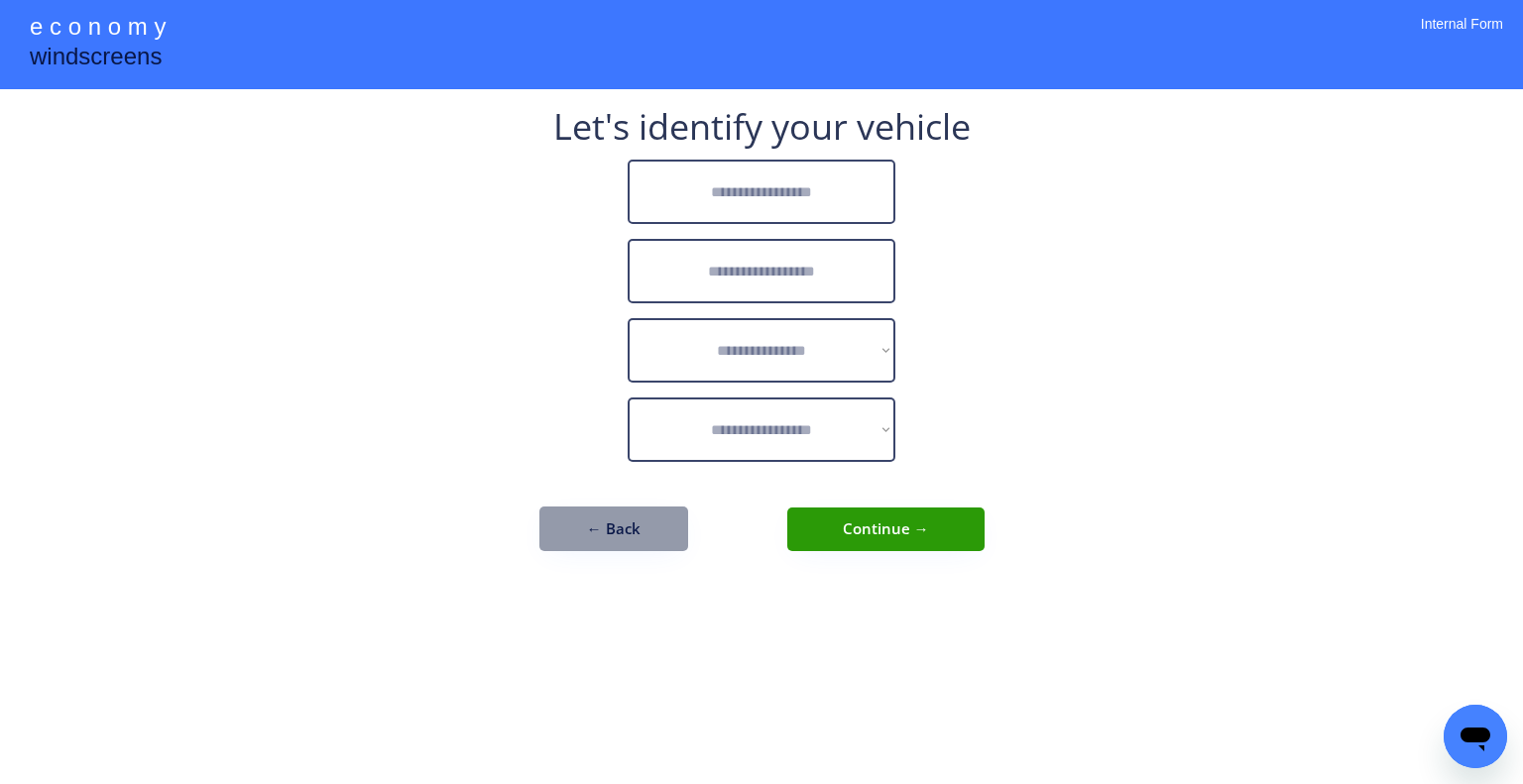 click at bounding box center (762, 191) 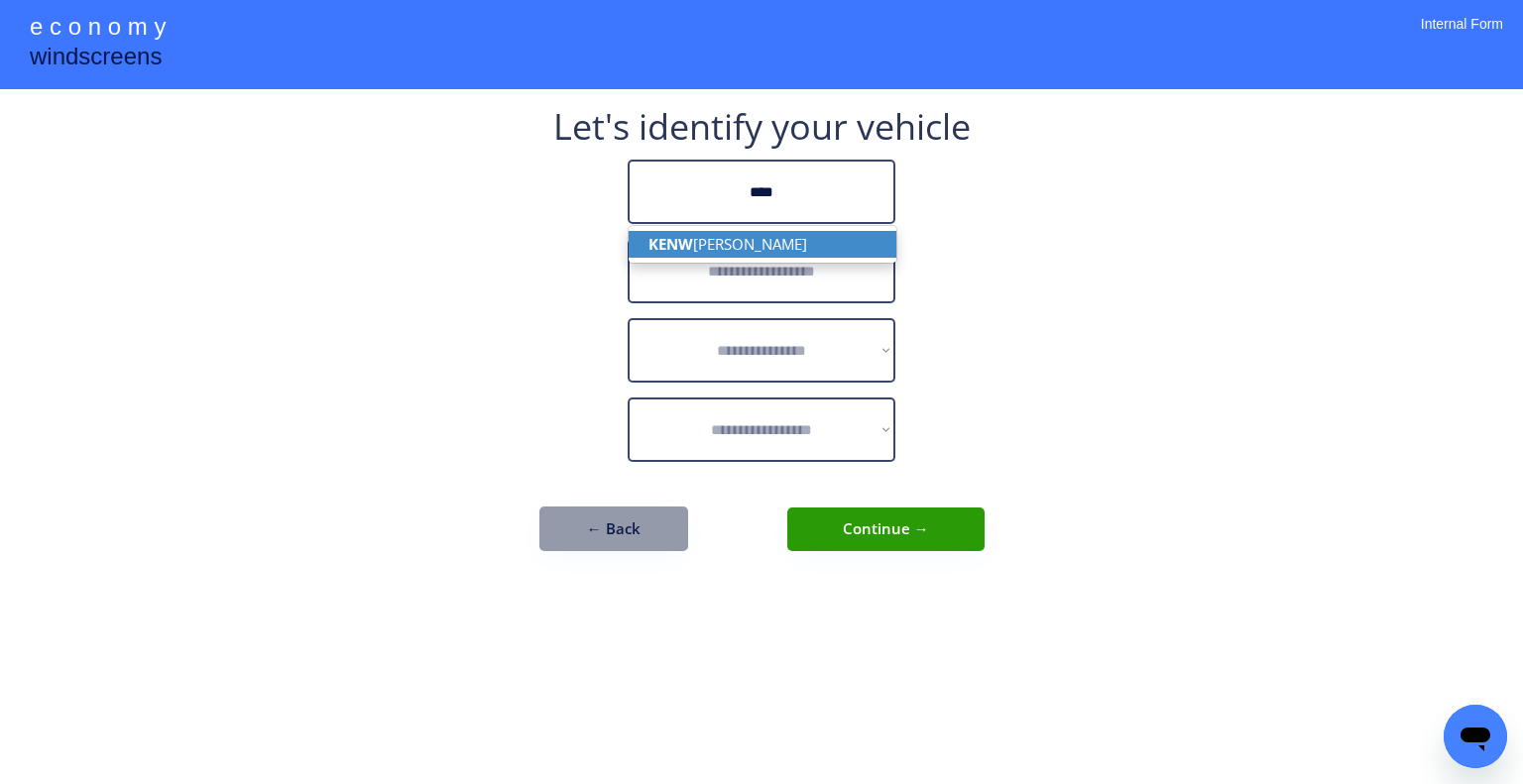 click on "KENW [PERSON_NAME]" at bounding box center [762, 244] 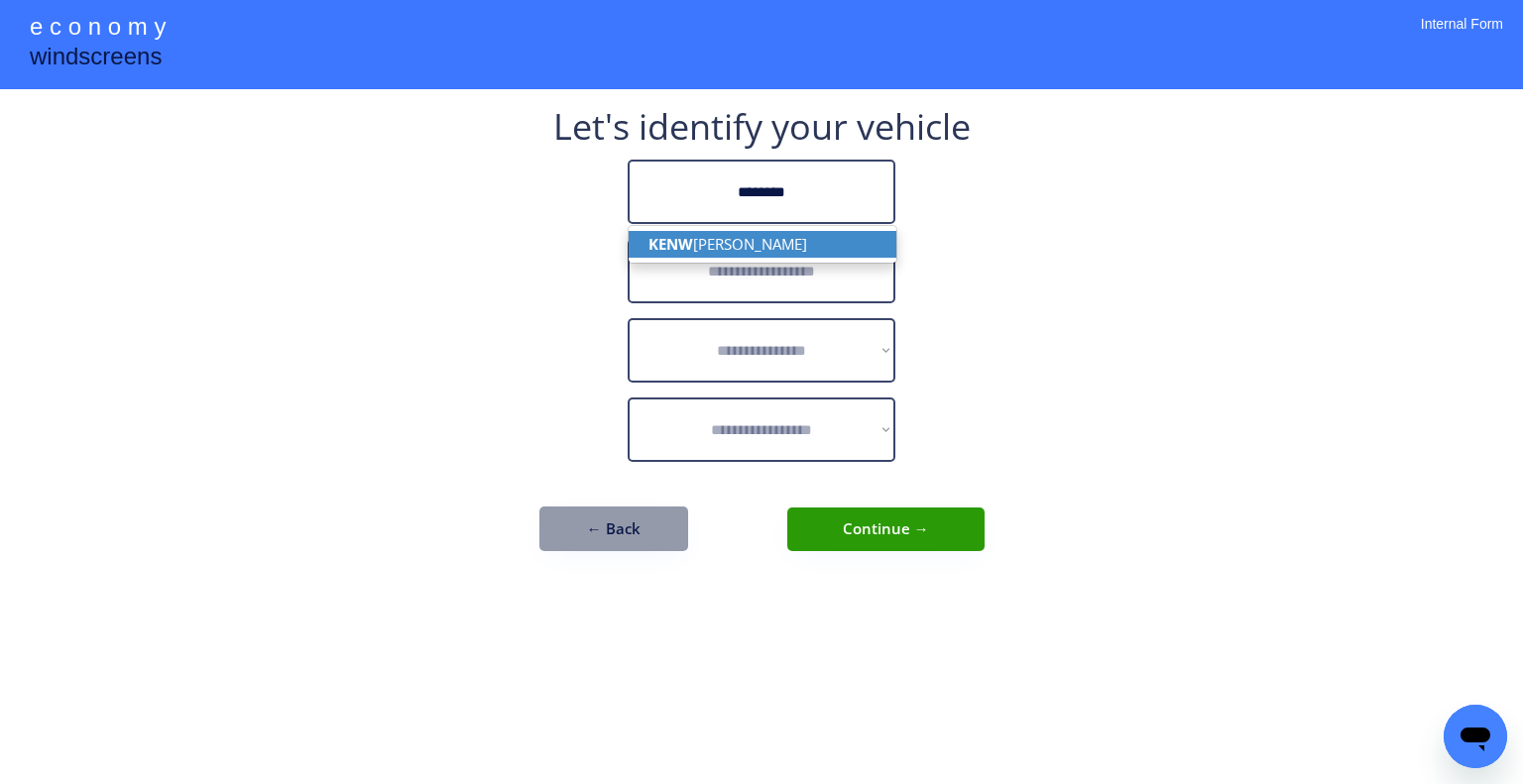 type on "********" 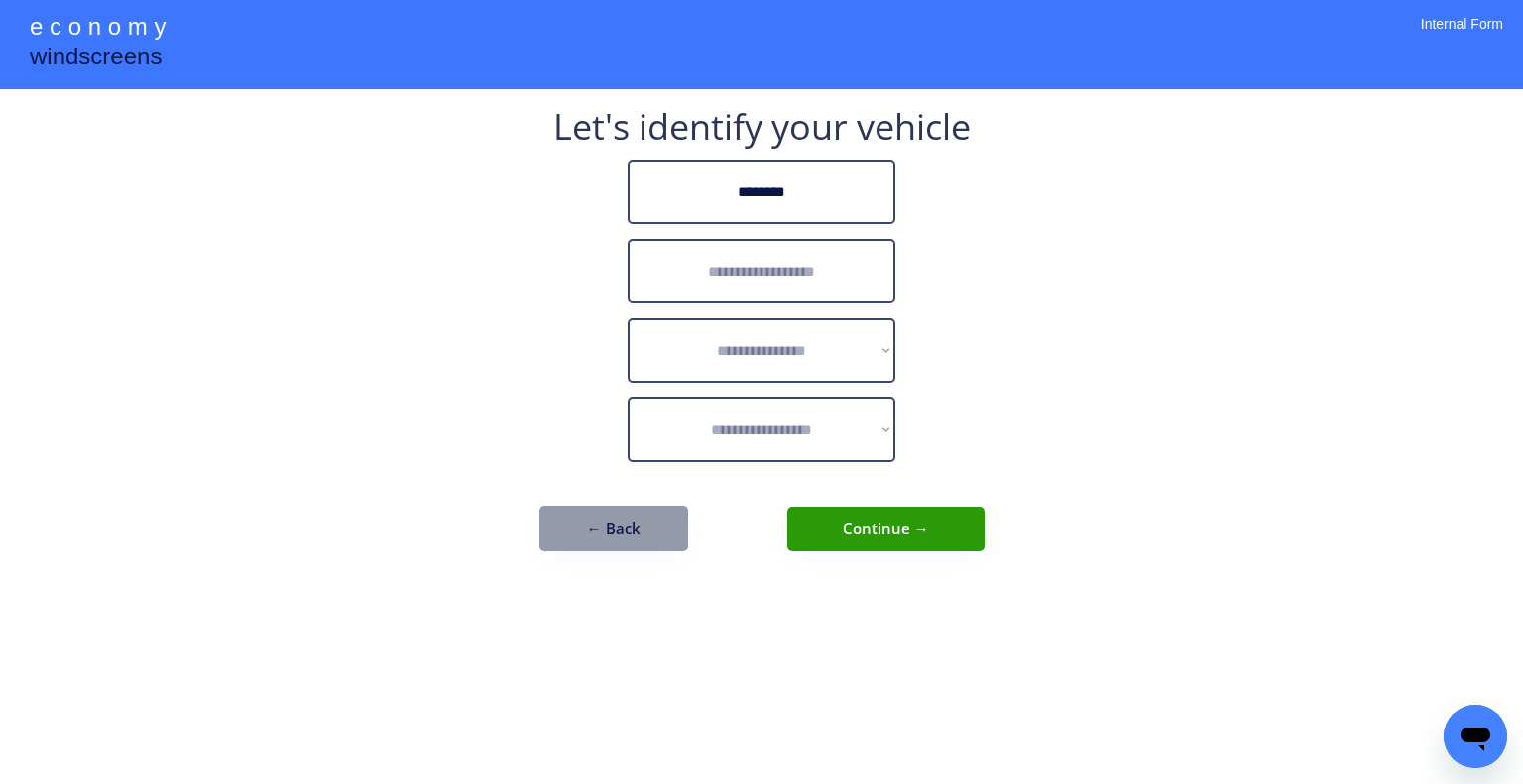 click at bounding box center (762, 271) 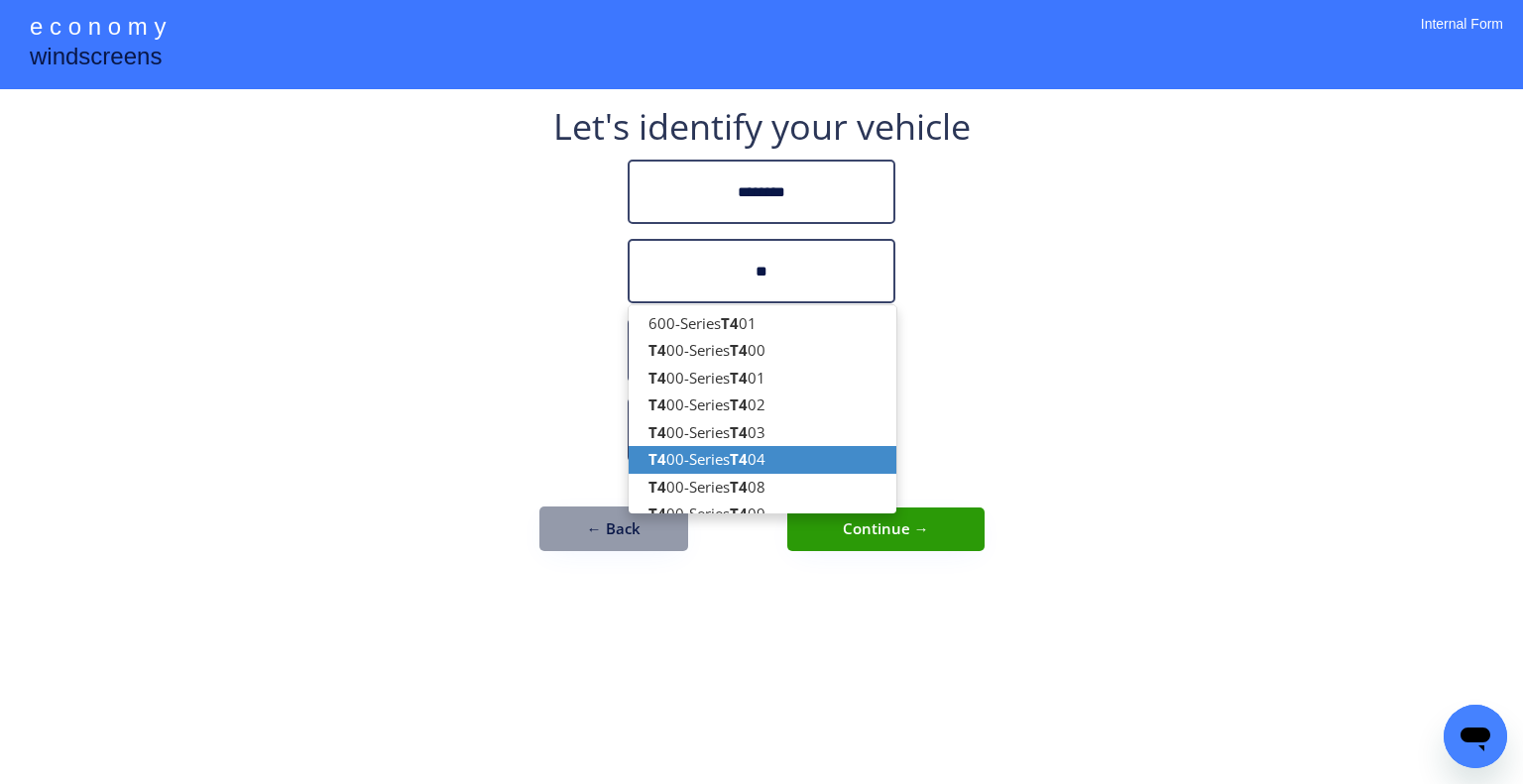 click on "T4 00-Series  T4 04" at bounding box center (762, 459) 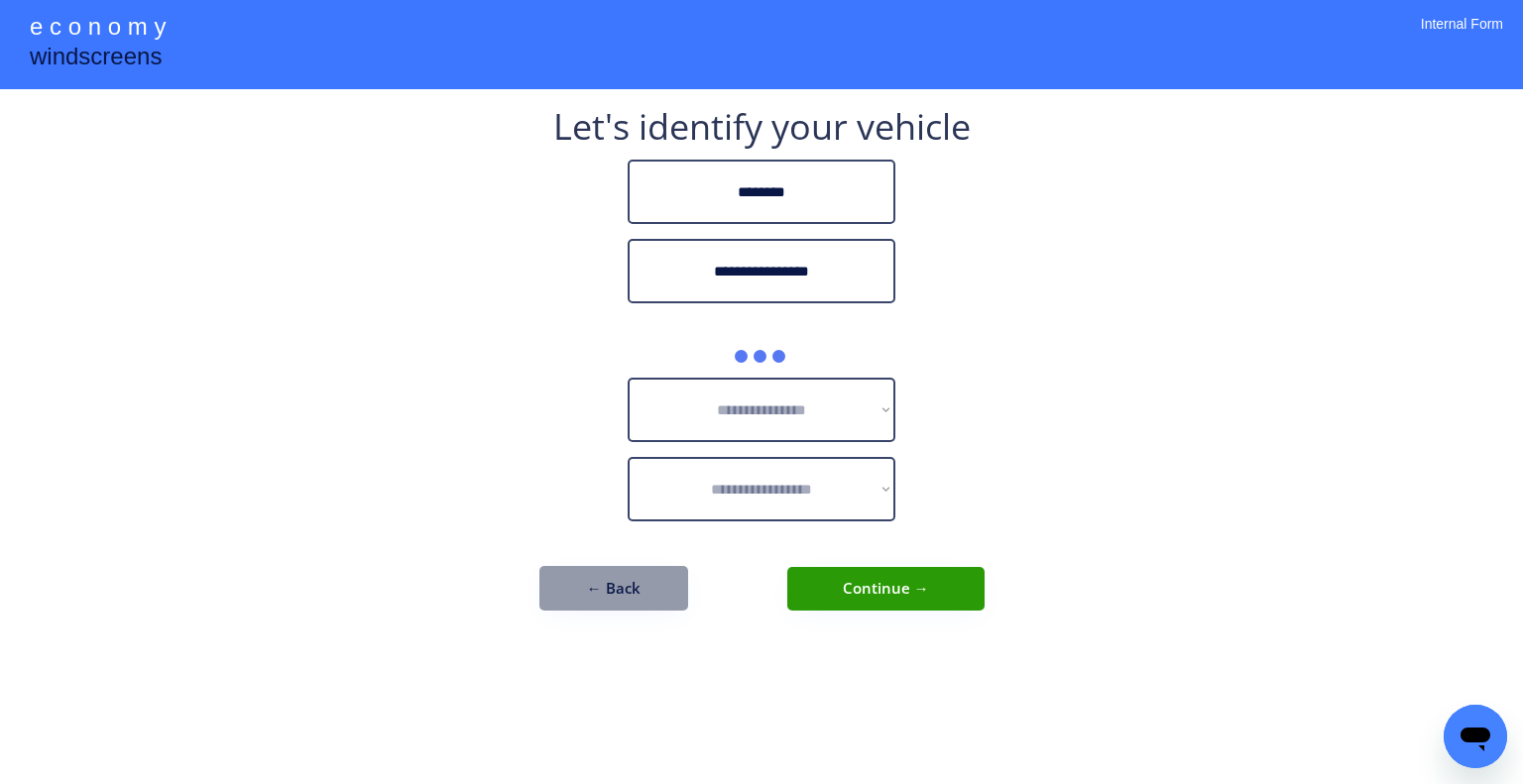 type on "**********" 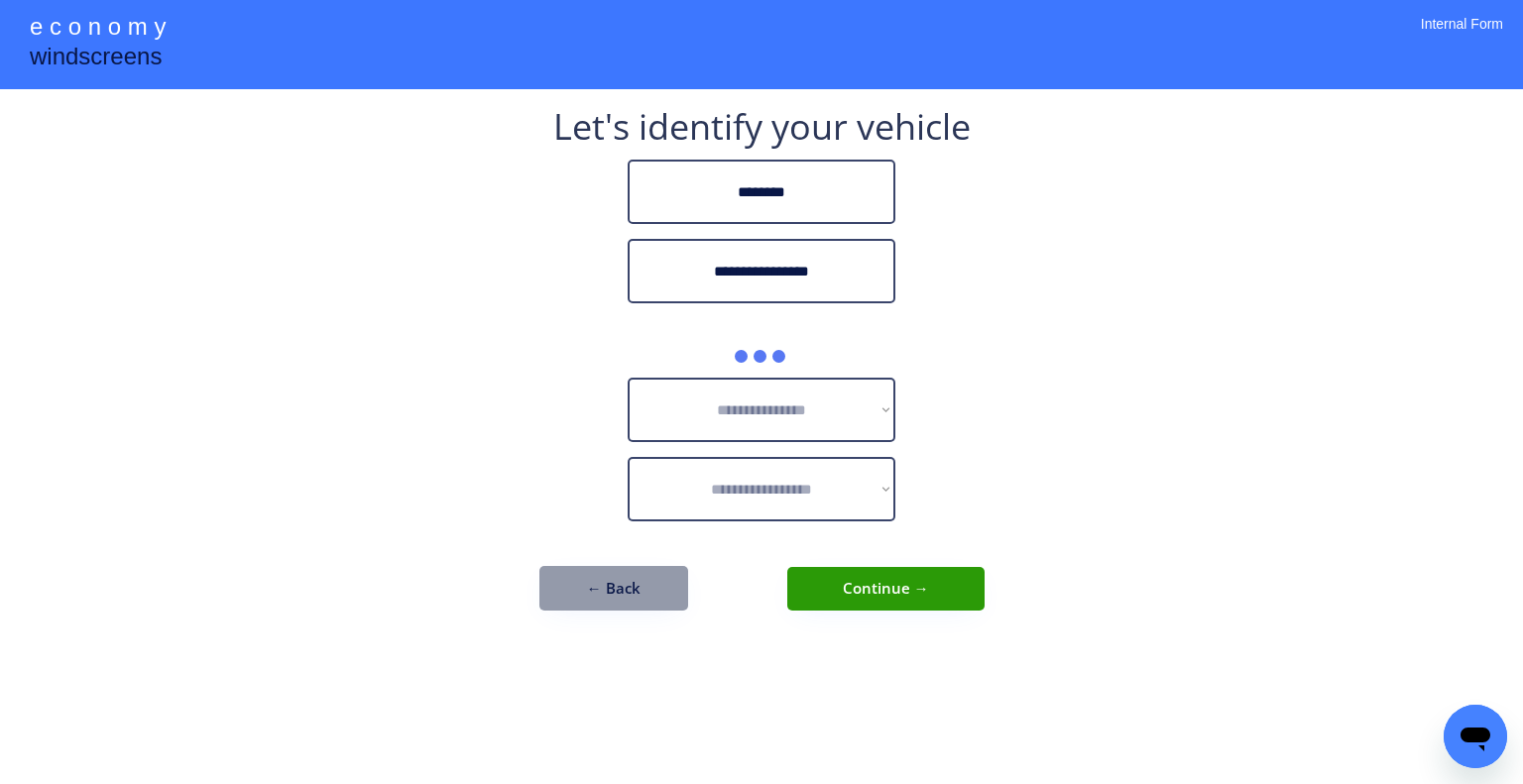 click on "**********" at bounding box center (762, 392) 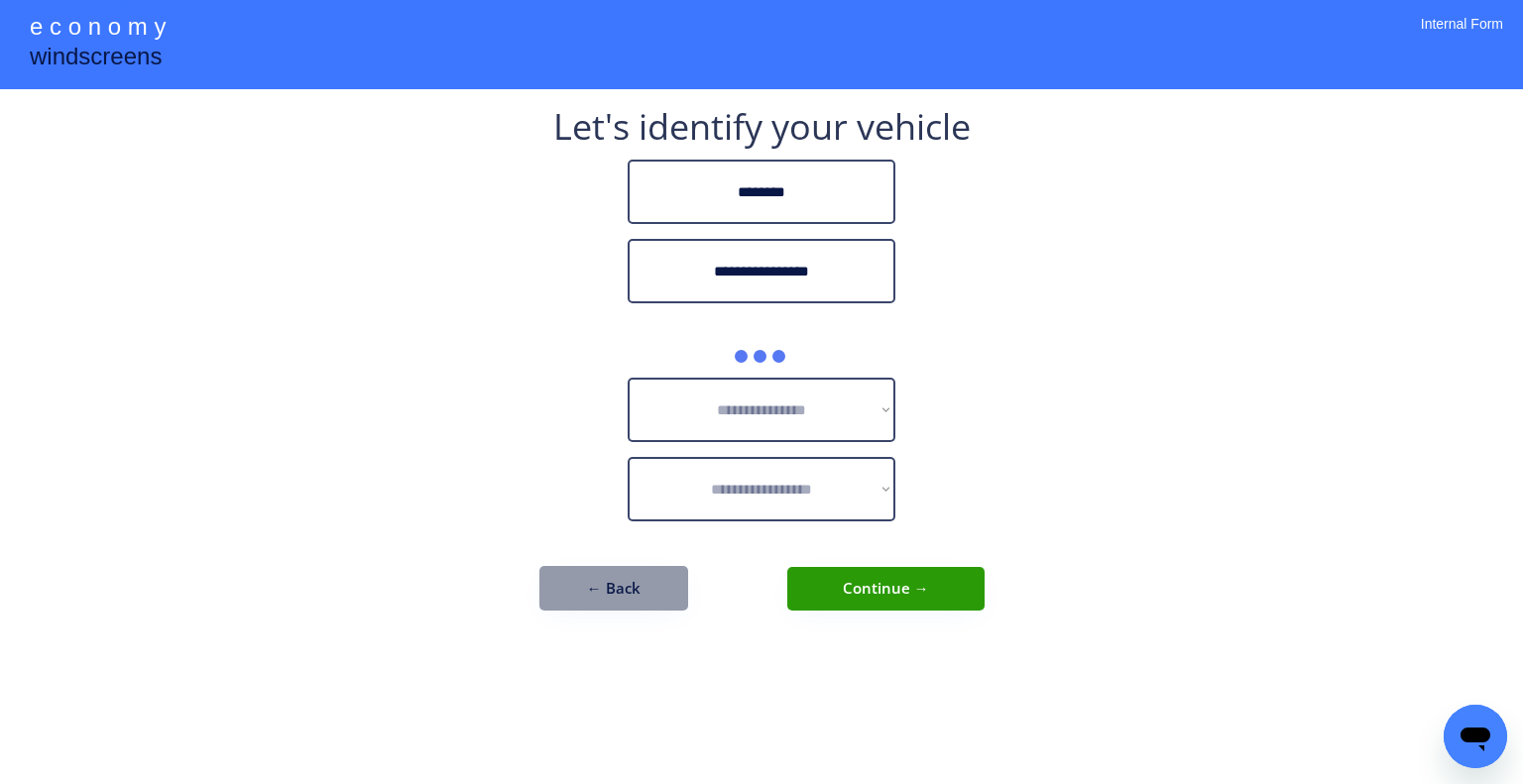 click on "**********" at bounding box center [762, 392] 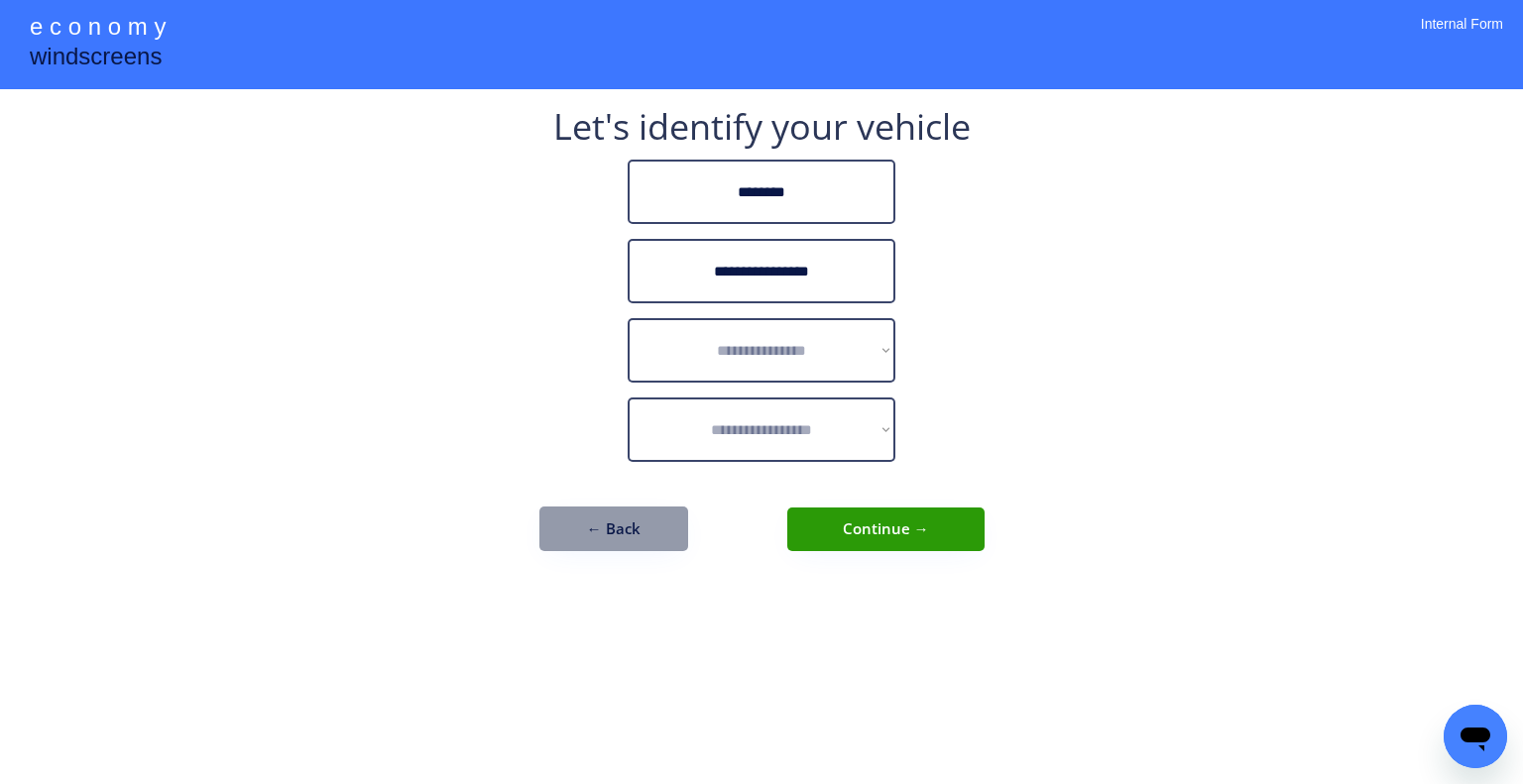 drag, startPoint x: 1048, startPoint y: 272, endPoint x: 868, endPoint y: 321, distance: 186.55026 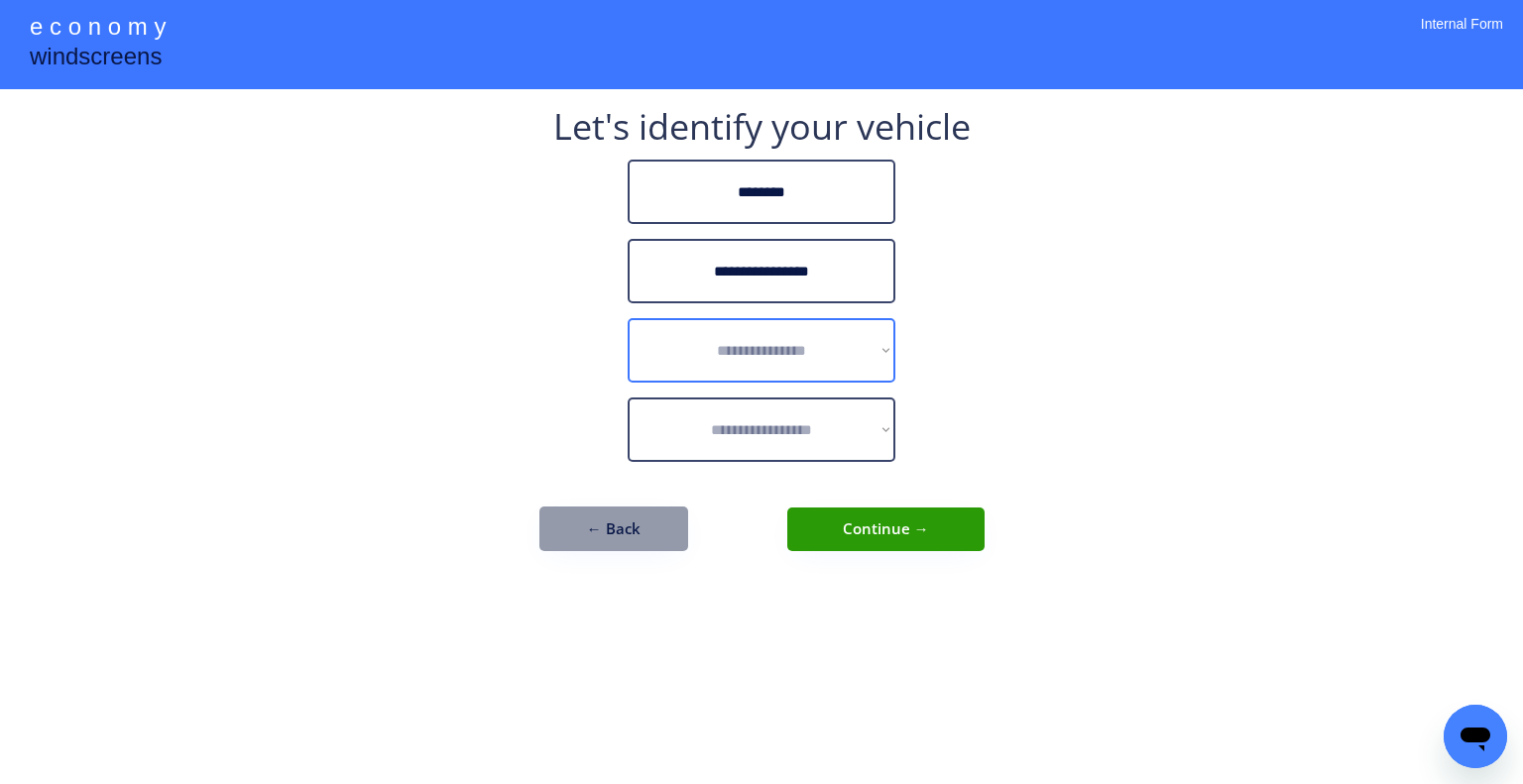 click on "**********" at bounding box center [762, 350] 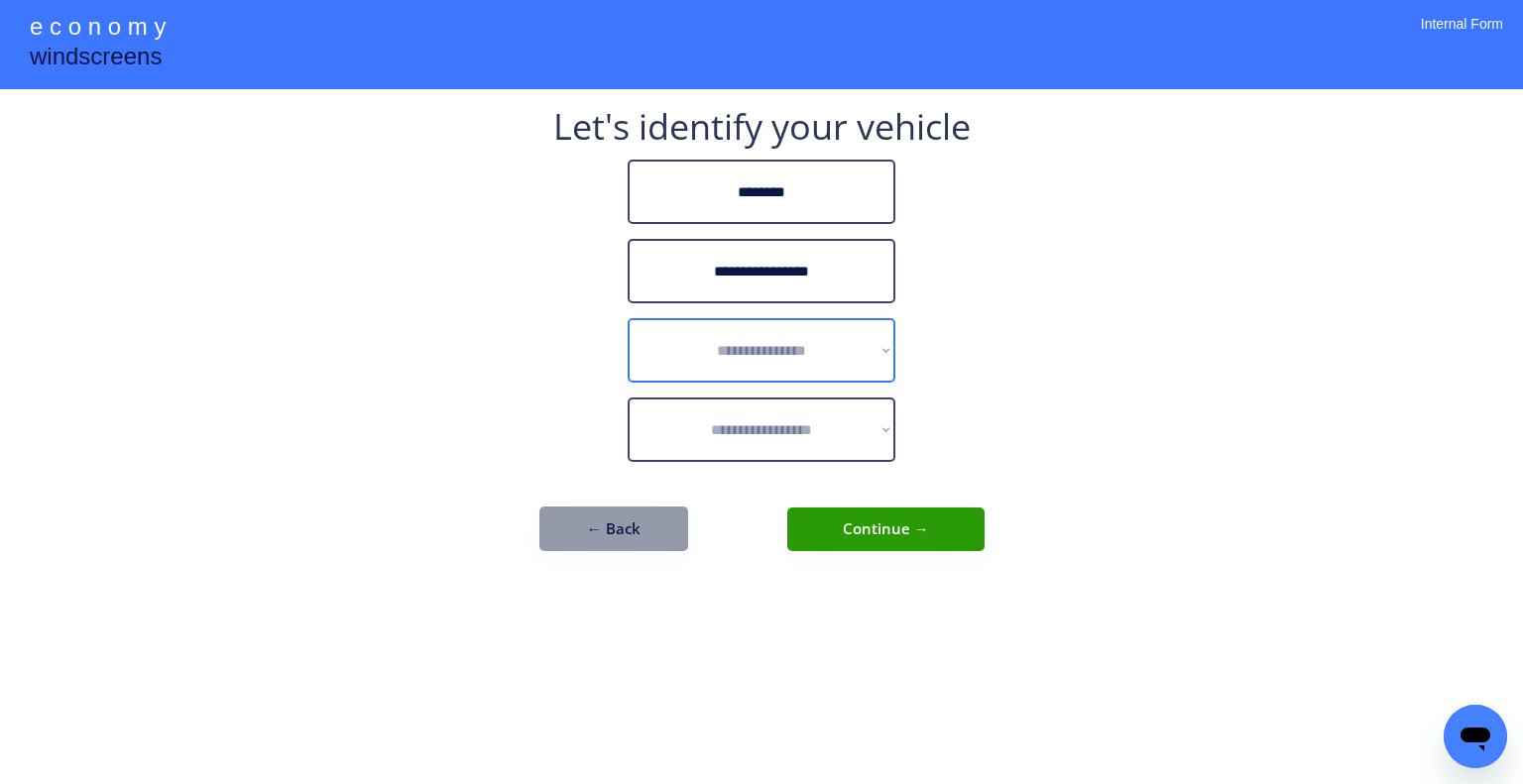 select on "******" 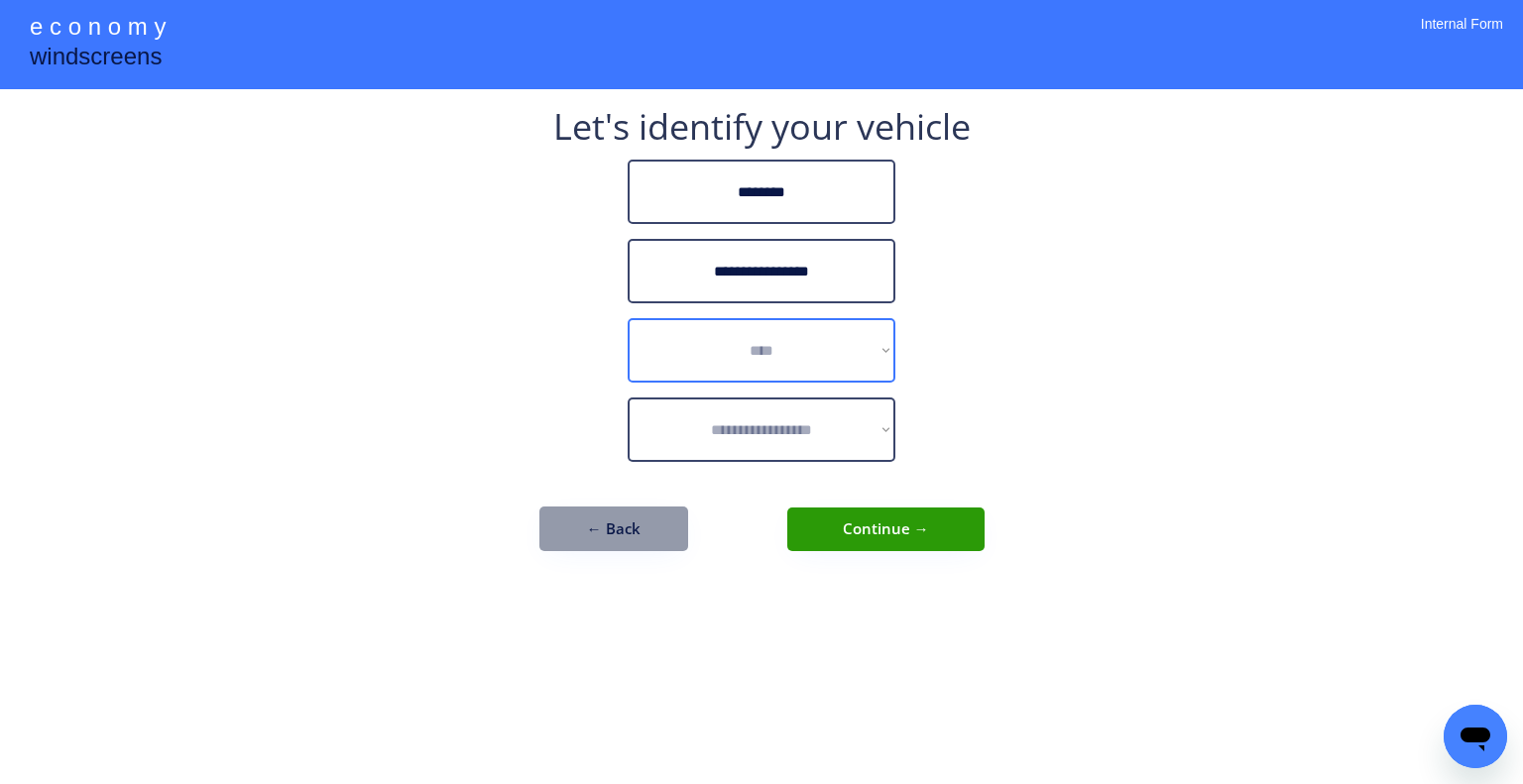 click on "**********" at bounding box center (762, 350) 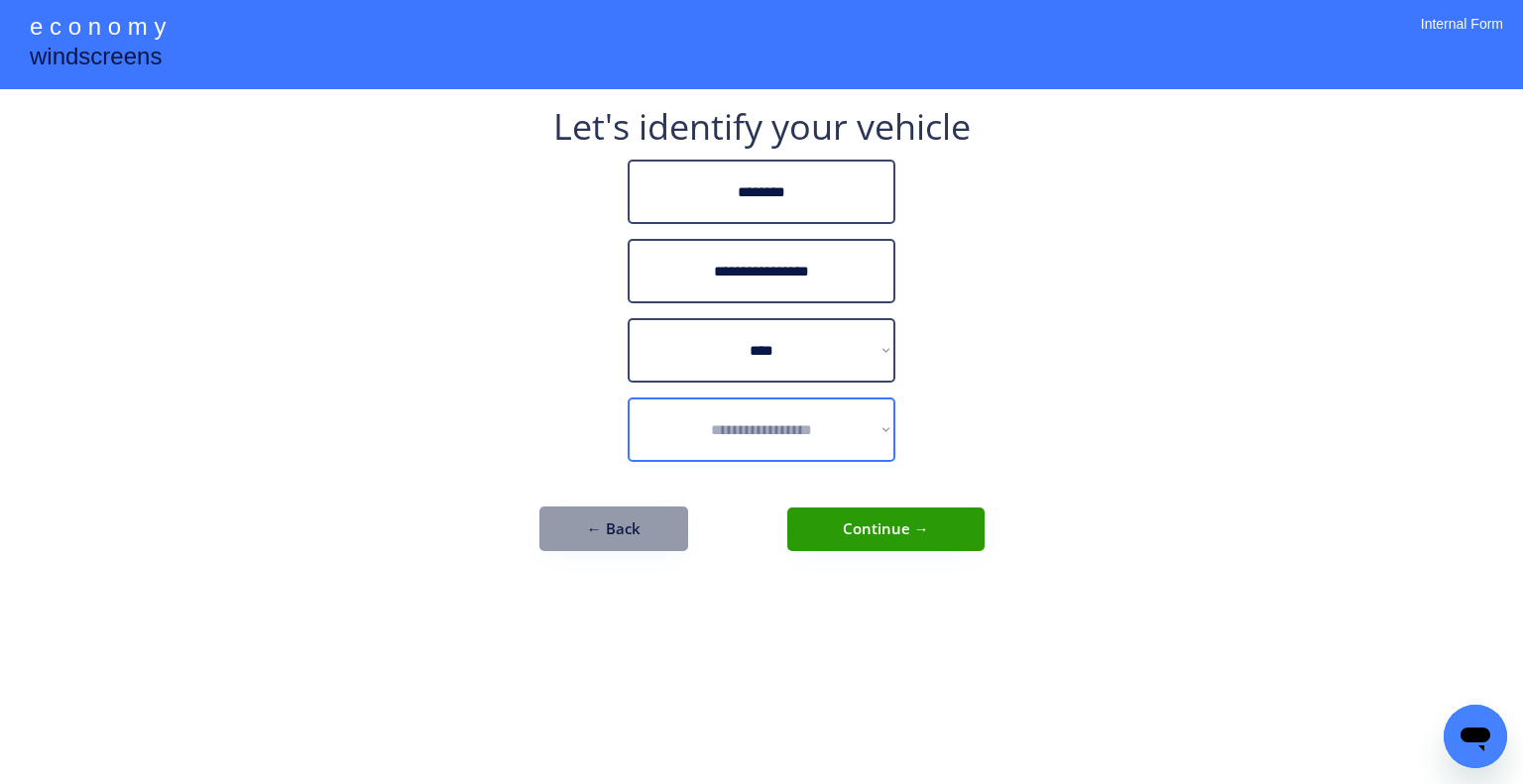 click on "**********" at bounding box center (762, 429) 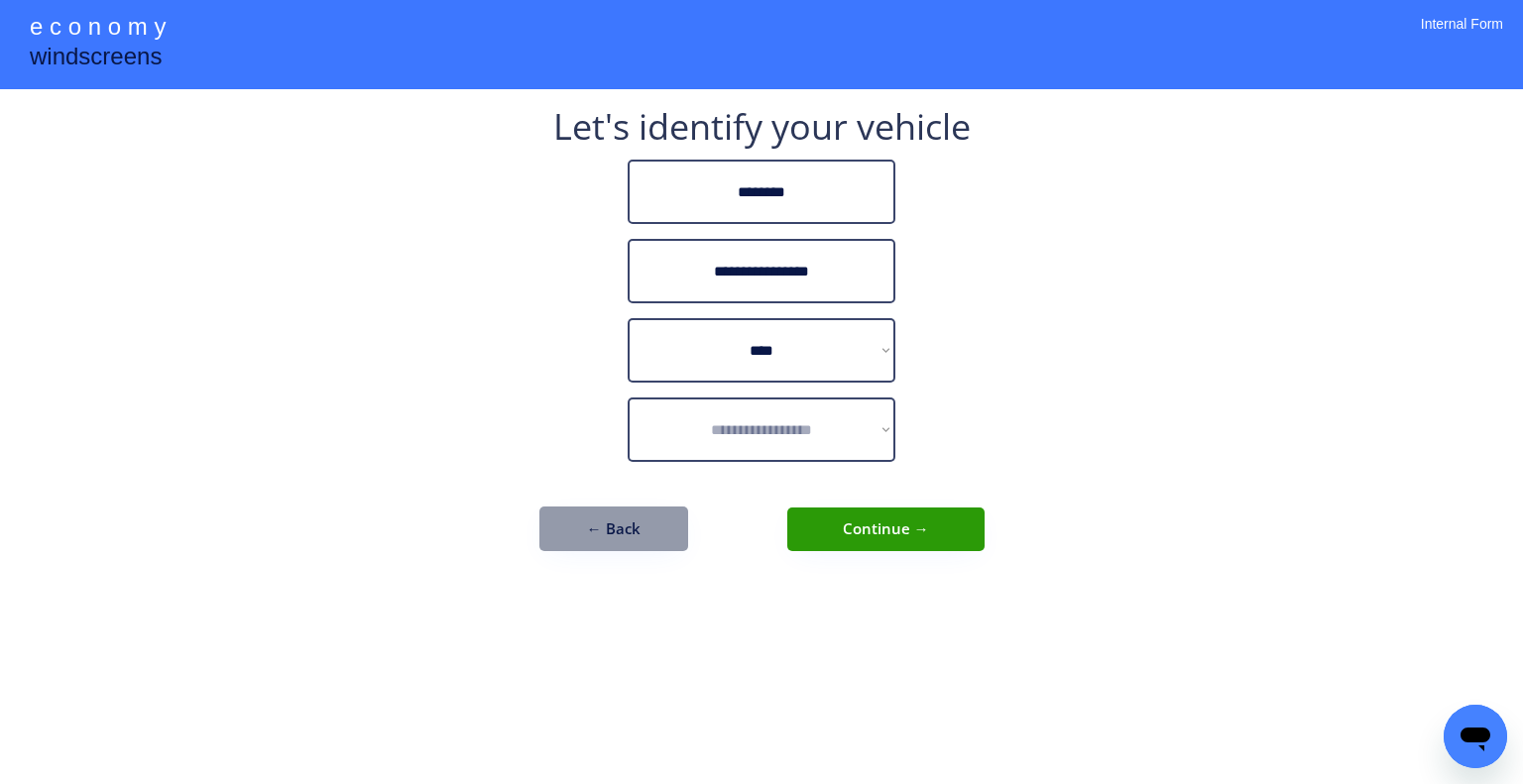 click on "**********" at bounding box center (762, 429) 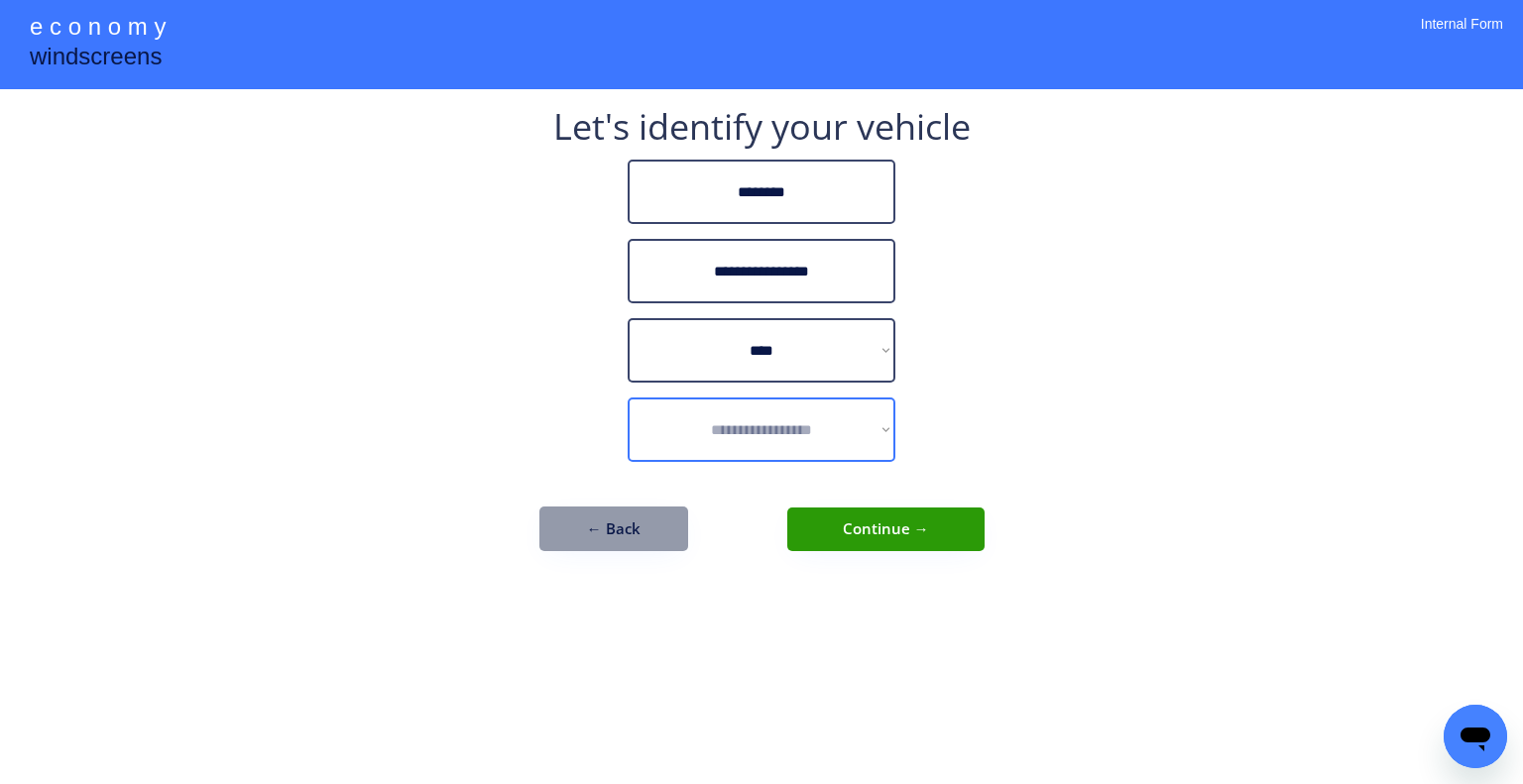 select on "**********" 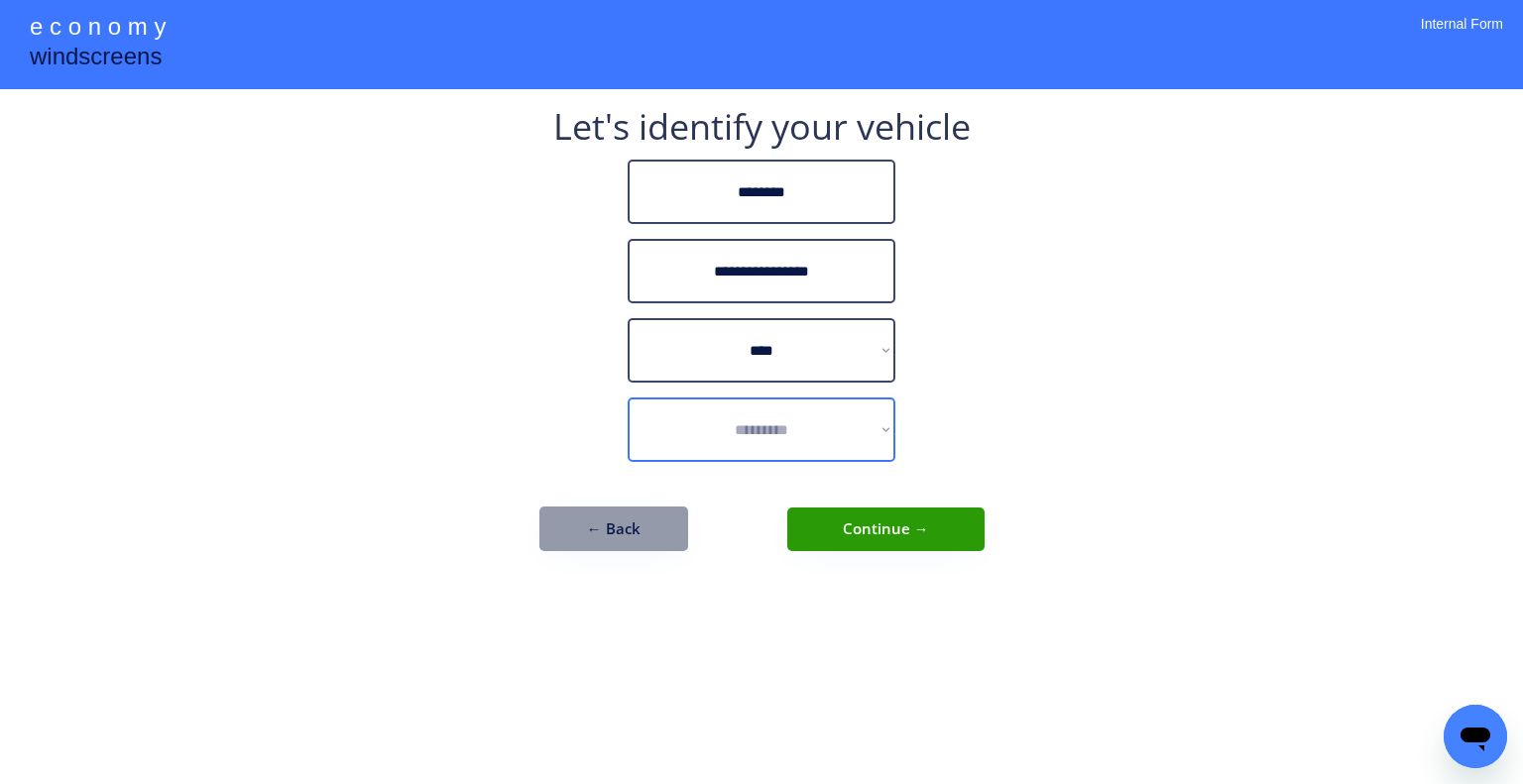 click on "**********" at bounding box center [762, 429] 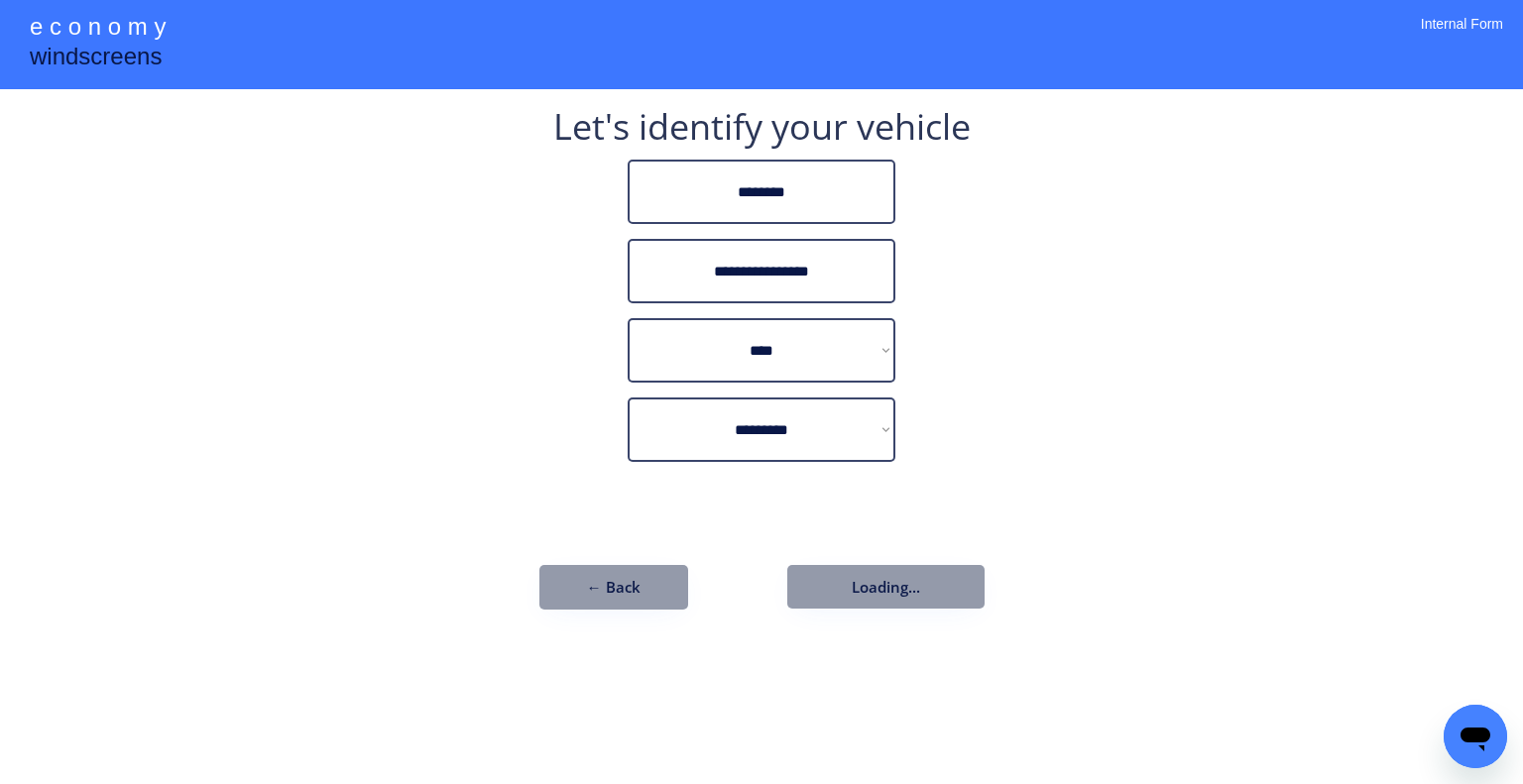click on "**********" at bounding box center (762, 392) 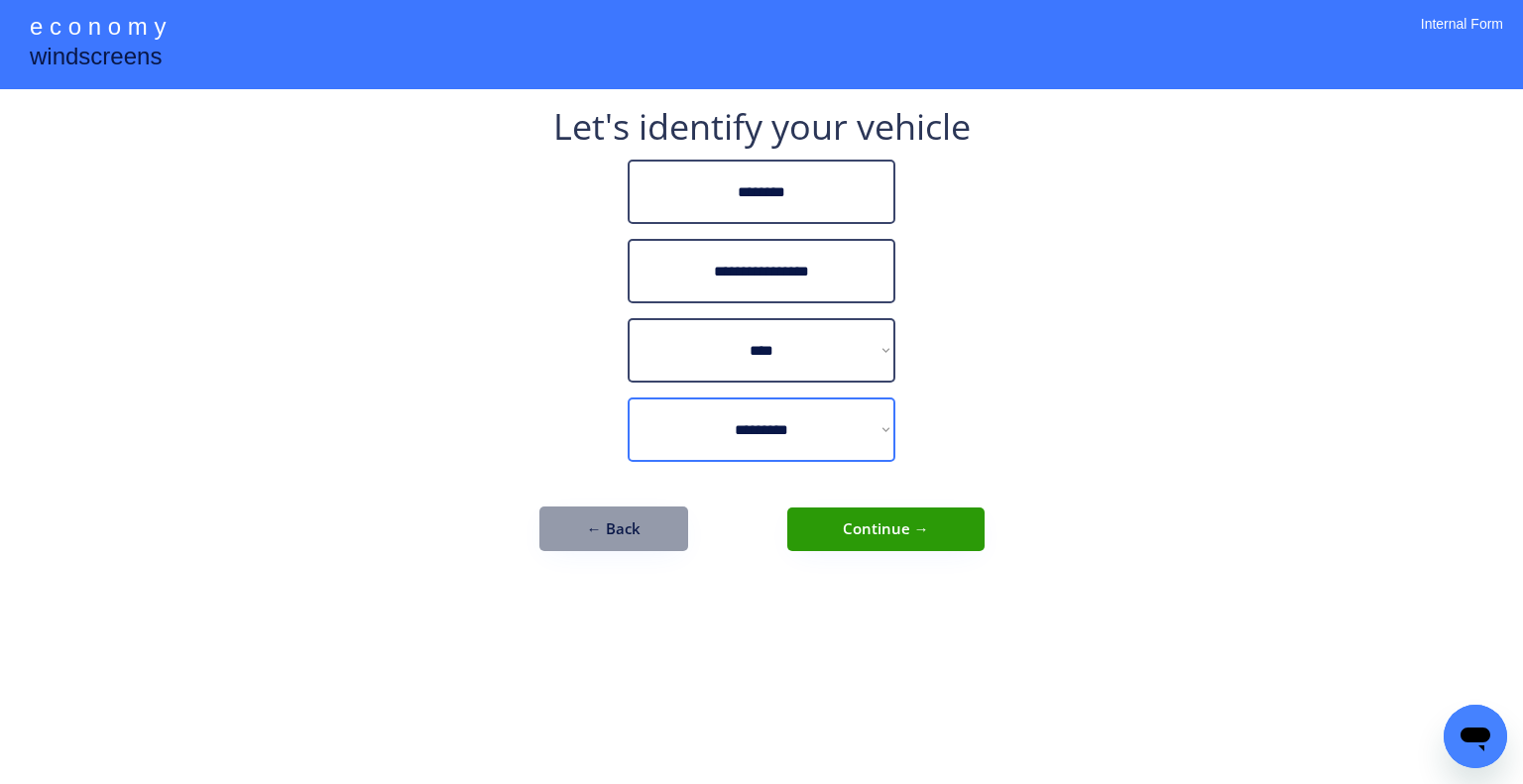 click on "**********" at bounding box center [762, 429] 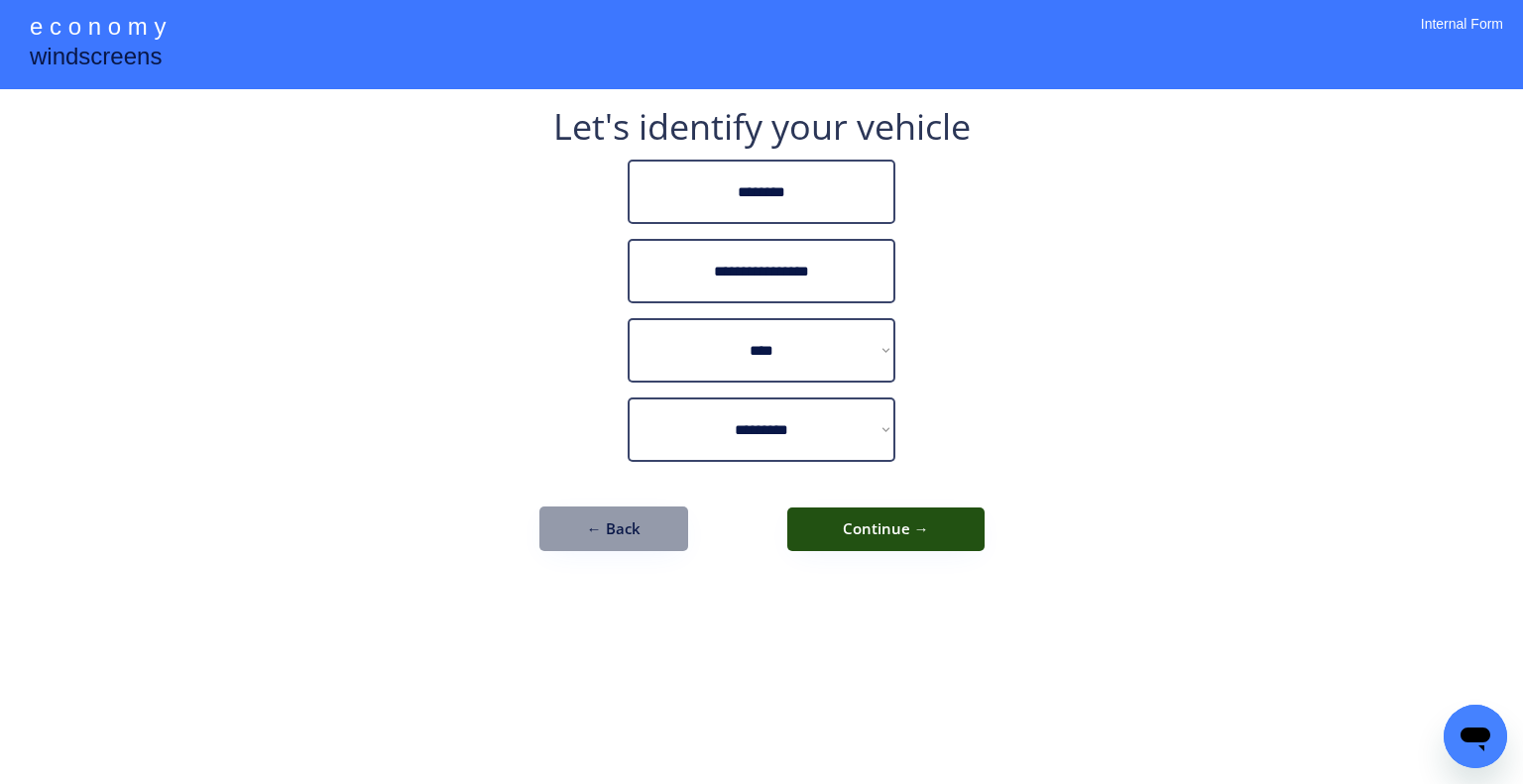 click on "Continue    →" at bounding box center (885, 529) 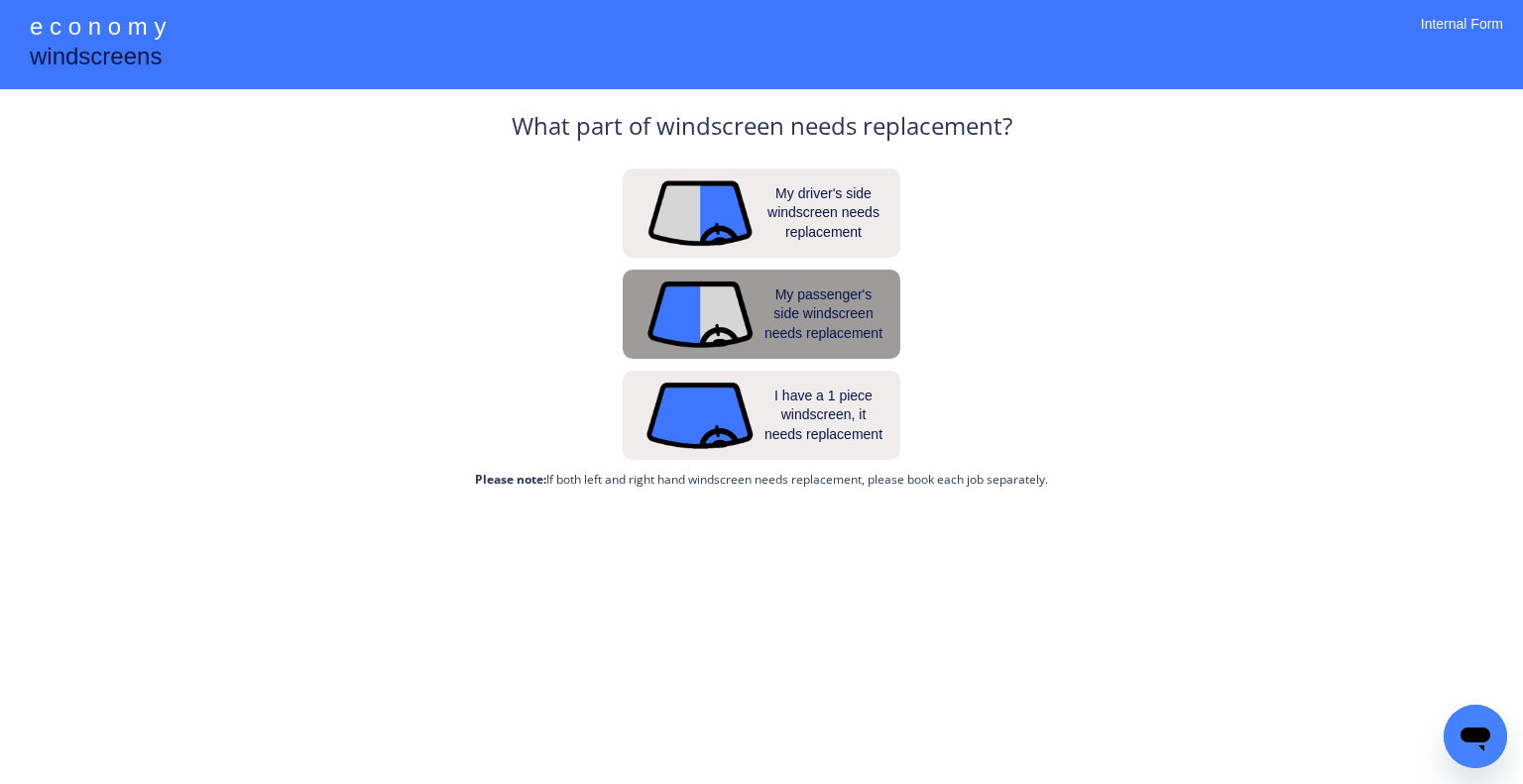 click on "My passenger's side windscreen needs replacement" at bounding box center (824, 314) 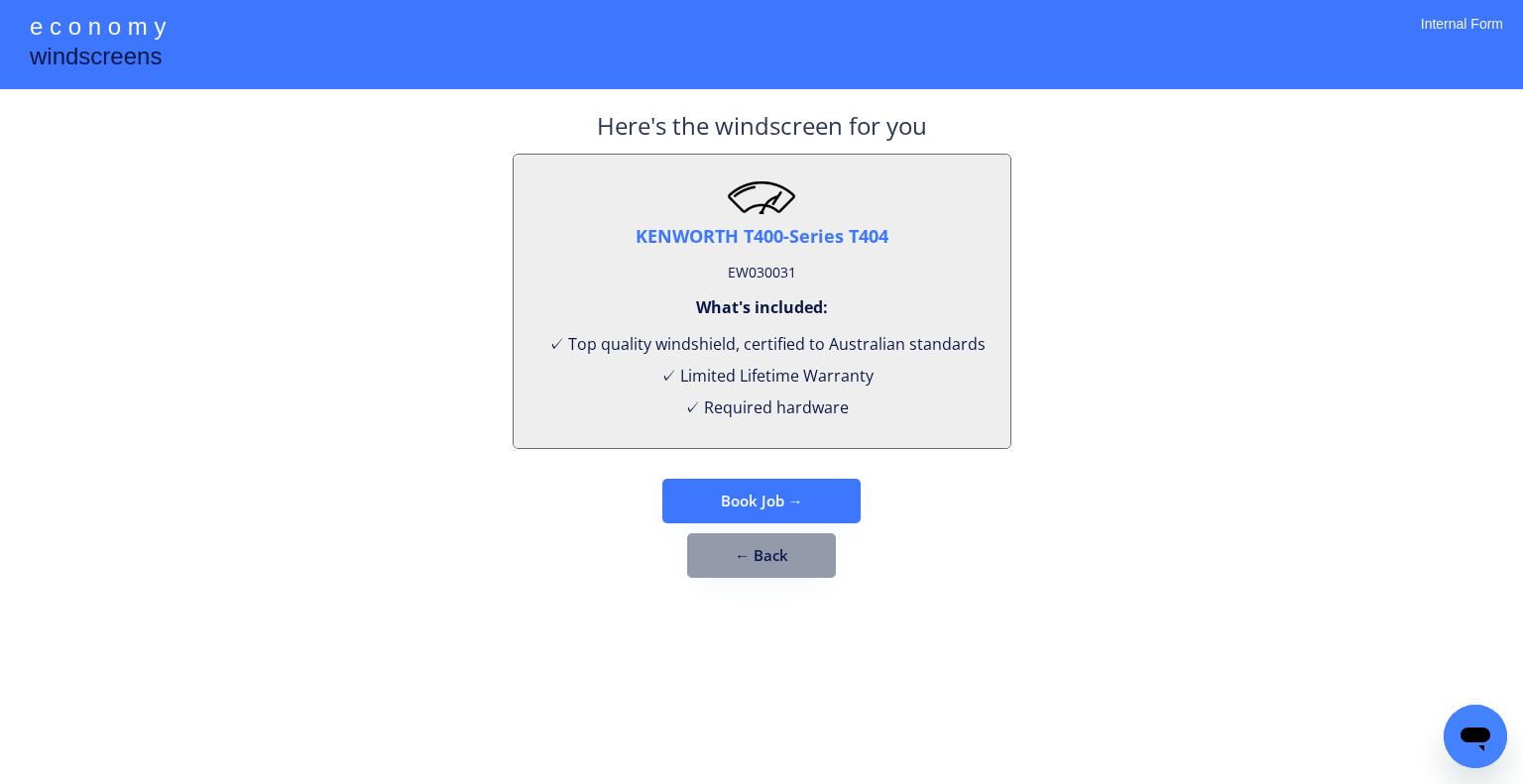 click on "EW030031" at bounding box center [762, 273] 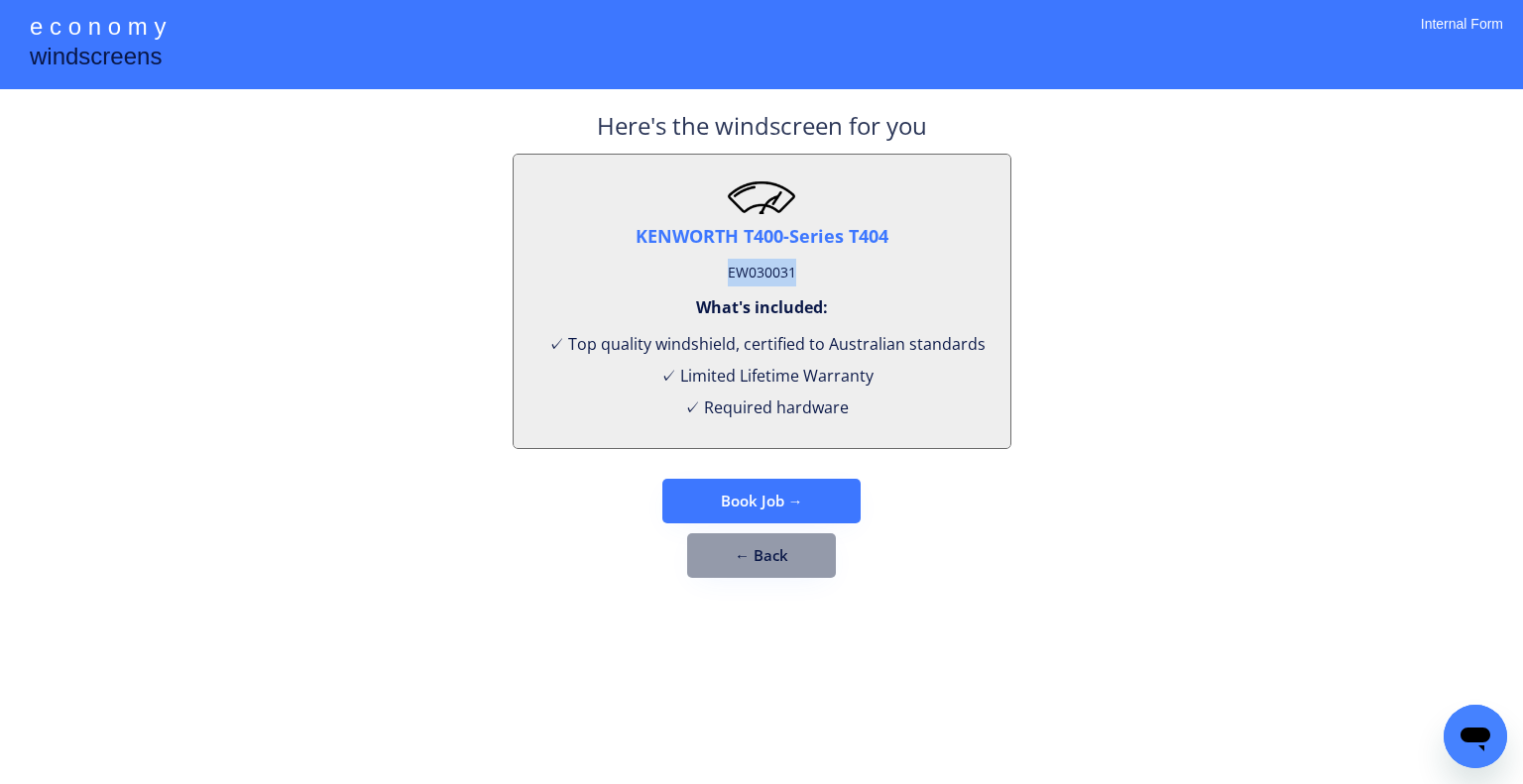 click on "EW030031" at bounding box center [762, 273] 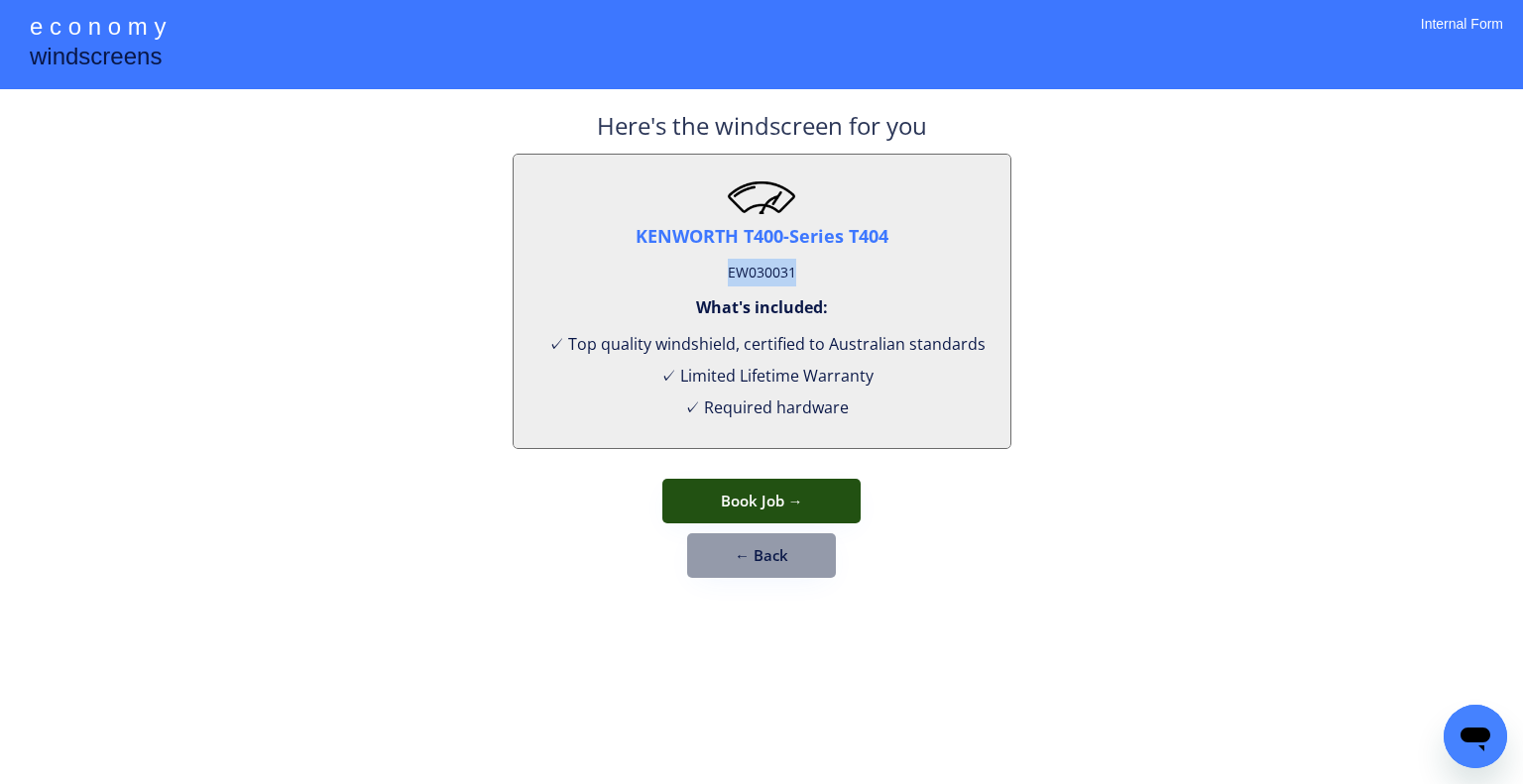 click on "Book Job    →" at bounding box center (762, 501) 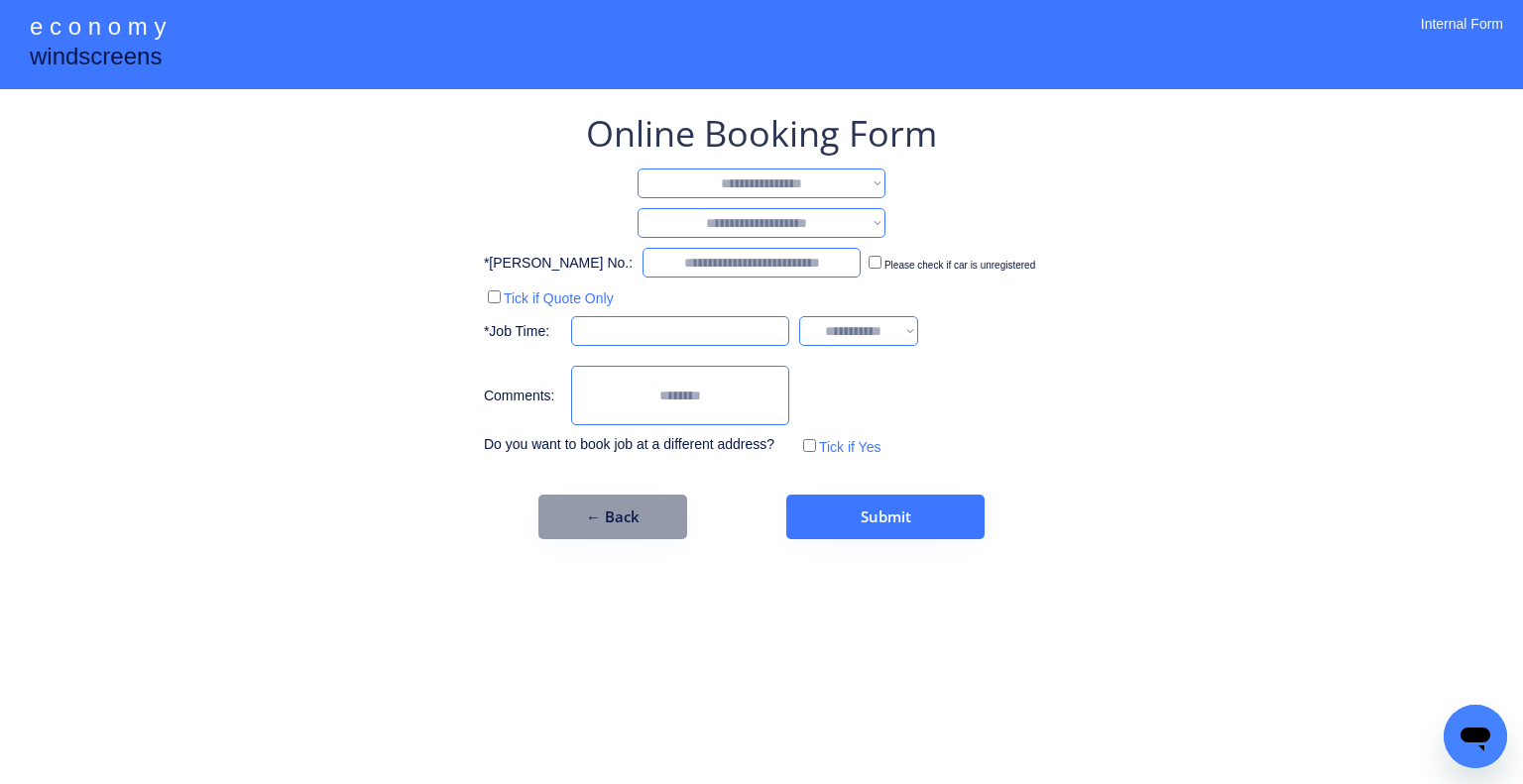 click on "**********" at bounding box center [762, 392] 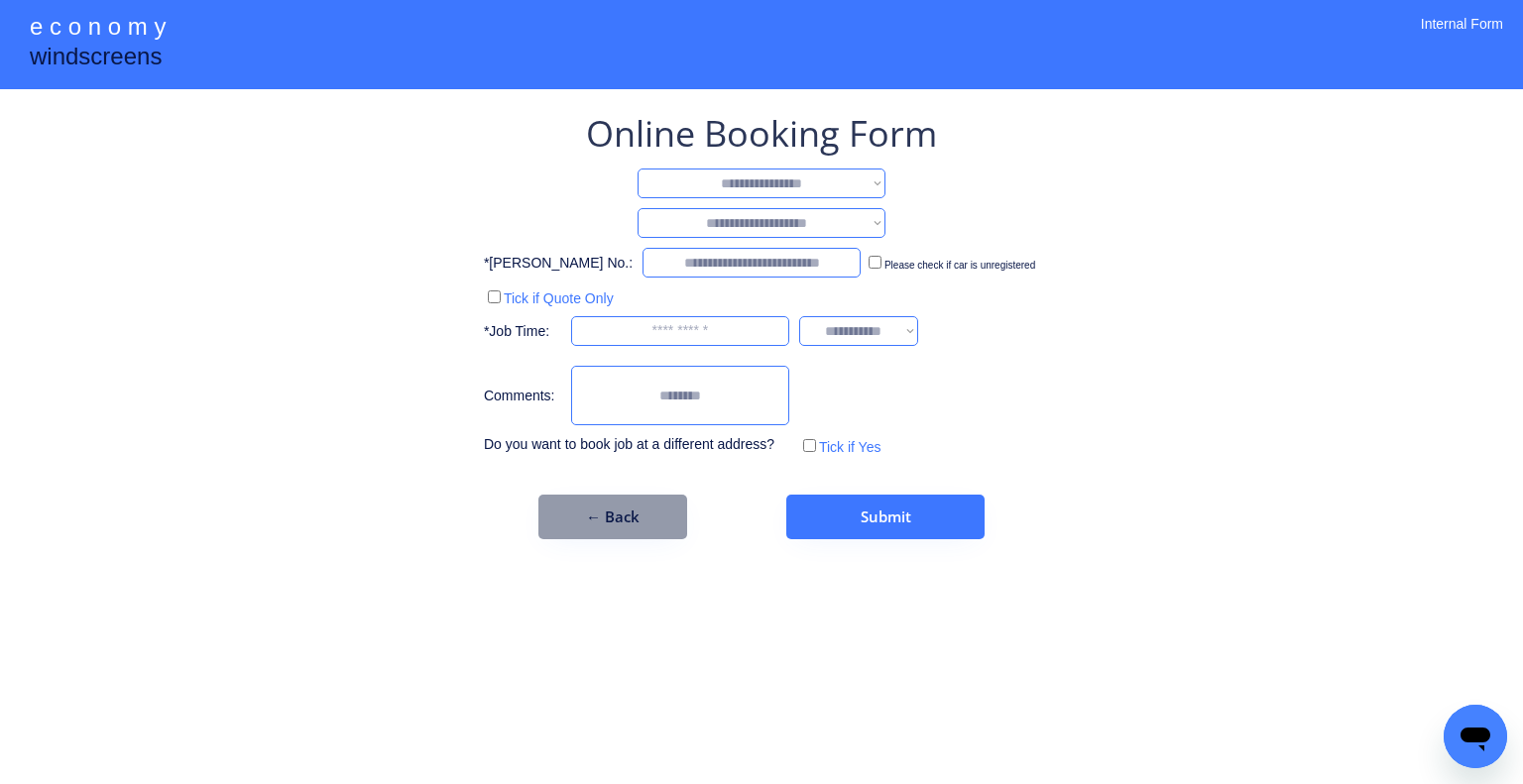click on "**********" at bounding box center [762, 183] 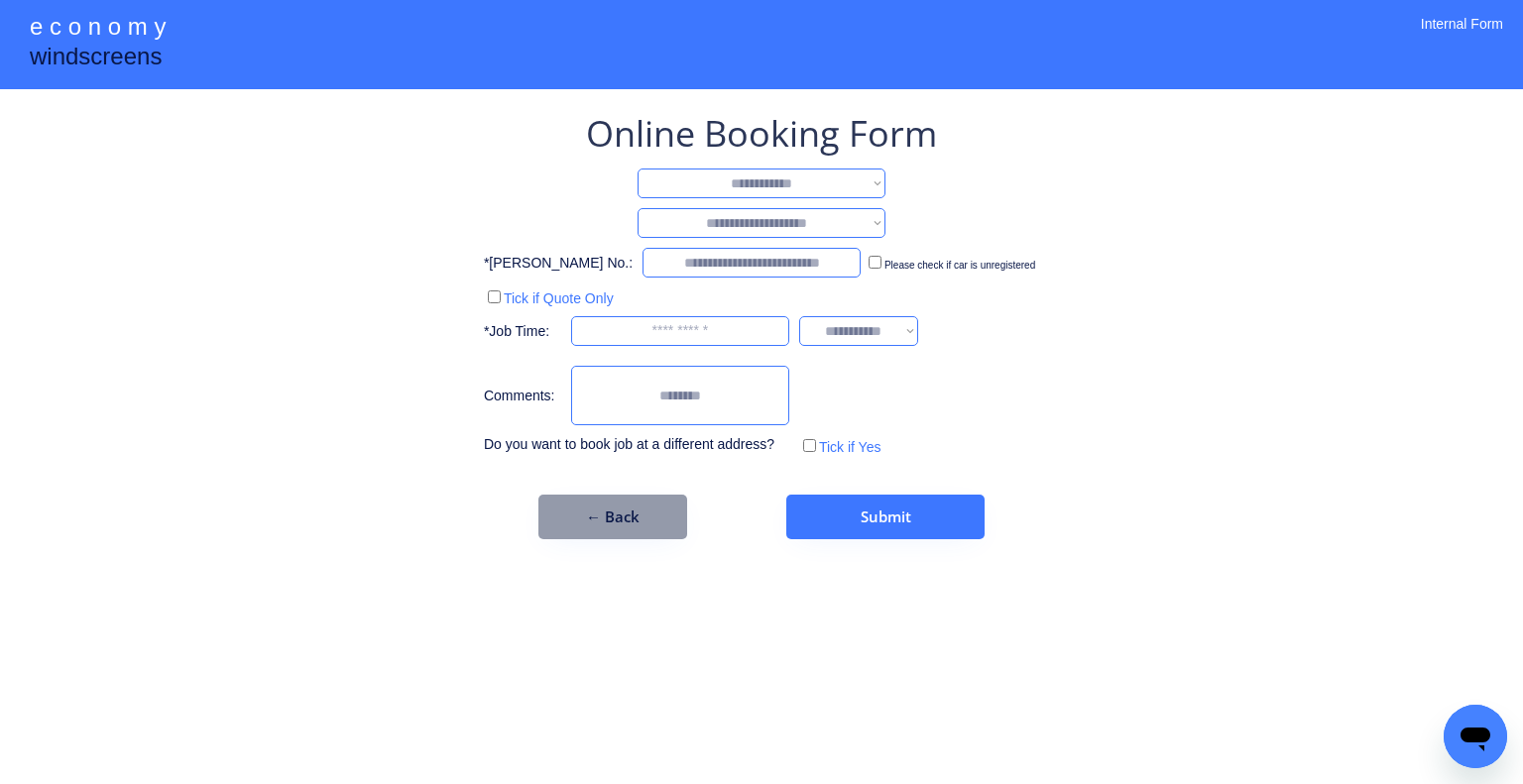 click on "**********" at bounding box center [762, 183] 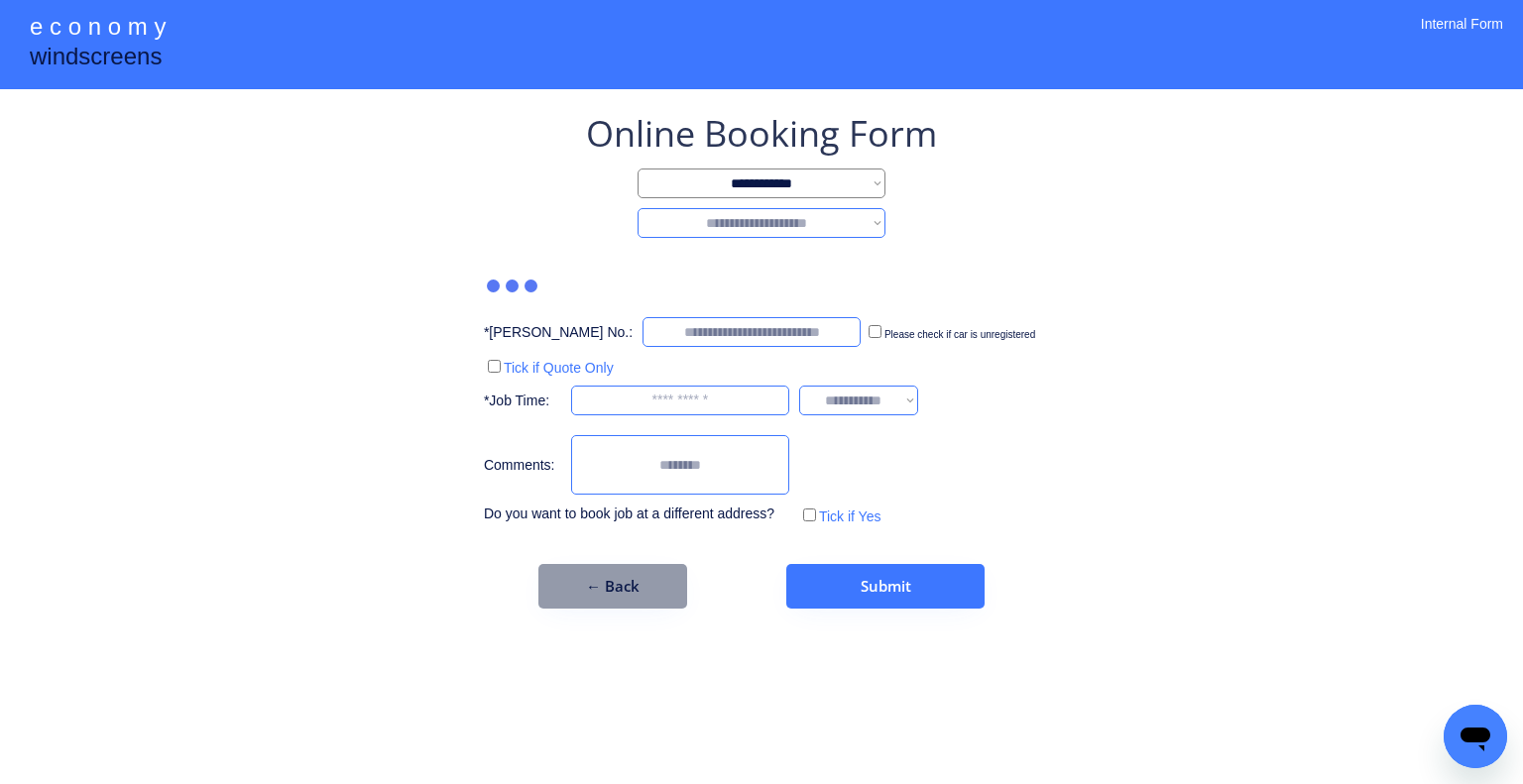 click on "**********" at bounding box center [762, 223] 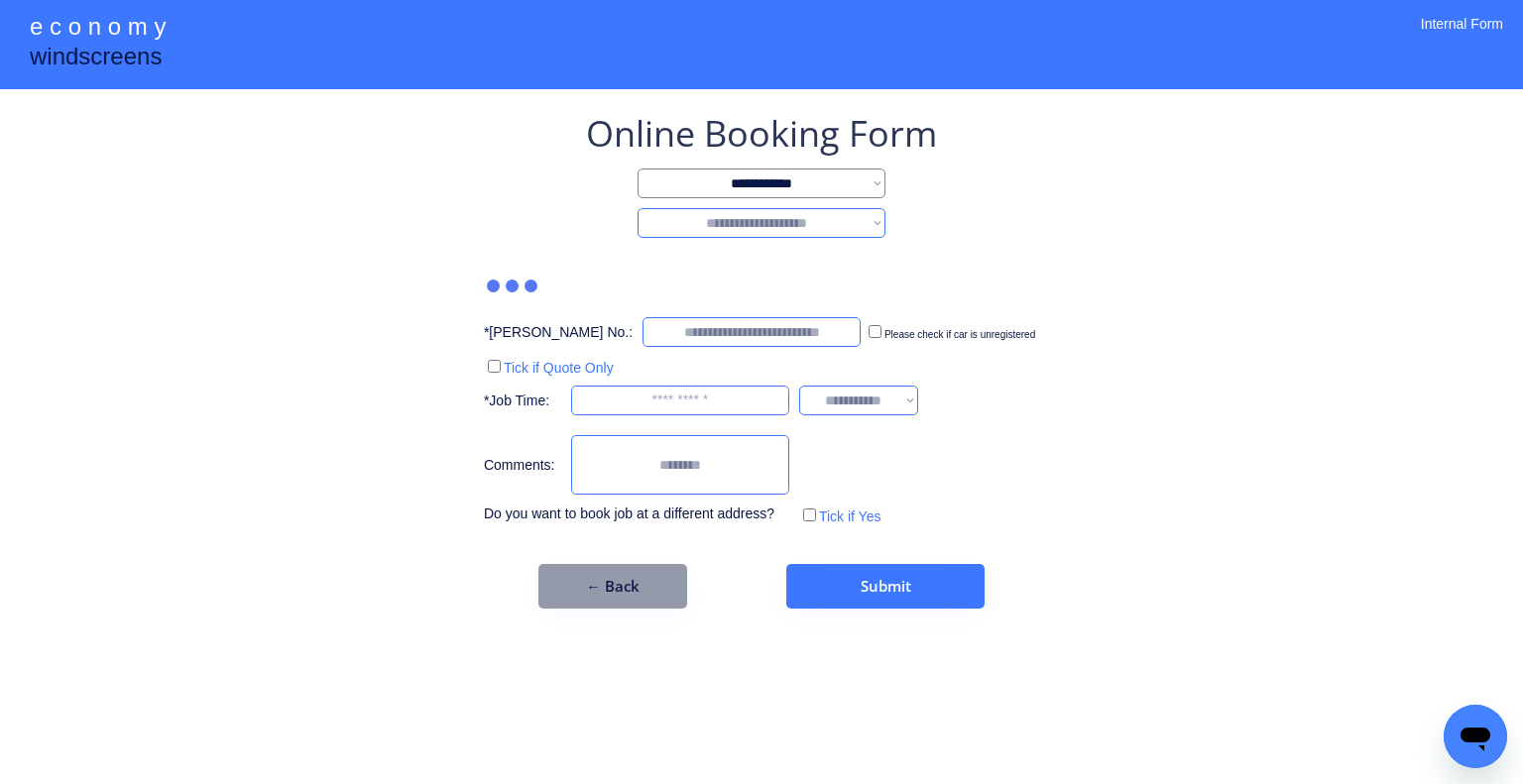 select on "*******" 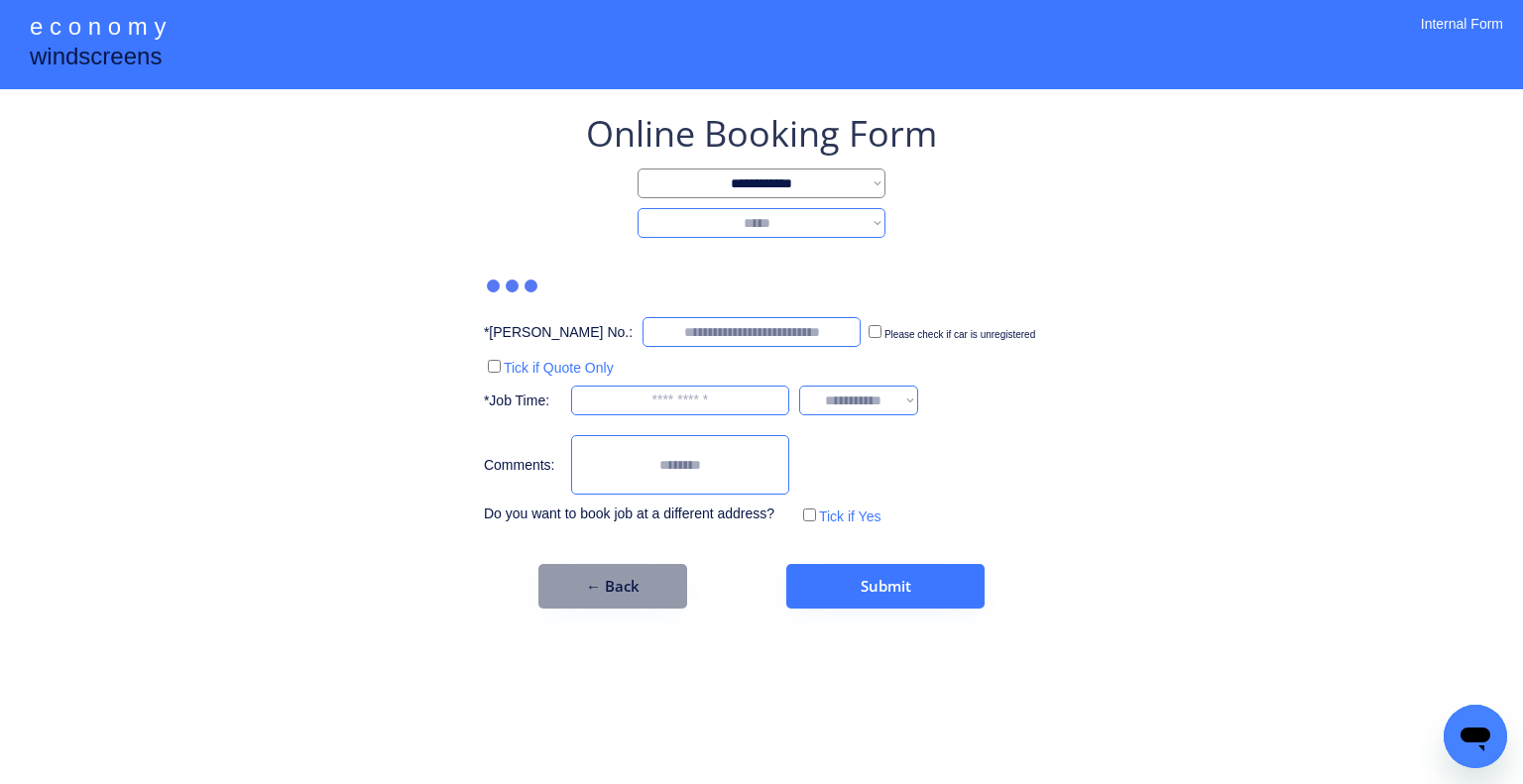 click on "**********" at bounding box center (762, 223) 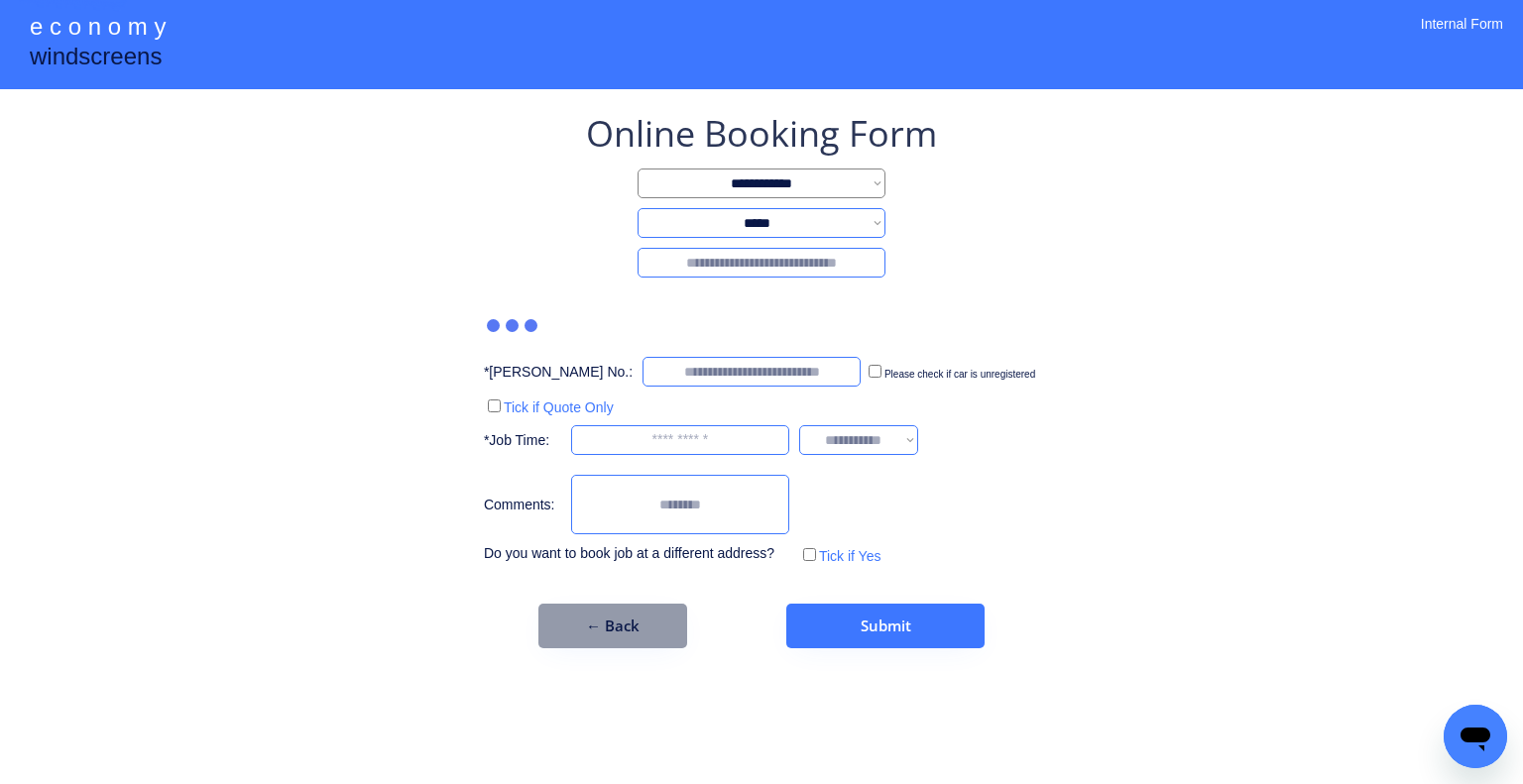 click at bounding box center (762, 263) 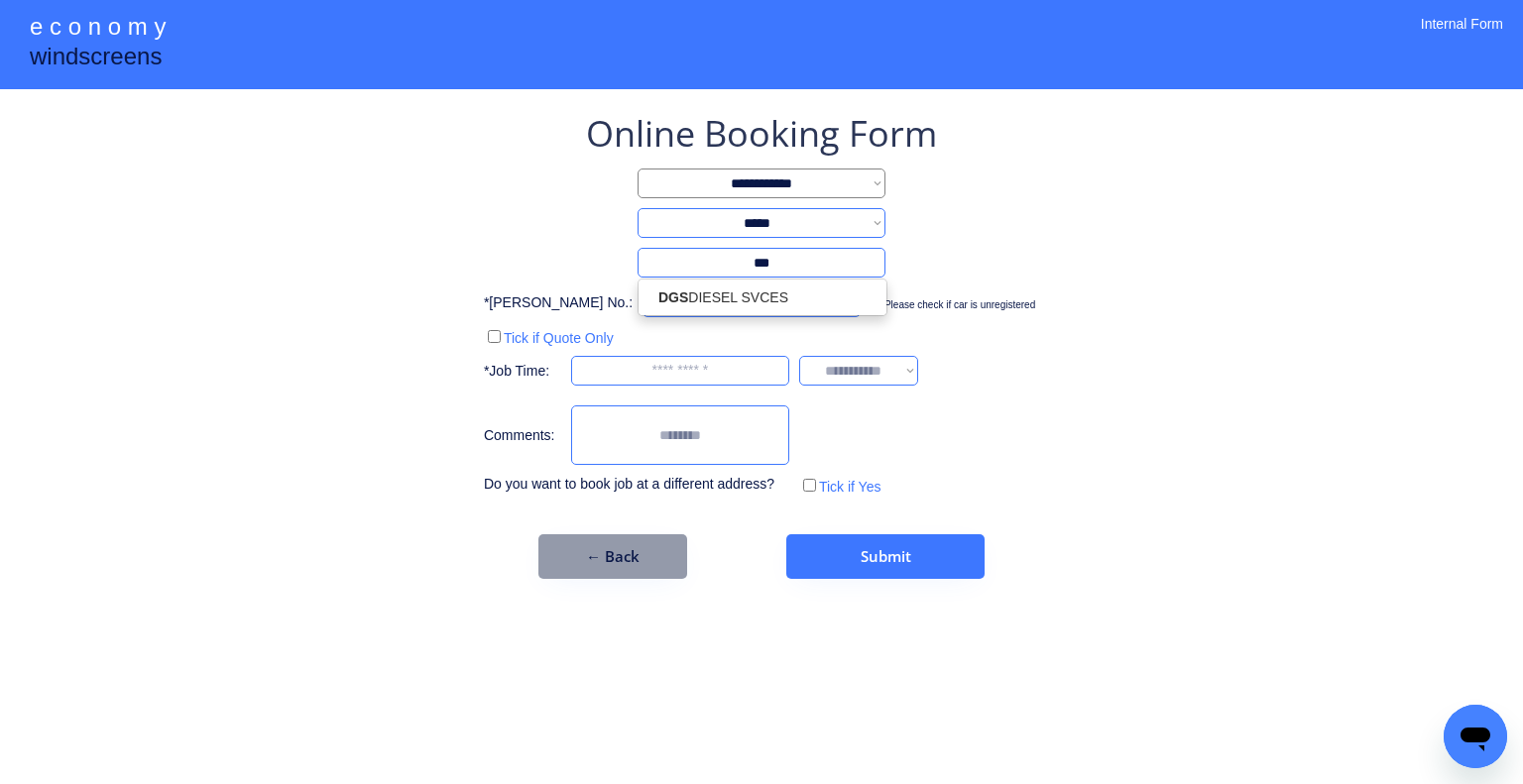 click on "DGS  DIESEL SVCES" at bounding box center [762, 297] 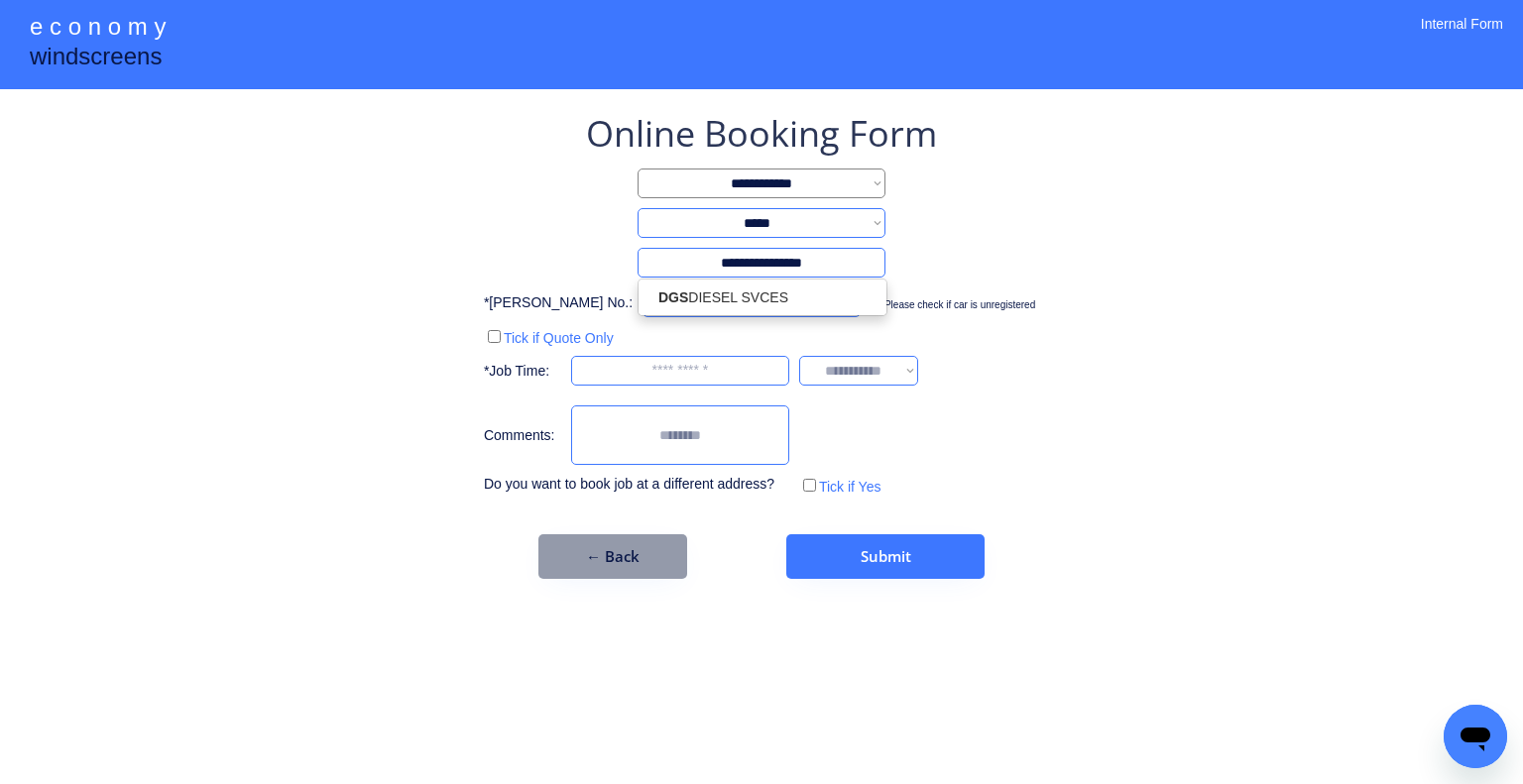 select on "*********" 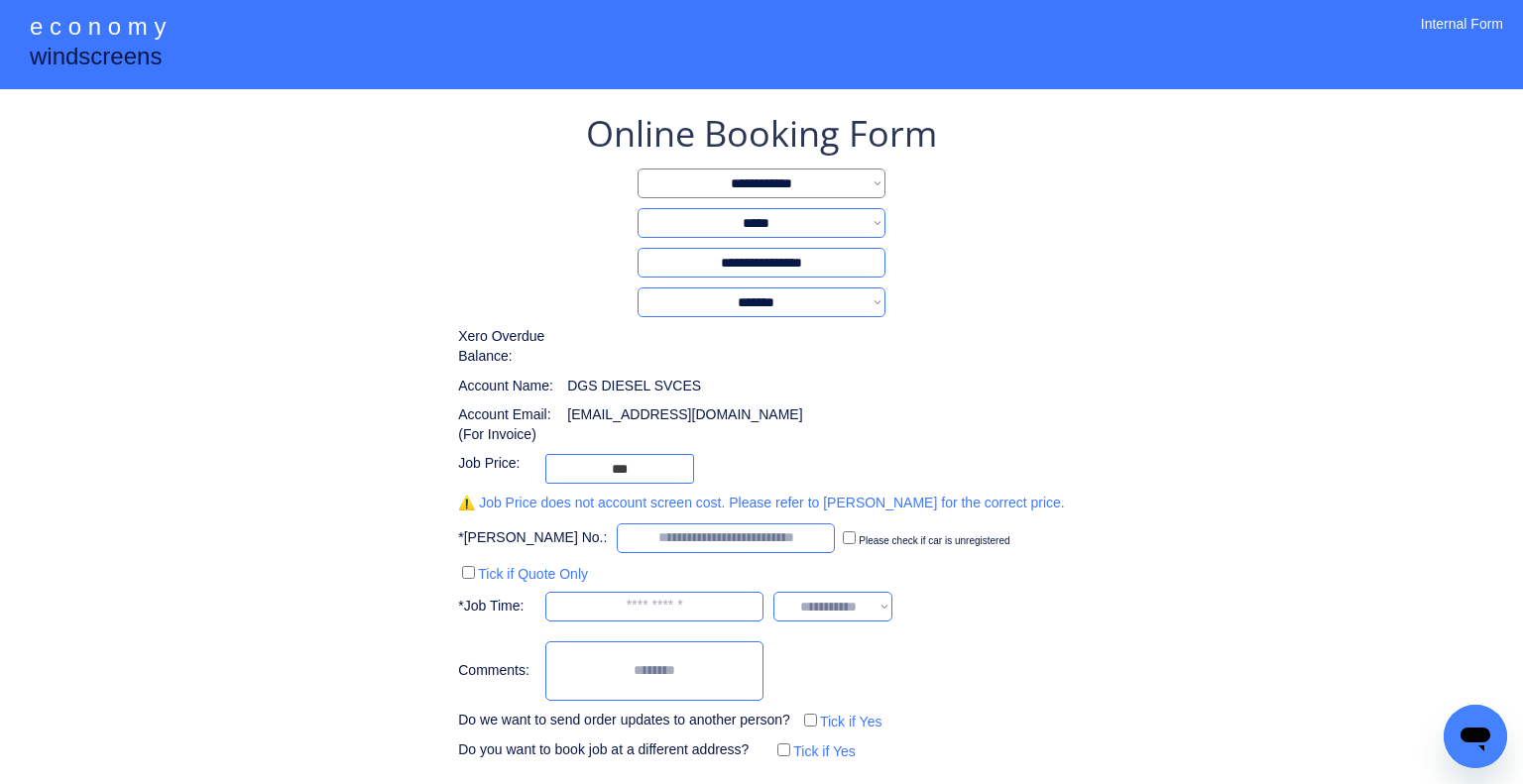 type on "**********" 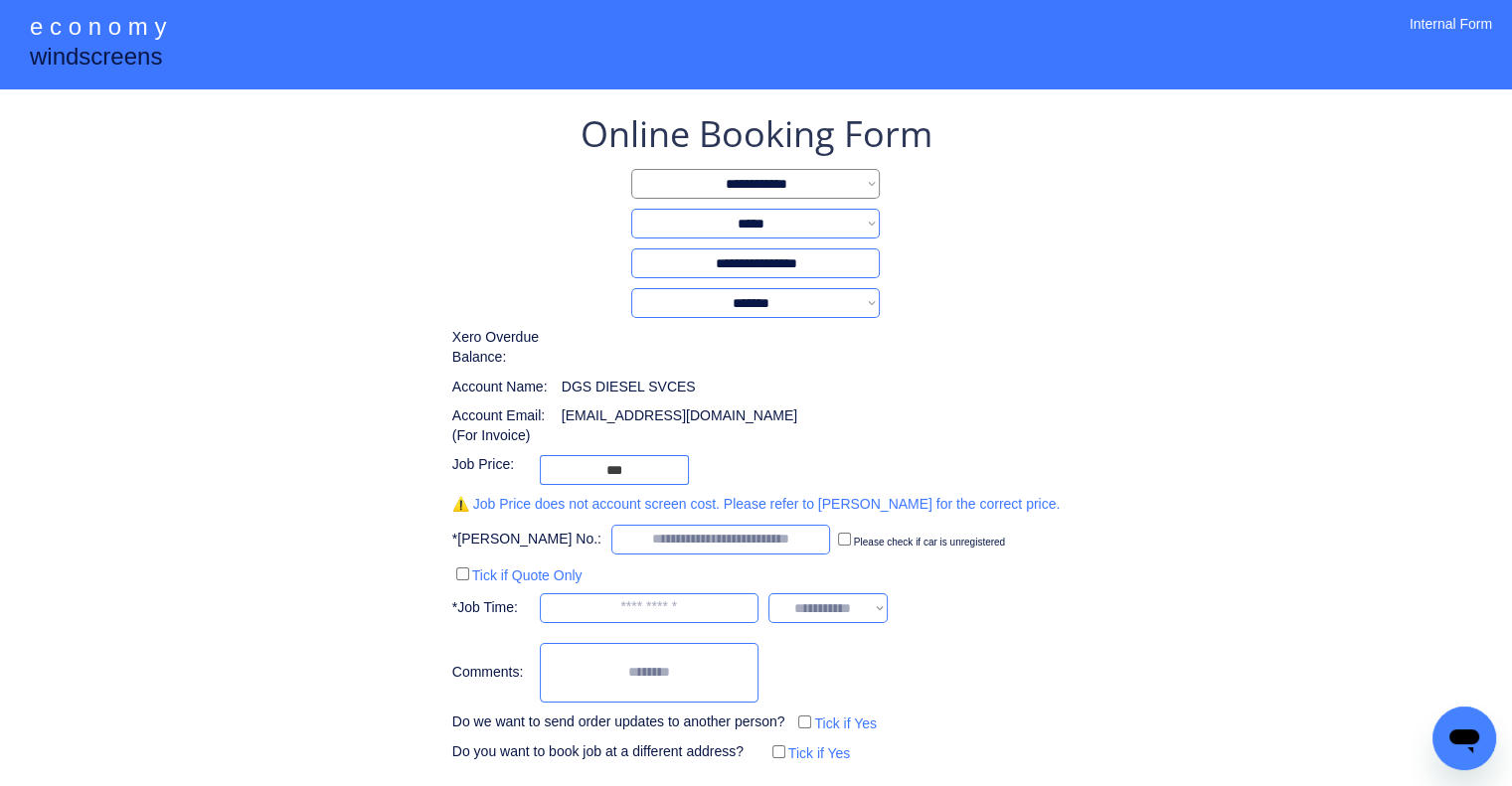 click on "**********" at bounding box center (756, 477) 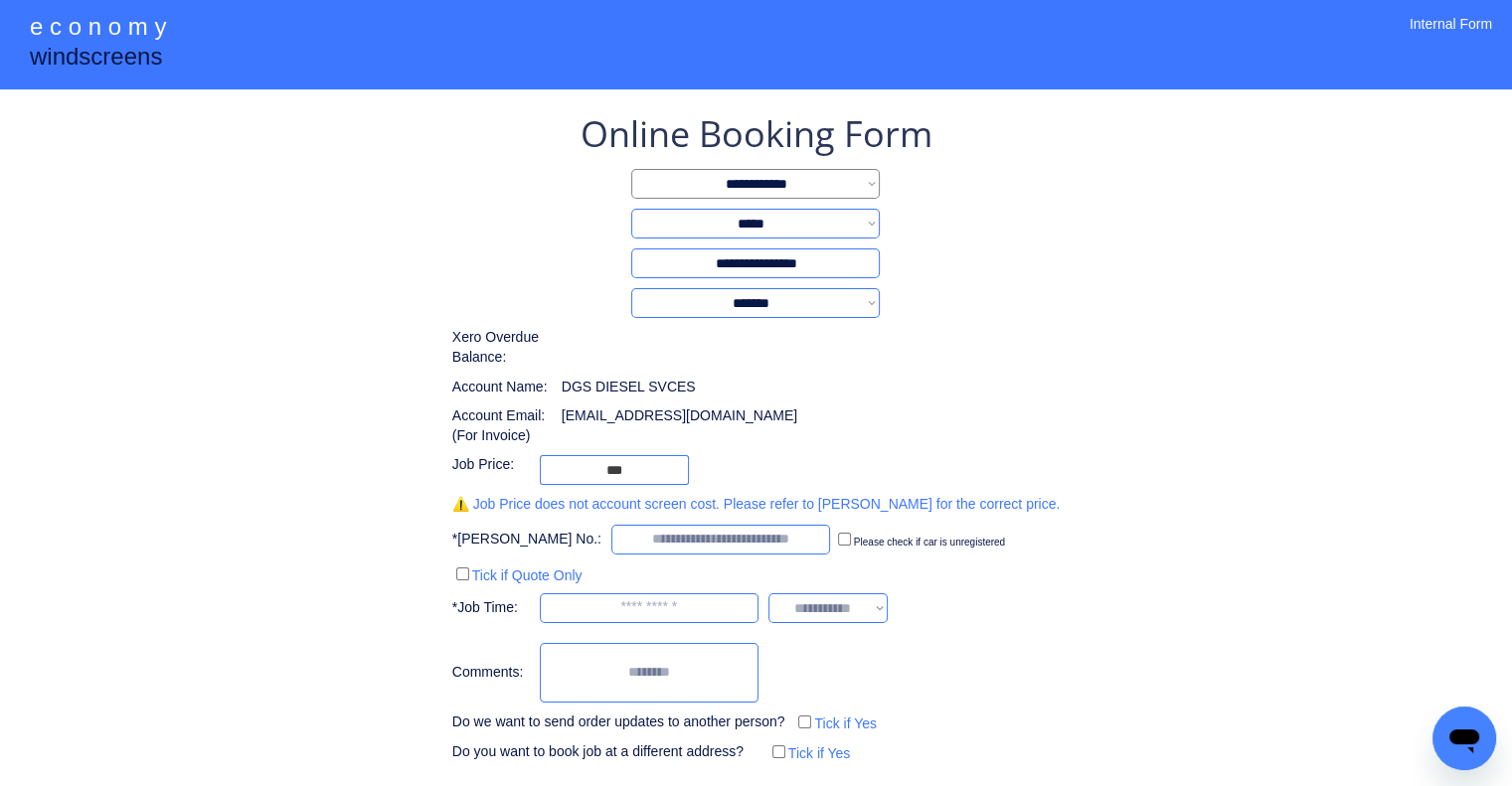 click on "**********" at bounding box center [756, 477] 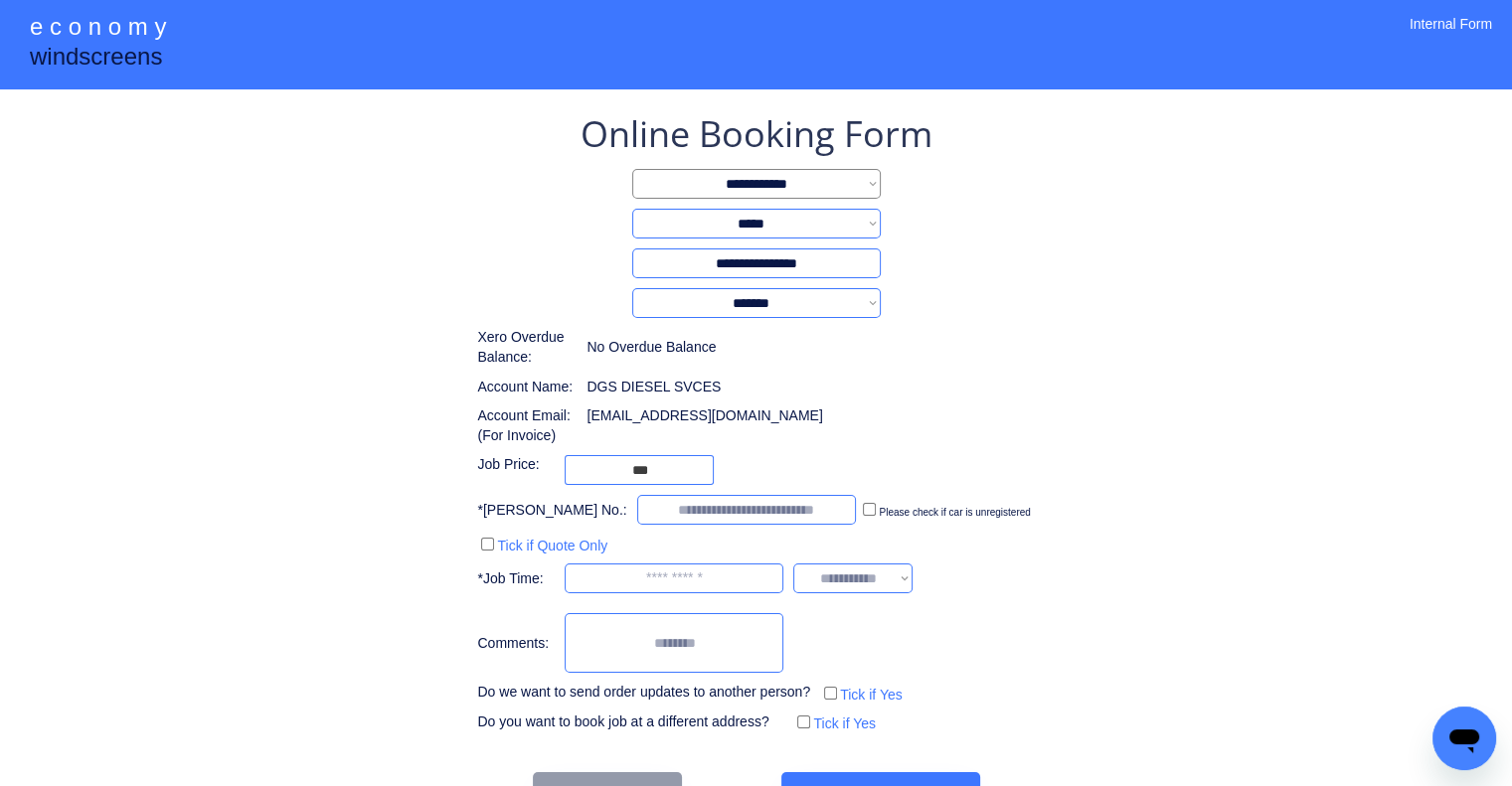 scroll, scrollTop: 60, scrollLeft: 0, axis: vertical 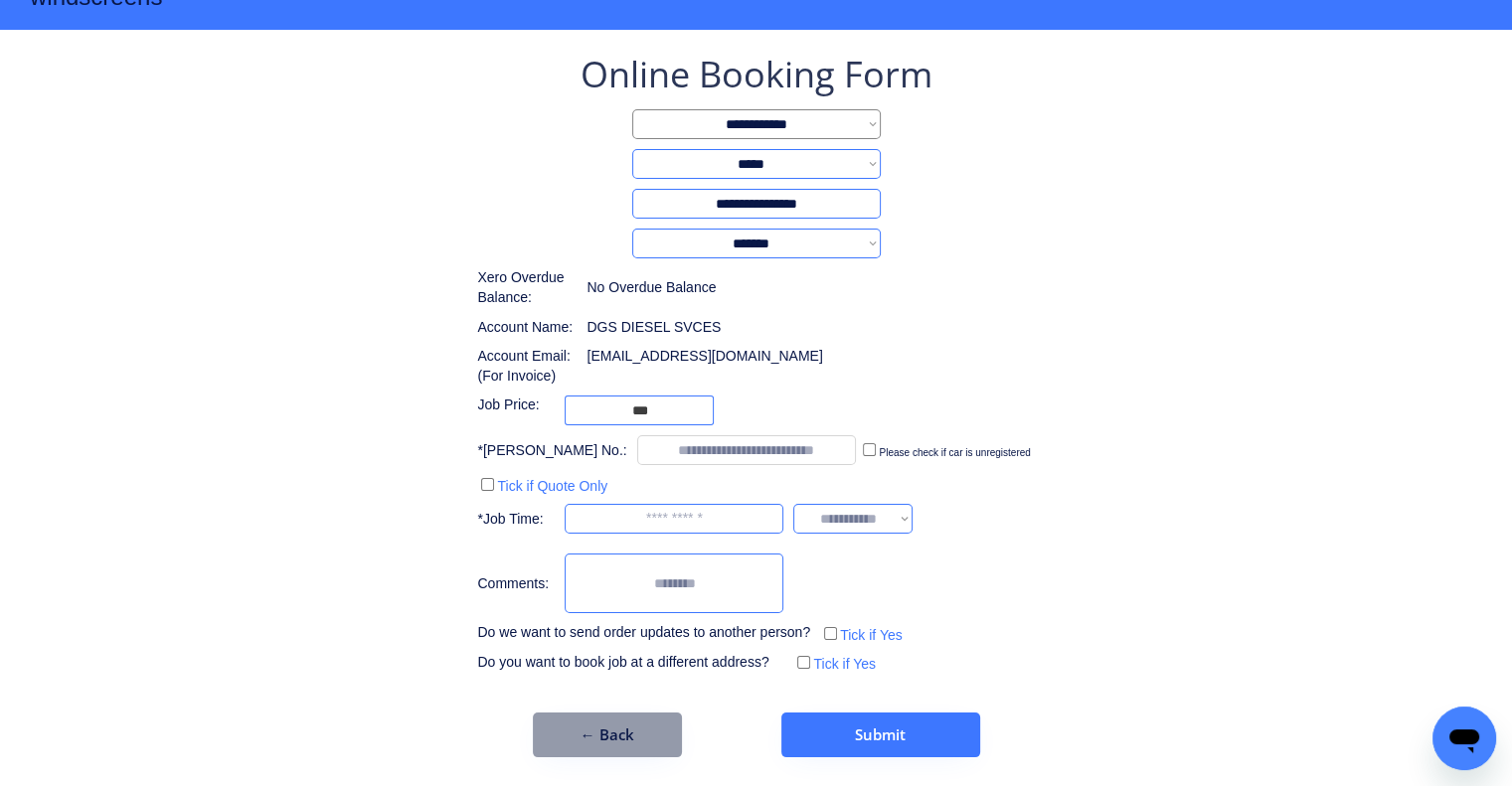 click at bounding box center [674, 519] 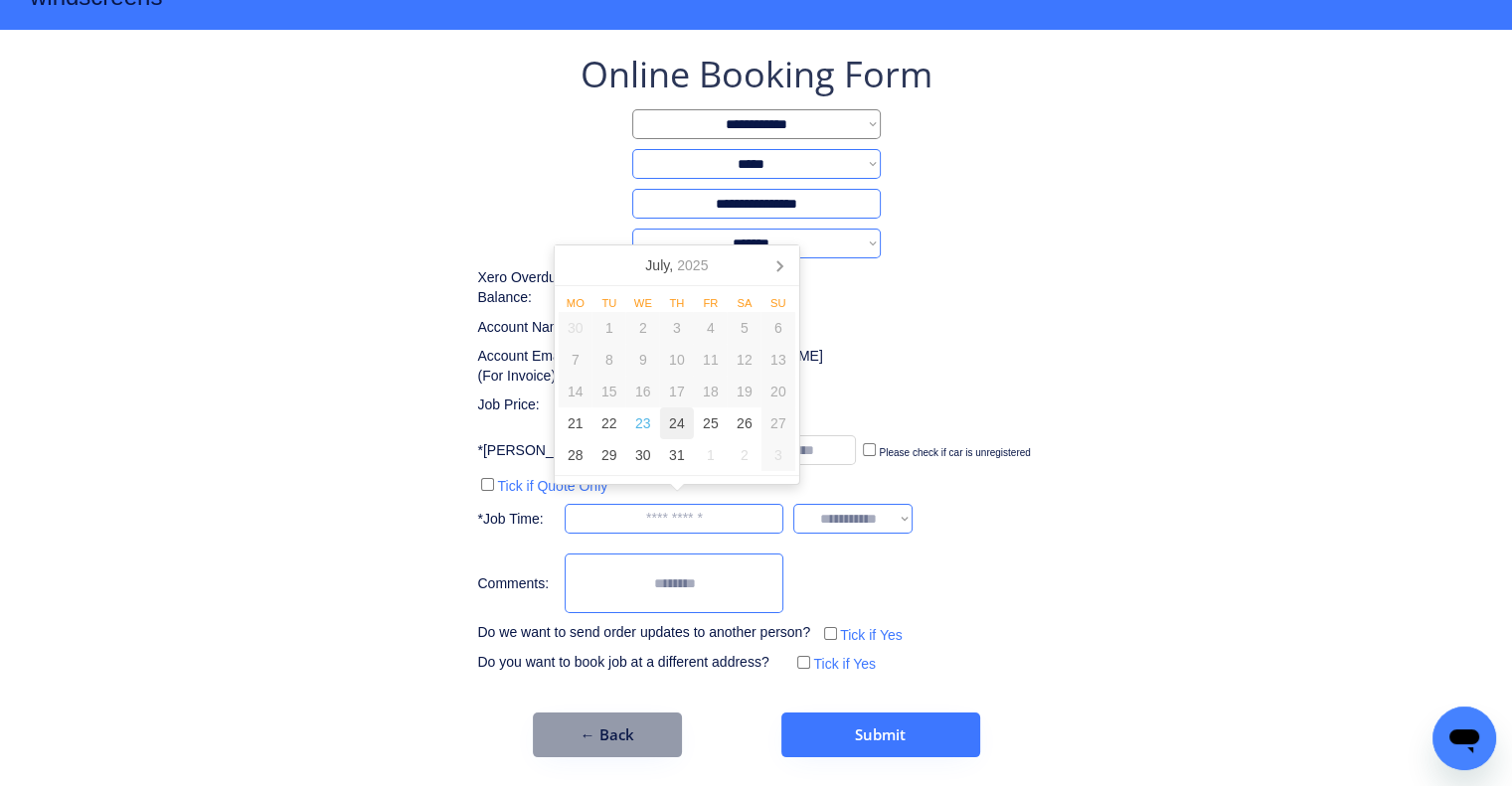 click on "24" at bounding box center (677, 423) 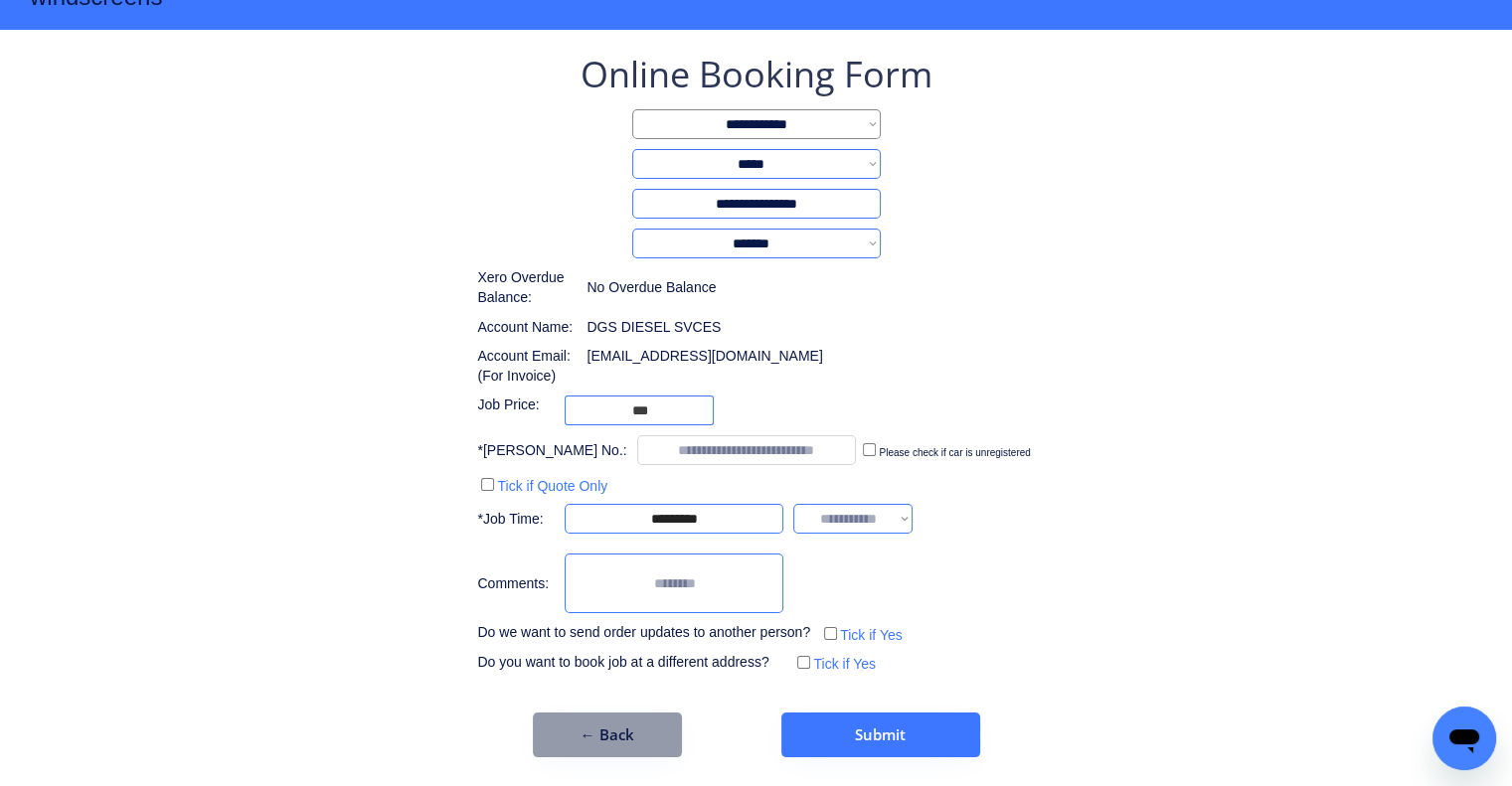 click on "**********" at bounding box center [756, 364] 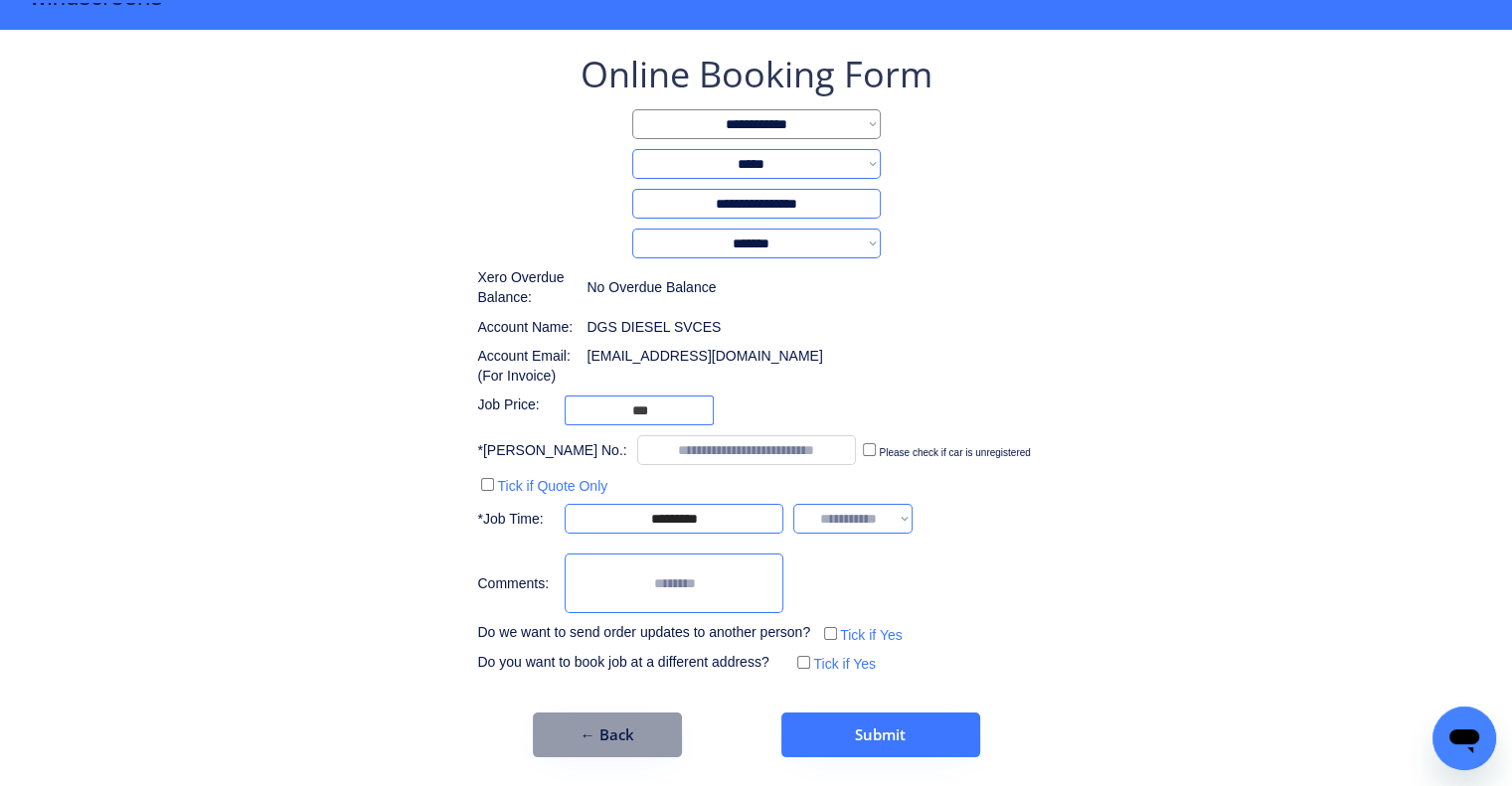 click on "**********" at bounding box center (853, 519) 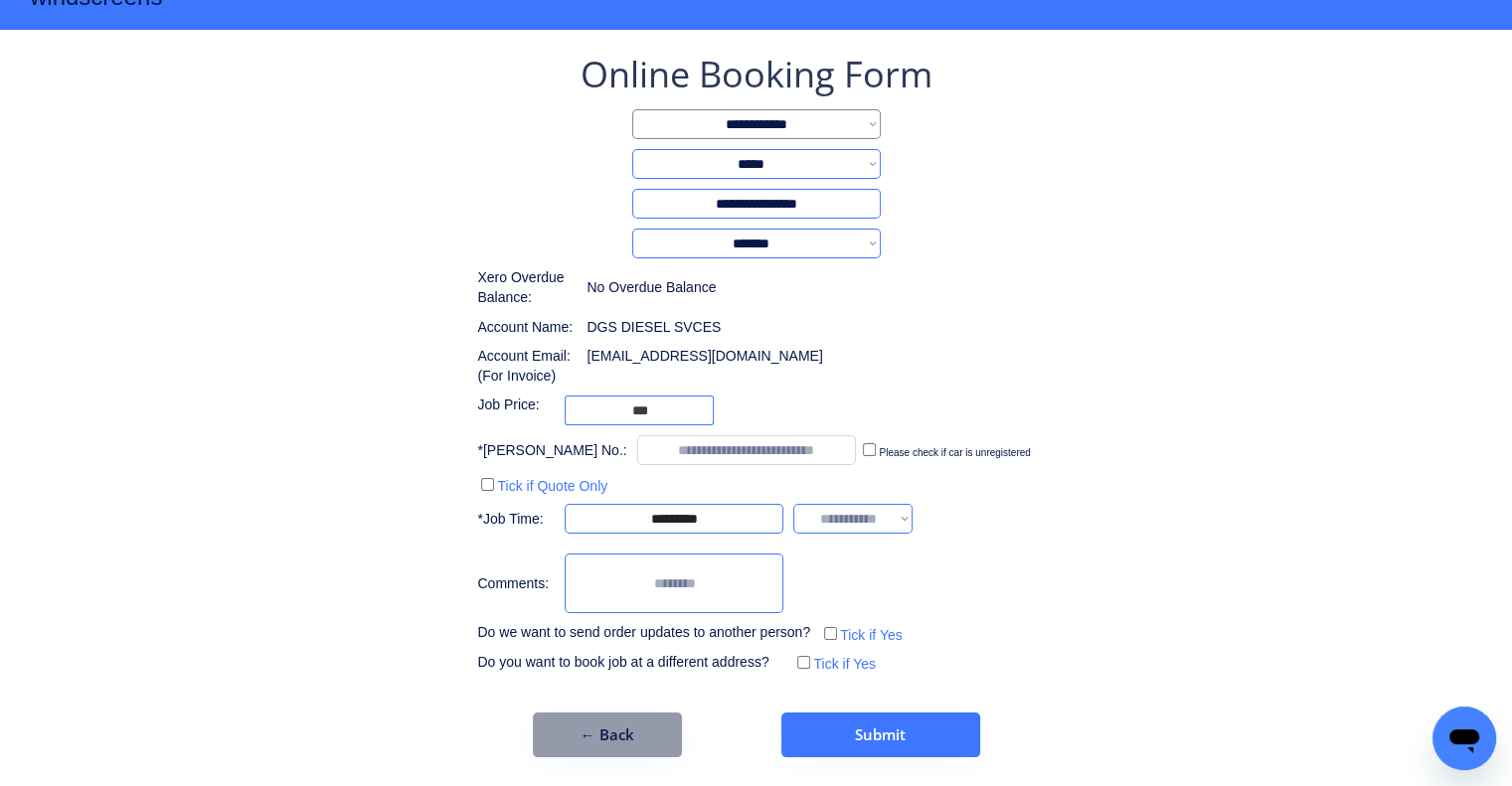 drag, startPoint x: 849, startPoint y: 528, endPoint x: 851, endPoint y: 567, distance: 39.05125 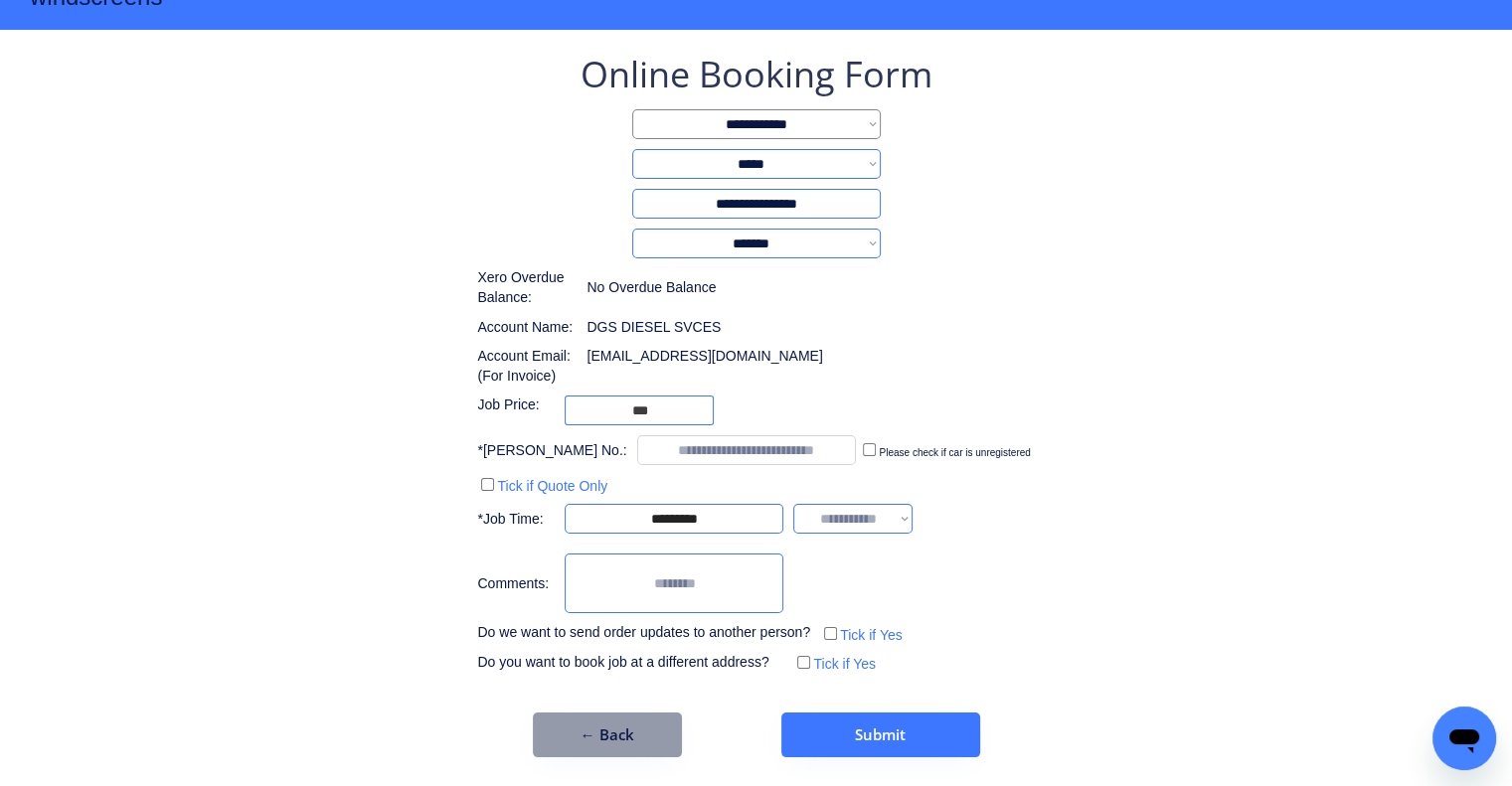click on "**********" at bounding box center (853, 519) 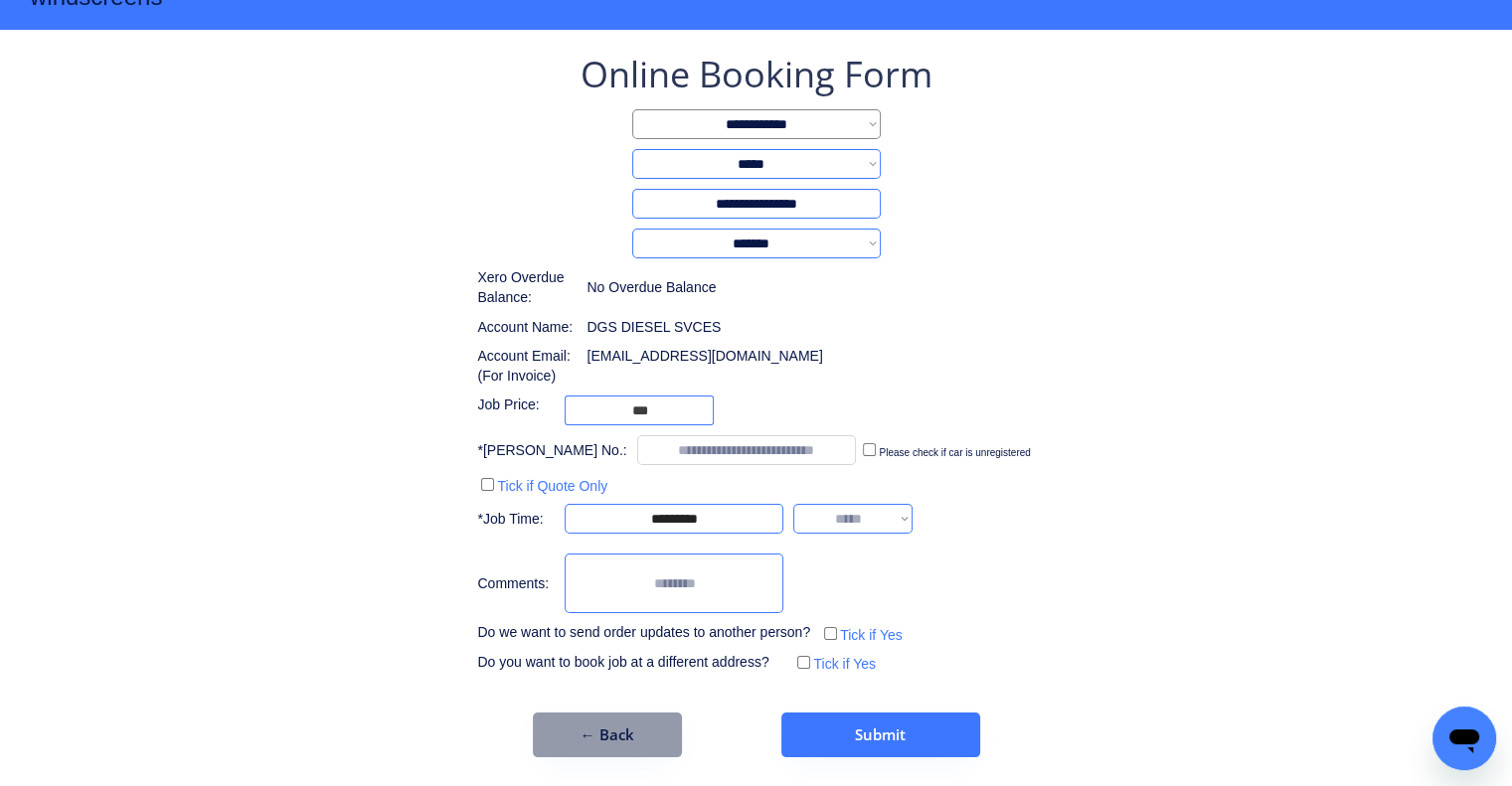 click on "**********" at bounding box center [853, 519] 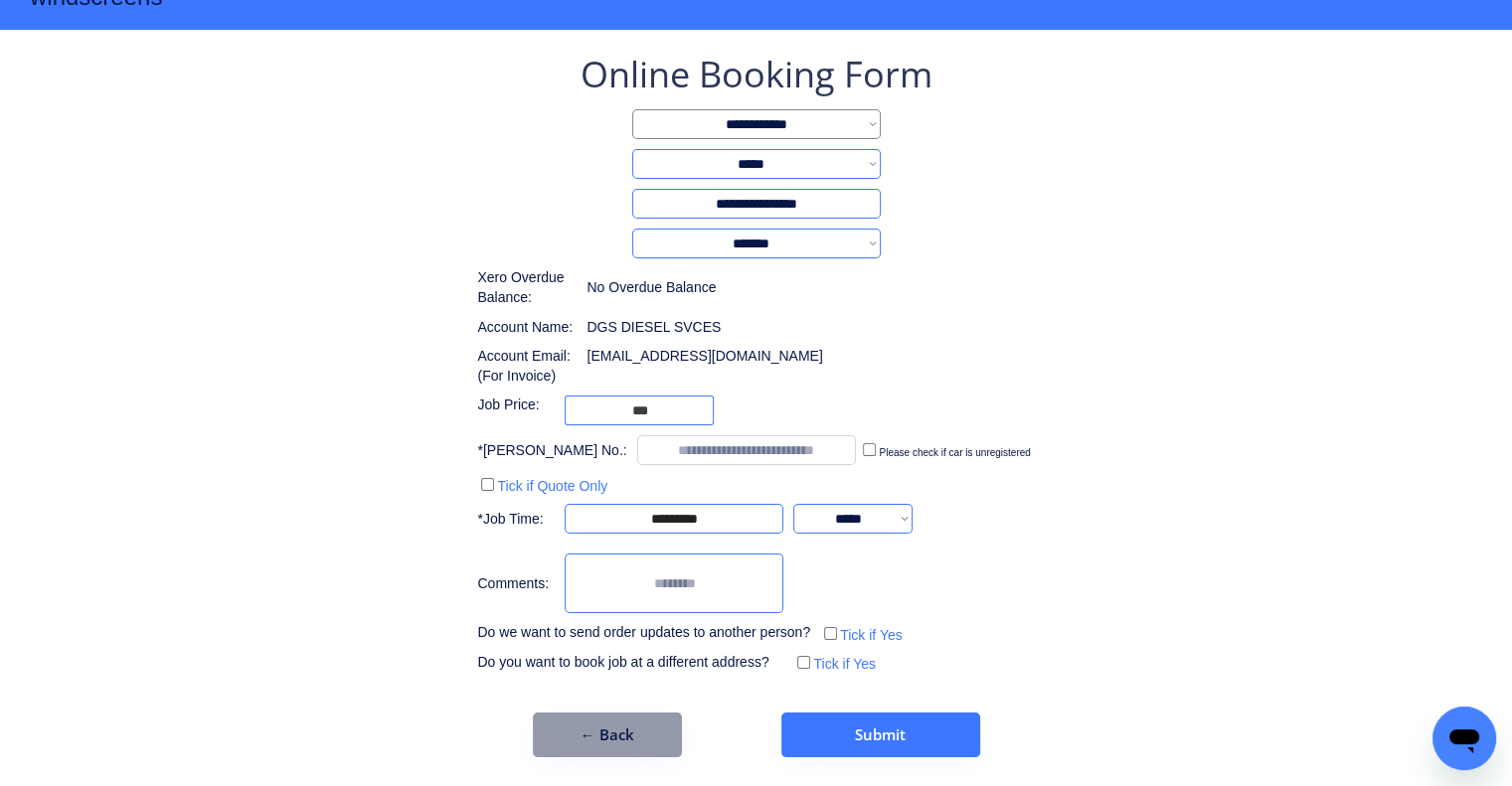 click on "**********" at bounding box center [756, 403] 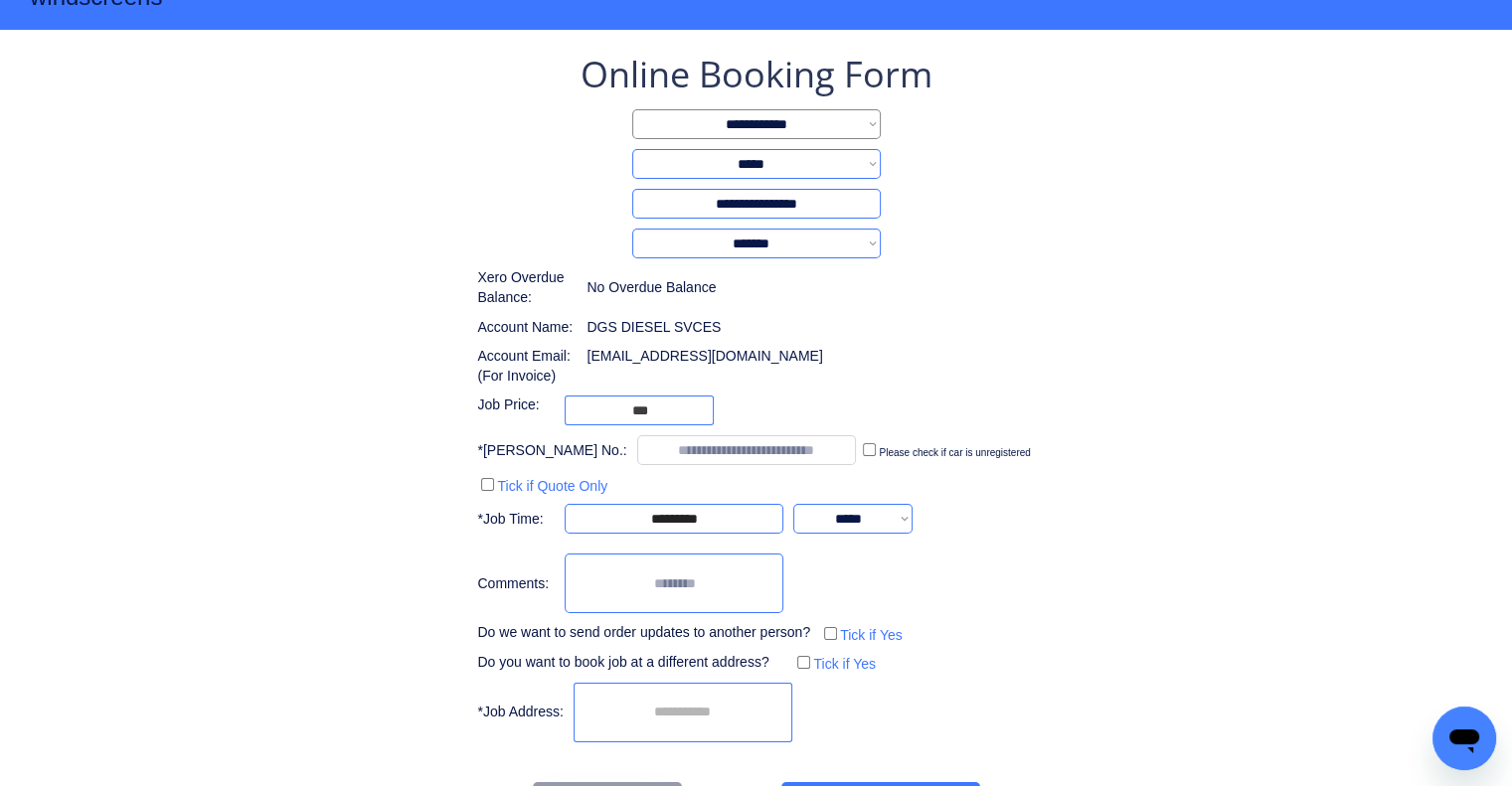 click at bounding box center [683, 712] 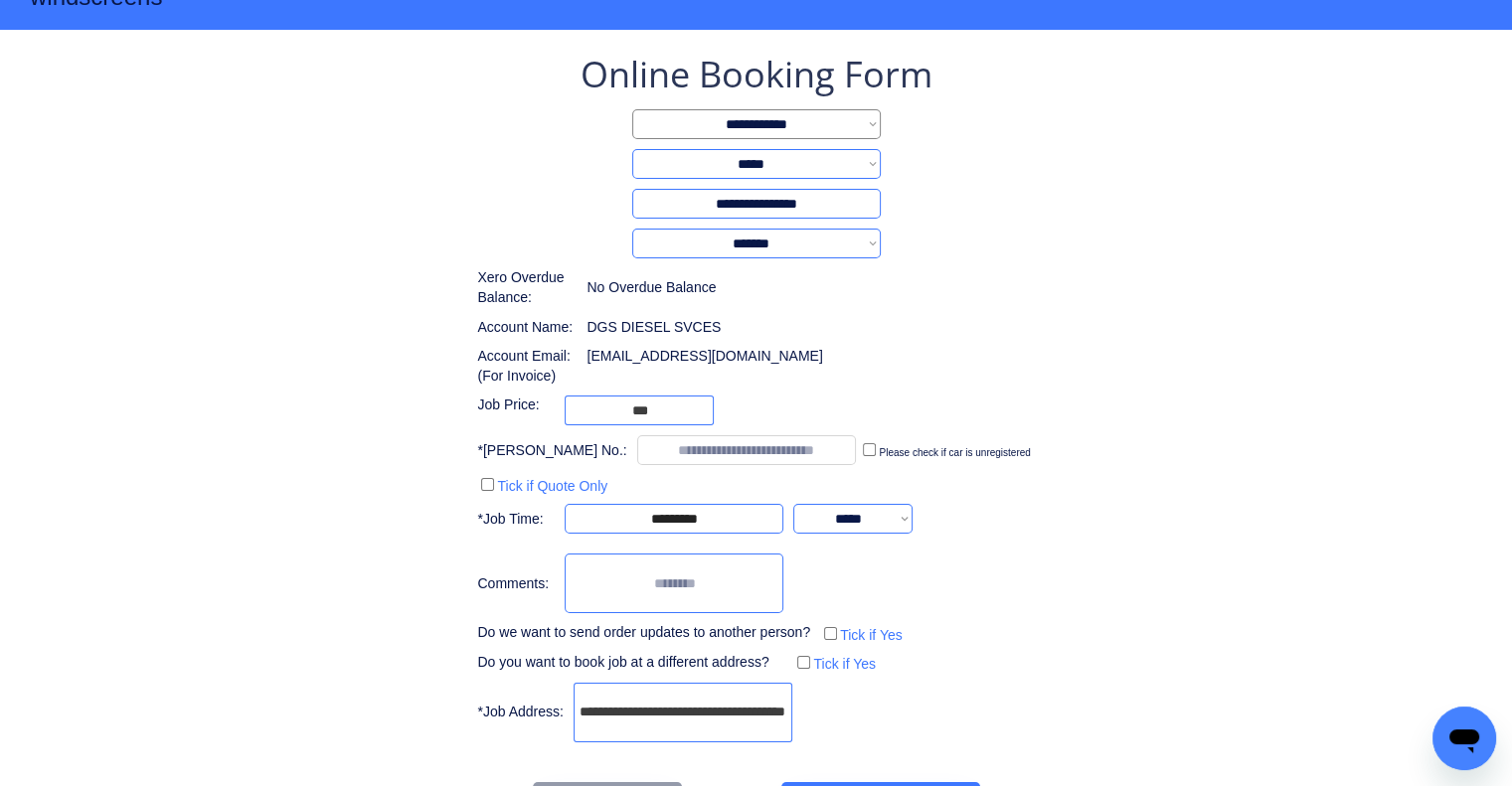 scroll, scrollTop: 0, scrollLeft: 50, axis: horizontal 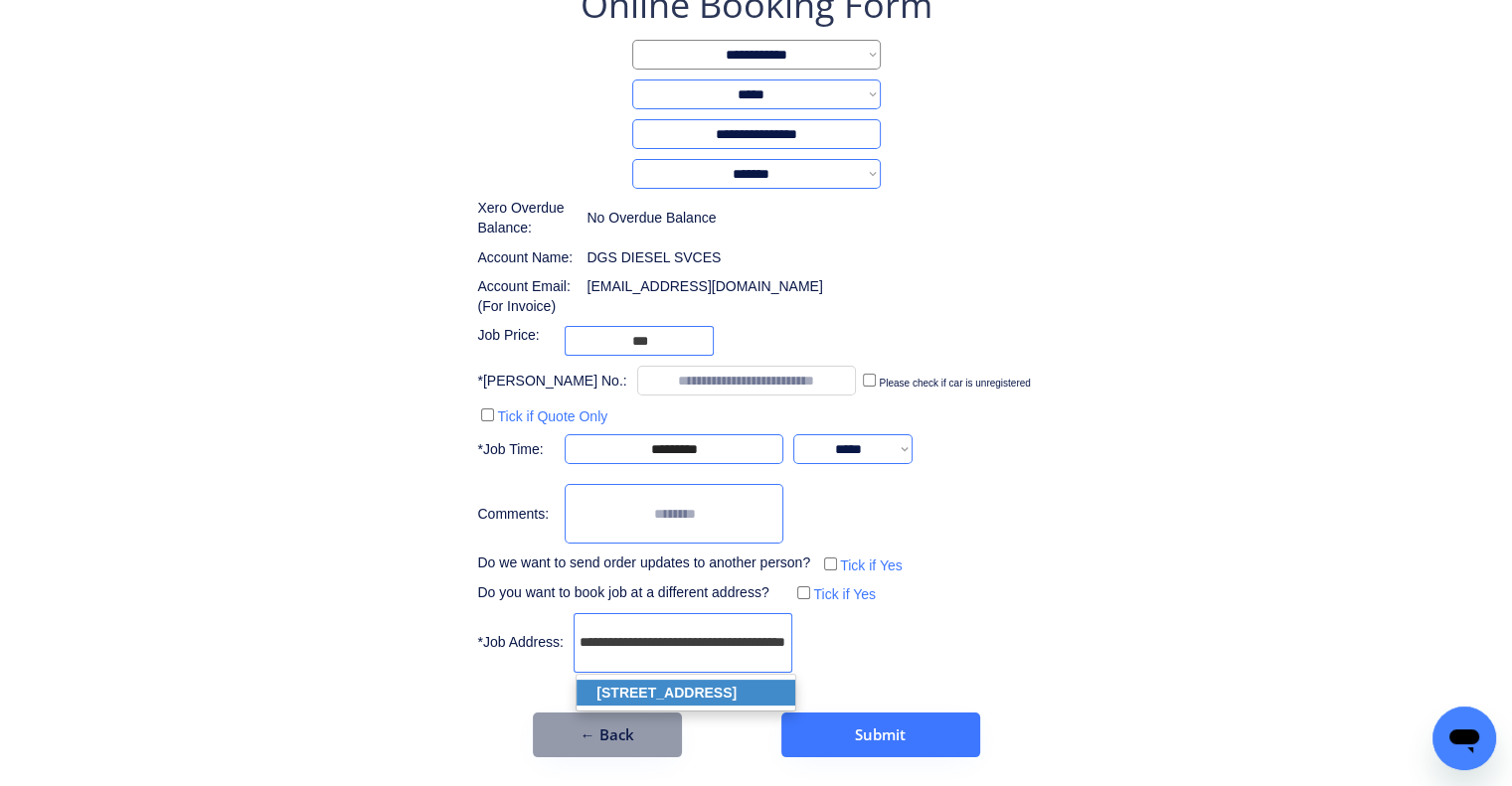 click on "181 Bukulla St, Wacol QLD 4076, Australia" 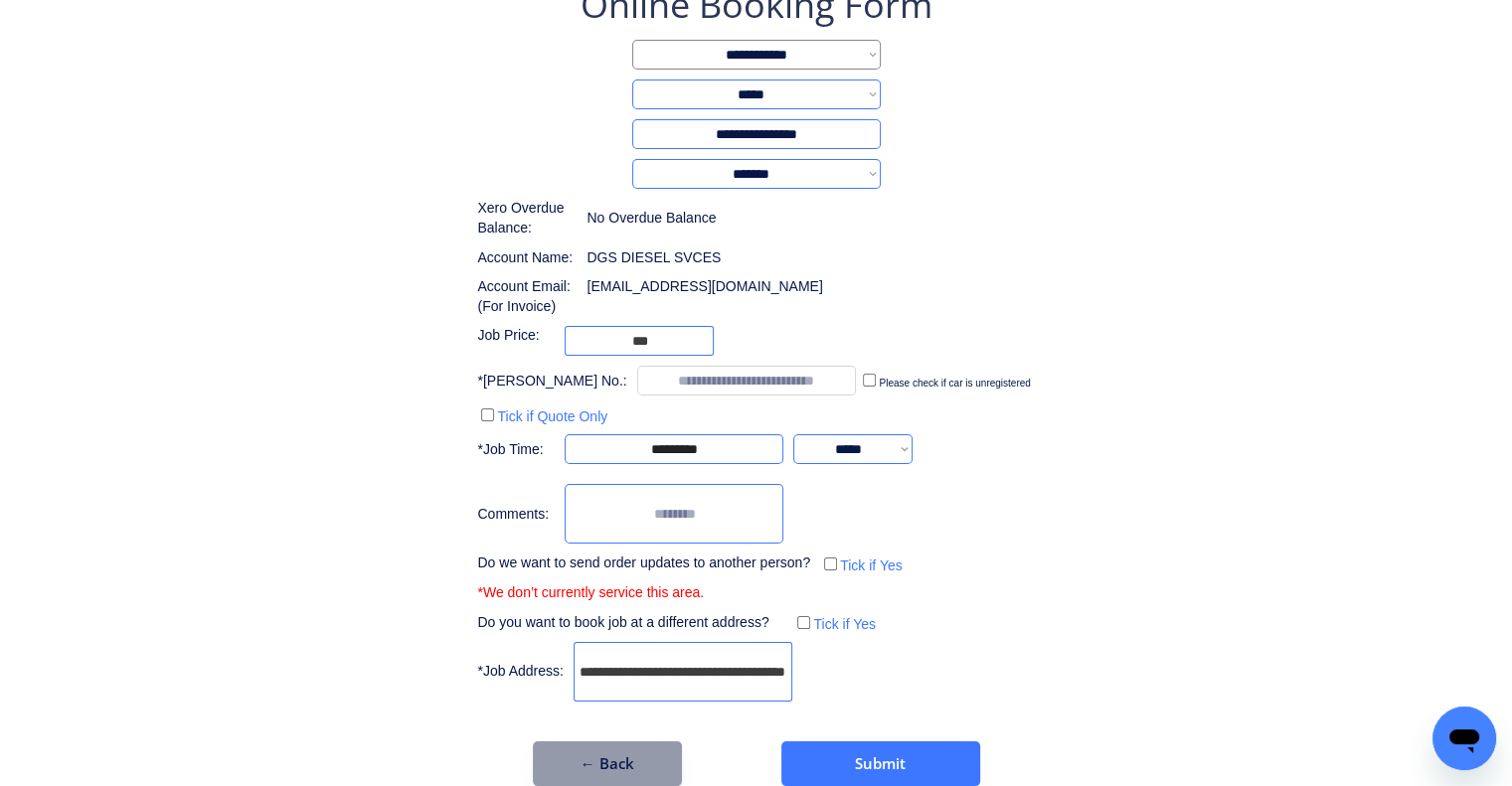type on "**********" 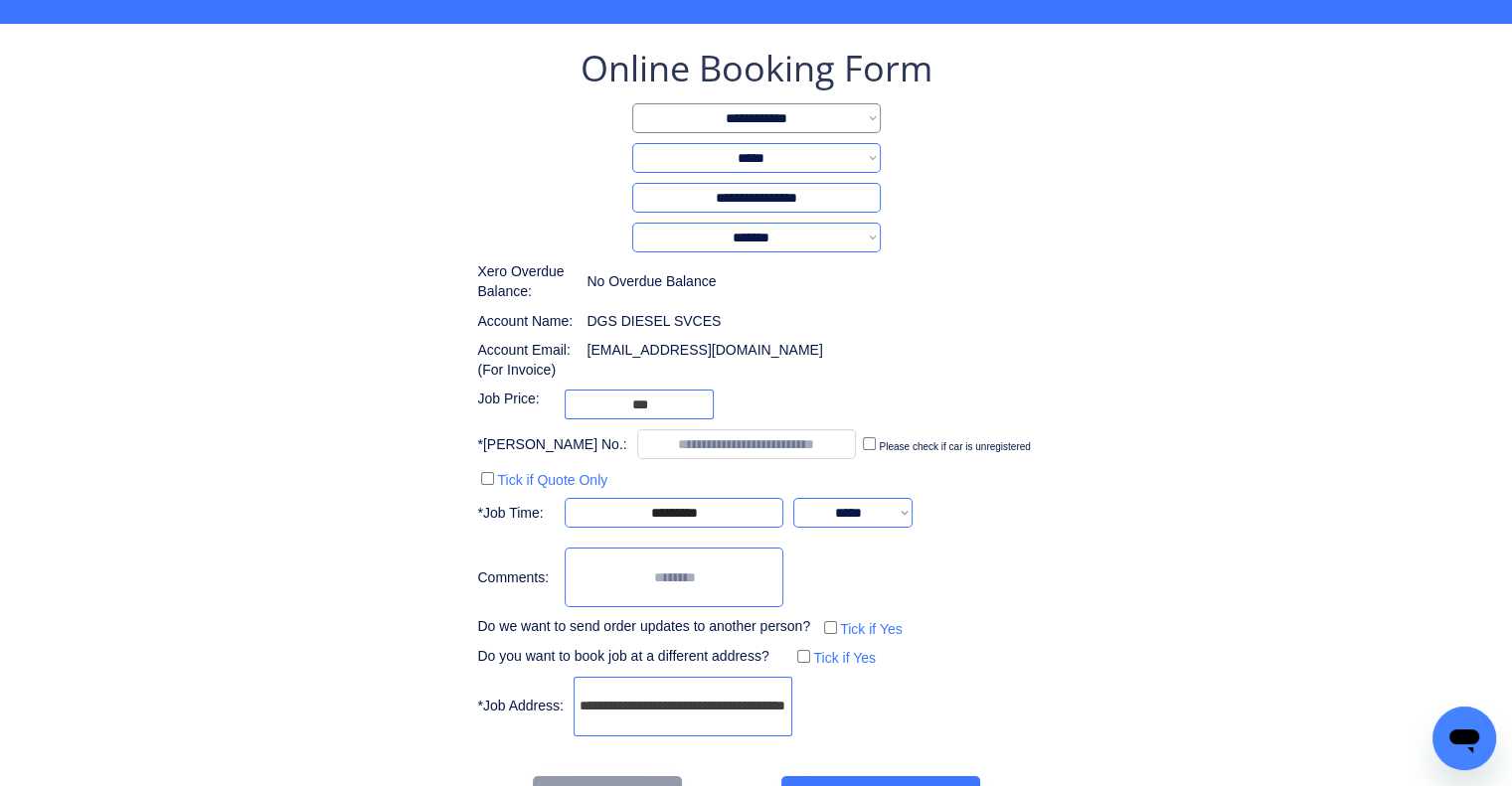 scroll, scrollTop: 129, scrollLeft: 0, axis: vertical 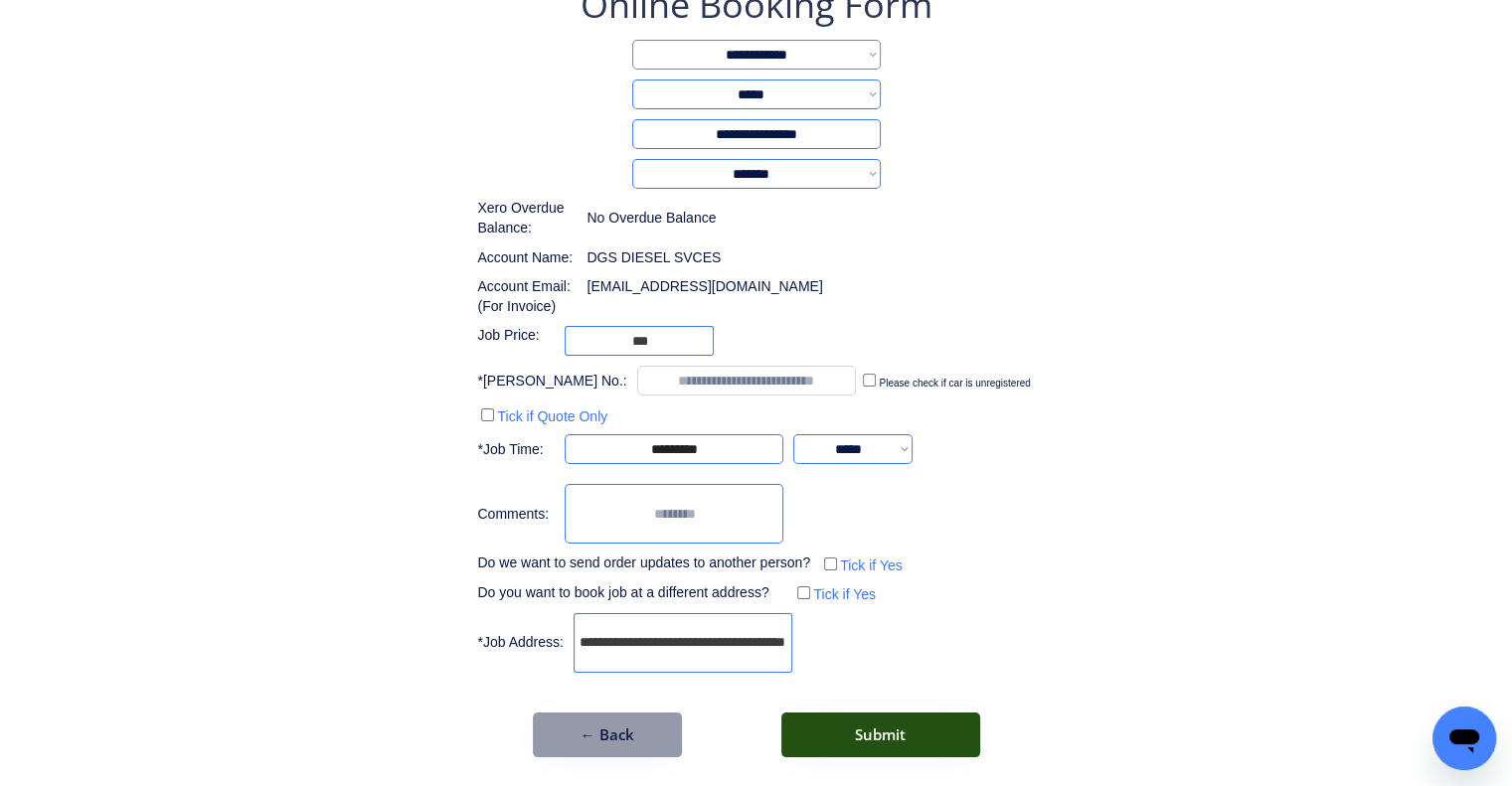 click on "Submit" at bounding box center (881, 734) 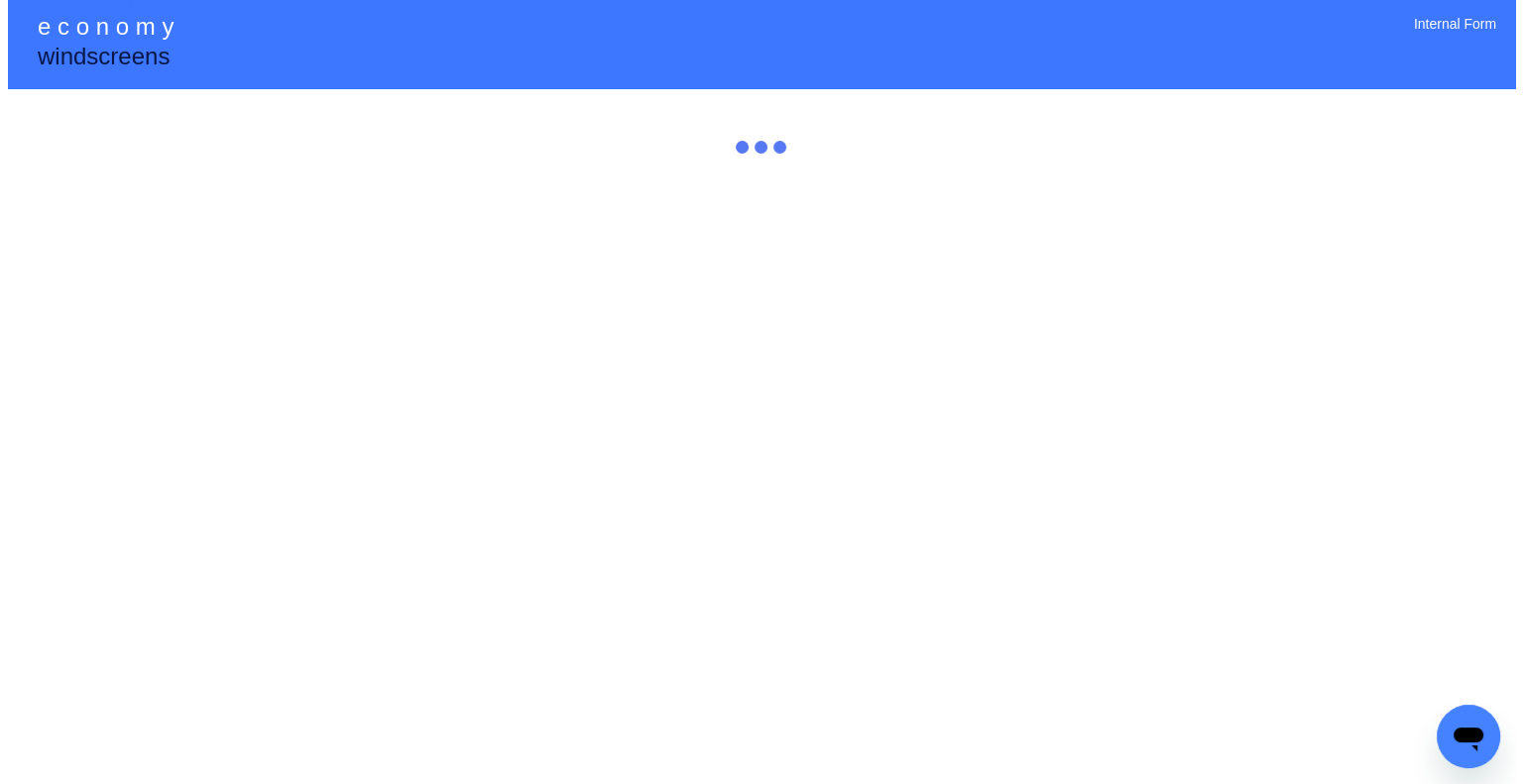 scroll, scrollTop: 0, scrollLeft: 0, axis: both 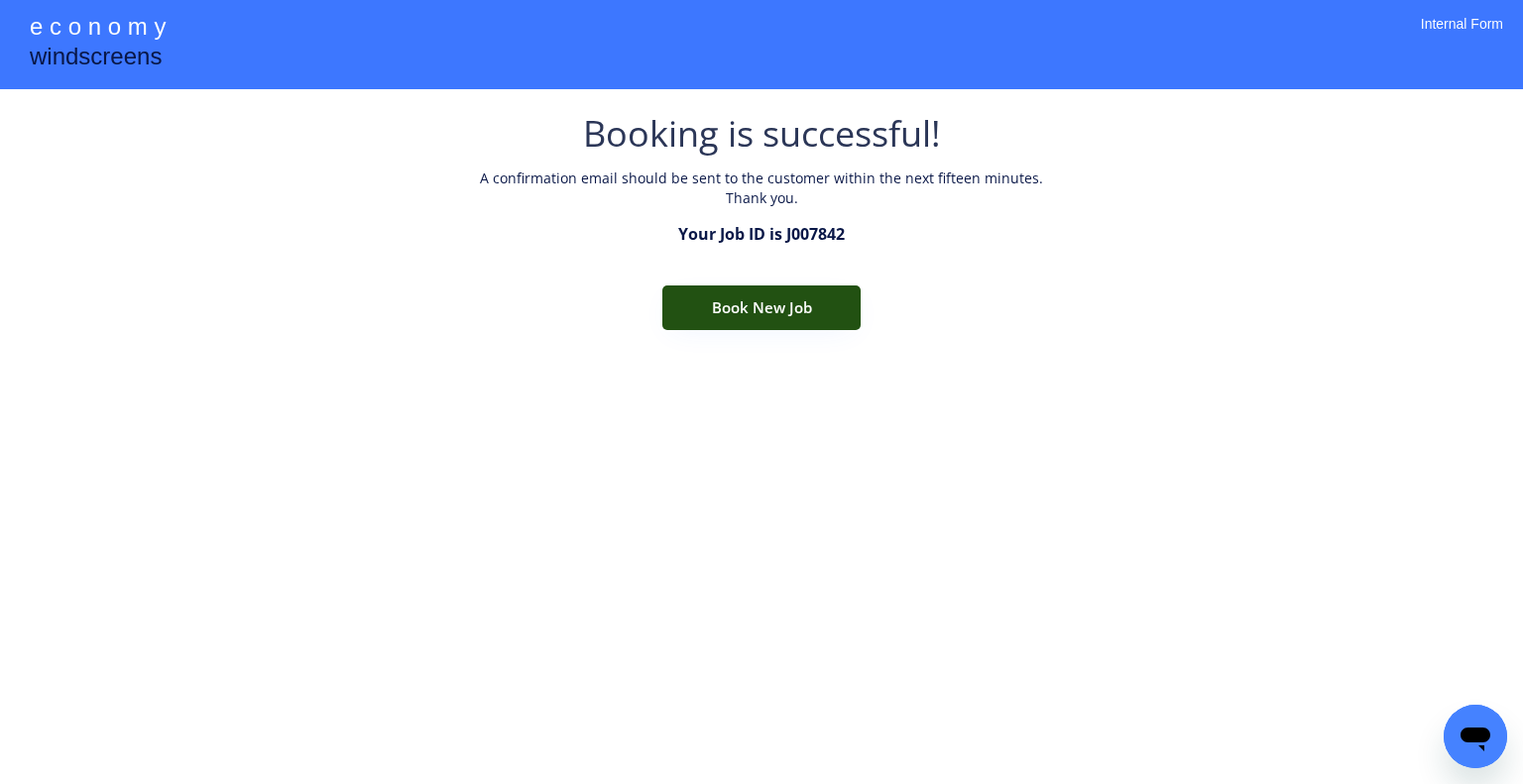click on "Book New Job" at bounding box center [762, 307] 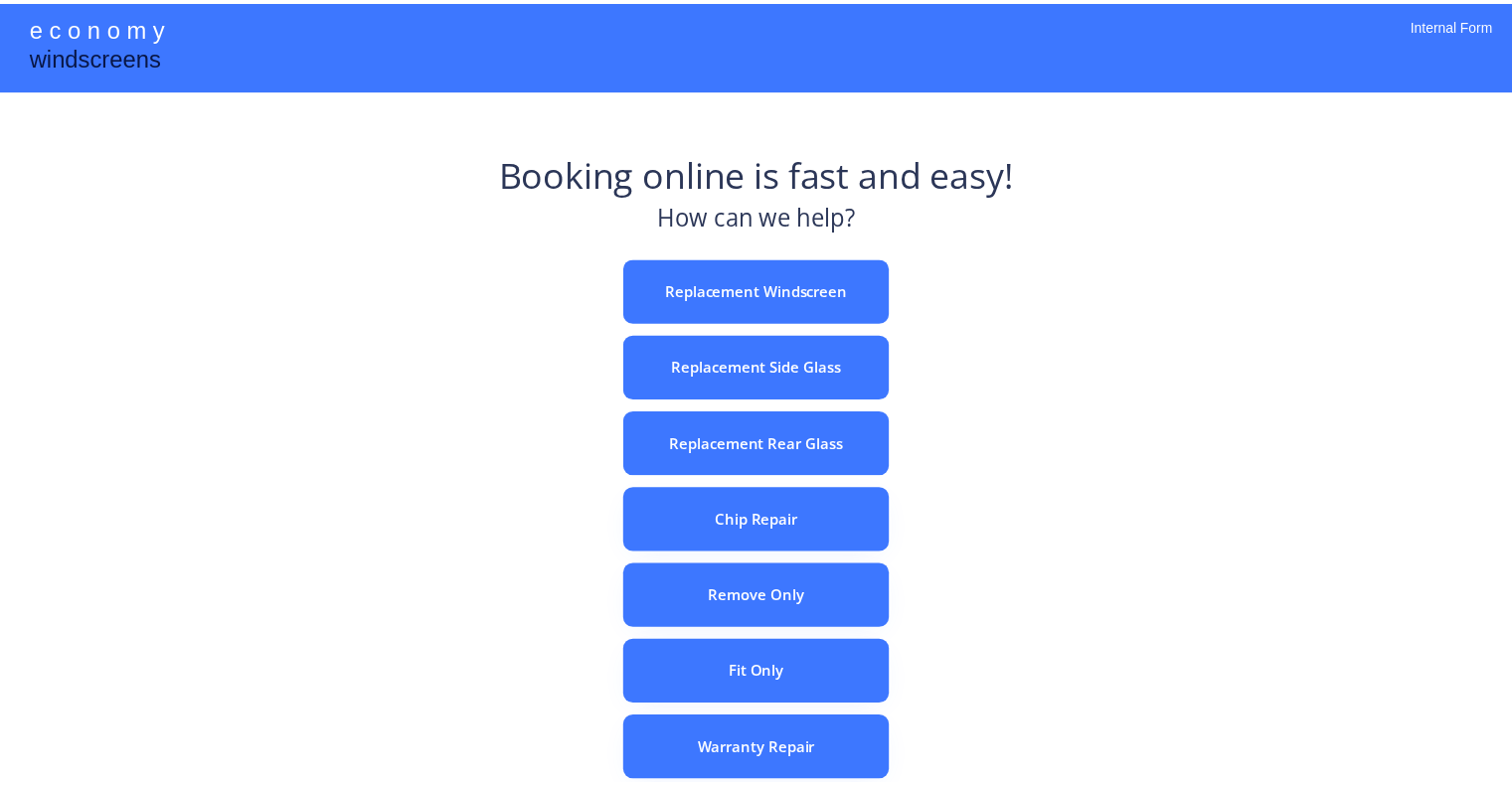 scroll, scrollTop: 0, scrollLeft: 0, axis: both 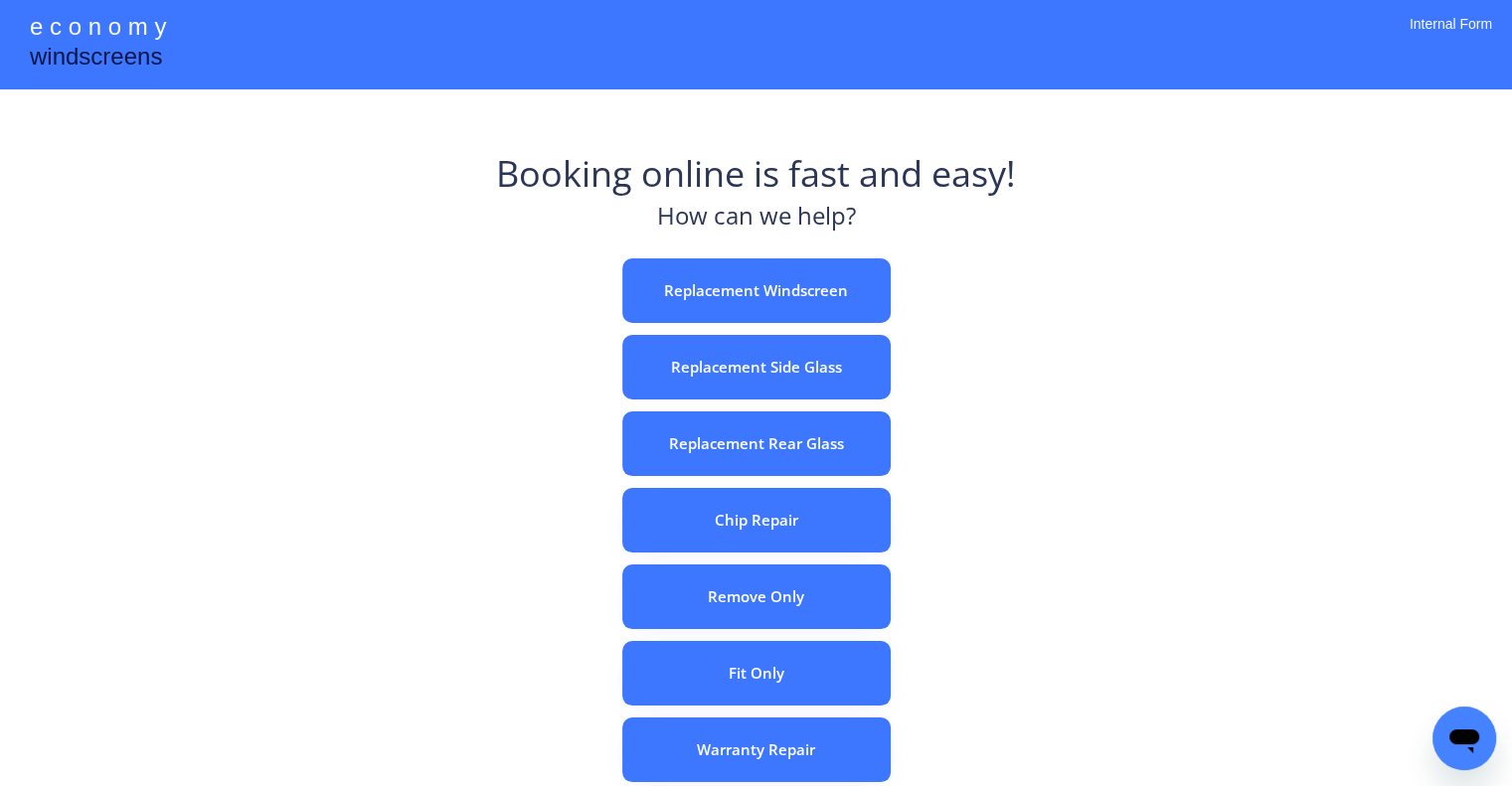 drag, startPoint x: 403, startPoint y: 273, endPoint x: 581, endPoint y: 205, distance: 190.54658 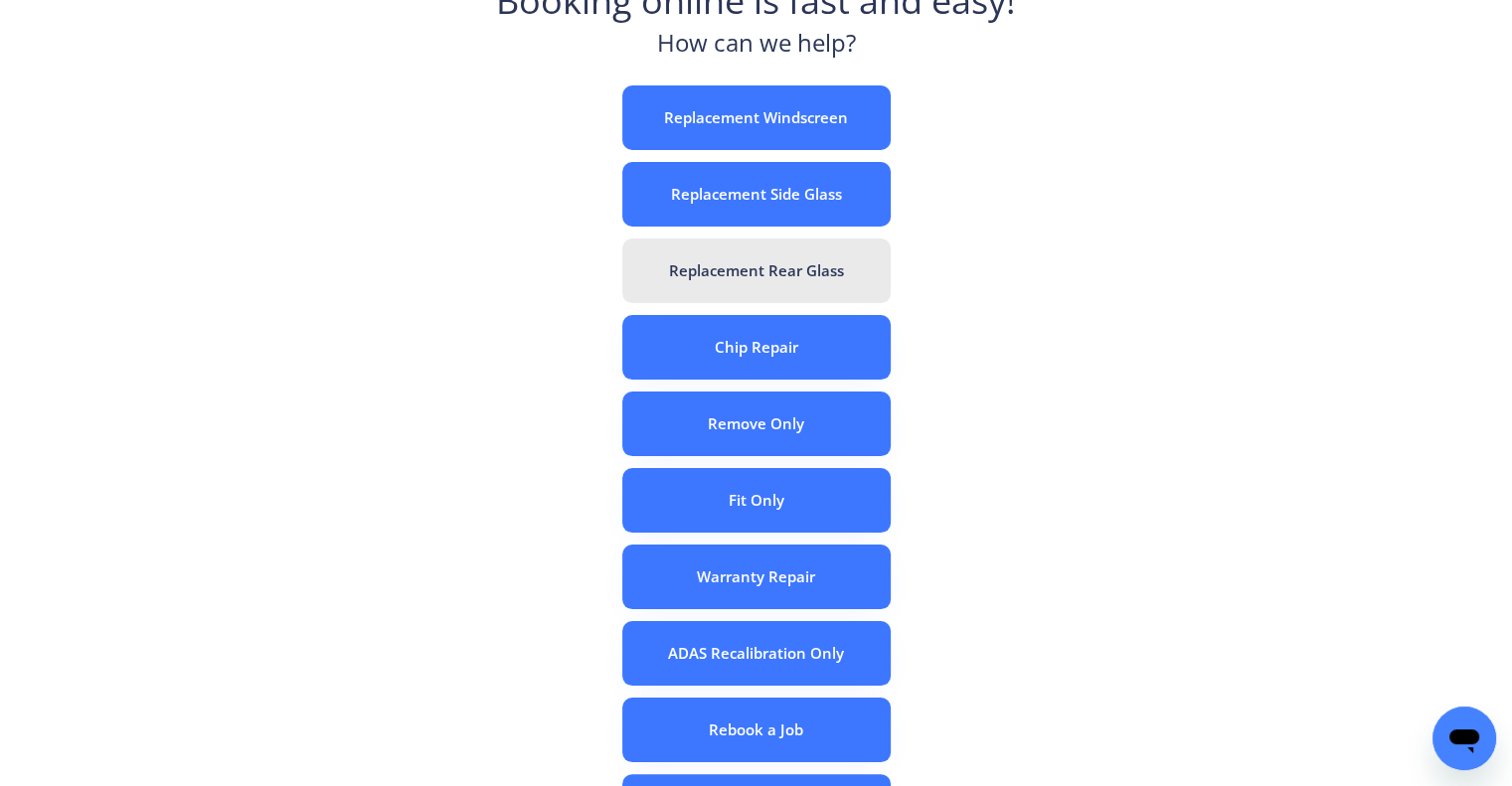 scroll, scrollTop: 298, scrollLeft: 0, axis: vertical 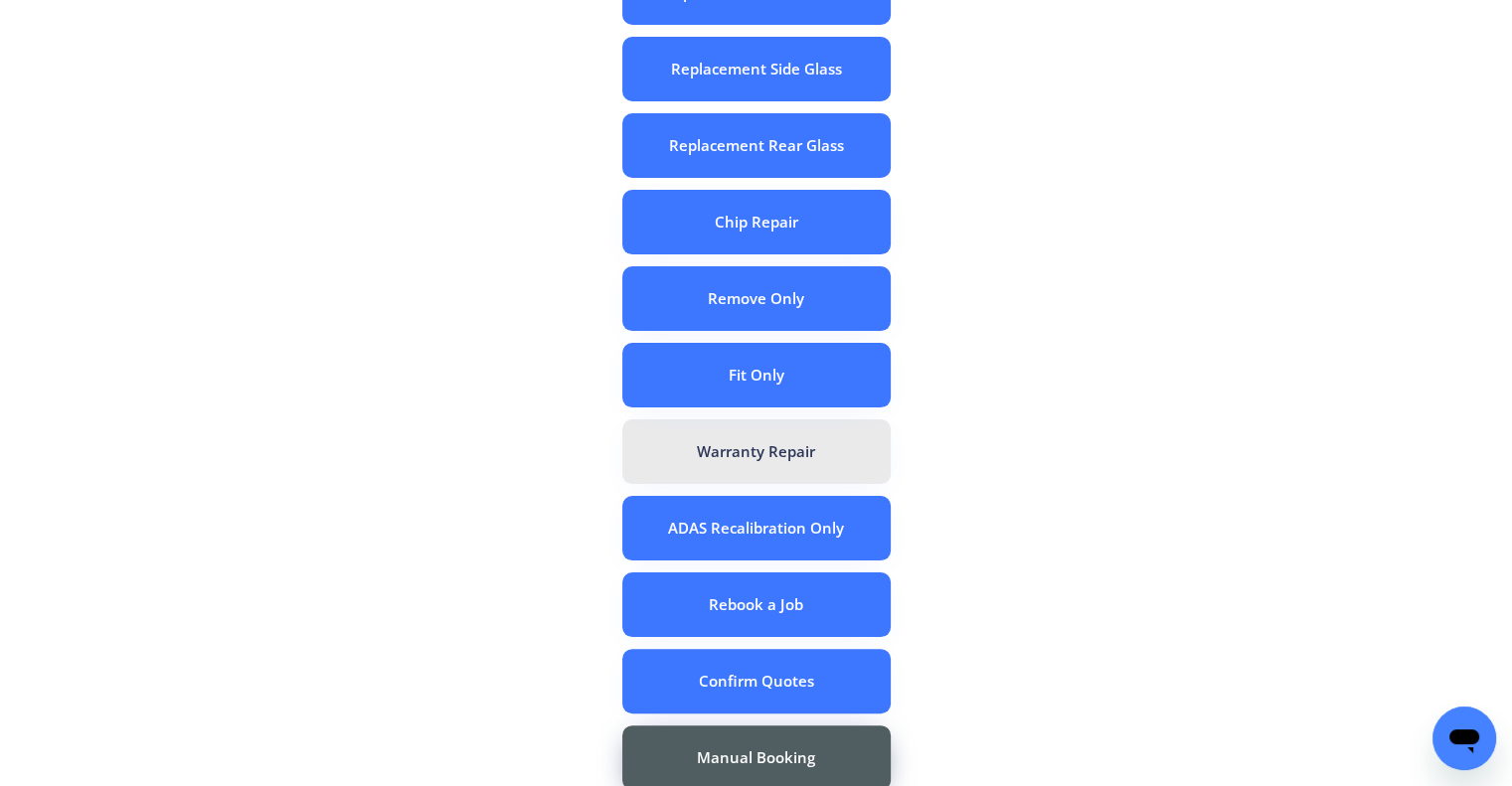 click on "Fit Only" at bounding box center (756, 375) 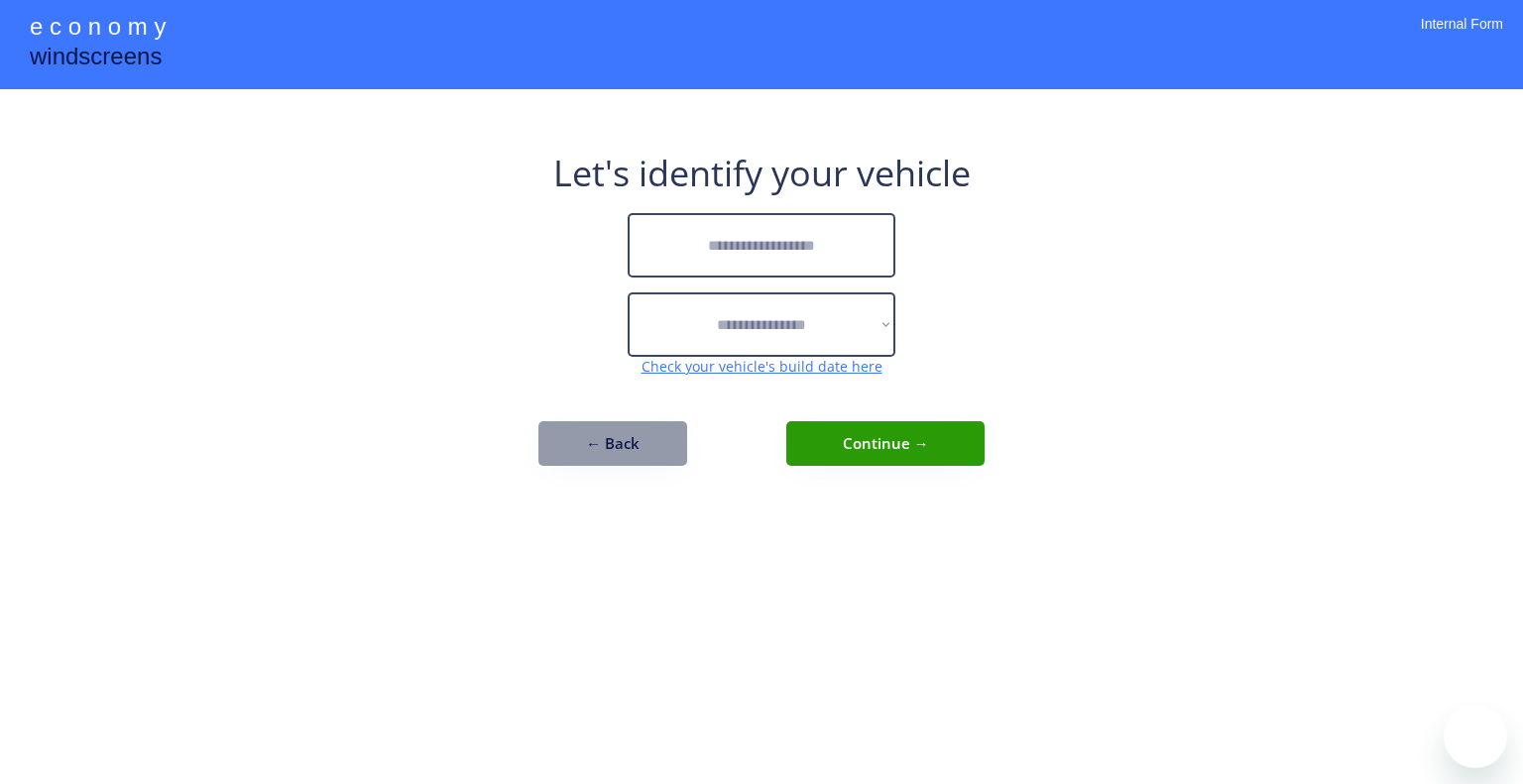 scroll, scrollTop: 0, scrollLeft: 0, axis: both 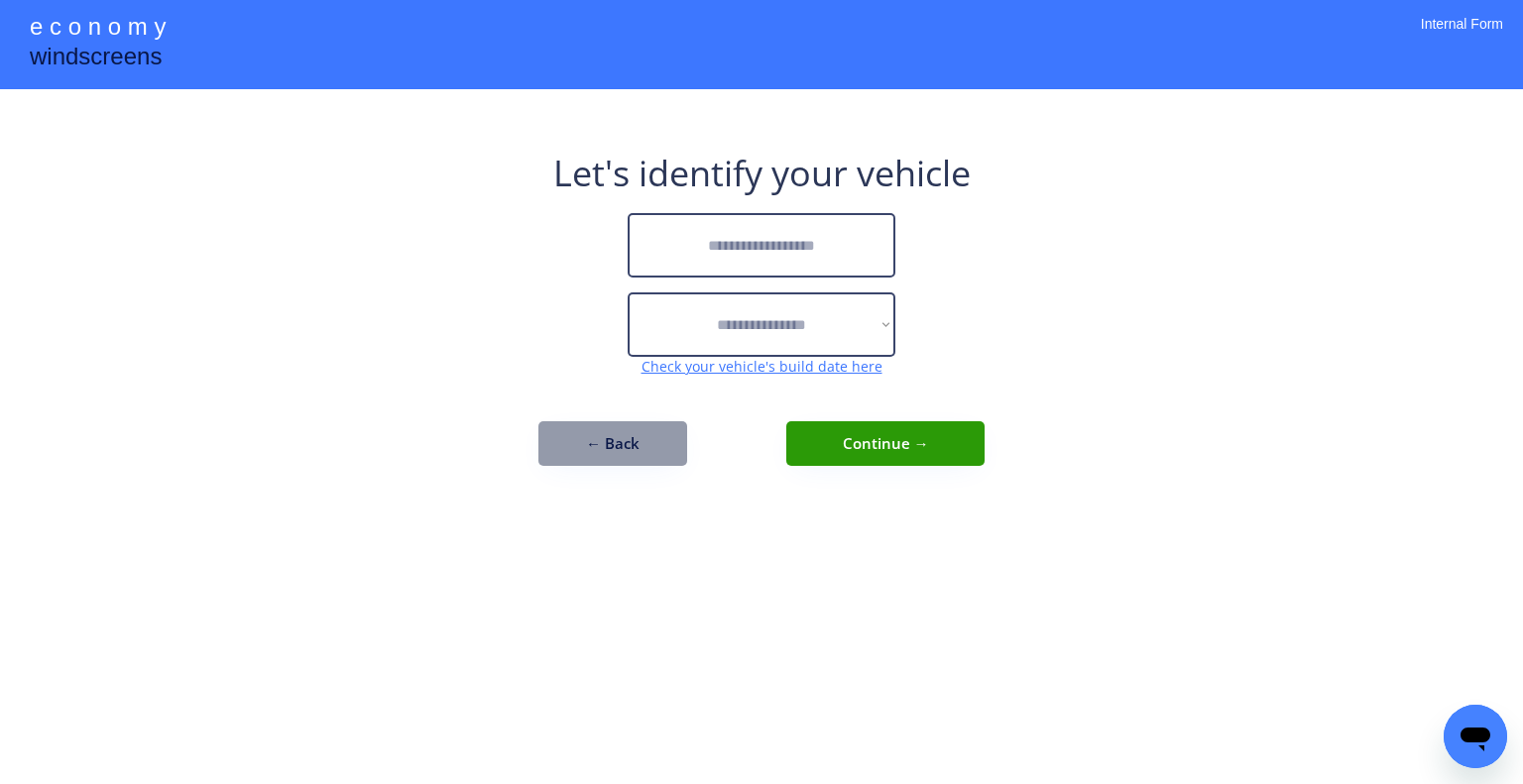 click on "**********" at bounding box center [762, 392] 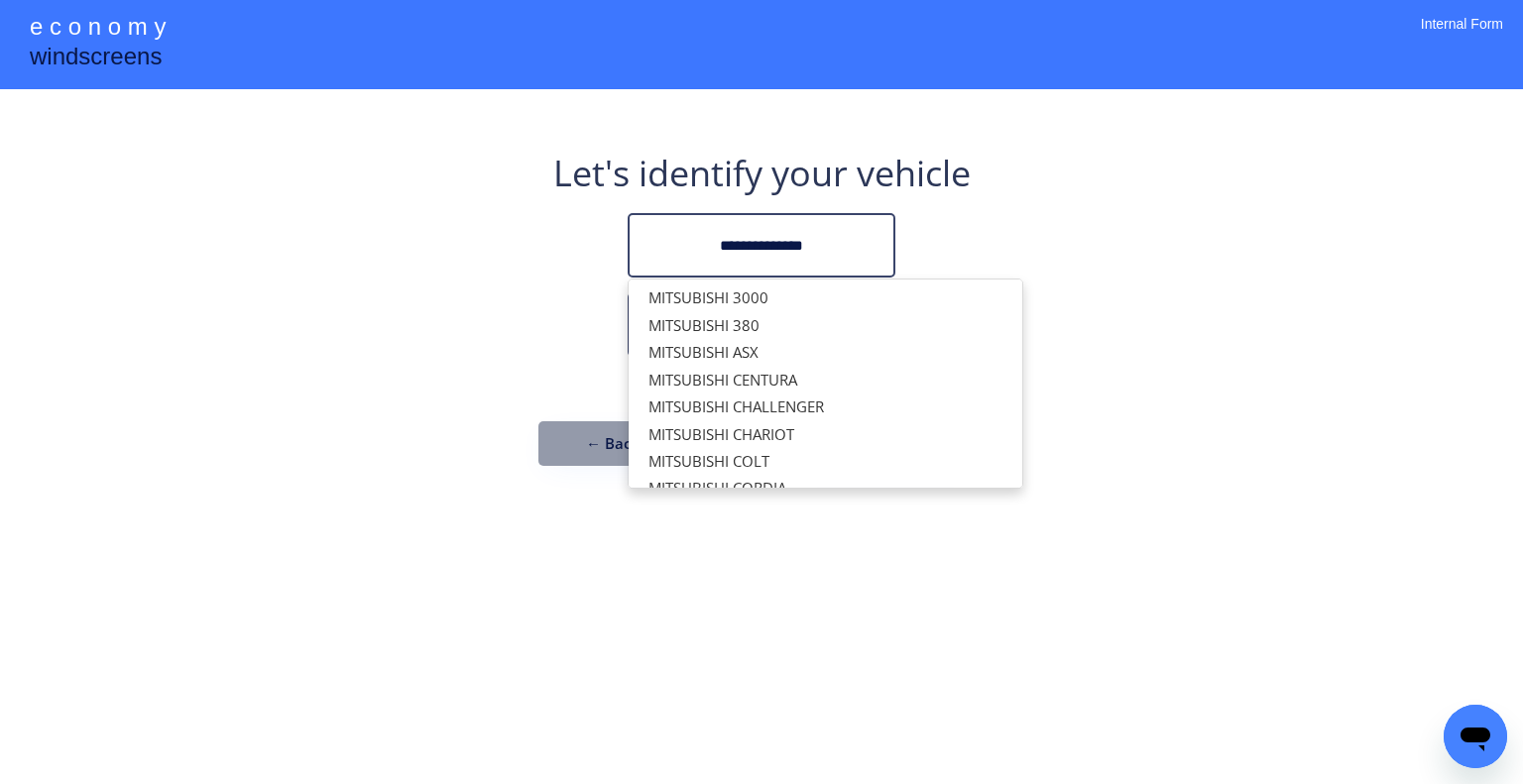 type on "**********" 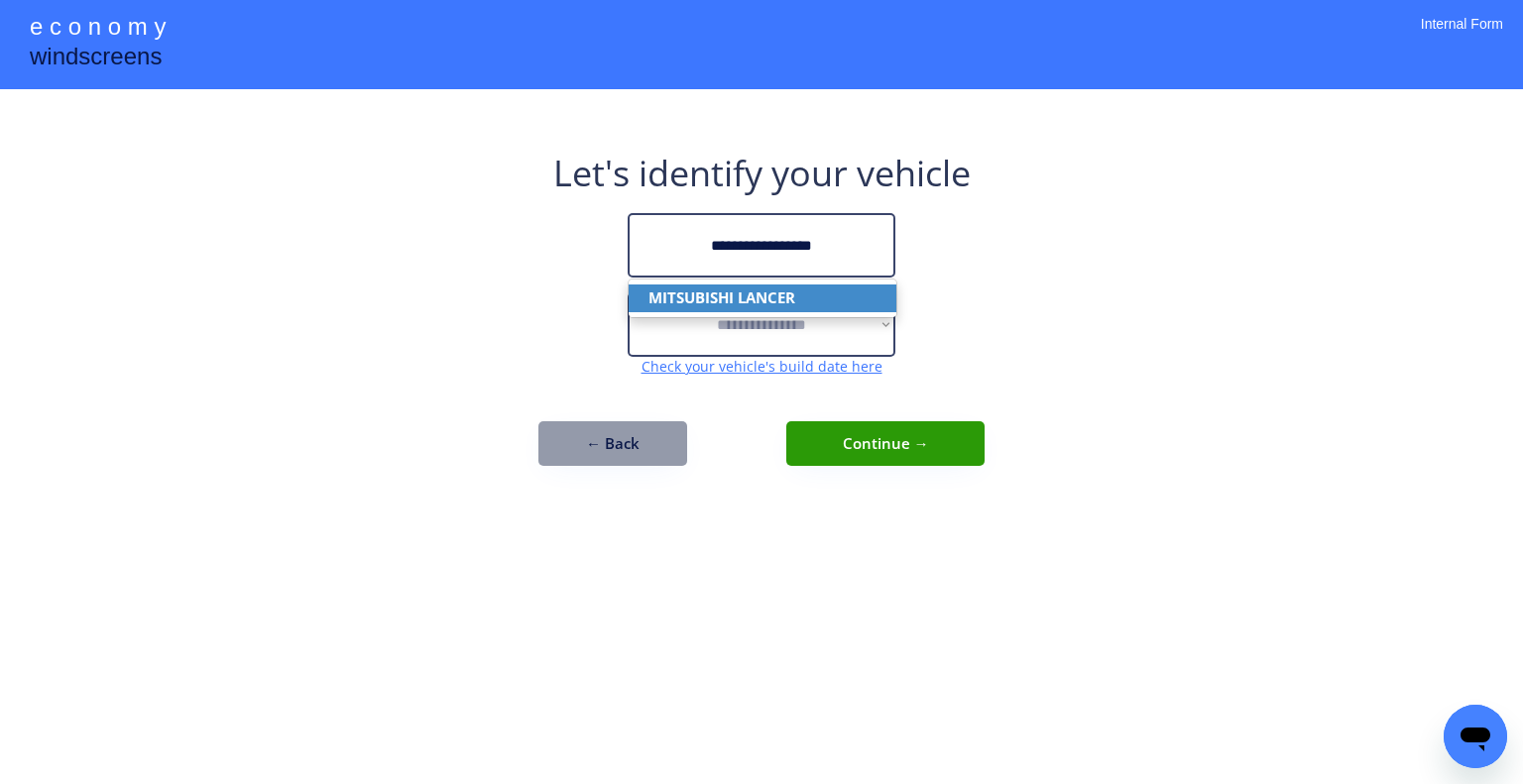click on "MITSUBISHI LANCER" at bounding box center (762, 297) 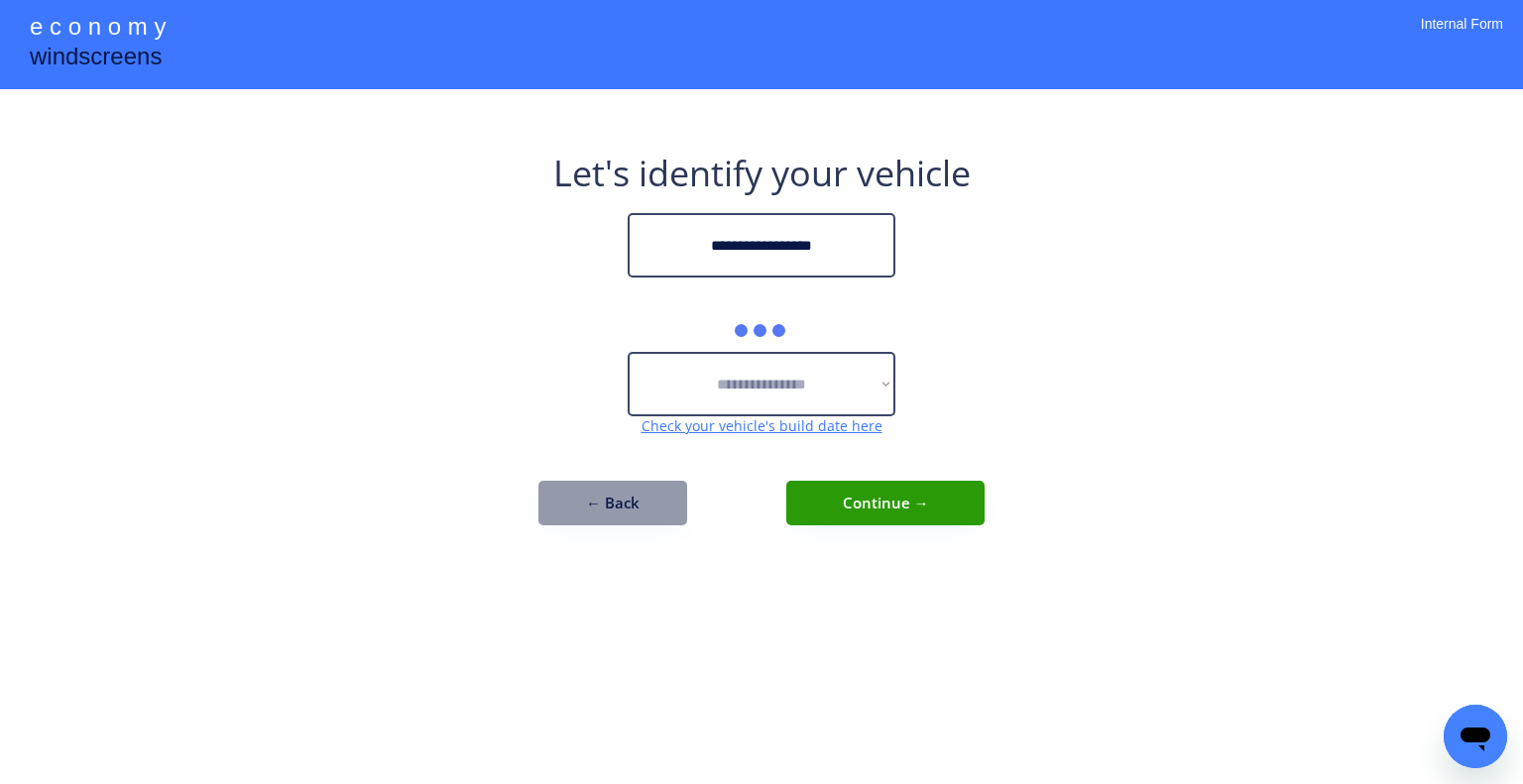 type on "**********" 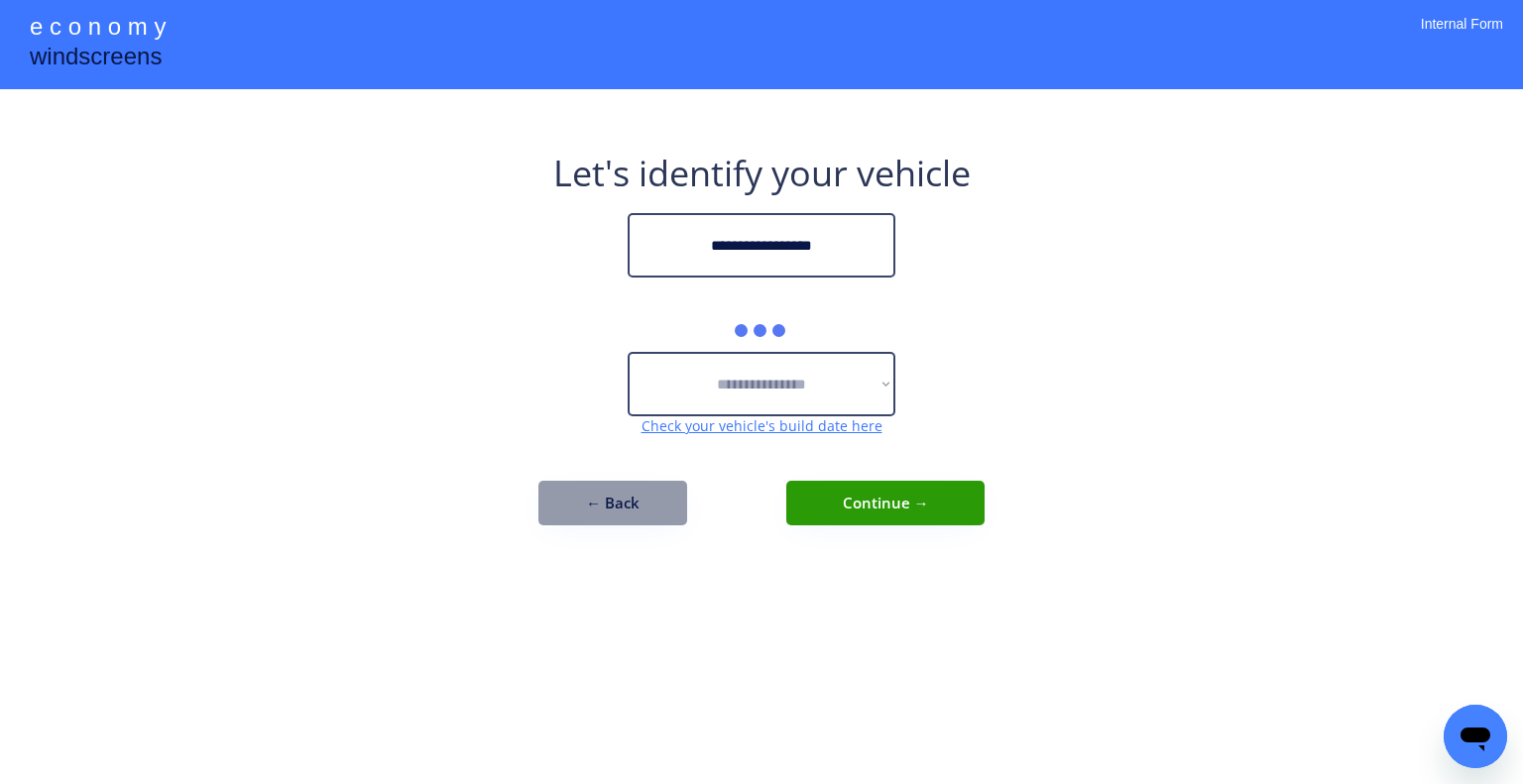 click on "**********" at bounding box center [762, 392] 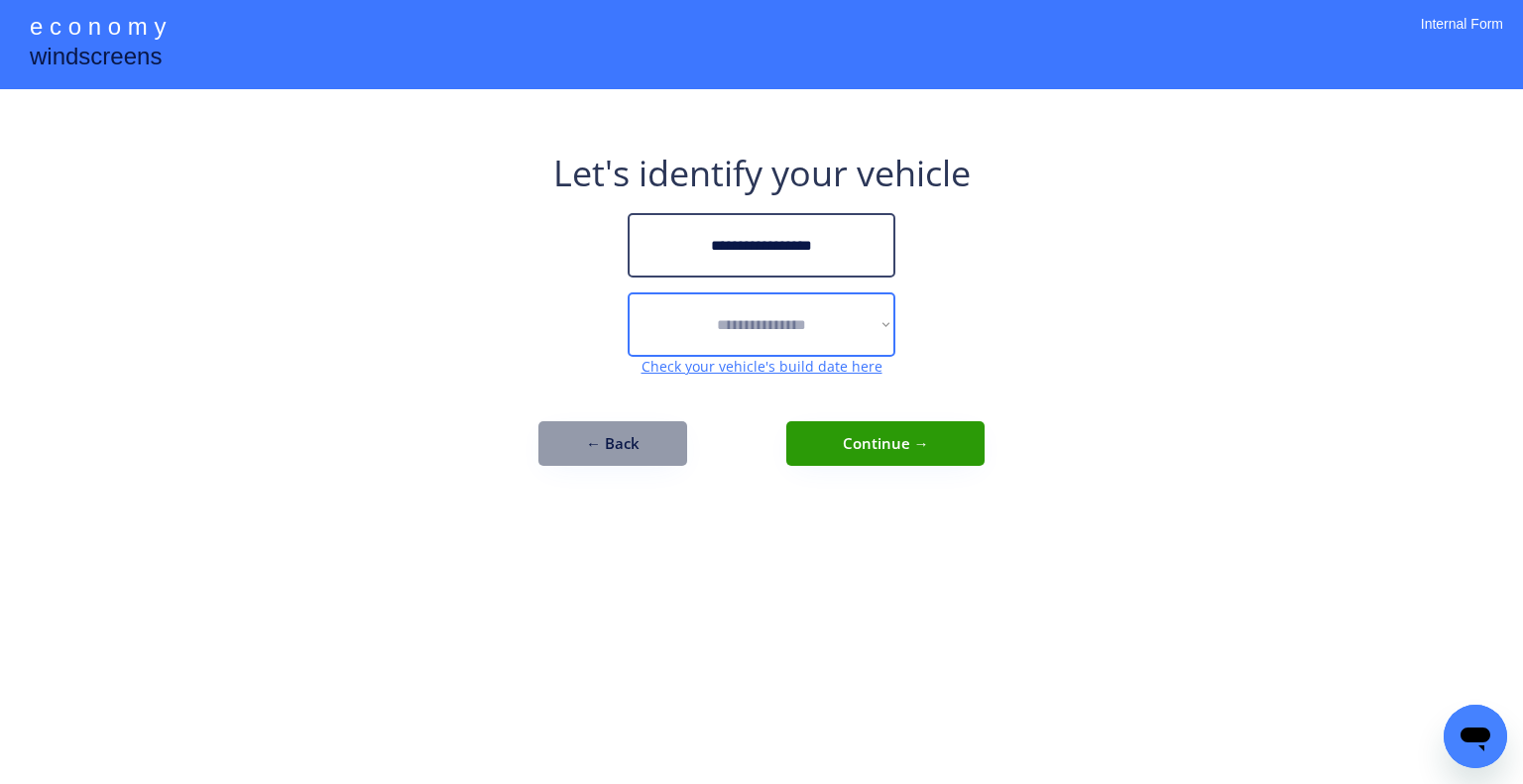 click on "**********" at bounding box center (762, 324) 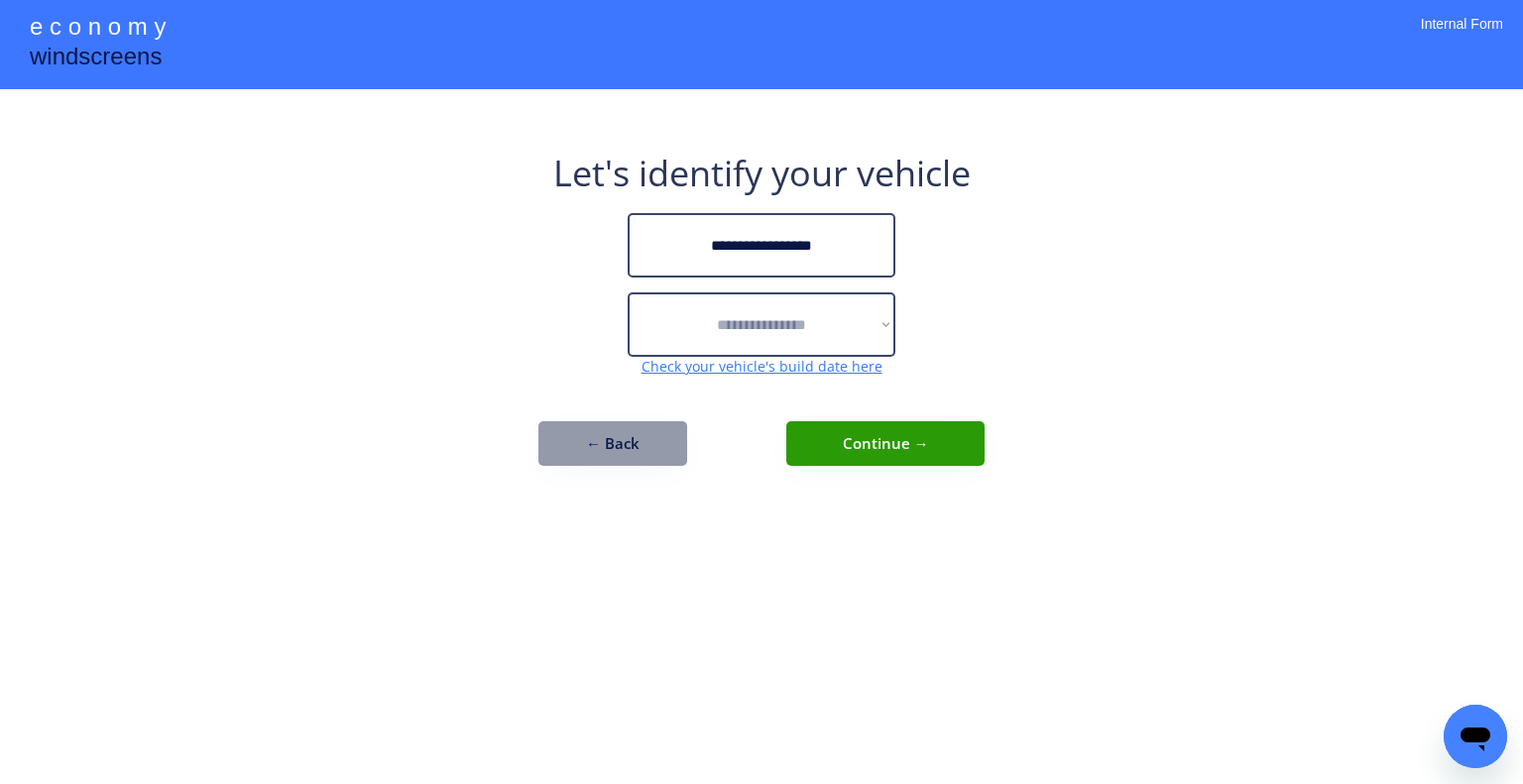click on "**********" at bounding box center (762, 392) 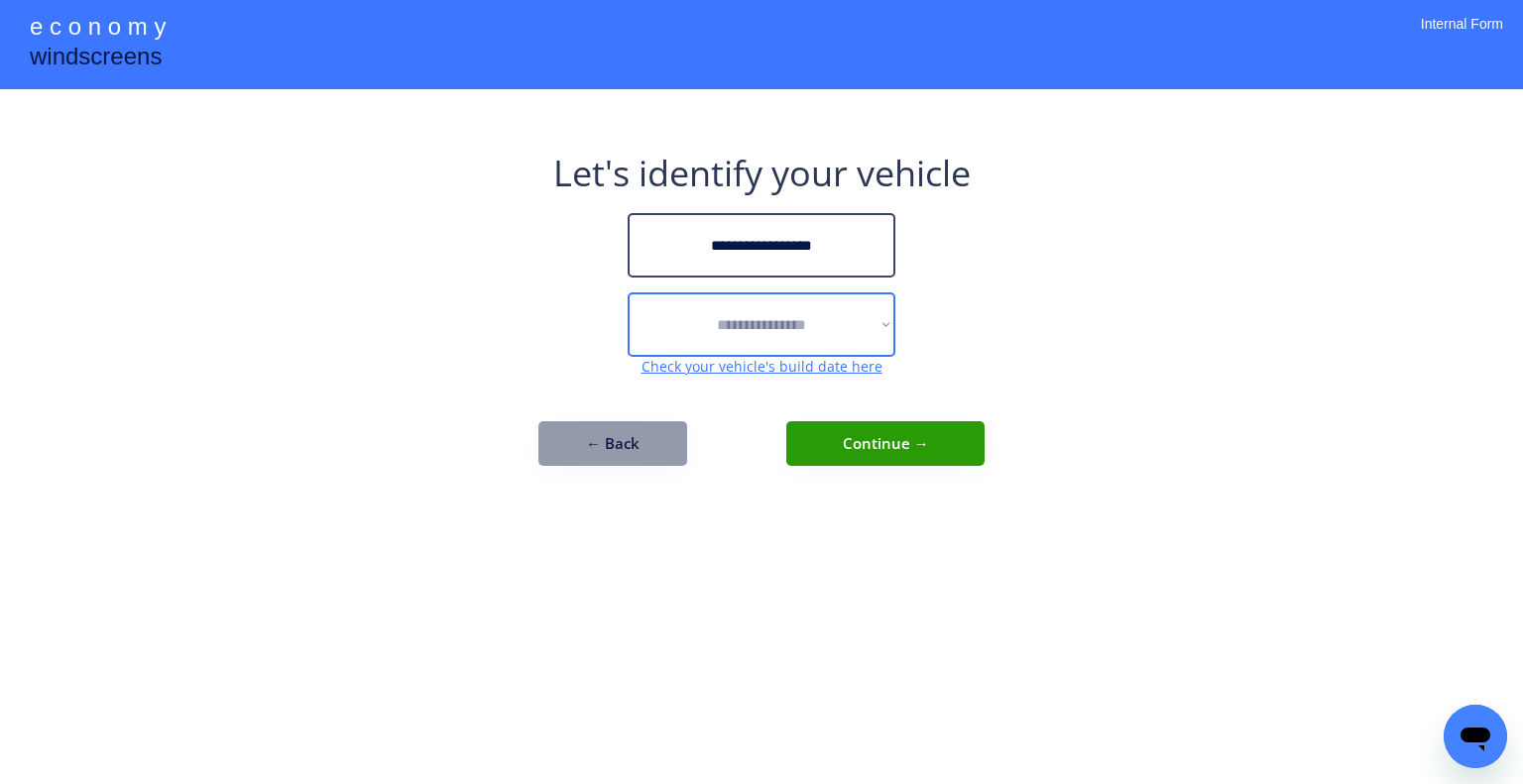 click on "**********" at bounding box center (762, 324) 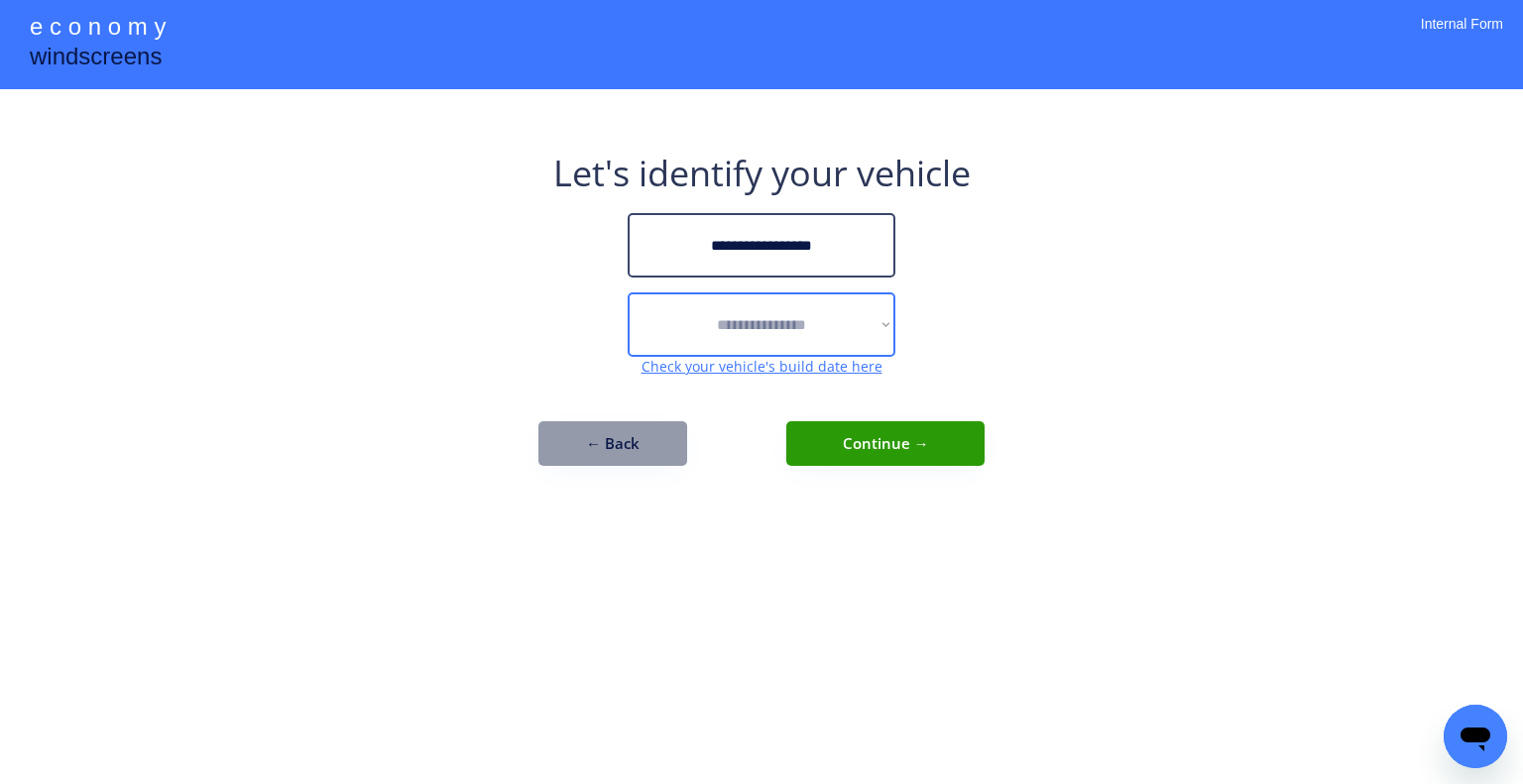 select on "******" 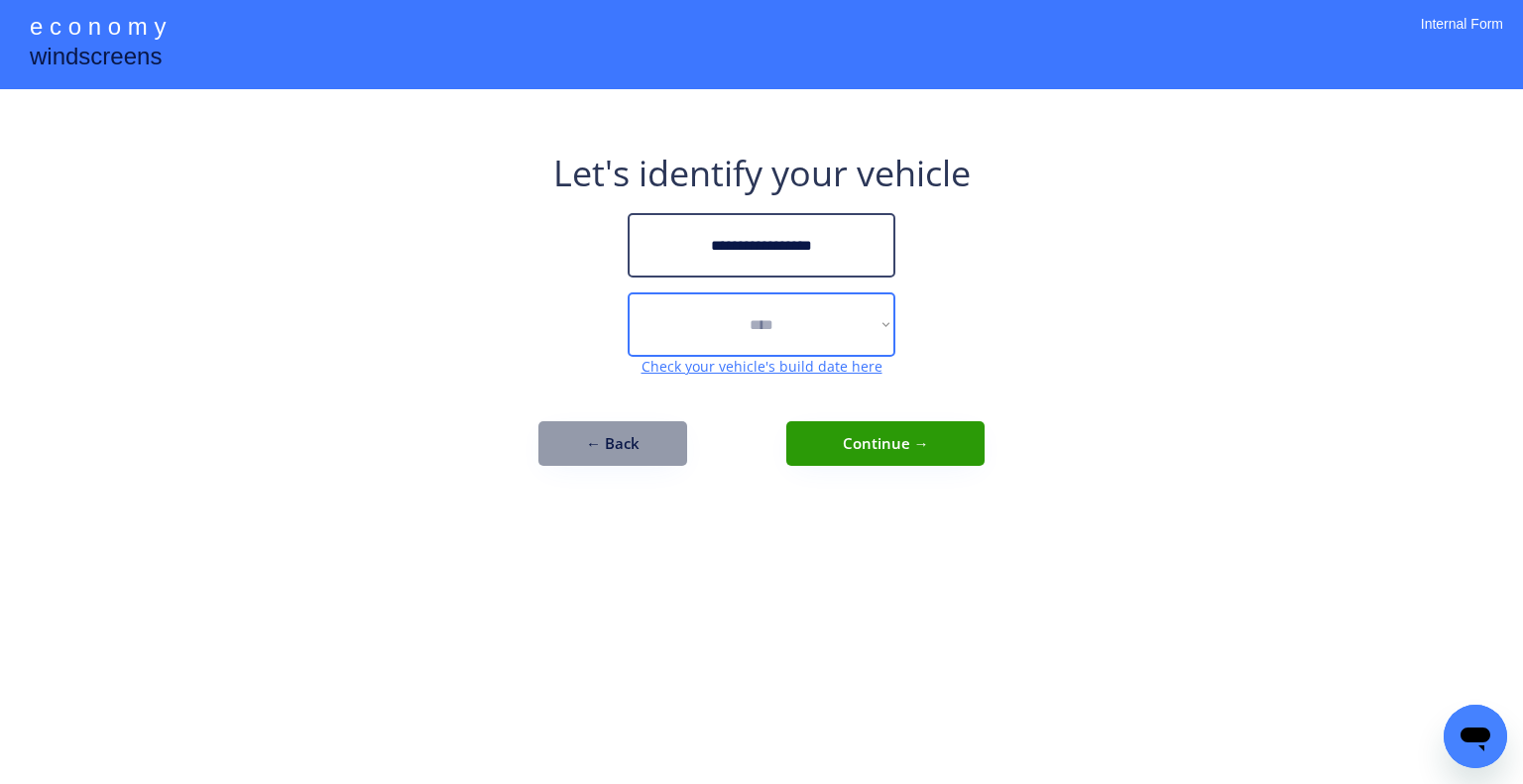 click on "**********" at bounding box center (762, 324) 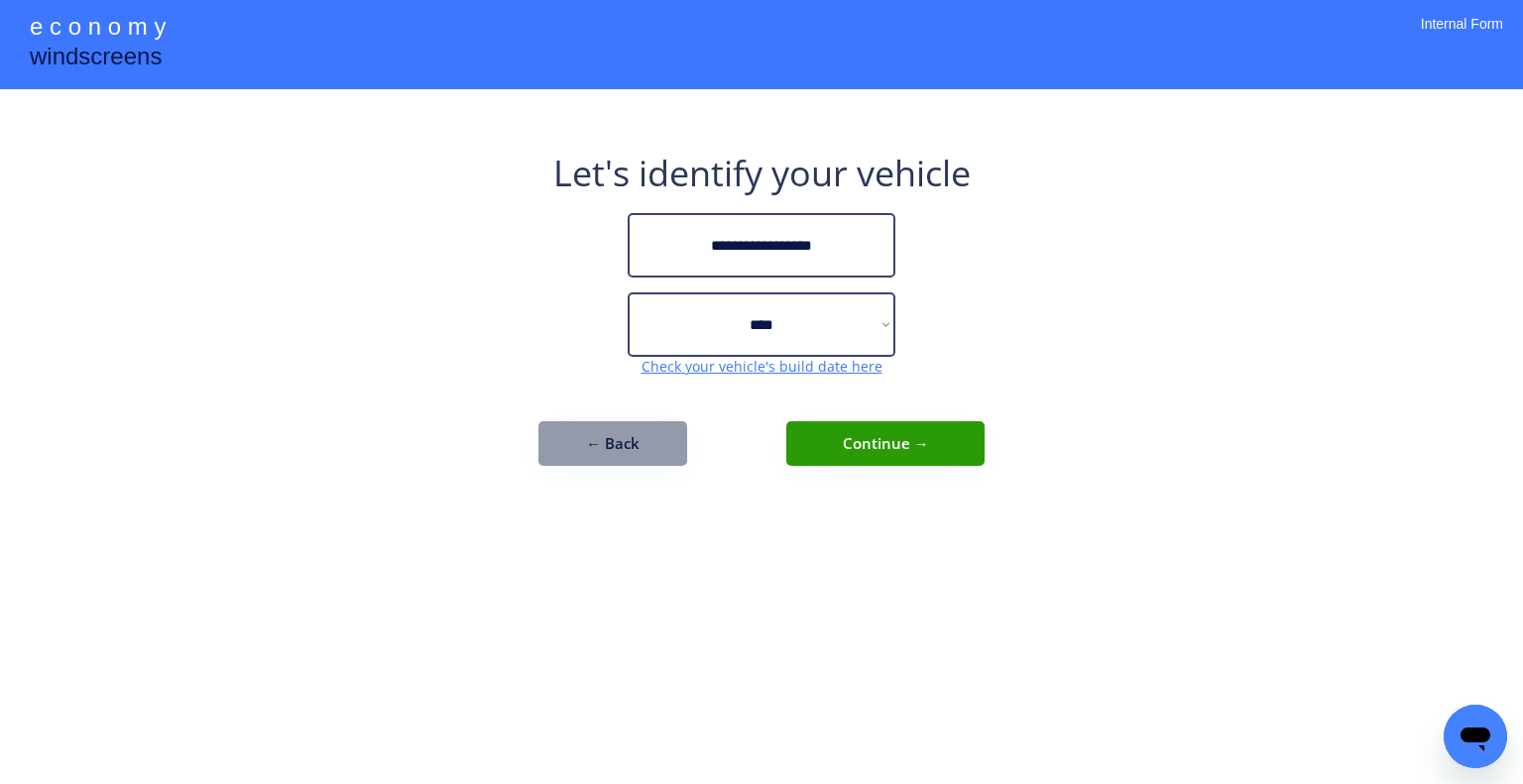 click on "Continue    →" at bounding box center [885, 443] 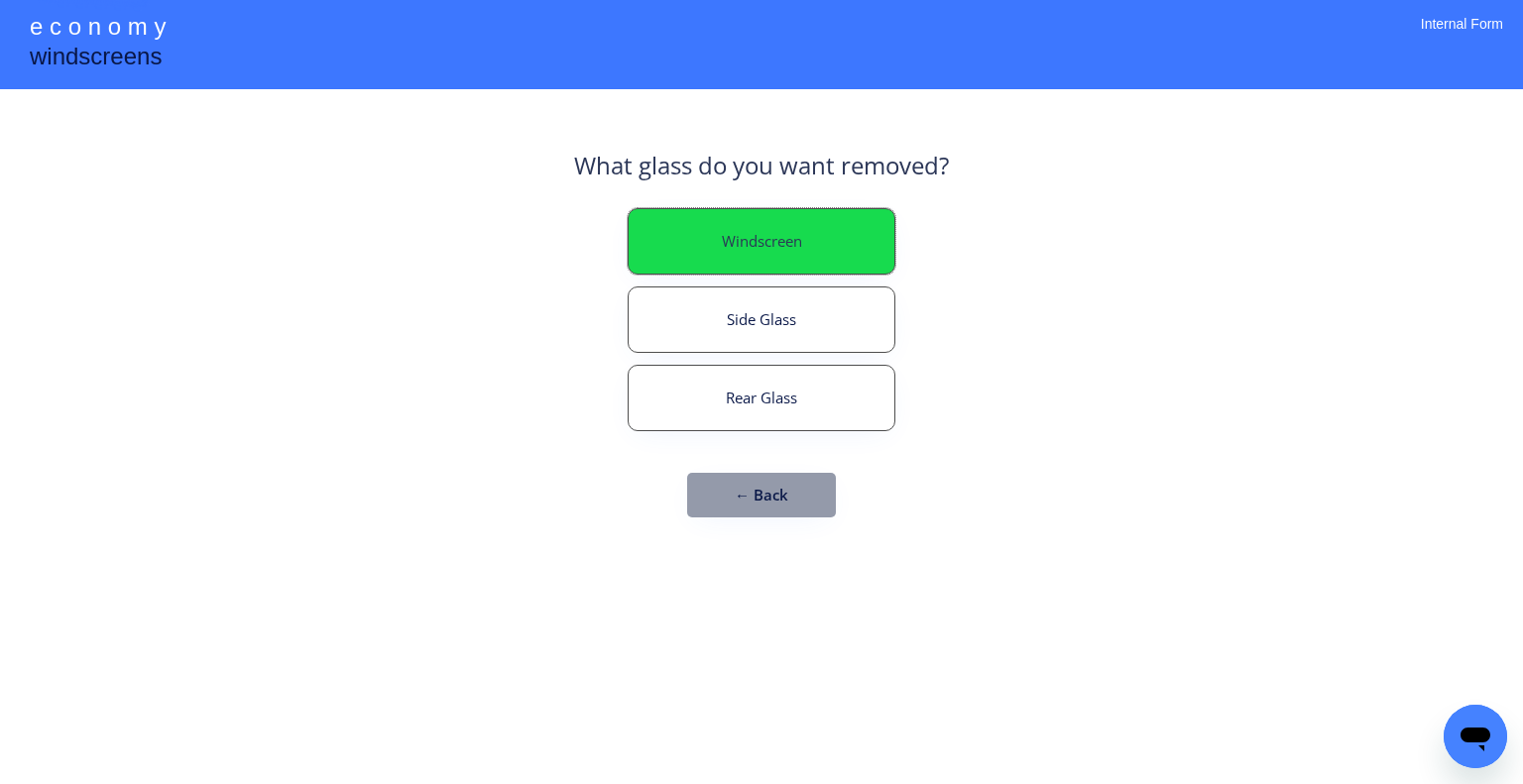 click on "Windscreen" at bounding box center [762, 241] 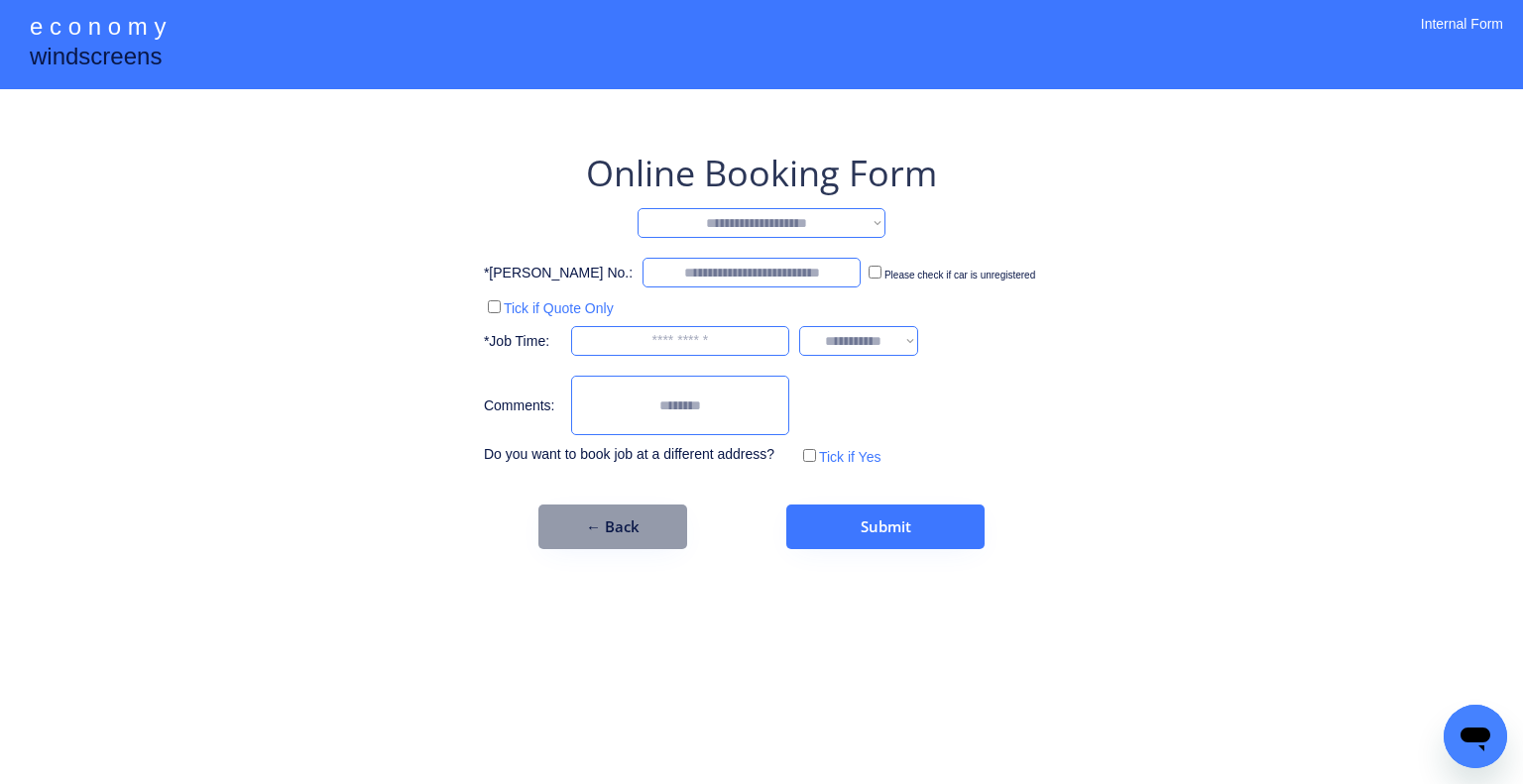 click on "**********" at bounding box center [762, 223] 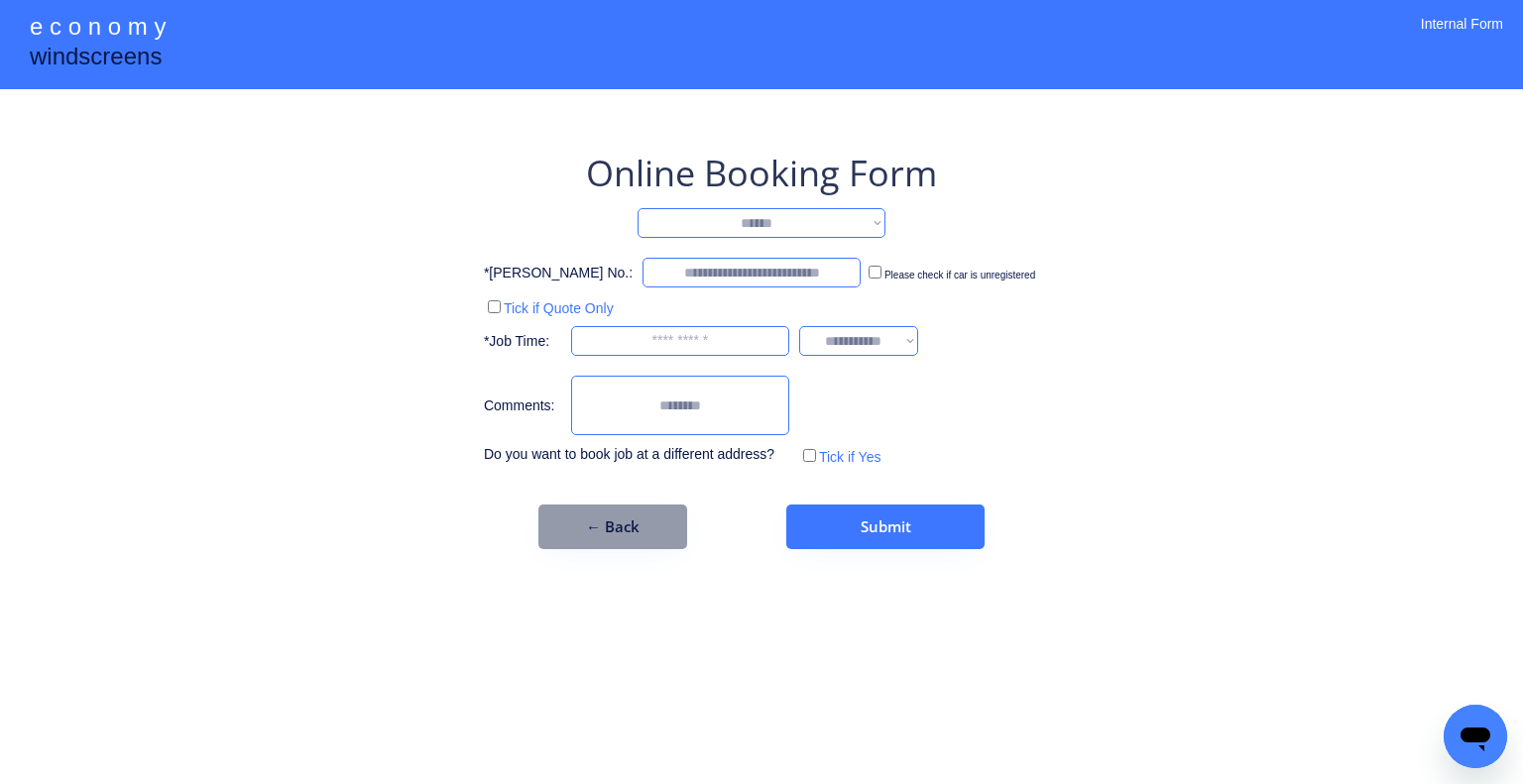 click on "**********" at bounding box center (762, 223) 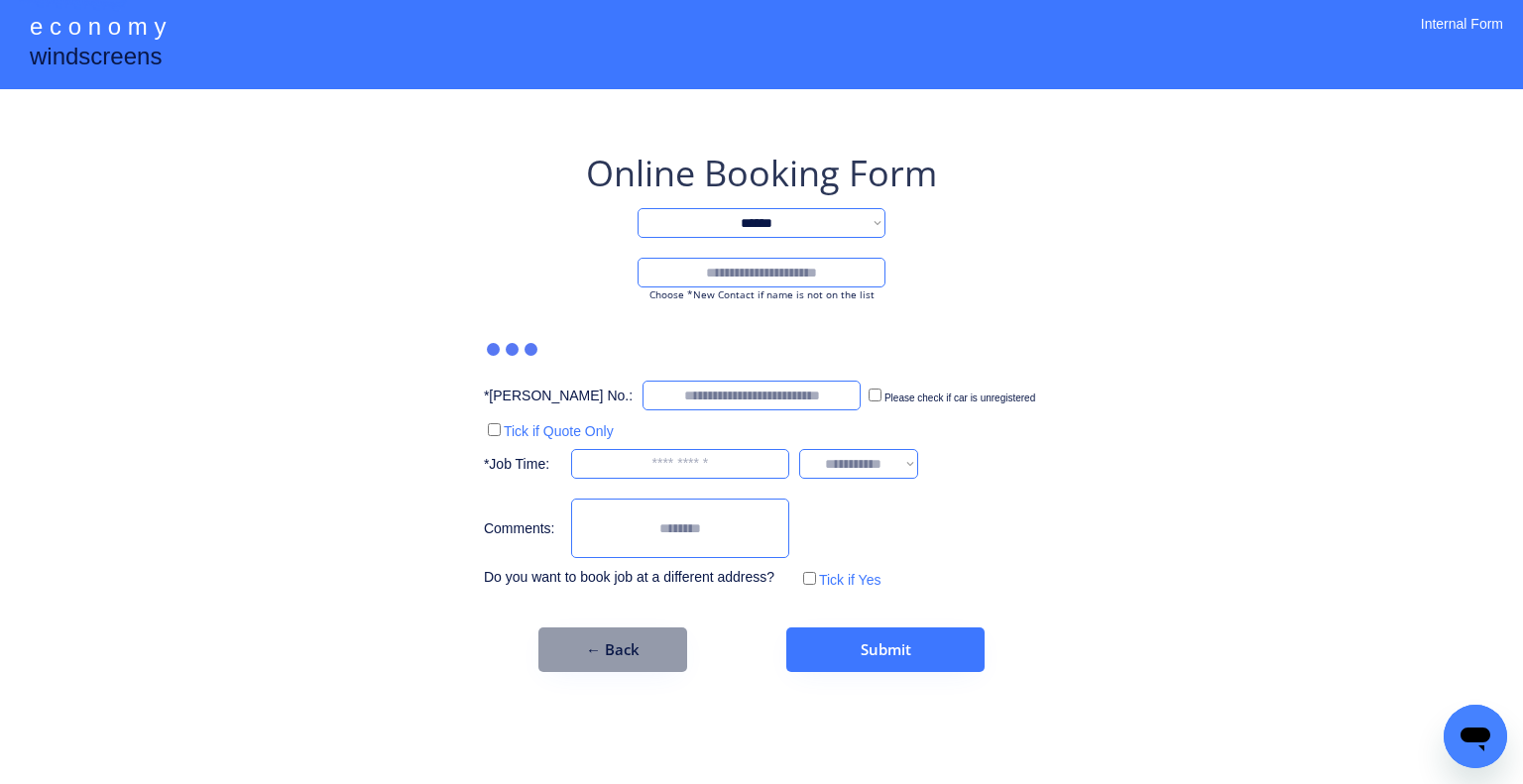 click at bounding box center (762, 273) 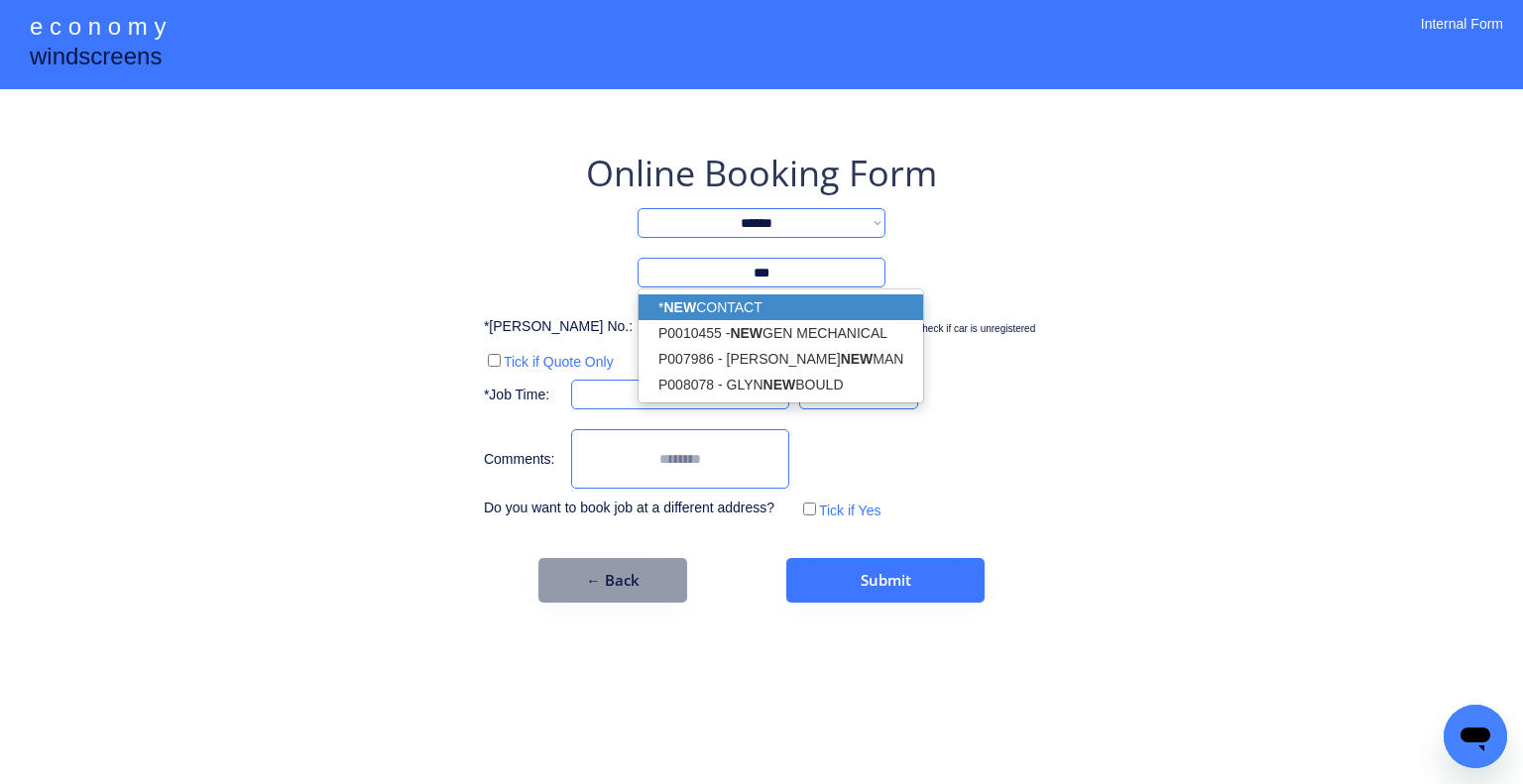 click on "* NEW  CONTACT" at bounding box center (780, 307) 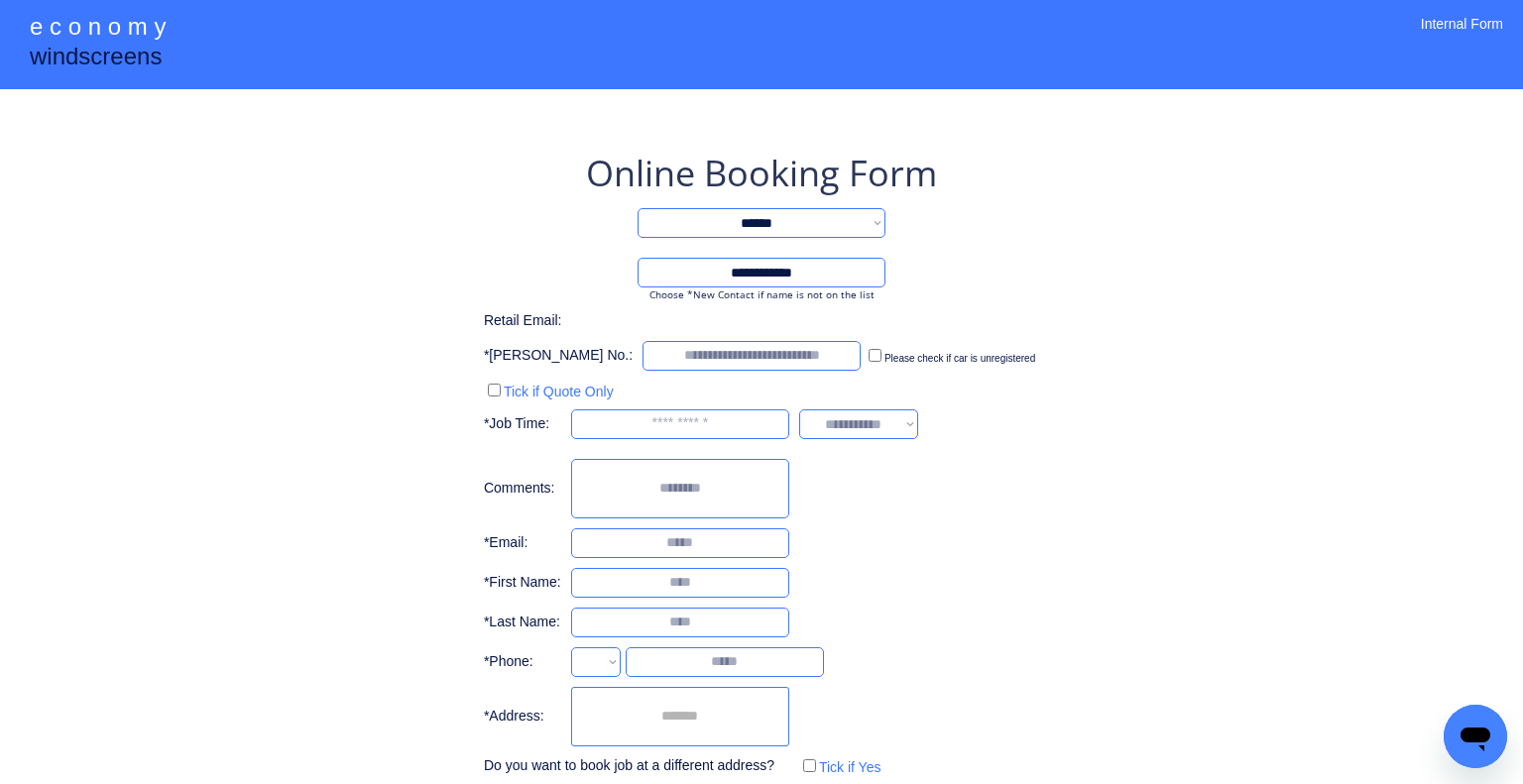 type on "**********" 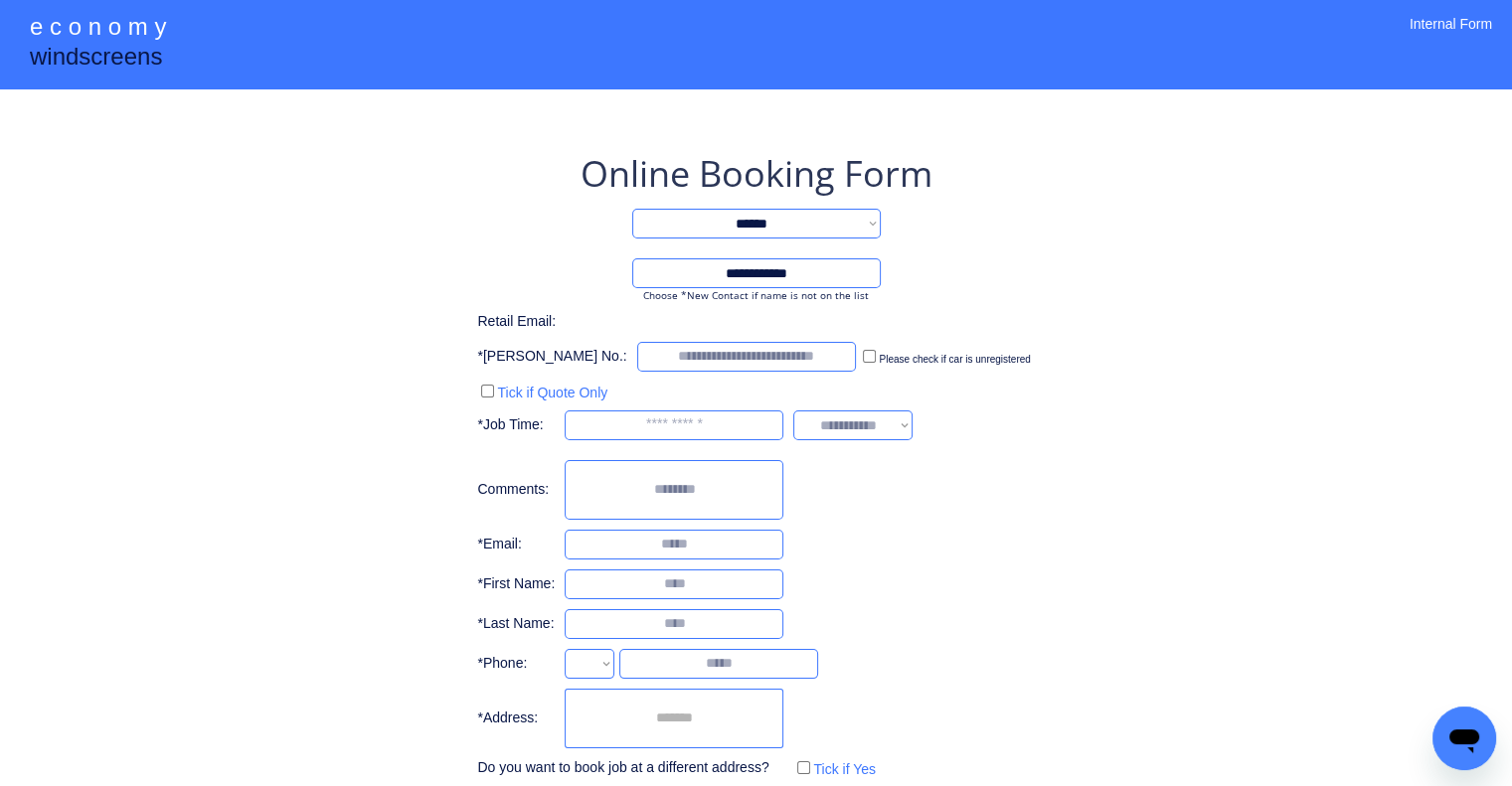 click on "**********" at bounding box center (756, 446) 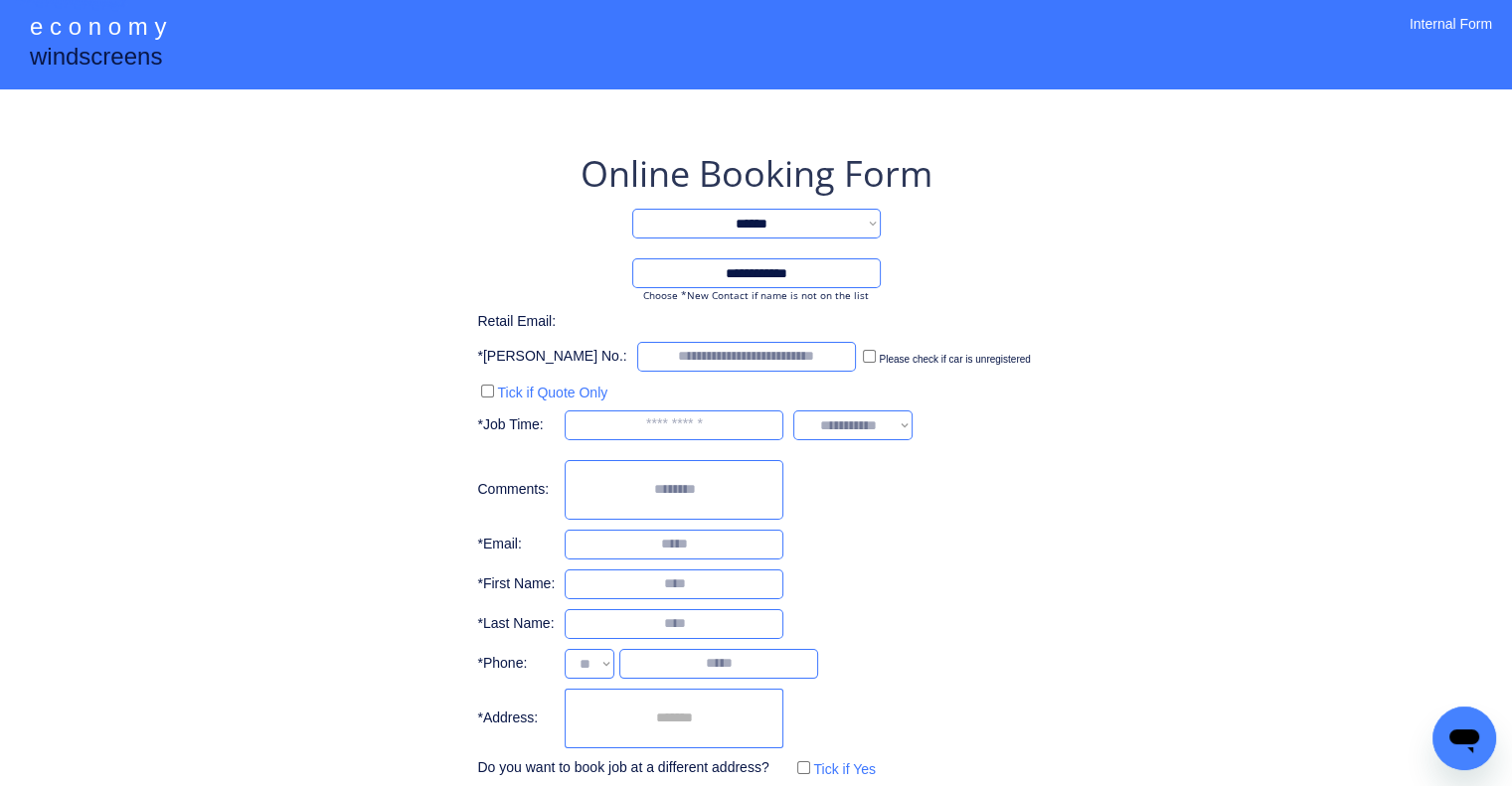 click at bounding box center (674, 718) 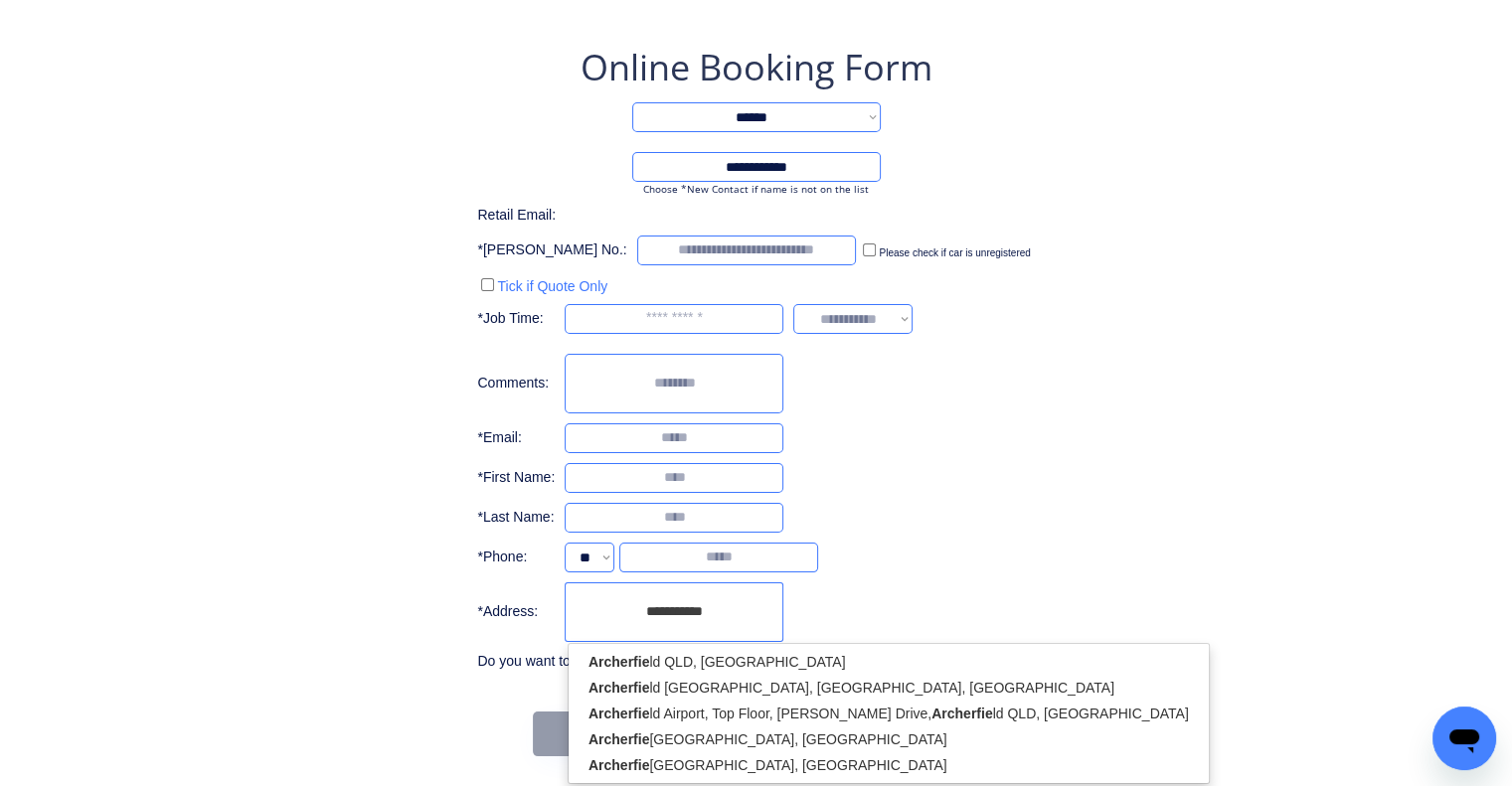 scroll, scrollTop: 105, scrollLeft: 0, axis: vertical 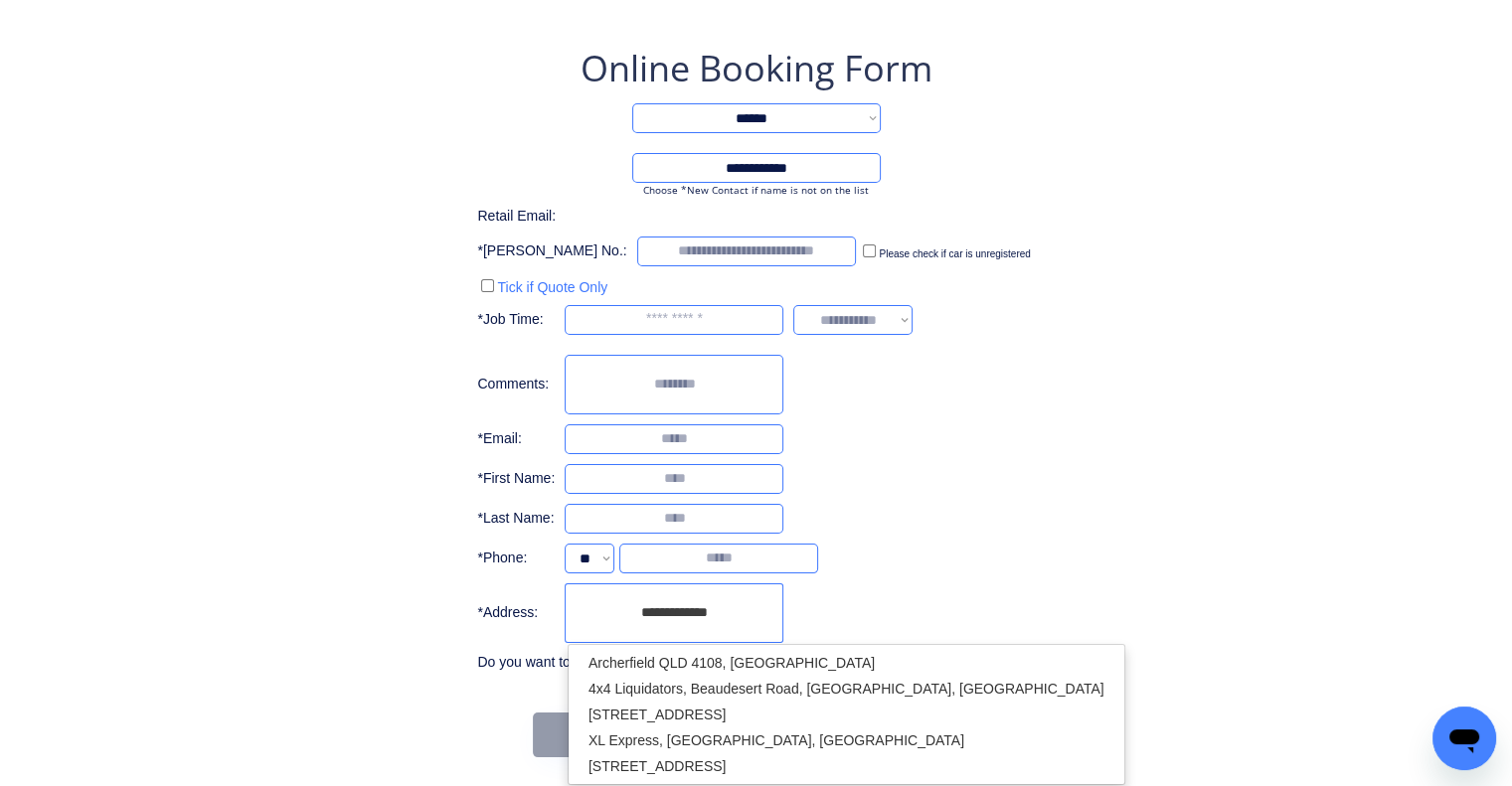click on "Archerfield QLD 4108, [GEOGRAPHIC_DATA] 4x4 Liquidators, [GEOGRAPHIC_DATA] [STREET_ADDRESS][GEOGRAPHIC_DATA]" at bounding box center [846, 714] 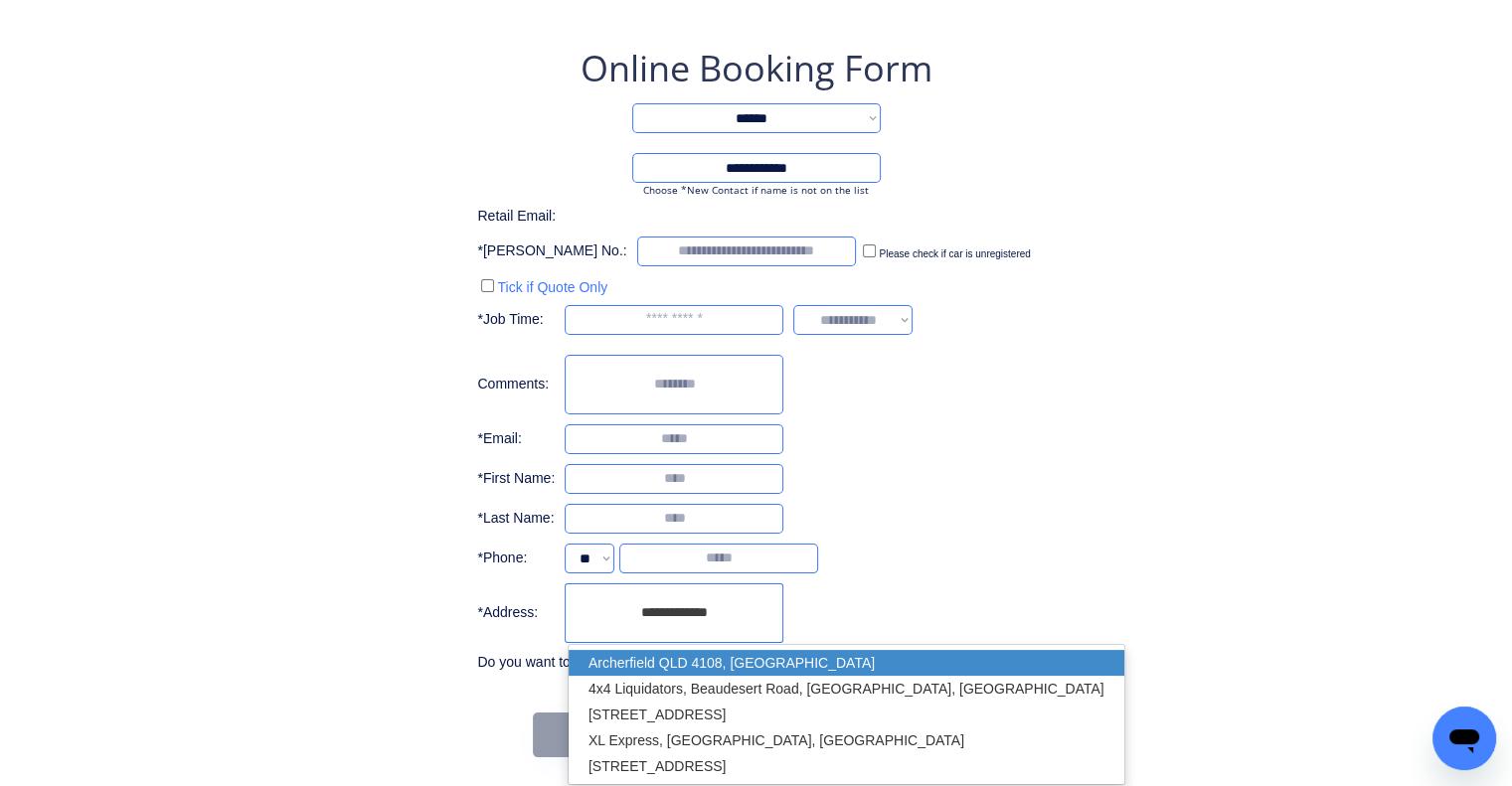 click on "Archerfield QLD 4108, [GEOGRAPHIC_DATA]" at bounding box center [846, 663] 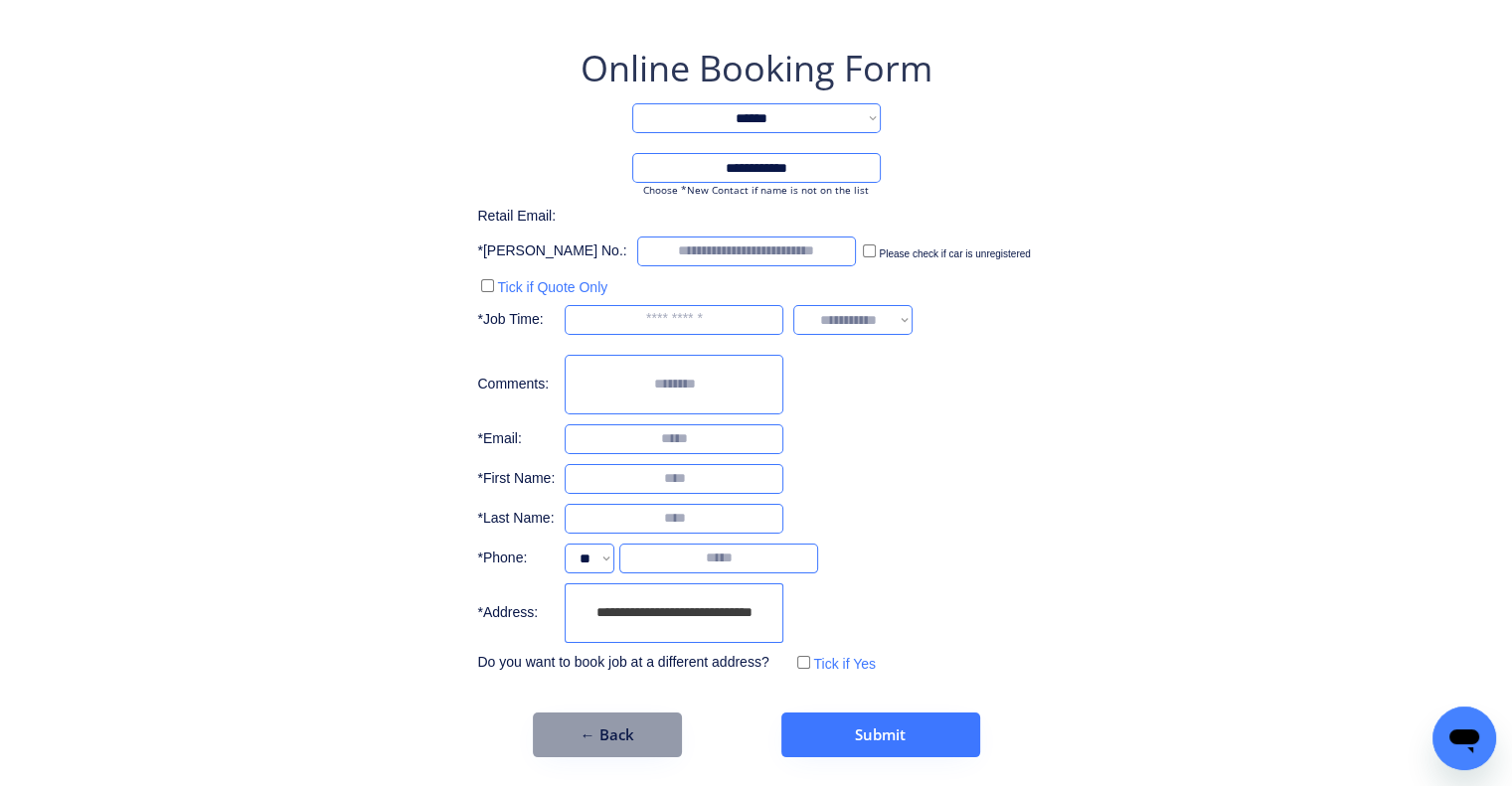 type on "**********" 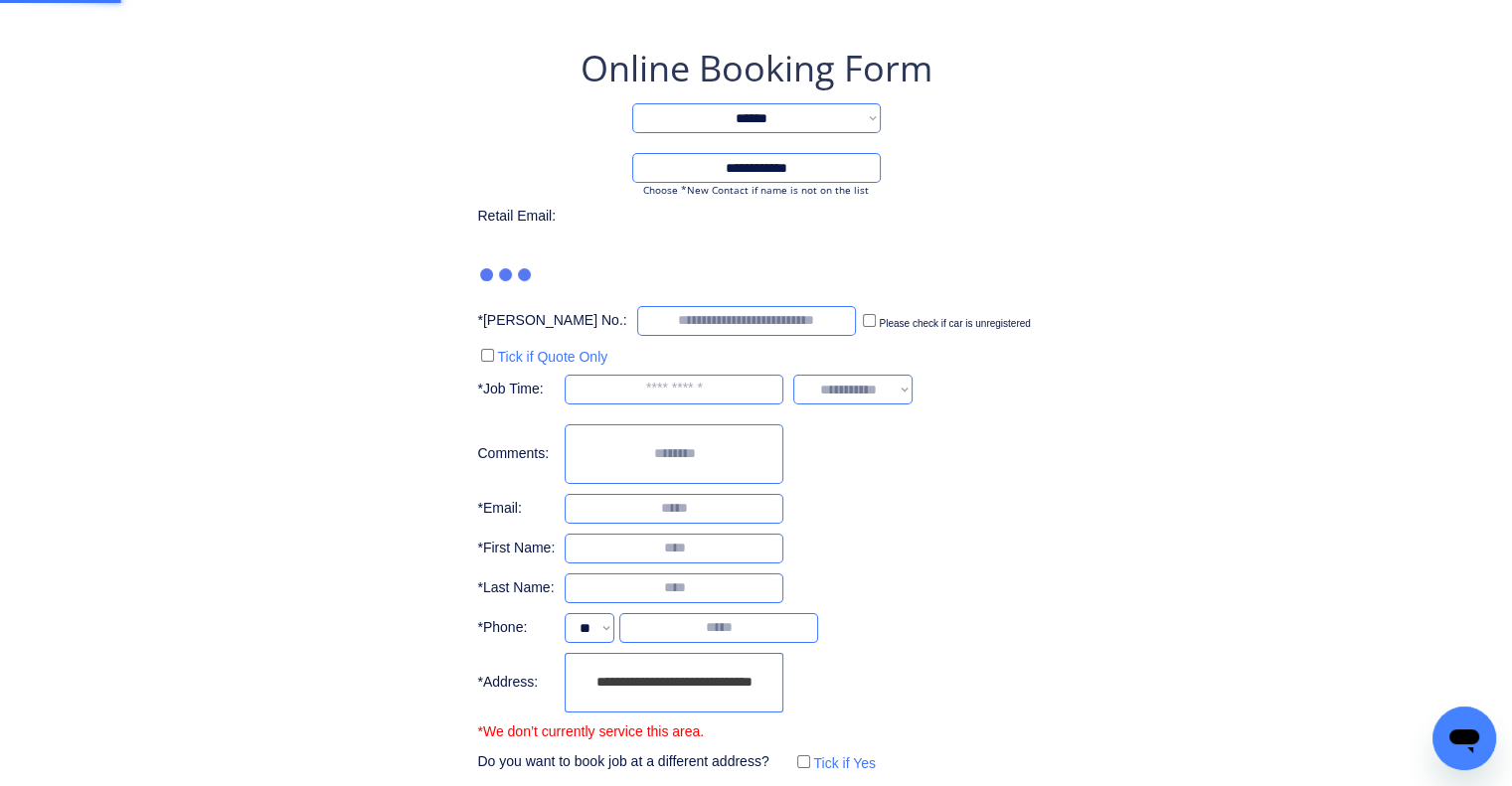 click on "**********" at bounding box center [756, 449] 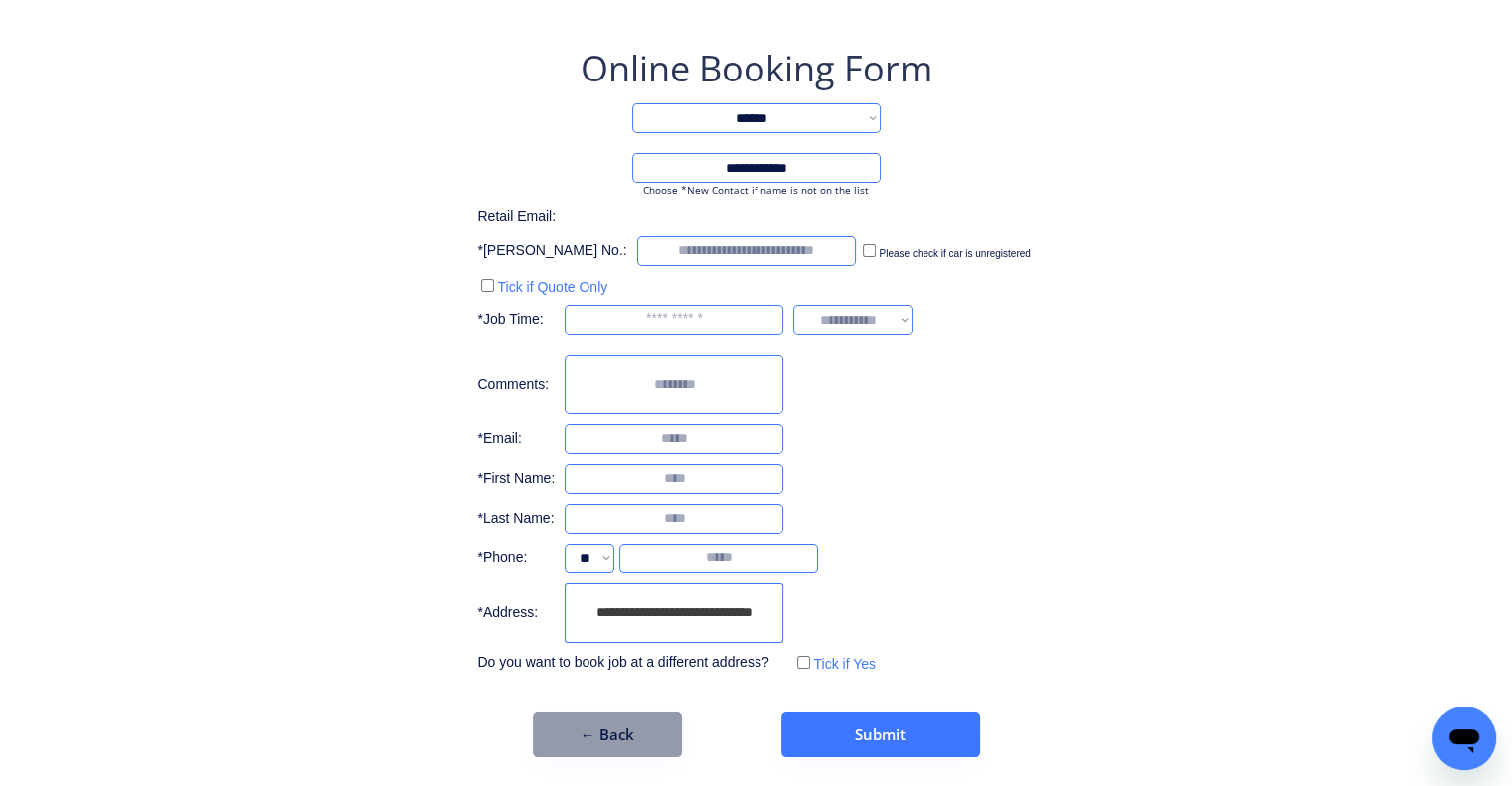 click at bounding box center (674, 320) 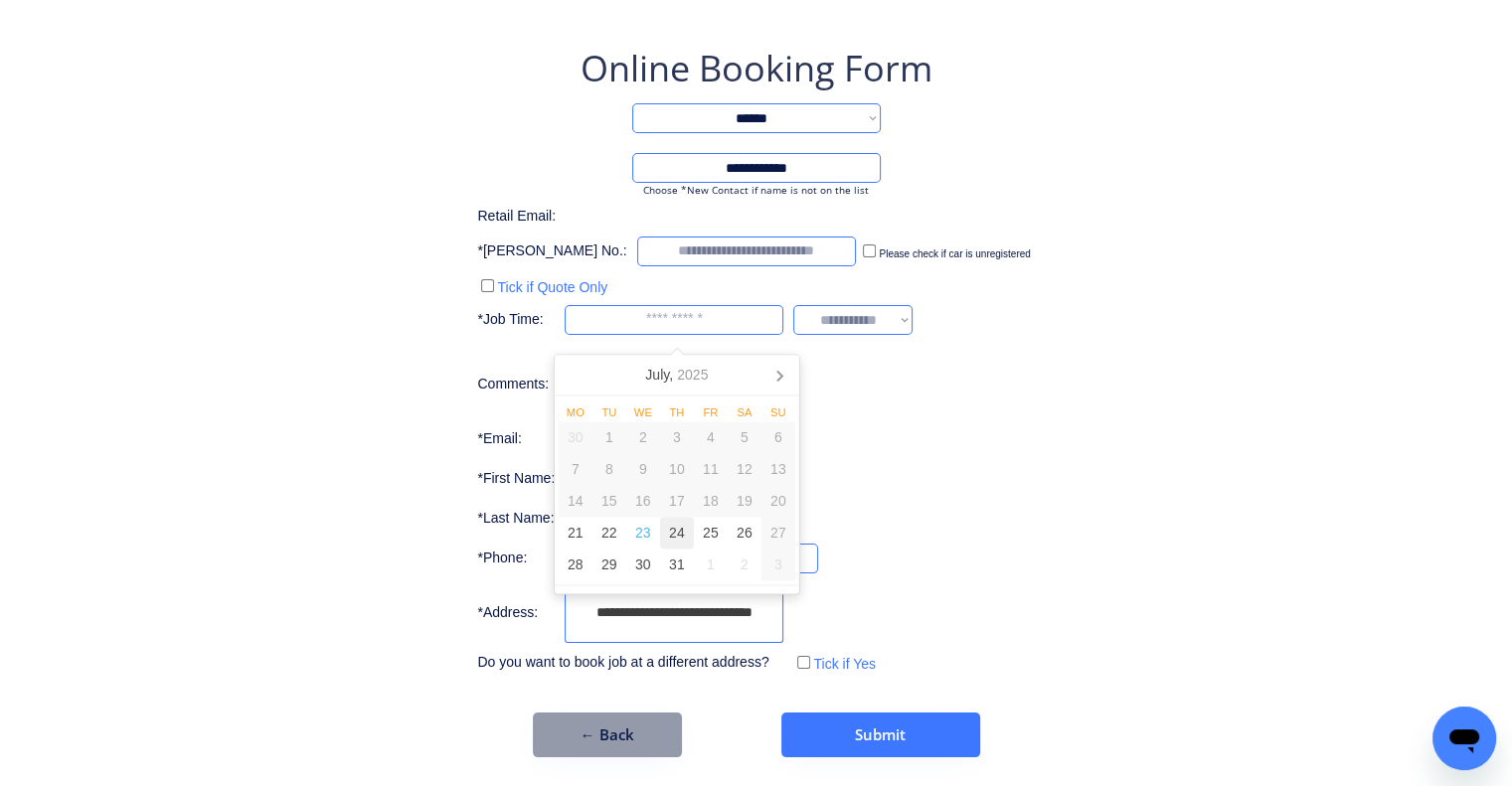 click on "24" at bounding box center [677, 534] 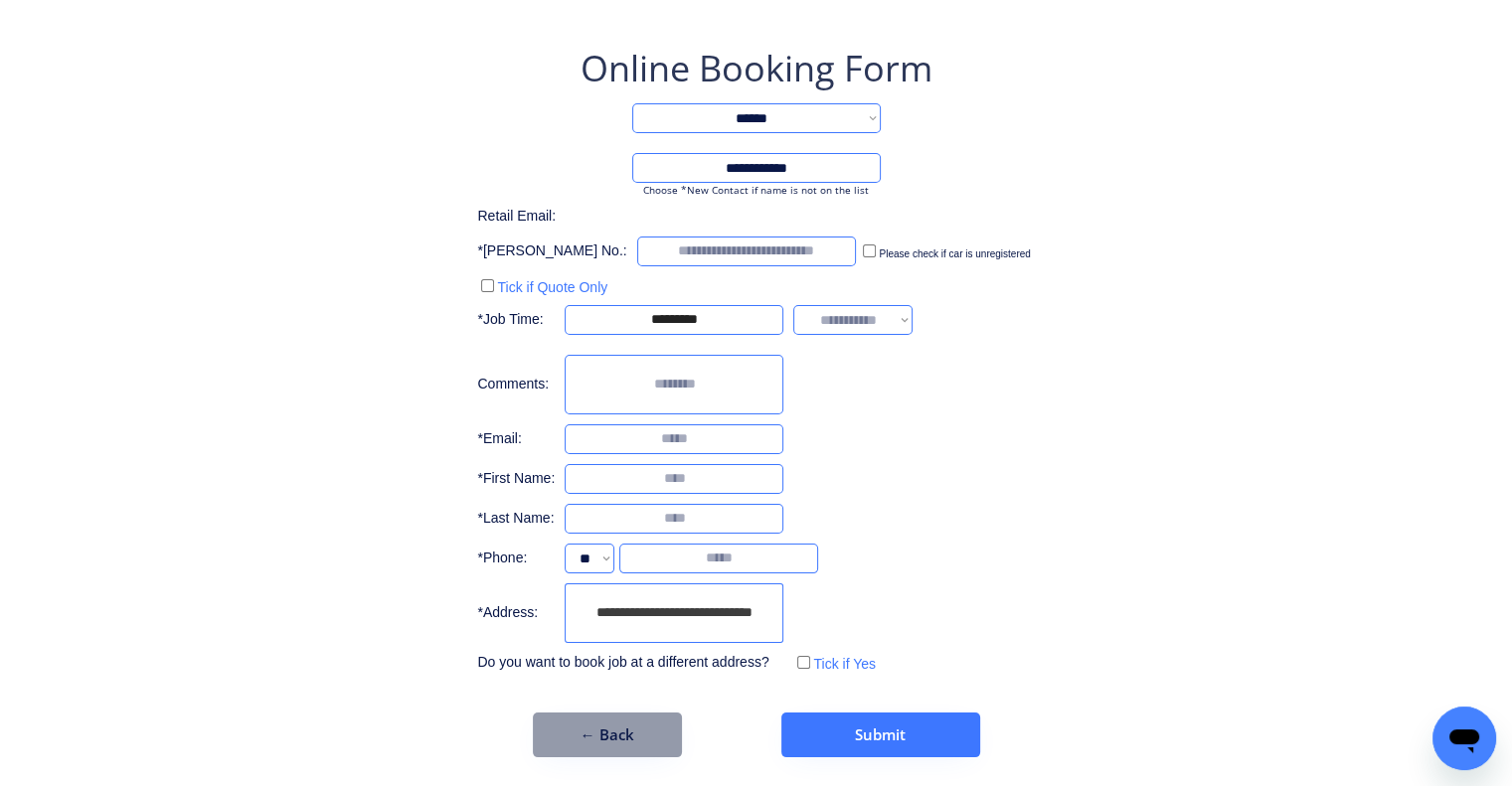 click on "**********" at bounding box center (756, 341) 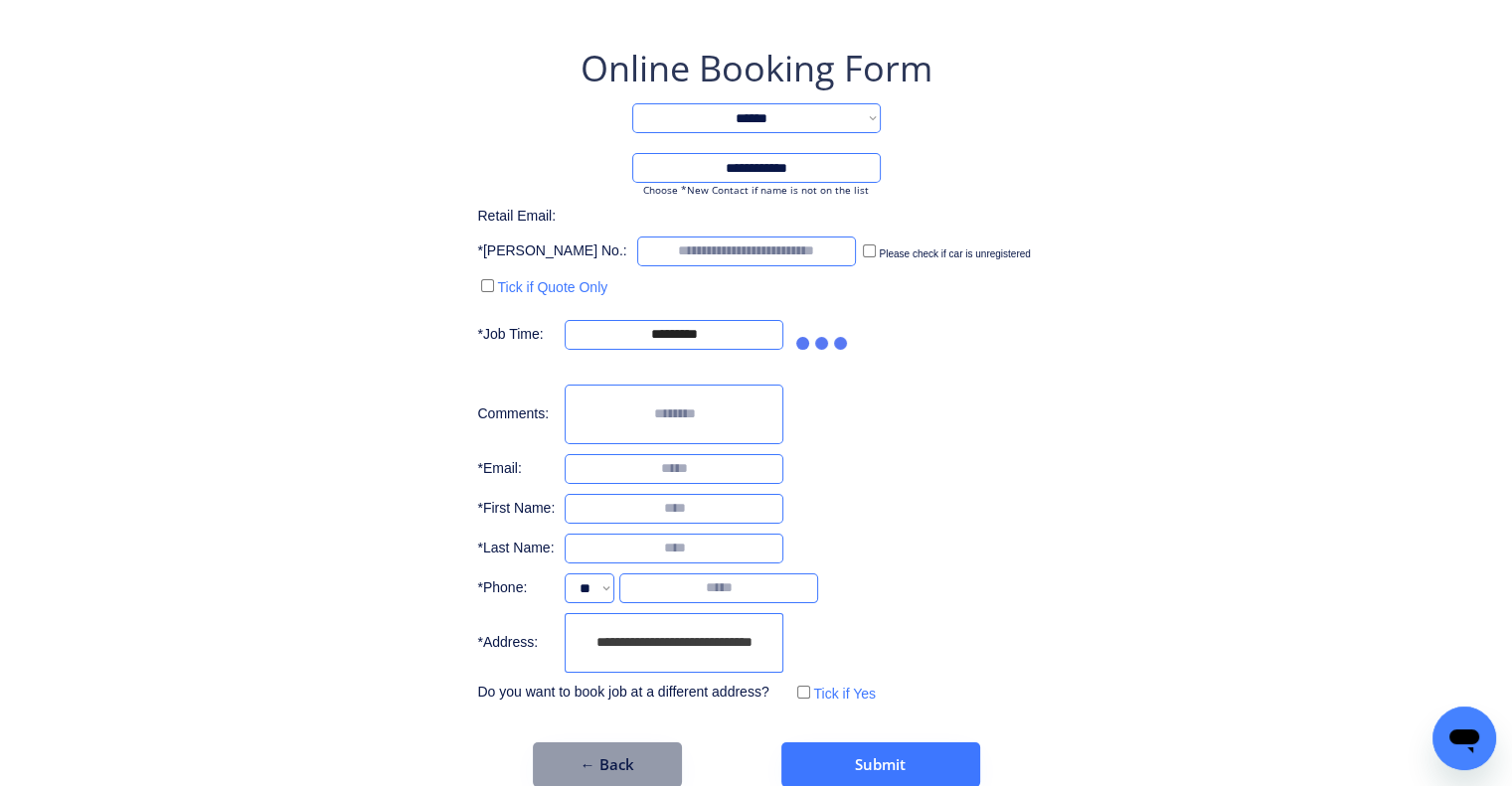 click at bounding box center [823, 335] 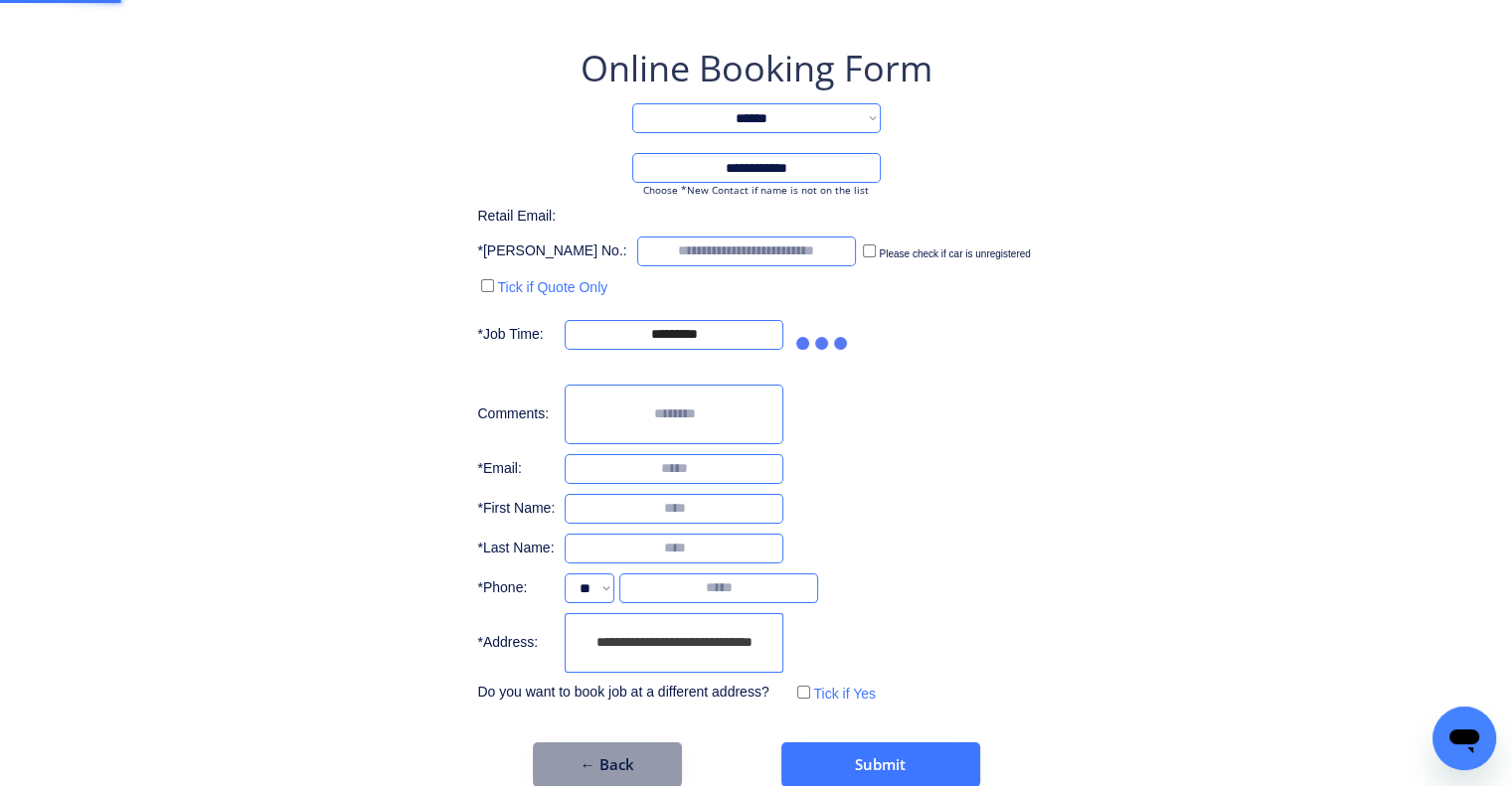 click on "**********" at bounding box center [756, 415] 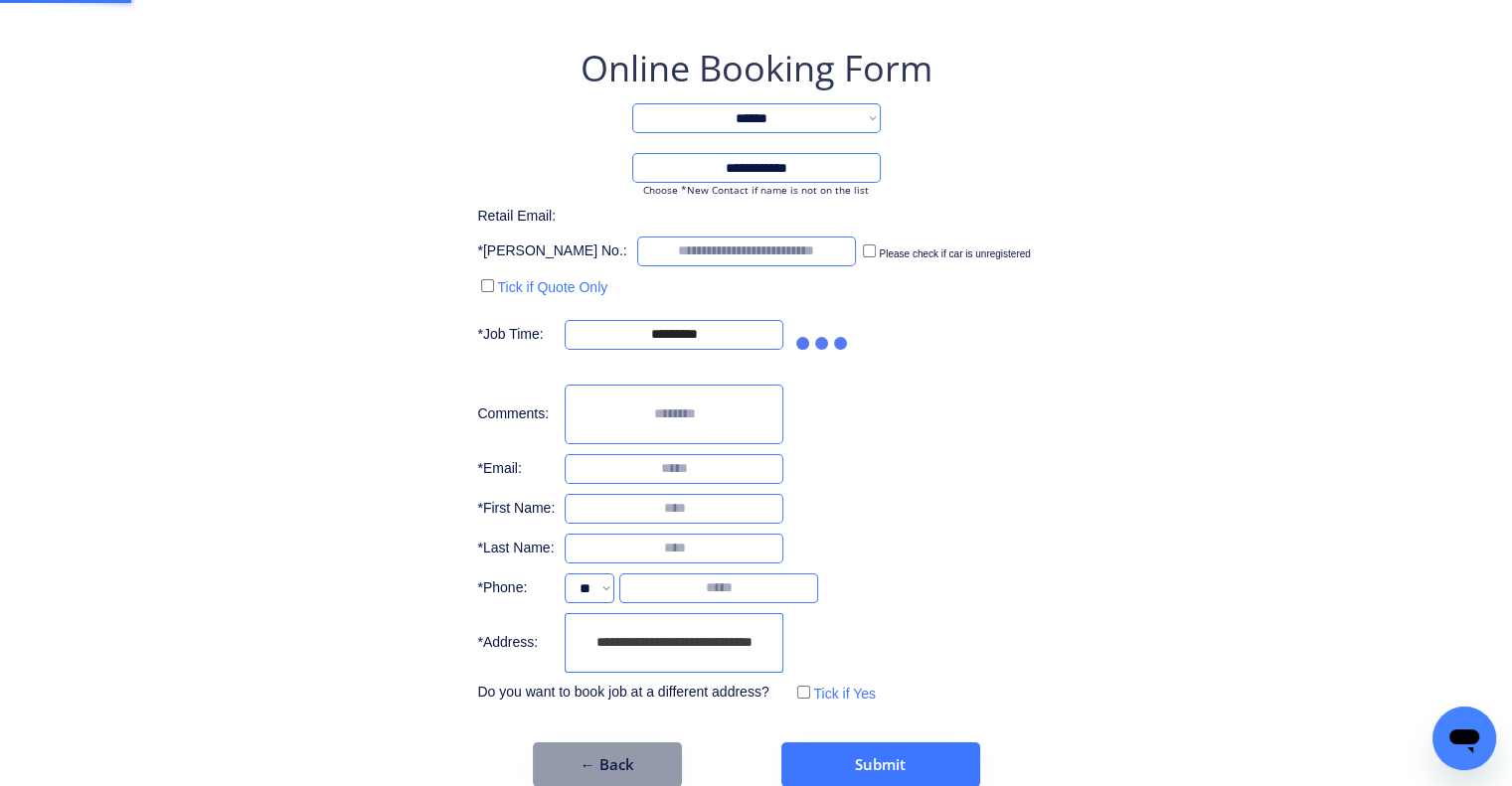click on "**********" at bounding box center [756, 415] 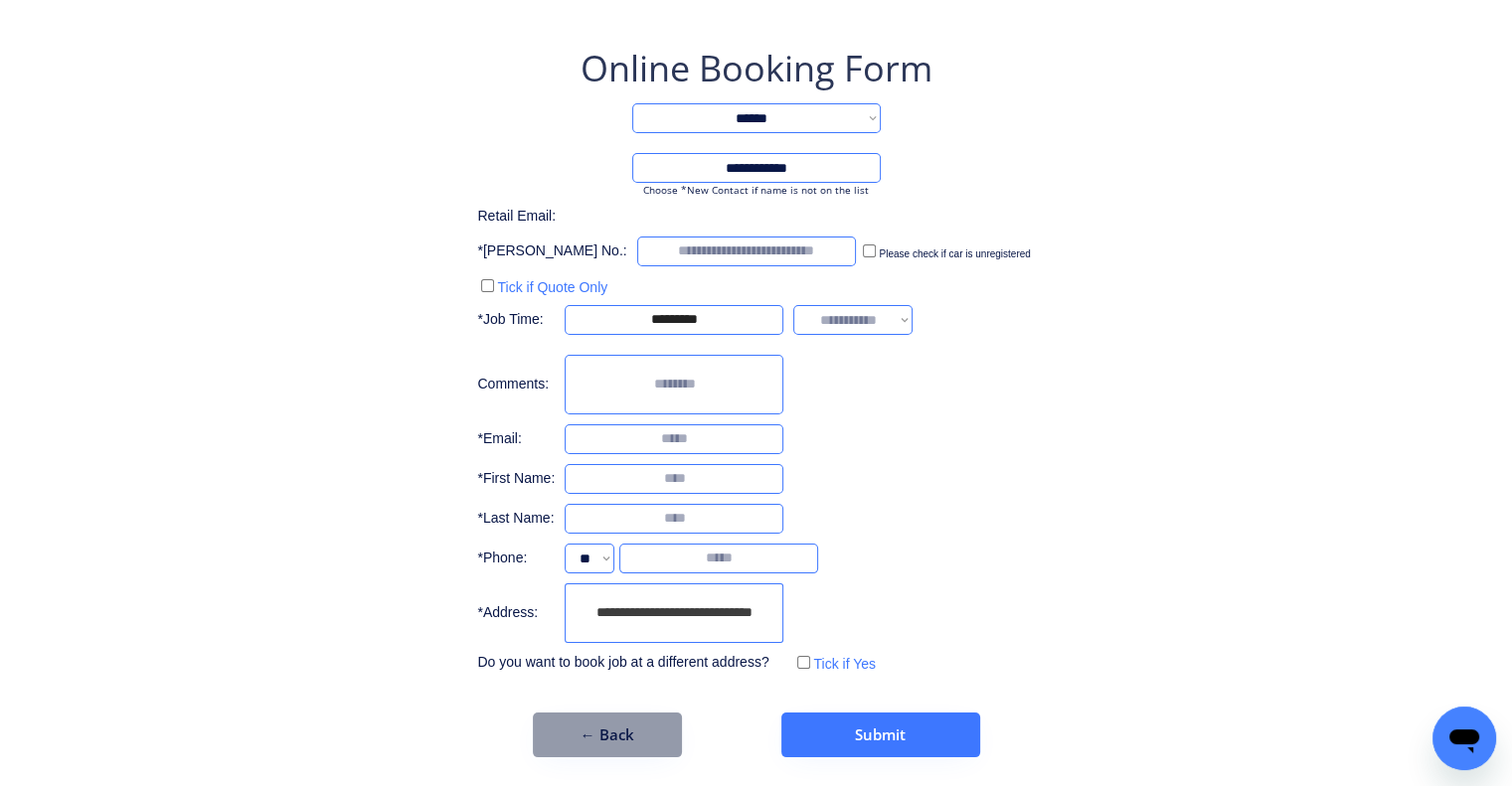 click on "**********" at bounding box center [853, 320] 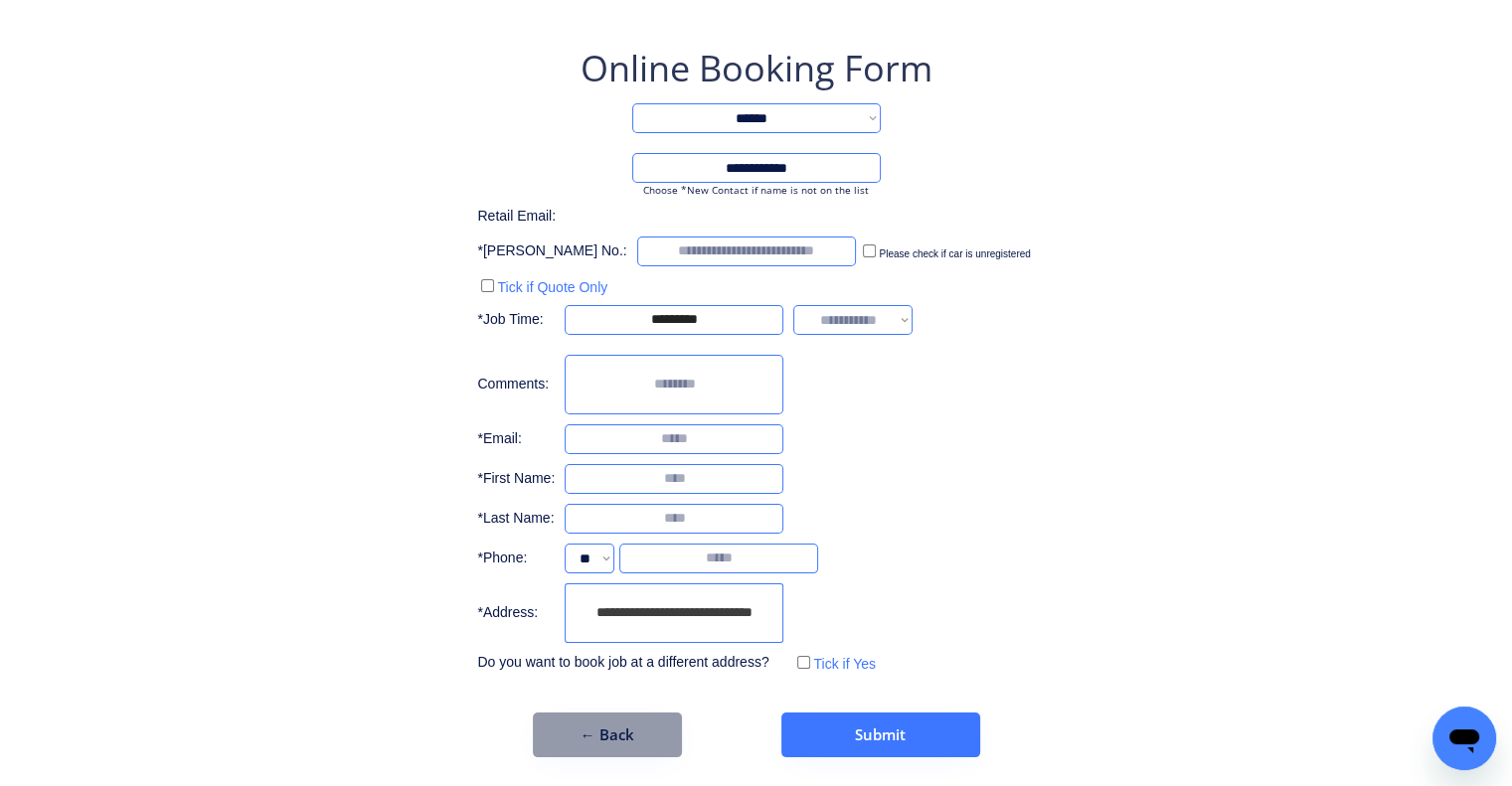 select on "*******" 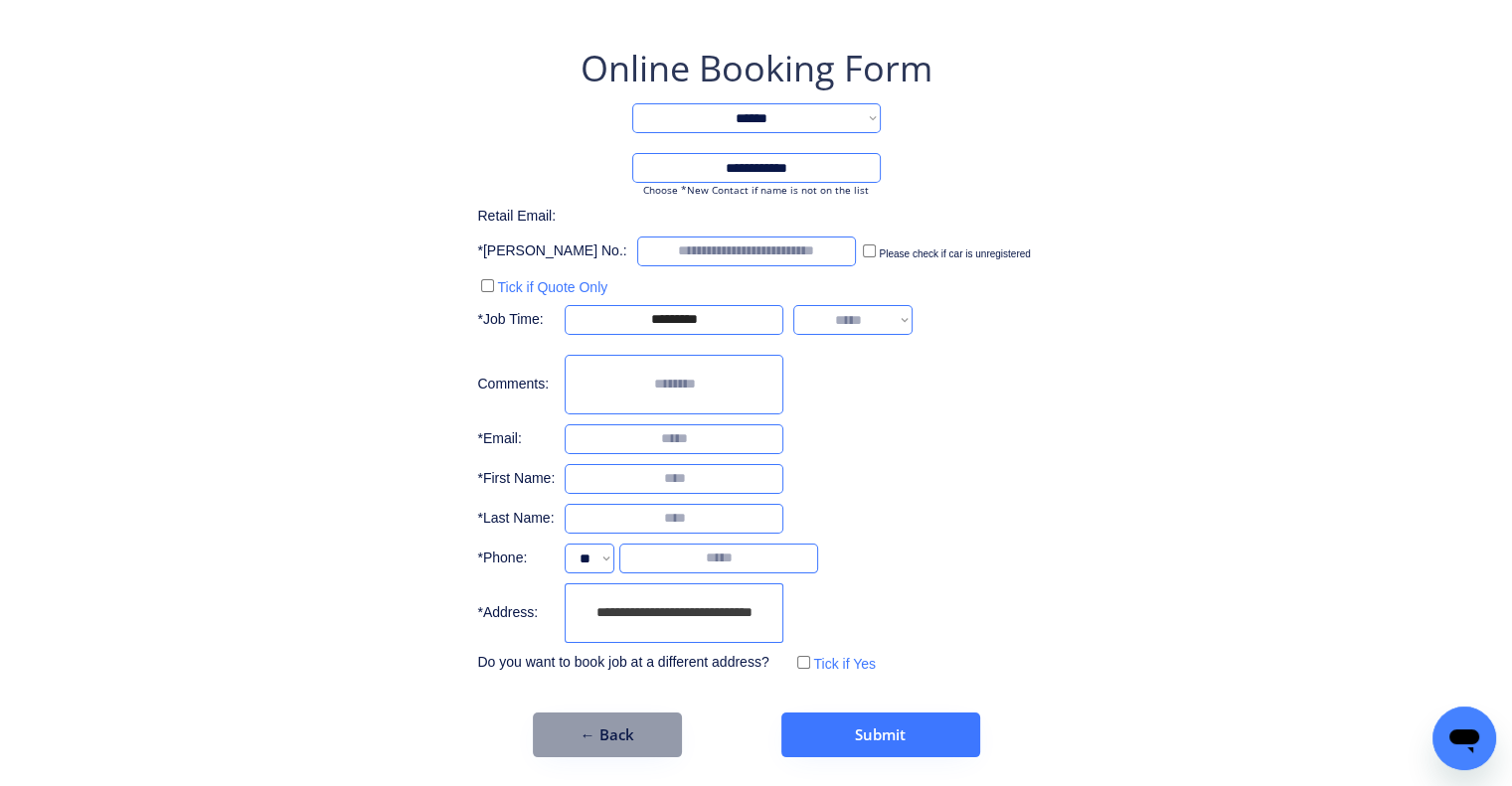 click on "**********" at bounding box center (853, 320) 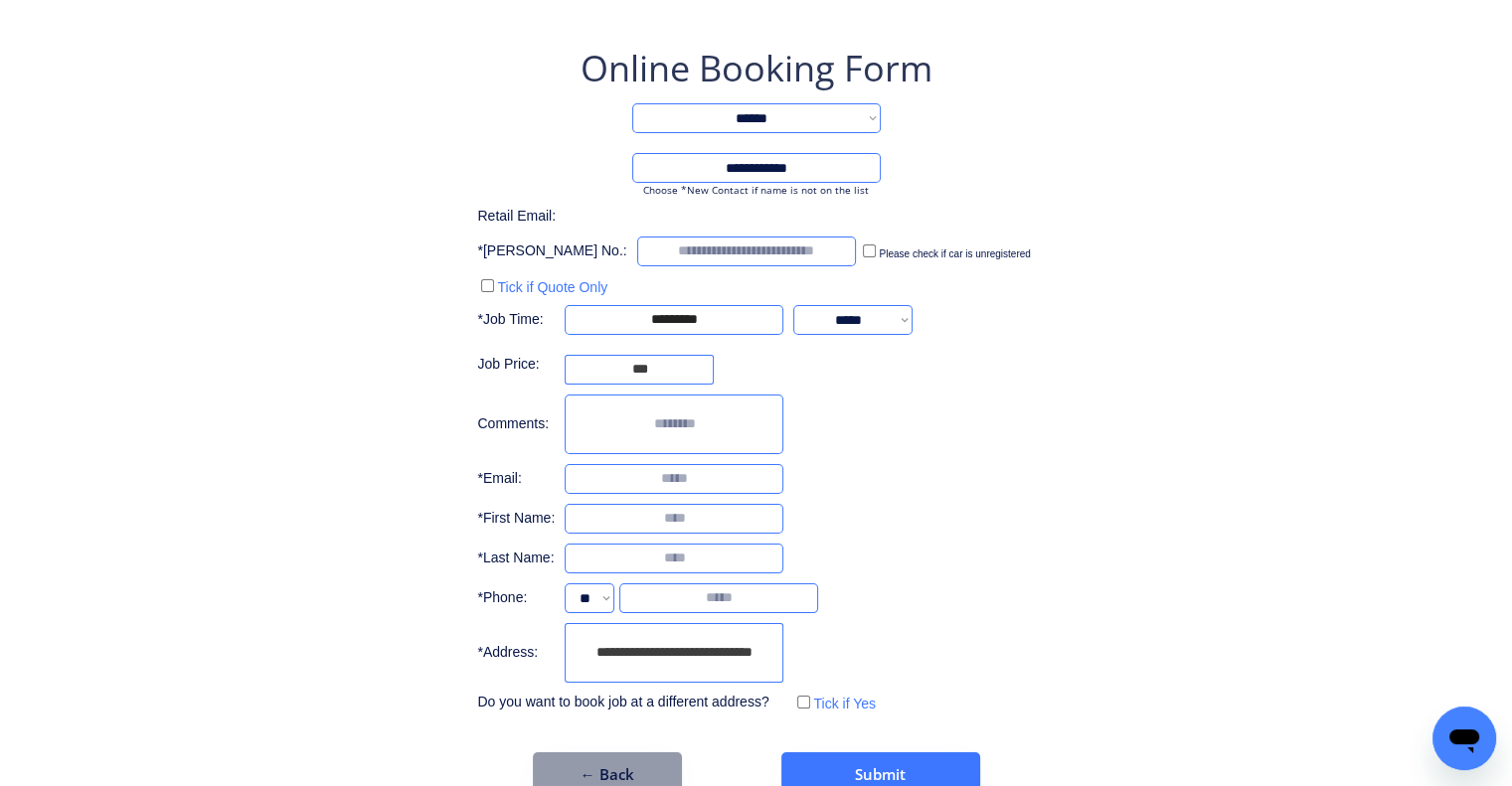click on "**********" at bounding box center (756, 361) 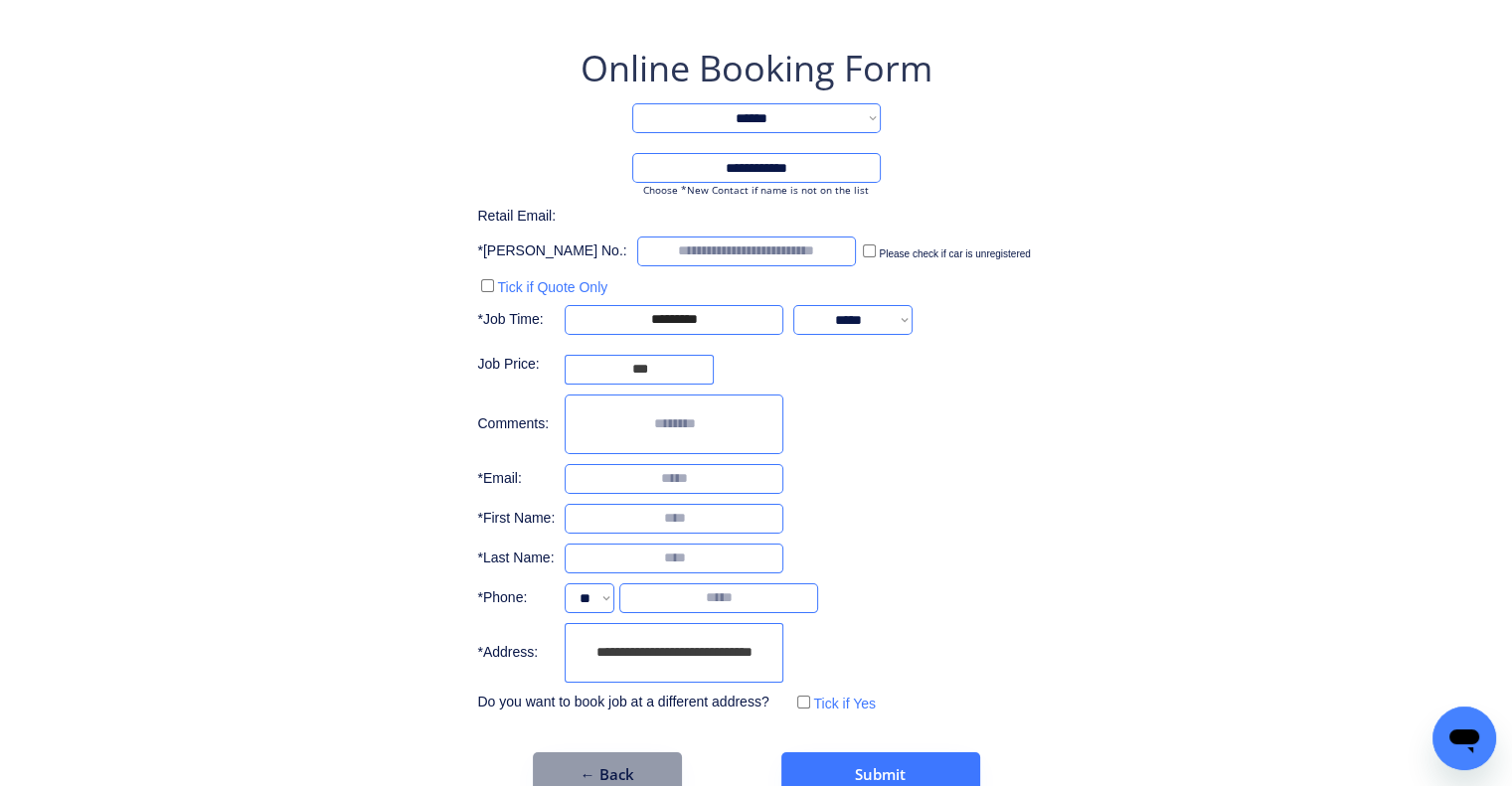 click on "**********" at bounding box center [674, 653] 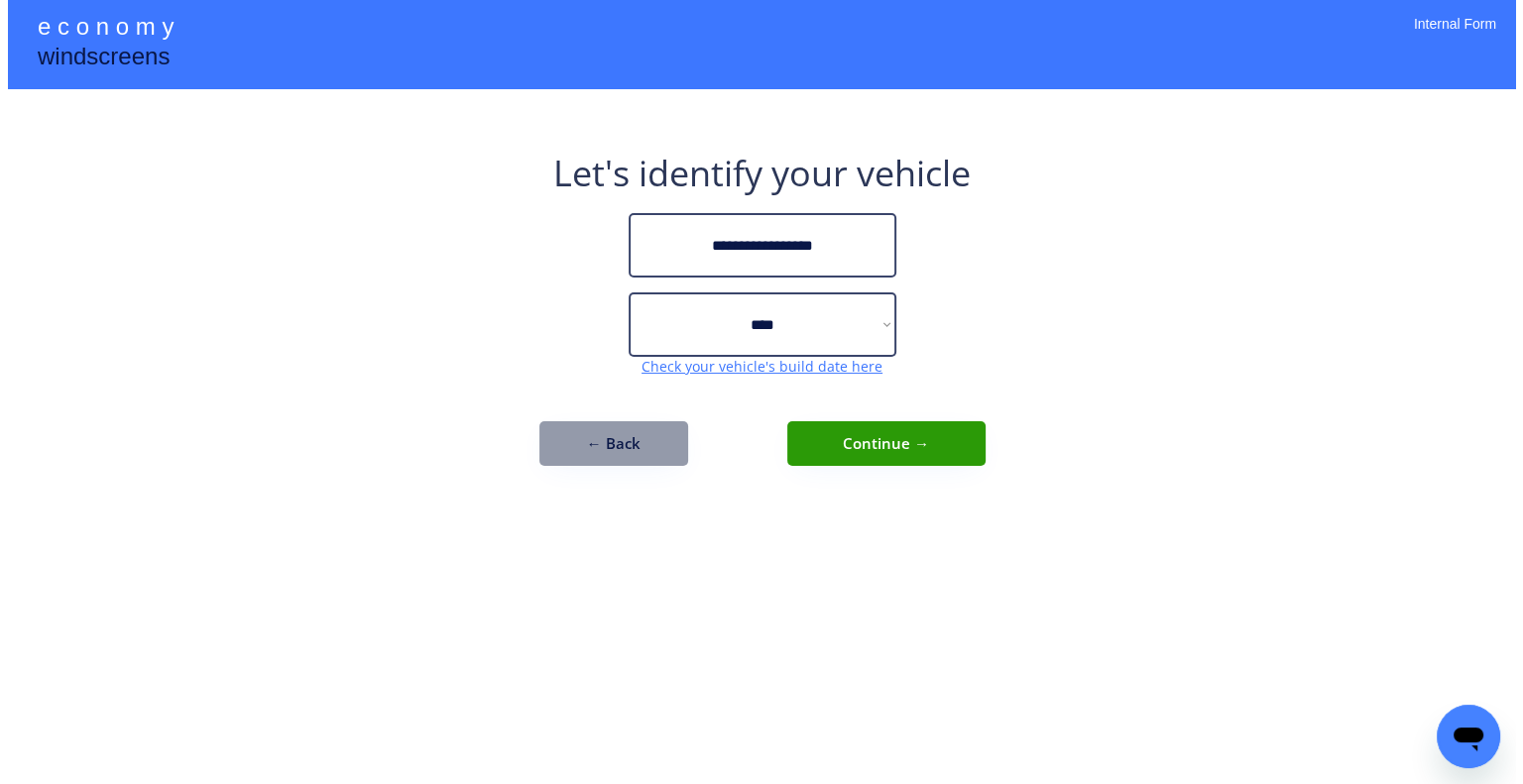 scroll, scrollTop: 0, scrollLeft: 0, axis: both 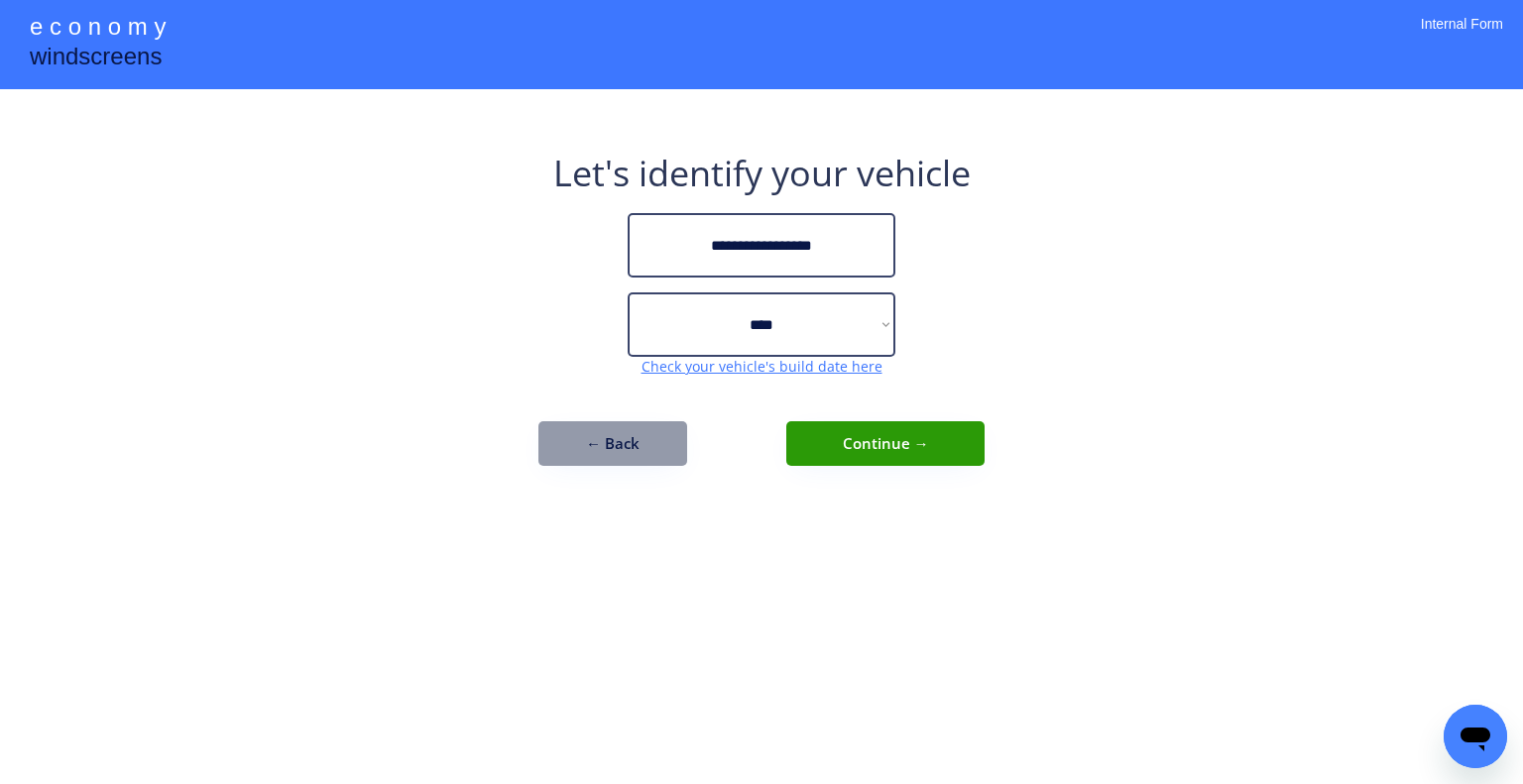 click on "←   Back" at bounding box center [613, 443] 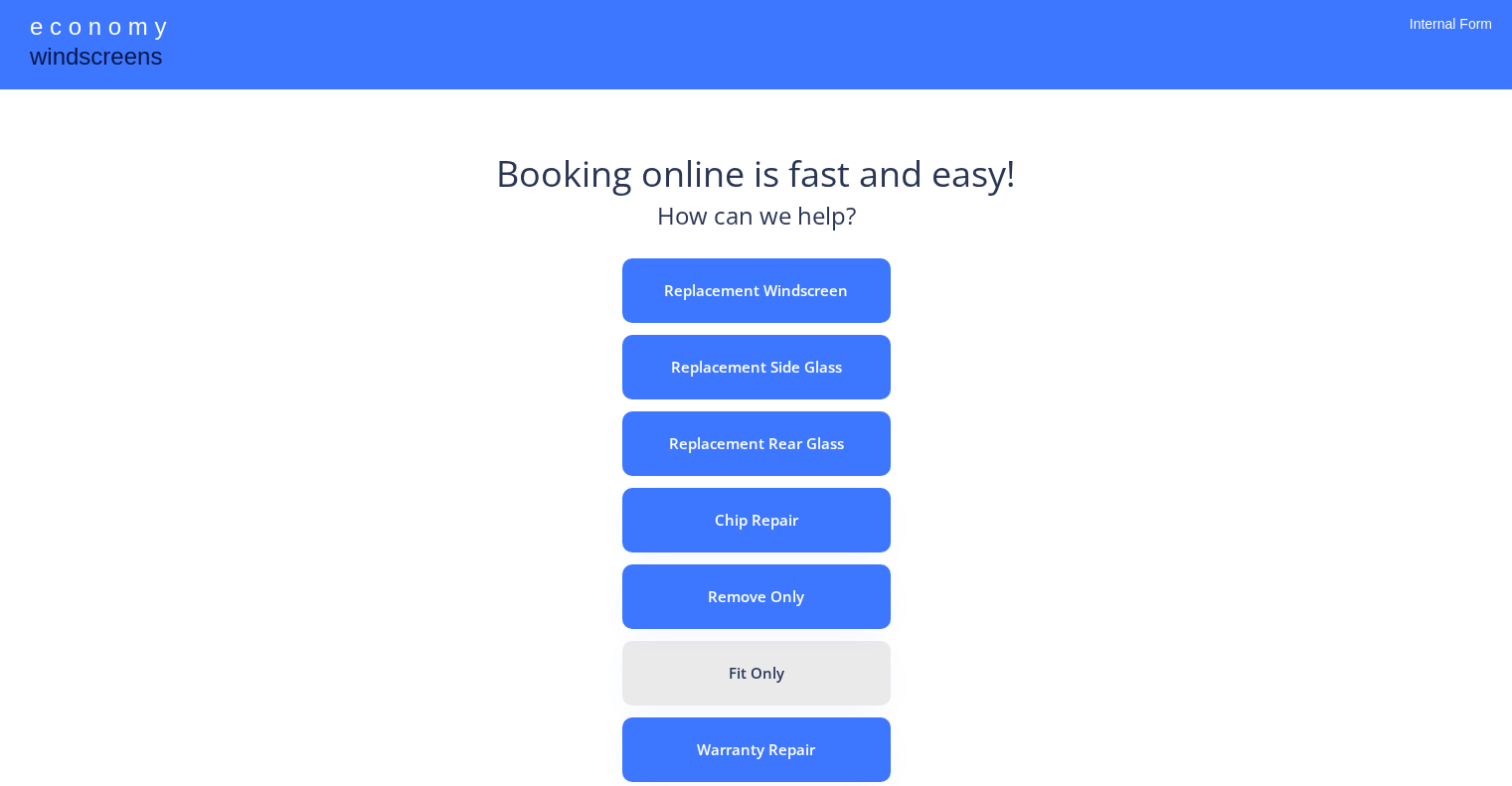 scroll, scrollTop: 0, scrollLeft: 0, axis: both 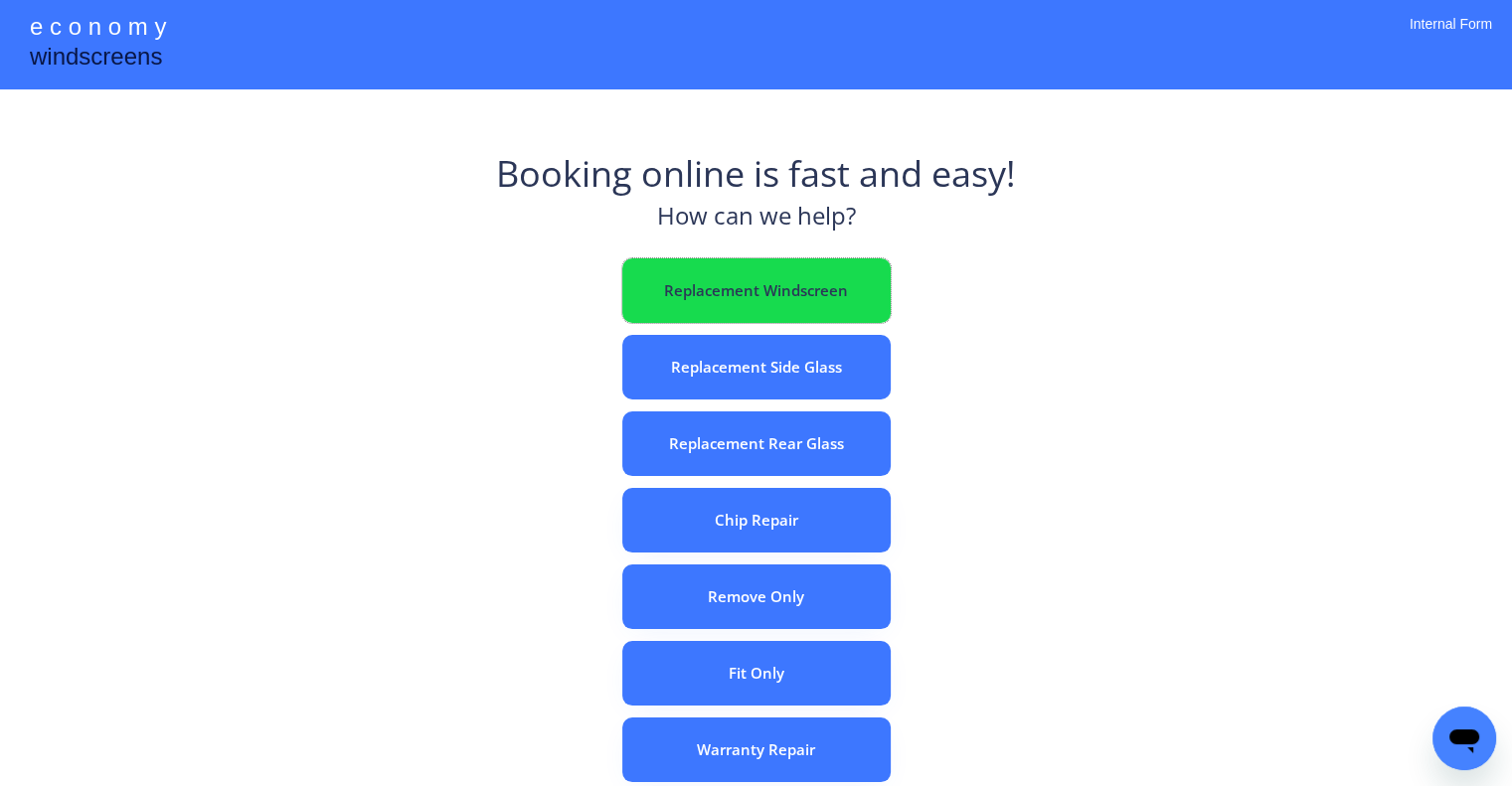 click on "Replacement Windscreen" at bounding box center [756, 290] 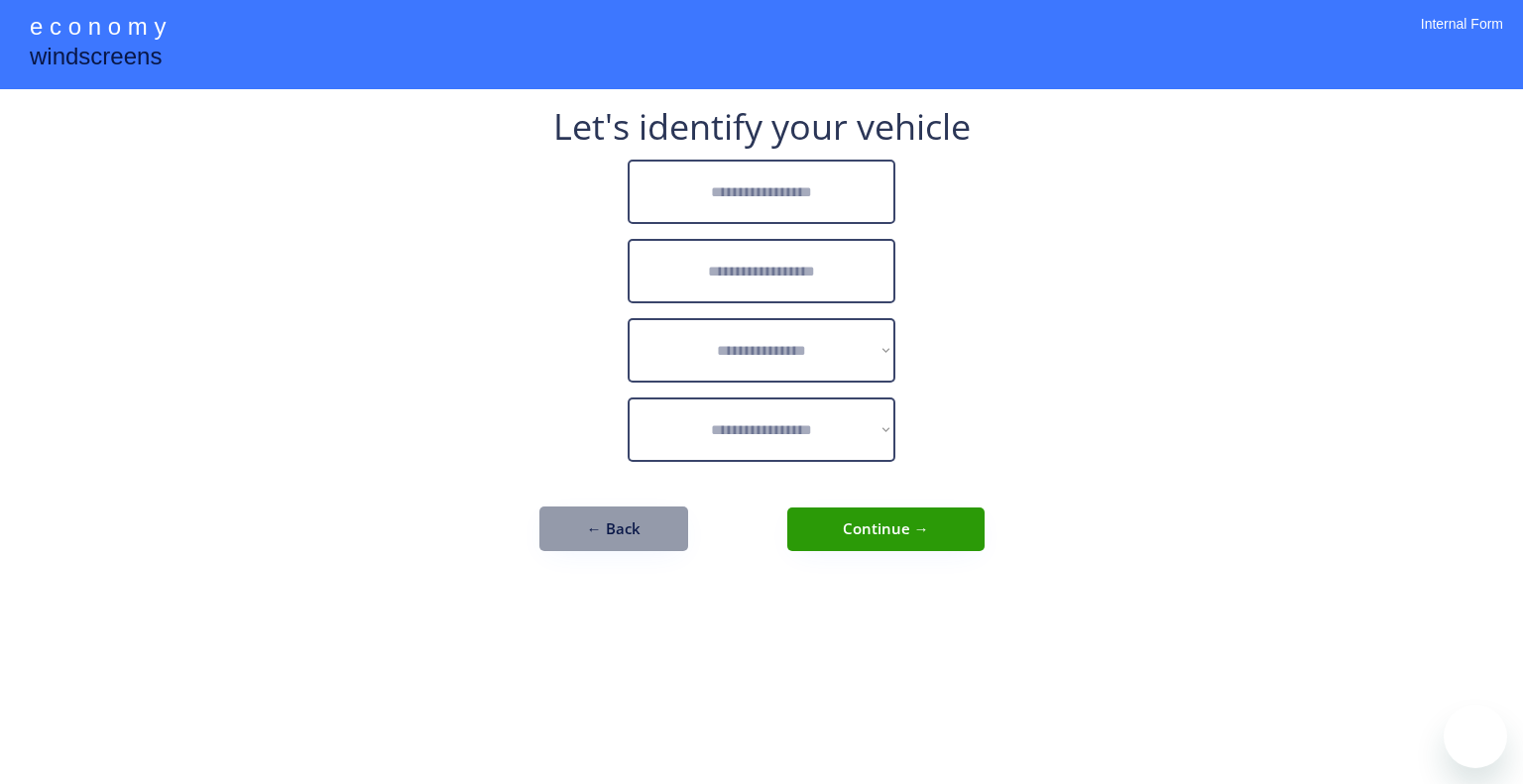 scroll, scrollTop: 0, scrollLeft: 0, axis: both 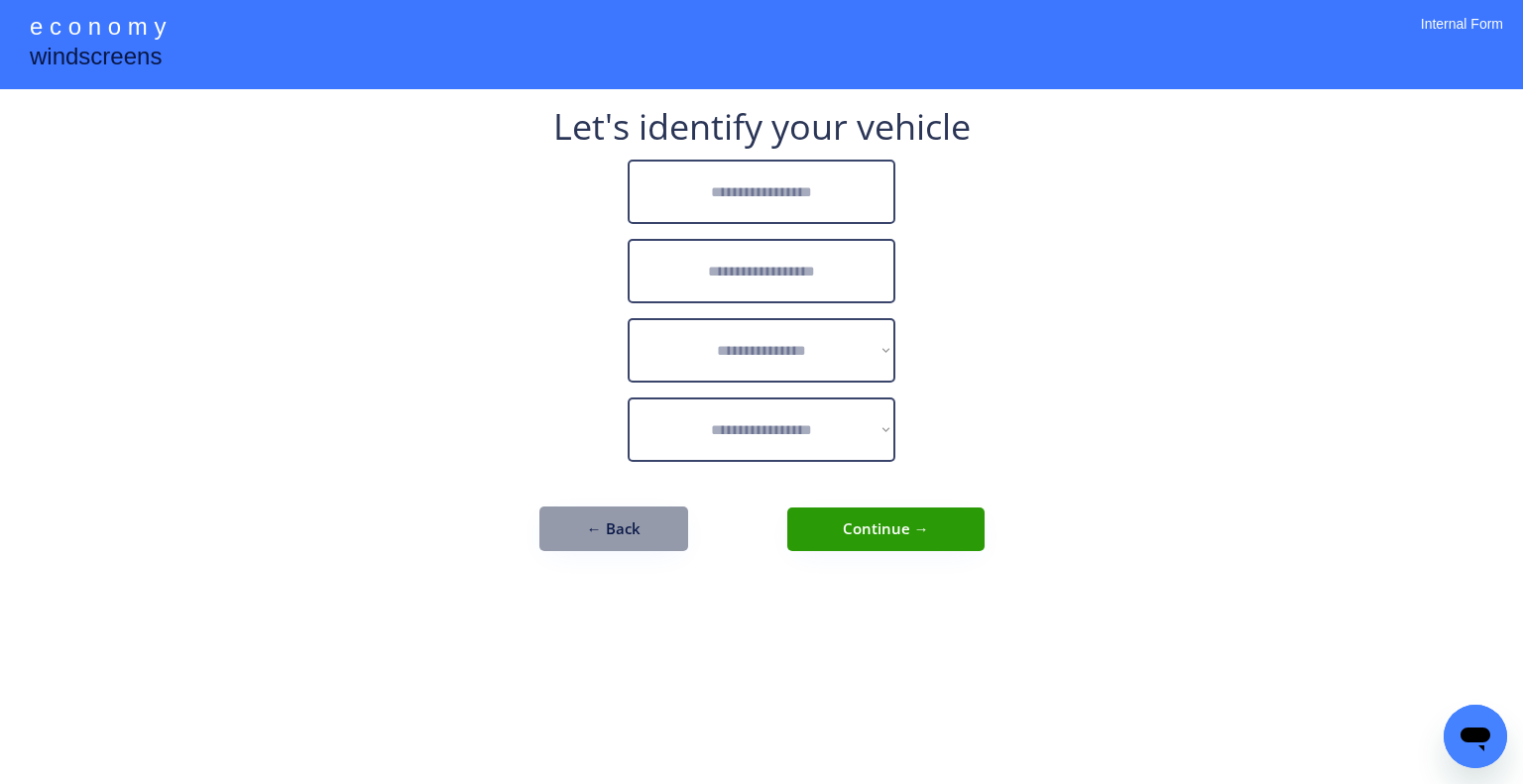 click at bounding box center [762, 191] 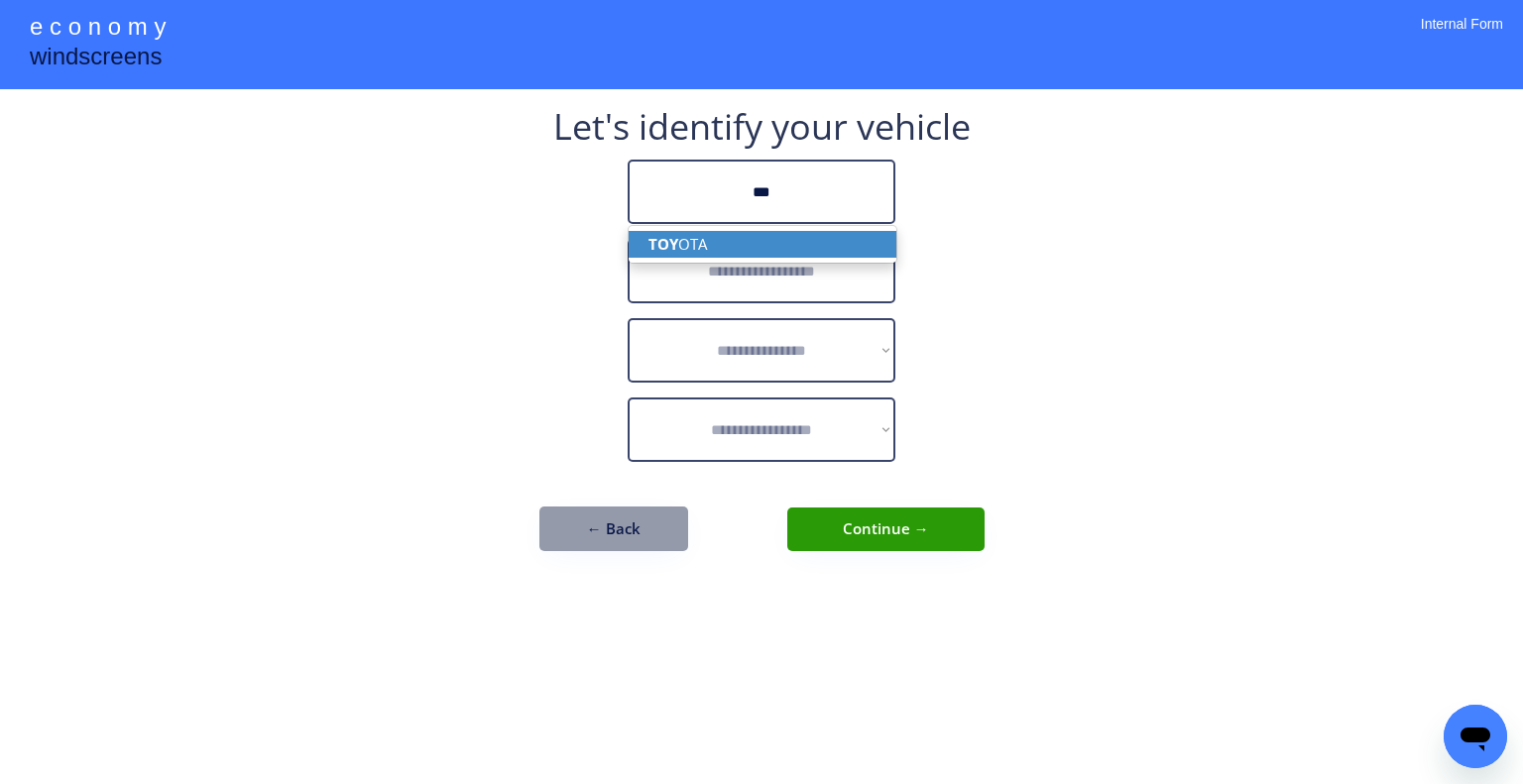 click on "TOY OTA" at bounding box center (762, 244) 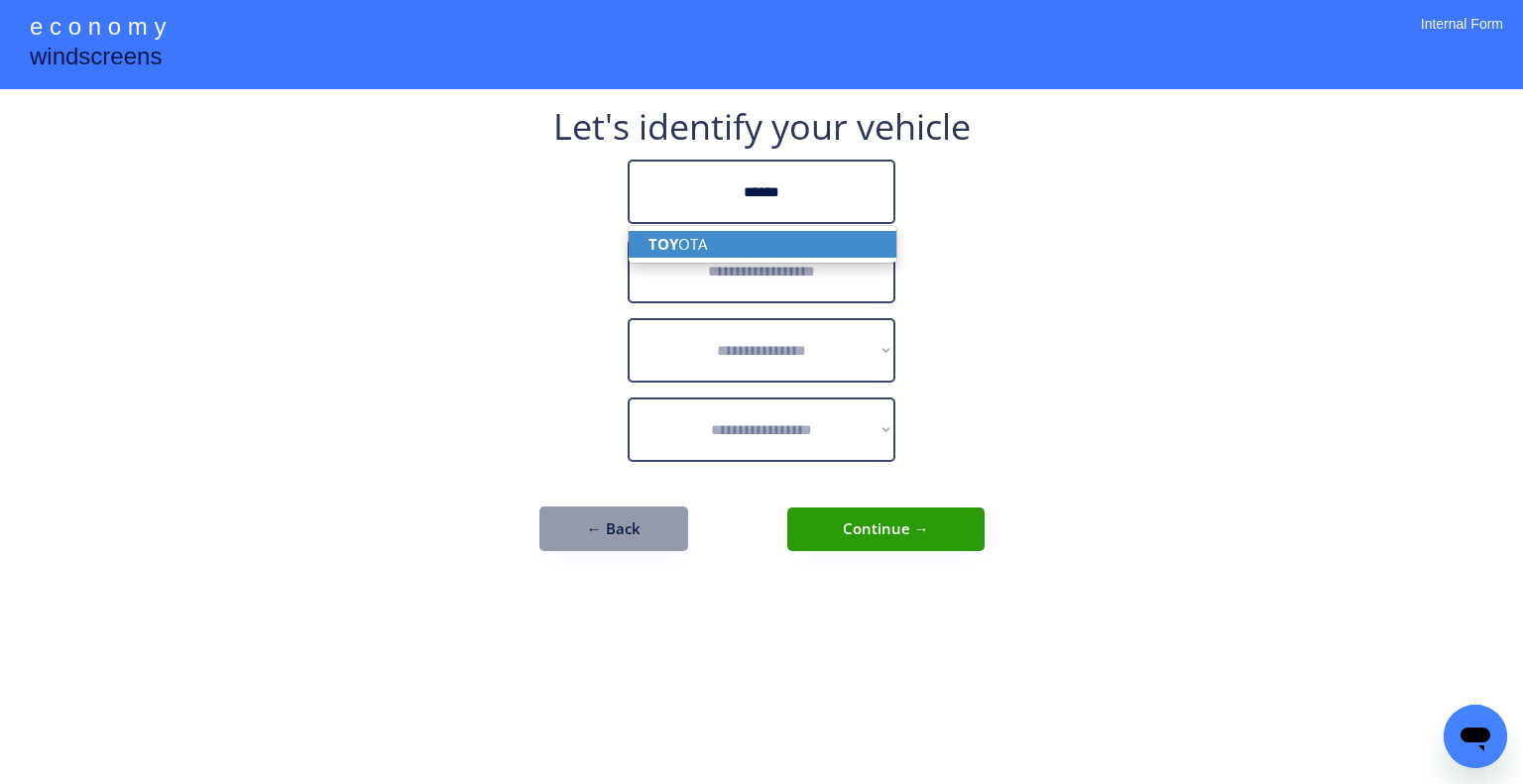 type on "******" 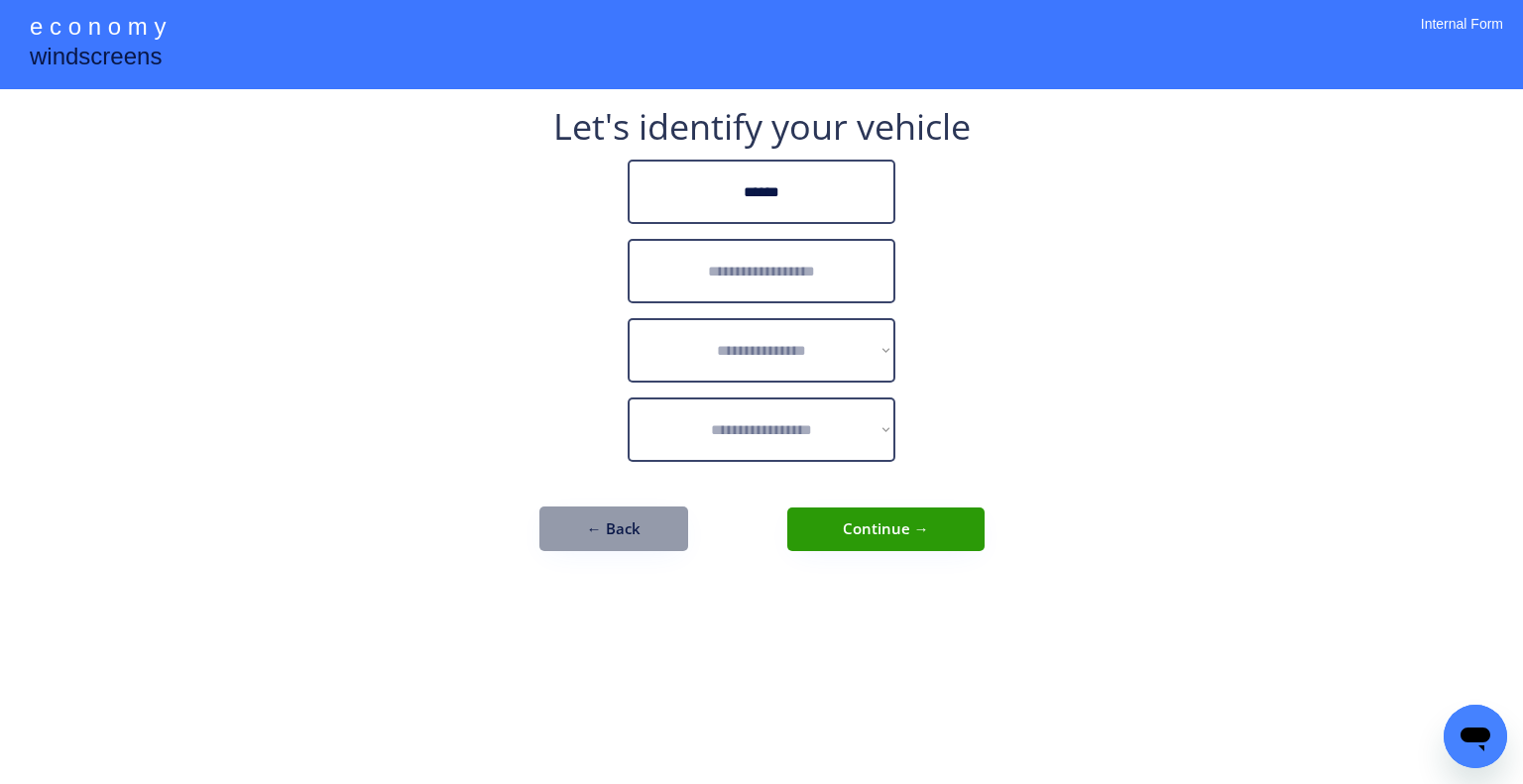 click on "**********" at bounding box center (762, 340) 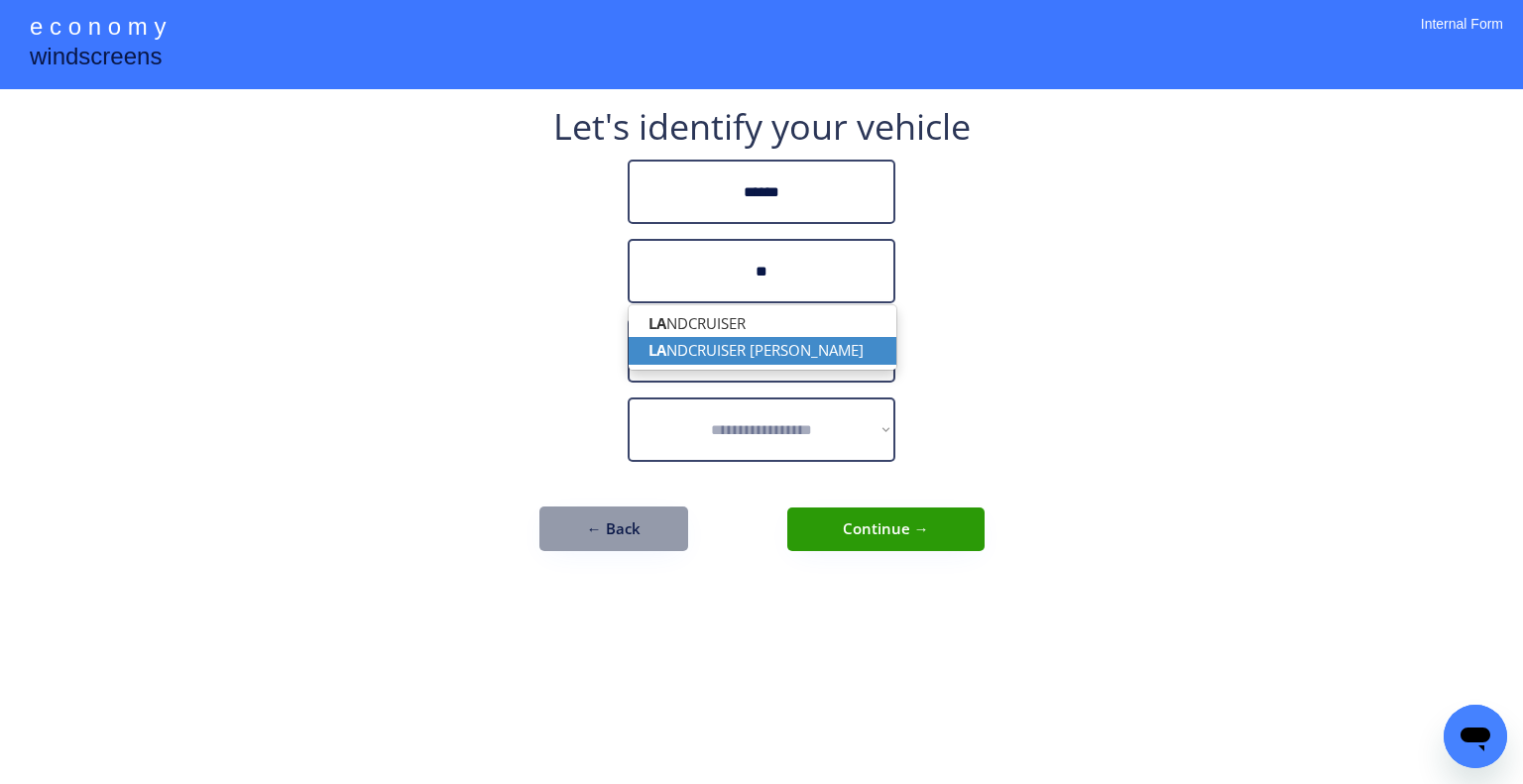 drag, startPoint x: 827, startPoint y: 353, endPoint x: 841, endPoint y: 31, distance: 322.3042 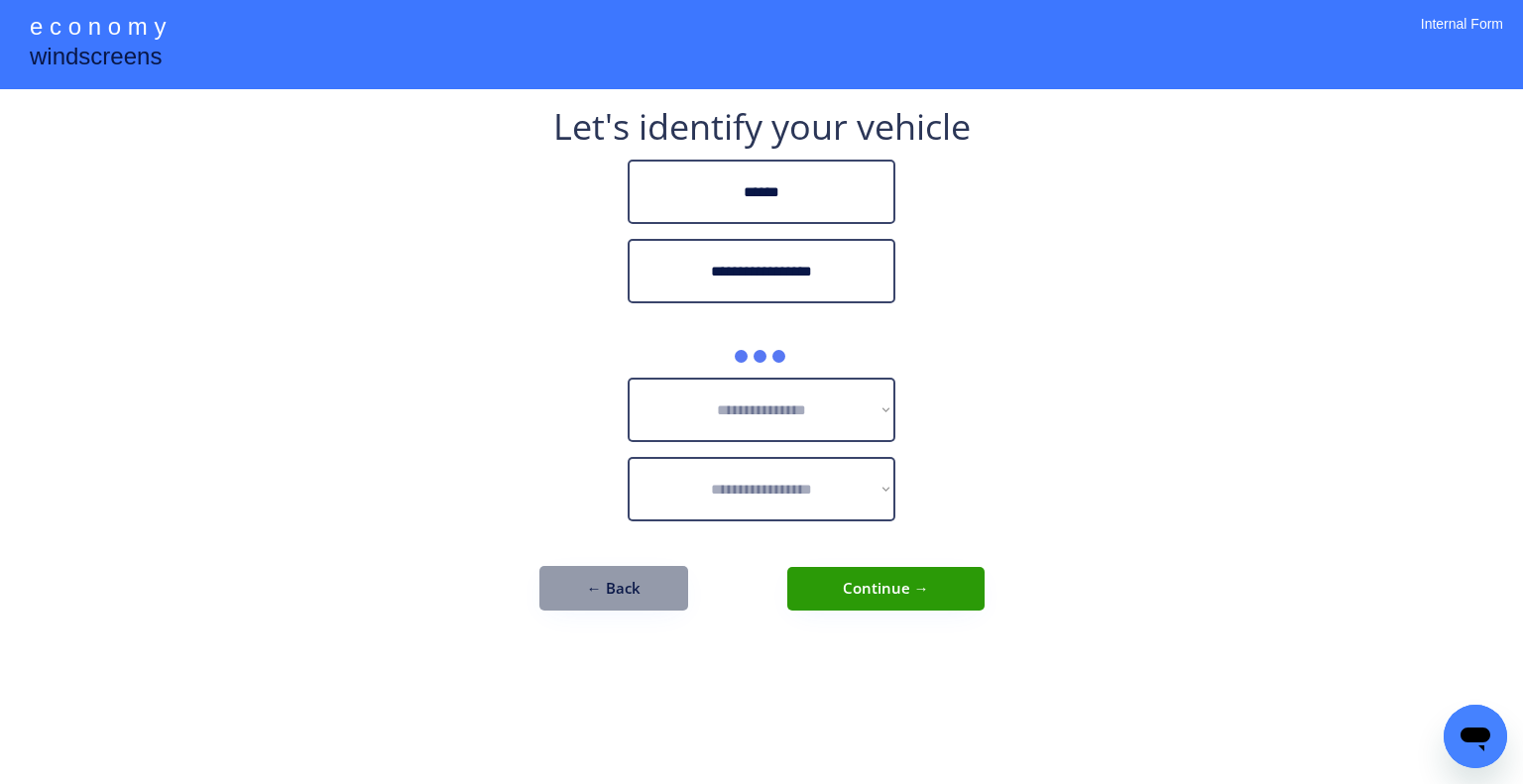 type on "**********" 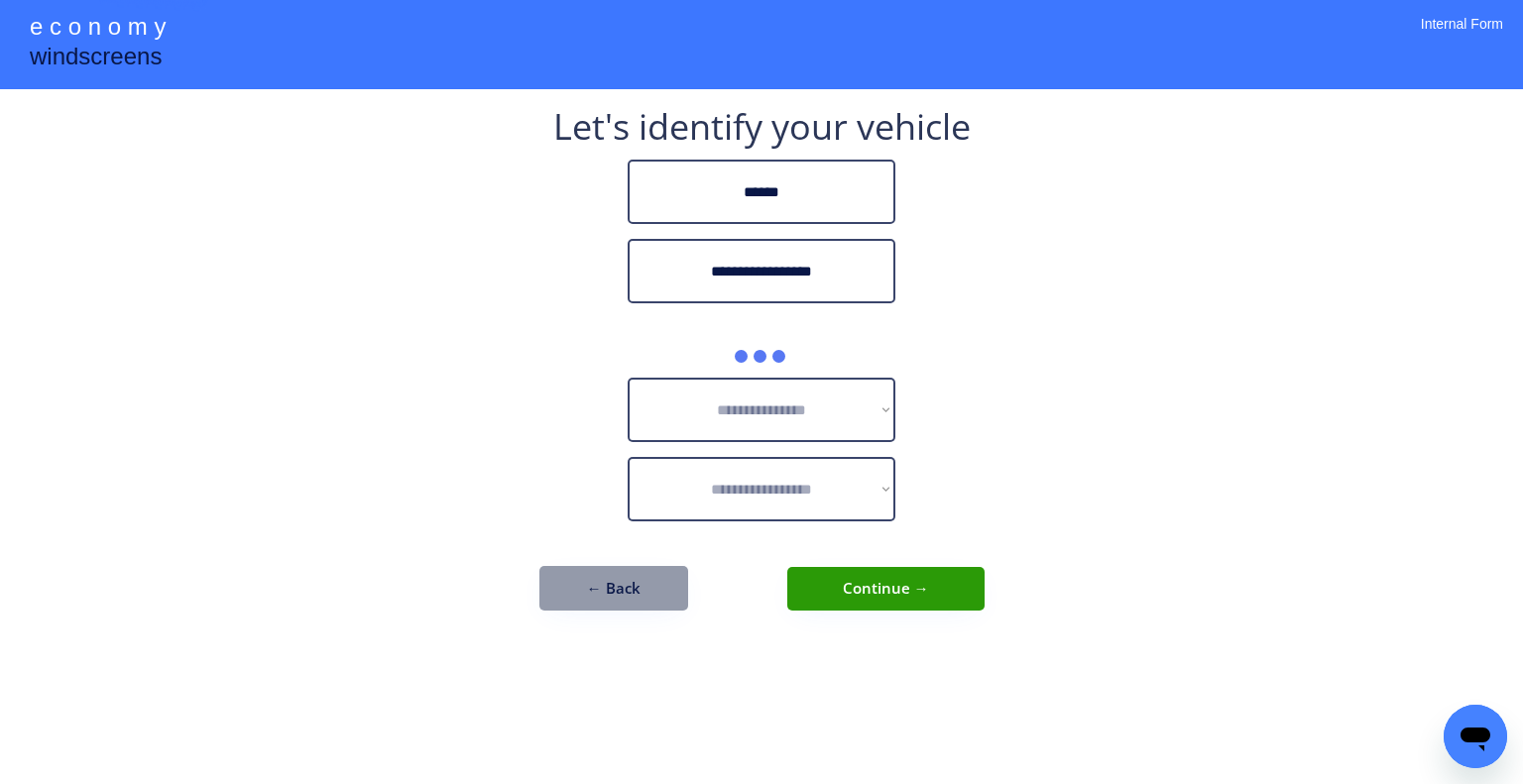 click on "**********" at bounding box center (762, 392) 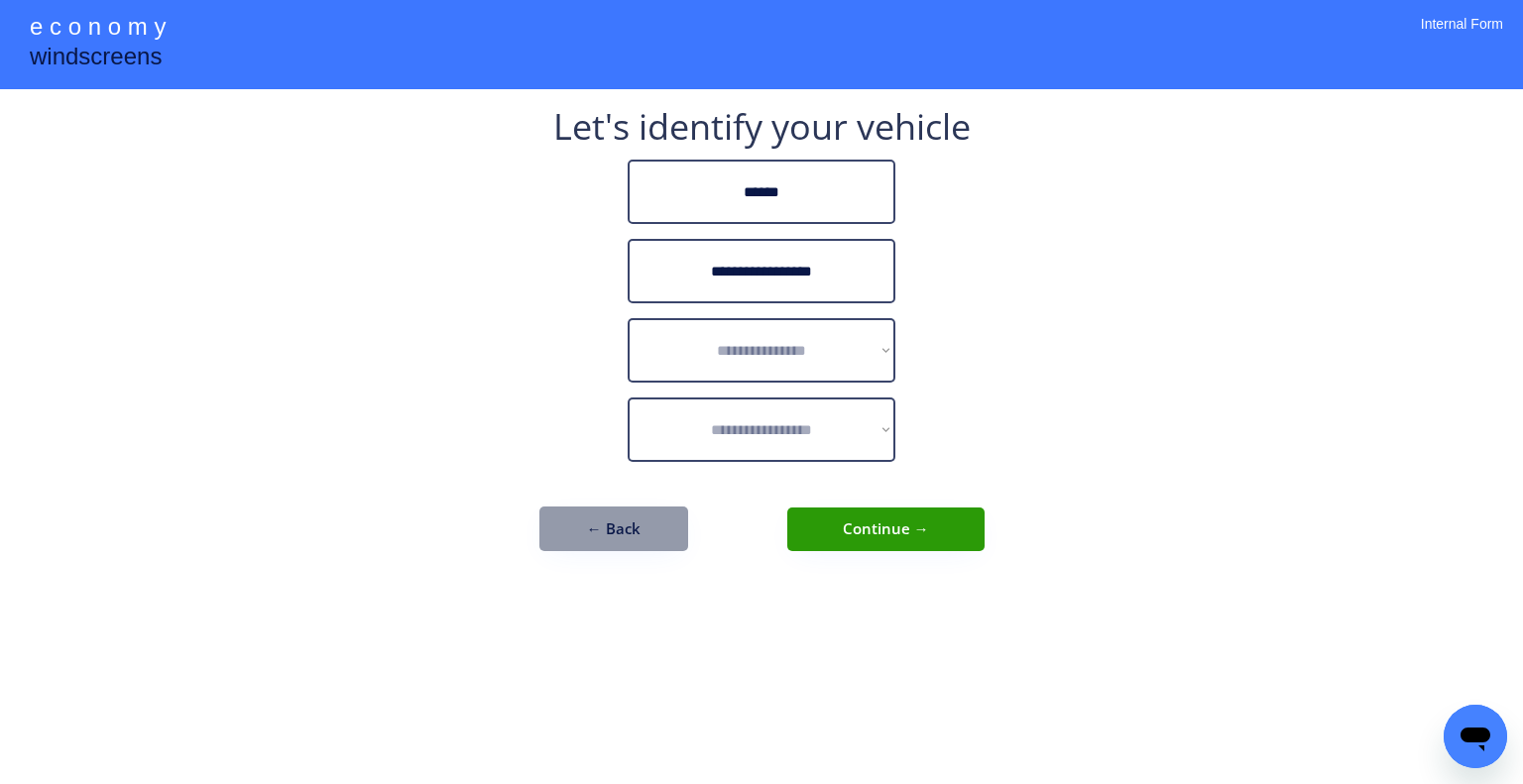 click on "**********" at bounding box center [762, 392] 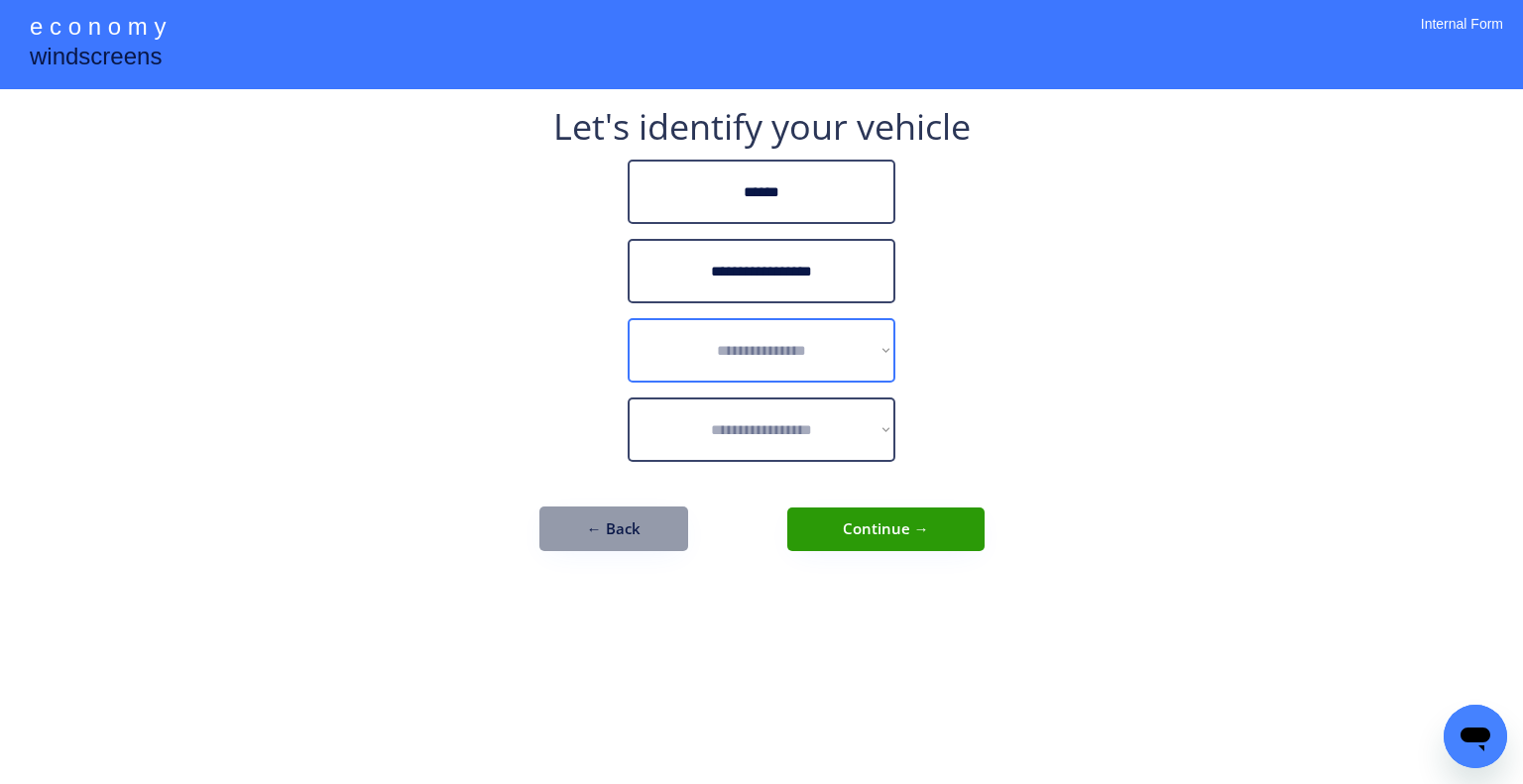 click on "**********" at bounding box center (762, 350) 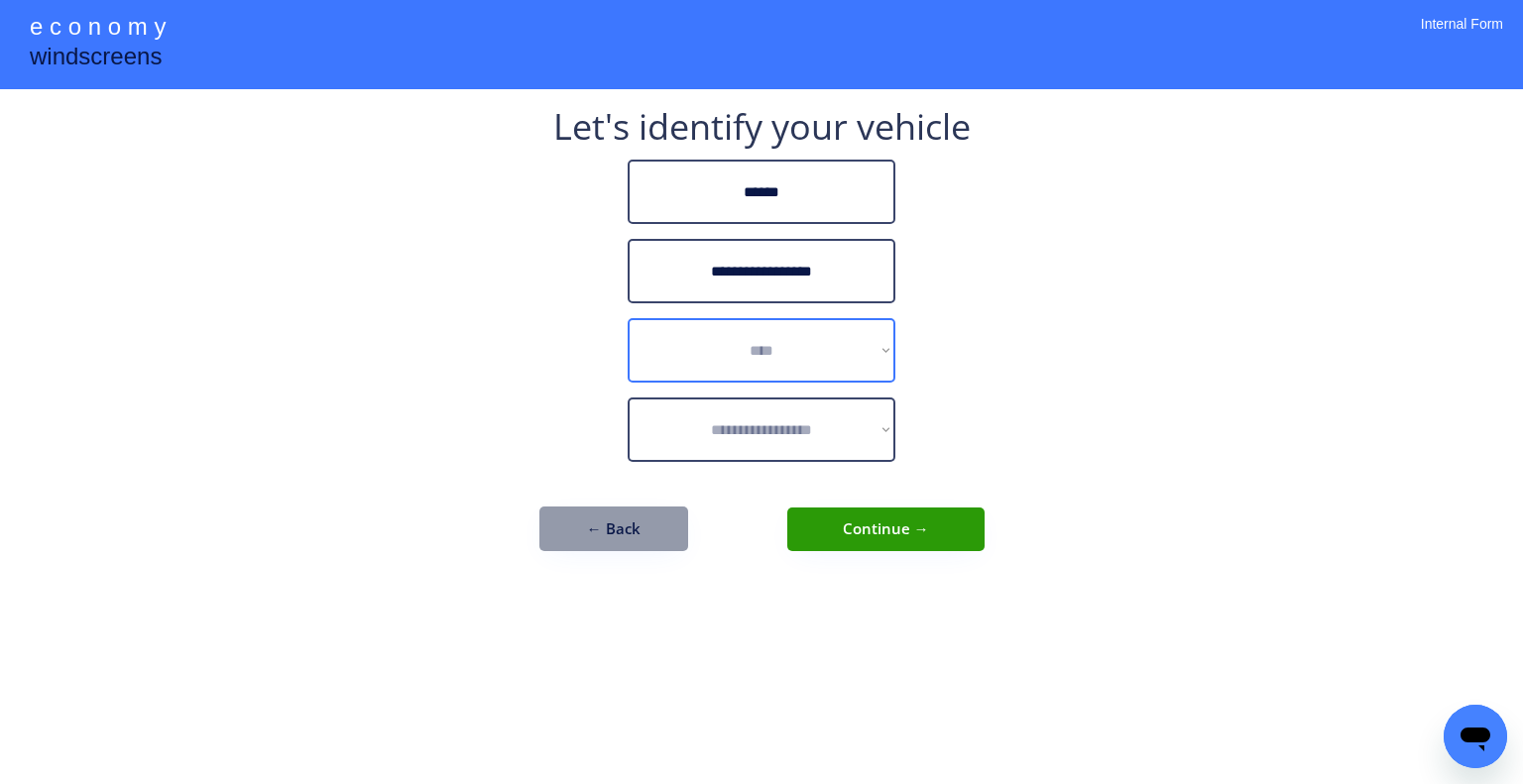 click on "**********" at bounding box center (762, 350) 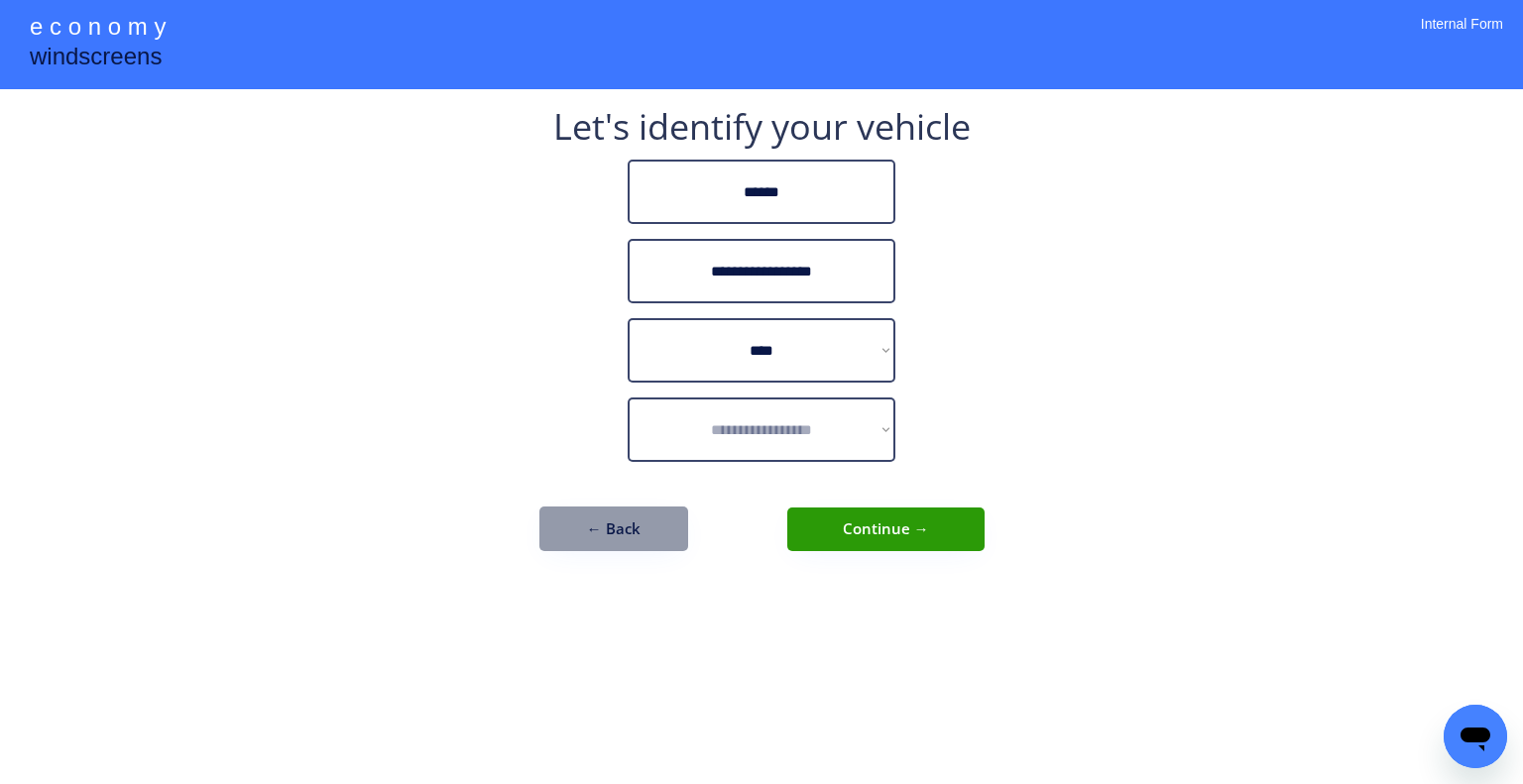 click on "**********" at bounding box center [762, 392] 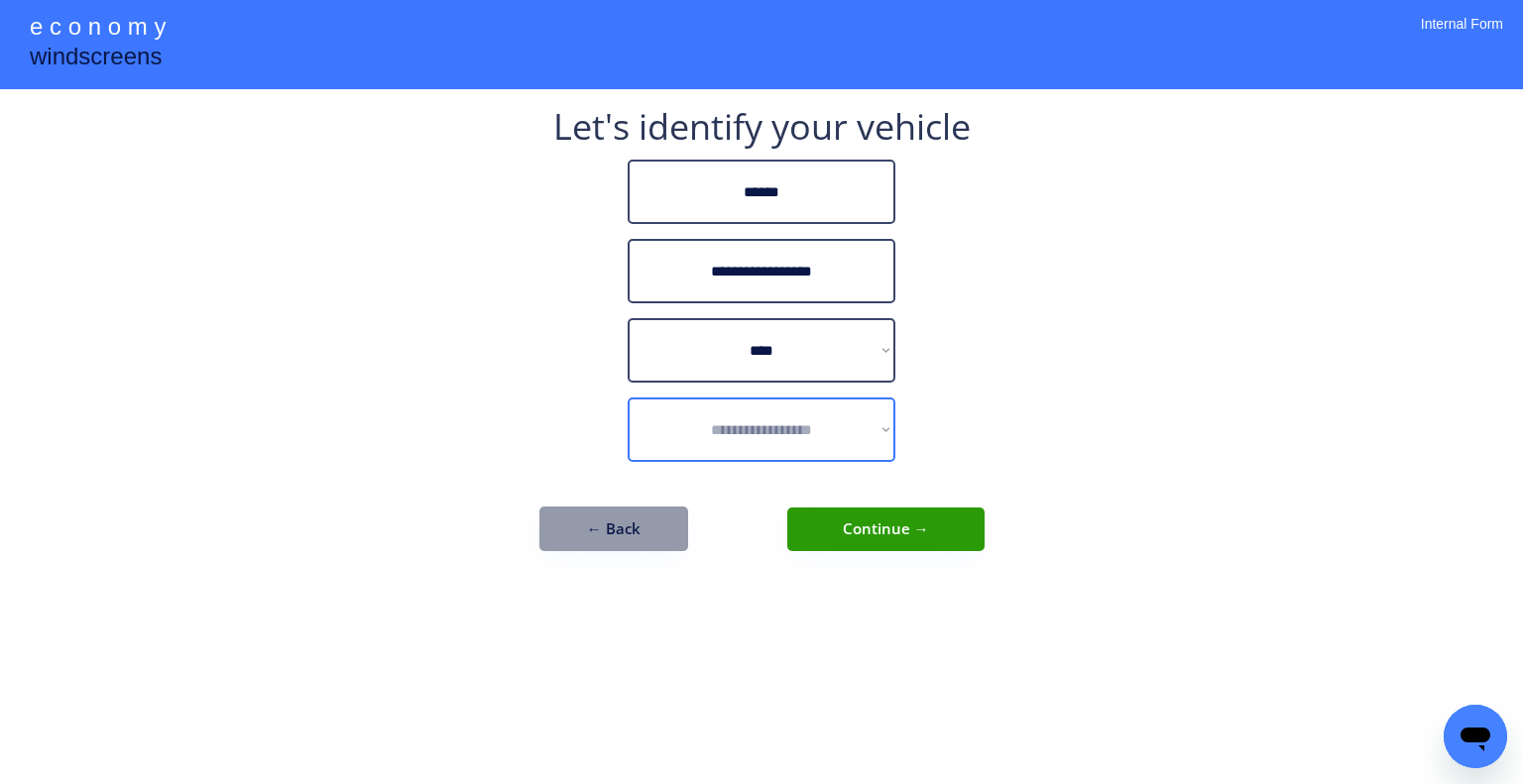 select on "*********" 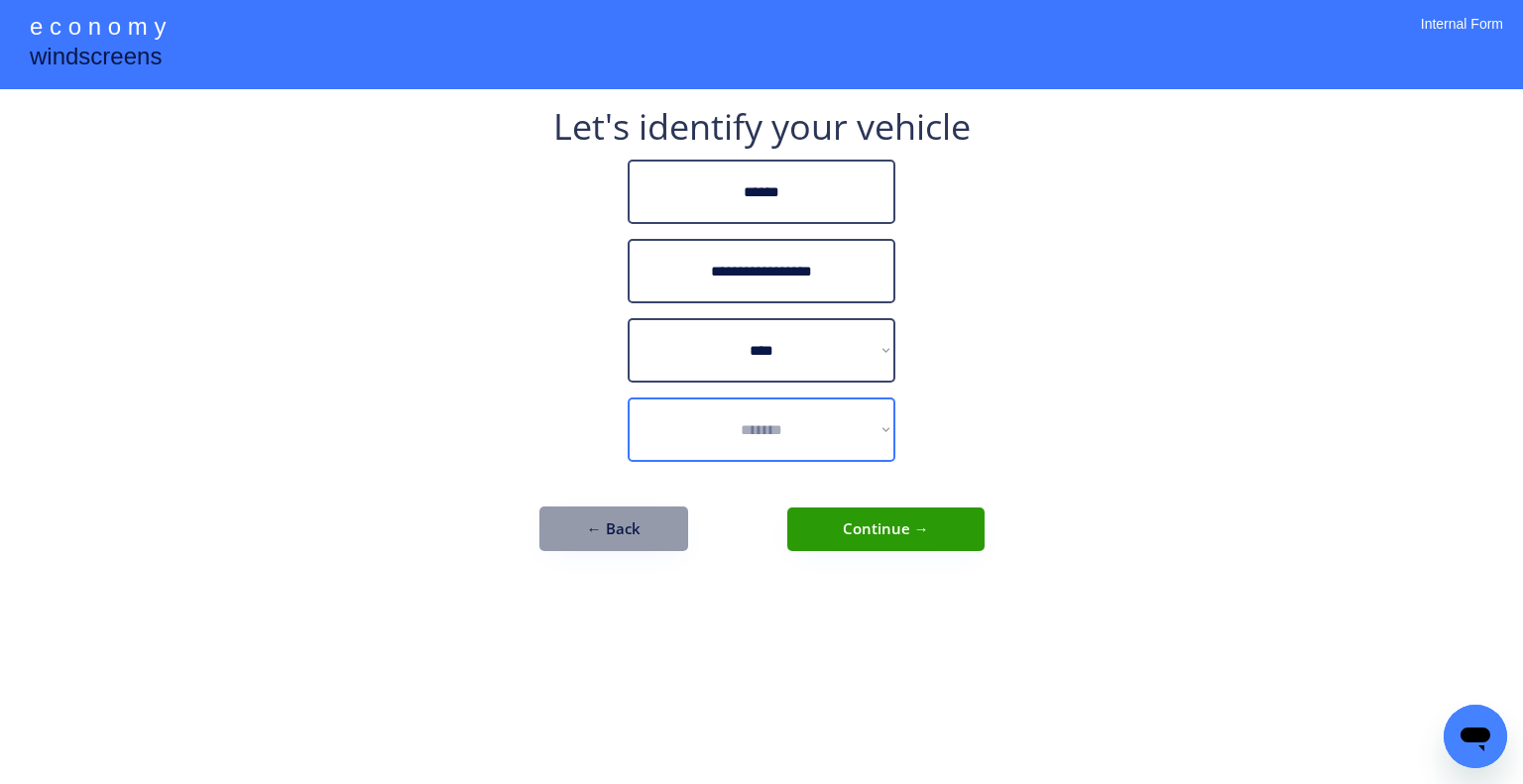 click on "**********" at bounding box center (762, 429) 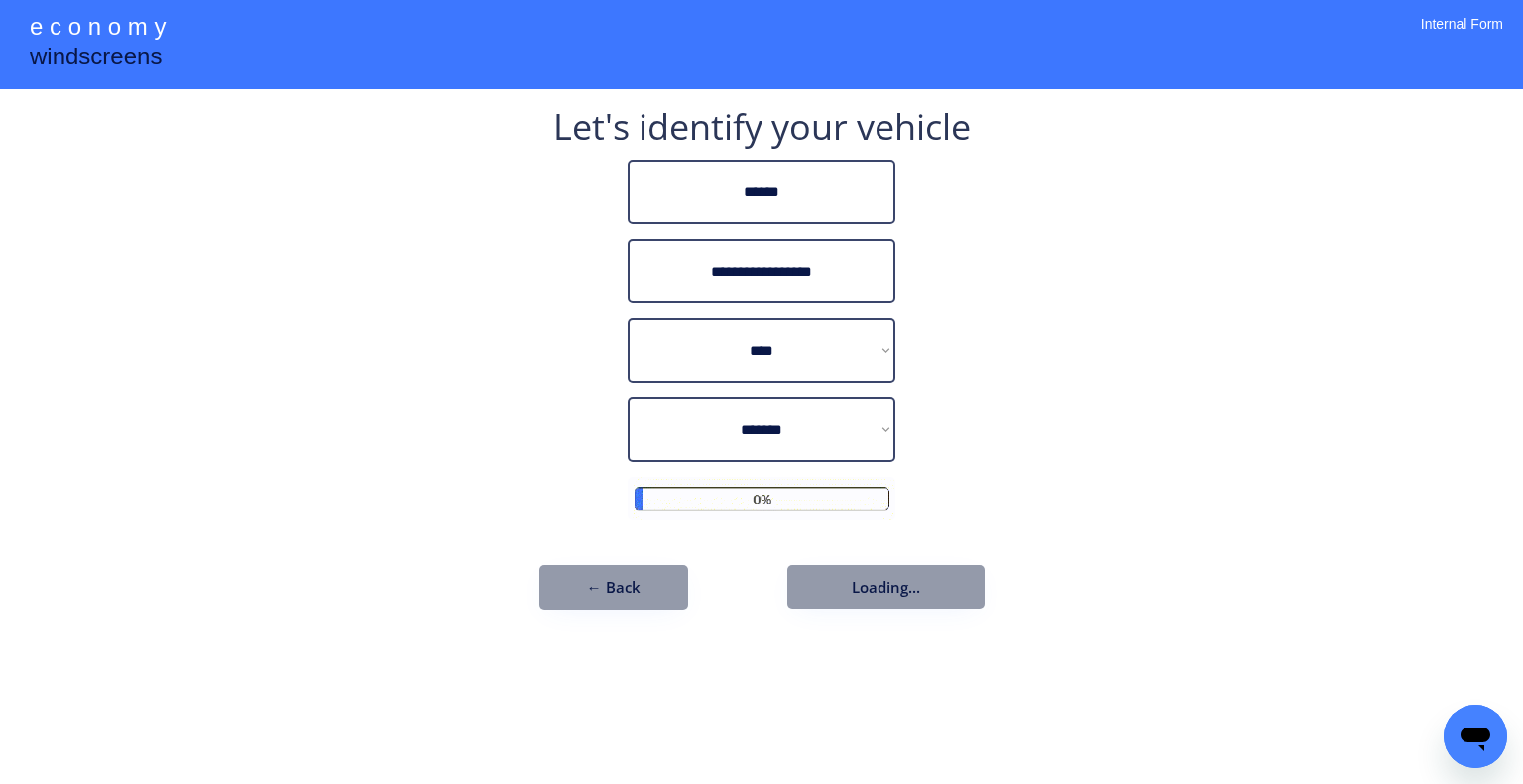 click on "**********" at bounding box center [762, 392] 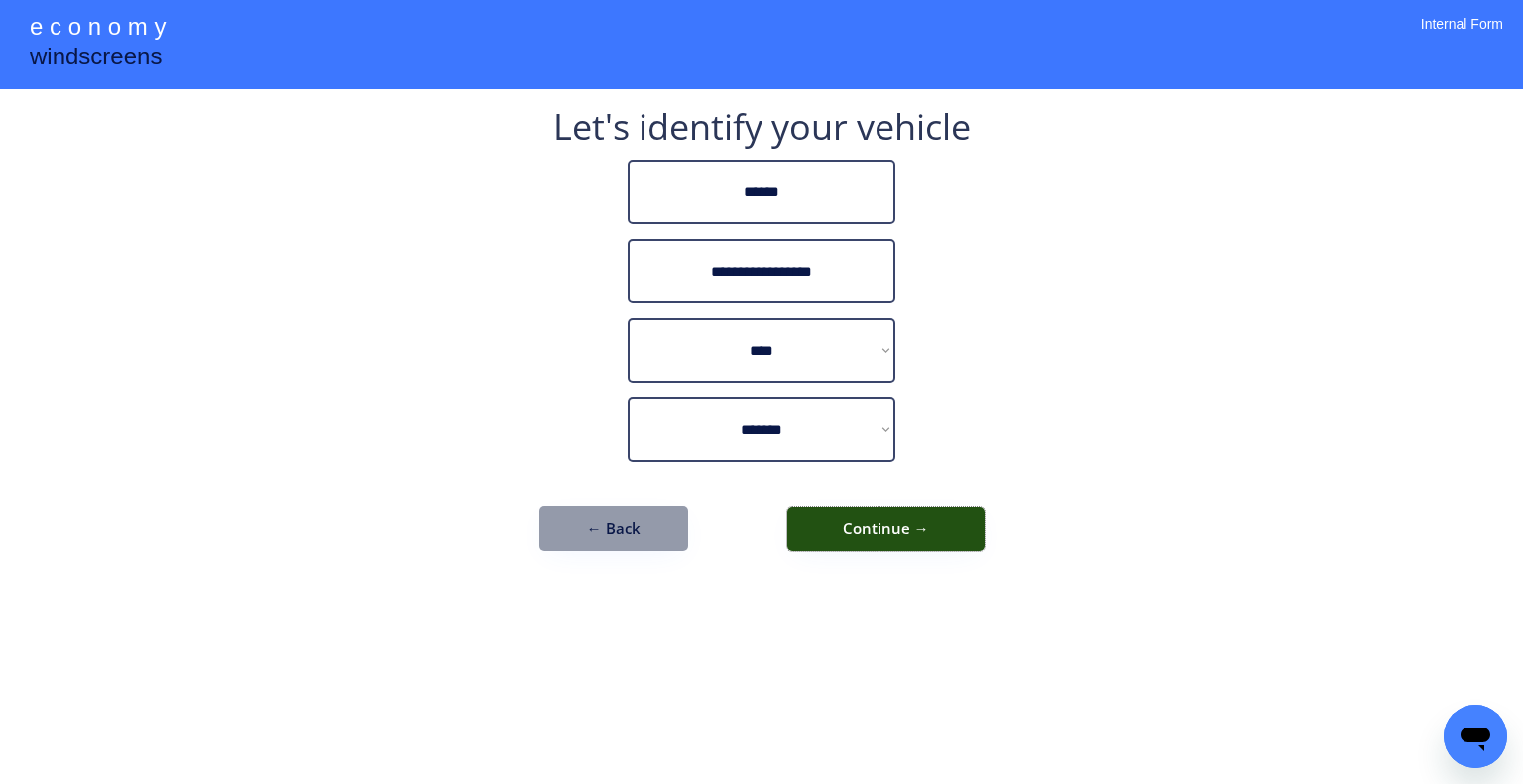 click on "Continue    →" at bounding box center (885, 529) 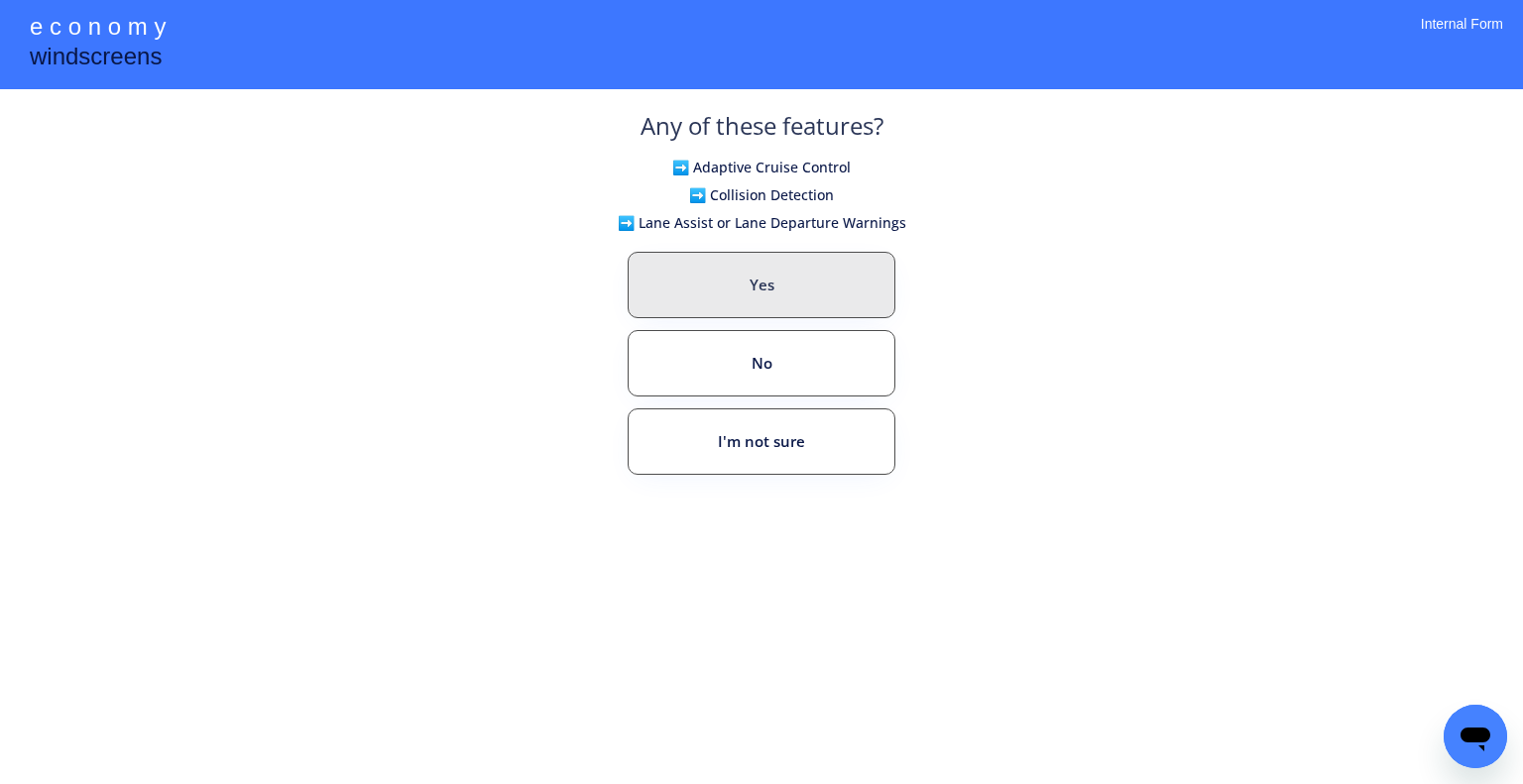 click on "Yes" at bounding box center [762, 284] 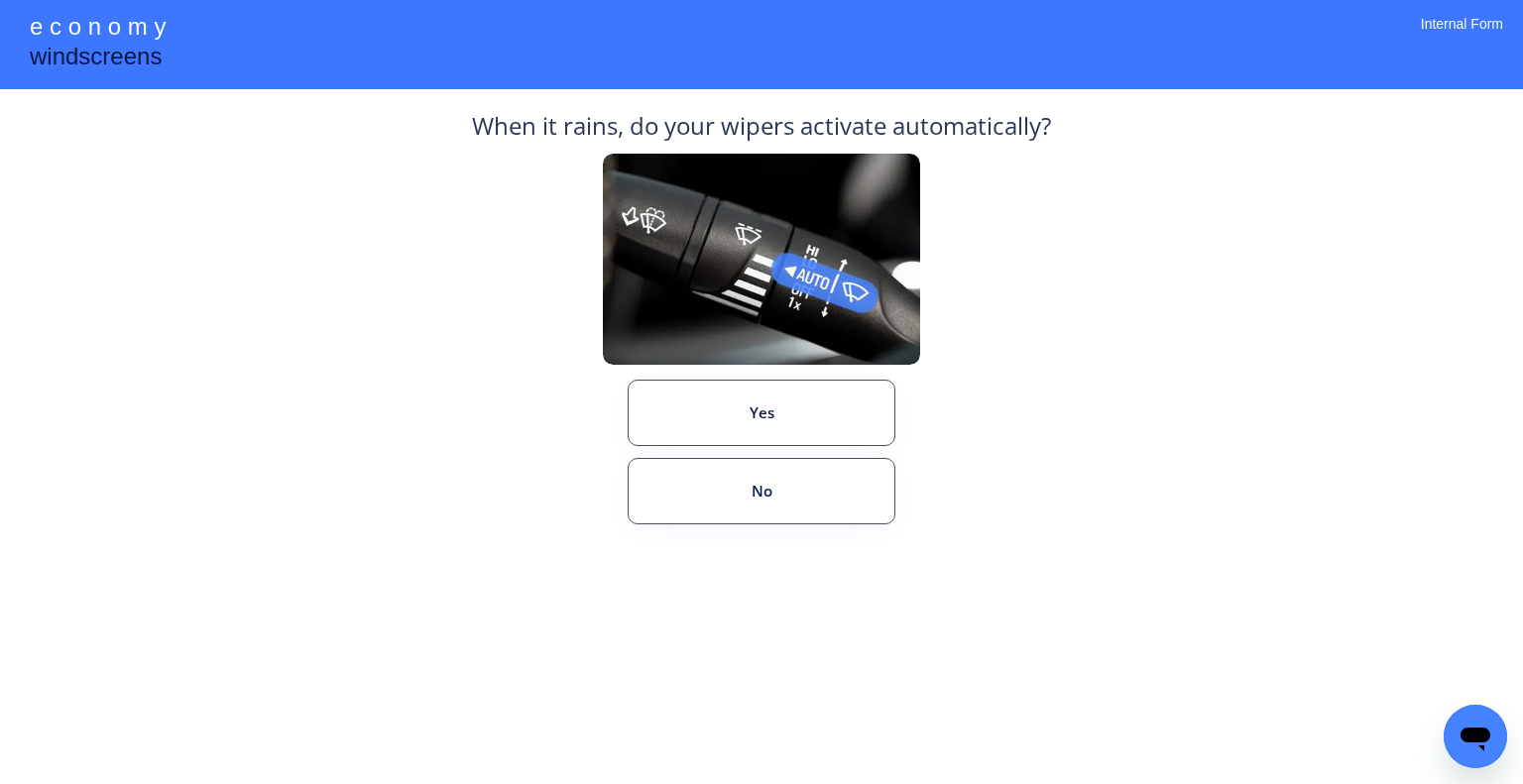 click on "**********" at bounding box center (762, 392) 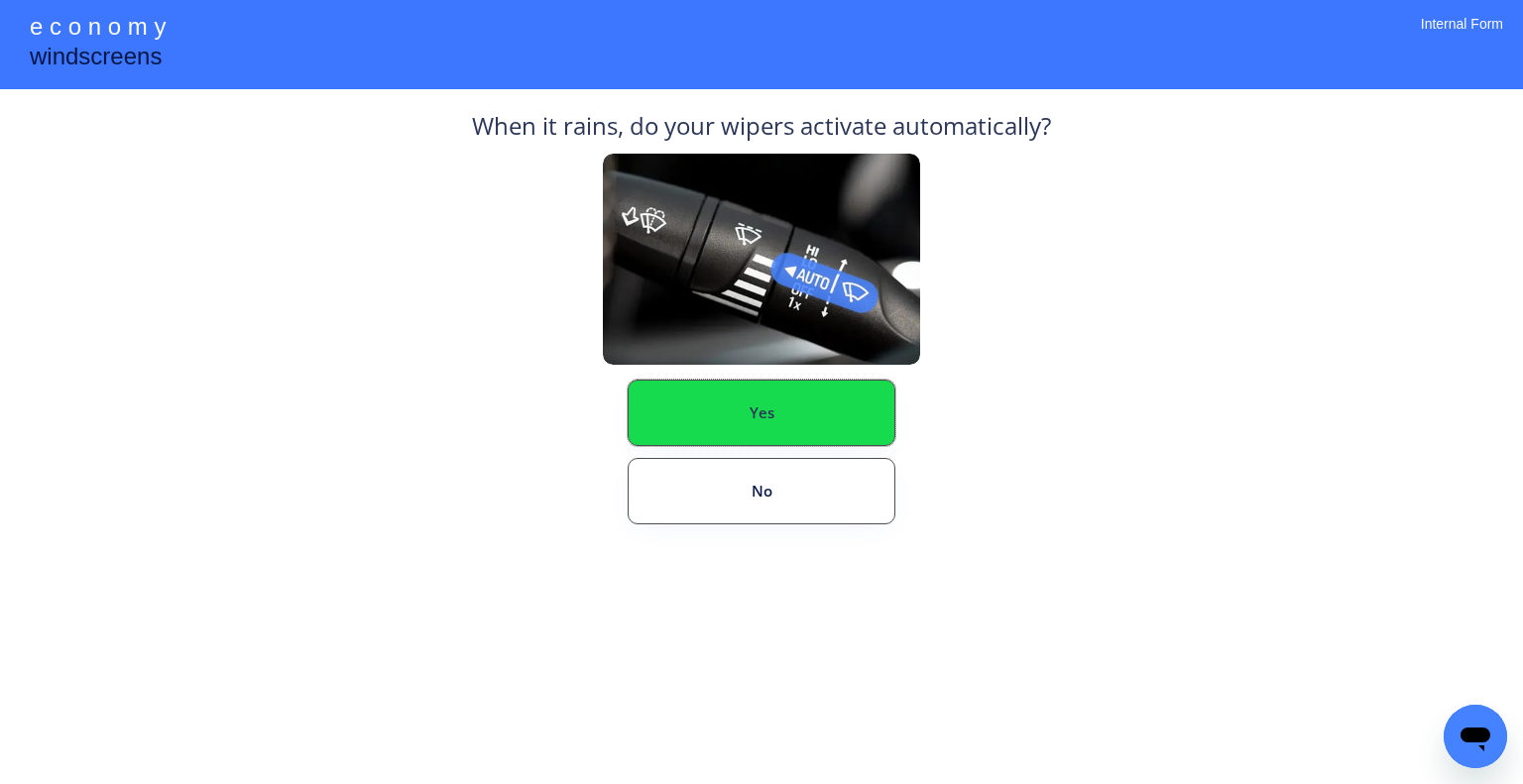 click on "Yes" at bounding box center [762, 412] 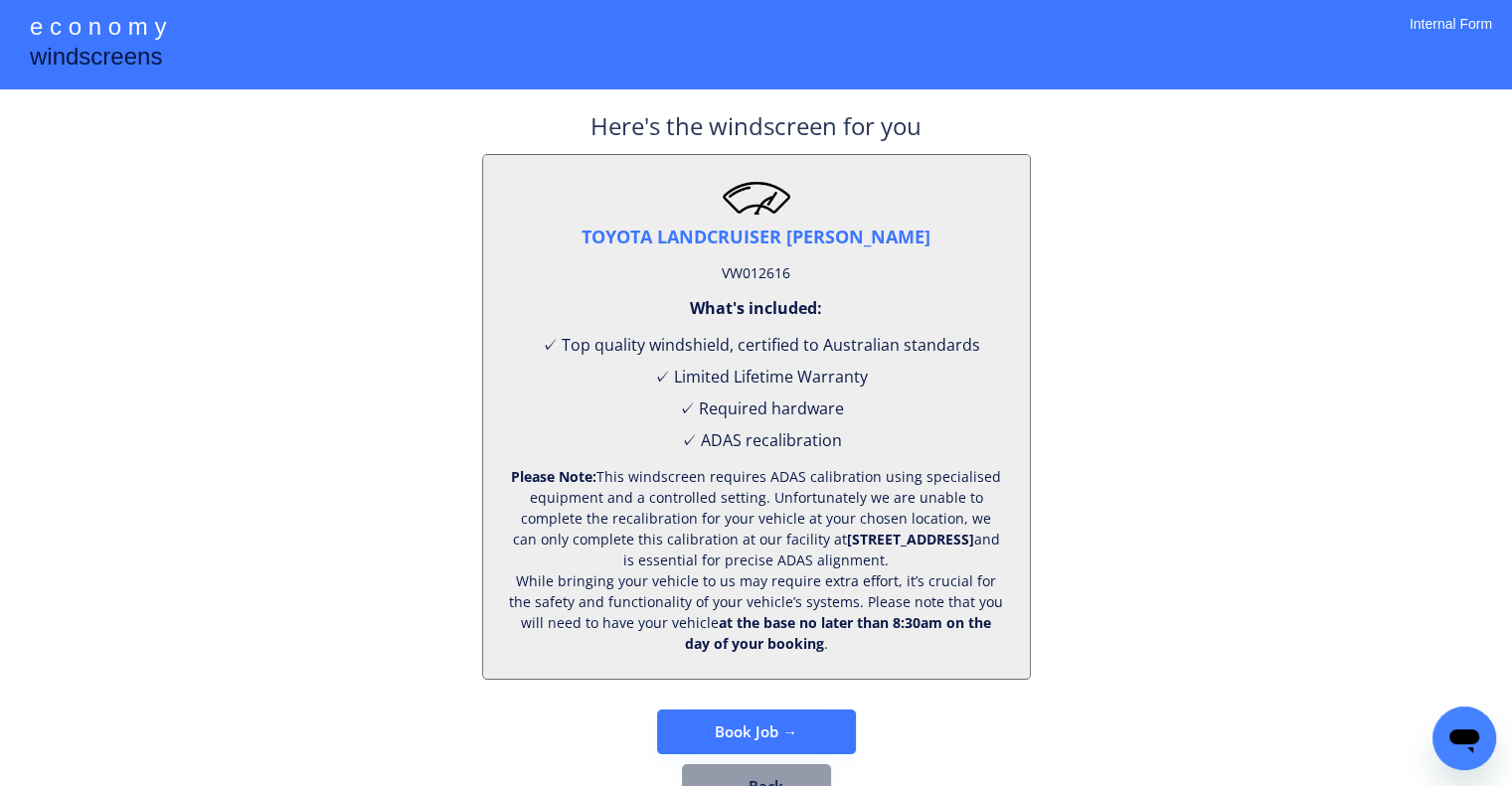 click on "VW012616" at bounding box center [756, 273] 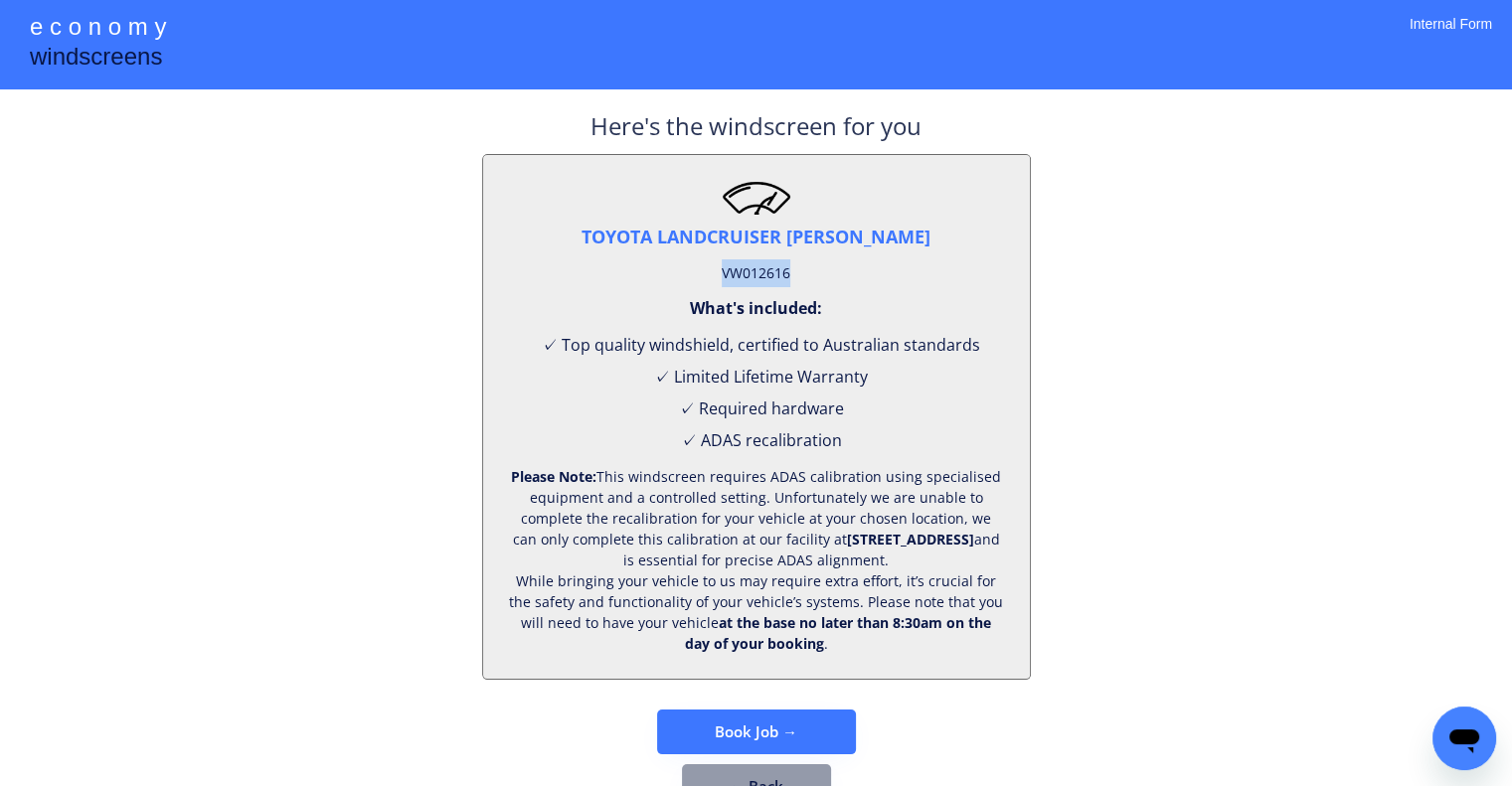 click on "VW012616" at bounding box center (756, 273) 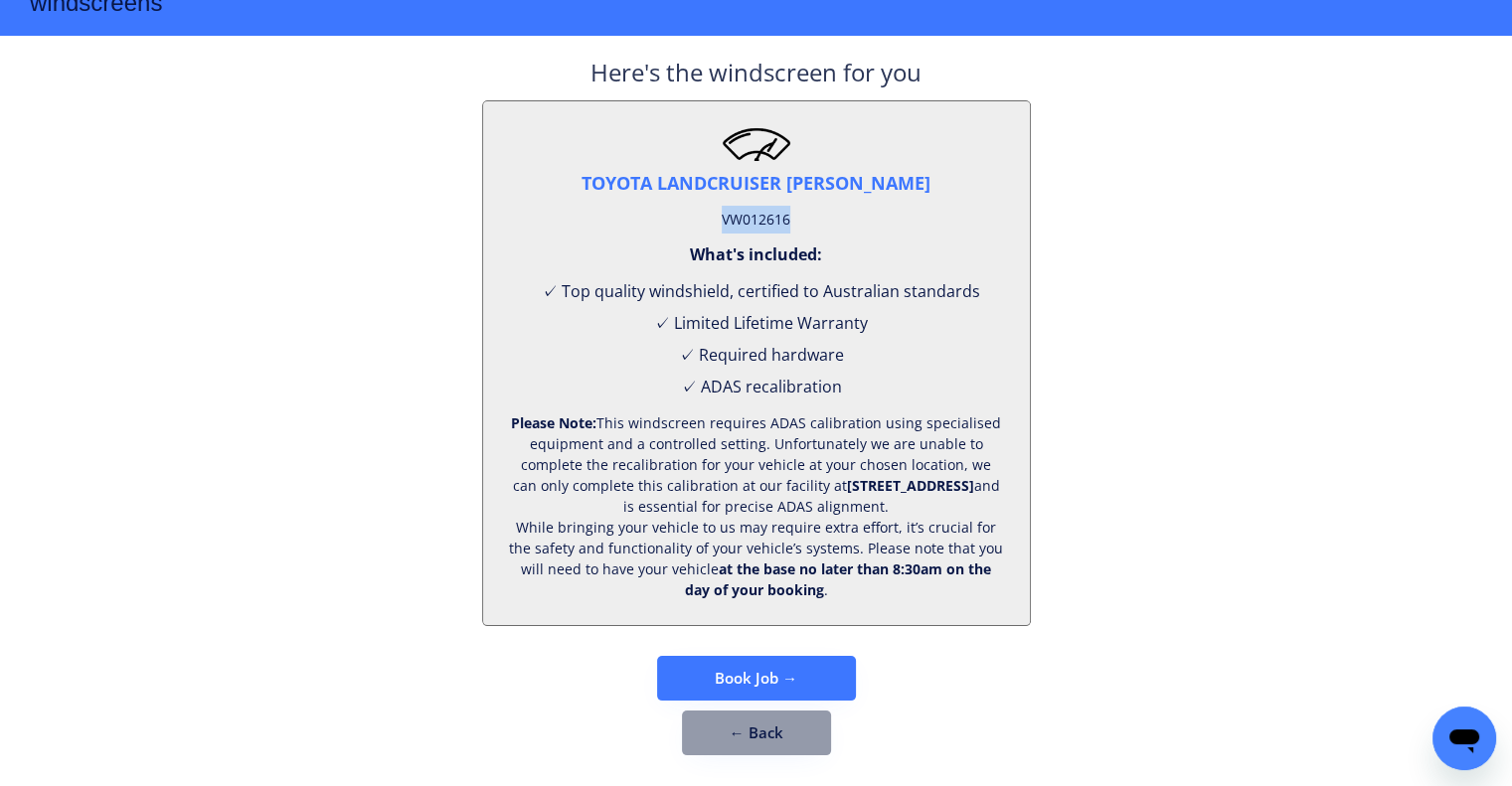 scroll, scrollTop: 82, scrollLeft: 0, axis: vertical 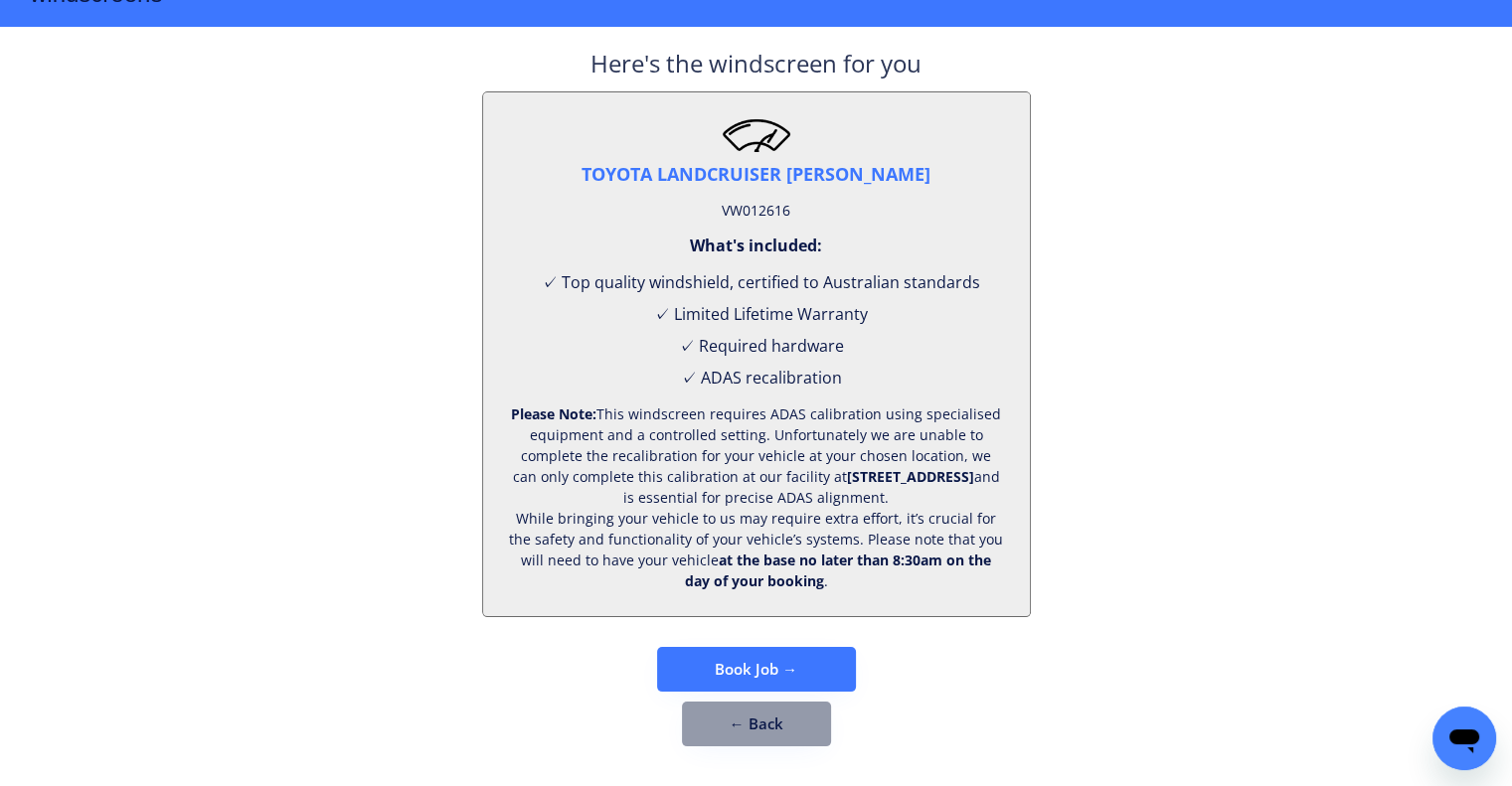 click on "**********" at bounding box center [756, 362] 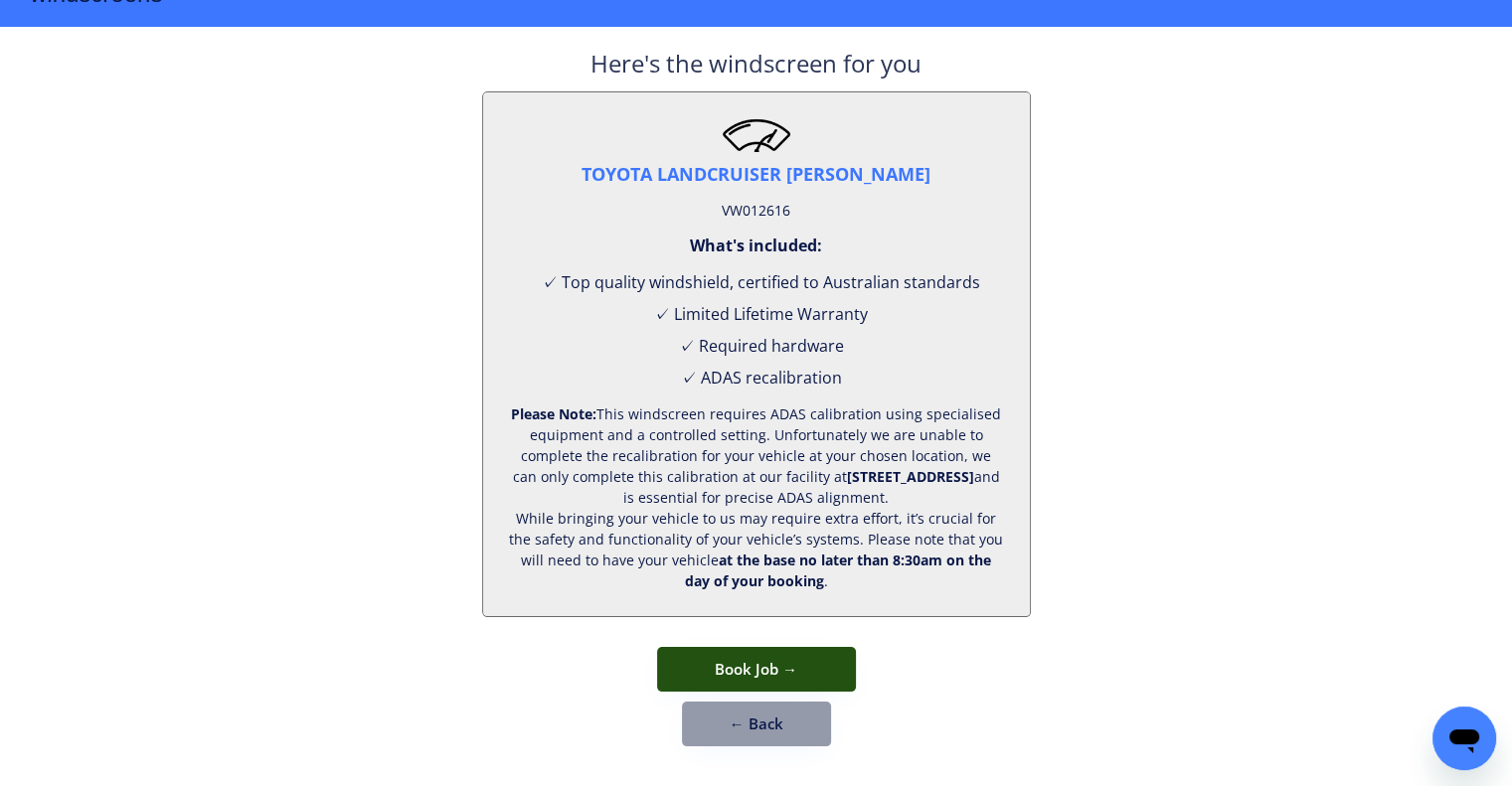 click on "Book Job    →" at bounding box center [756, 669] 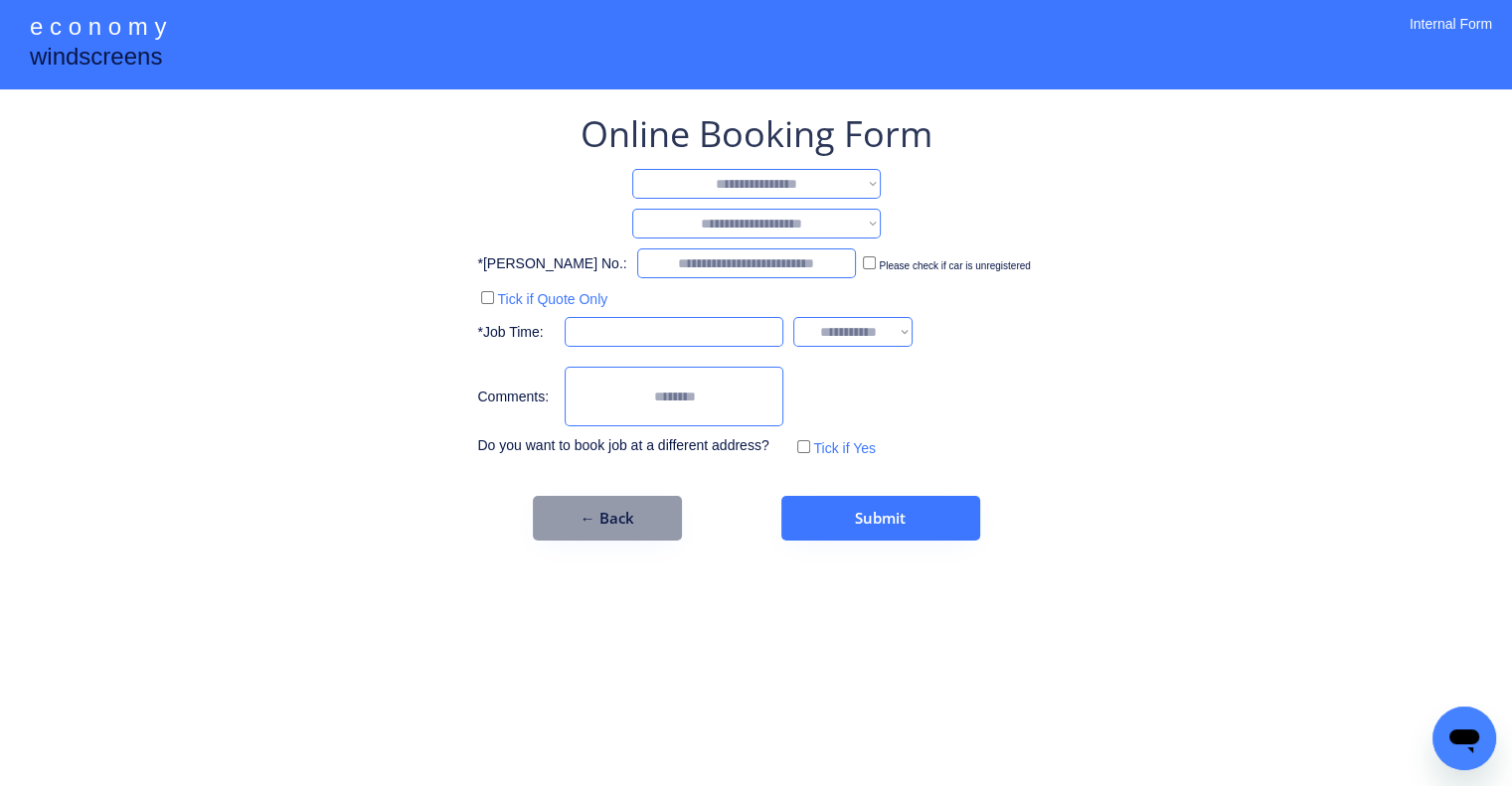scroll, scrollTop: 0, scrollLeft: 0, axis: both 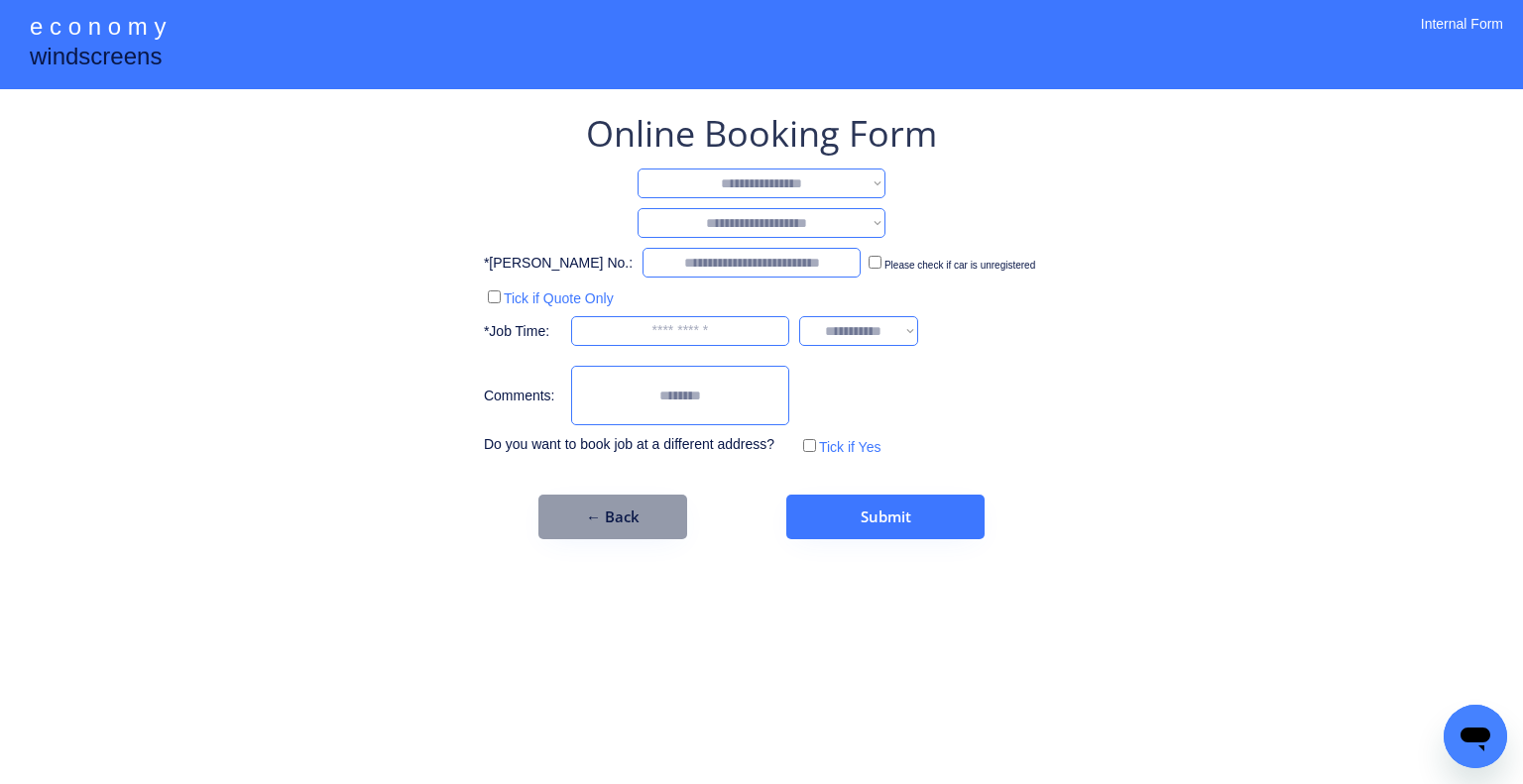 click on "**********" at bounding box center [762, 183] 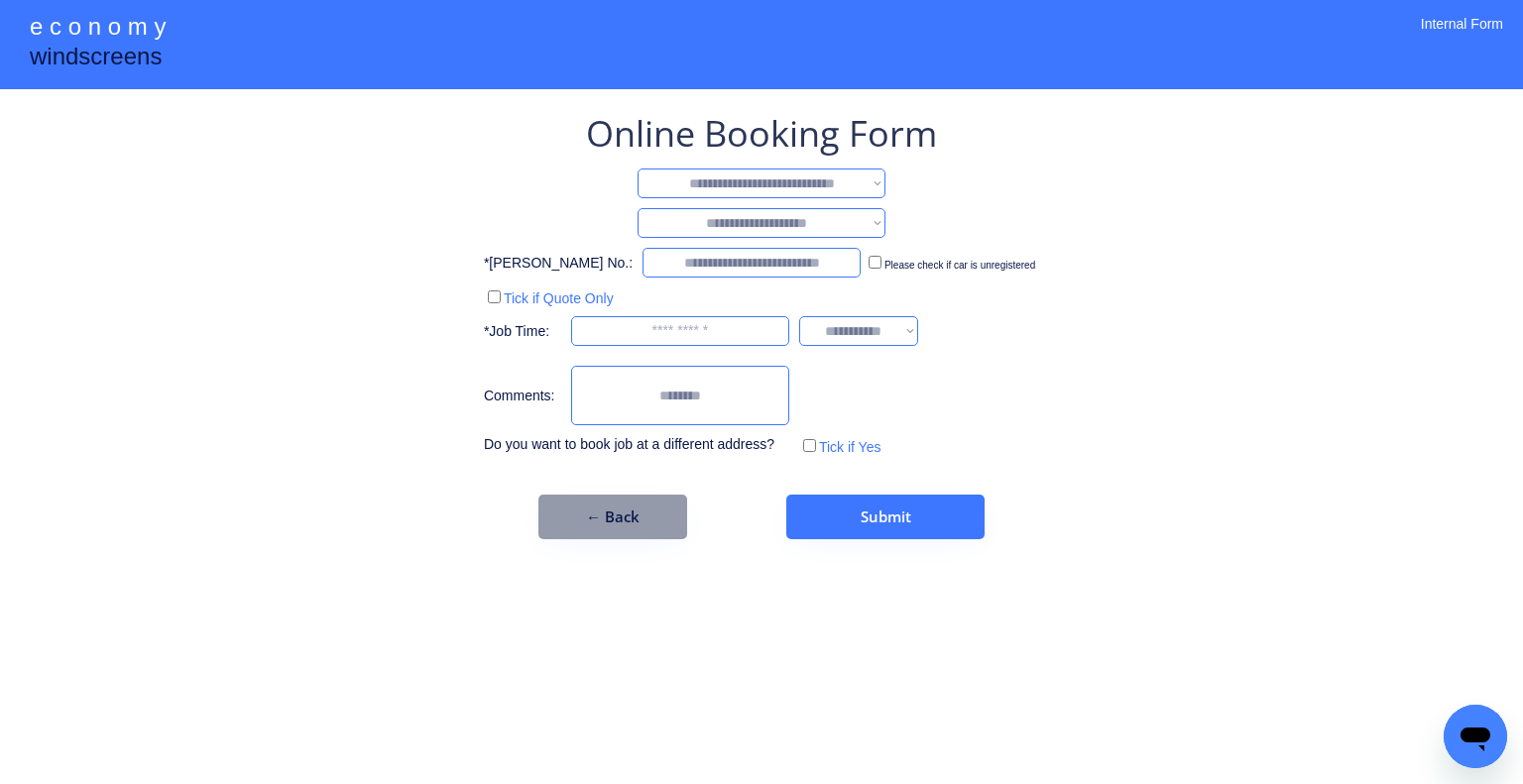 click on "**********" at bounding box center (762, 183) 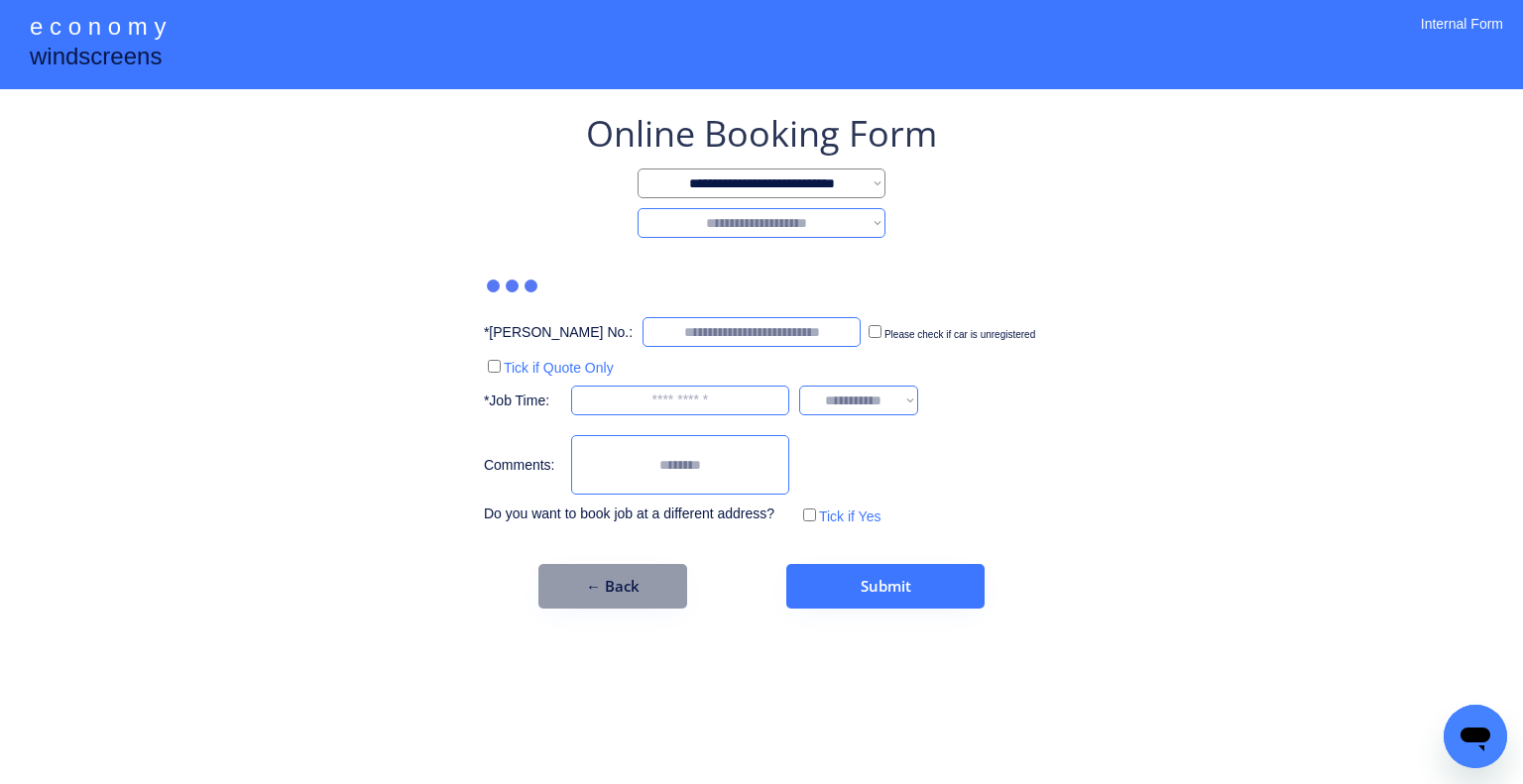 click on "**********" at bounding box center (762, 223) 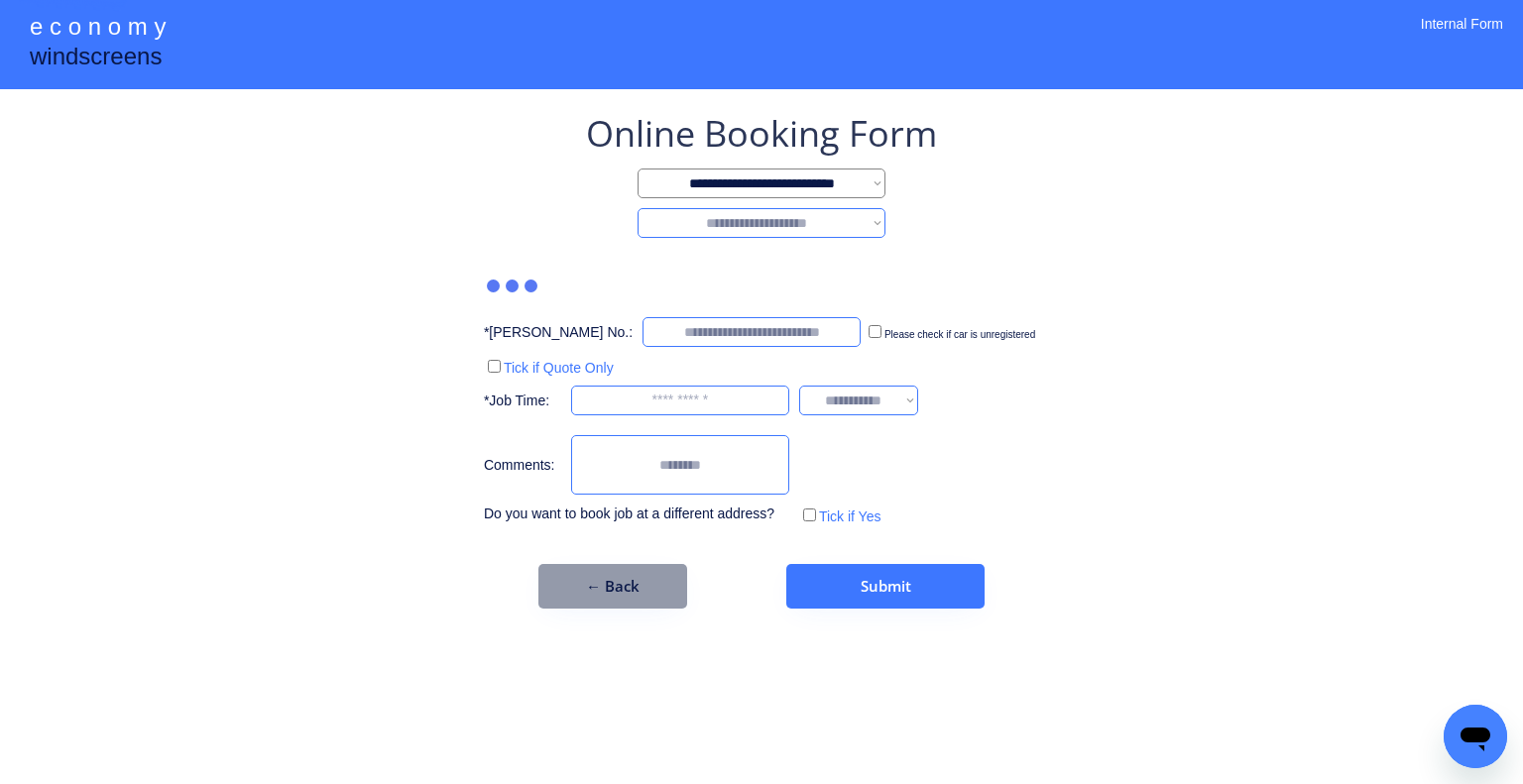 select on "*******" 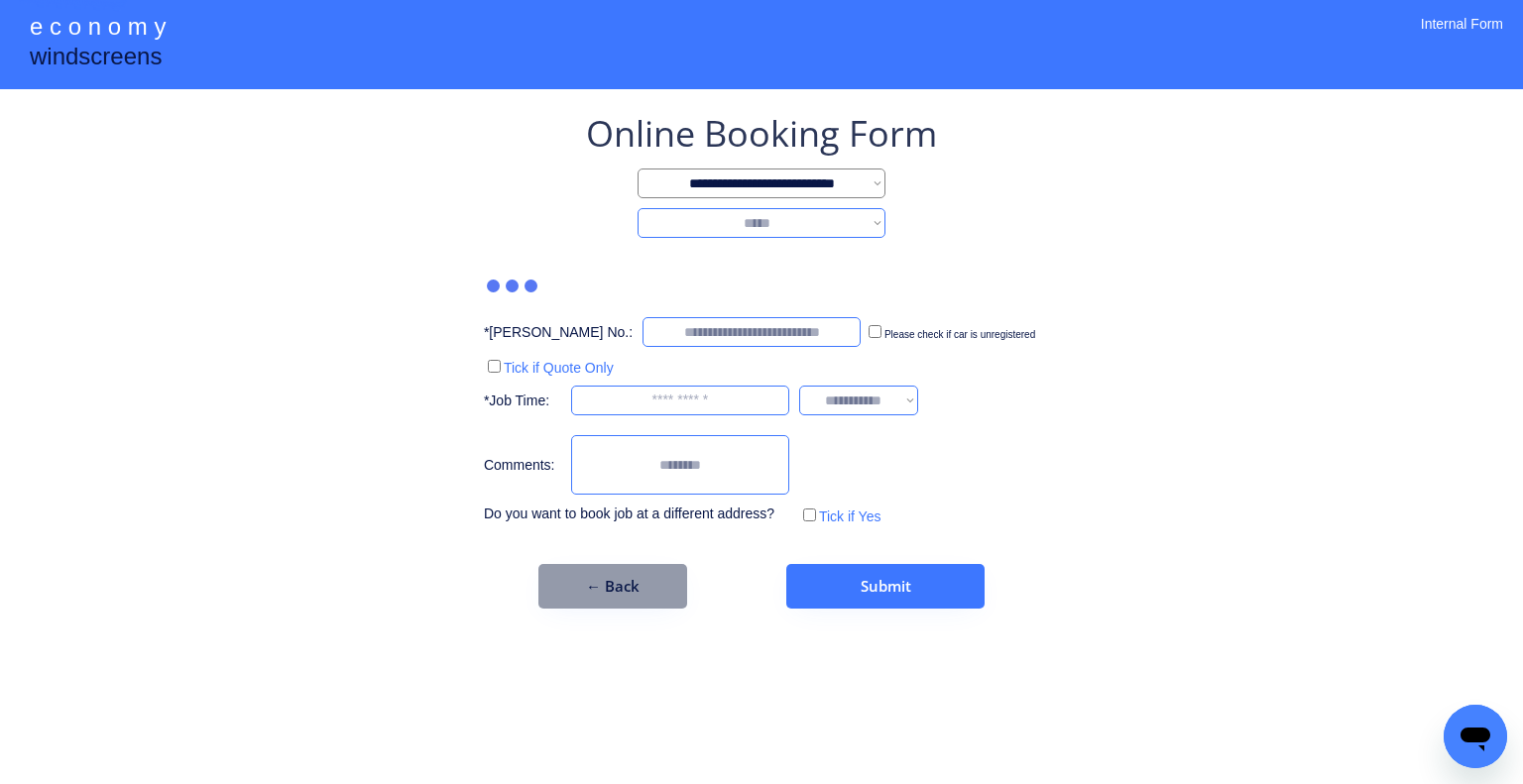 click on "**********" at bounding box center (762, 223) 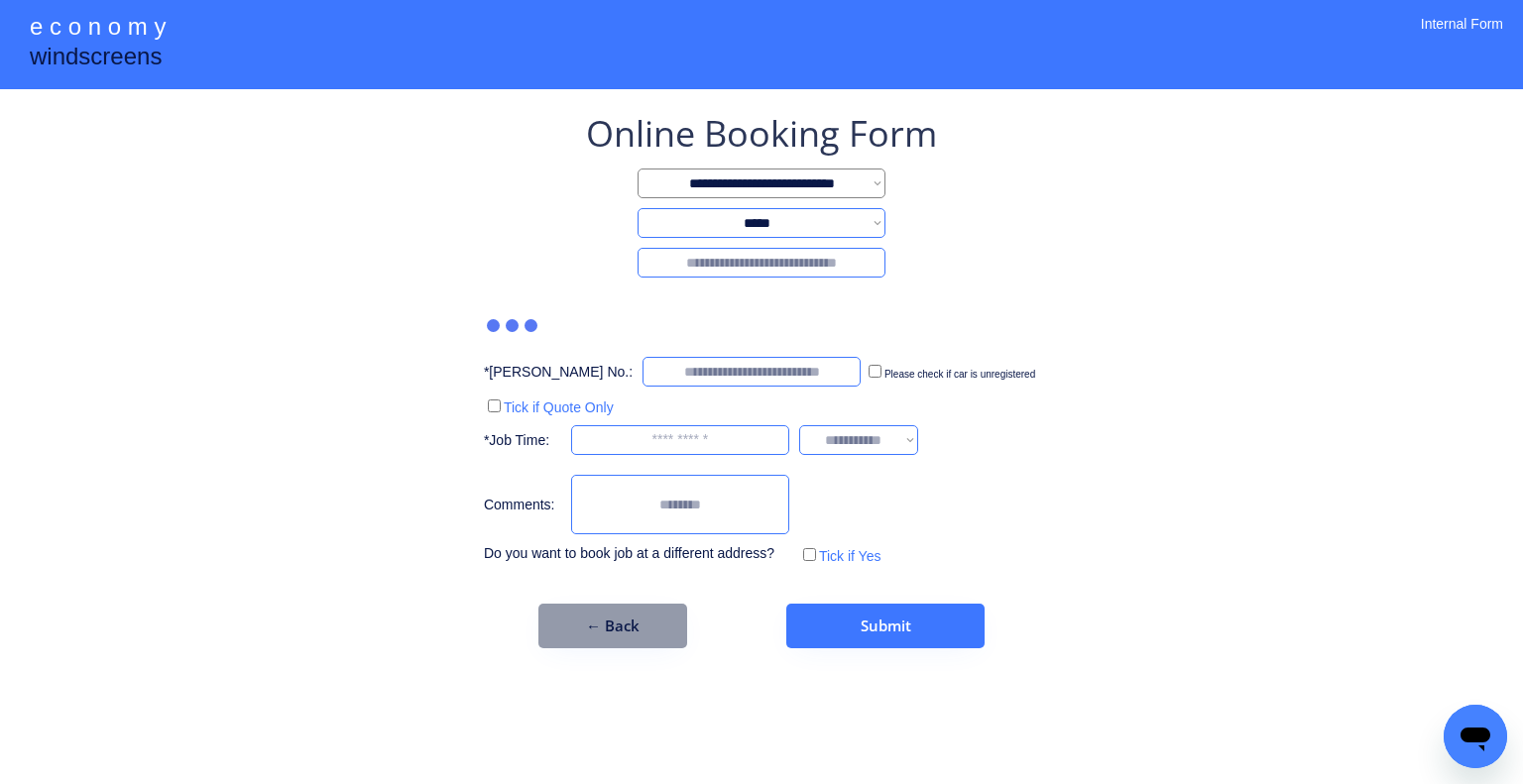 click at bounding box center [762, 263] 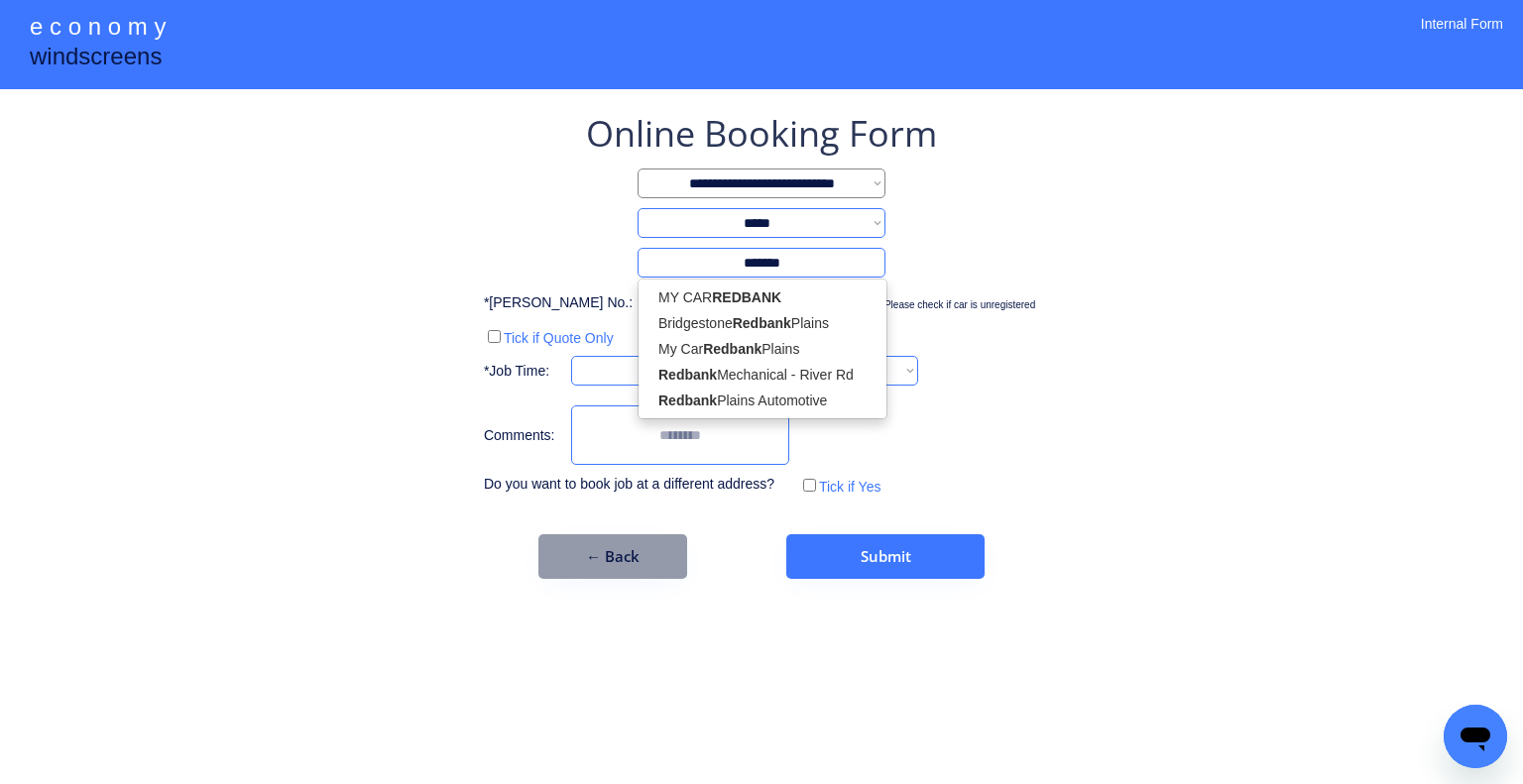 type on "*******" 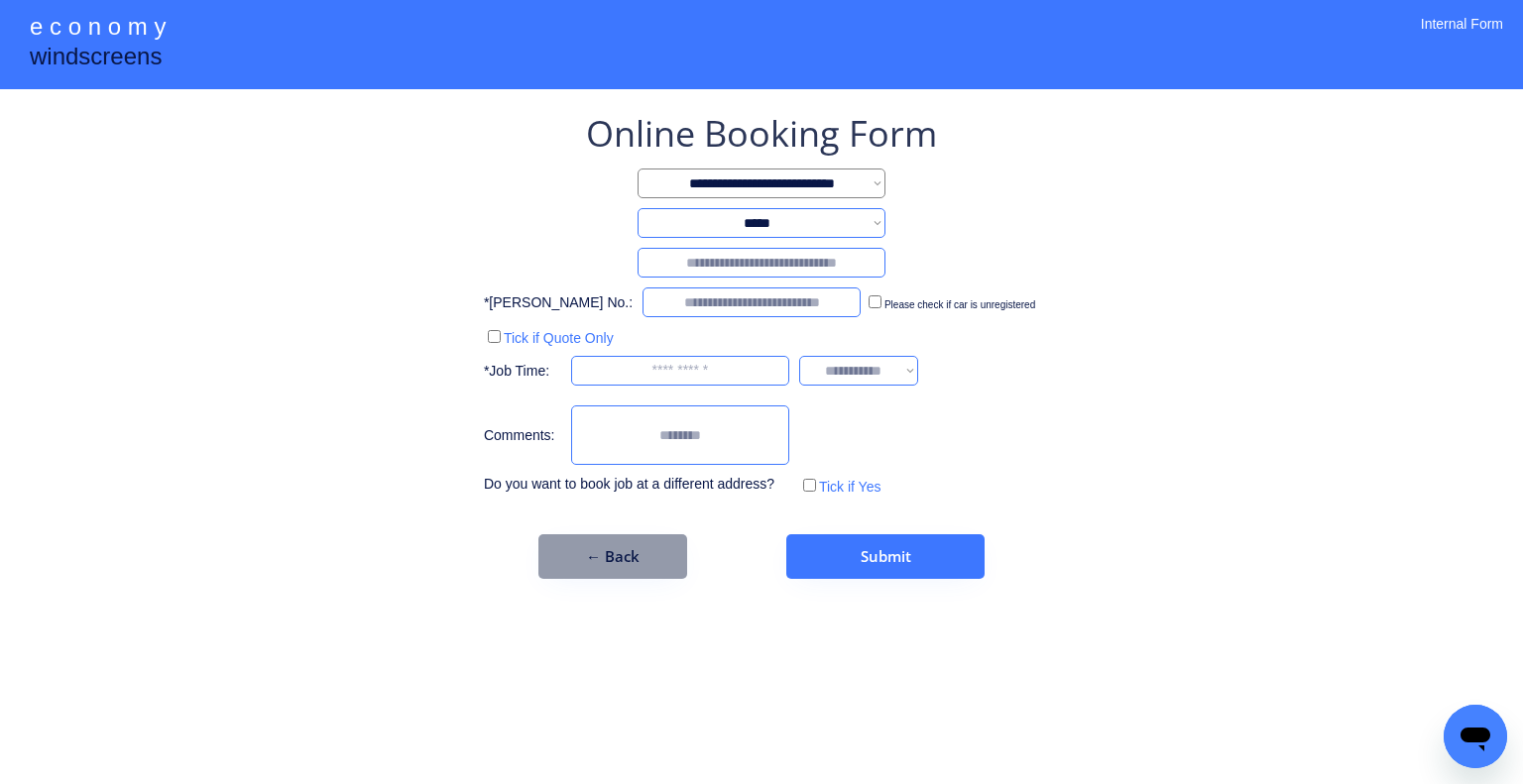 click at bounding box center (762, 263) 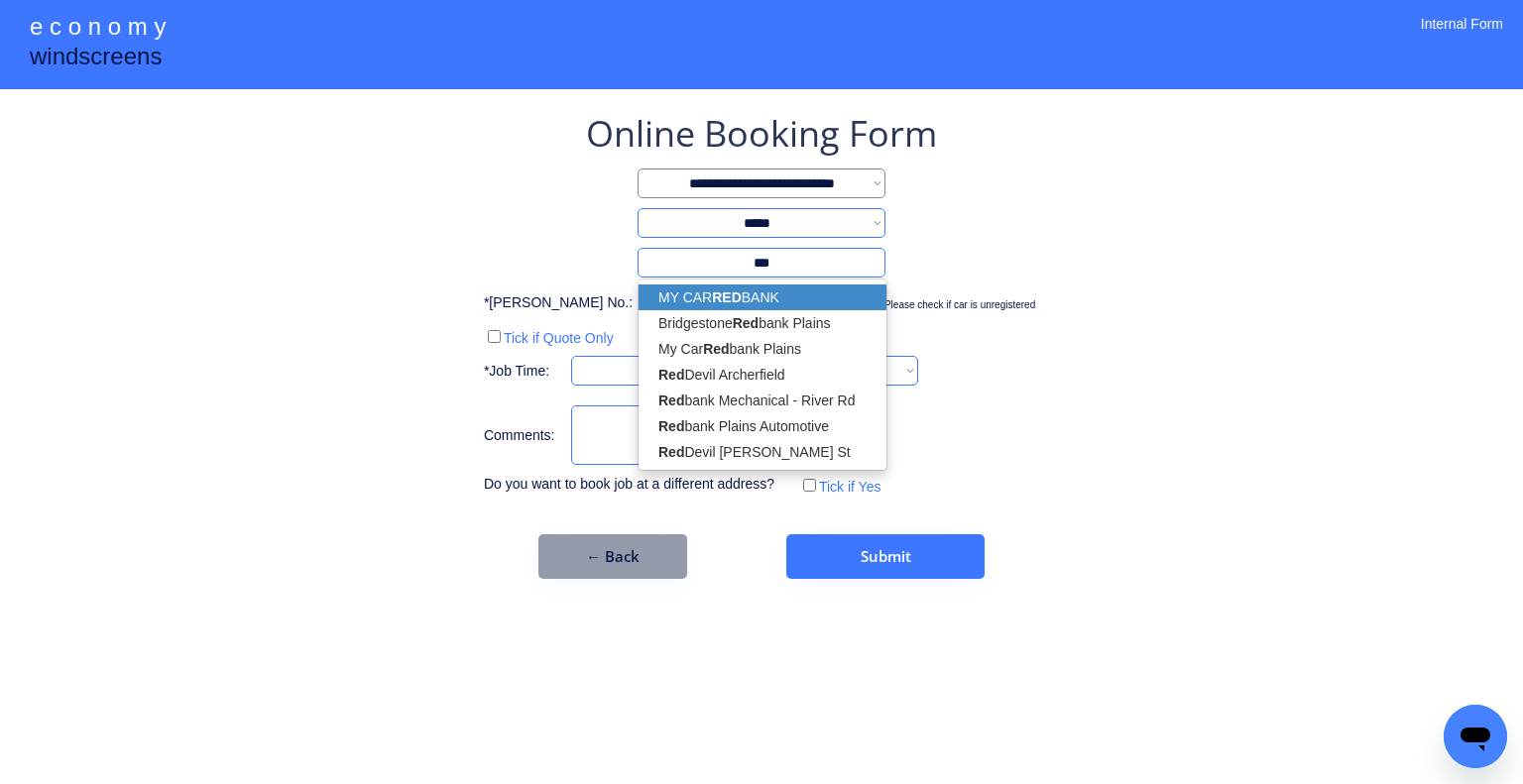 drag, startPoint x: 768, startPoint y: 302, endPoint x: 1131, endPoint y: 292, distance: 363.1377 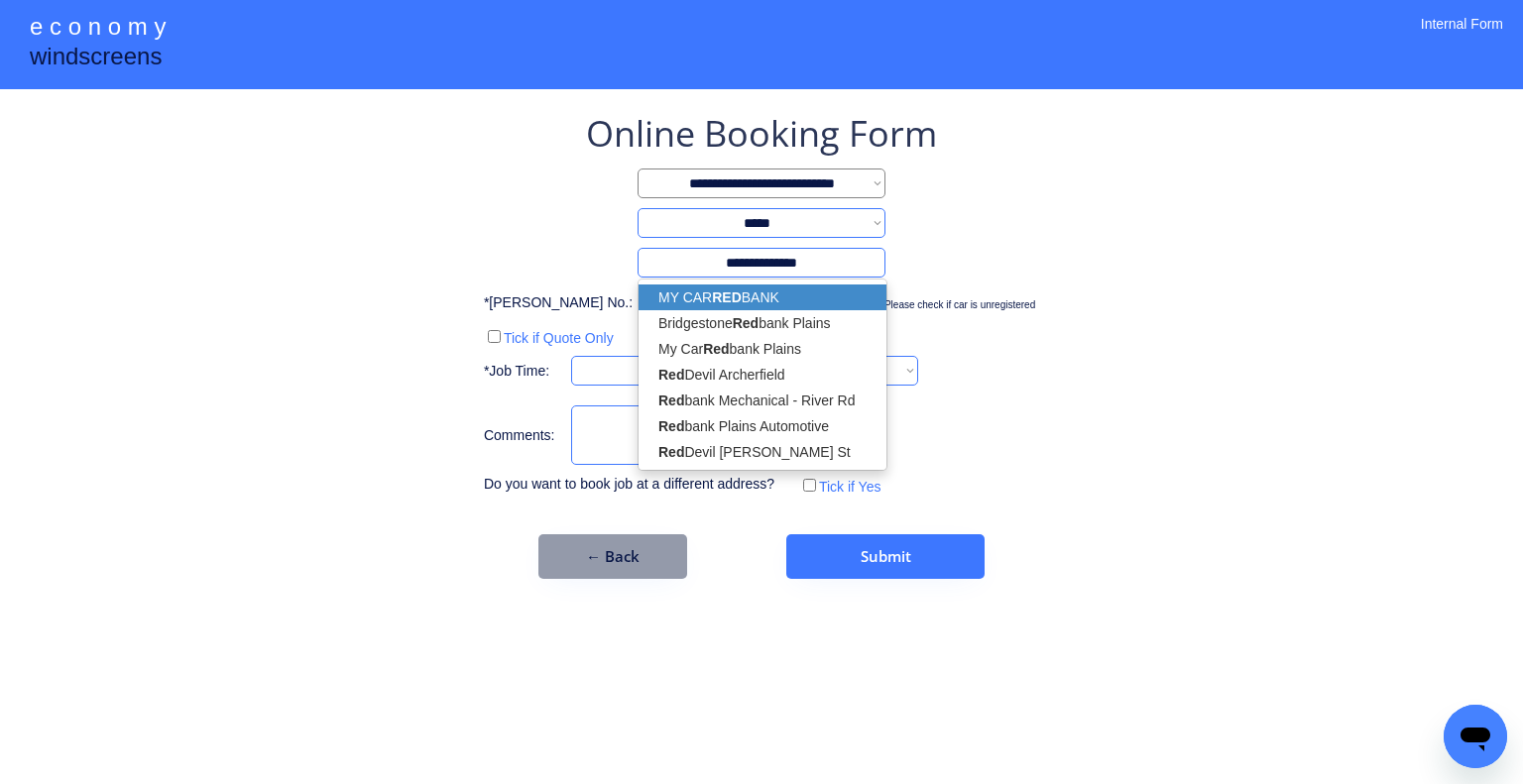 select on "*********" 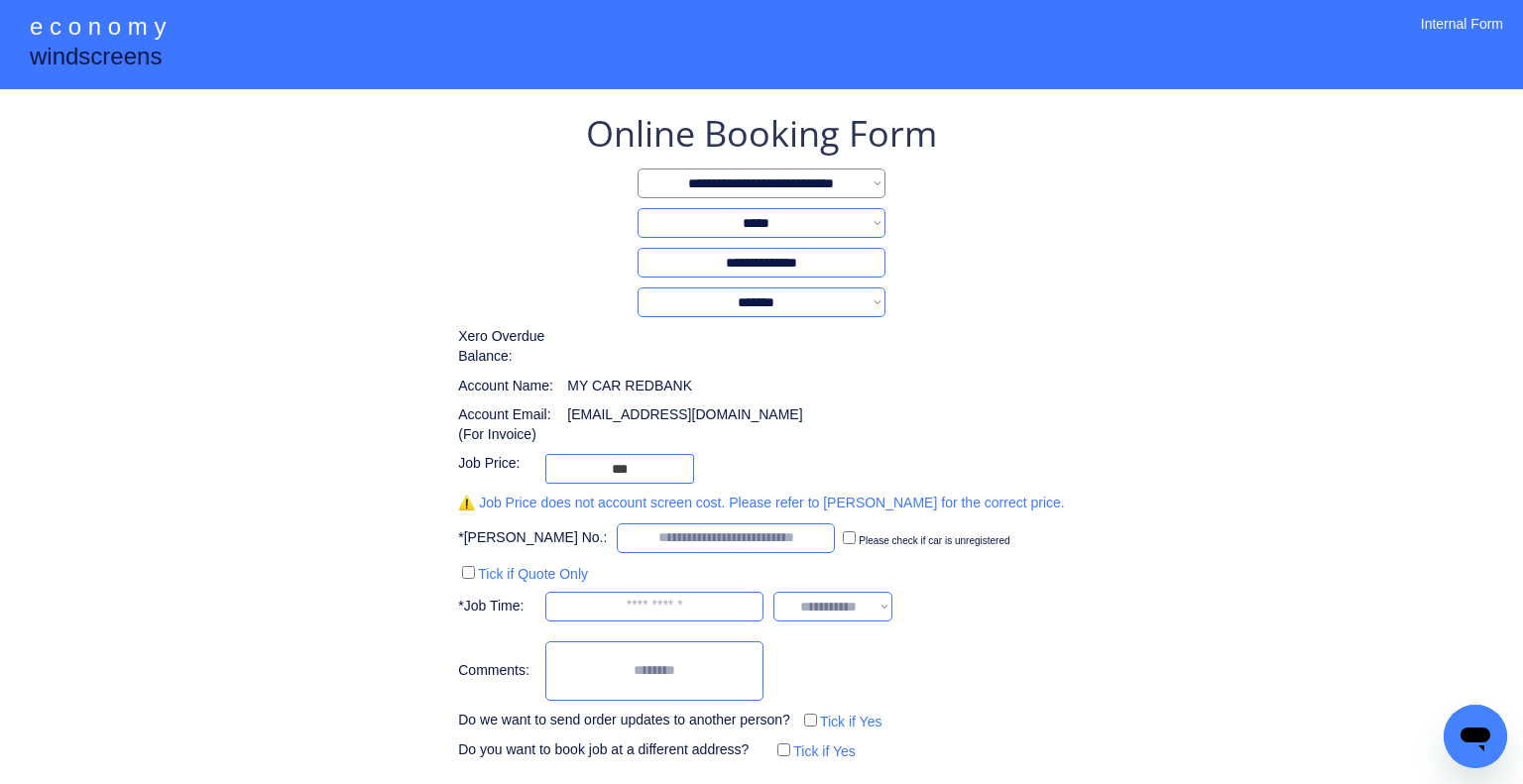 type on "**********" 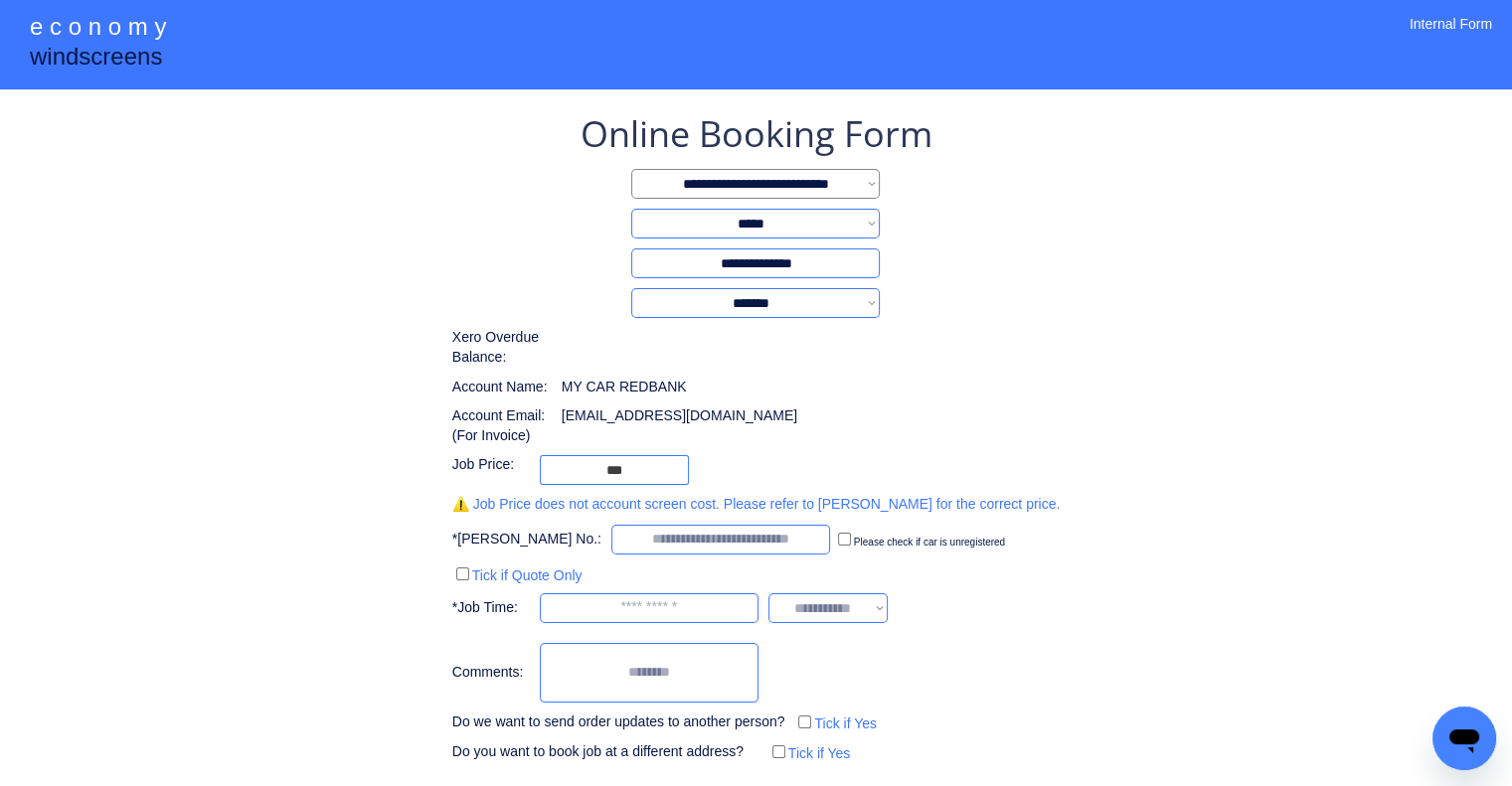 drag, startPoint x: 1161, startPoint y: 293, endPoint x: 1106, endPoint y: 291, distance: 55.03635 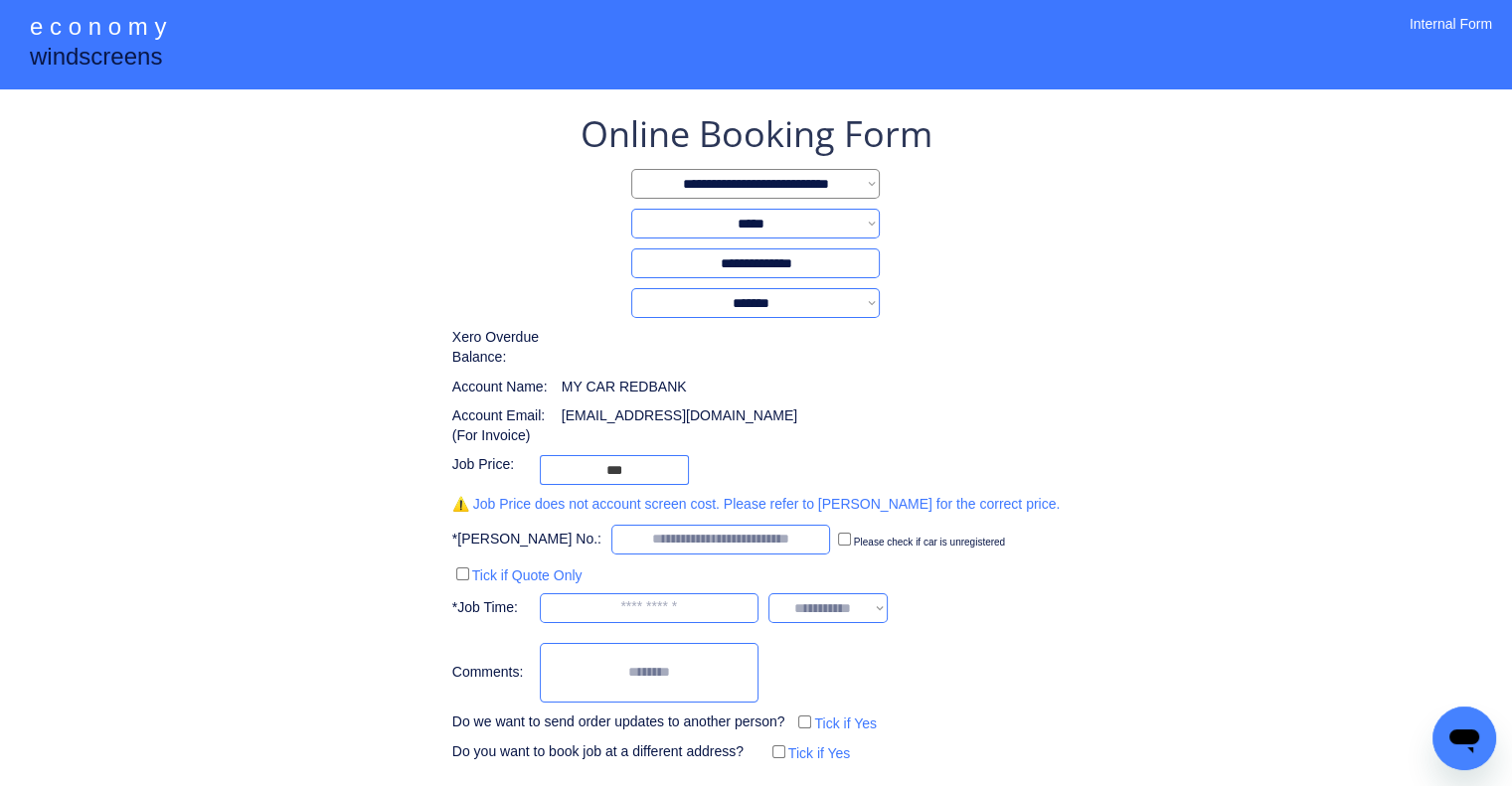 click on "**********" at bounding box center (756, 437) 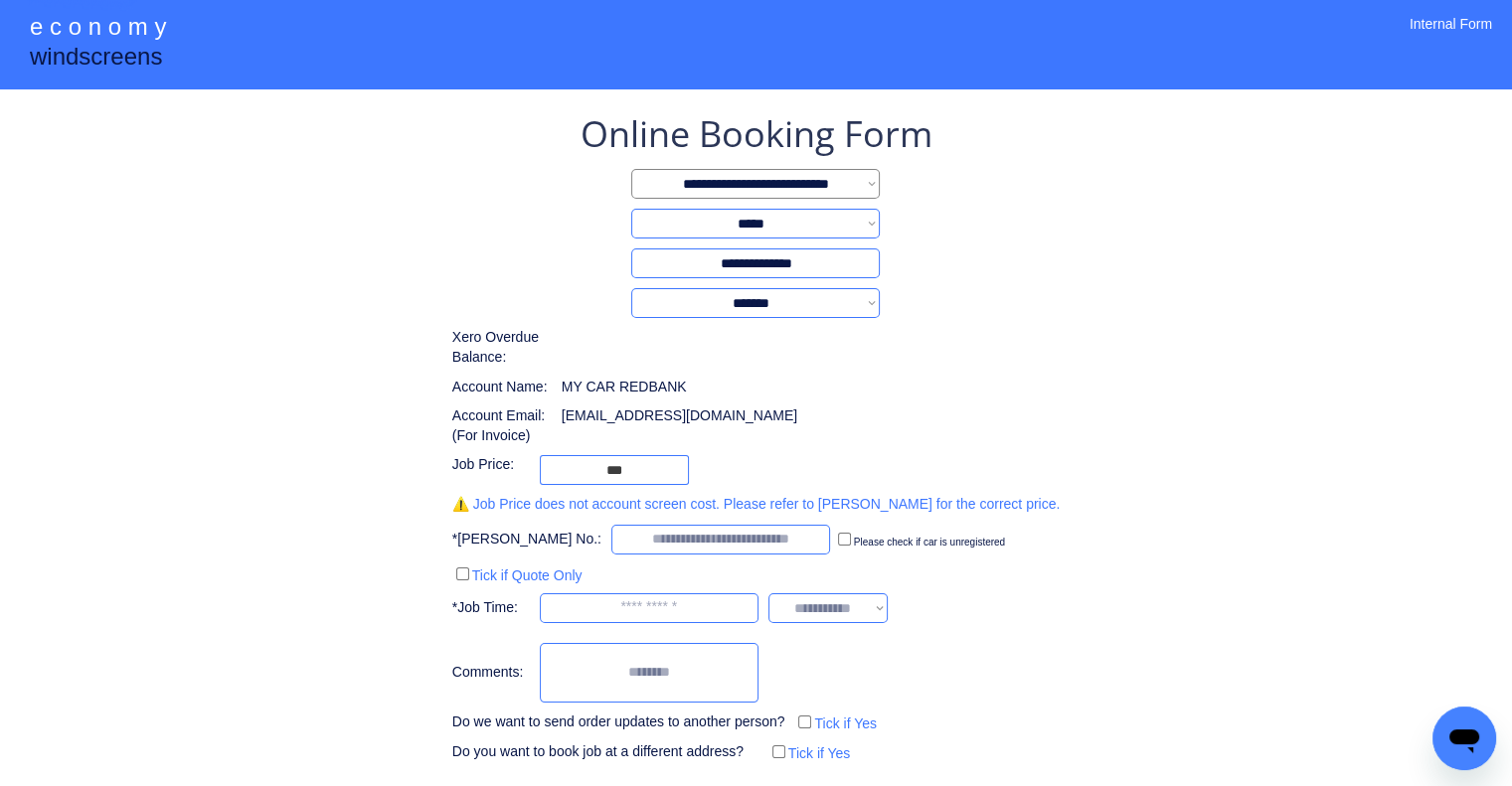 scroll, scrollTop: 89, scrollLeft: 0, axis: vertical 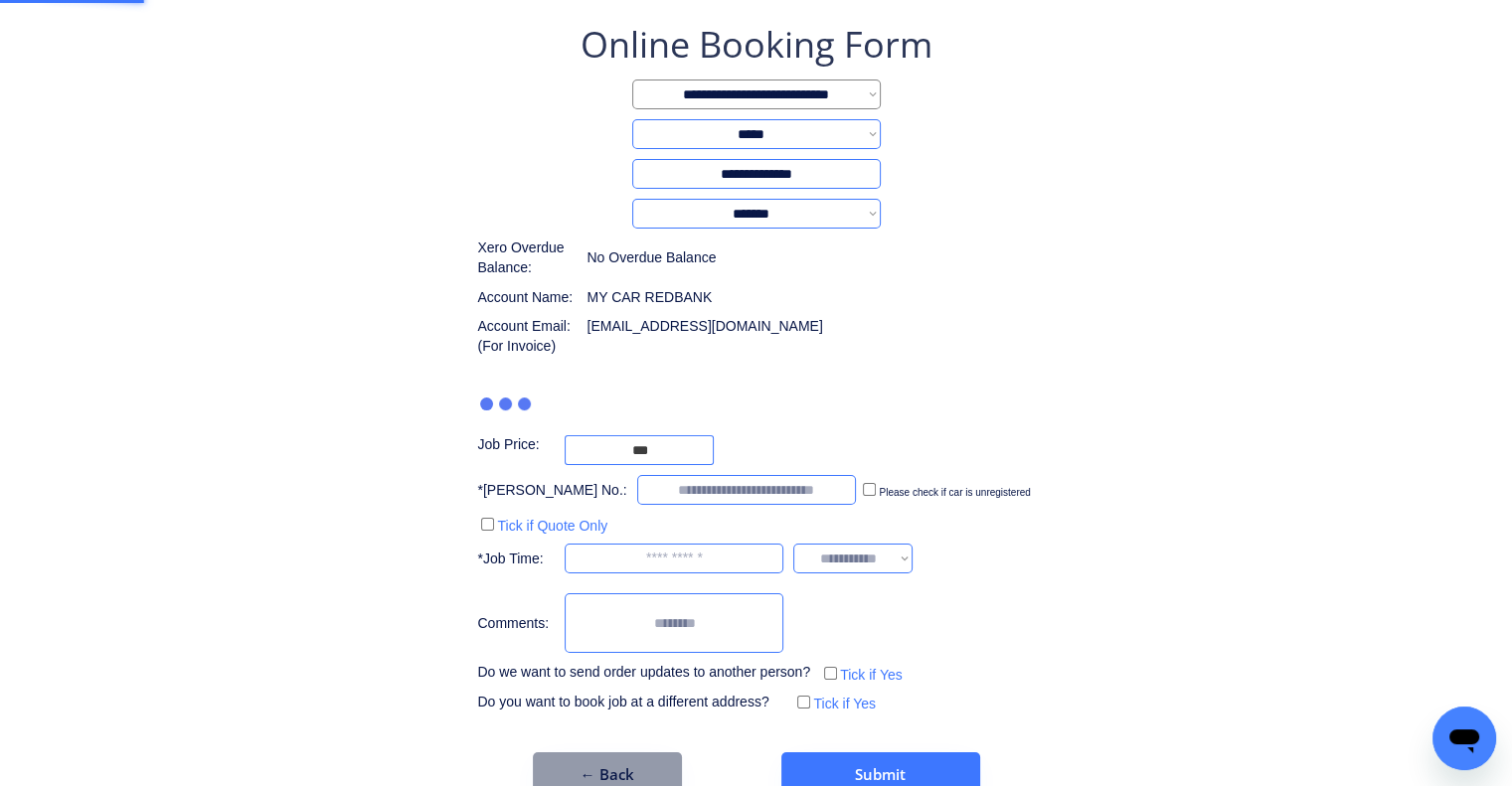 type on "***" 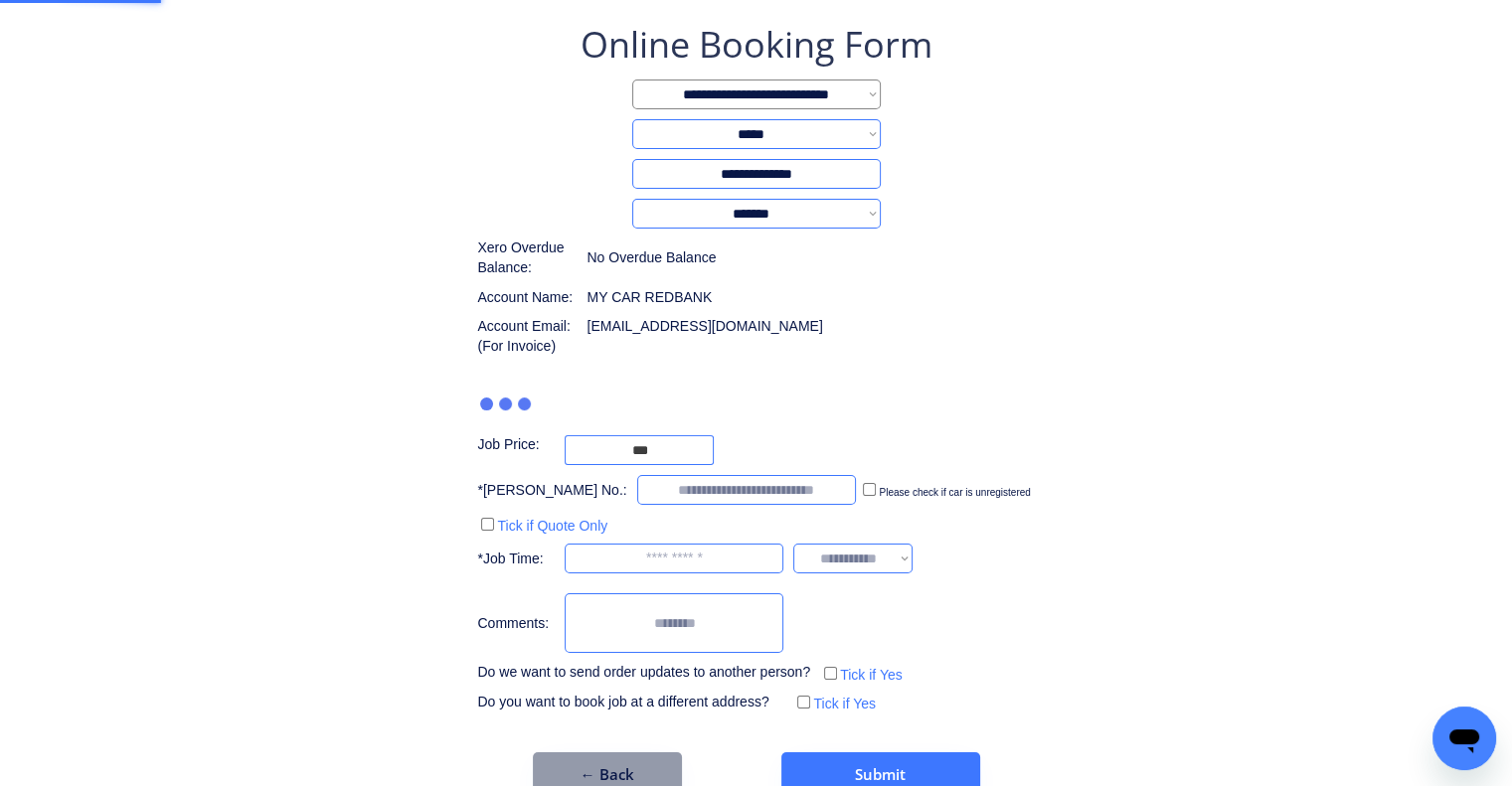 scroll, scrollTop: 60, scrollLeft: 0, axis: vertical 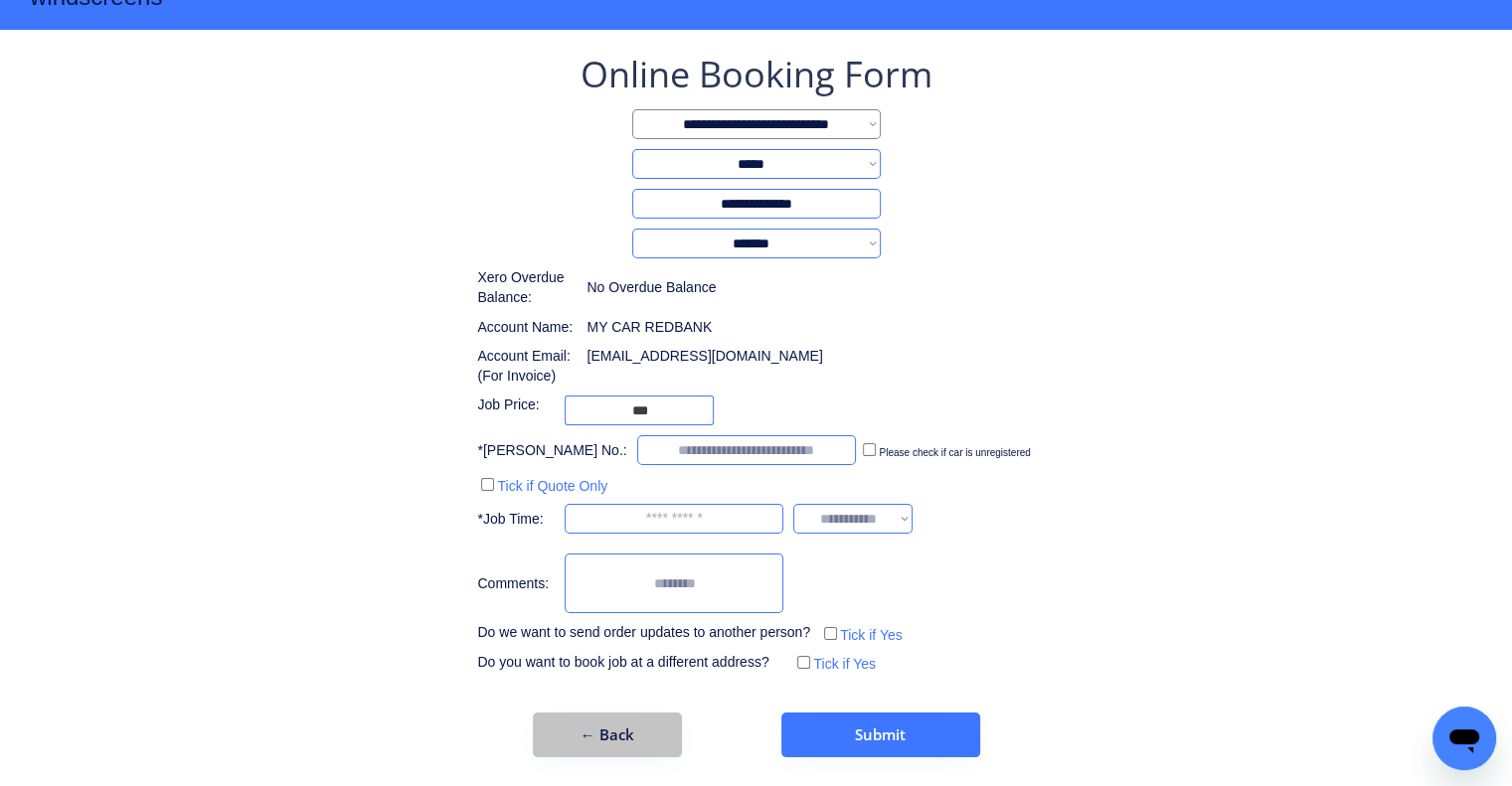 drag, startPoint x: 633, startPoint y: 746, endPoint x: 696, endPoint y: 762, distance: 65 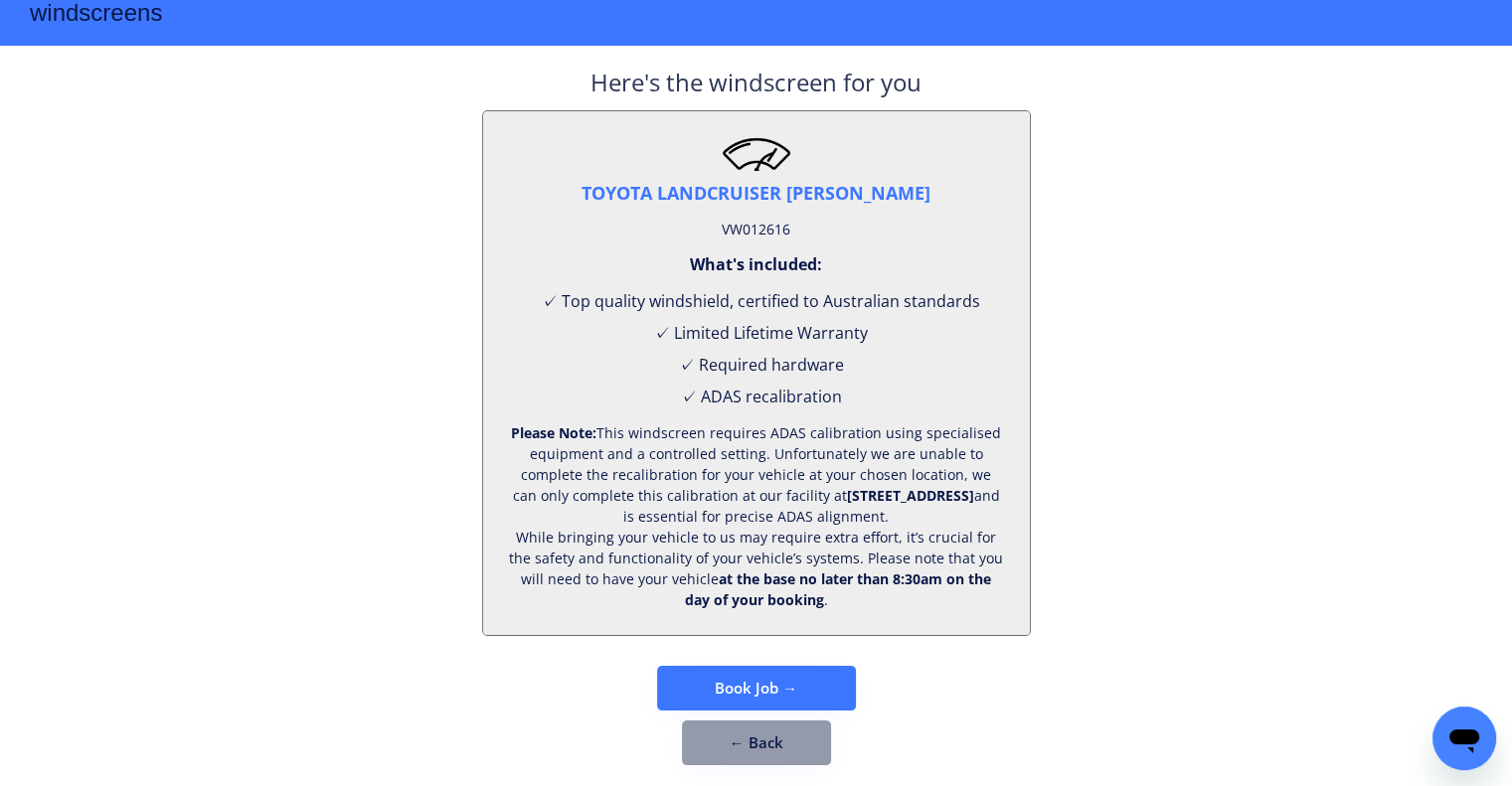 scroll, scrollTop: 82, scrollLeft: 0, axis: vertical 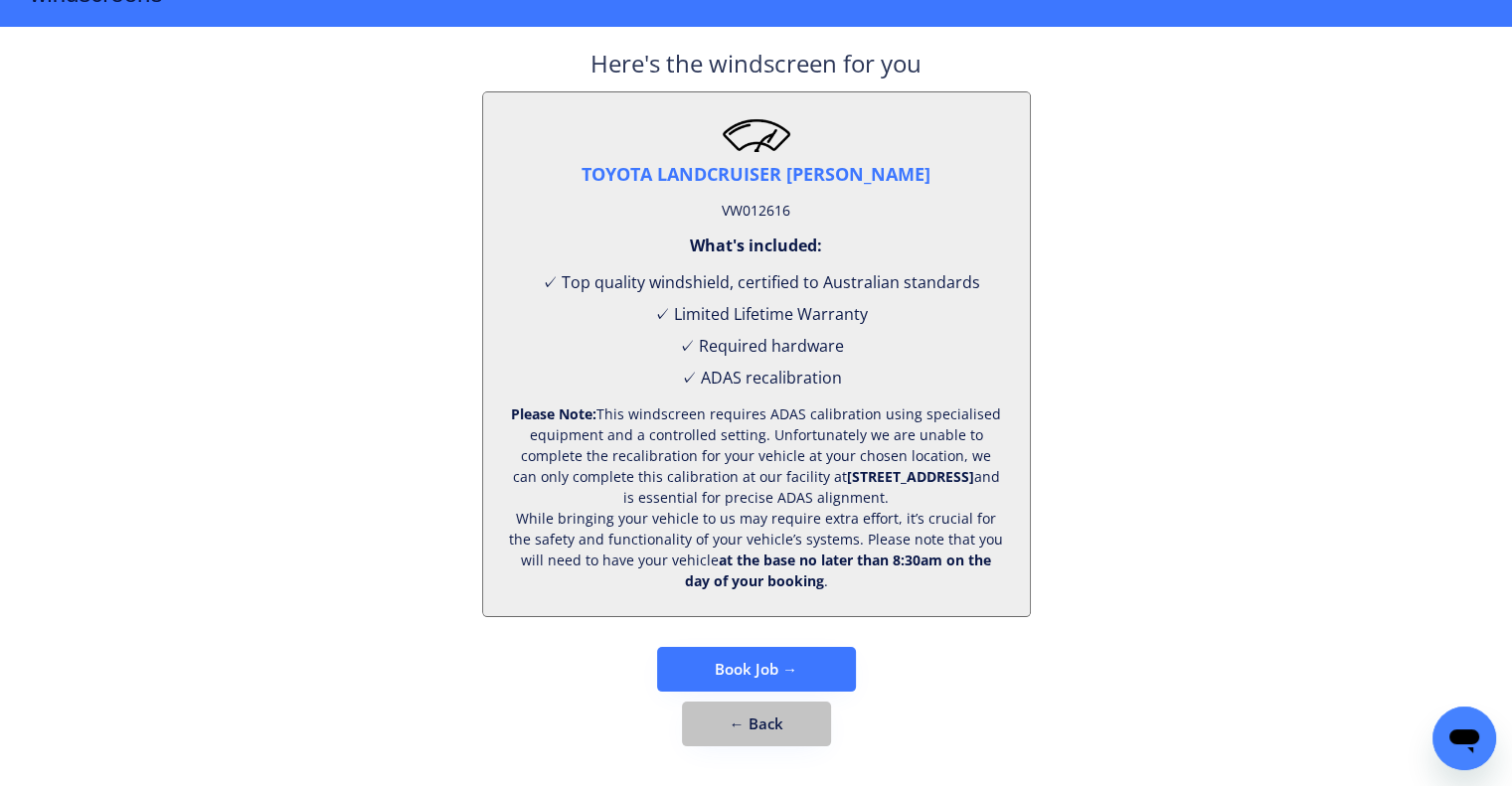 click on "←   Back" at bounding box center (756, 723) 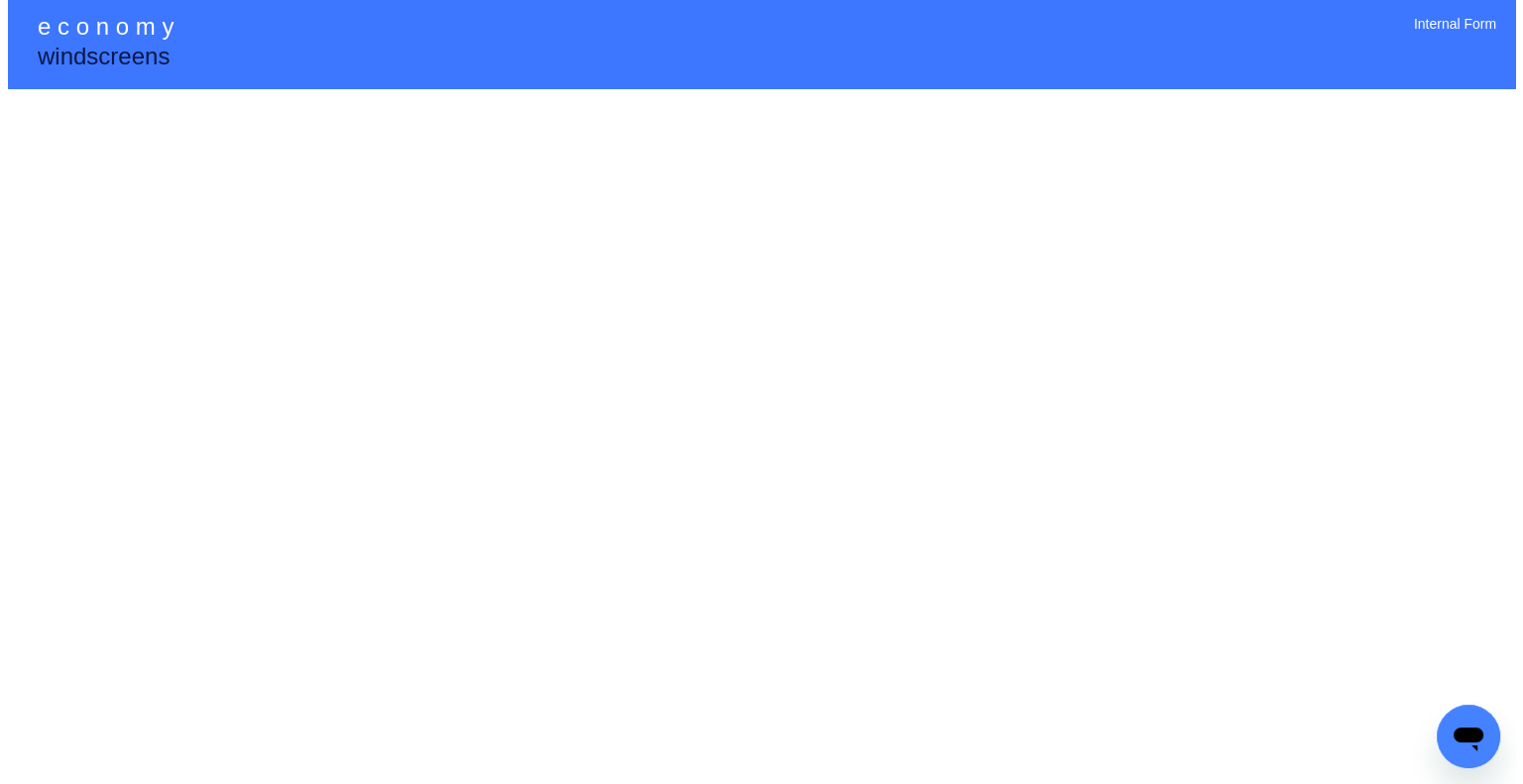 scroll, scrollTop: 0, scrollLeft: 0, axis: both 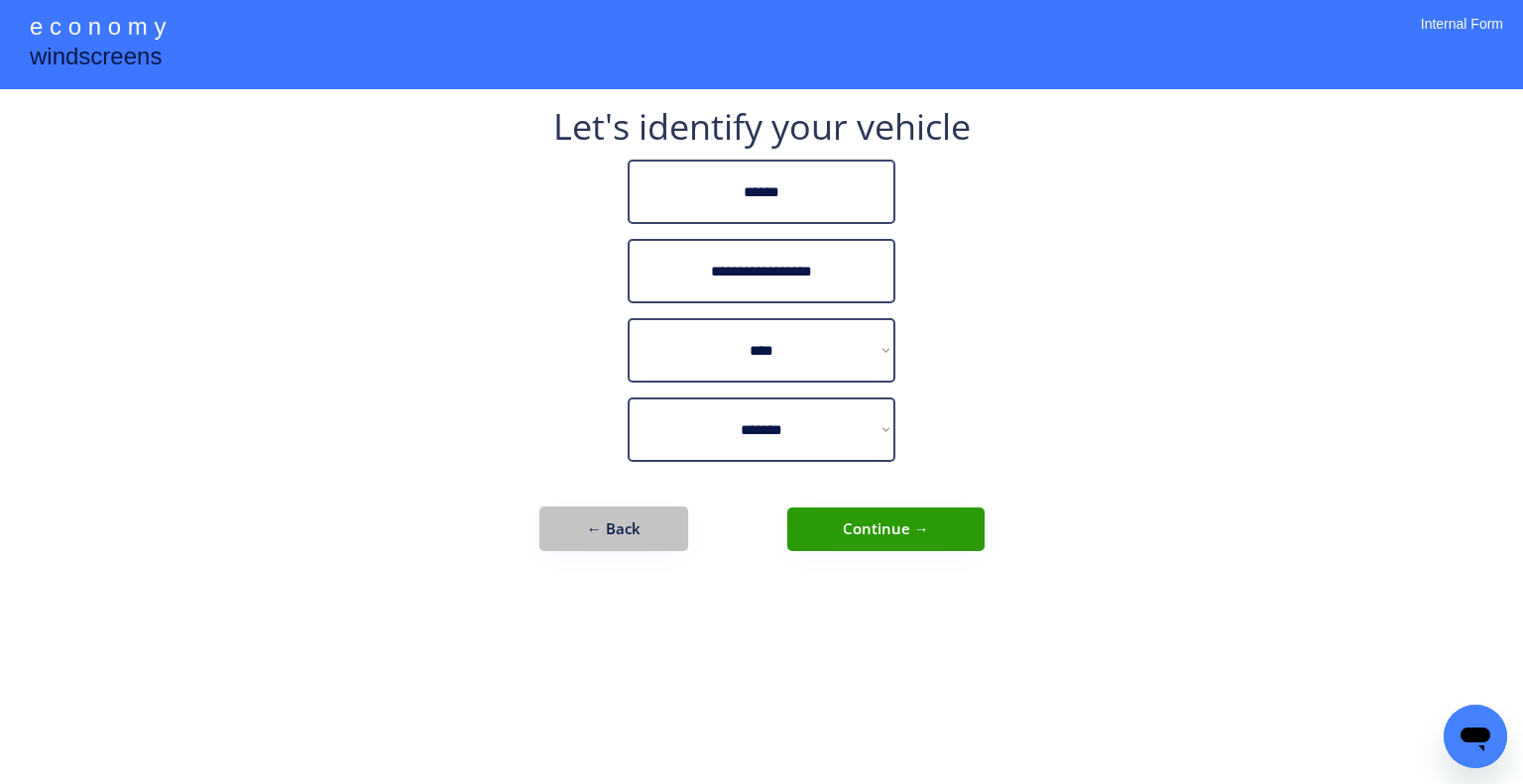 click on "←   Back" at bounding box center [614, 528] 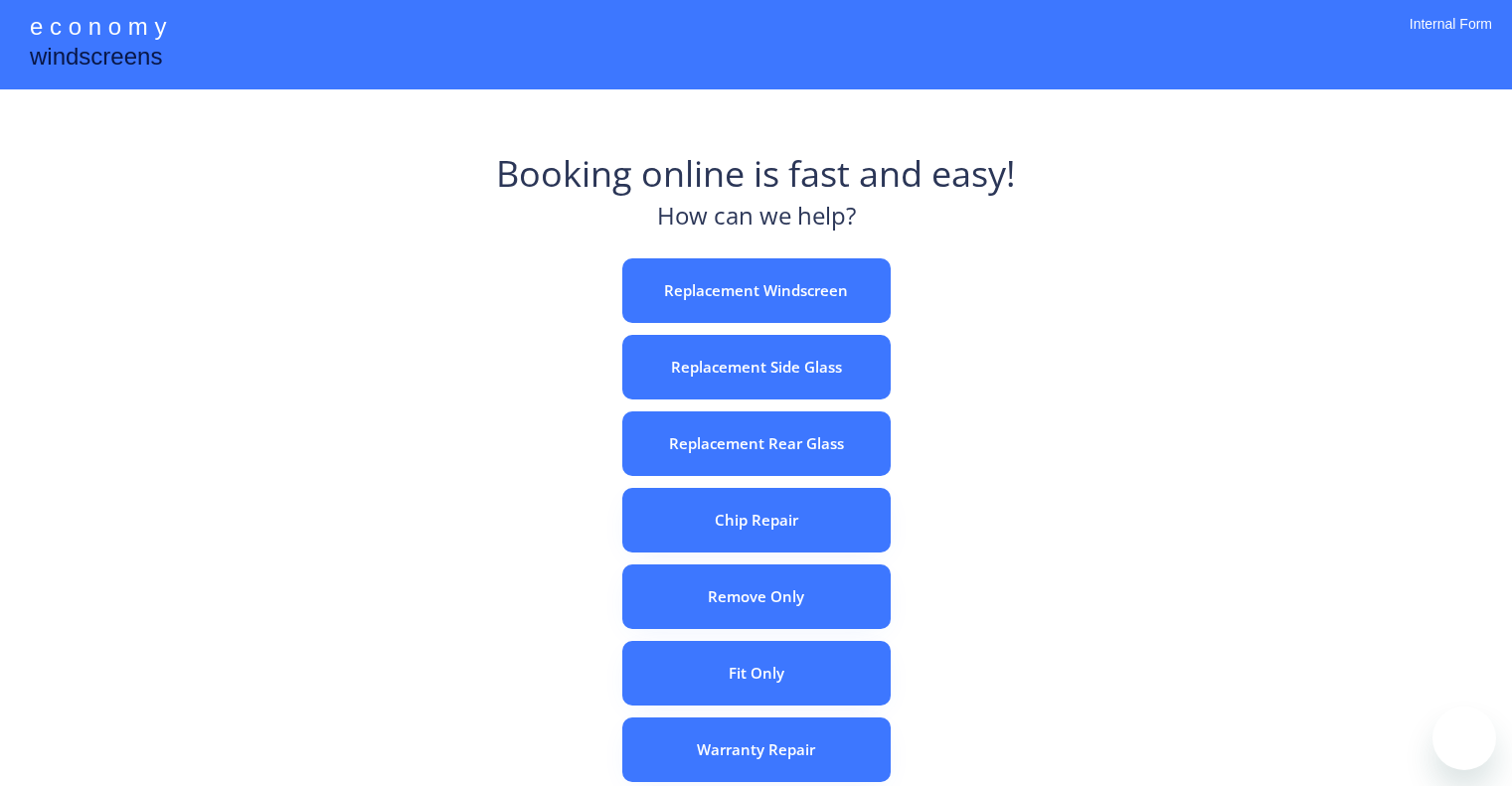 scroll, scrollTop: 0, scrollLeft: 0, axis: both 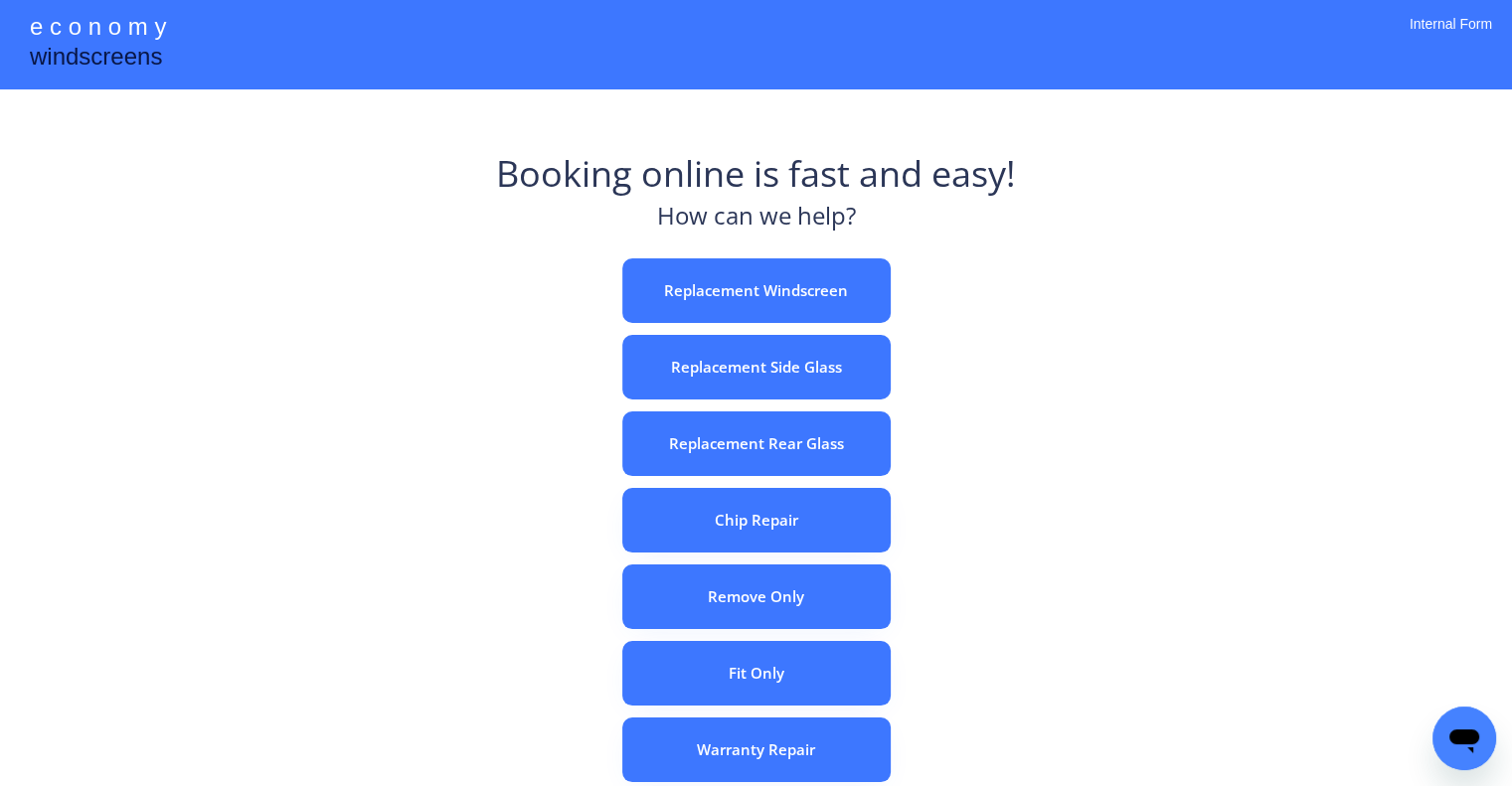 click on "e c o n o m y windscreens Booking online is fast and easy! How can we help? Replacement Windscreen Replacement Side Glass Replacement Rear Glass Chip Repair Remove Only Fit Only Warranty Repair ADAS Recalibration Only Rebook a Job Confirm Quotes Manual Booking Internal Form" at bounding box center (756, 553) 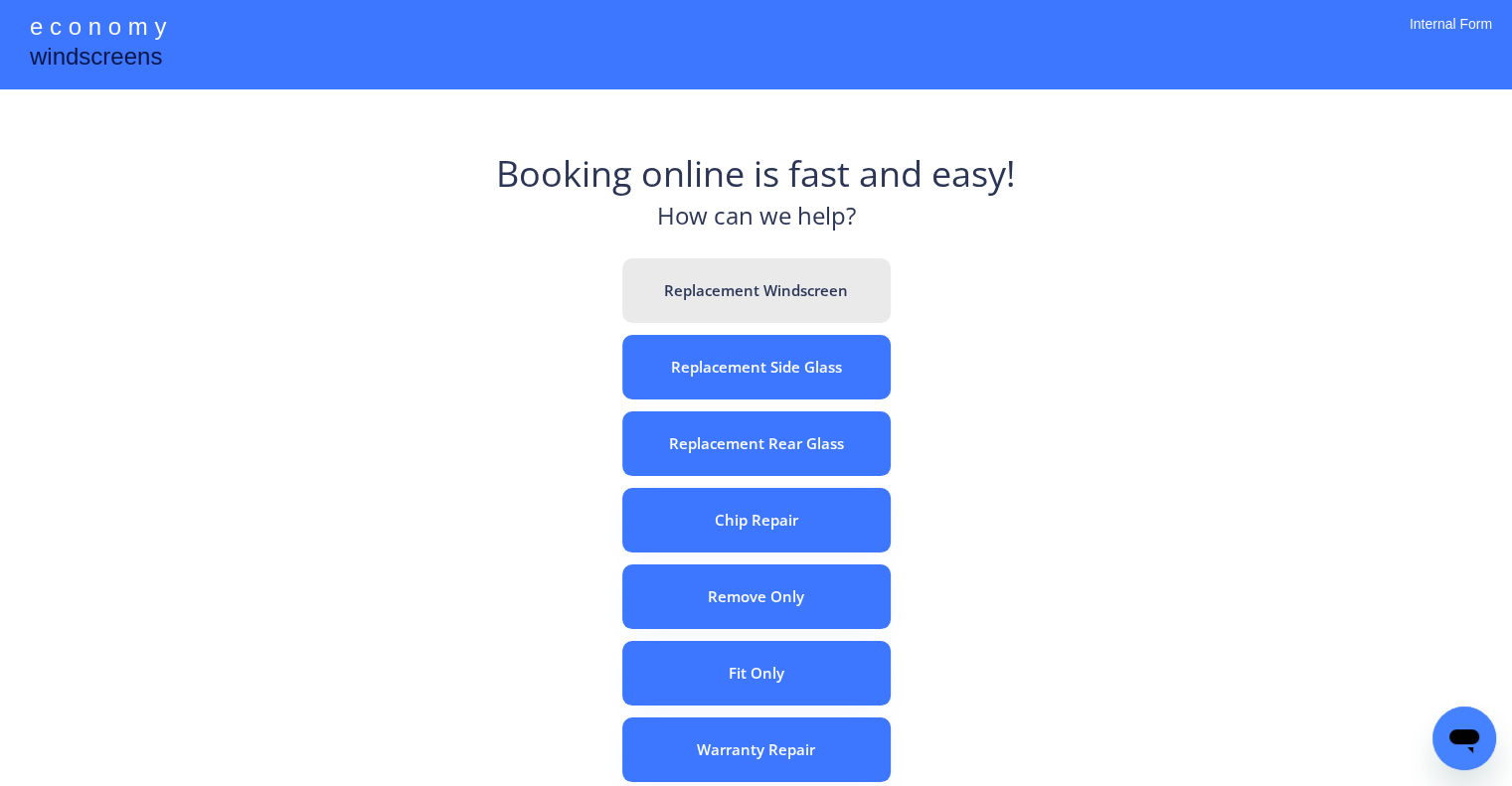 click on "Replacement Windscreen" at bounding box center (756, 290) 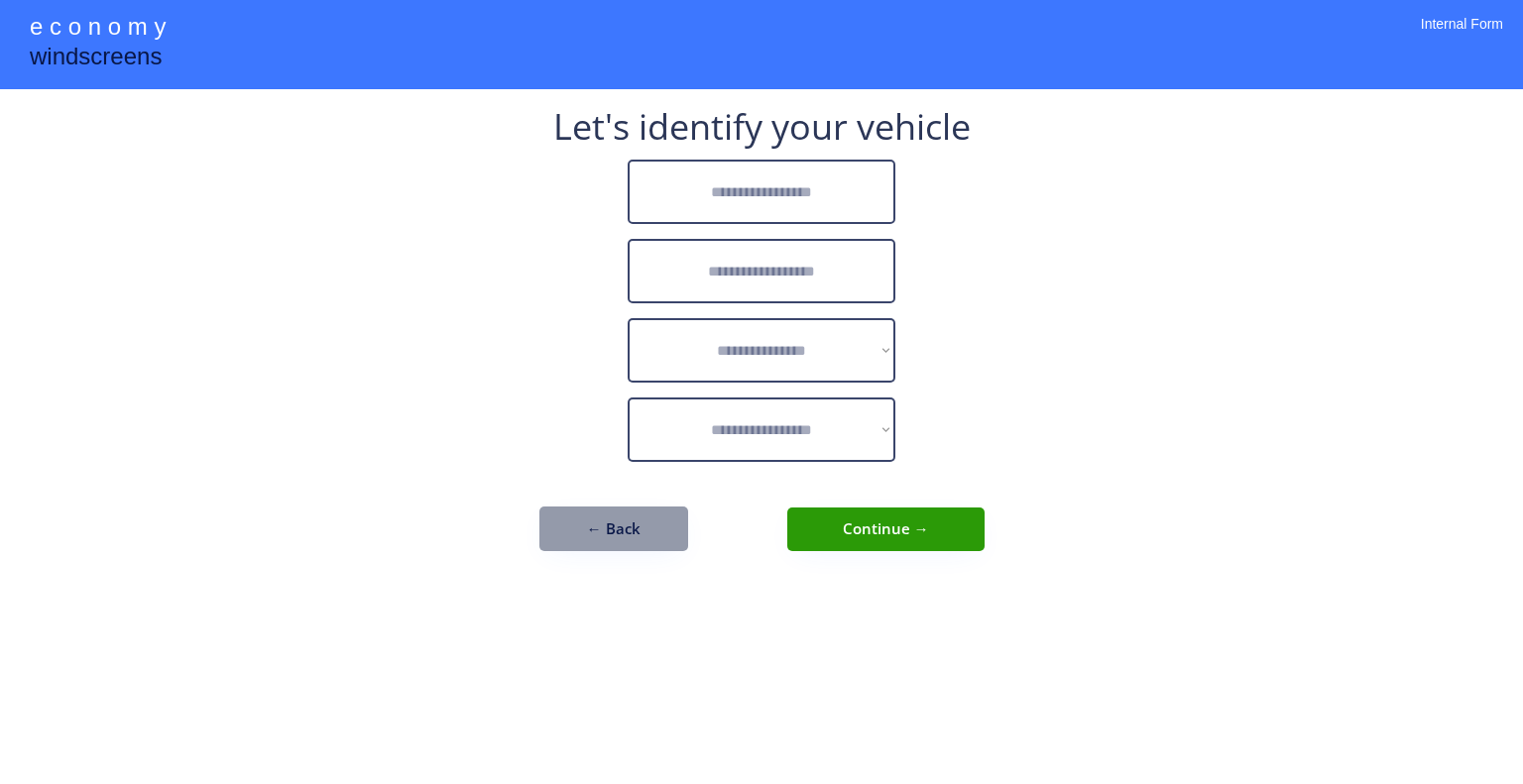 scroll, scrollTop: 0, scrollLeft: 0, axis: both 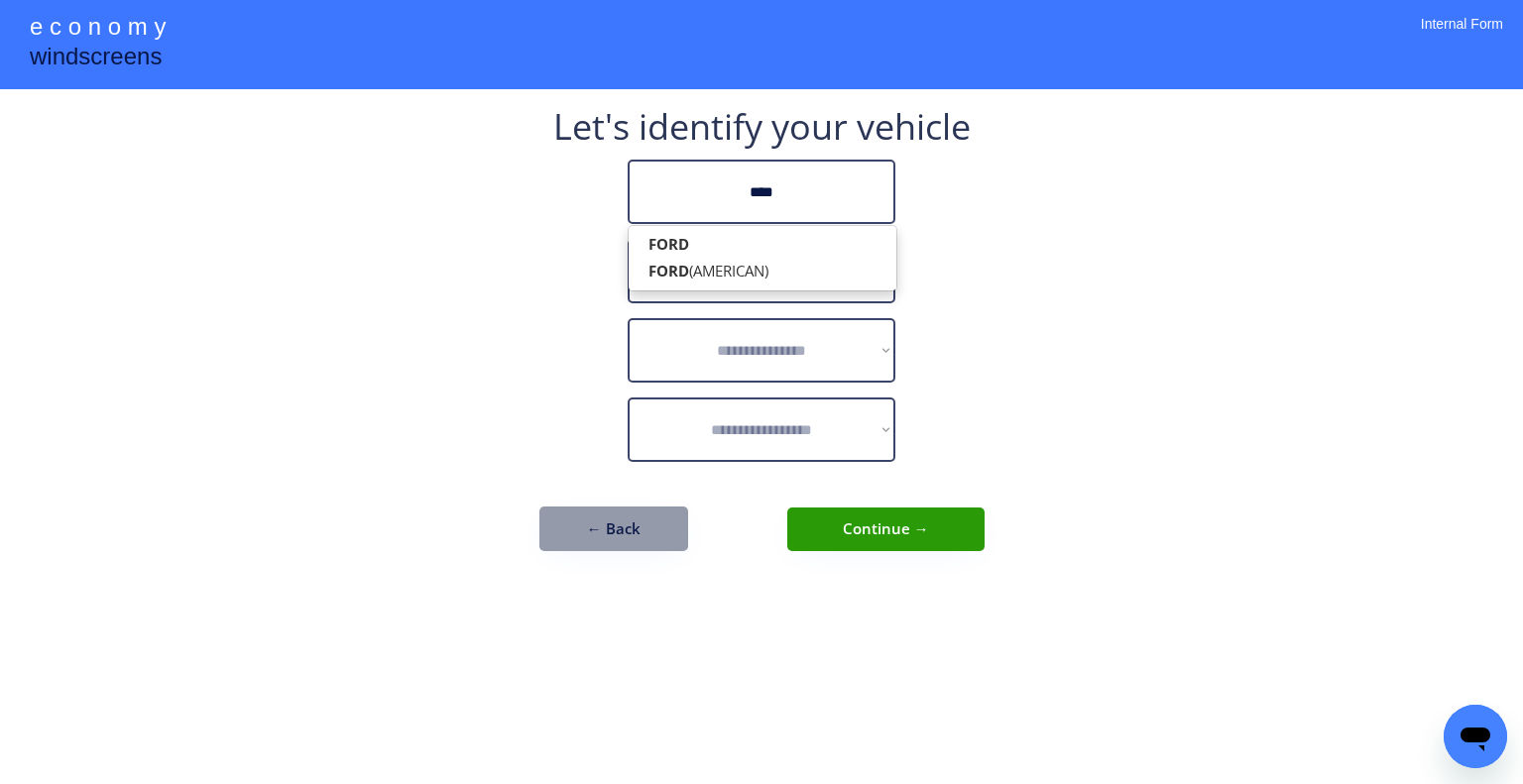 type on "****" 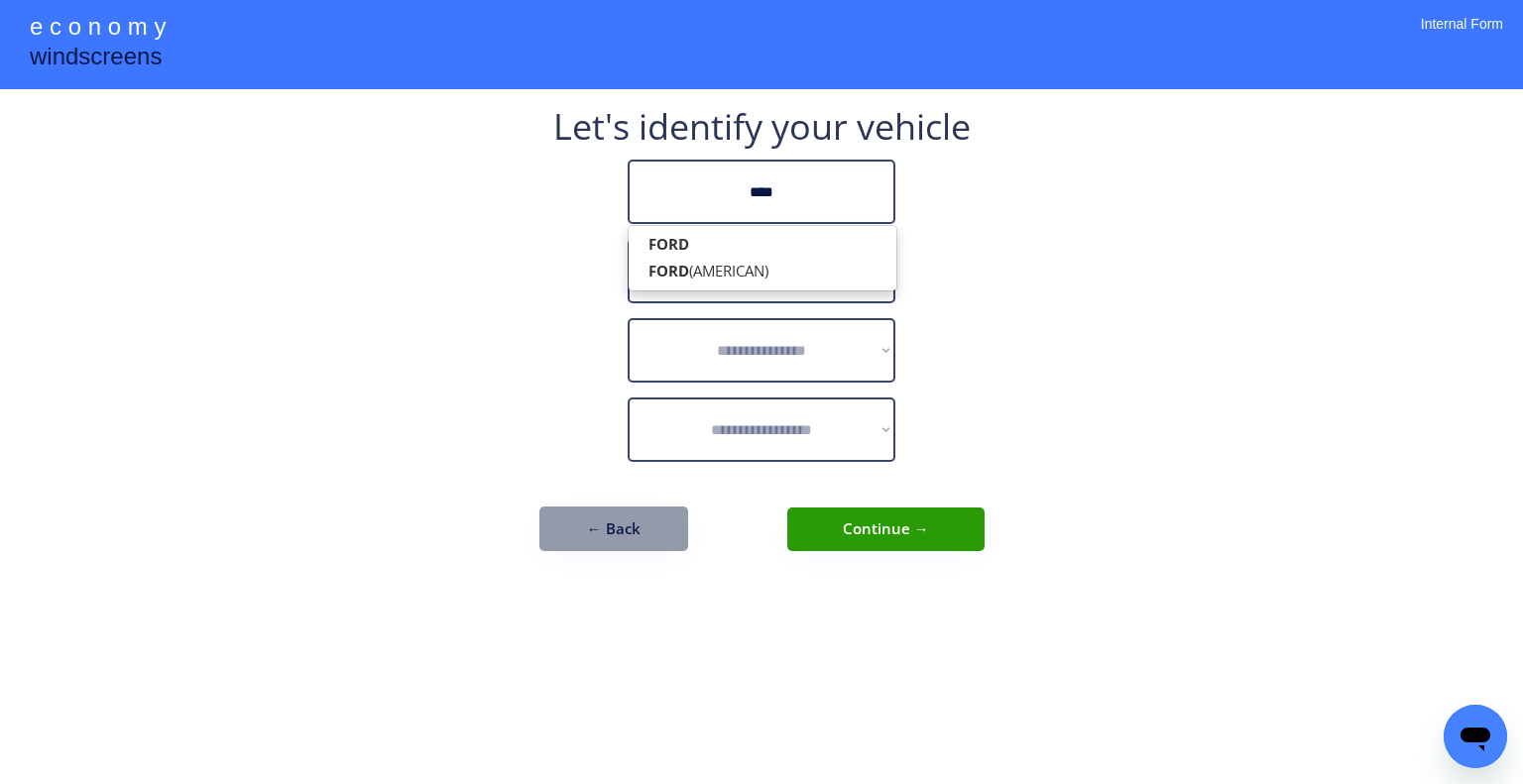 type 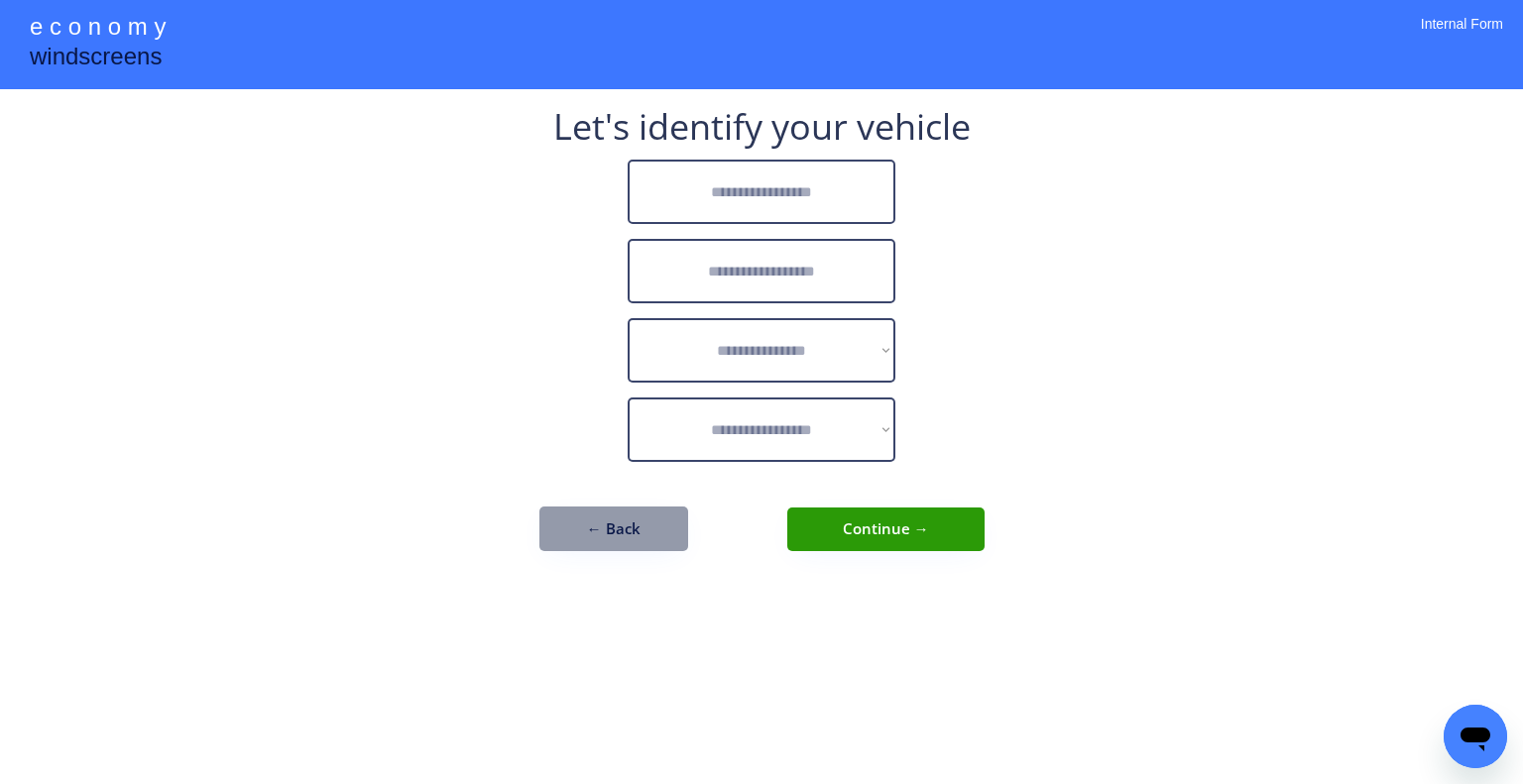 click on "←   Back" at bounding box center (614, 528) 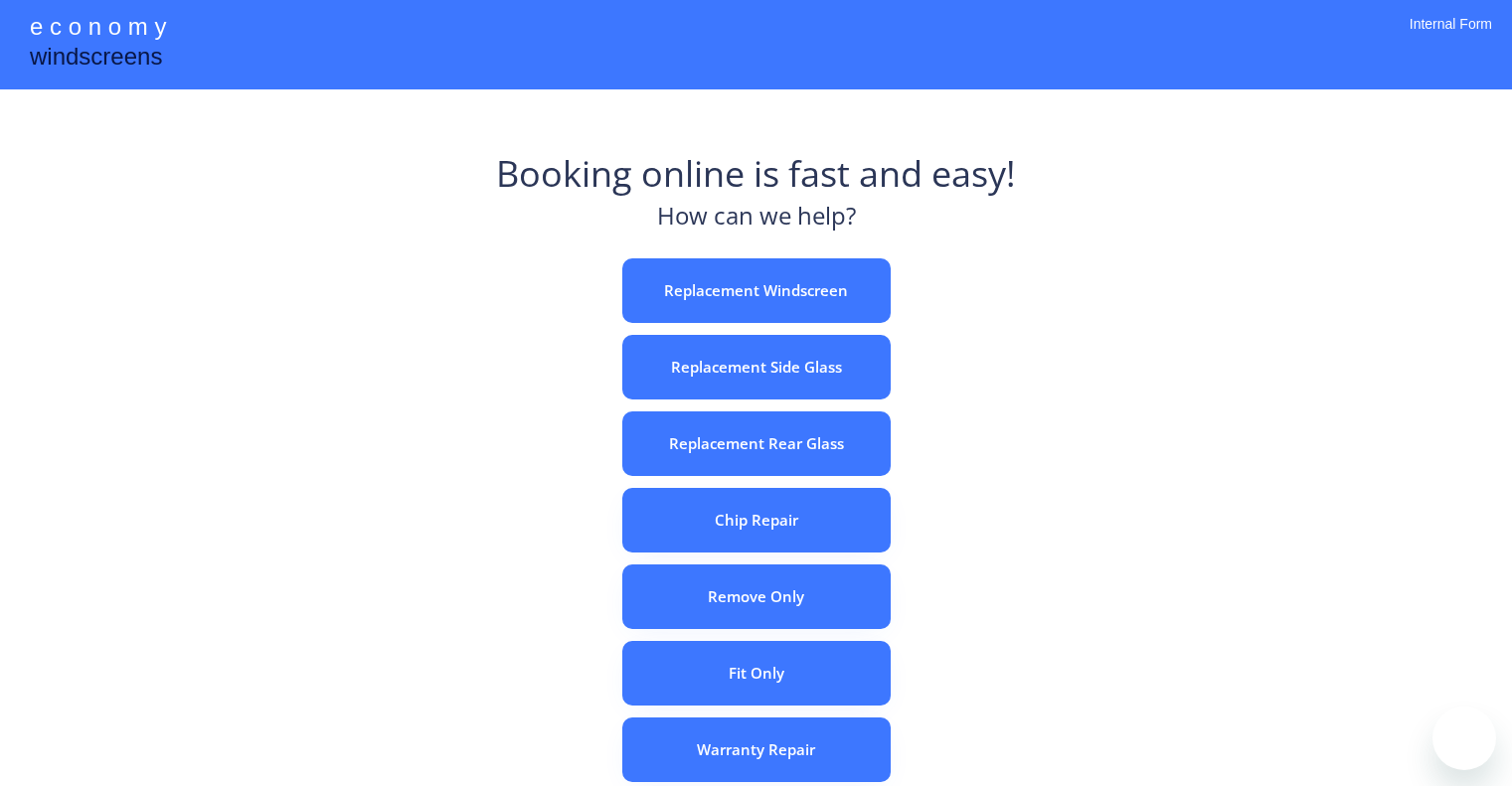 scroll, scrollTop: 0, scrollLeft: 0, axis: both 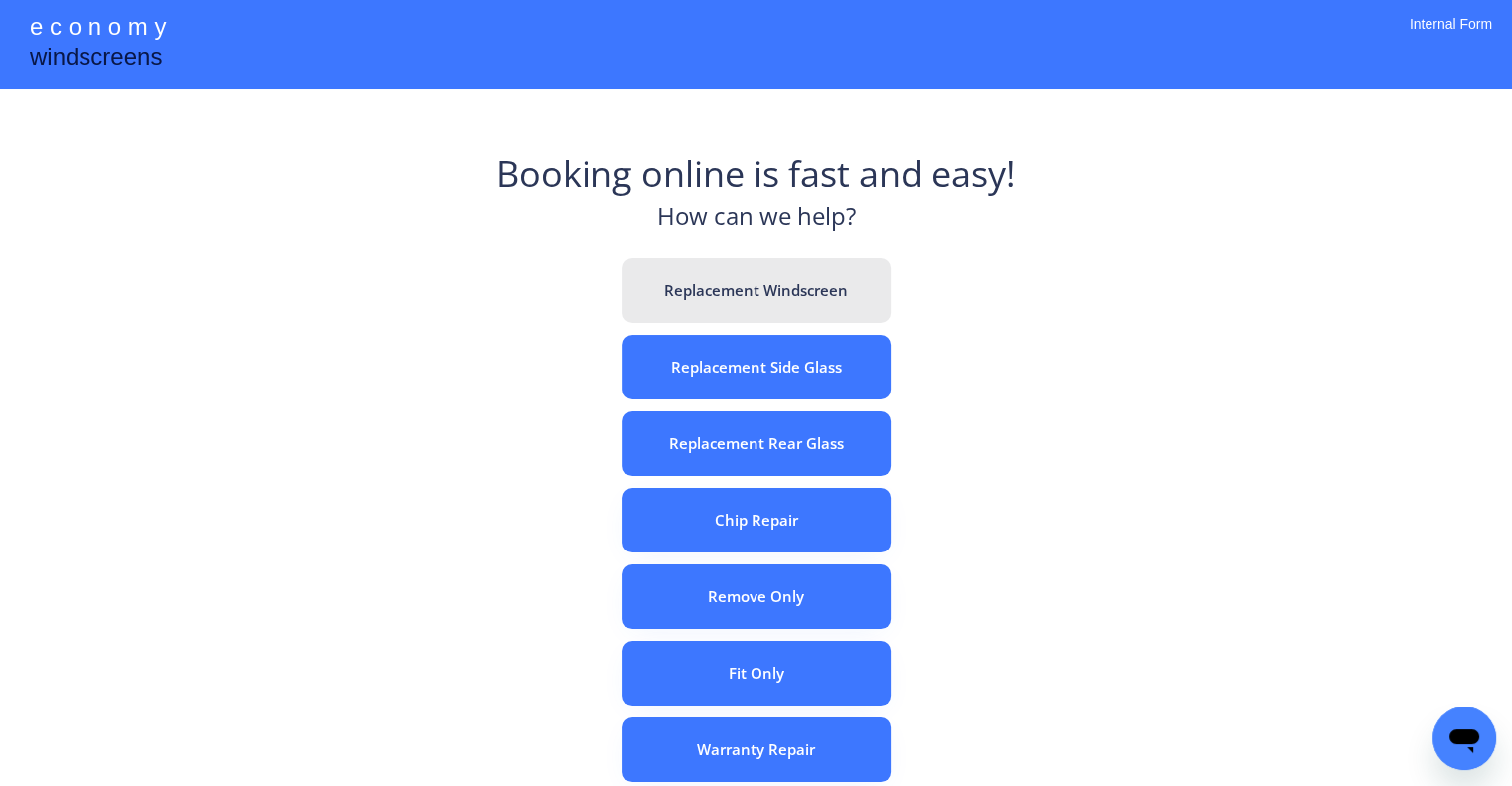 click on "Replacement Windscreen" at bounding box center (756, 290) 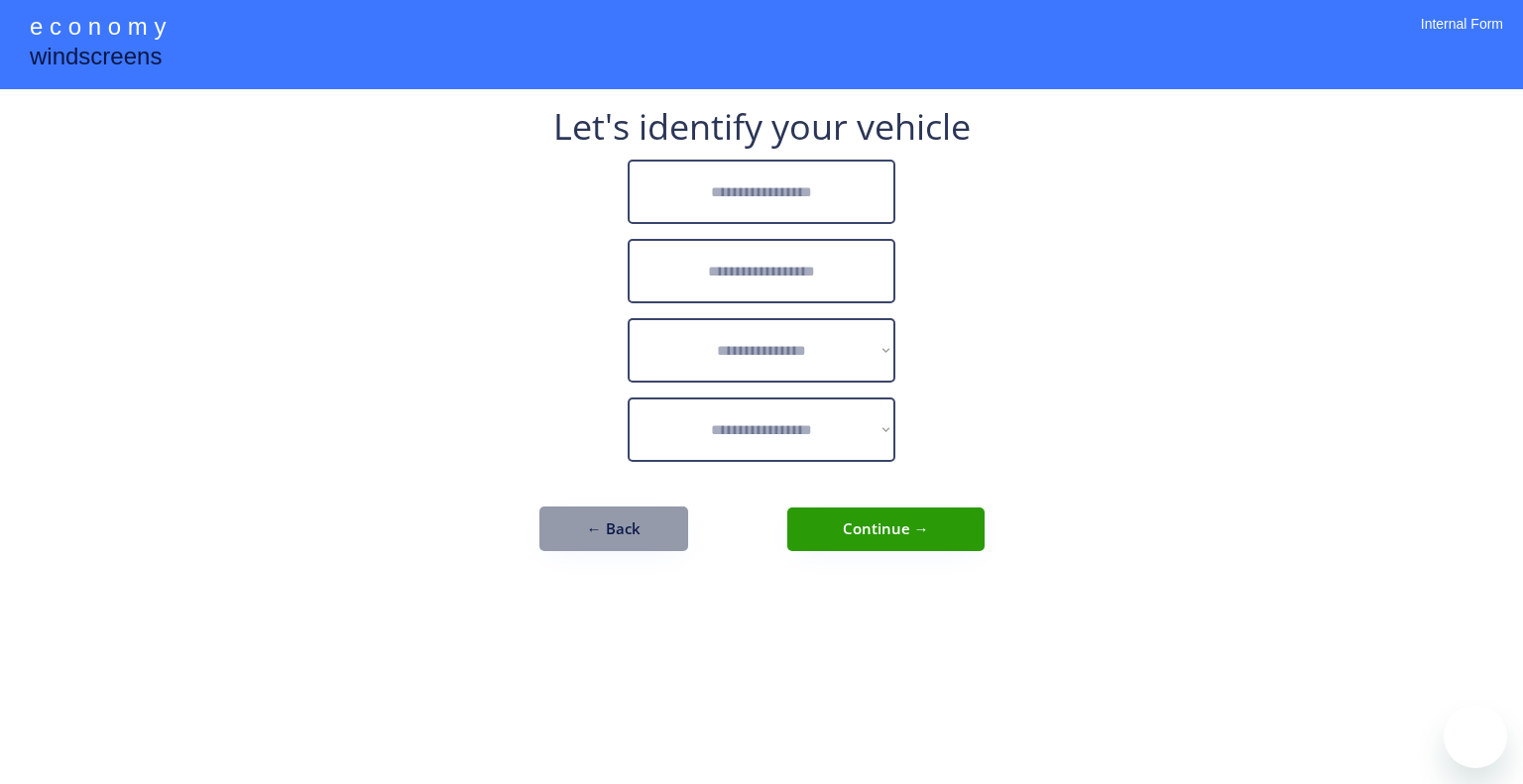 scroll, scrollTop: 0, scrollLeft: 0, axis: both 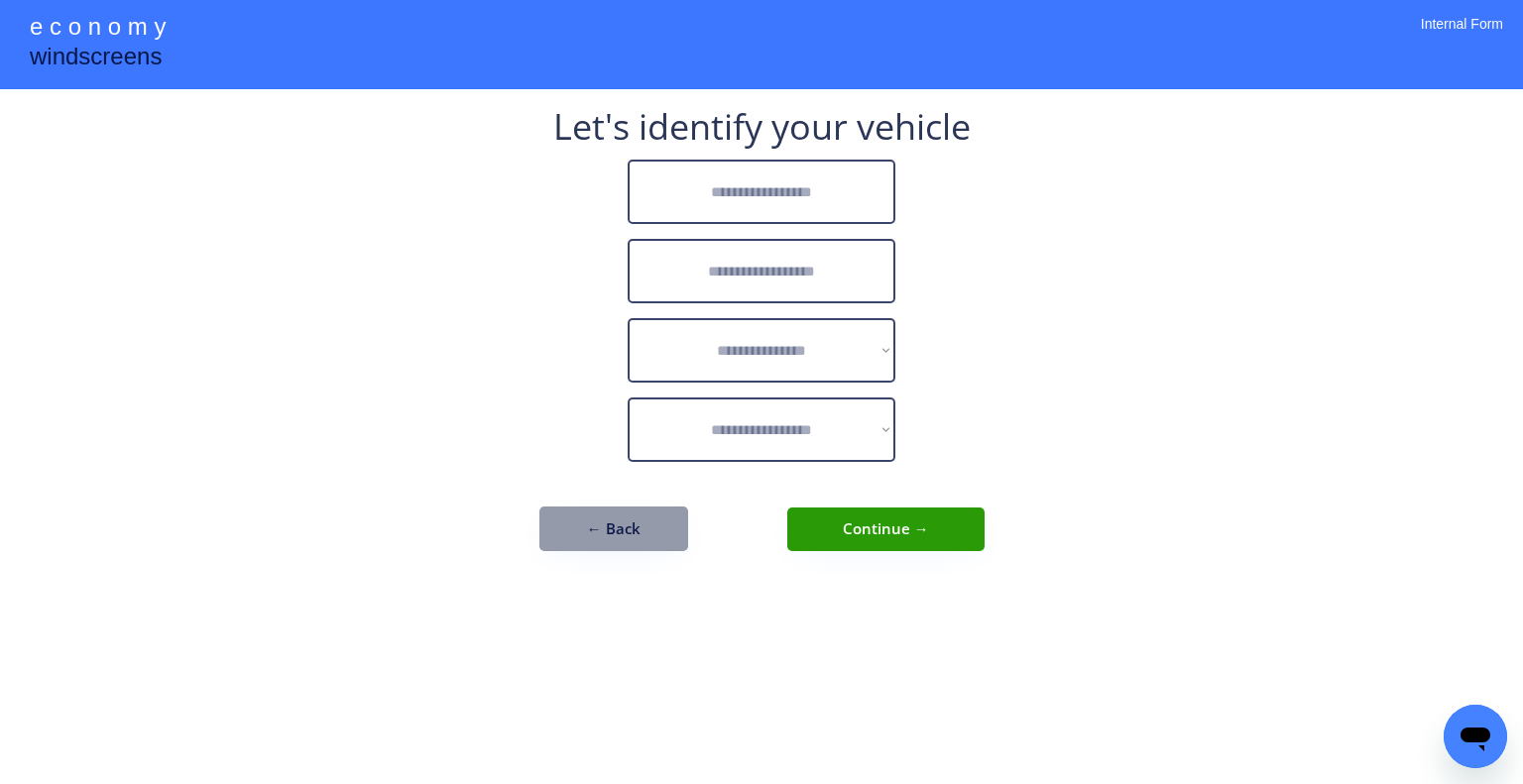 click at bounding box center [762, 191] 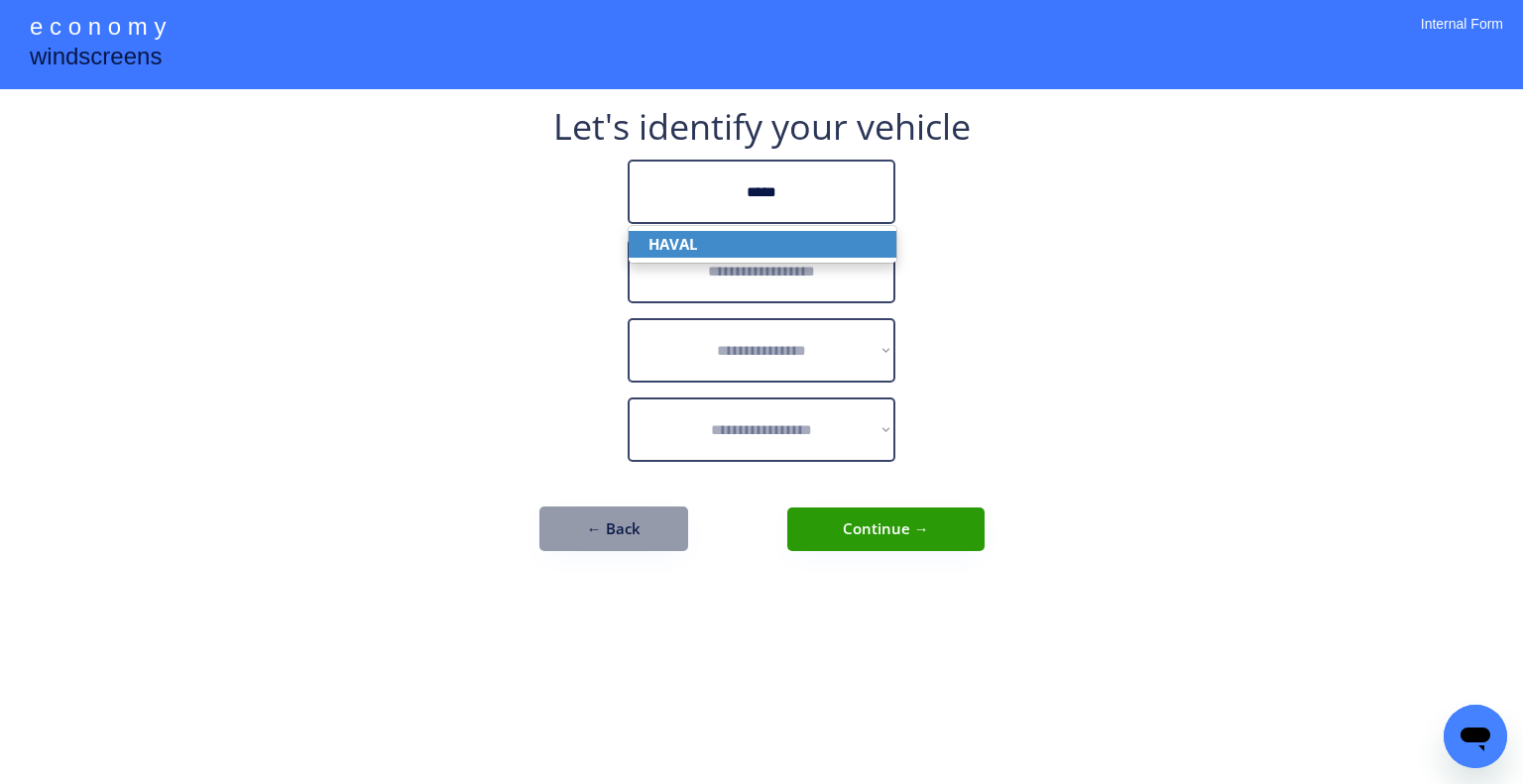 click on "HAVAL" at bounding box center [762, 244] 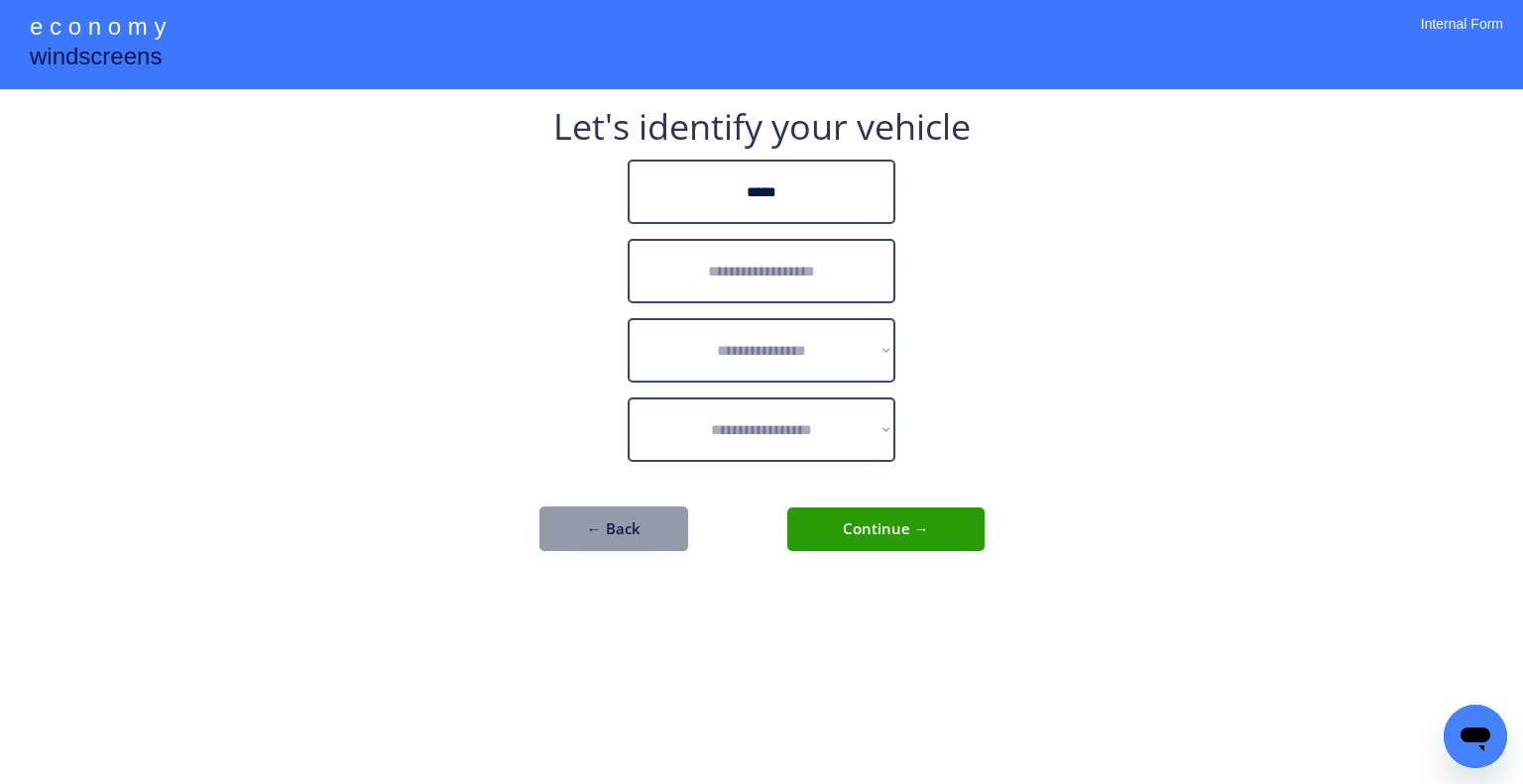 click at bounding box center [762, 271] 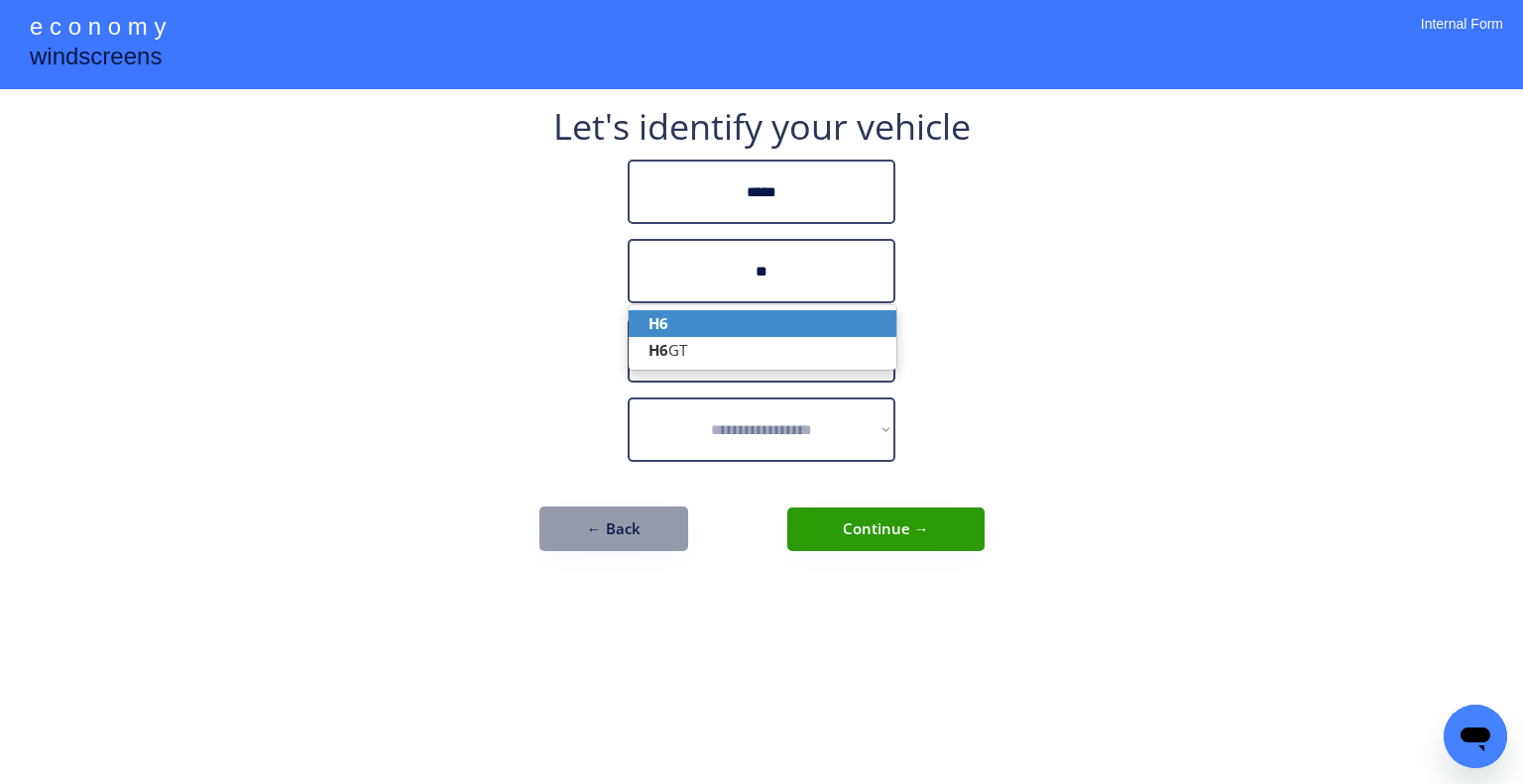 click on "H6" at bounding box center (762, 323) 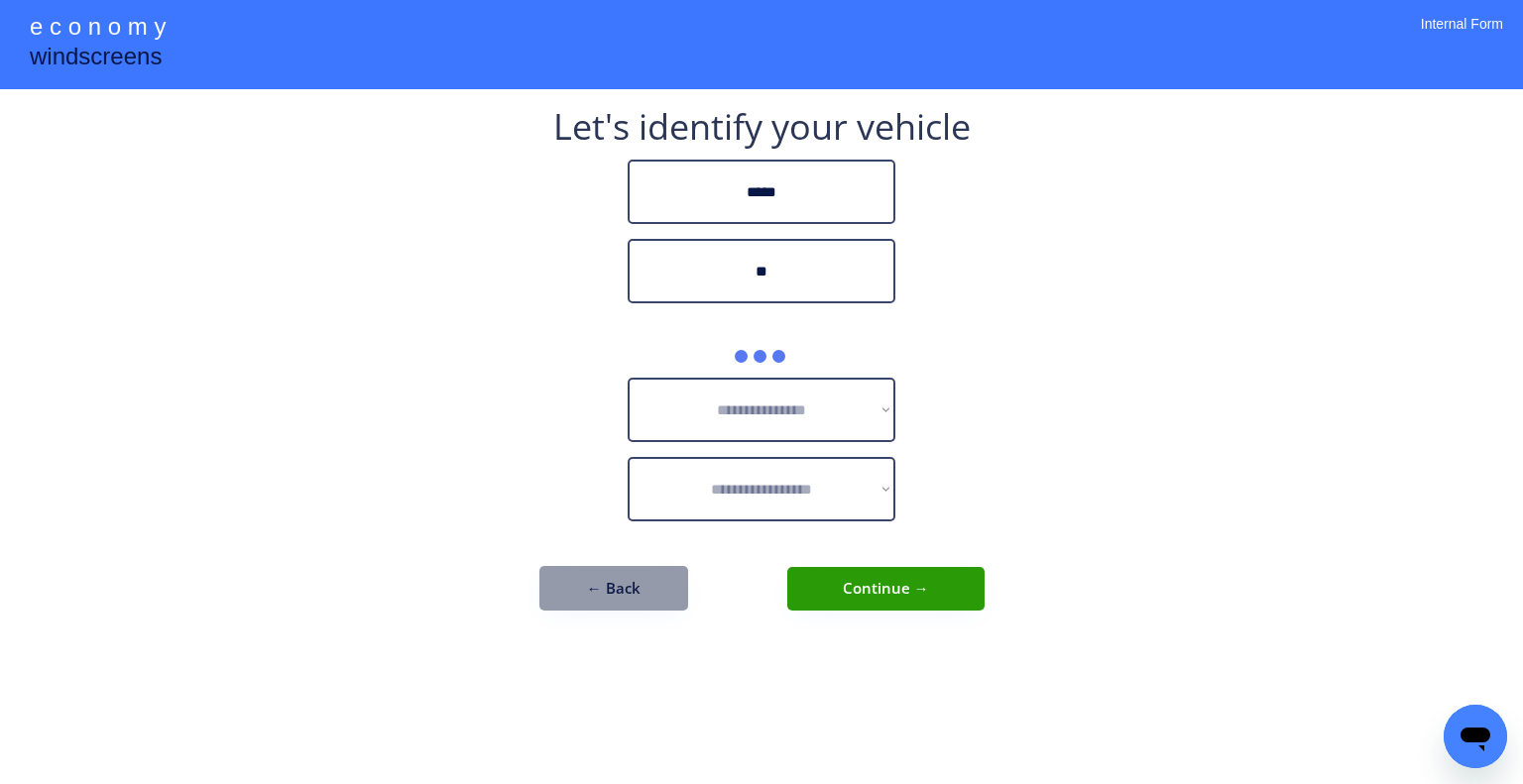 click on "**********" at bounding box center [762, 392] 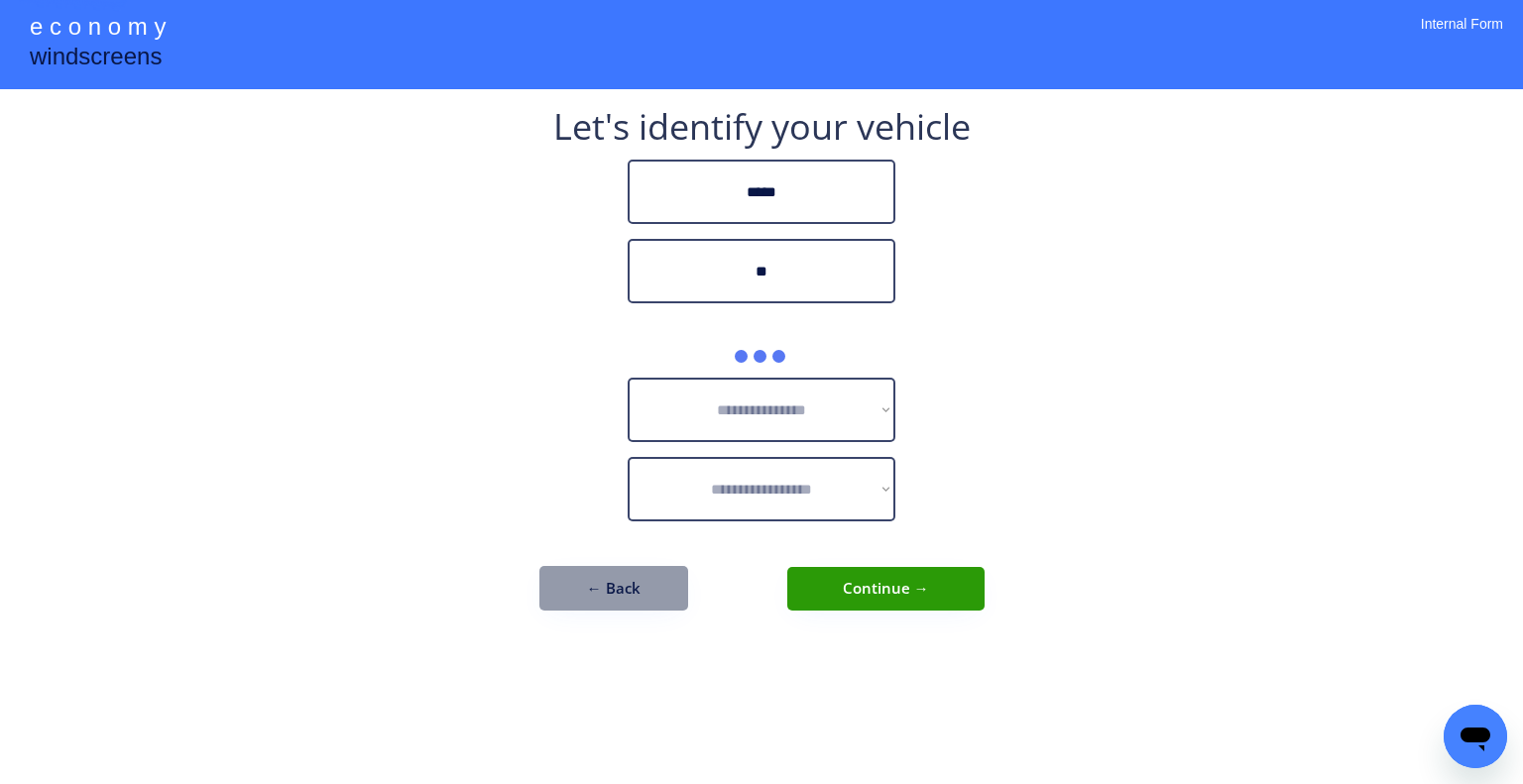 click on "**********" at bounding box center [762, 392] 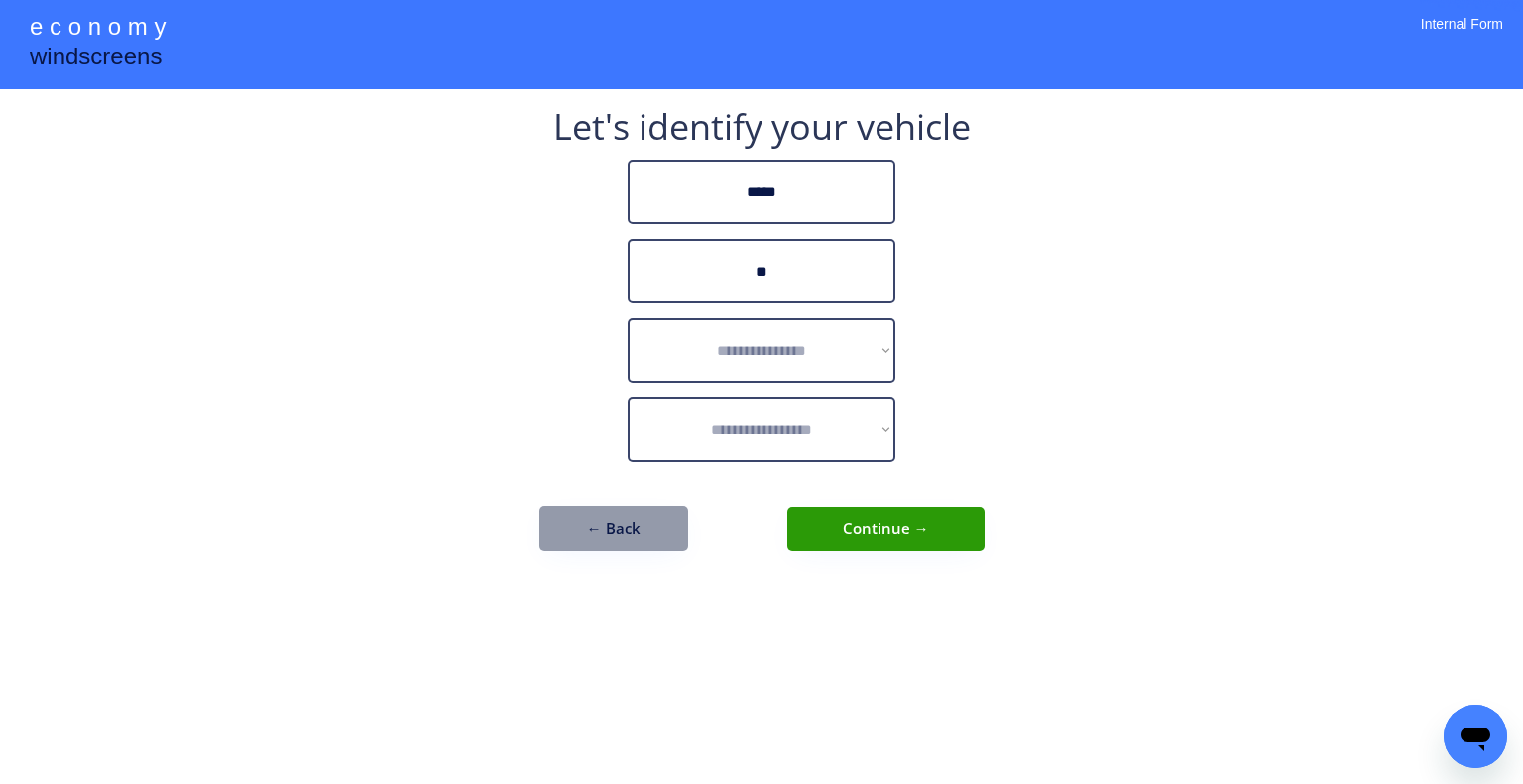 click on "**********" at bounding box center (762, 392) 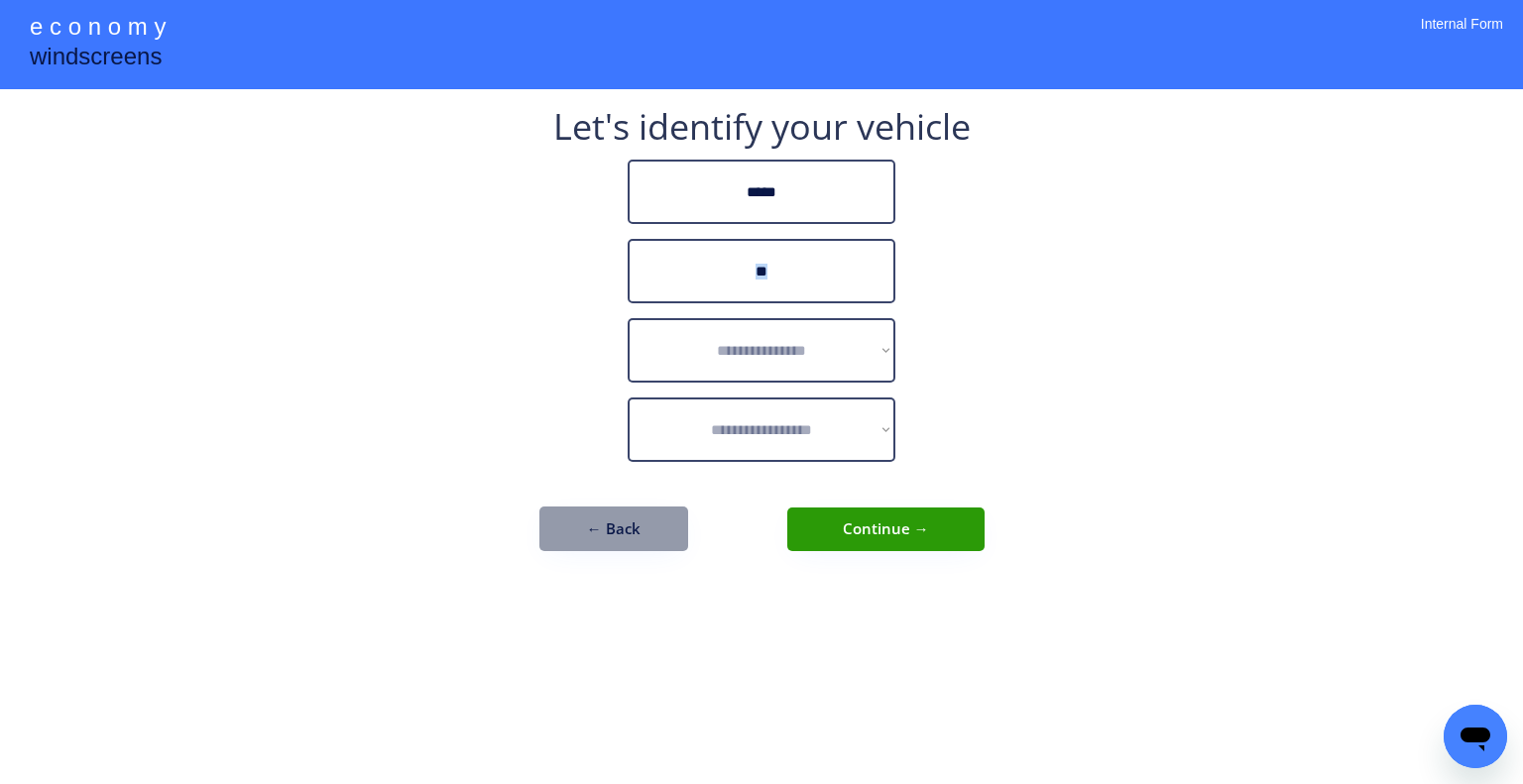 click on "**********" at bounding box center [762, 392] 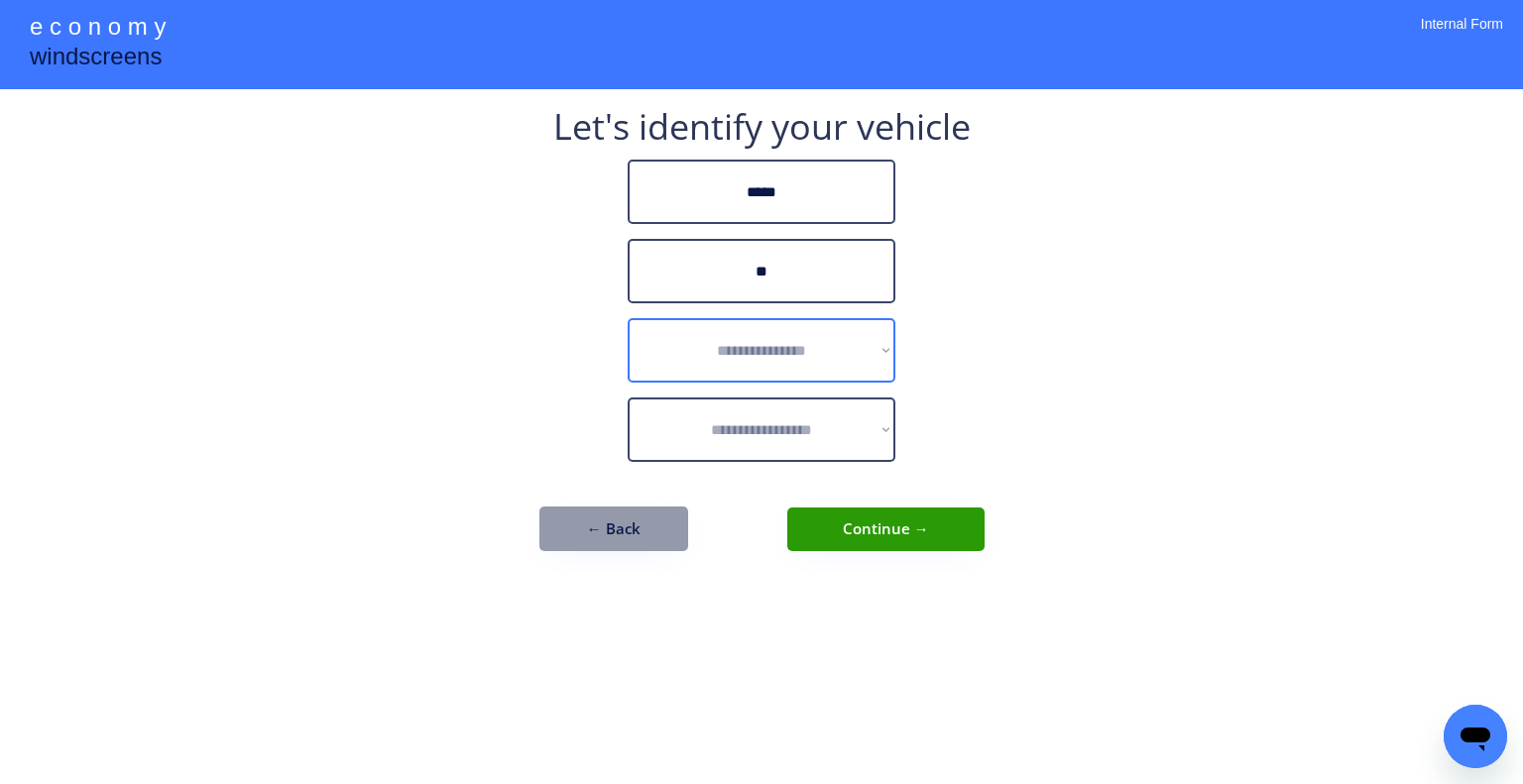 click on "**********" at bounding box center (762, 350) 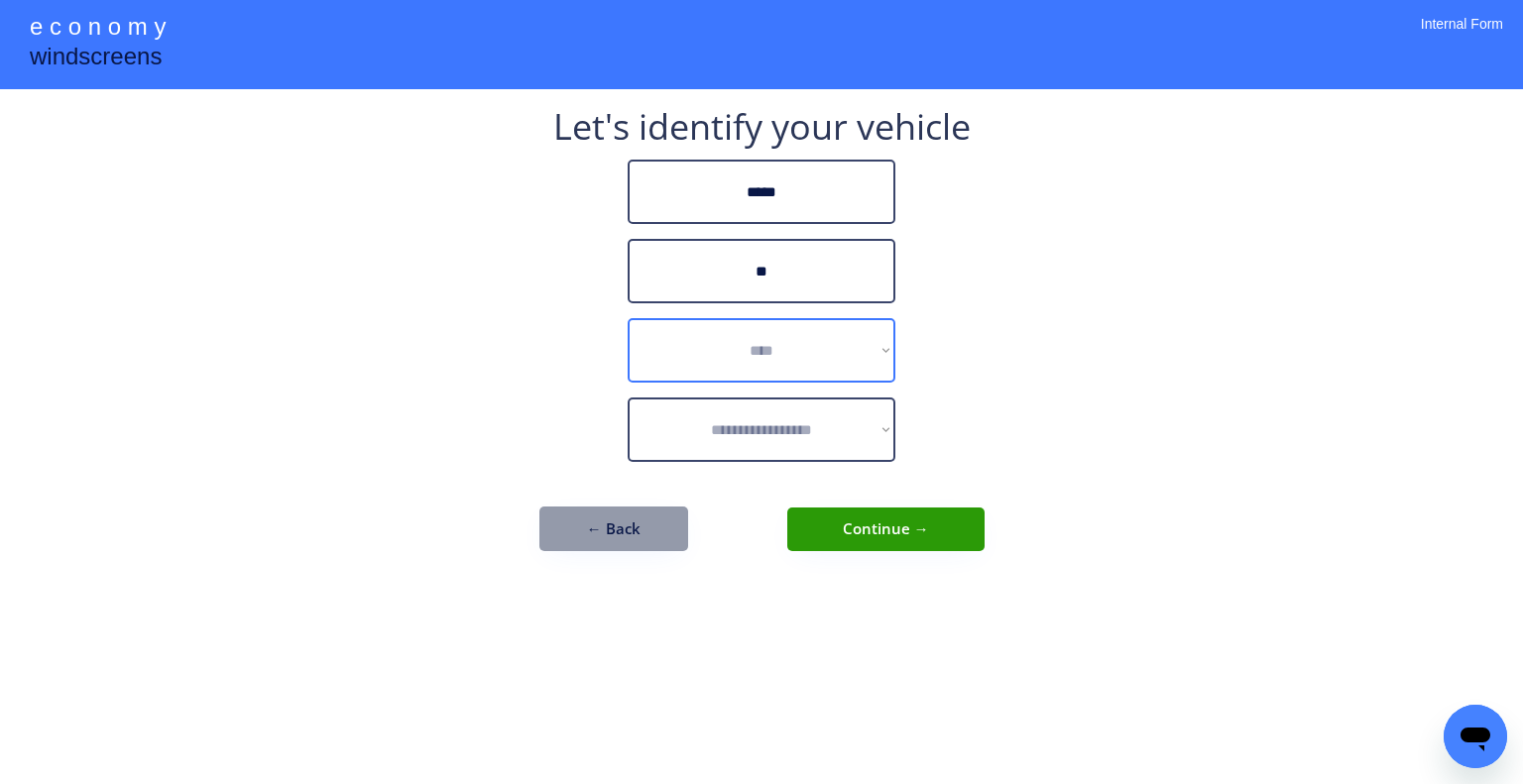 click on "**********" at bounding box center (762, 350) 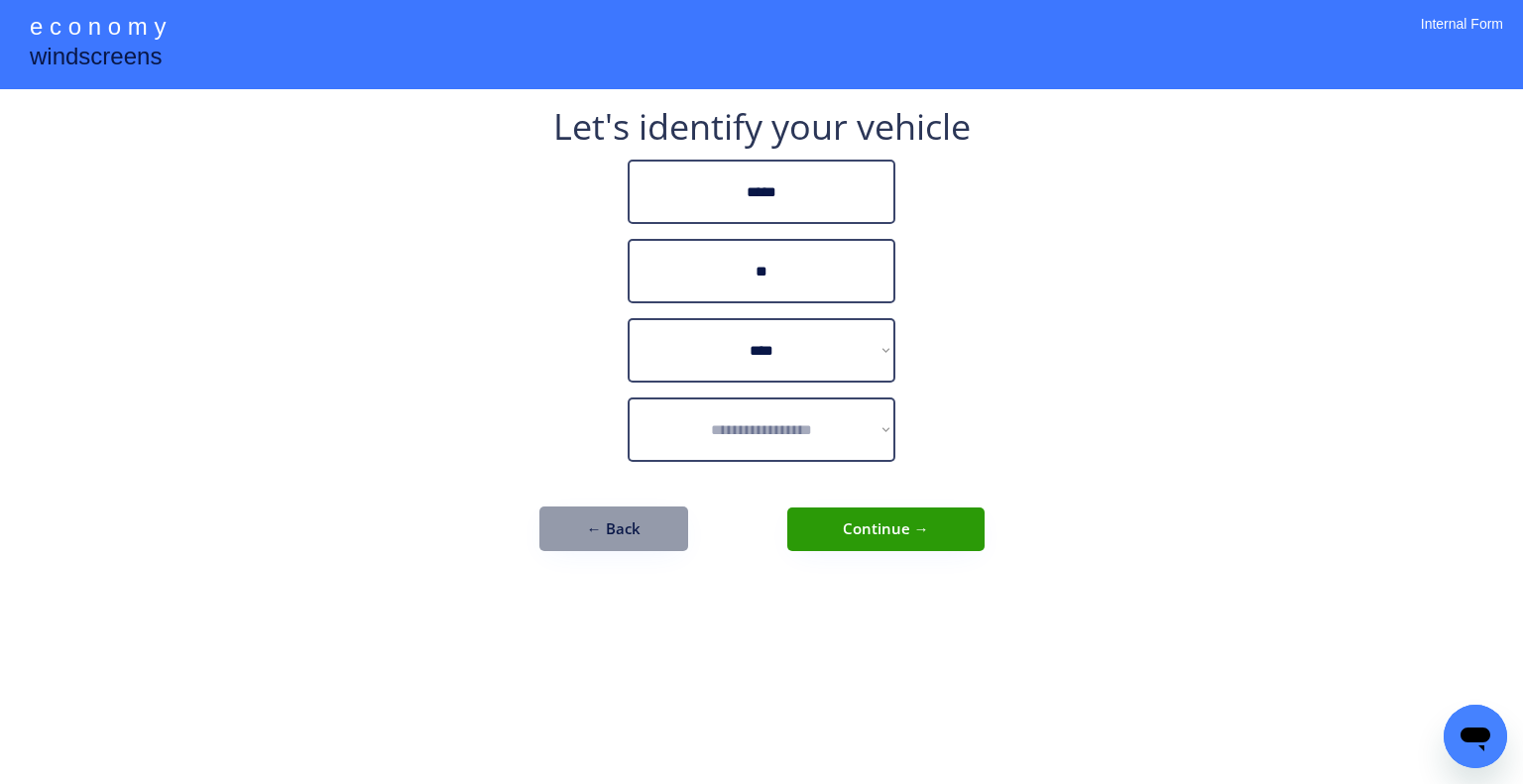 click on "**********" at bounding box center (762, 340) 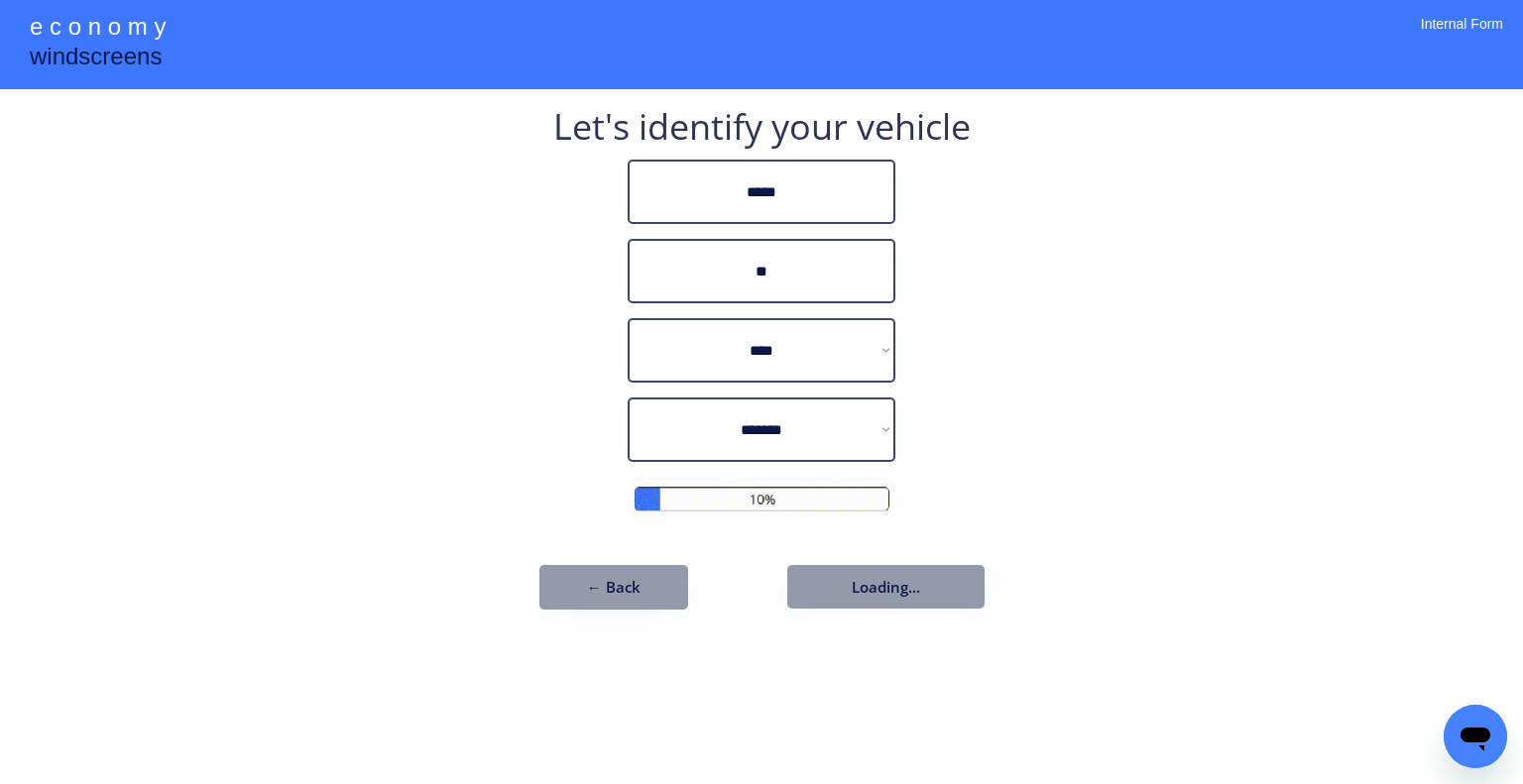 click on "**" at bounding box center (762, 271) 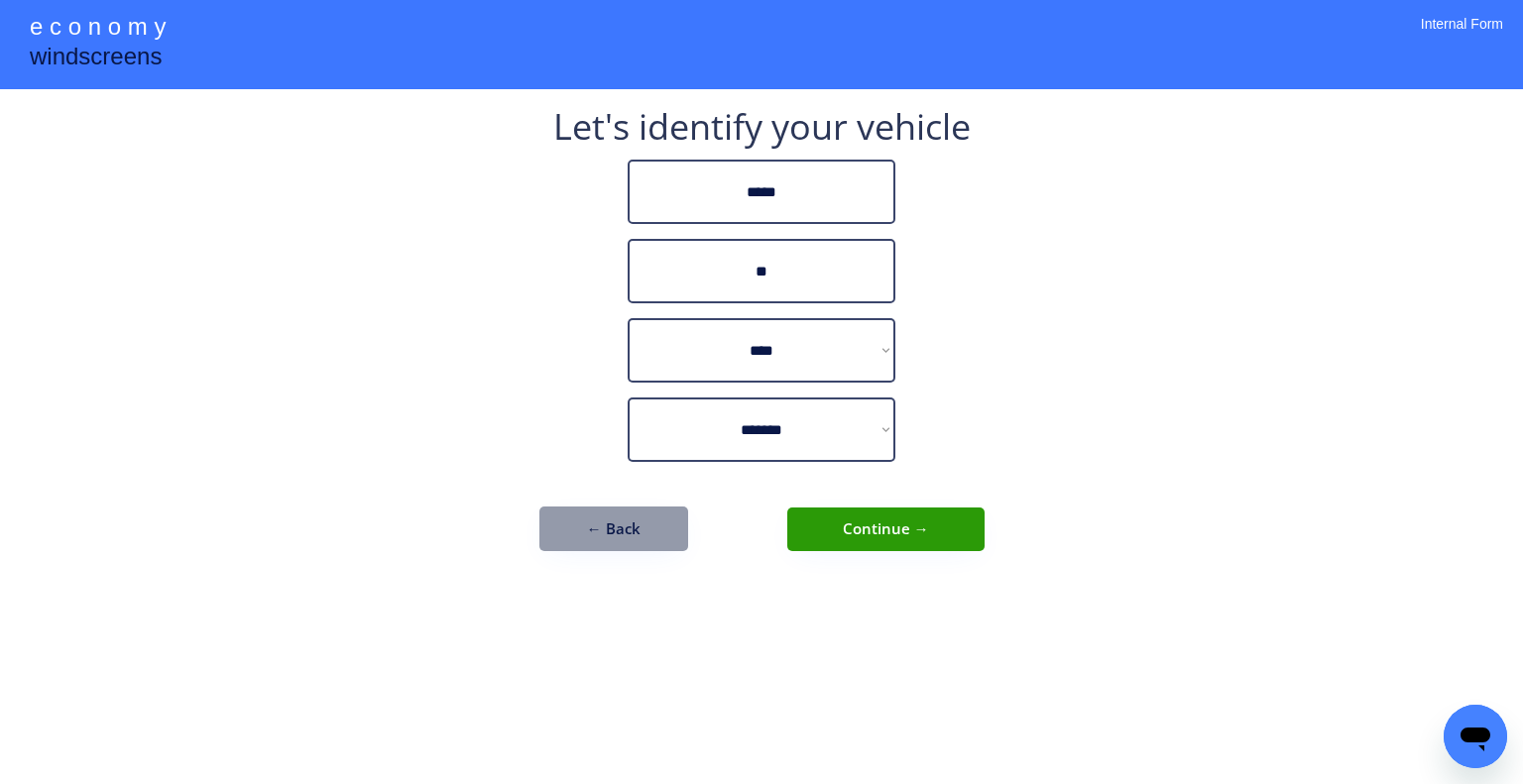 click on "**********" at bounding box center [762, 392] 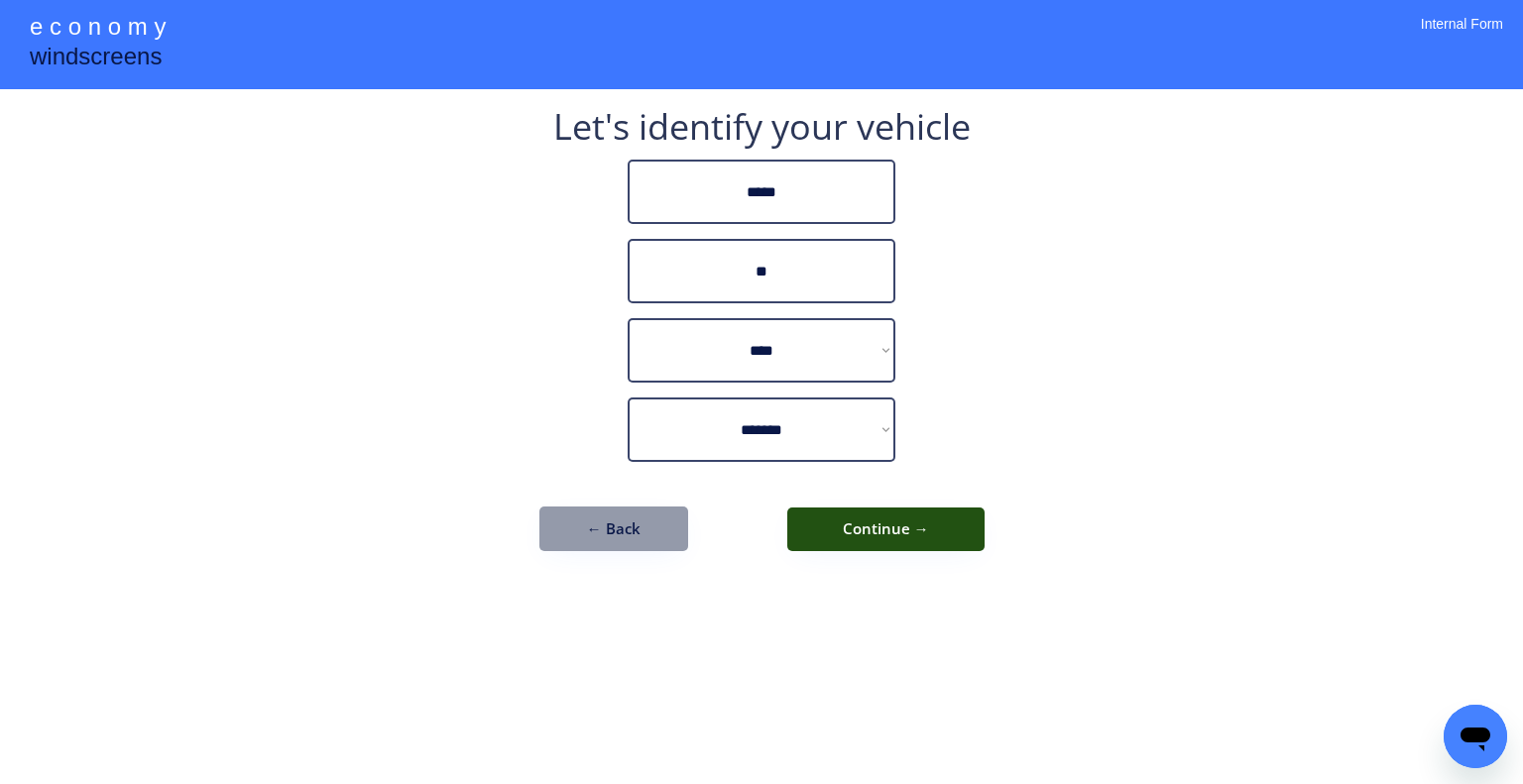 click on "Continue    →" at bounding box center (885, 529) 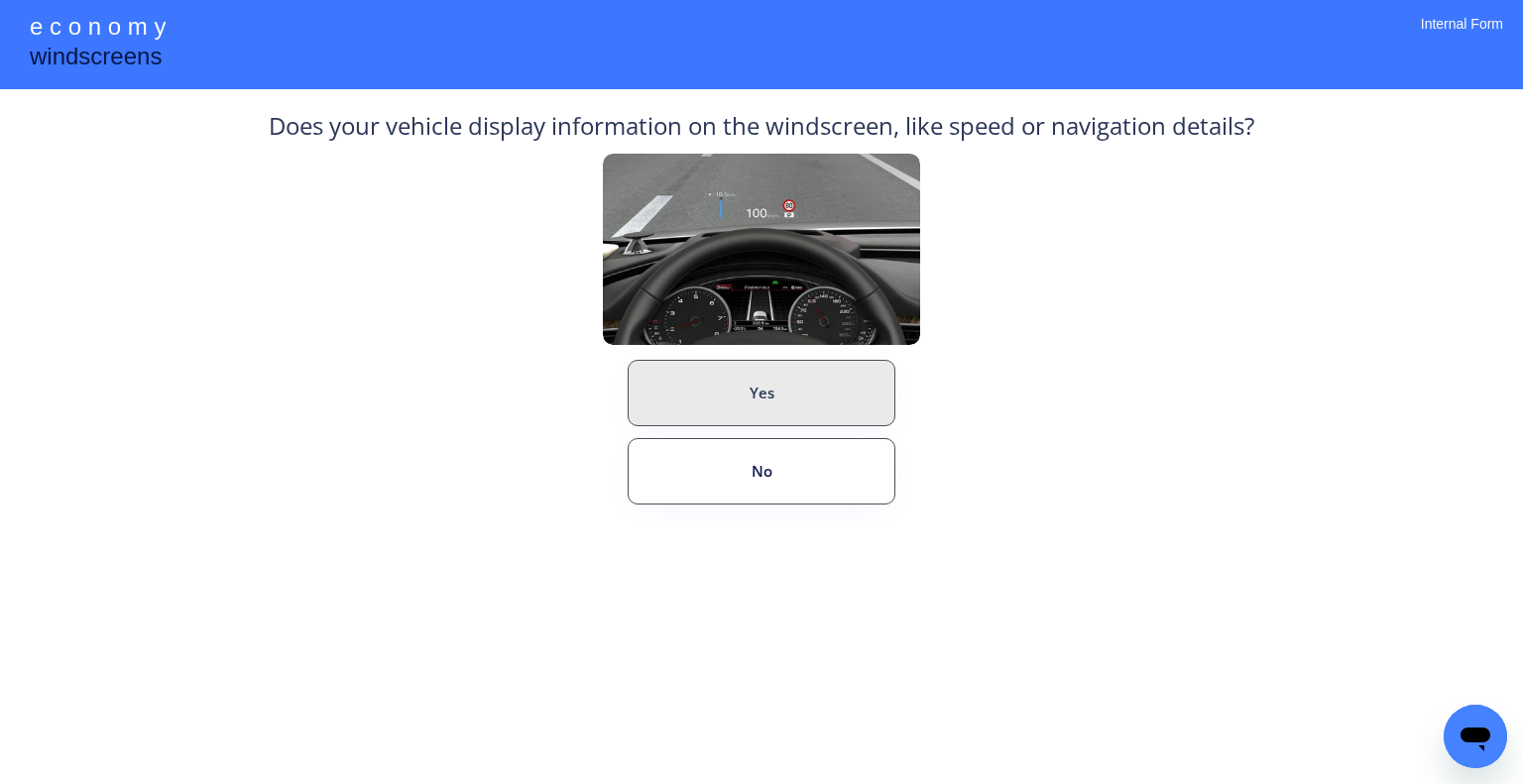 click on "Yes" at bounding box center (762, 392) 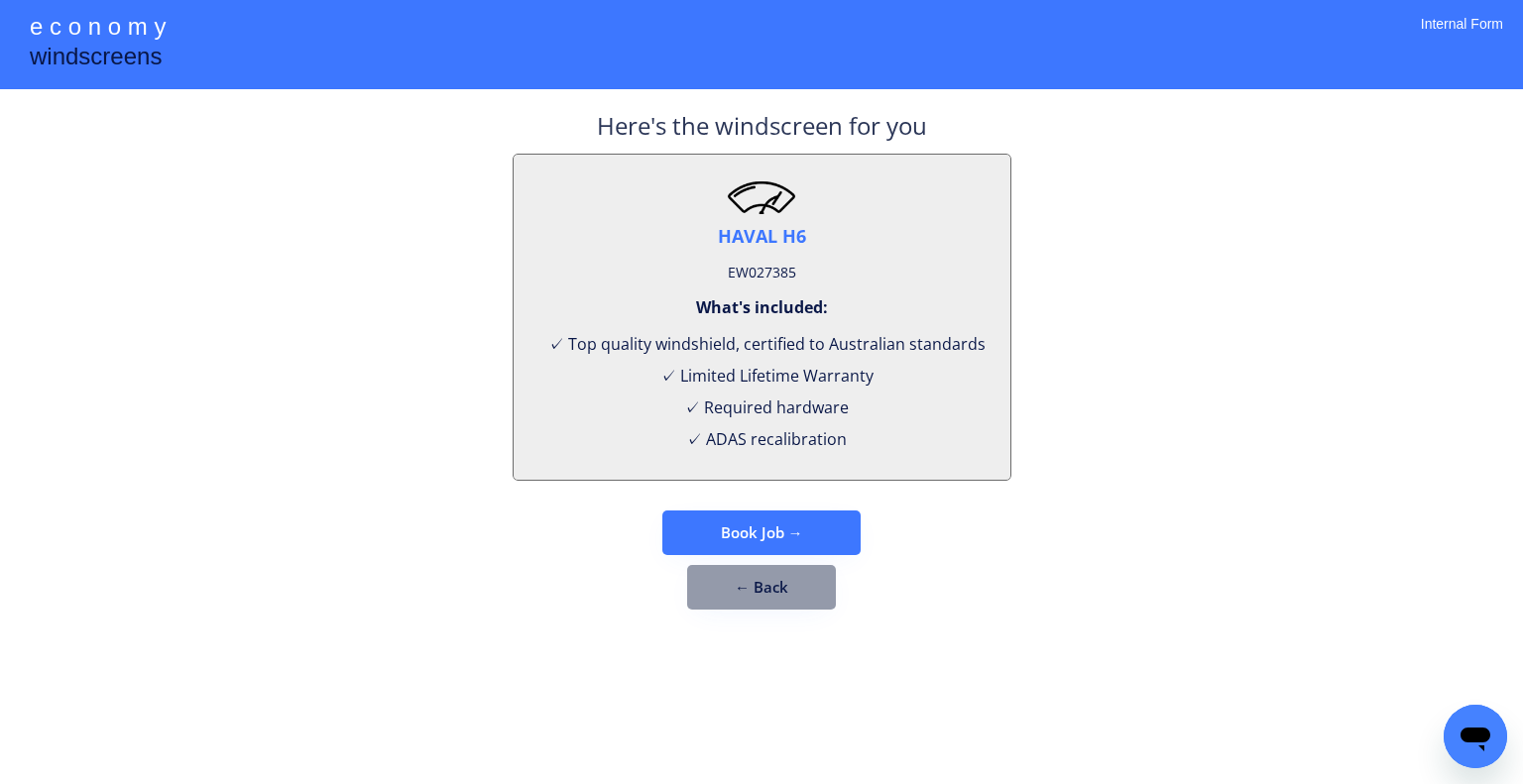 click on "EW027385" at bounding box center [762, 273] 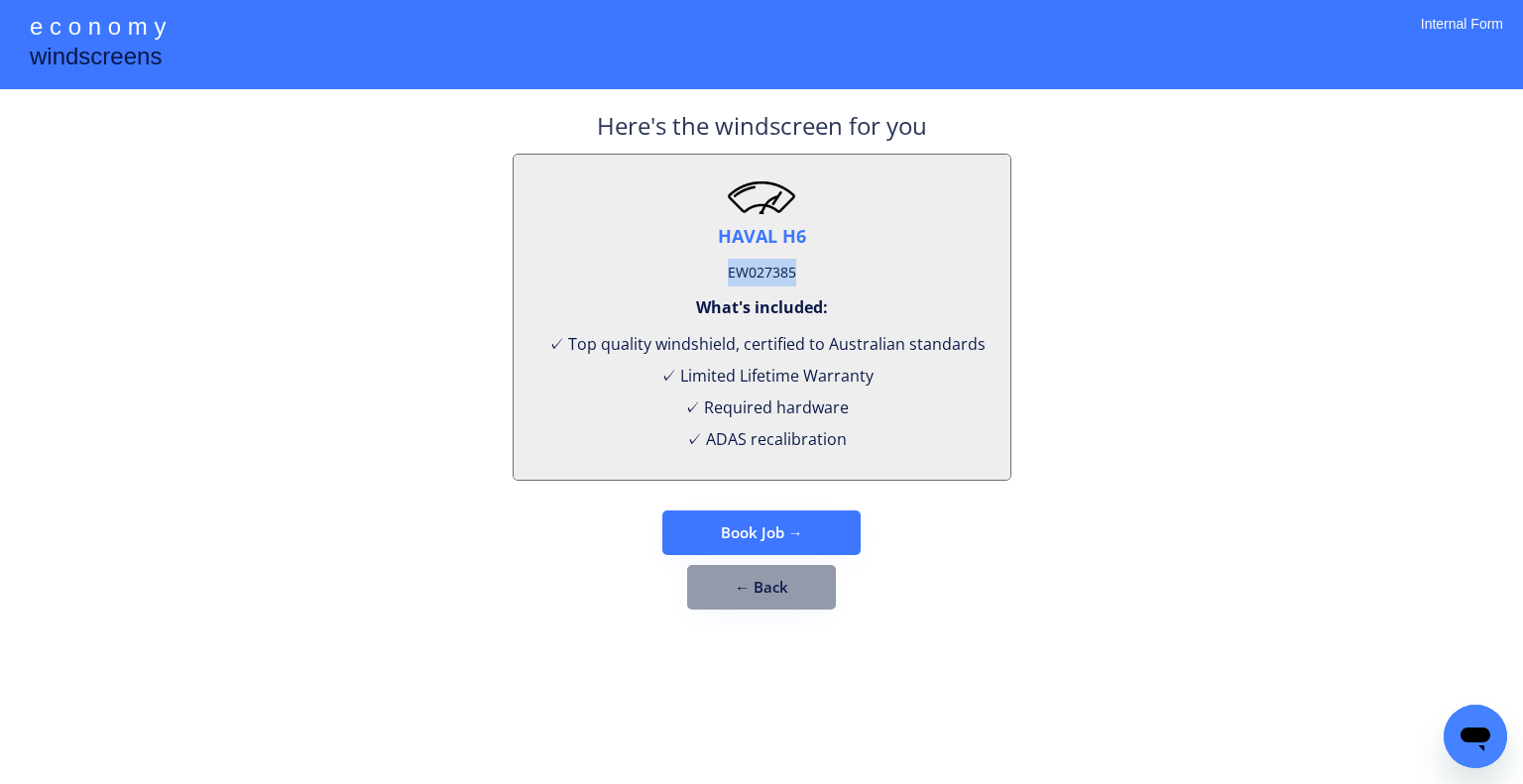 click on "EW027385" at bounding box center [762, 273] 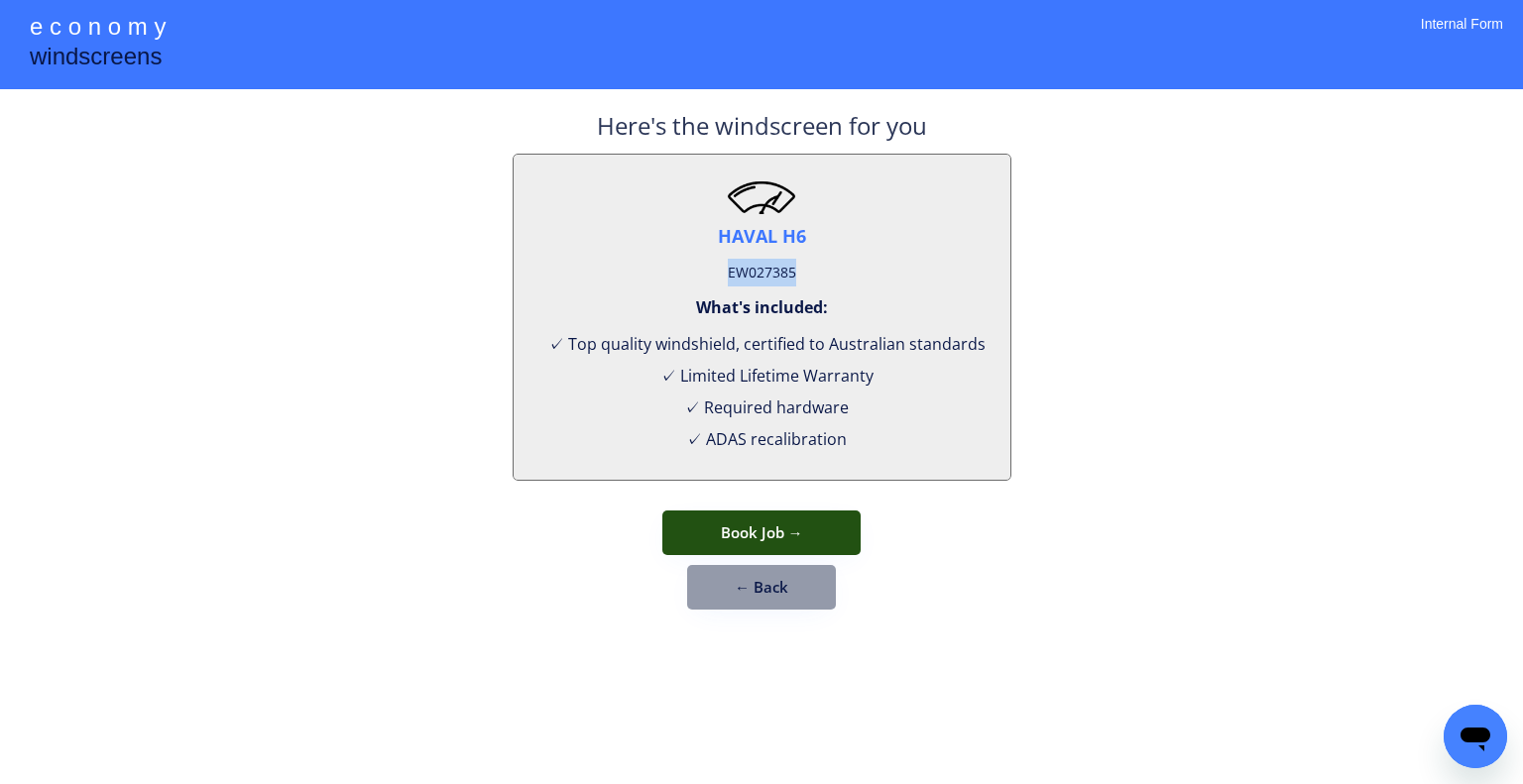 drag, startPoint x: 817, startPoint y: 533, endPoint x: 892, endPoint y: 492, distance: 85.475143 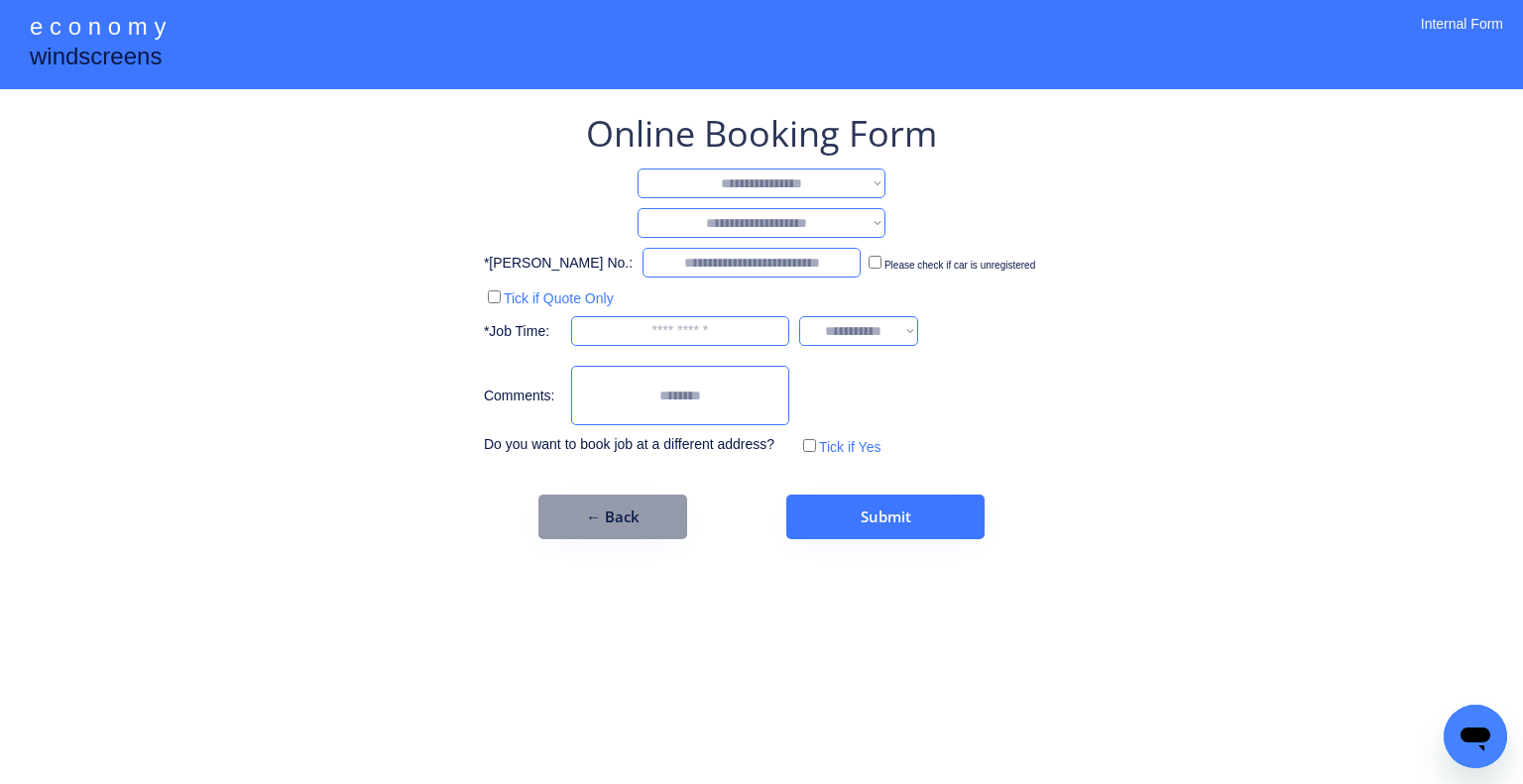 click on "**********" at bounding box center (762, 183) 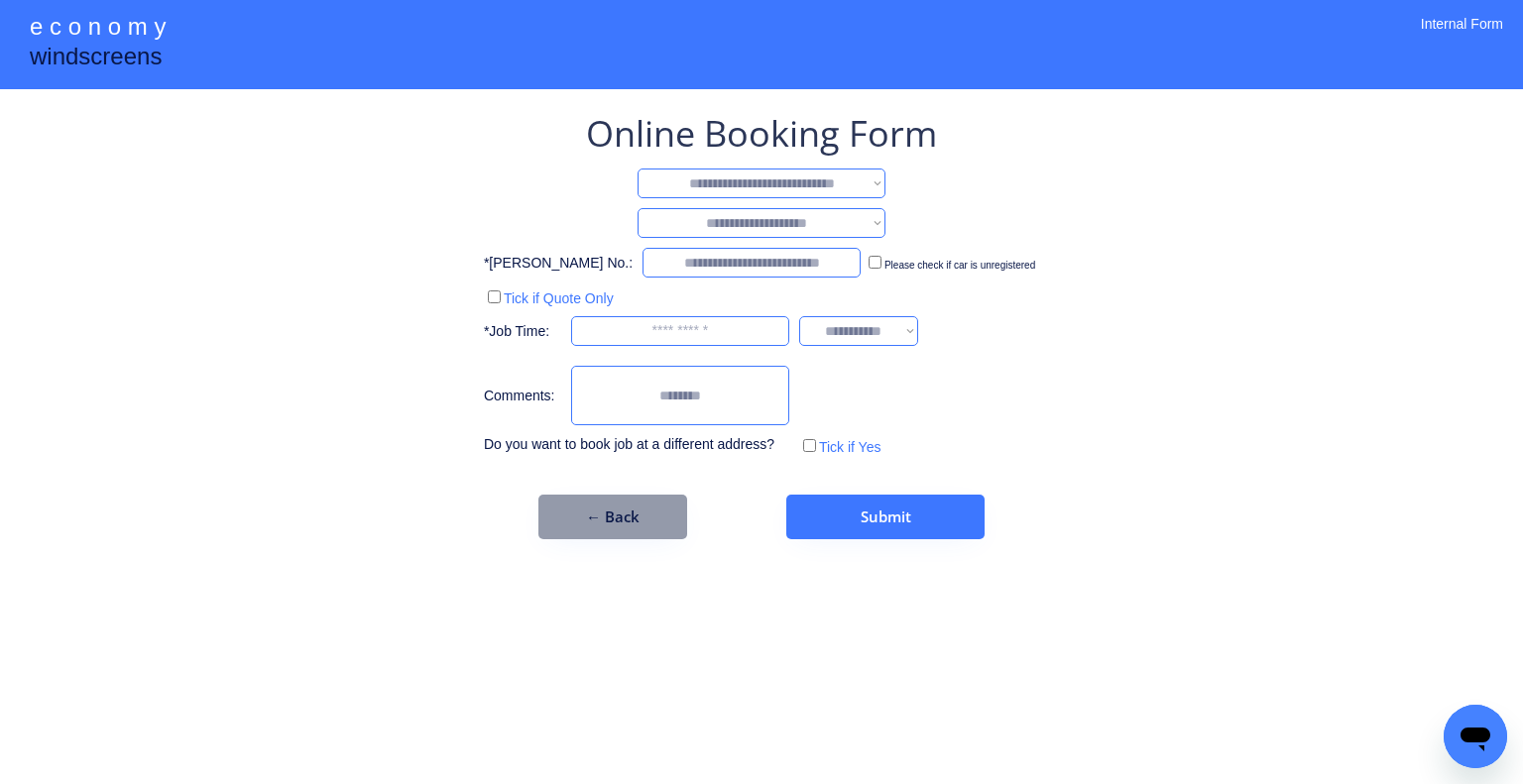 click on "**********" at bounding box center [762, 183] 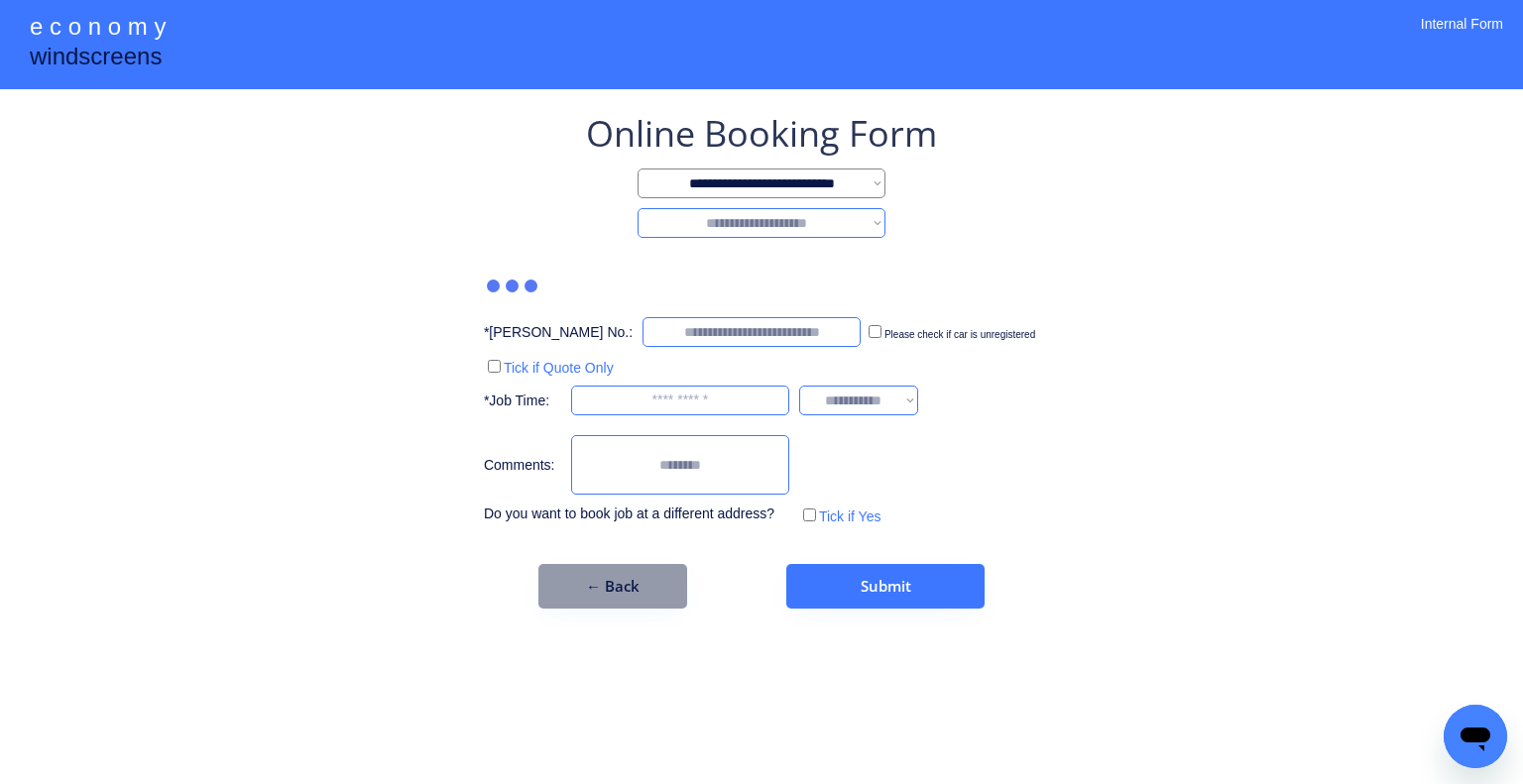 click on "**********" at bounding box center (762, 223) 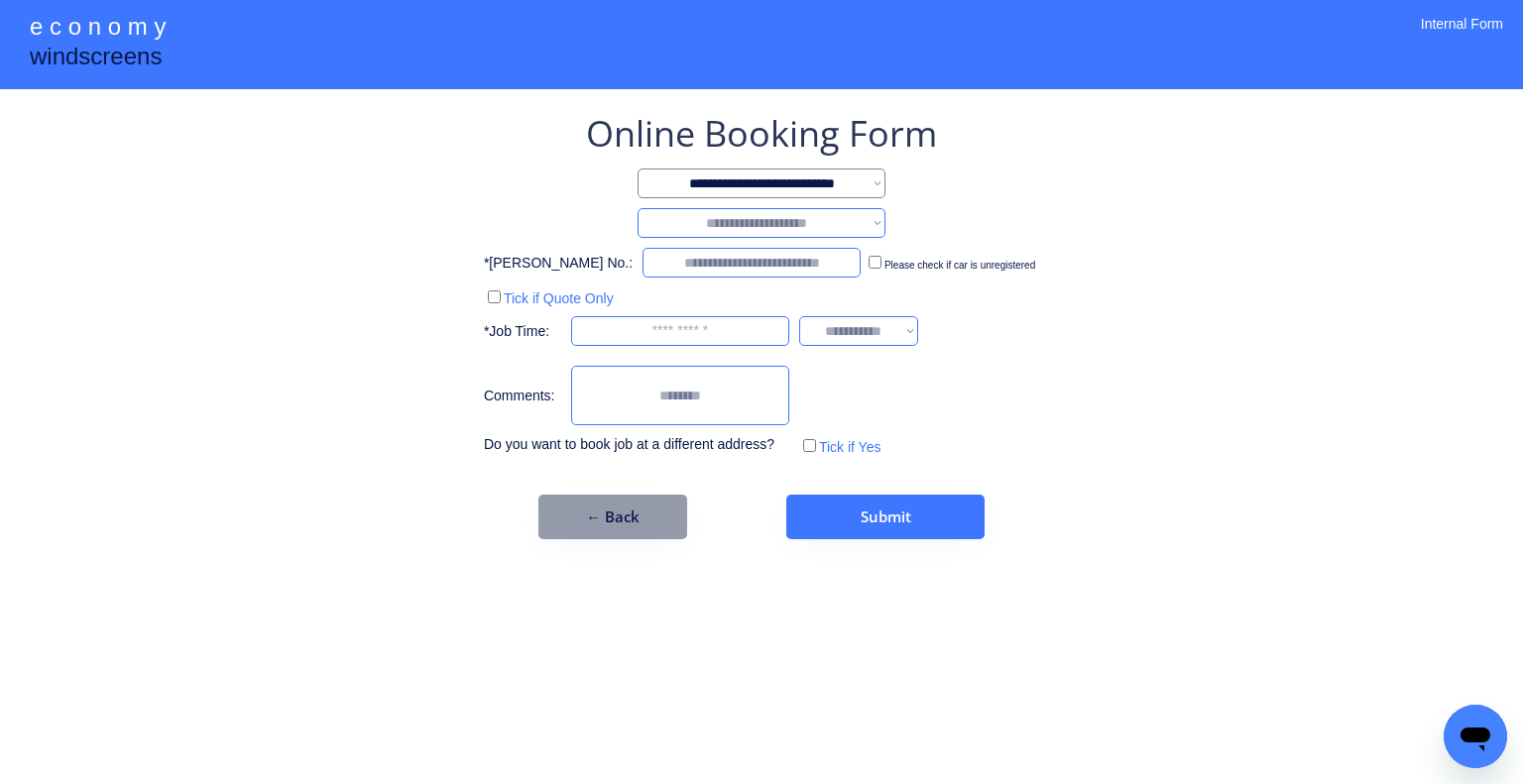 select on "*******" 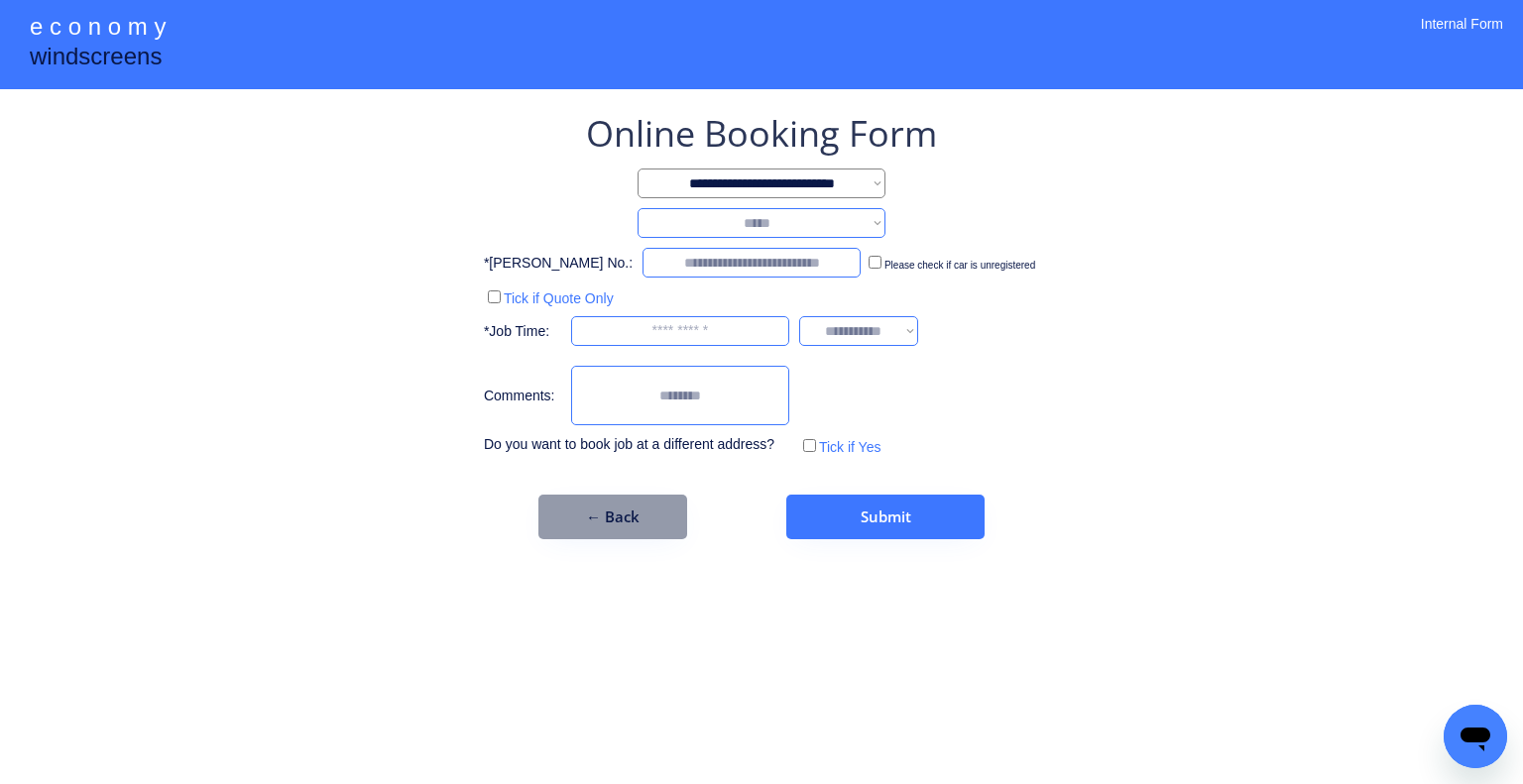 click on "**********" at bounding box center (762, 223) 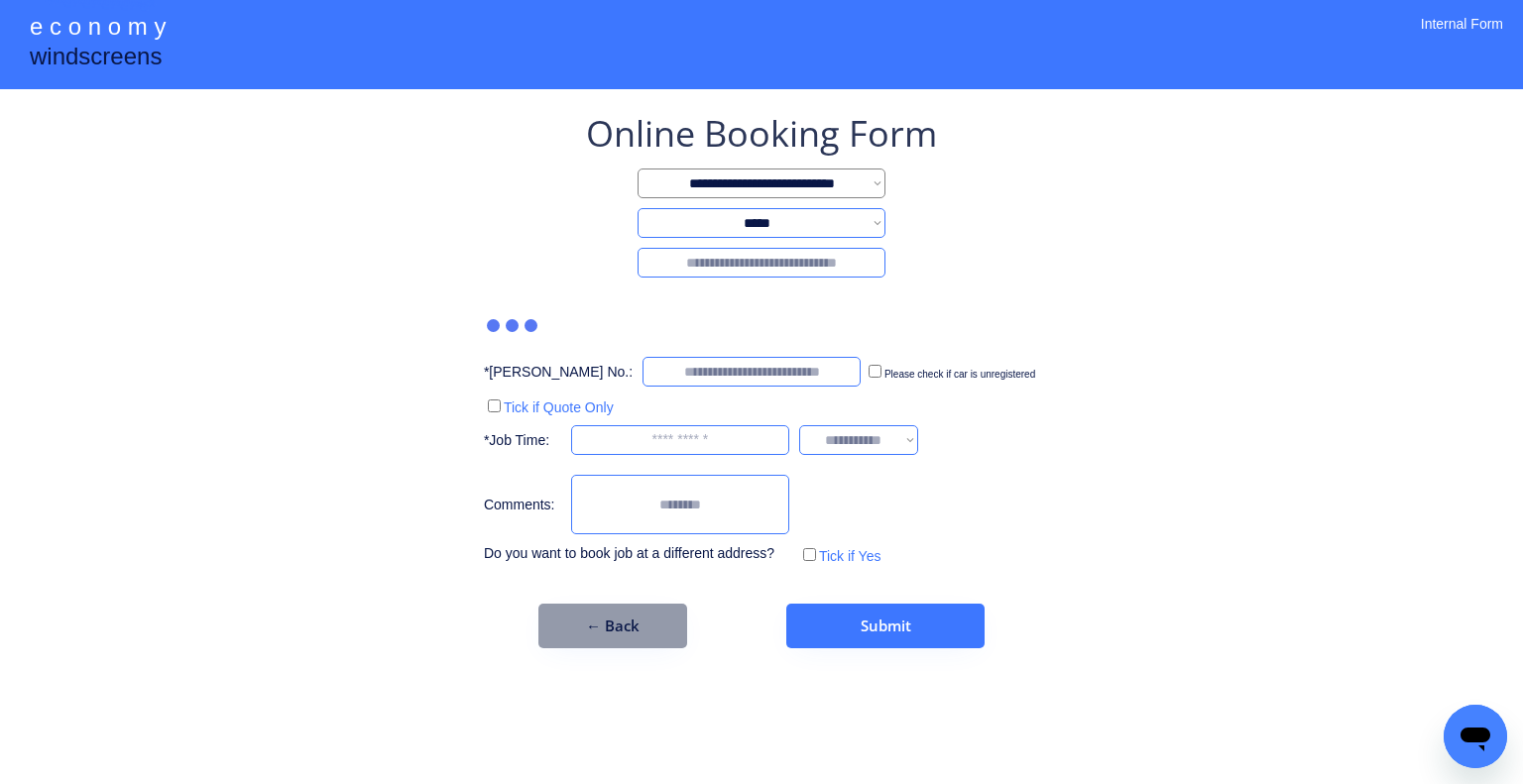 click at bounding box center (762, 263) 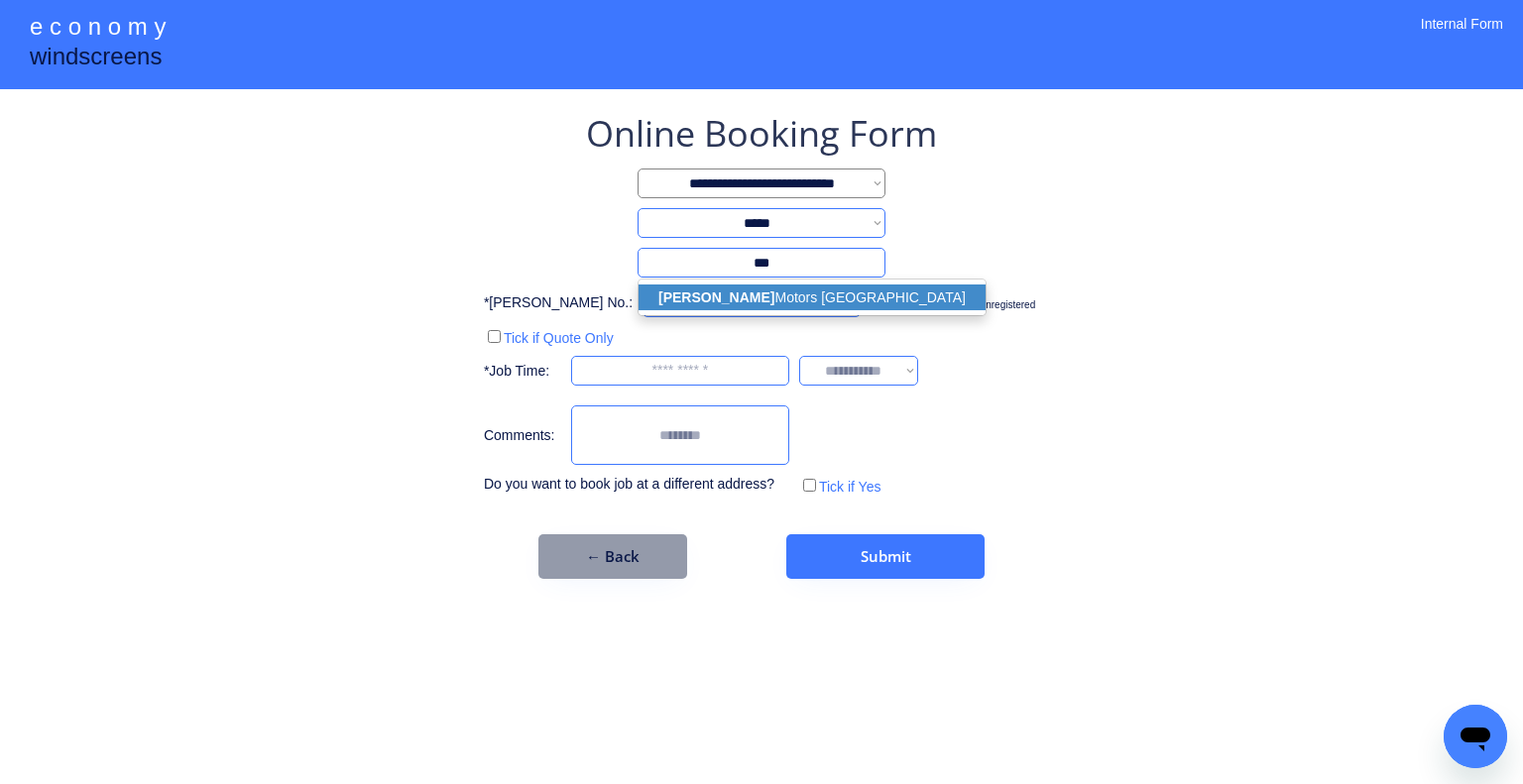 click on "Leo  Motors Coopers Plains" at bounding box center (812, 297) 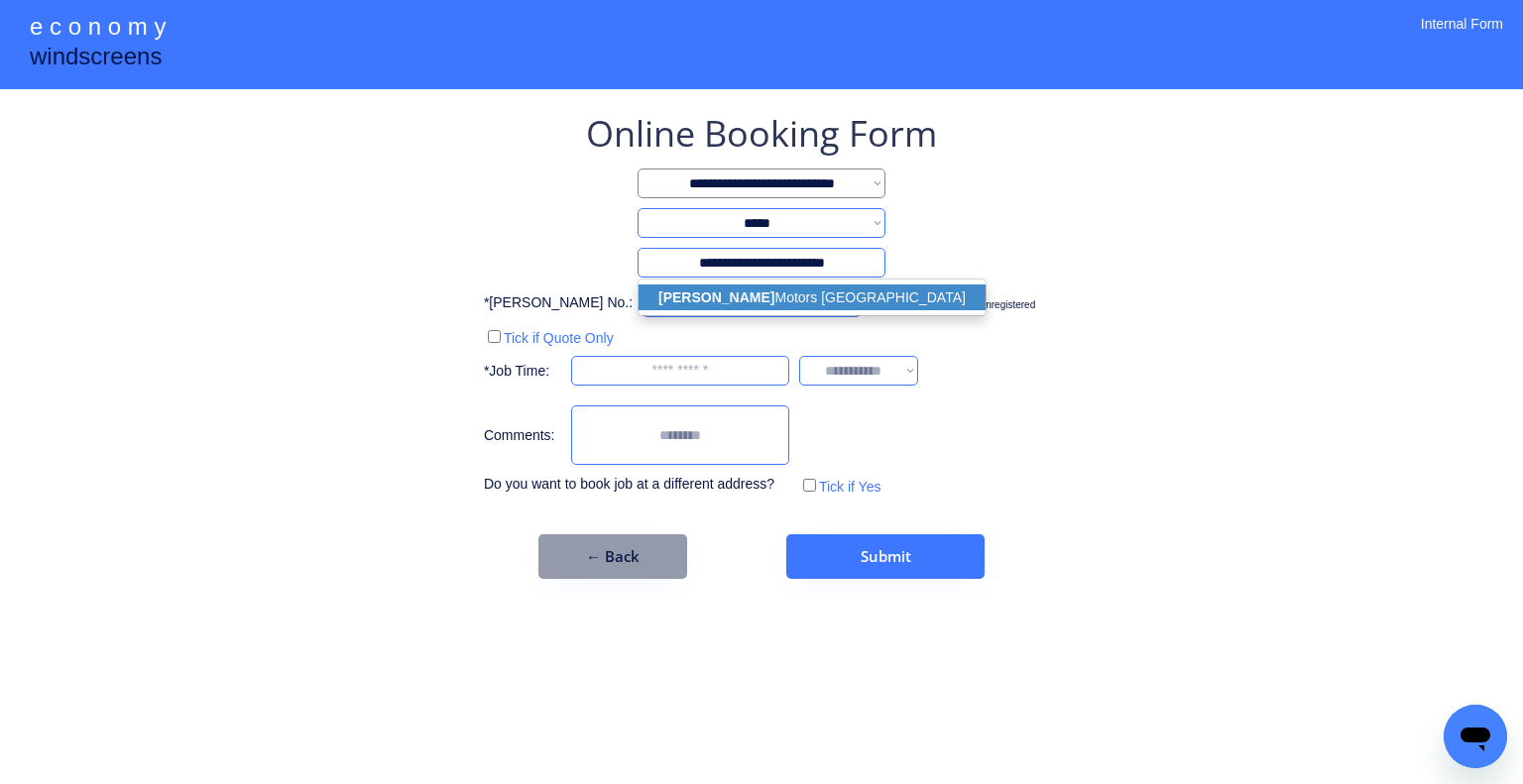 select on "*****" 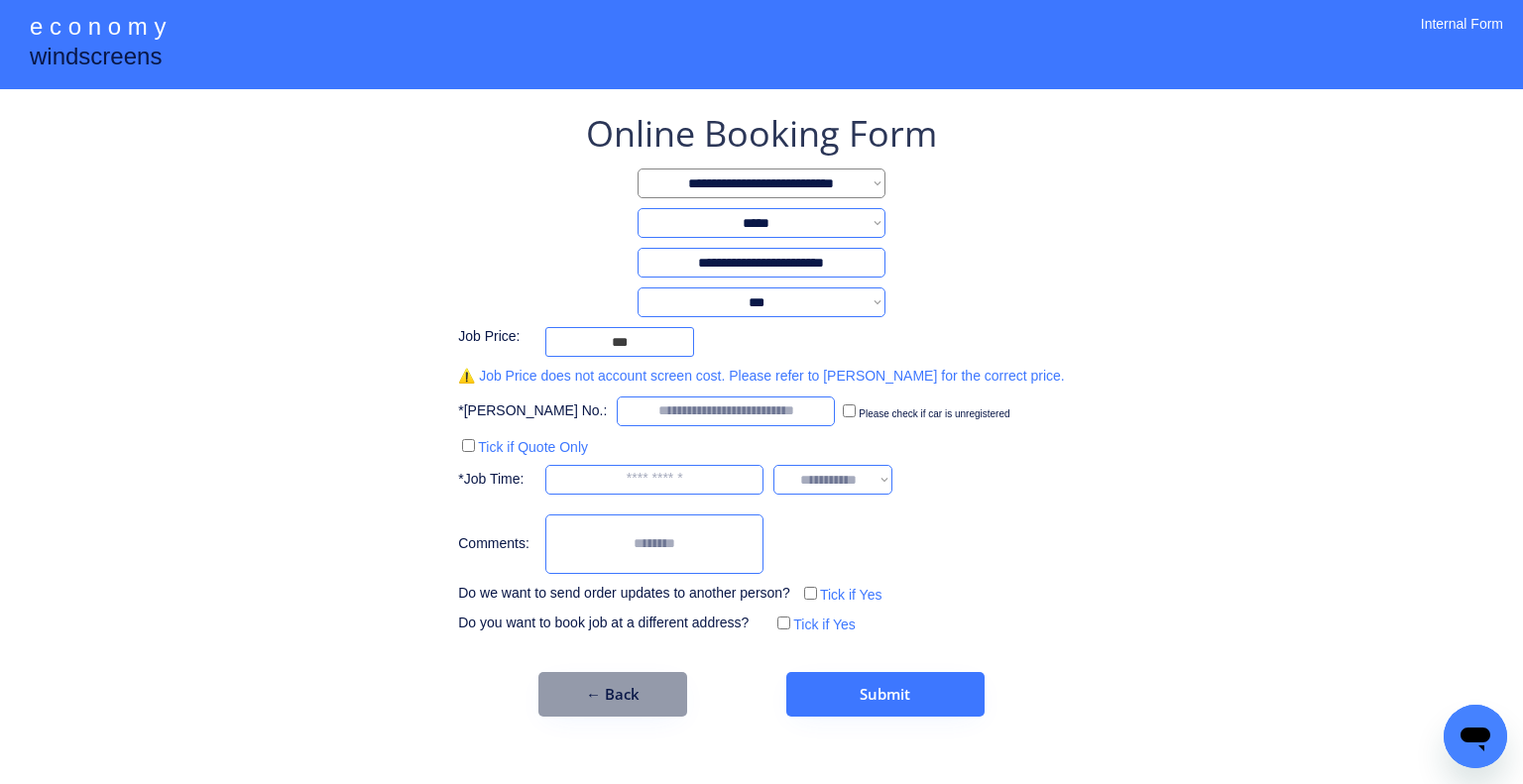 type on "**********" 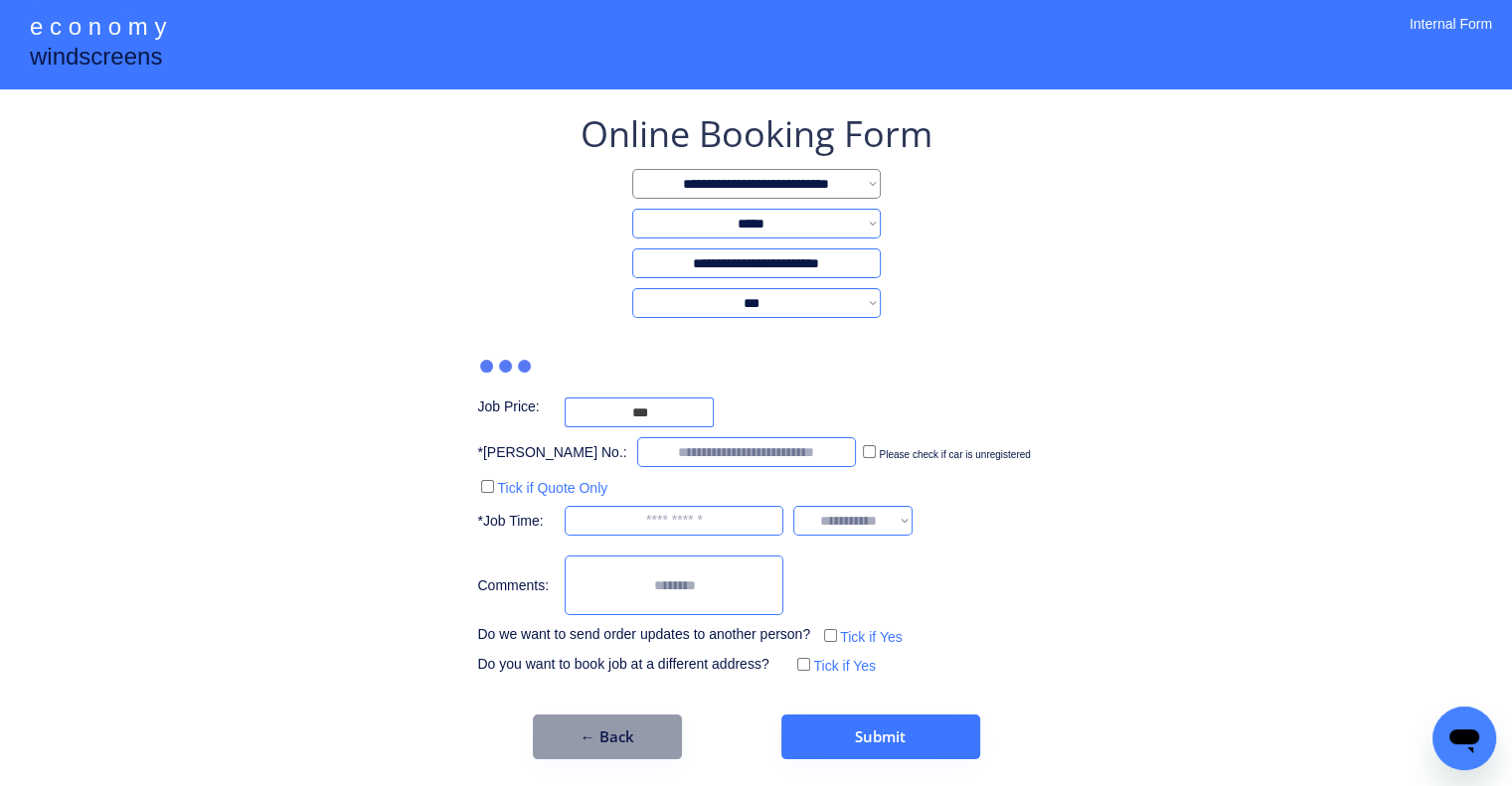 type on "*****" 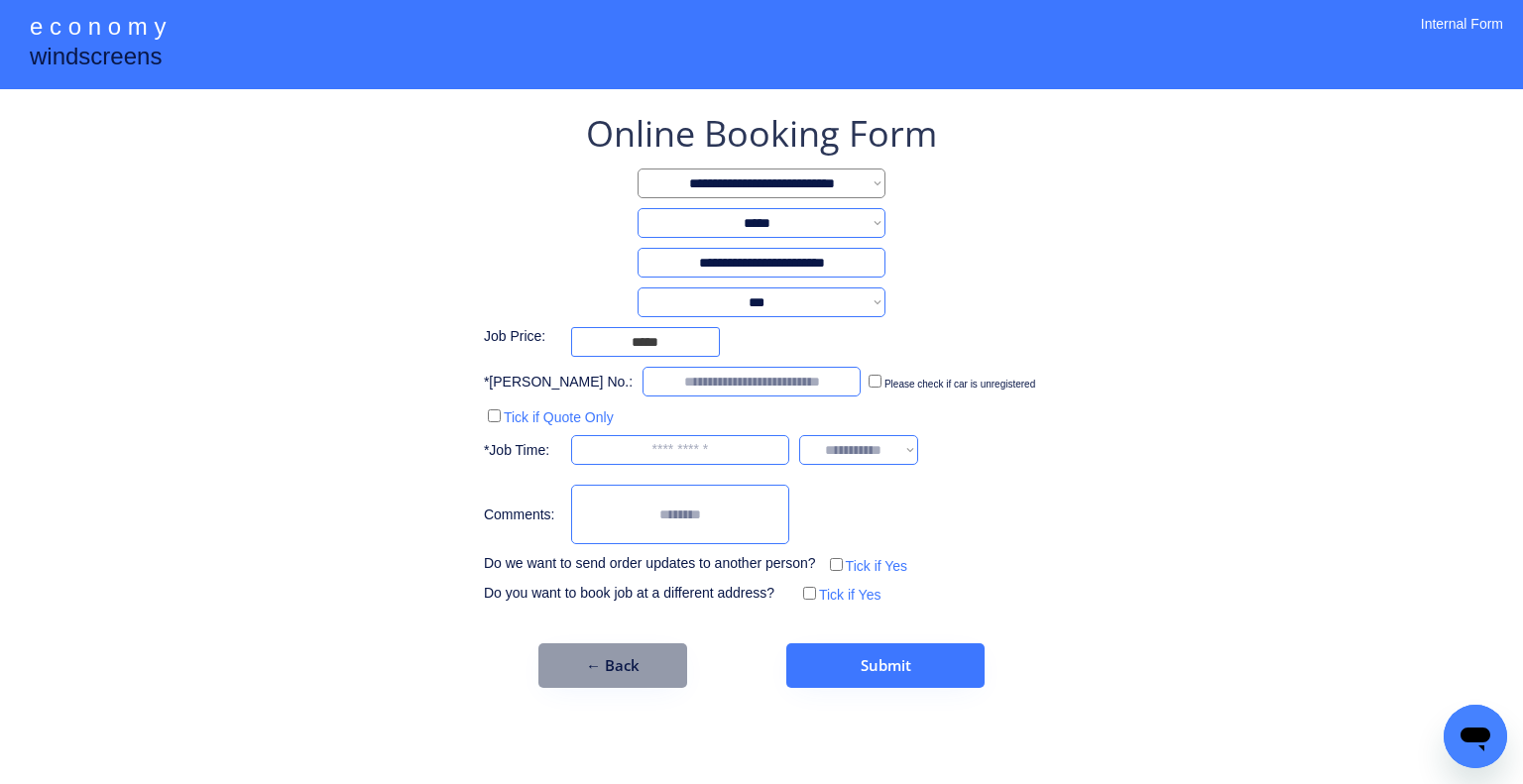 click on "**********" at bounding box center (762, 302) 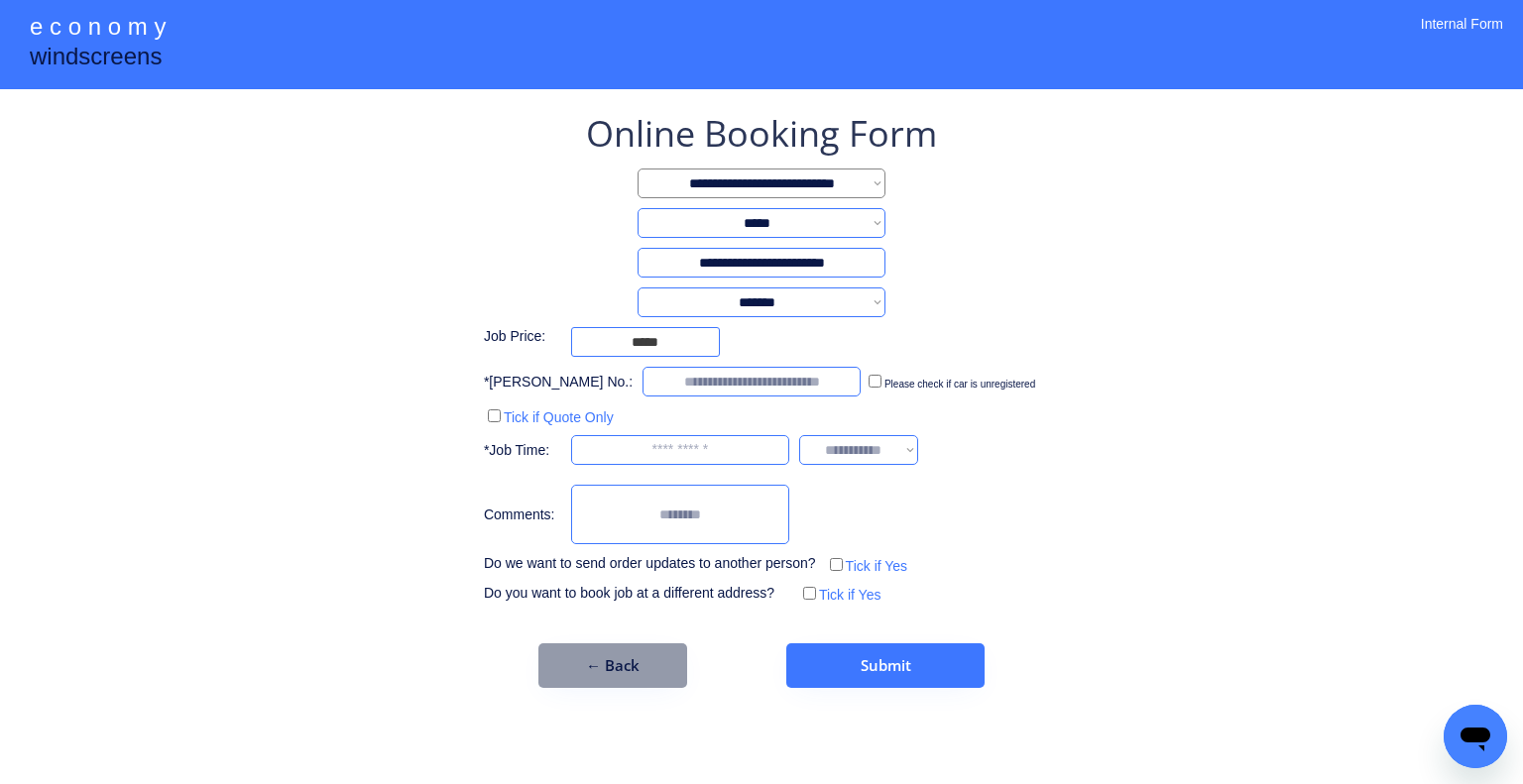 click on "**********" at bounding box center (762, 302) 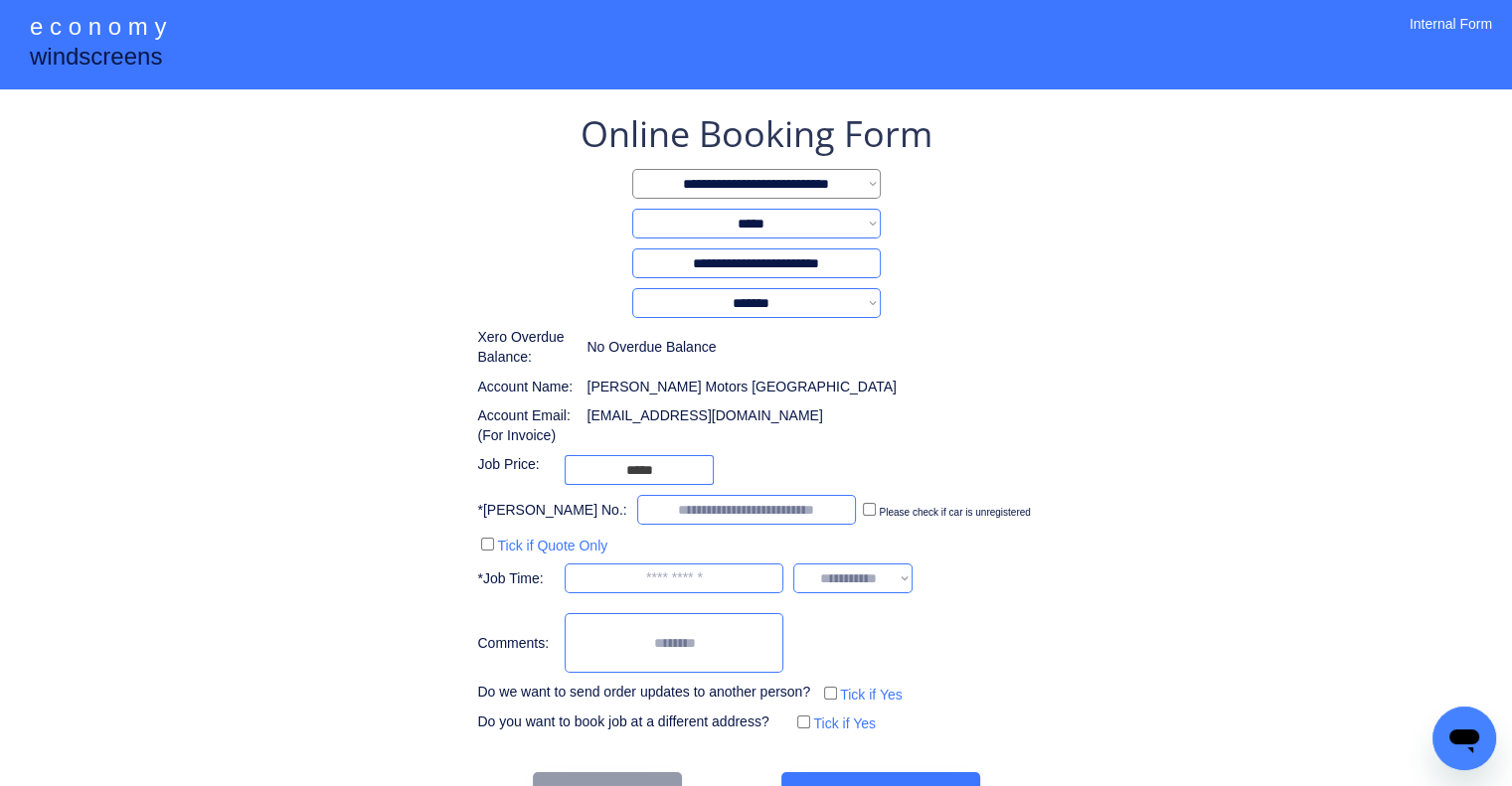 click on "**********" at bounding box center [756, 463] 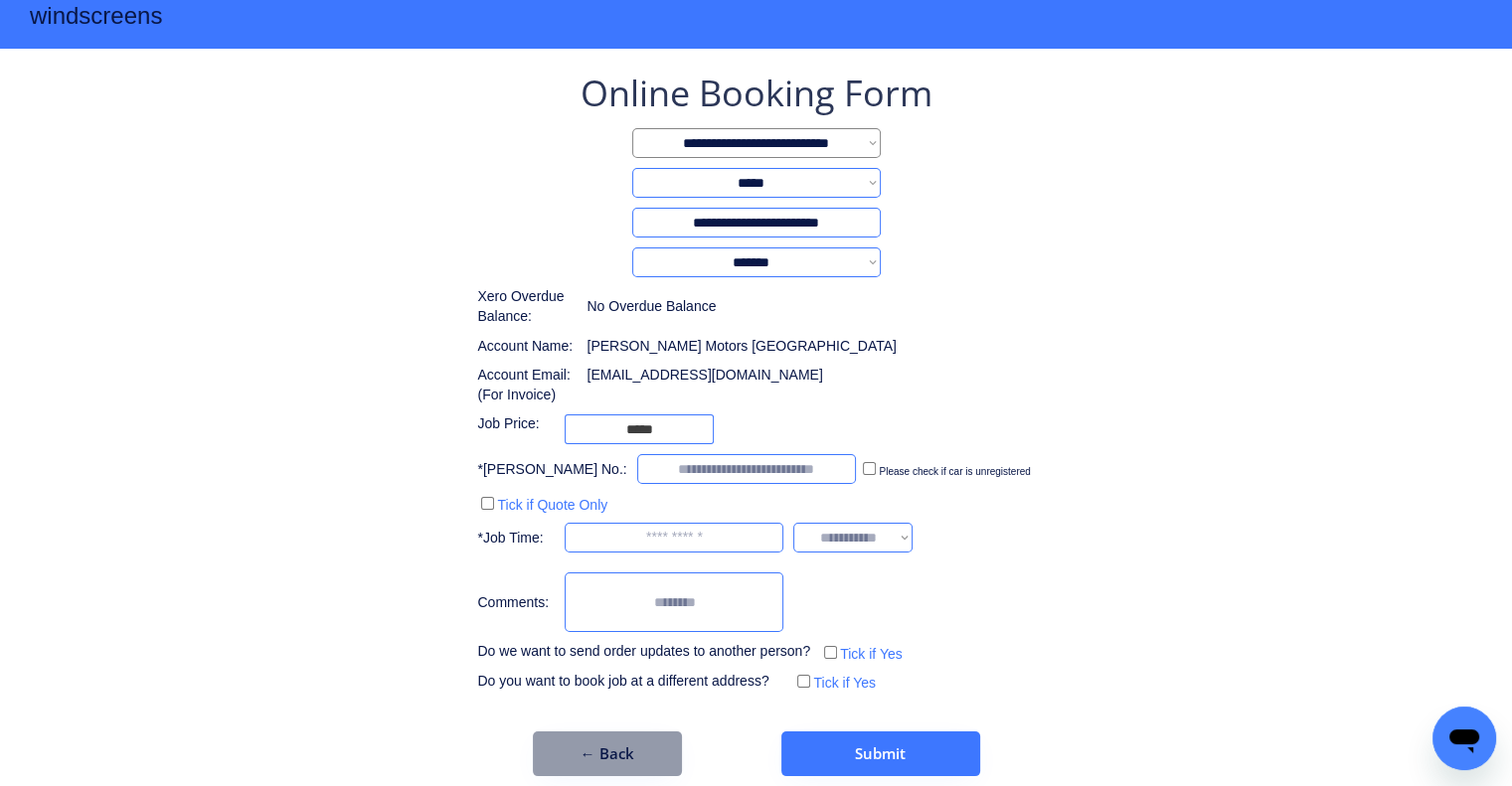 scroll, scrollTop: 60, scrollLeft: 0, axis: vertical 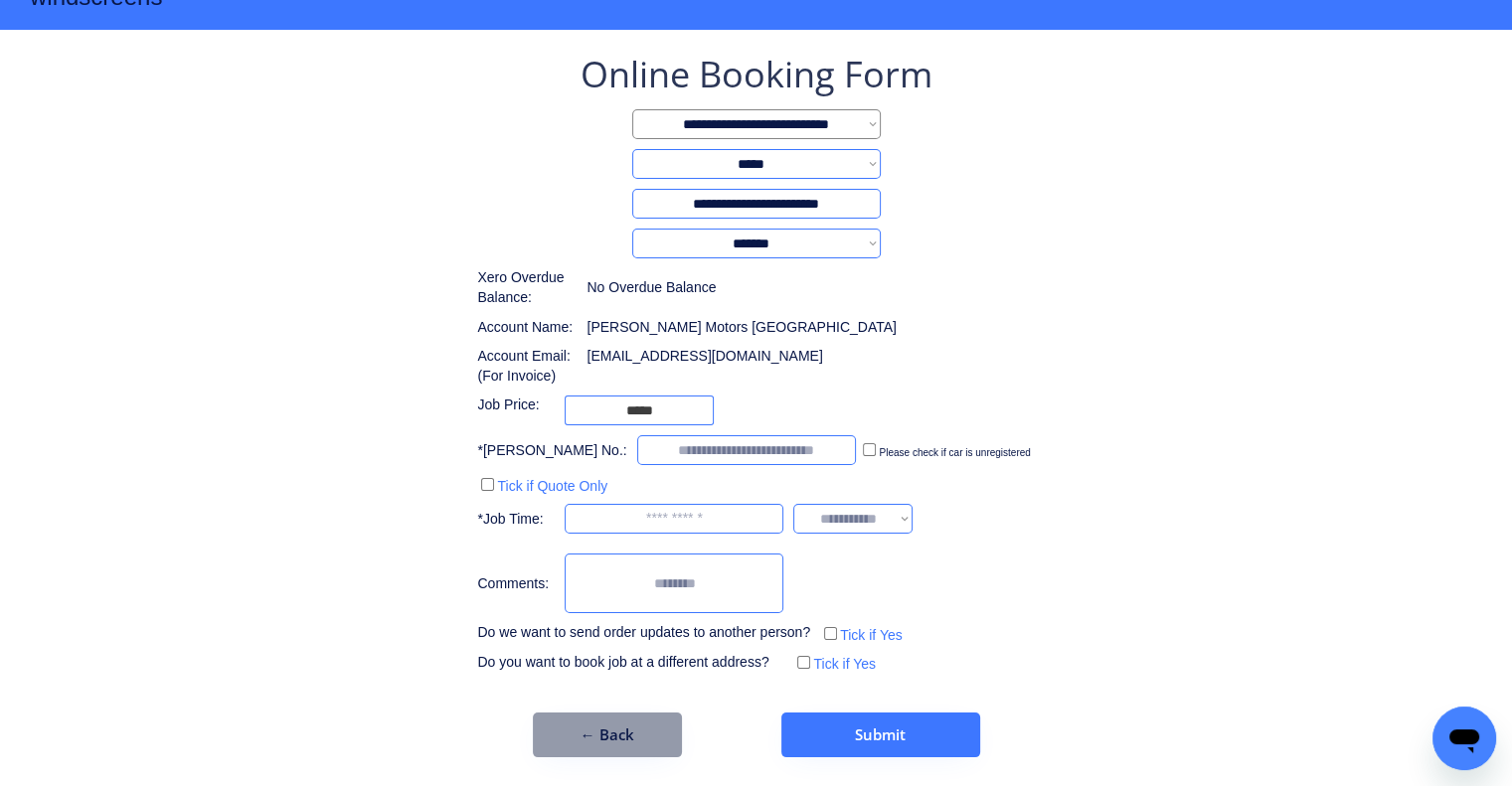 click on "←   Back" at bounding box center [607, 734] 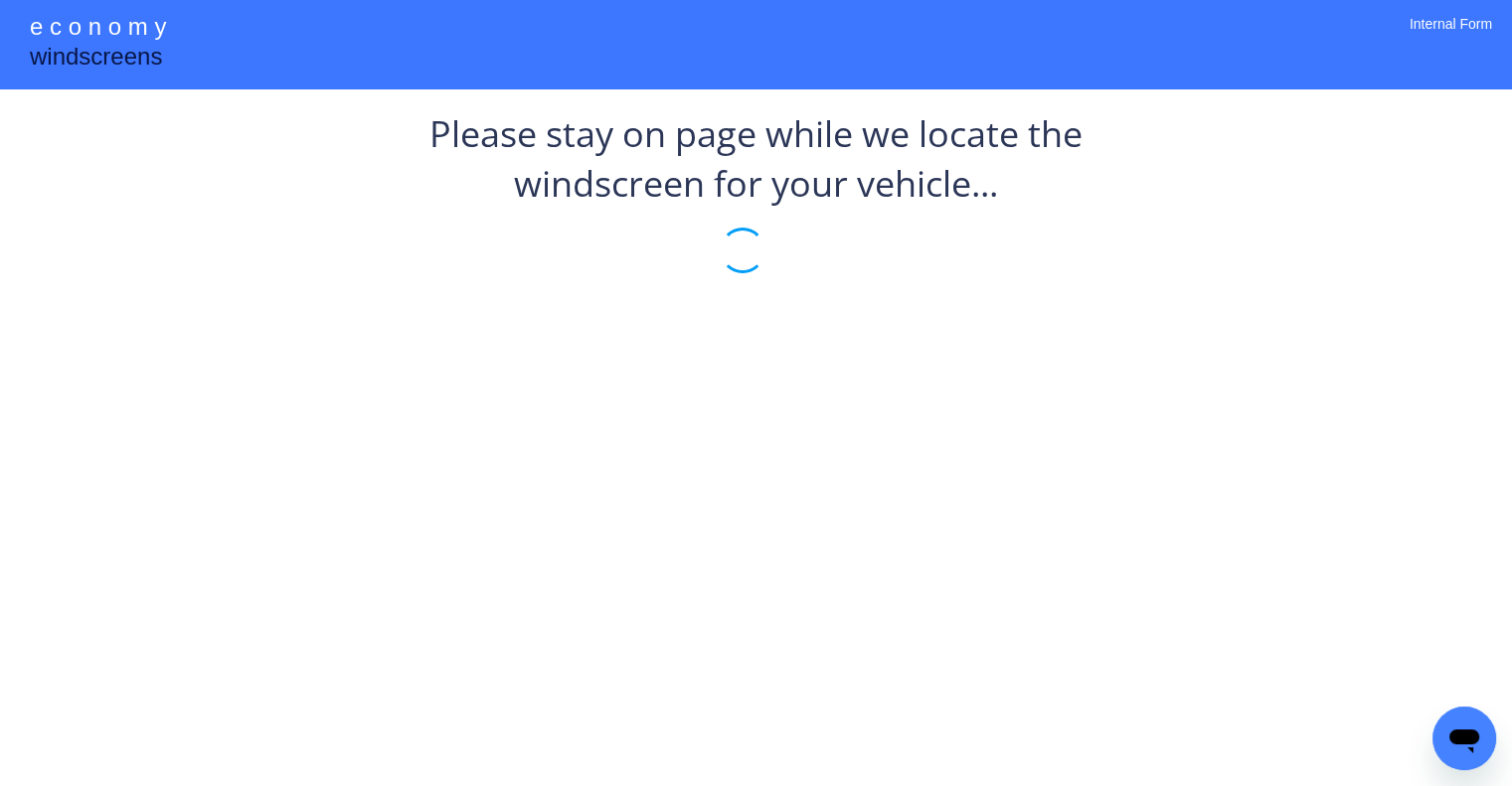 scroll, scrollTop: 0, scrollLeft: 0, axis: both 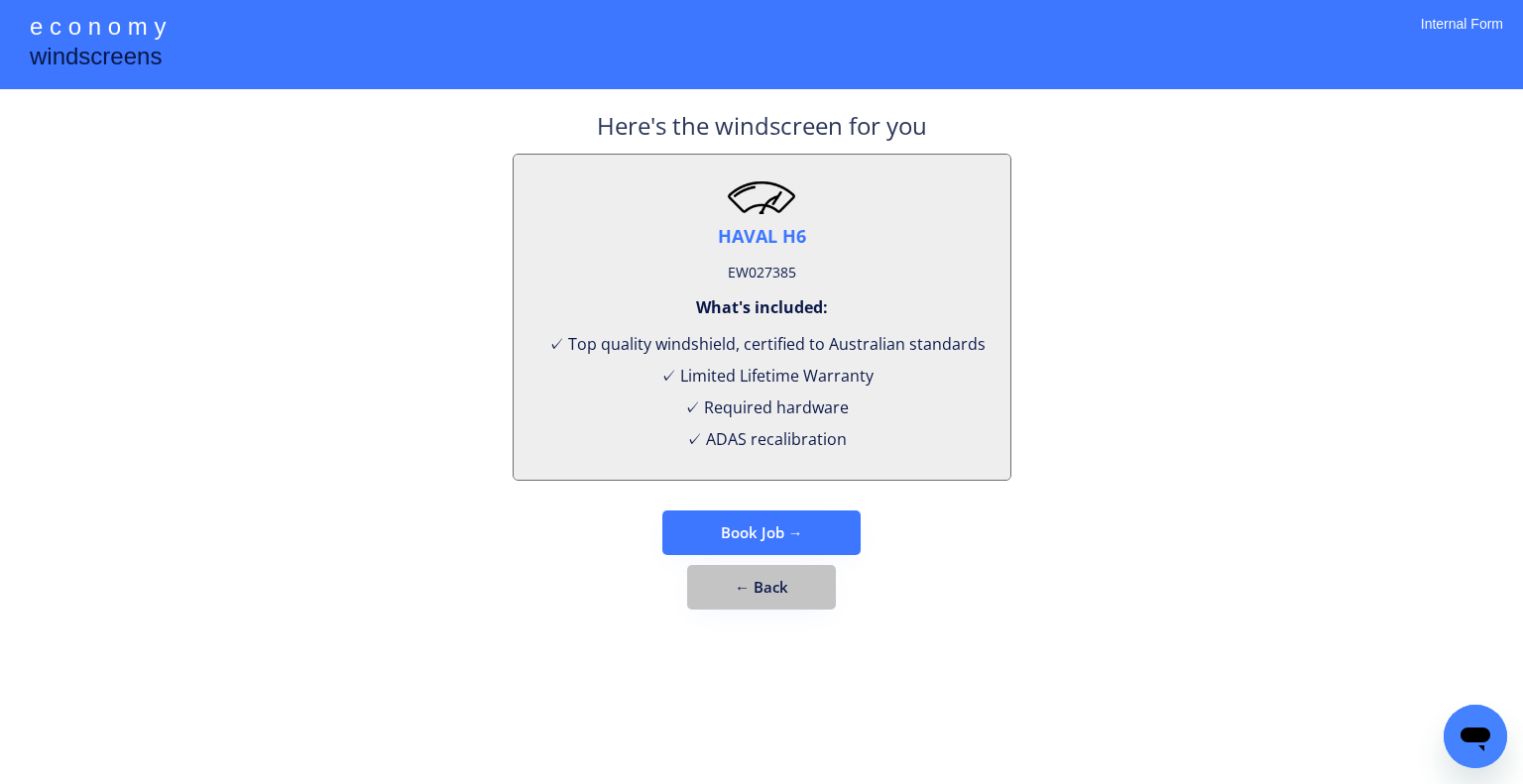 click on "←   Back" at bounding box center [762, 587] 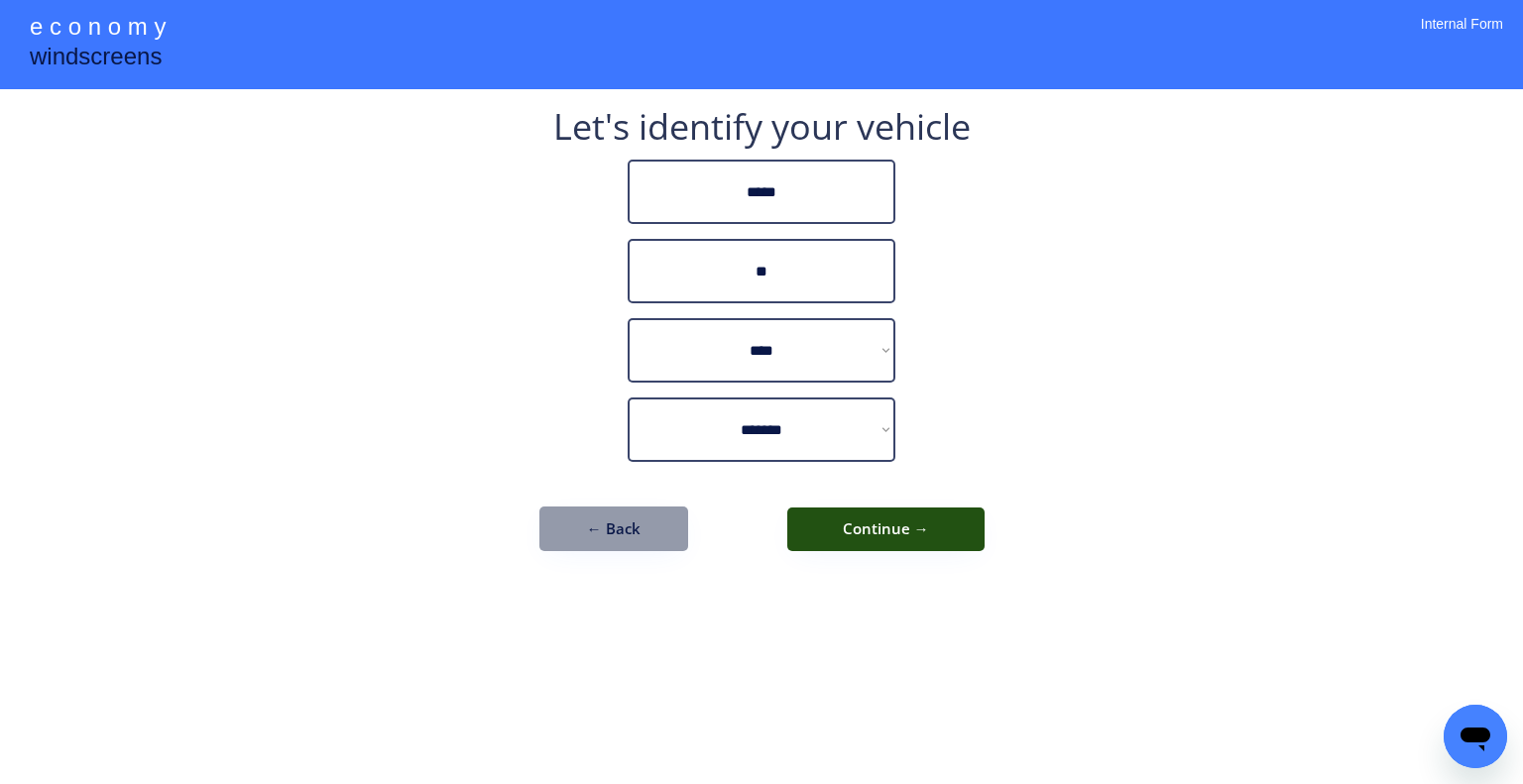 click on "Continue    →" at bounding box center (885, 529) 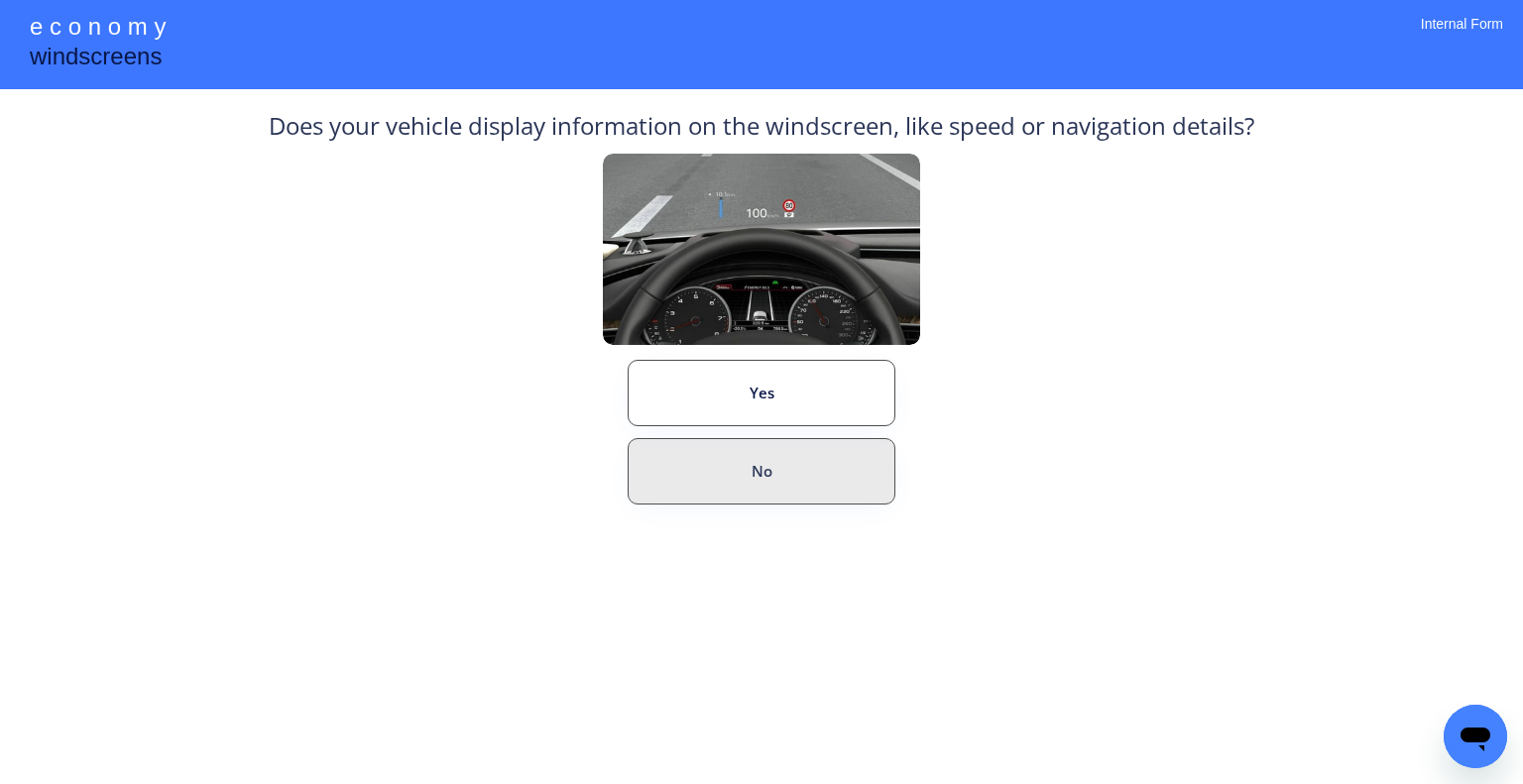 click on "No" at bounding box center [762, 471] 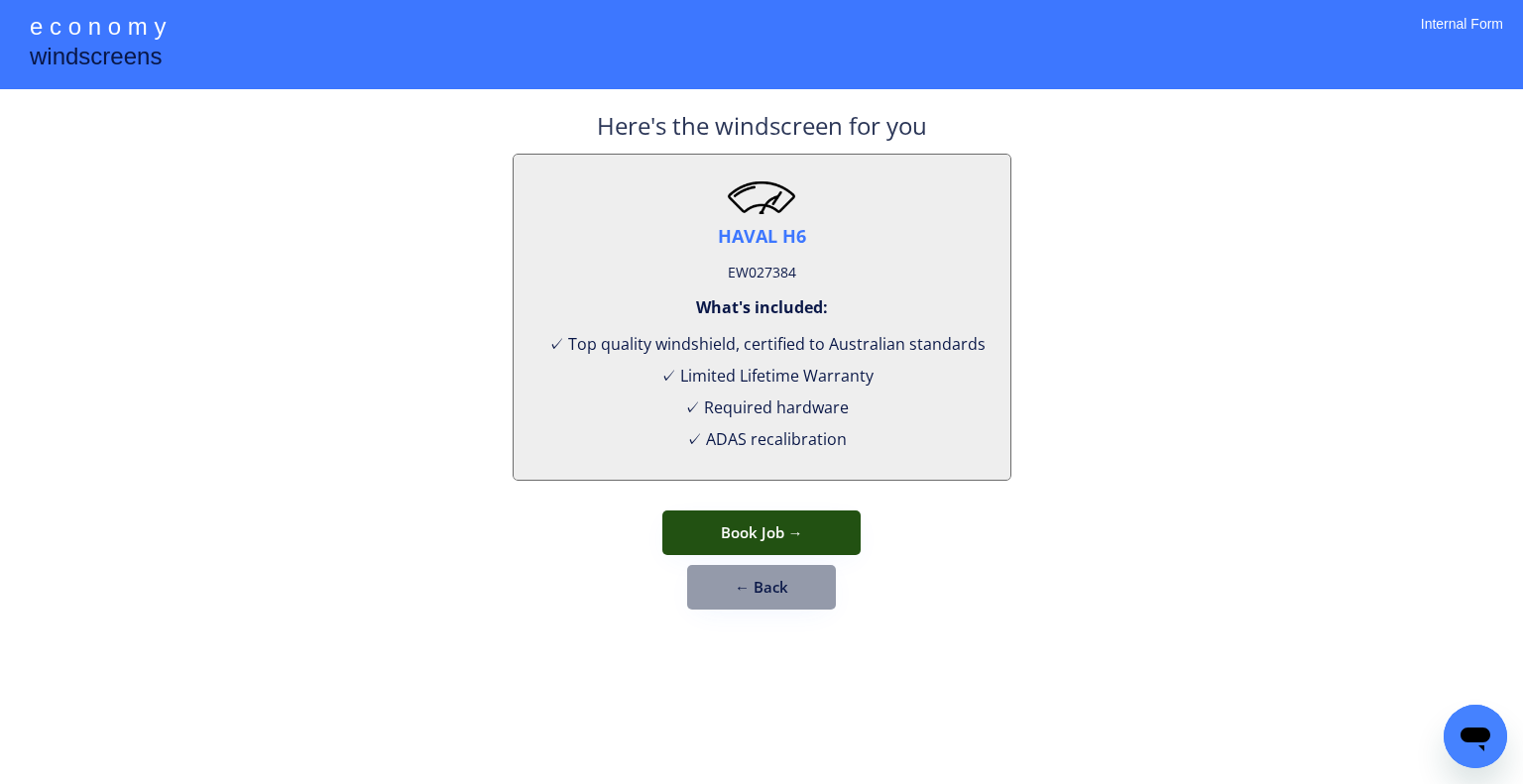 click on "Book Job    →" at bounding box center [762, 532] 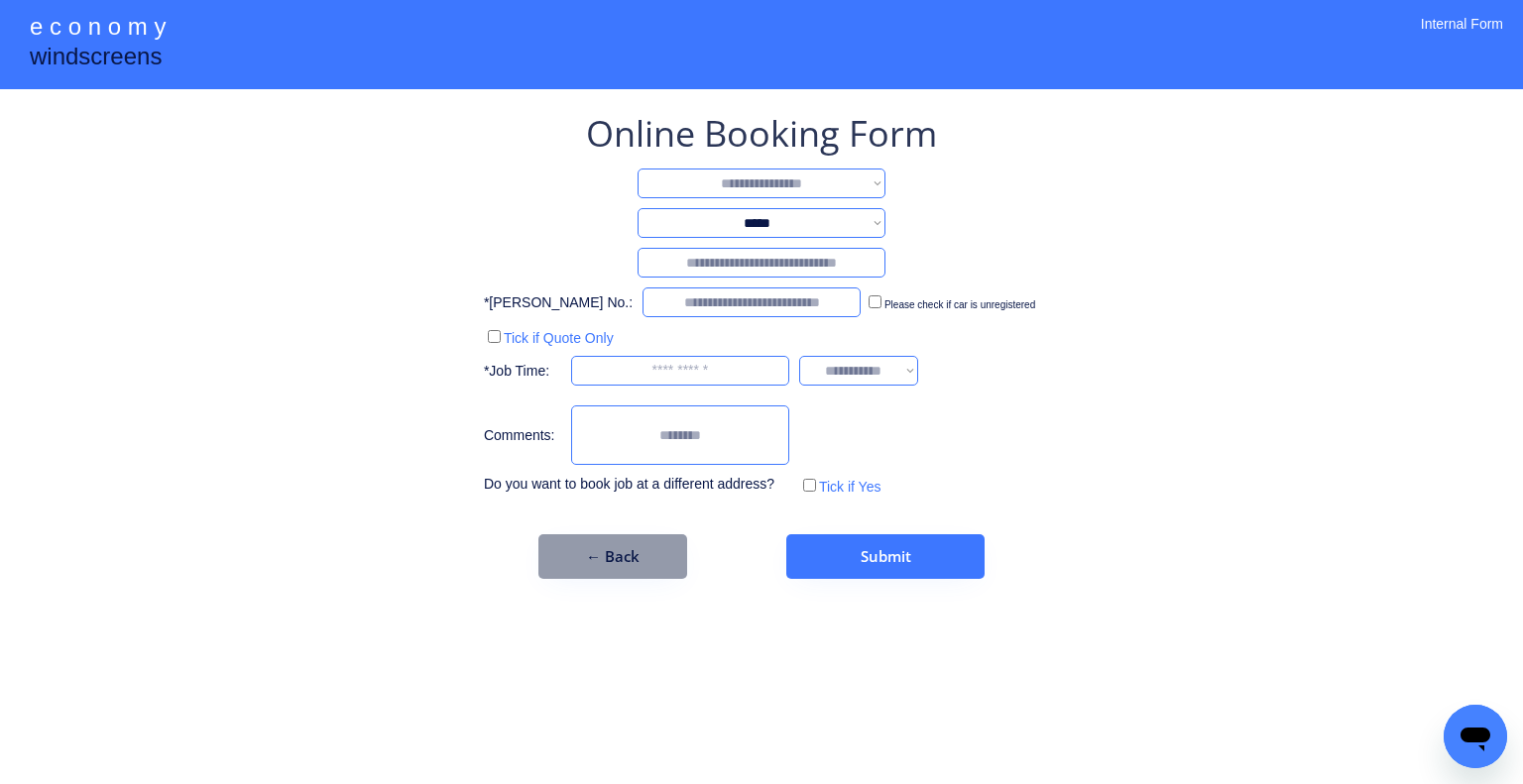 click on "**********" at bounding box center [762, 183] 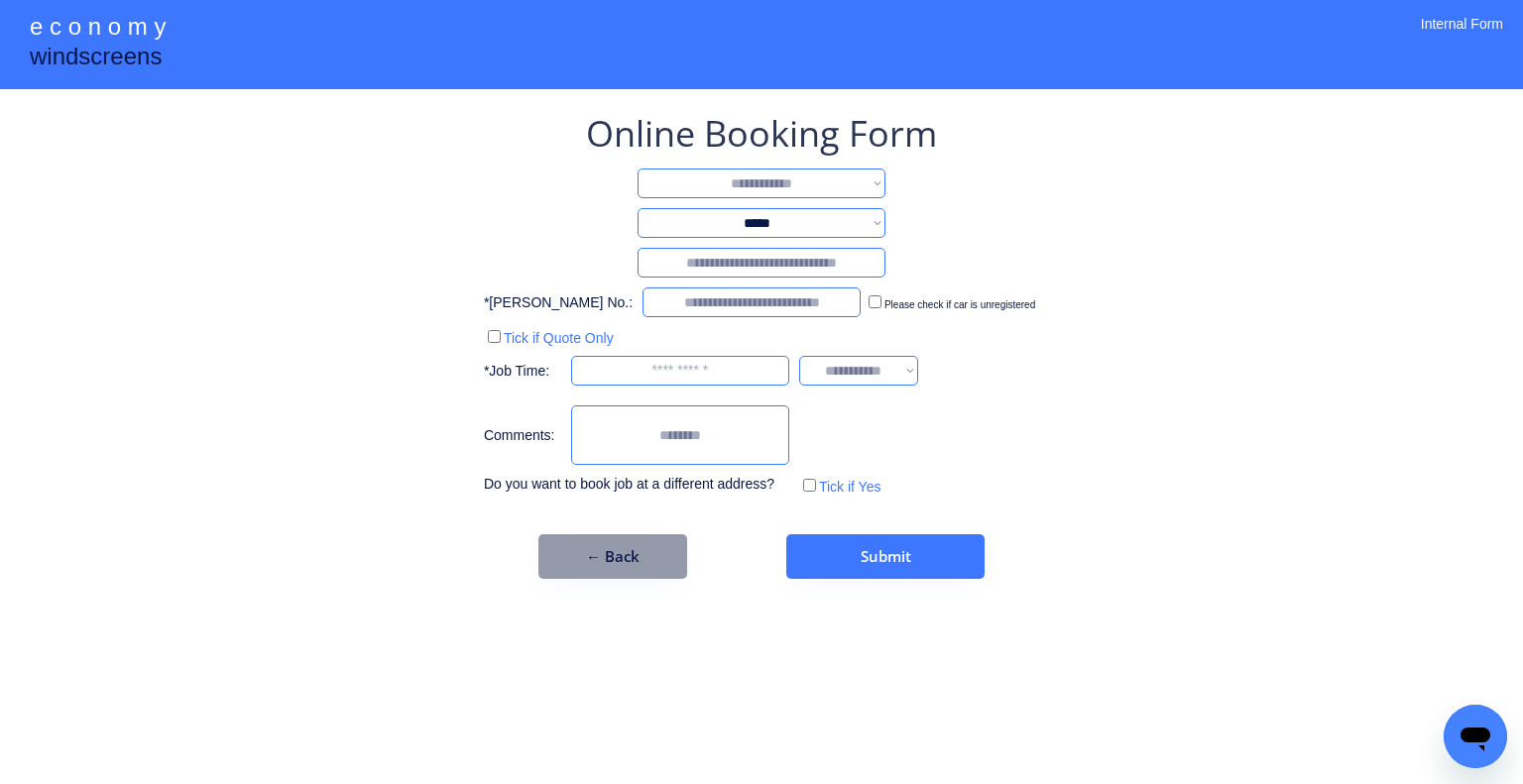 click on "**********" at bounding box center (762, 183) 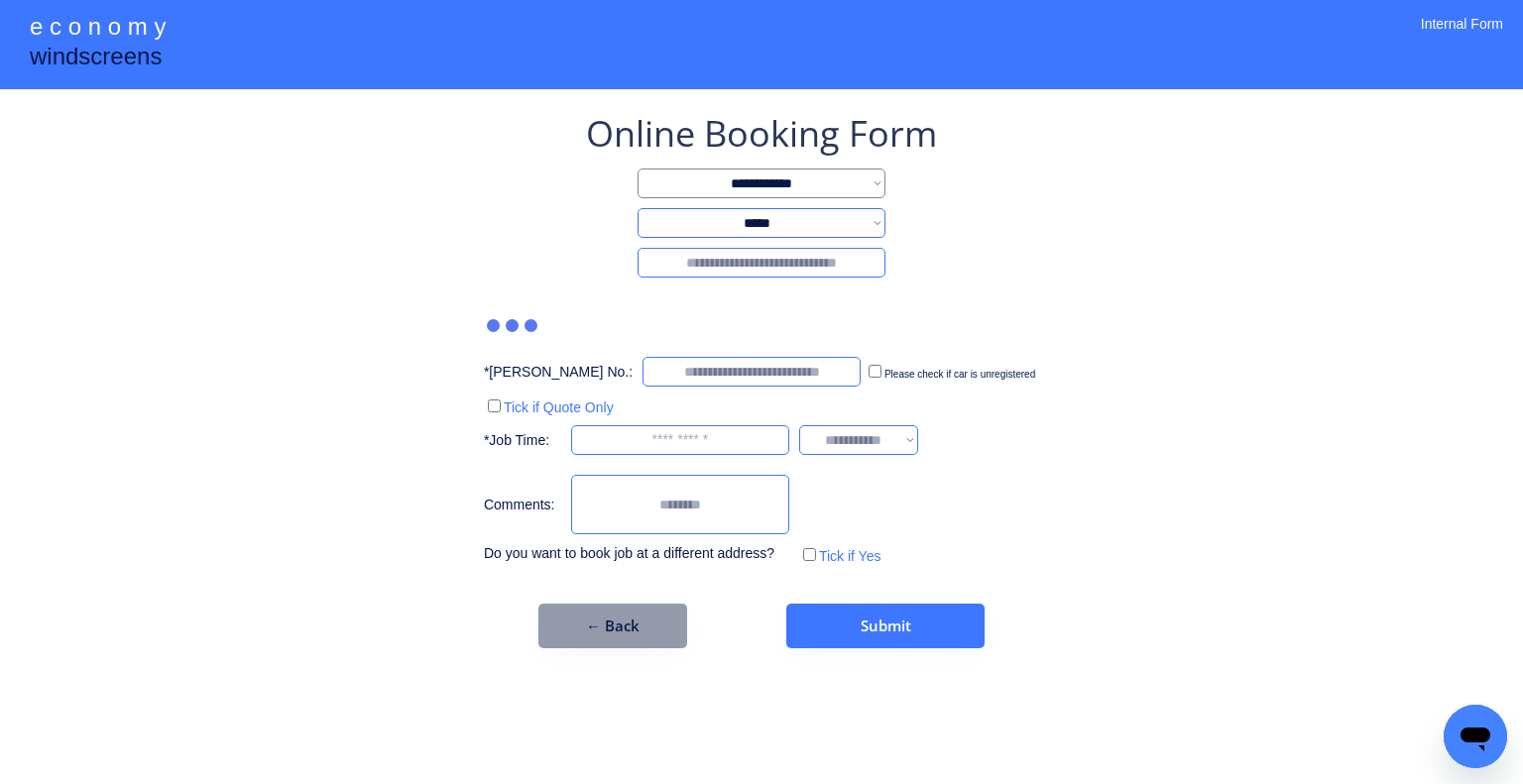 click on "**********" at bounding box center (762, 183) 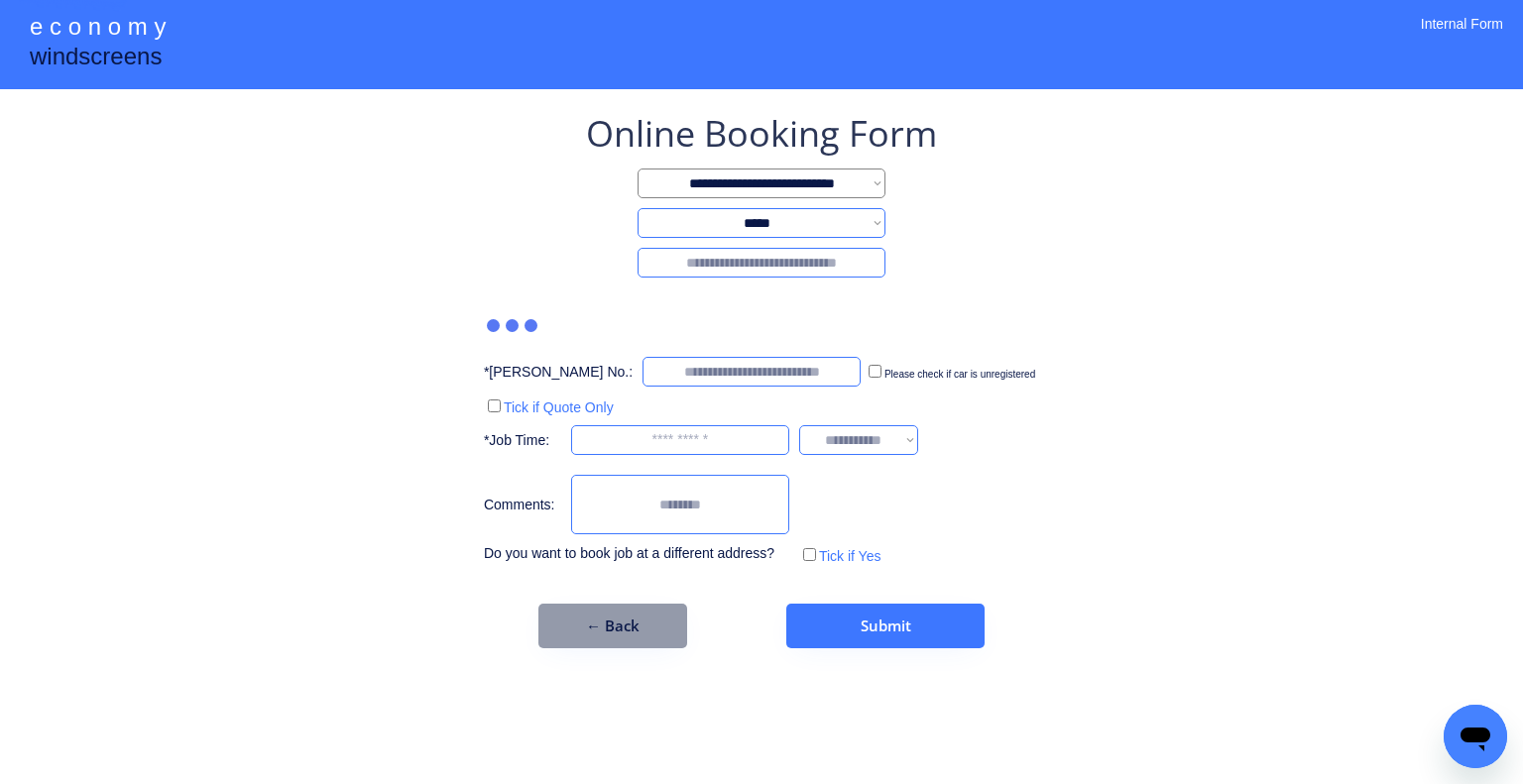 click on "**********" at bounding box center (762, 183) 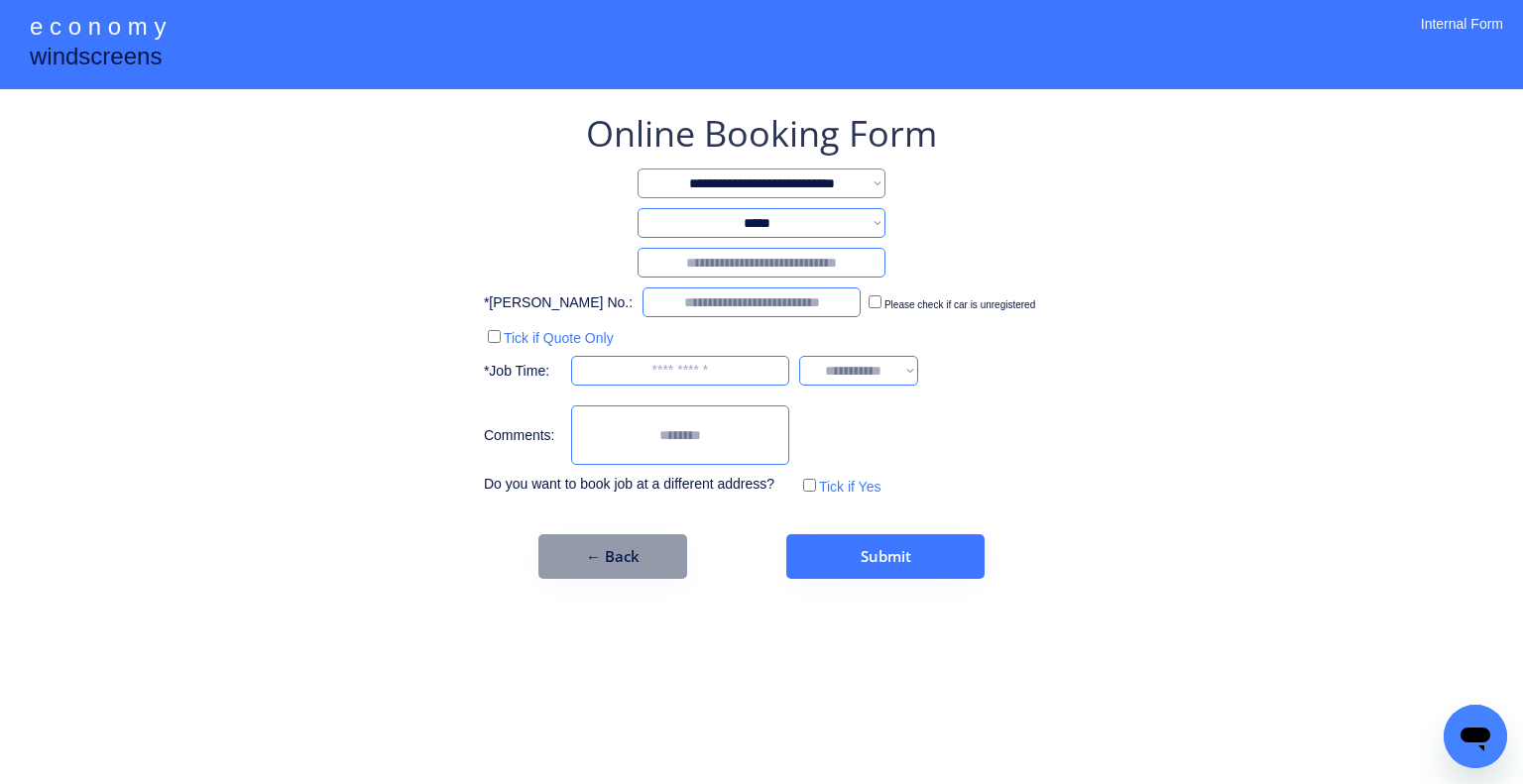click at bounding box center (762, 263) 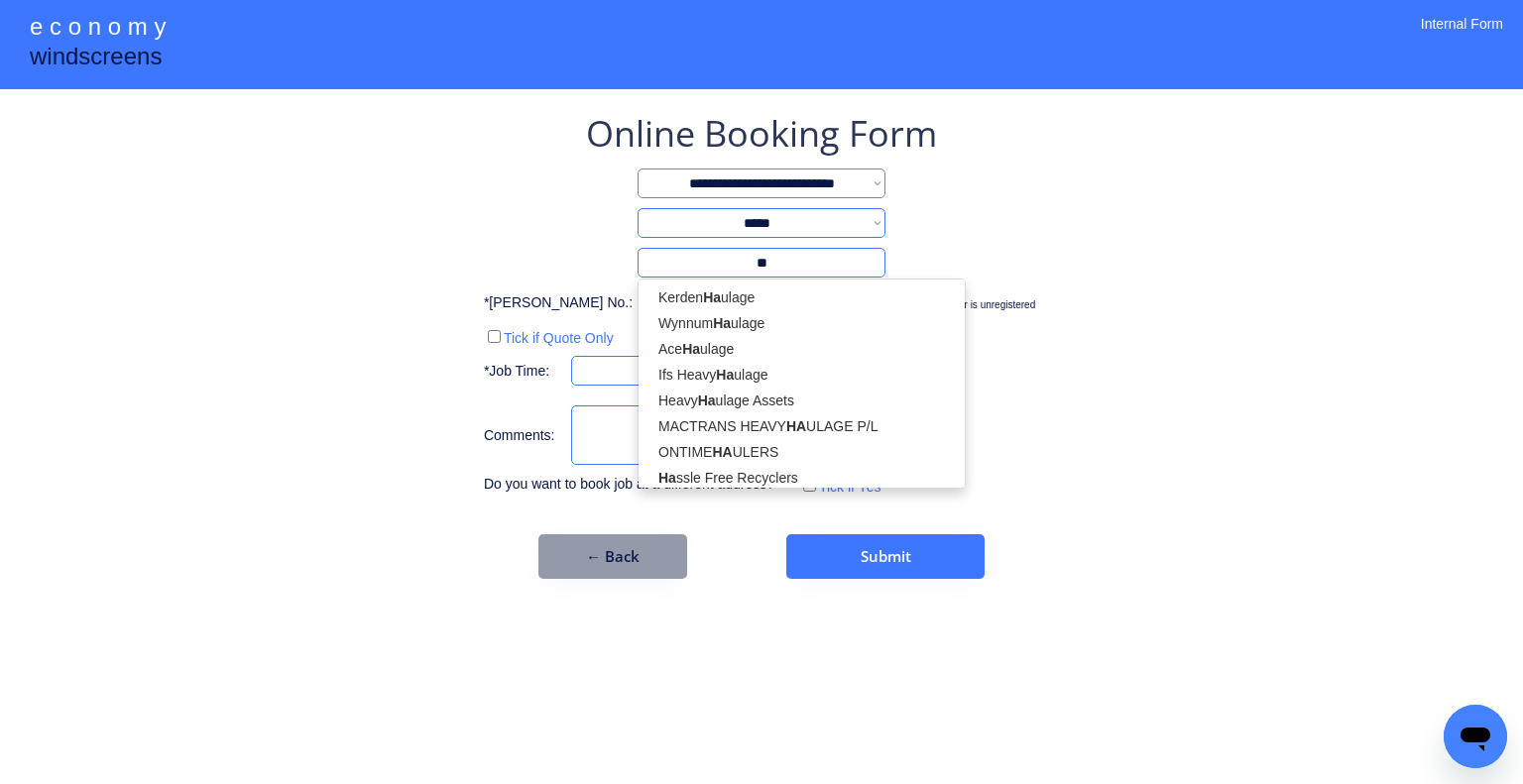 type on "*" 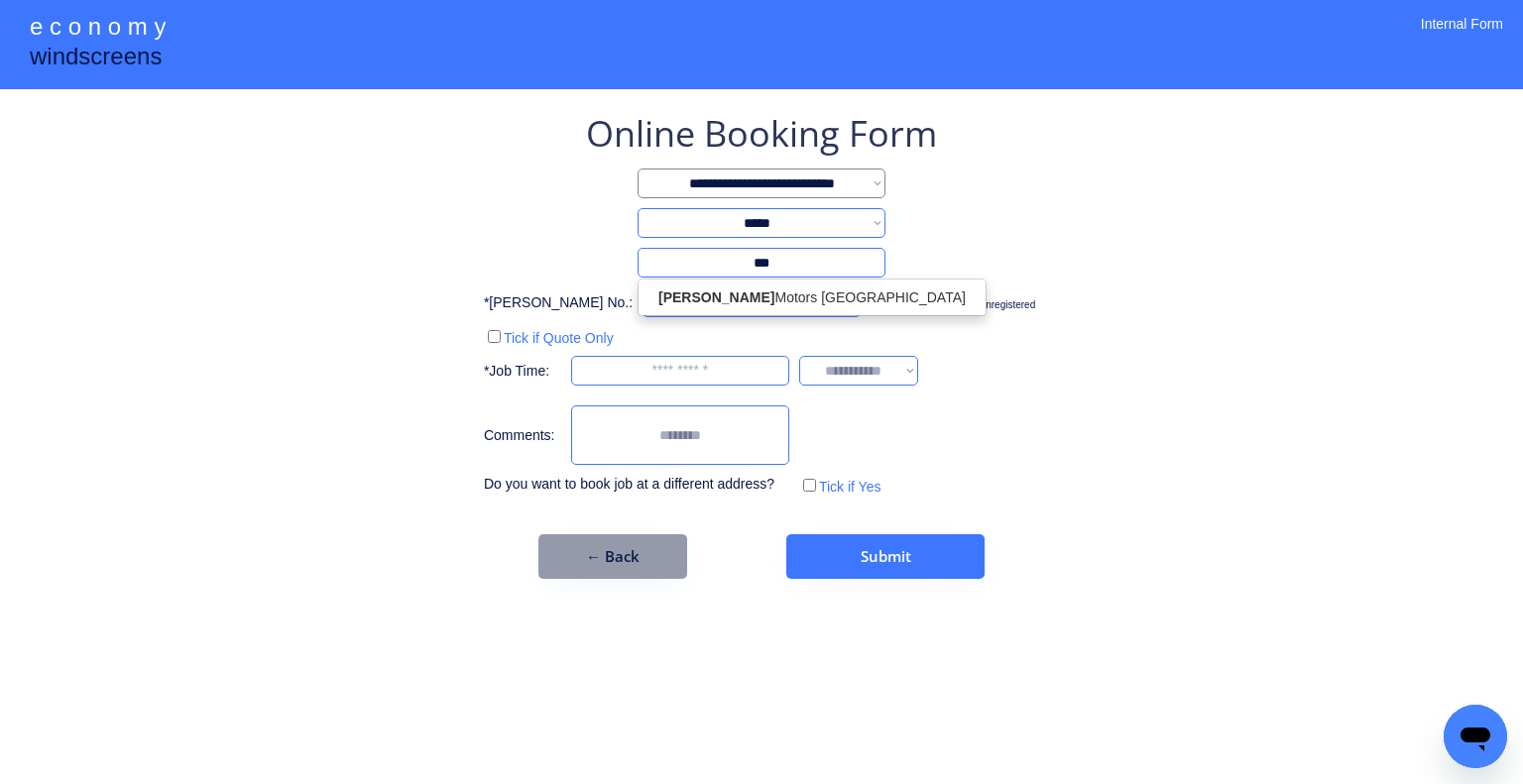type on "***" 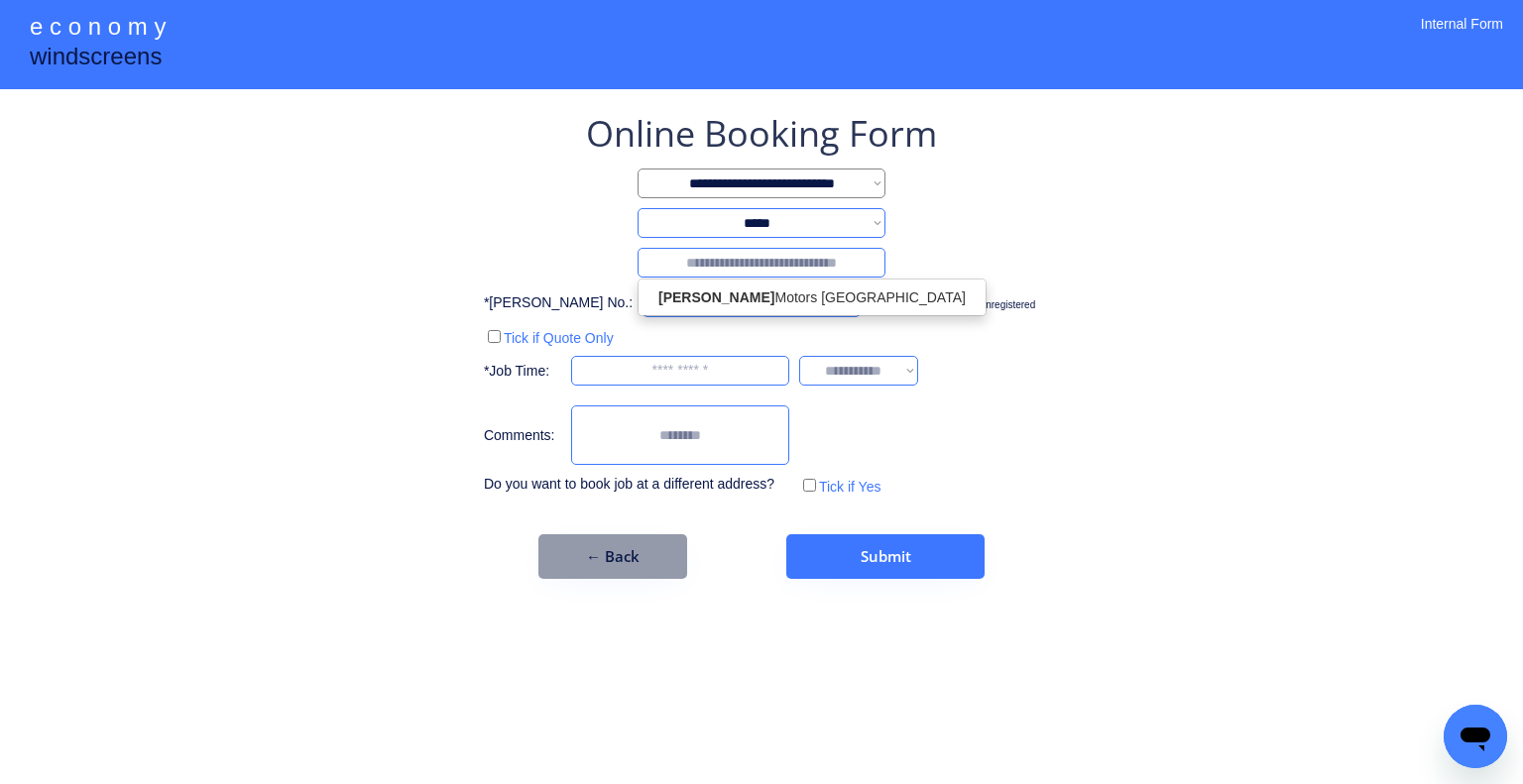 click on "**********" at bounding box center [762, 344] 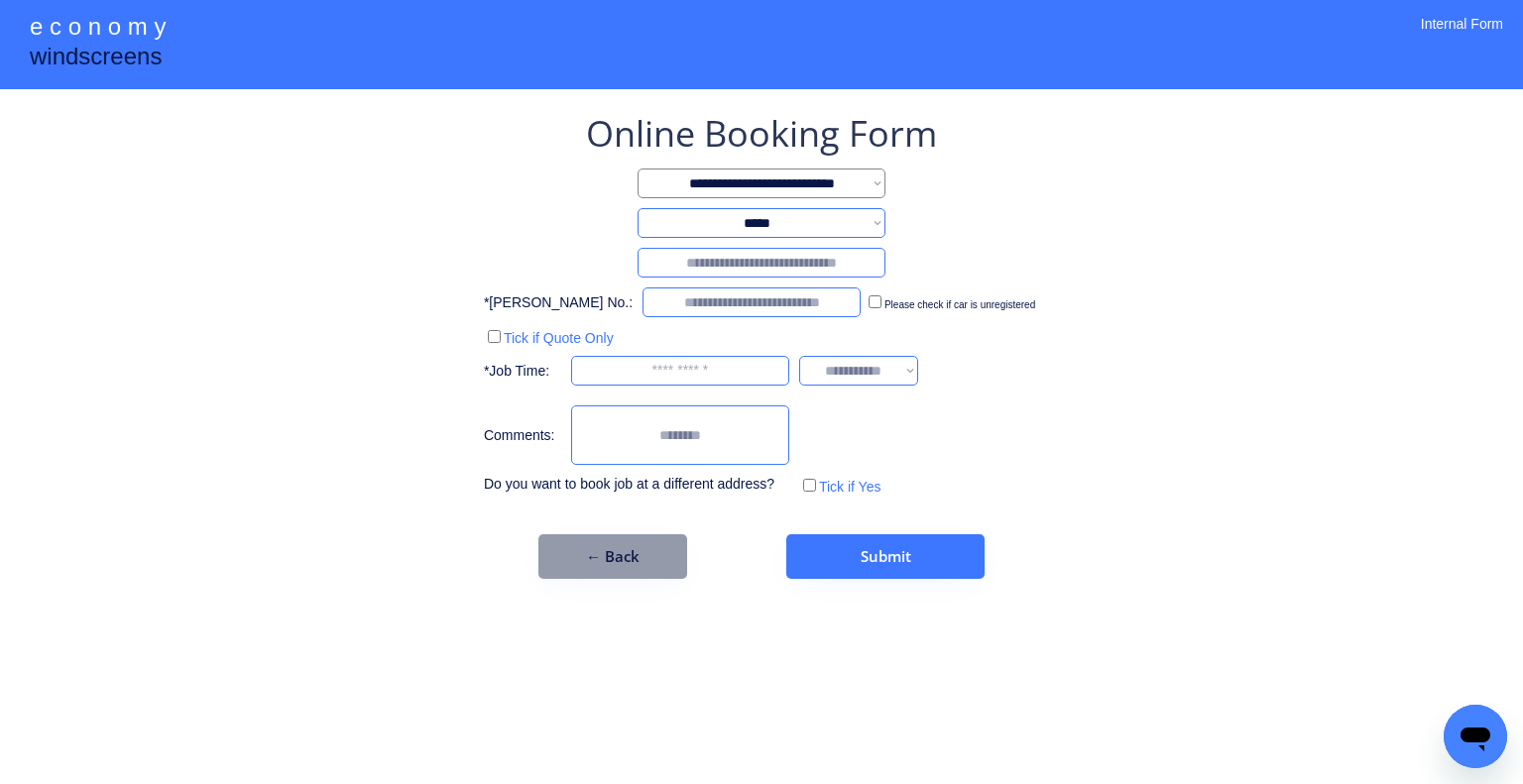 click at bounding box center (762, 263) 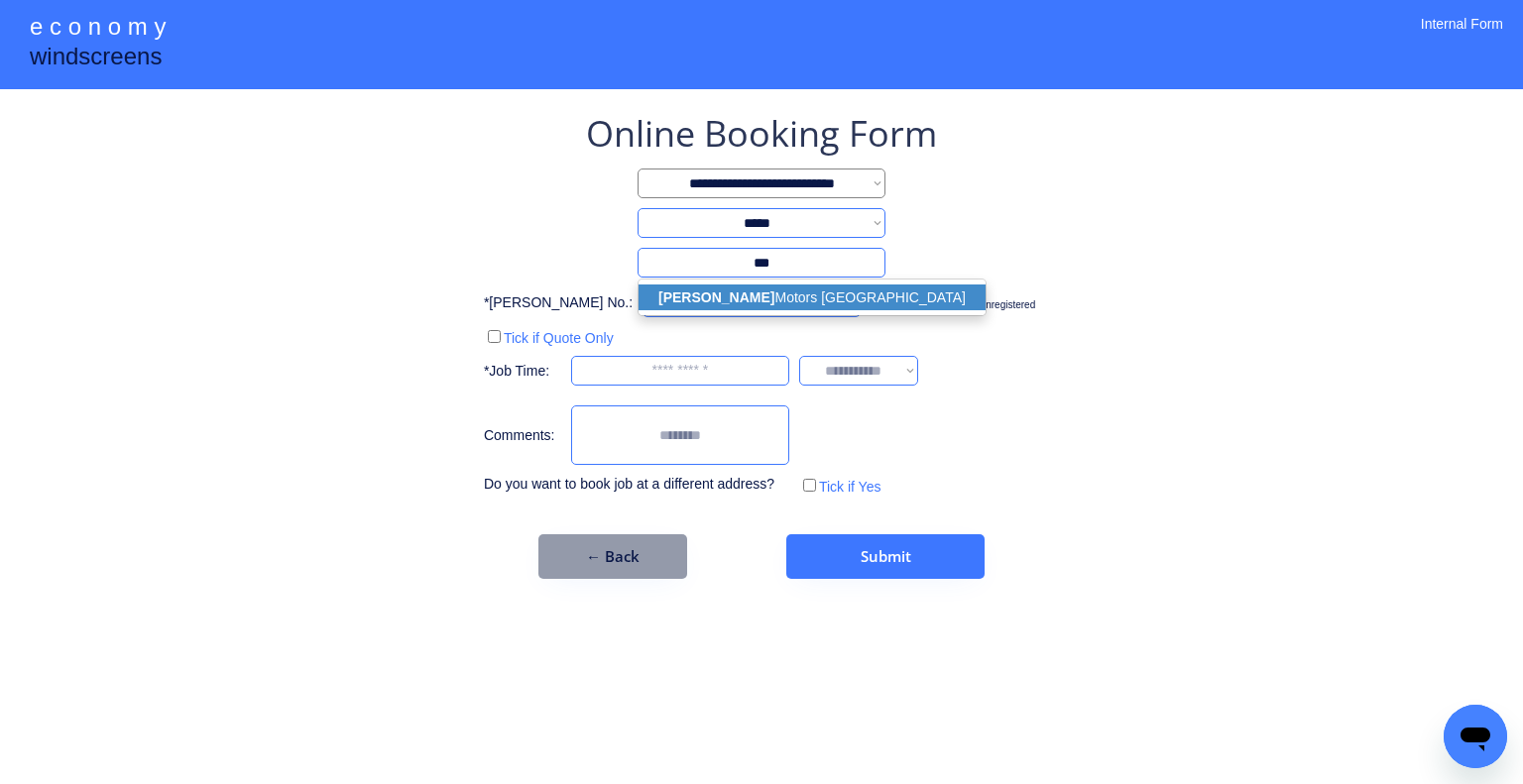 click on "Leo  Motors Coopers Plains" at bounding box center (812, 297) 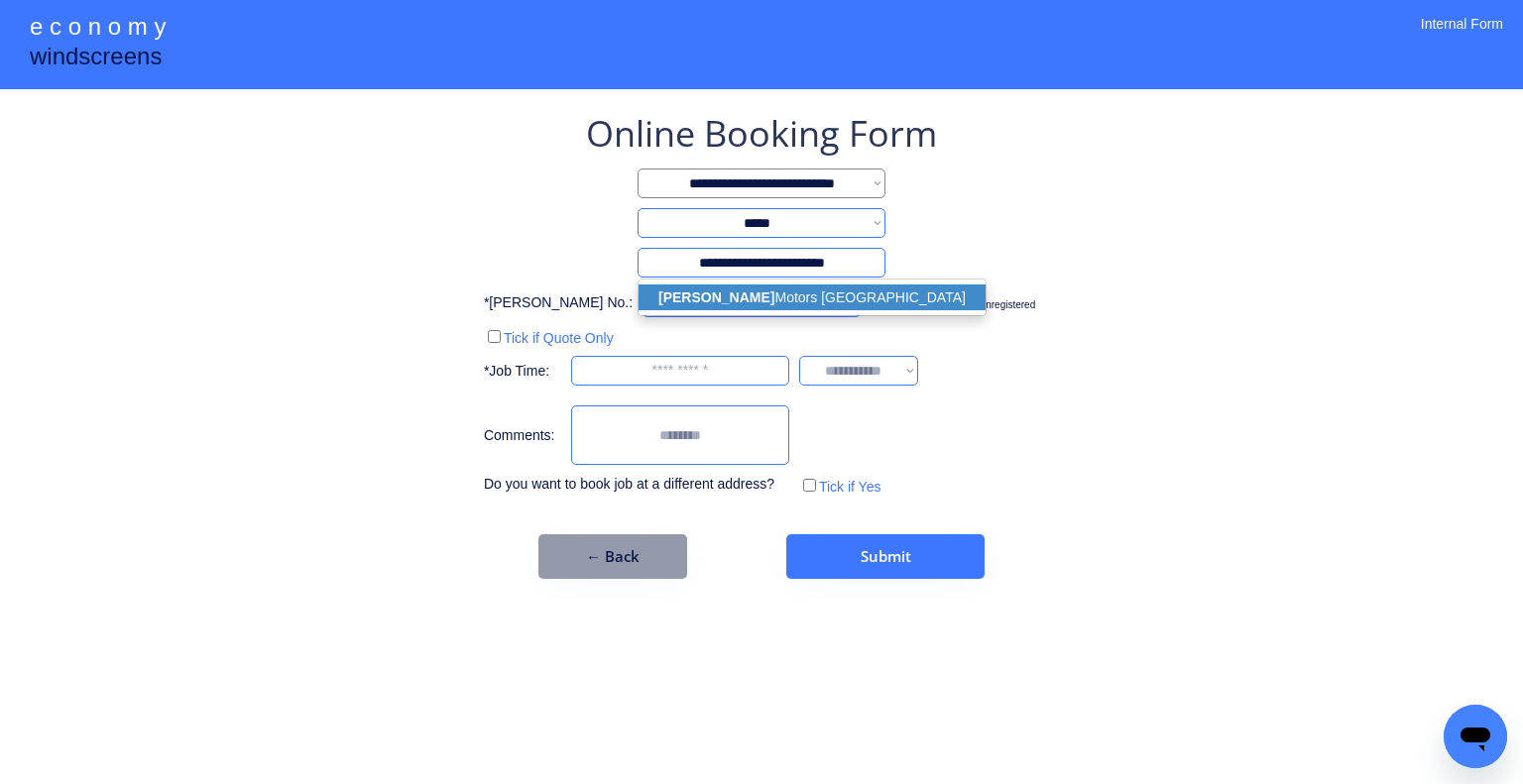 type on "***" 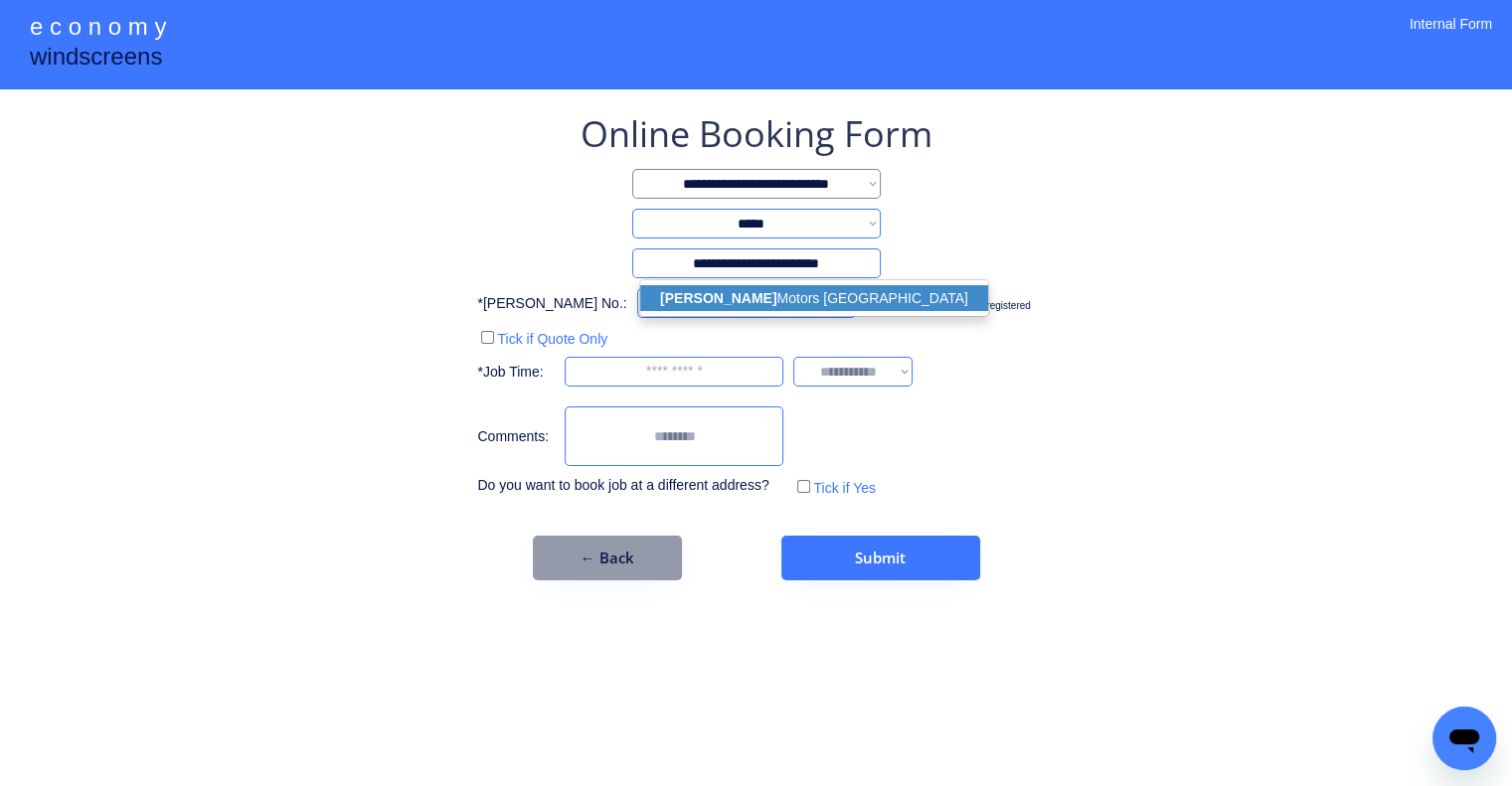 click on "**********" at bounding box center [756, 393] 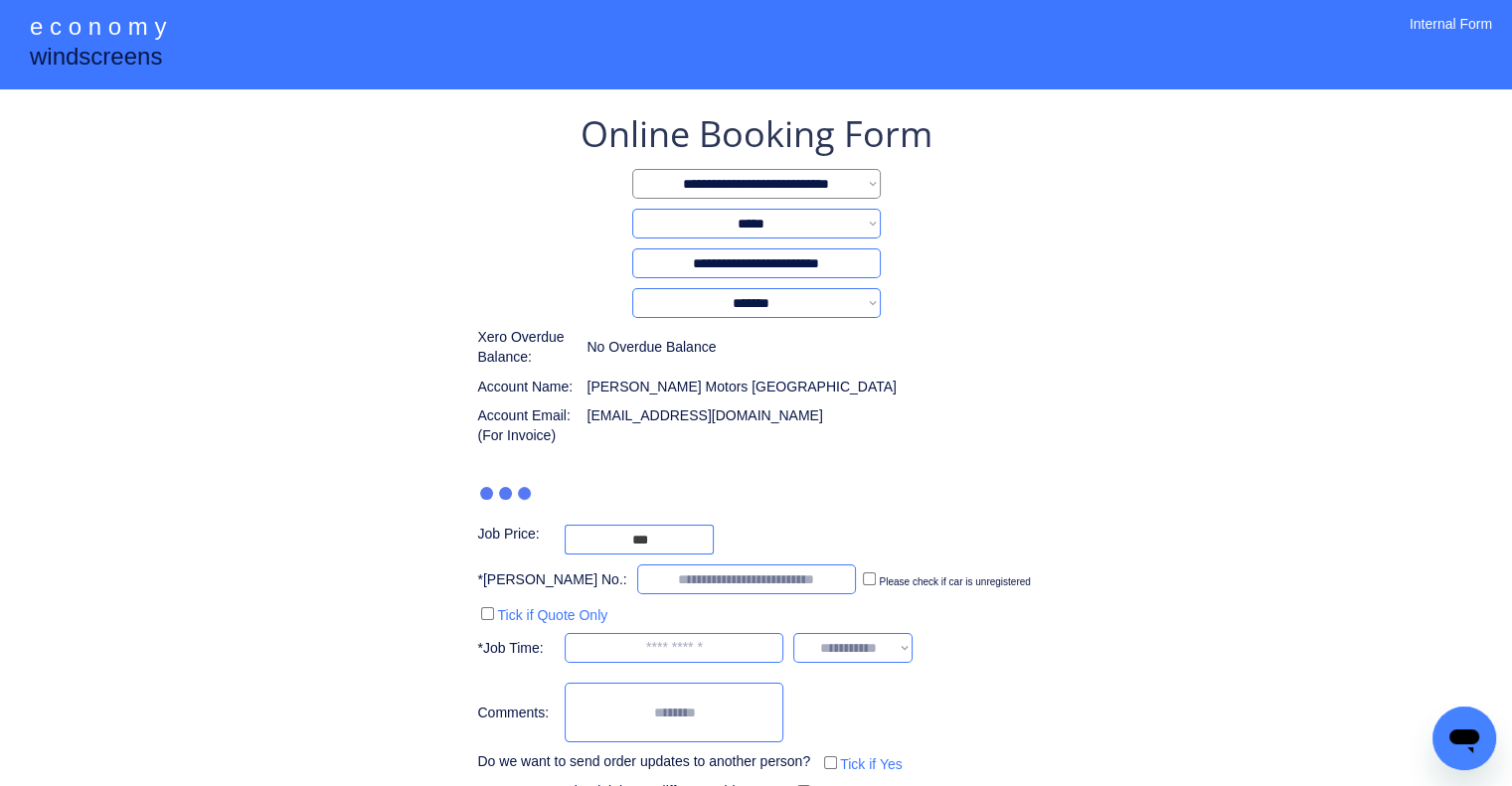 click on "**********" at bounding box center (756, 458) 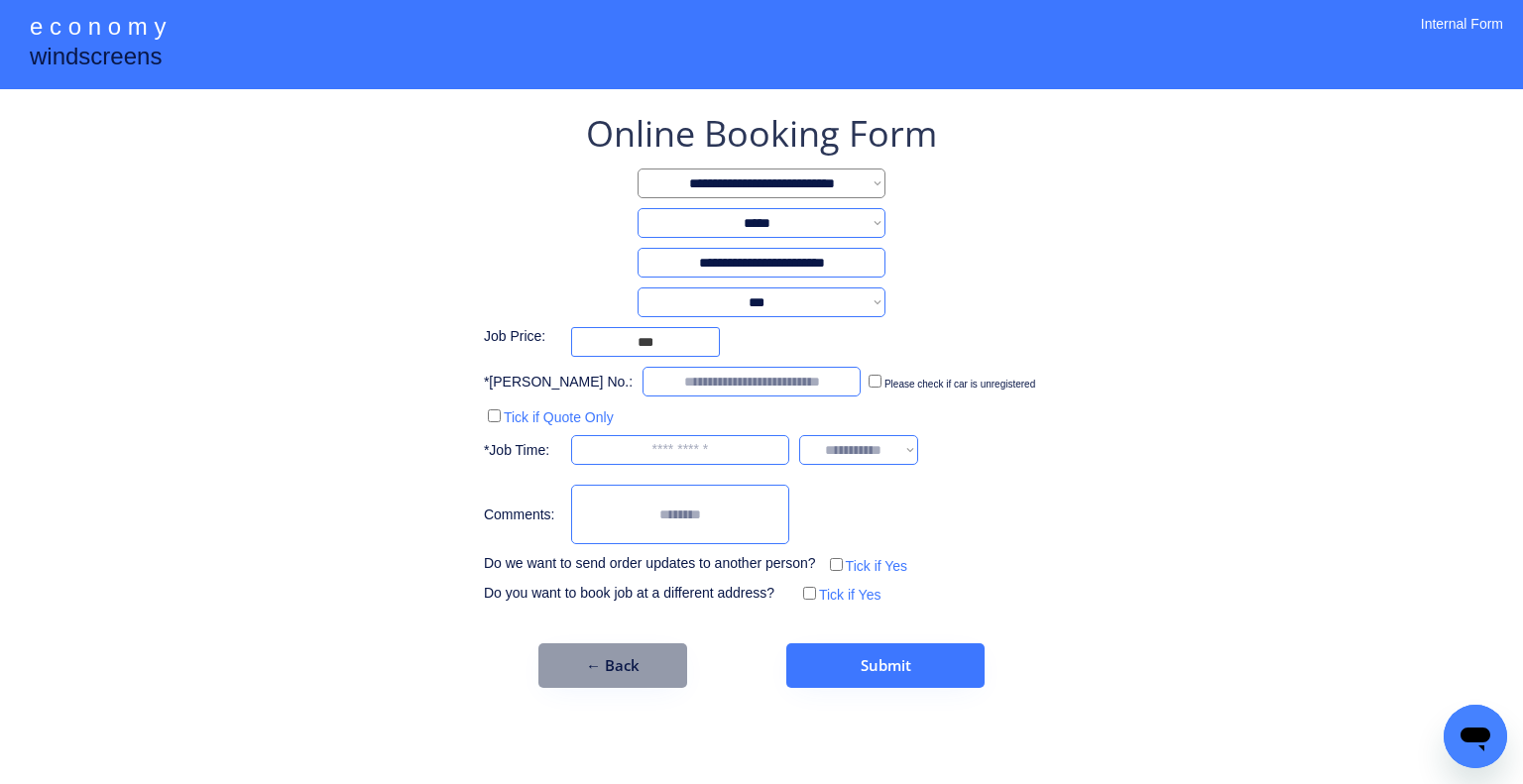click on "**********" at bounding box center [762, 398] 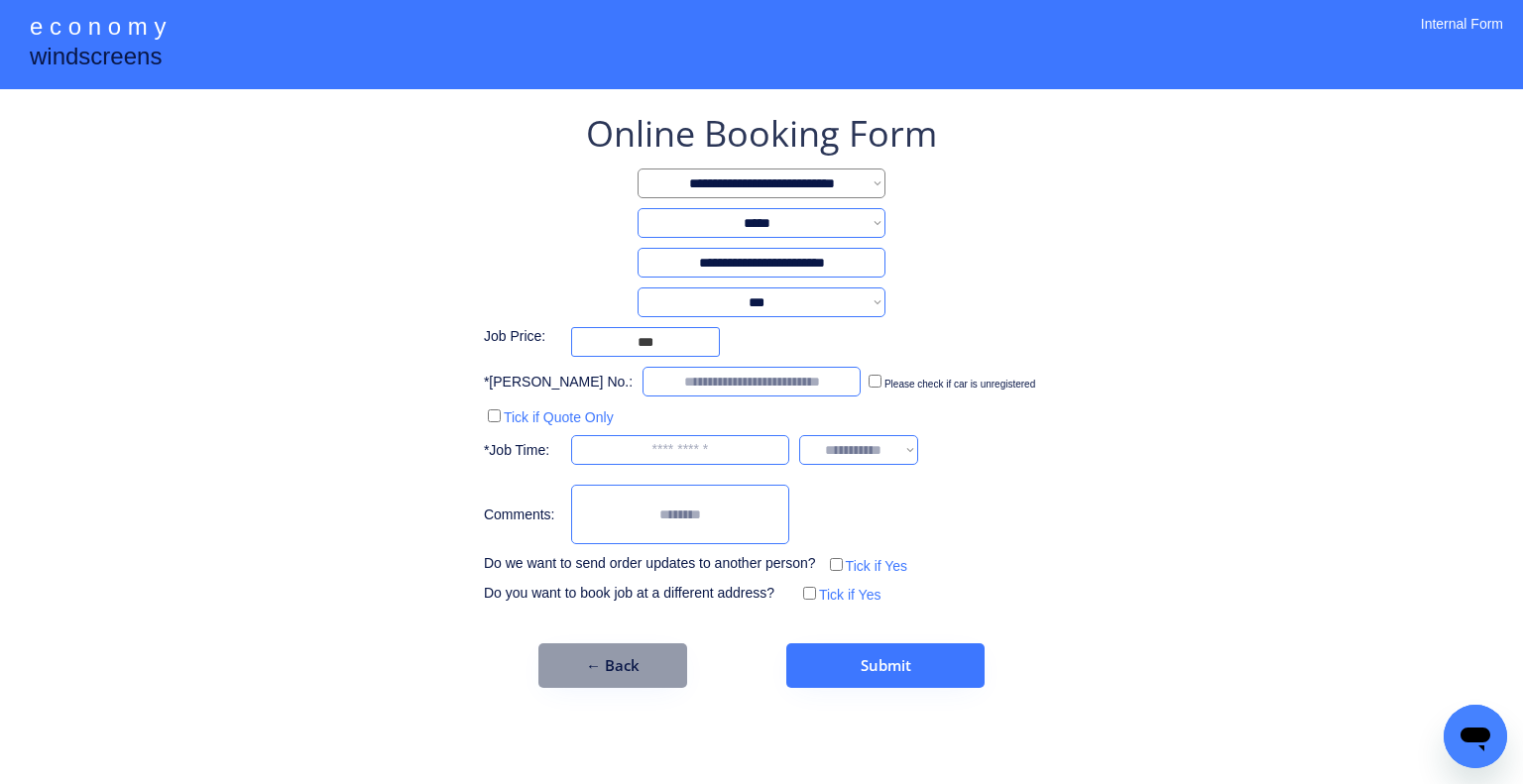 click on "**********" at bounding box center [762, 302] 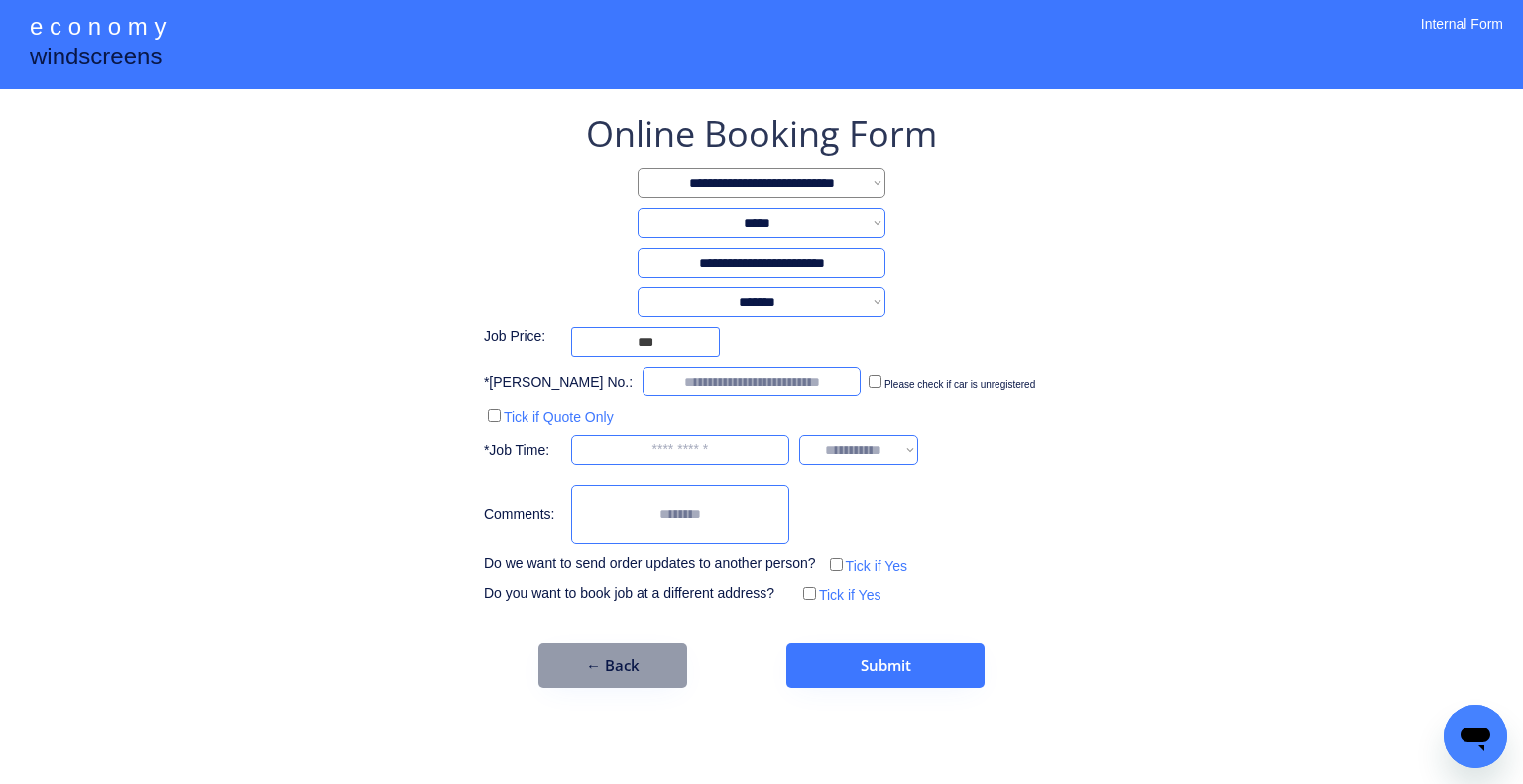 click on "**********" at bounding box center [762, 302] 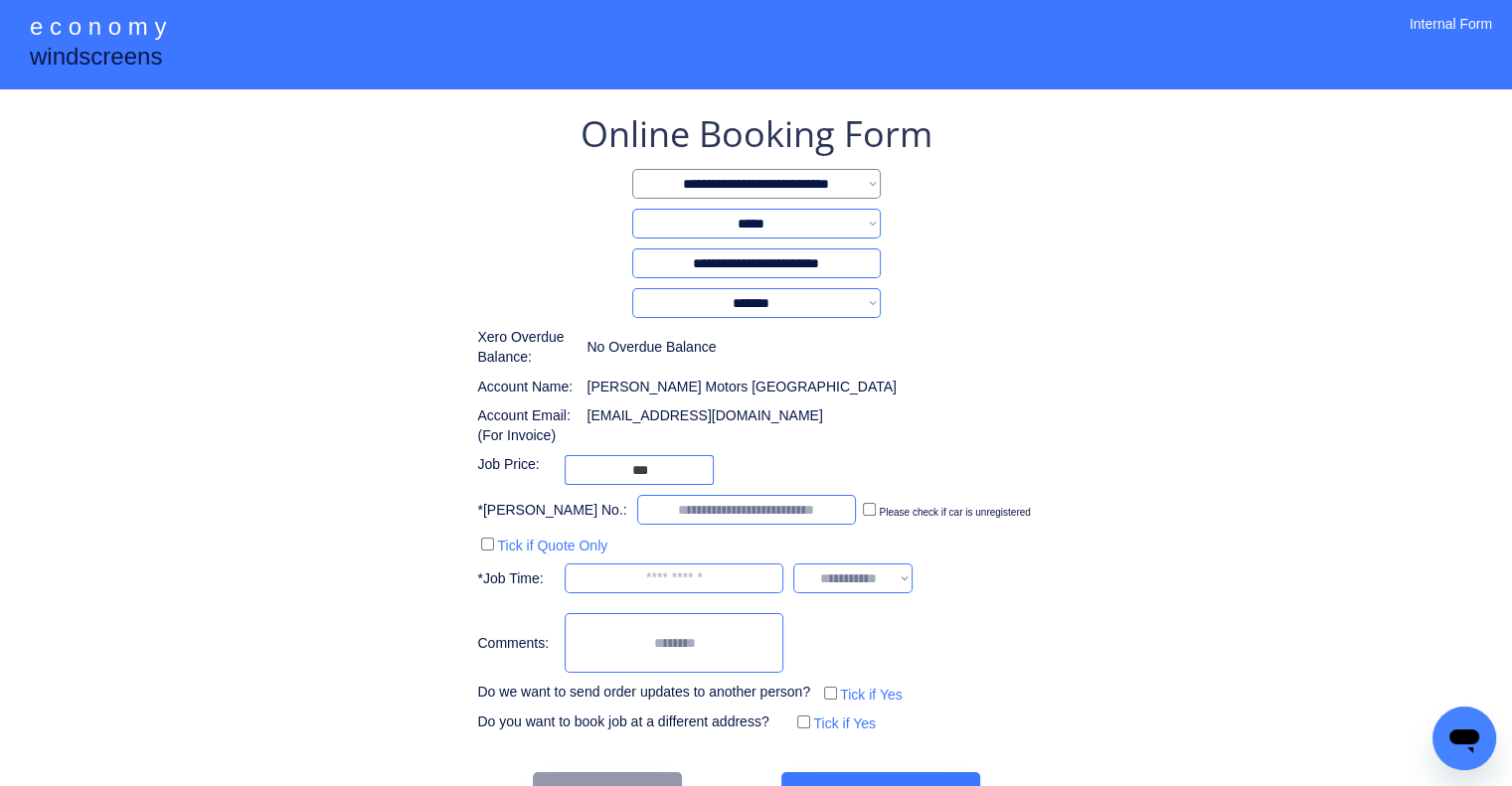 click on "**********" at bounding box center [756, 423] 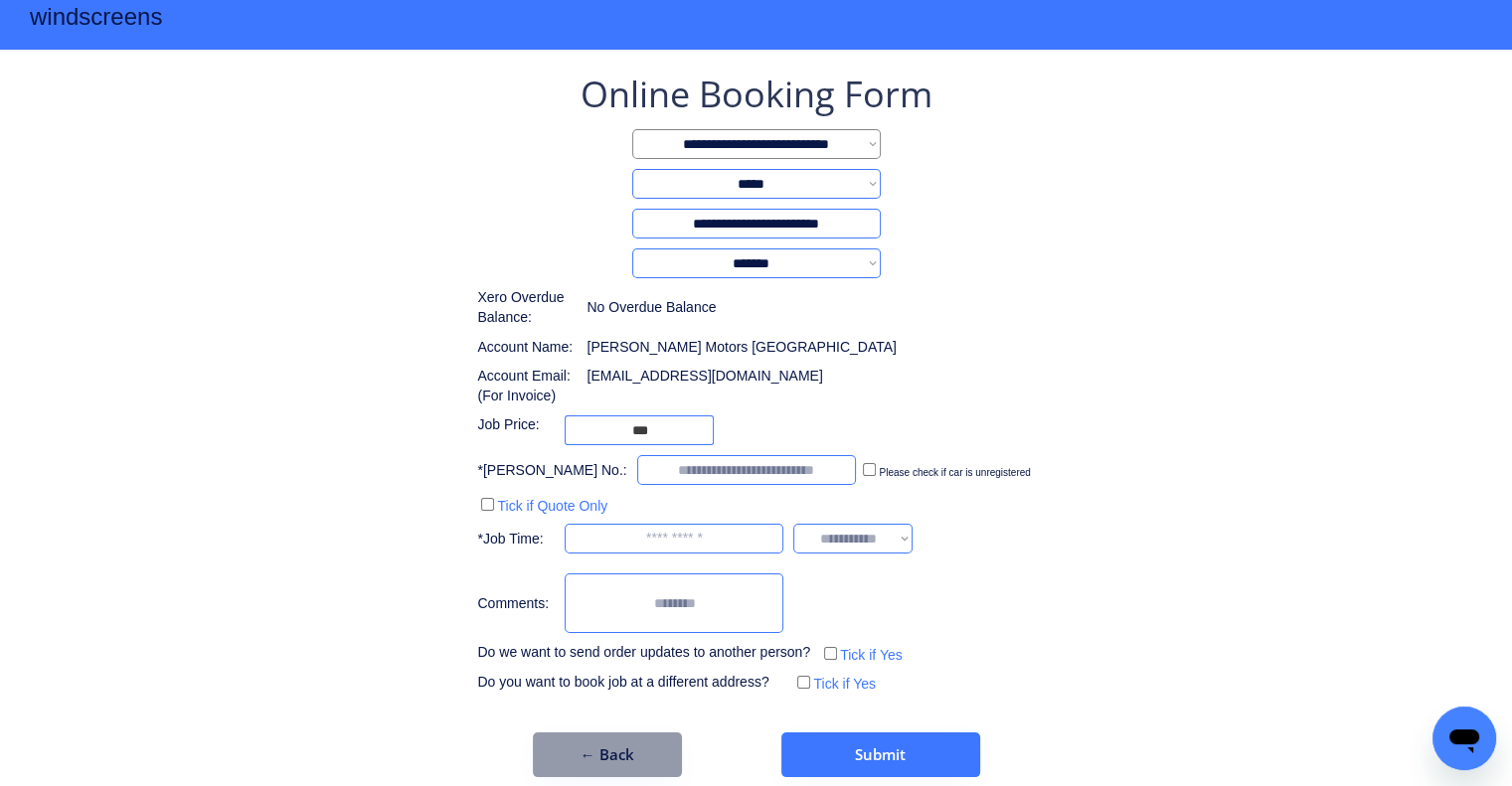 scroll, scrollTop: 60, scrollLeft: 0, axis: vertical 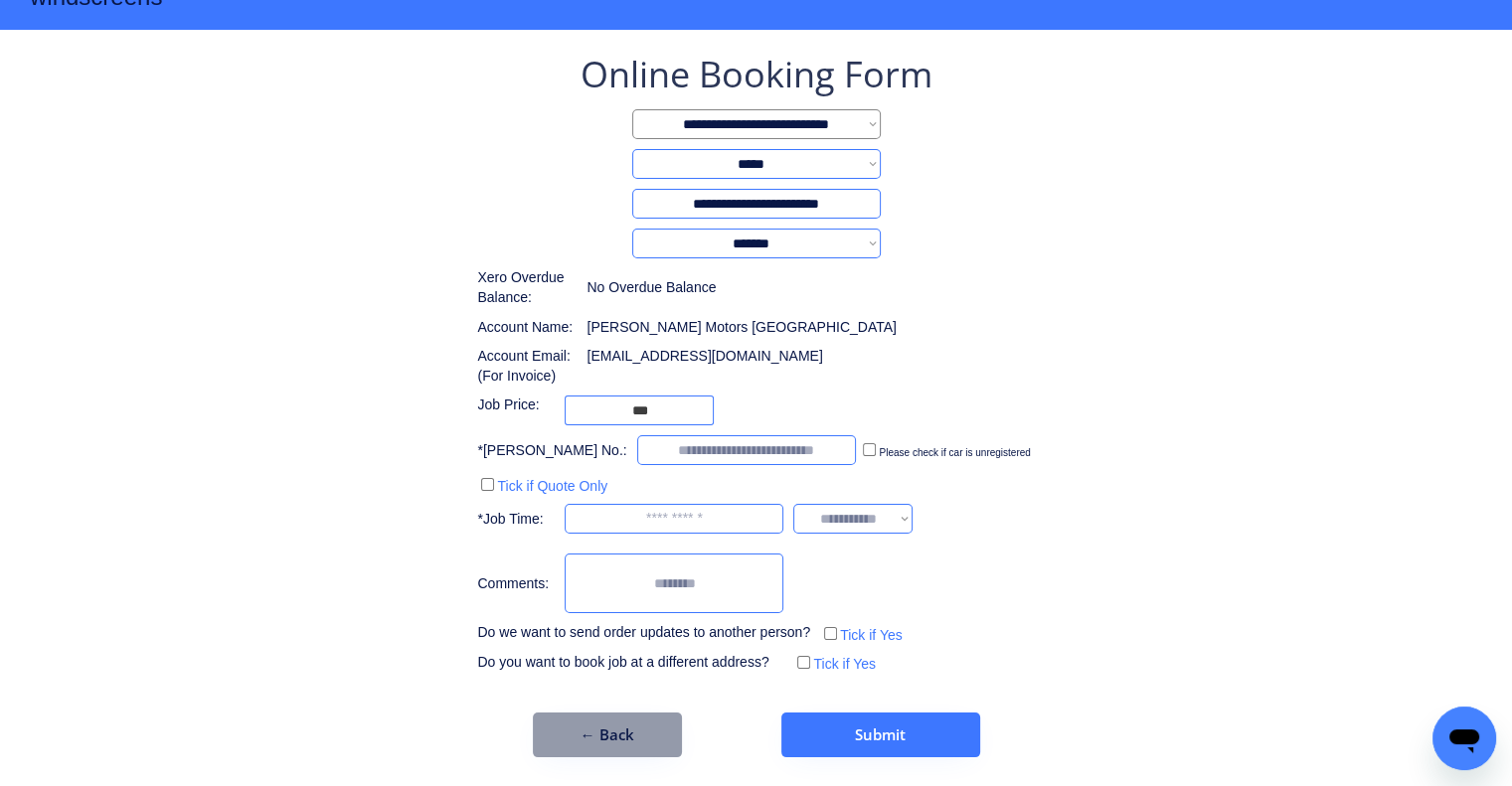 click on "**********" at bounding box center [756, 403] 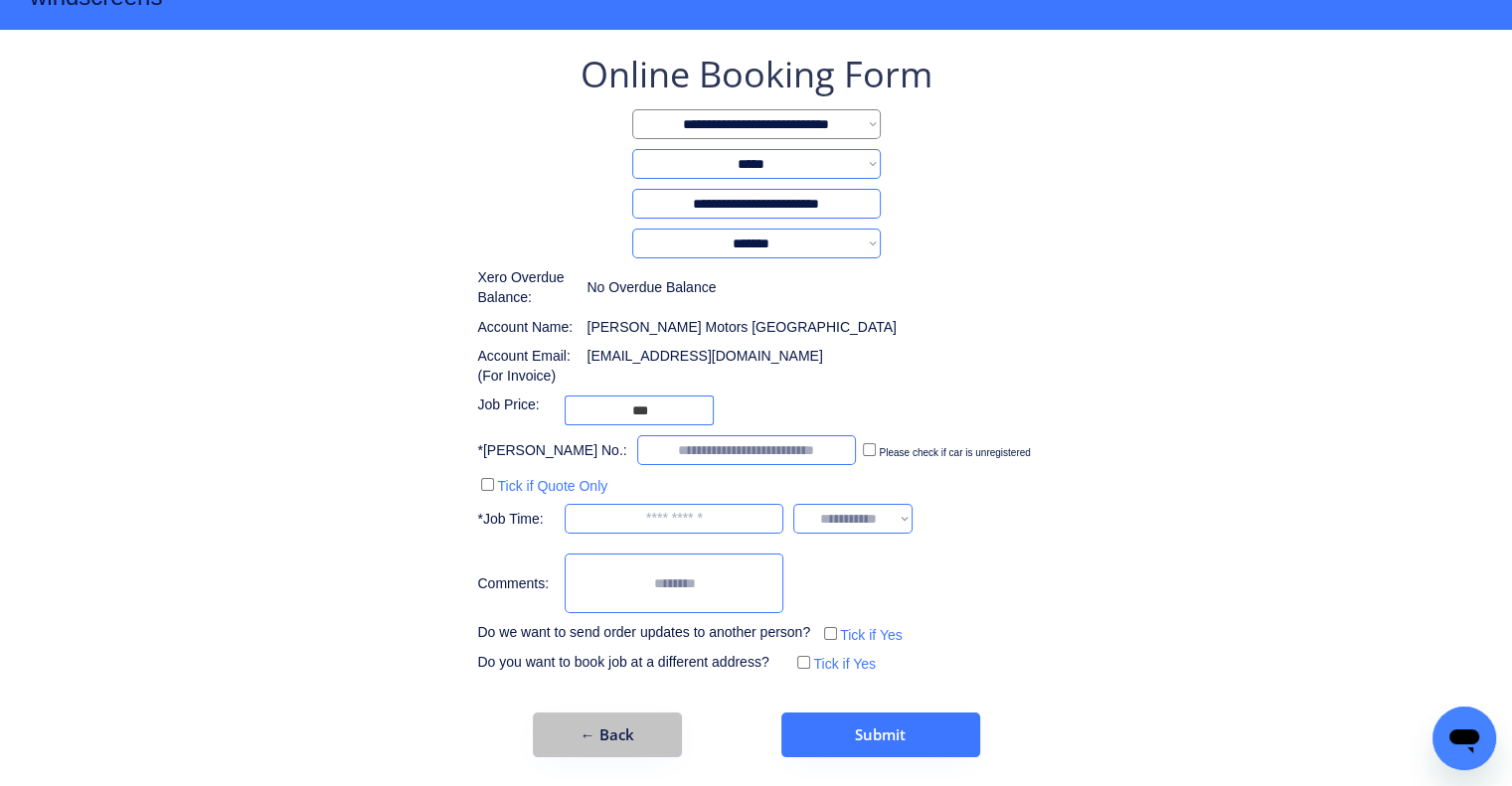click on "←   Back" at bounding box center (607, 734) 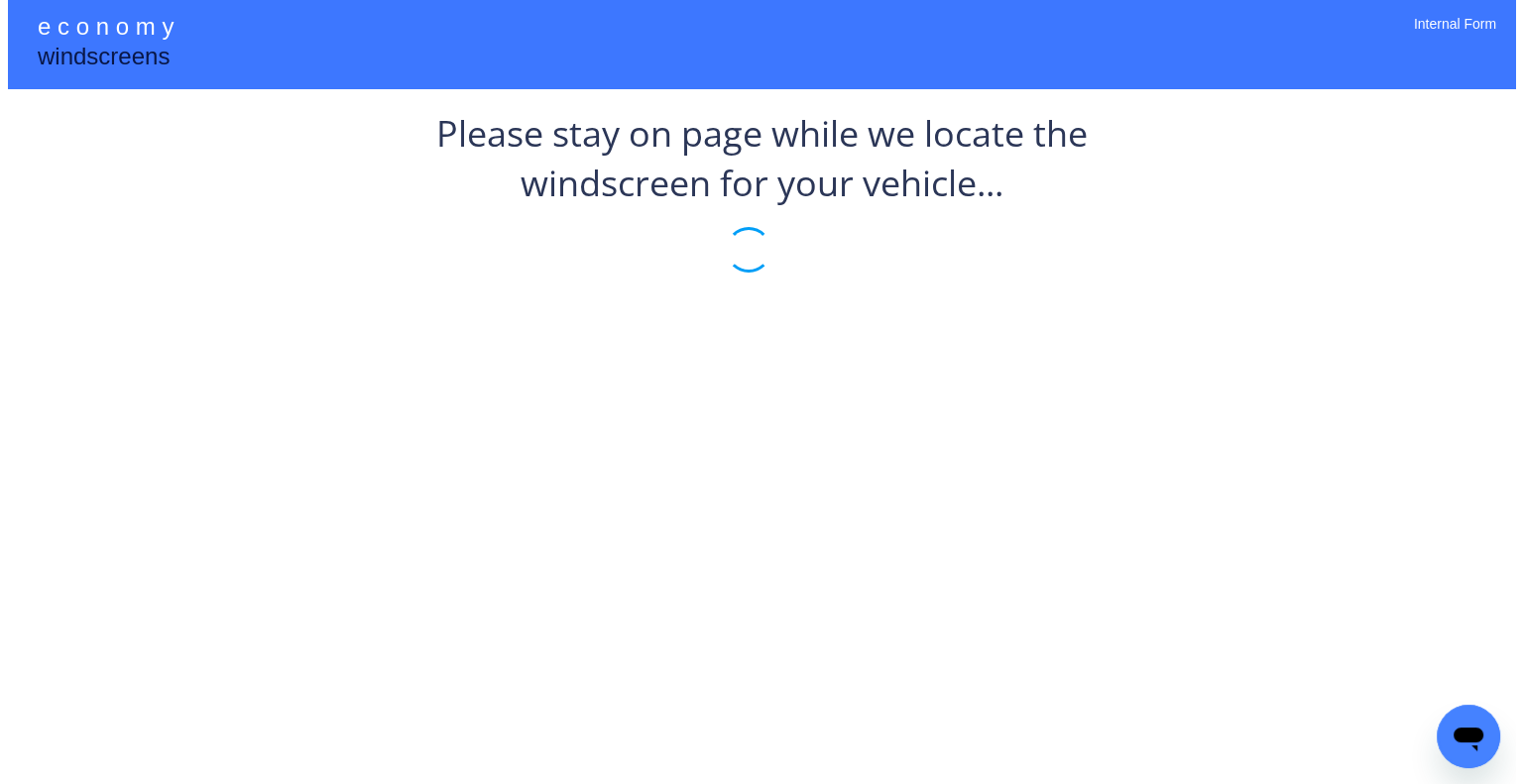 scroll, scrollTop: 0, scrollLeft: 0, axis: both 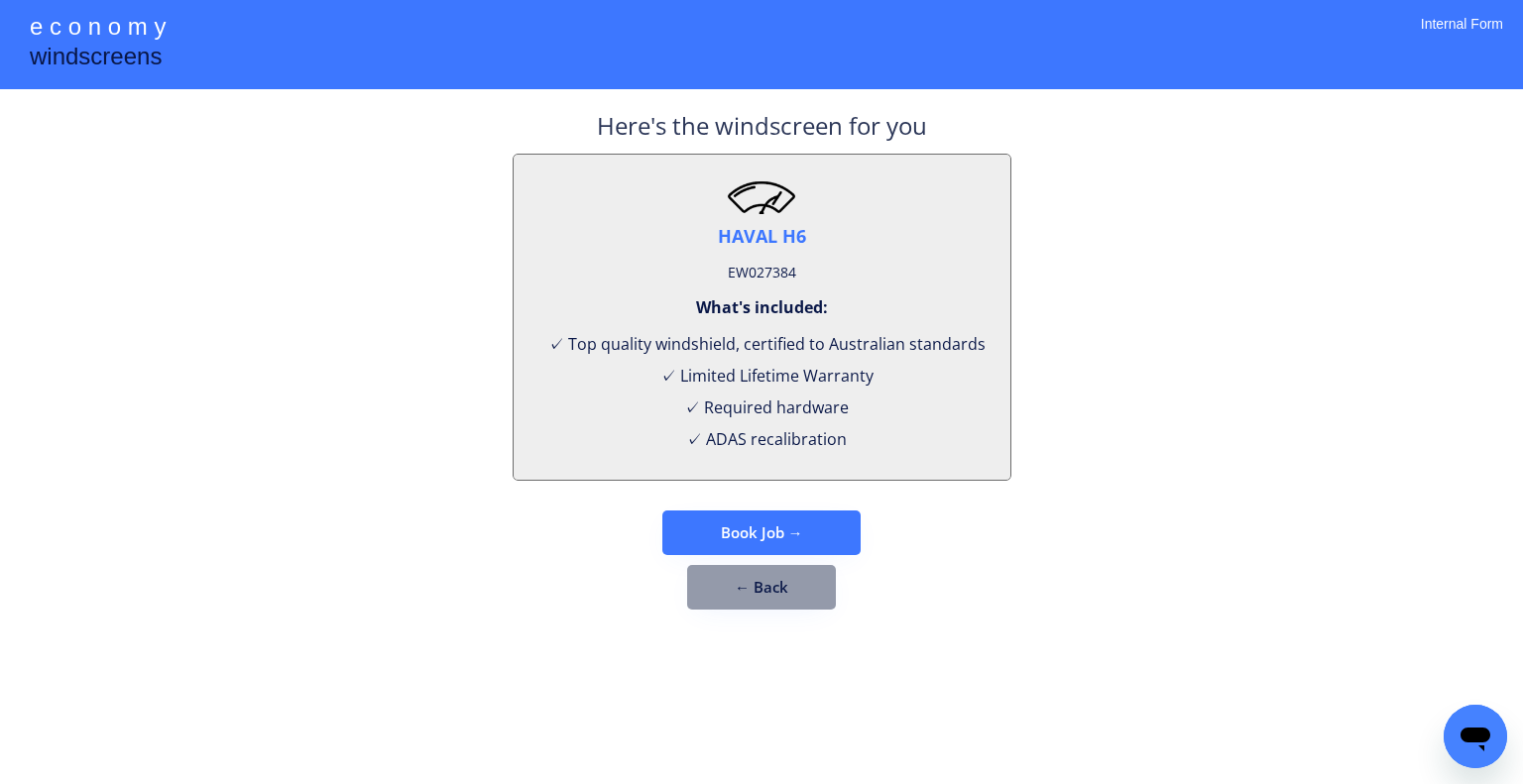 click on "←   Back" at bounding box center [762, 587] 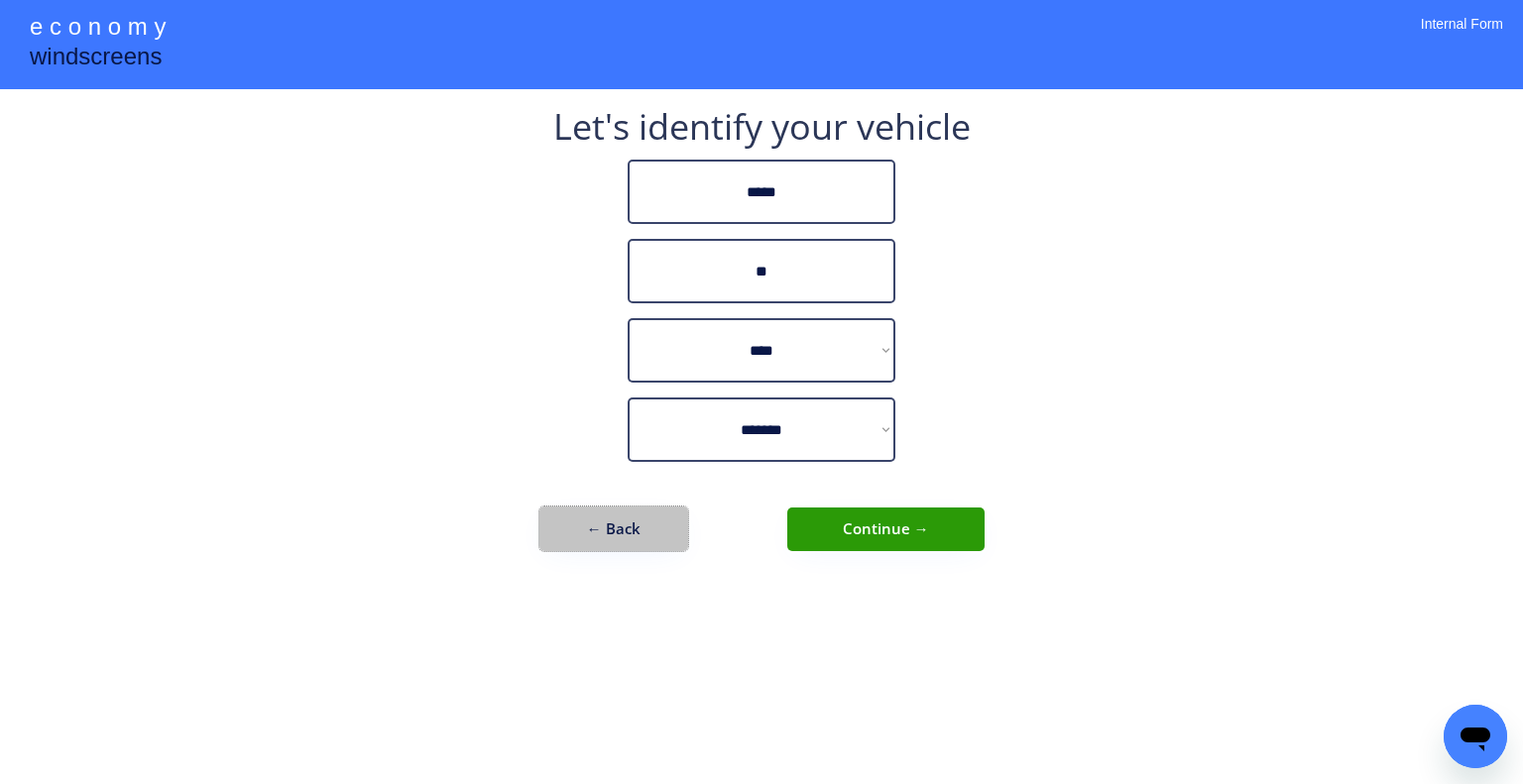 click on "←   Back" at bounding box center (614, 528) 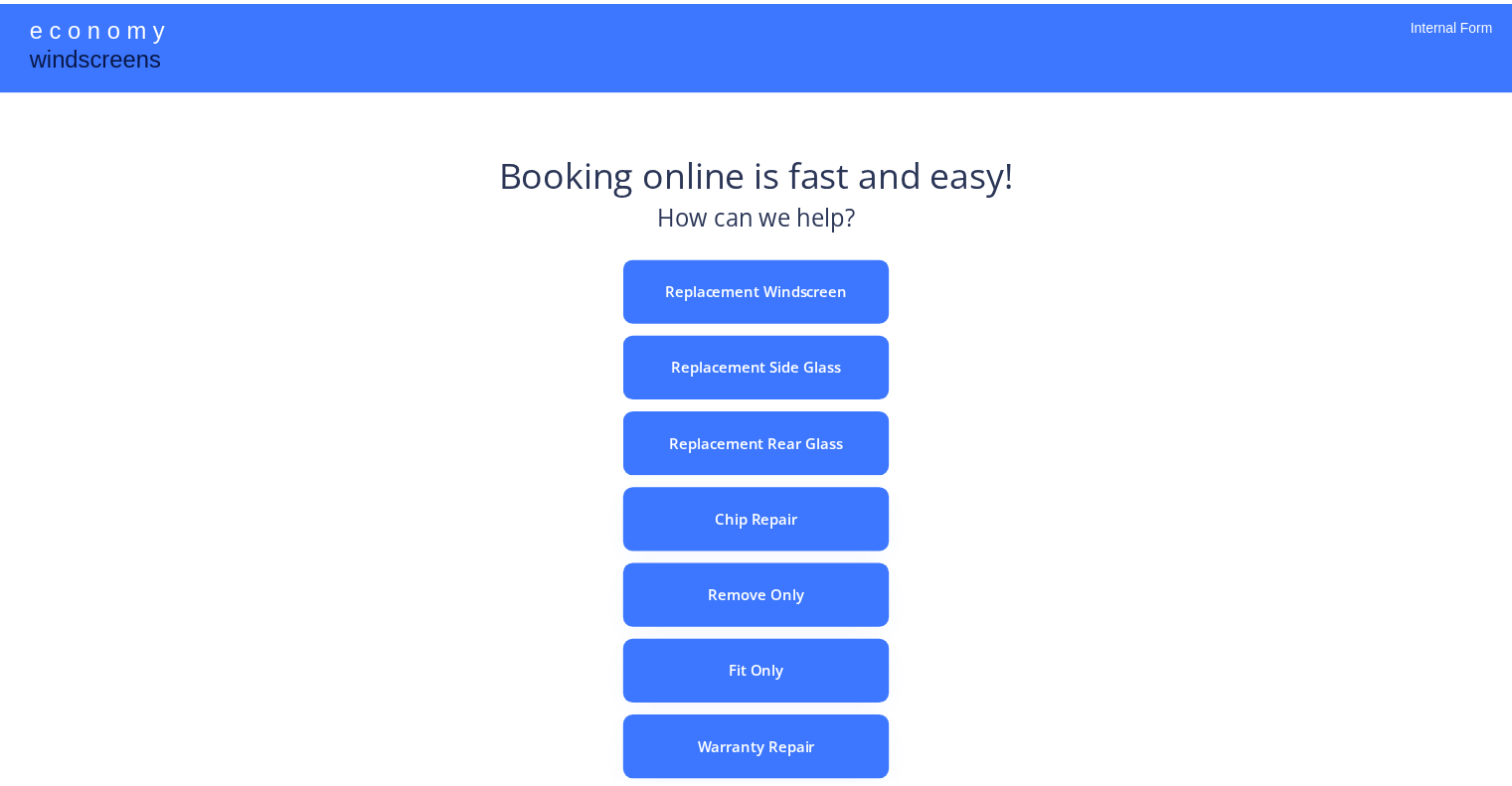 scroll, scrollTop: 0, scrollLeft: 0, axis: both 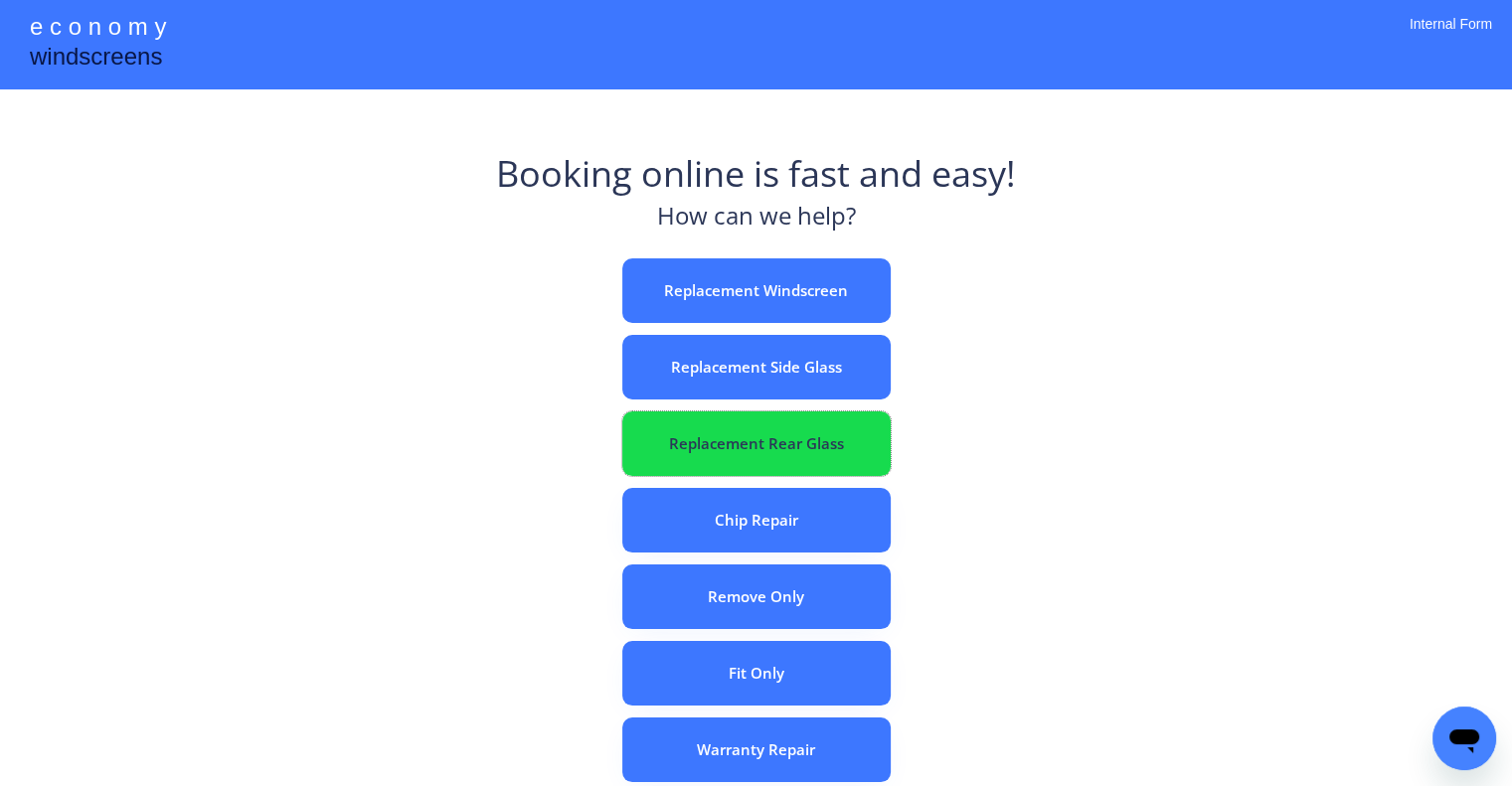 drag, startPoint x: 818, startPoint y: 423, endPoint x: 975, endPoint y: 411, distance: 157.45793 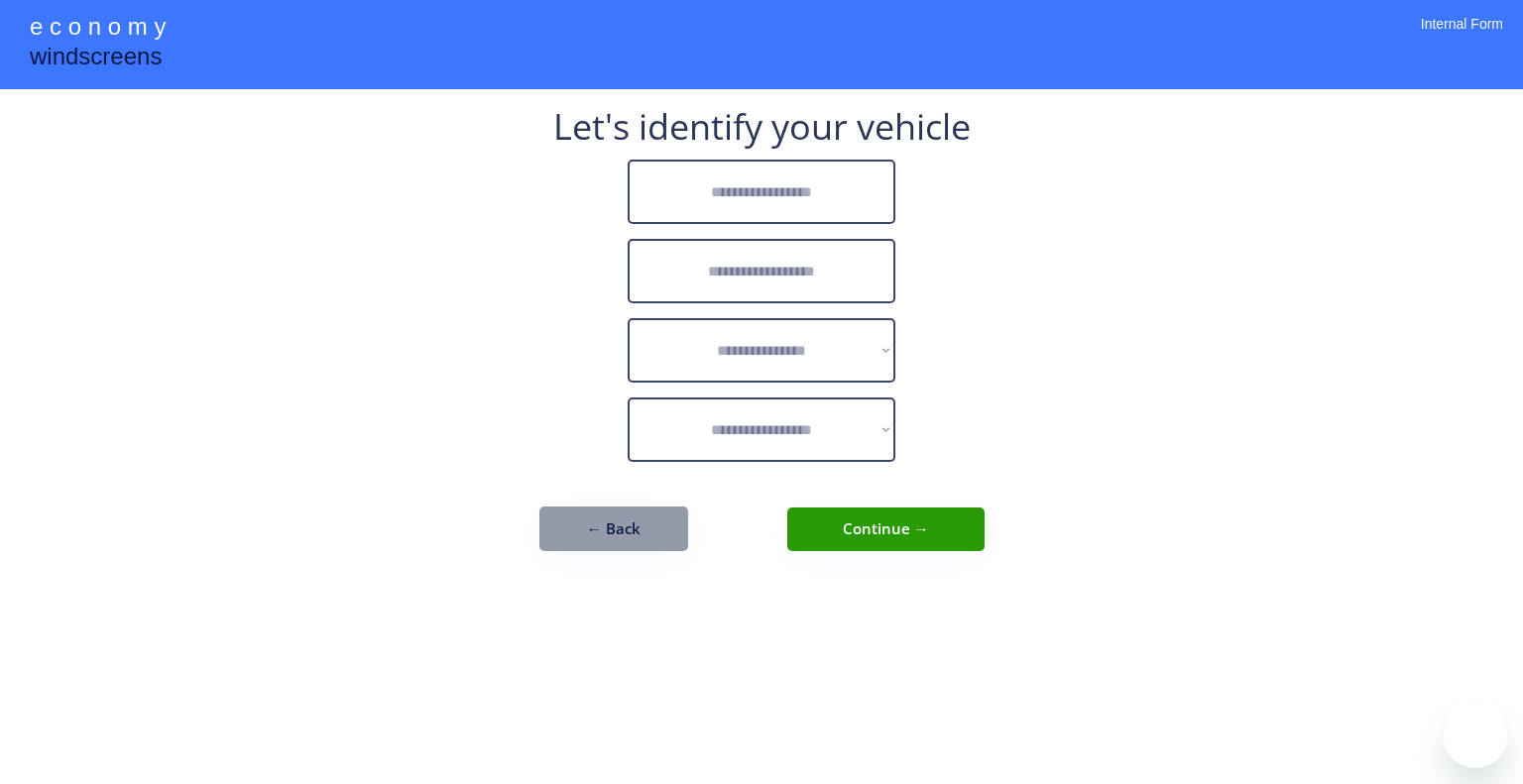 scroll, scrollTop: 0, scrollLeft: 0, axis: both 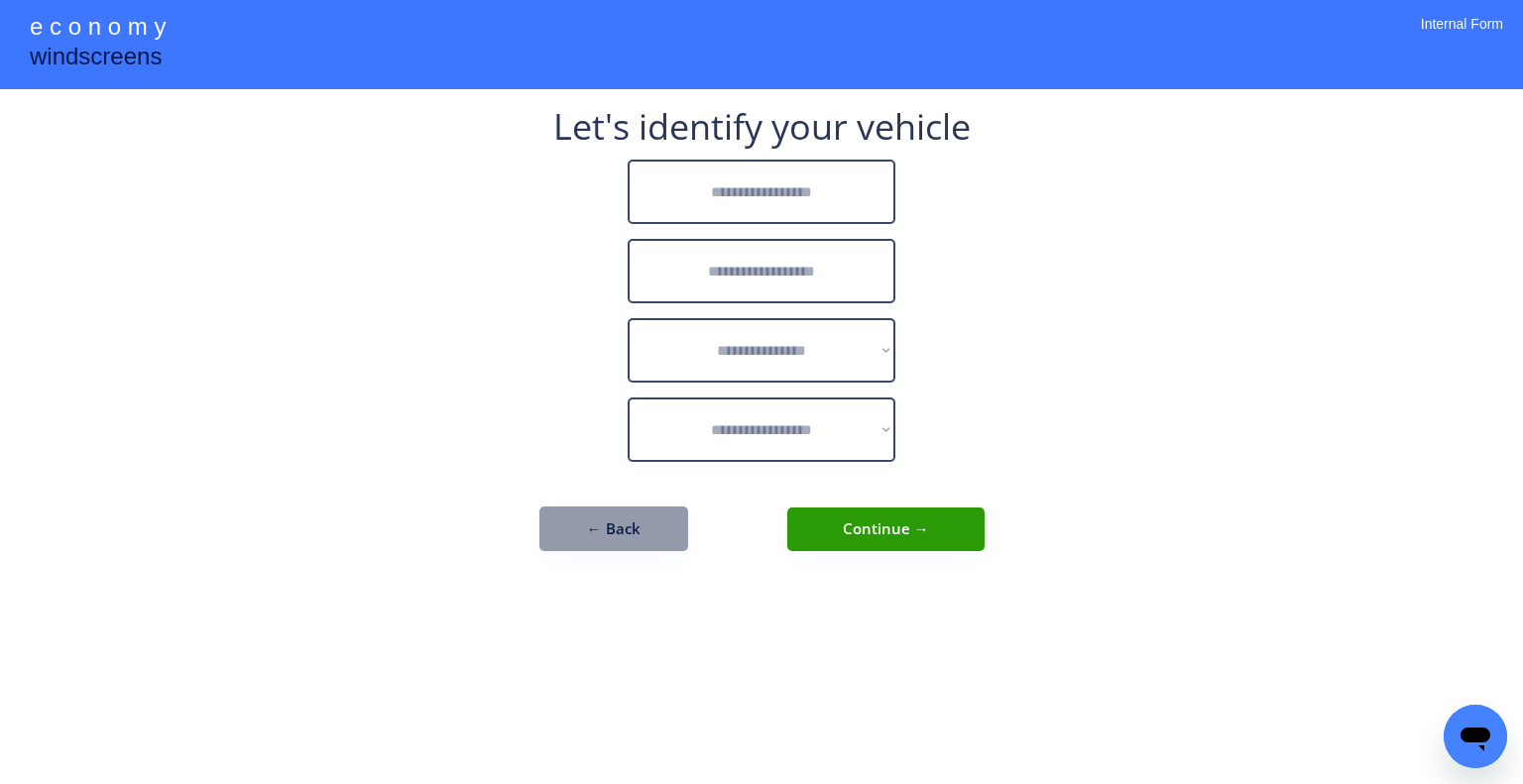 click at bounding box center [762, 191] 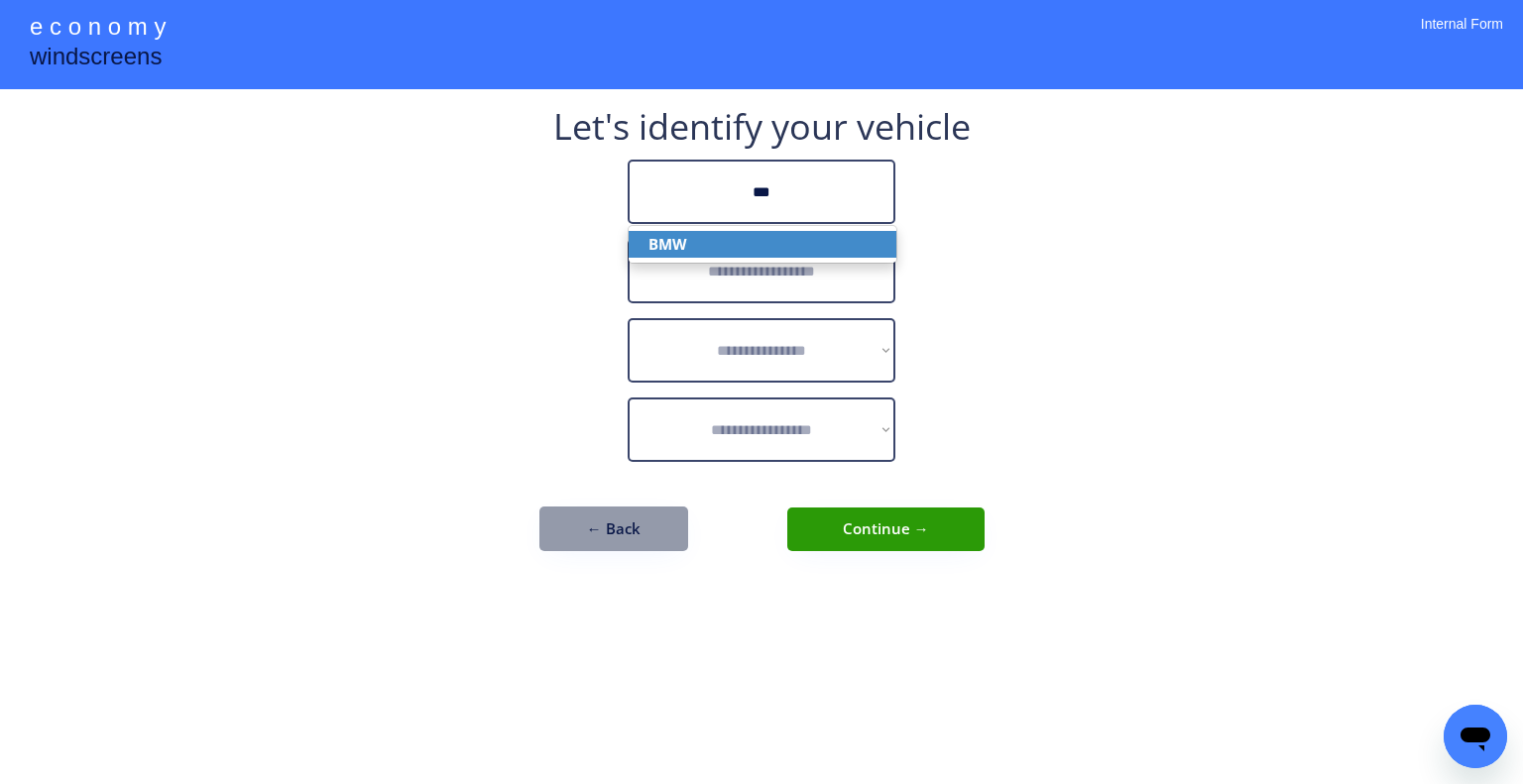 click on "BMW" at bounding box center [762, 244] 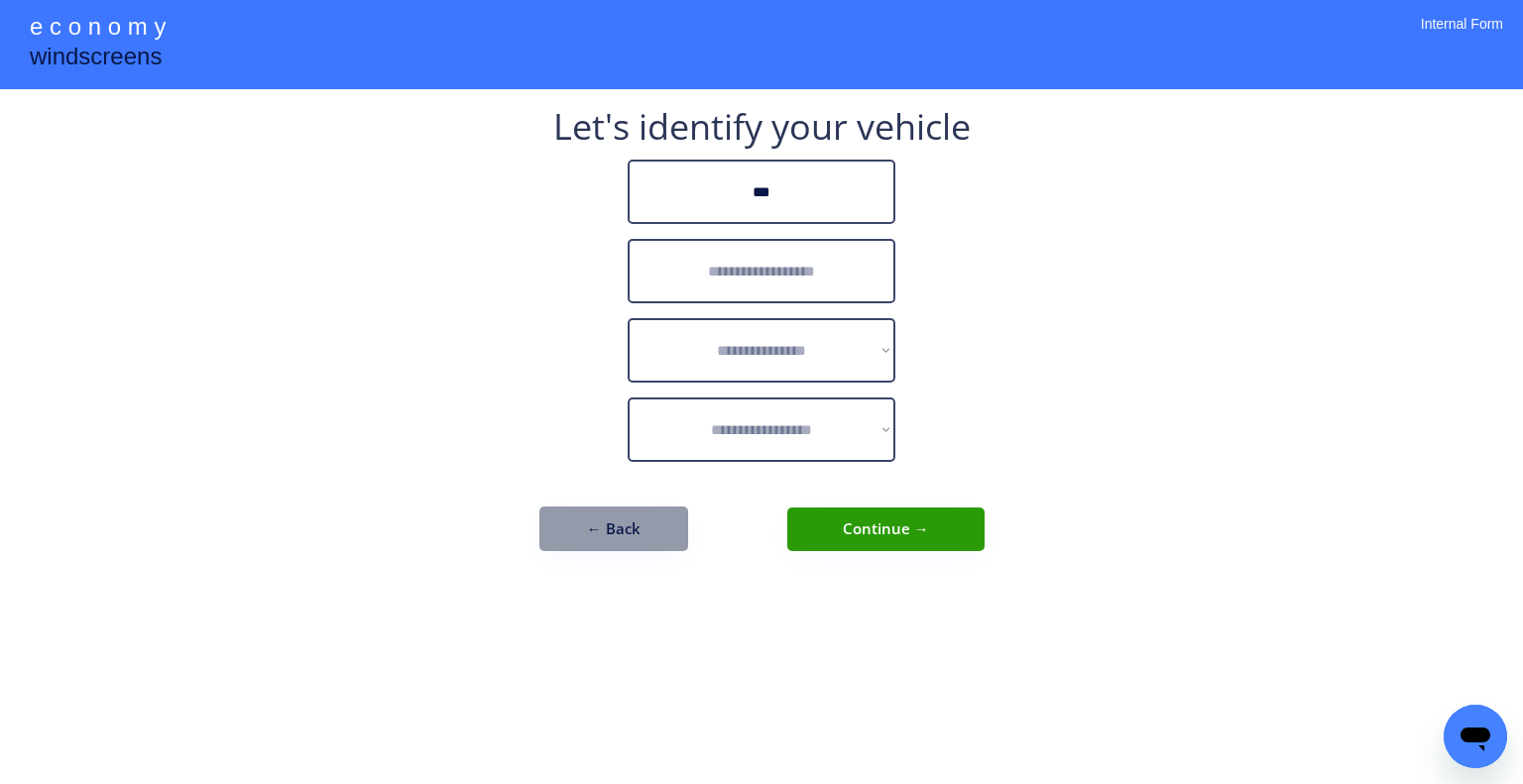 click at bounding box center [762, 271] 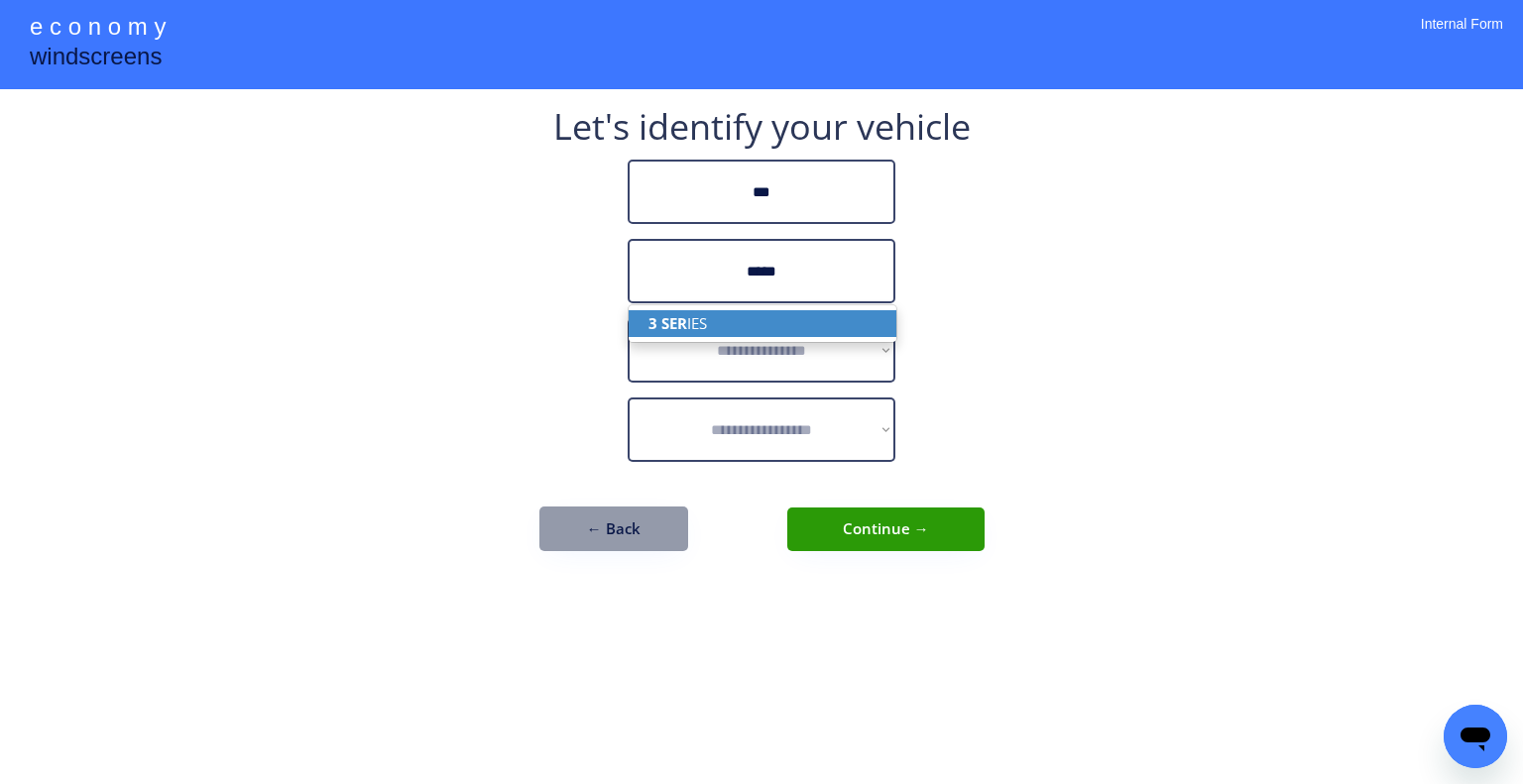 drag, startPoint x: 827, startPoint y: 322, endPoint x: 1156, endPoint y: 301, distance: 329.66953 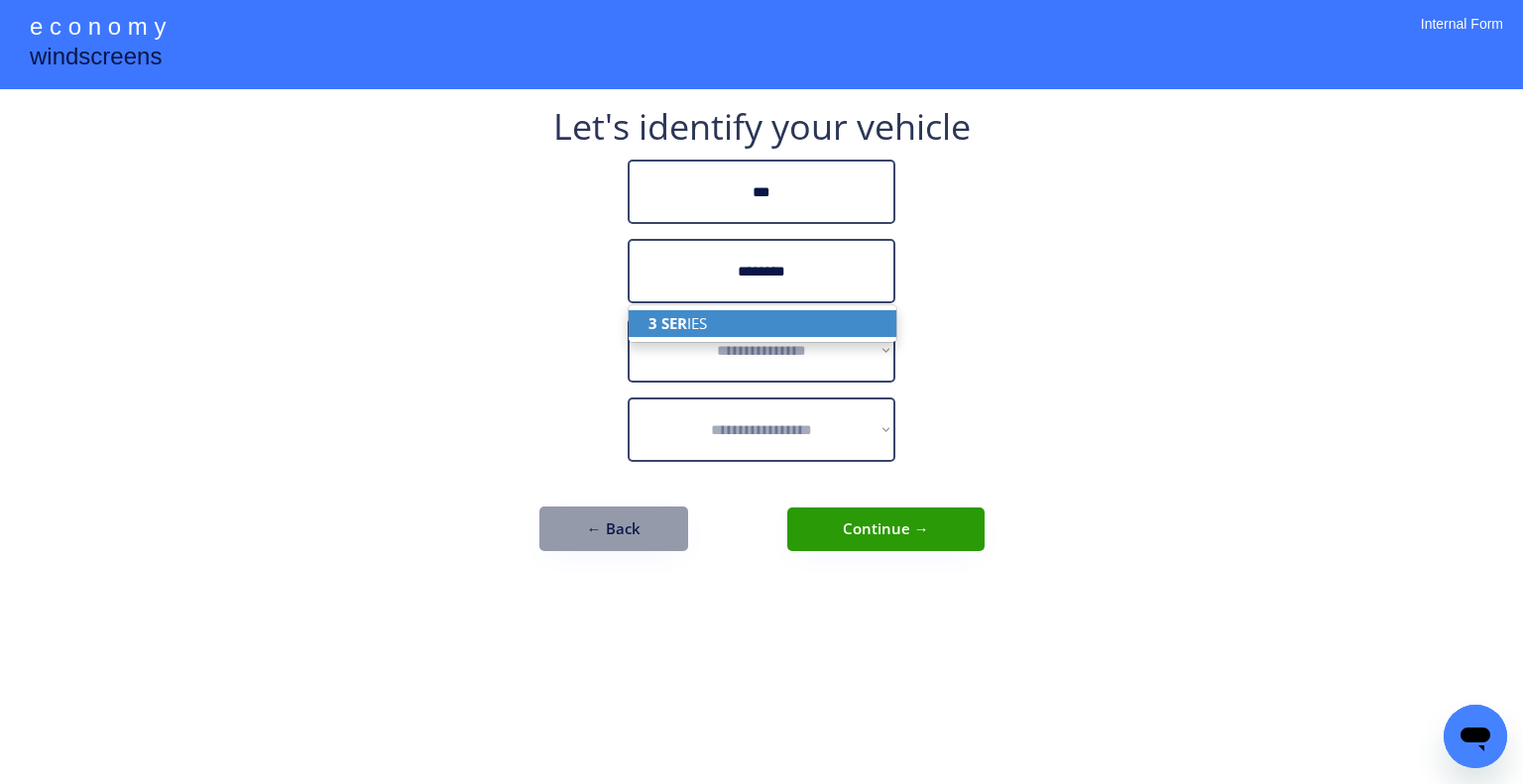 type on "********" 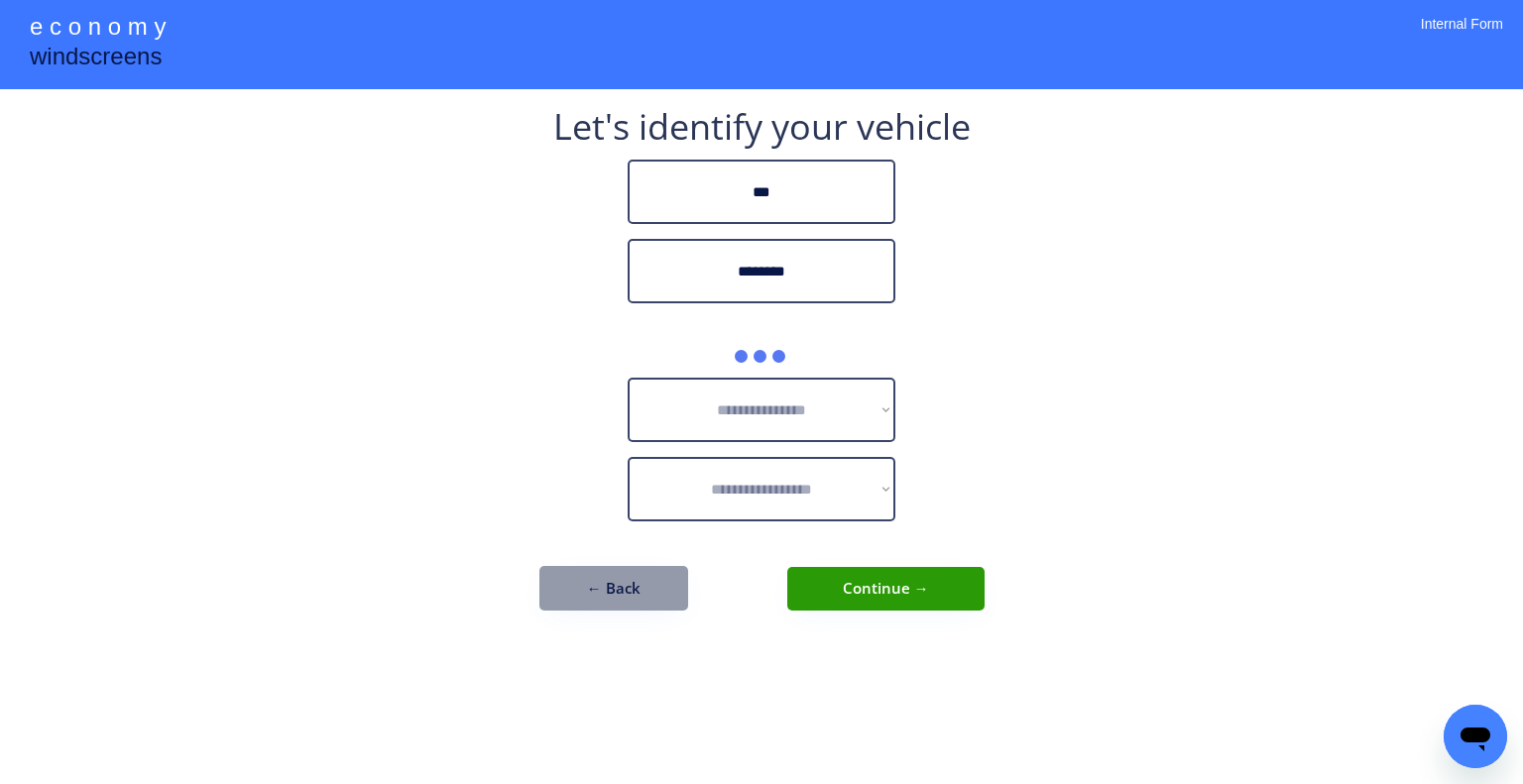click on "**********" at bounding box center (762, 392) 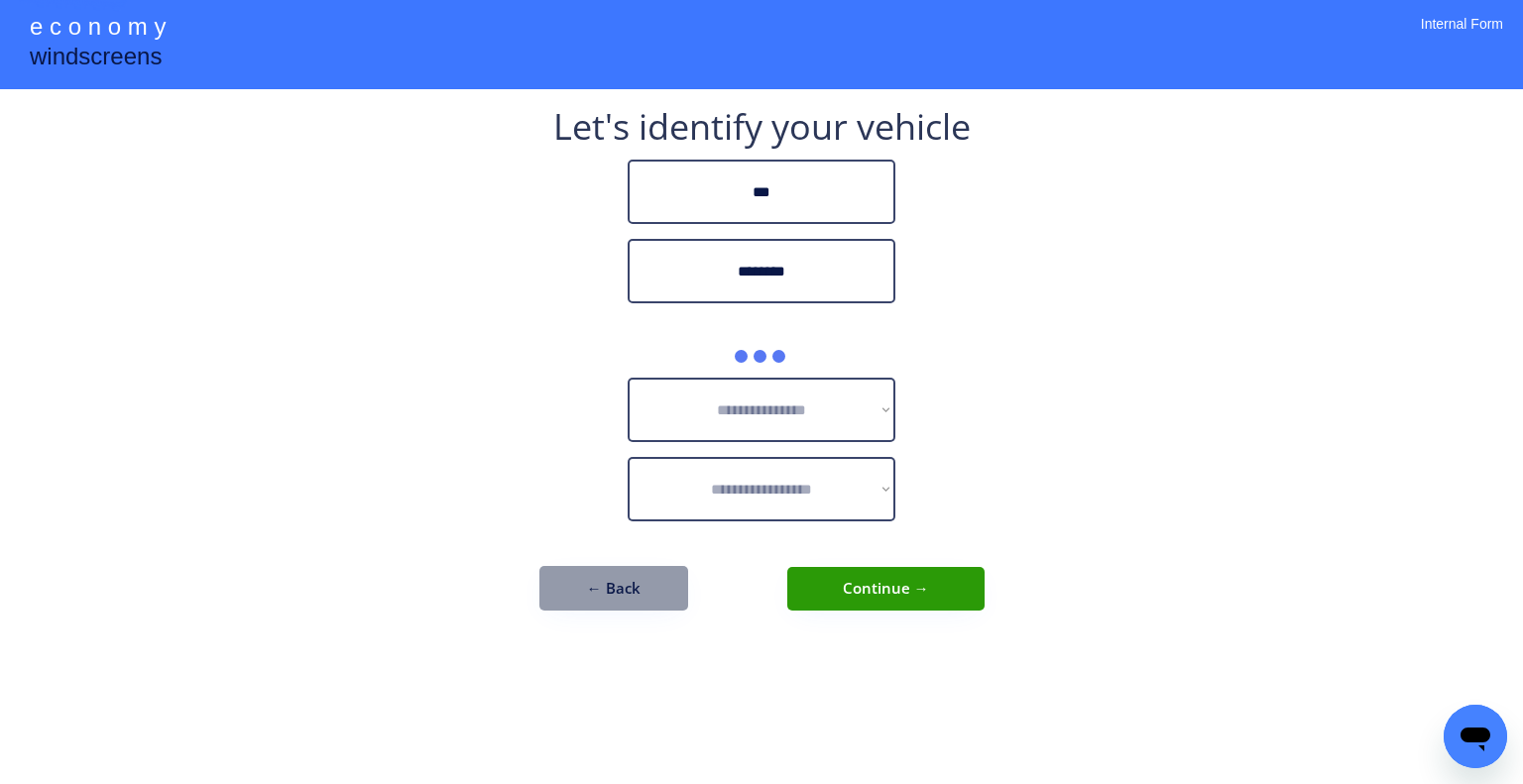 click on "**********" at bounding box center (762, 392) 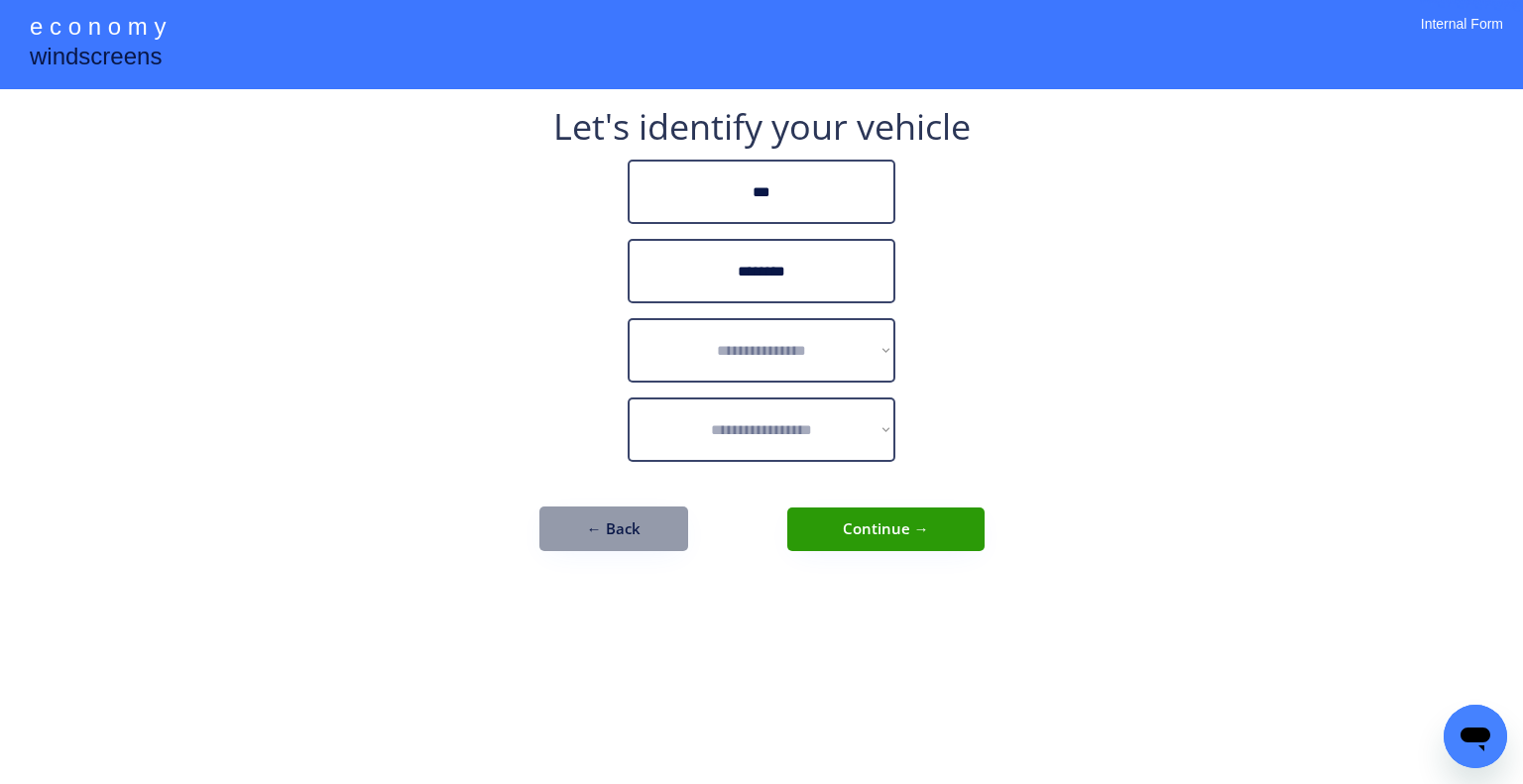 click on "**********" at bounding box center (762, 392) 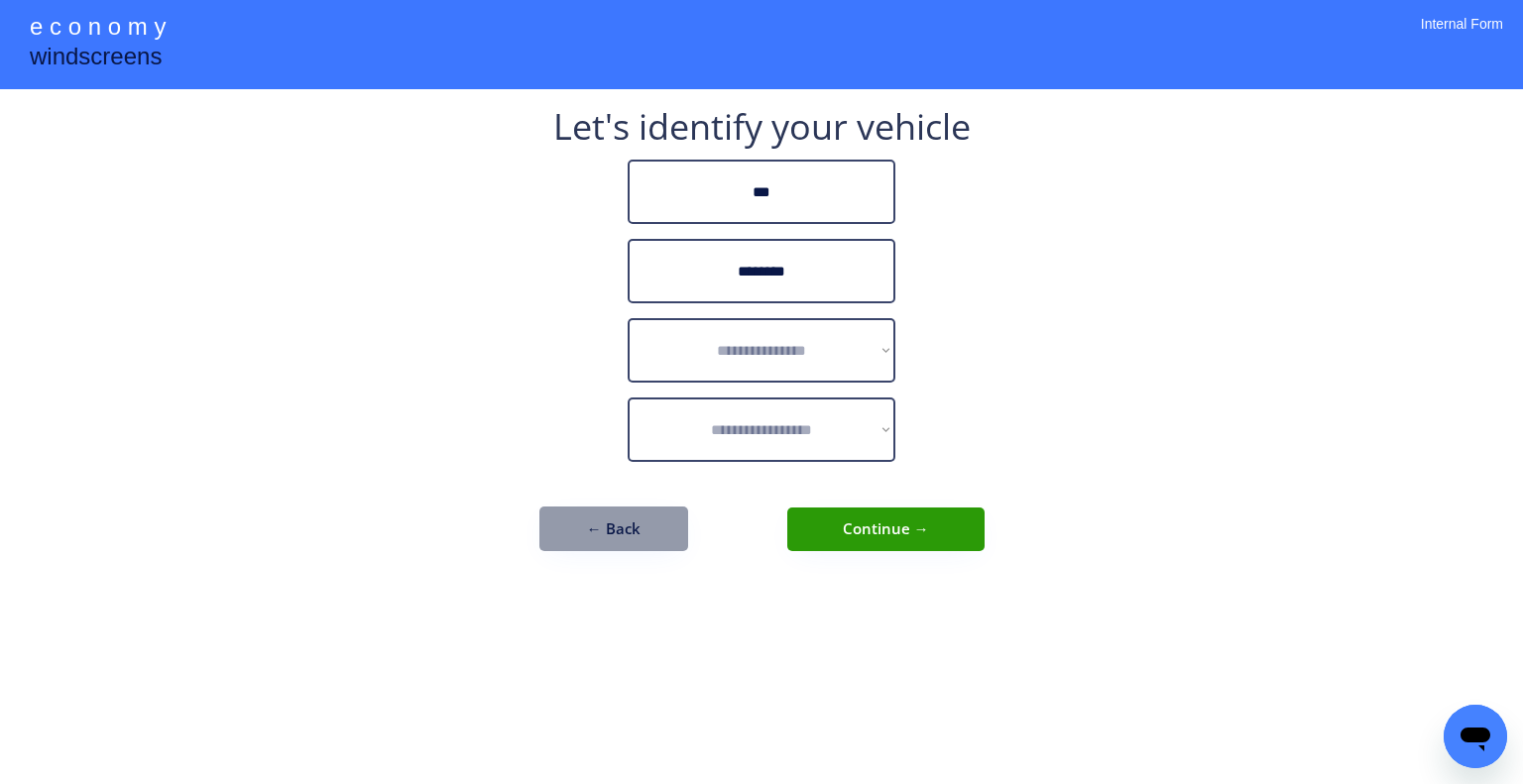 click on "**********" at bounding box center (762, 340) 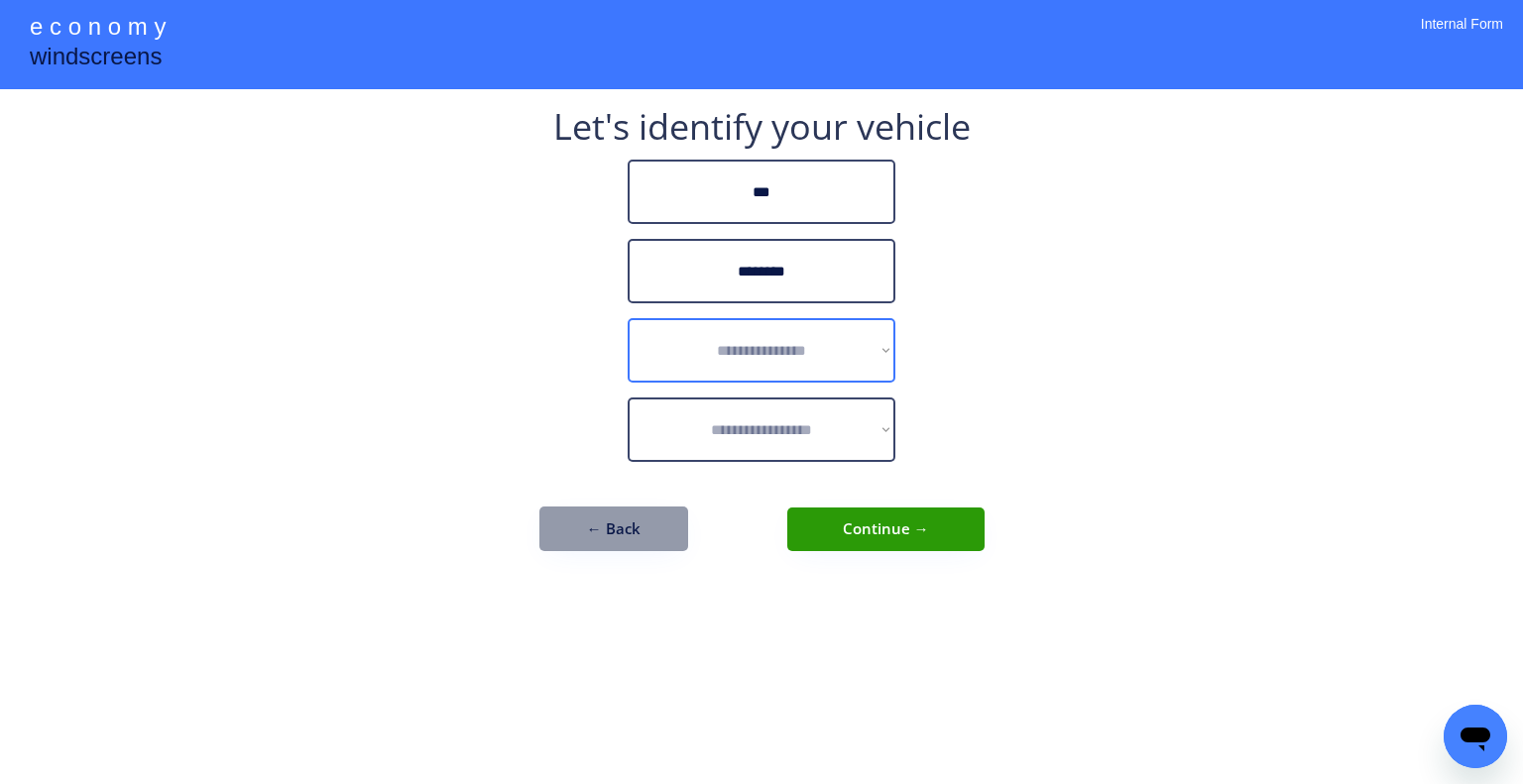 click on "**********" at bounding box center (762, 350) 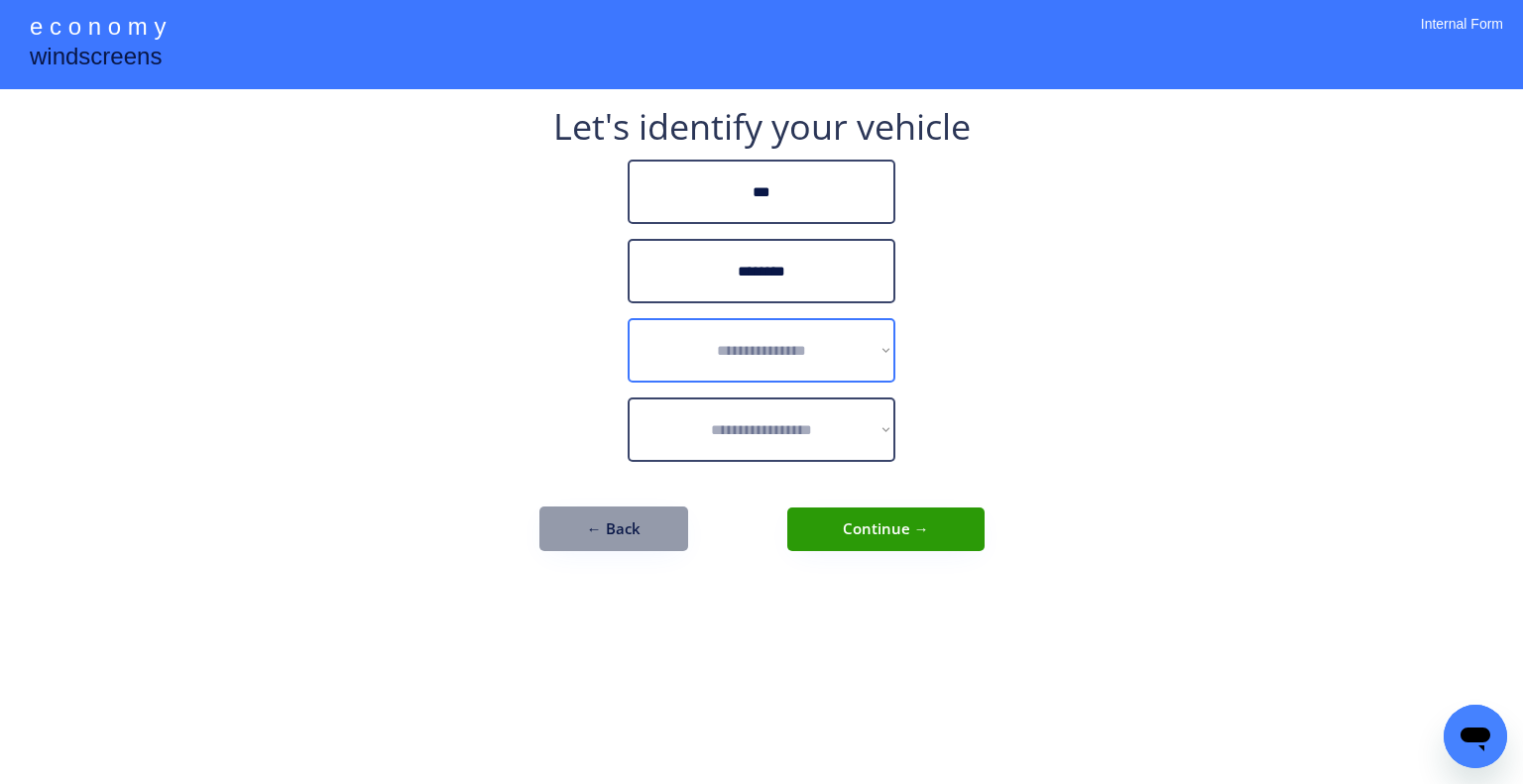 select on "******" 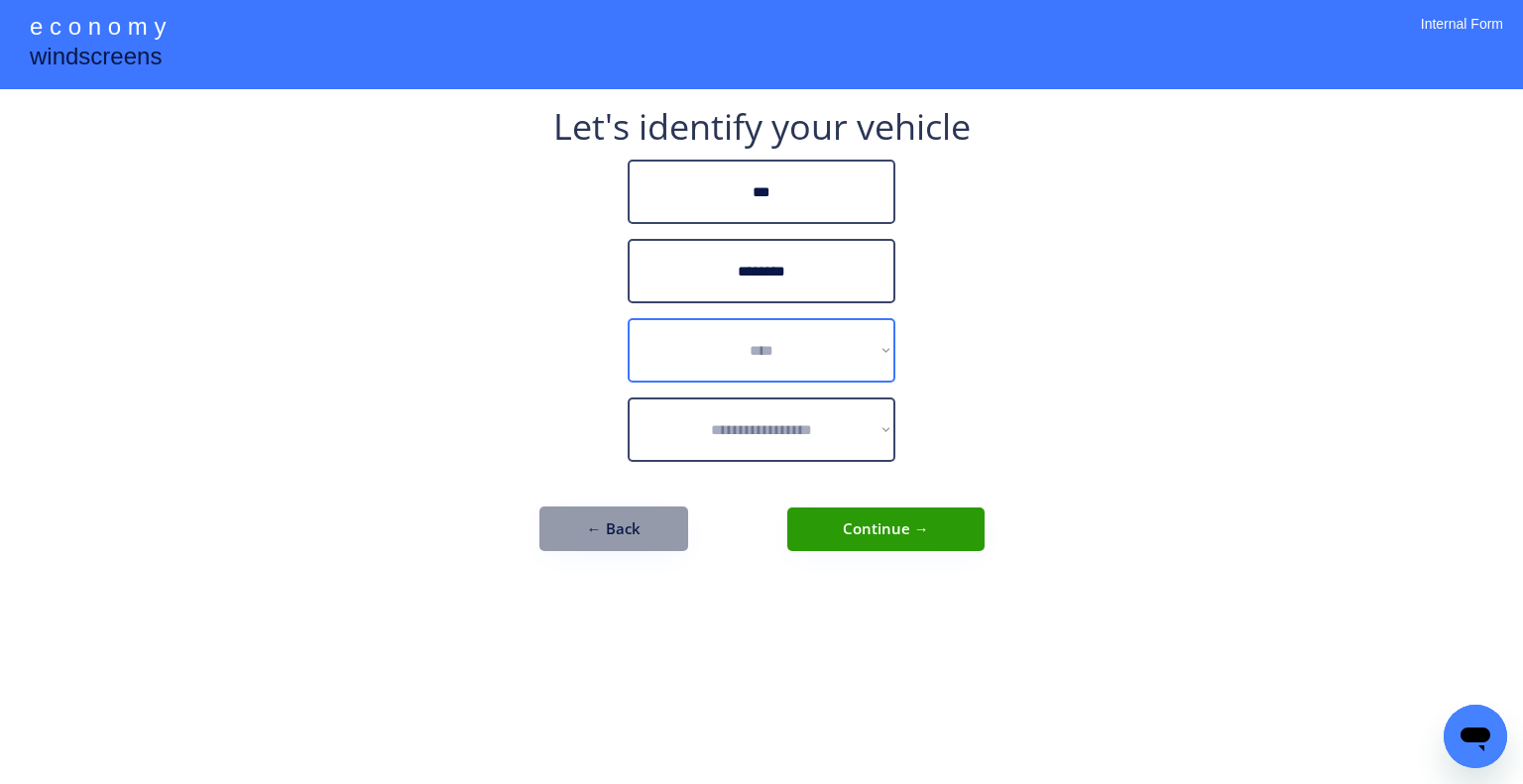 click on "**********" at bounding box center [762, 350] 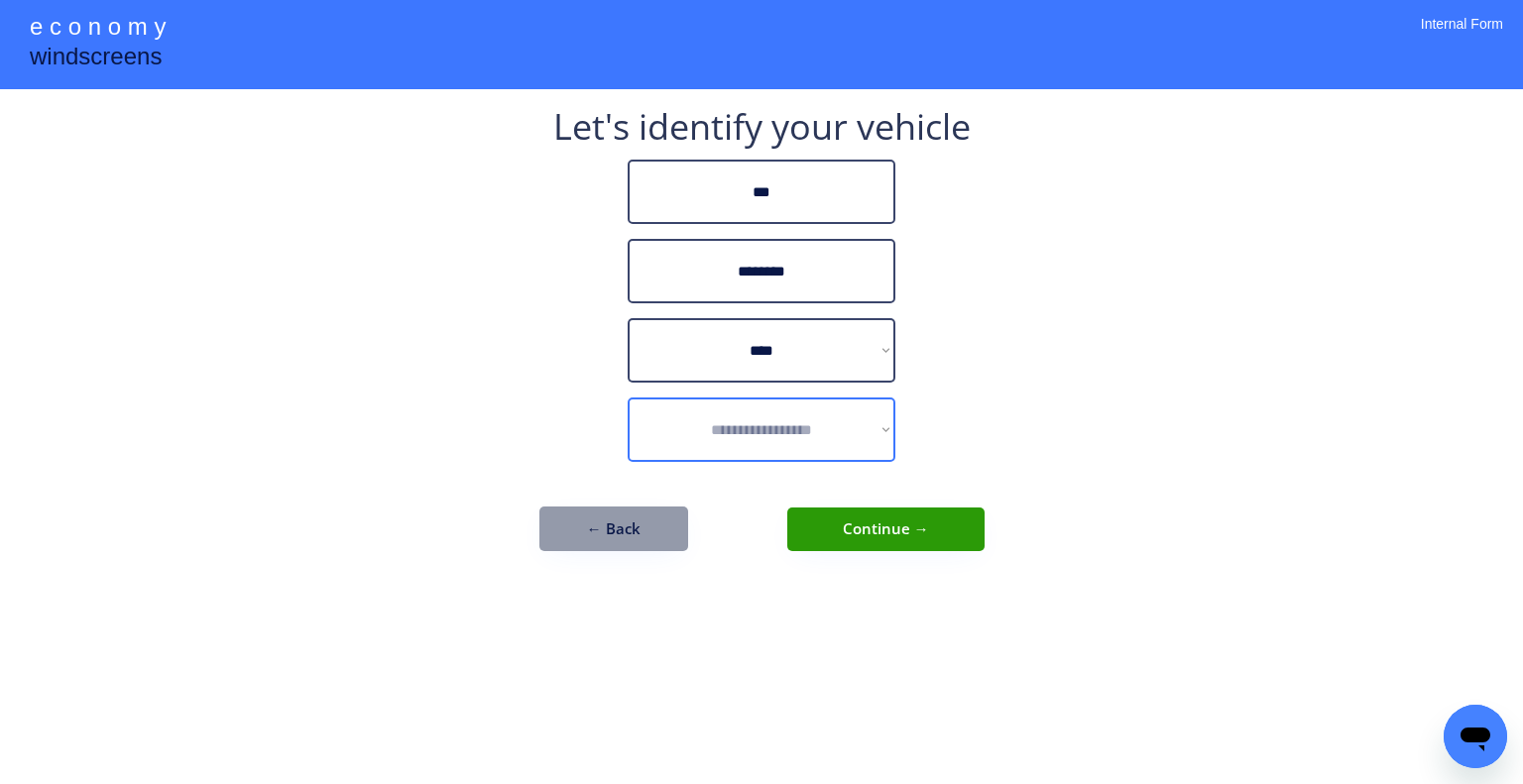 drag, startPoint x: 787, startPoint y: 435, endPoint x: 936, endPoint y: 457, distance: 150.6154 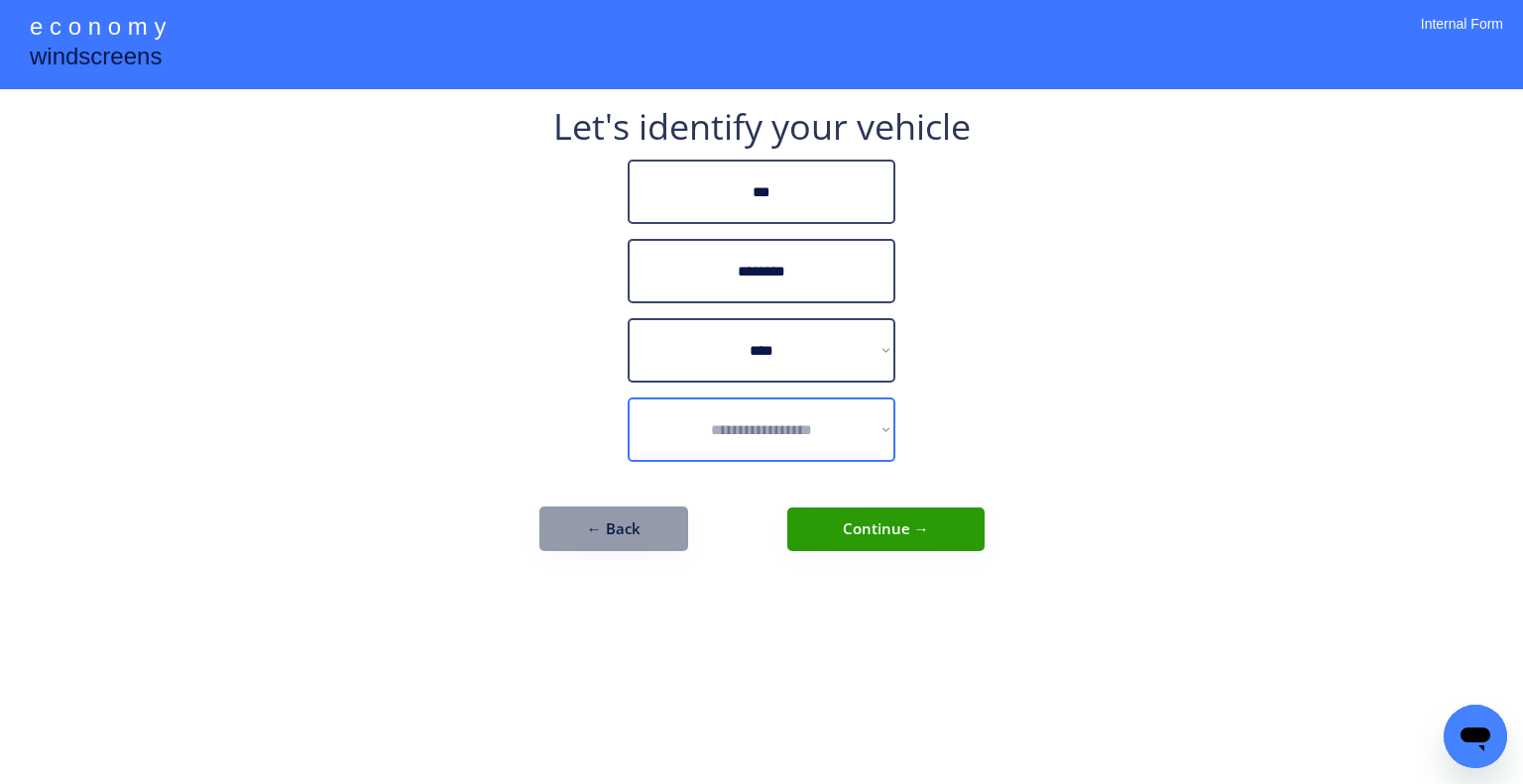 select on "**********" 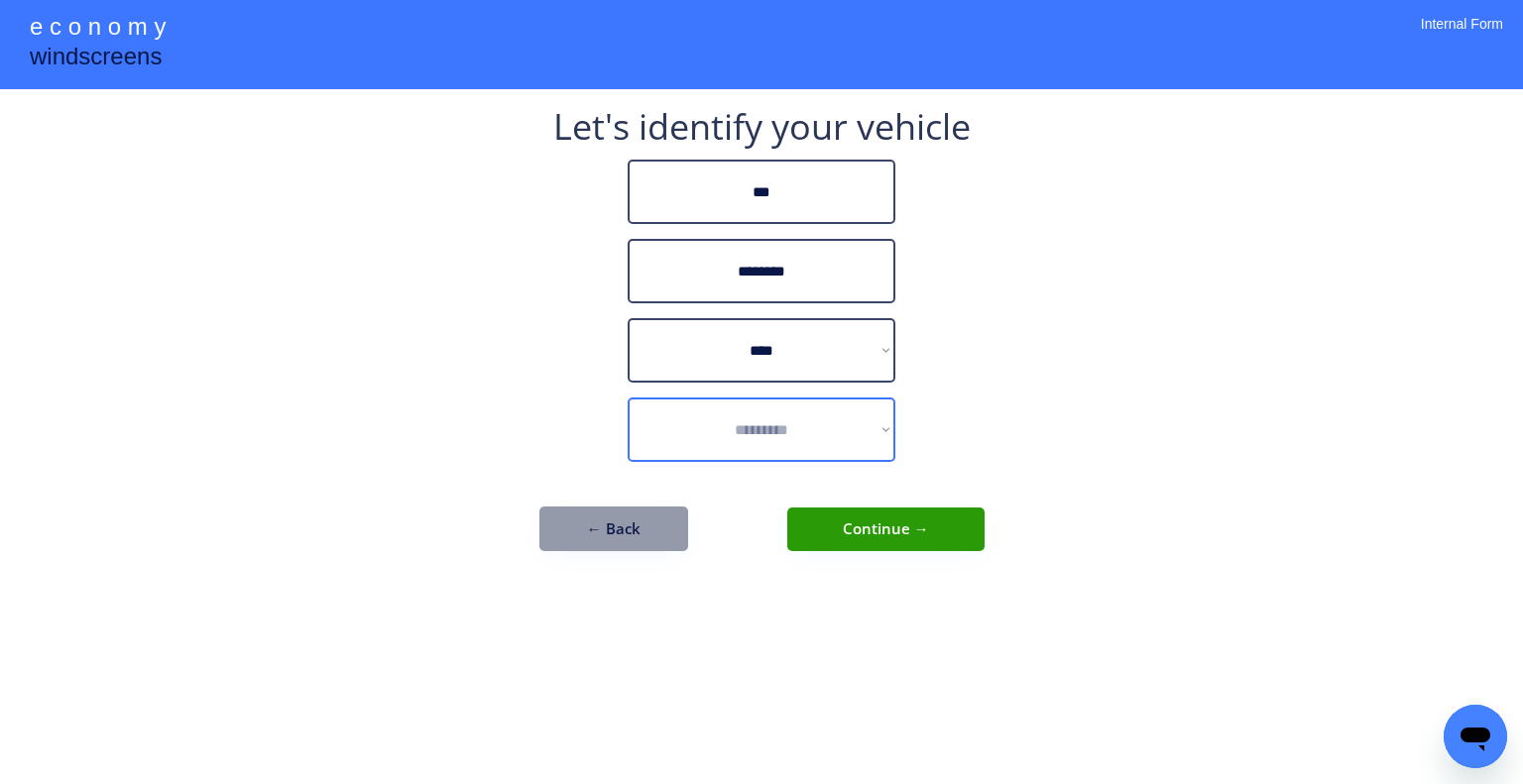 click on "**********" at bounding box center [762, 429] 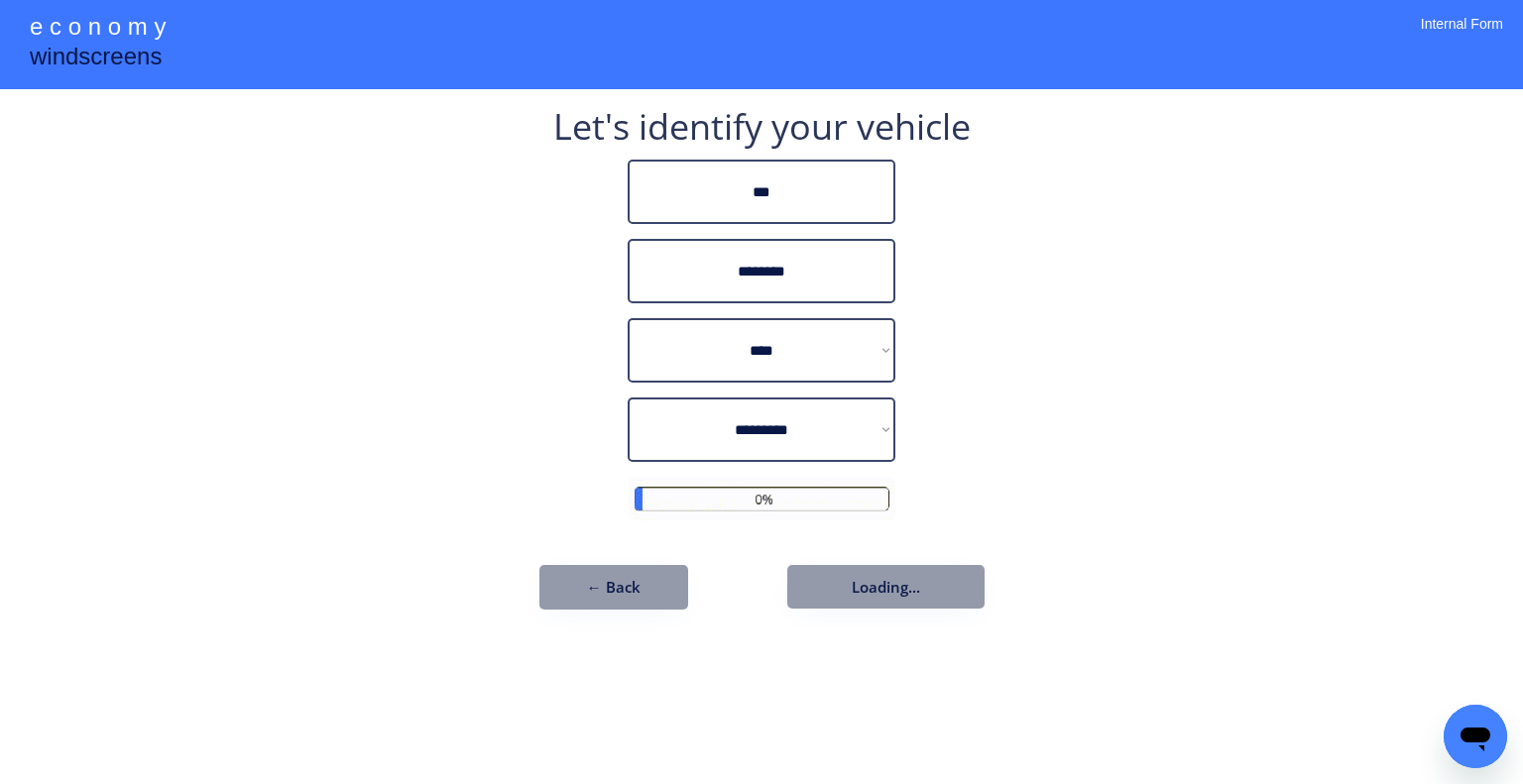 drag, startPoint x: 1110, startPoint y: 336, endPoint x: 1018, endPoint y: 430, distance: 131.52946 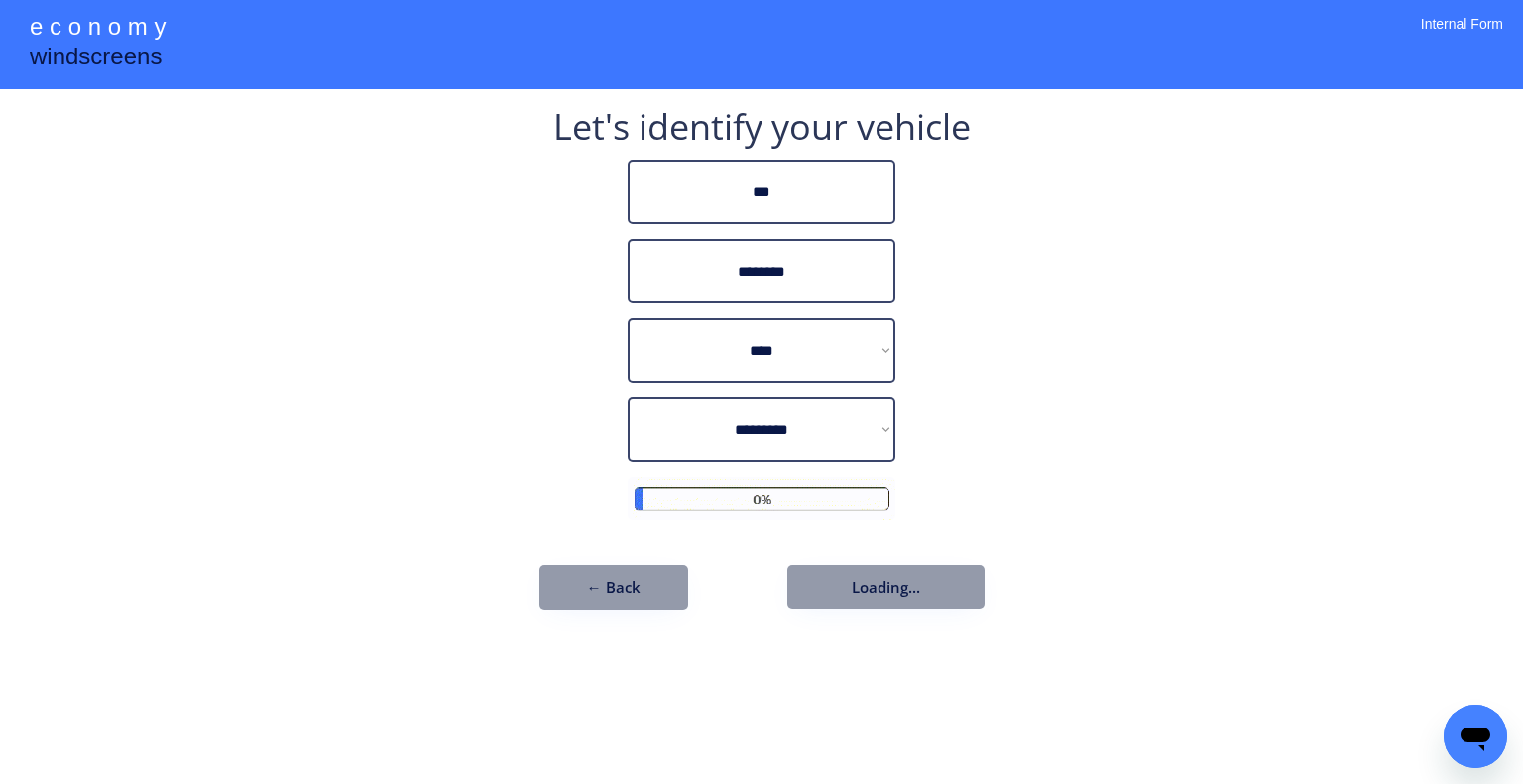 click on "**********" at bounding box center (762, 392) 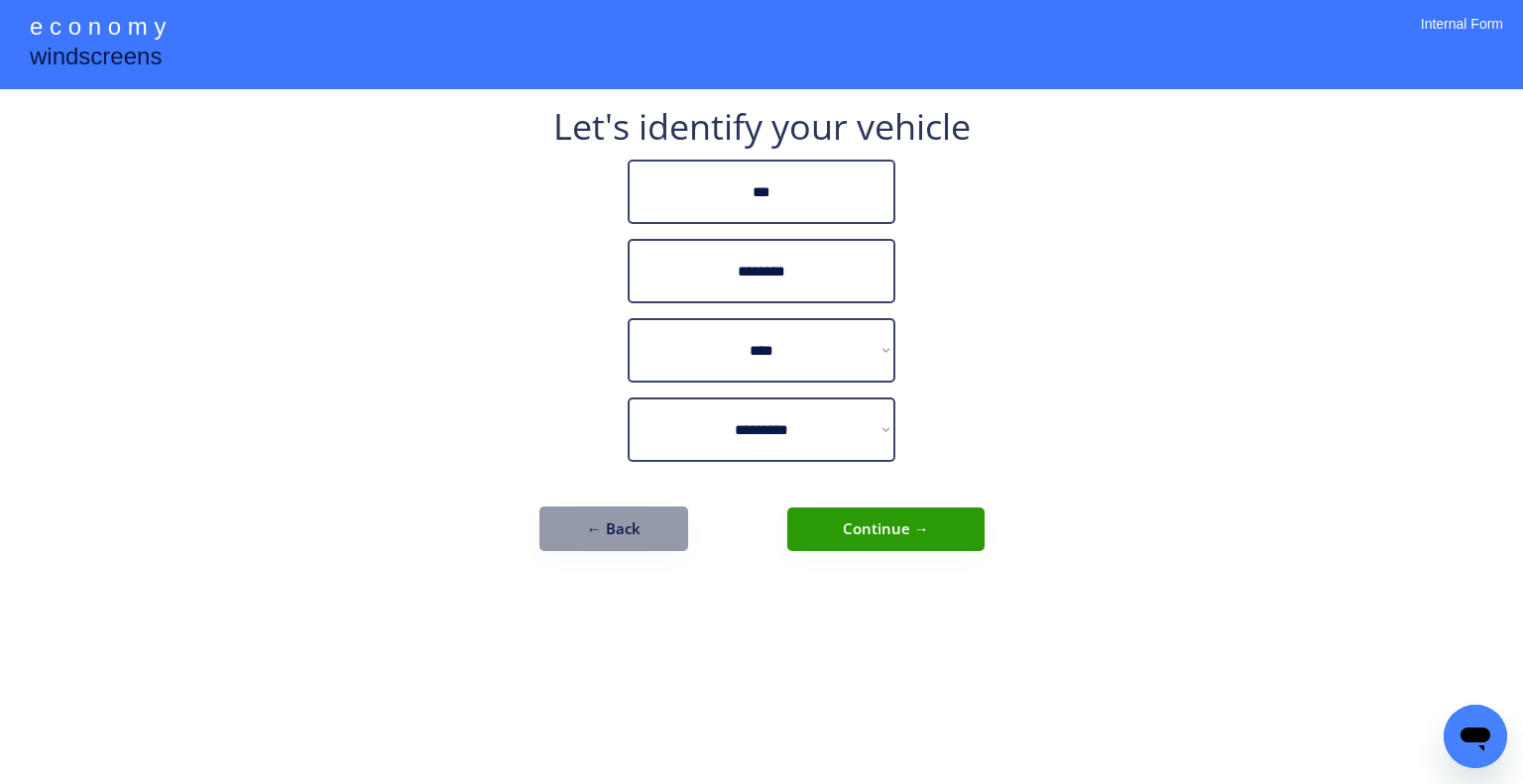 click on "**********" at bounding box center [762, 392] 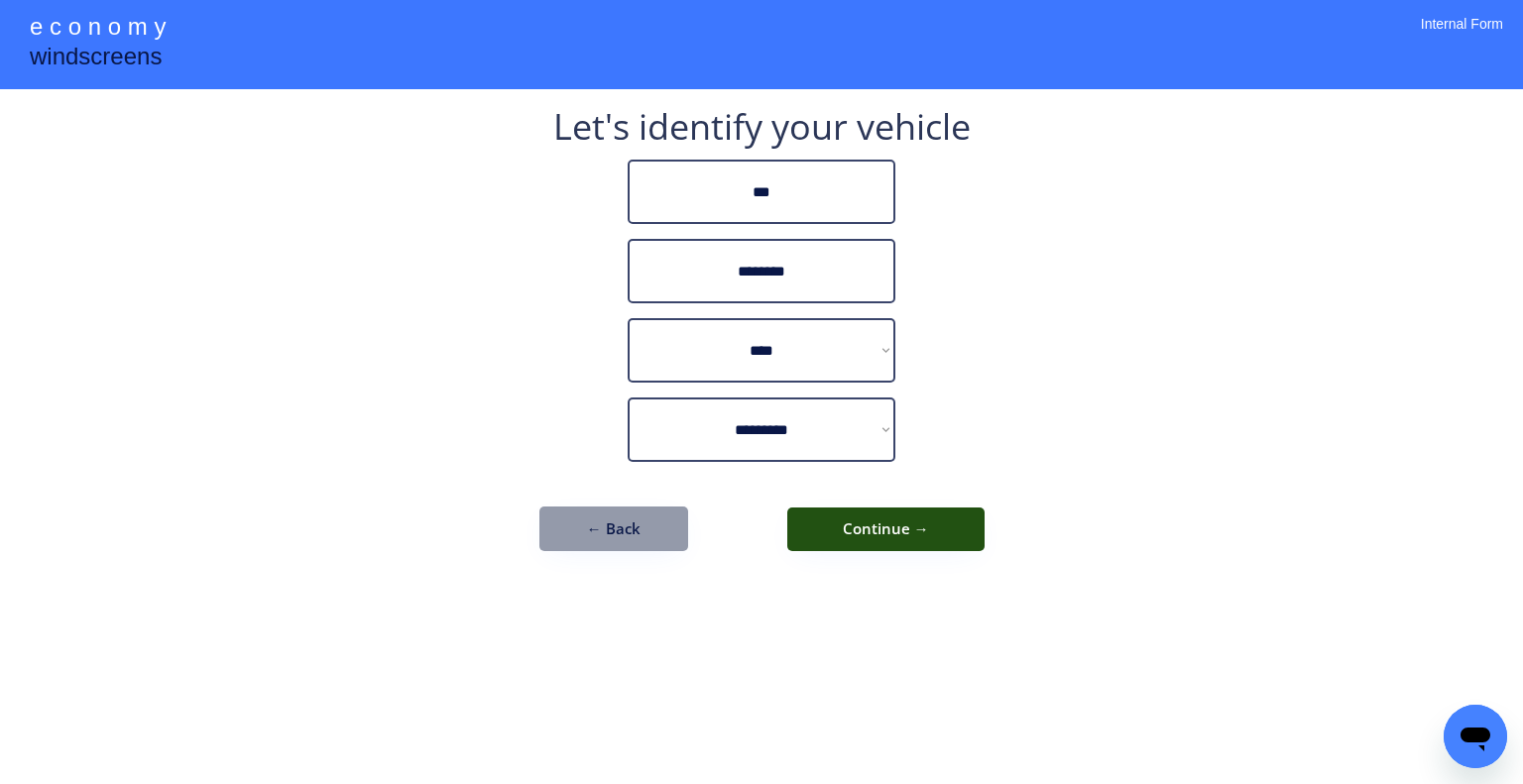drag, startPoint x: 891, startPoint y: 530, endPoint x: 918, endPoint y: 524, distance: 27.658633 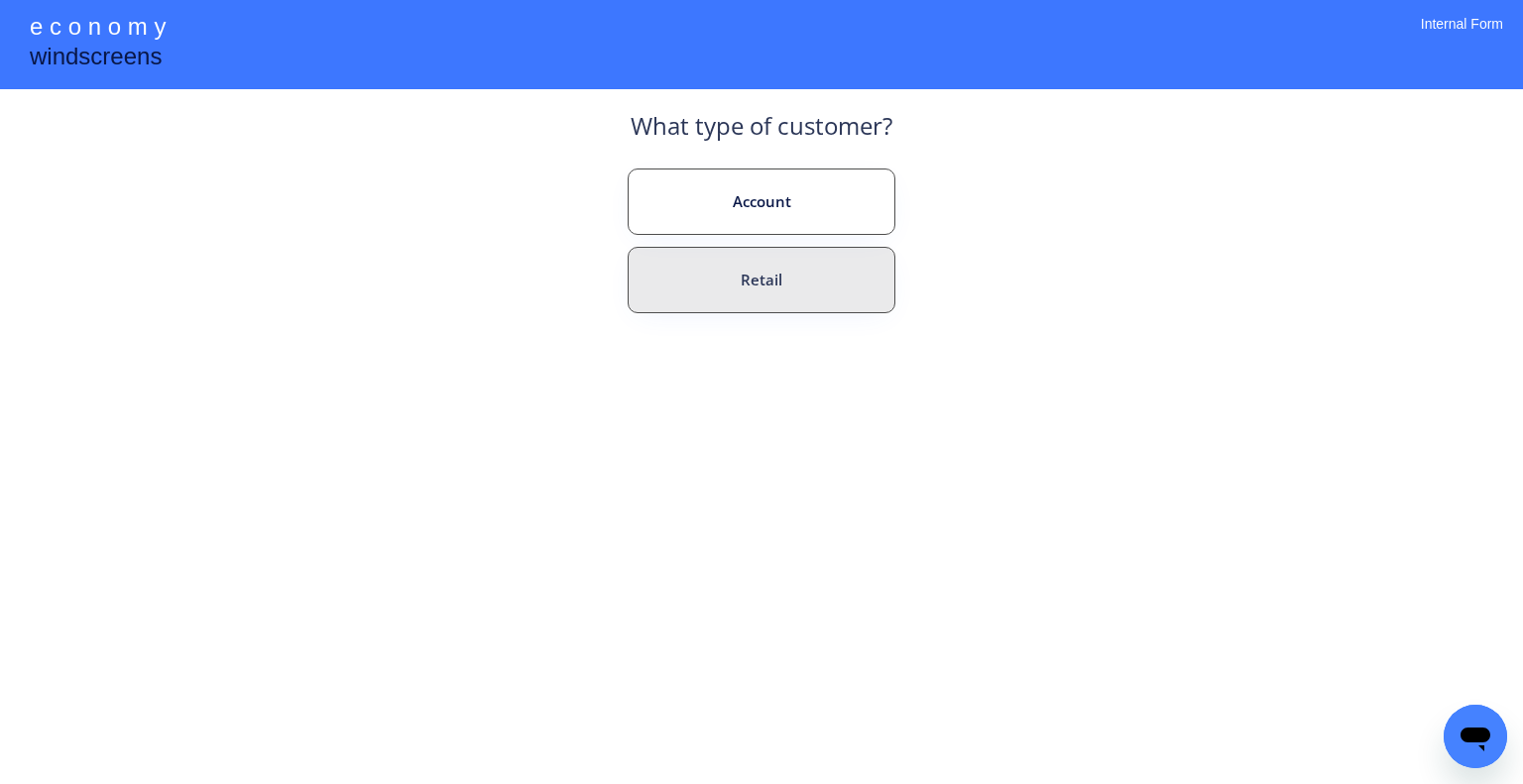 click on "Retail" at bounding box center [762, 280] 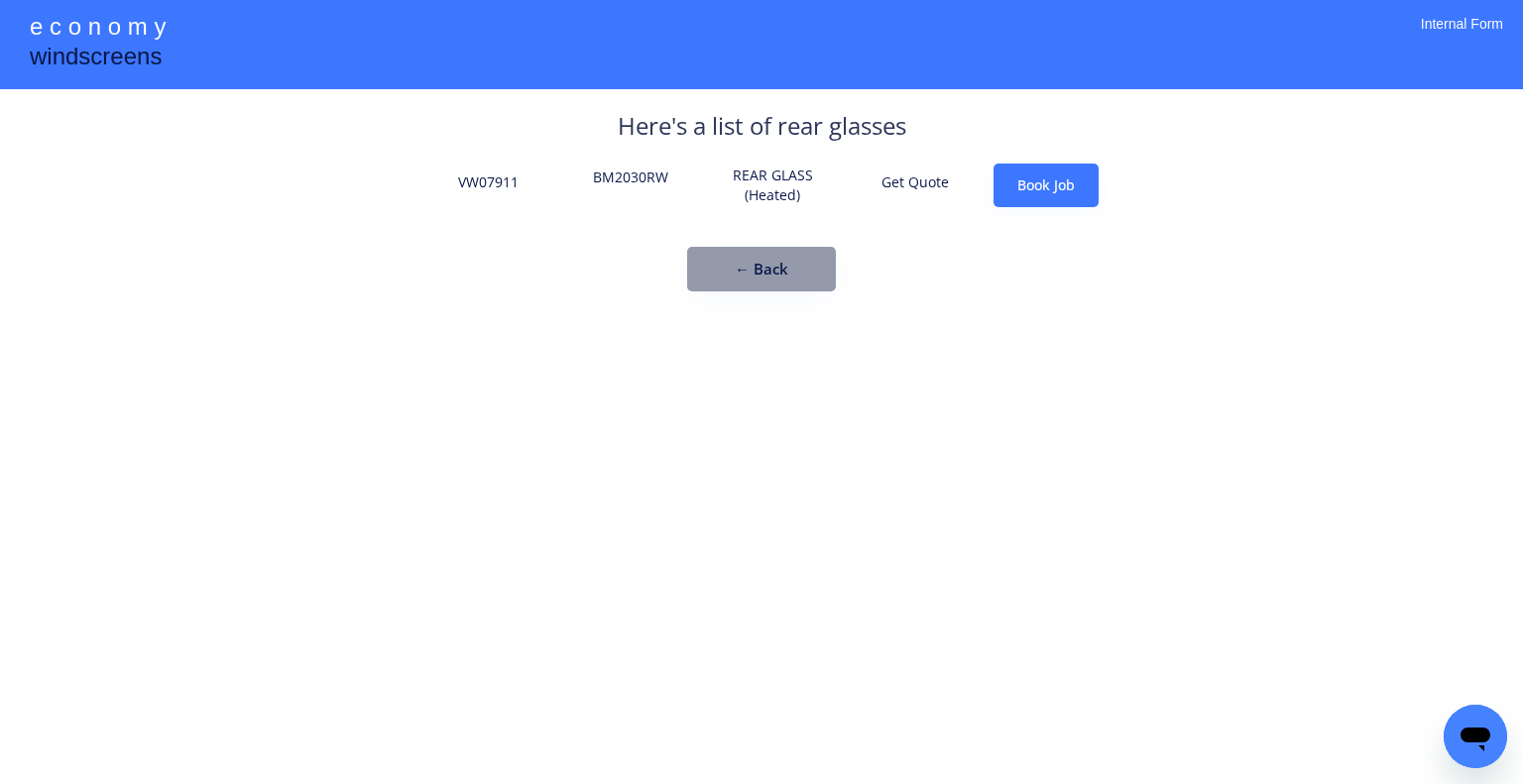 click on "BM2030RW" at bounding box center (631, 185) 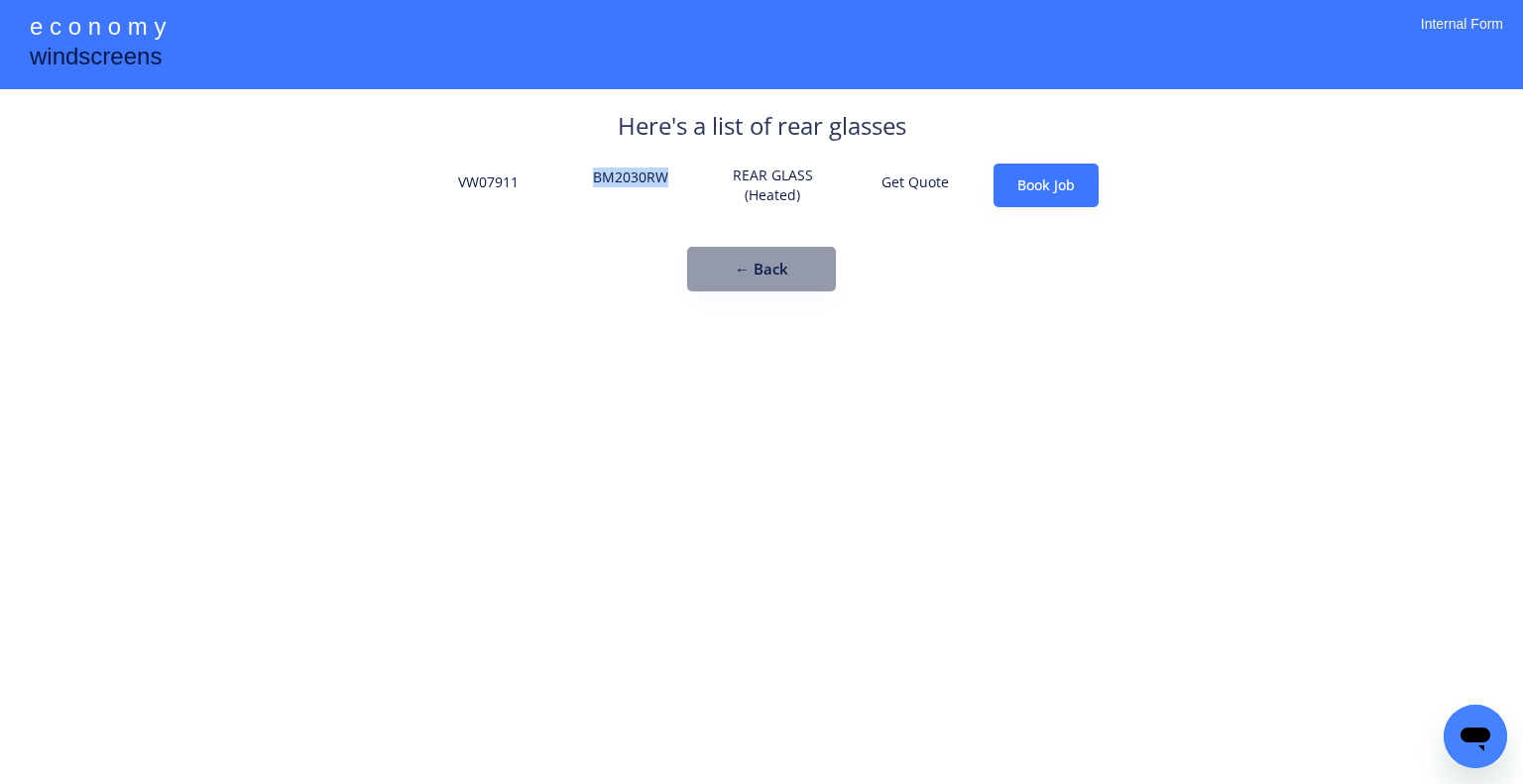 click on "BM2030RW" at bounding box center (631, 185) 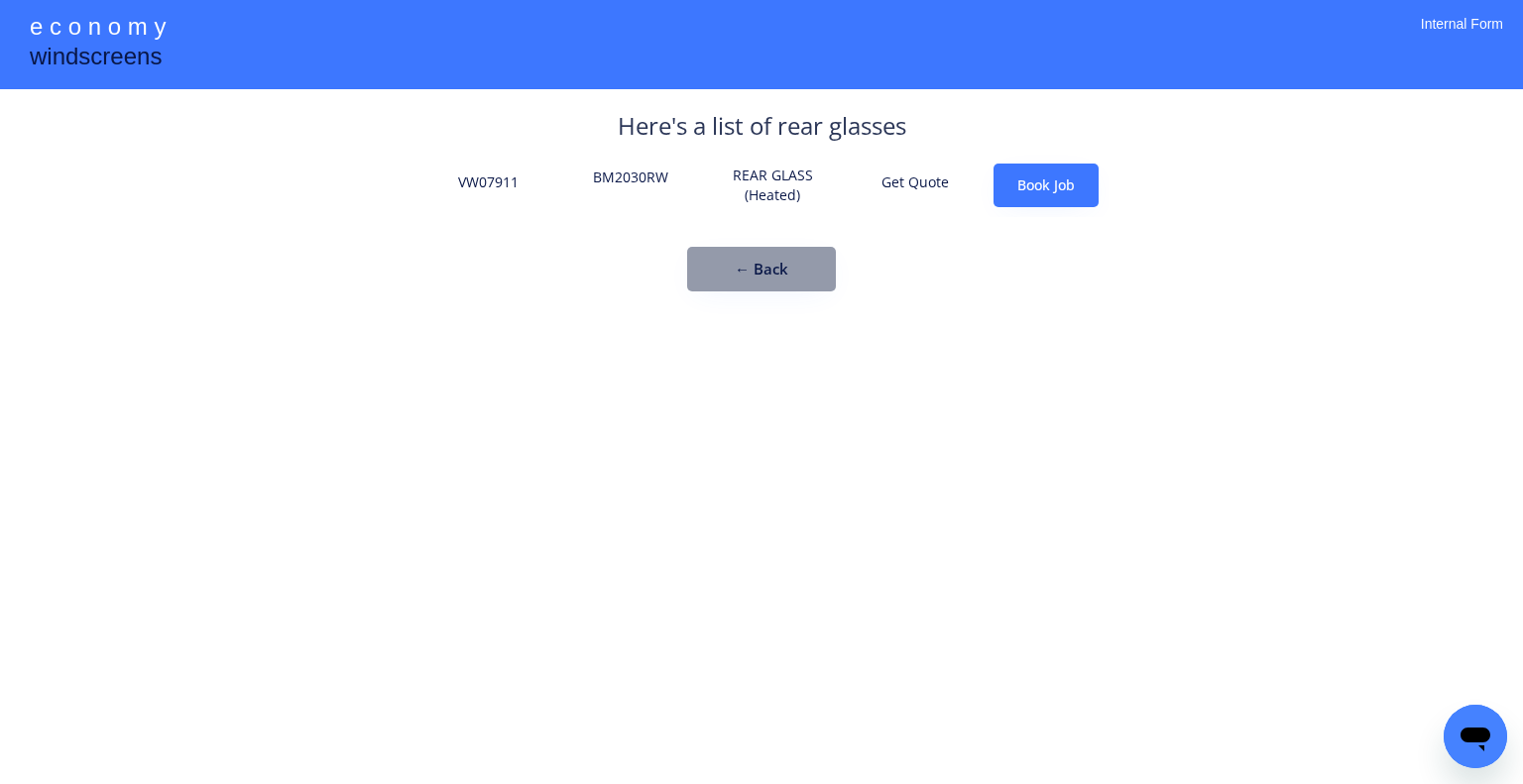 click on "**********" at bounding box center (762, 392) 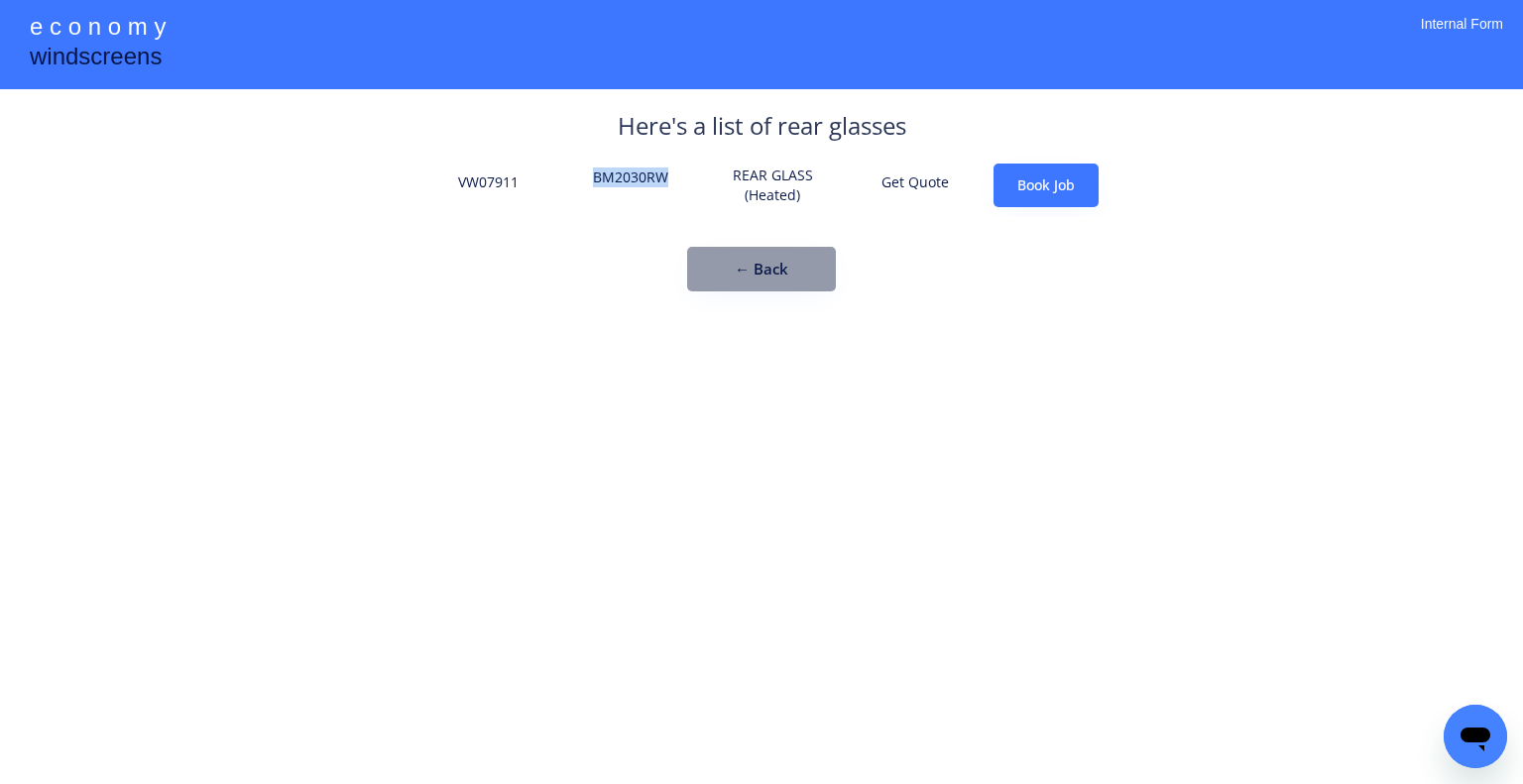 click on "BM2030RW" at bounding box center [631, 185] 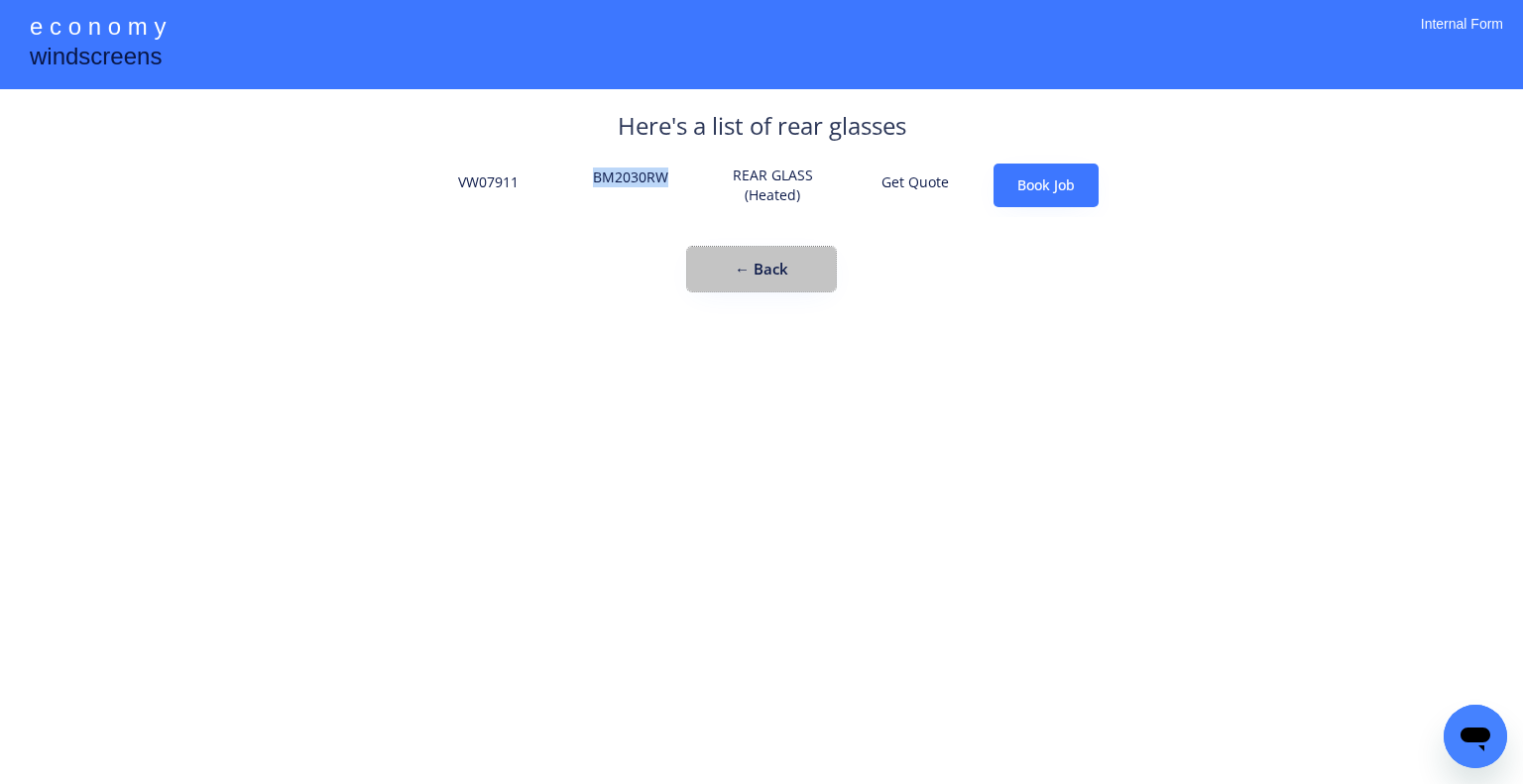 click on "←   Back" at bounding box center (762, 269) 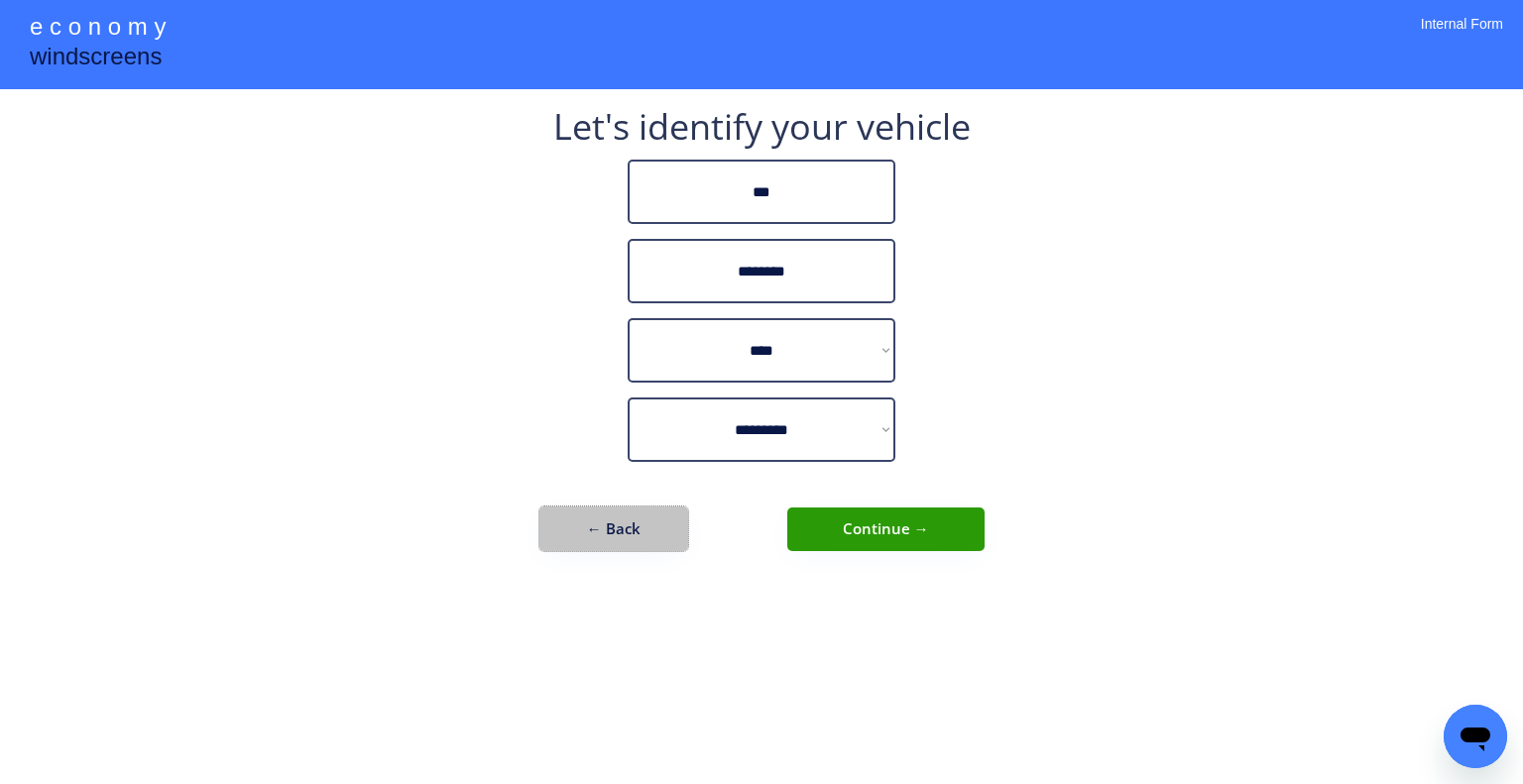 click on "←   Back" at bounding box center [614, 528] 